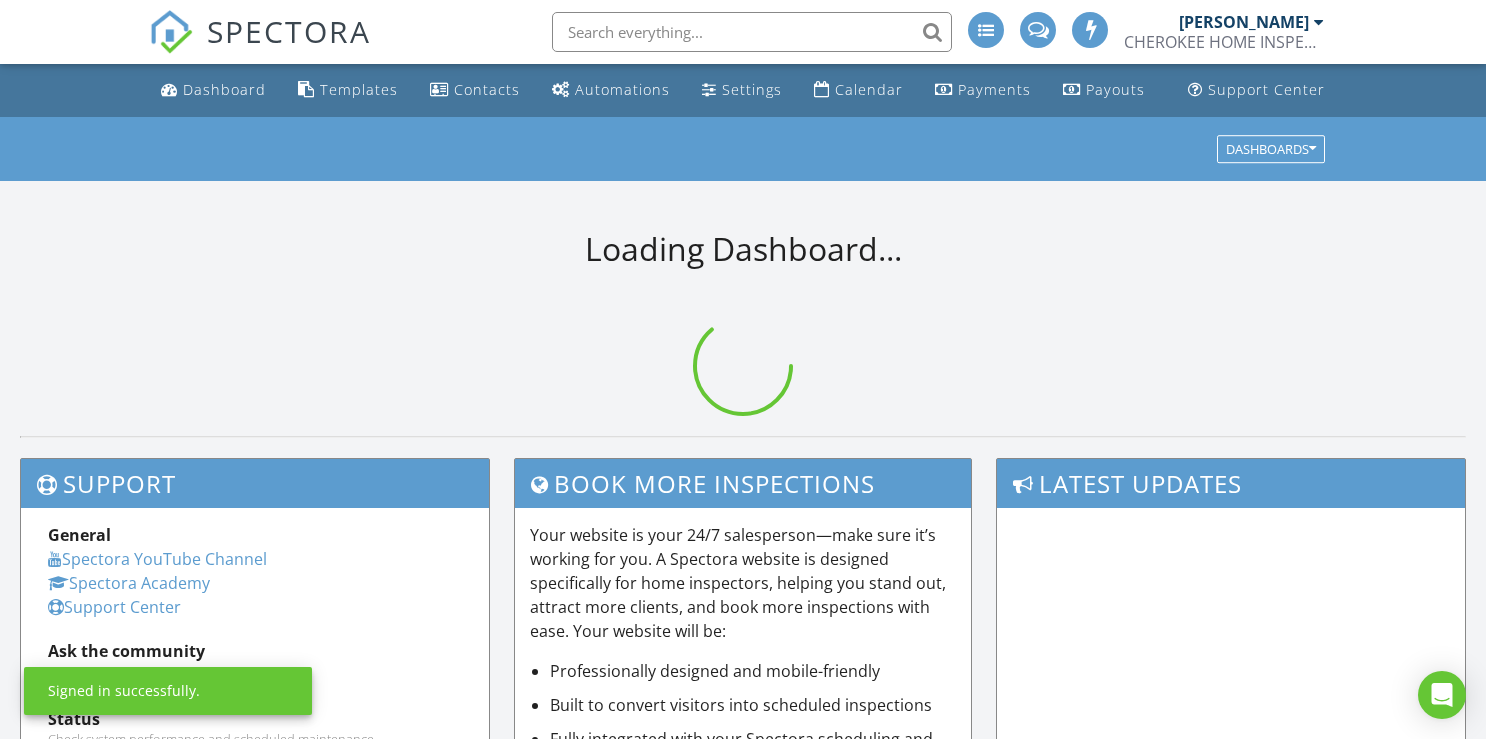 scroll, scrollTop: 0, scrollLeft: 0, axis: both 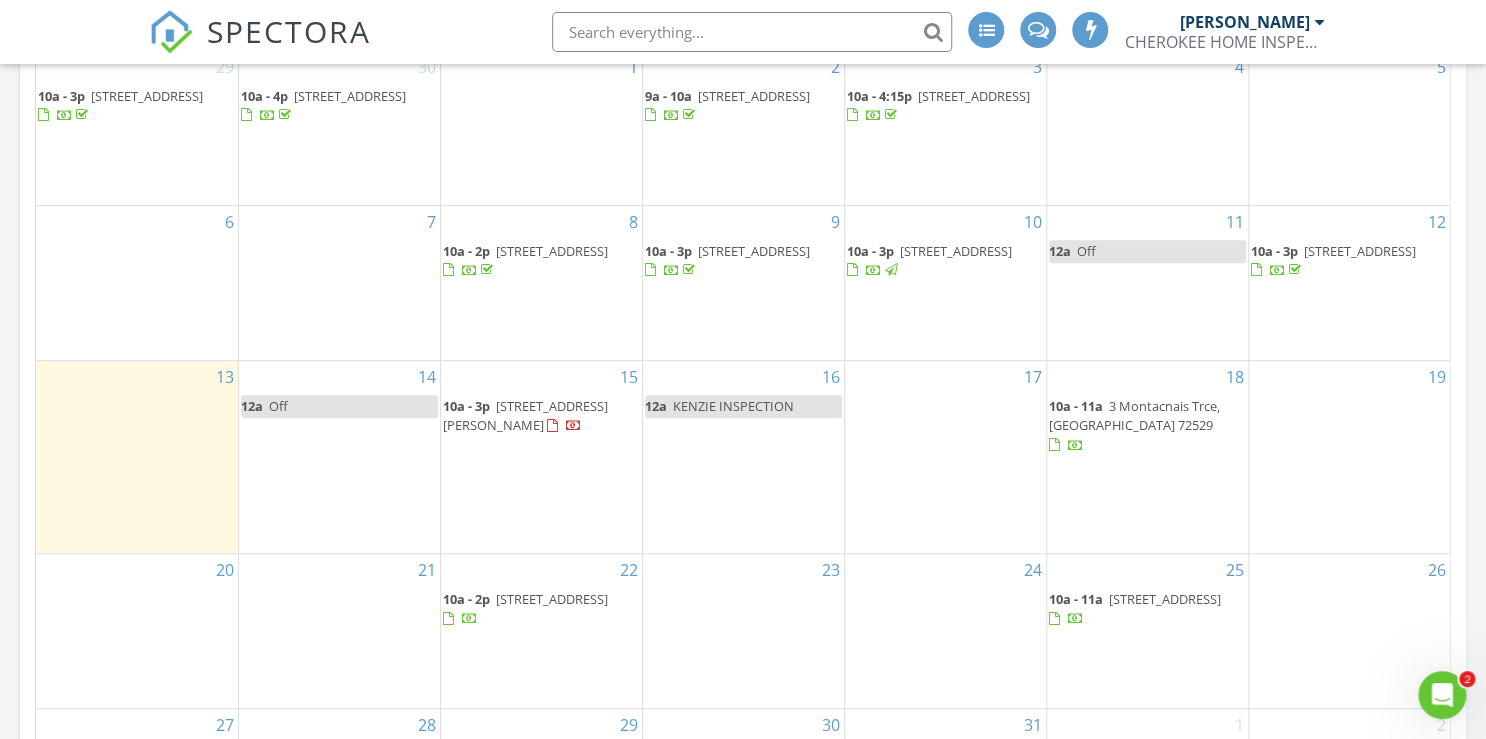 click on "4260 Weldon Cove, Jonesboro 72404" at bounding box center (525, 415) 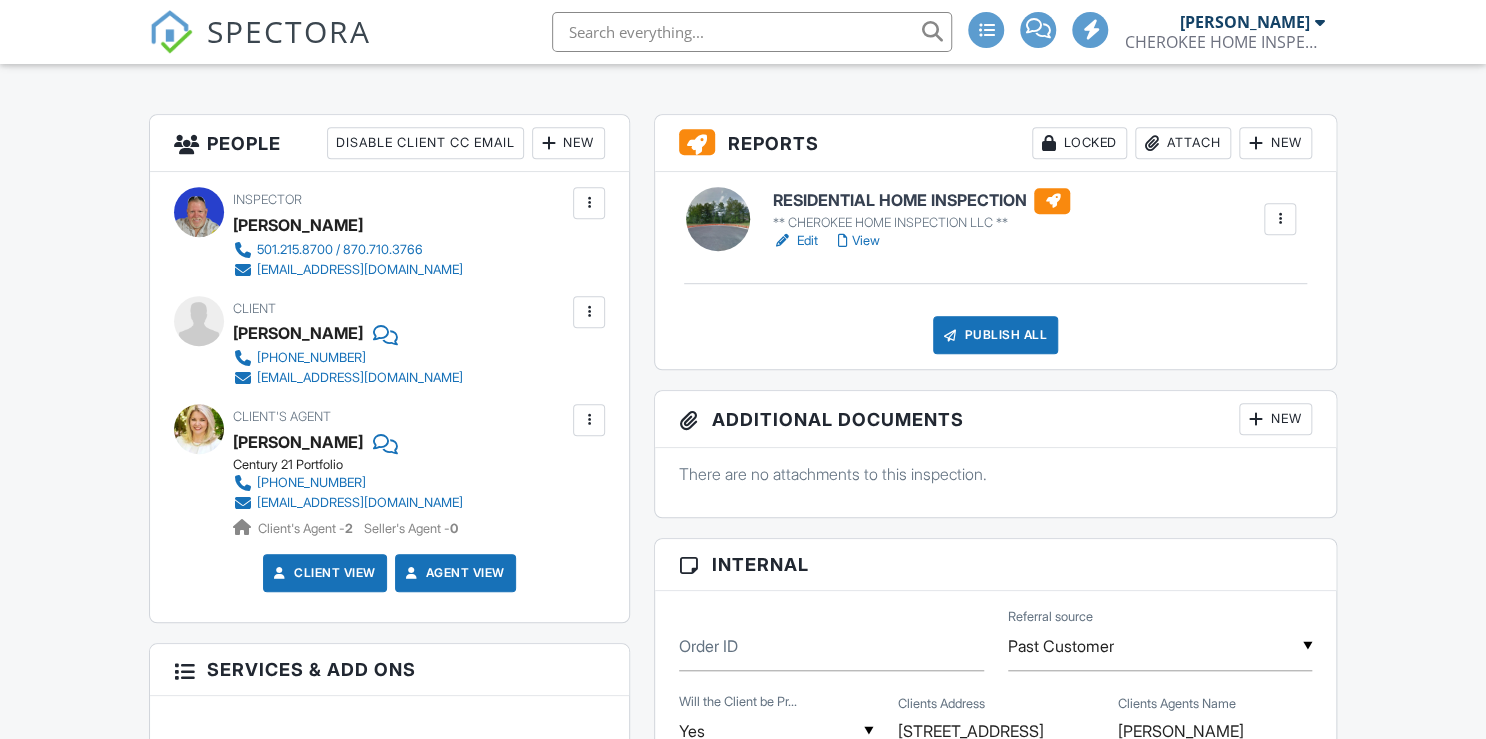 scroll, scrollTop: 480, scrollLeft: 0, axis: vertical 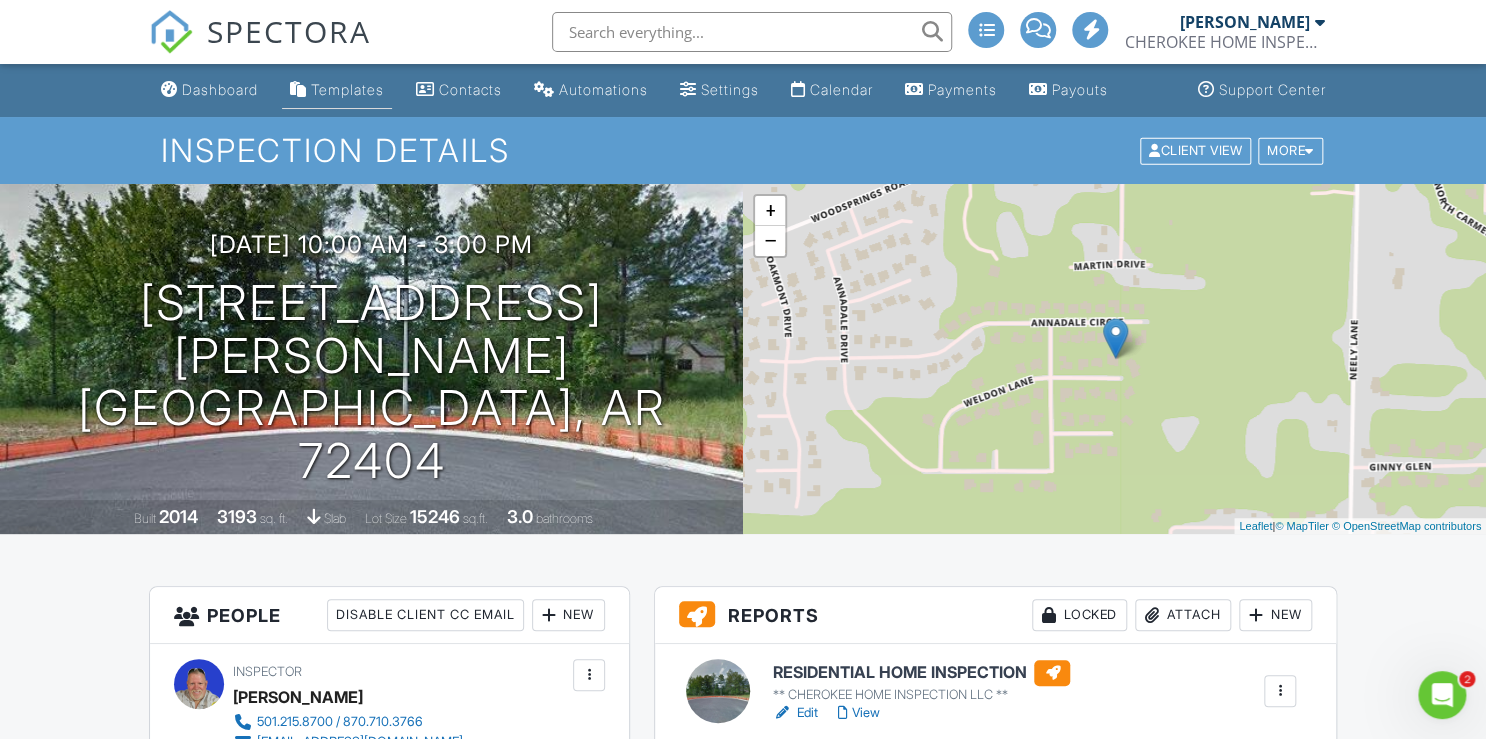 click on "Templates" at bounding box center (347, 89) 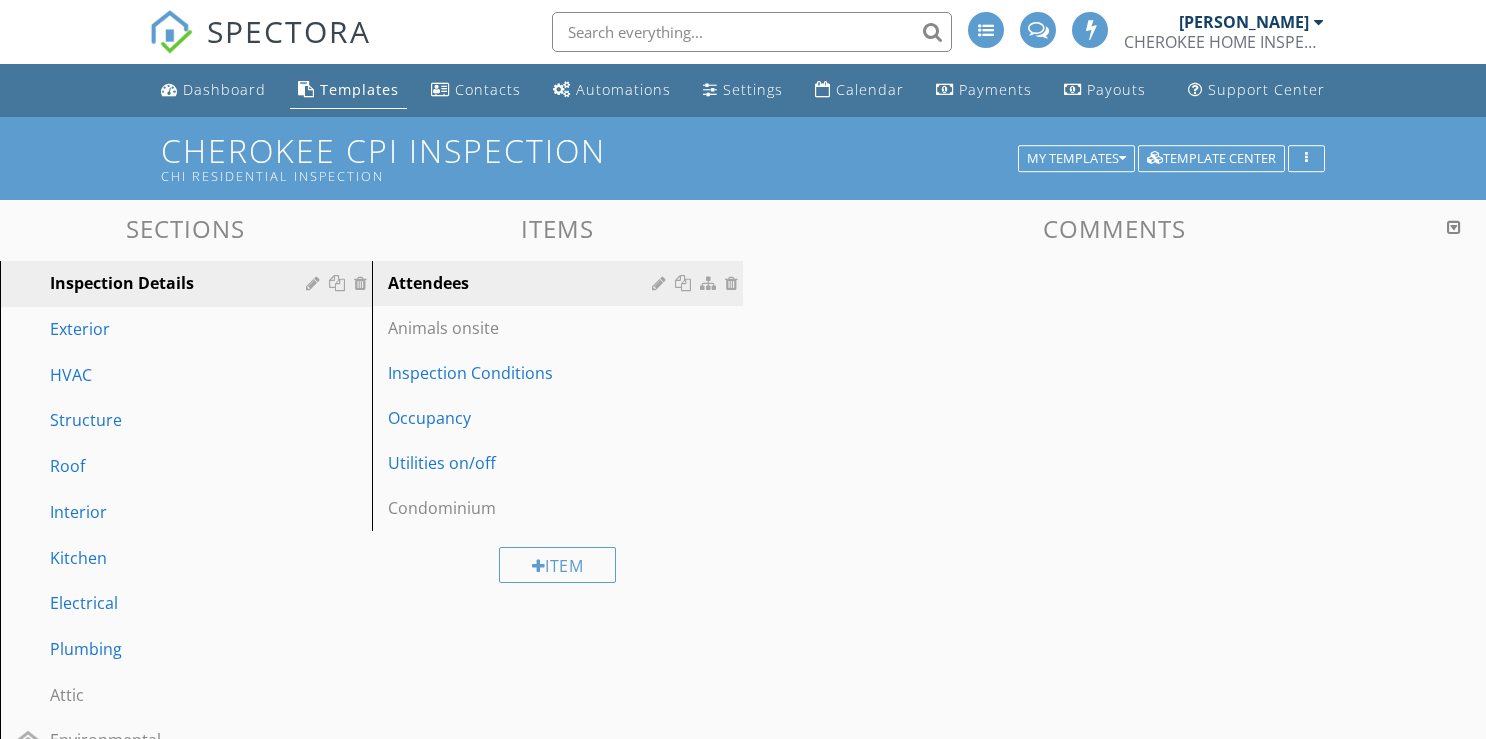scroll, scrollTop: 0, scrollLeft: 0, axis: both 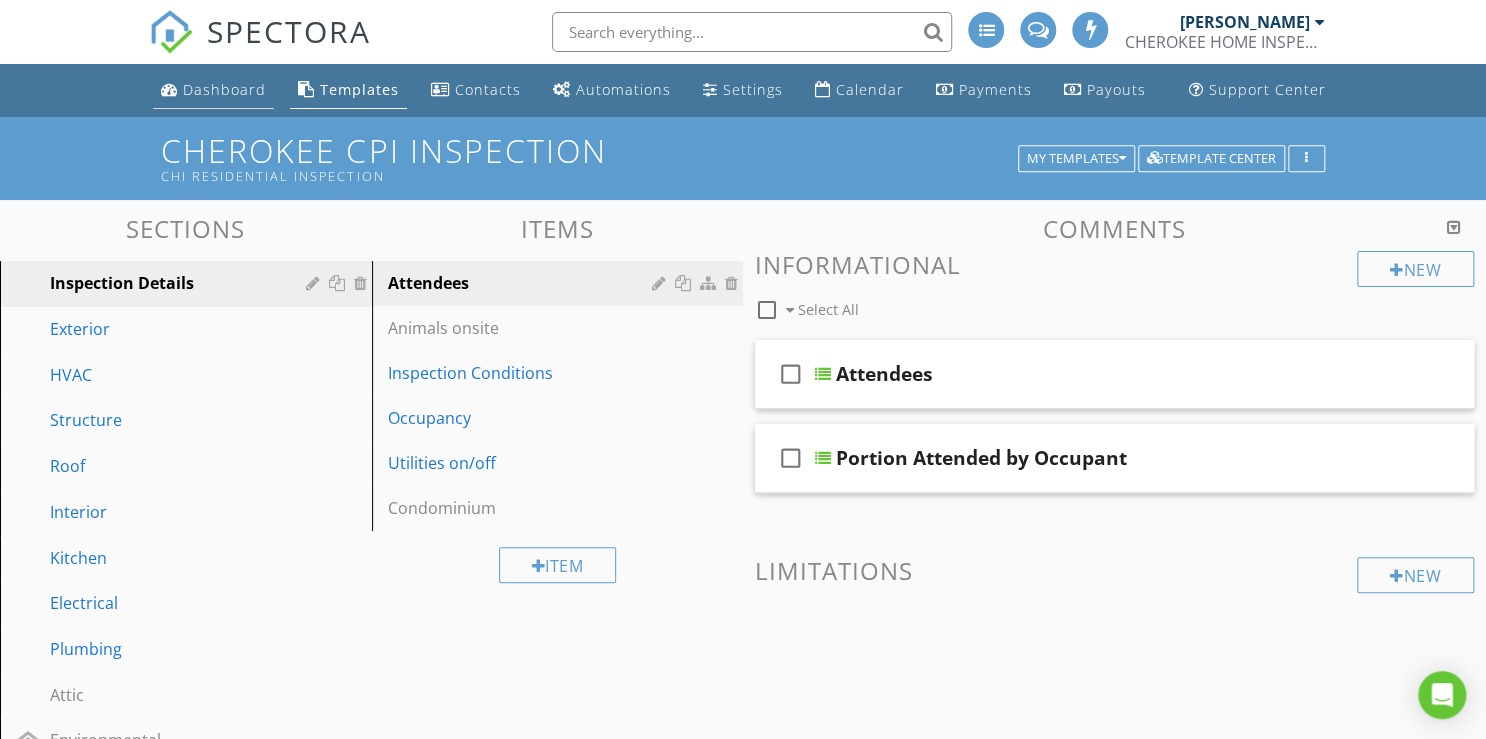 click on "Dashboard" at bounding box center (224, 89) 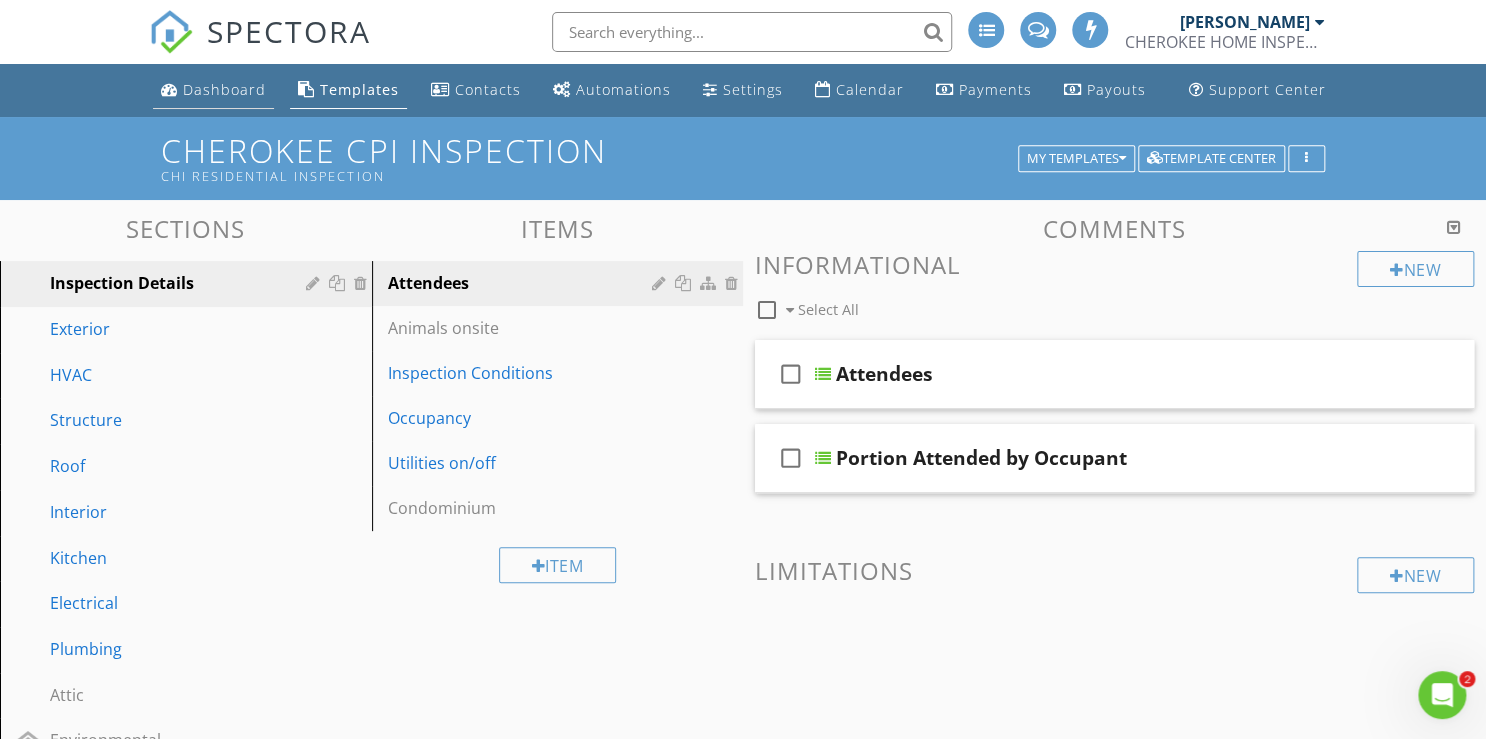 scroll, scrollTop: 0, scrollLeft: 0, axis: both 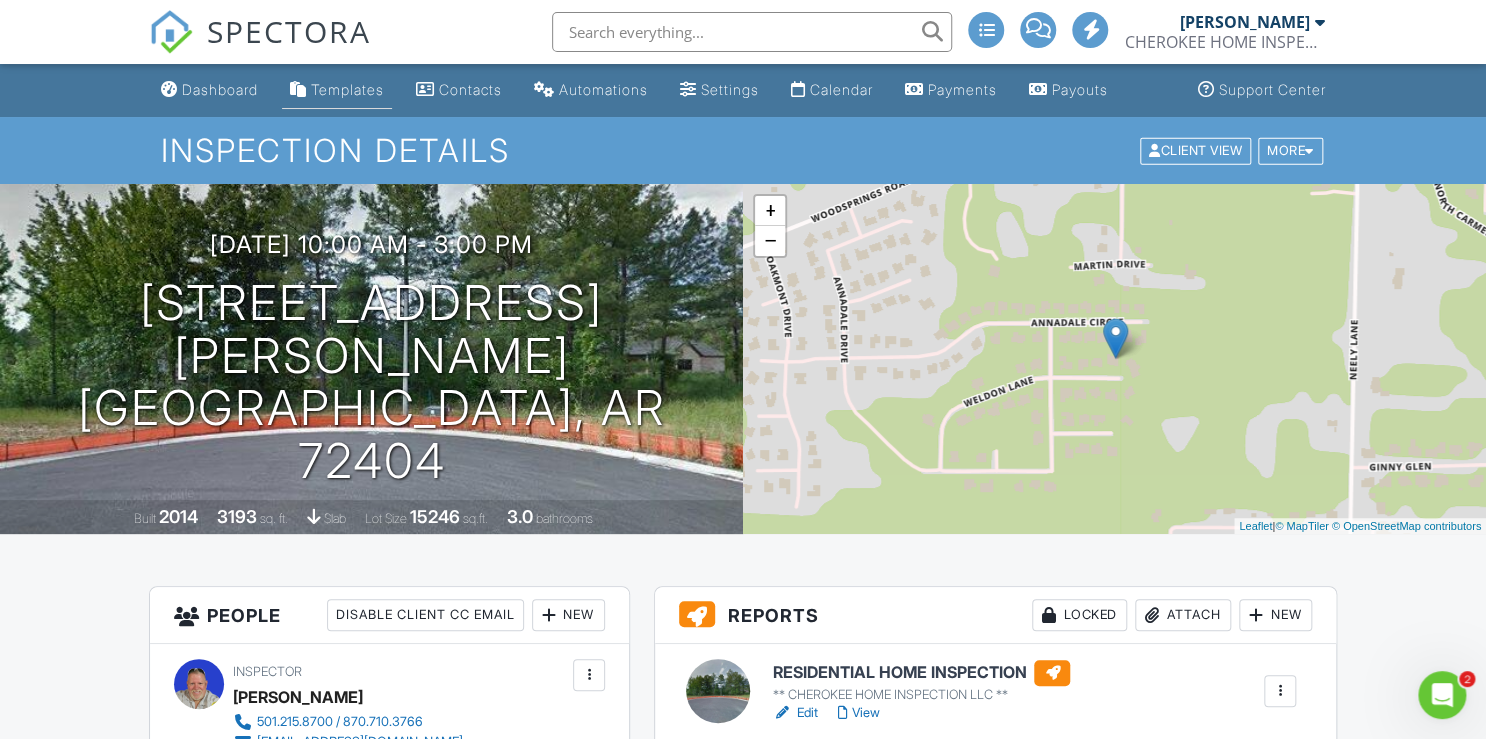 click on "Templates" at bounding box center (347, 89) 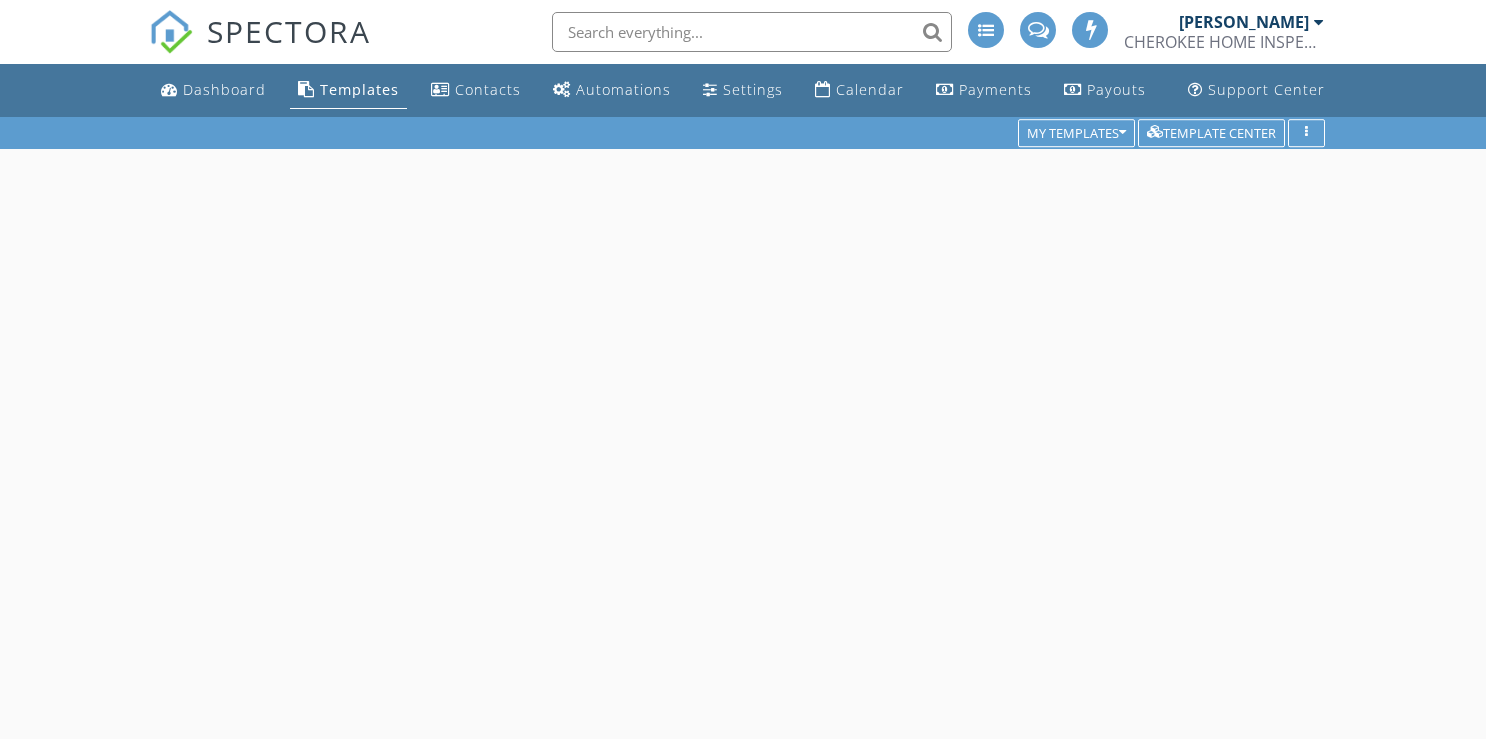 scroll, scrollTop: 0, scrollLeft: 0, axis: both 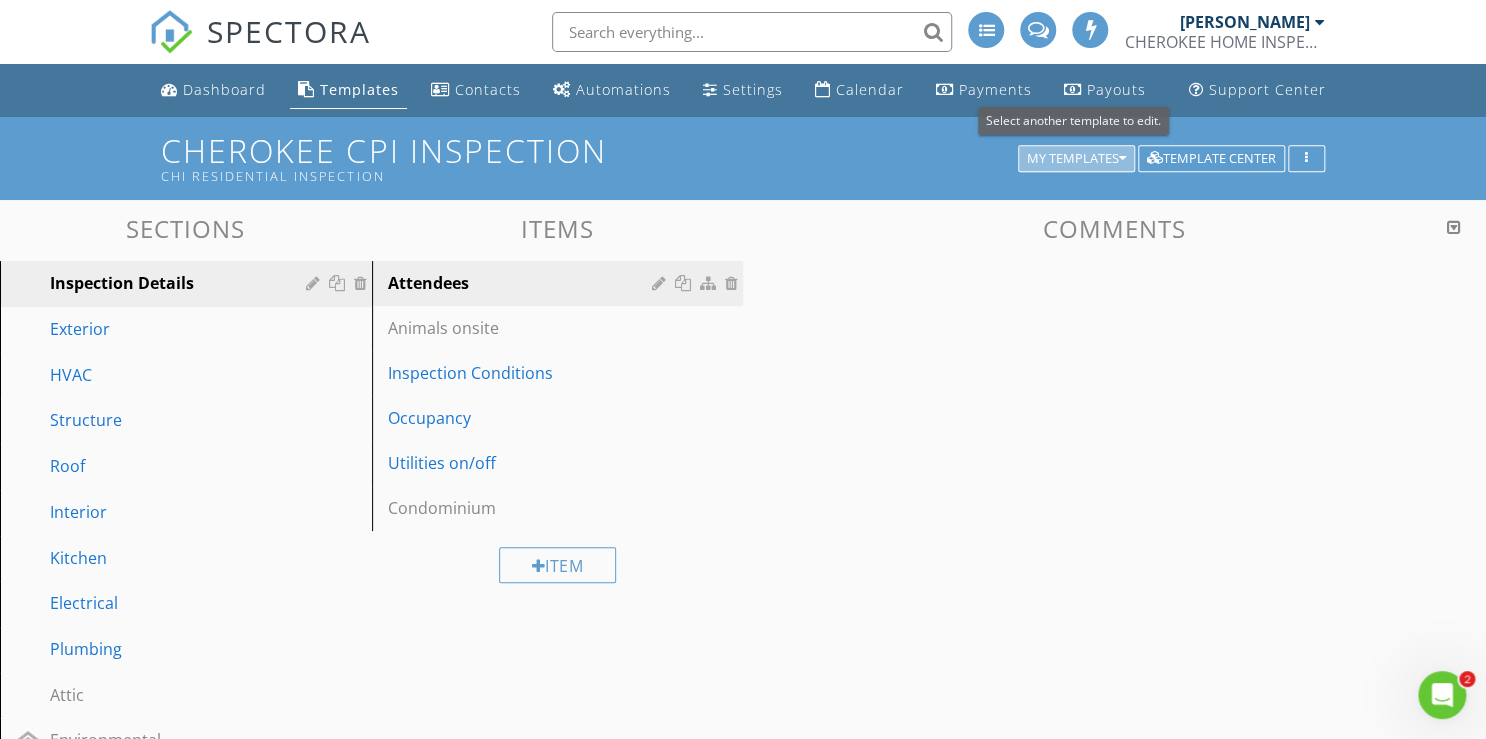click at bounding box center (1122, 159) 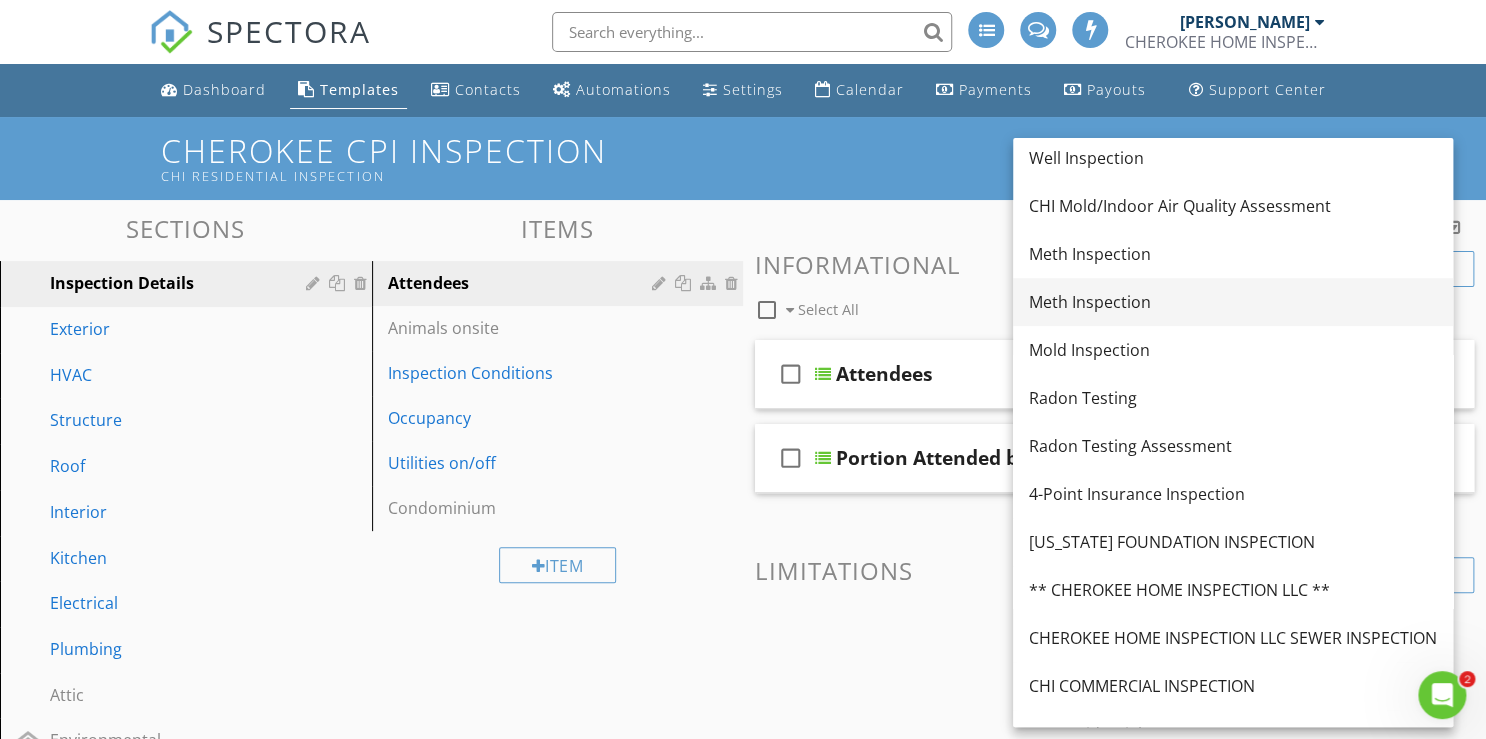 scroll, scrollTop: 400, scrollLeft: 0, axis: vertical 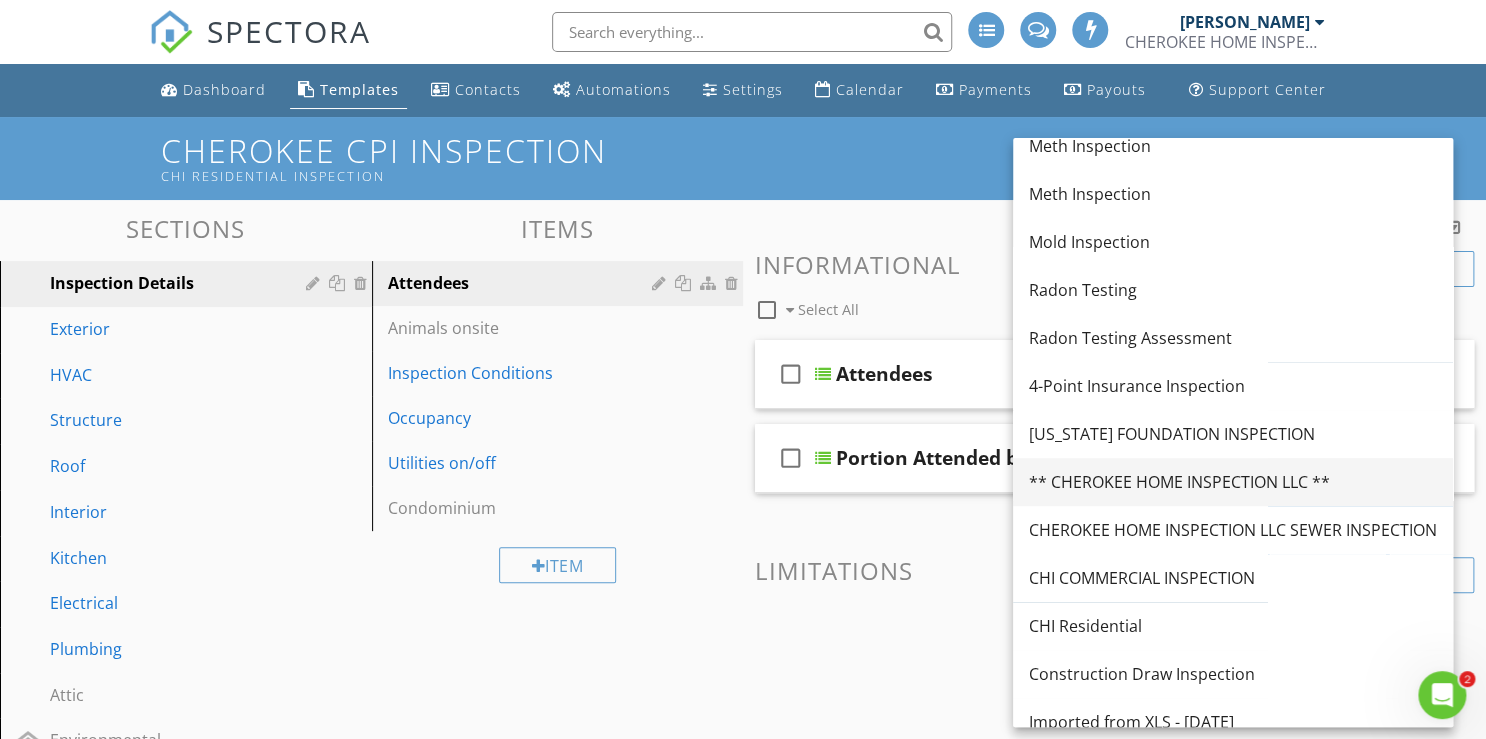 click on "** CHEROKEE HOME INSPECTION LLC **" at bounding box center [1233, 482] 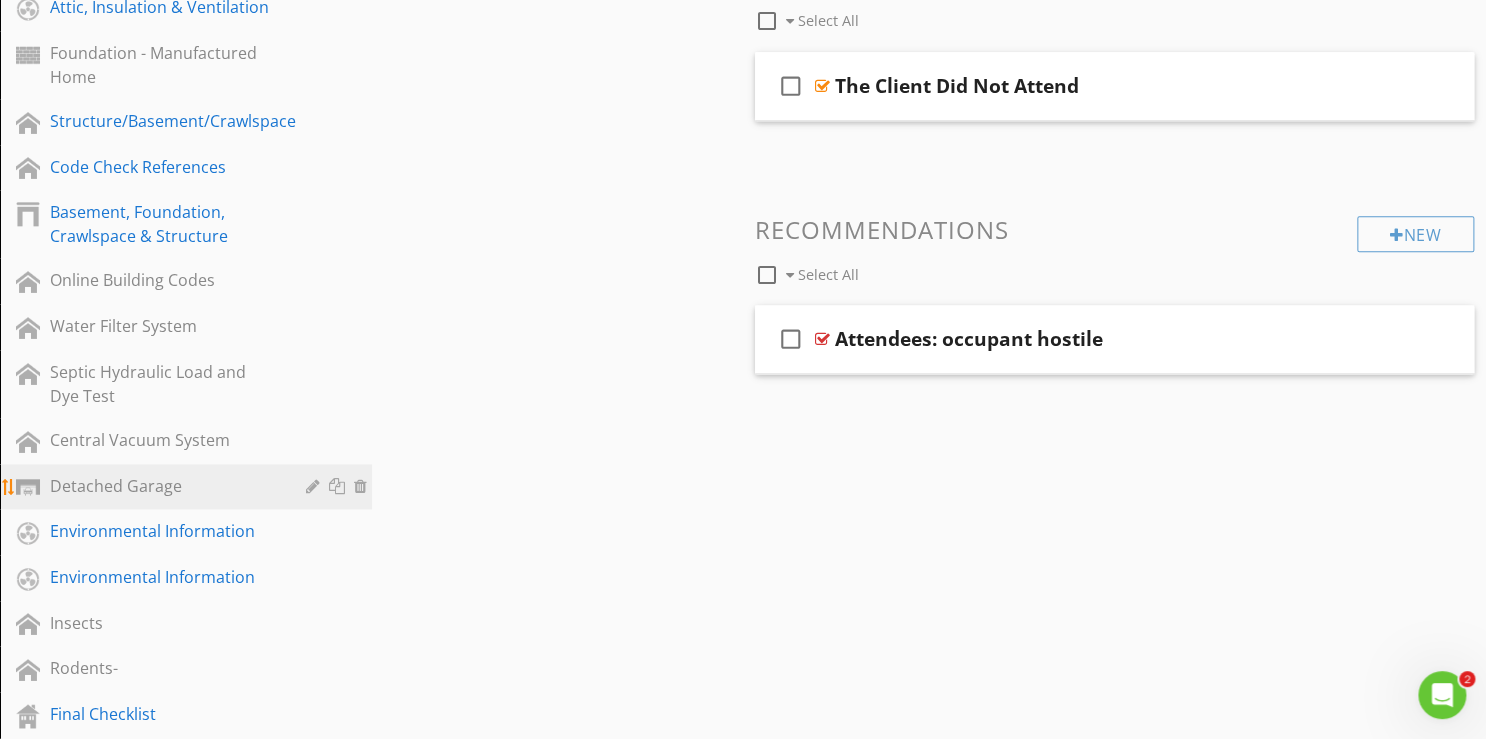 scroll, scrollTop: 1040, scrollLeft: 0, axis: vertical 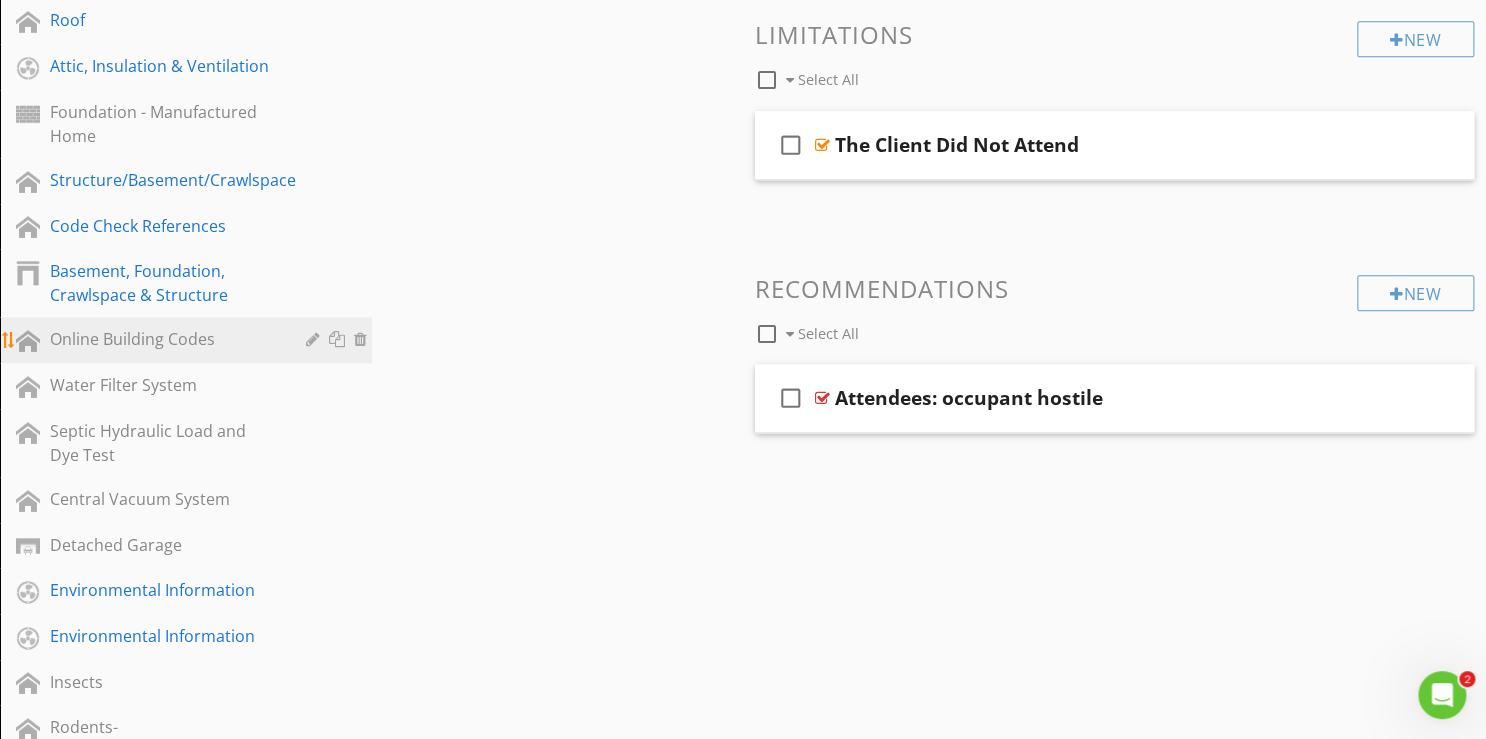 click on "Online Building Codes" at bounding box center [163, 339] 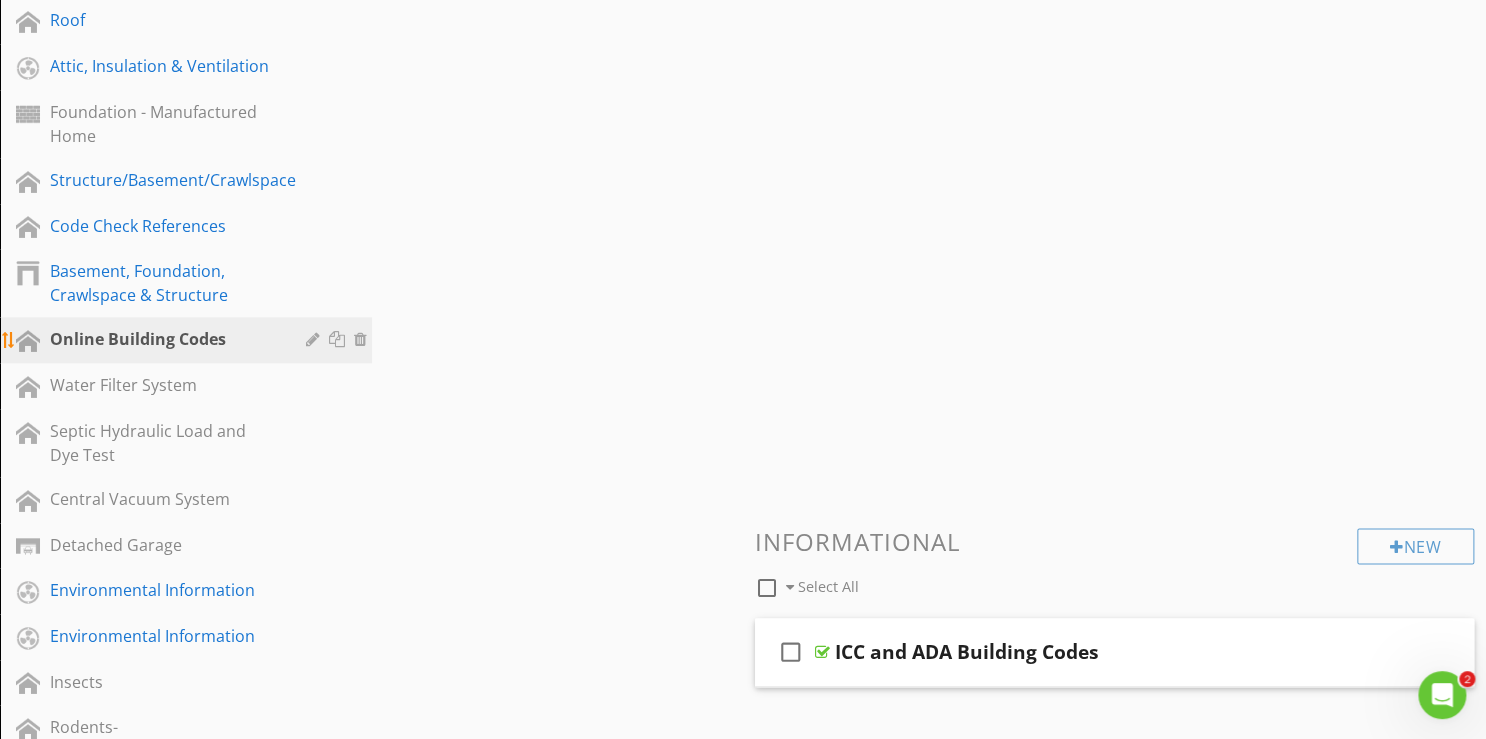 click on "Online Building Codes" at bounding box center (163, 339) 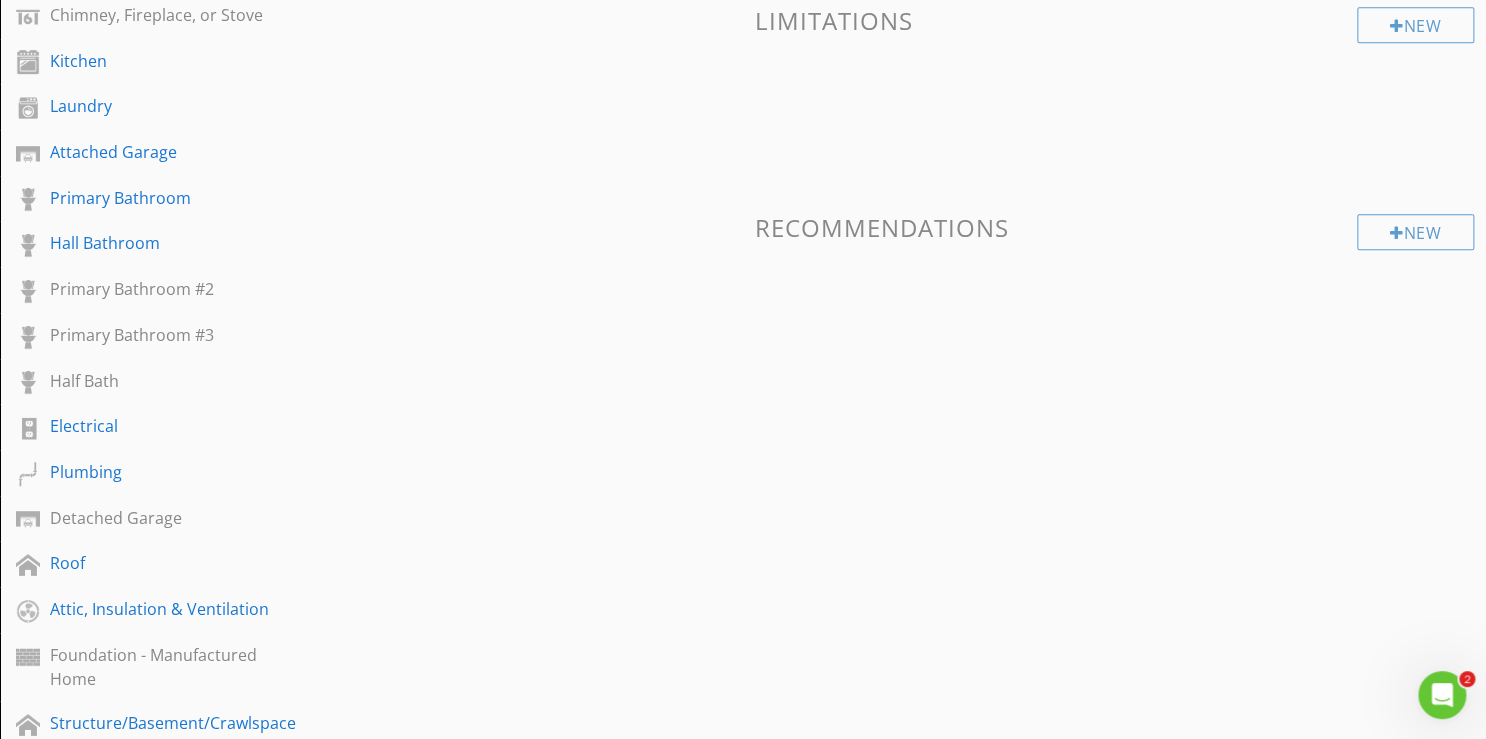 scroll, scrollTop: 160, scrollLeft: 0, axis: vertical 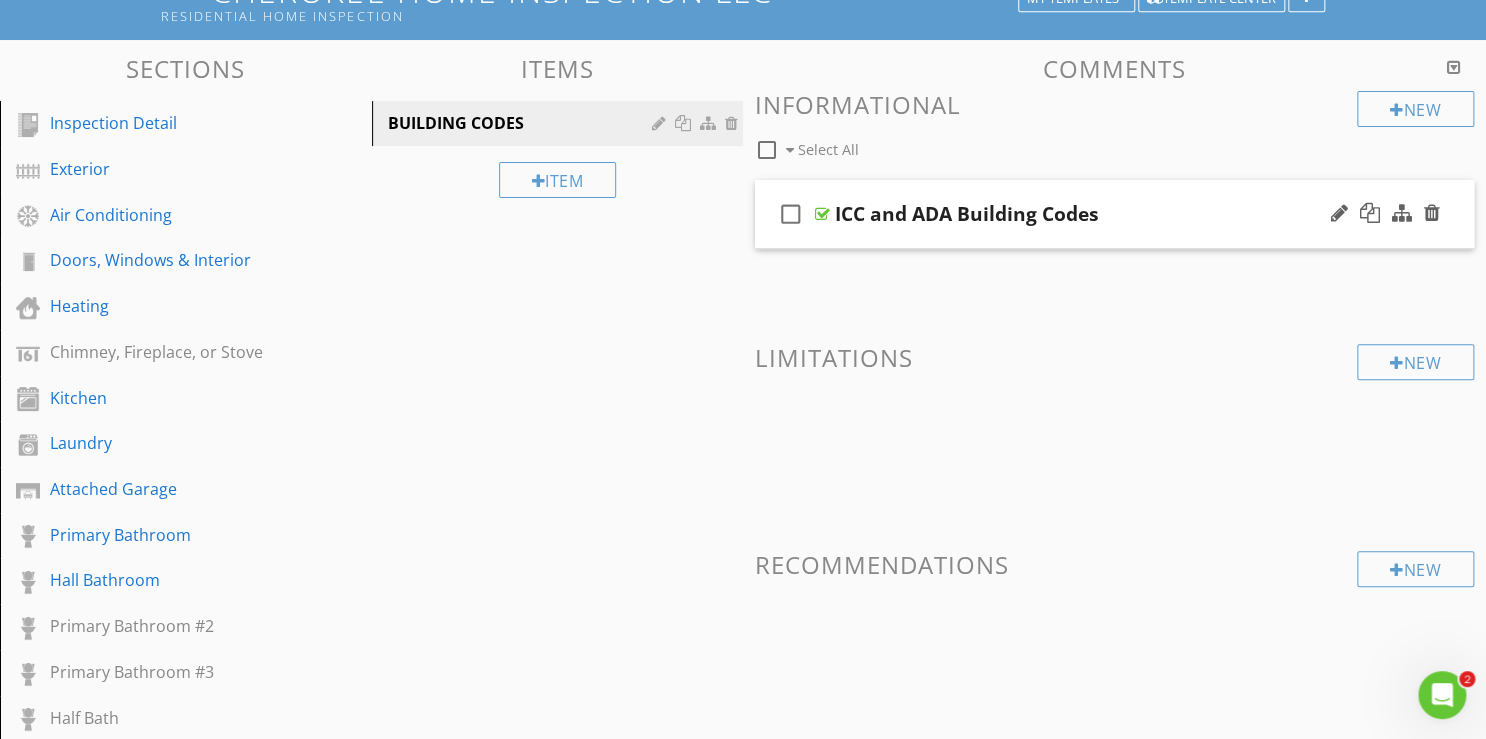 click on "ICC and ADA Building Codes" at bounding box center (967, 214) 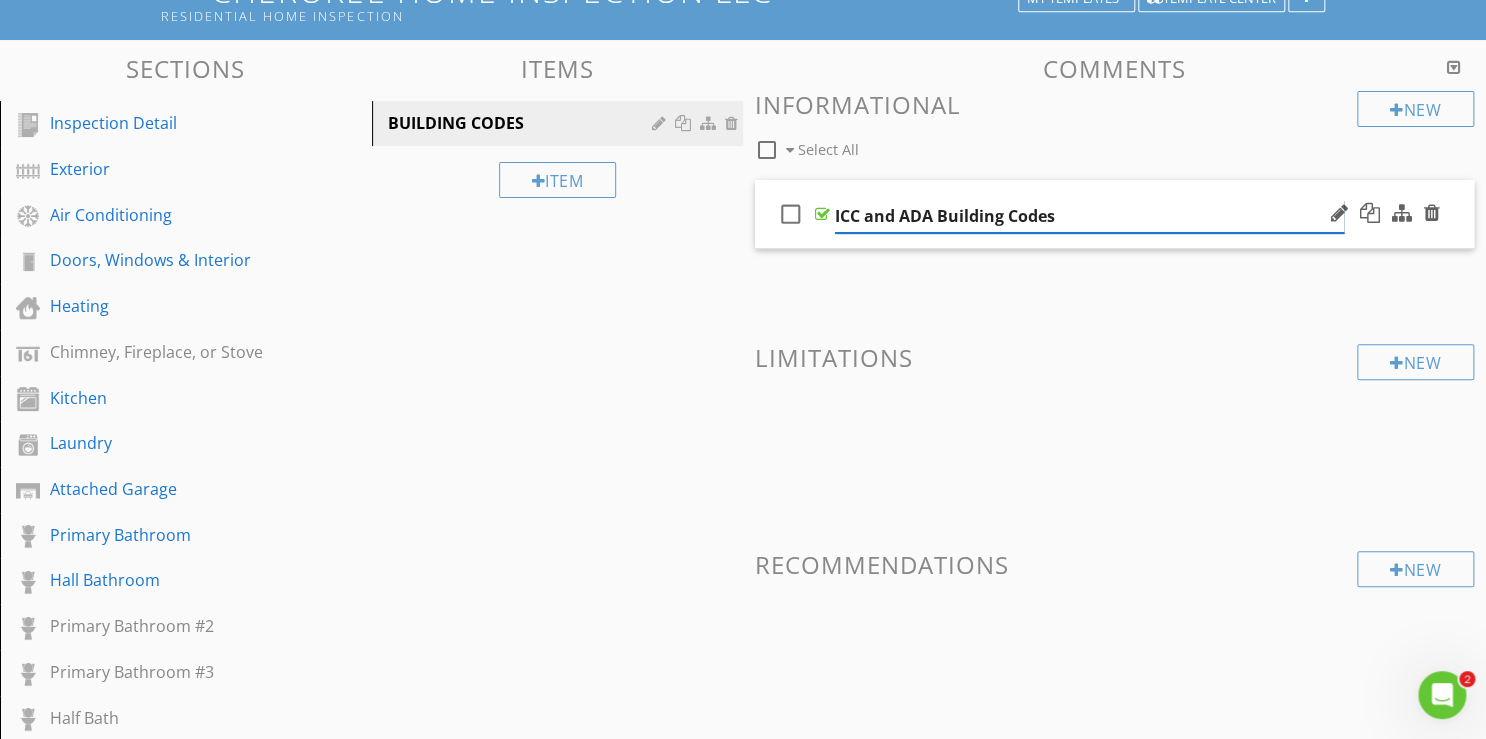 click on "ICC and ADA Building Codes" at bounding box center [1089, 216] 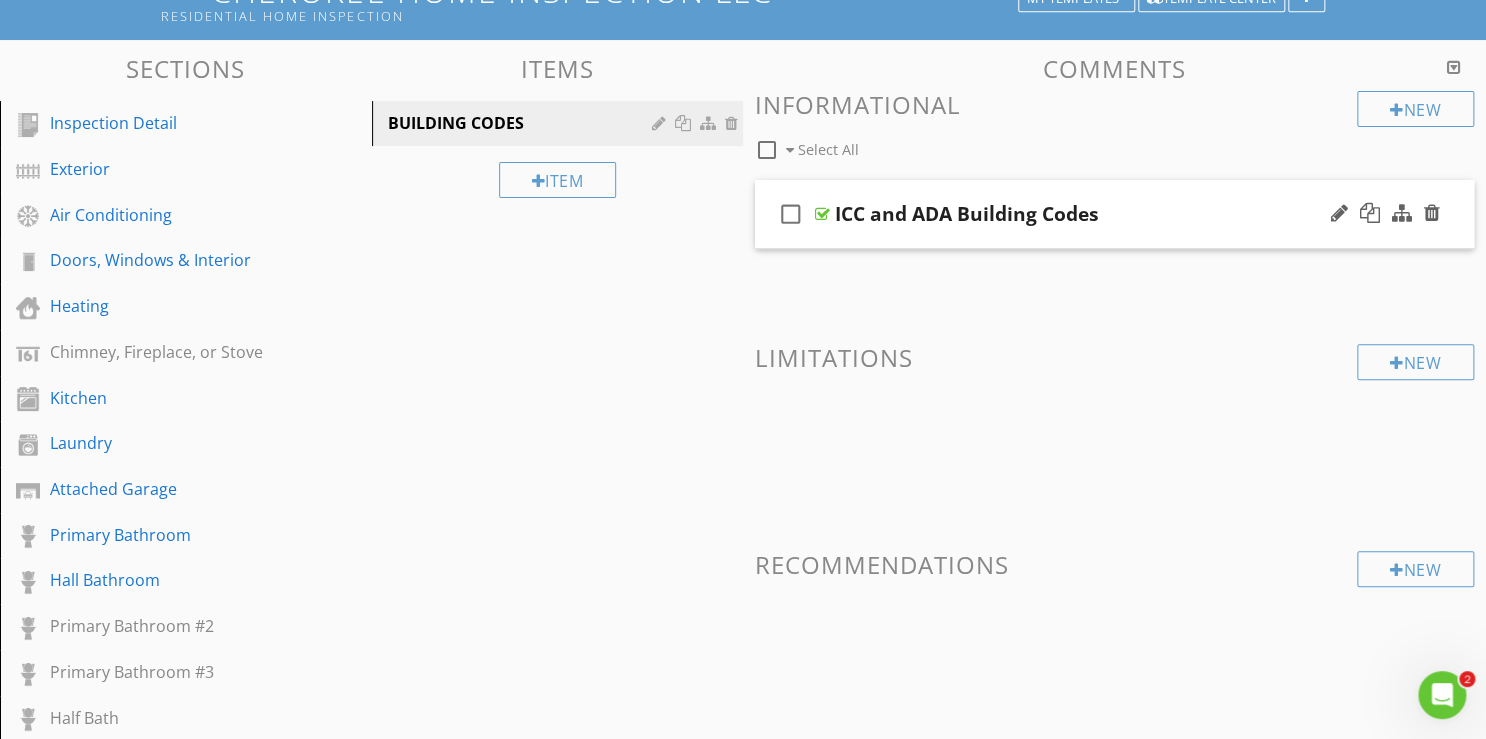 click on "check_box_outline_blank" at bounding box center [791, 214] 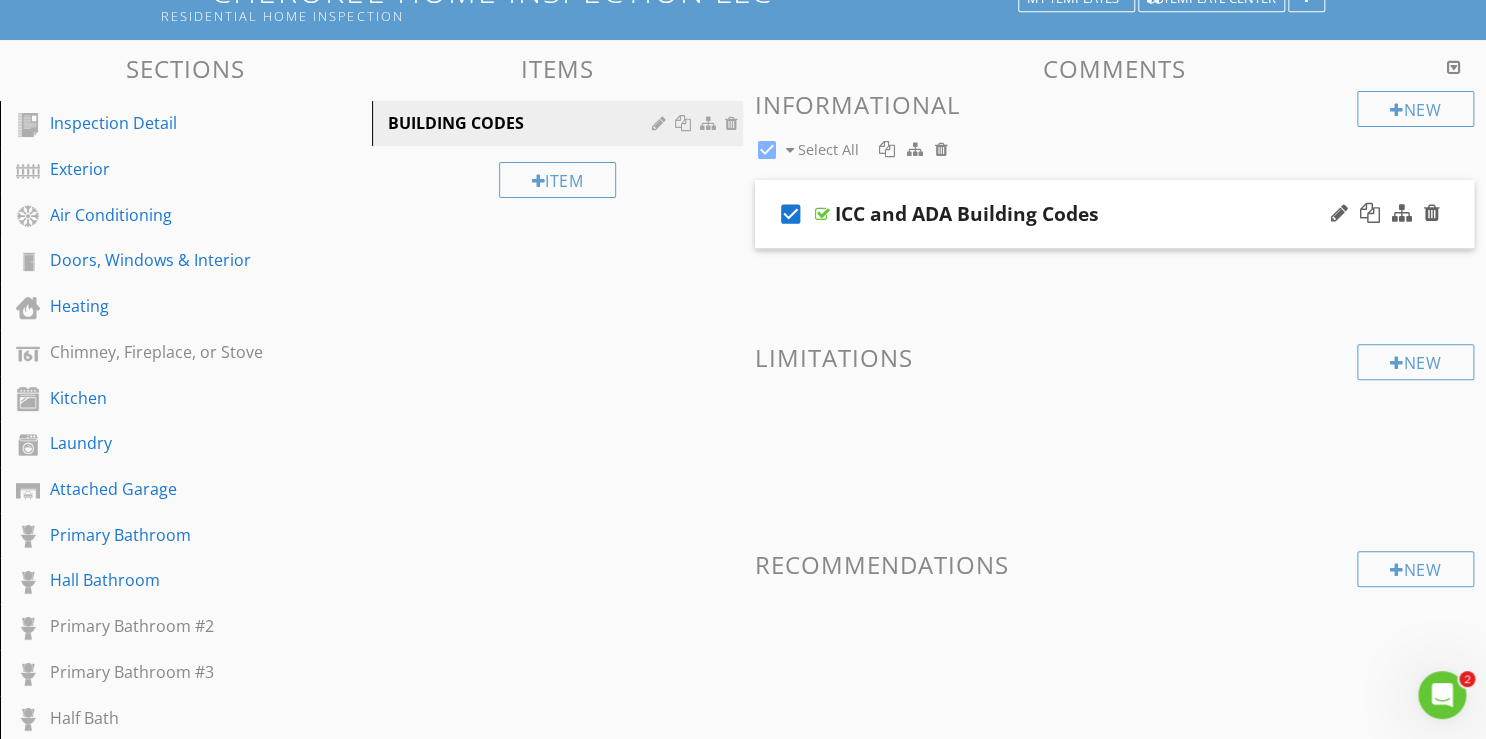 click on "check_box
ICC and ADA Building Codes" at bounding box center (1114, 214) 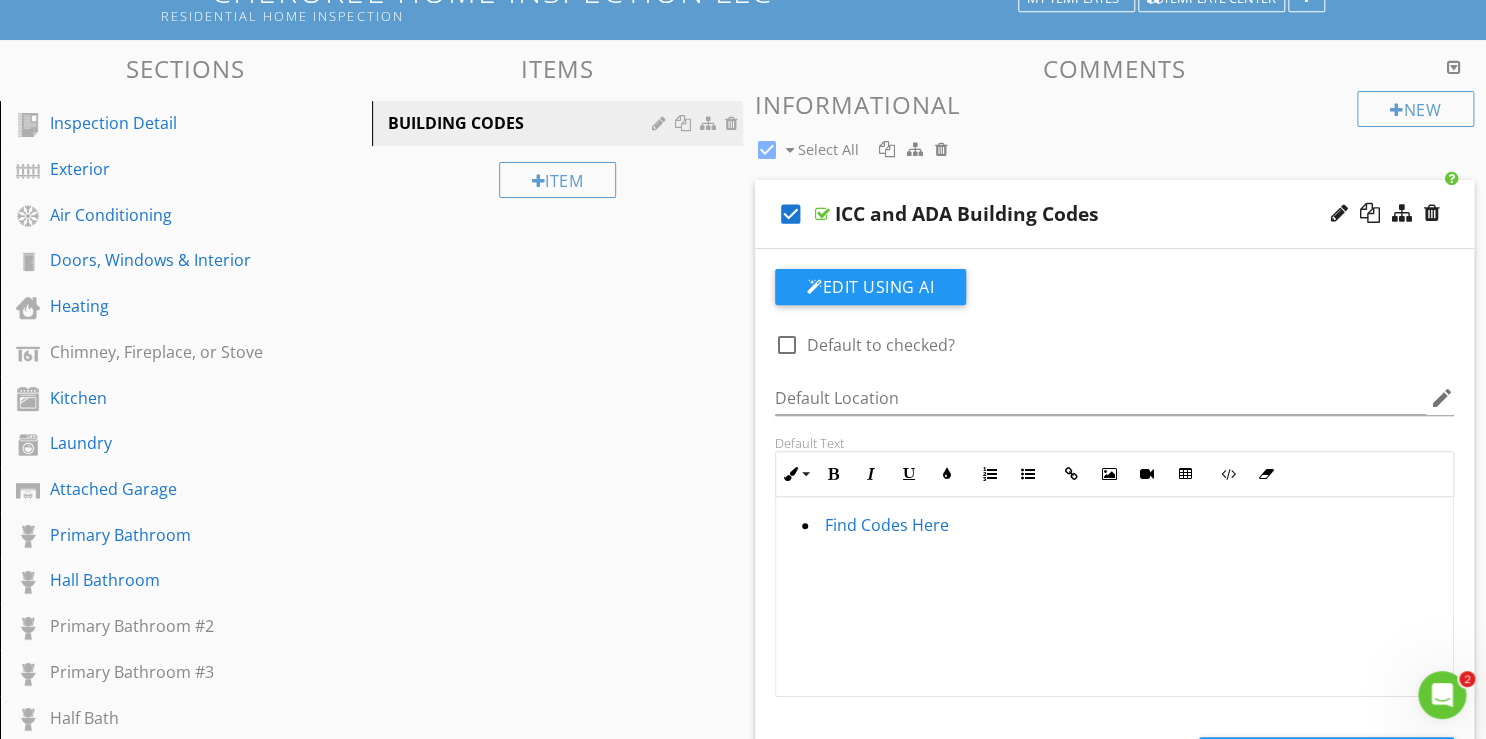 click on "Find Codes Here" at bounding box center (887, 525) 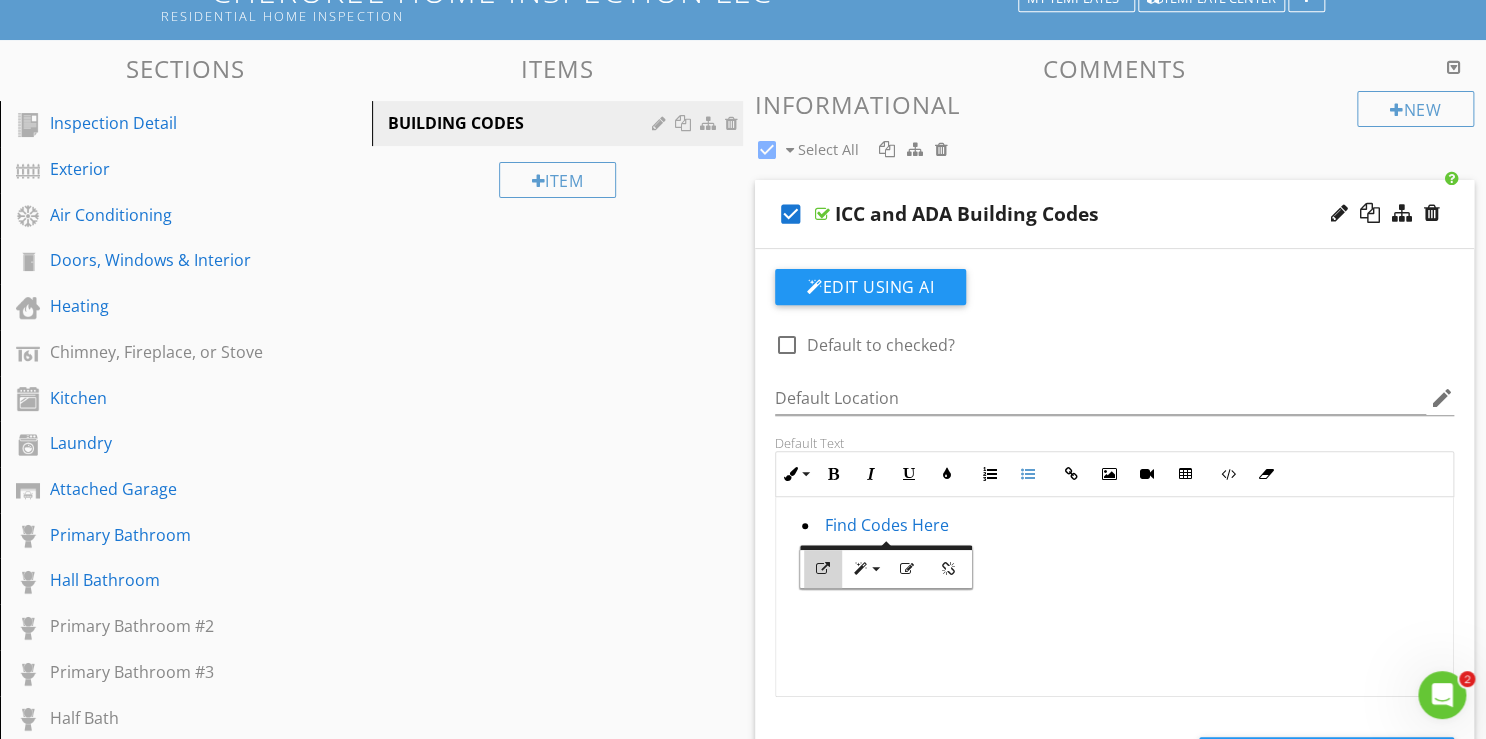 click at bounding box center [823, 569] 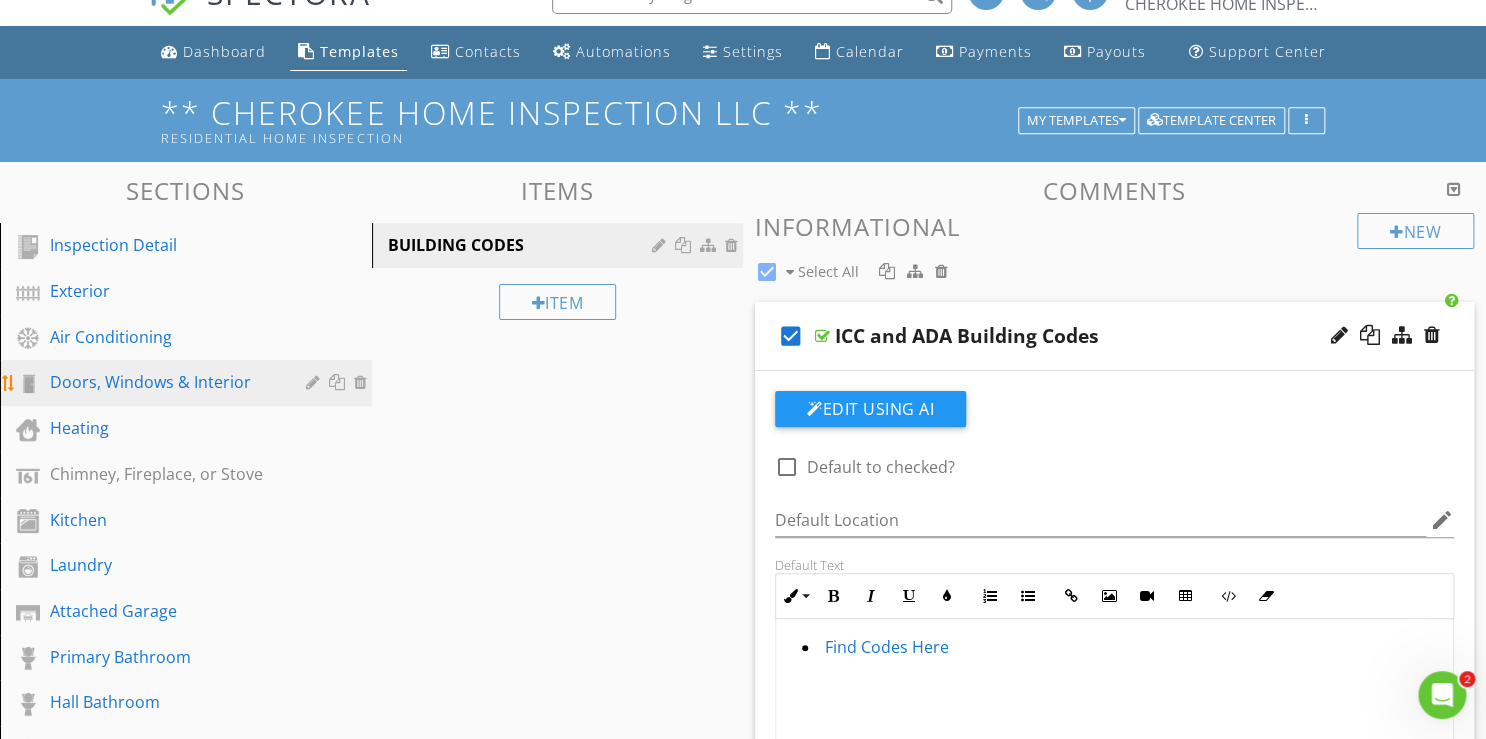 scroll, scrollTop: 0, scrollLeft: 0, axis: both 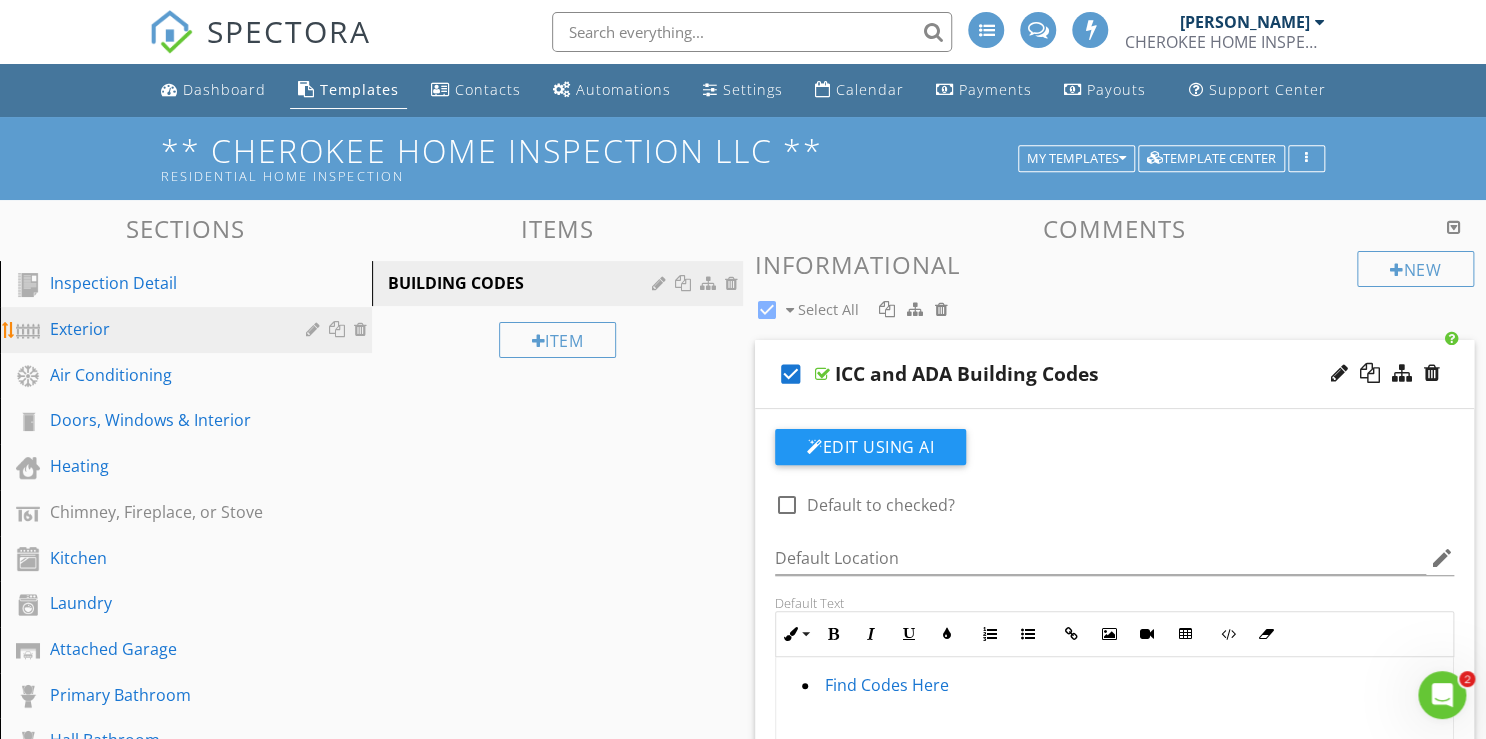 click on "Exterior" at bounding box center [163, 329] 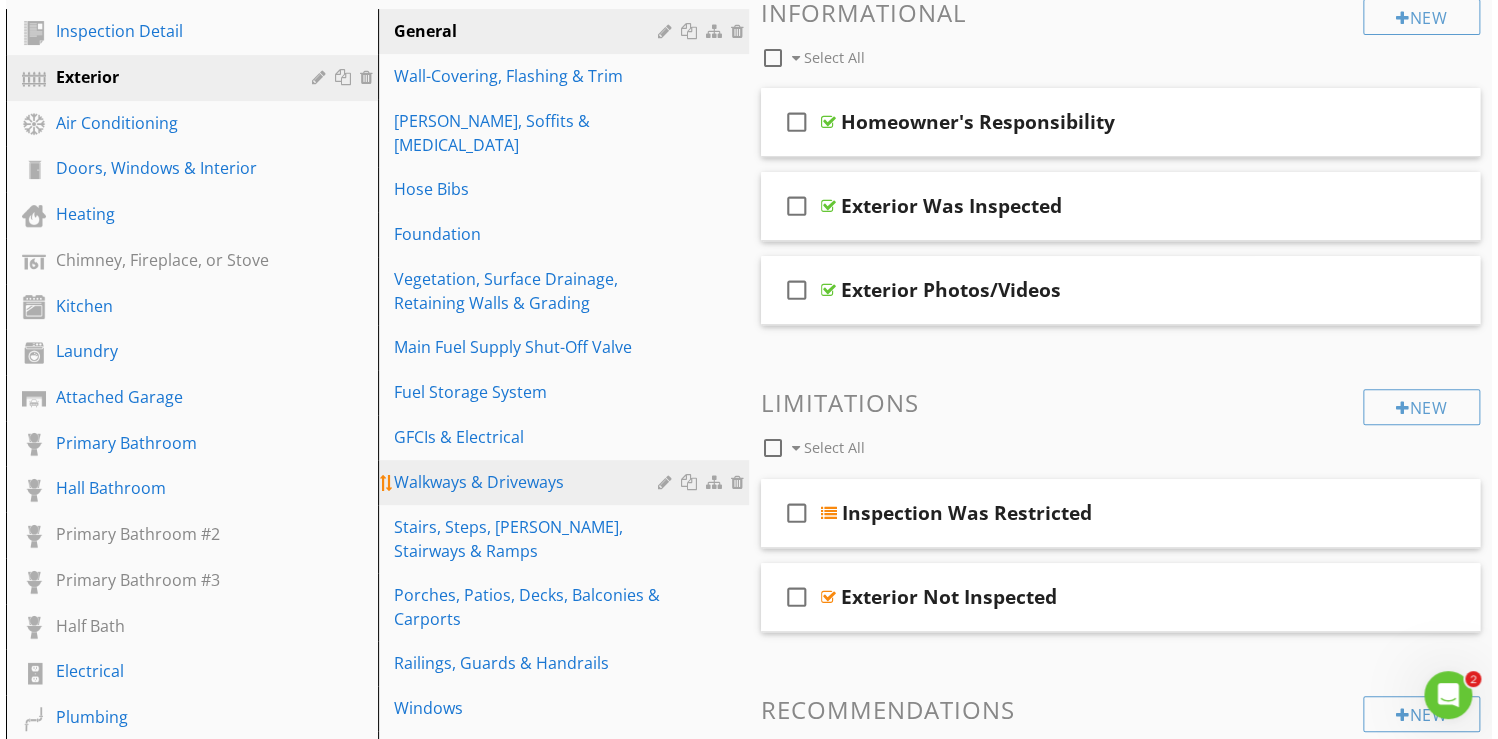 scroll, scrollTop: 240, scrollLeft: 0, axis: vertical 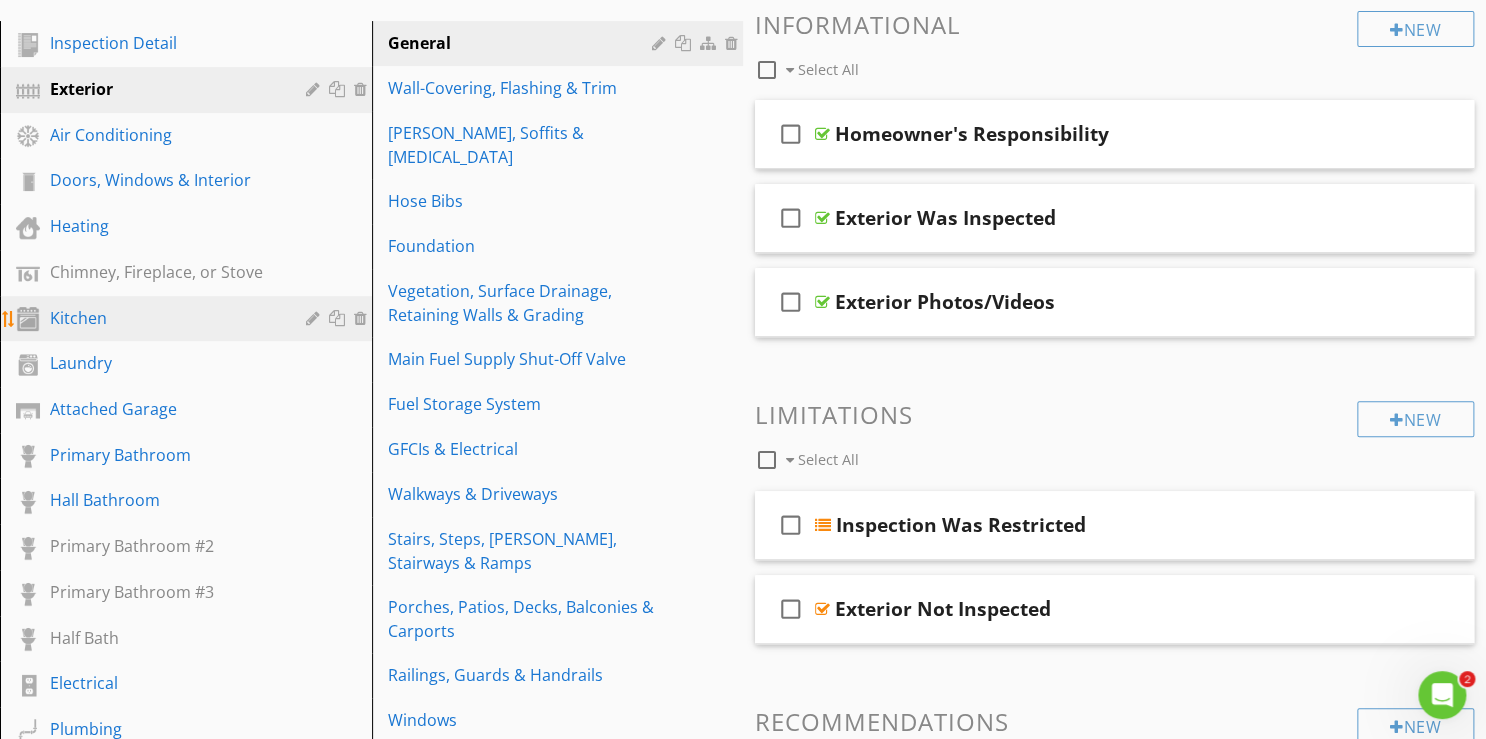 click on "Kitchen" at bounding box center (163, 318) 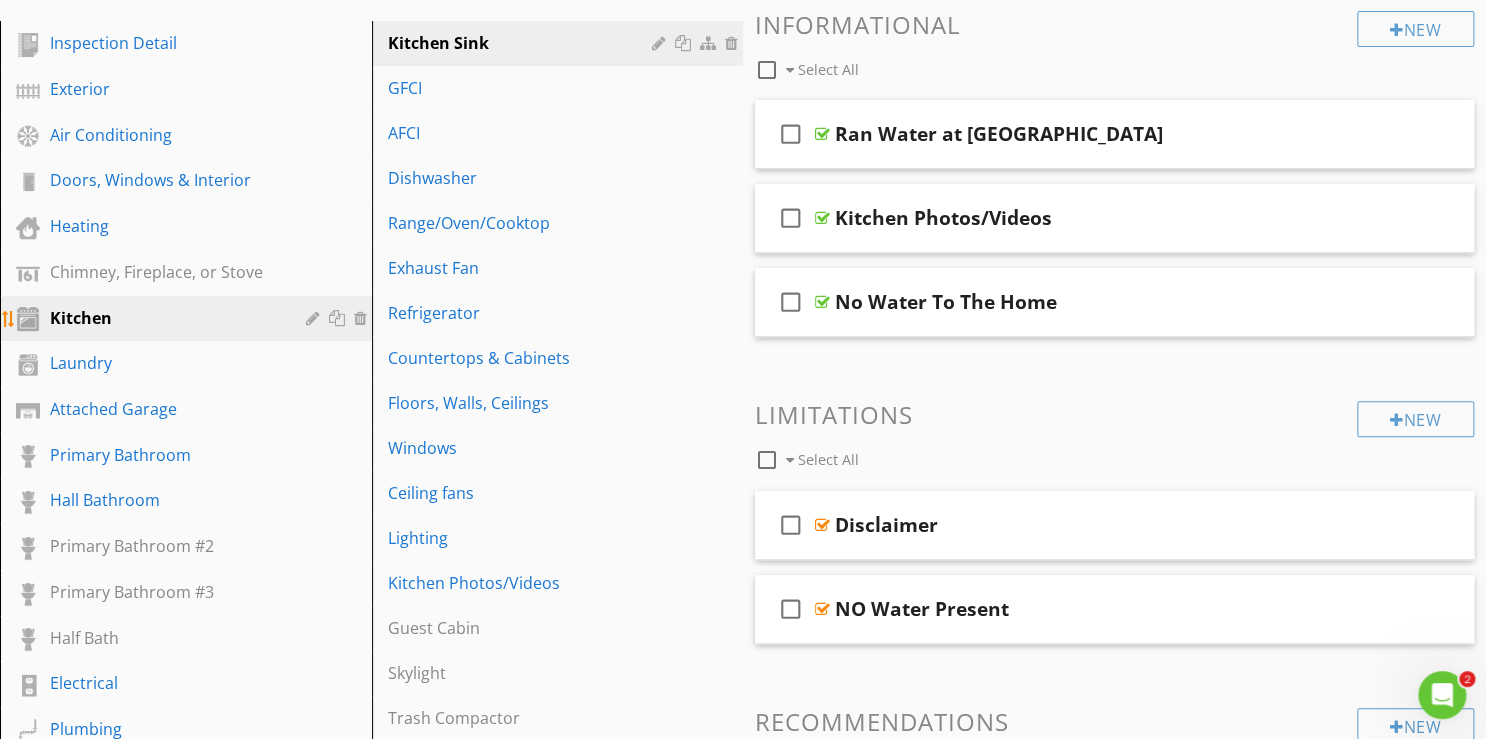 click at bounding box center [315, 318] 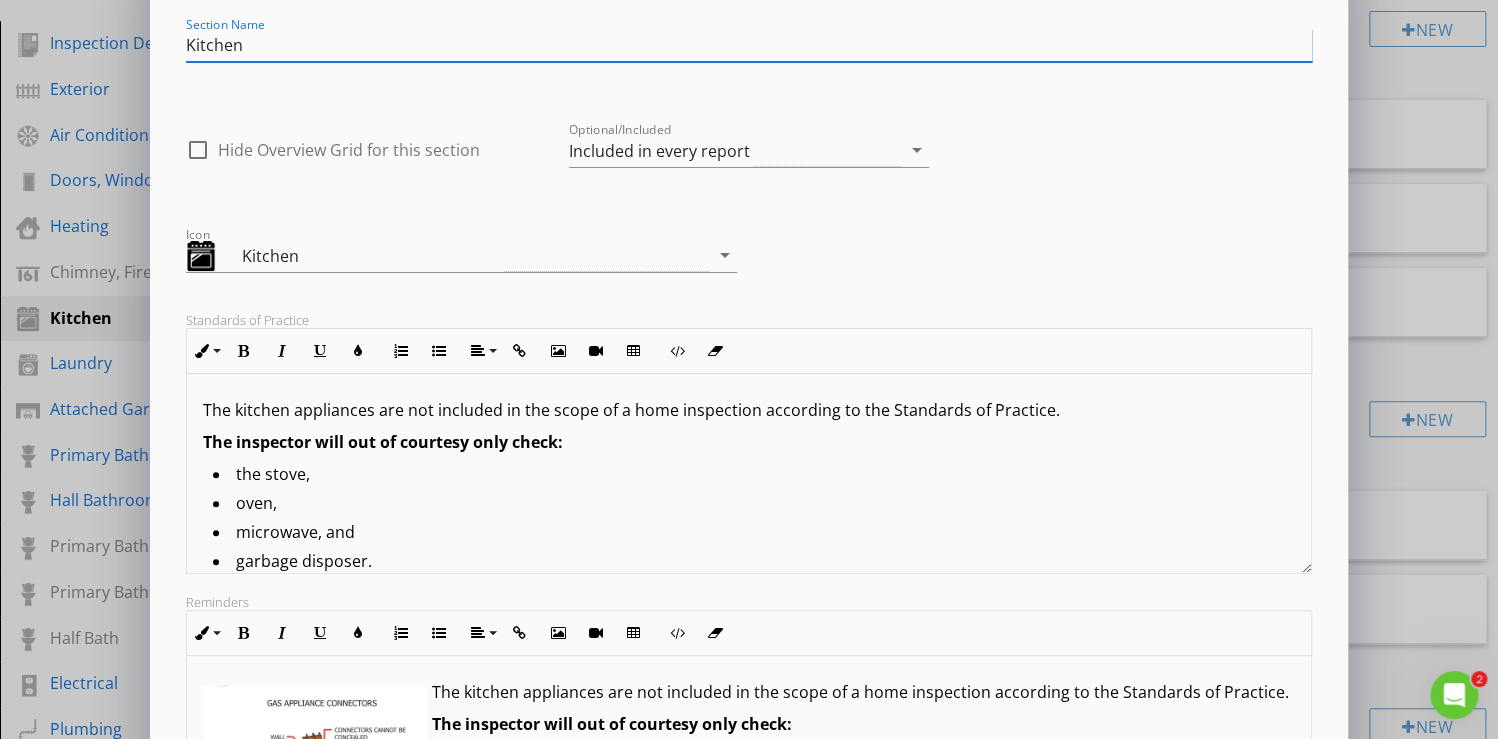 scroll, scrollTop: 318, scrollLeft: 0, axis: vertical 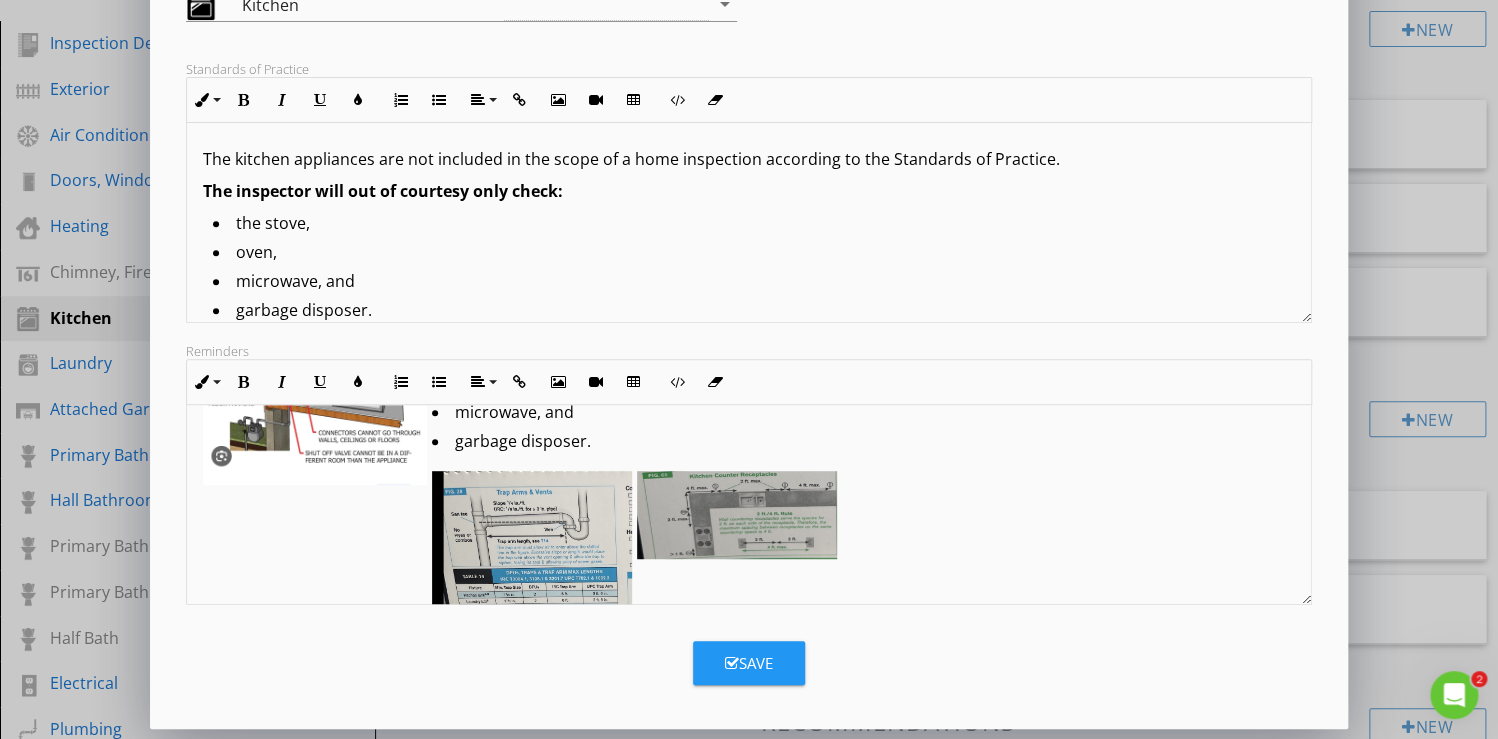 click on "Edit Section   Section Name Kitchen     check_box_outline_blank Hide Overview Grid for this section     Optional/Included Included in every report arrow_drop_down   Icon   Kitchen   arrow_drop_down     Standards of Practice   Inline Style XLarge Large Normal Small Light Small/Light Bold Italic Underline Colors Ordered List Unordered List Align Align Left Align Center Align Right Align Justify Insert Link Insert Image Insert Video Insert Table Code View Clear Formatting The kitchen appliances are not included in the scope of a home inspection according to the Standards of Practice.  The inspector will out of courtesy only check: the stove,  oven,  microwave, and  garbage disposer.  These will display in the 'Standards' tab on the report   Reminders   Inline Style XLarge Large Normal Small Light Small/Light Bold Italic Underline Colors Ordered List Unordered List Align Align Left Align Center Align Right Align Justify Insert Link Insert Image Insert Video Insert Table Code View Clear Formatting" at bounding box center [749, 211] 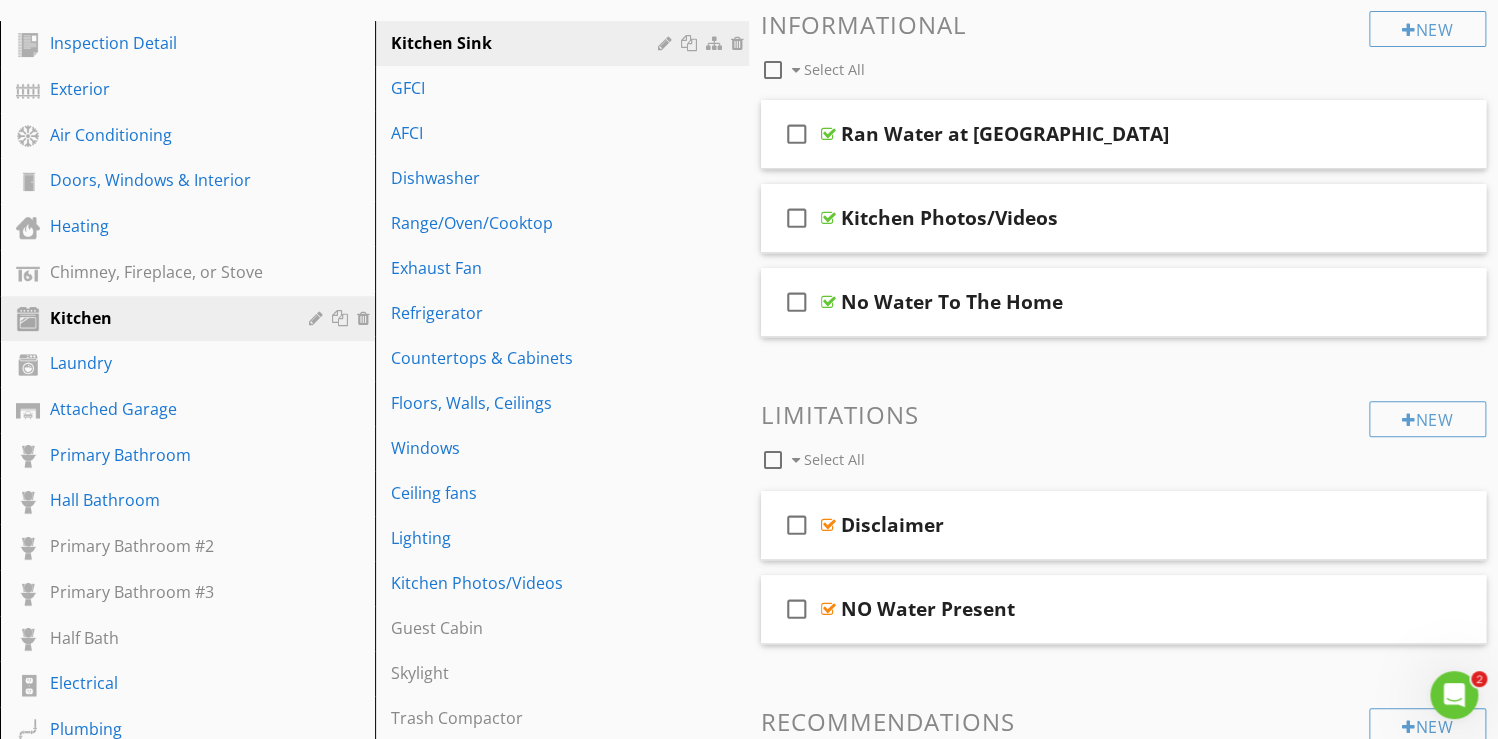 scroll, scrollTop: 0, scrollLeft: 0, axis: both 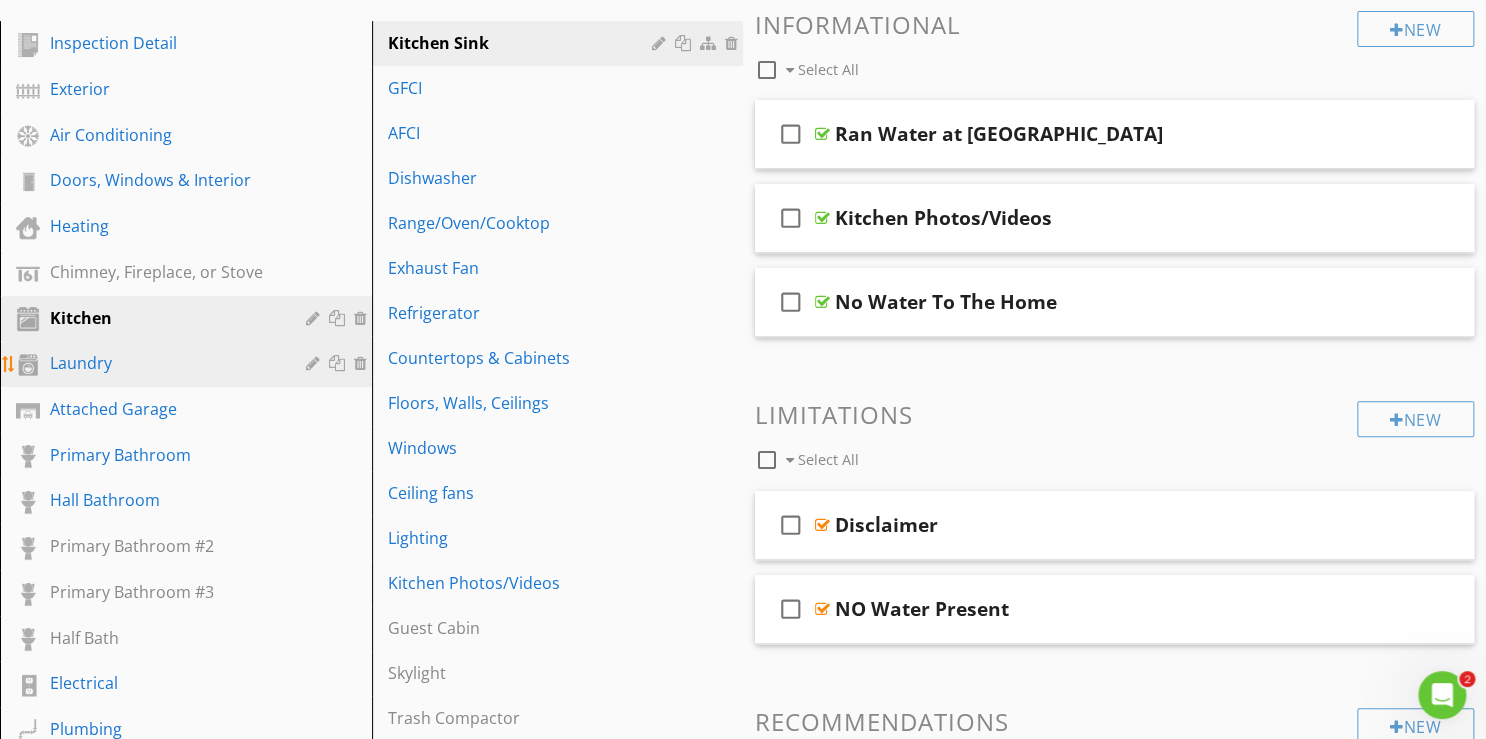 click at bounding box center [315, 363] 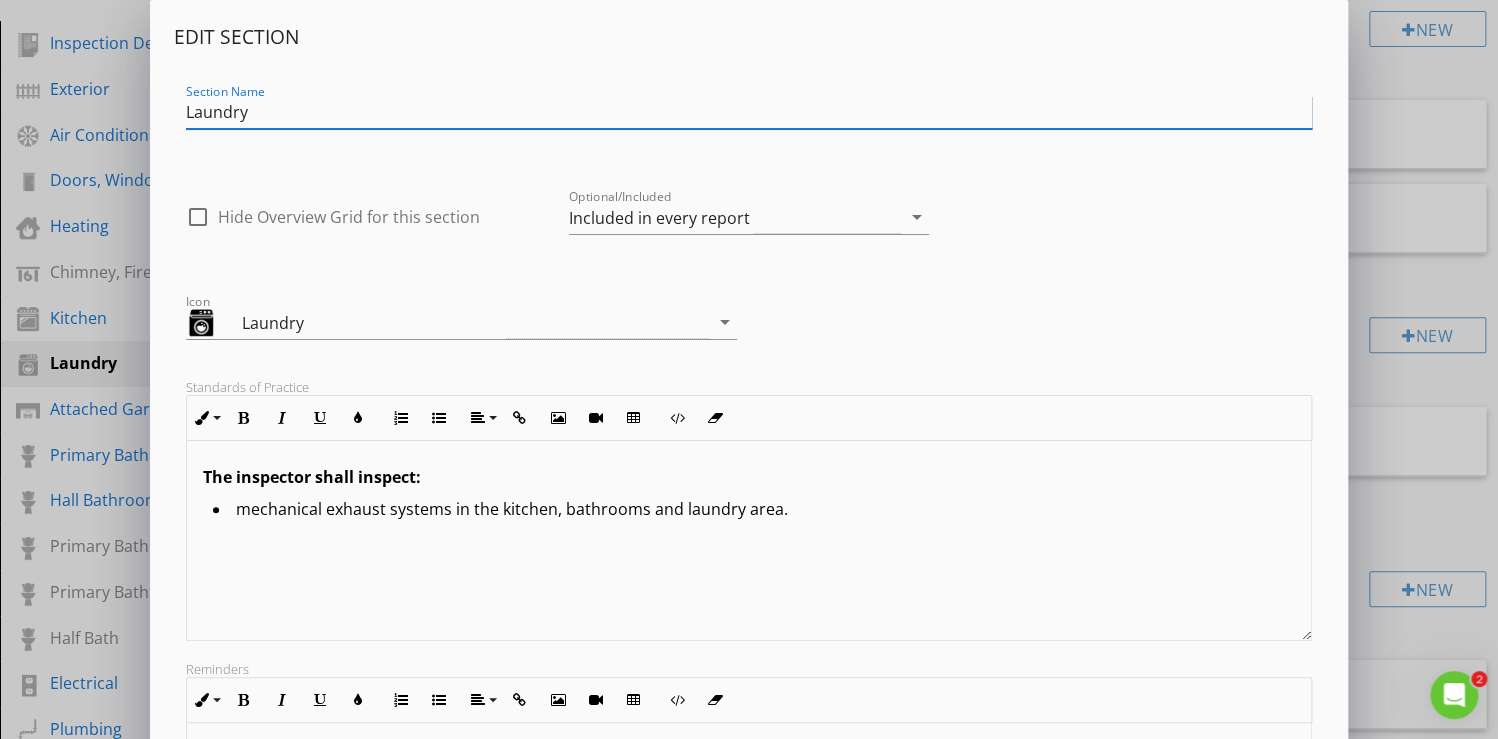 scroll, scrollTop: 0, scrollLeft: 0, axis: both 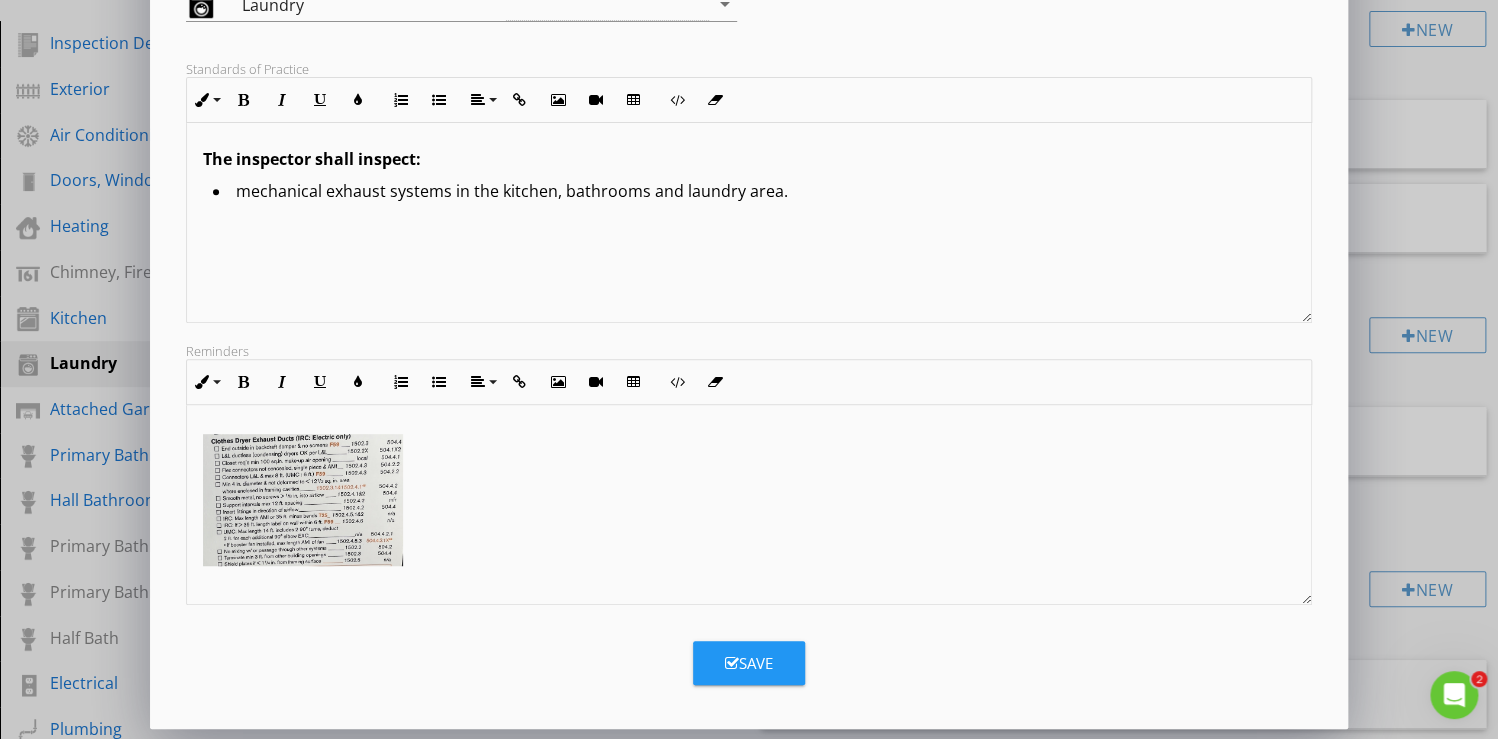 click at bounding box center (303, 500) 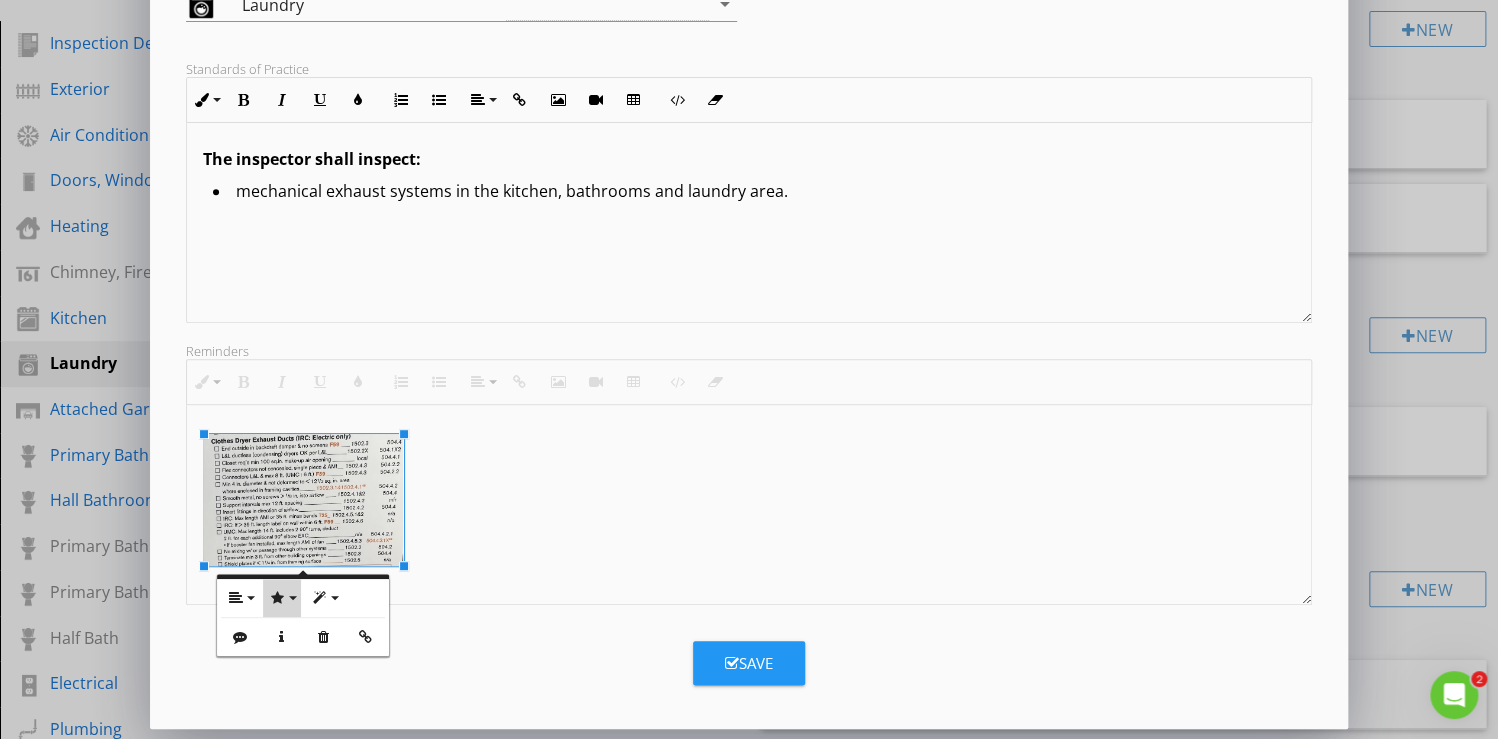 click on "Display" at bounding box center (282, 598) 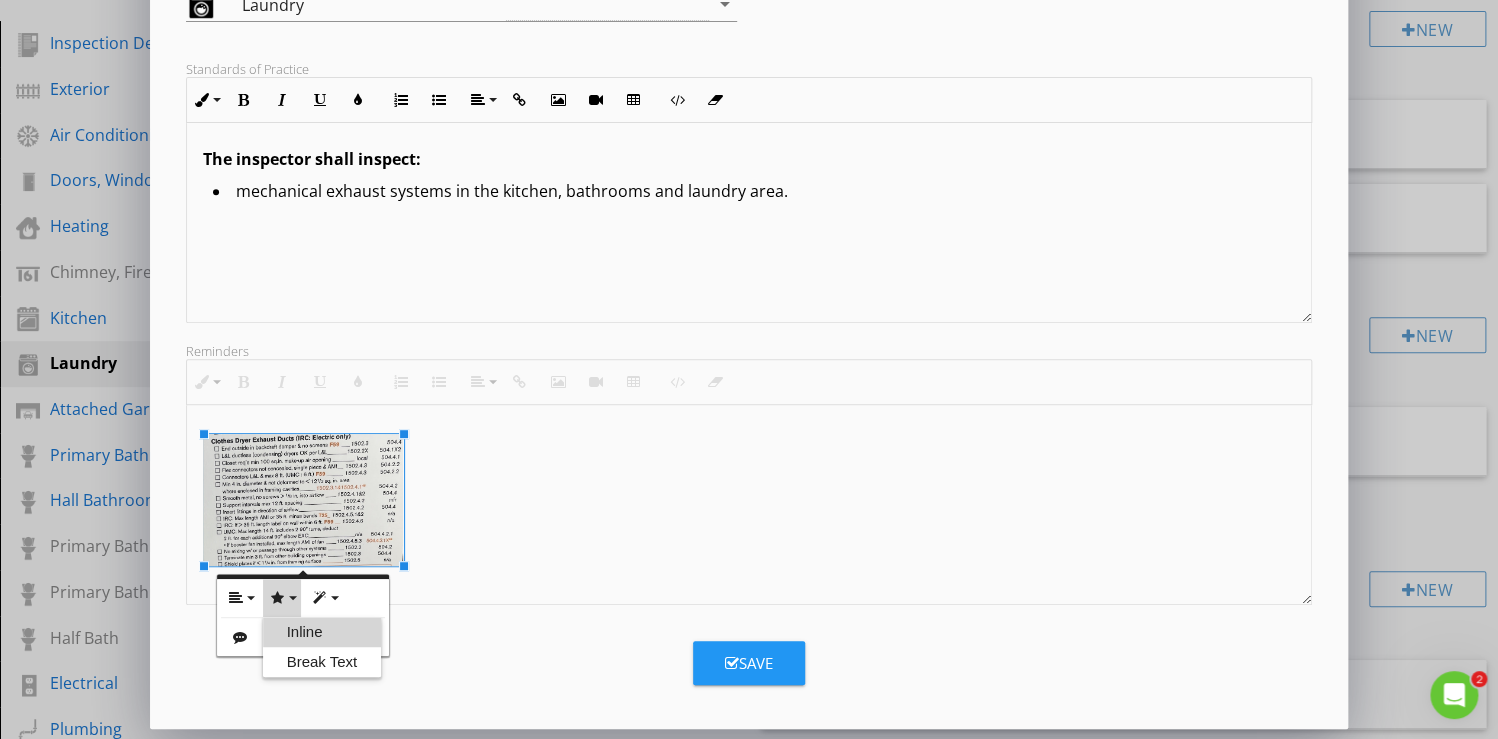 click on "Display" at bounding box center [282, 598] 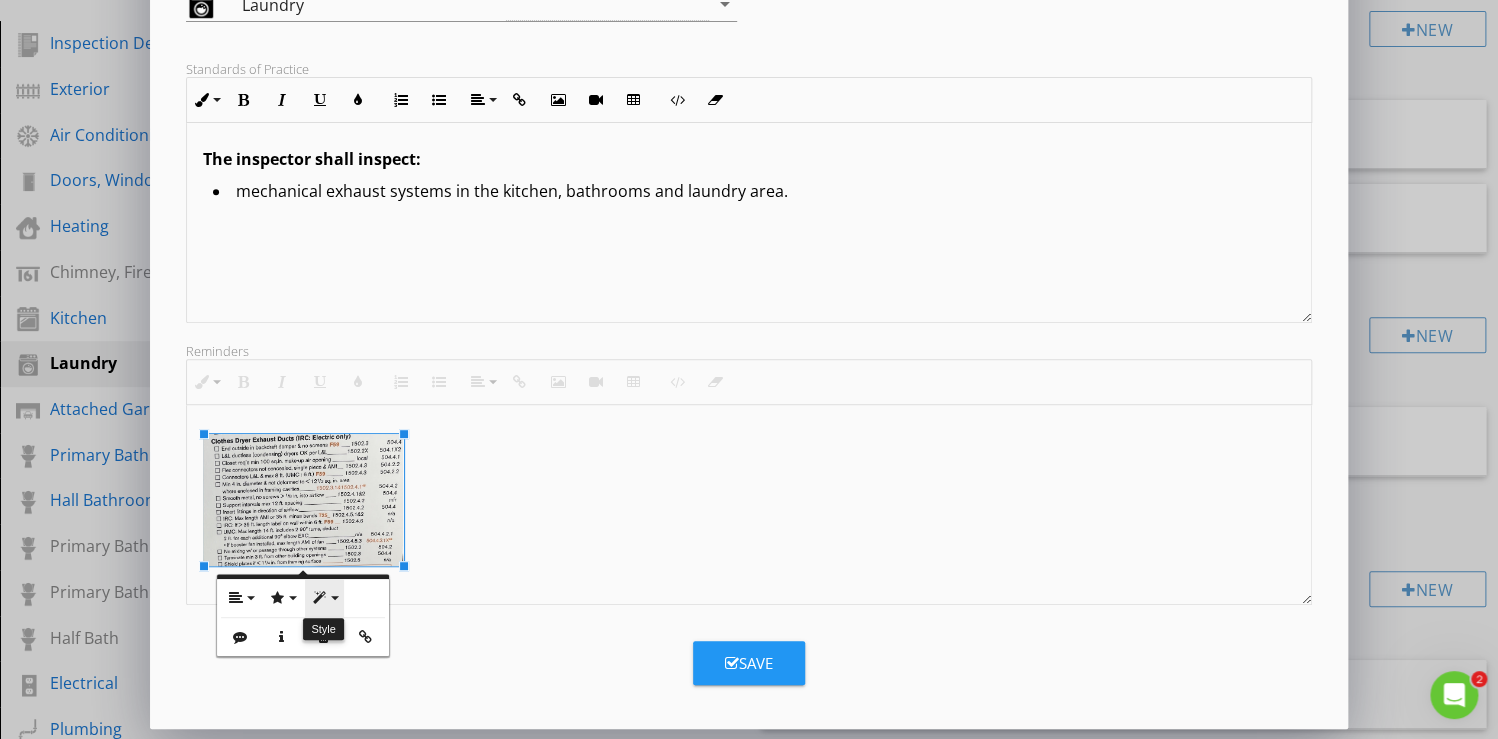 click on "Style" at bounding box center [324, 598] 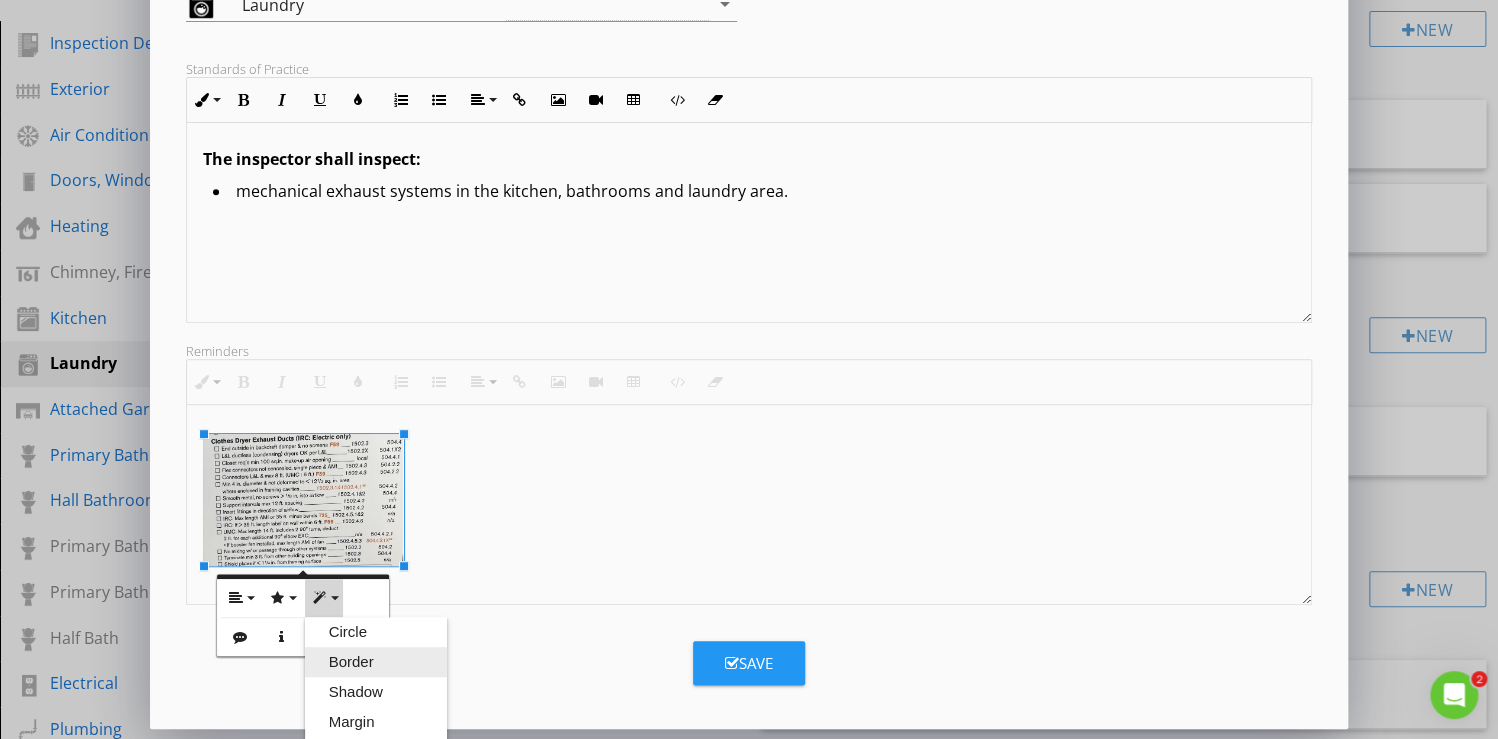 click on "Border" at bounding box center [376, 662] 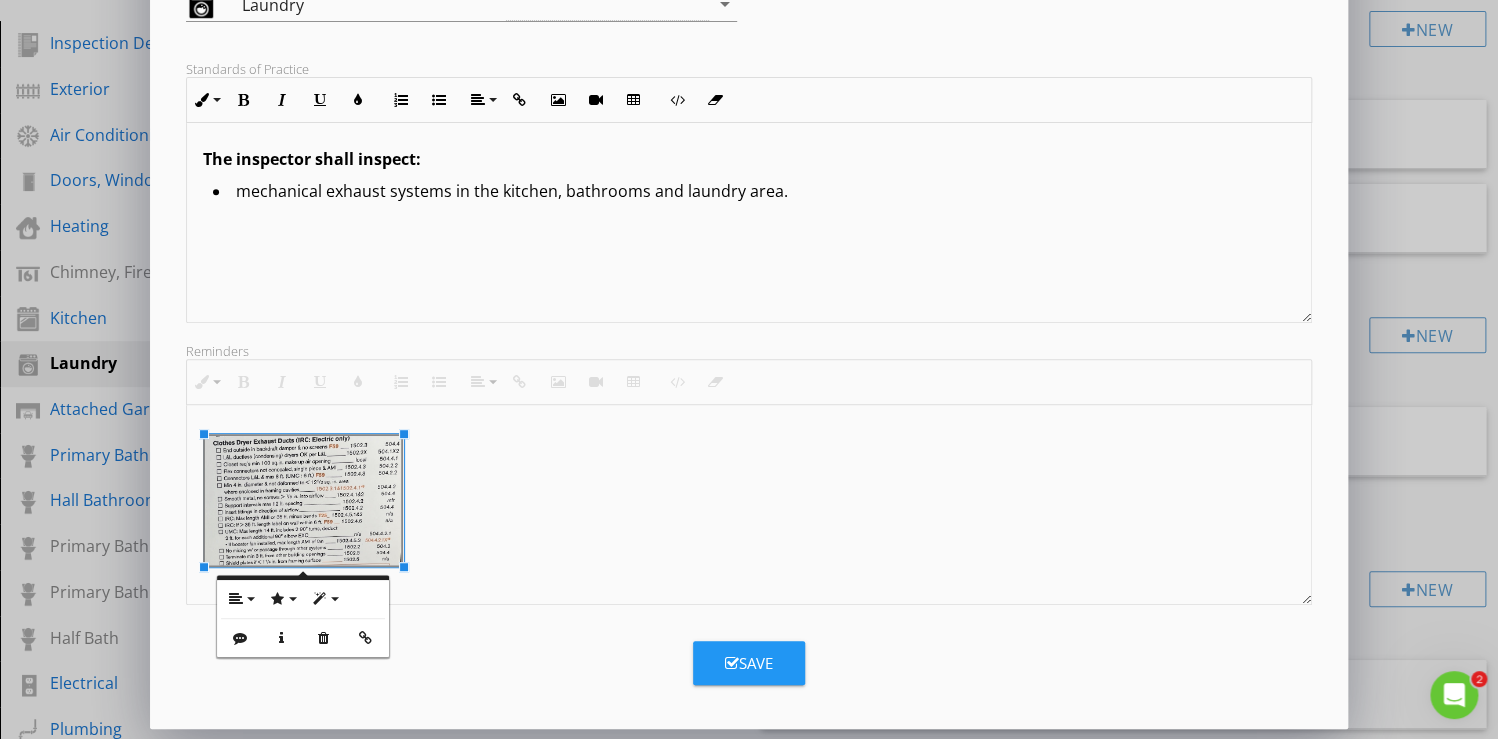 click at bounding box center [749, 505] 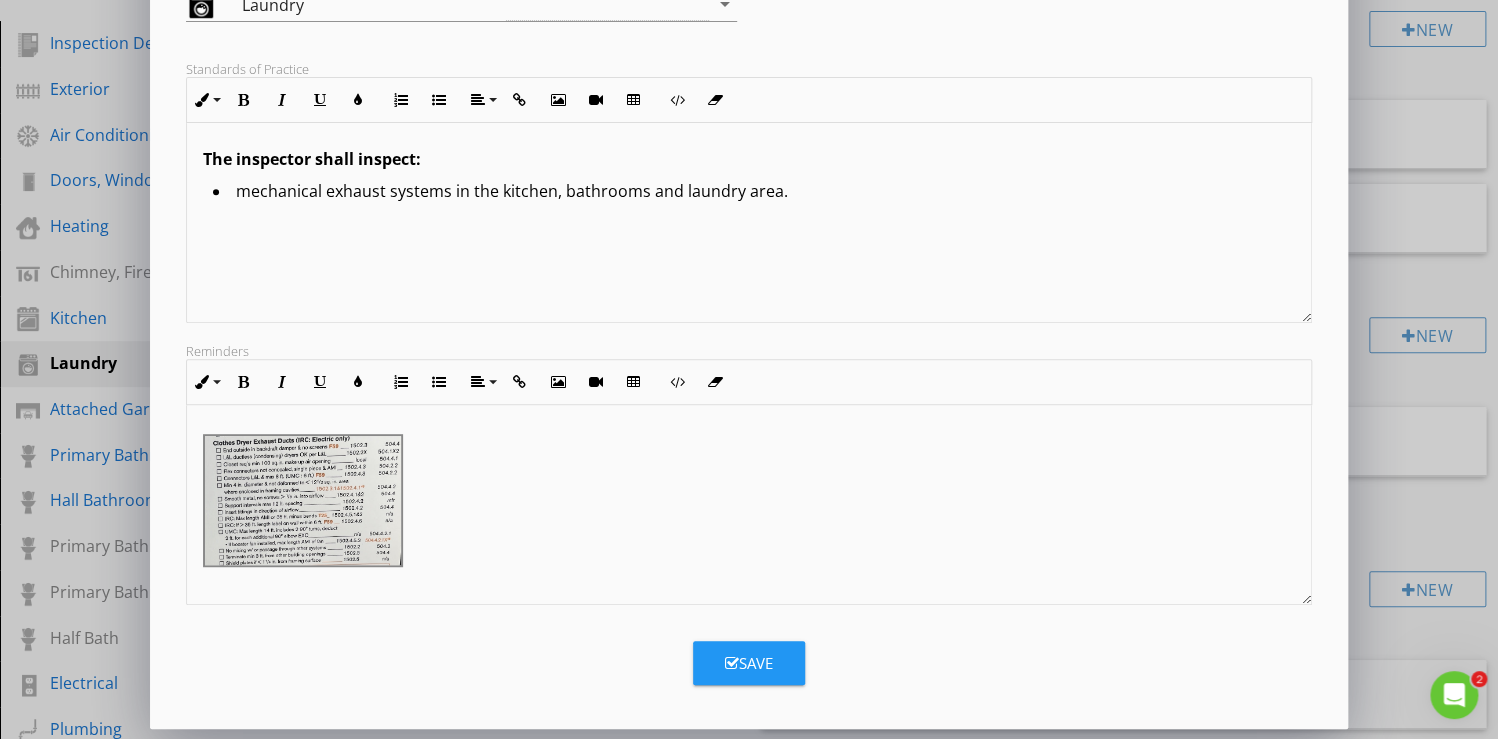 click at bounding box center (732, 663) 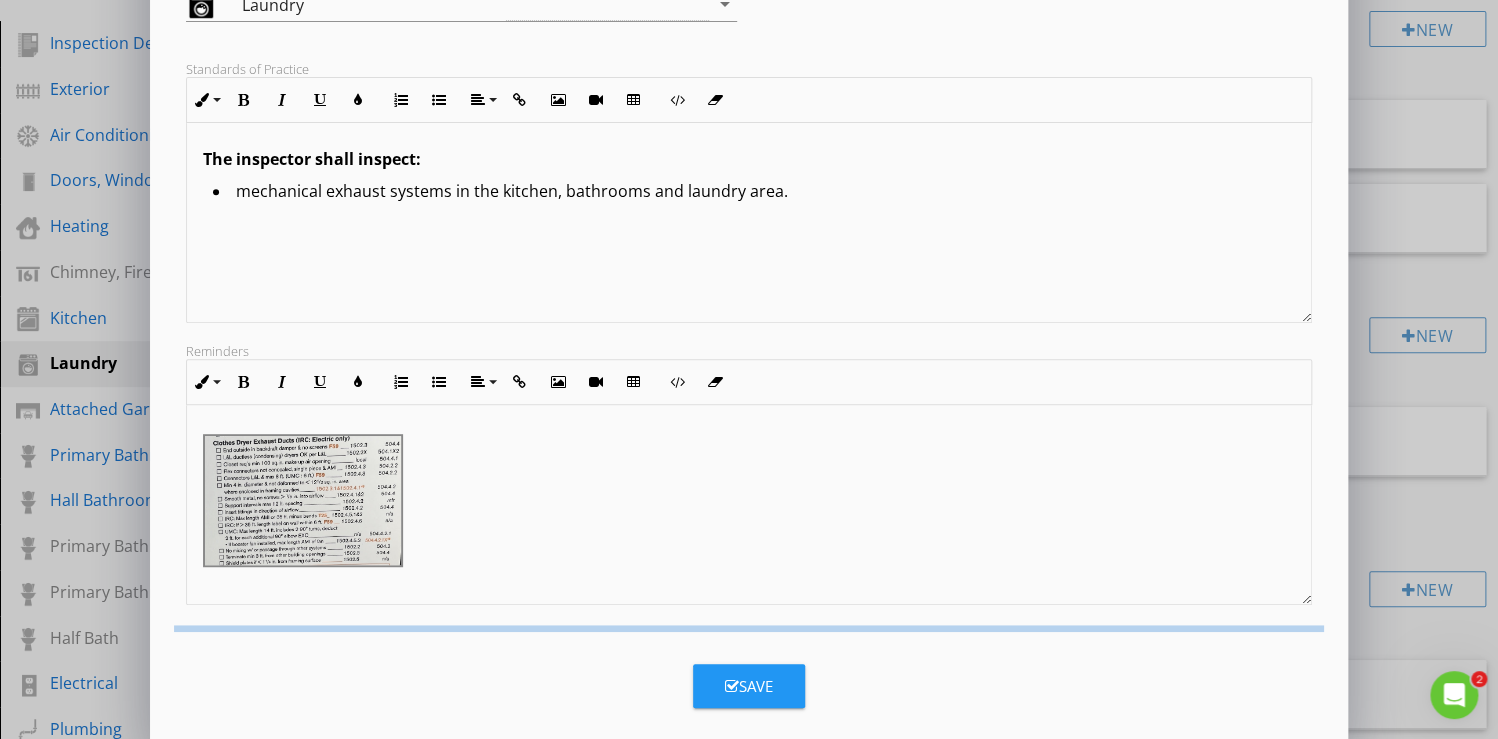 scroll, scrollTop: 103, scrollLeft: 0, axis: vertical 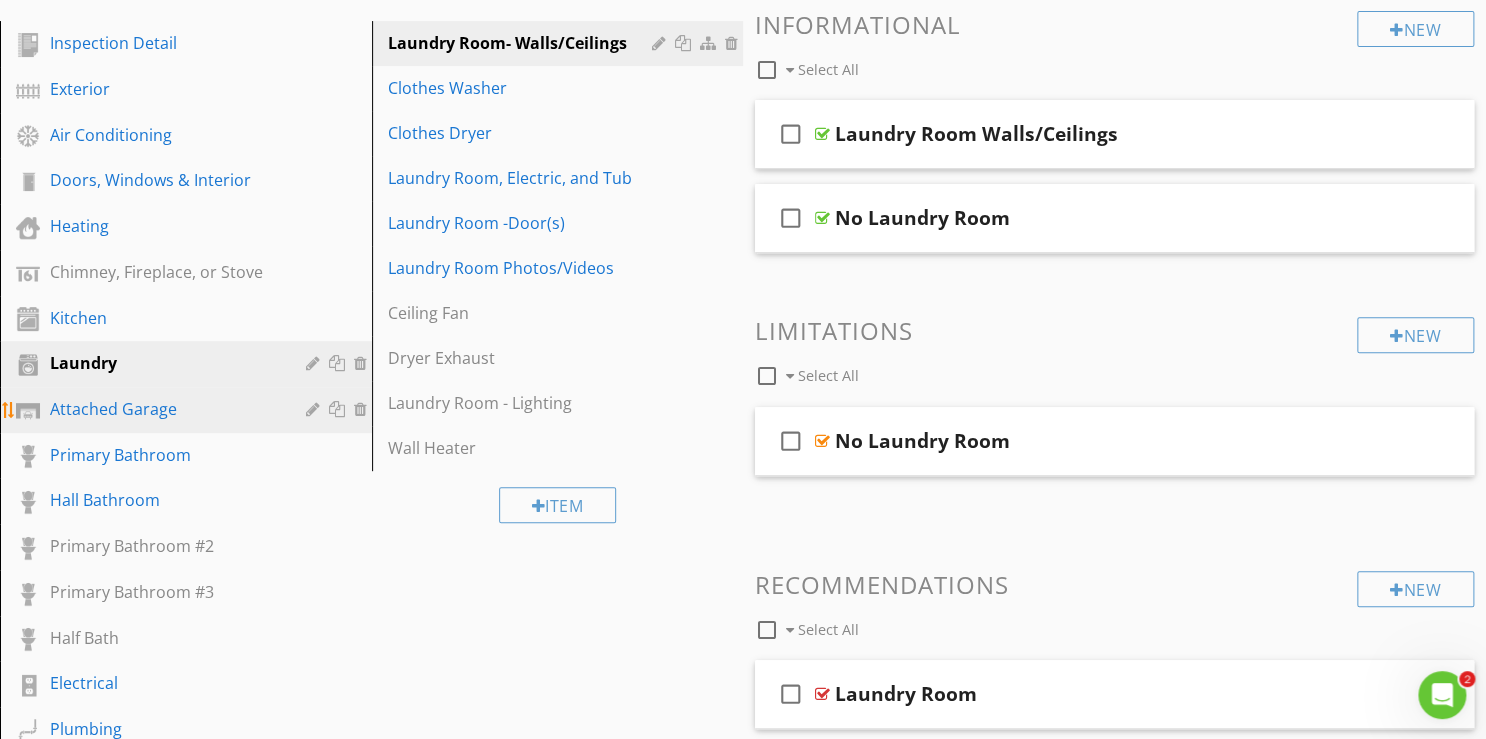 click at bounding box center (315, 409) 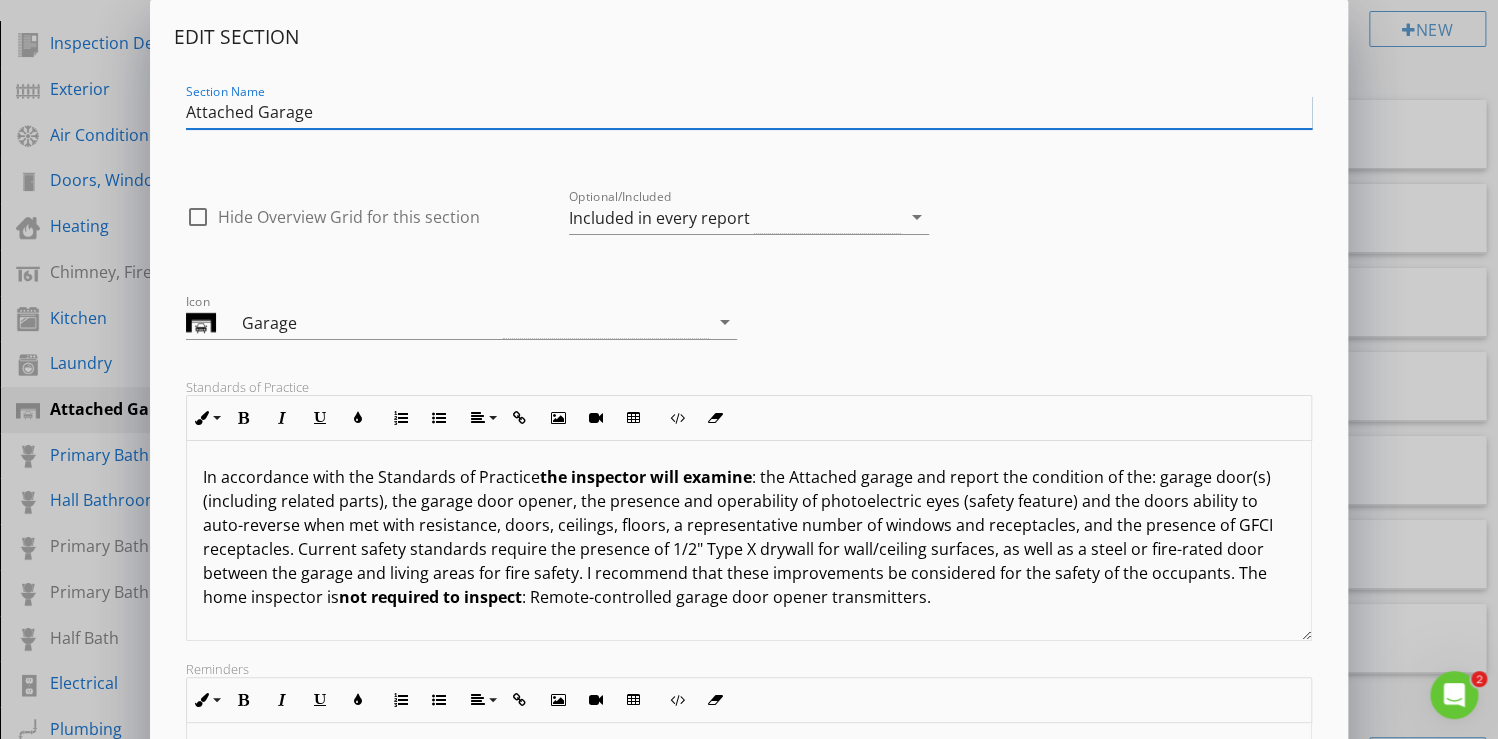 scroll, scrollTop: 0, scrollLeft: 0, axis: both 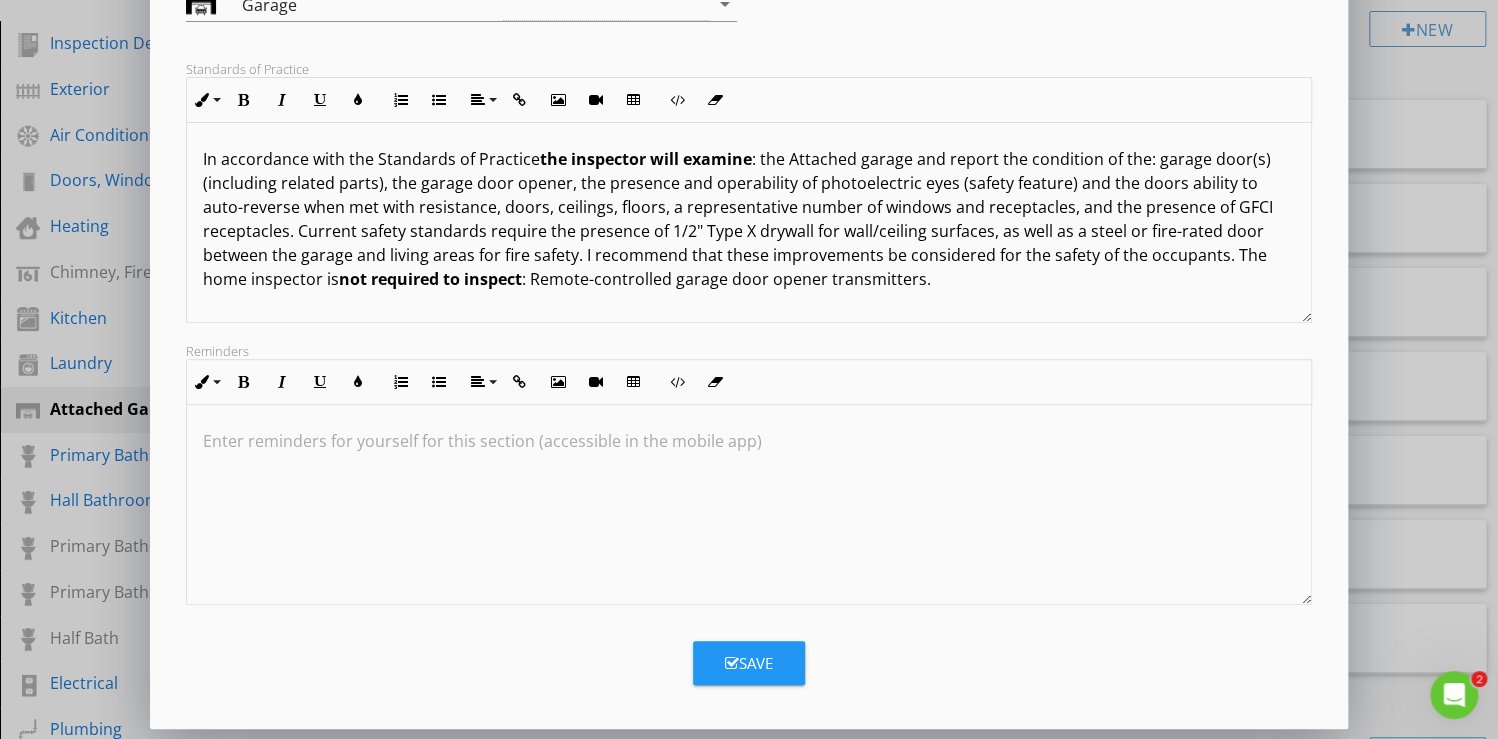 click on "Save" at bounding box center (749, 663) 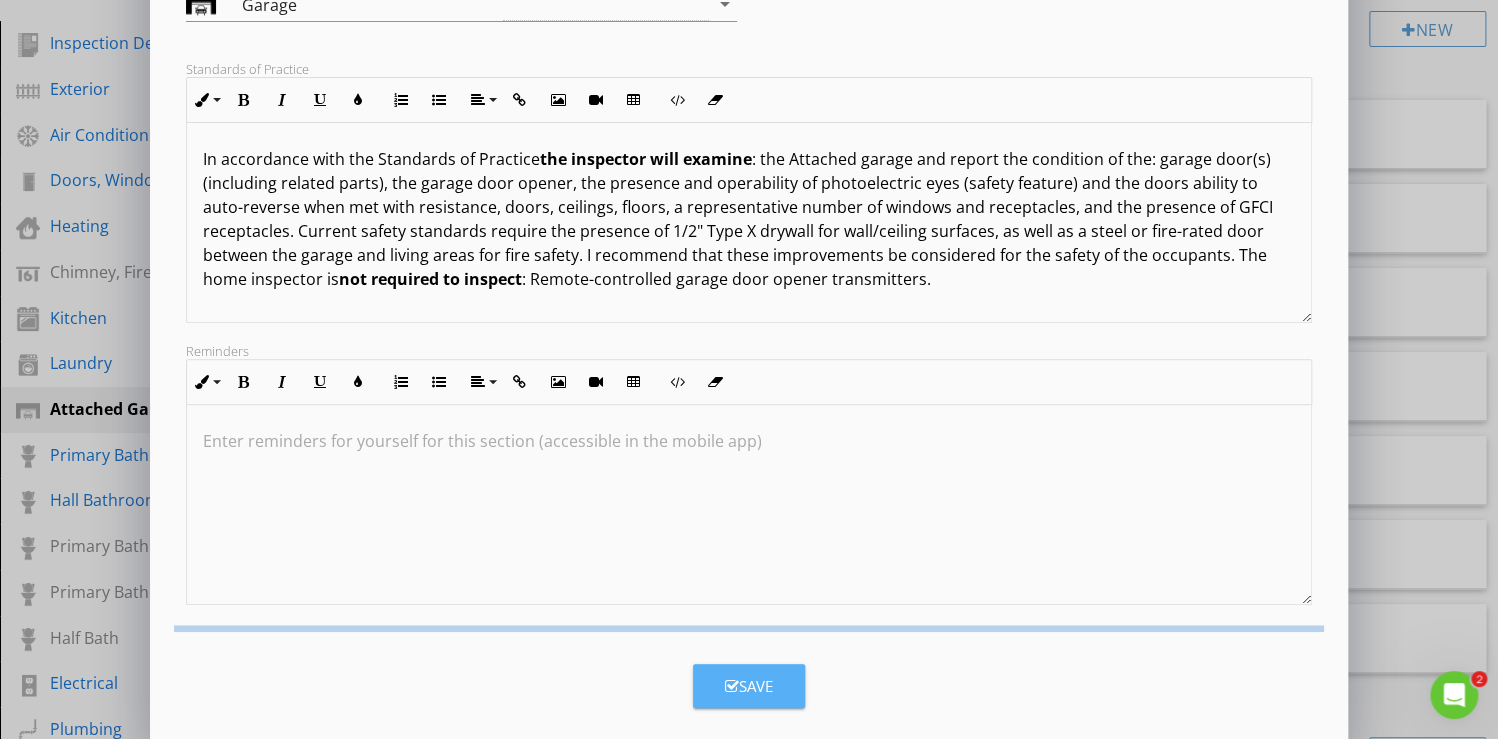 scroll, scrollTop: 103, scrollLeft: 0, axis: vertical 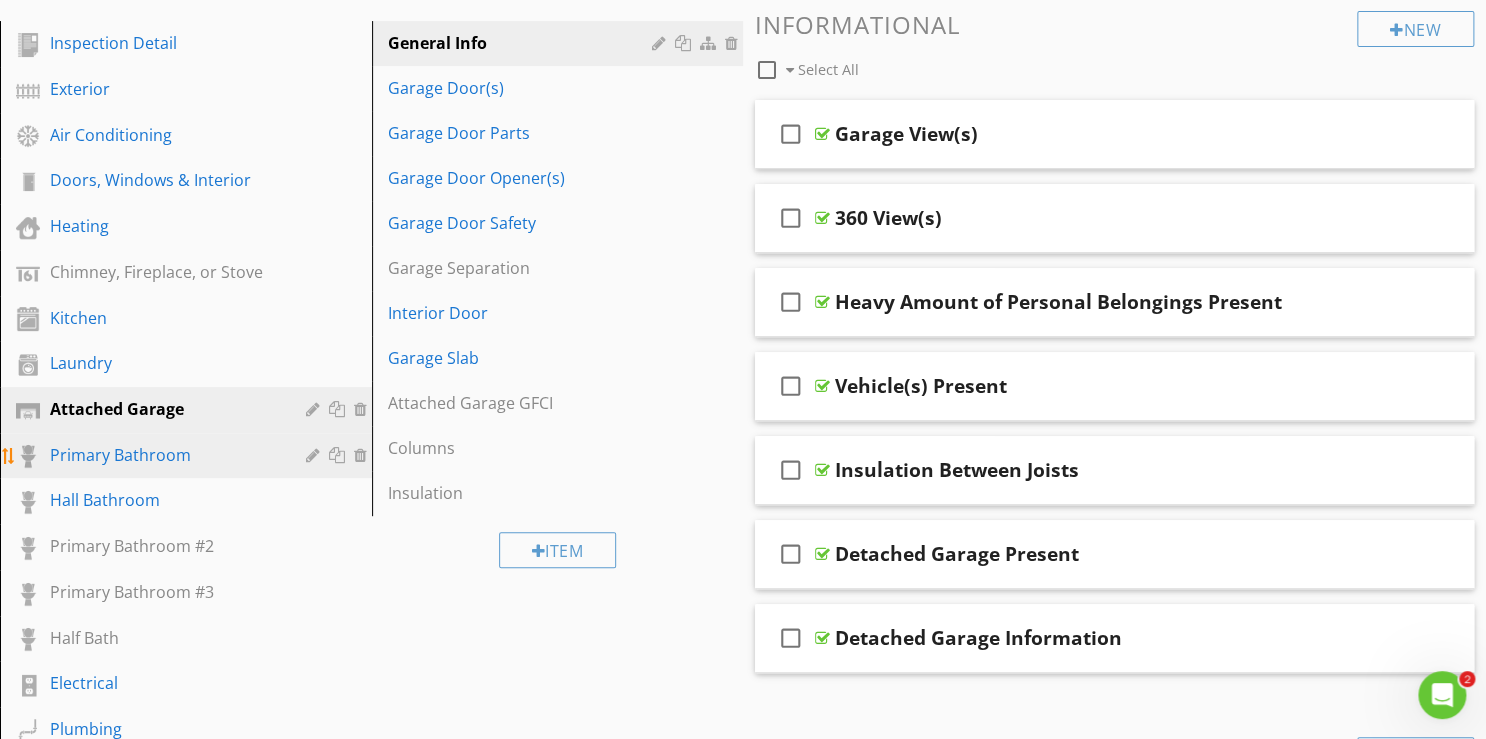 click at bounding box center (315, 455) 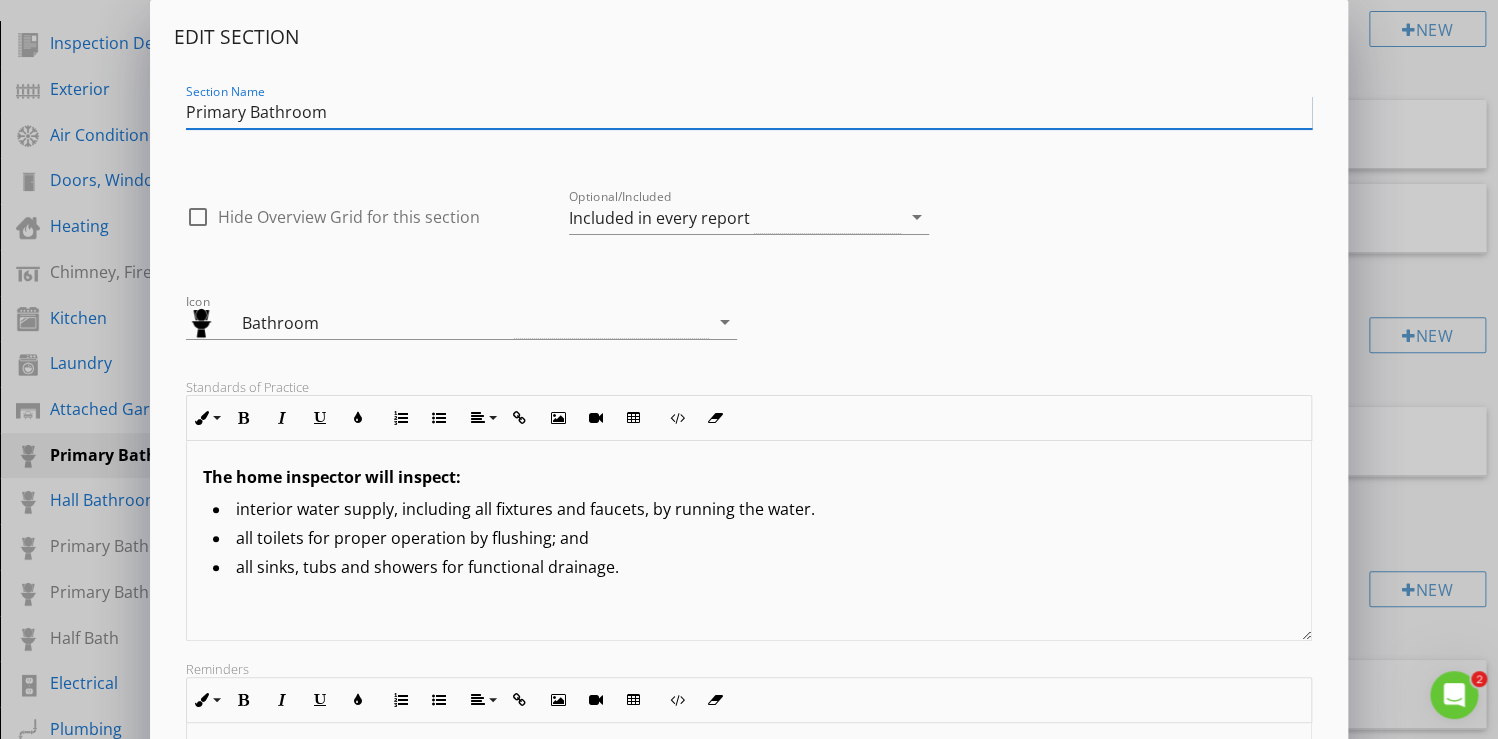 scroll, scrollTop: 0, scrollLeft: 0, axis: both 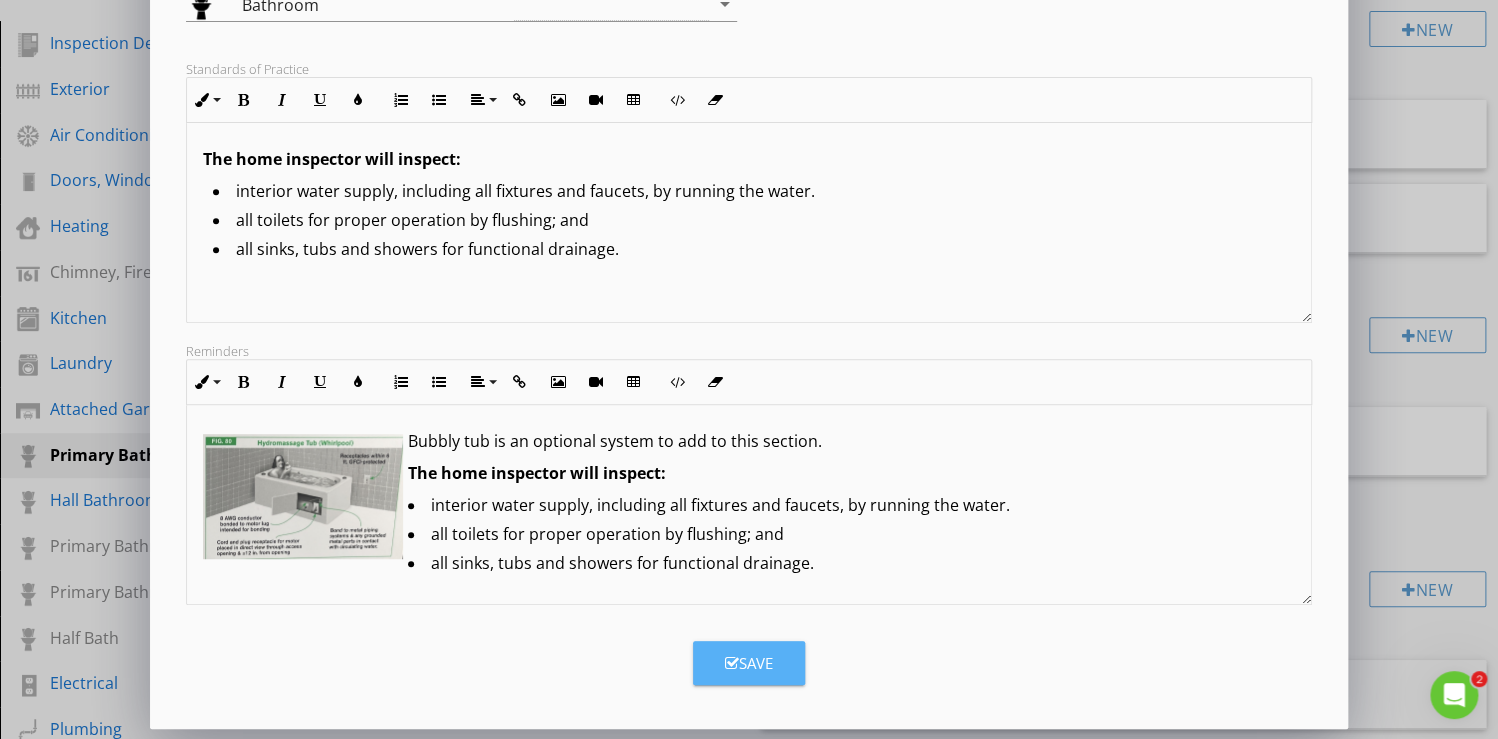 click on "Save" at bounding box center (749, 663) 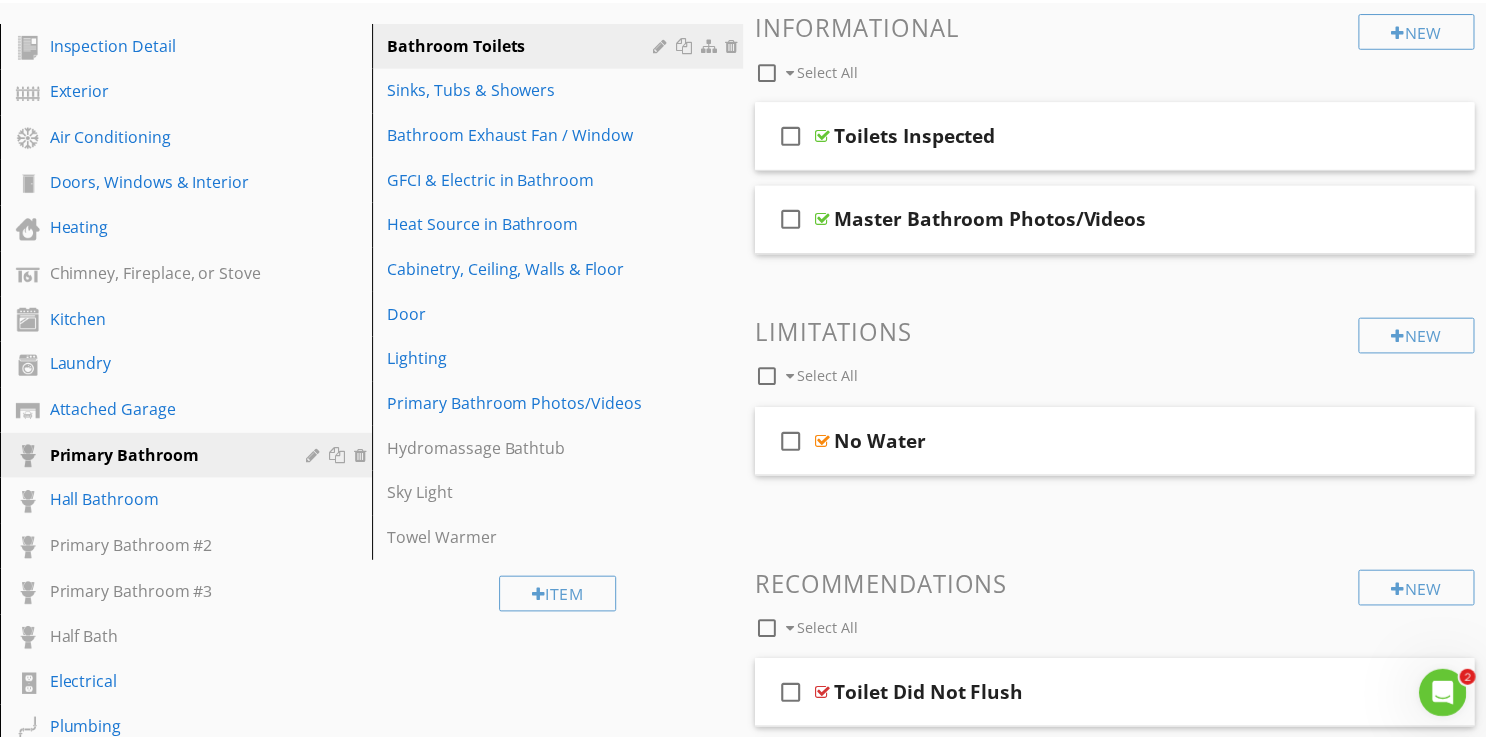 scroll, scrollTop: 103, scrollLeft: 0, axis: vertical 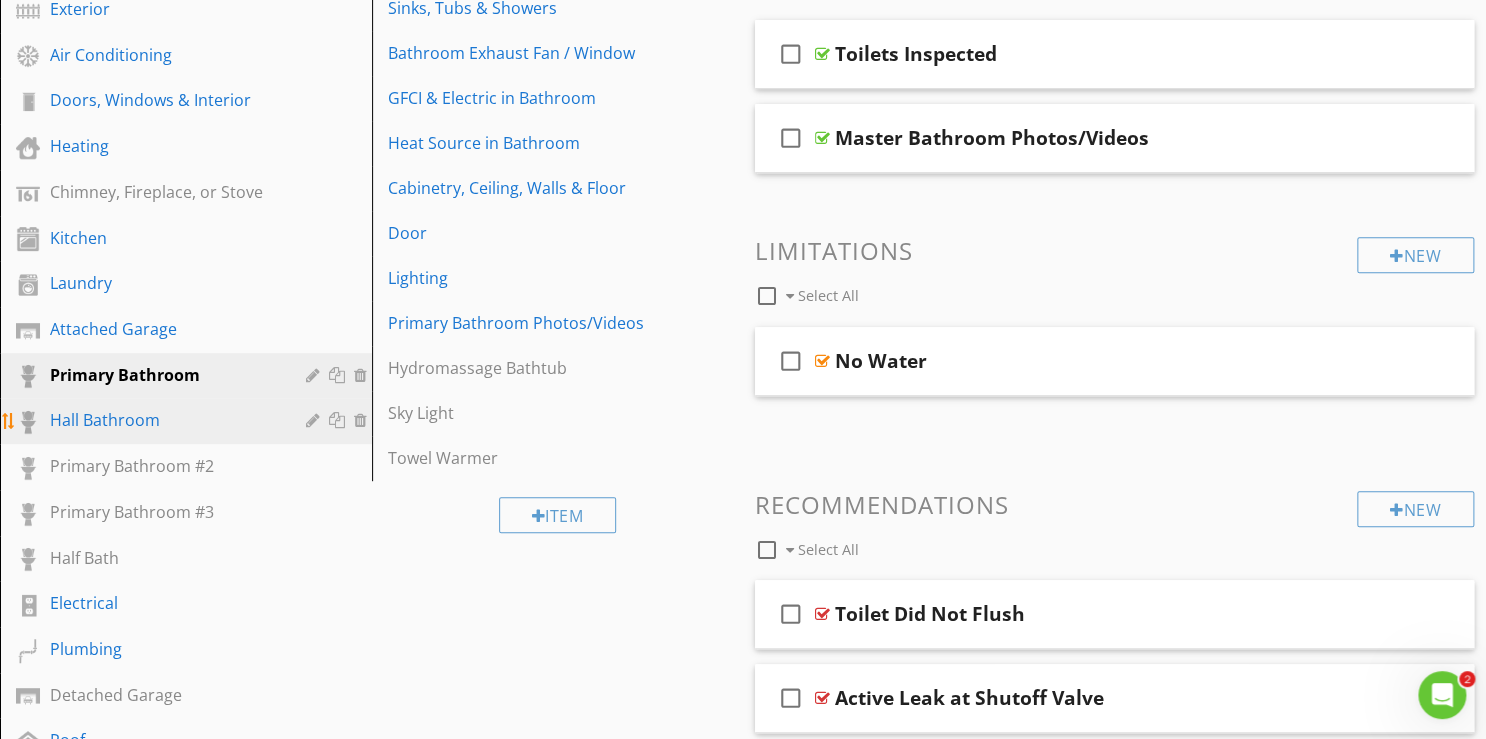 click at bounding box center [315, 420] 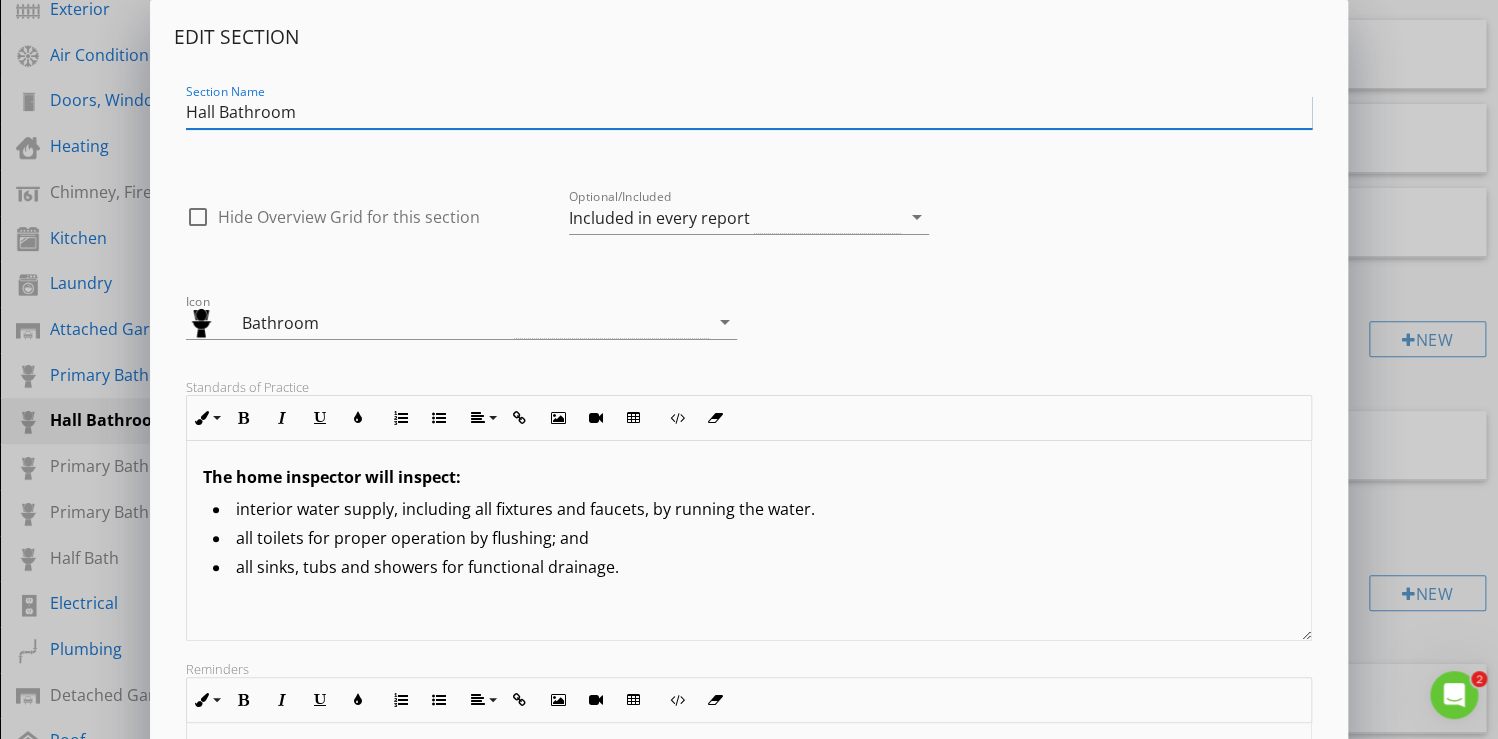 scroll, scrollTop: 0, scrollLeft: 0, axis: both 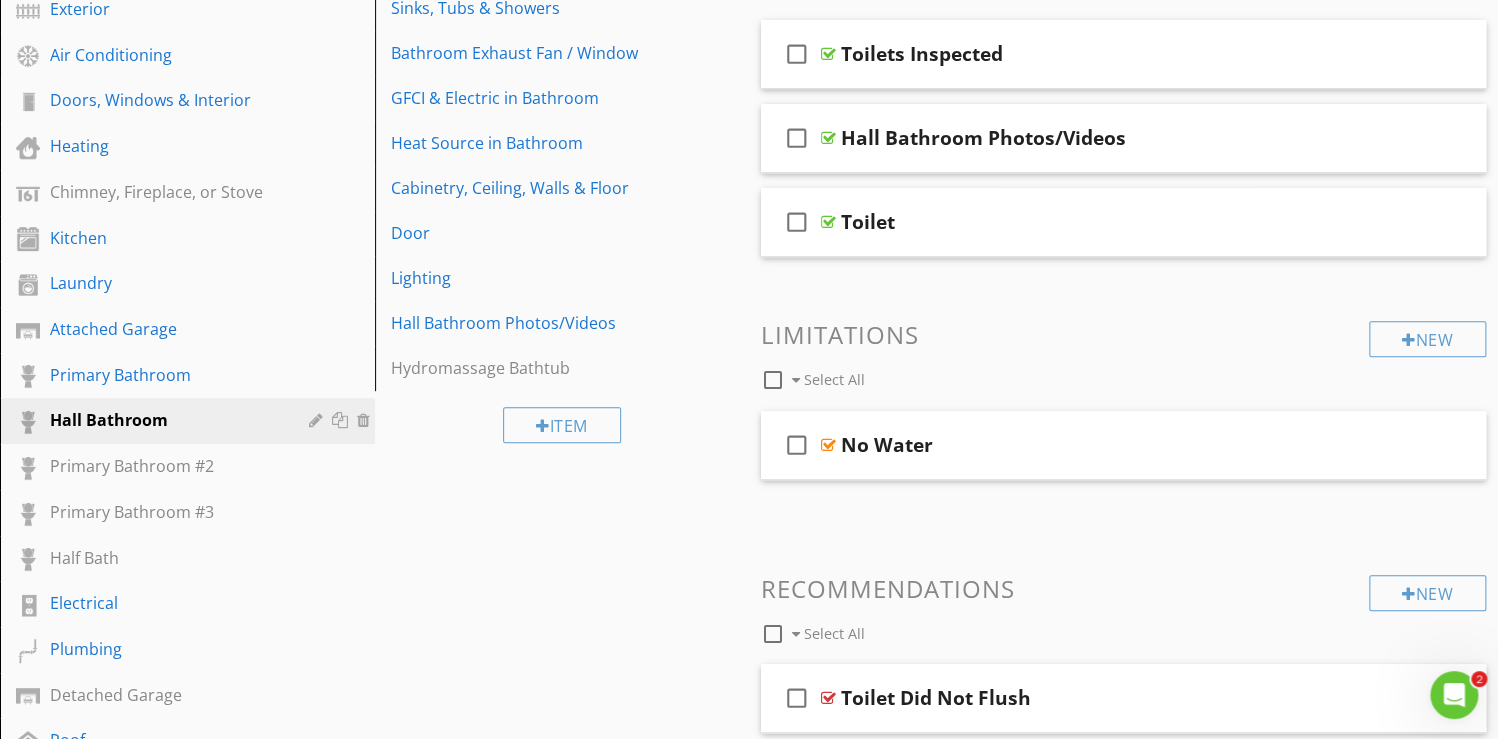 click at bounding box center (749, 369) 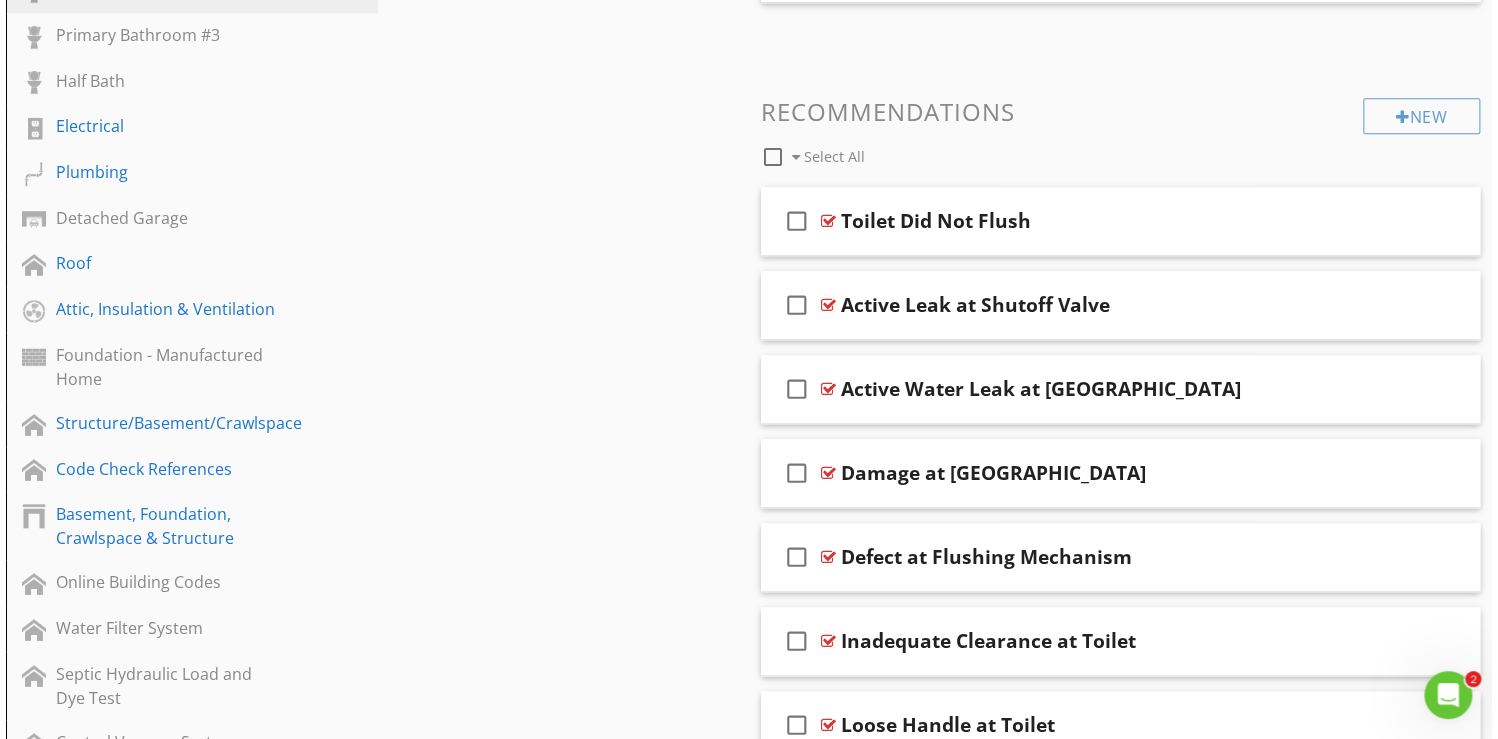 scroll, scrollTop: 800, scrollLeft: 0, axis: vertical 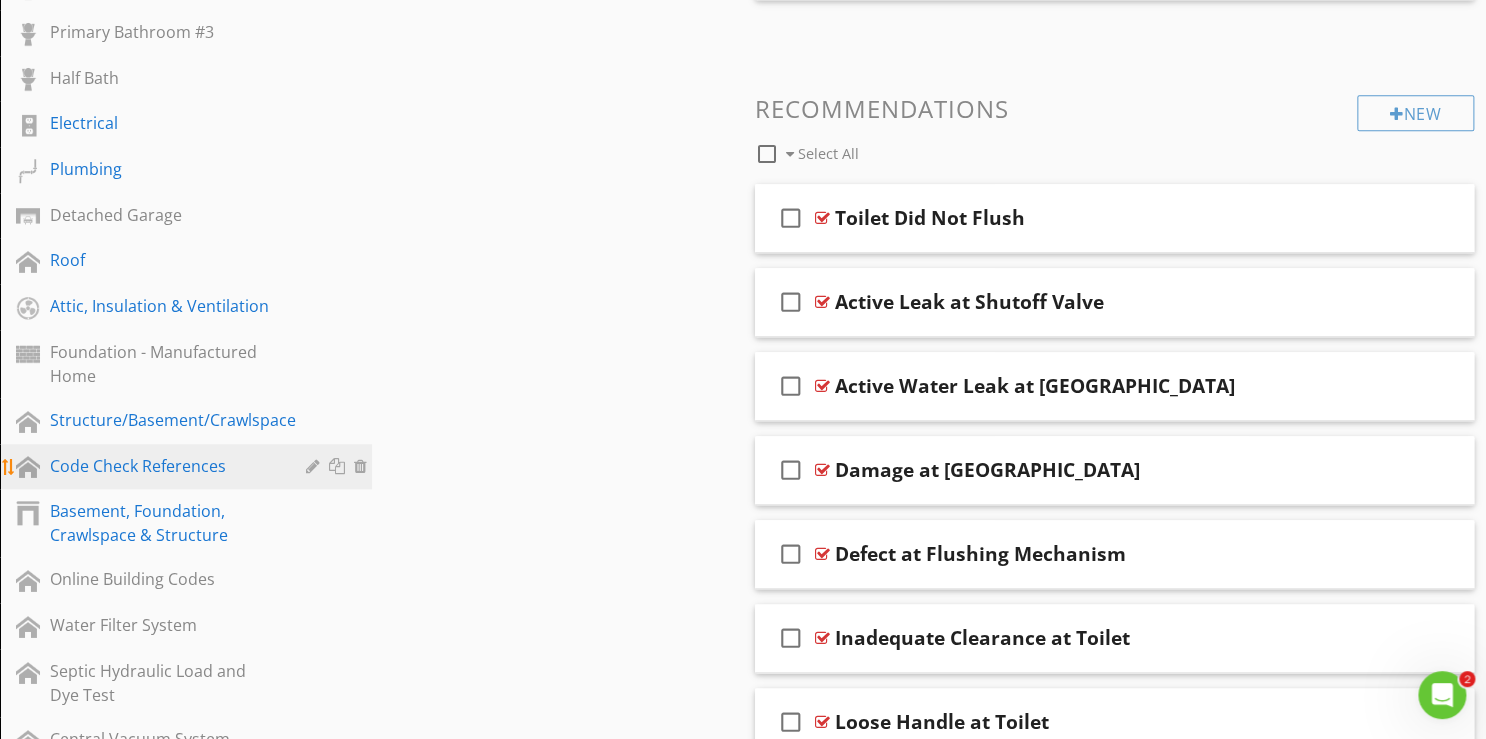 click on "Code Check References" at bounding box center [163, 466] 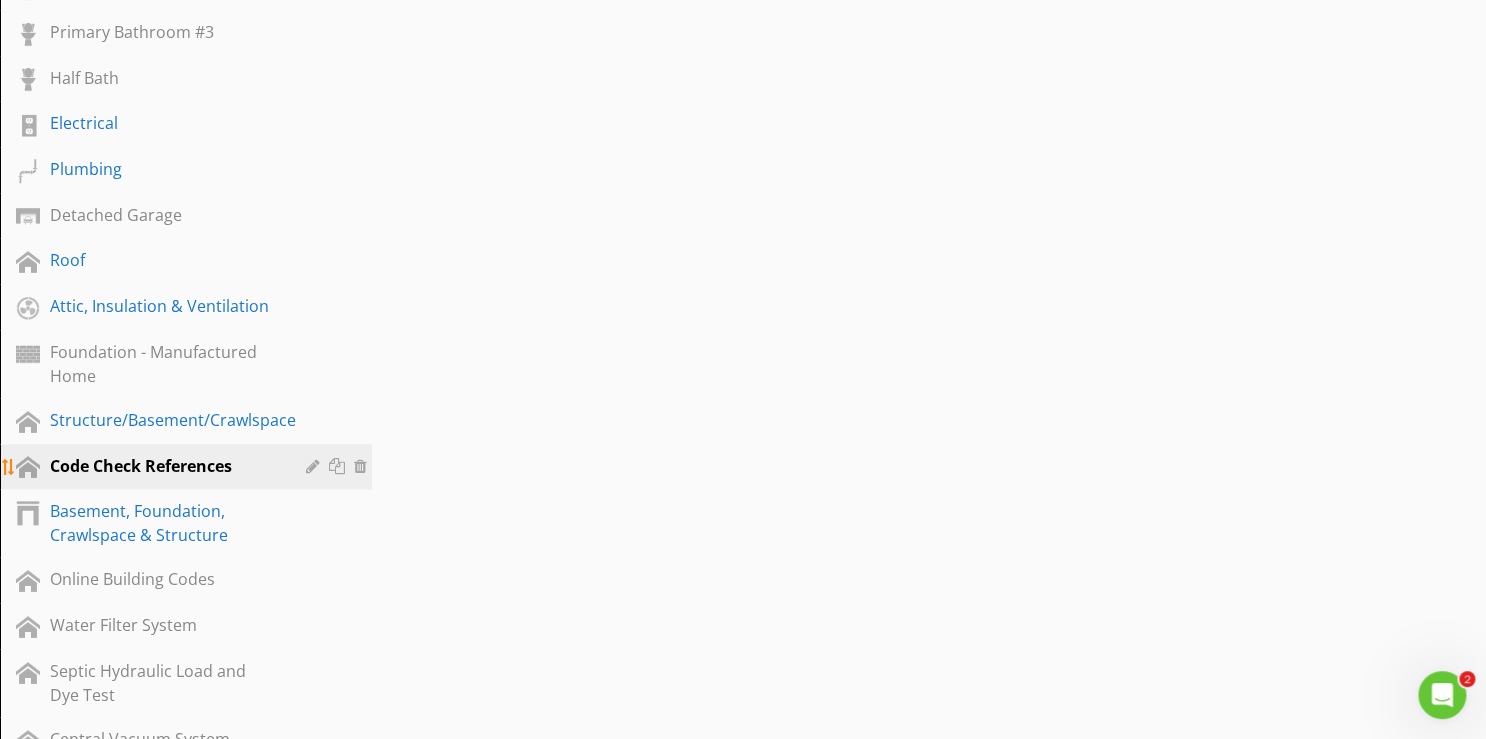 click at bounding box center (315, 466) 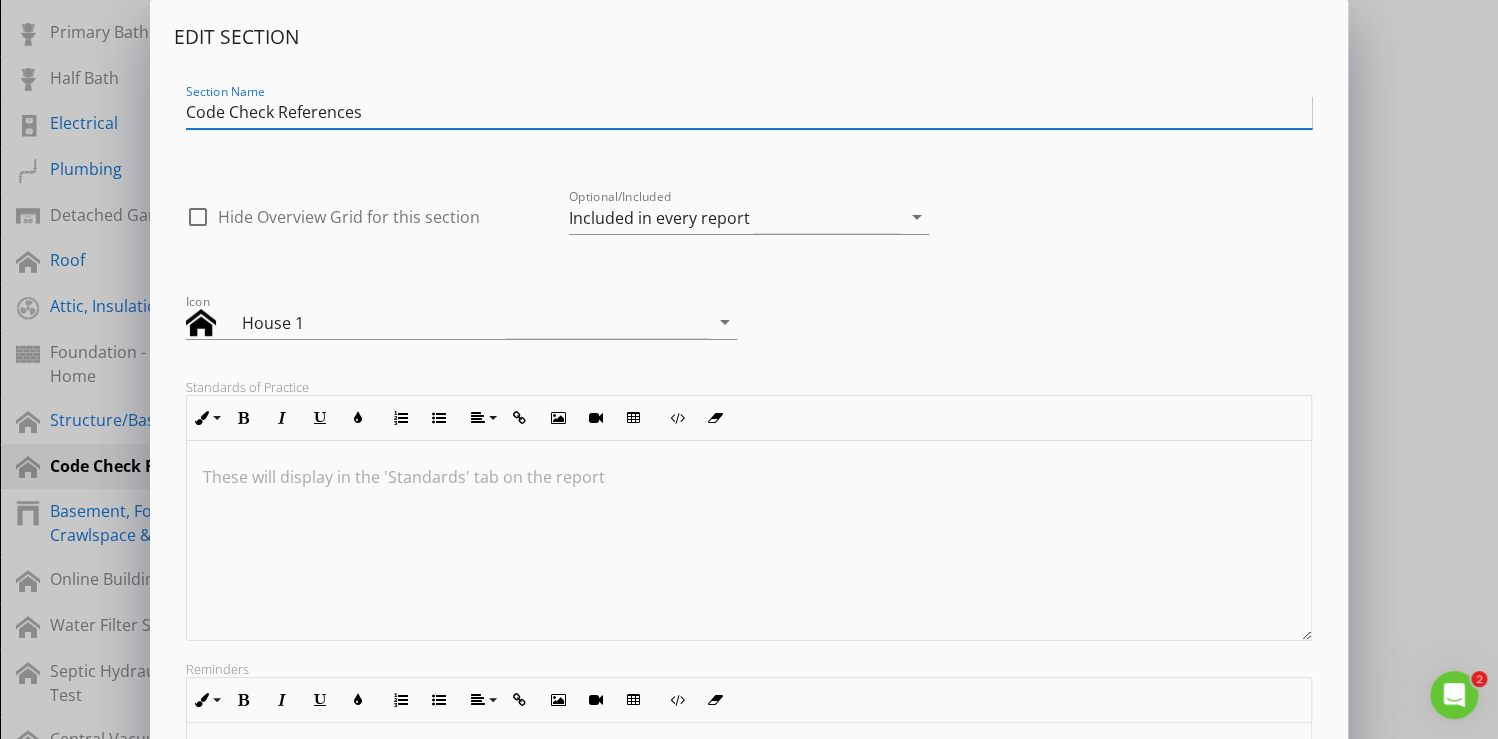 scroll, scrollTop: 0, scrollLeft: 0, axis: both 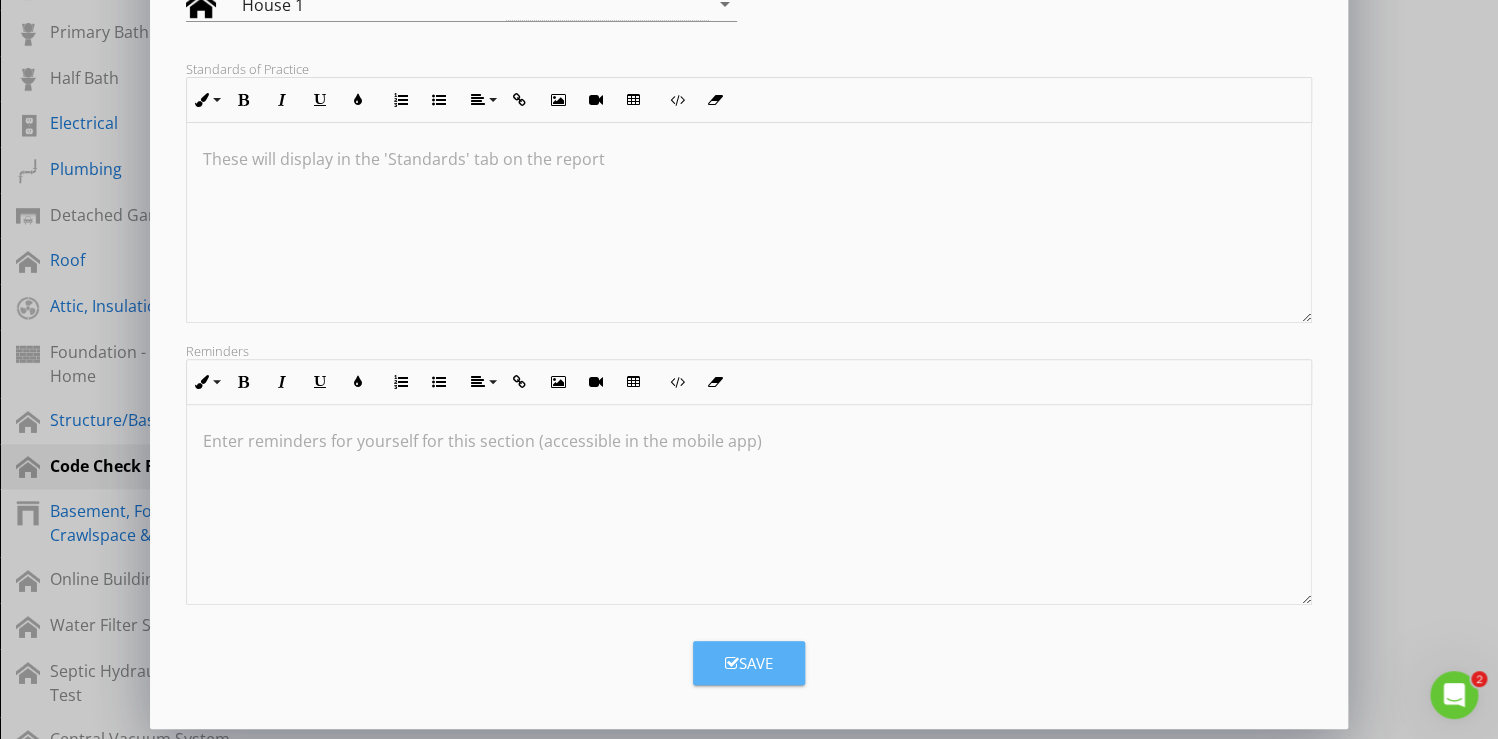 click on "Save" at bounding box center (749, 663) 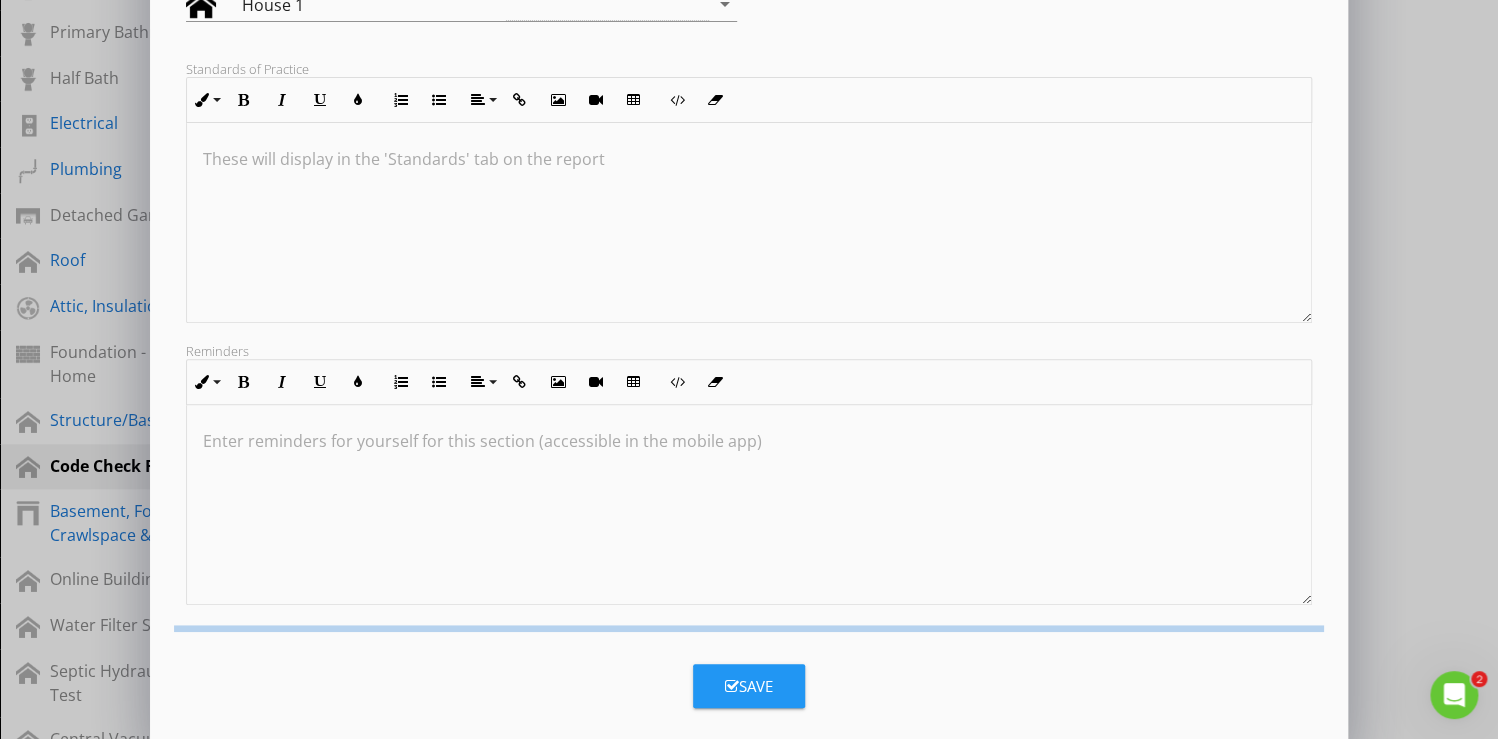 scroll, scrollTop: 103, scrollLeft: 0, axis: vertical 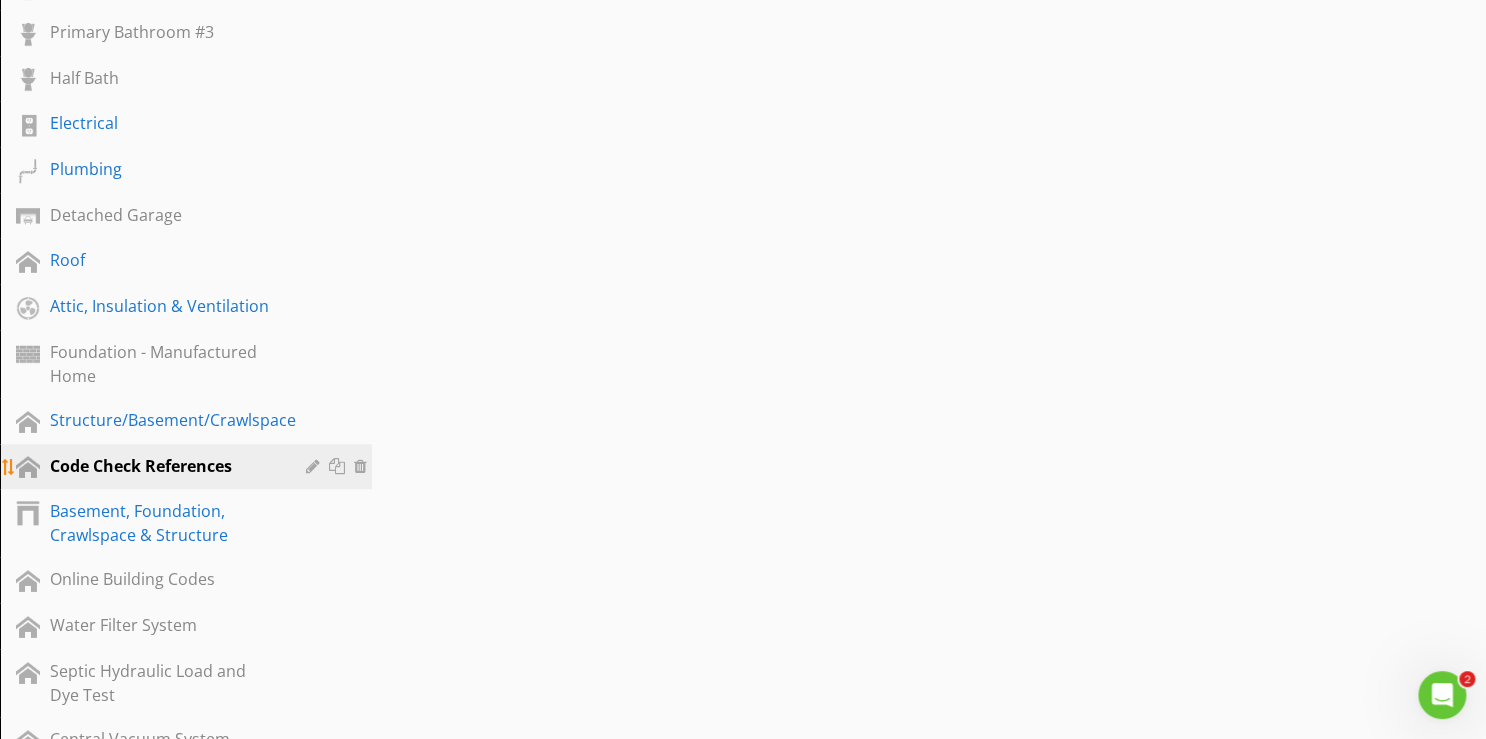 click at bounding box center [315, 466] 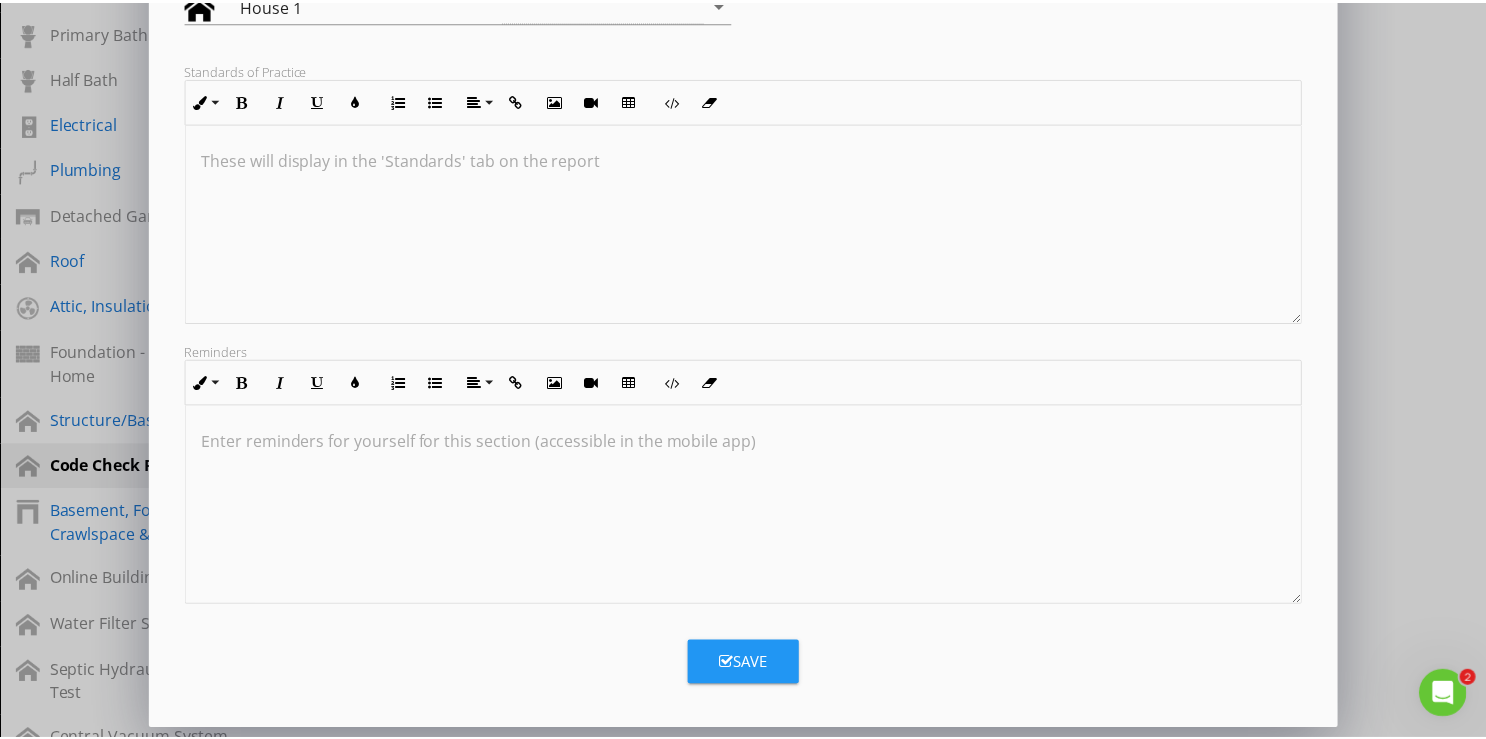 scroll, scrollTop: 318, scrollLeft: 0, axis: vertical 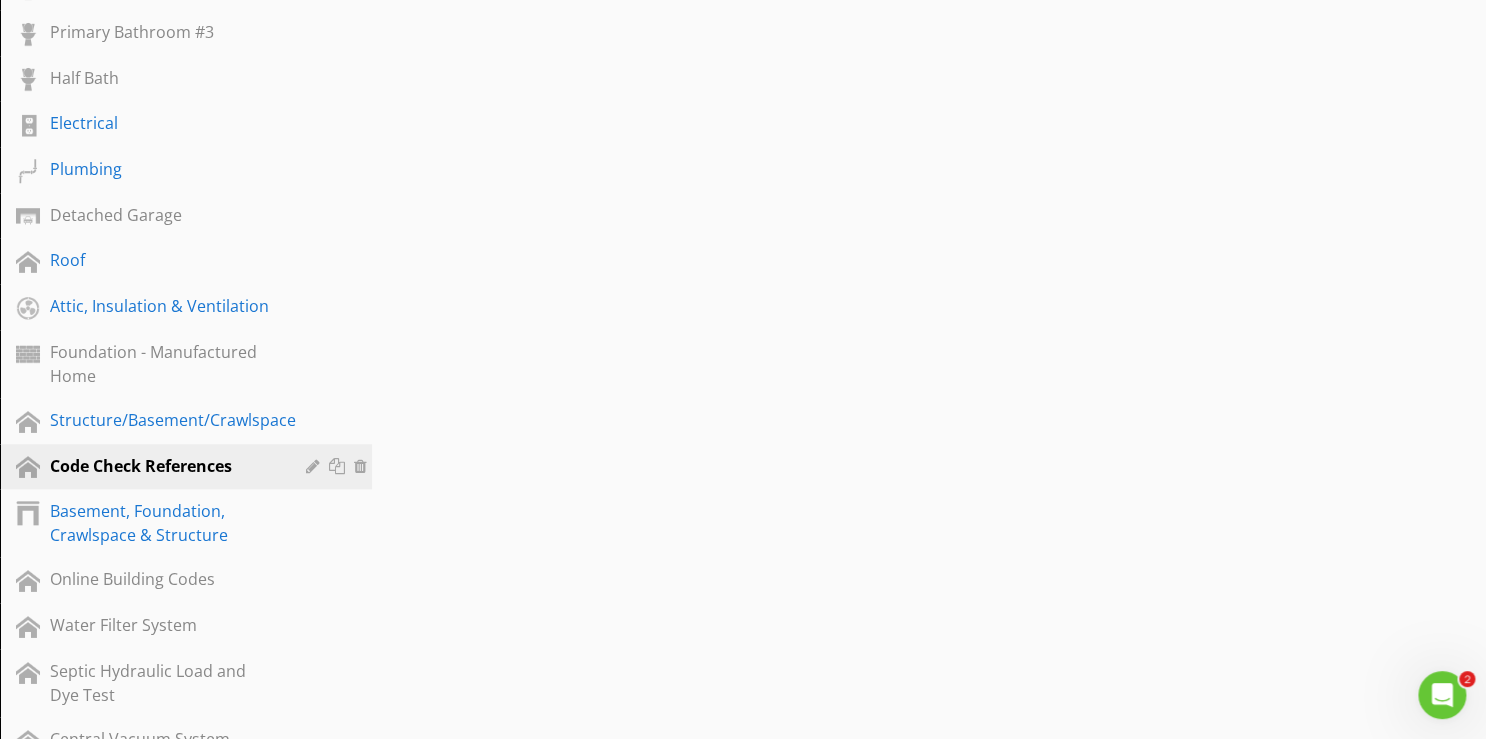 click at bounding box center (743, 369) 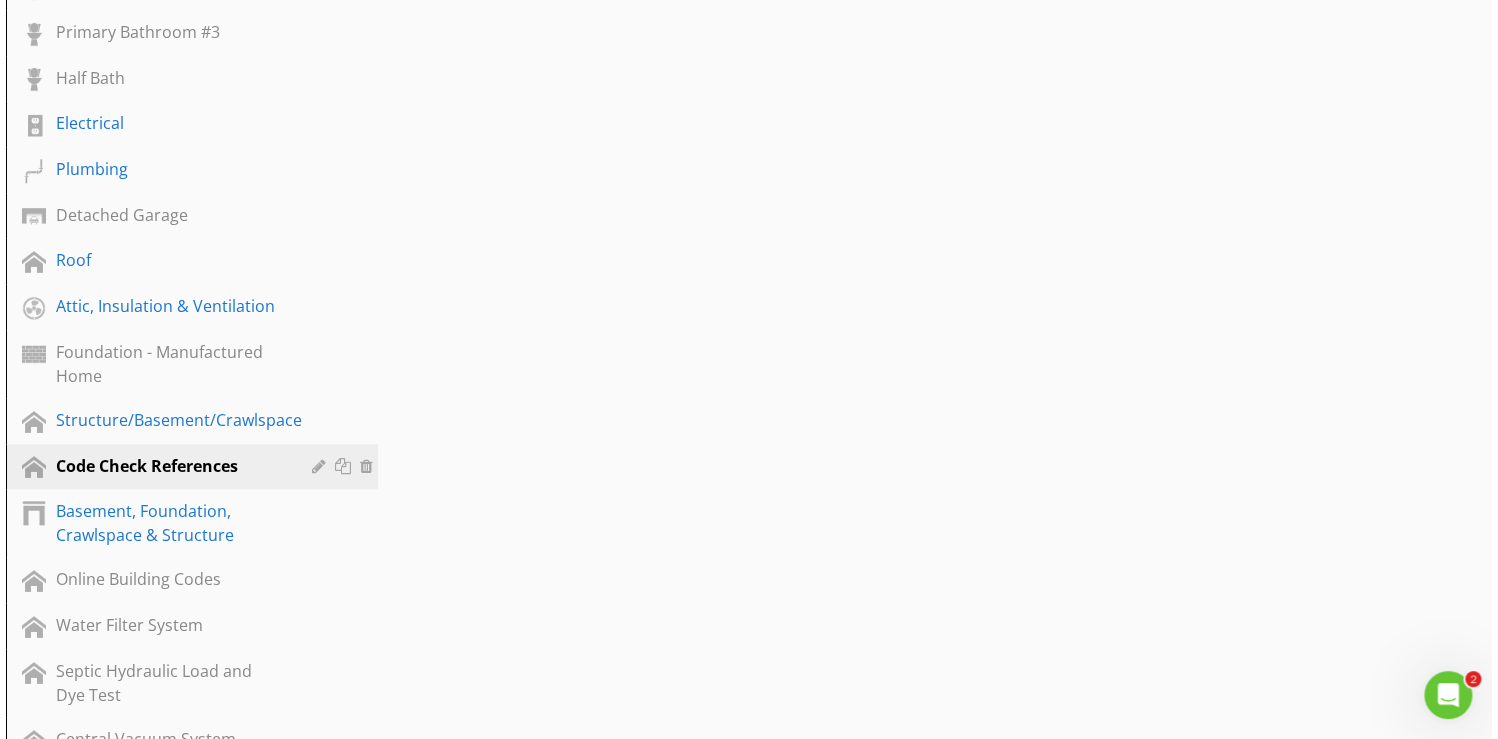 scroll, scrollTop: 0, scrollLeft: 0, axis: both 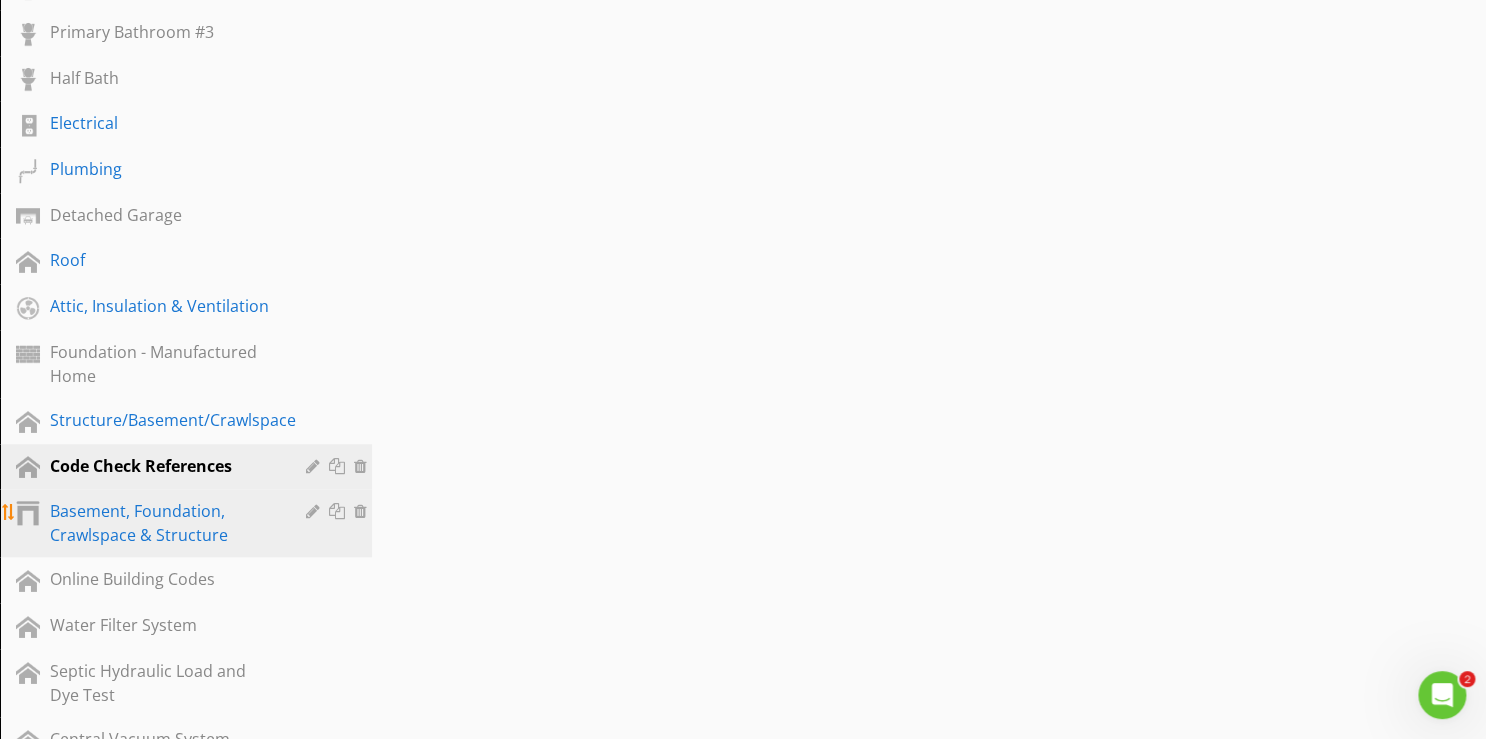 click at bounding box center (315, 511) 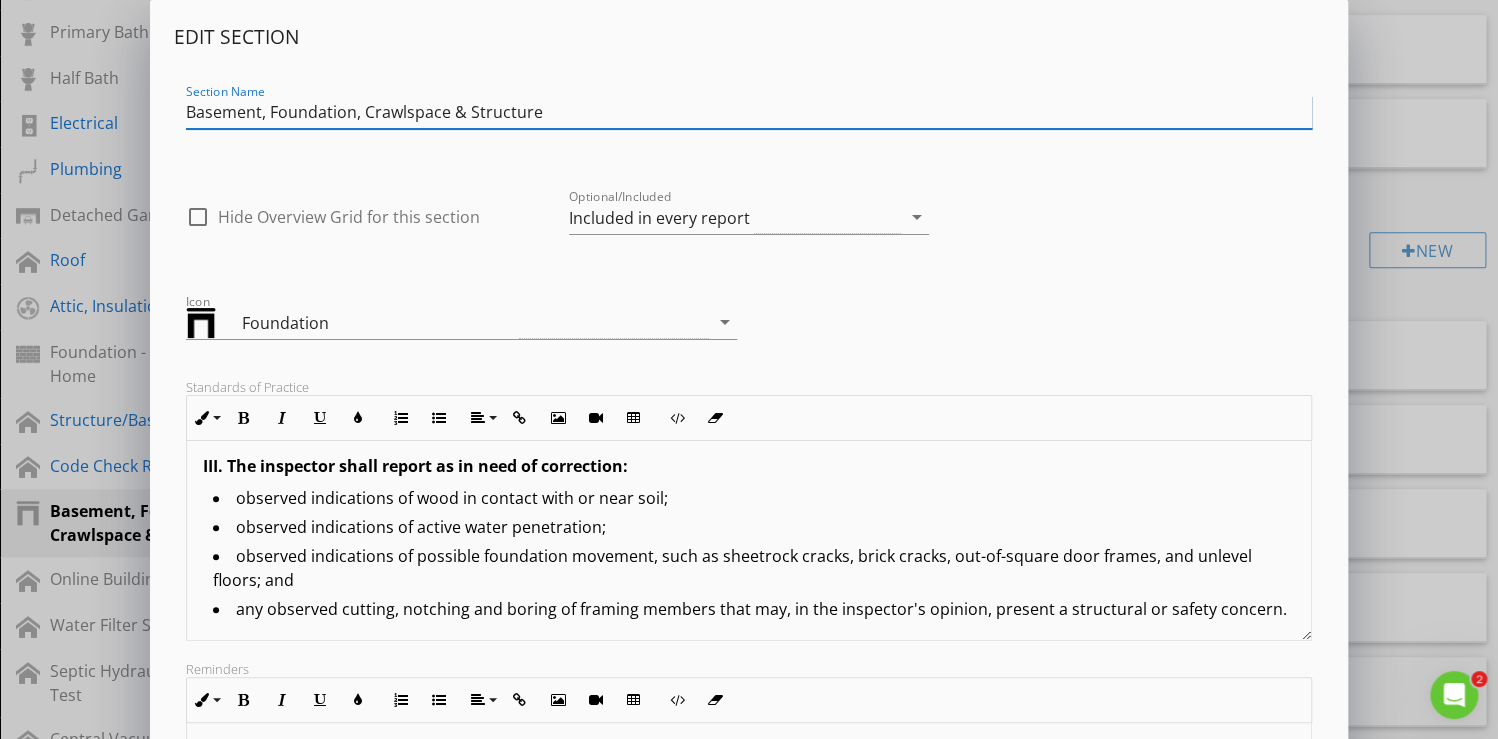 scroll, scrollTop: 315, scrollLeft: 0, axis: vertical 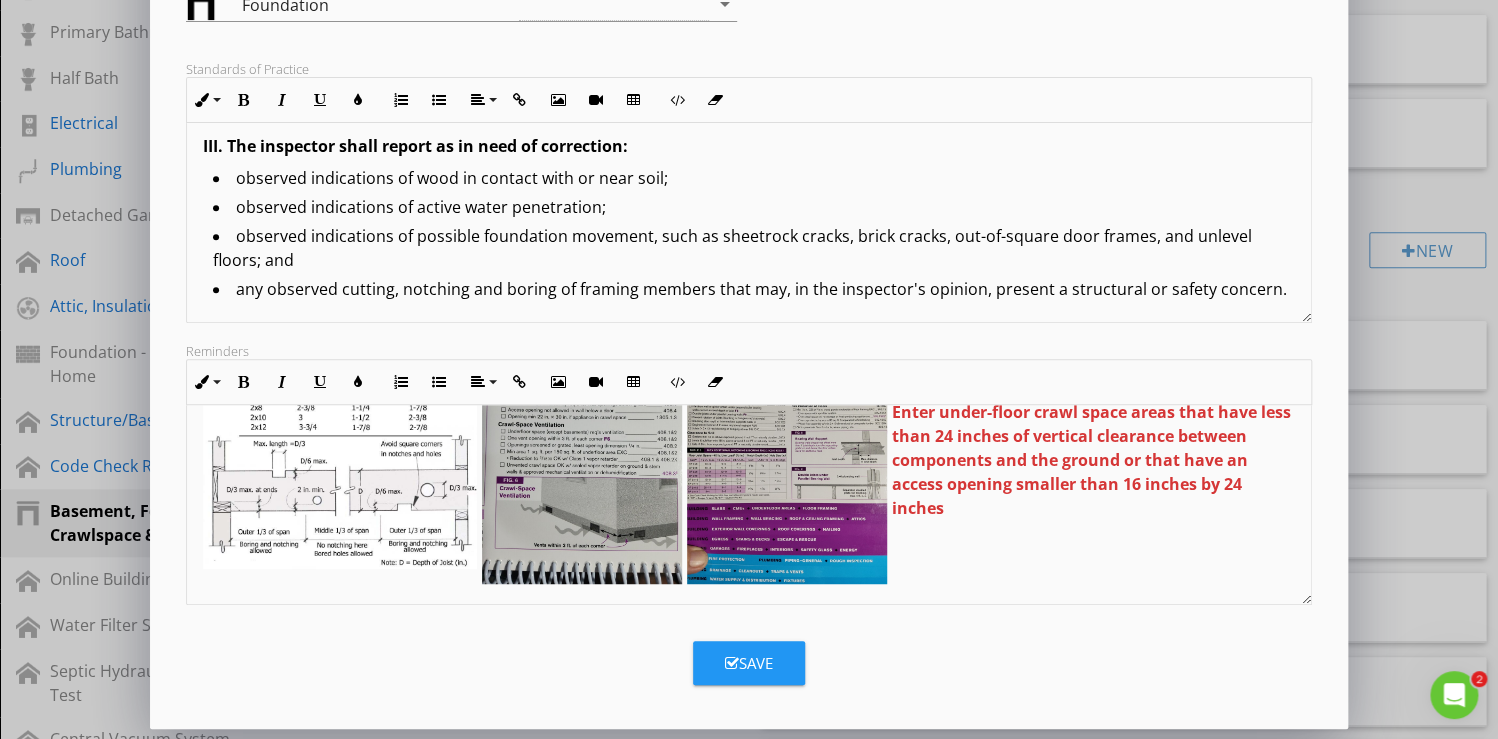click at bounding box center (582, 450) 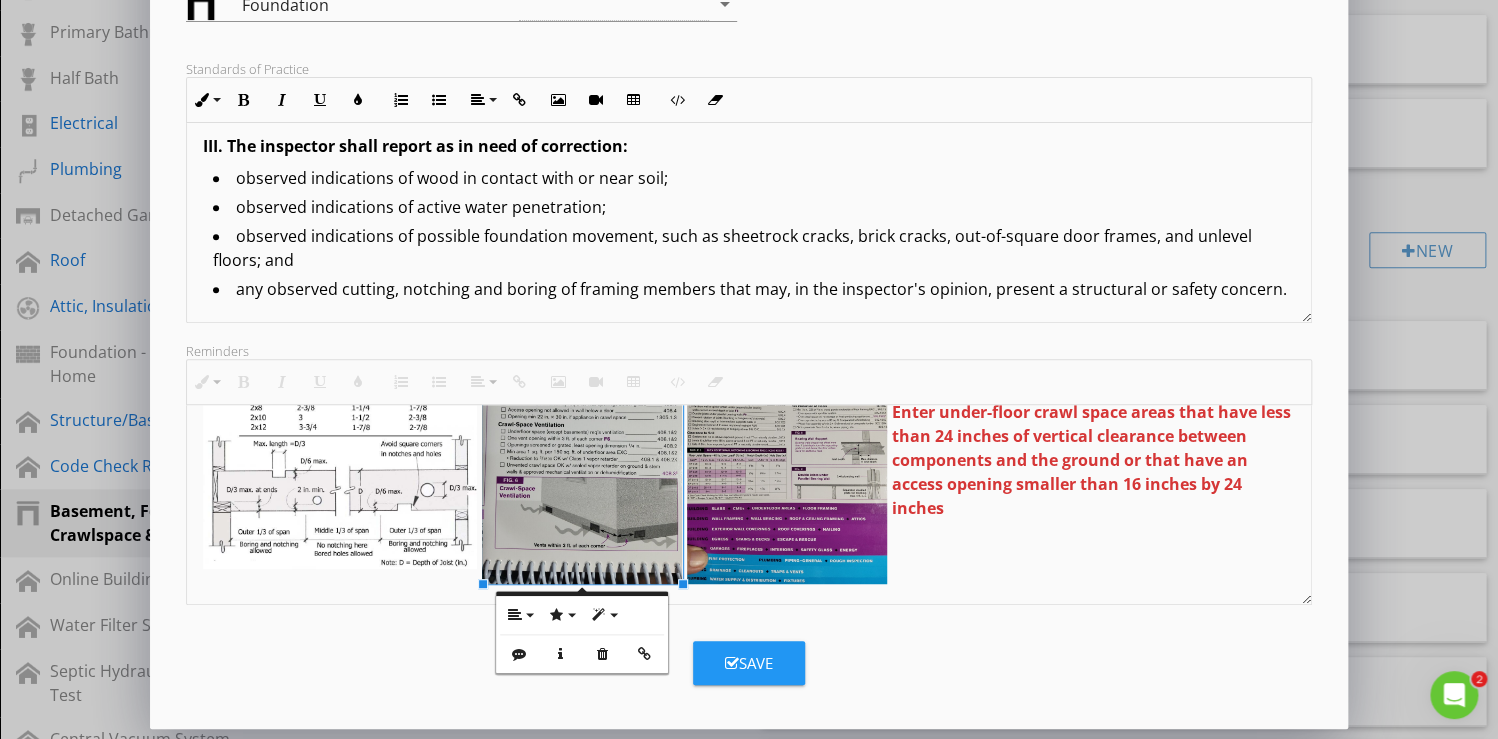 click on "There are many optional systems and components in this section.  The Inspector is not required to : Enter under-floor crawl space areas that have less than 24 inches of vertical clearance between components and the ground or that have an access opening smaller than 16 inches by 24 inches" at bounding box center [749, 446] 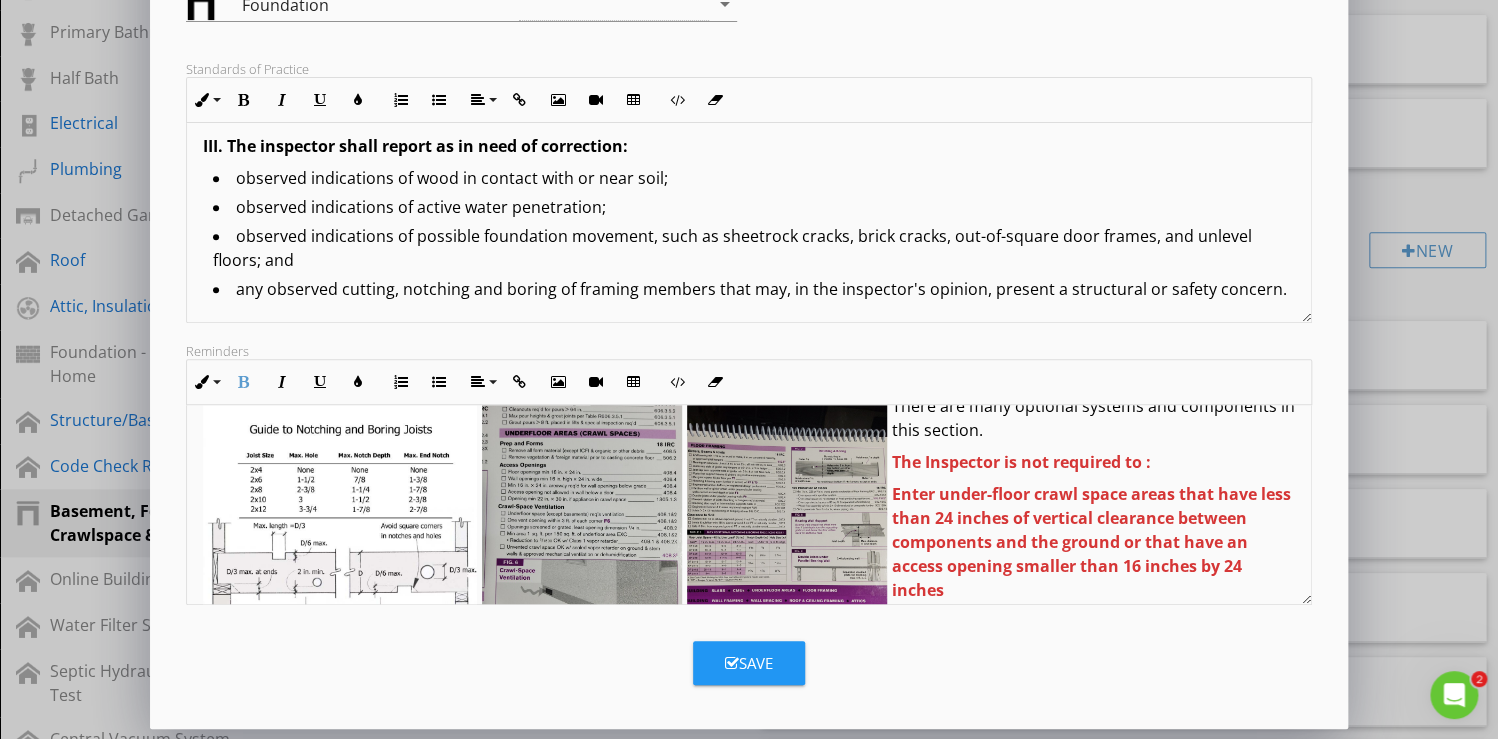 scroll, scrollTop: 0, scrollLeft: 0, axis: both 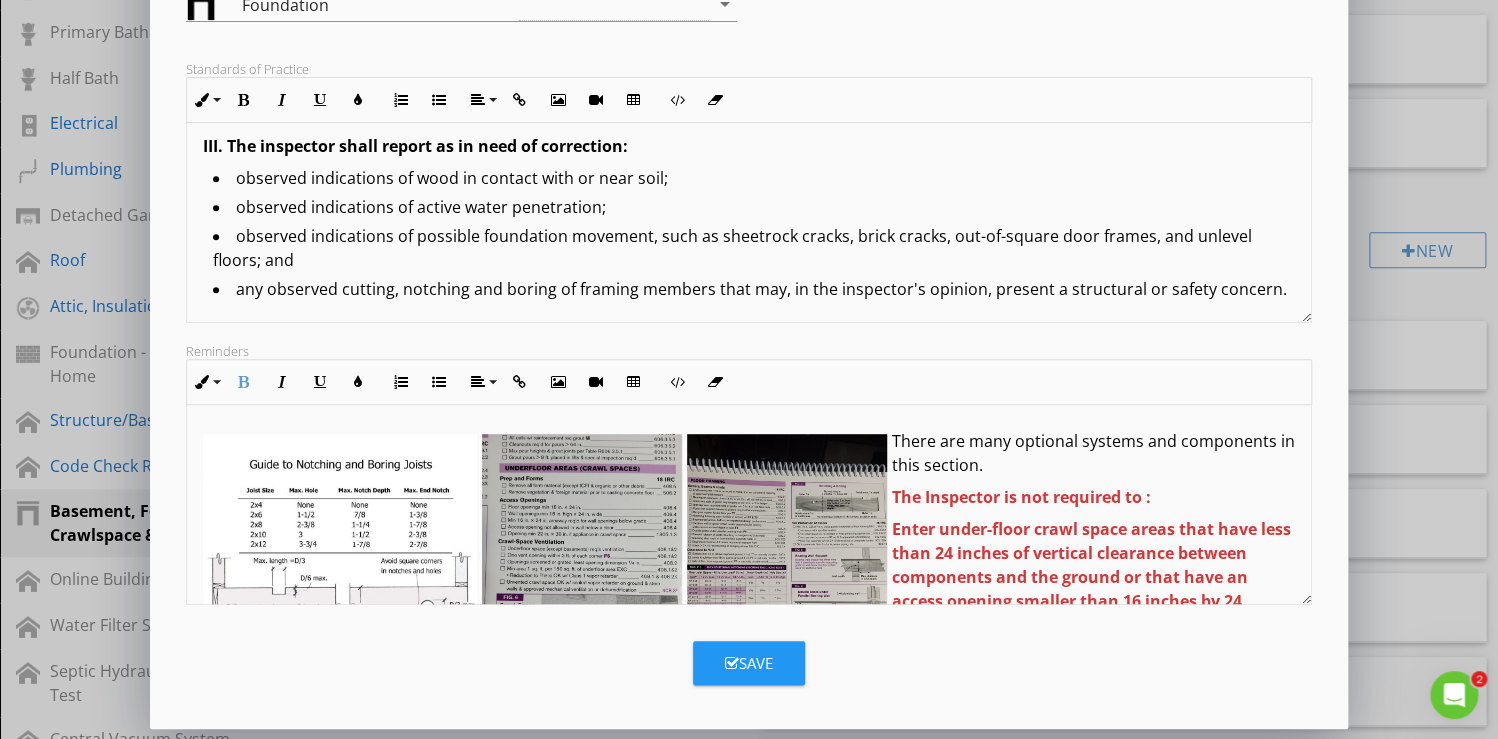type 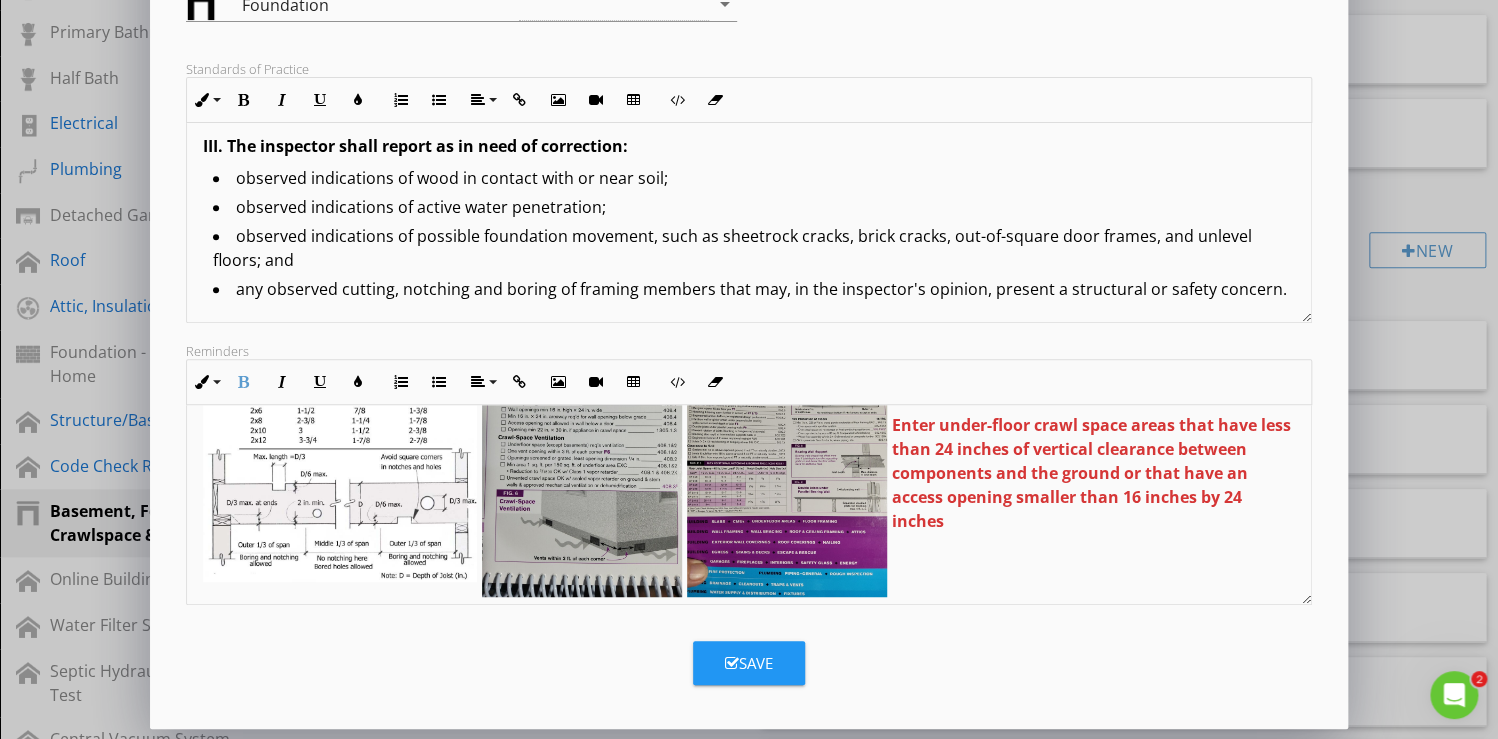 scroll, scrollTop: 117, scrollLeft: 0, axis: vertical 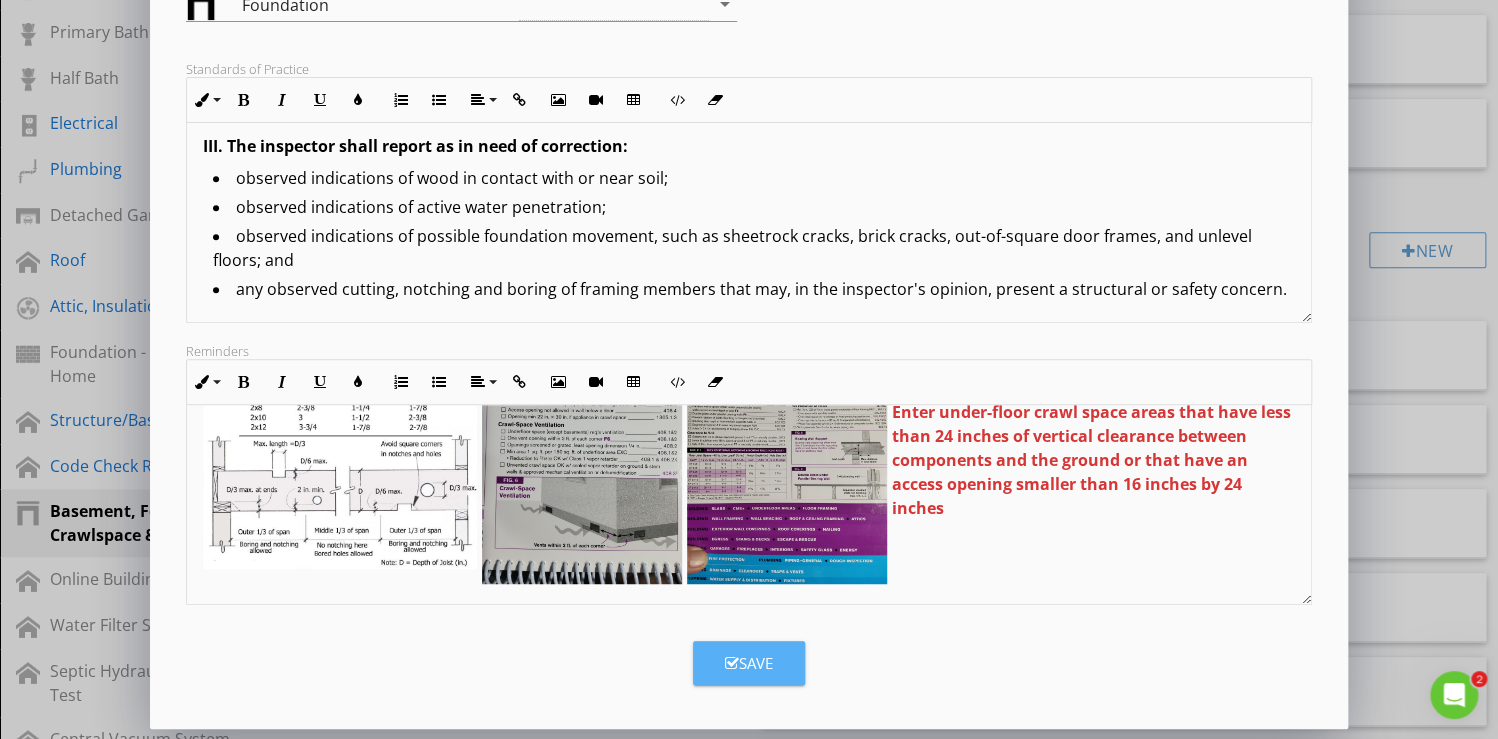 click on "Save" at bounding box center (749, 663) 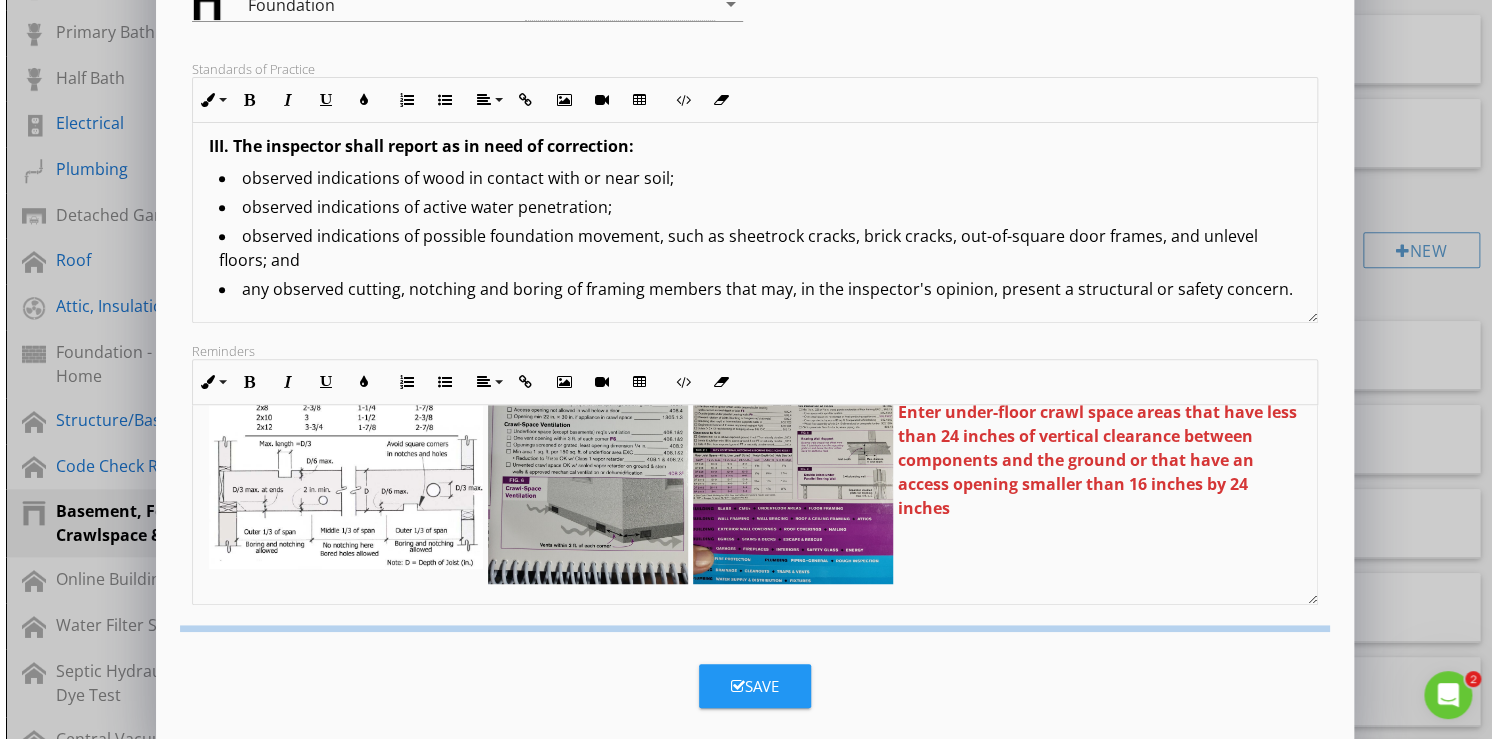 scroll, scrollTop: 103, scrollLeft: 0, axis: vertical 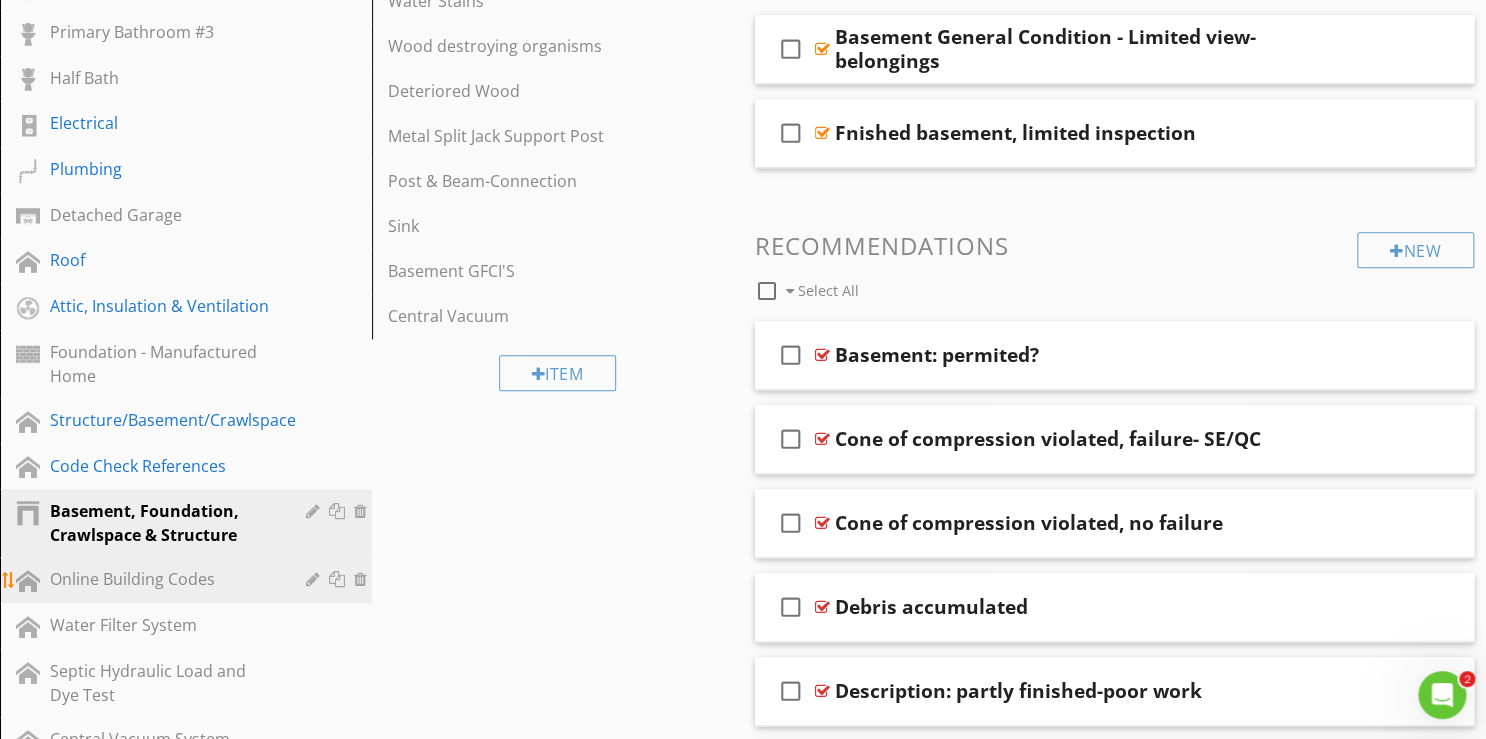 click at bounding box center [315, 579] 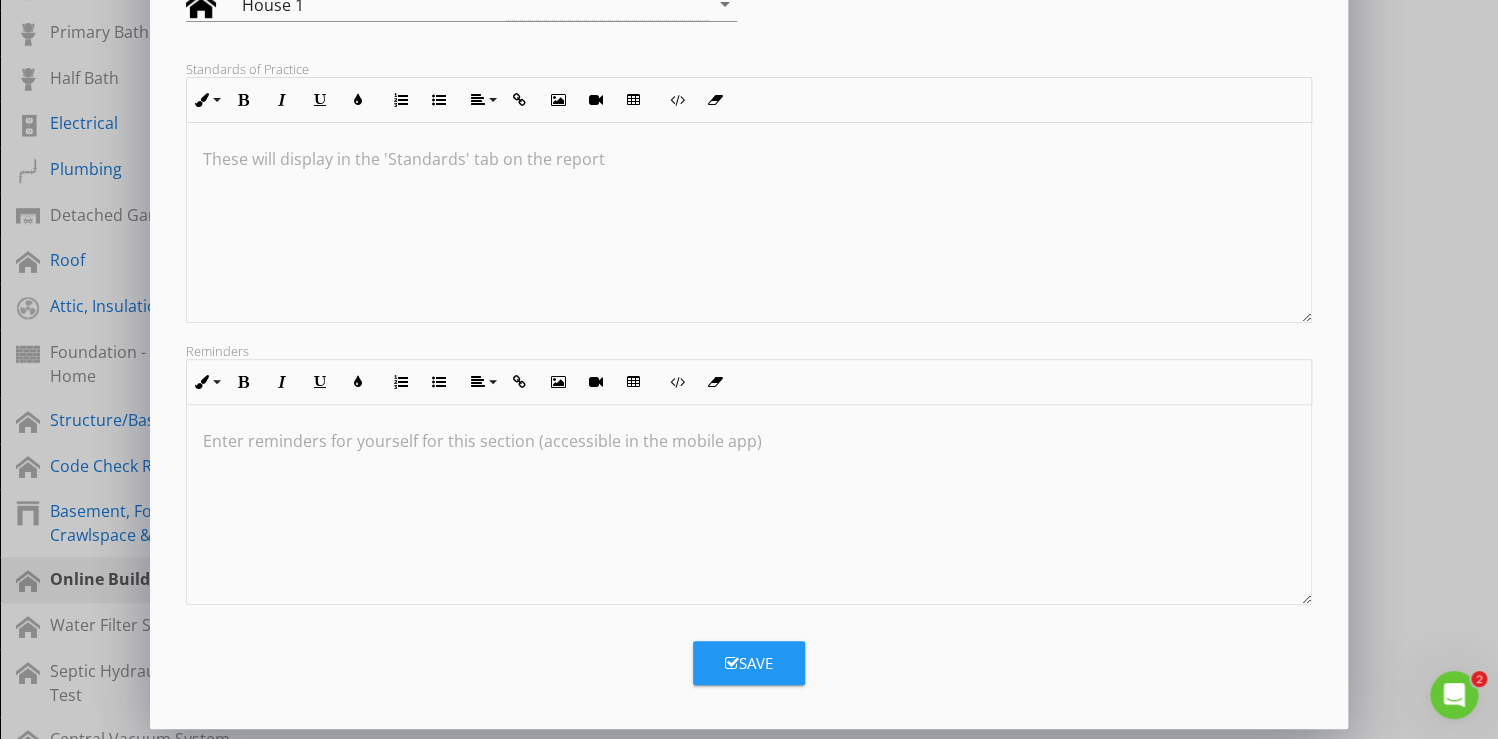 click on "Save" at bounding box center (749, 663) 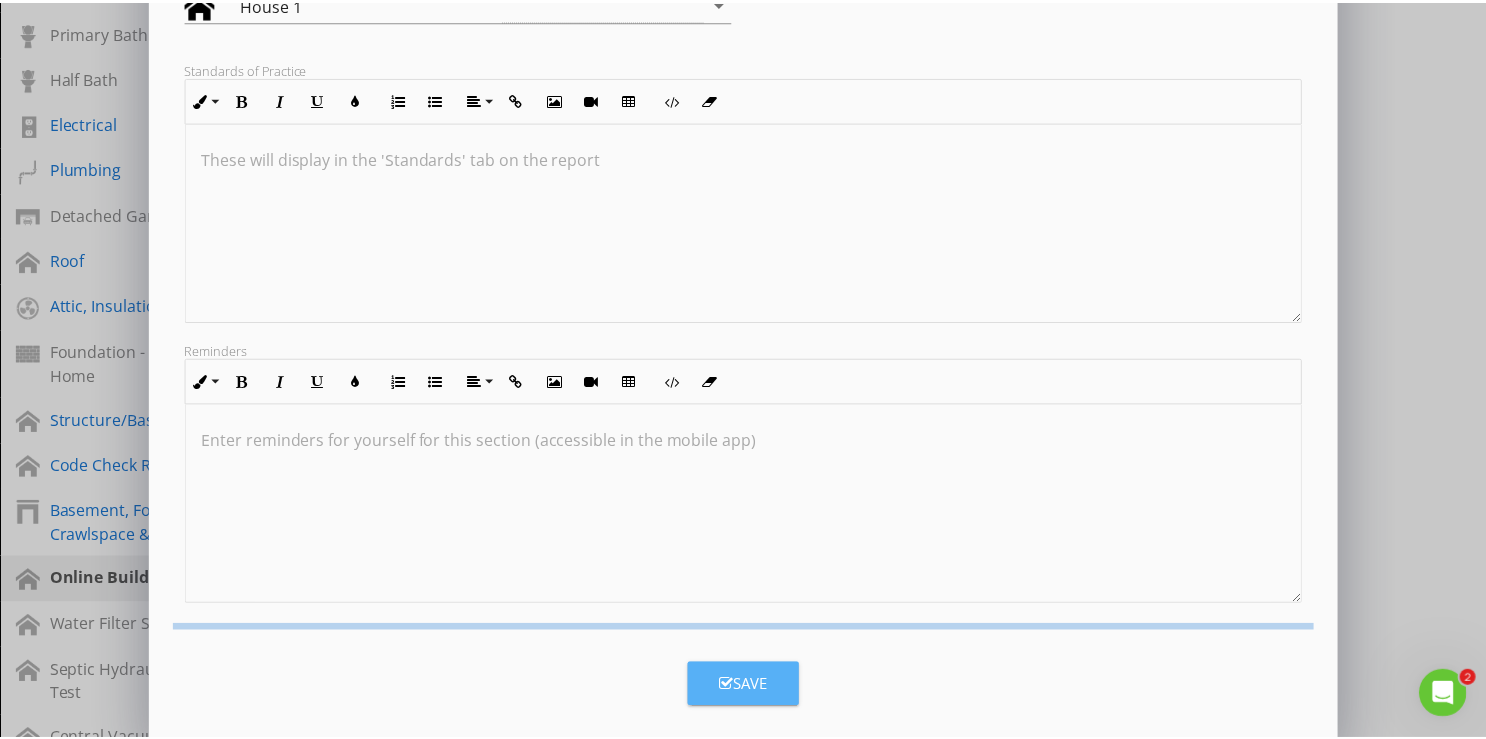 scroll, scrollTop: 103, scrollLeft: 0, axis: vertical 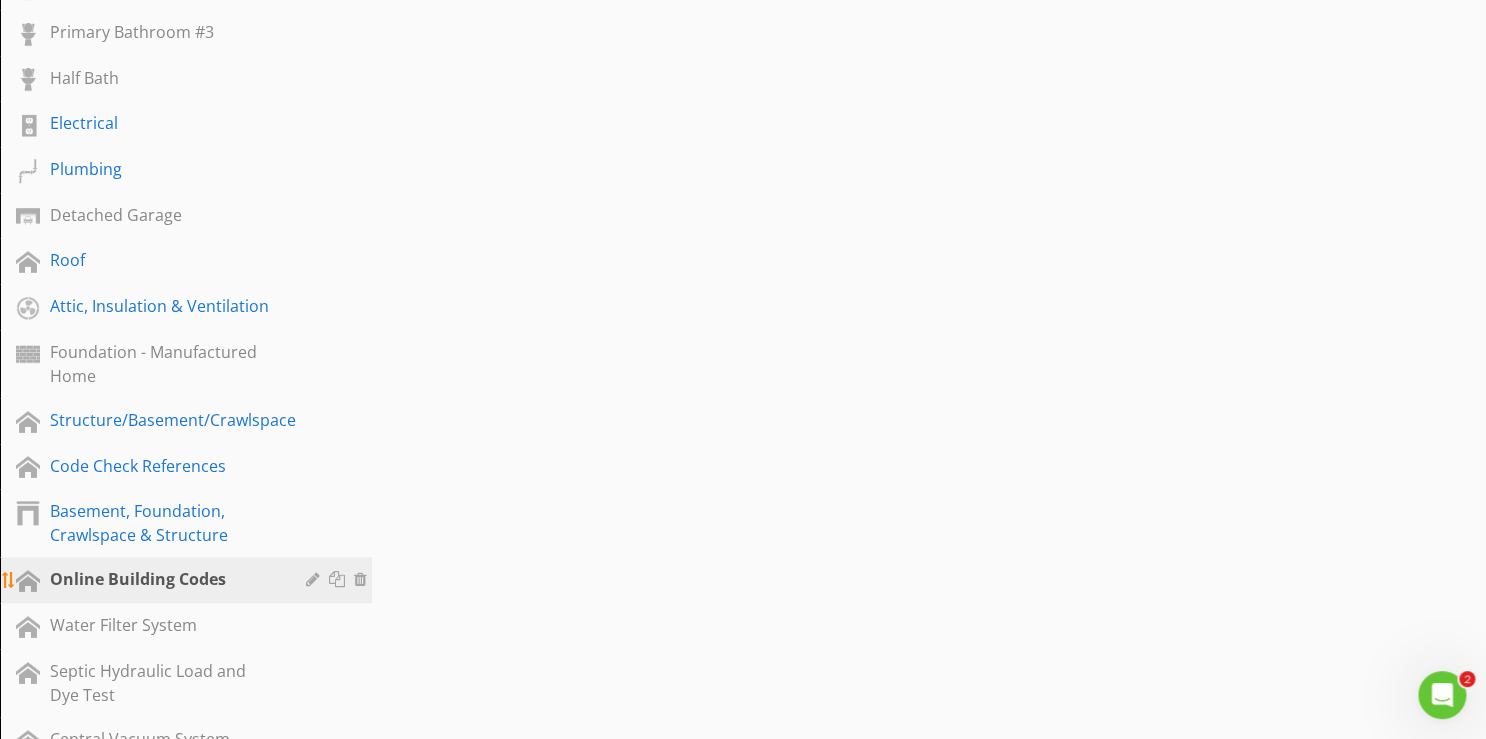 click on "Online Building Codes" at bounding box center (163, 579) 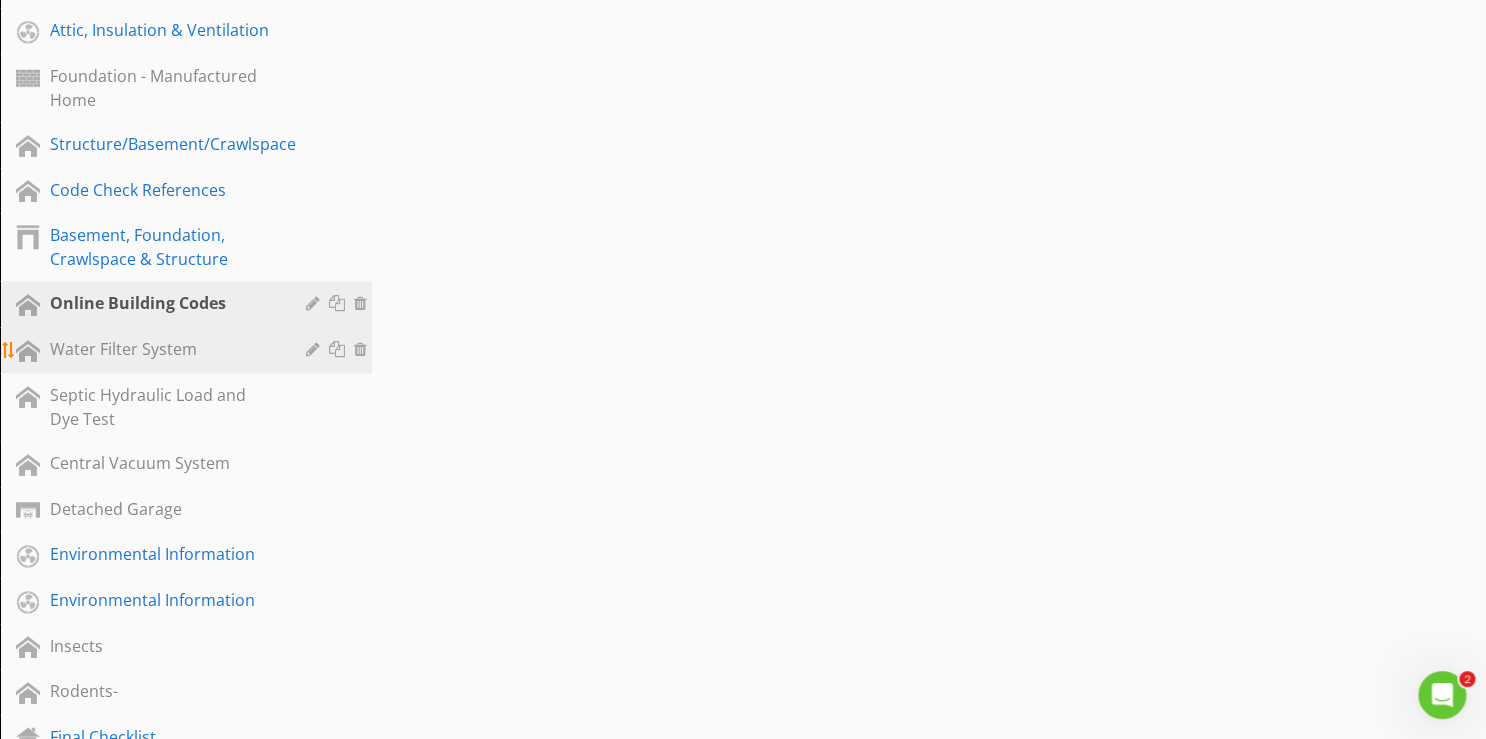 scroll, scrollTop: 1200, scrollLeft: 0, axis: vertical 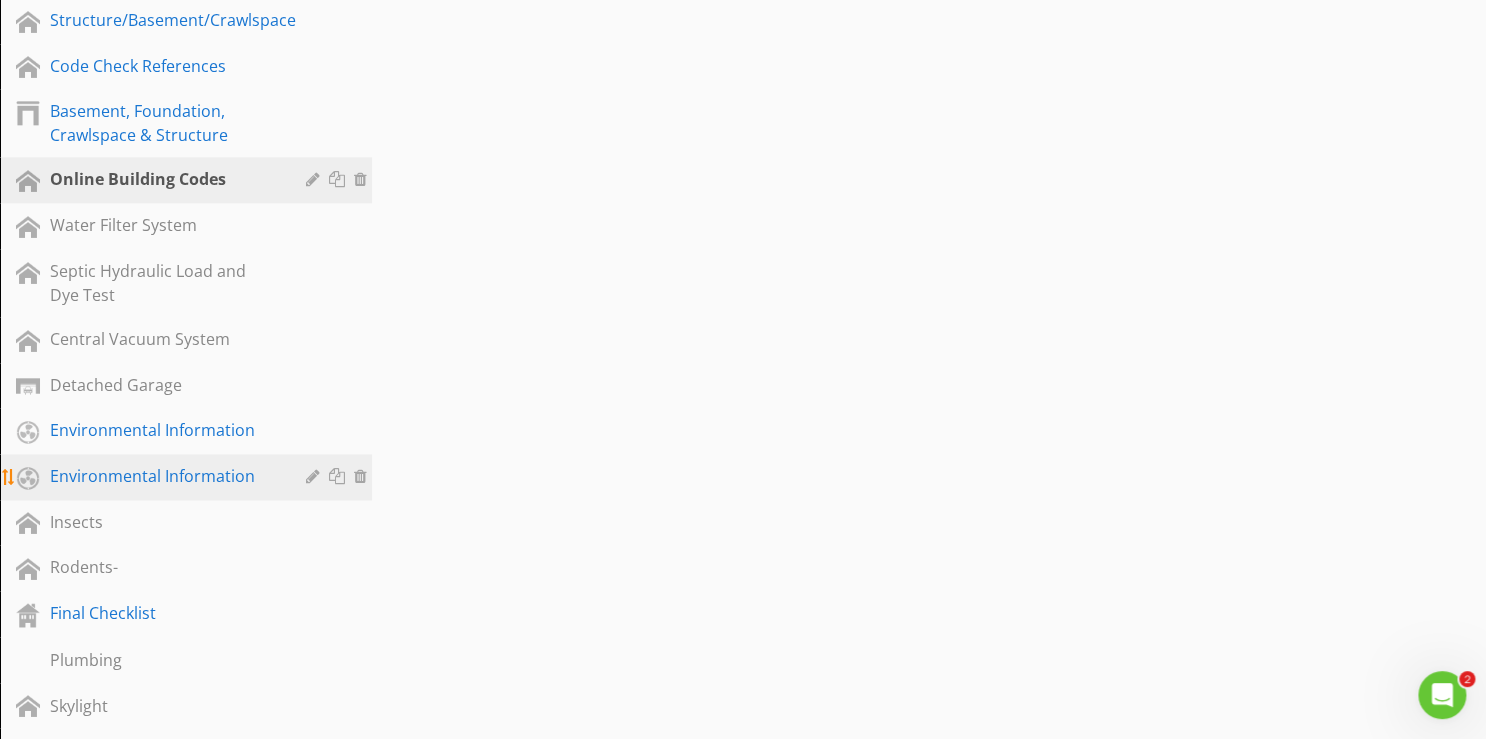 click on "Environmental Information" at bounding box center [163, 476] 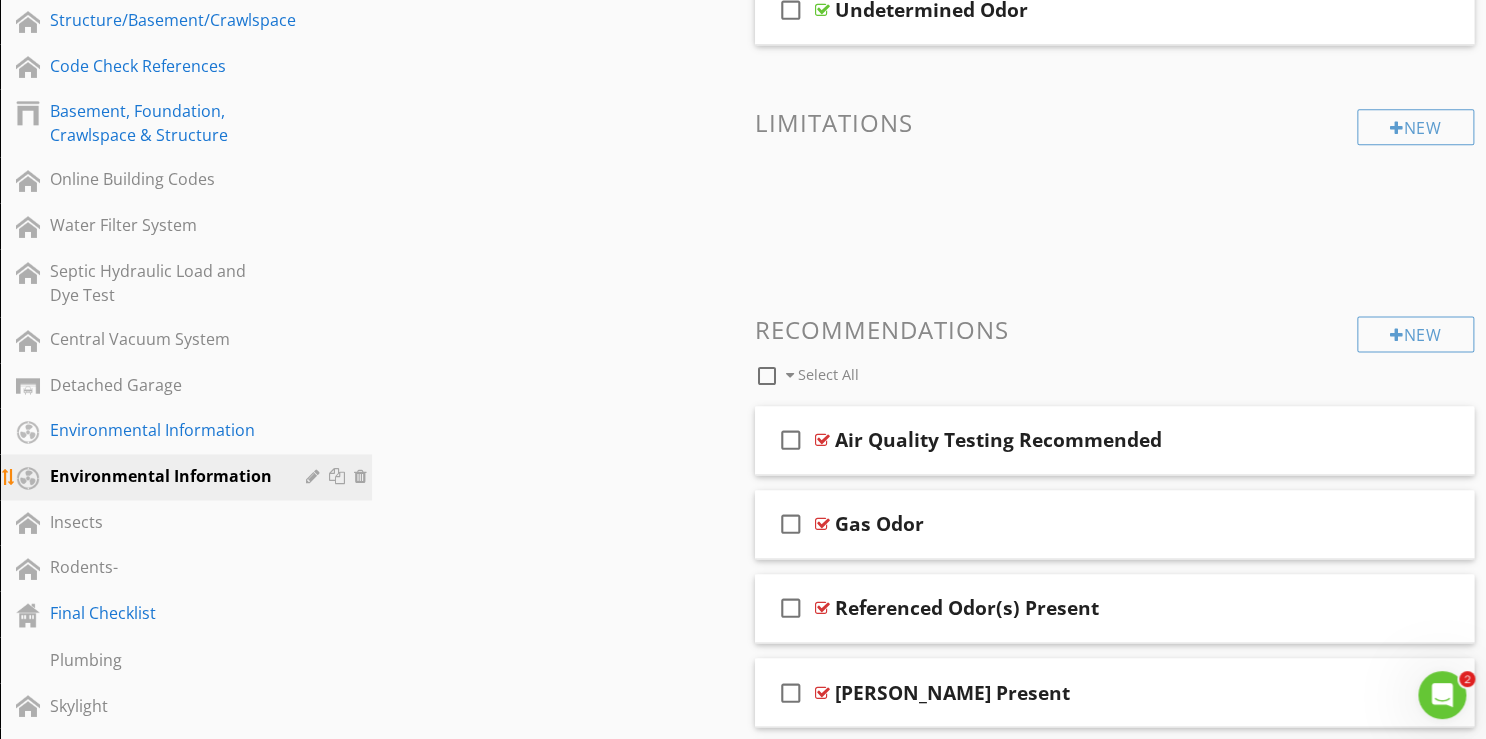 click on "Environmental Information" at bounding box center [163, 476] 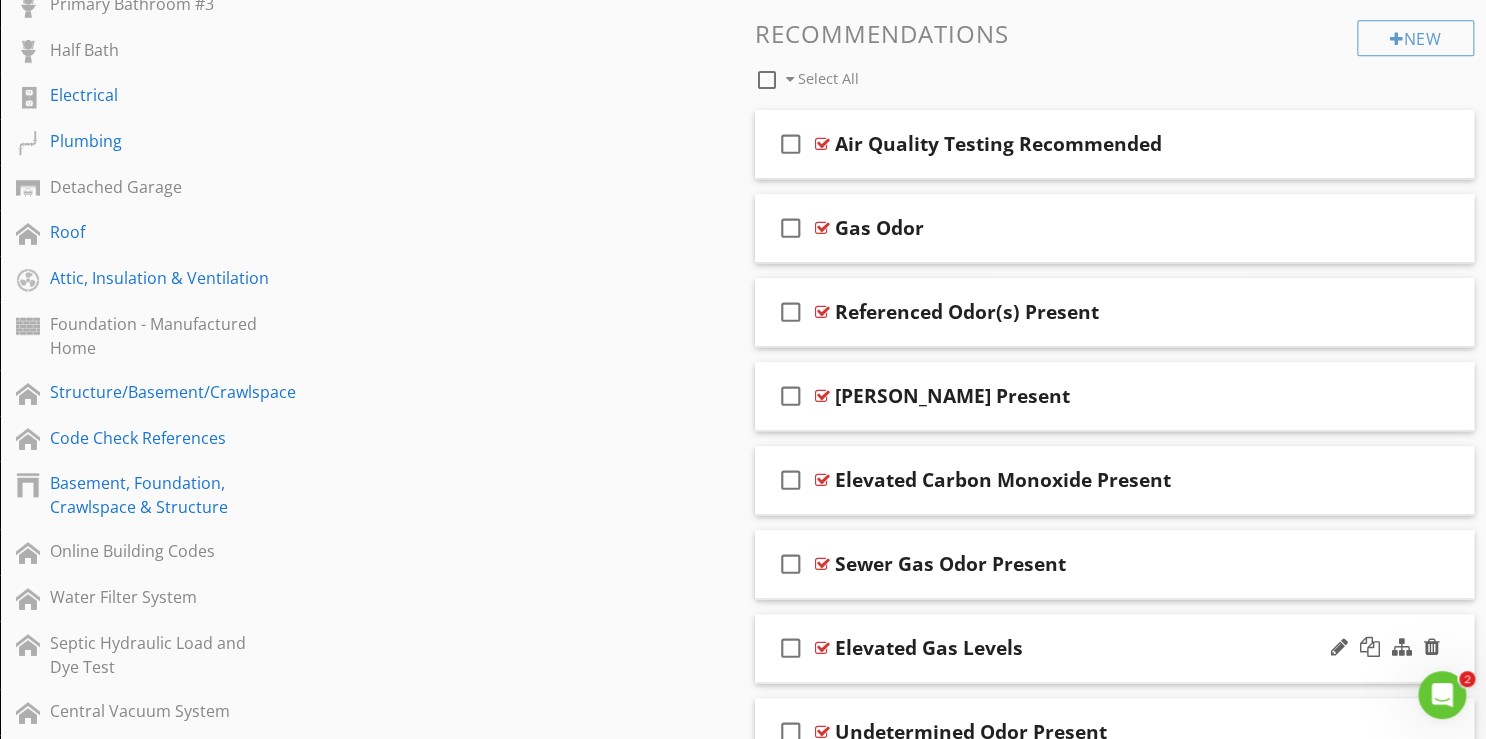 scroll, scrollTop: 800, scrollLeft: 0, axis: vertical 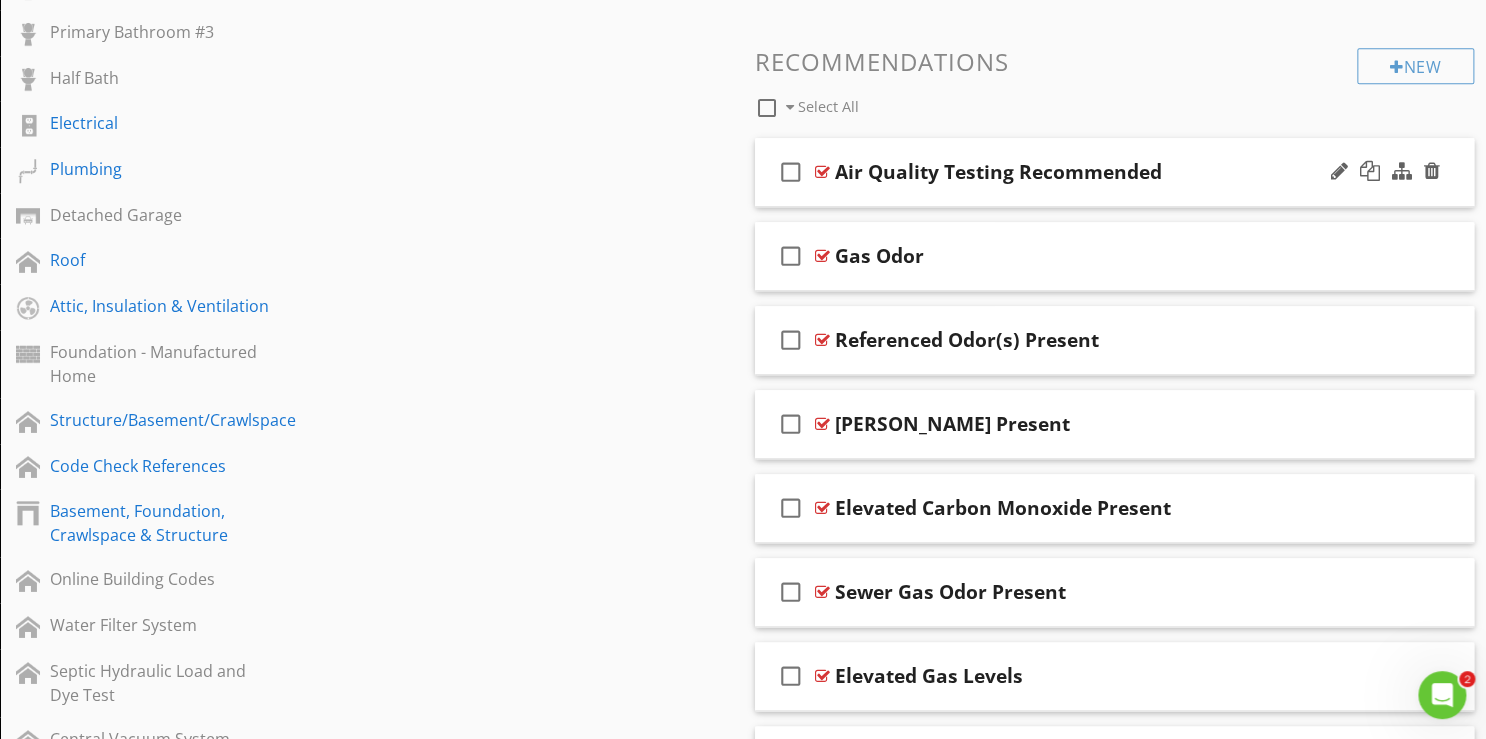 click on "Air Quality Testing Recommended" at bounding box center [1089, 172] 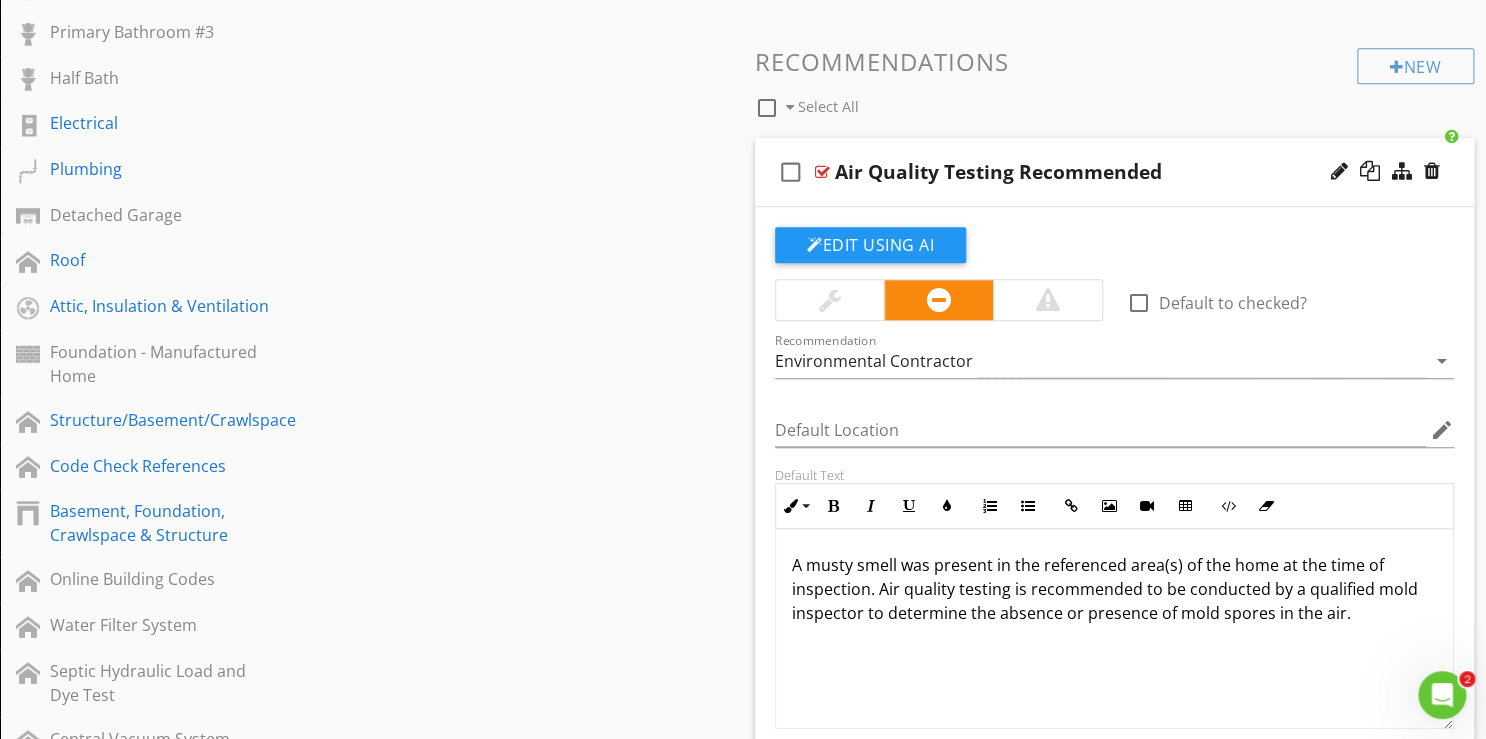 click on "check_box_outline_blank
Air Quality Testing Recommended" at bounding box center (1114, 172) 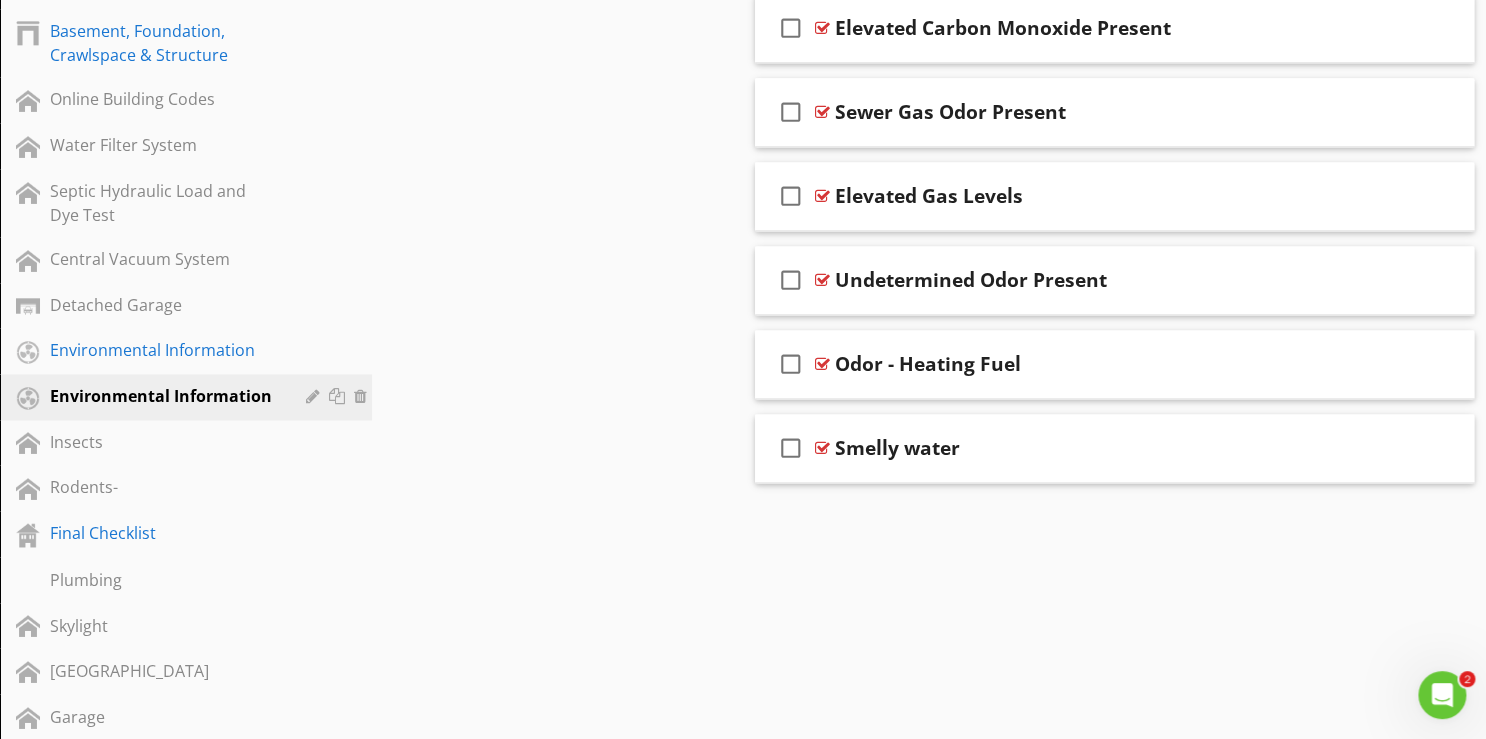 scroll, scrollTop: 1200, scrollLeft: 0, axis: vertical 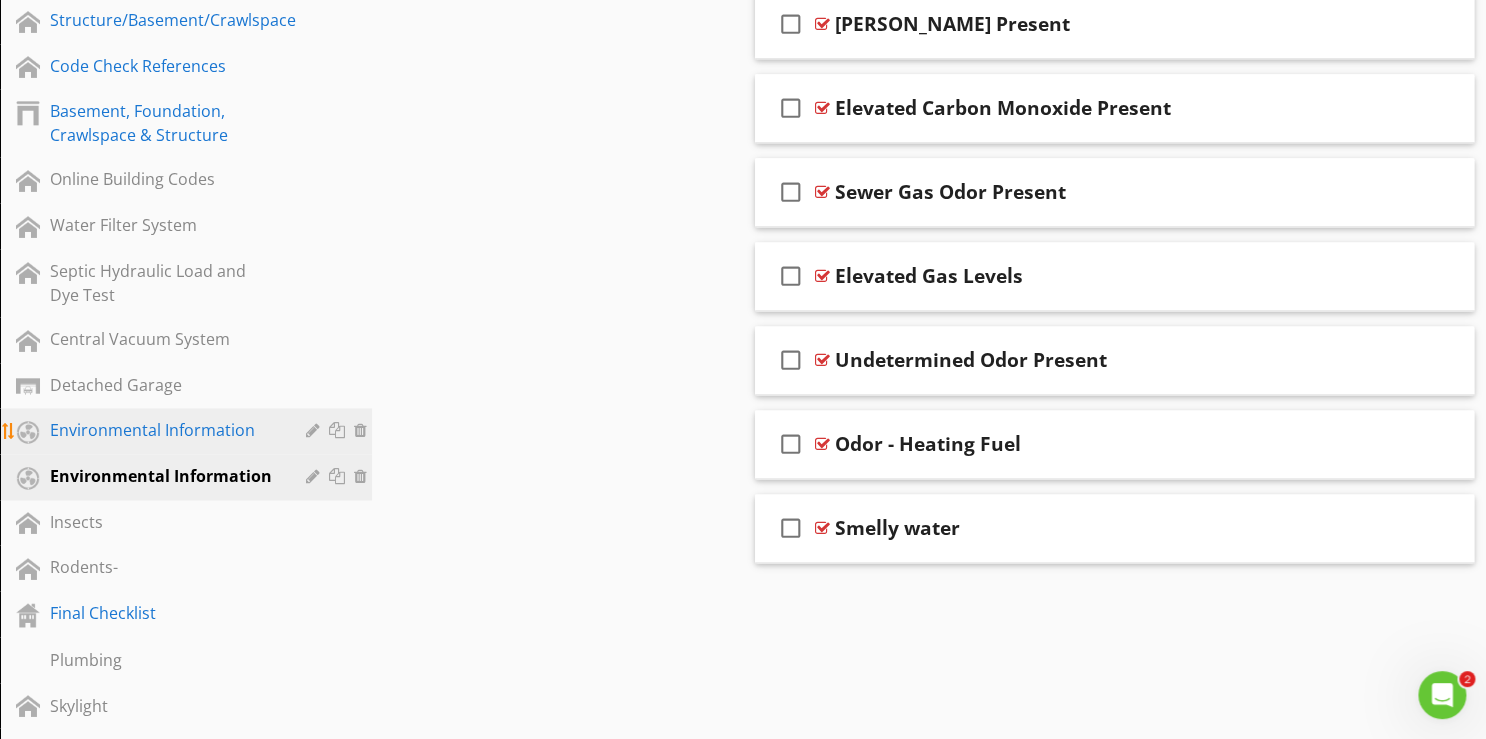 click at bounding box center [363, 430] 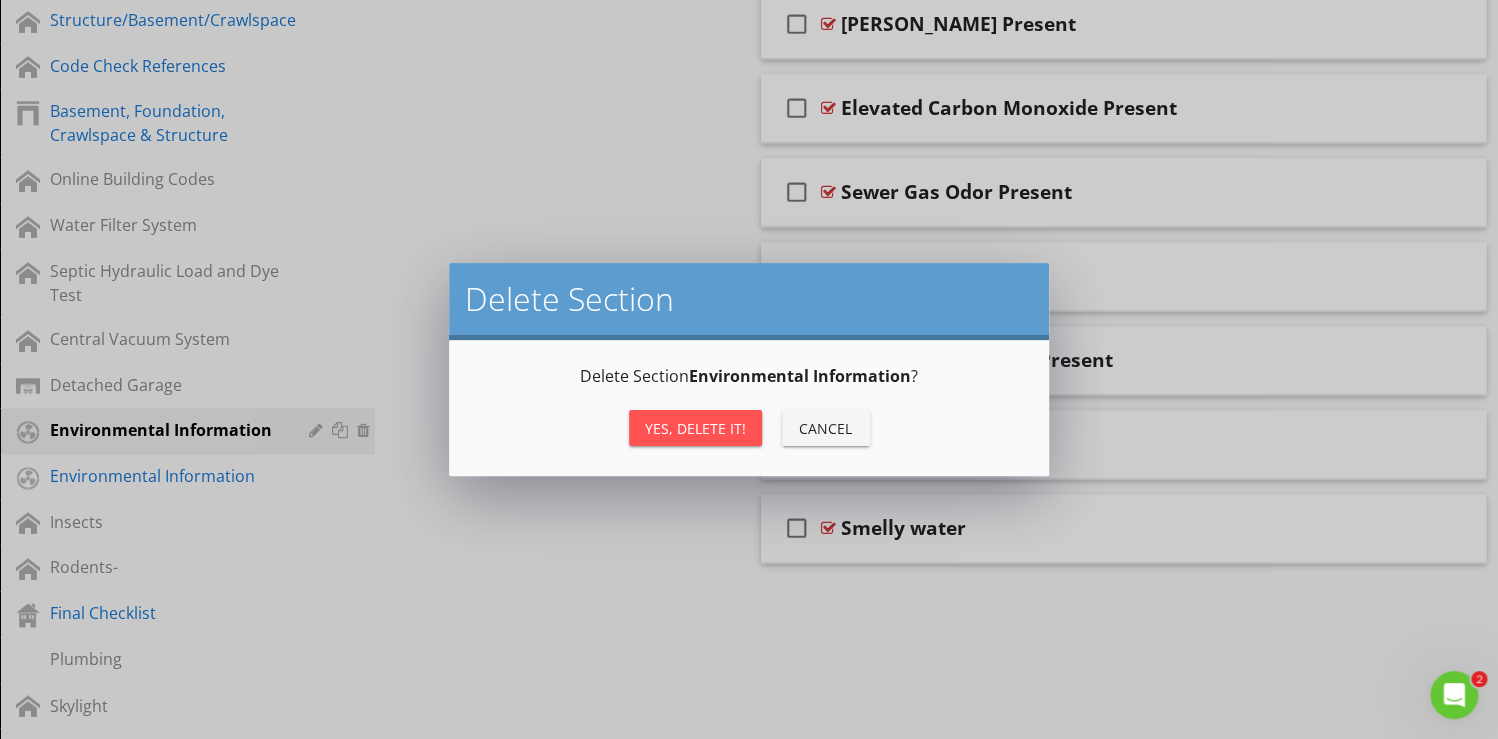 click on "Yes, Delete it!" at bounding box center (695, 428) 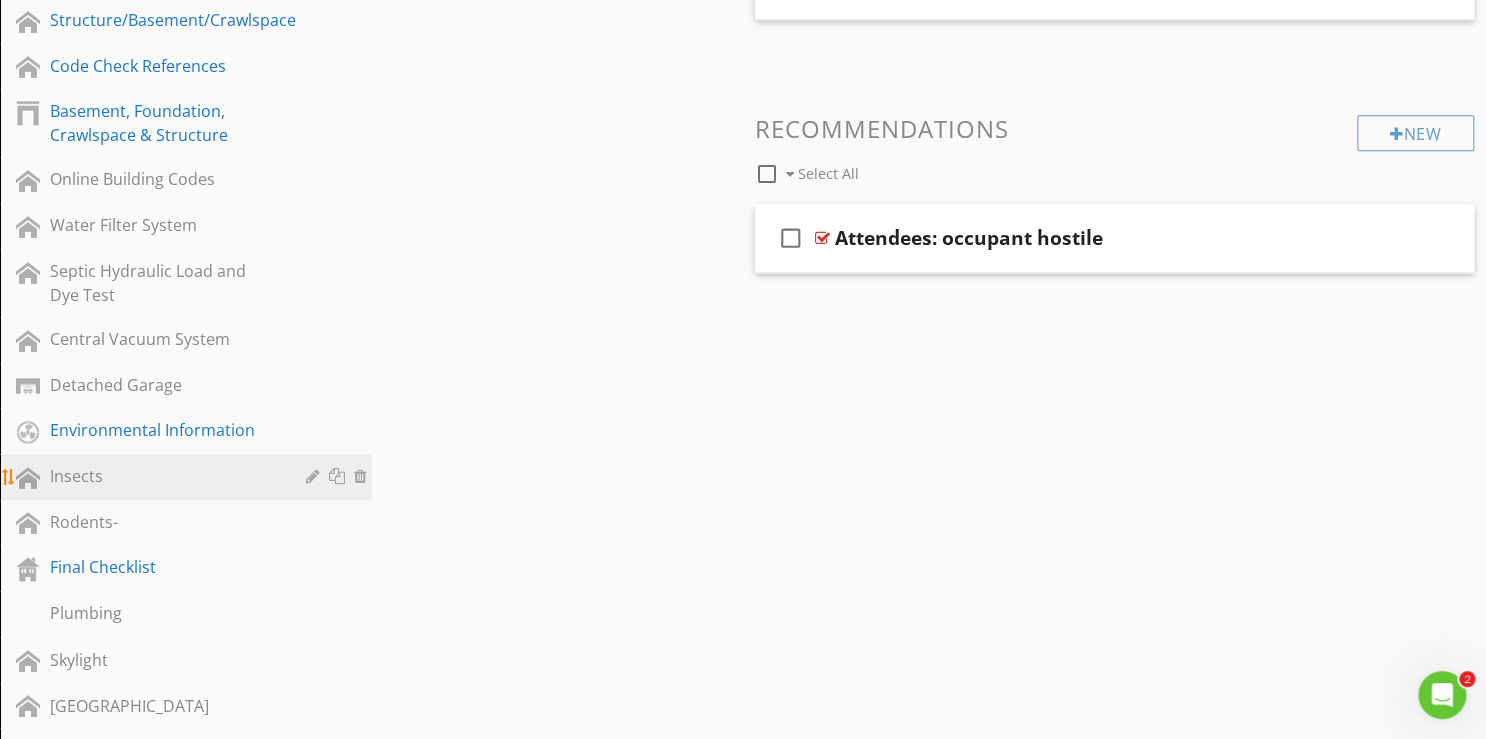click on "Insects" at bounding box center (163, 476) 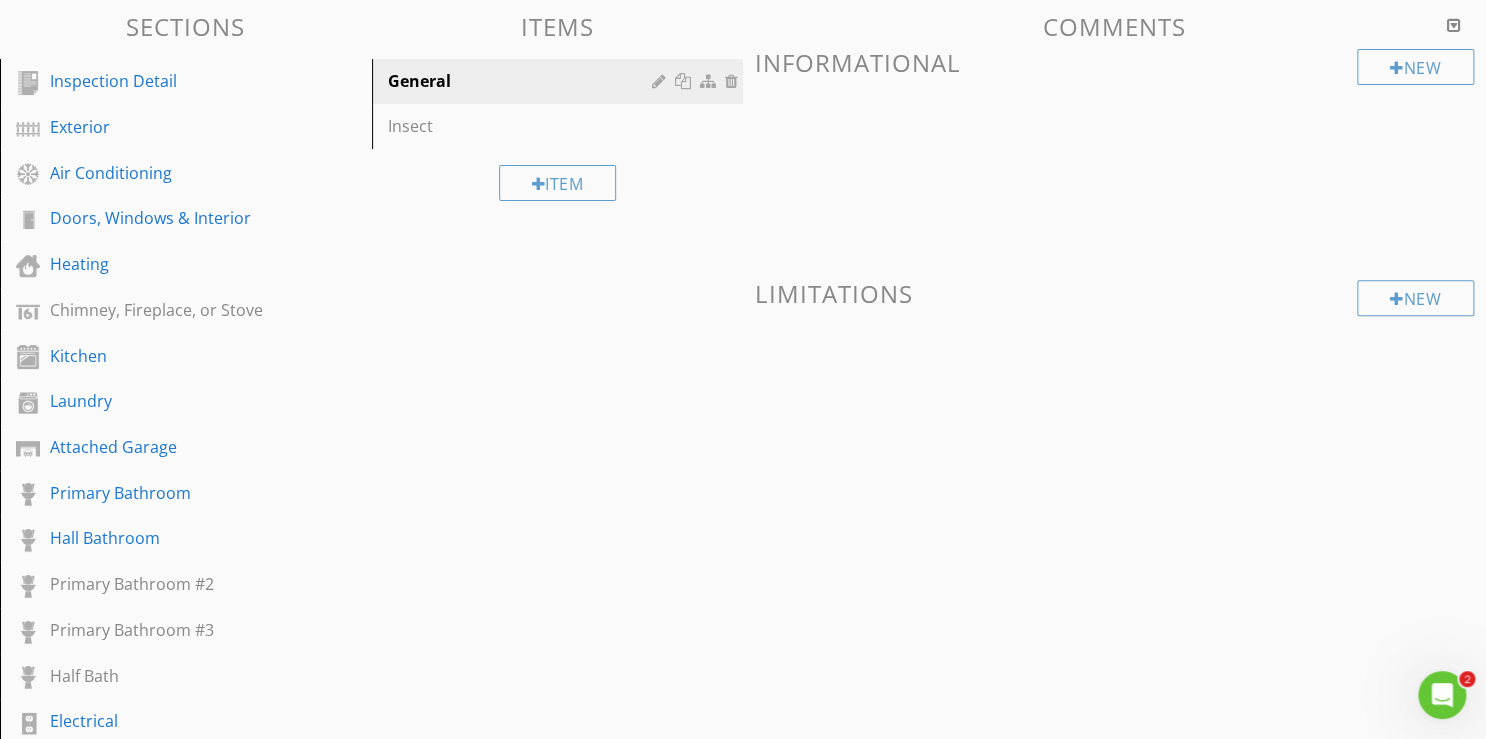 scroll, scrollTop: 0, scrollLeft: 0, axis: both 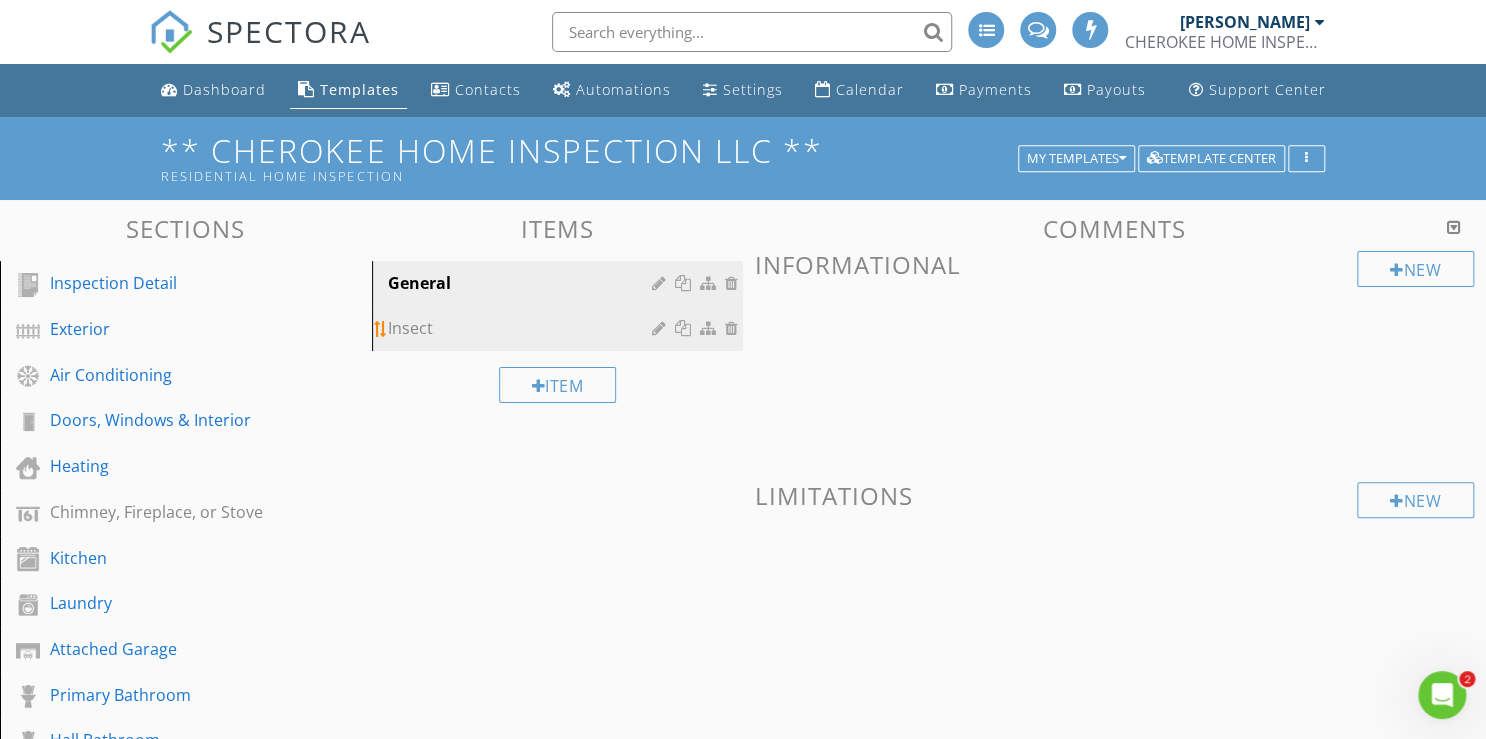 click on "Insect" at bounding box center (523, 328) 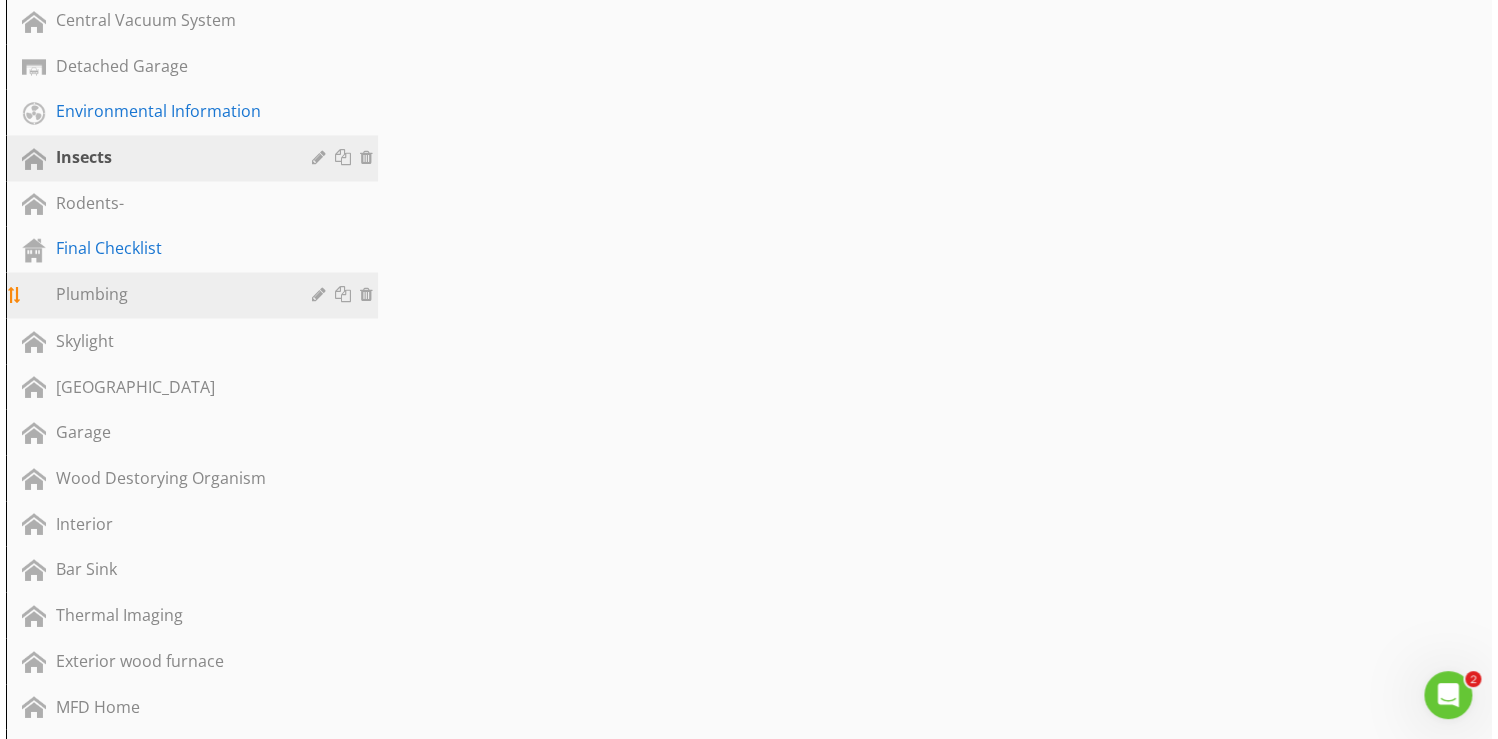 scroll, scrollTop: 1520, scrollLeft: 0, axis: vertical 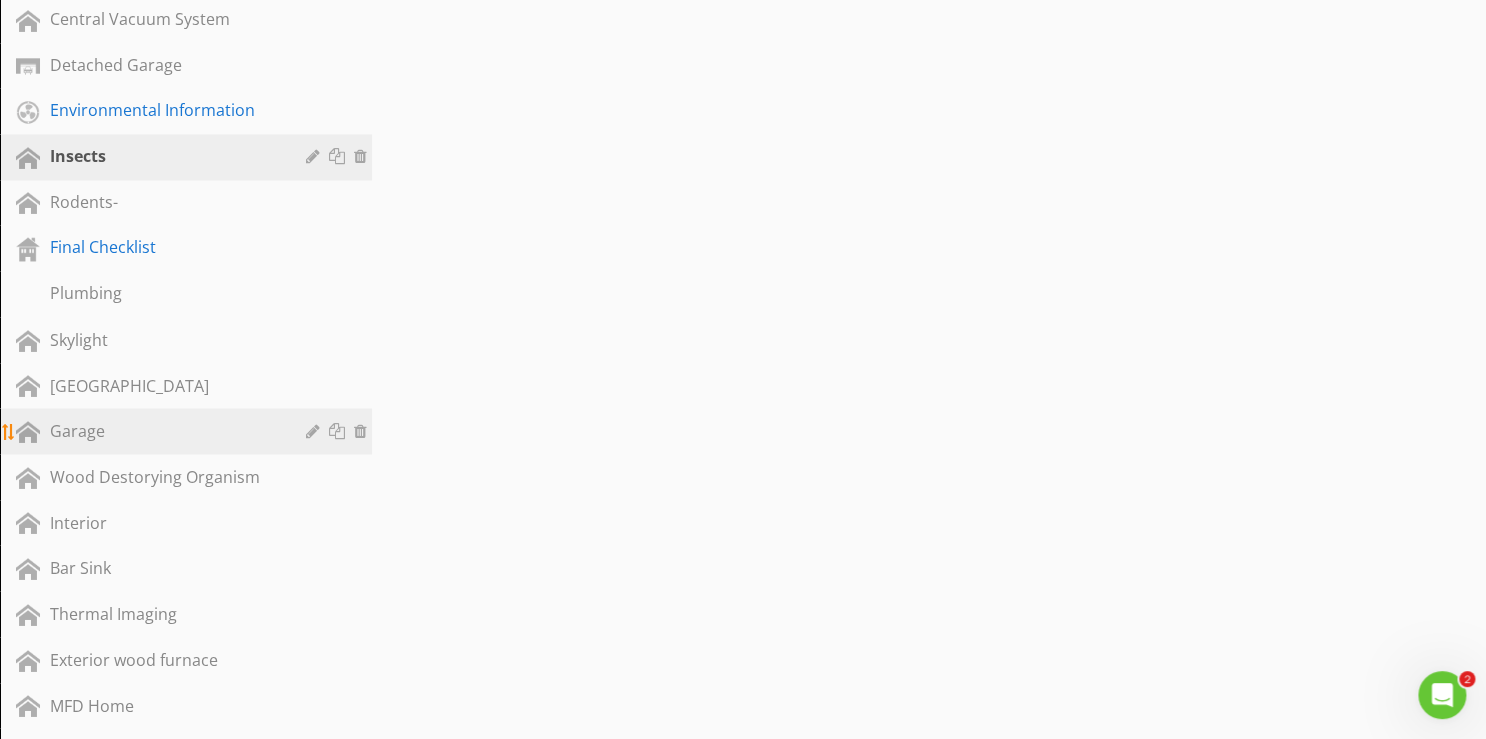click on "Garage" at bounding box center [163, 430] 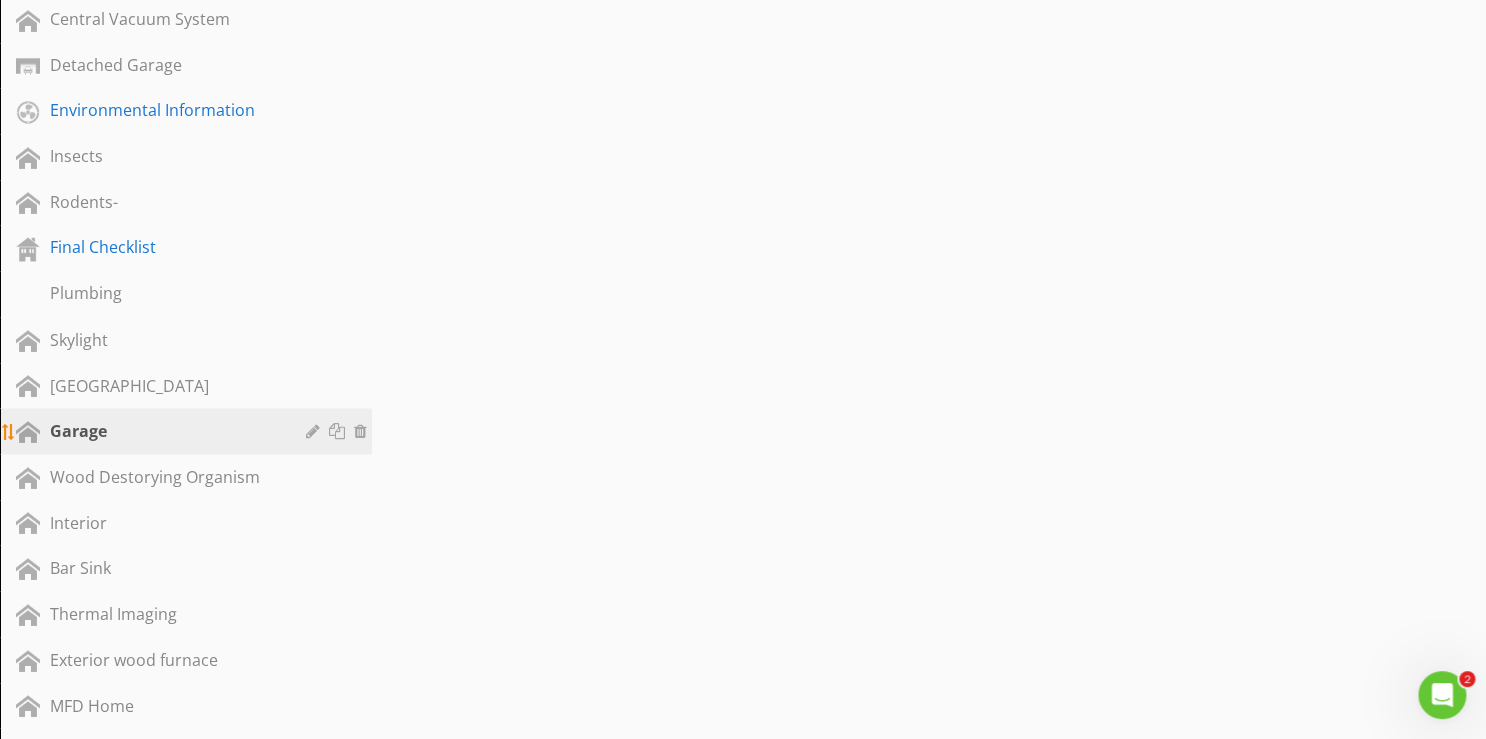 click at bounding box center (315, 430) 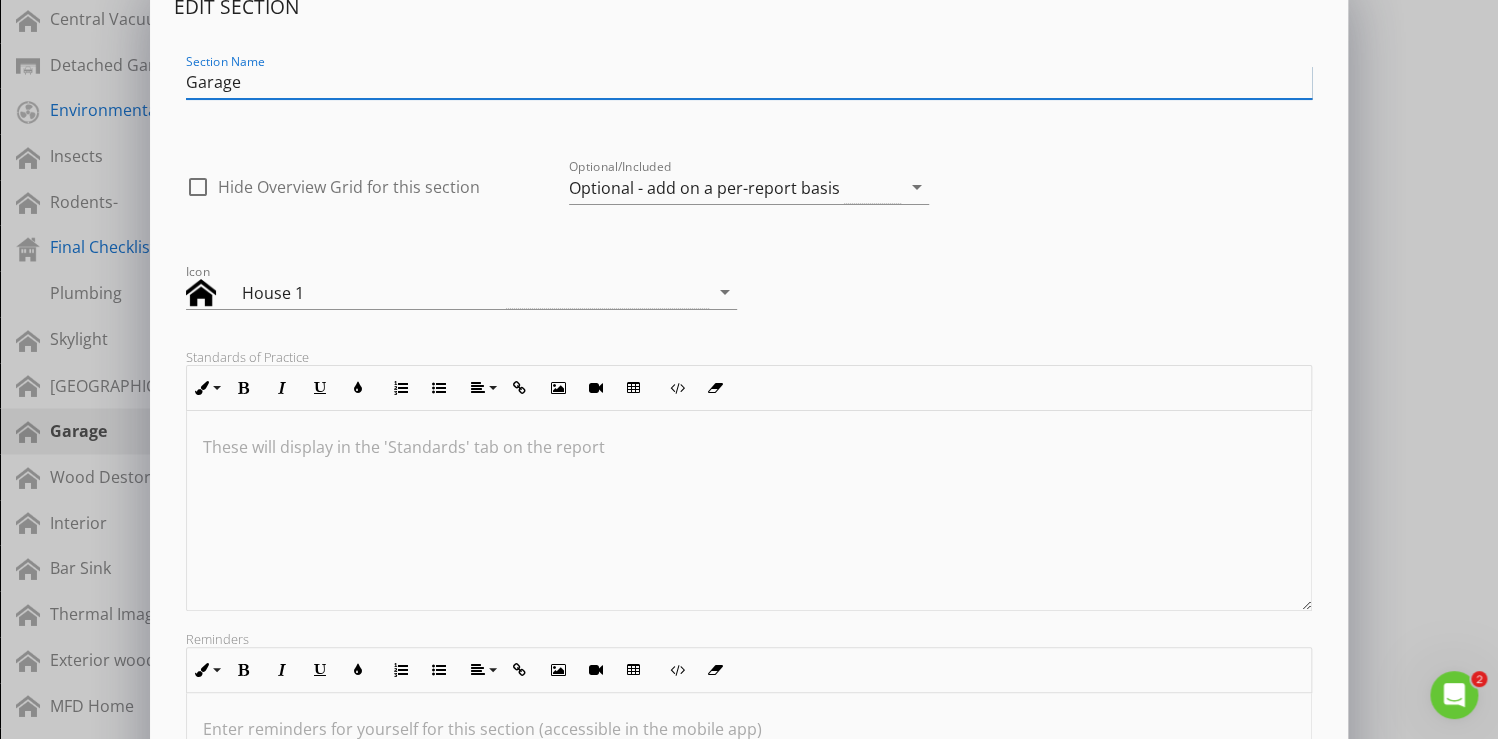 scroll, scrollTop: 0, scrollLeft: 0, axis: both 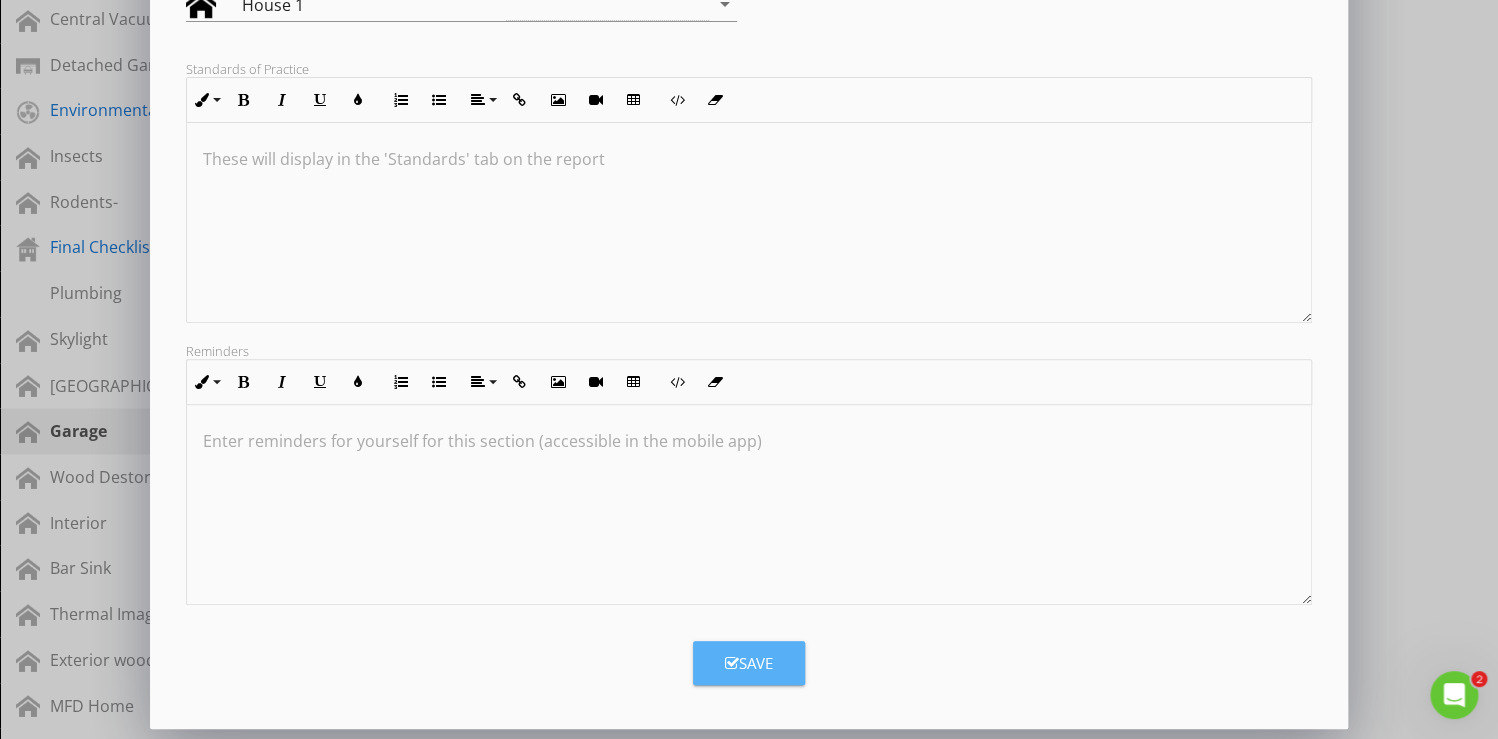click on "Save" at bounding box center (749, 663) 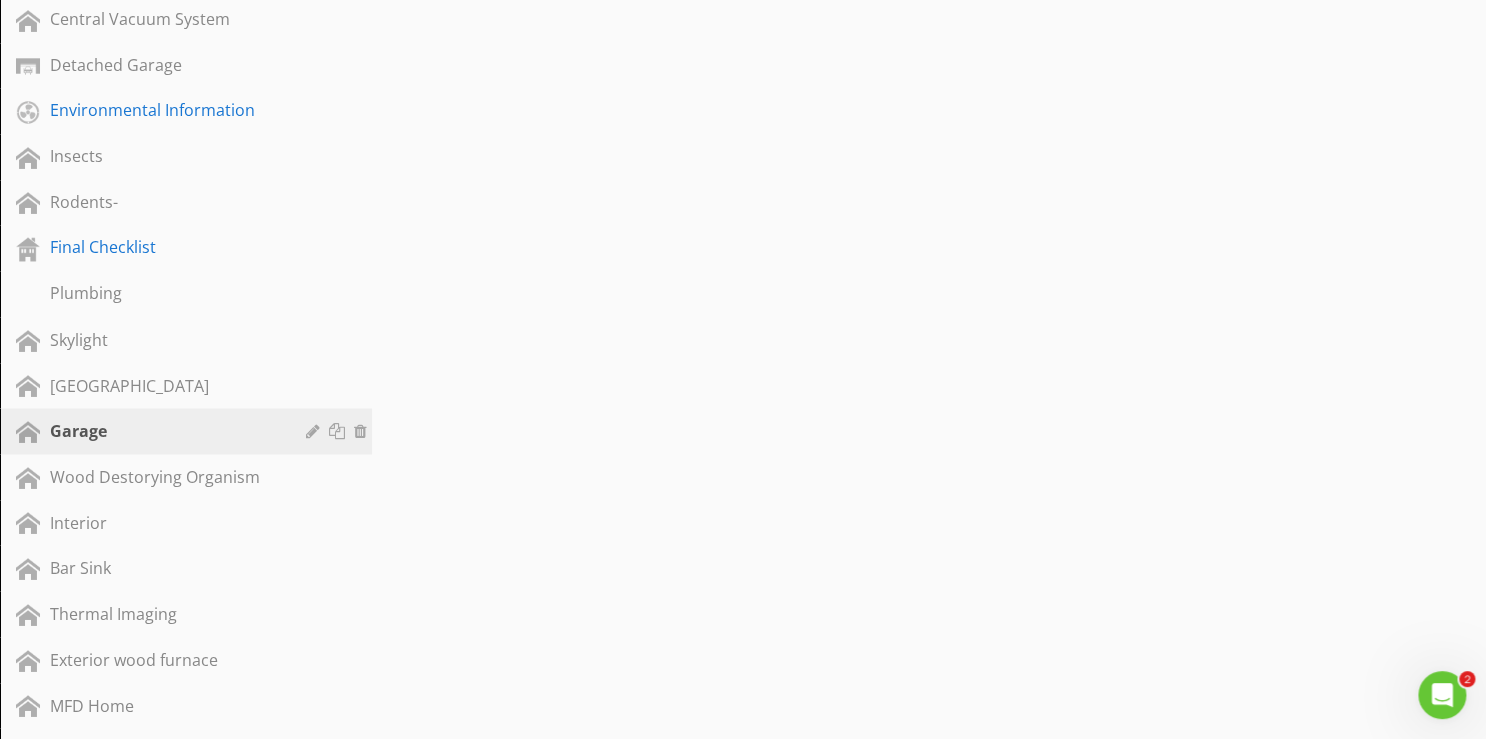 scroll, scrollTop: 103, scrollLeft: 0, axis: vertical 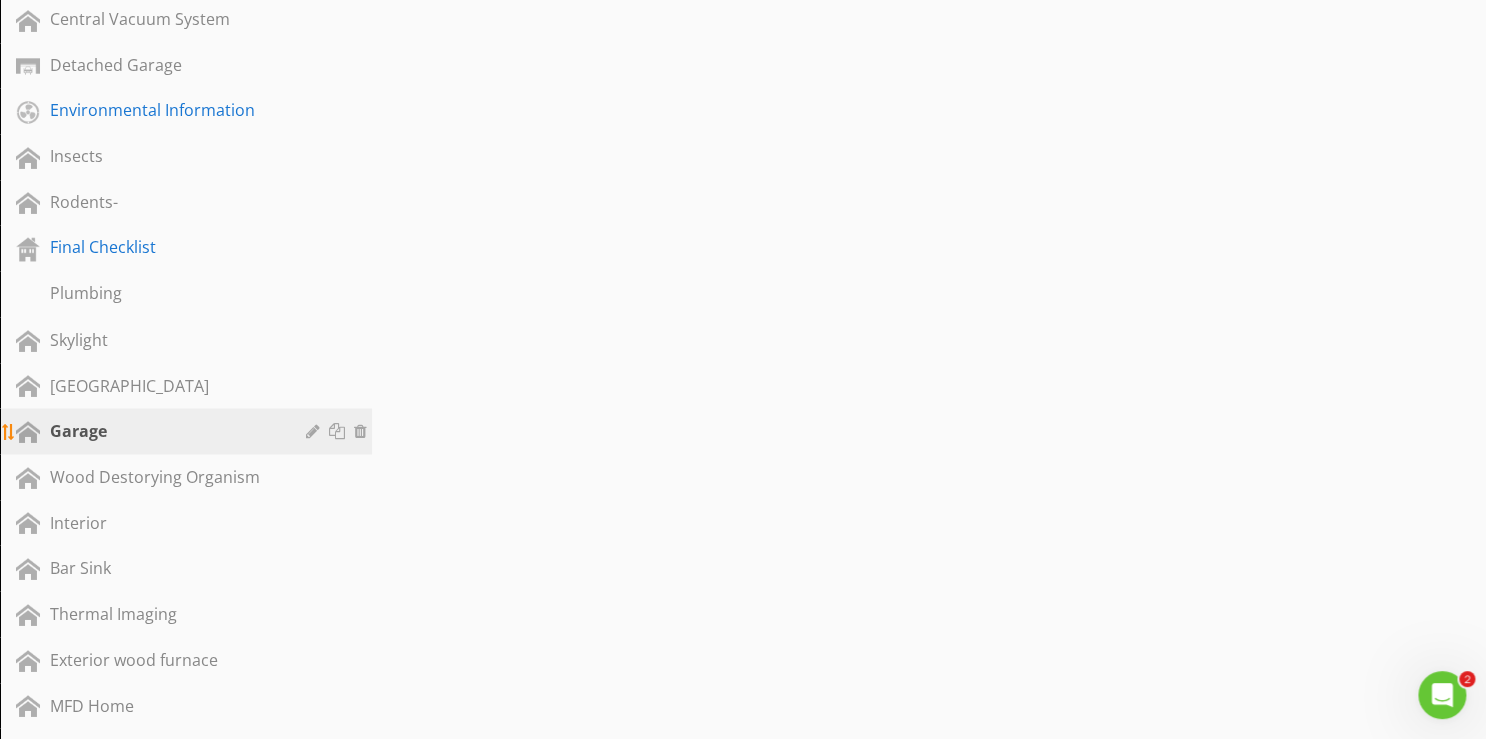 click on "Garage" at bounding box center [163, 430] 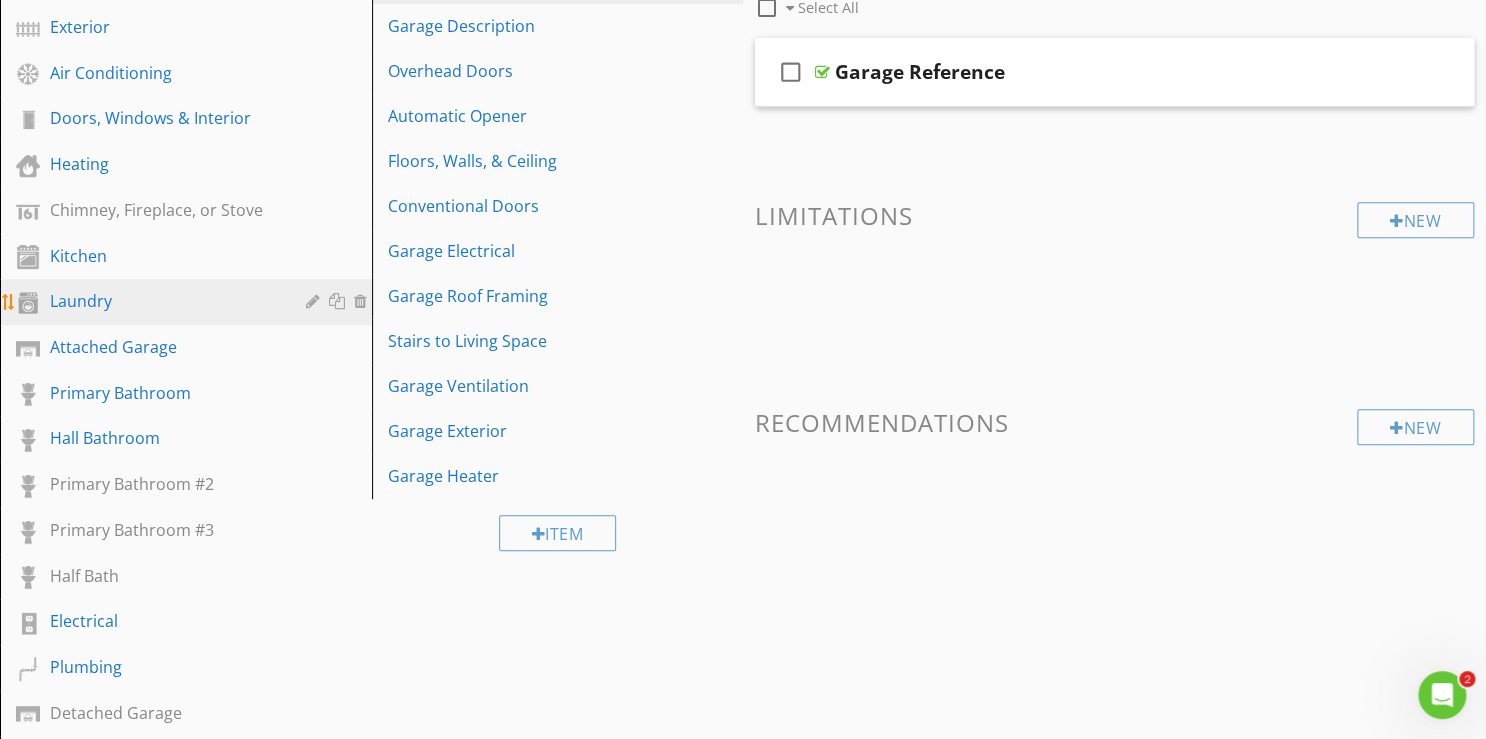 scroll, scrollTop: 320, scrollLeft: 0, axis: vertical 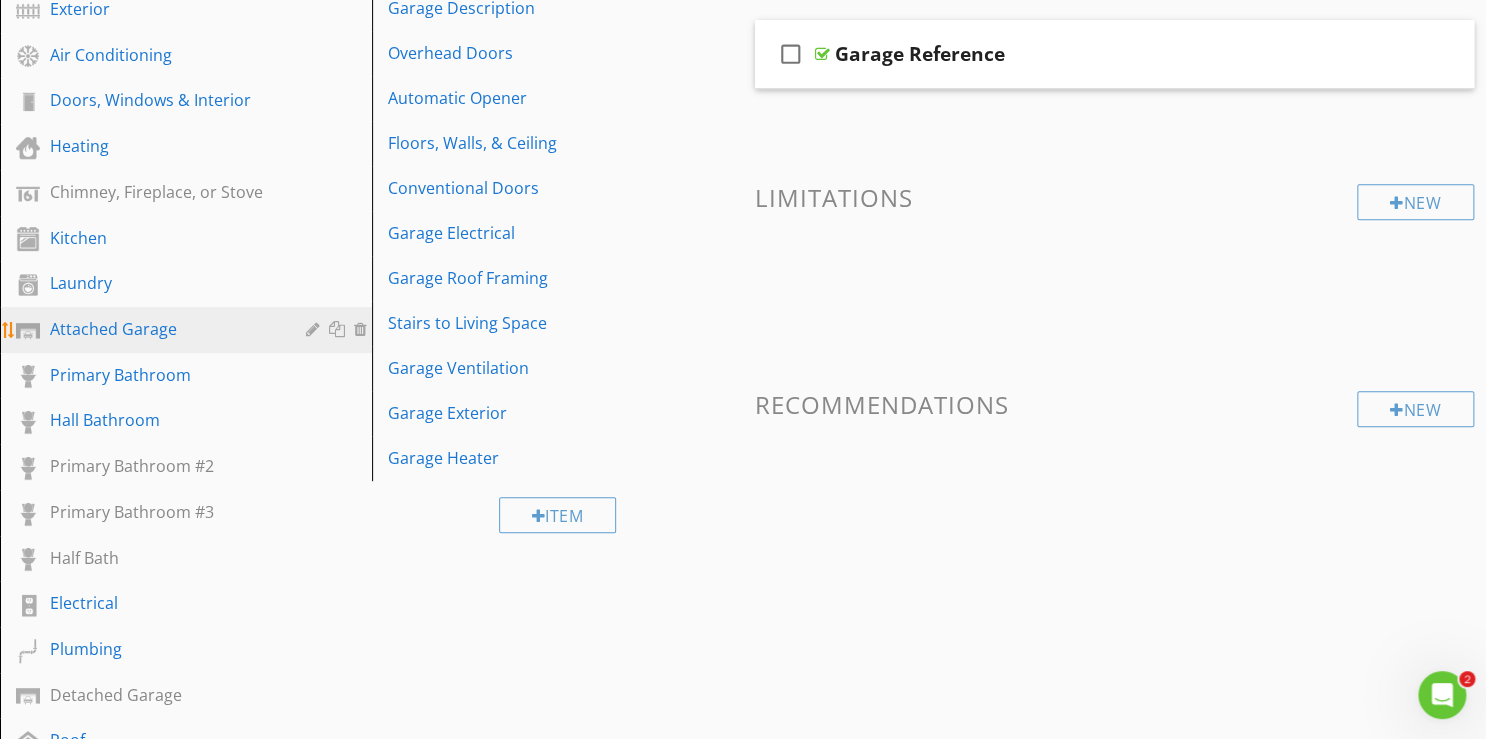 click on "Attached Garage" at bounding box center (163, 329) 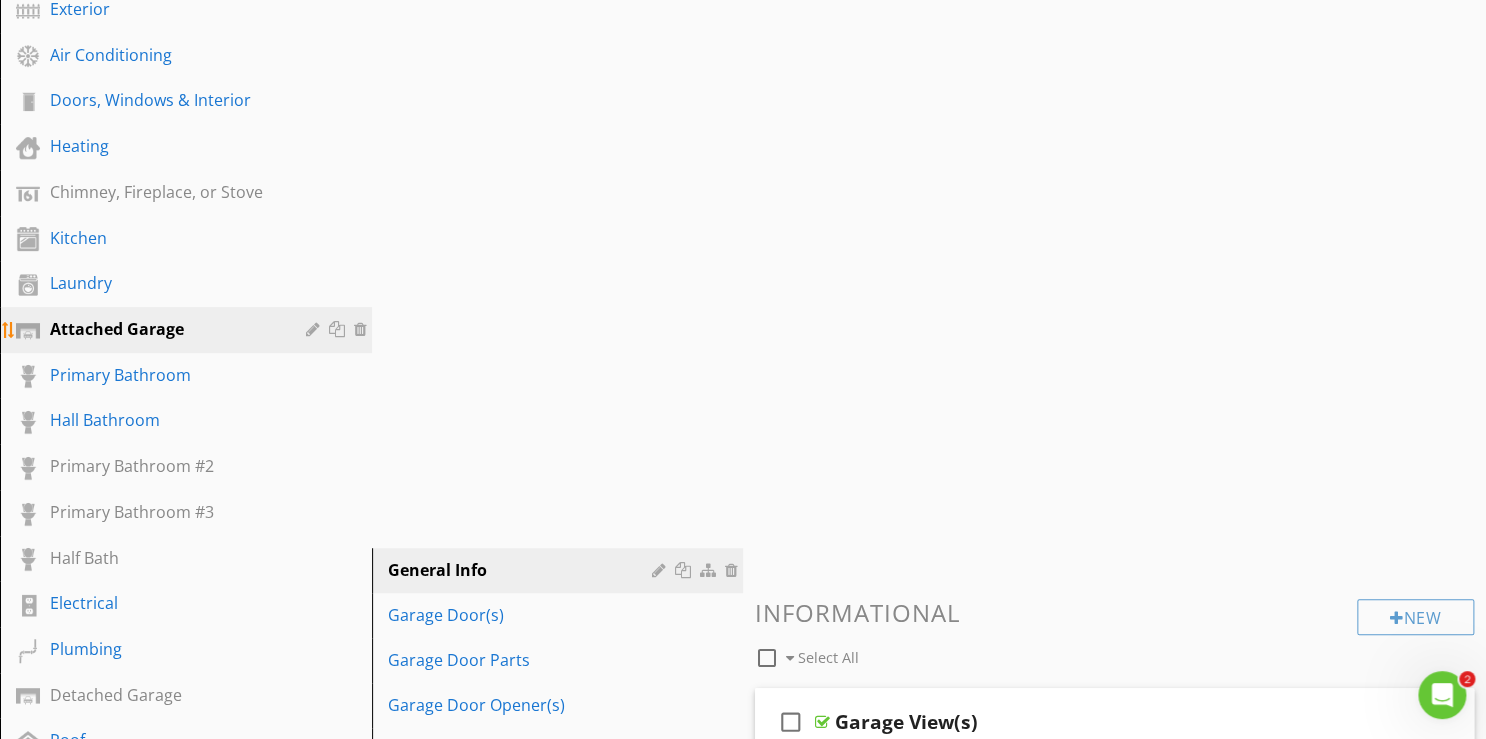 click on "Attached Garage" at bounding box center (163, 329) 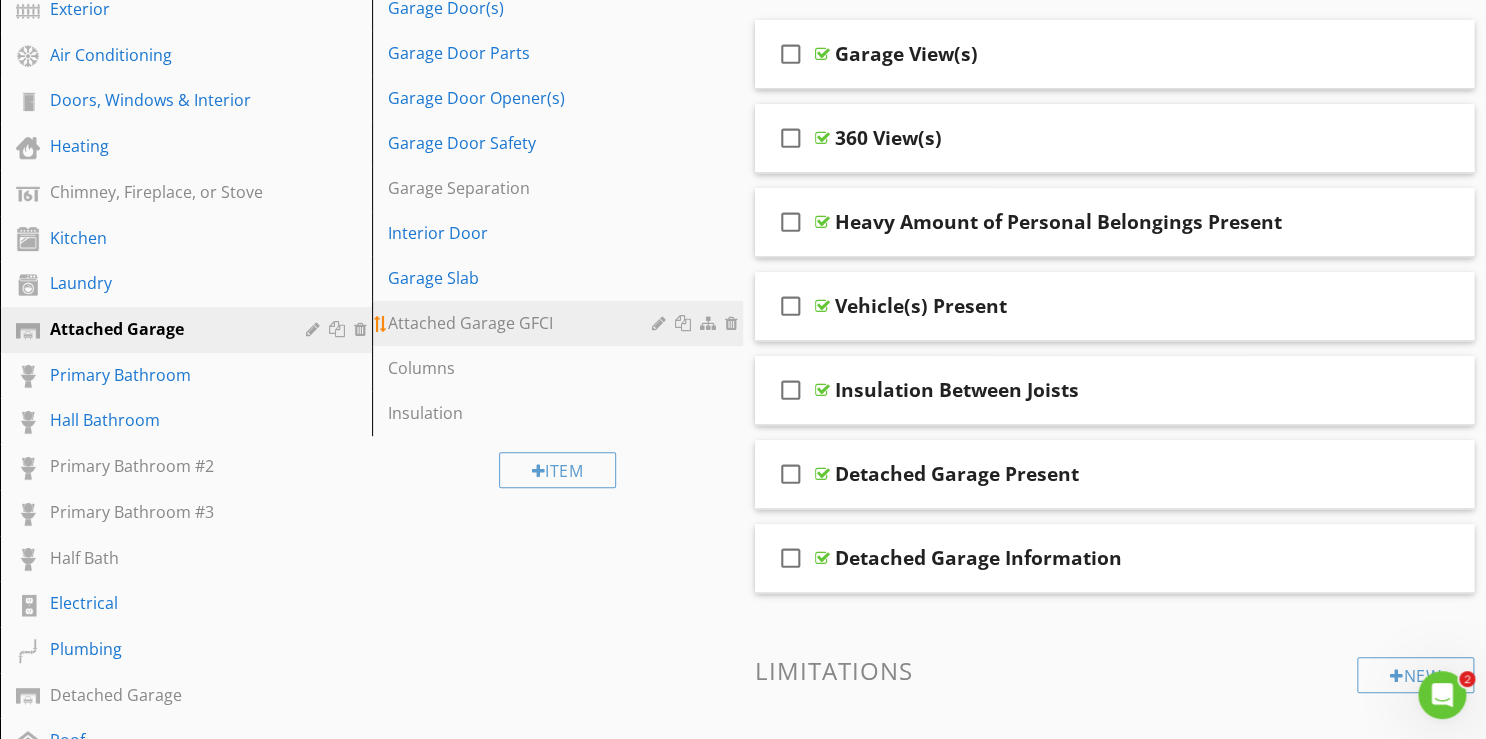 click at bounding box center (661, 323) 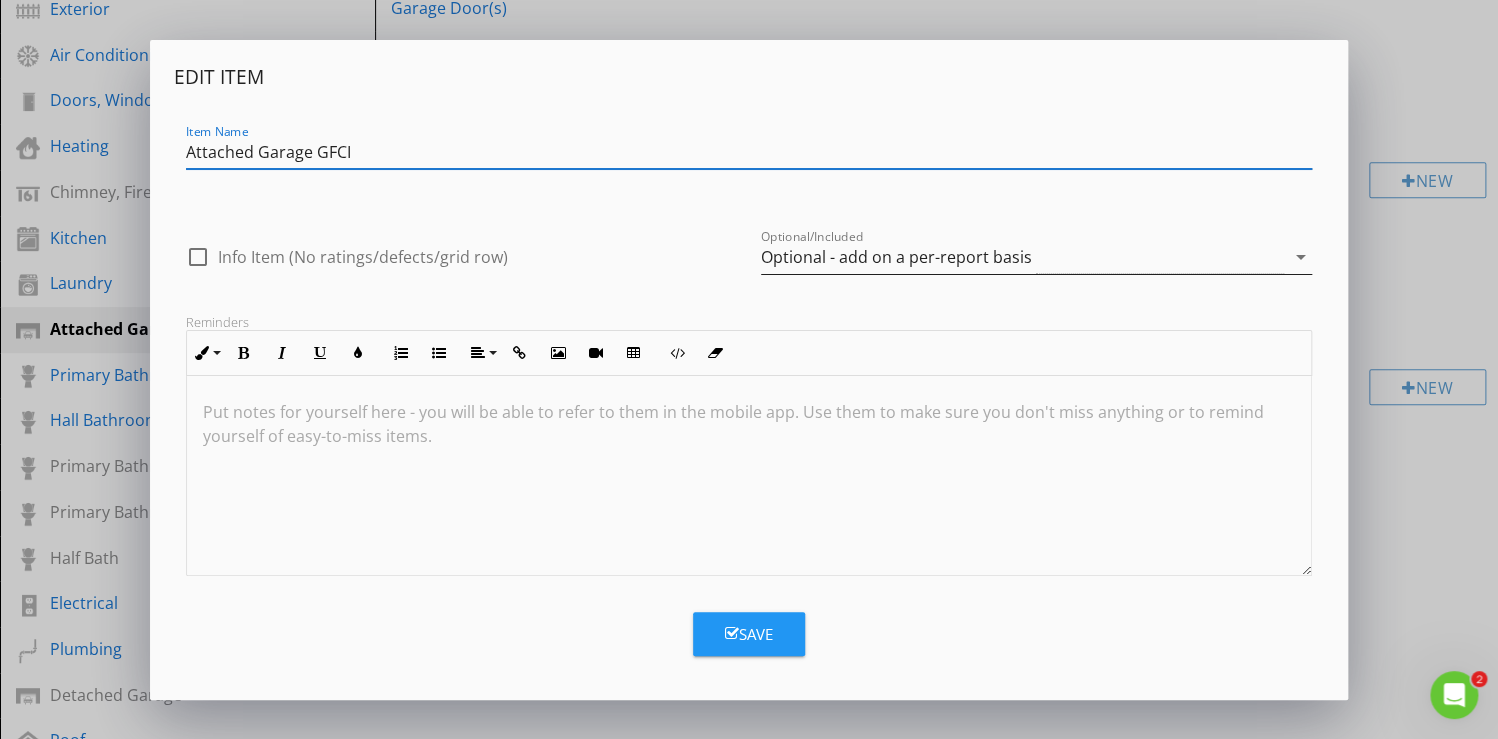 click on "arrow_drop_down" at bounding box center [1300, 257] 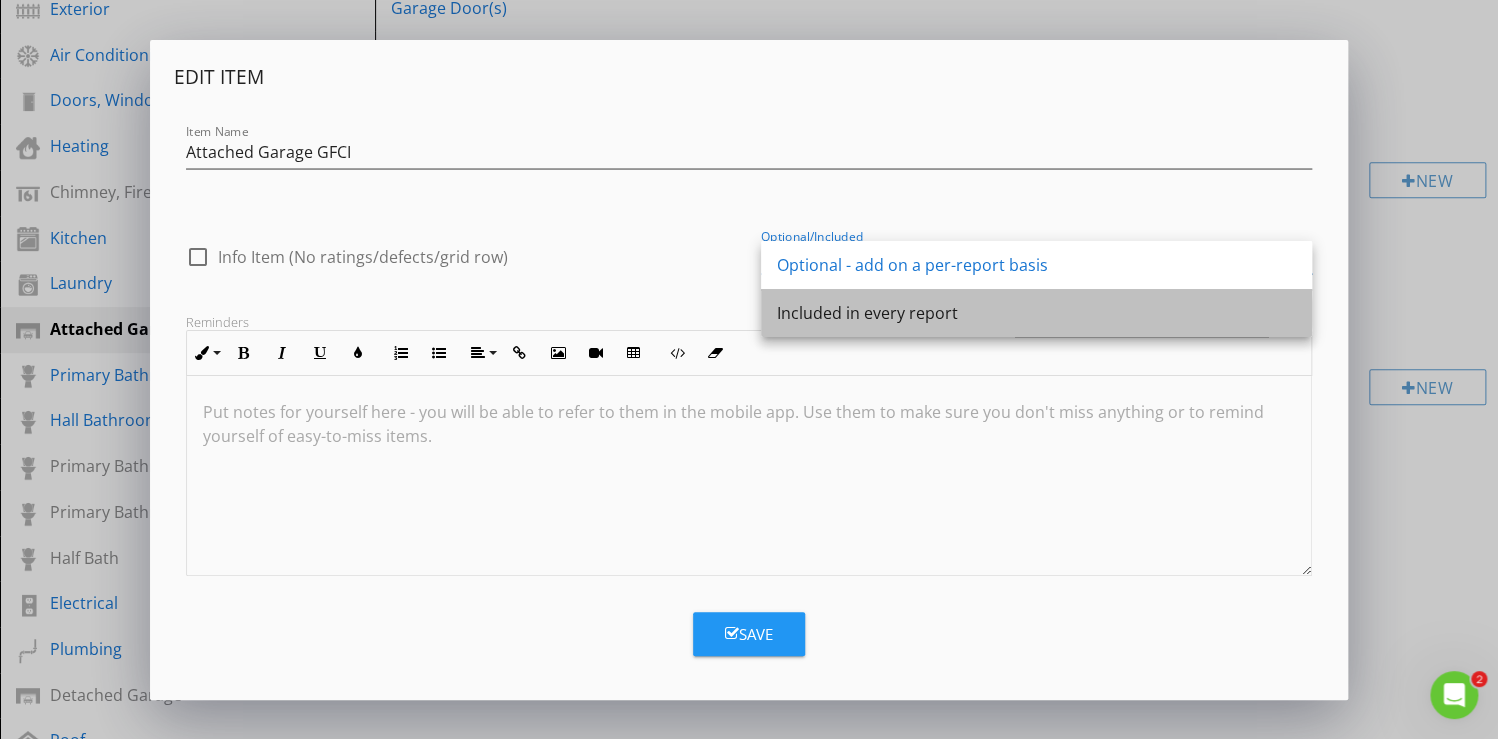 click on "Included in every report" at bounding box center [1036, 313] 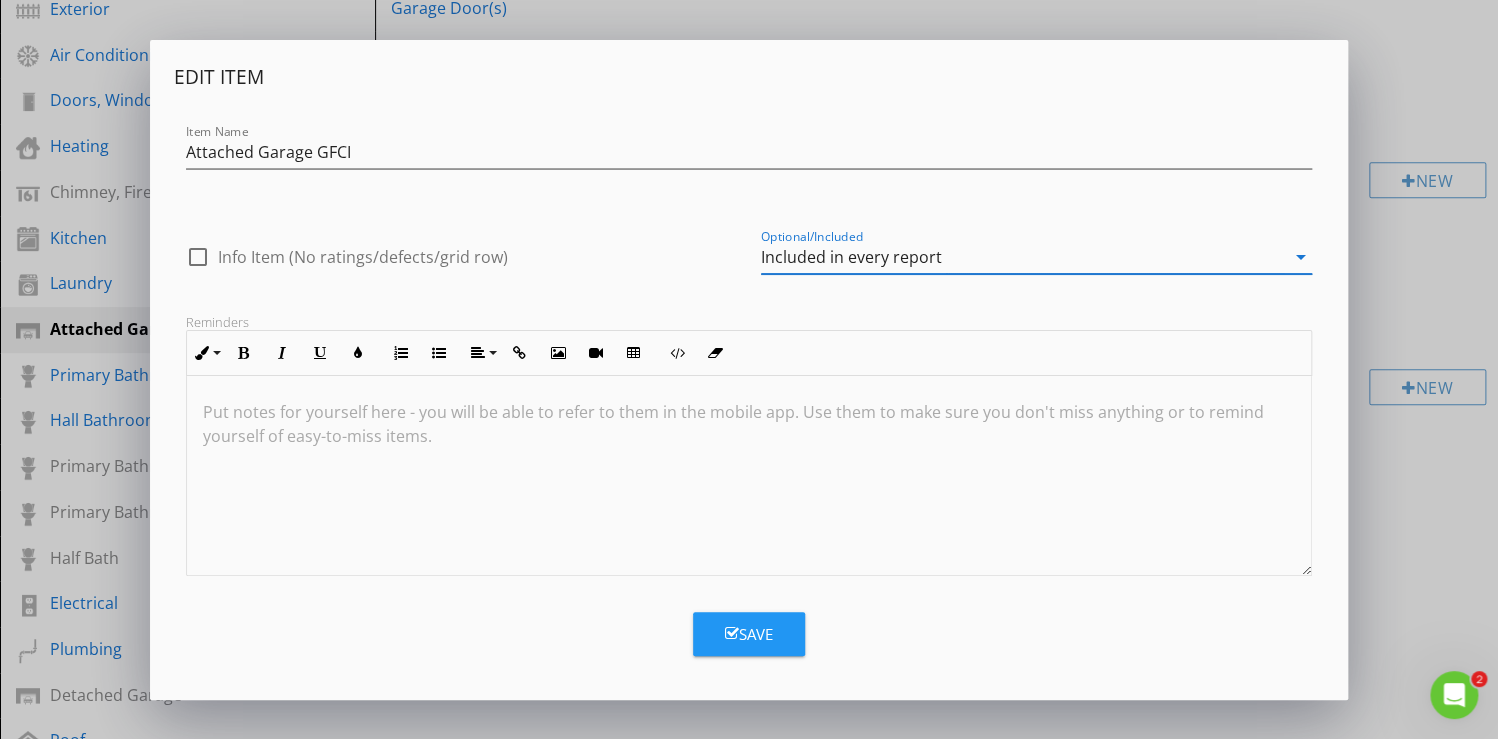 click on "Save" at bounding box center (749, 634) 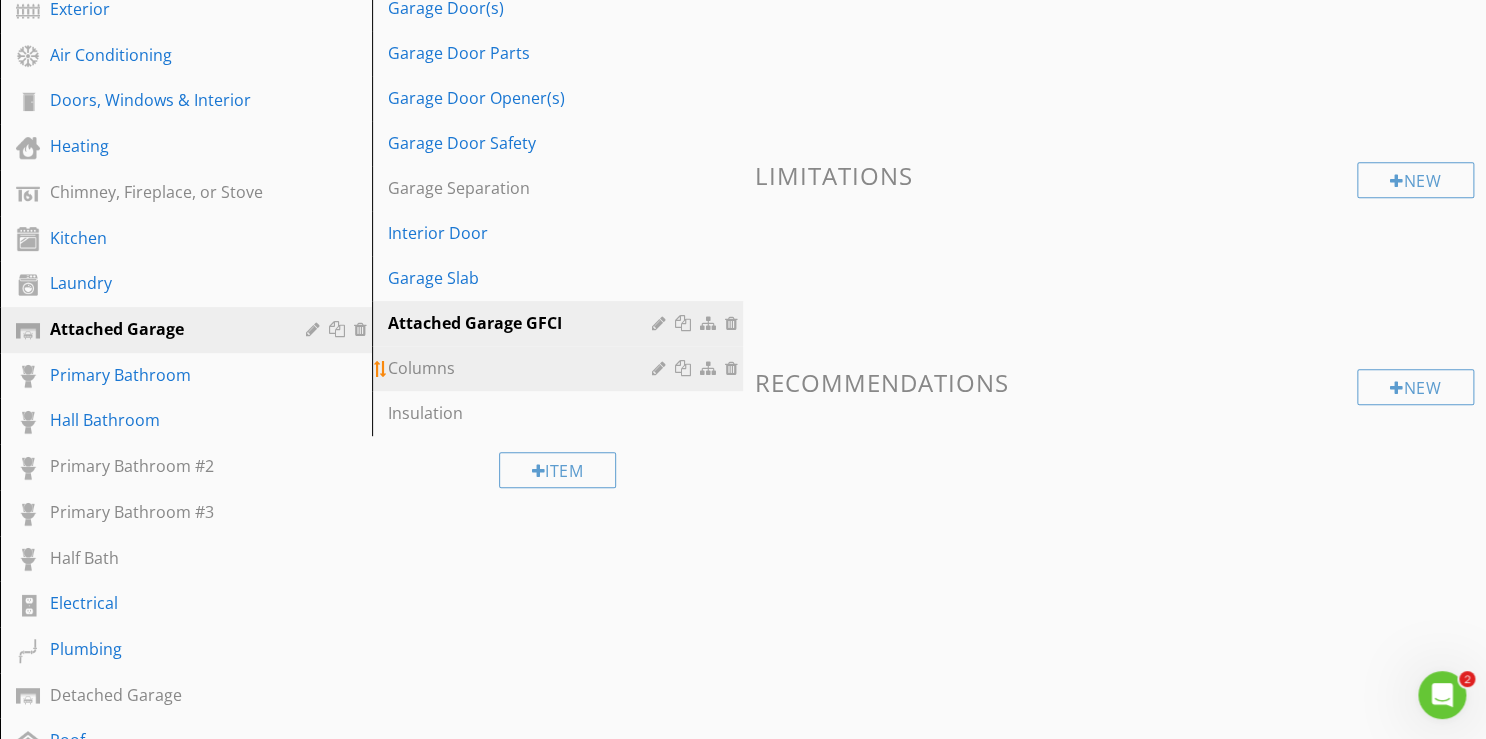 click on "Columns" at bounding box center (523, 368) 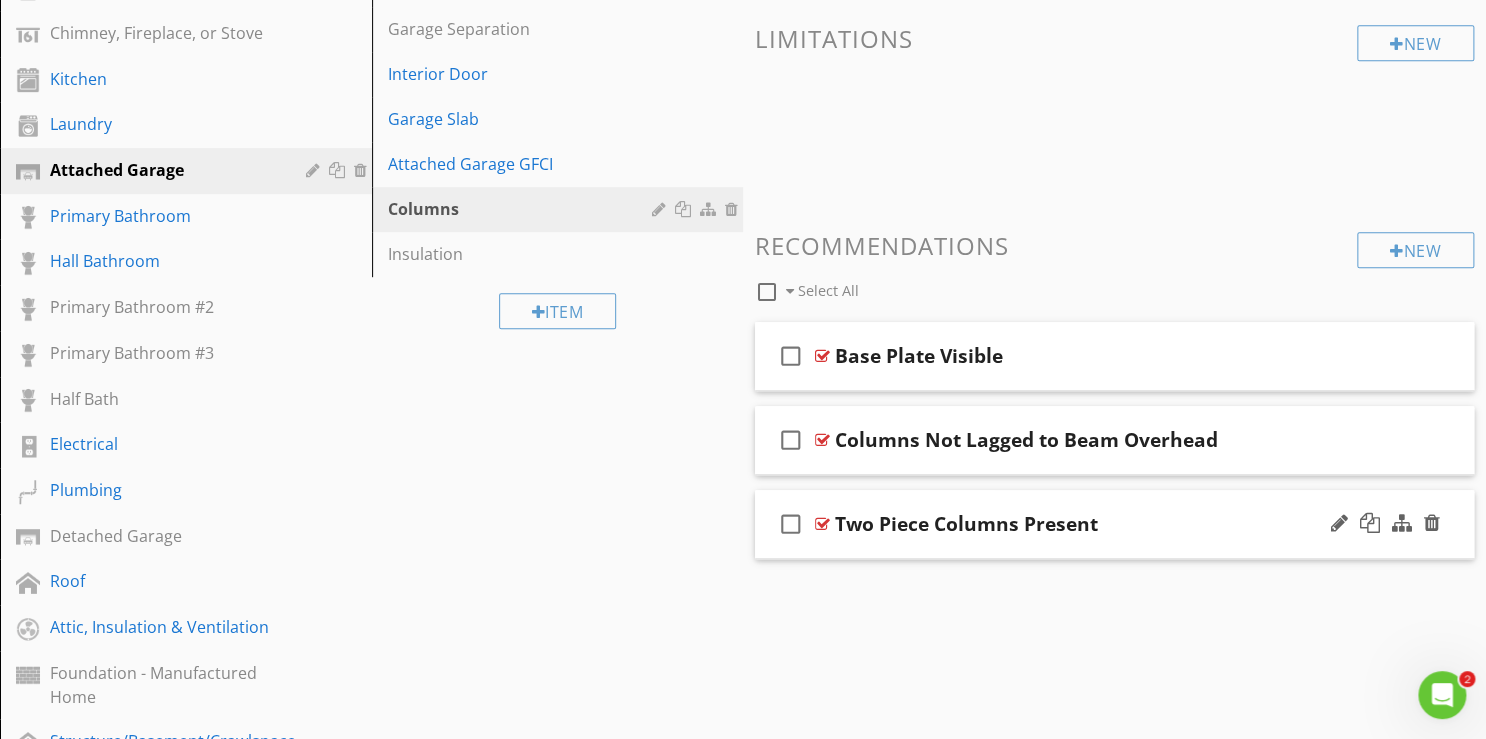 scroll, scrollTop: 480, scrollLeft: 0, axis: vertical 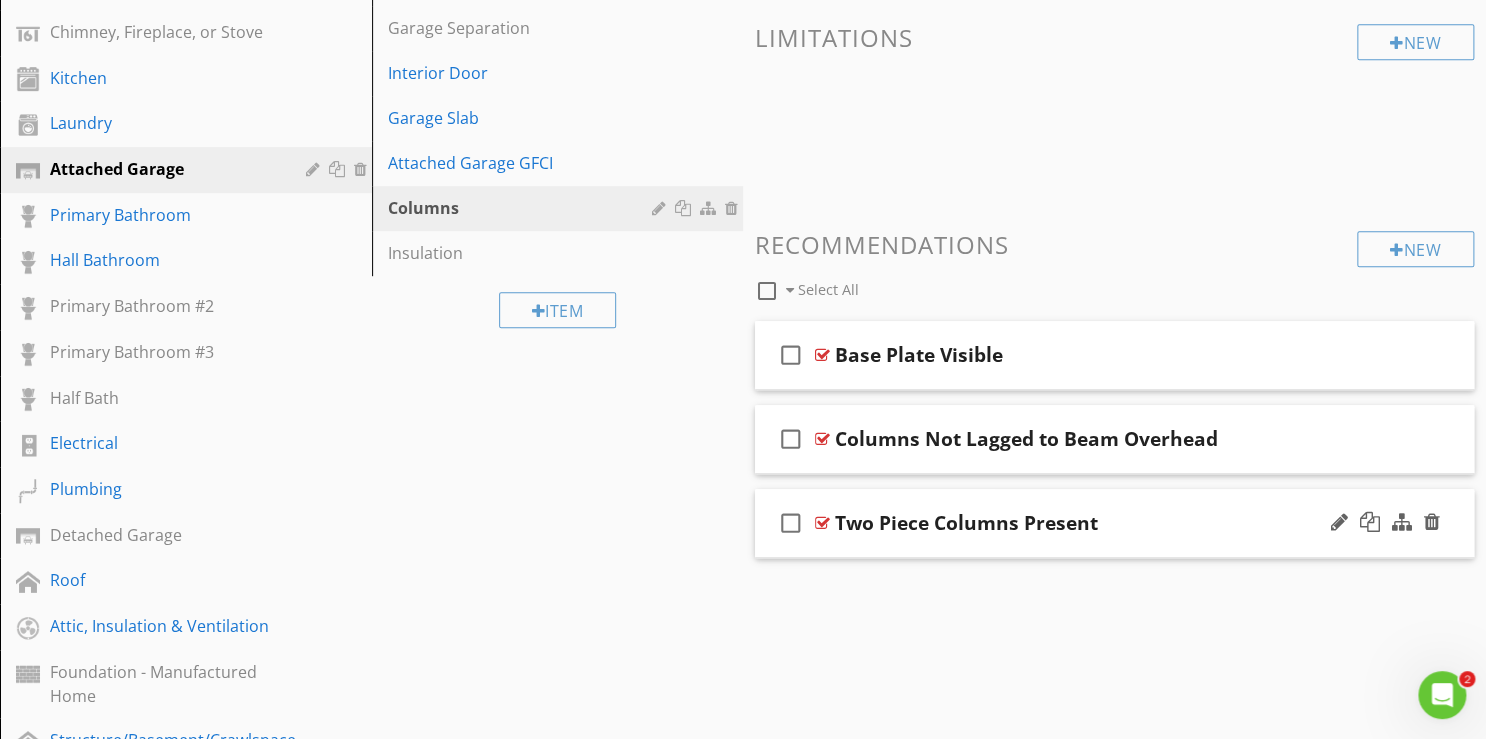click on "Two Piece Columns Present" at bounding box center (1089, 523) 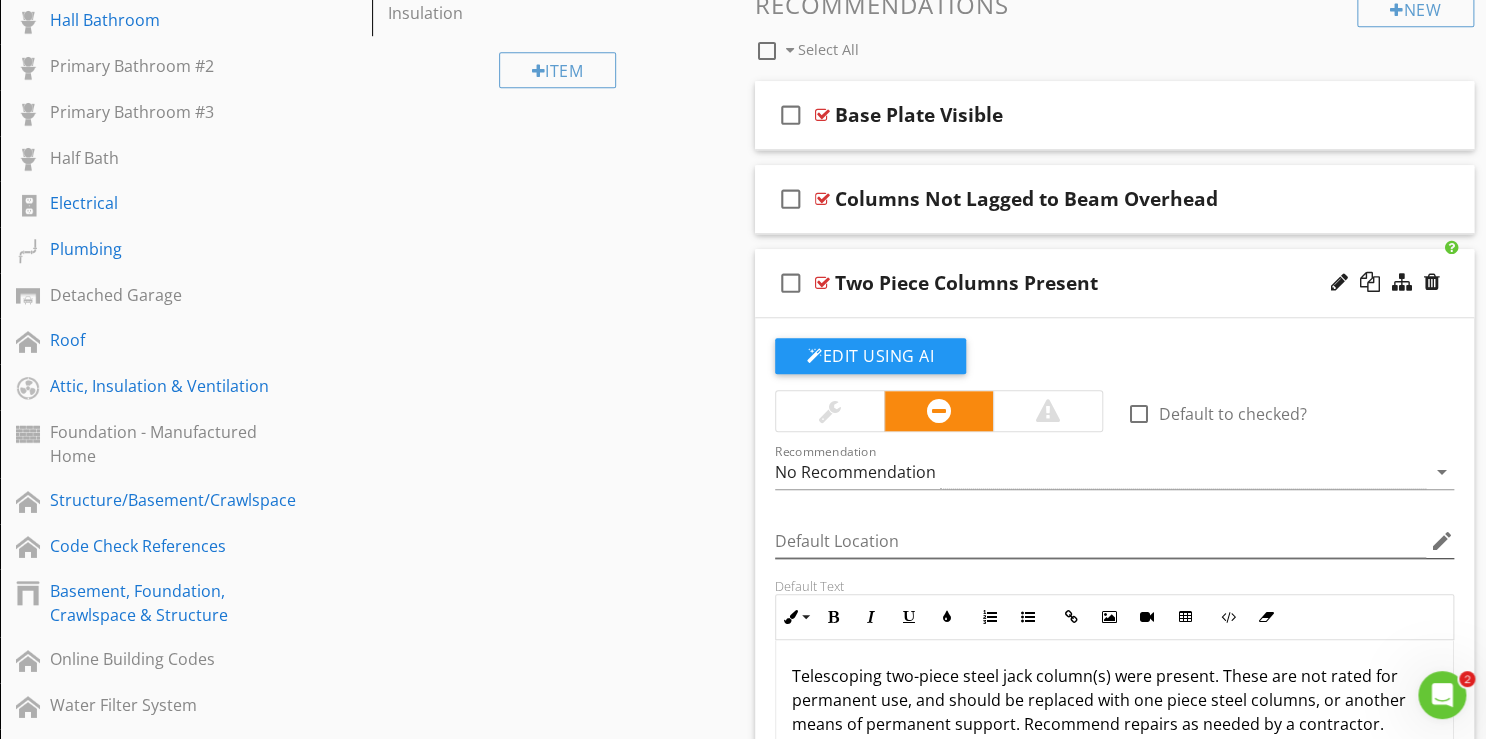 scroll, scrollTop: 640, scrollLeft: 0, axis: vertical 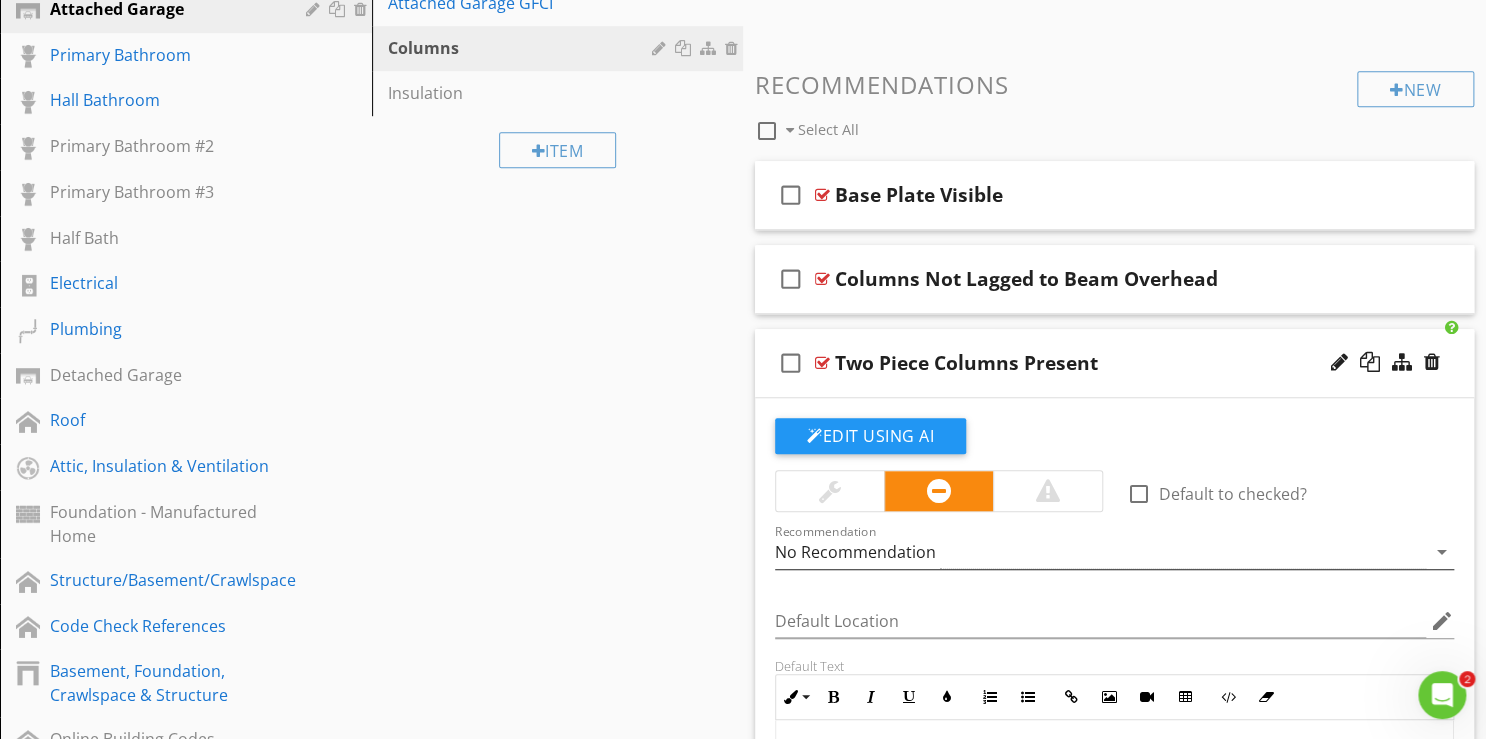 click on "arrow_drop_down" at bounding box center [1442, 552] 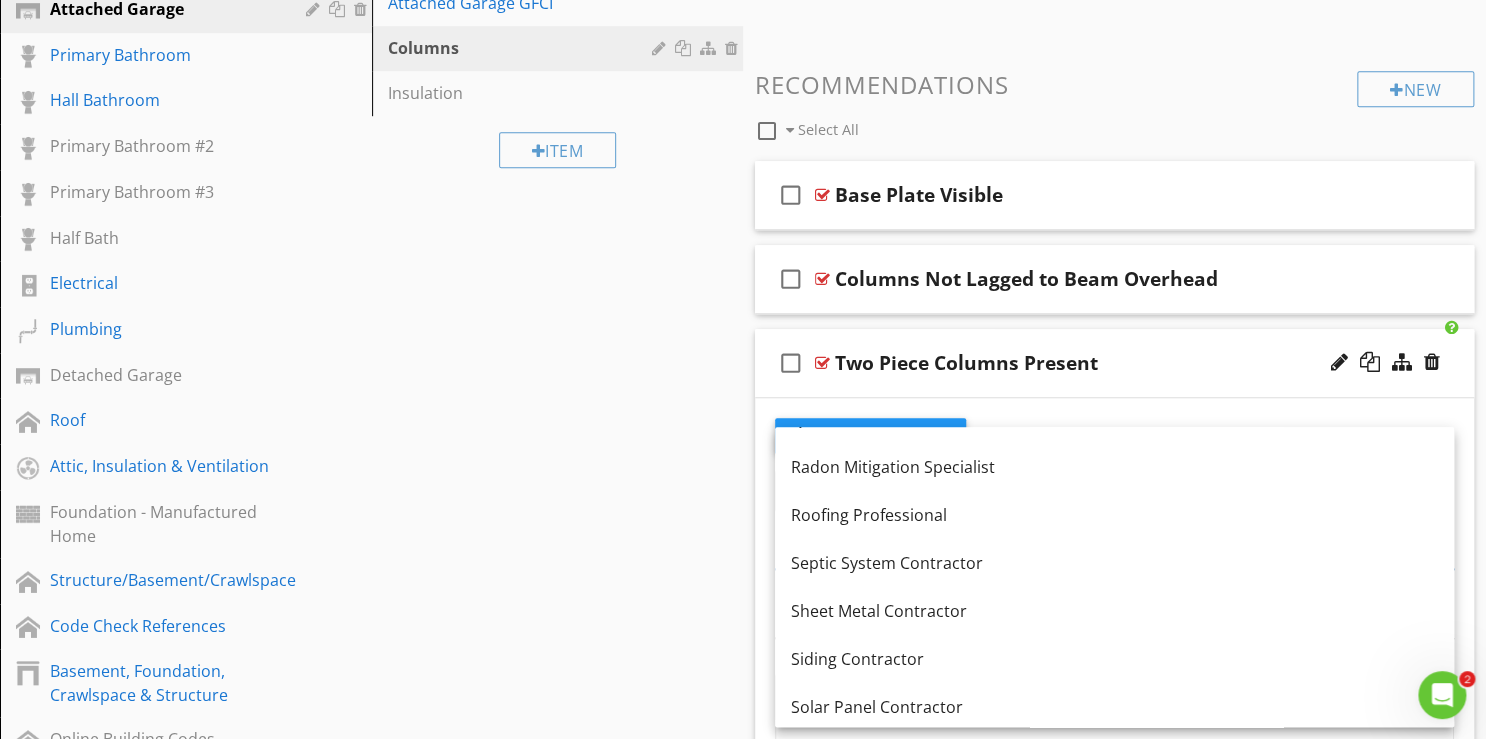 scroll, scrollTop: 2260, scrollLeft: 0, axis: vertical 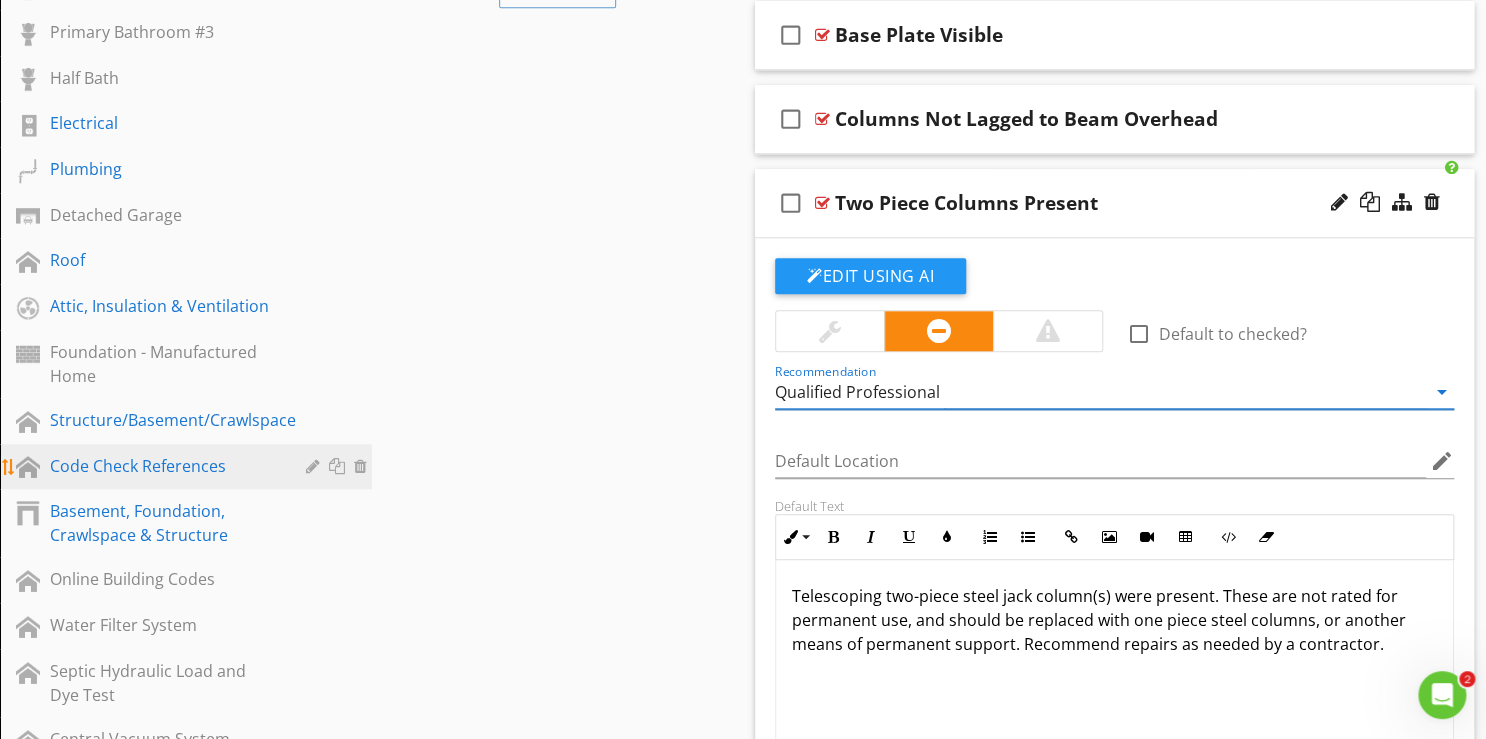click on "Code Check References" at bounding box center (201, 467) 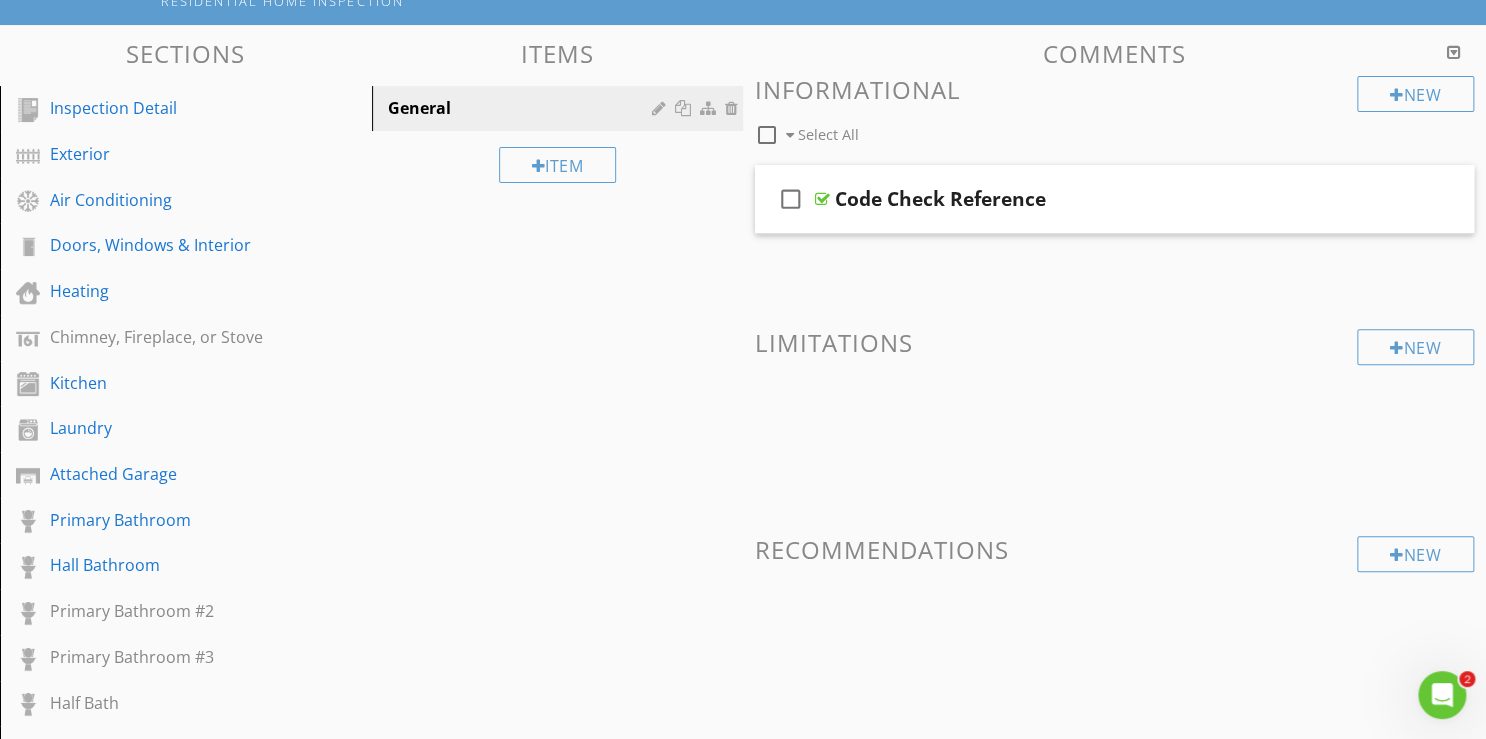scroll, scrollTop: 0, scrollLeft: 0, axis: both 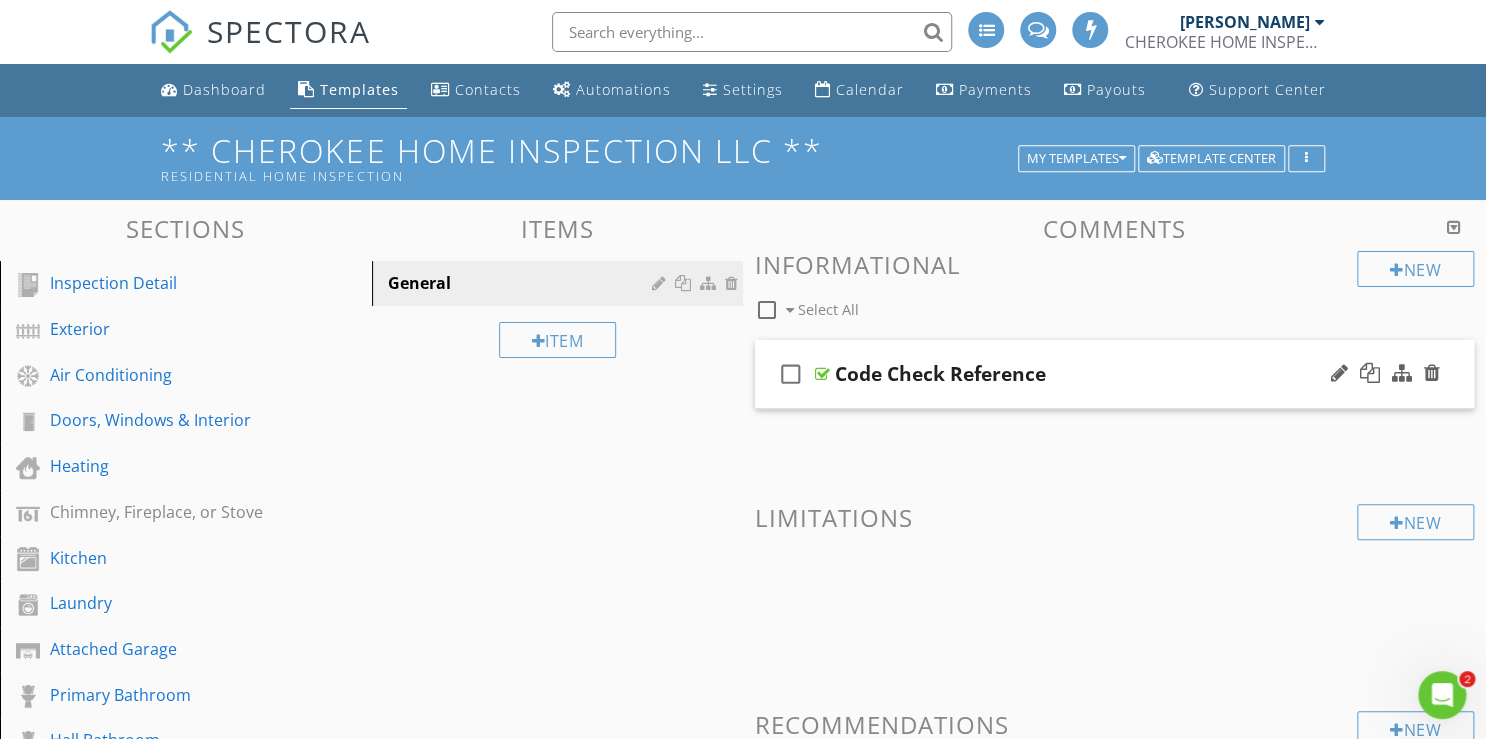 click on "Code Check Reference" at bounding box center (1089, 374) 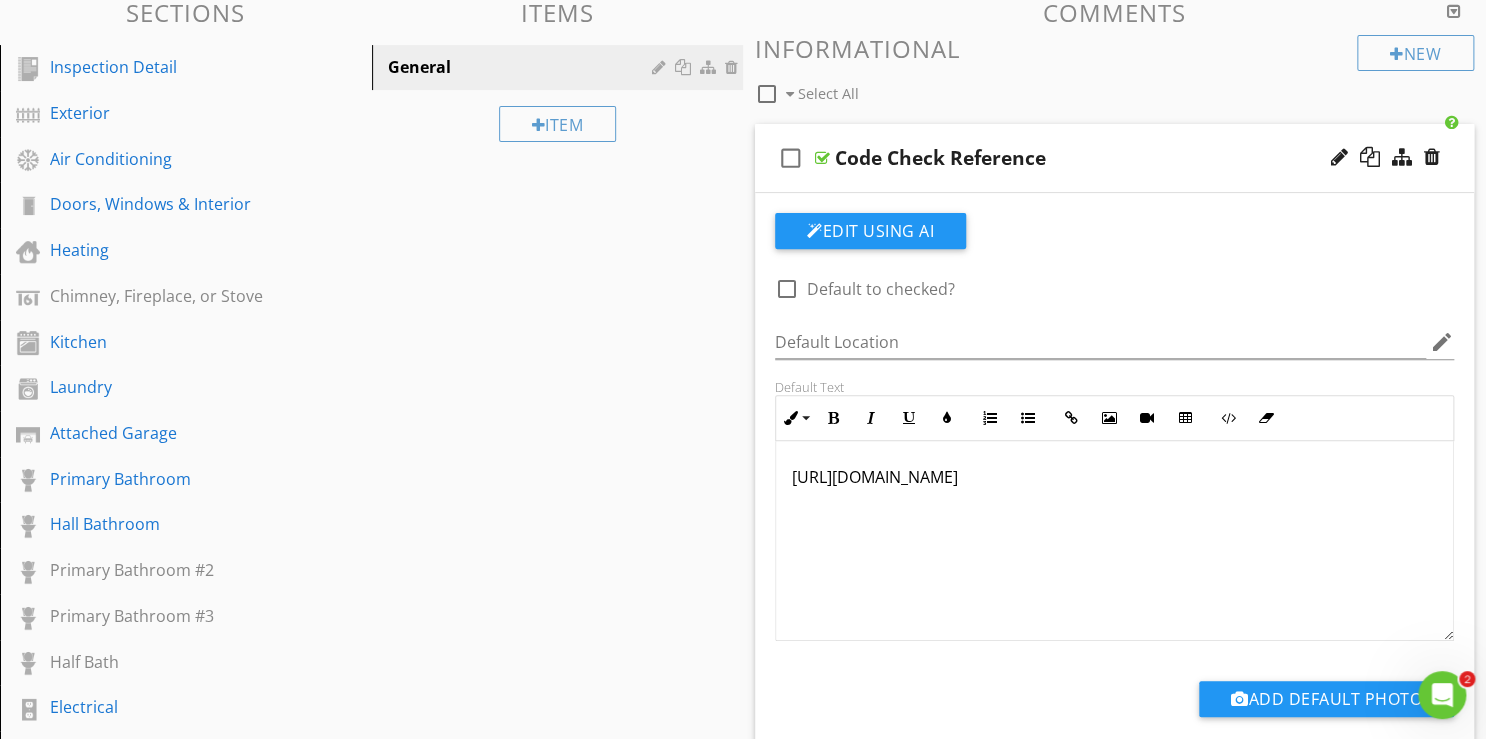 scroll, scrollTop: 240, scrollLeft: 0, axis: vertical 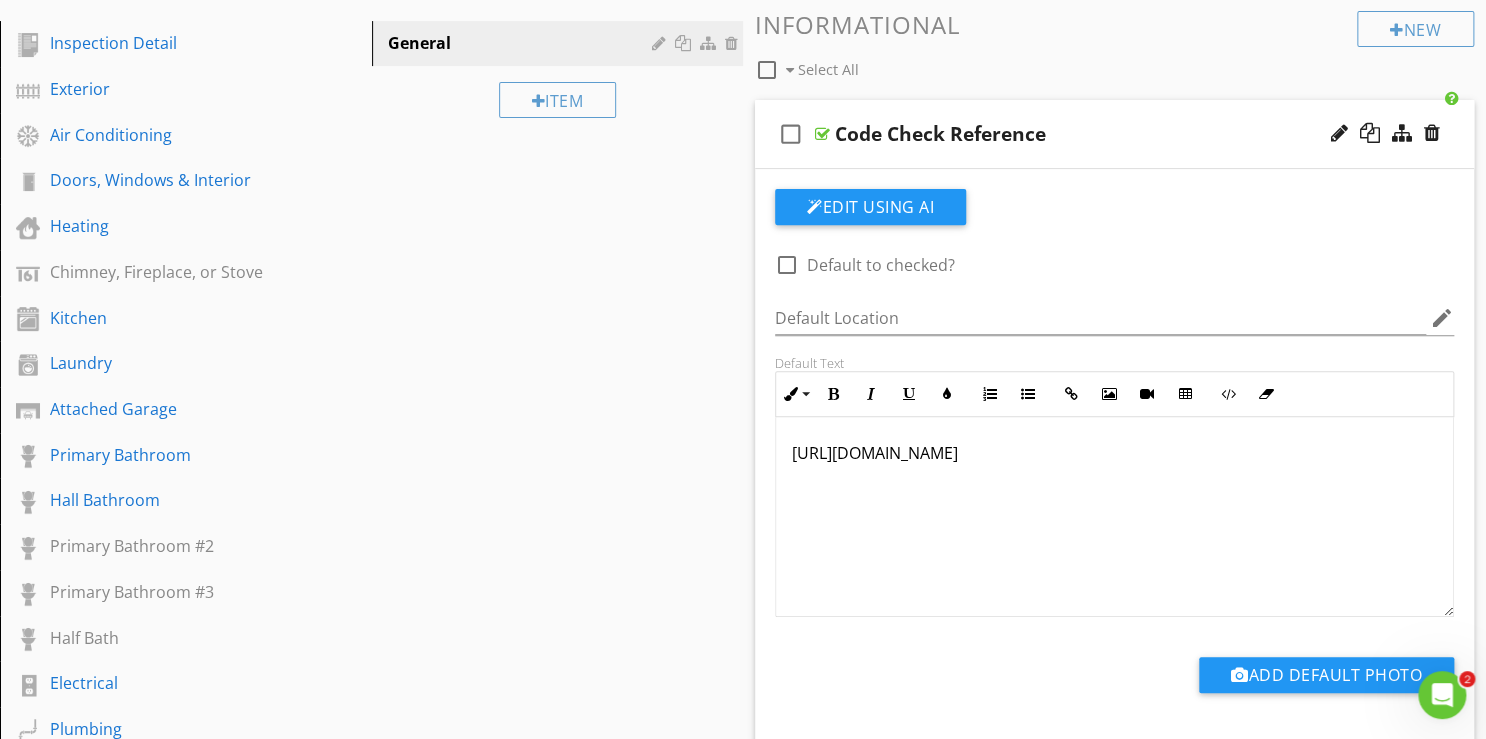 drag, startPoint x: 791, startPoint y: 451, endPoint x: 1164, endPoint y: 426, distance: 373.83685 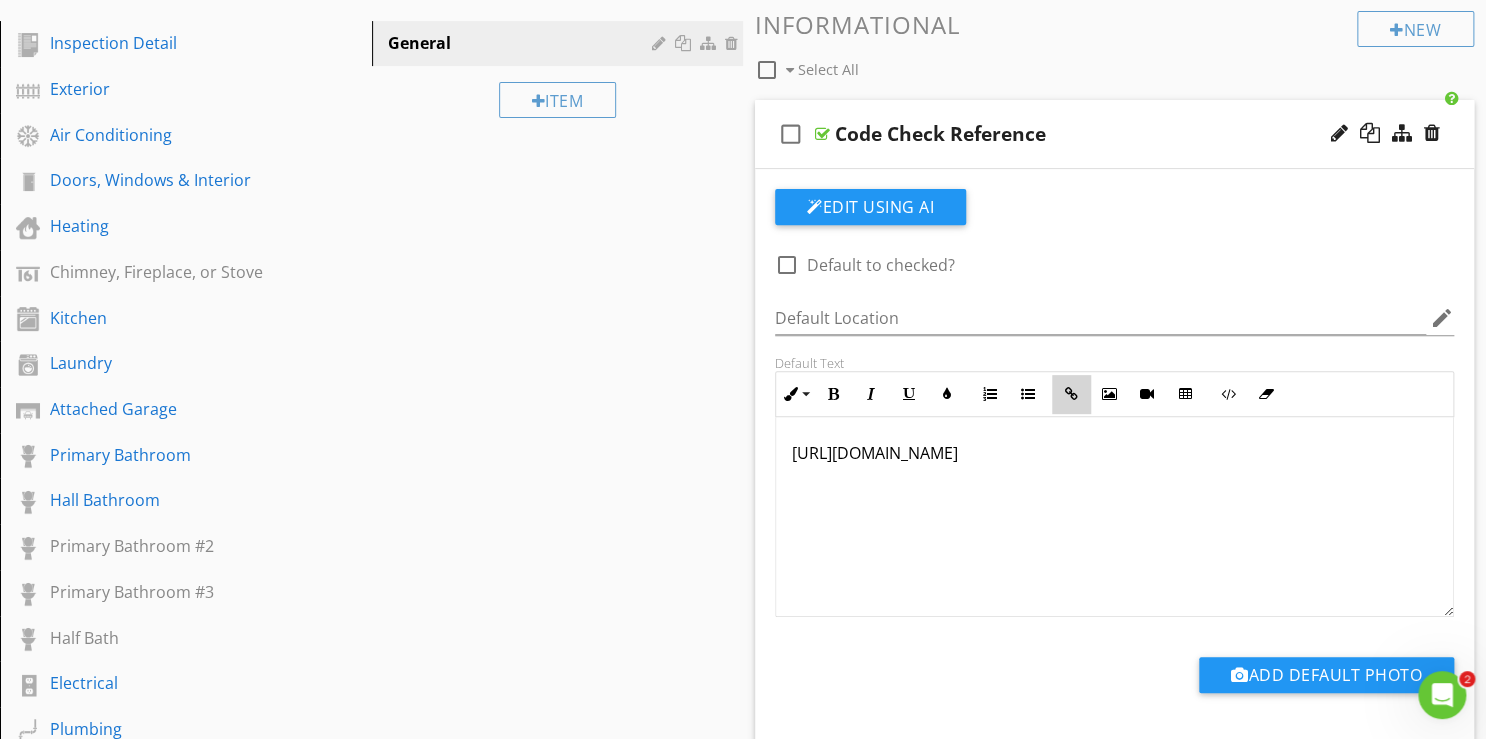 click at bounding box center [1071, 394] 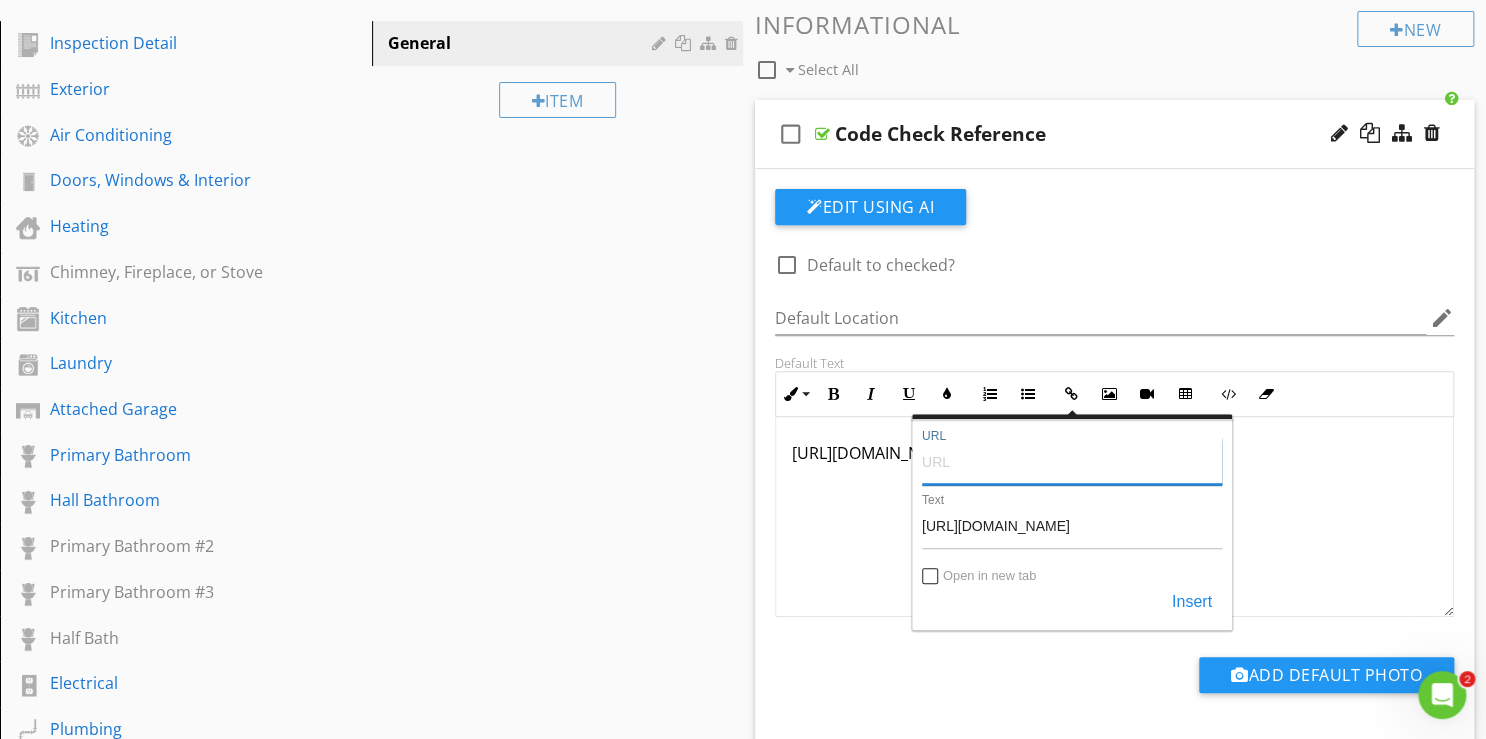paste on "https://photos.app.goo.gl/Eb3qgNAYJHeumVCS6" 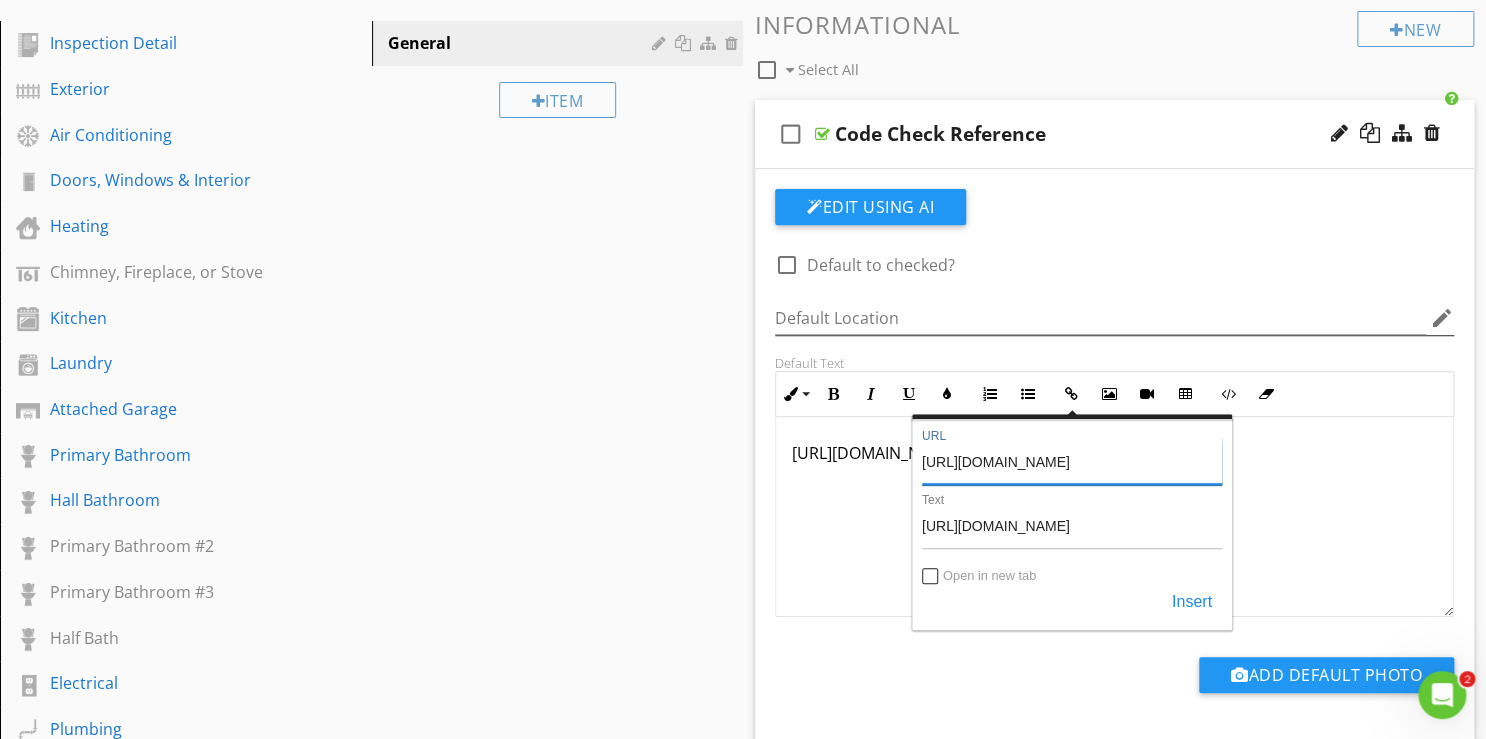 scroll, scrollTop: 0, scrollLeft: 5, axis: horizontal 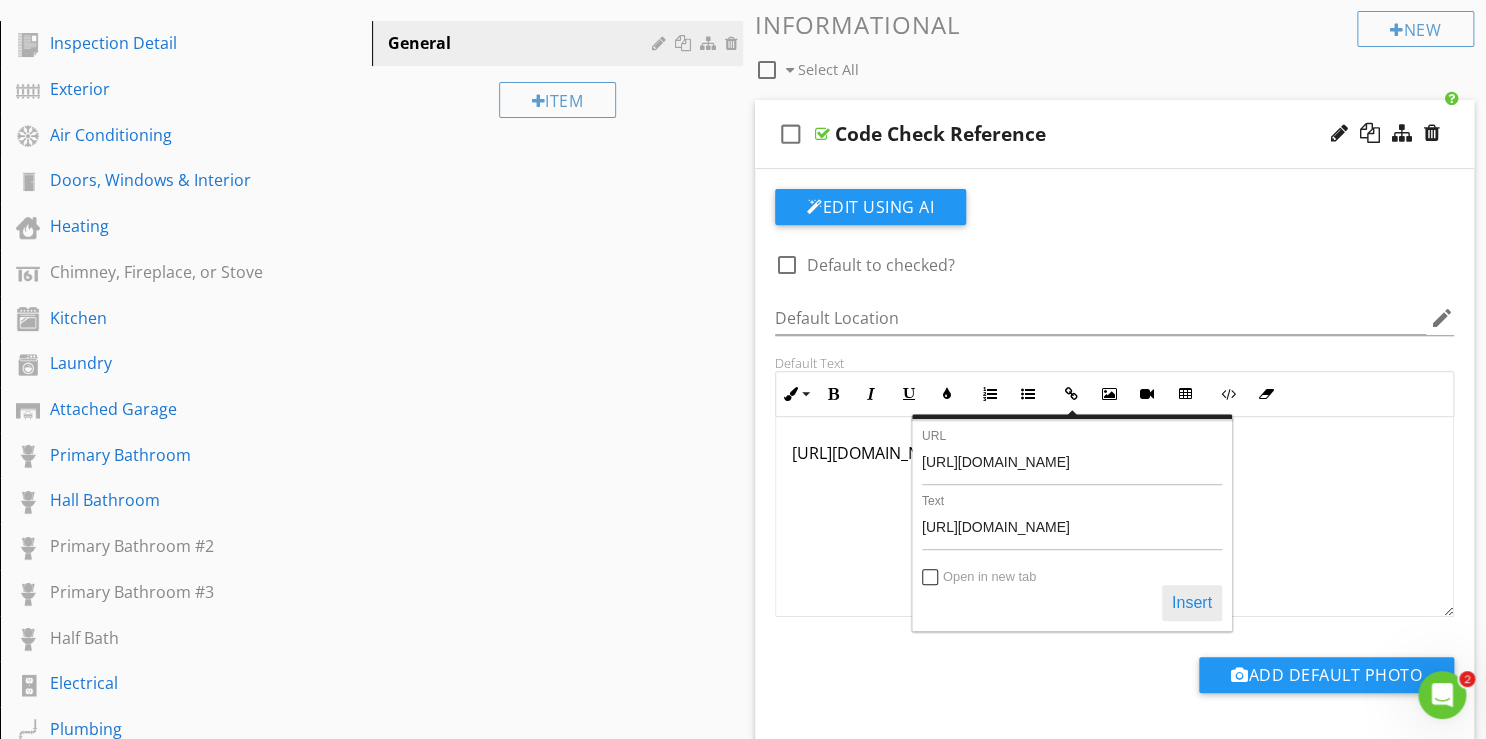 click on "Insert" at bounding box center (1192, 603) 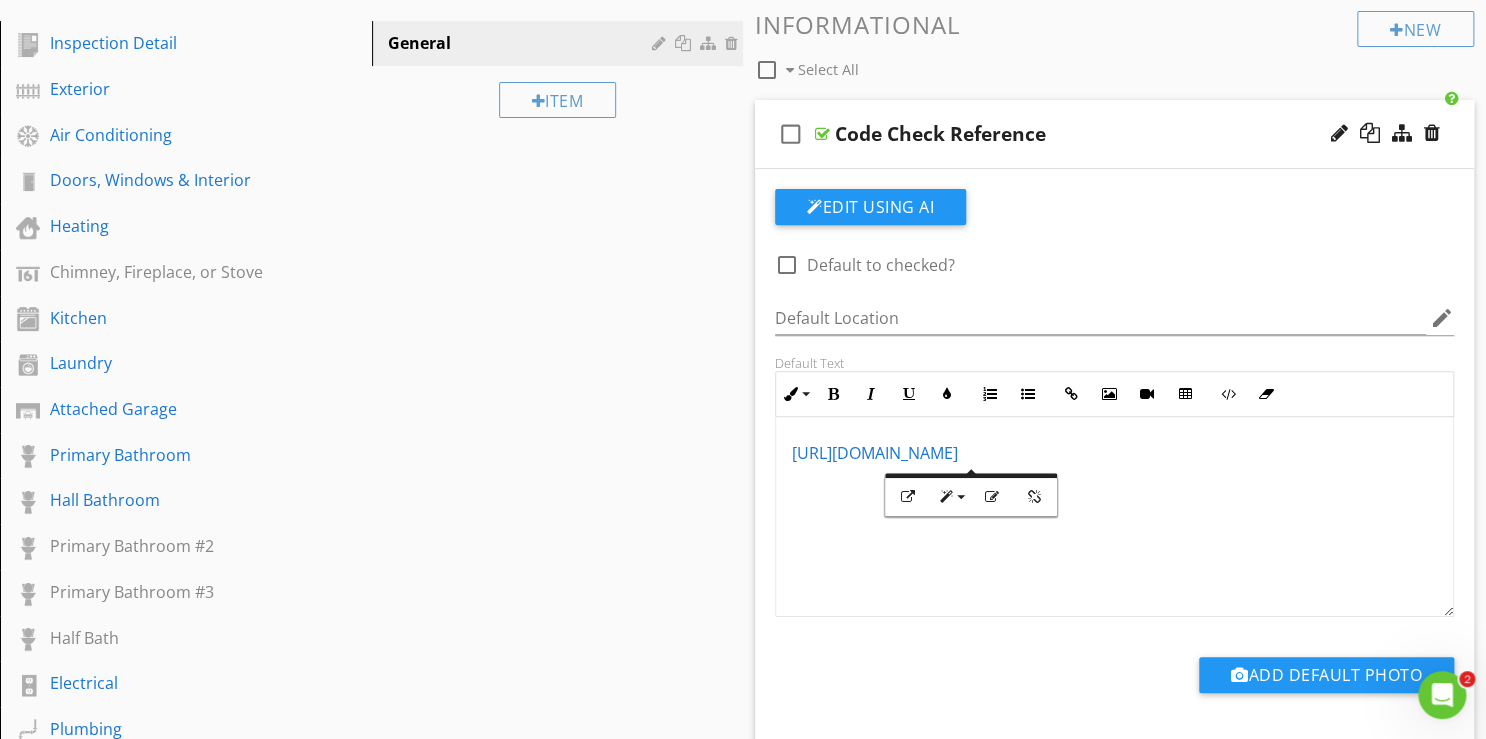 scroll, scrollTop: 0, scrollLeft: 0, axis: both 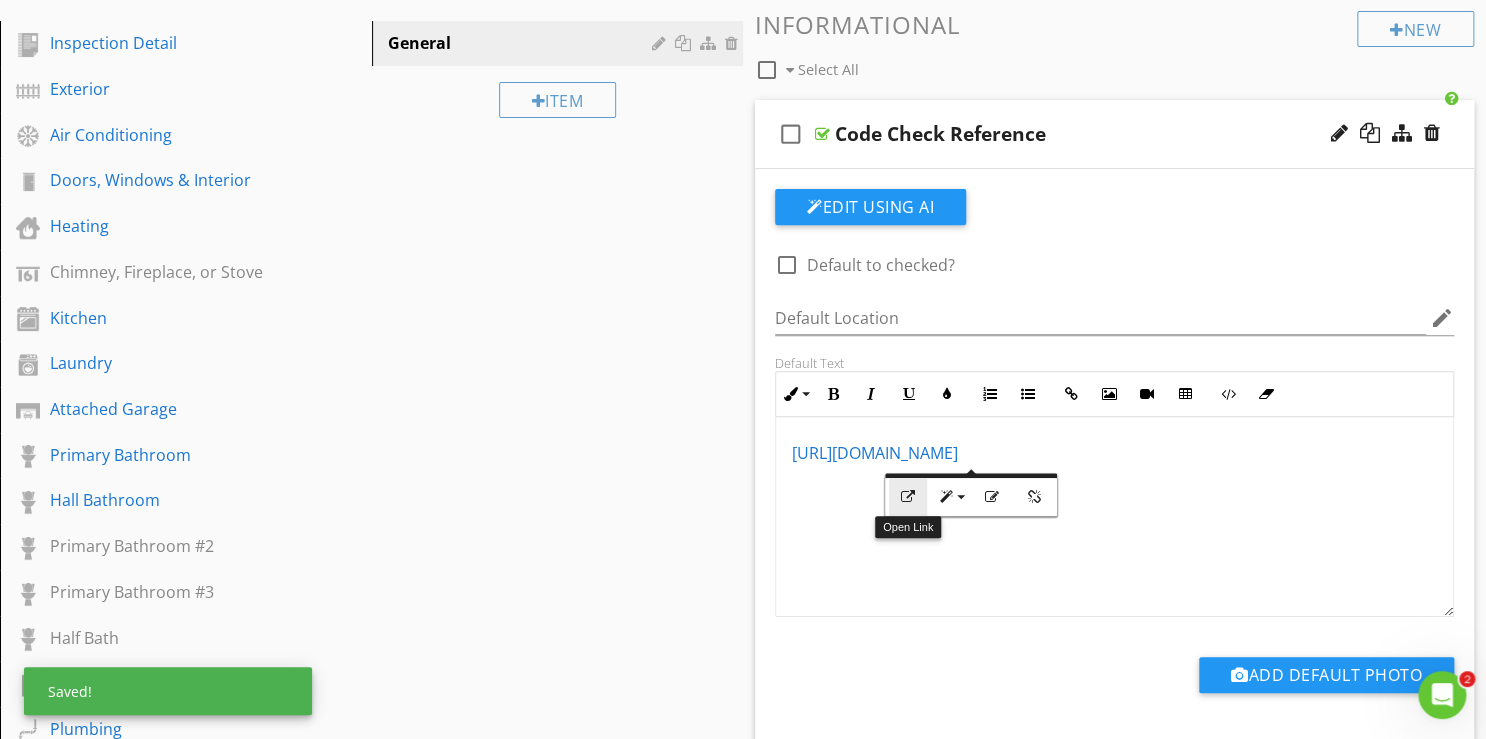 click at bounding box center (908, 497) 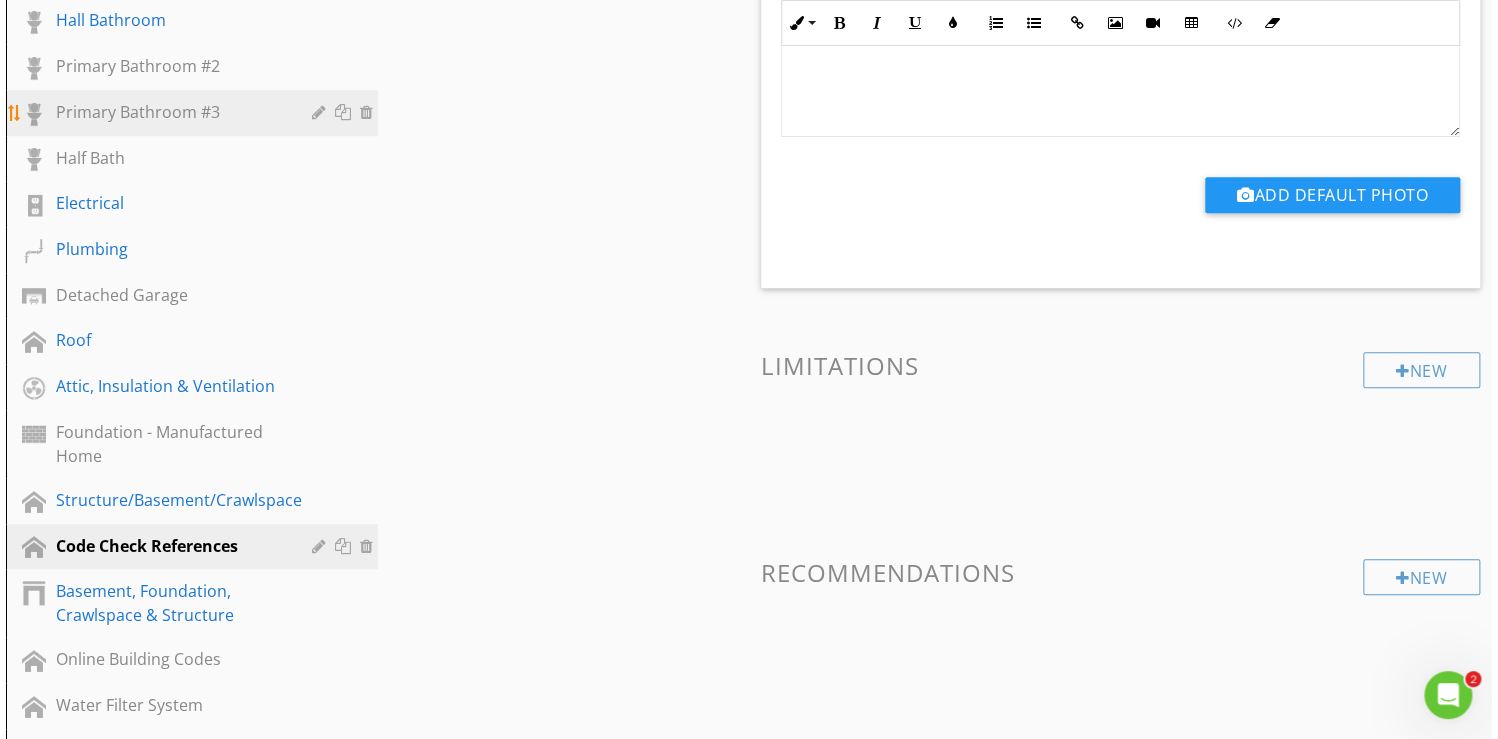 scroll, scrollTop: 800, scrollLeft: 0, axis: vertical 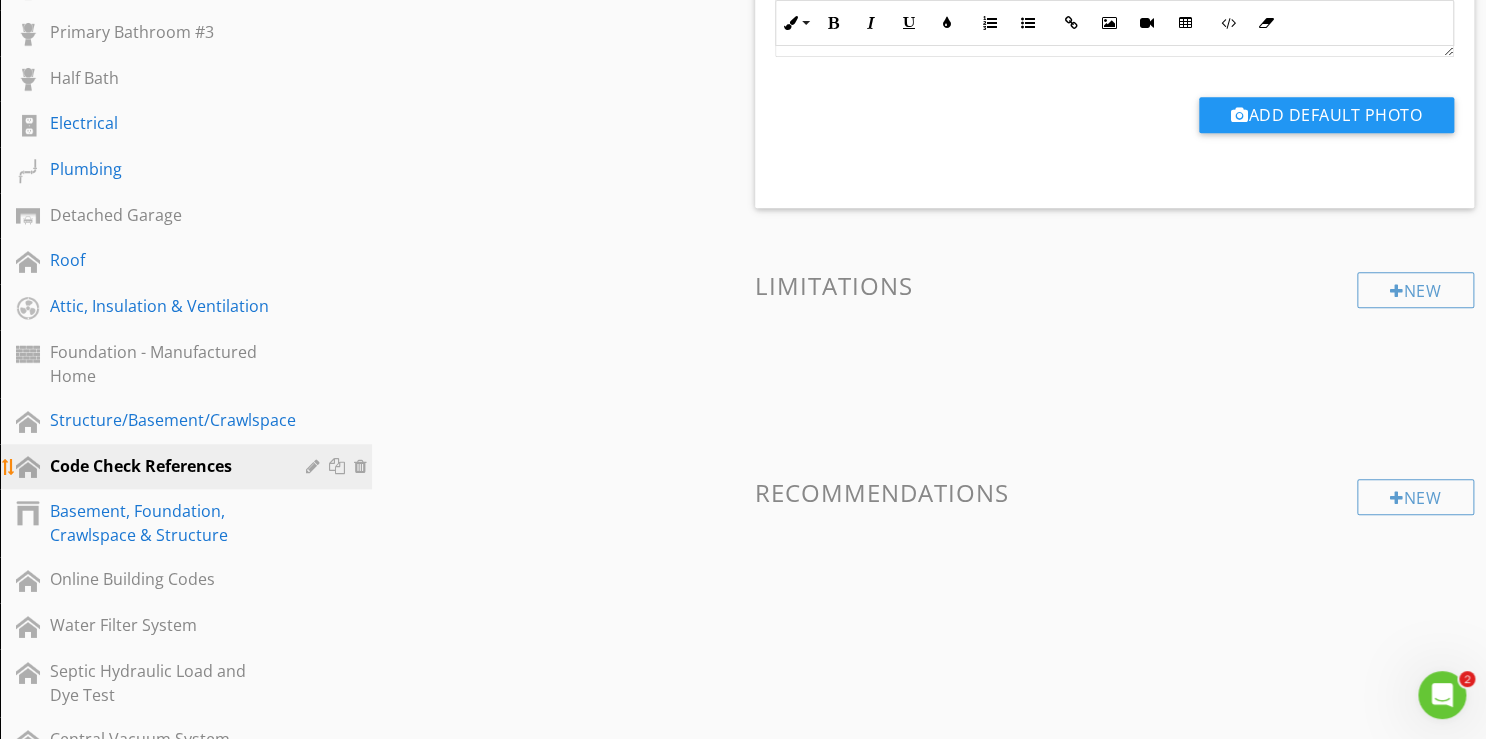 click at bounding box center [315, 466] 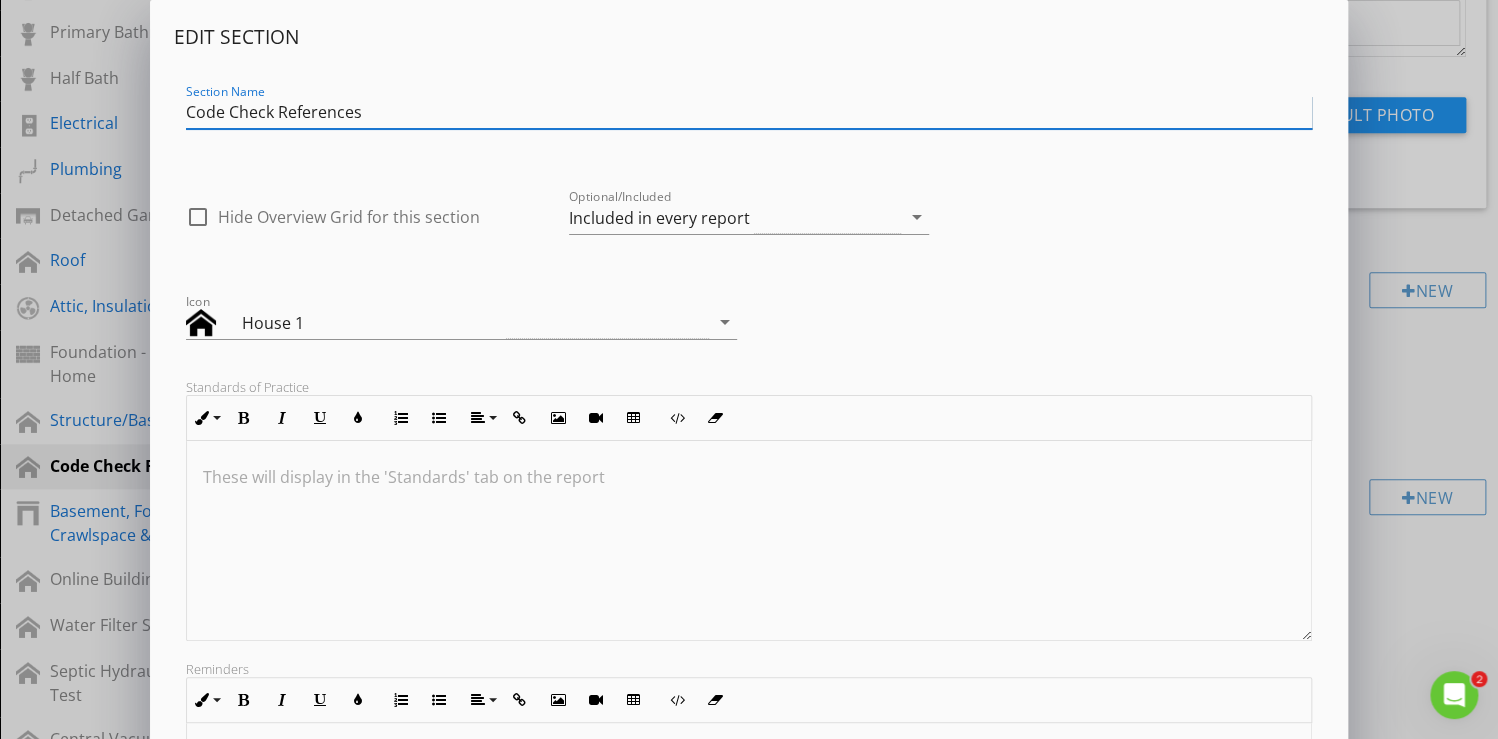 scroll, scrollTop: 0, scrollLeft: 0, axis: both 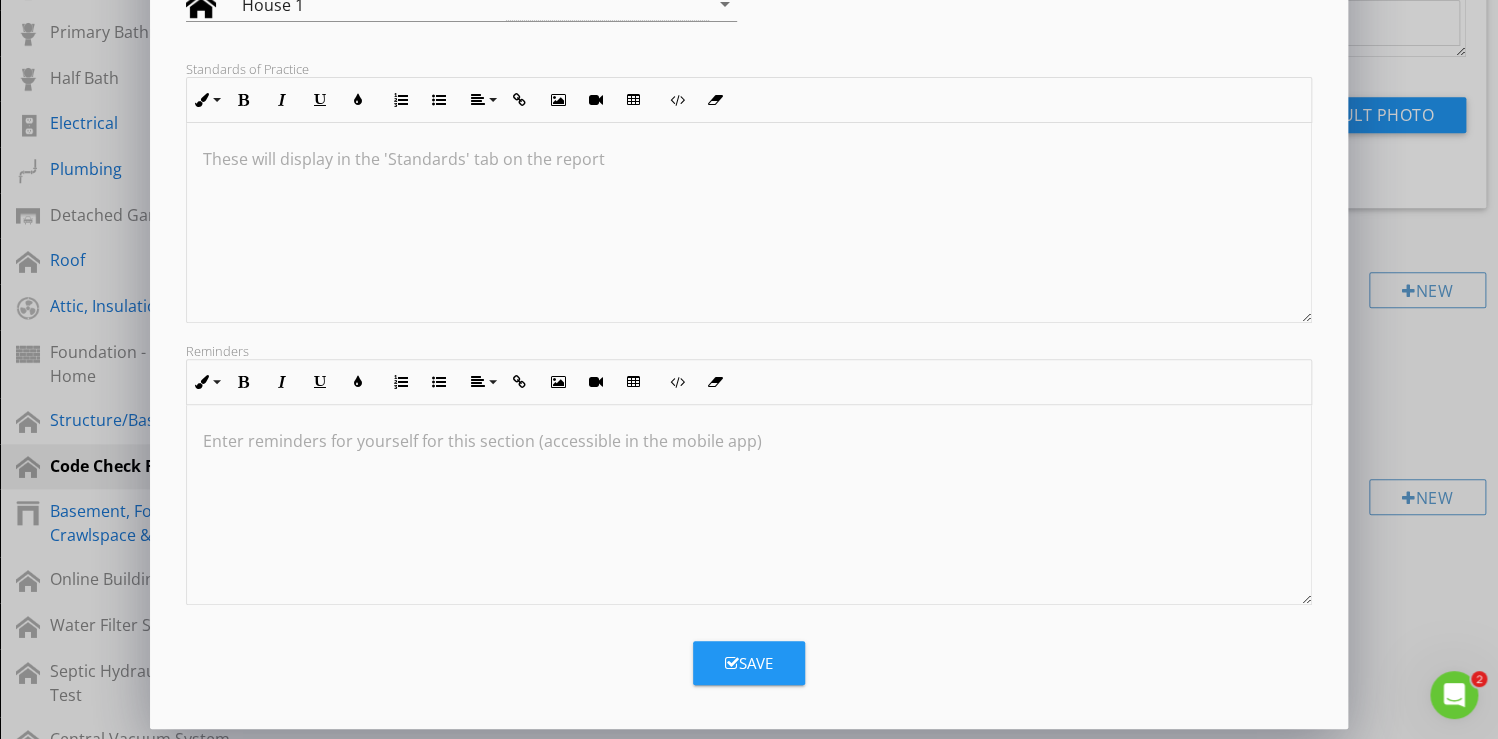 click on "Save" at bounding box center (749, 663) 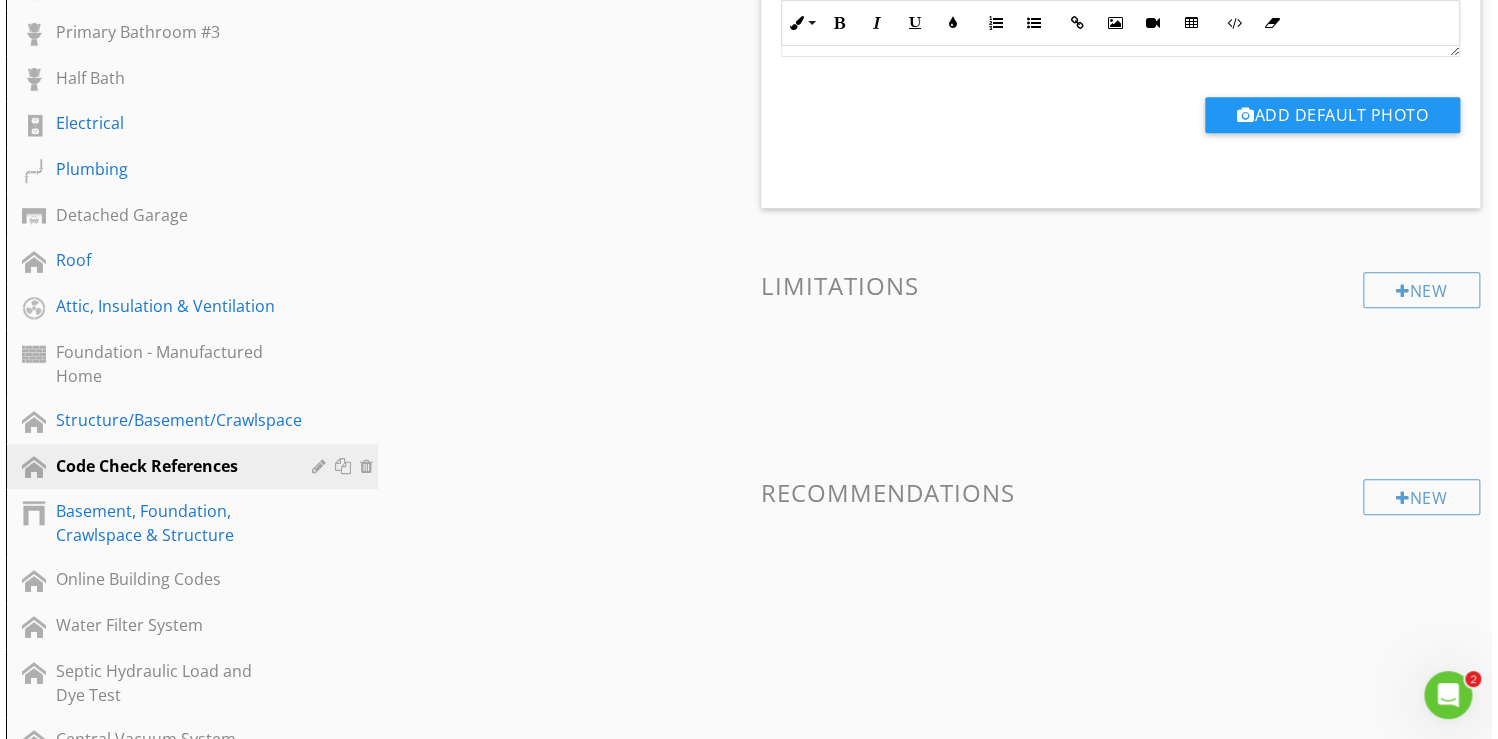 scroll, scrollTop: 103, scrollLeft: 0, axis: vertical 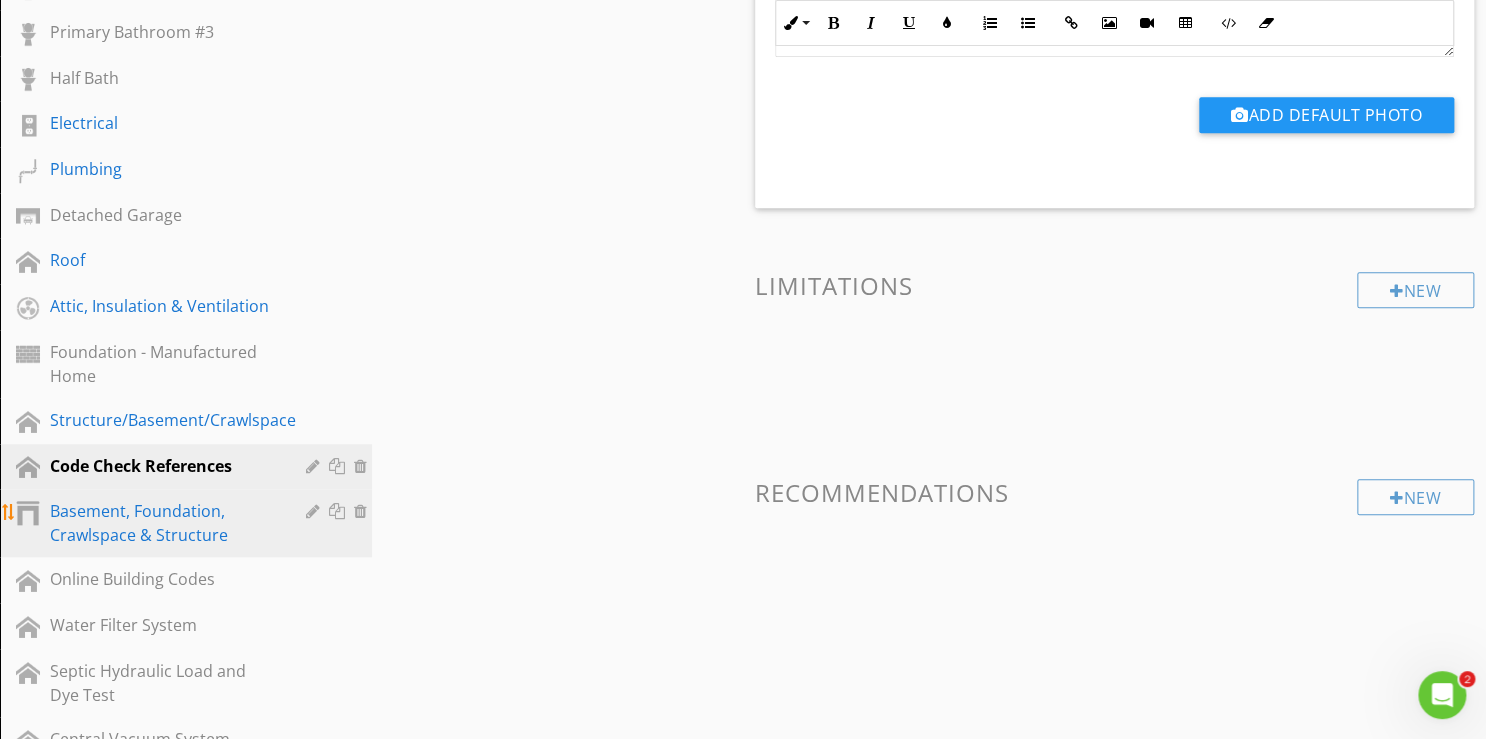 click at bounding box center (315, 511) 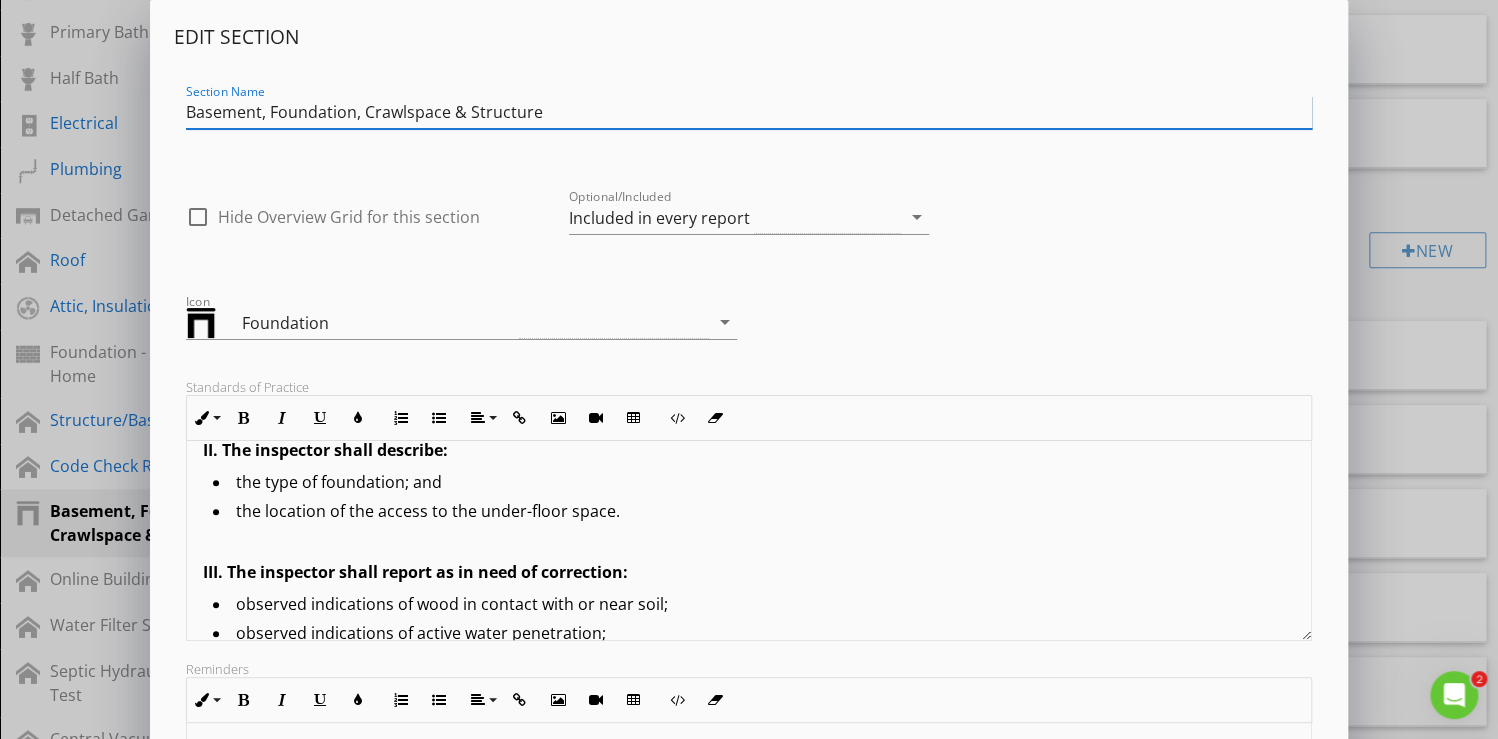 scroll, scrollTop: 315, scrollLeft: 0, axis: vertical 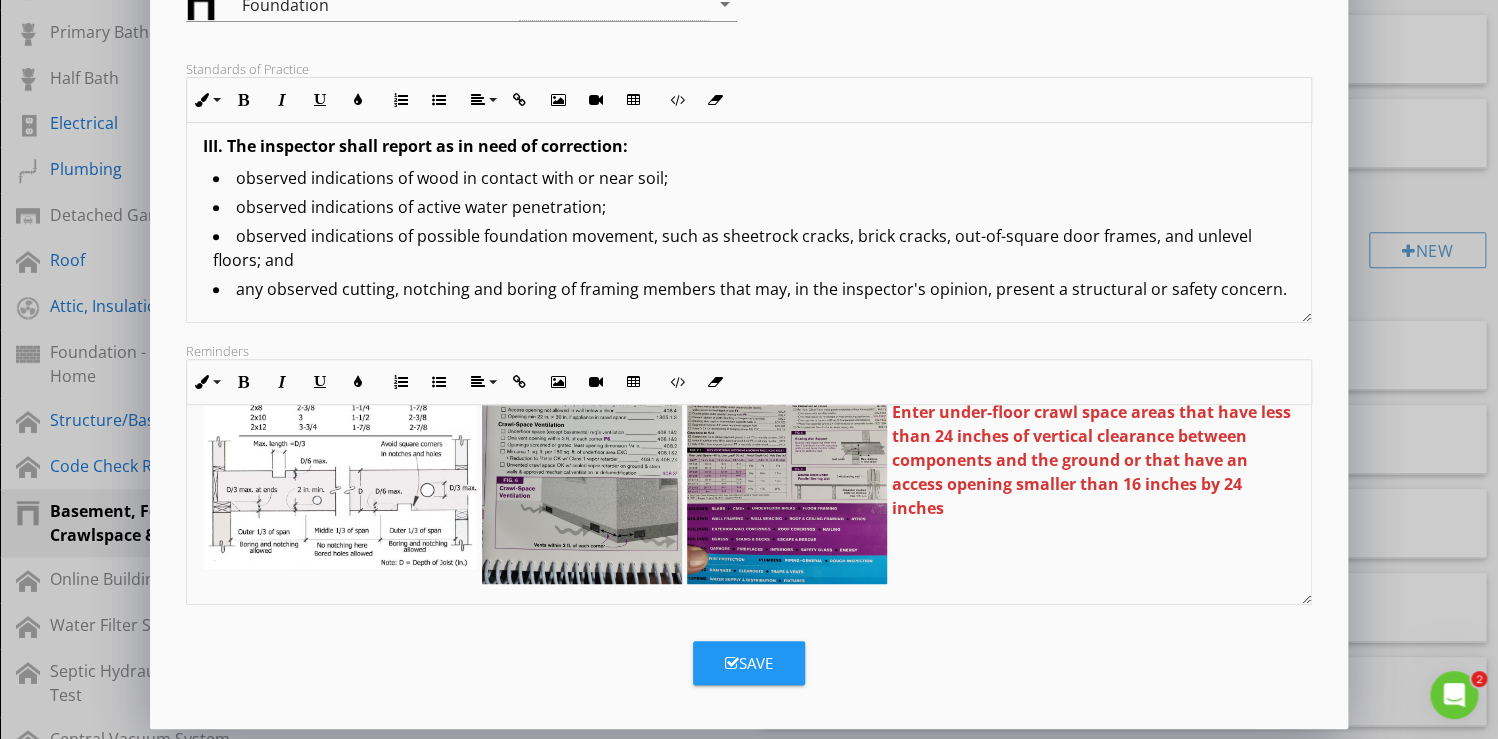 click on "Save" at bounding box center [749, 663] 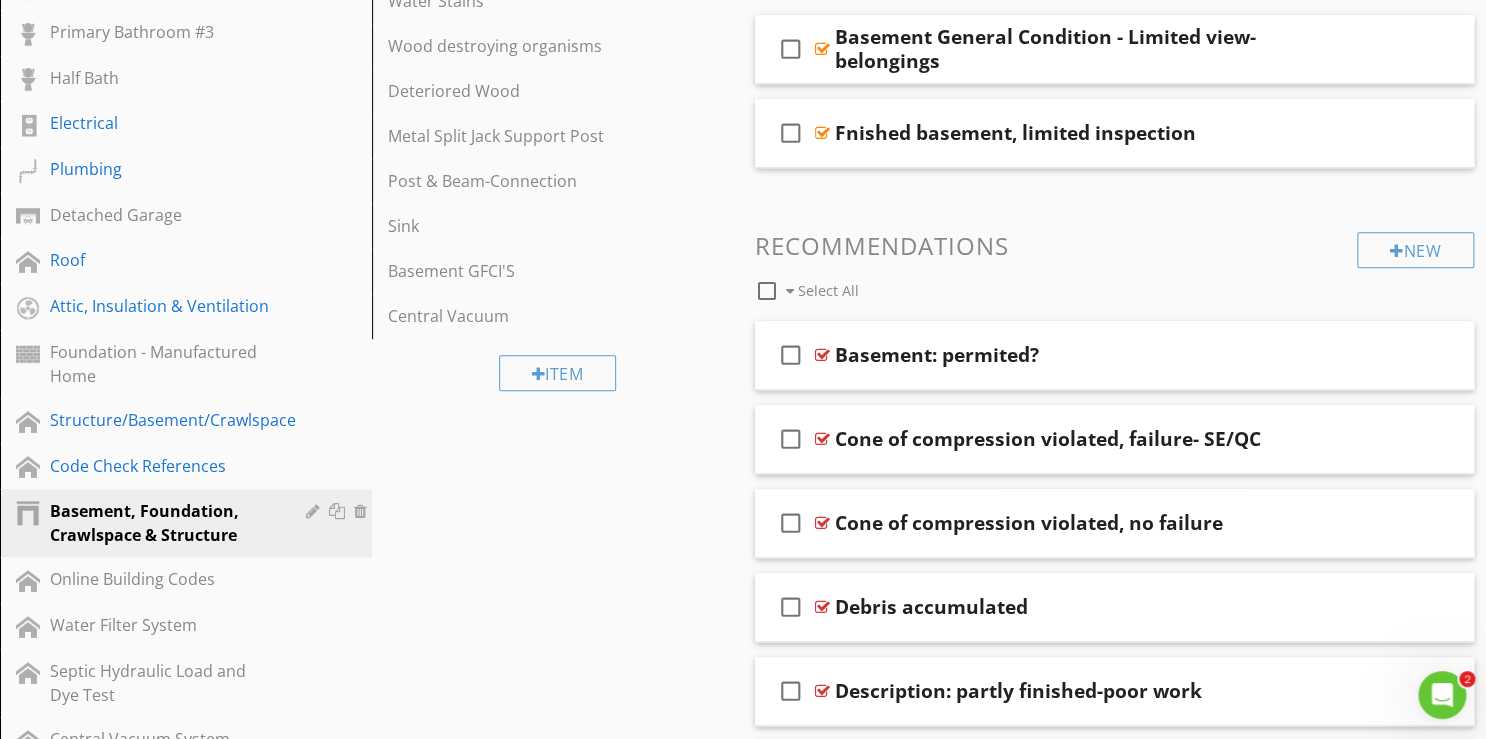 scroll, scrollTop: 103, scrollLeft: 0, axis: vertical 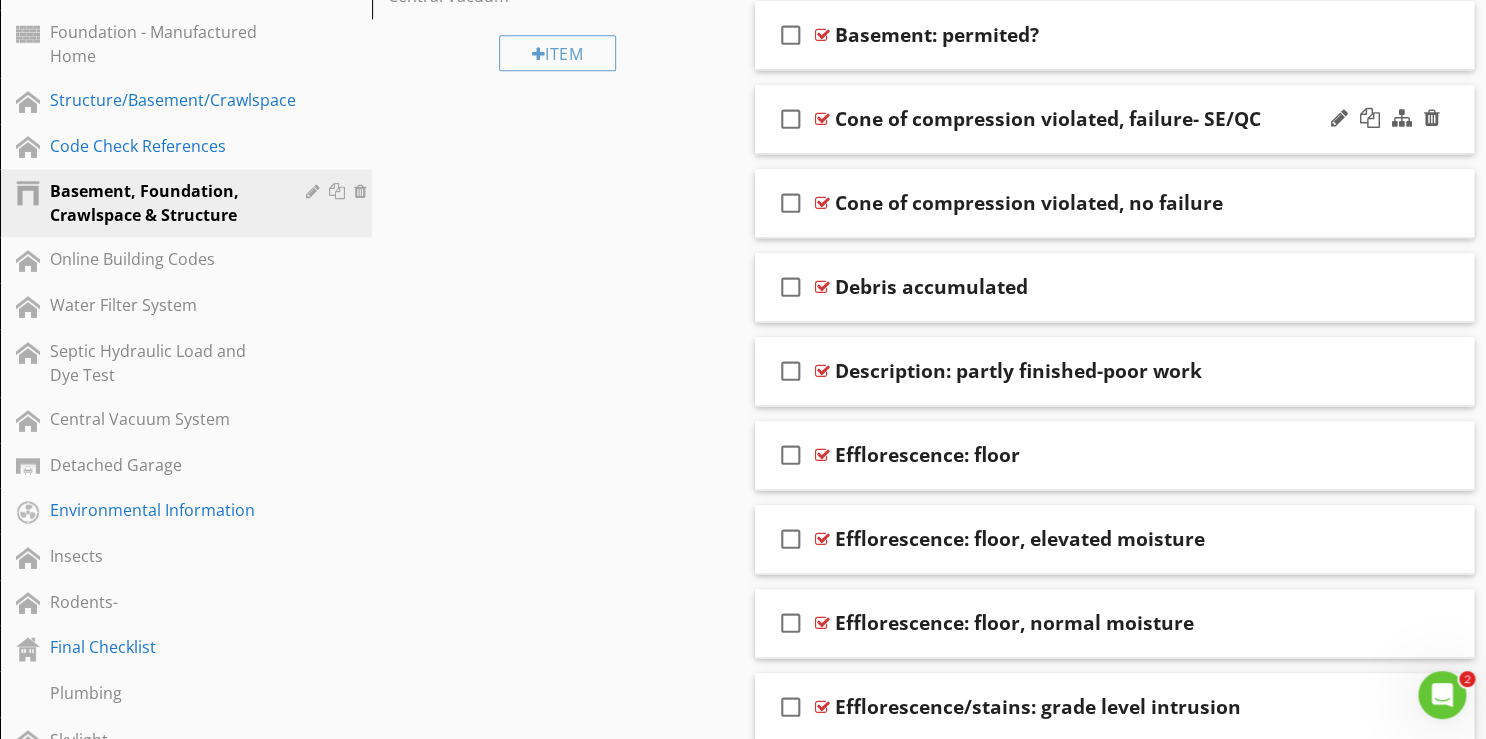 click on "check_box_outline_blank
Cone of compression violated, failure- SE/QC" at bounding box center (1114, 119) 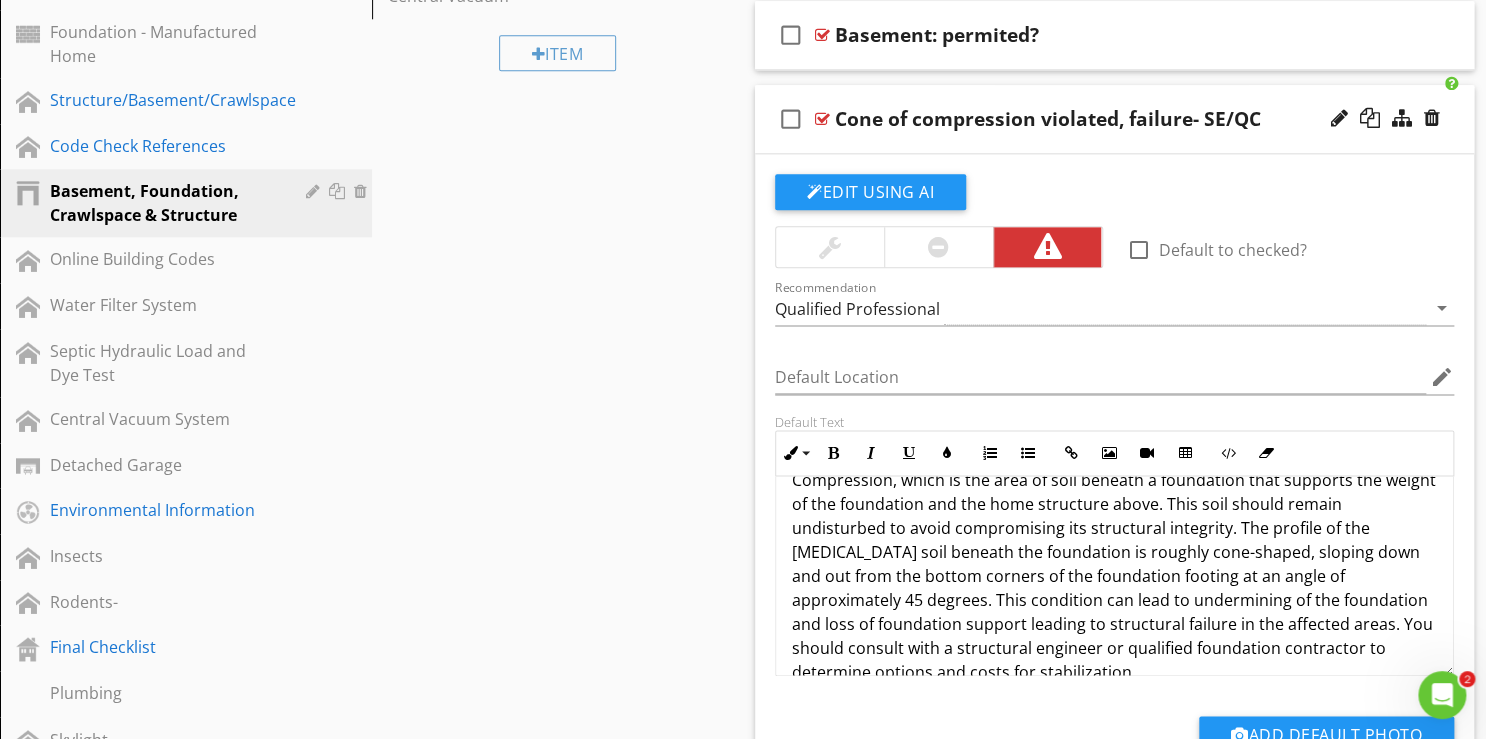 scroll, scrollTop: 0, scrollLeft: 0, axis: both 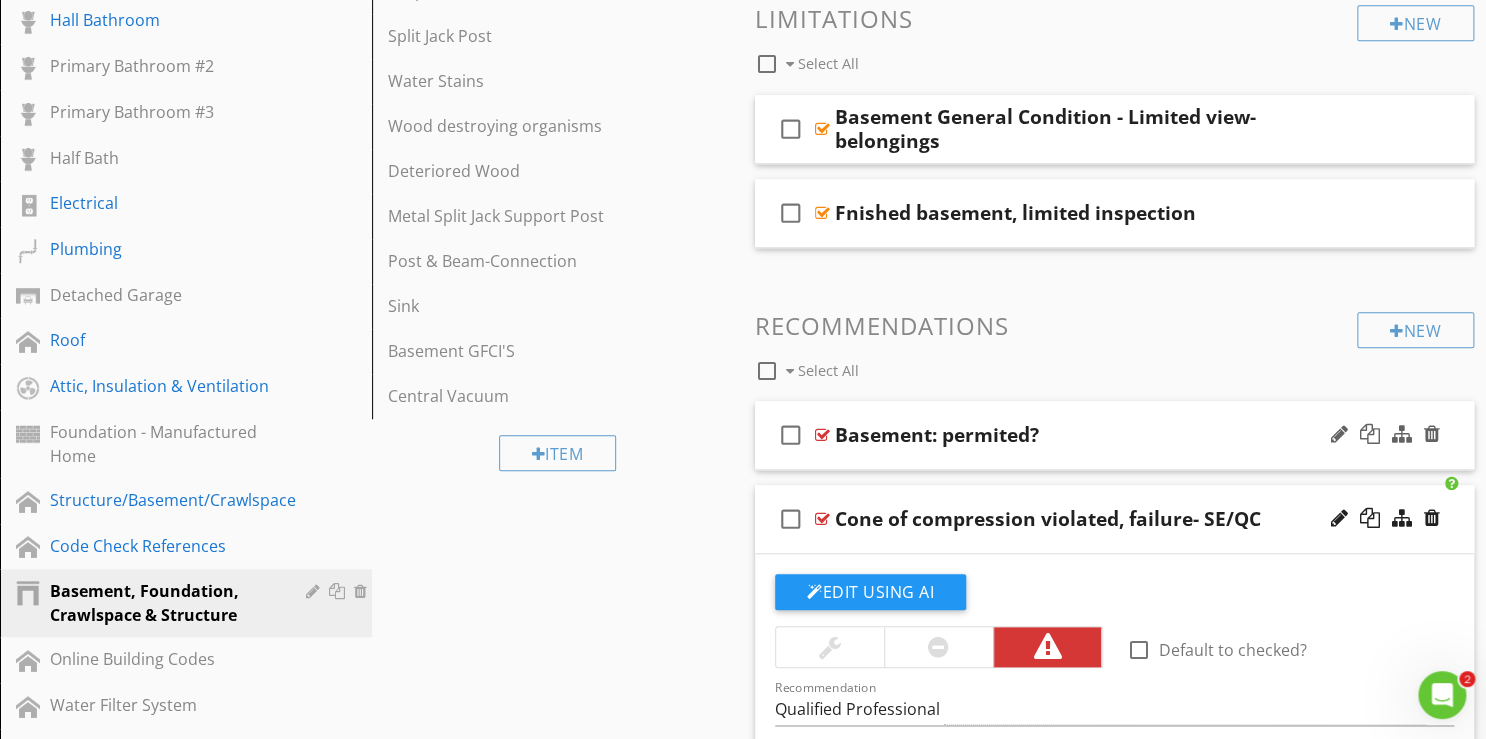 click on "check_box_outline_blank
Basement: permited?" at bounding box center (1114, 435) 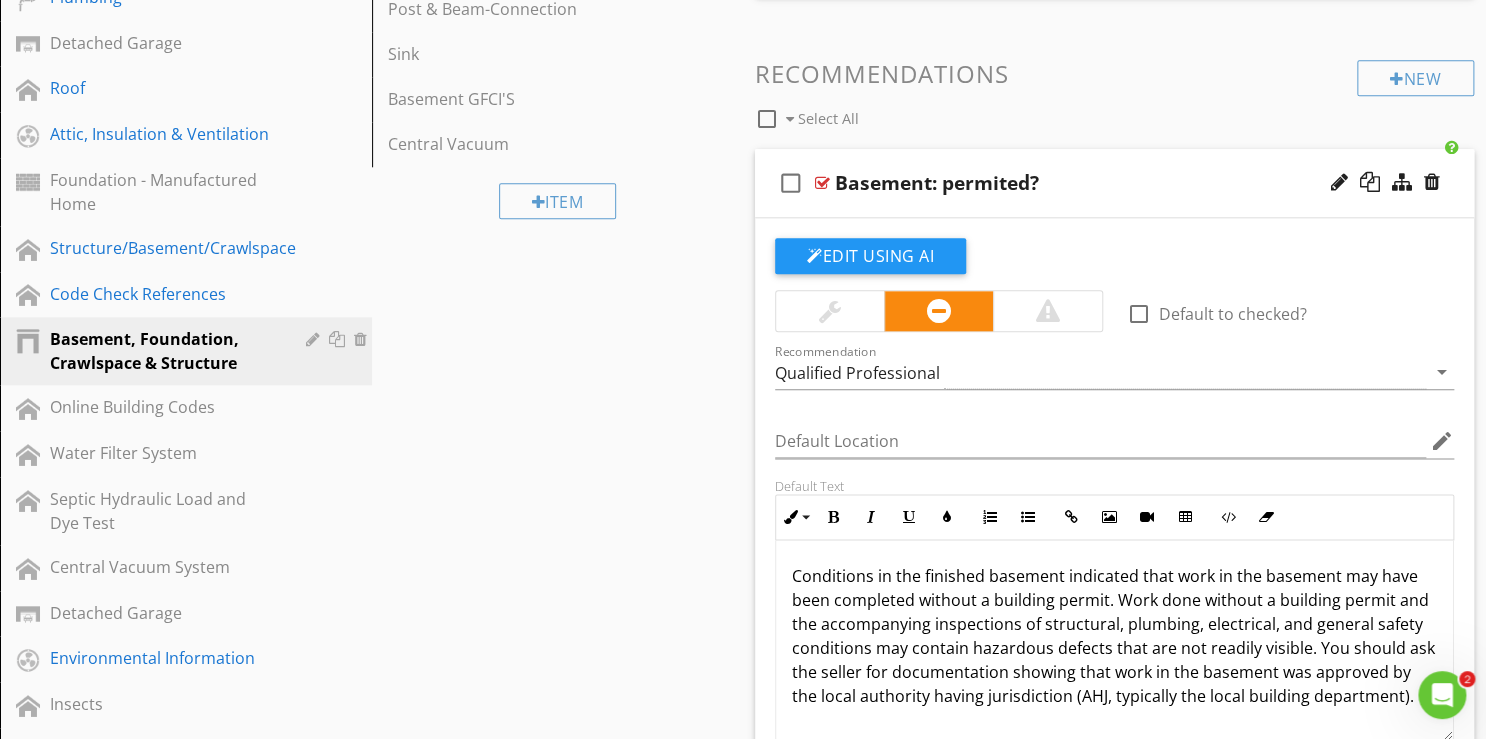 scroll, scrollTop: 1040, scrollLeft: 0, axis: vertical 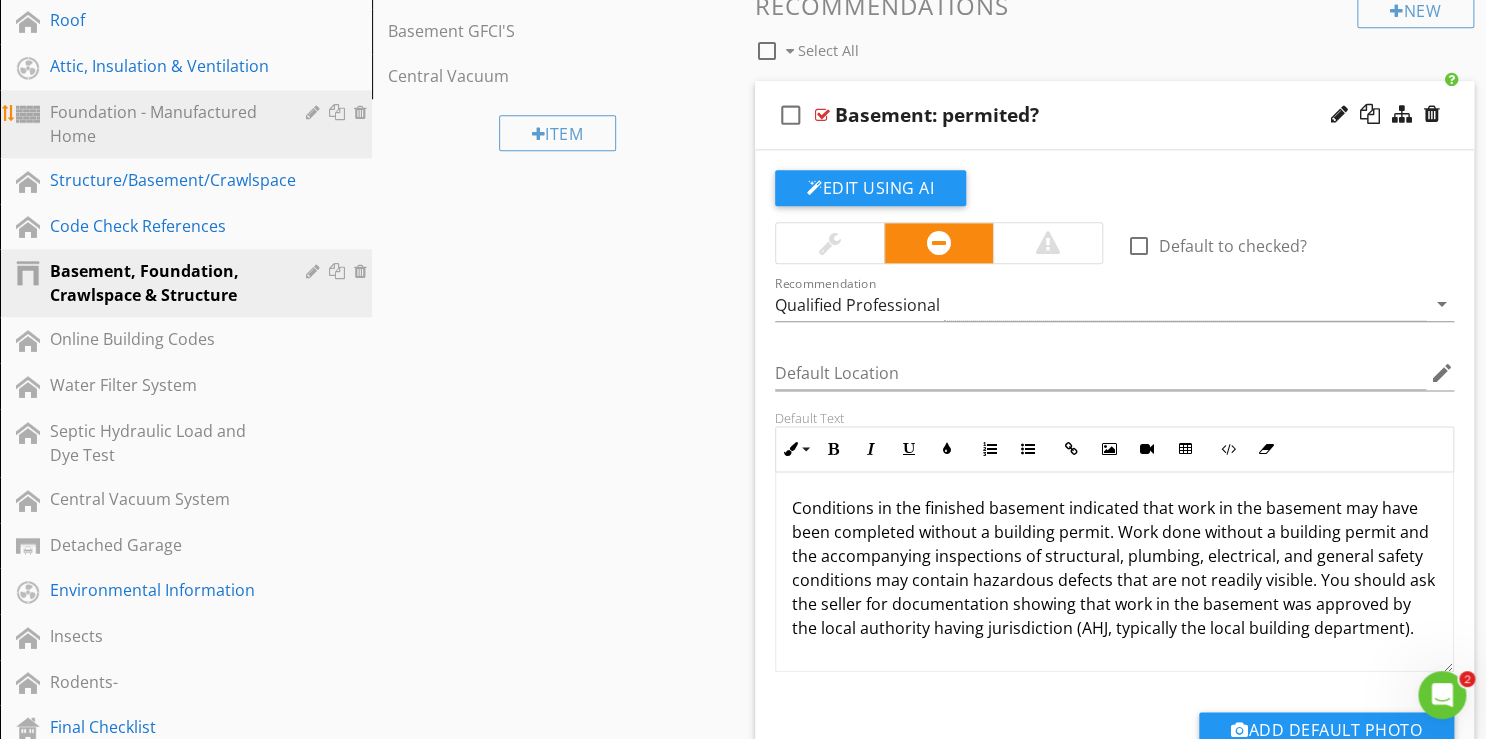 click on "Foundation - Manufactured Home" at bounding box center (201, 124) 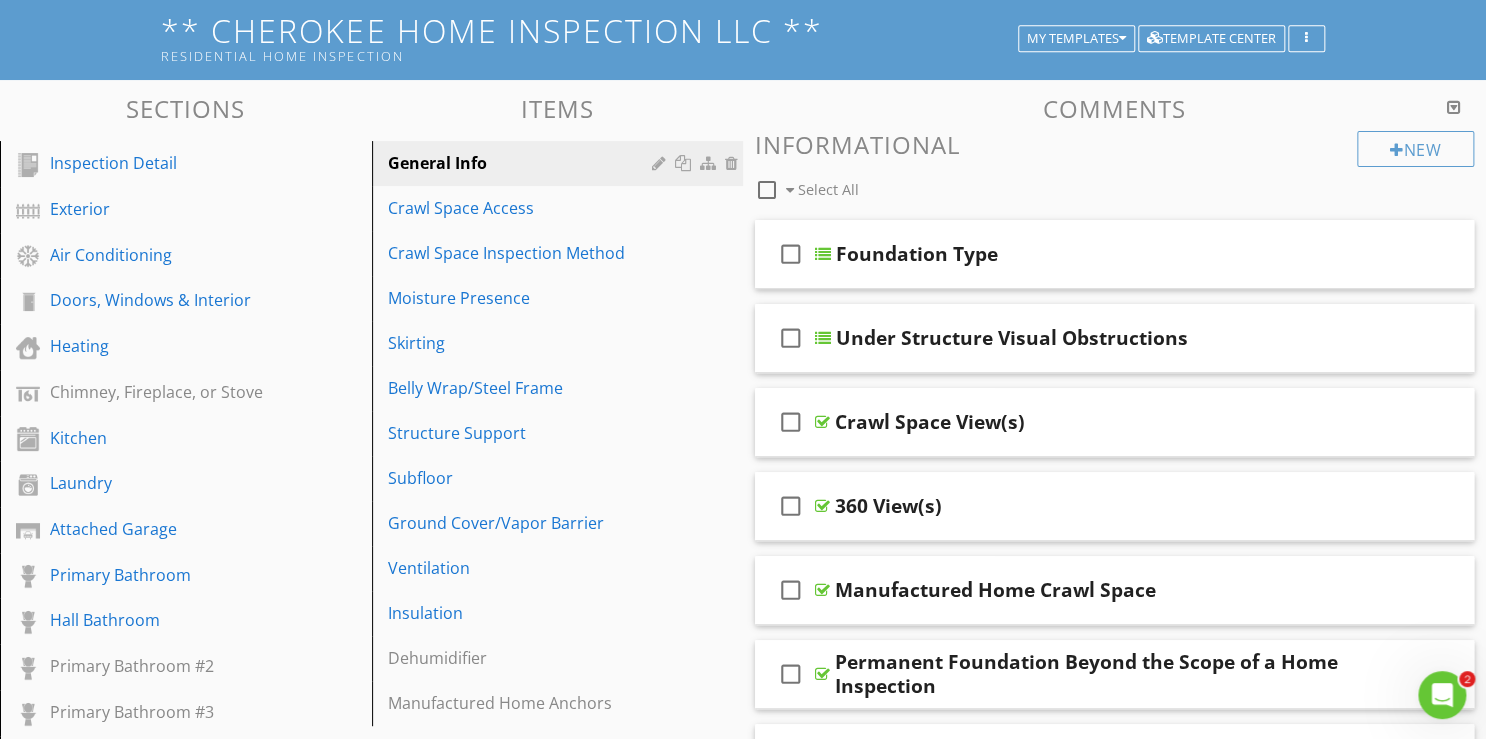 scroll, scrollTop: 80, scrollLeft: 0, axis: vertical 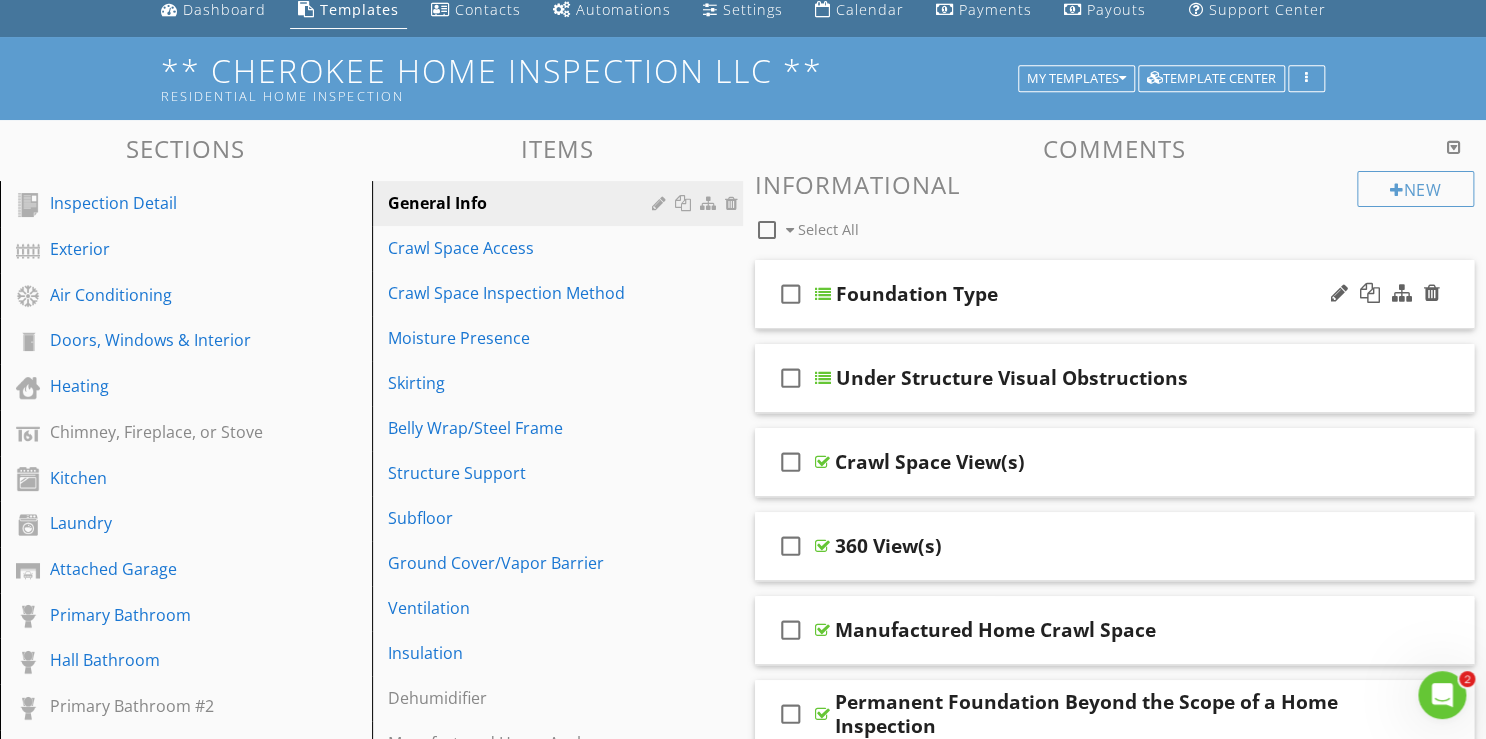 click on "check_box_outline_blank
Foundation Type" at bounding box center [1114, 294] 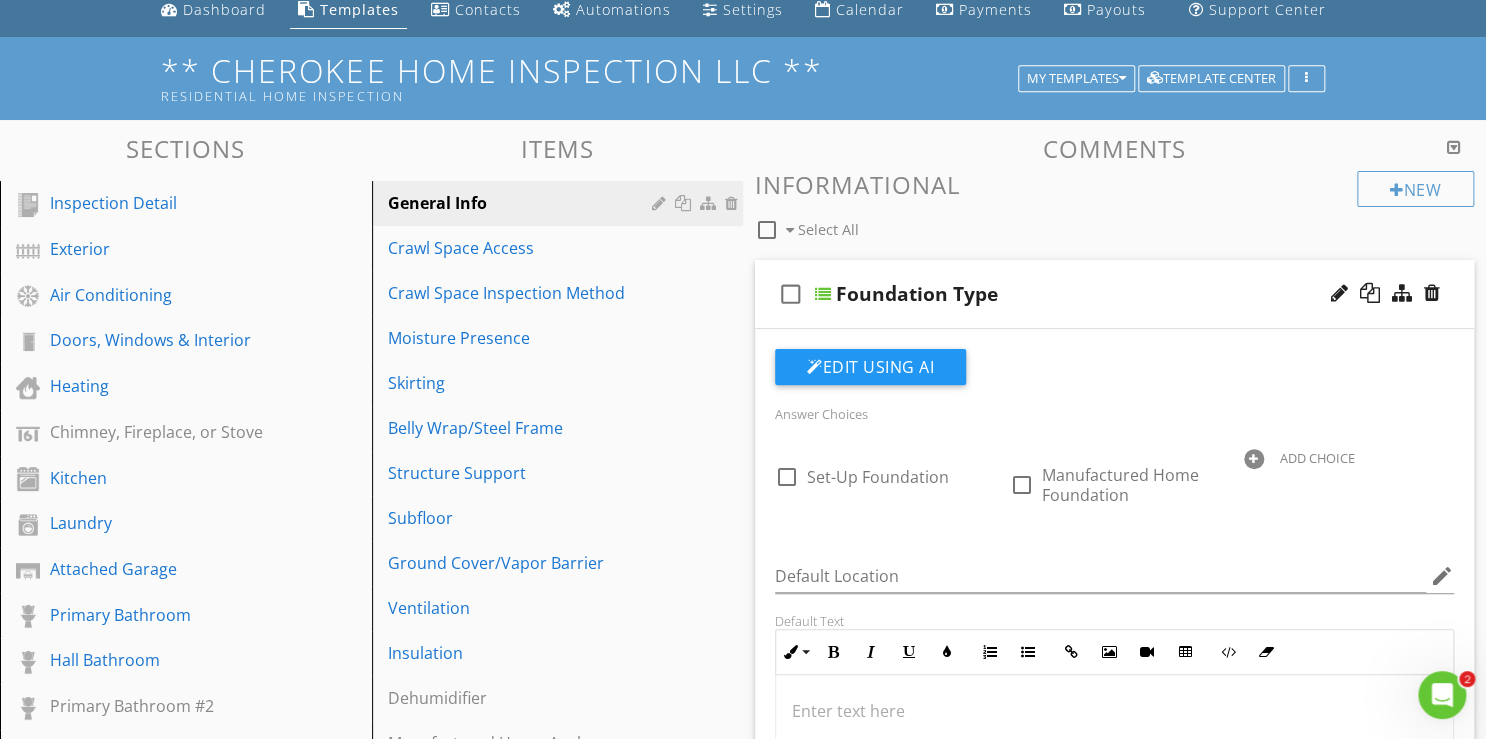 click on "check_box_outline_blank
Foundation Type" at bounding box center [1114, 294] 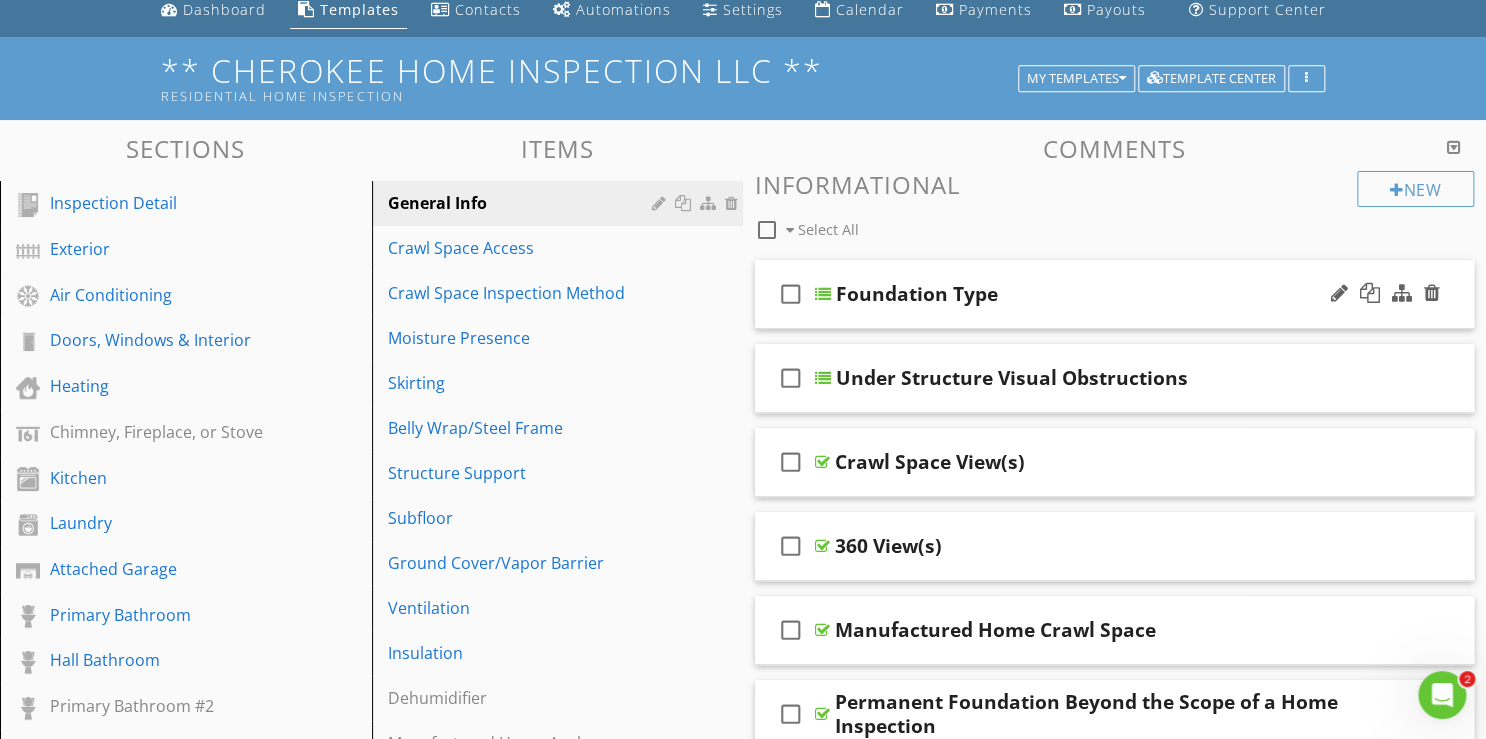click on "check_box_outline_blank
Foundation Type" at bounding box center [1114, 294] 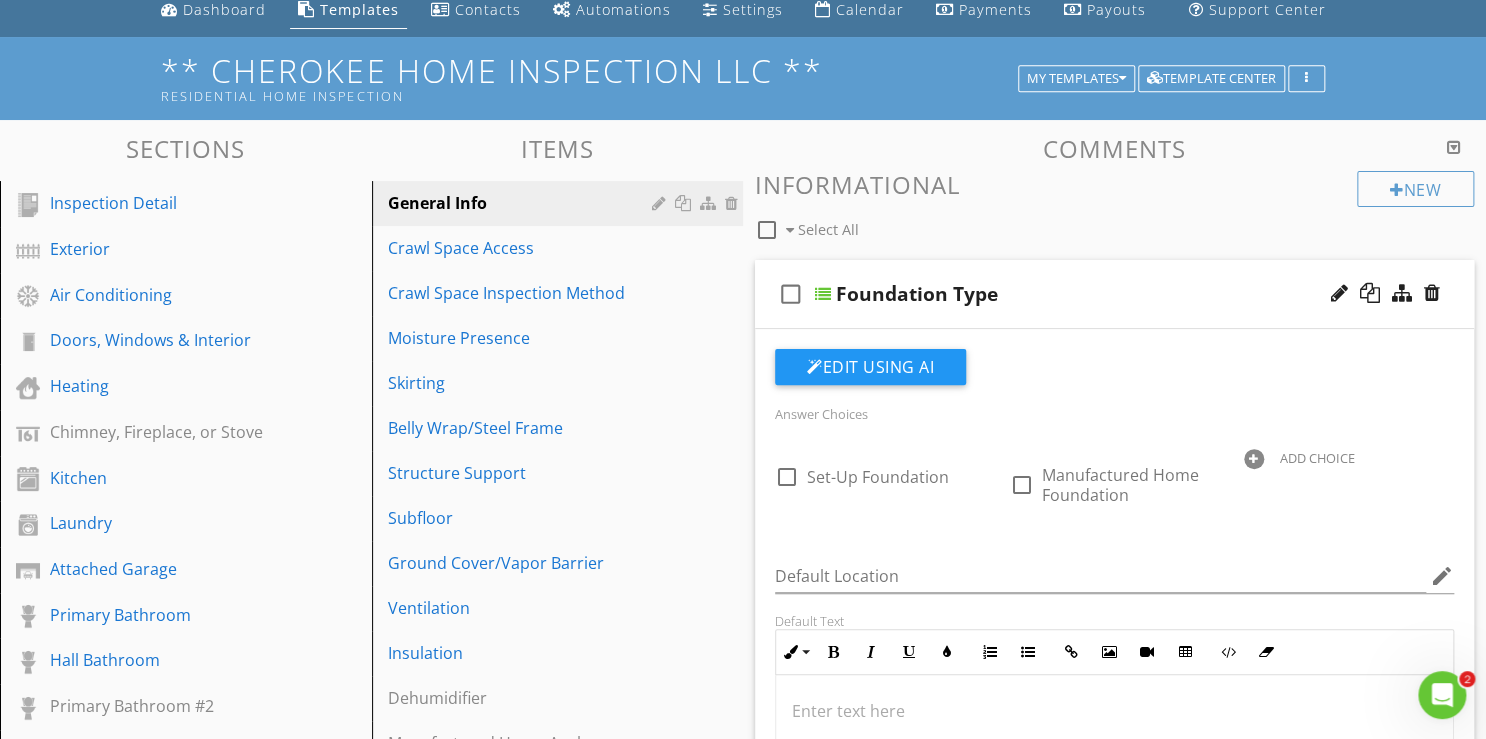 click on "check_box_outline_blank
Foundation Type" at bounding box center (1114, 294) 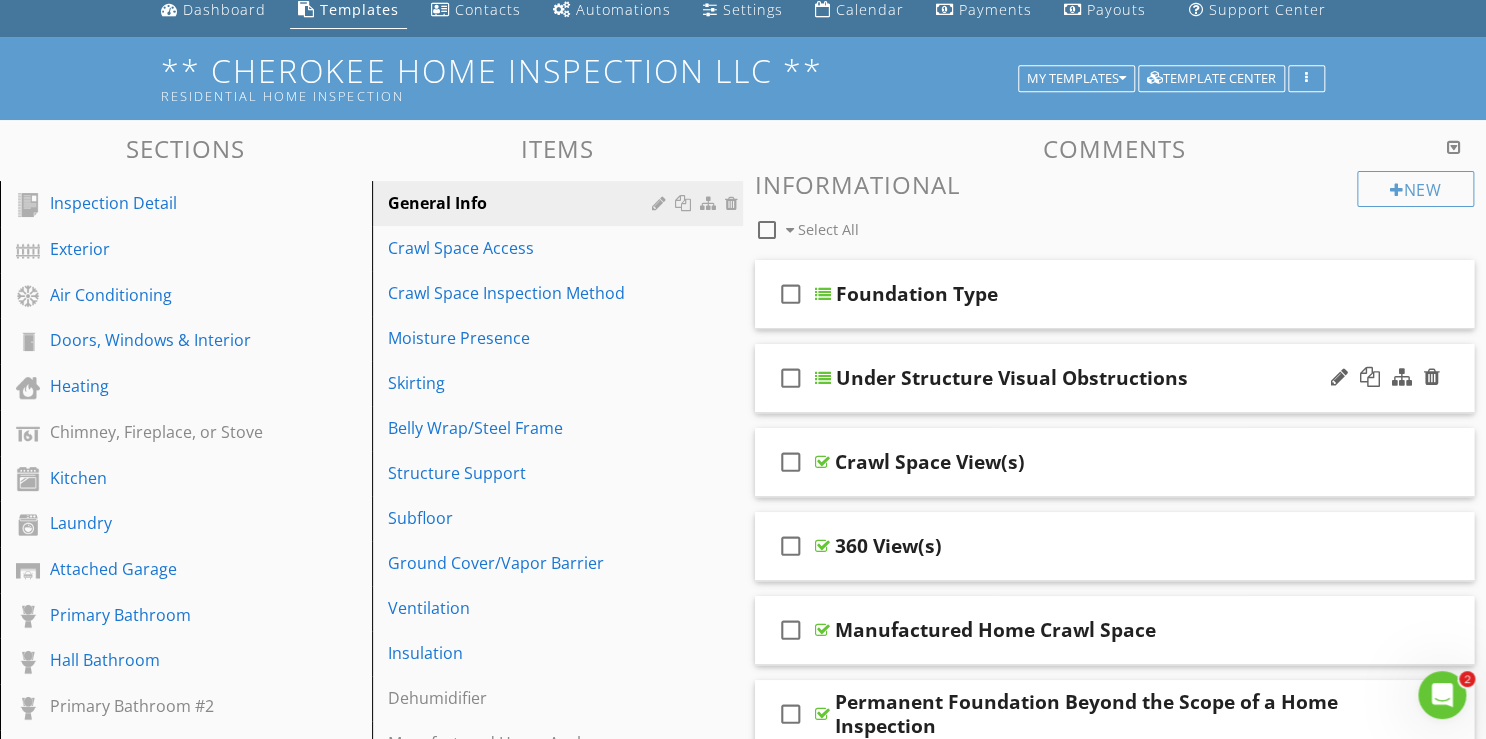click on "check_box_outline_blank
Under Structure Visual Obstructions" at bounding box center (1114, 378) 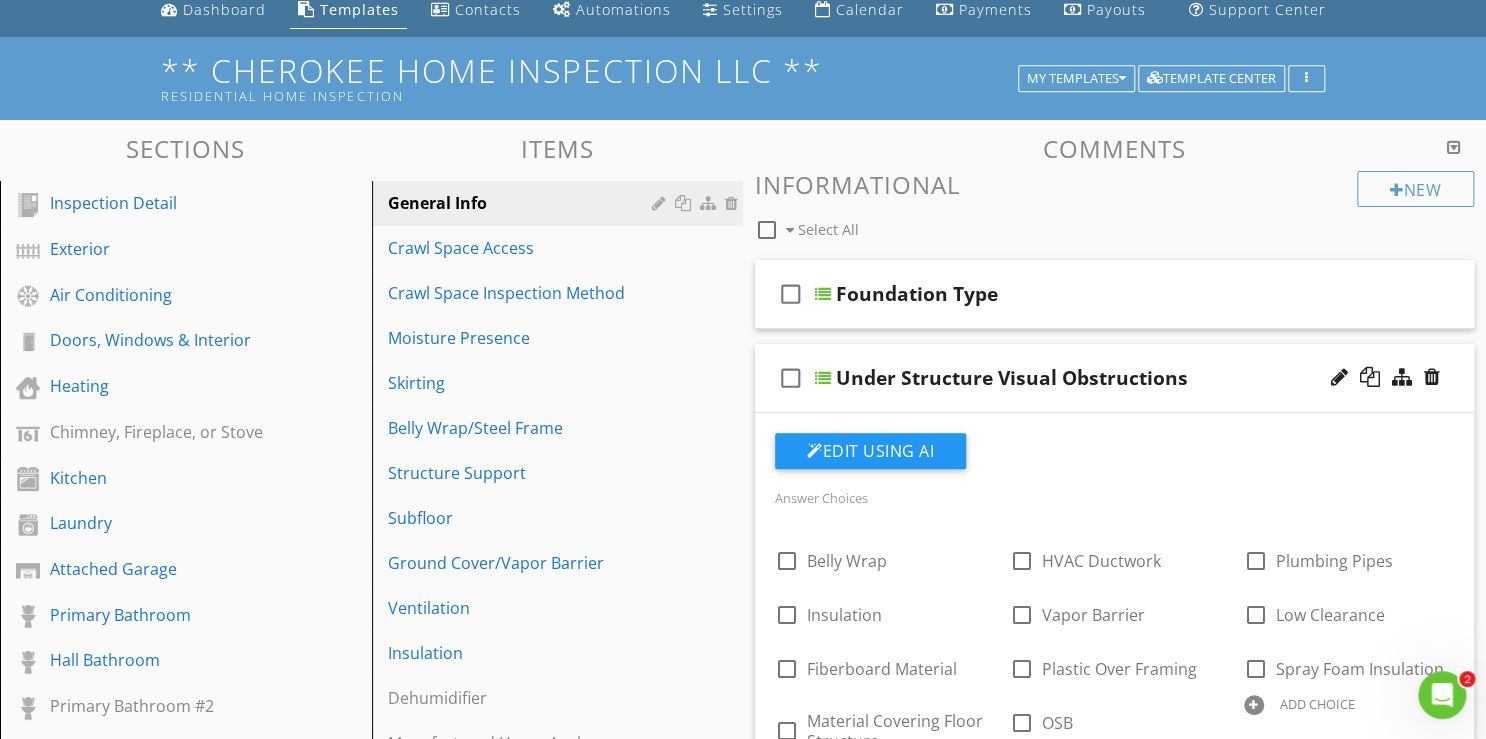 click on "check_box_outline_blank
Under Structure Visual Obstructions" at bounding box center [1114, 378] 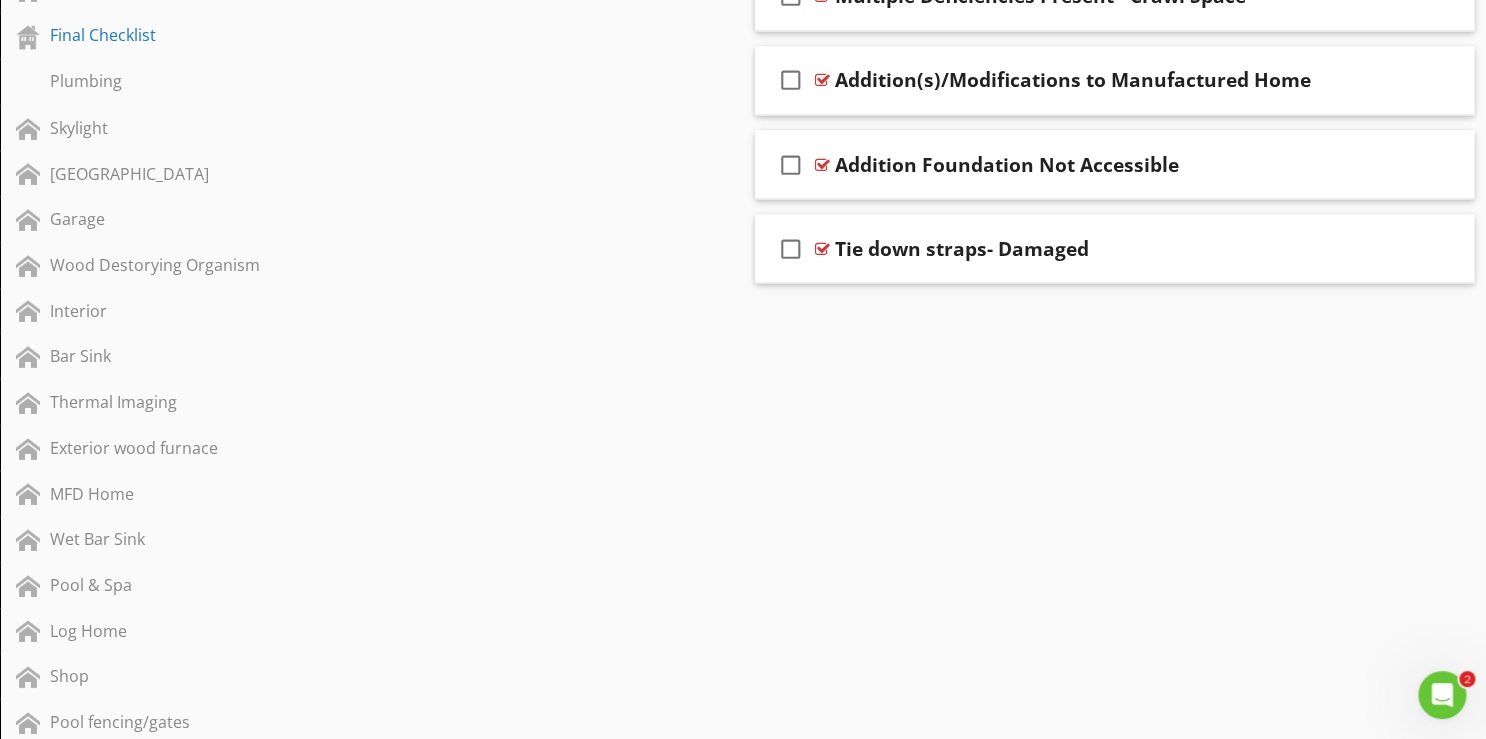 scroll, scrollTop: 1760, scrollLeft: 0, axis: vertical 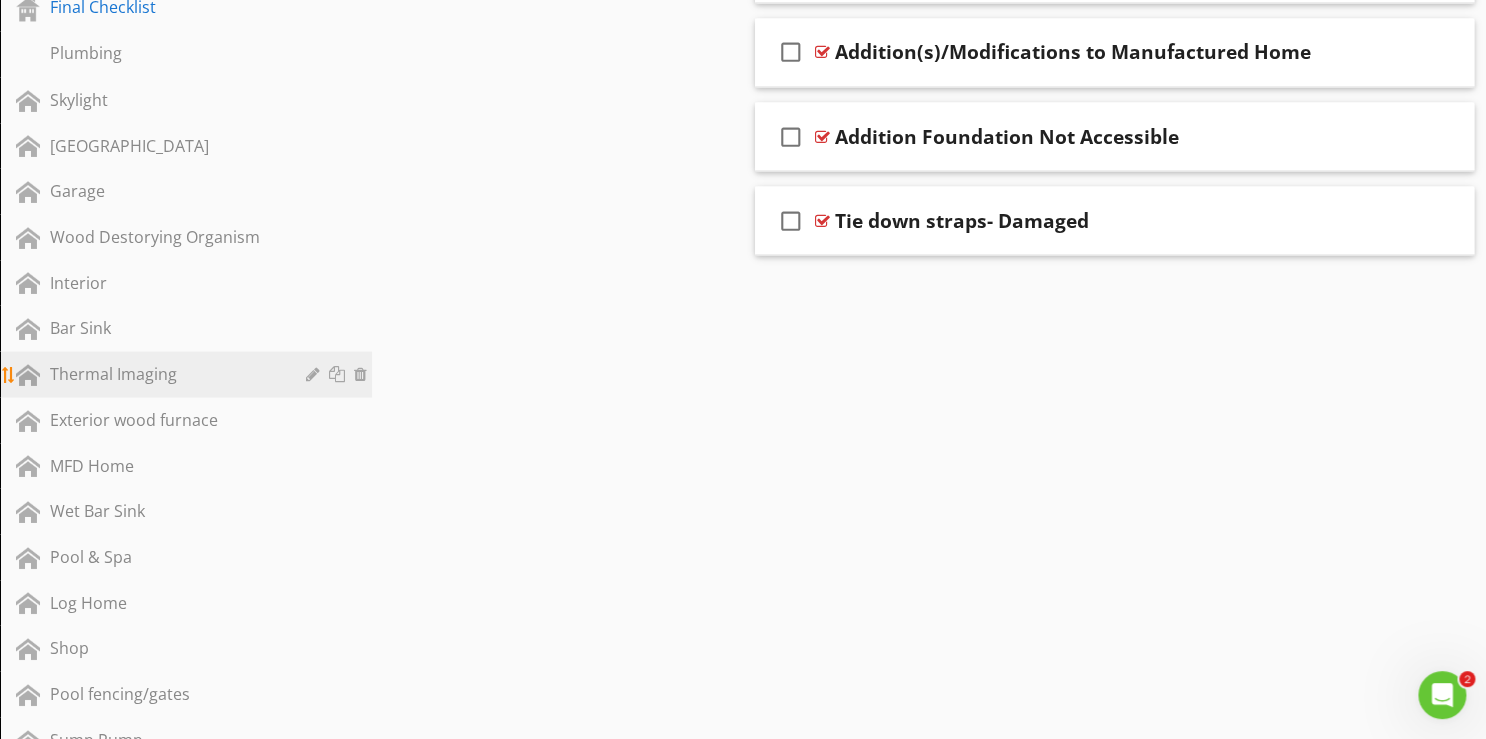 click on "Thermal Imaging" at bounding box center [163, 373] 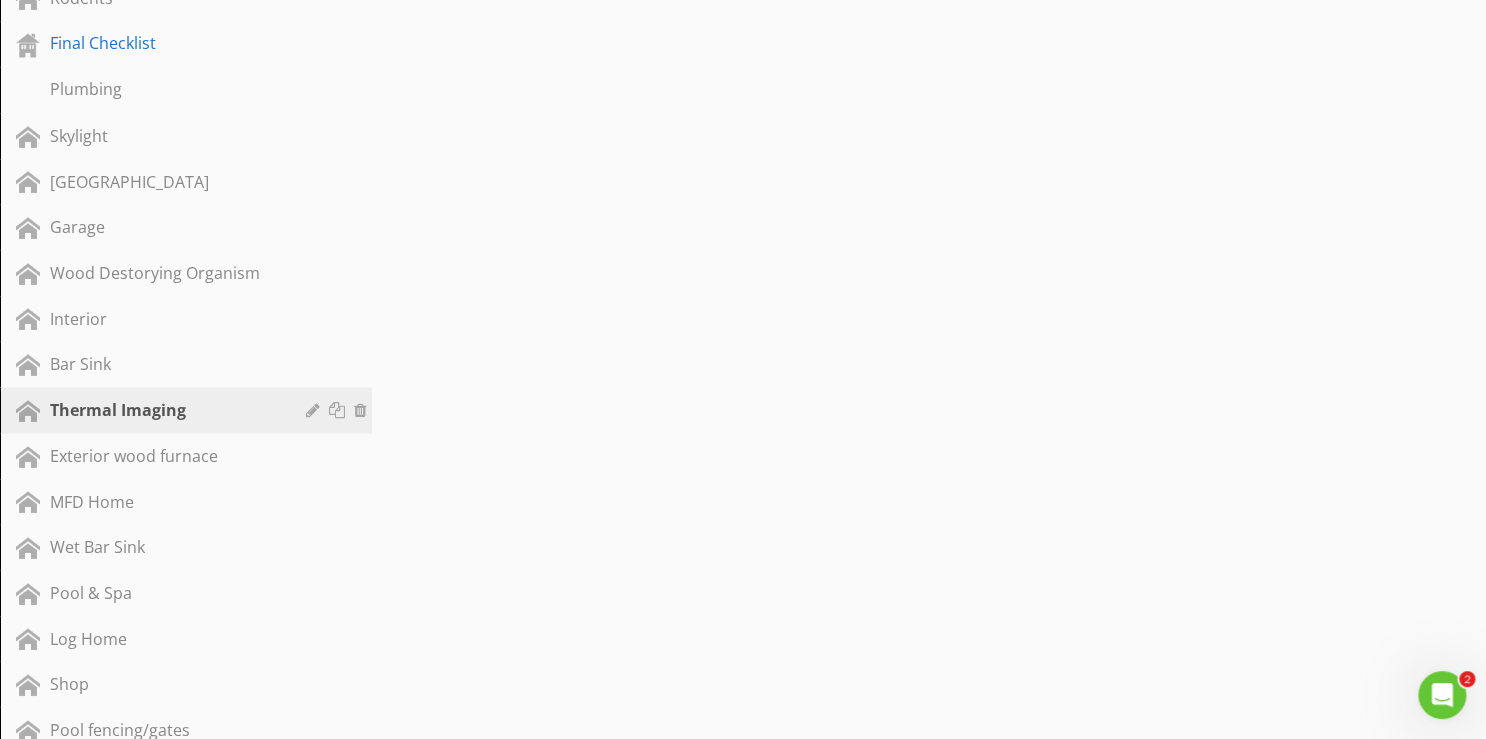 scroll, scrollTop: 1760, scrollLeft: 0, axis: vertical 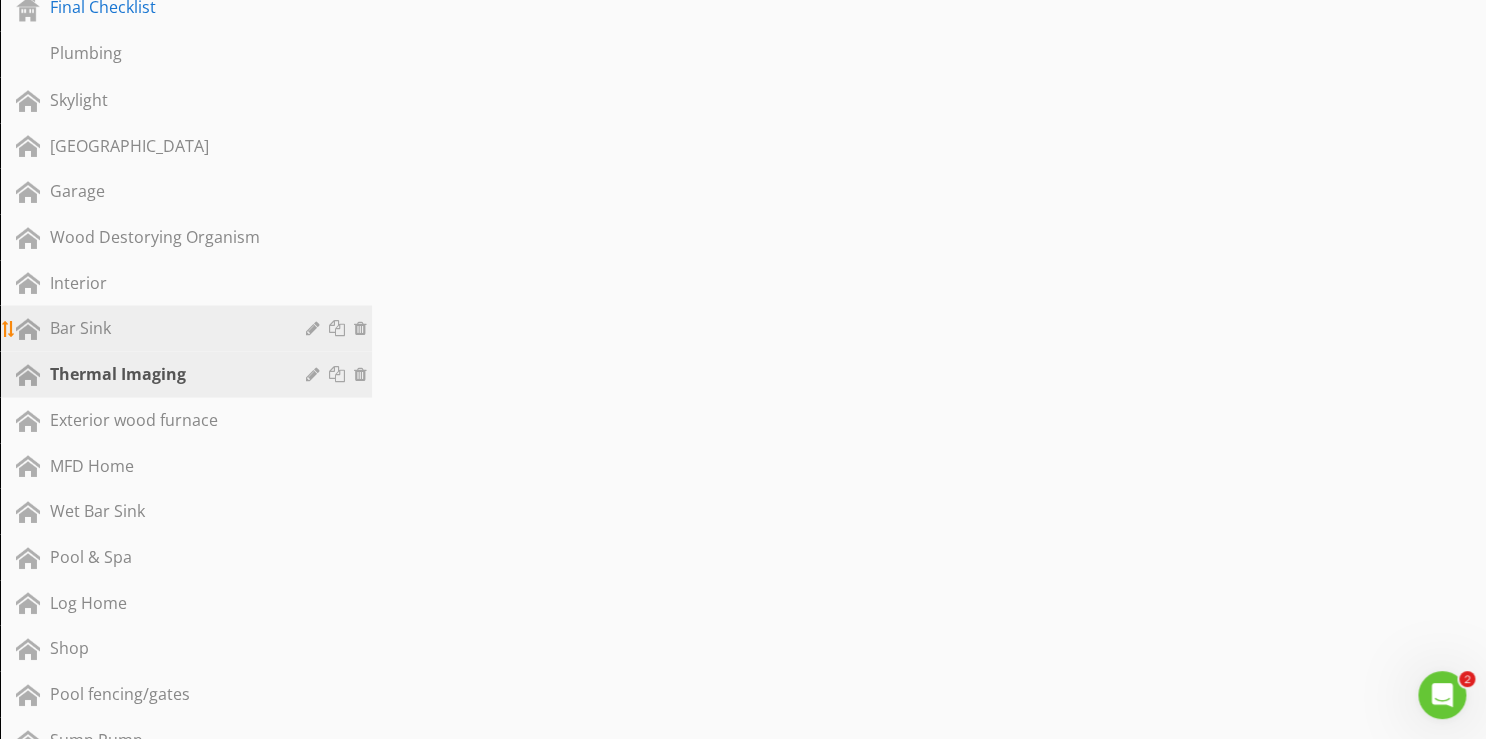 click on "Bar Sink" at bounding box center (163, 327) 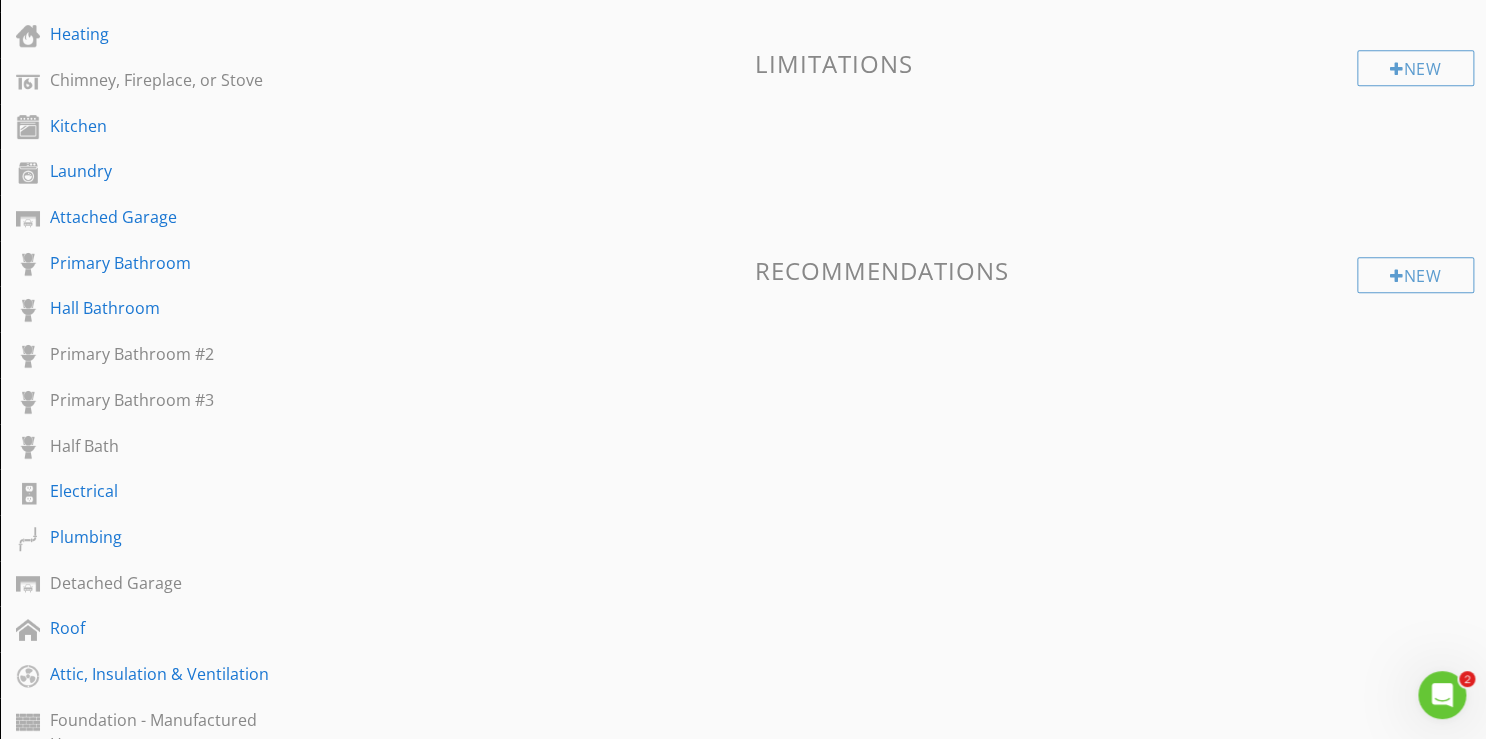 scroll, scrollTop: 160, scrollLeft: 0, axis: vertical 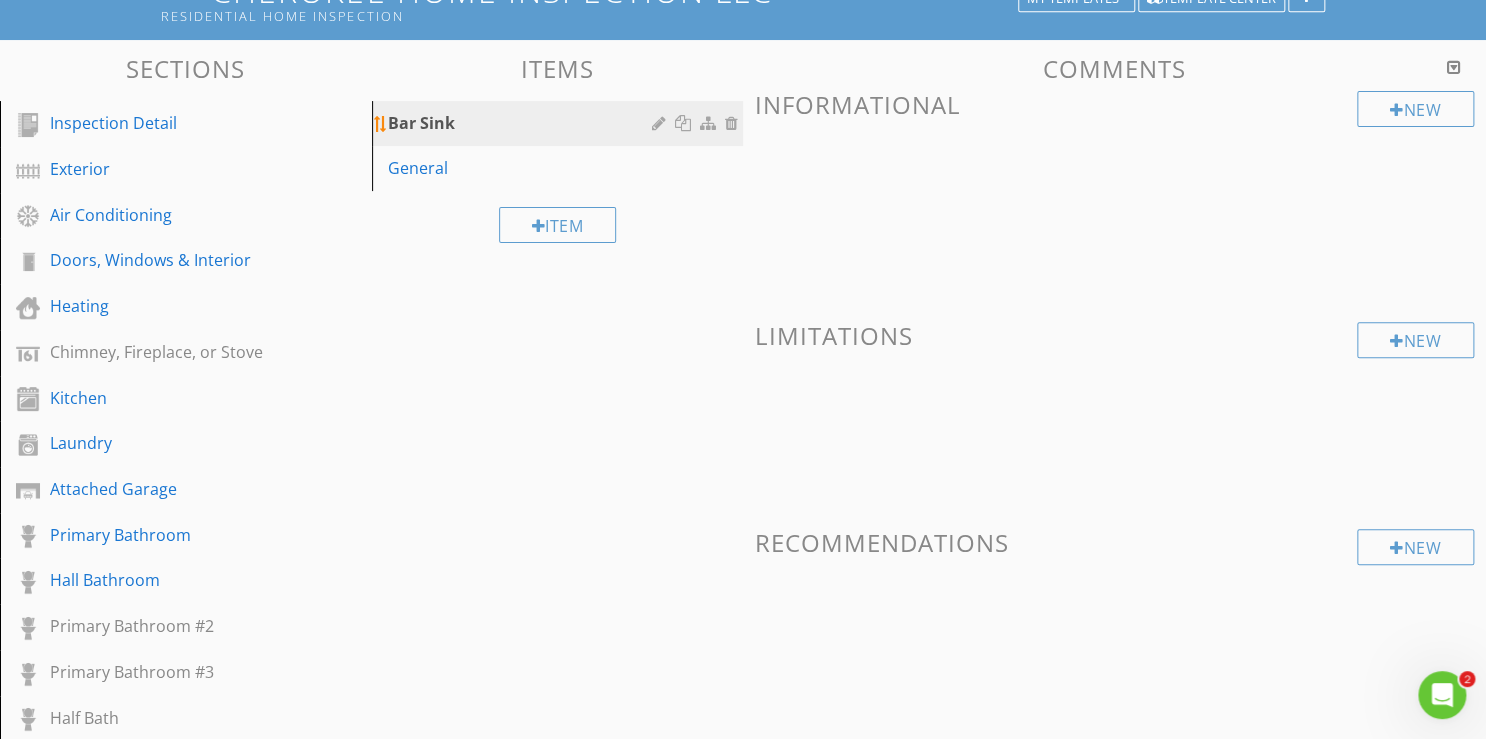 click on "Bar Sink" at bounding box center (523, 123) 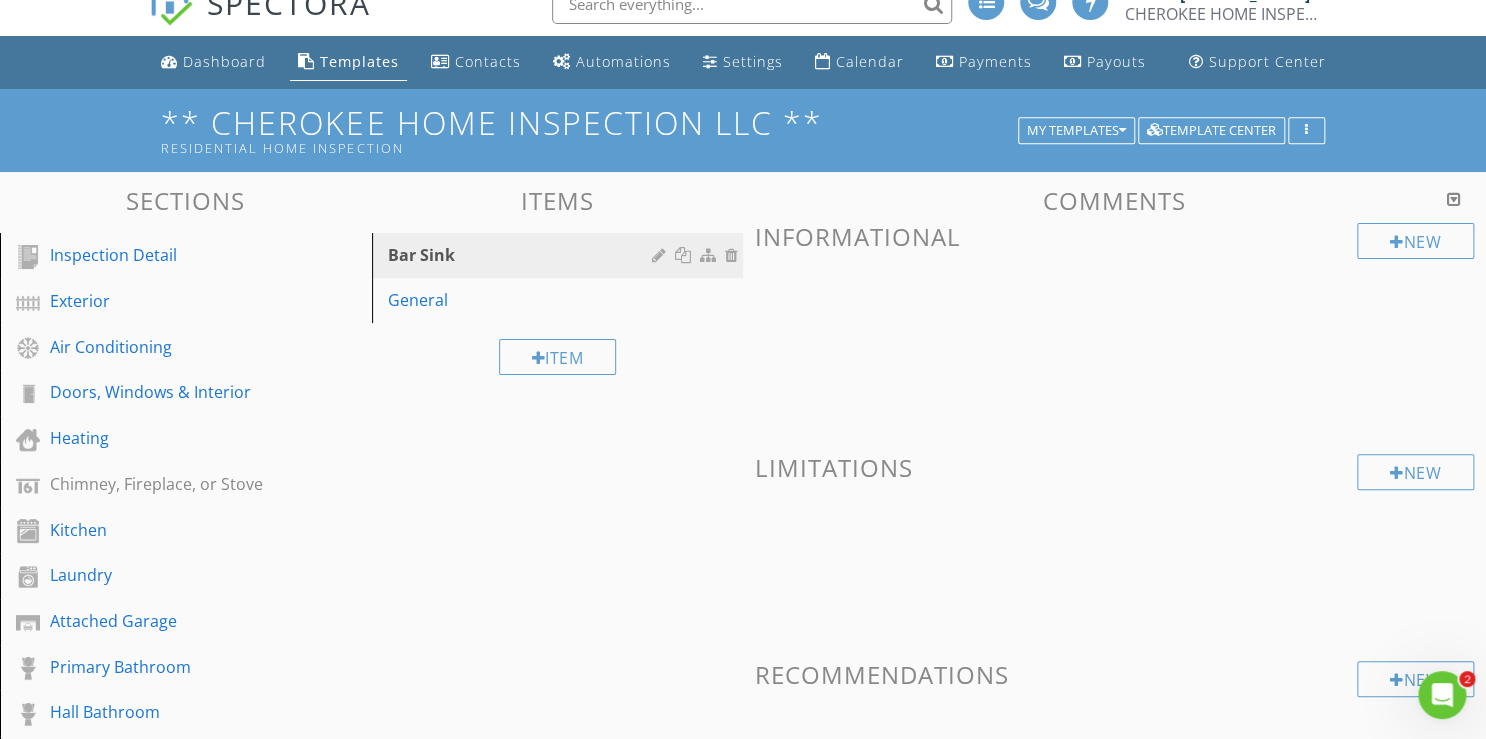 scroll, scrollTop: 0, scrollLeft: 0, axis: both 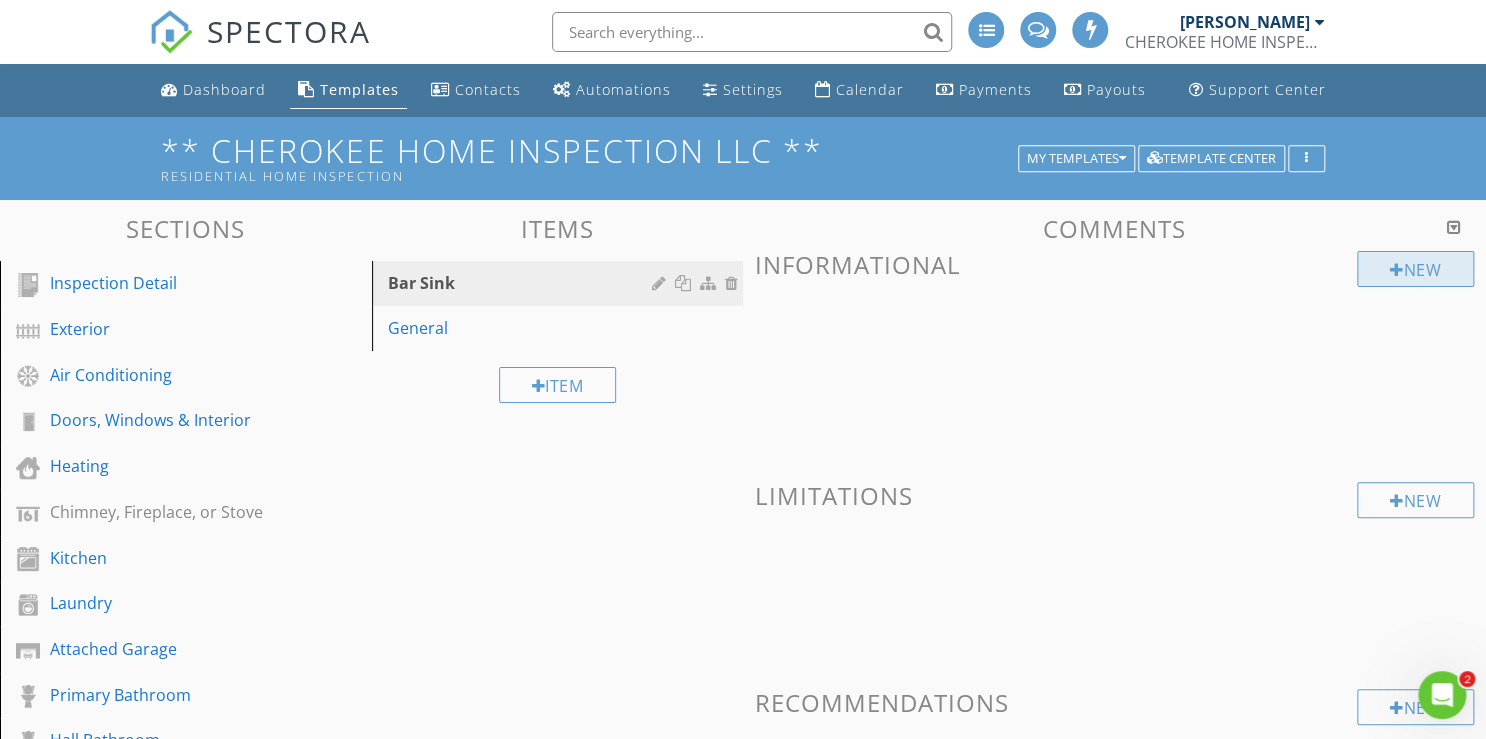 click on "New" at bounding box center (1415, 269) 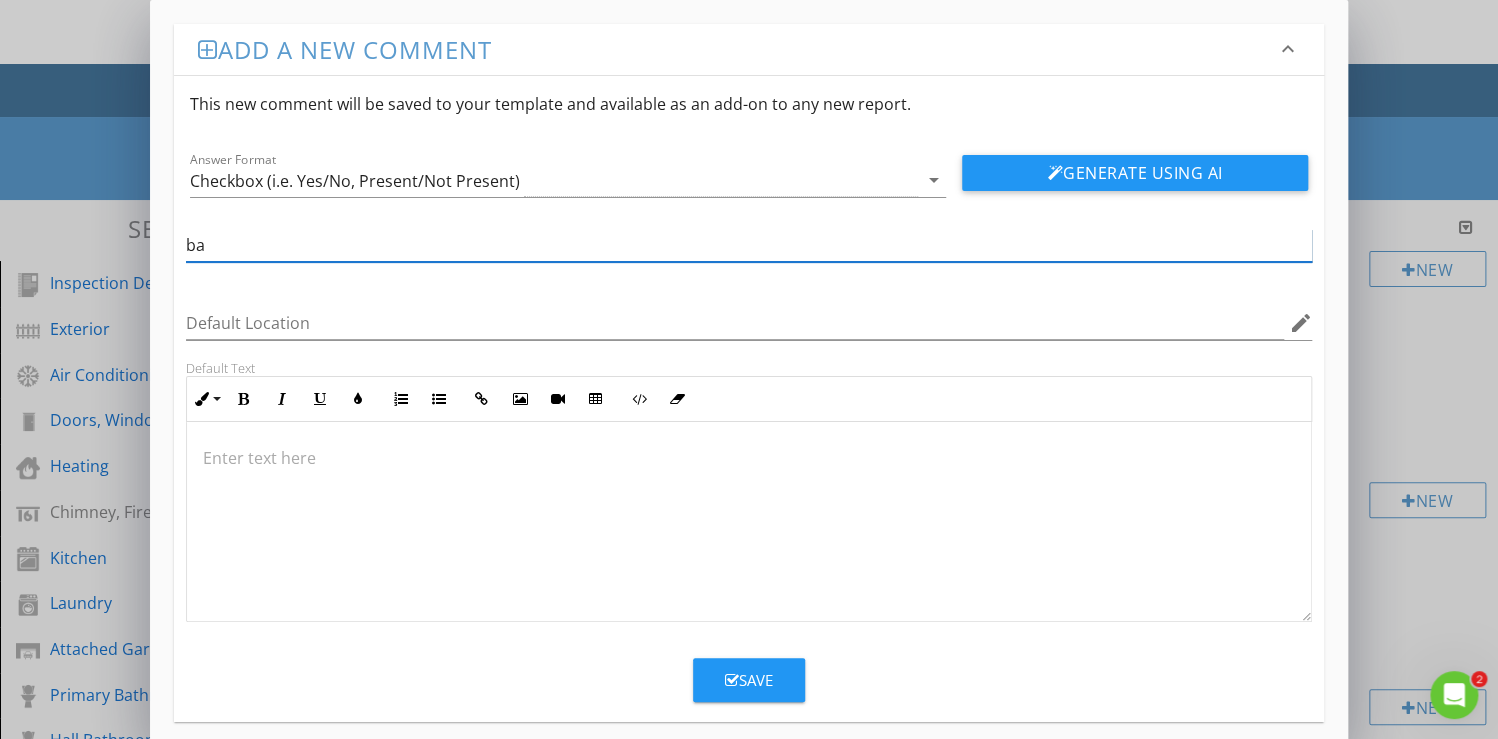 type on "b" 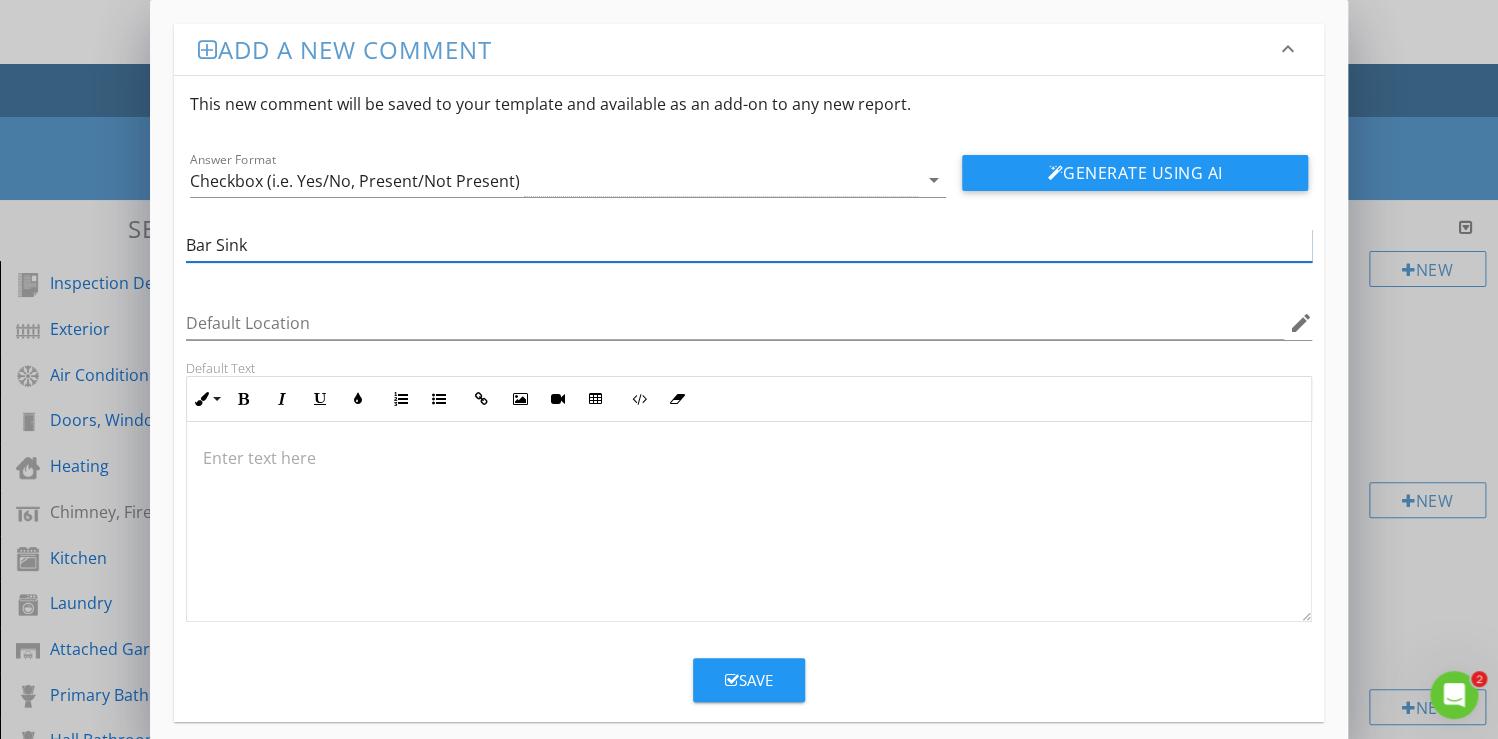 type on "Bar Sink" 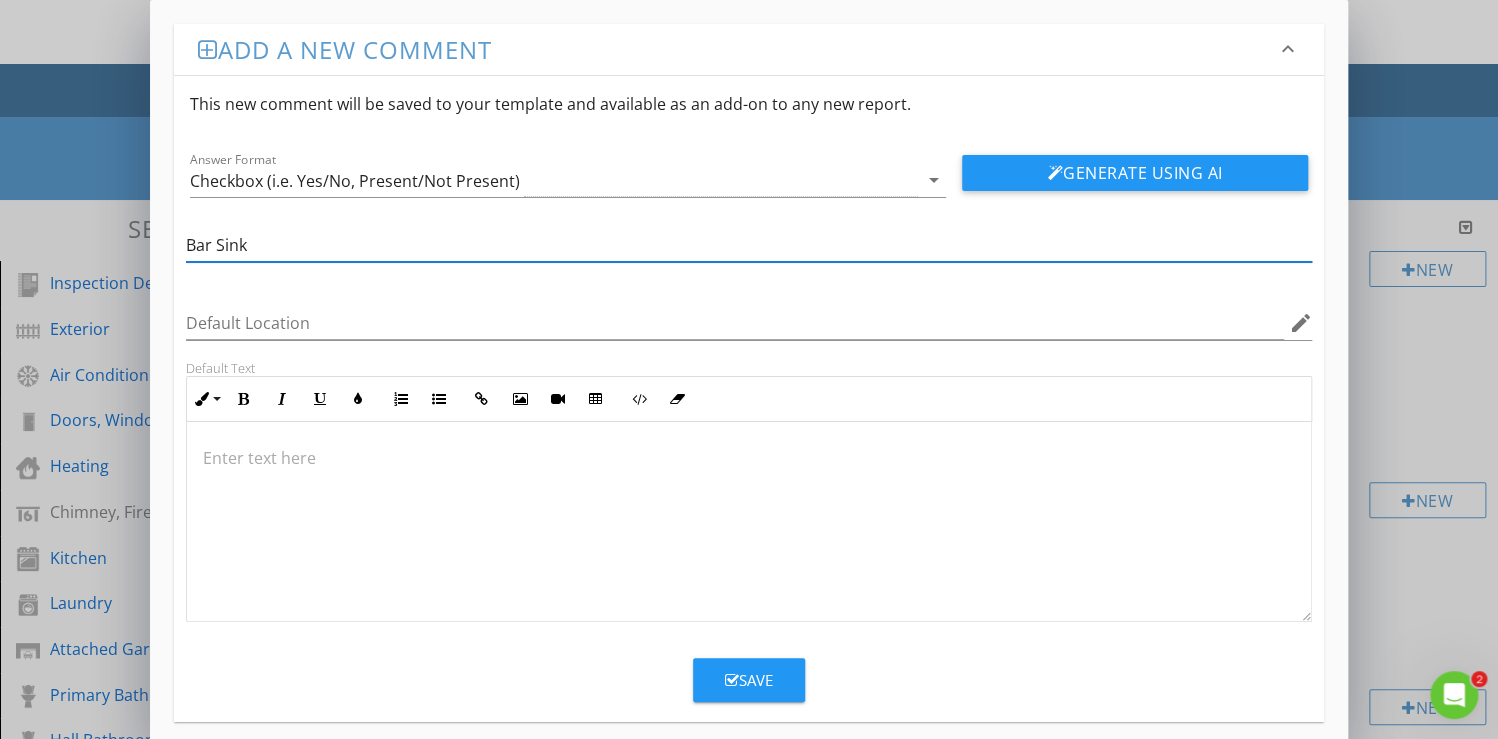click on "Save" at bounding box center [749, 680] 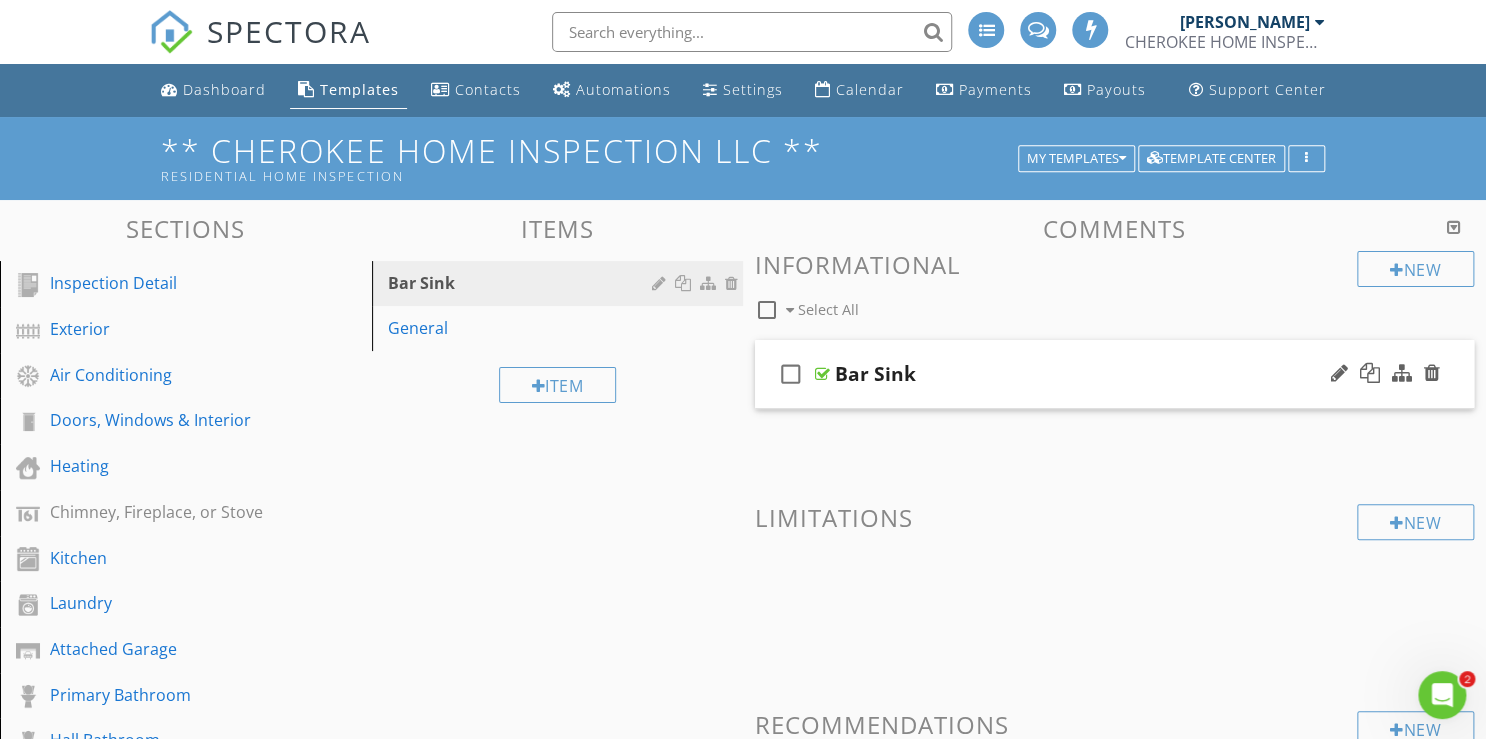 click on "Bar Sink" at bounding box center [1089, 374] 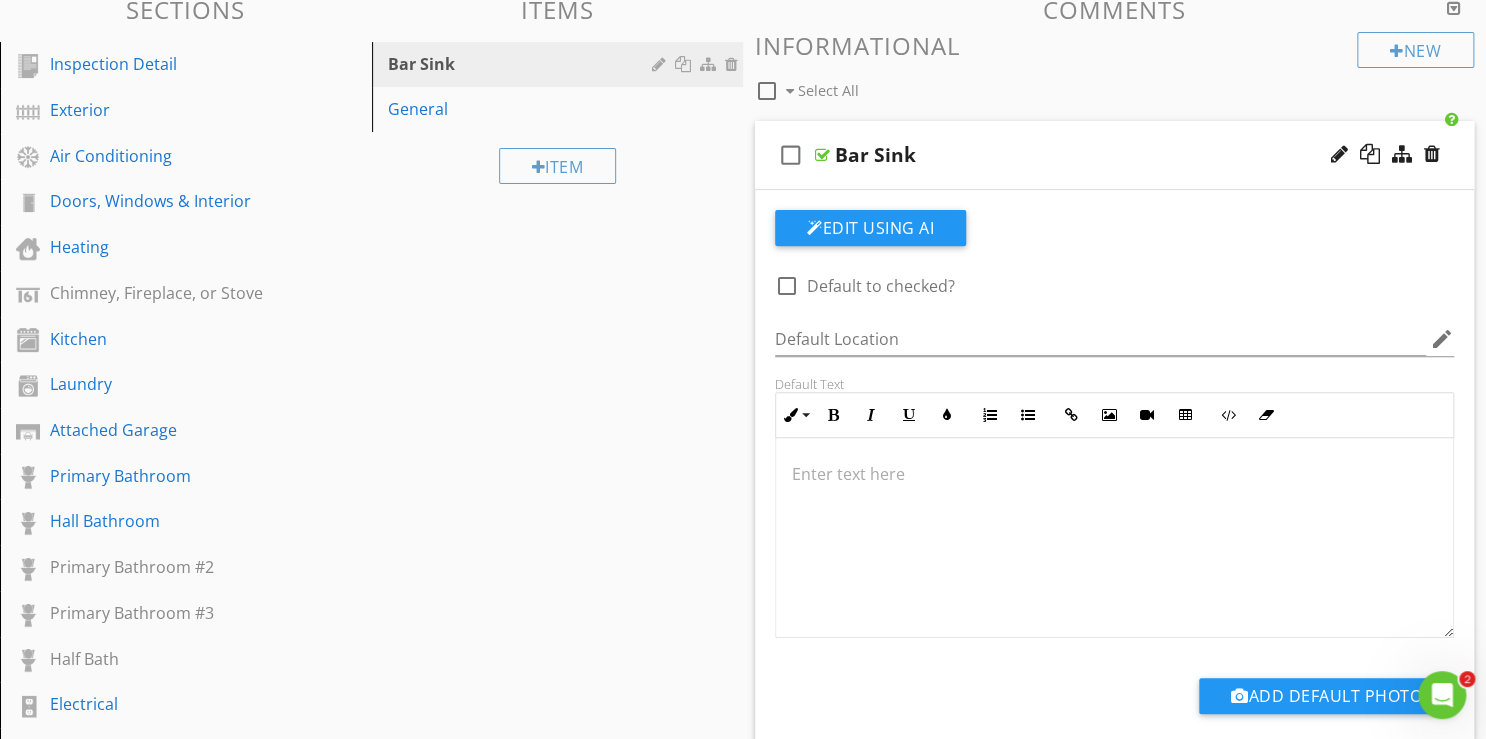 scroll, scrollTop: 240, scrollLeft: 0, axis: vertical 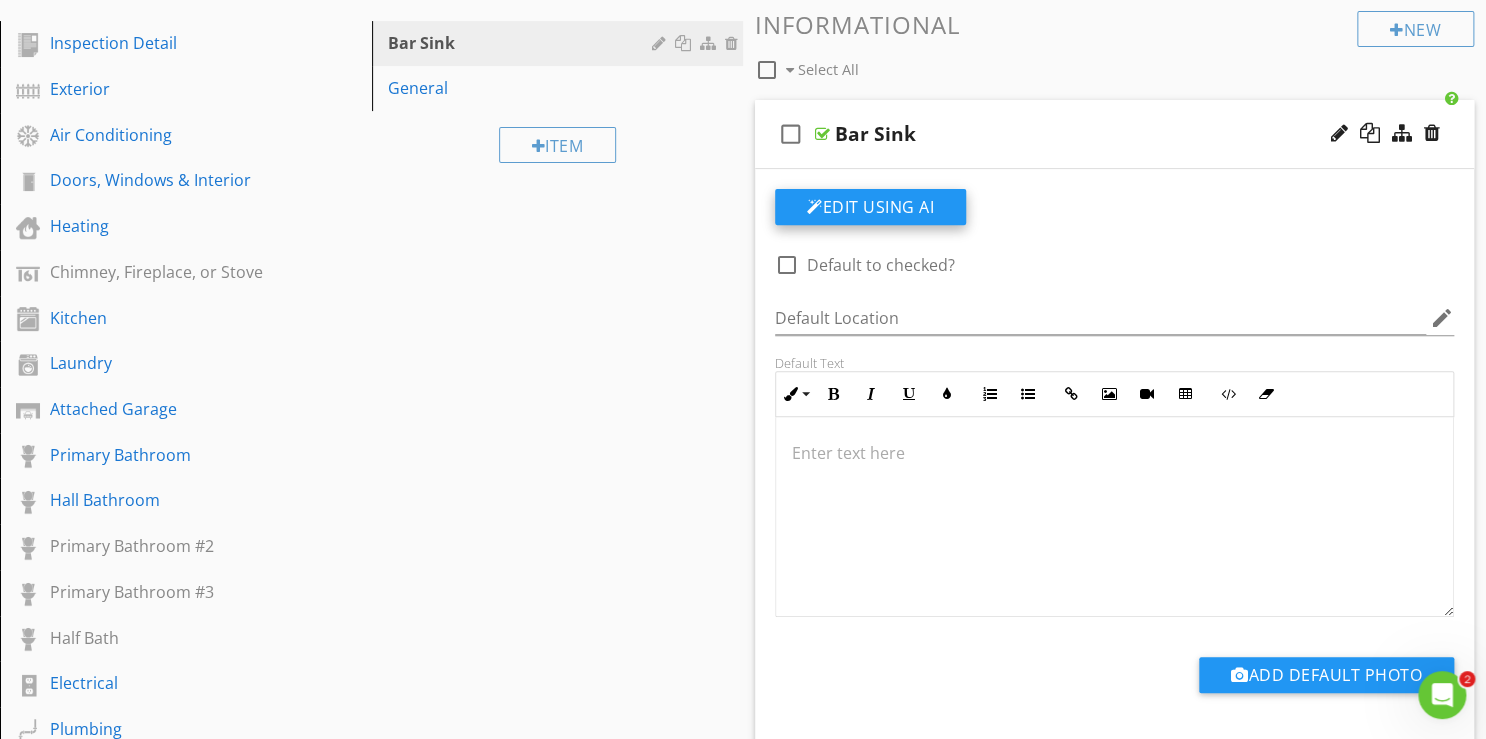 click on "Edit Using AI" at bounding box center [870, 207] 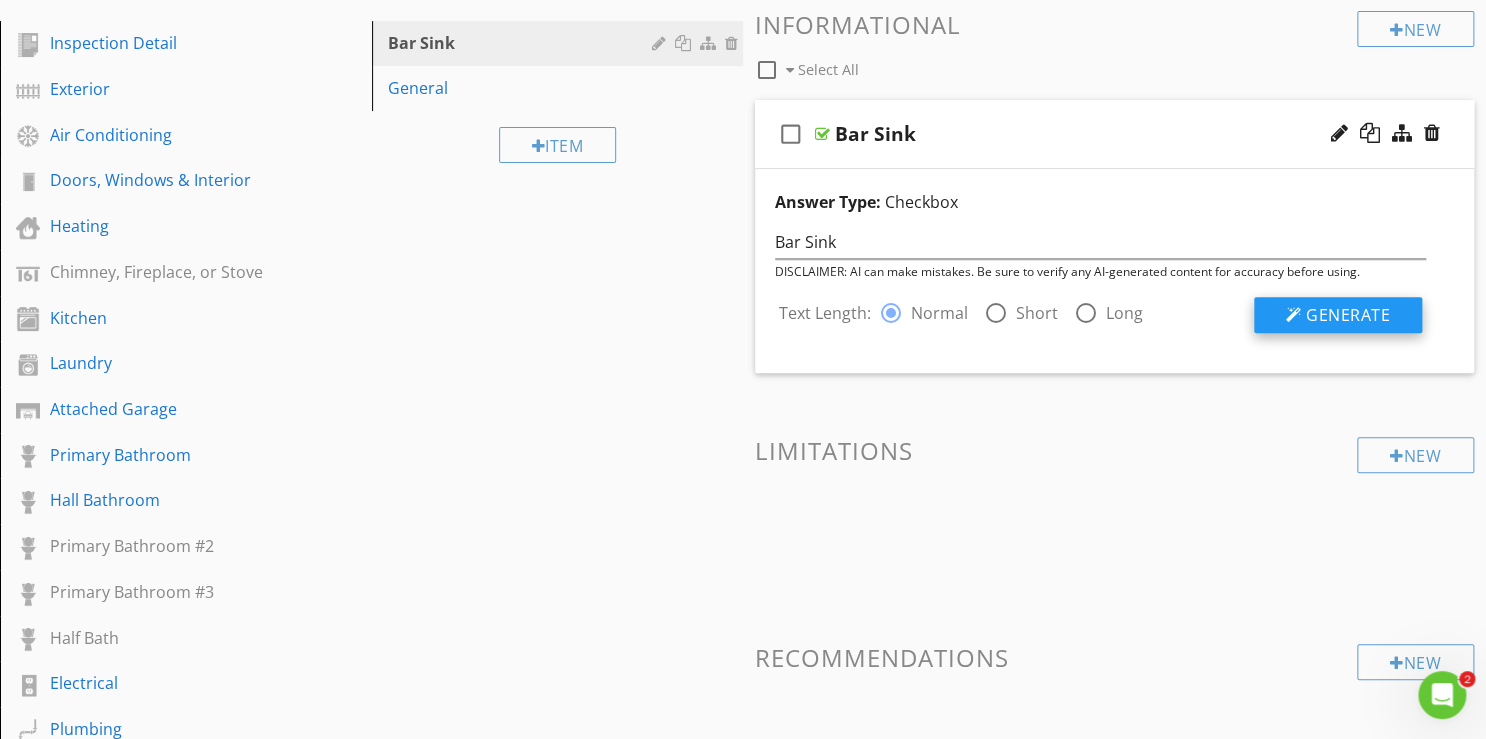 click on "Generate" at bounding box center (1348, 315) 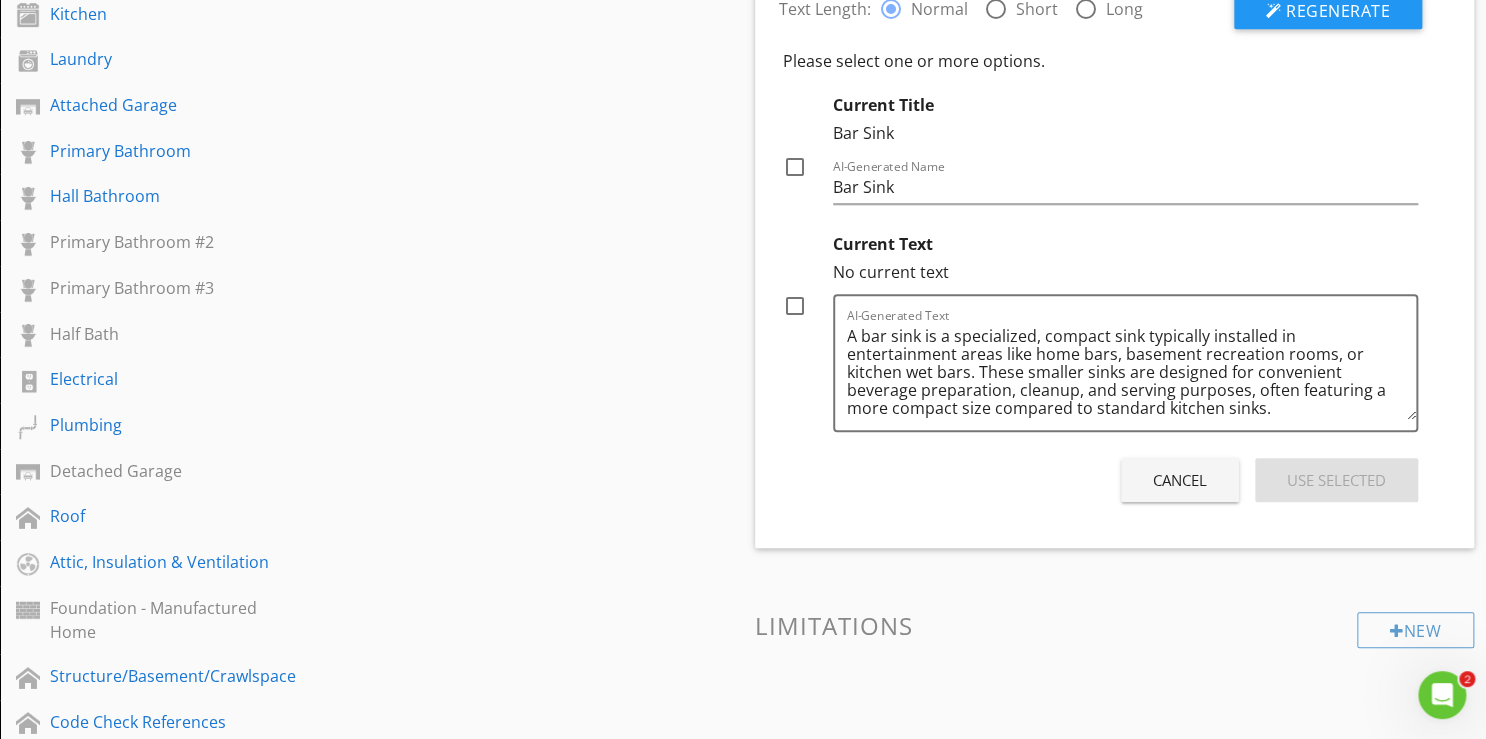 scroll, scrollTop: 560, scrollLeft: 0, axis: vertical 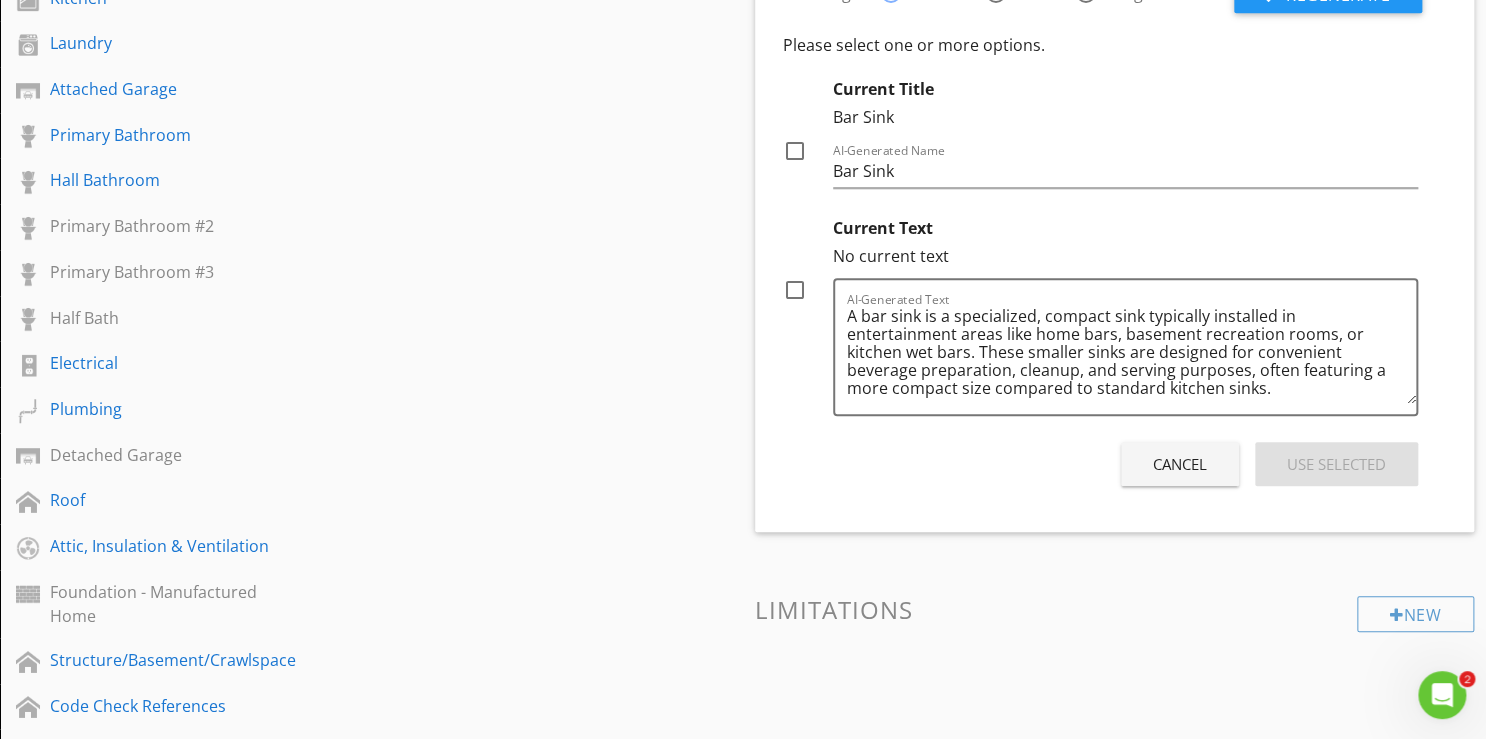 click at bounding box center [795, 290] 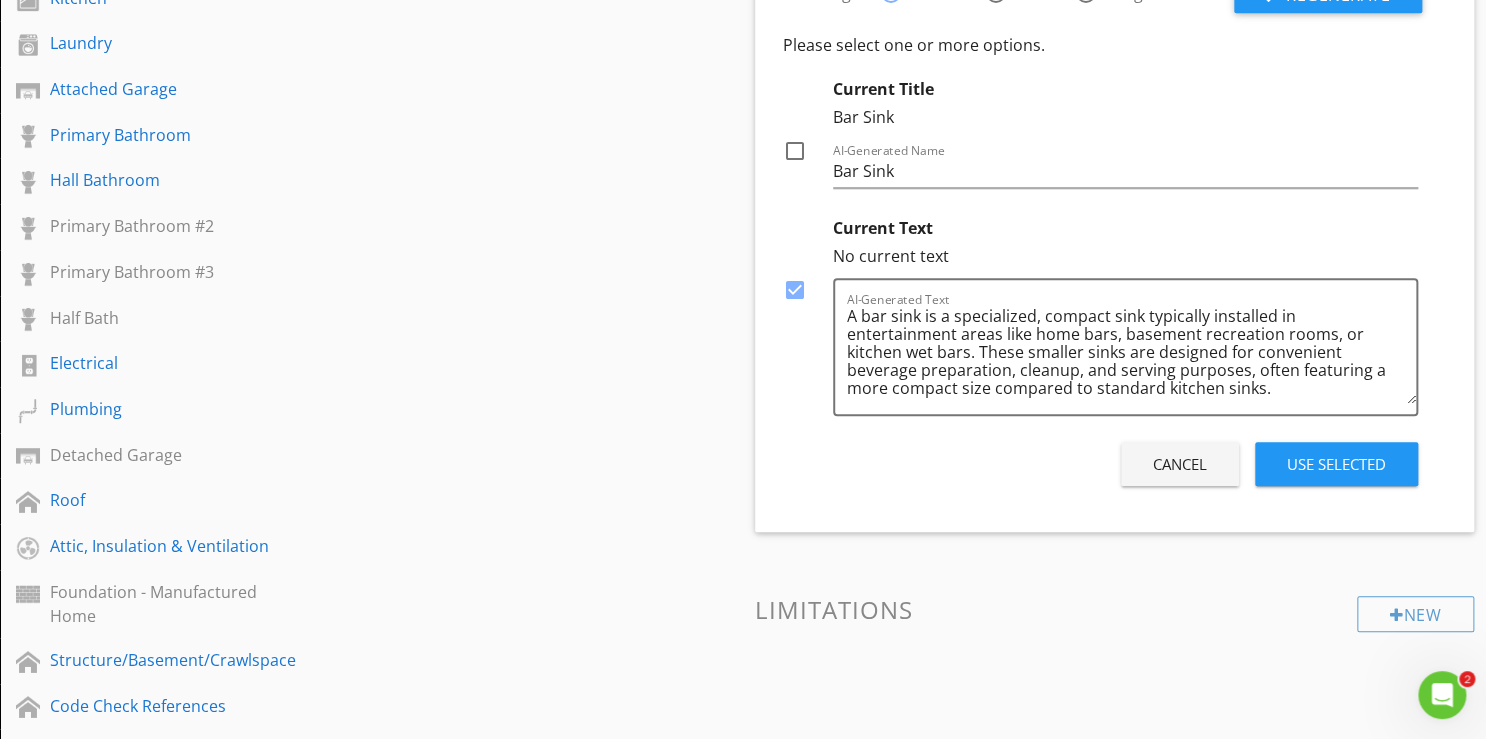 click on "Use Selected" at bounding box center [1336, 464] 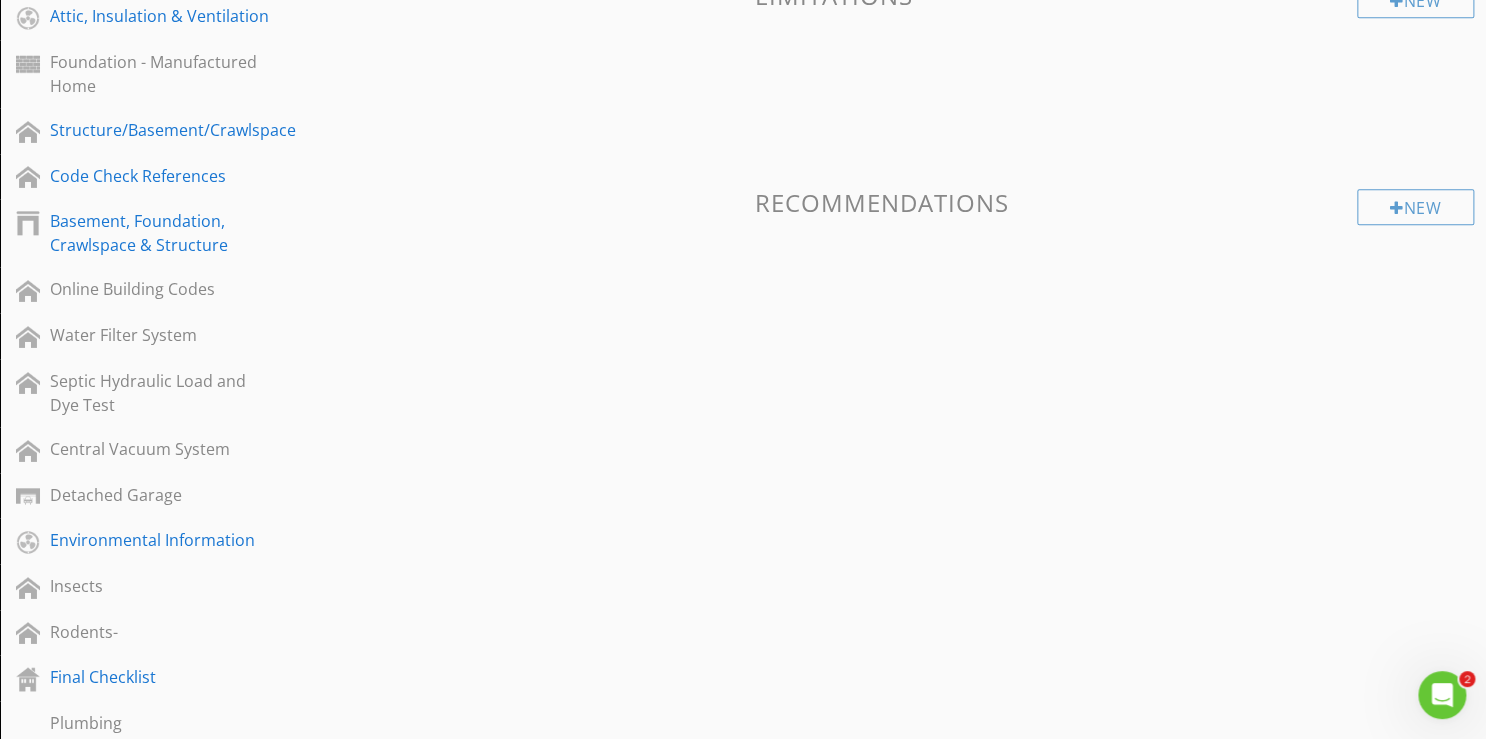 scroll, scrollTop: 1120, scrollLeft: 0, axis: vertical 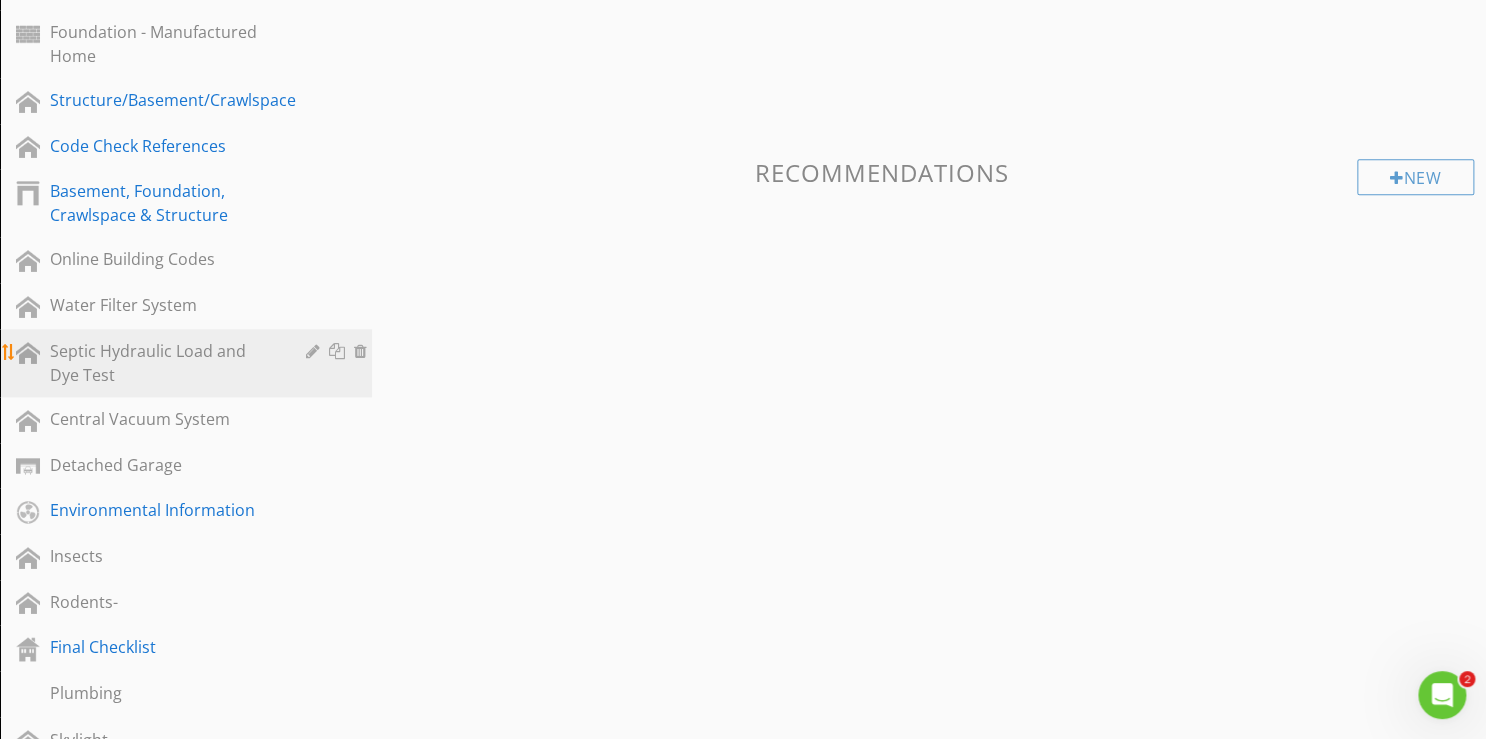 click on "Septic Hydraulic Load and Dye Test" at bounding box center [163, 363] 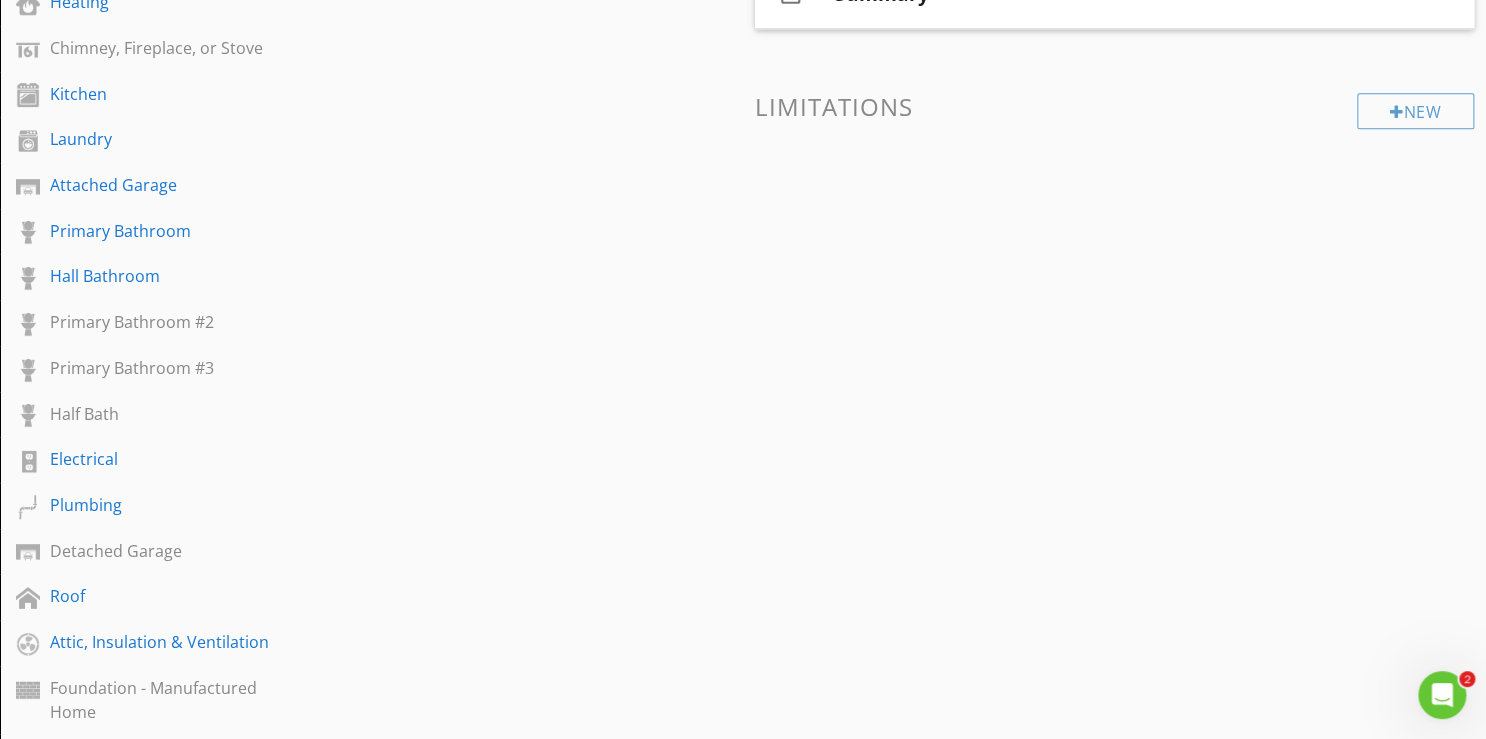 scroll, scrollTop: 160, scrollLeft: 0, axis: vertical 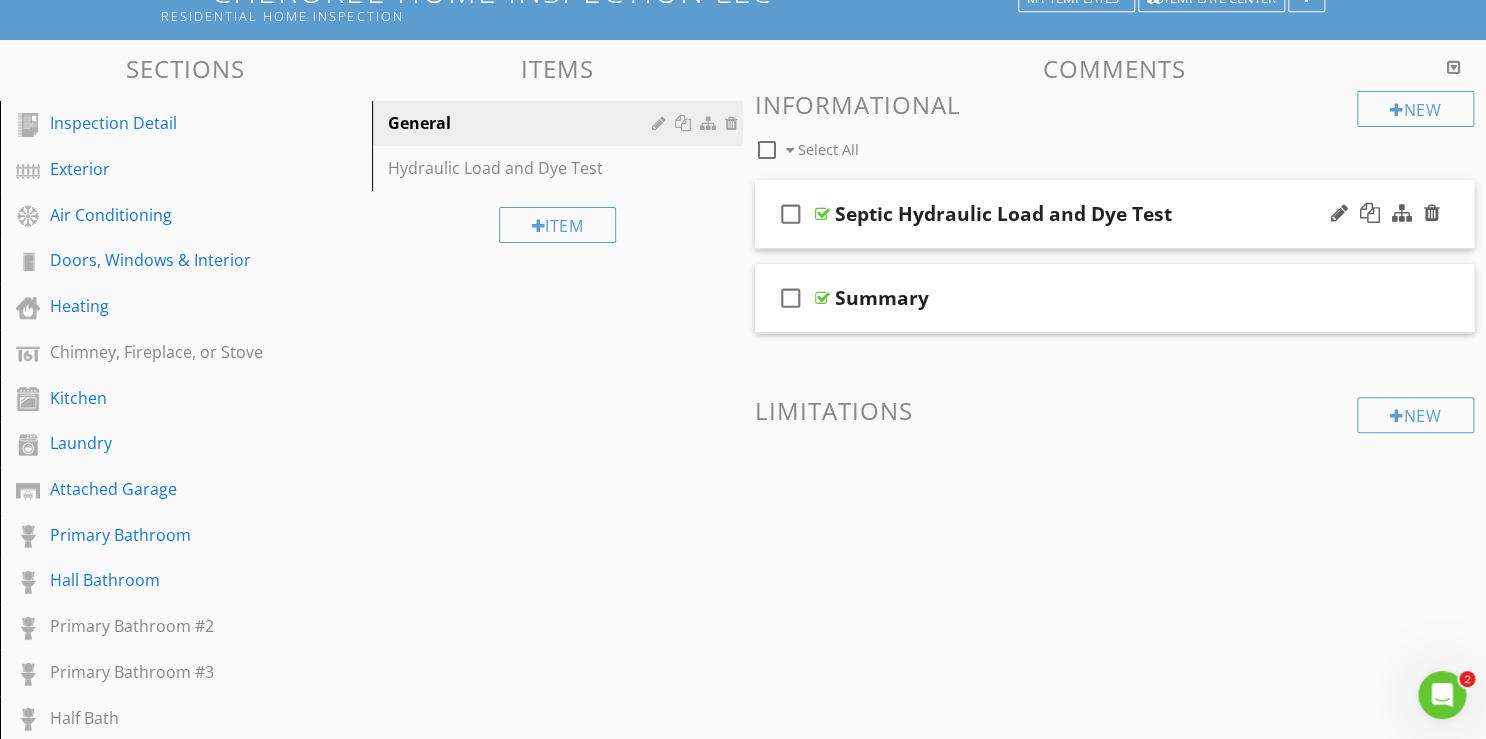 click on "Septic Hydraulic Load and Dye Test" at bounding box center [1089, 214] 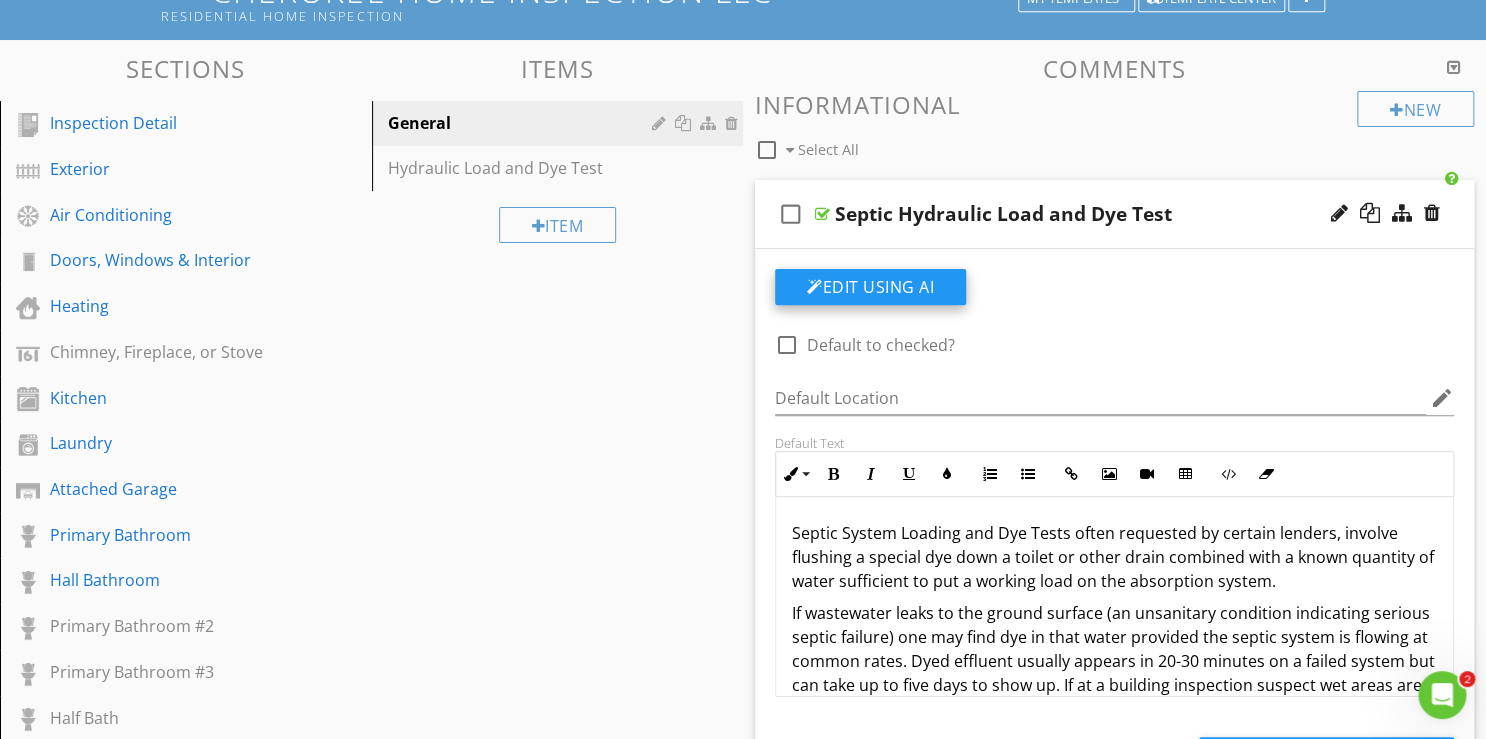click on "Edit Using AI" at bounding box center [870, 287] 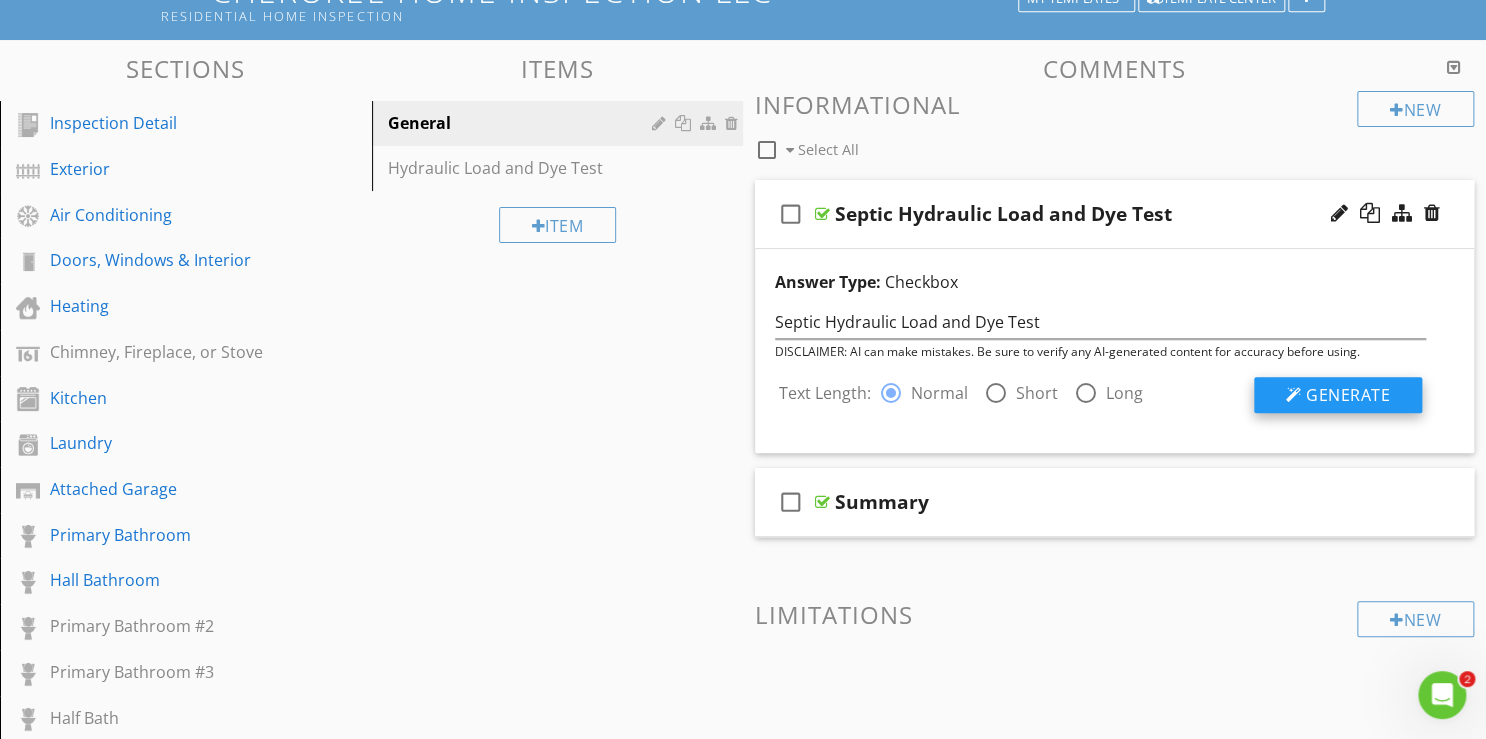 click on "Generate" at bounding box center [1348, 395] 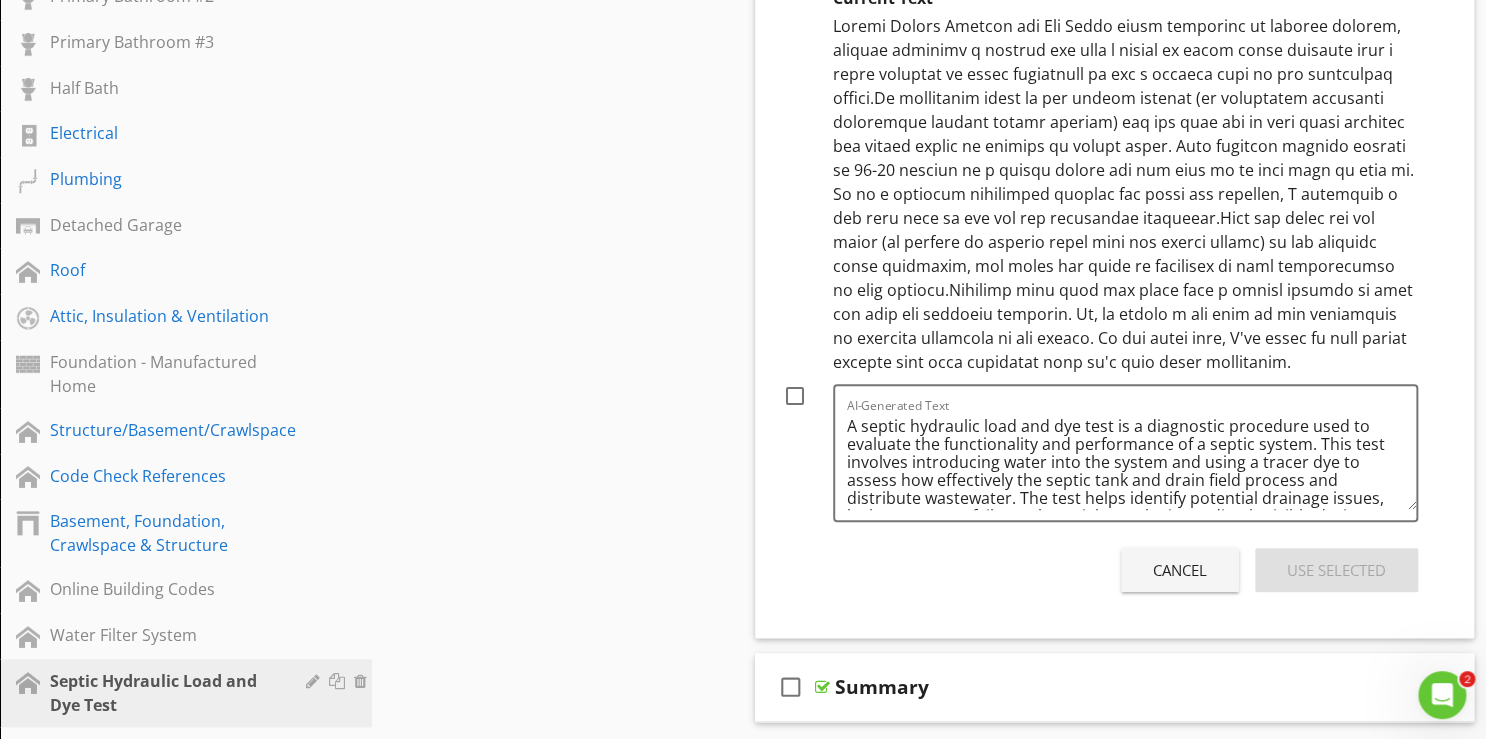 scroll, scrollTop: 800, scrollLeft: 0, axis: vertical 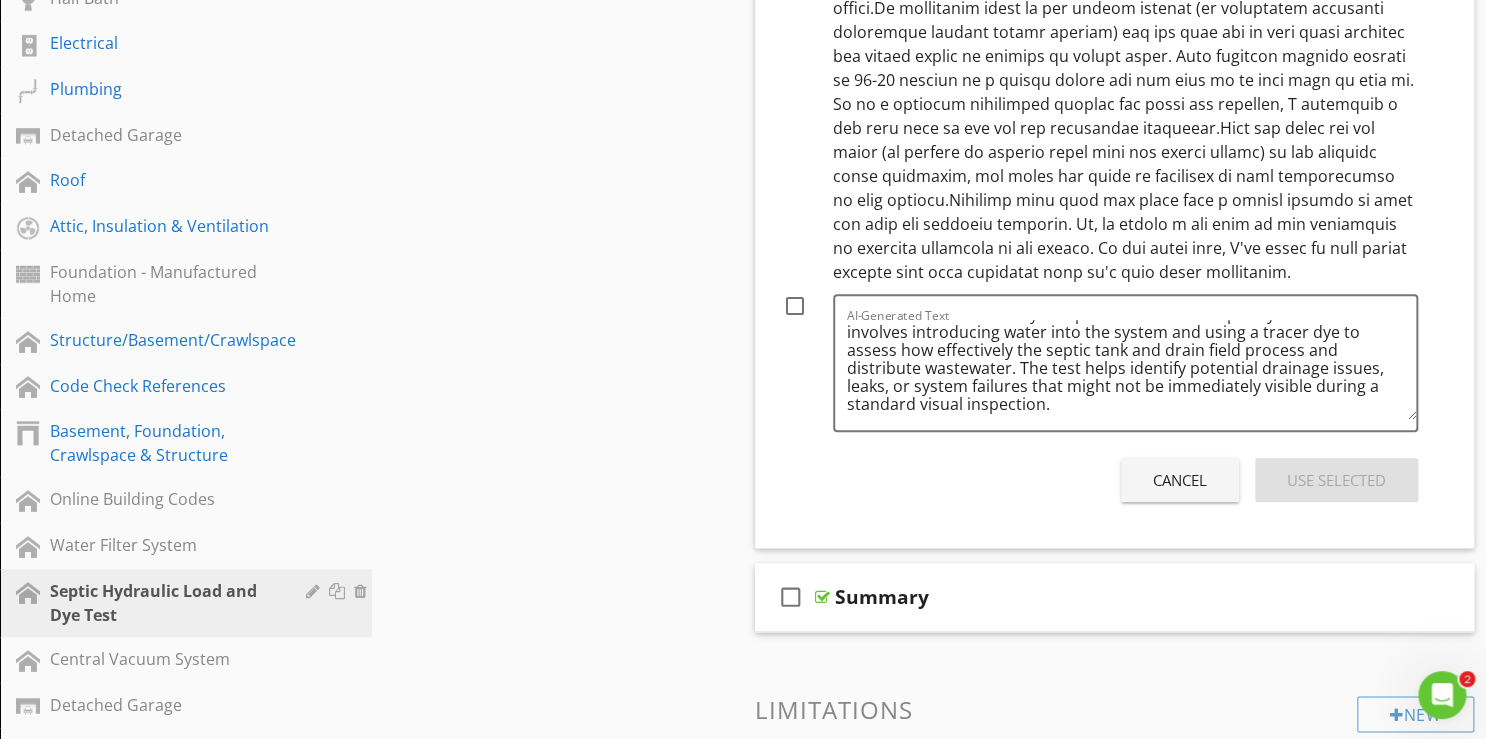 click at bounding box center [795, 306] 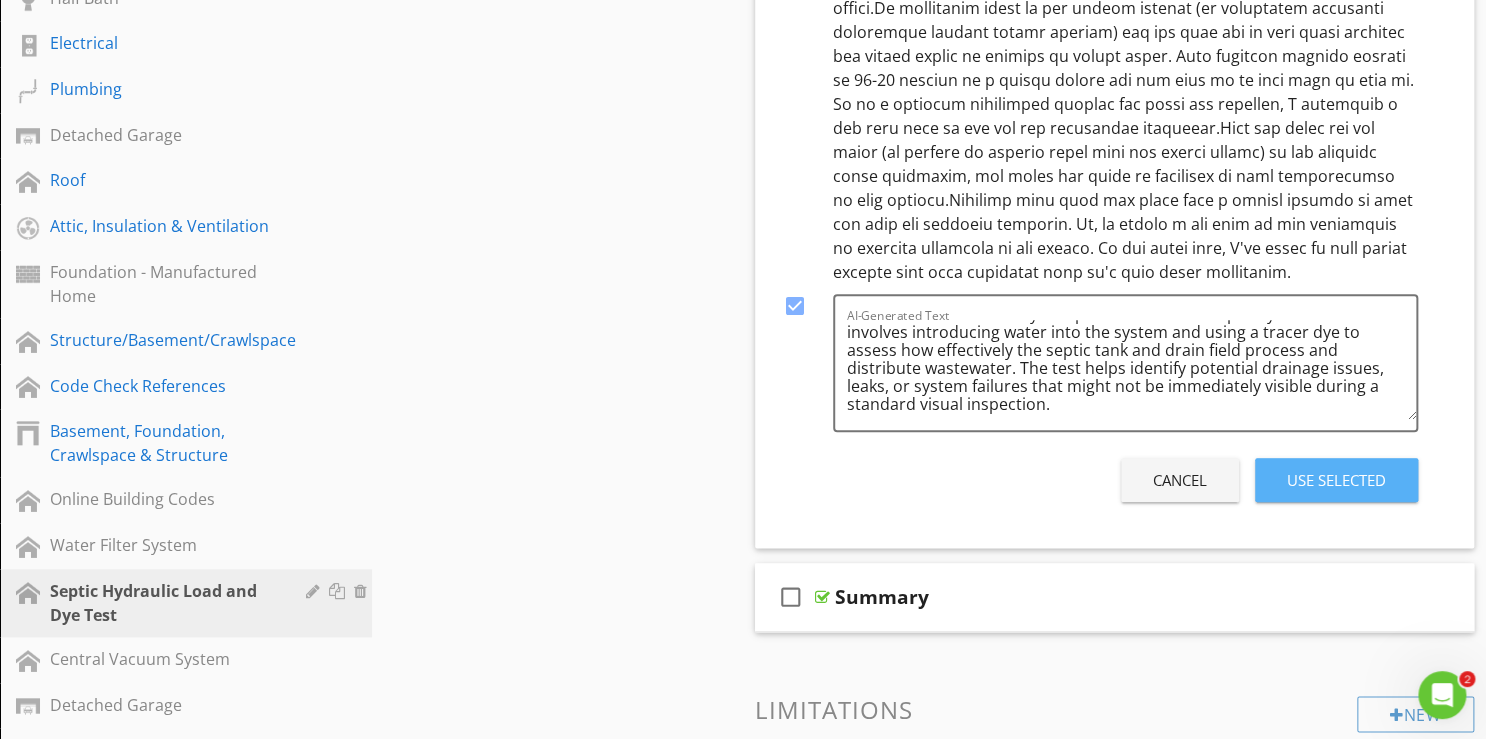 click on "Use Selected" at bounding box center (1336, 480) 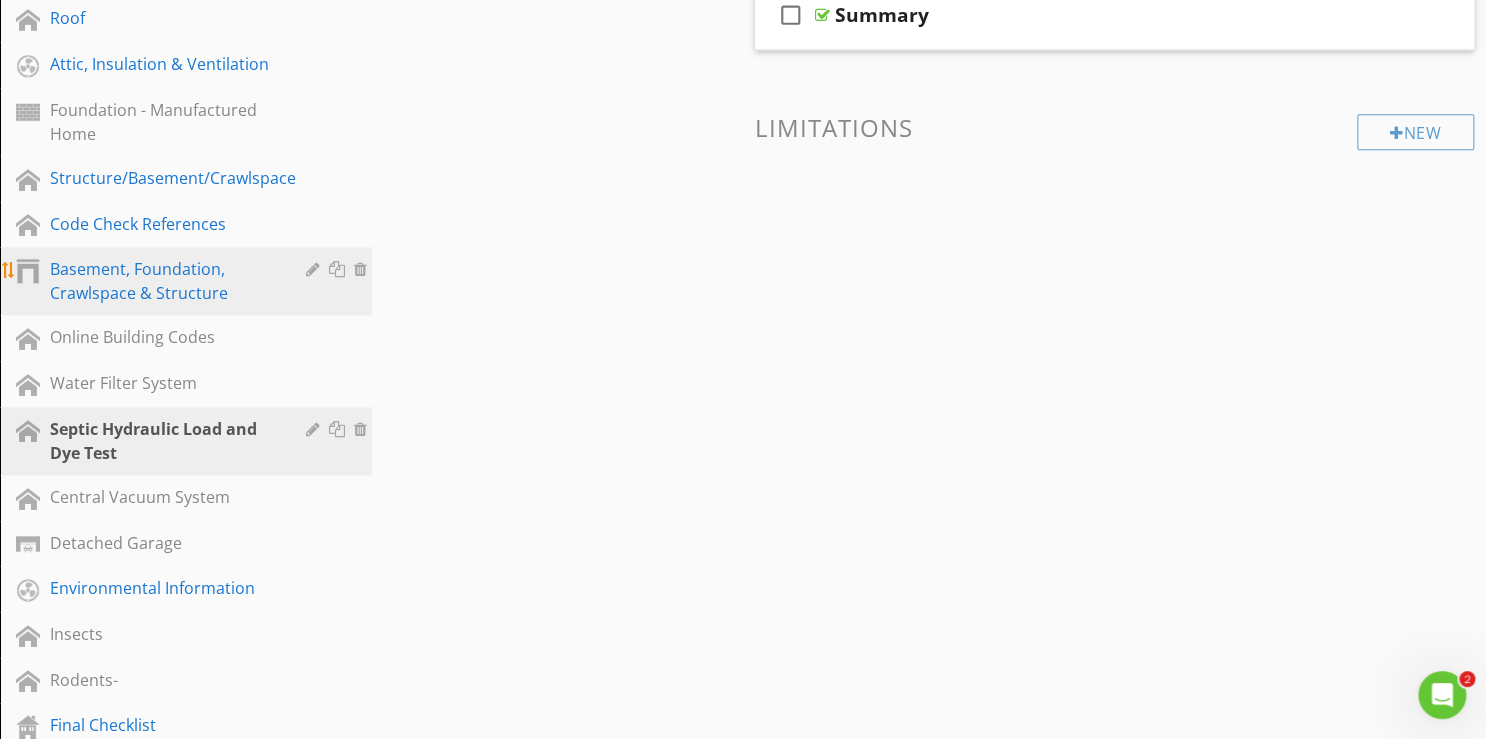 scroll, scrollTop: 1200, scrollLeft: 0, axis: vertical 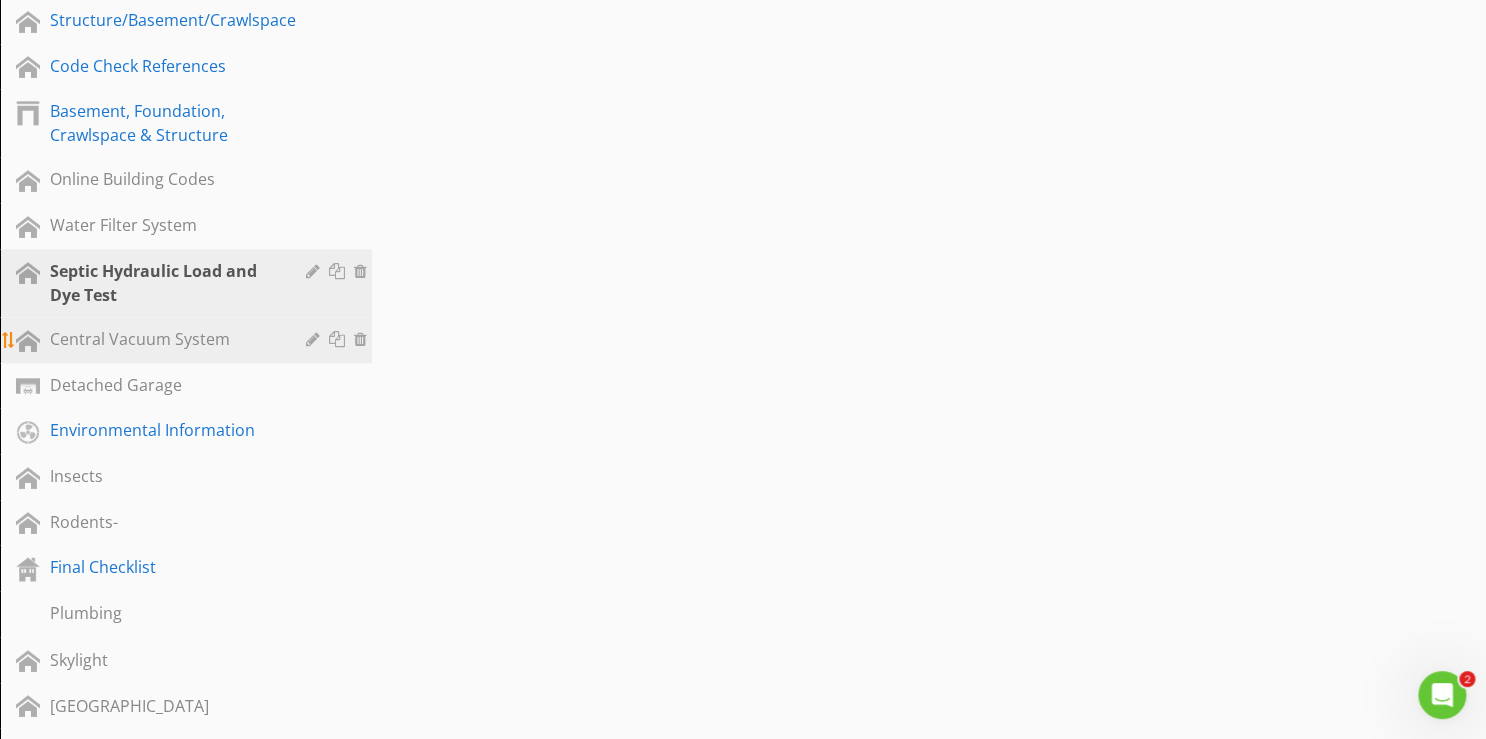click on "Central Vacuum System" at bounding box center [163, 339] 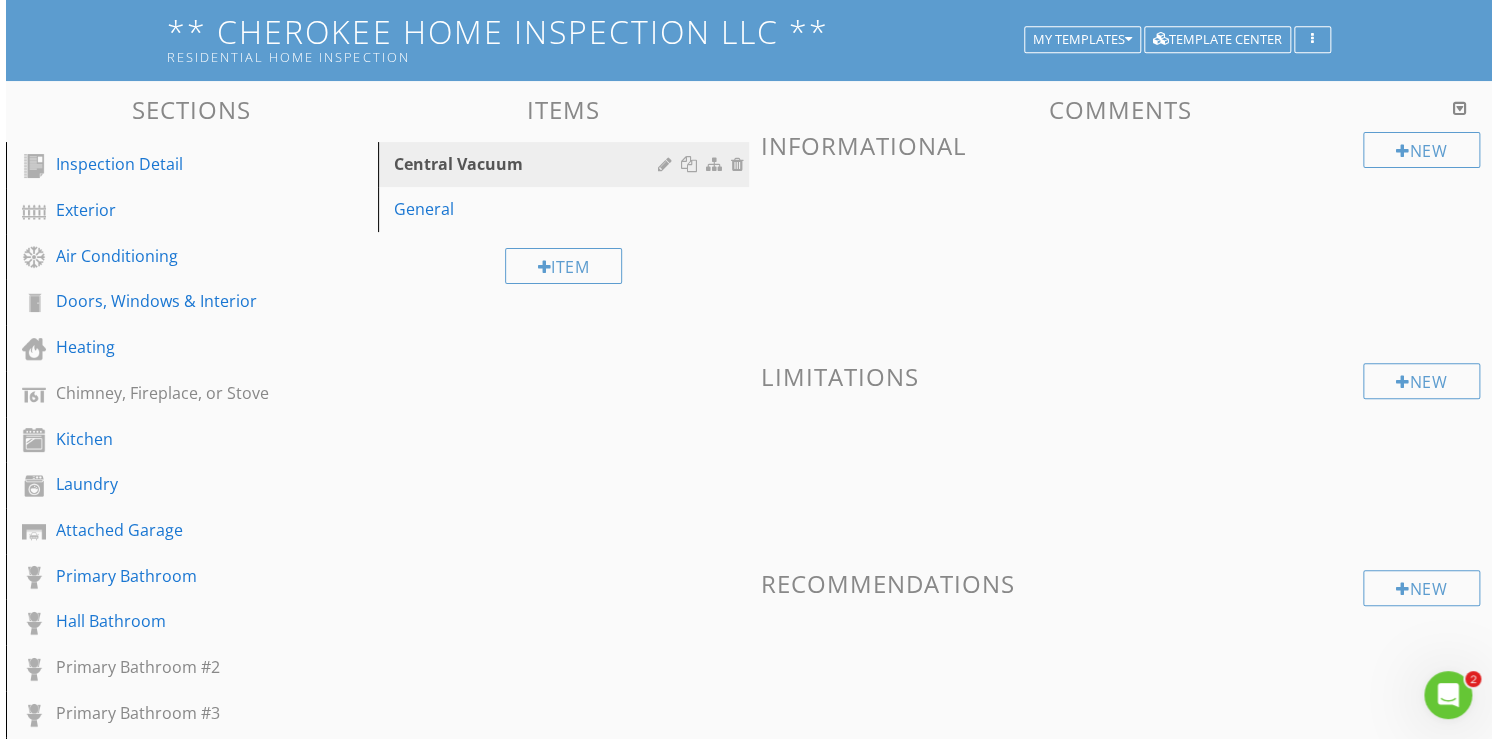 scroll, scrollTop: 80, scrollLeft: 0, axis: vertical 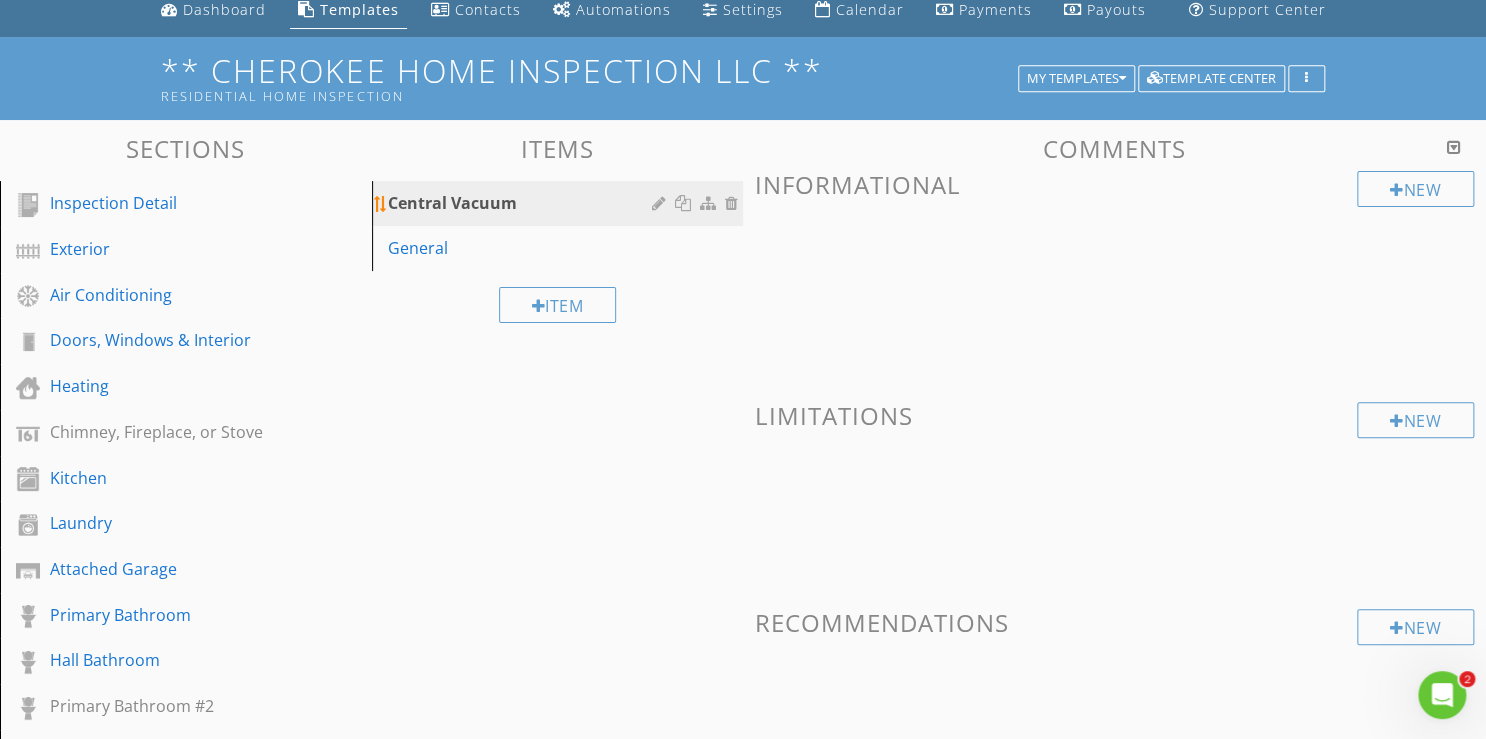 click on "Central Vacuum" at bounding box center [523, 203] 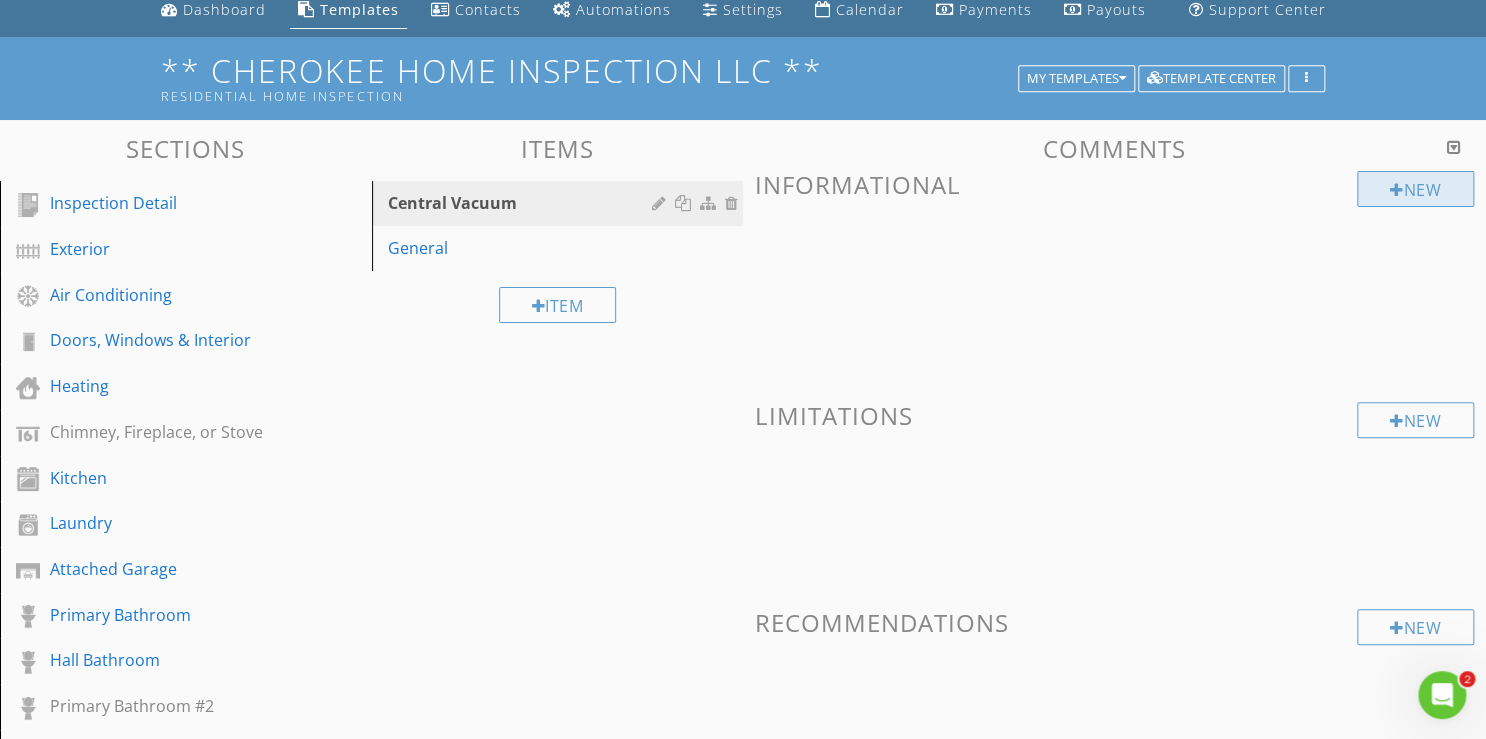 click on "New" at bounding box center (1415, 189) 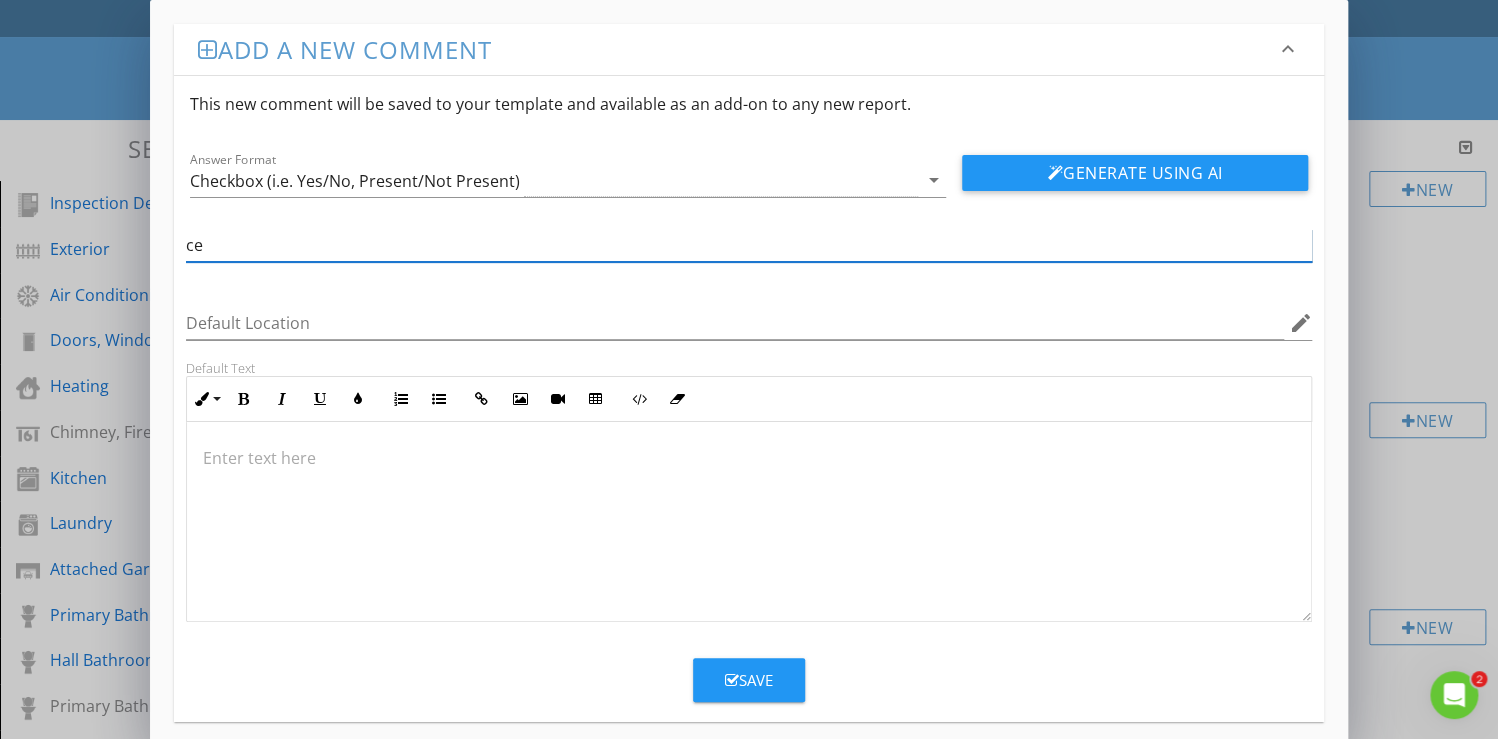 type on "c" 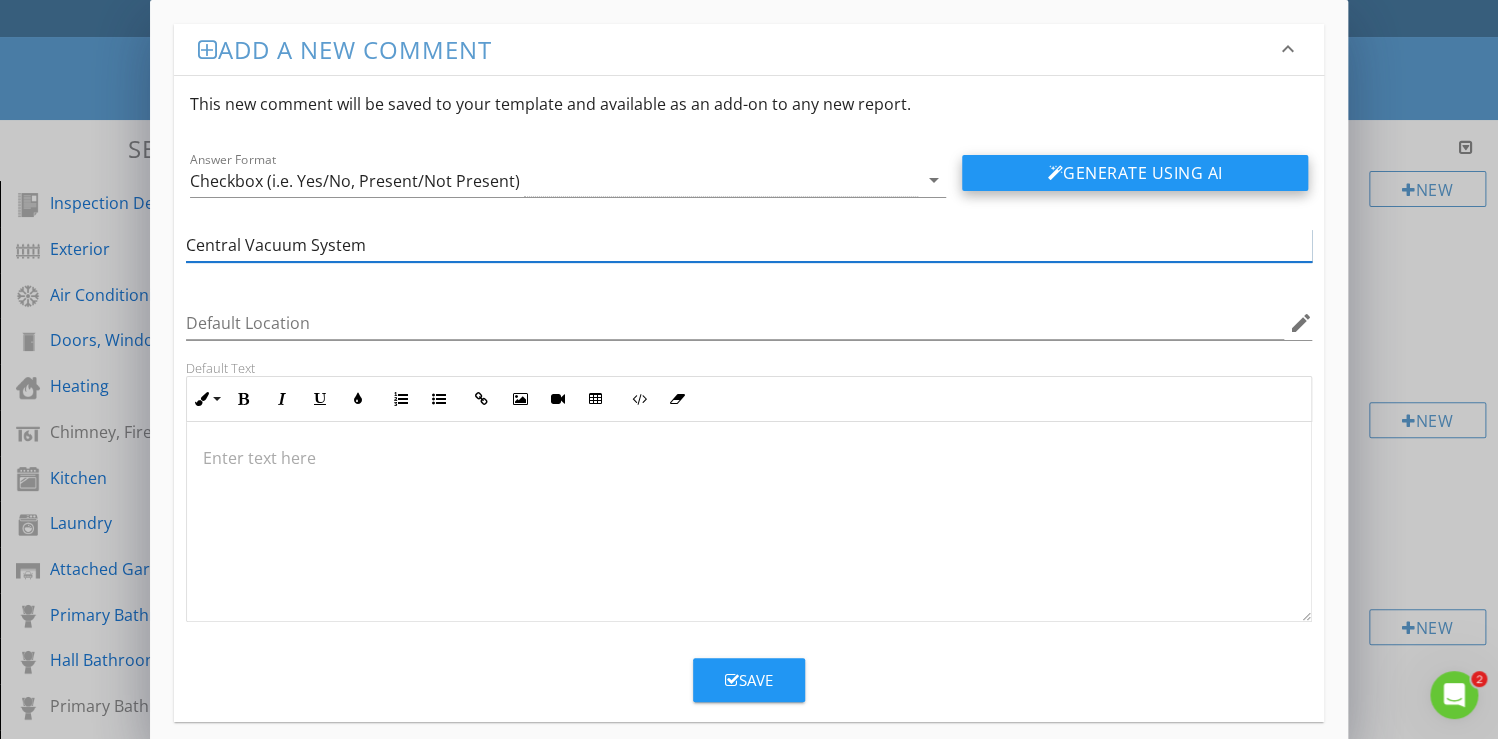 type on "Central Vacuum System" 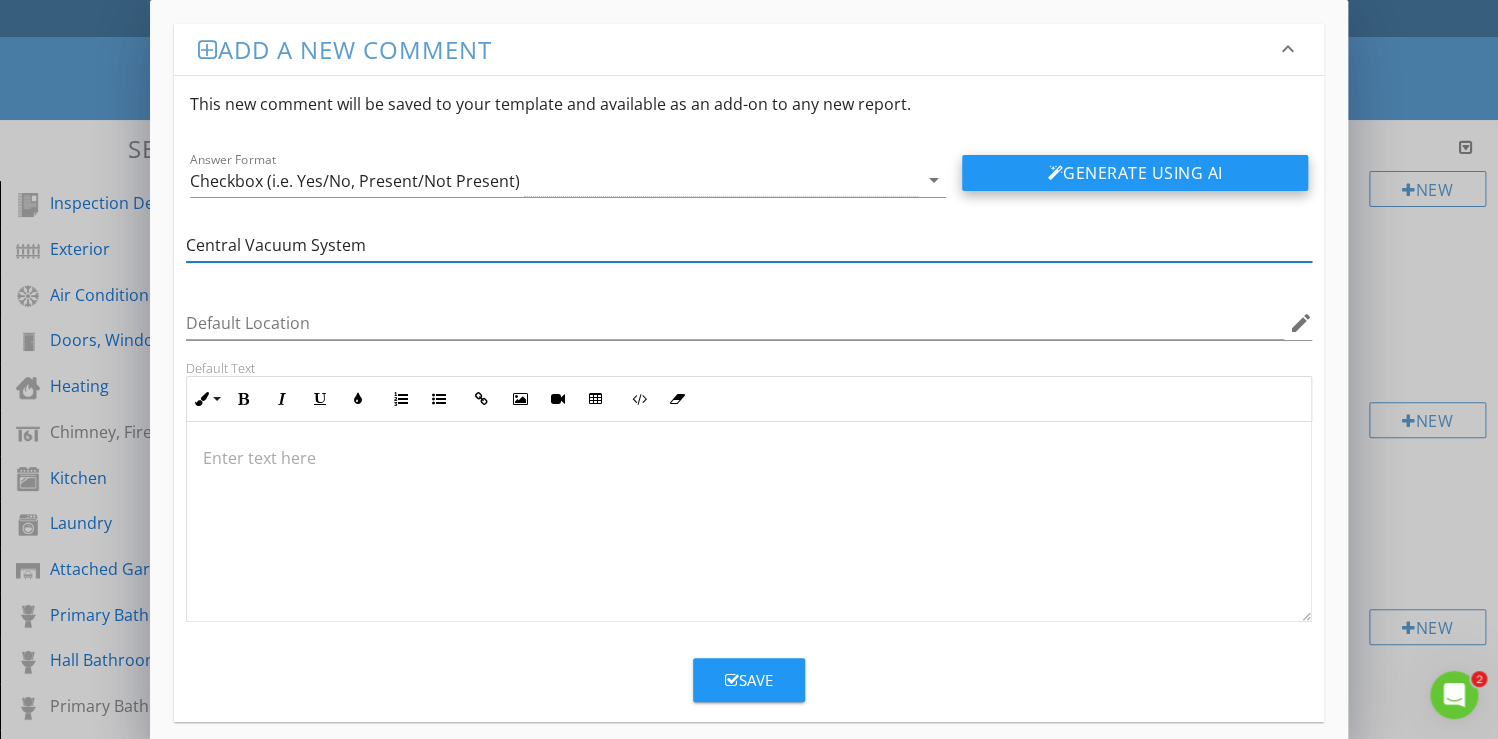 click on "Generate Using AI" at bounding box center (1135, 173) 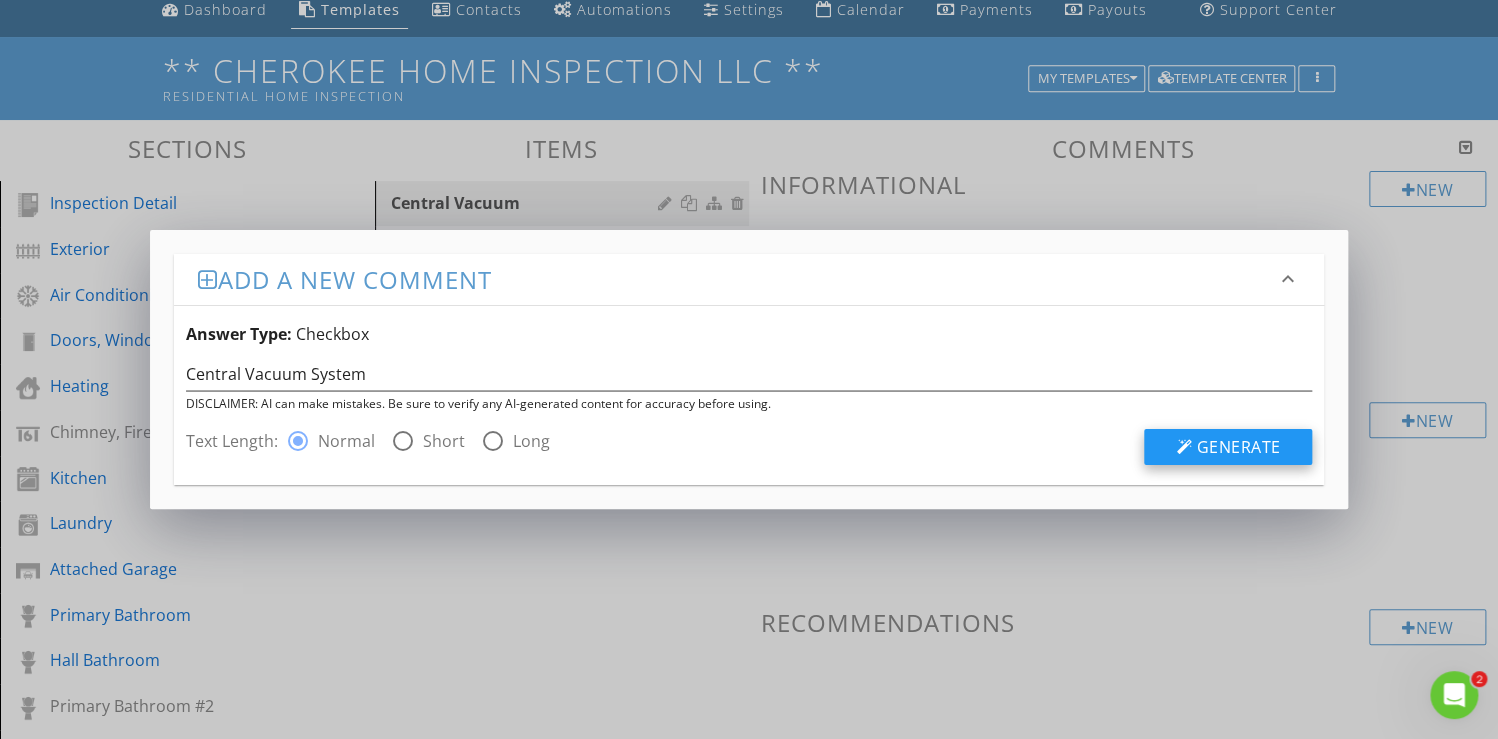 click on "Generate" at bounding box center [1238, 447] 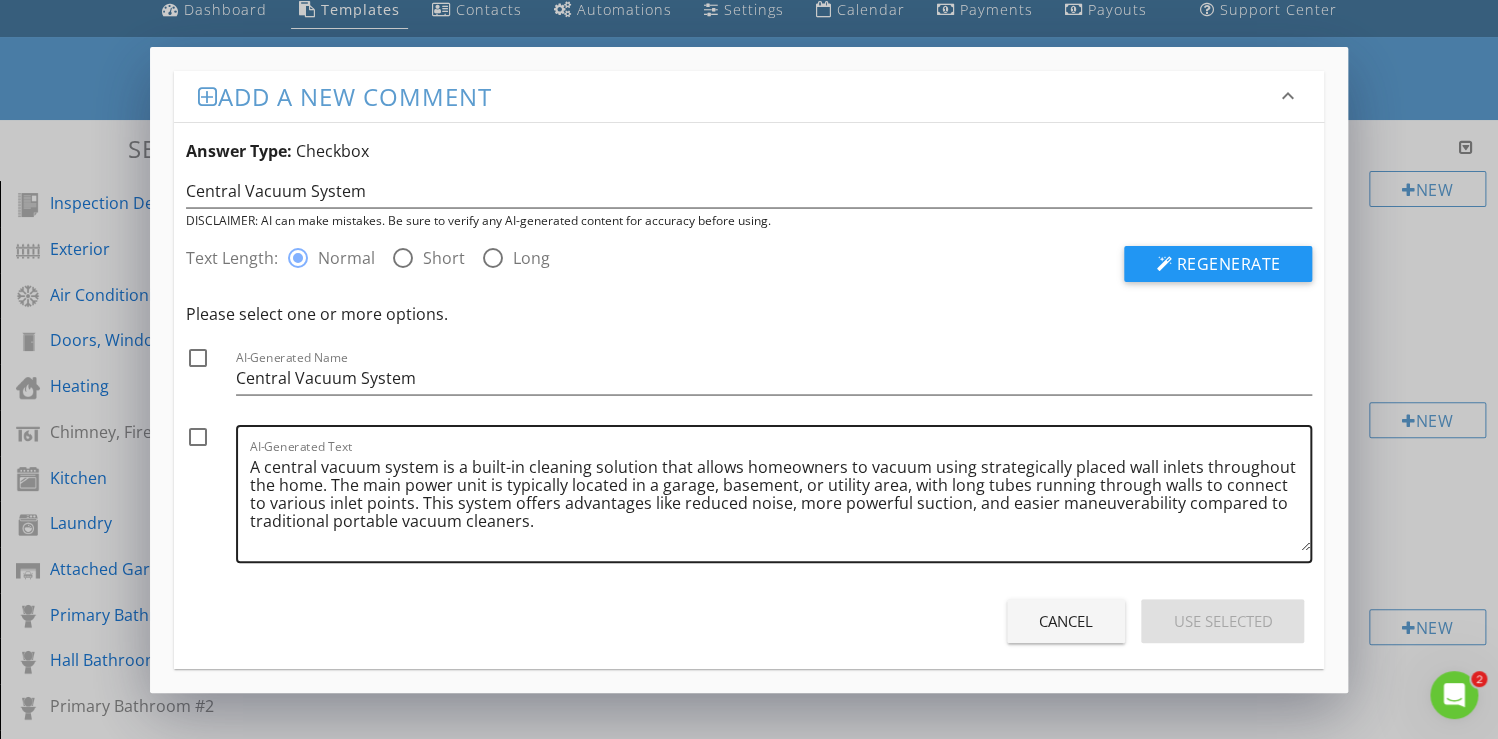 click on "A central vacuum system is a built-in cleaning solution that allows homeowners to vacuum using strategically placed wall inlets throughout the home. The main power unit is typically located in a garage, basement, or utility area, with long tubes running through walls to connect to various inlet points. This system offers advantages like reduced noise, more powerful suction, and easier maneuverability compared to traditional portable vacuum cleaners." at bounding box center [780, 501] 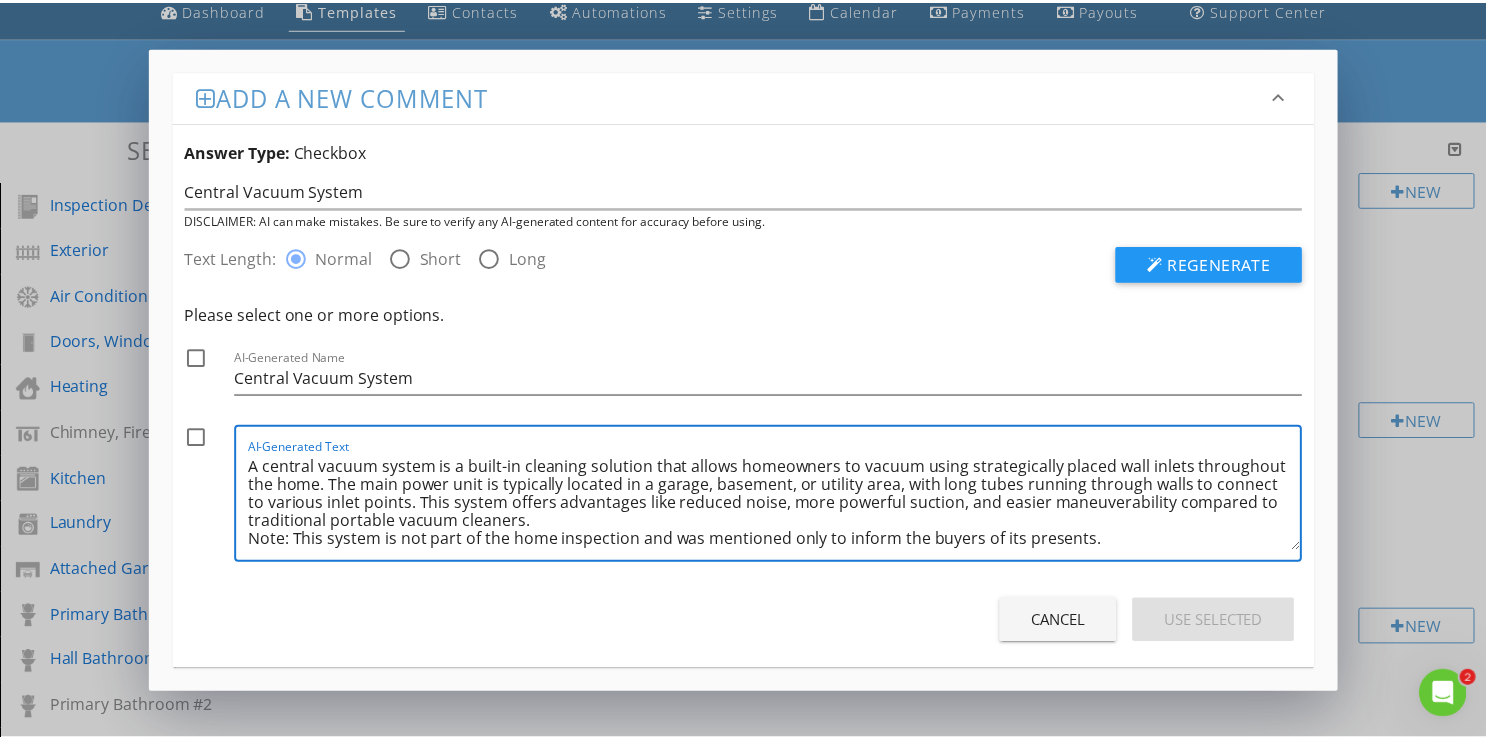 scroll, scrollTop: 4, scrollLeft: 0, axis: vertical 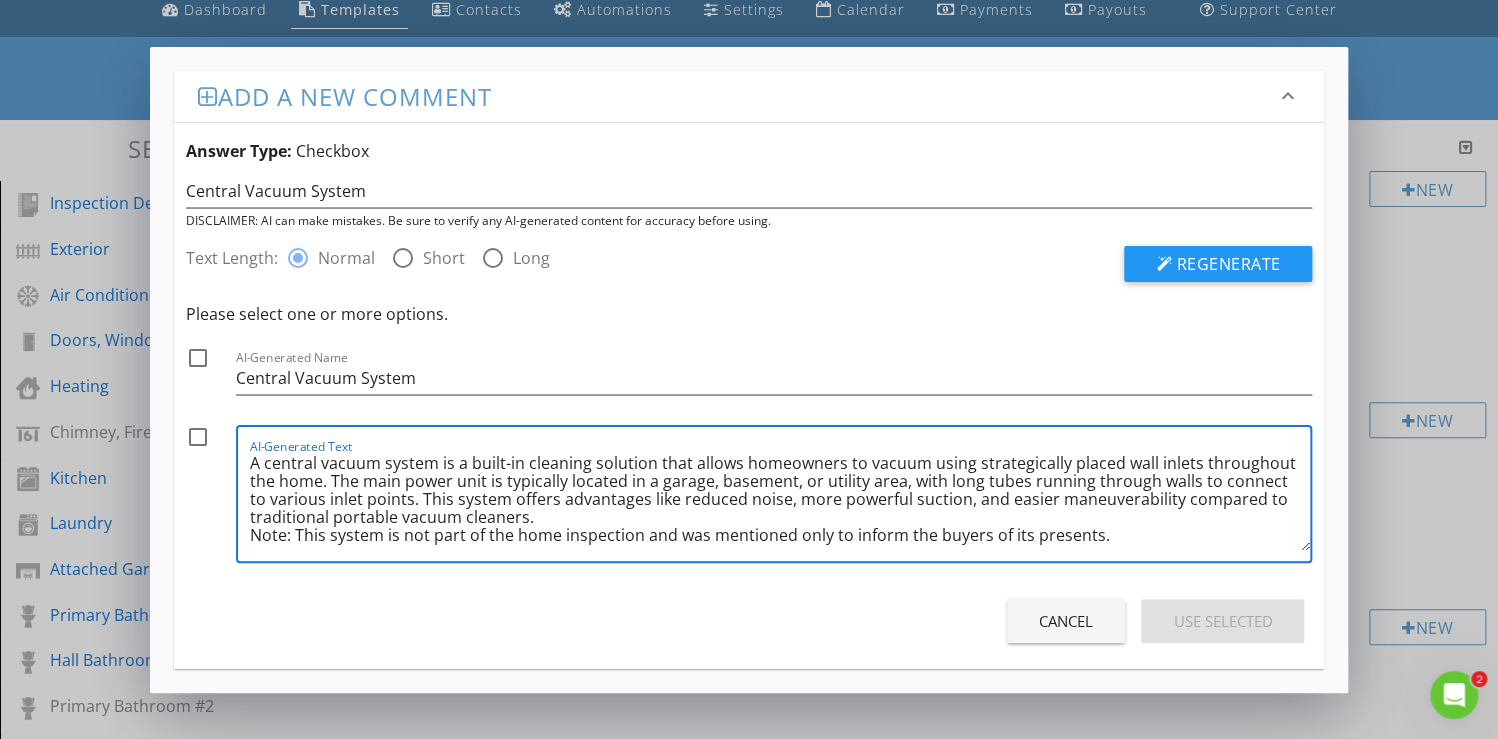 type on "A central vacuum system is a built-in cleaning solution that allows homeowners to vacuum using strategically placed wall inlets throughout the home. The main power unit is typically located in a garage, basement, or utility area, with long tubes running through walls to connect to various inlet points. This system offers advantages like reduced noise, more powerful suction, and easier maneuverability compared to traditional portable vacuum cleaners.
Note: This system is not part of the home inspection and was mentioned only to inform the buyers of its presents." 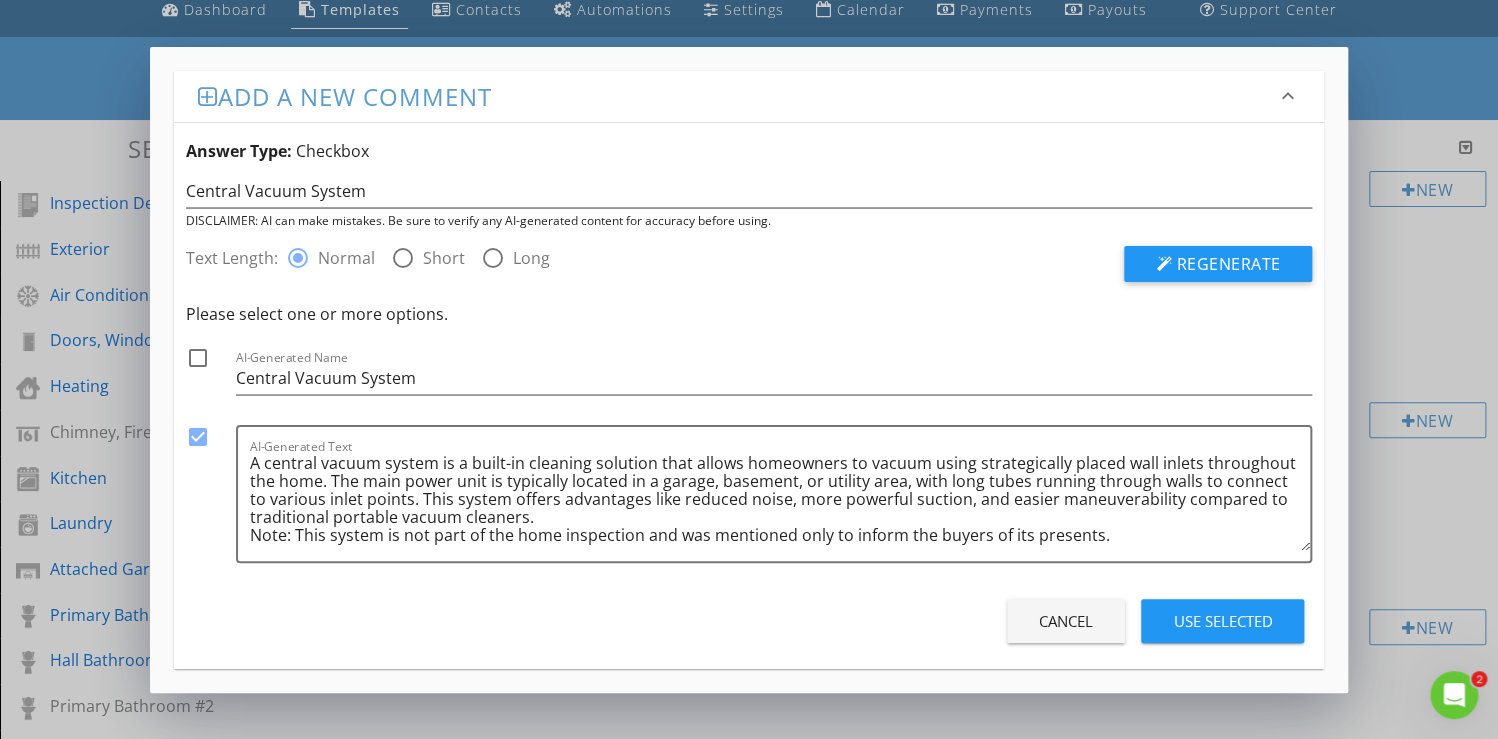 click on "Use Selected" at bounding box center (1222, 621) 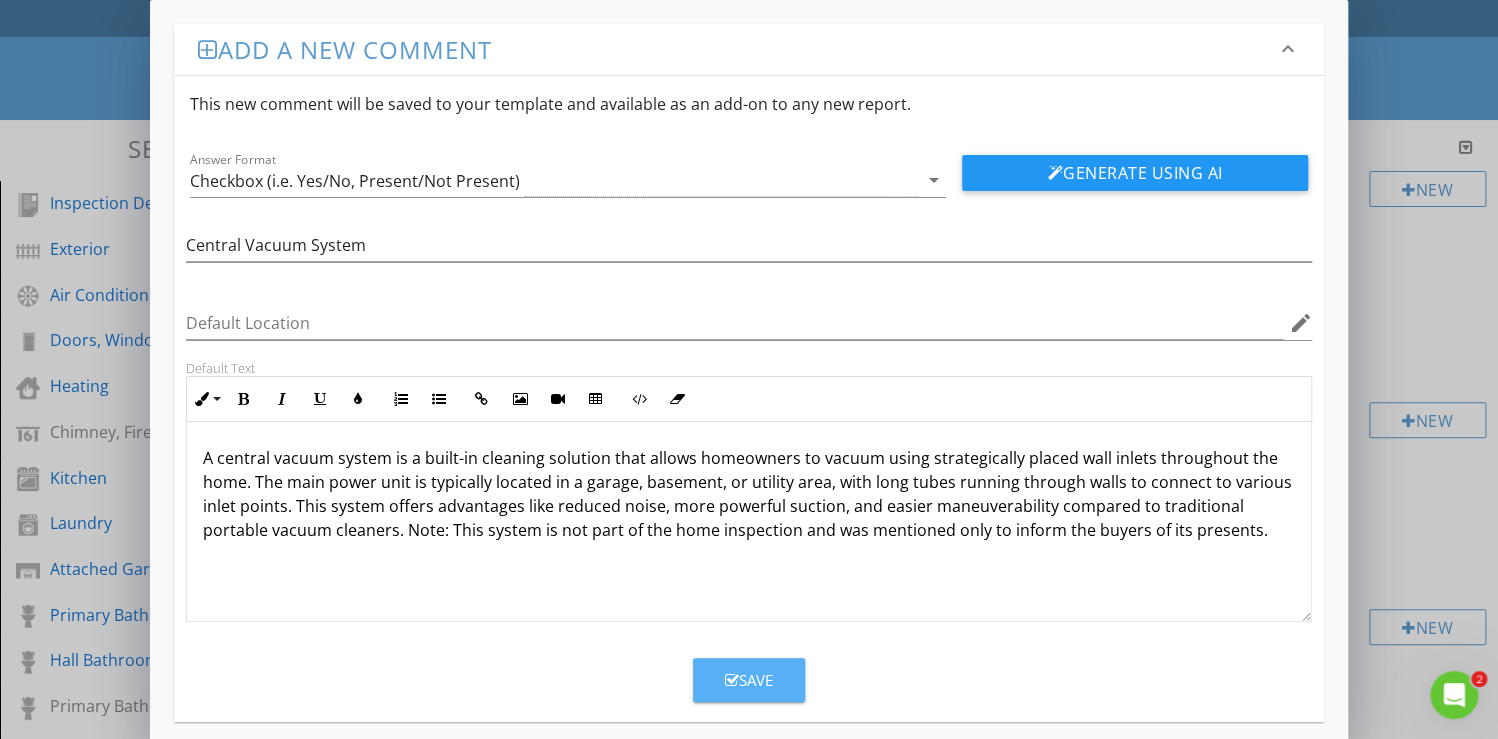 click on "Save" at bounding box center [749, 680] 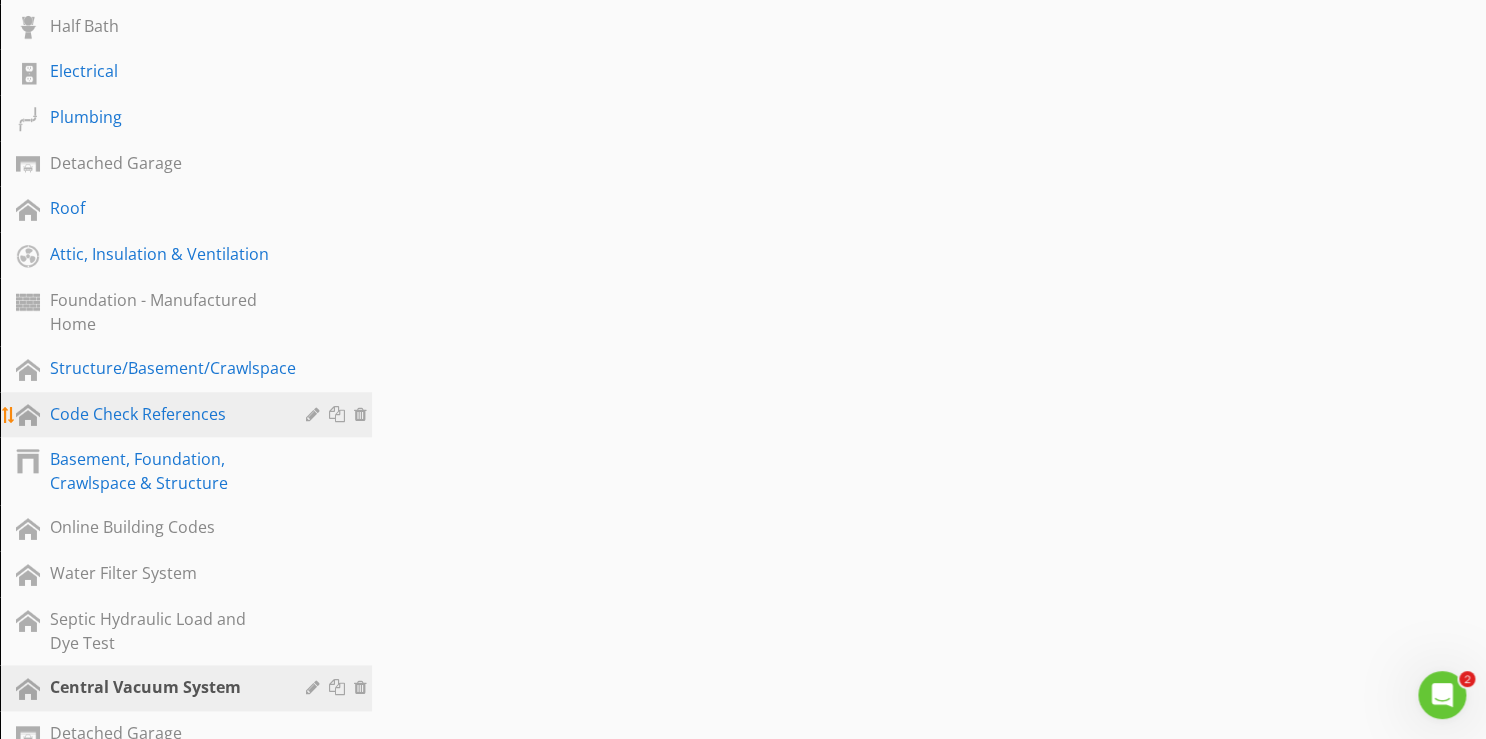 scroll, scrollTop: 880, scrollLeft: 0, axis: vertical 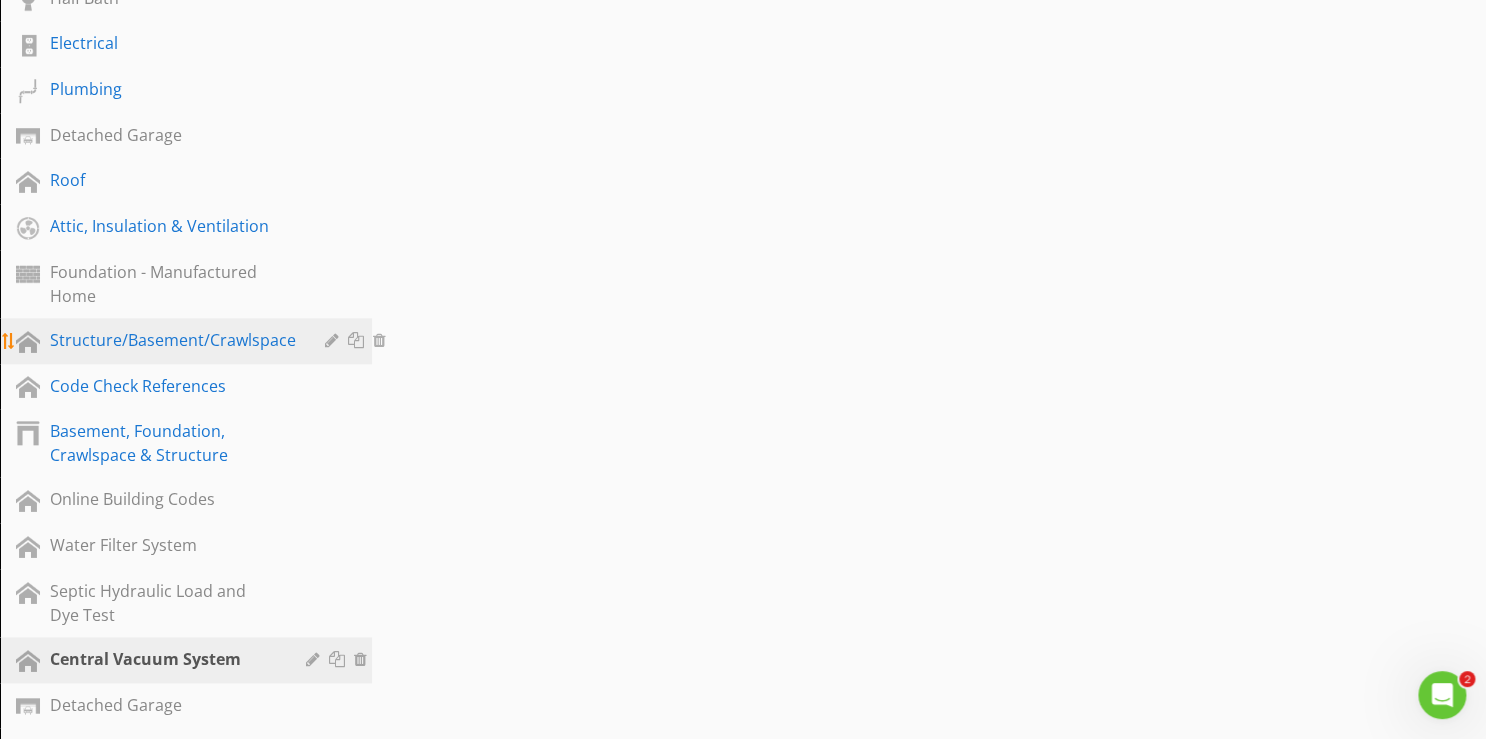 click on "Structure/Basement/Crawlspace" at bounding box center [173, 340] 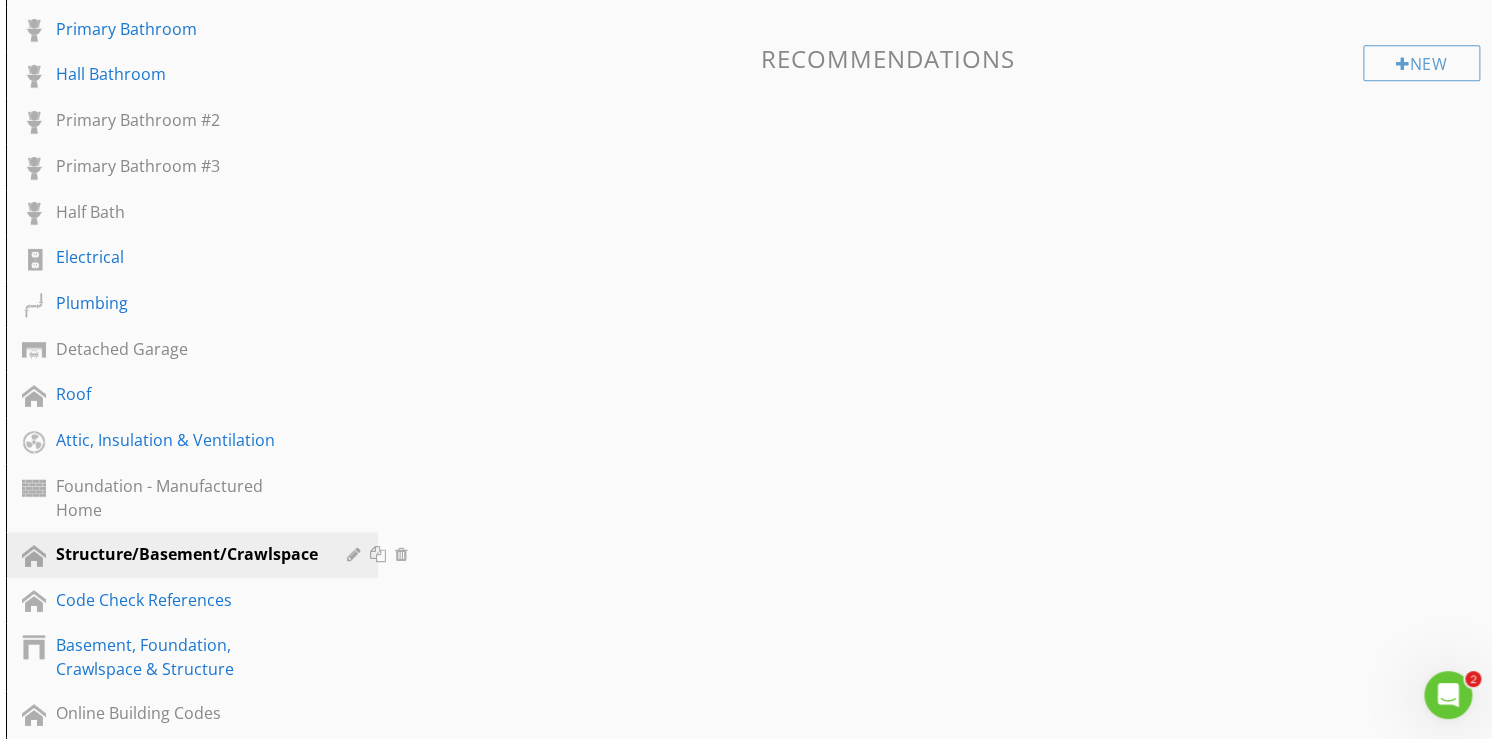 scroll, scrollTop: 640, scrollLeft: 0, axis: vertical 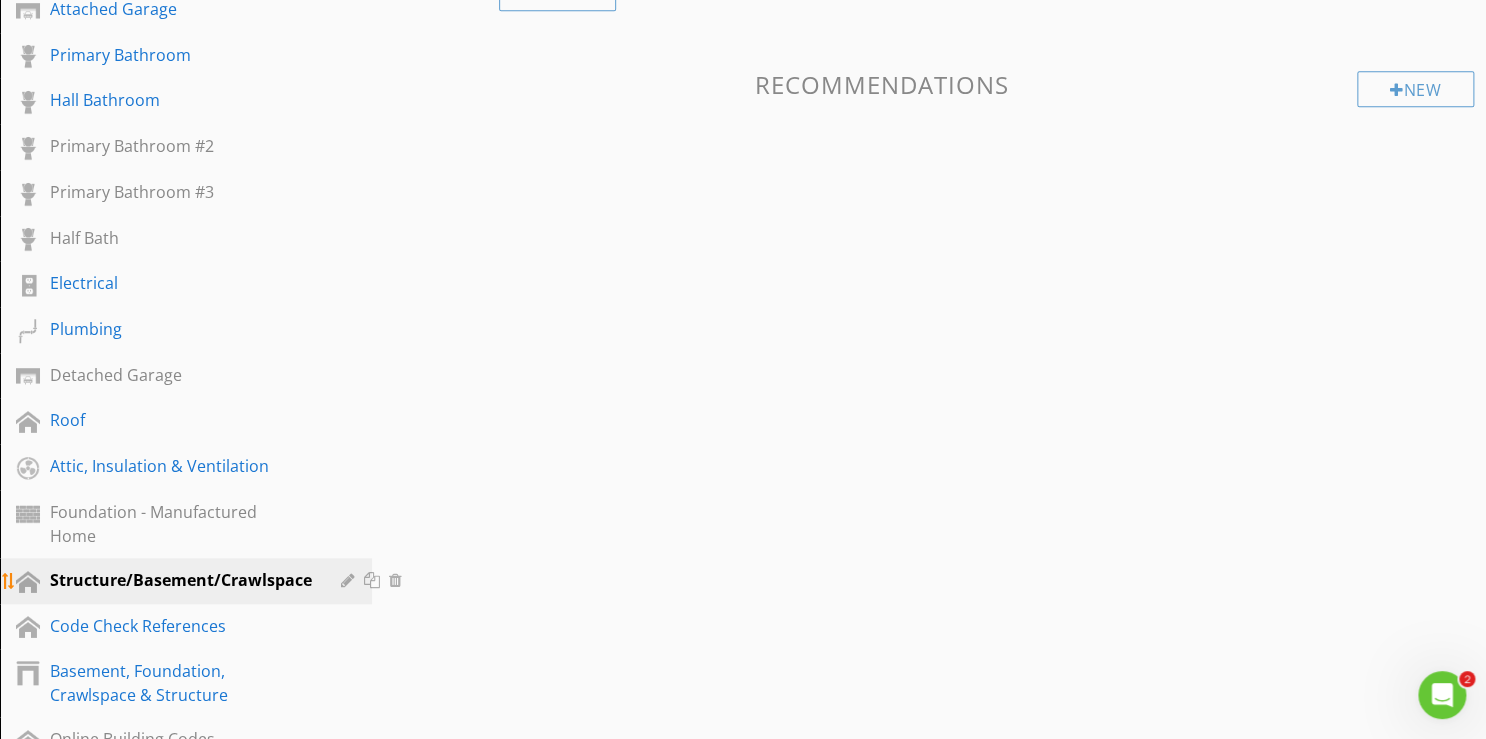 click at bounding box center (350, 580) 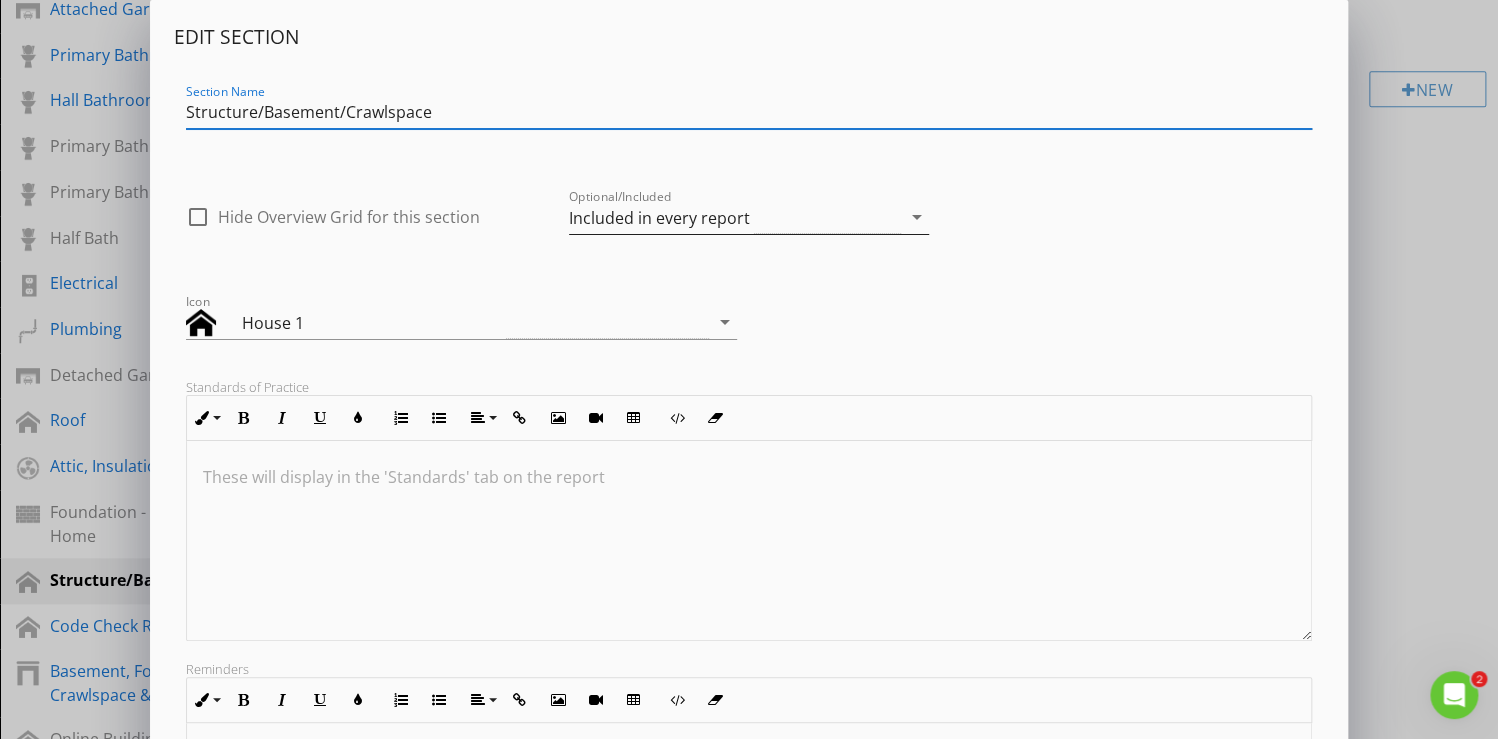 click on "arrow_drop_down" at bounding box center (917, 217) 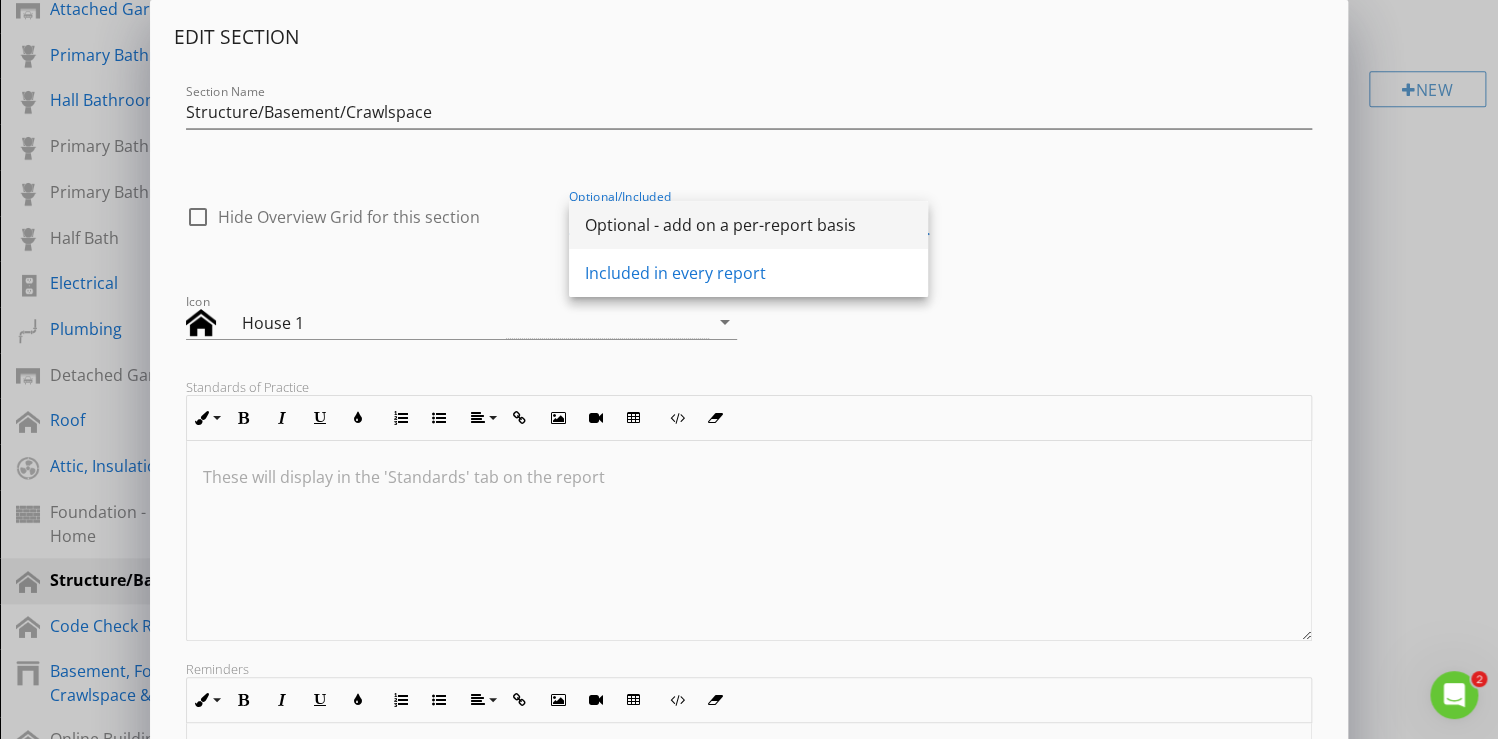 click on "Optional - add on a per-report basis" at bounding box center [748, 225] 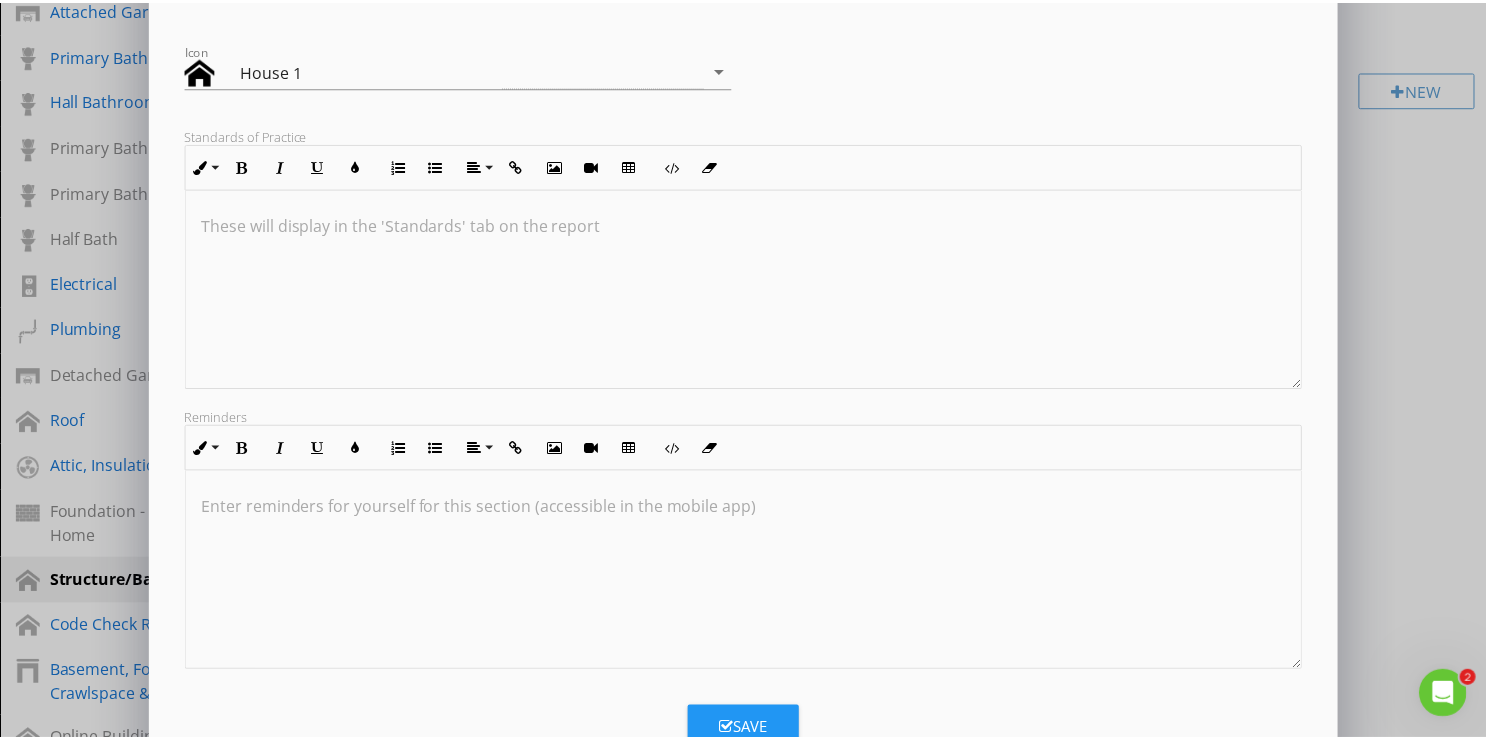 scroll, scrollTop: 318, scrollLeft: 0, axis: vertical 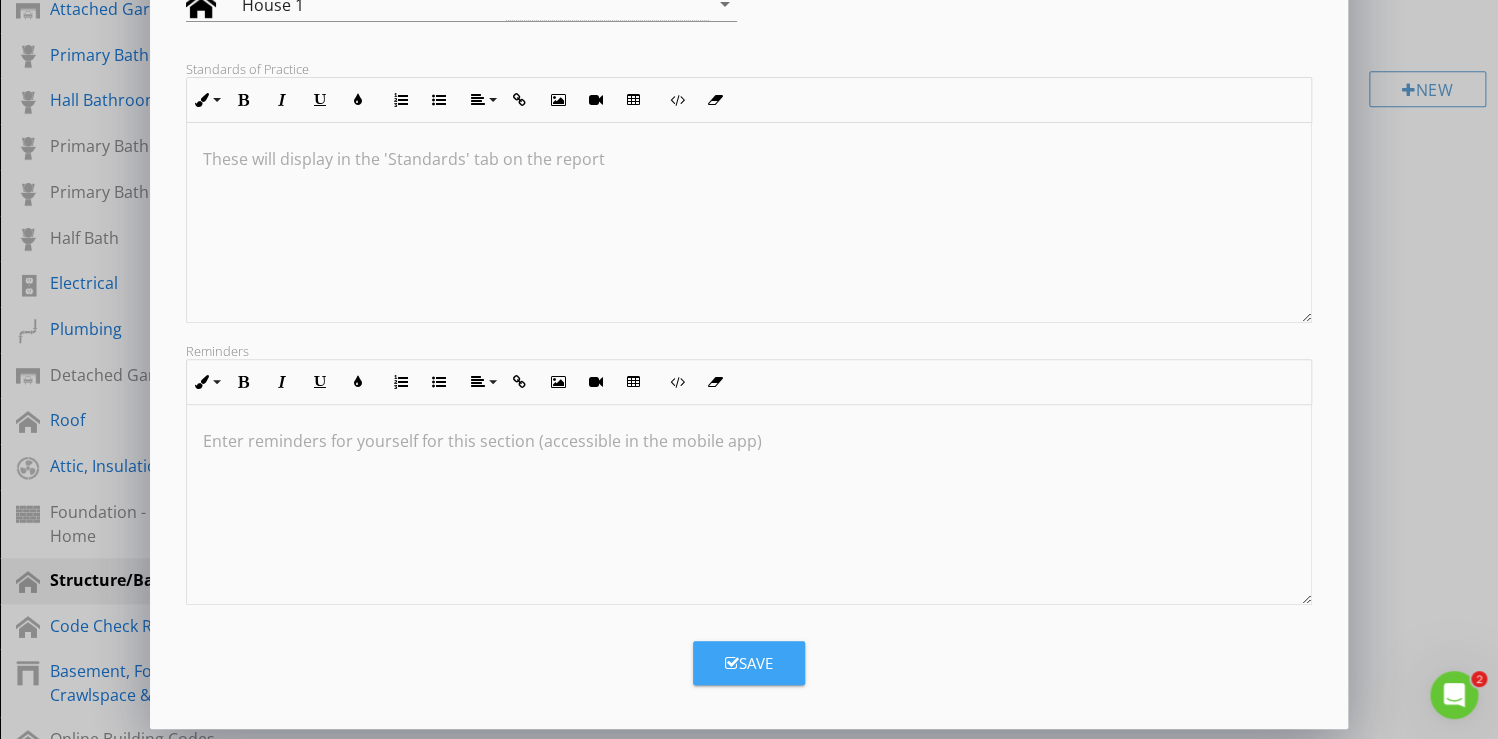 click on "Save" at bounding box center [749, 663] 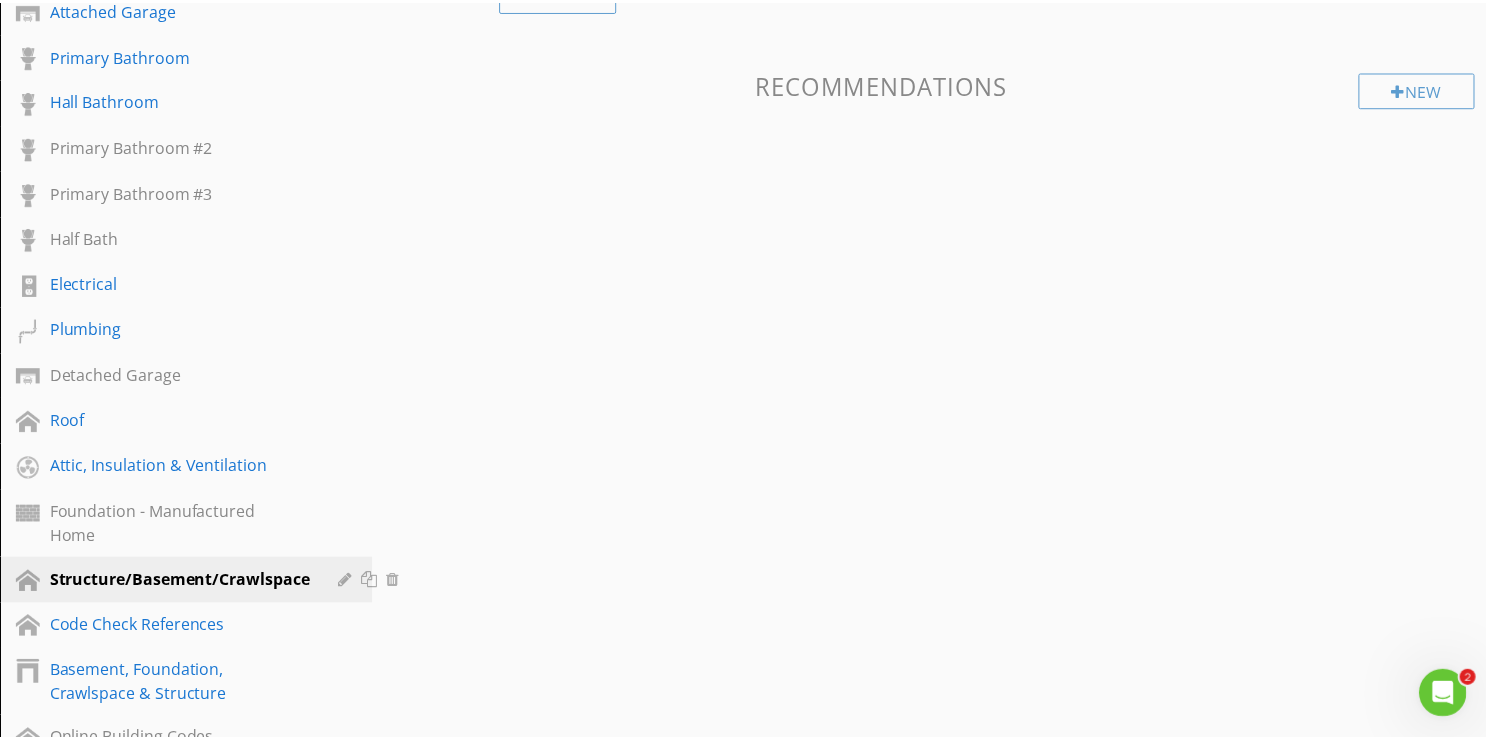scroll, scrollTop: 103, scrollLeft: 0, axis: vertical 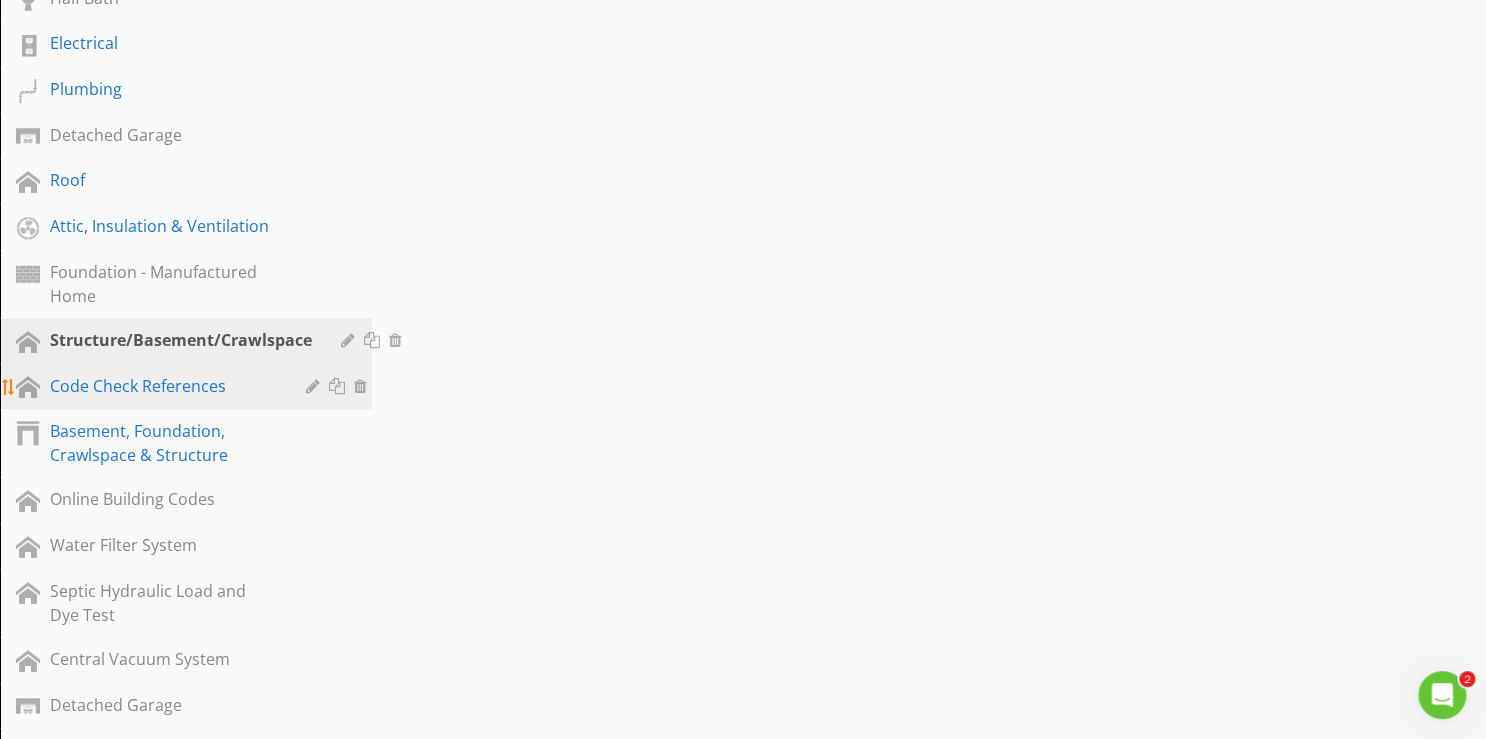 click at bounding box center (315, 386) 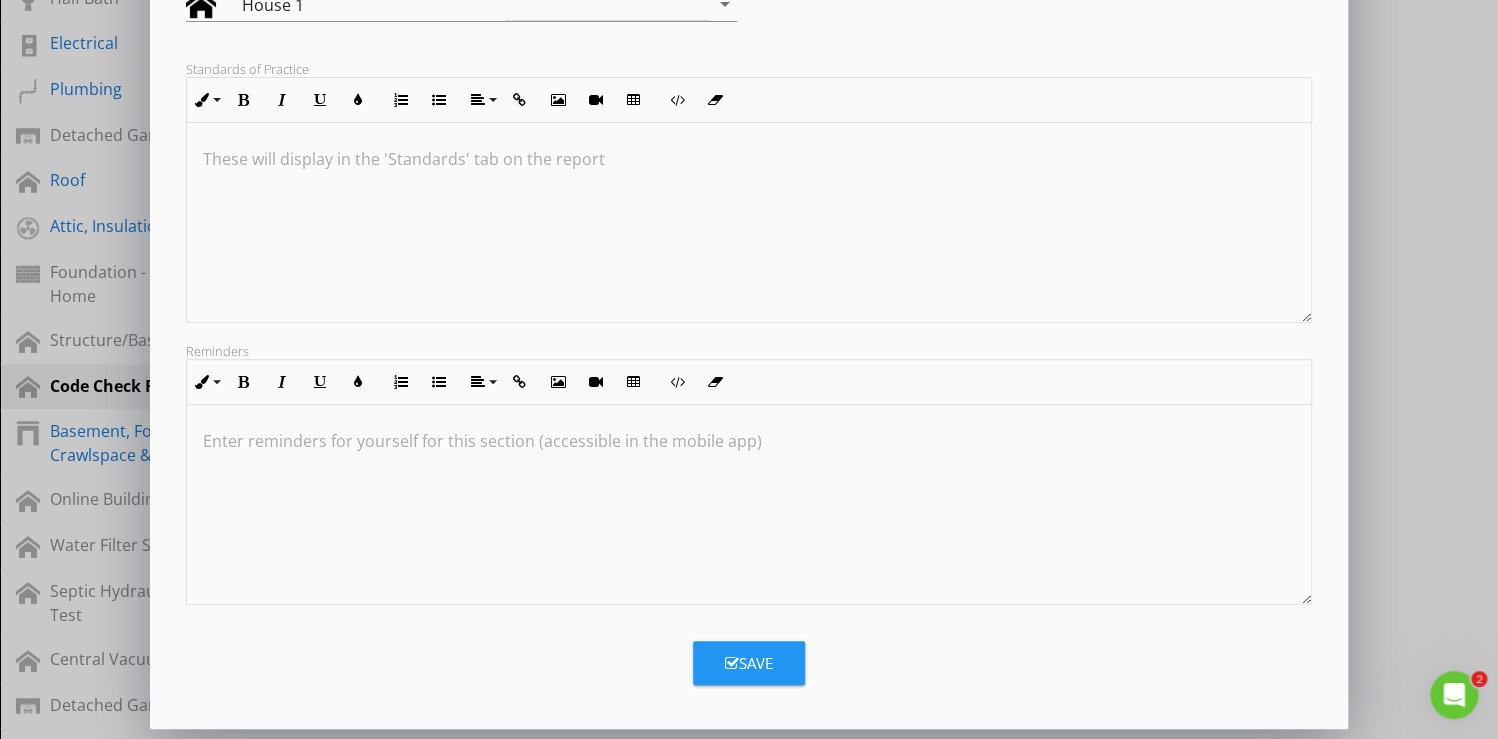 click on "Save" at bounding box center (749, 663) 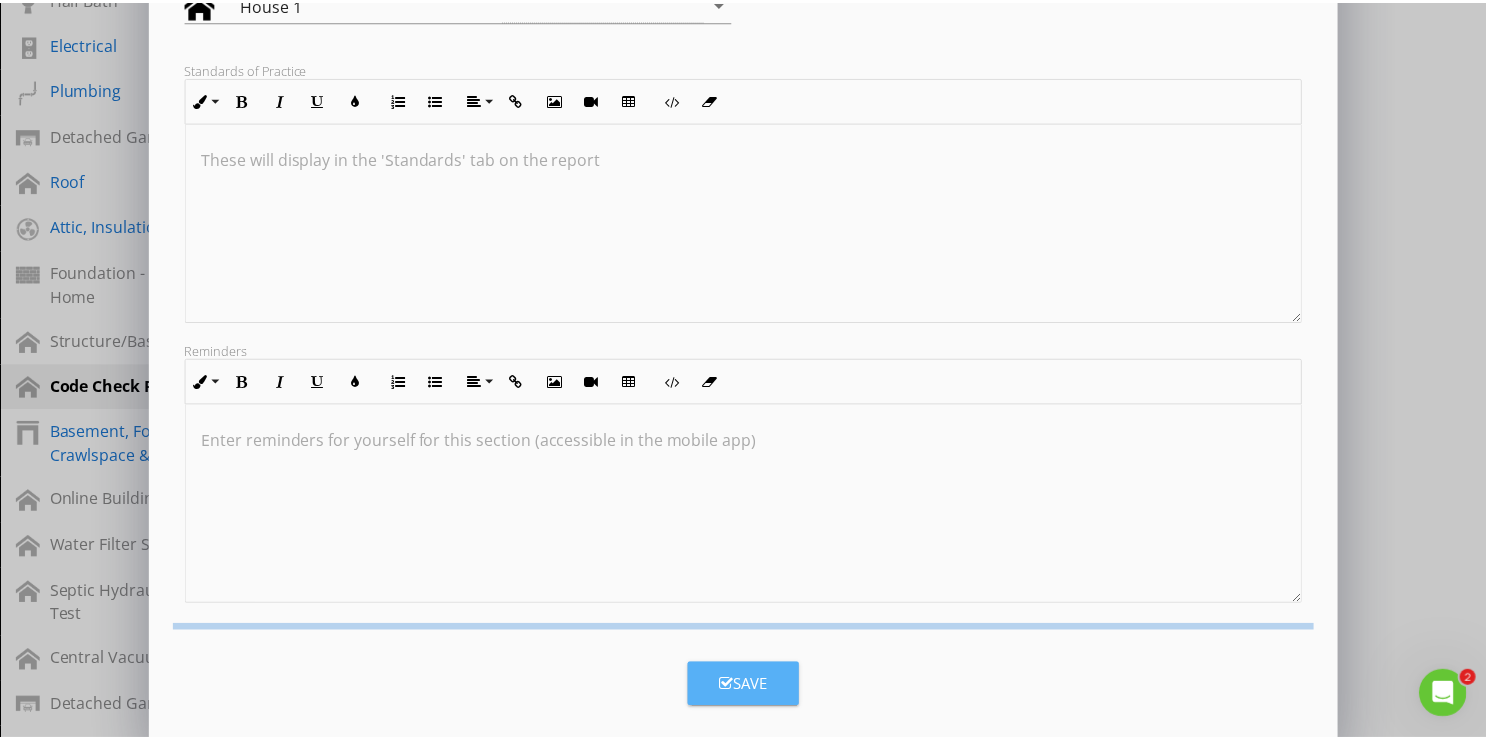 scroll, scrollTop: 103, scrollLeft: 0, axis: vertical 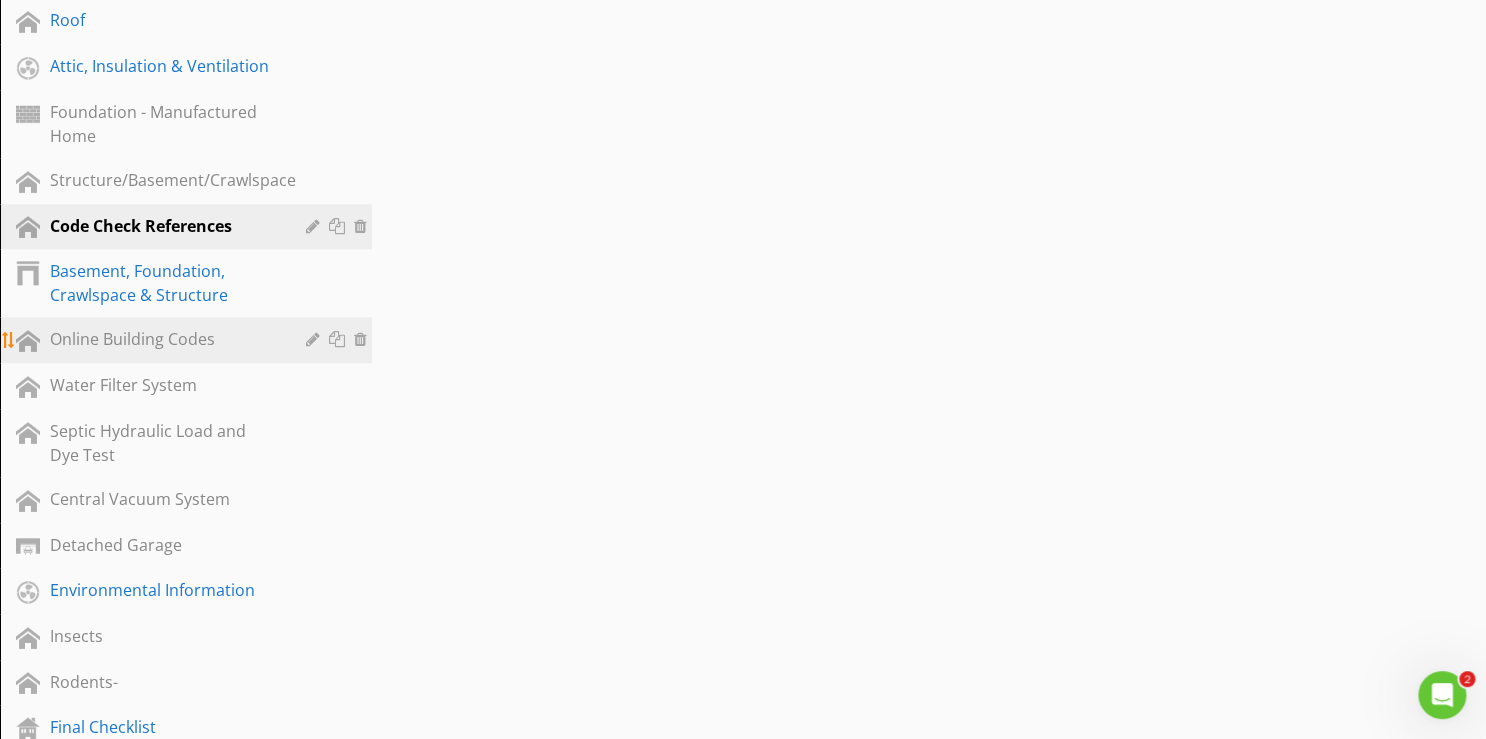 click on "Online Building Codes" at bounding box center [163, 339] 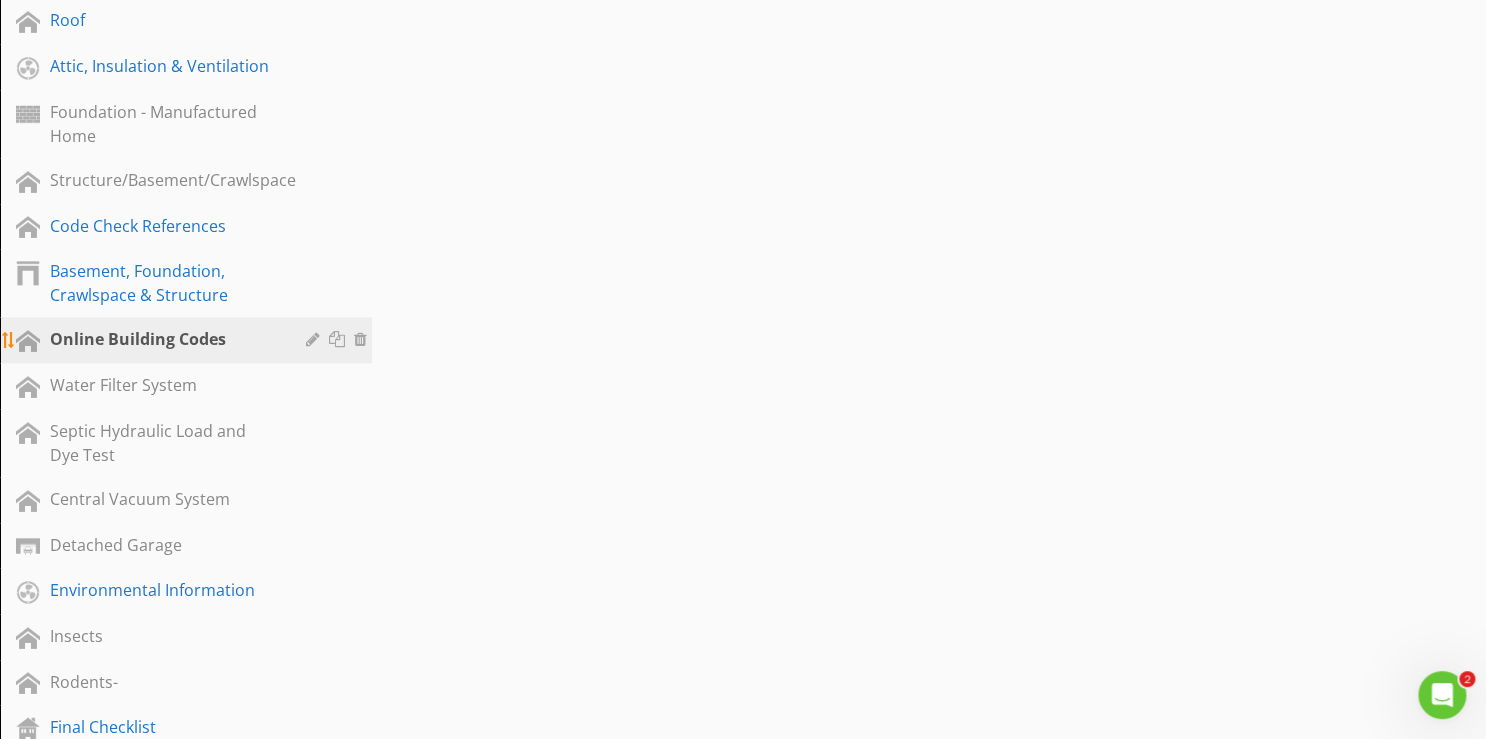 click at bounding box center (315, 339) 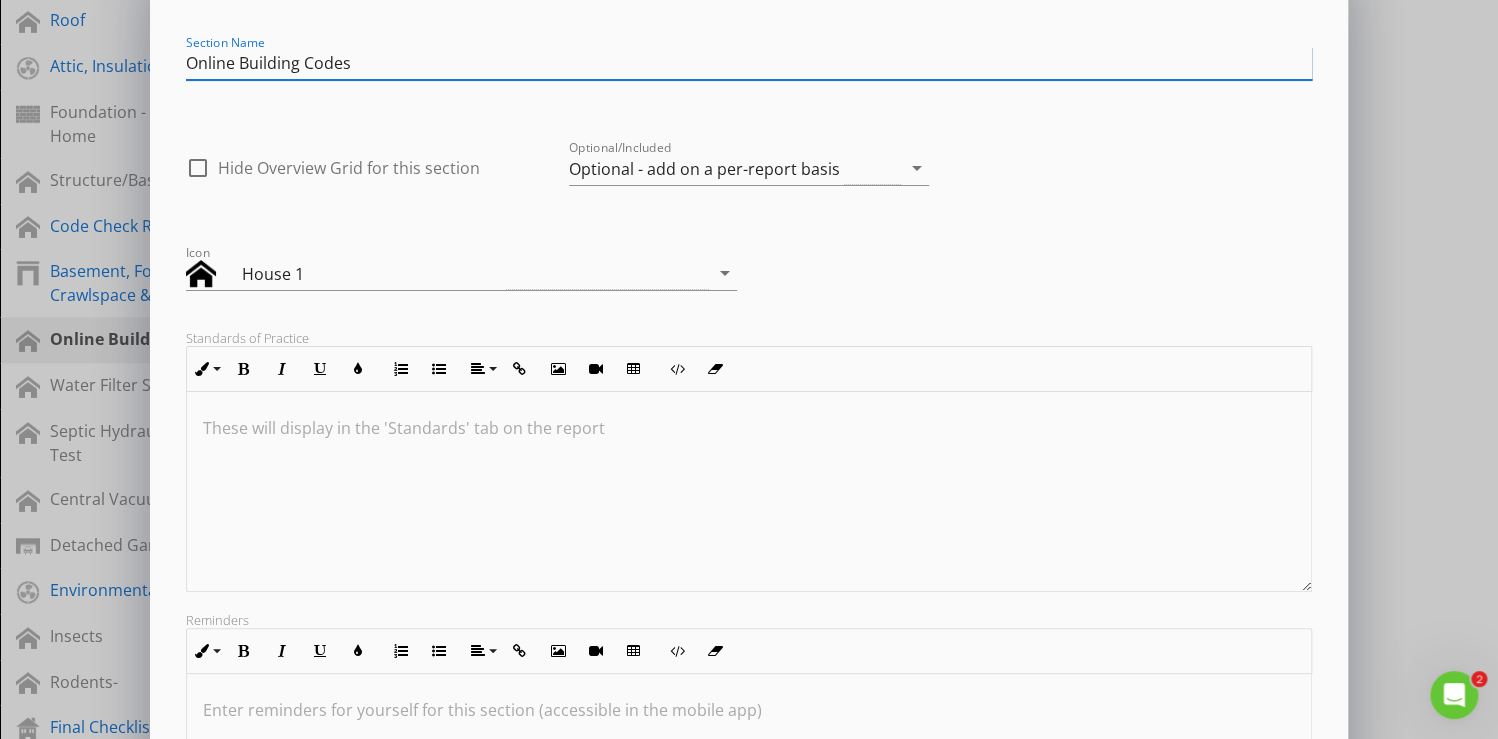 scroll, scrollTop: 318, scrollLeft: 0, axis: vertical 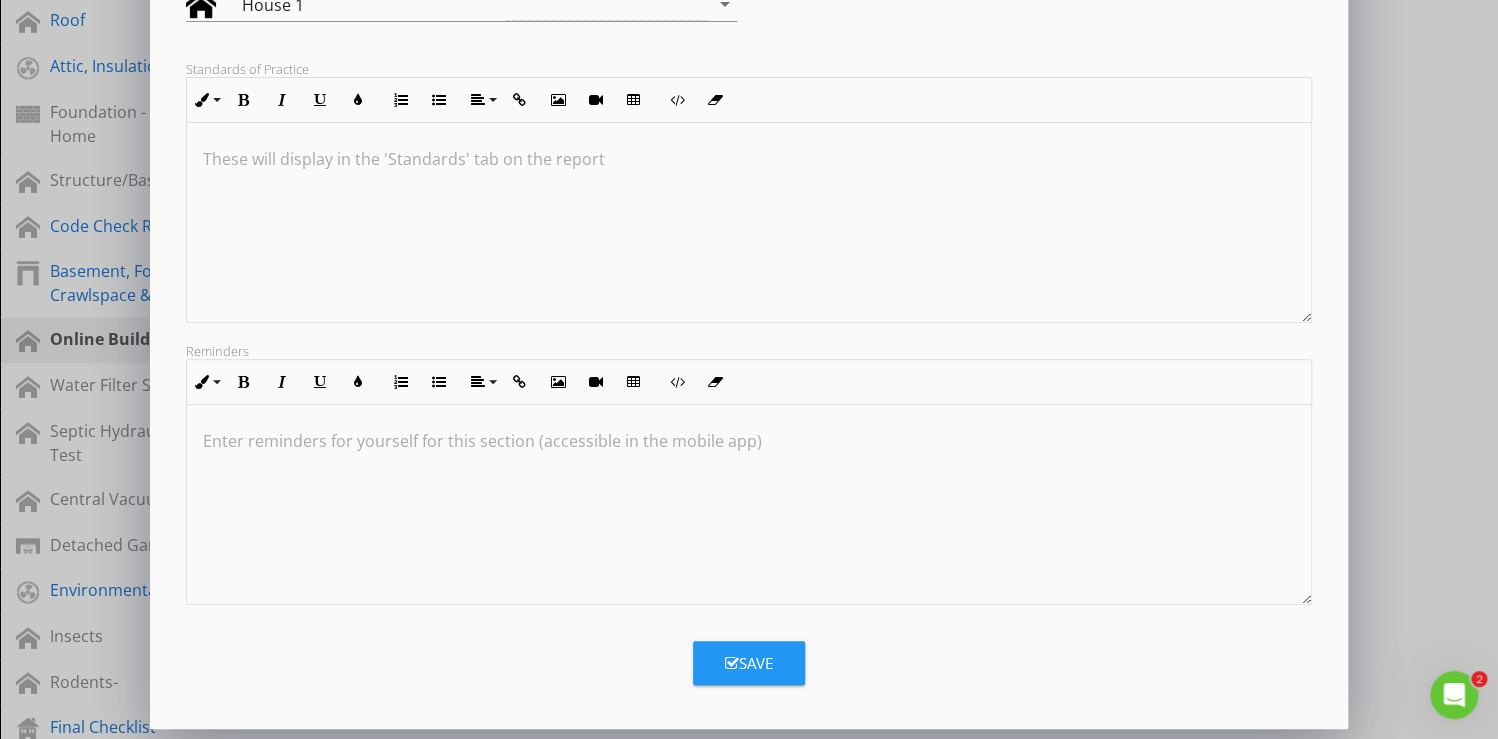click on "Save" at bounding box center [749, 663] 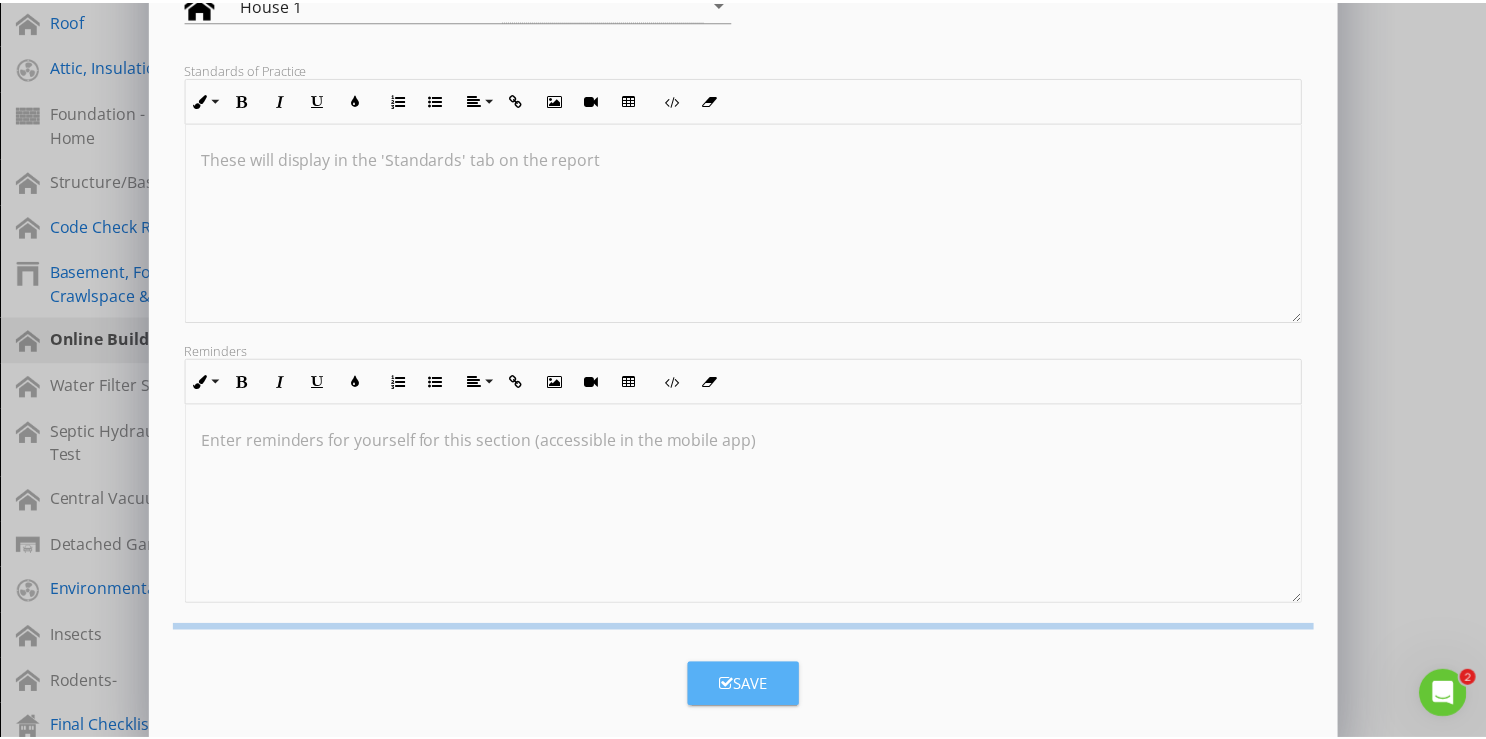 scroll, scrollTop: 103, scrollLeft: 0, axis: vertical 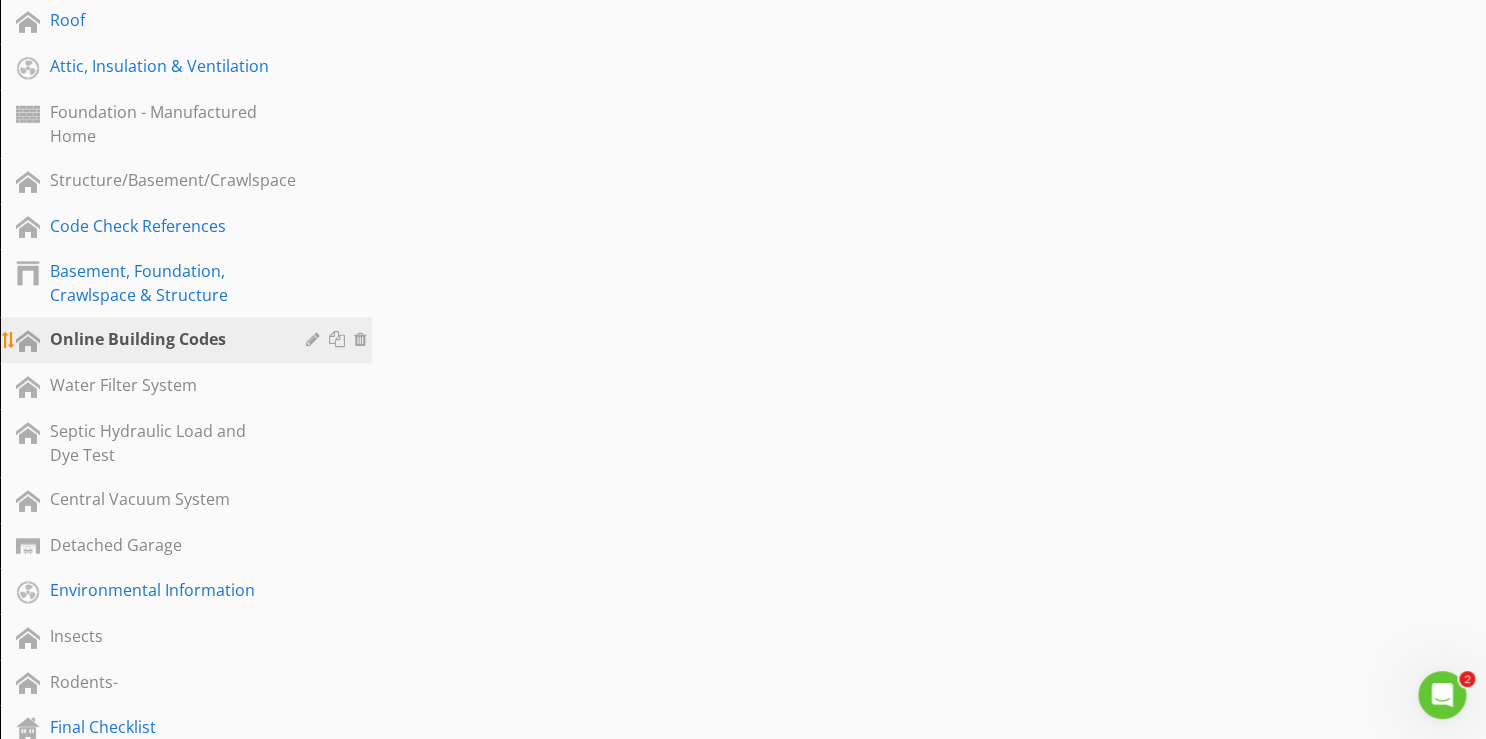 click on "Online Building Codes" at bounding box center (163, 339) 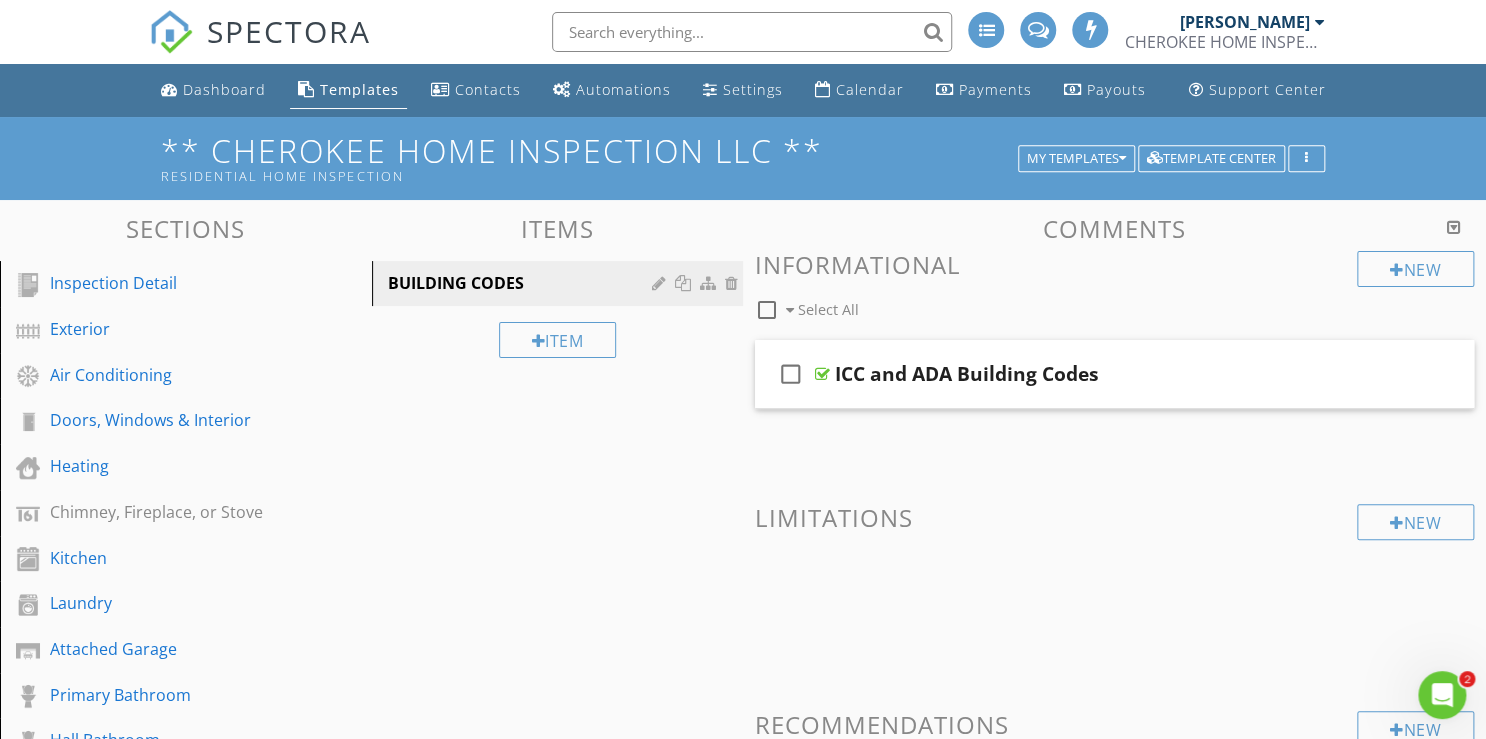 scroll, scrollTop: 0, scrollLeft: 0, axis: both 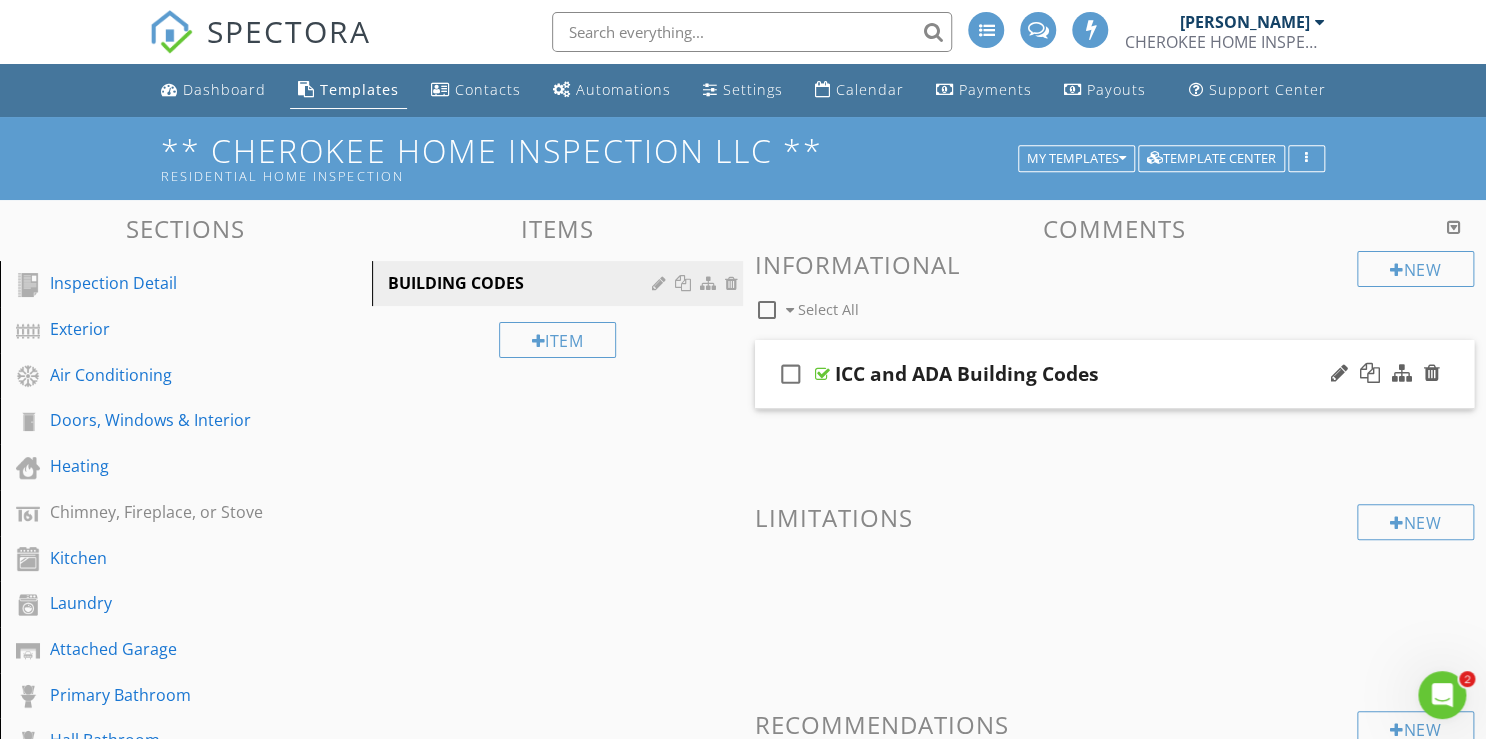 click on "check_box_outline_blank
ICC and ADA Building Codes" at bounding box center [1114, 374] 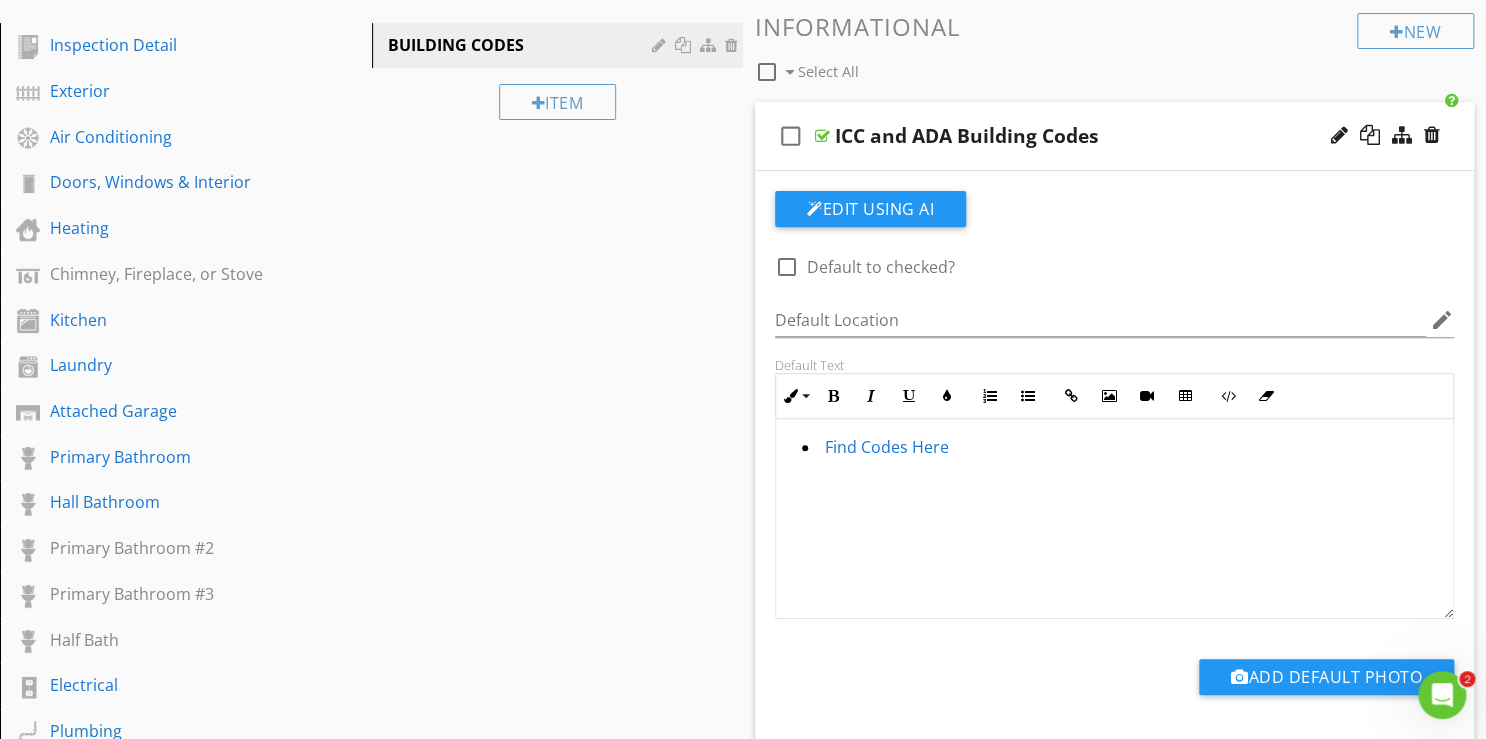 scroll, scrollTop: 240, scrollLeft: 0, axis: vertical 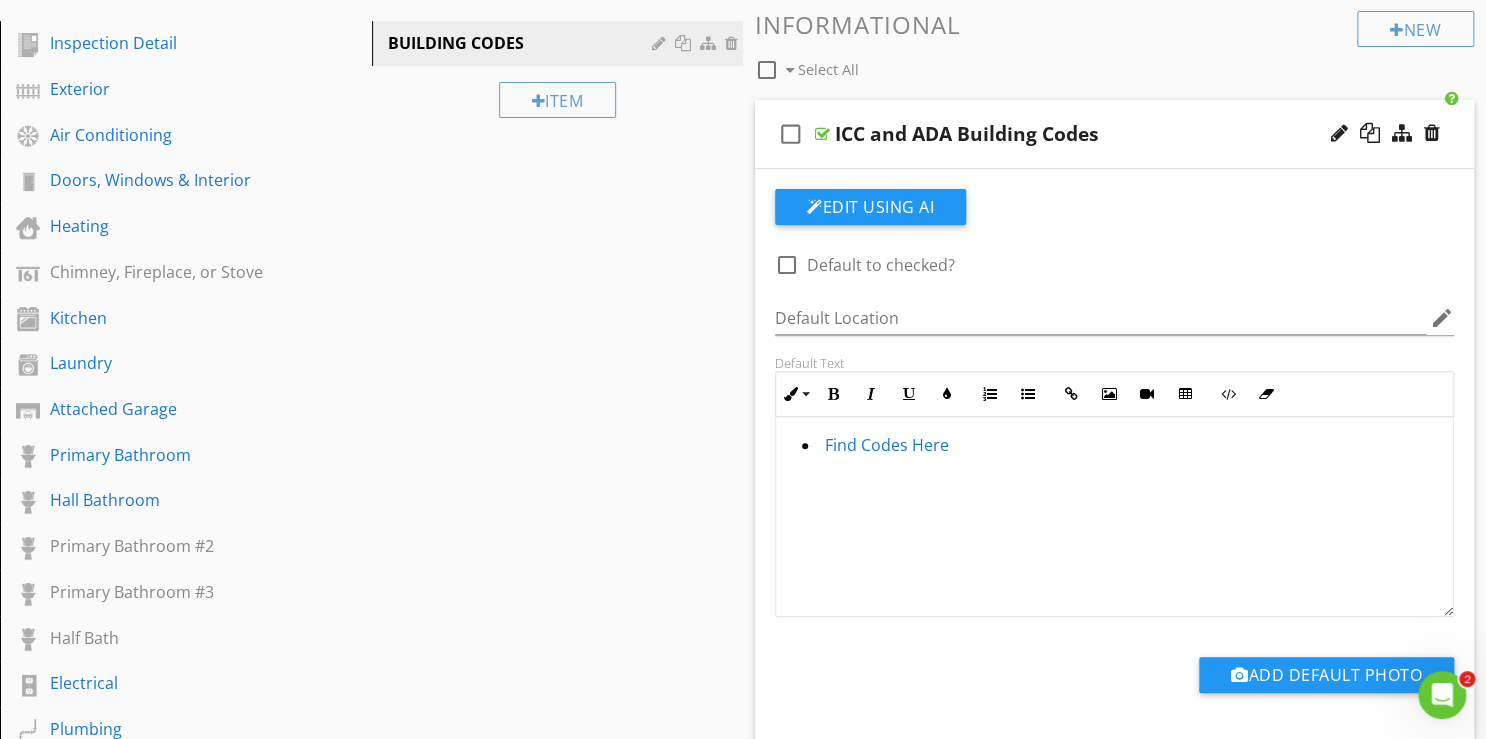 click on "Find Codes Here" at bounding box center [887, 445] 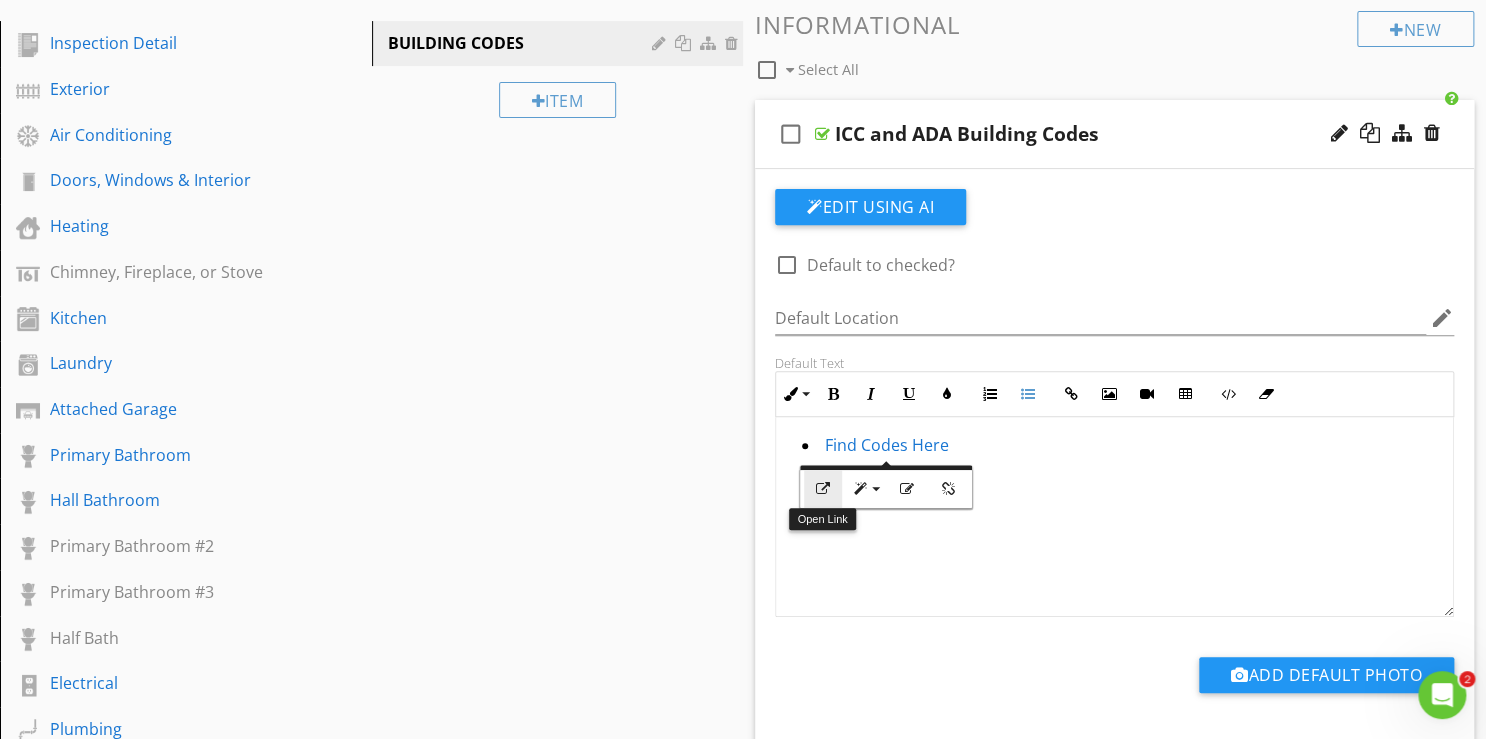 click at bounding box center [823, 489] 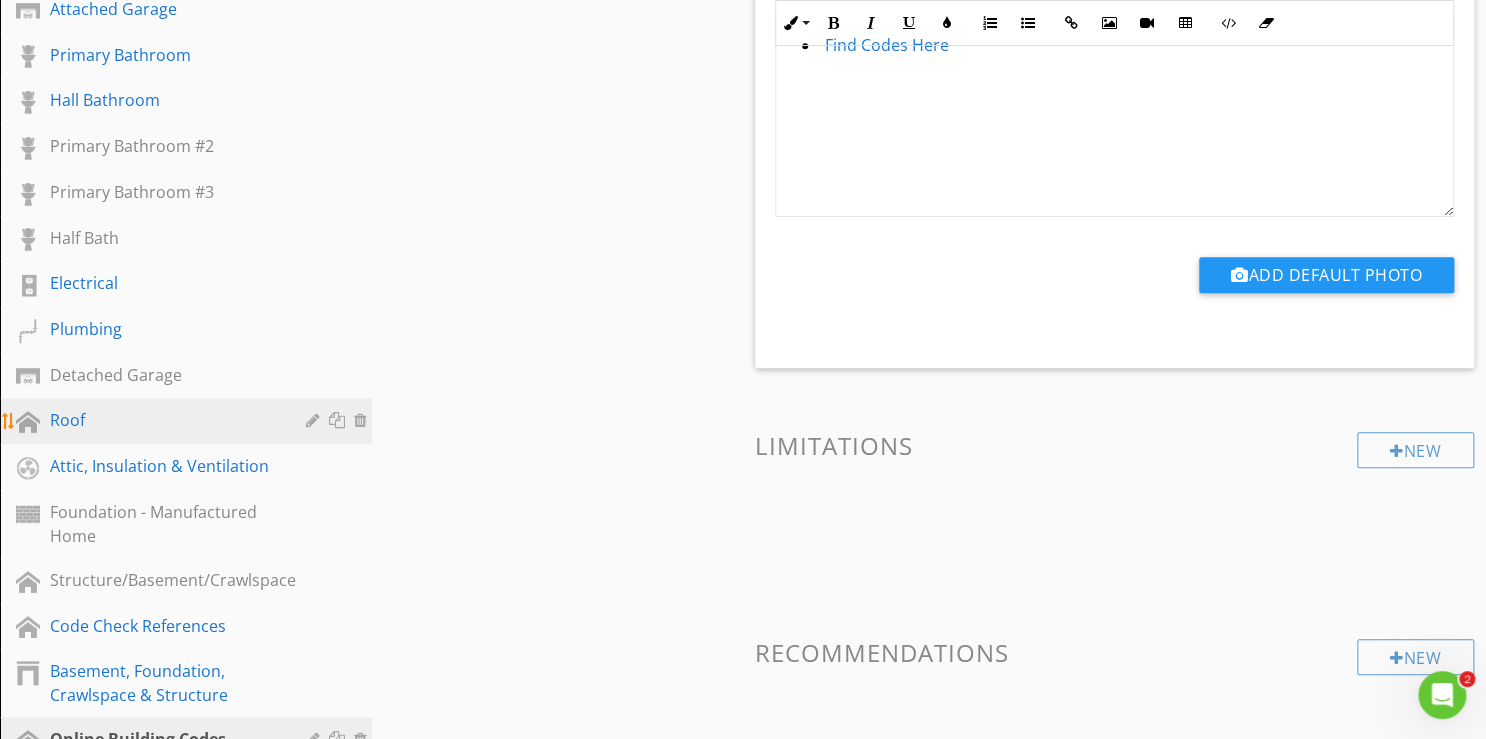 scroll, scrollTop: 640, scrollLeft: 0, axis: vertical 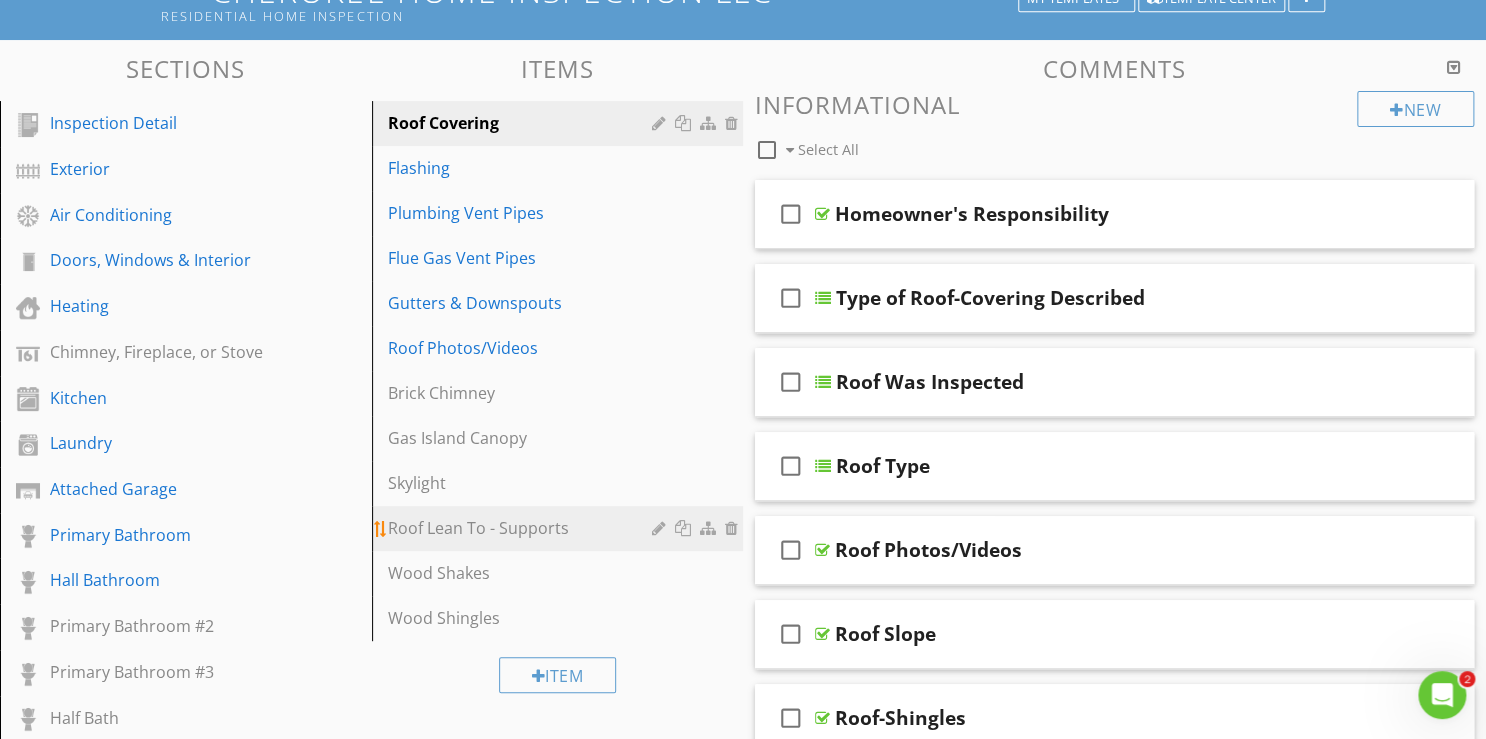 click on "Roof Lean To - Supports" at bounding box center [523, 528] 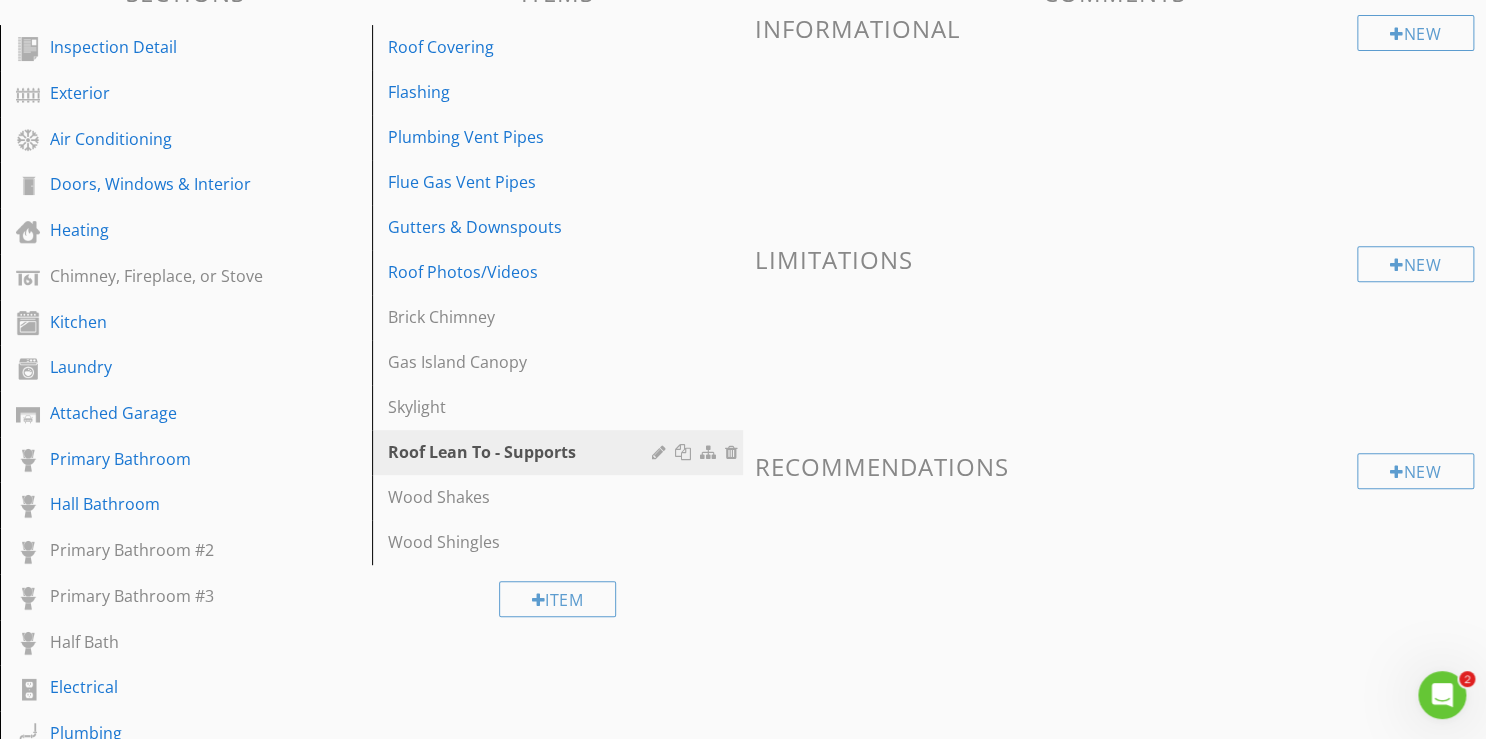 scroll, scrollTop: 480, scrollLeft: 0, axis: vertical 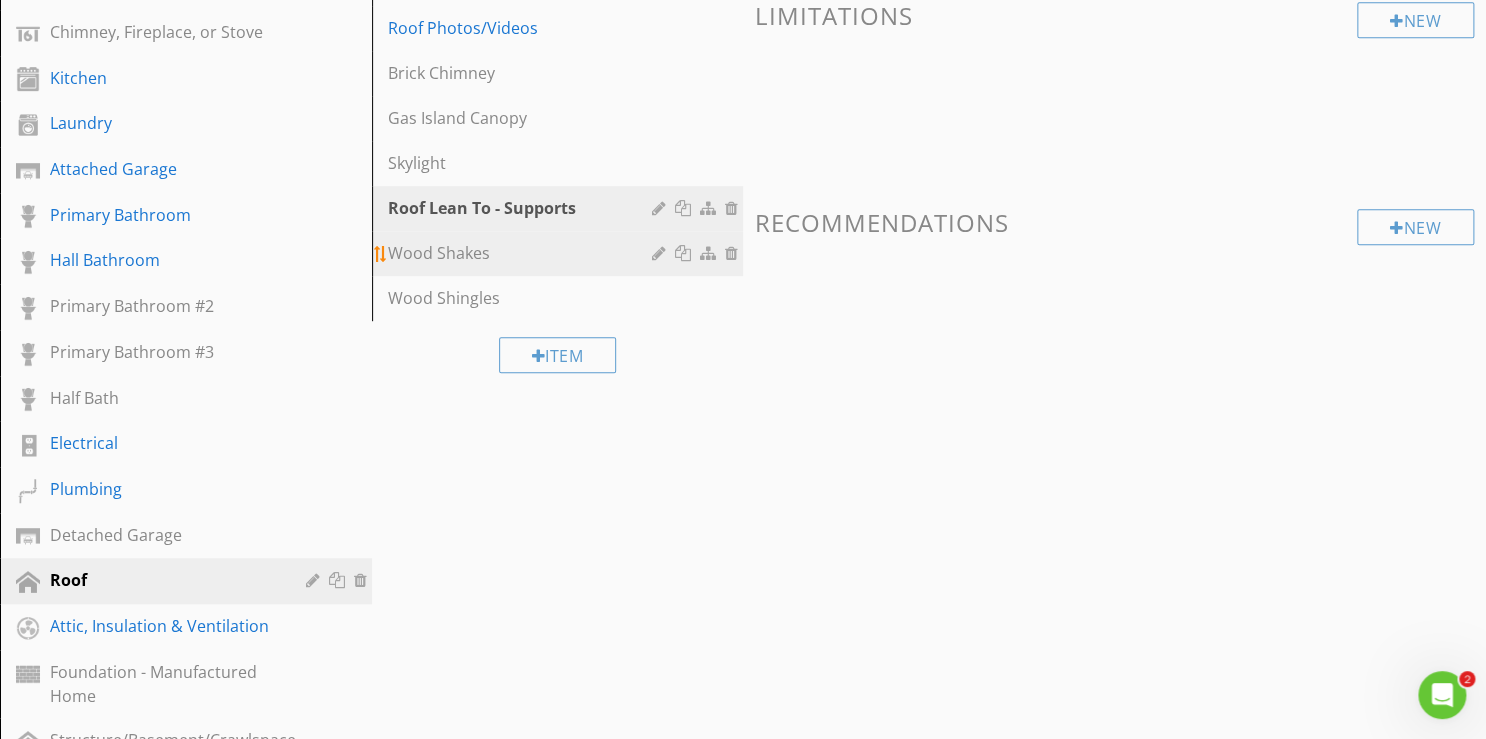 click on "Wood Shakes" at bounding box center (523, 253) 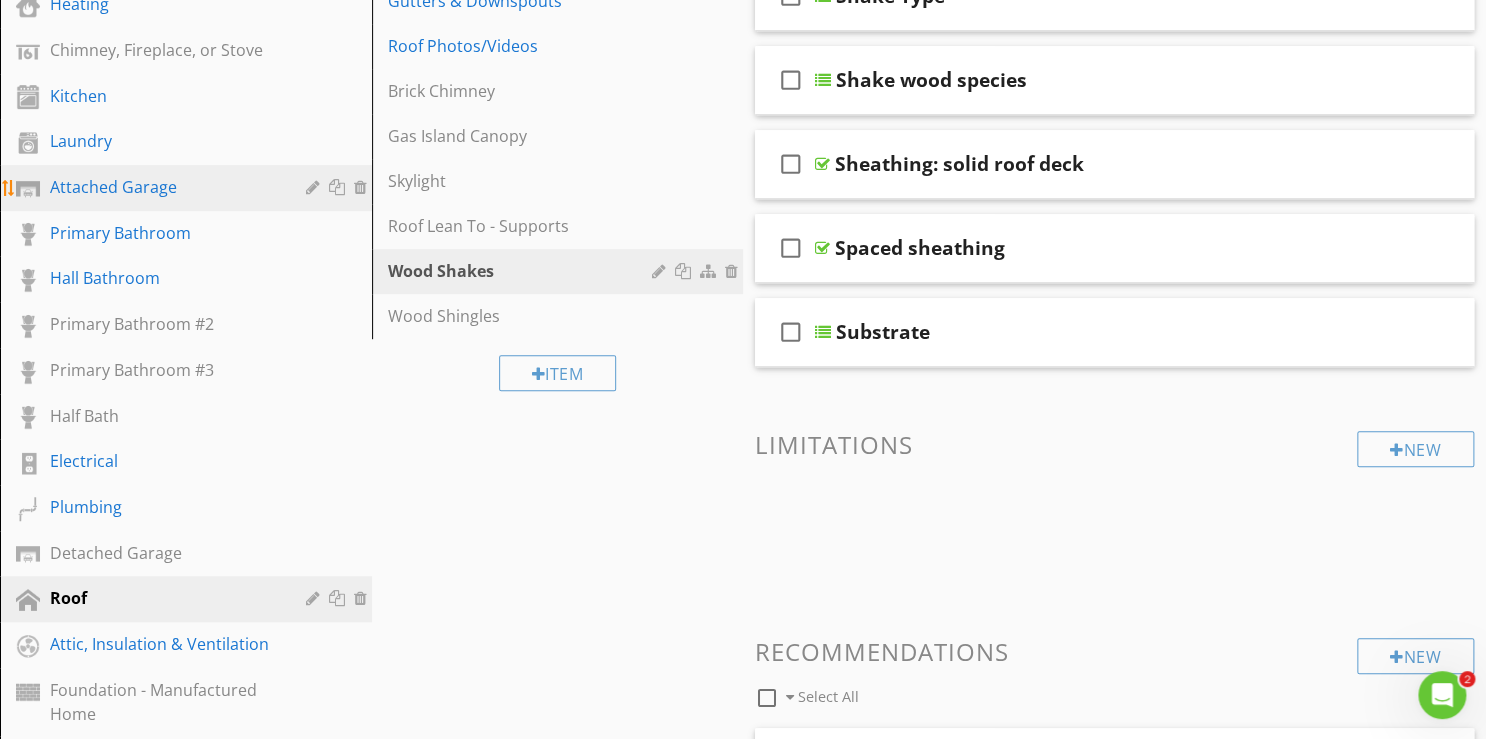 scroll, scrollTop: 480, scrollLeft: 0, axis: vertical 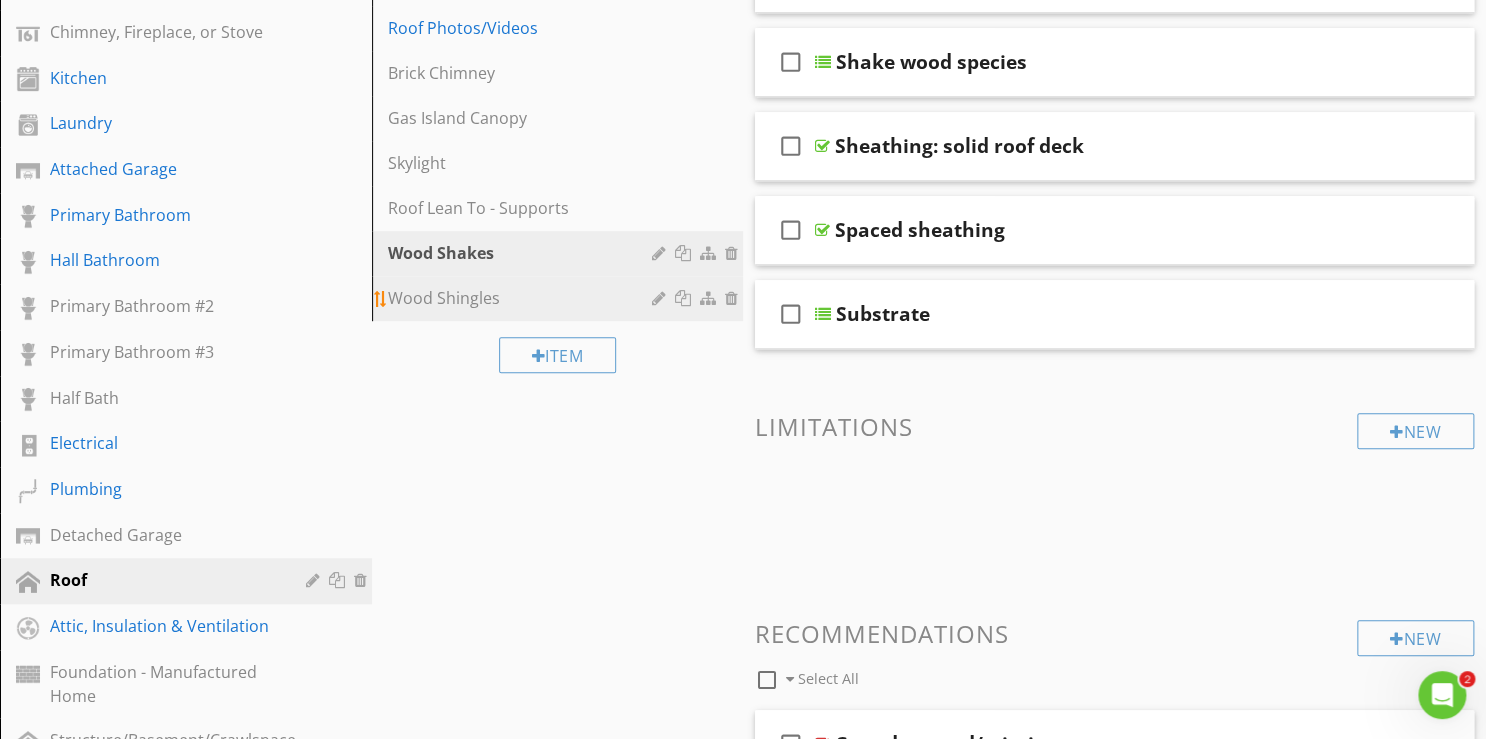click on "Wood Shingles" at bounding box center (523, 298) 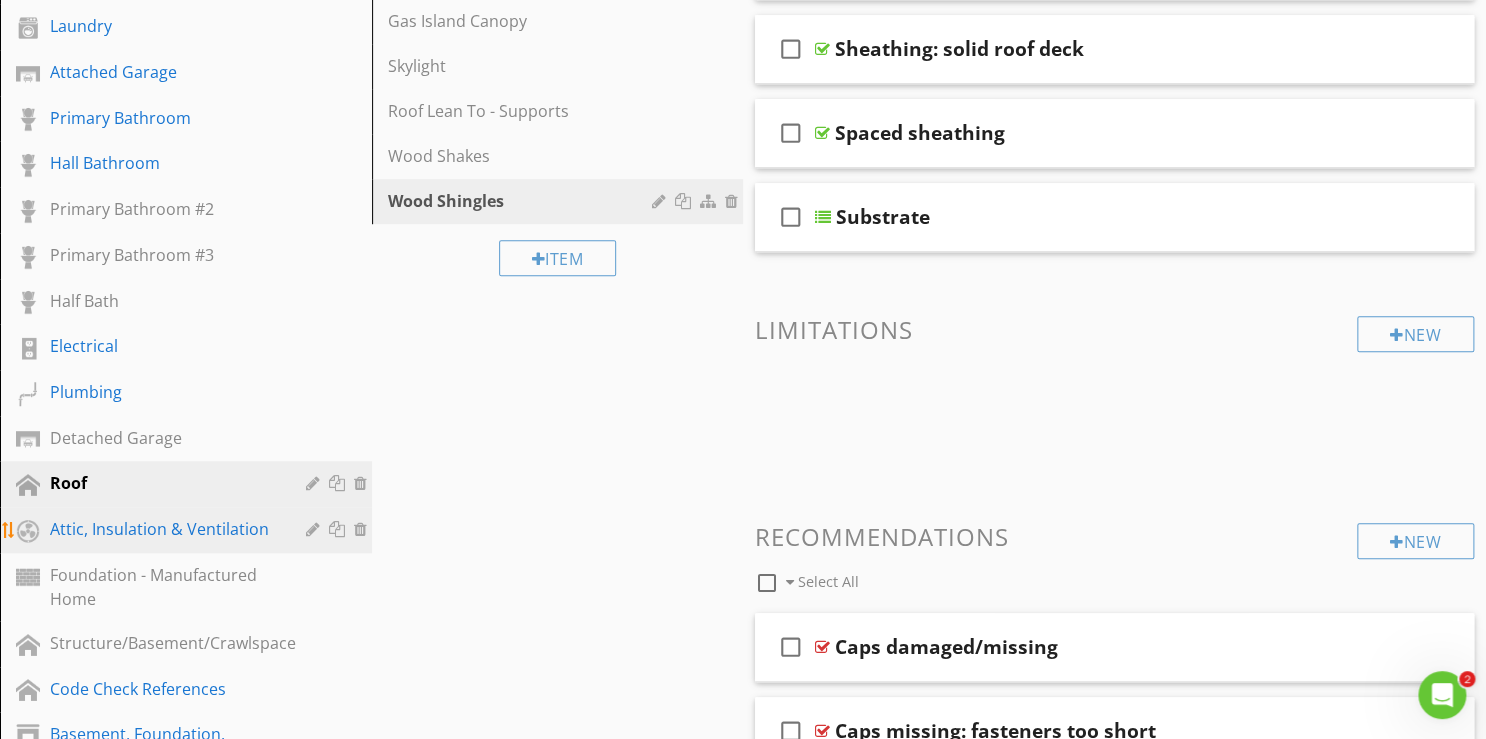 scroll, scrollTop: 640, scrollLeft: 0, axis: vertical 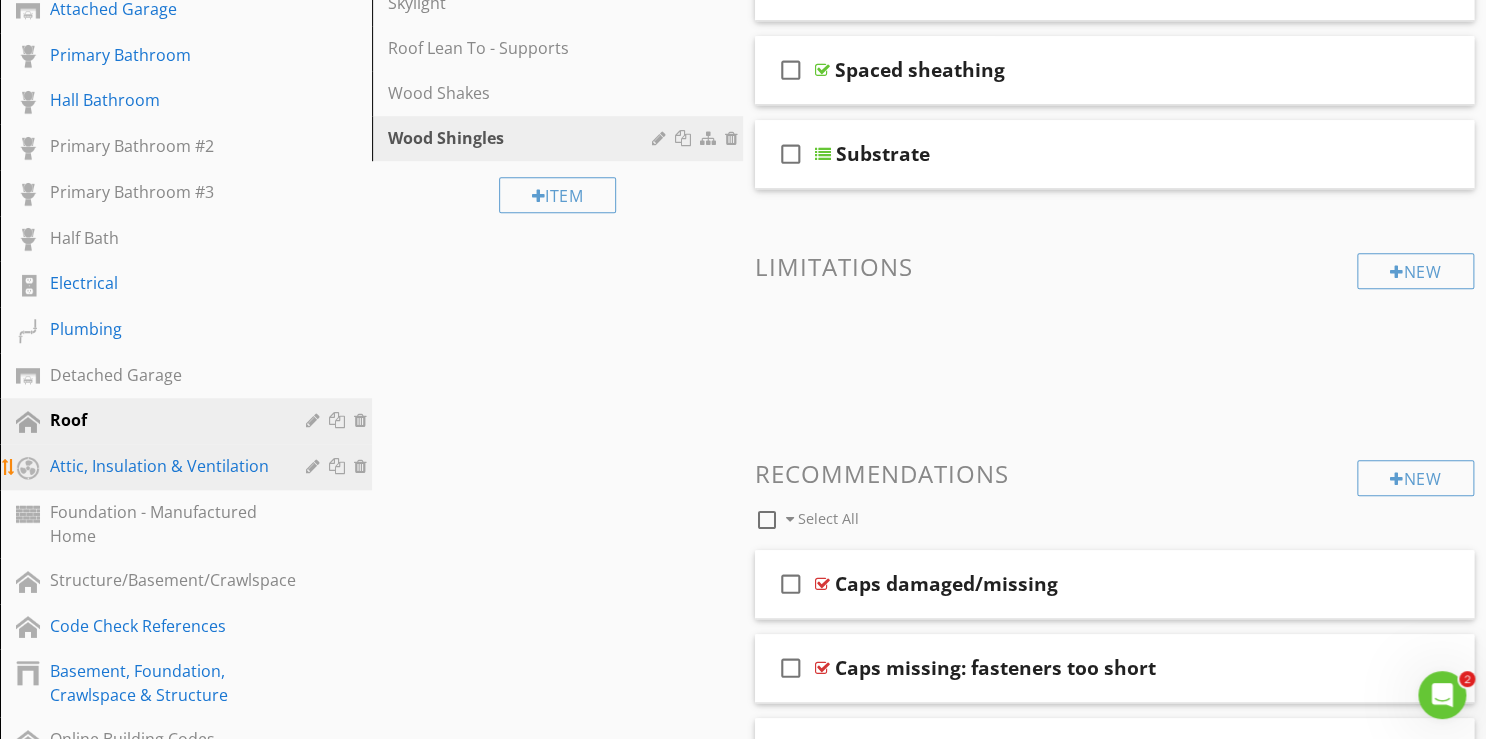 click on "Attic, Insulation & Ventilation" at bounding box center [163, 466] 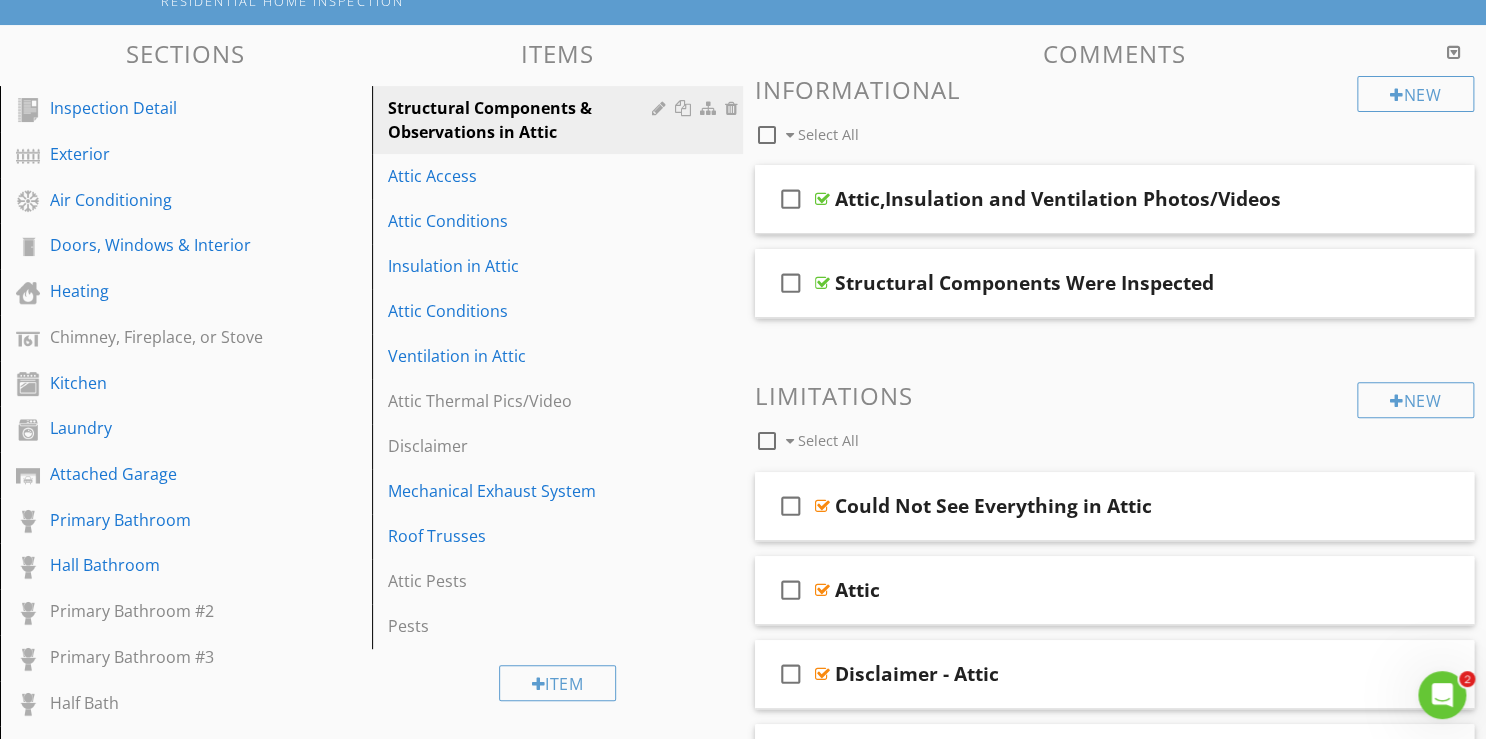 scroll, scrollTop: 160, scrollLeft: 0, axis: vertical 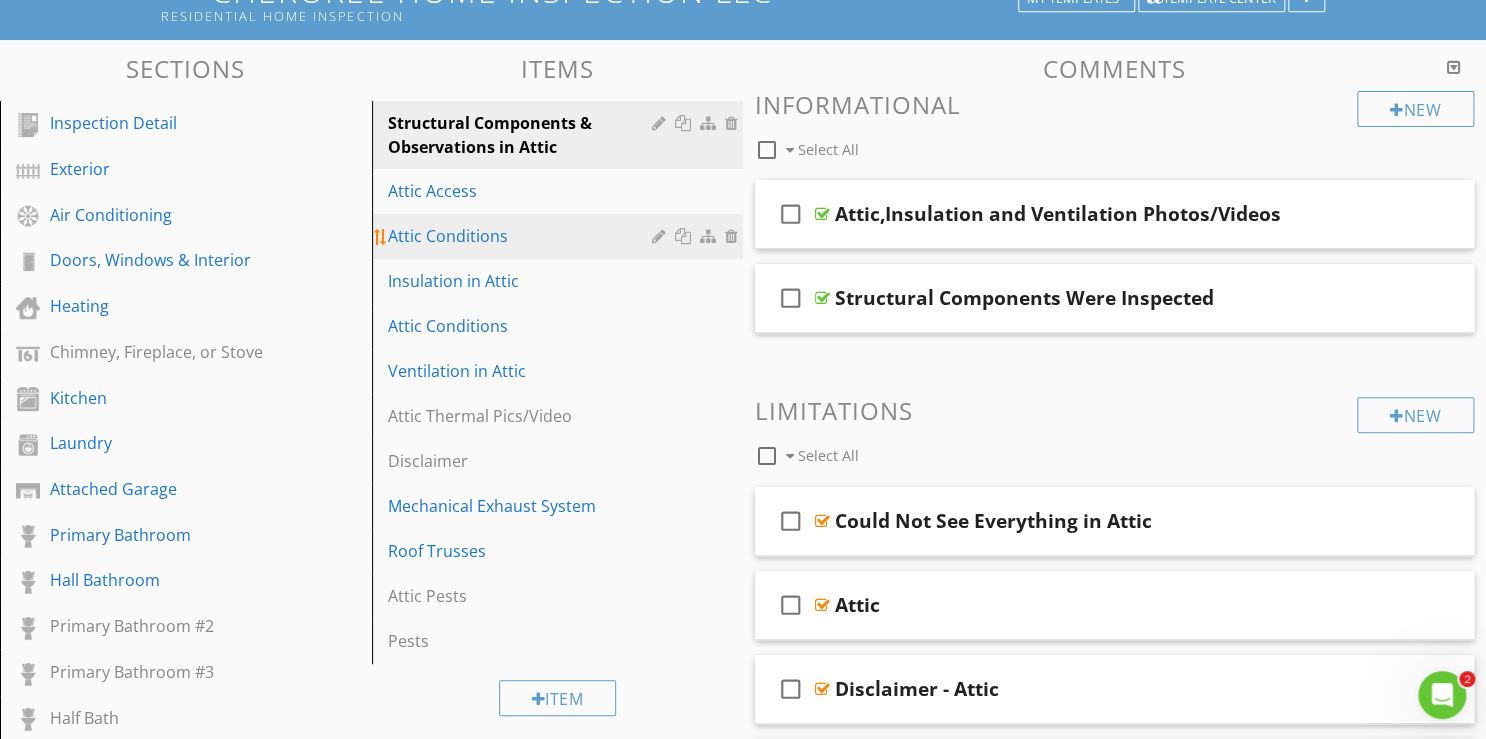 click at bounding box center (734, 236) 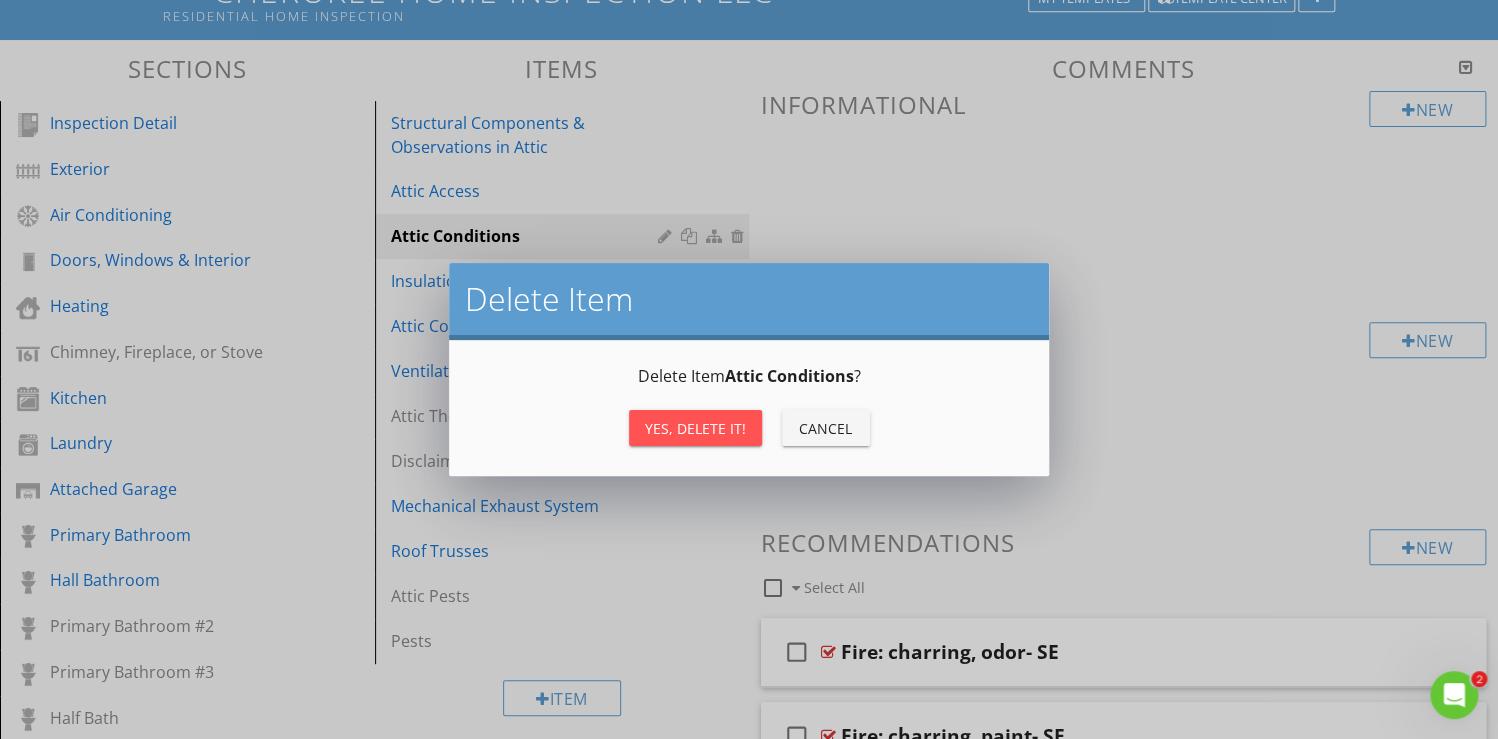 click on "Yes, Delete it!" at bounding box center [695, 428] 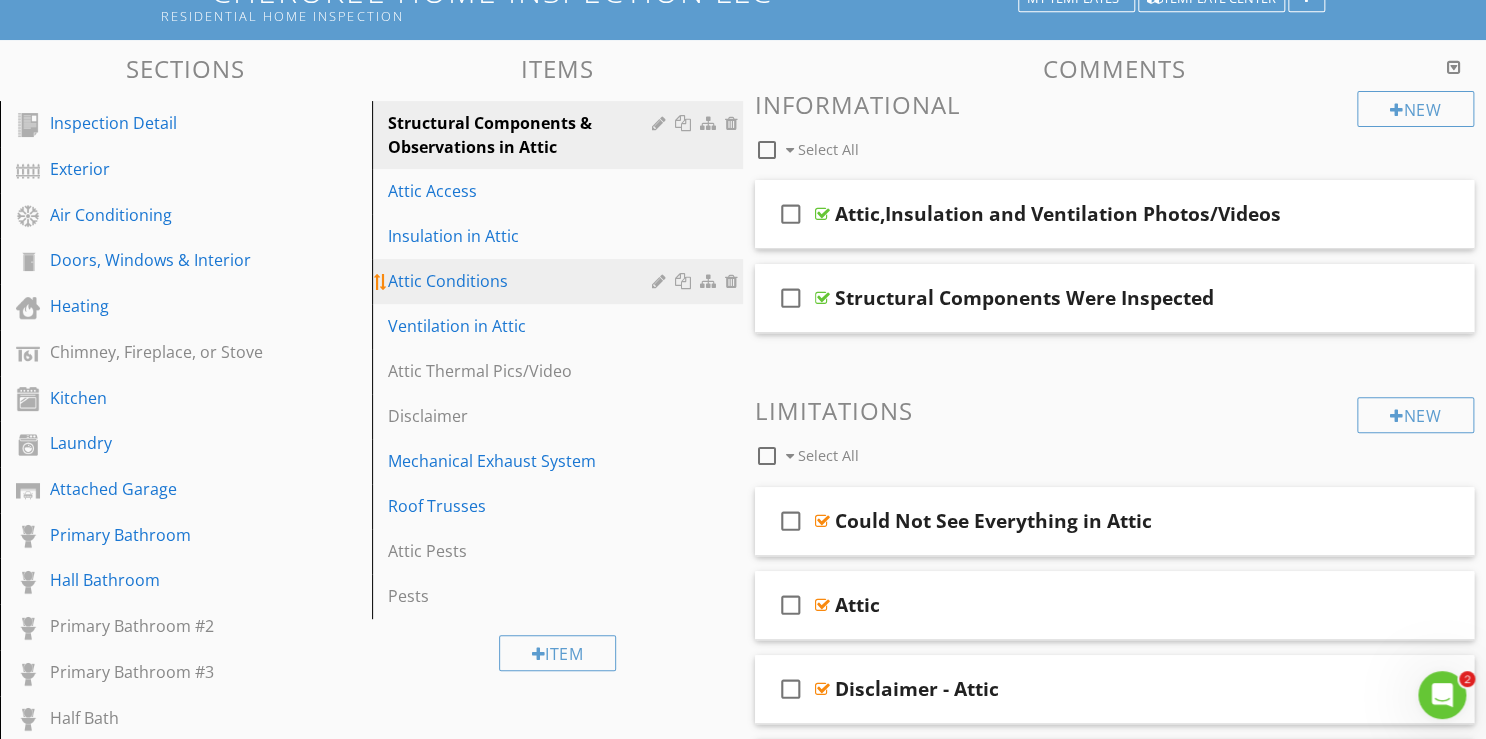 click on "Attic Conditions" at bounding box center [523, 281] 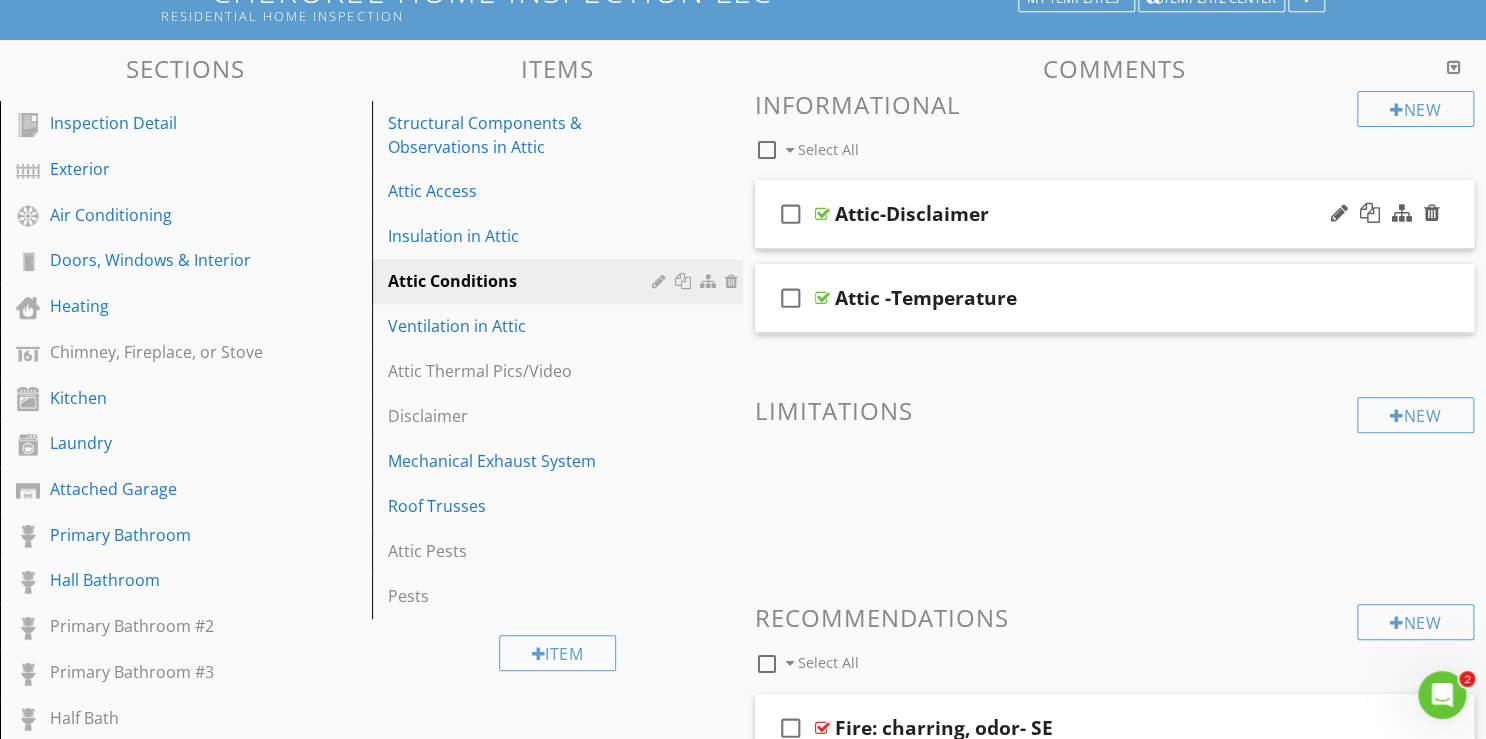 click on "Attic-Disclaimer" at bounding box center (1089, 214) 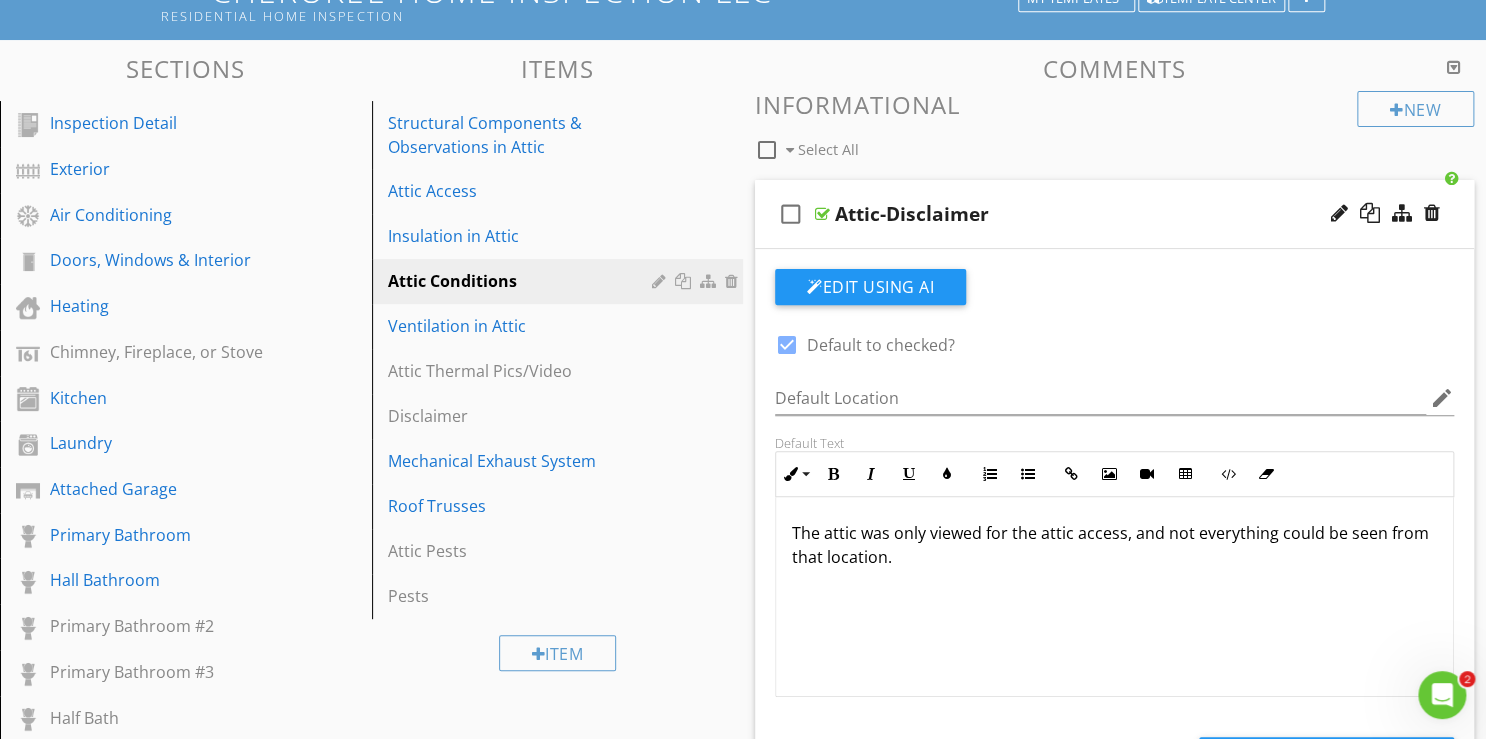 scroll, scrollTop: 0, scrollLeft: 0, axis: both 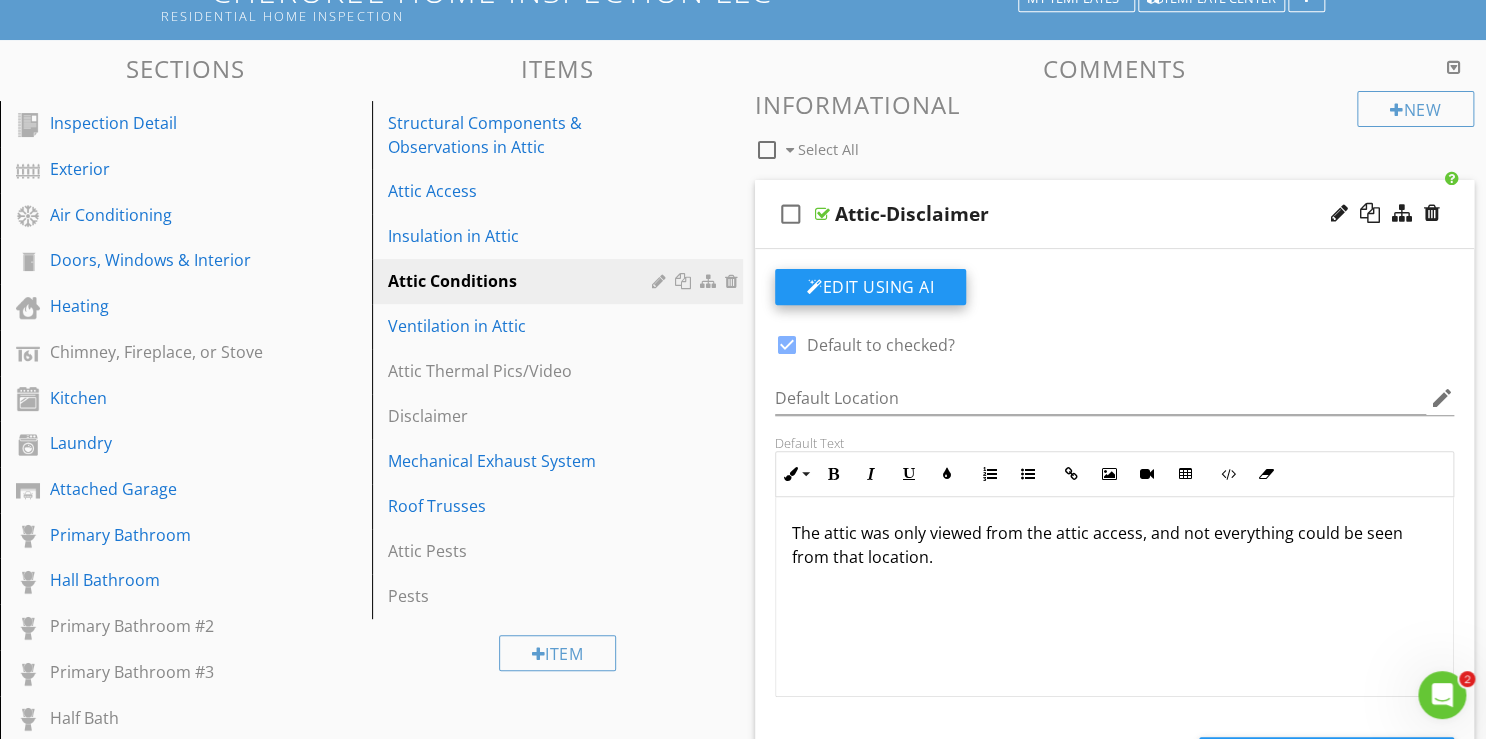 click on "Edit Using AI" at bounding box center [870, 287] 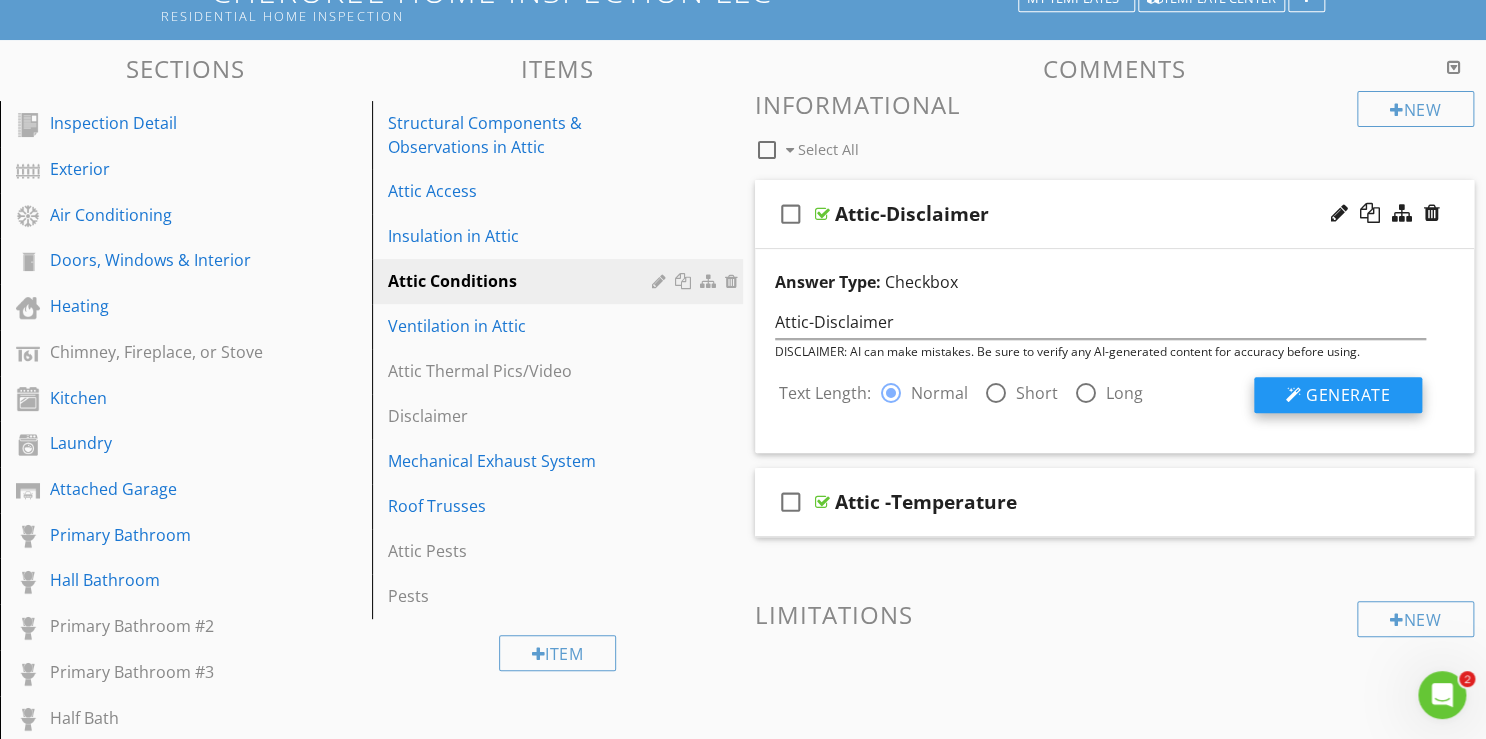 click on "Generate" at bounding box center (1348, 395) 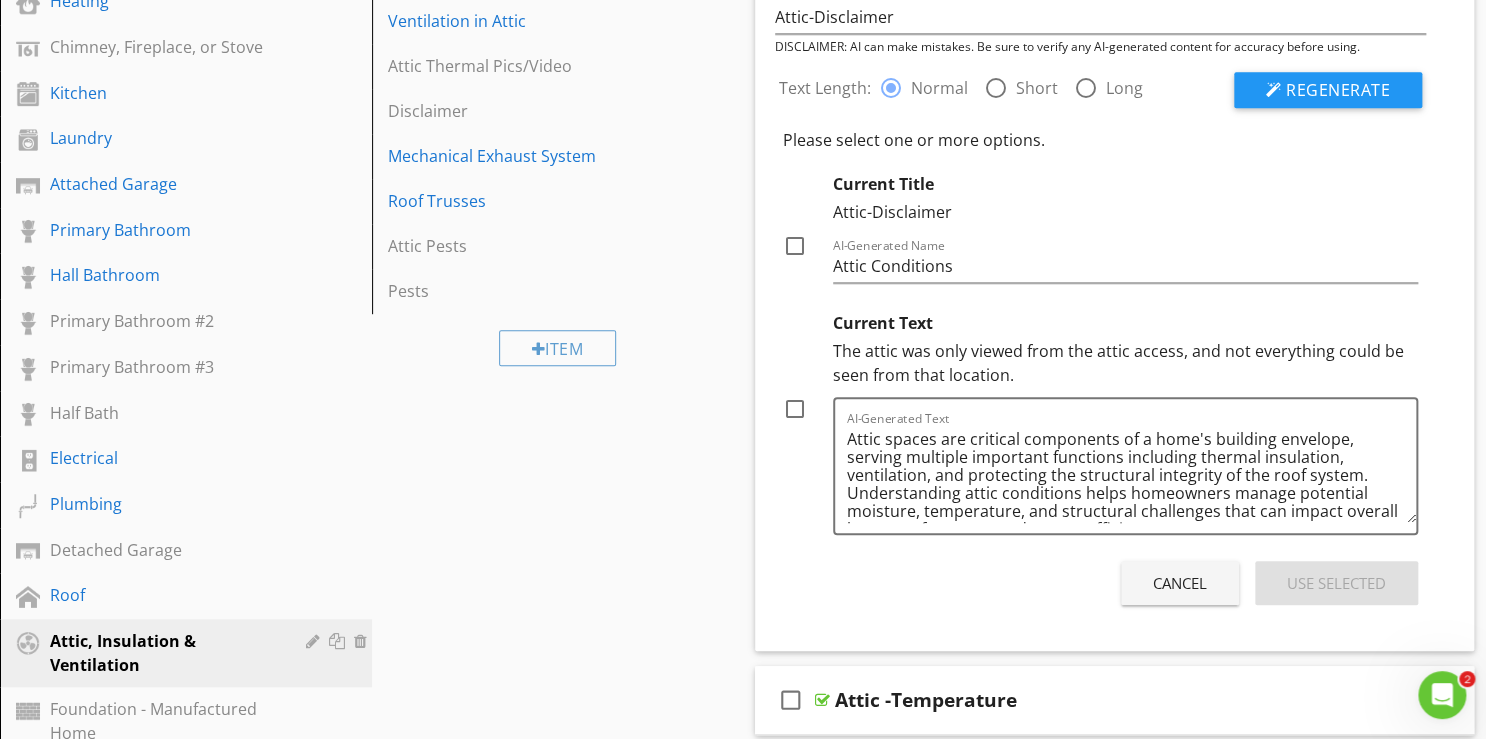 scroll, scrollTop: 480, scrollLeft: 0, axis: vertical 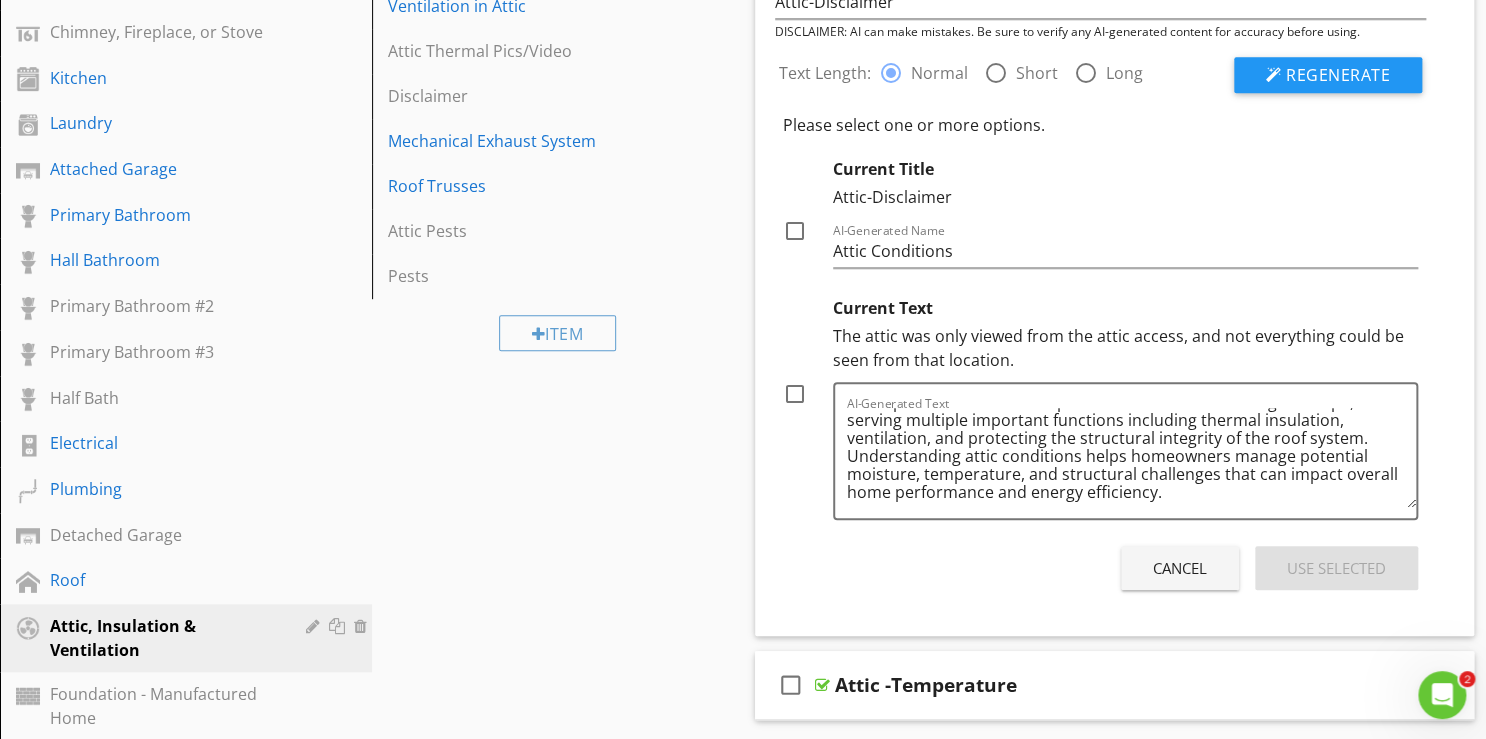 click at bounding box center (795, 231) 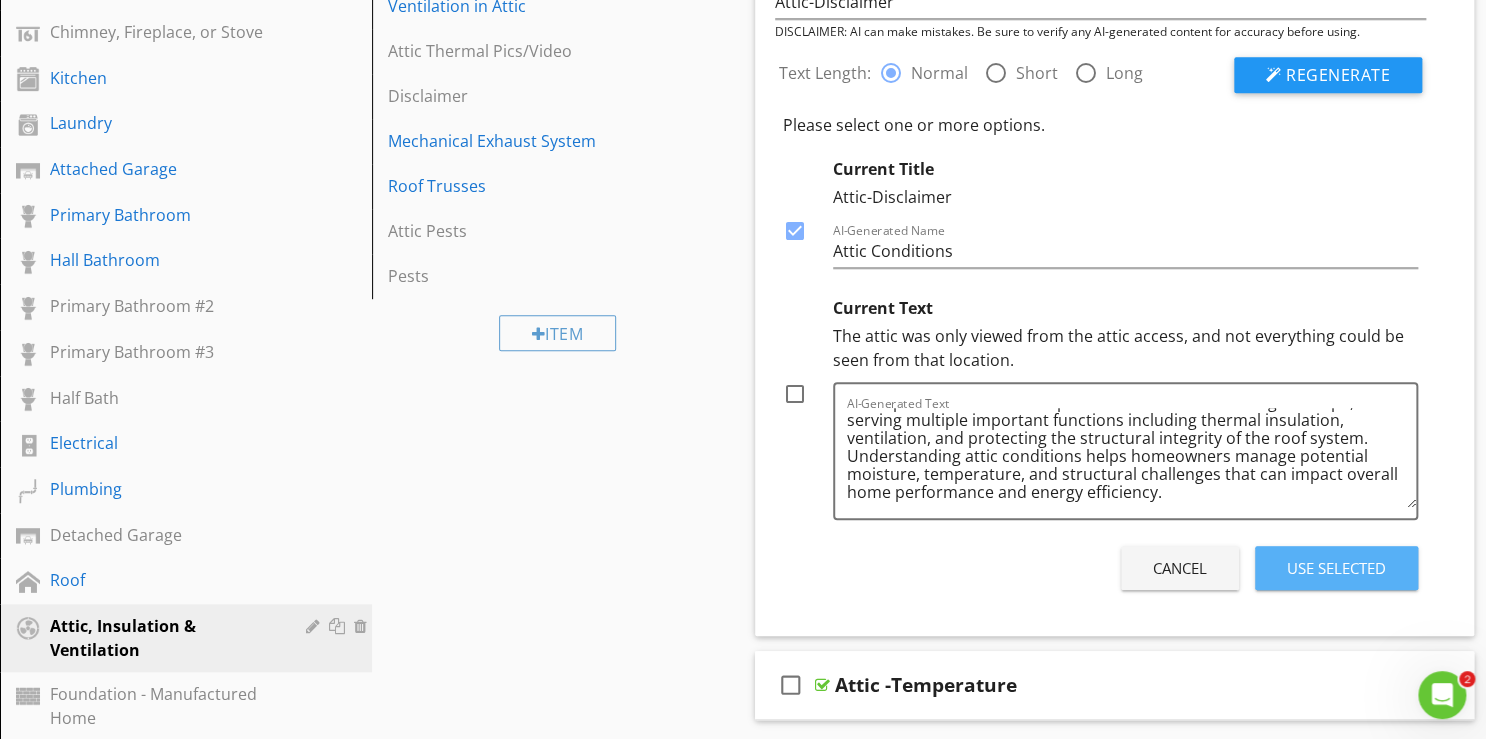 click on "Use Selected" at bounding box center [1336, 568] 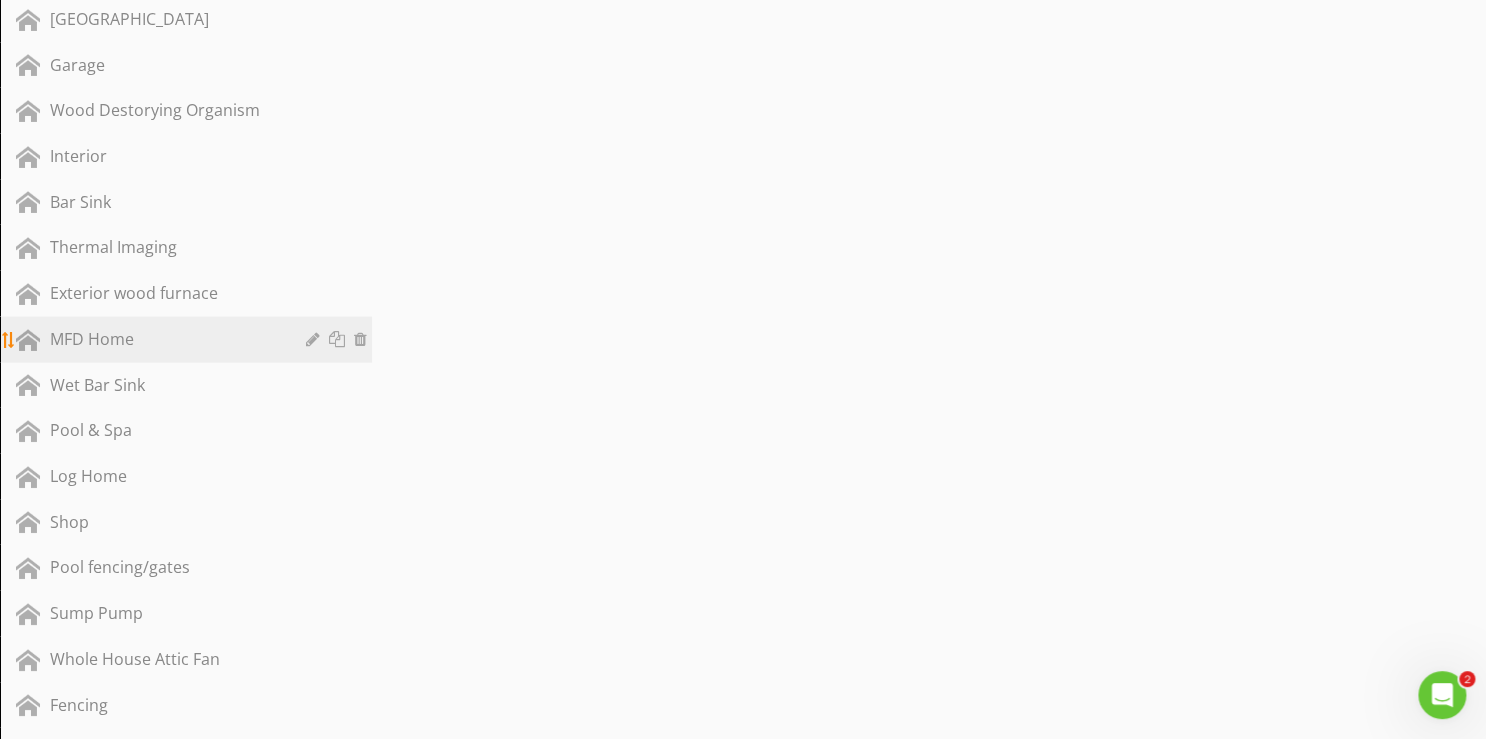 scroll, scrollTop: 1914, scrollLeft: 0, axis: vertical 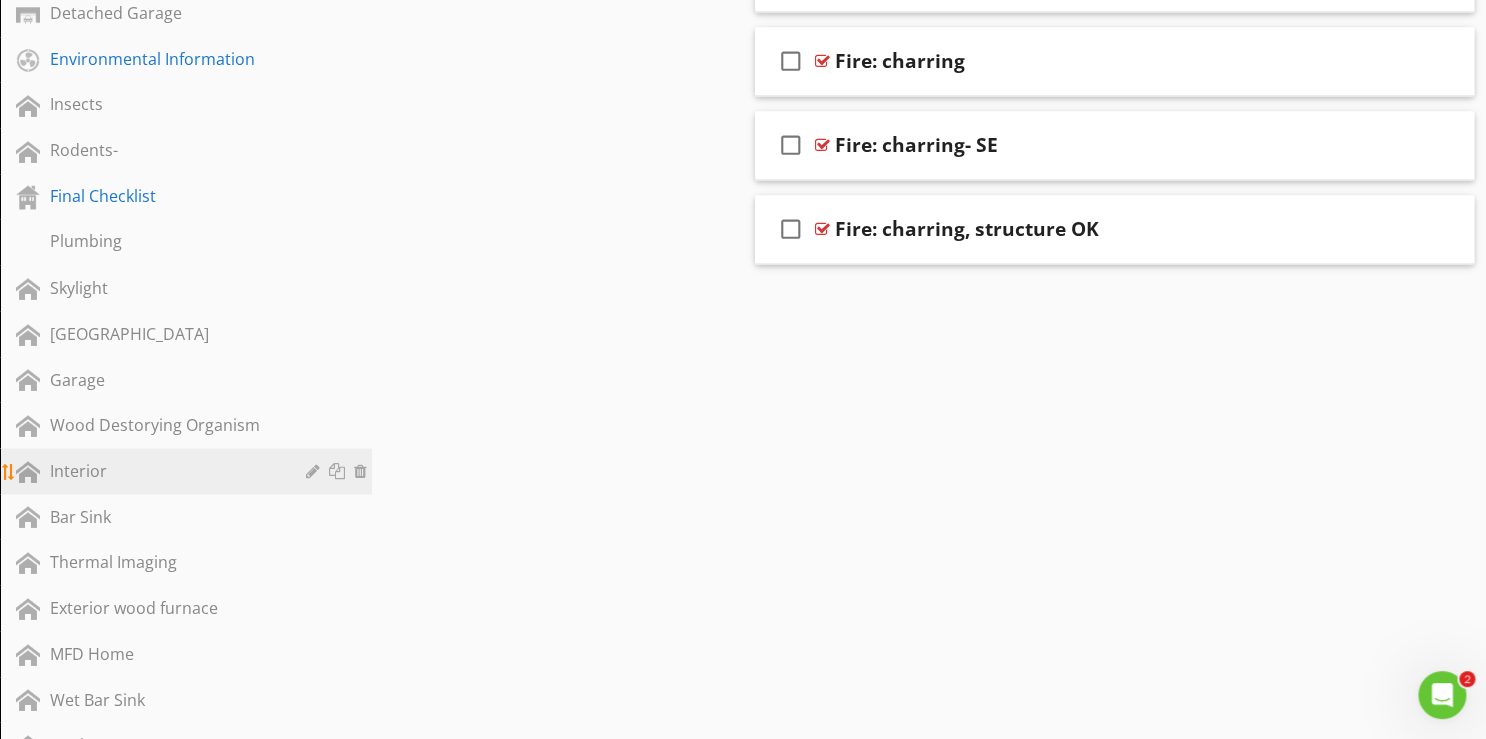 click on "Interior" at bounding box center [163, 470] 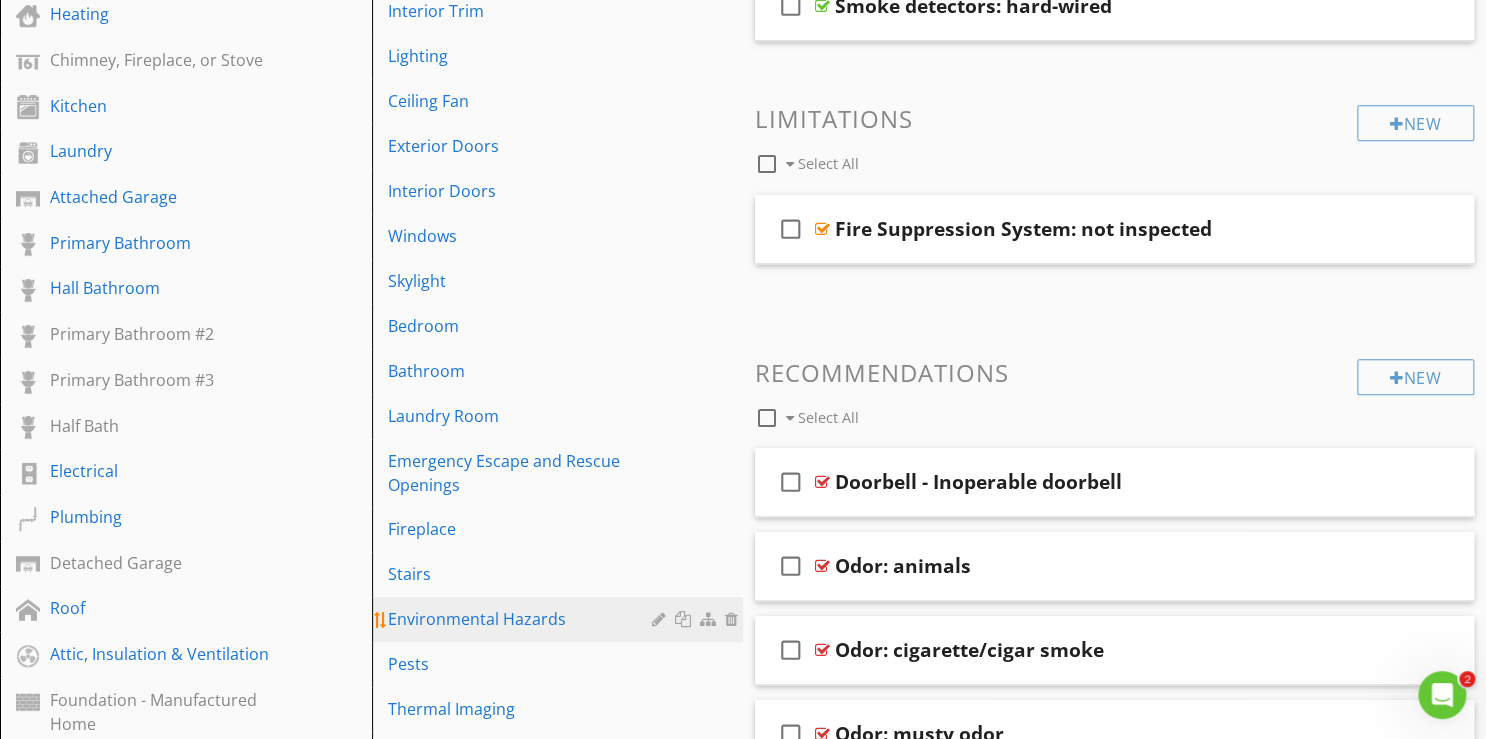 scroll, scrollTop: 452, scrollLeft: 0, axis: vertical 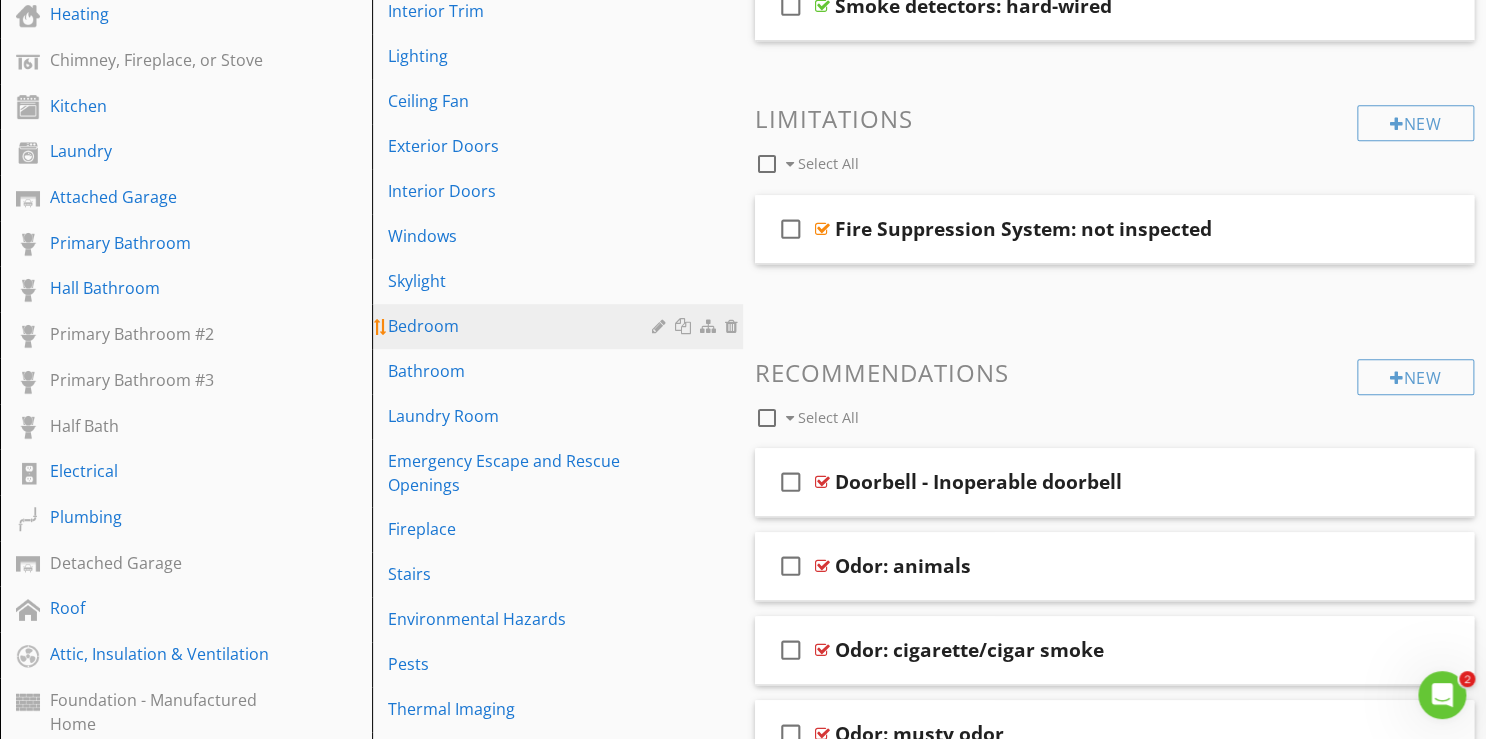 click on "Bedroom" at bounding box center [523, 326] 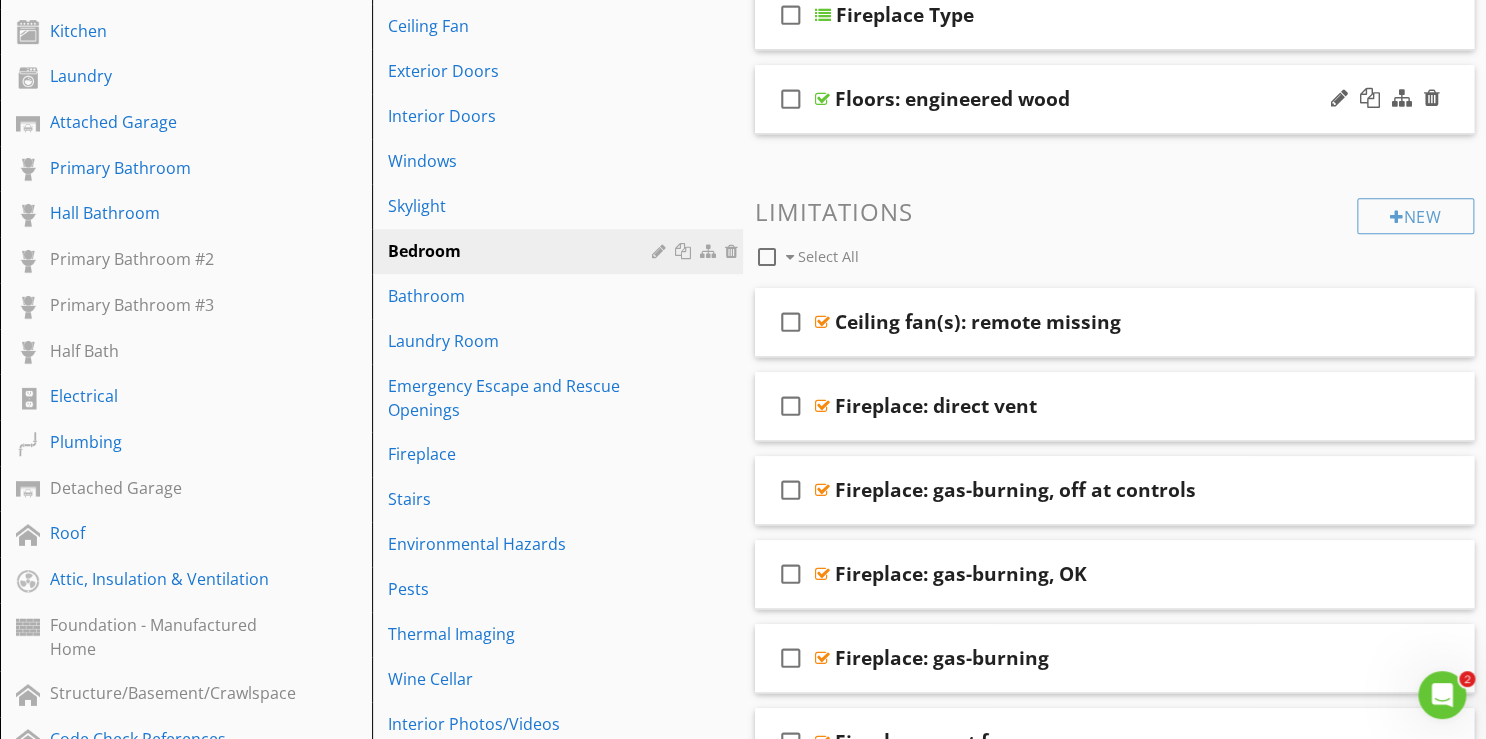 scroll, scrollTop: 452, scrollLeft: 0, axis: vertical 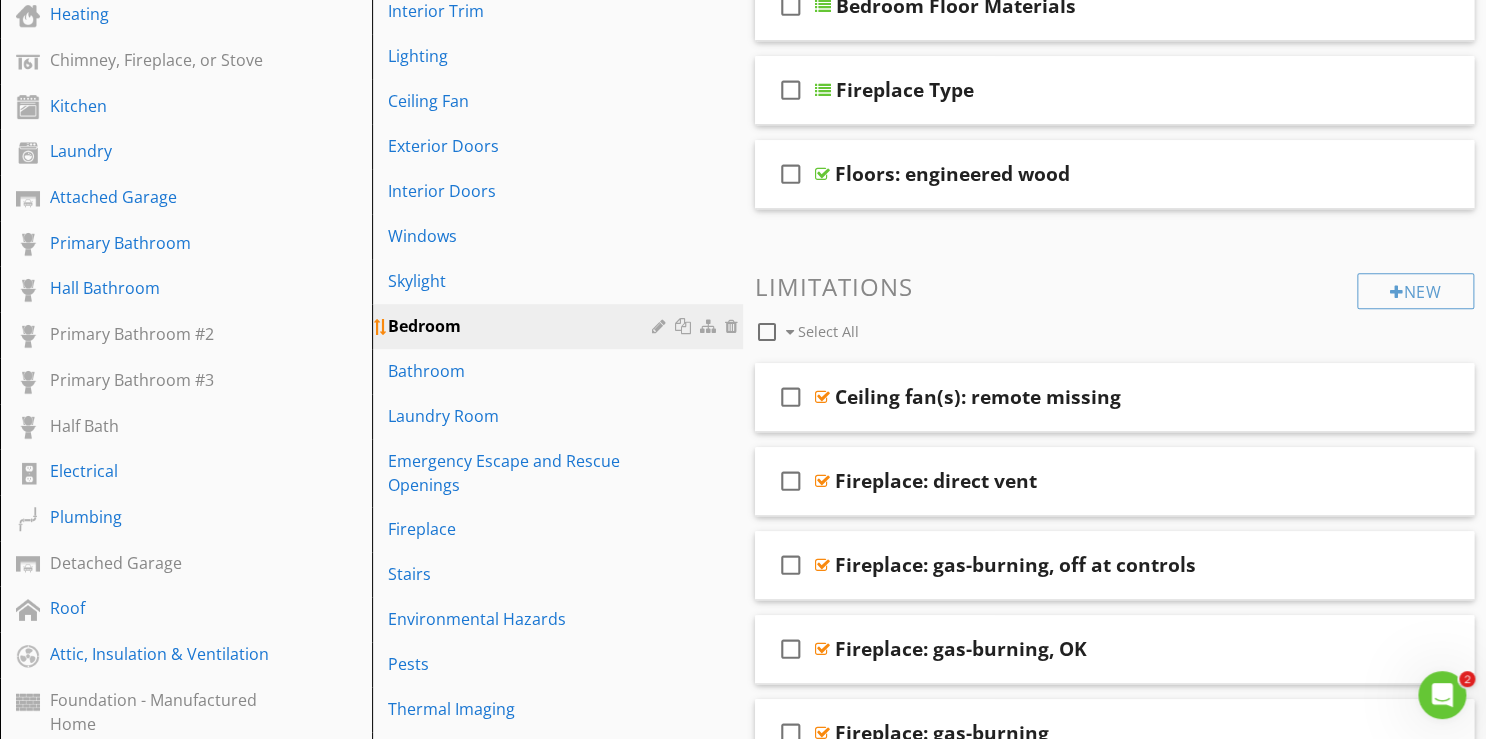 click at bounding box center [685, 326] 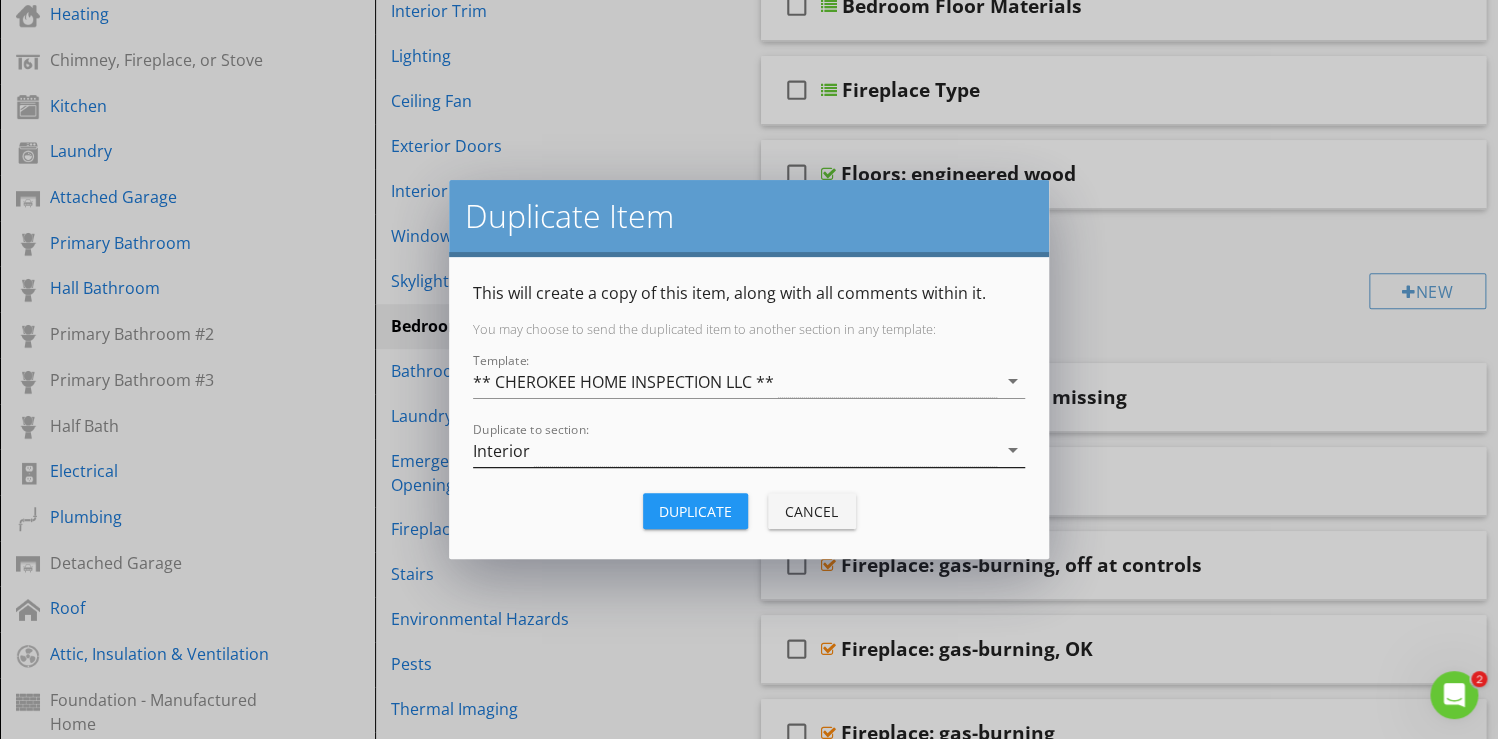 click on "arrow_drop_down" at bounding box center [1013, 450] 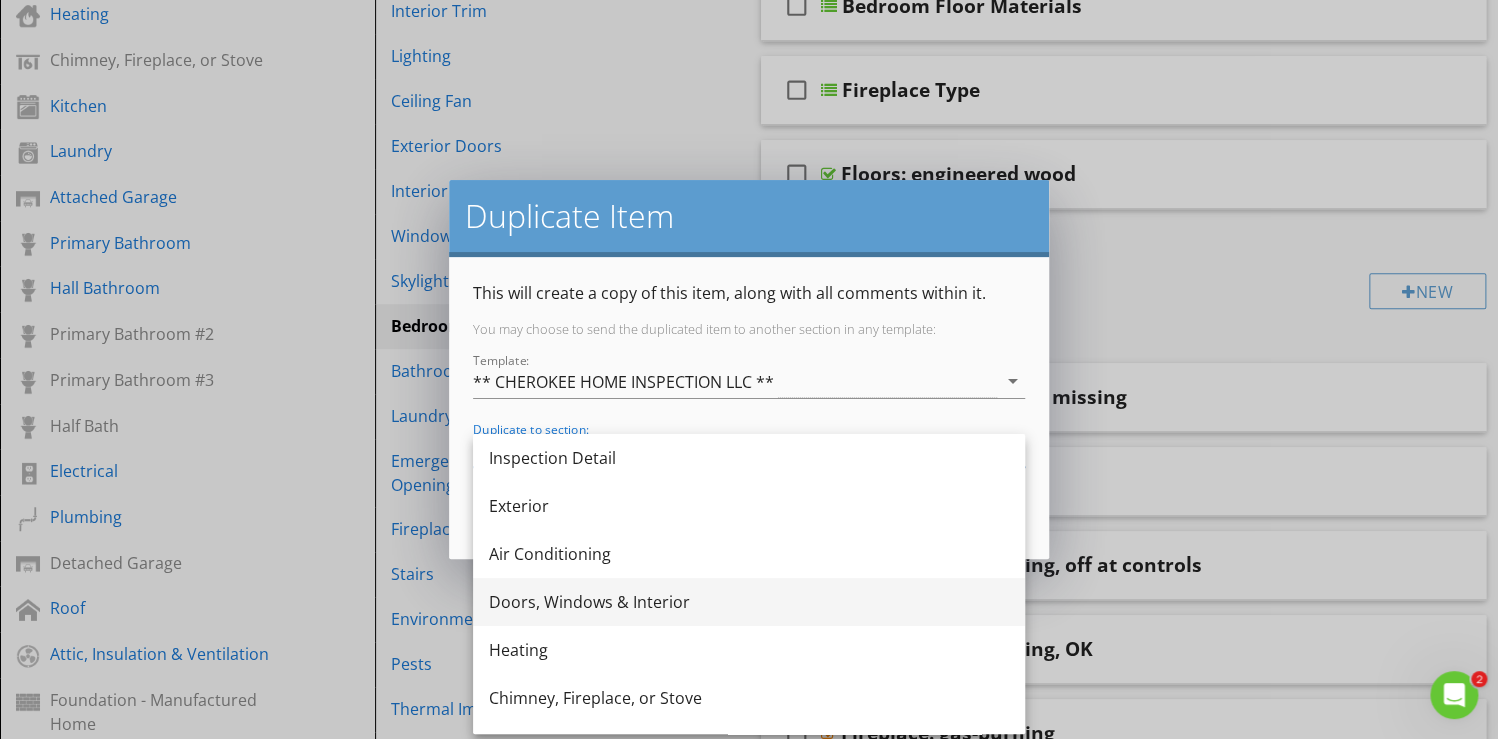 click on "Doors, Windows & Interior" at bounding box center (749, 602) 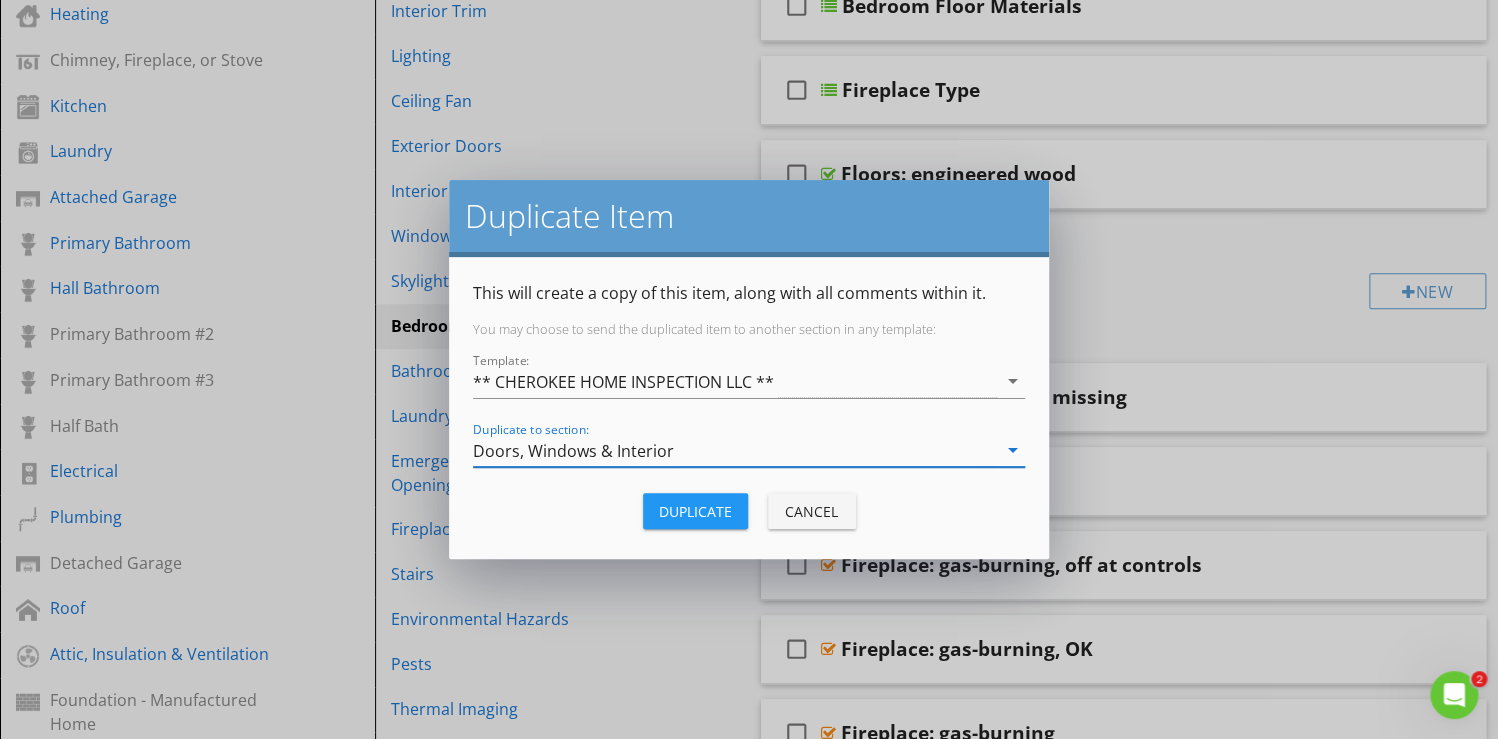 click on "Duplicate" at bounding box center (695, 511) 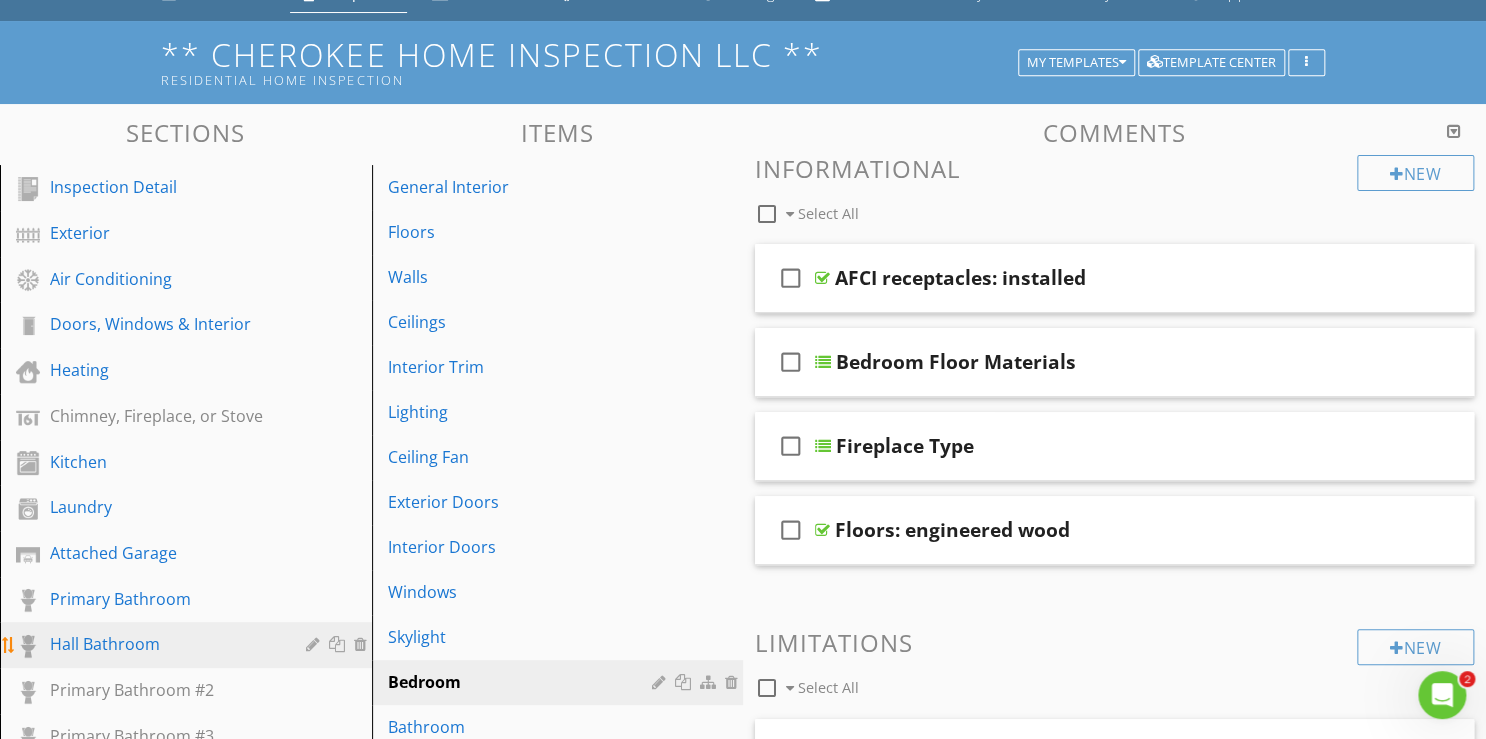 scroll, scrollTop: 52, scrollLeft: 0, axis: vertical 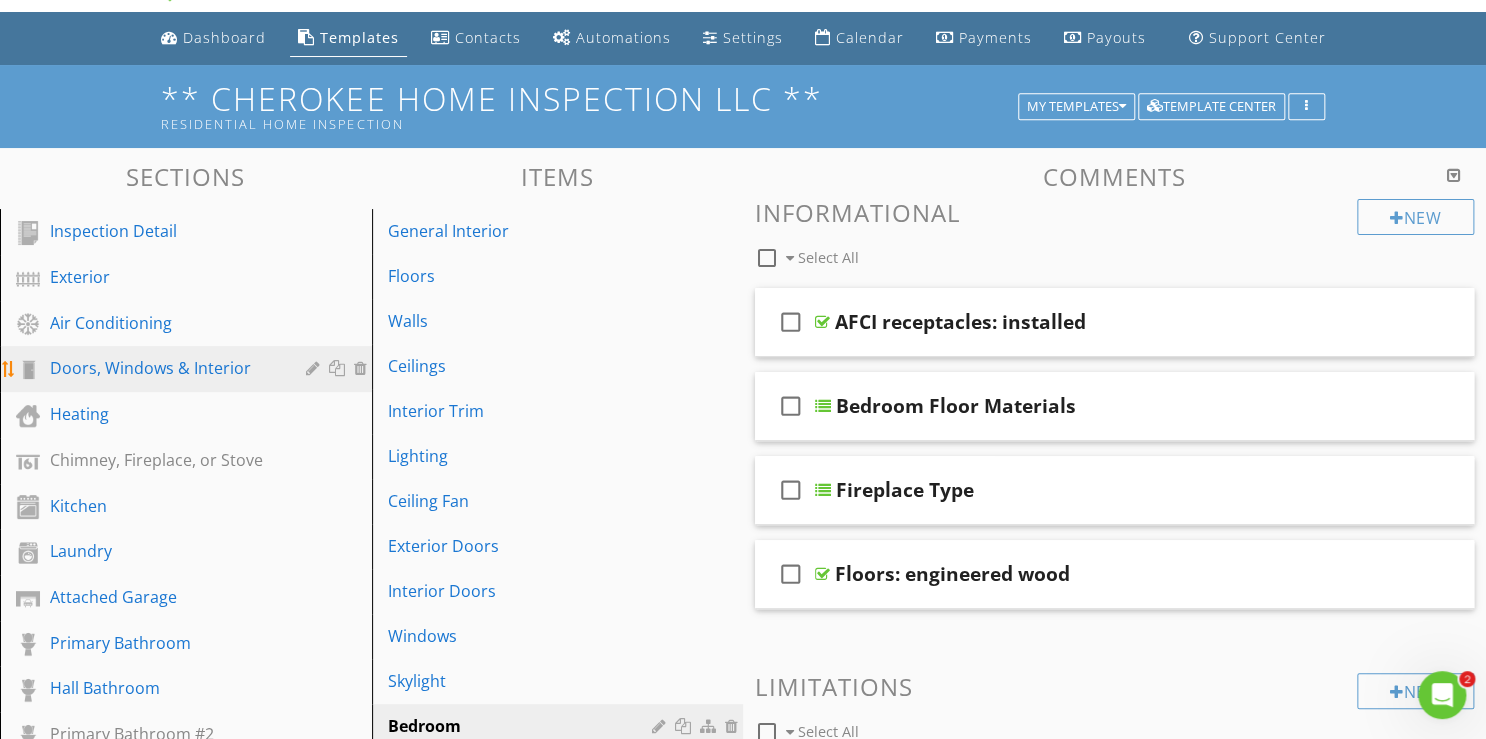 click on "Doors, Windows & Interior" at bounding box center (163, 368) 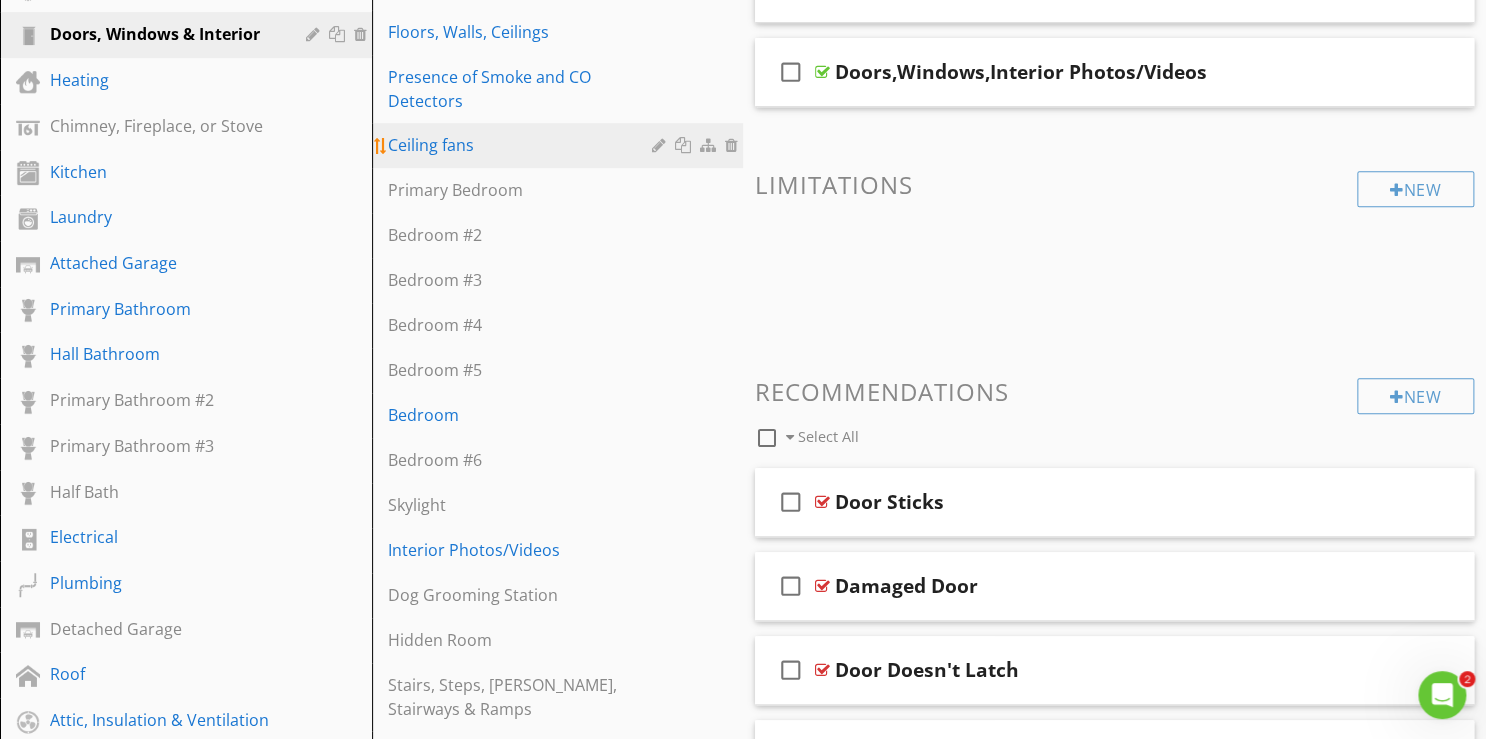 scroll, scrollTop: 372, scrollLeft: 0, axis: vertical 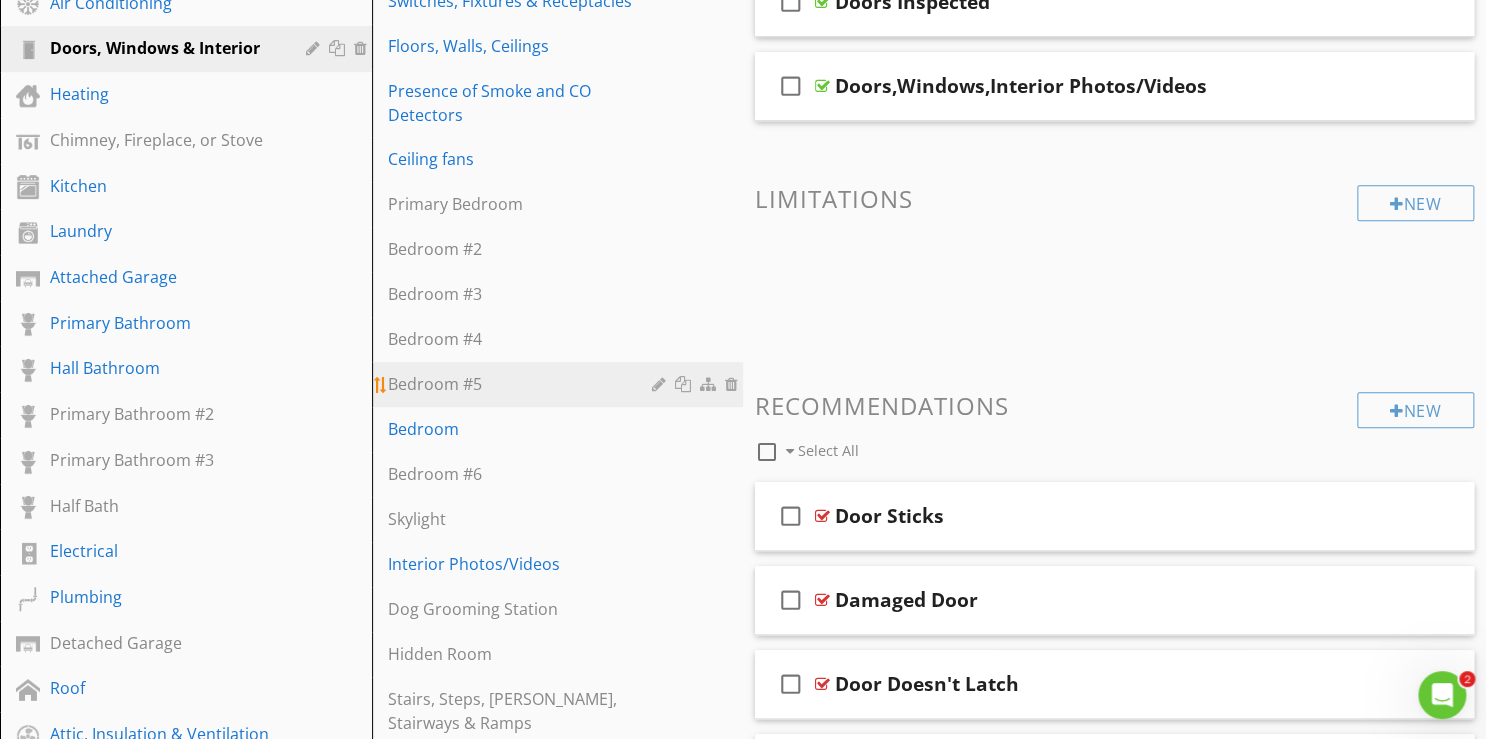 click on "Bedroom #5" at bounding box center (523, 384) 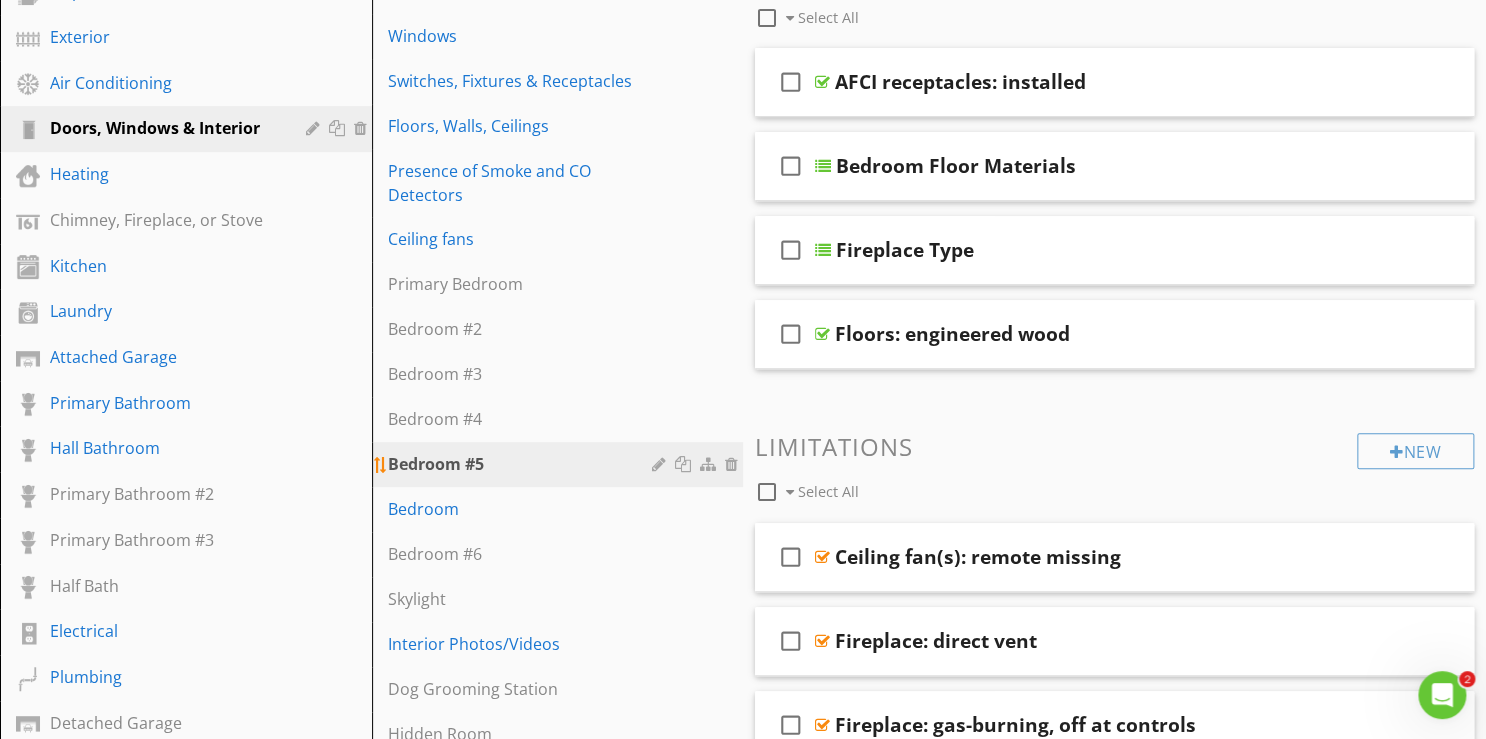 scroll, scrollTop: 212, scrollLeft: 0, axis: vertical 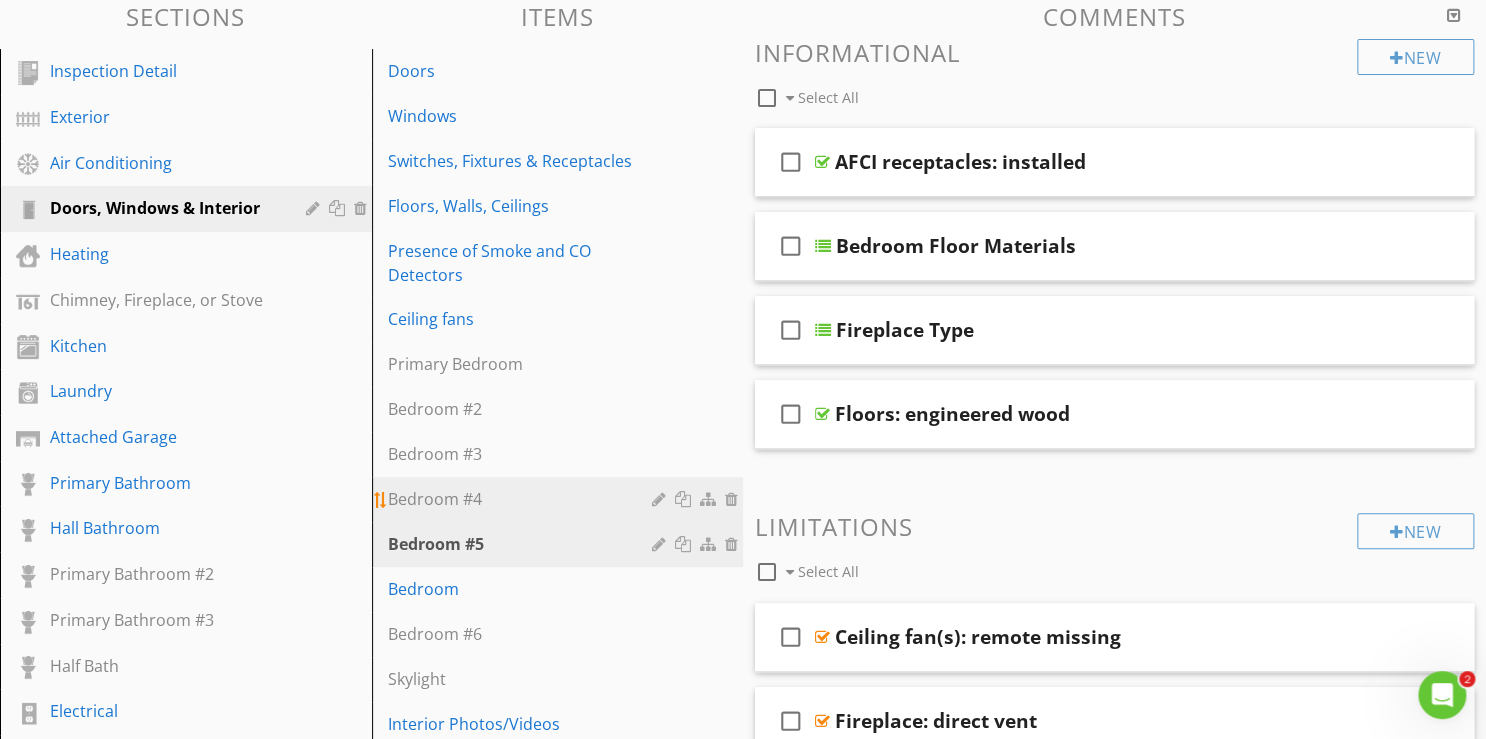 click on "Bedroom #4" at bounding box center [523, 499] 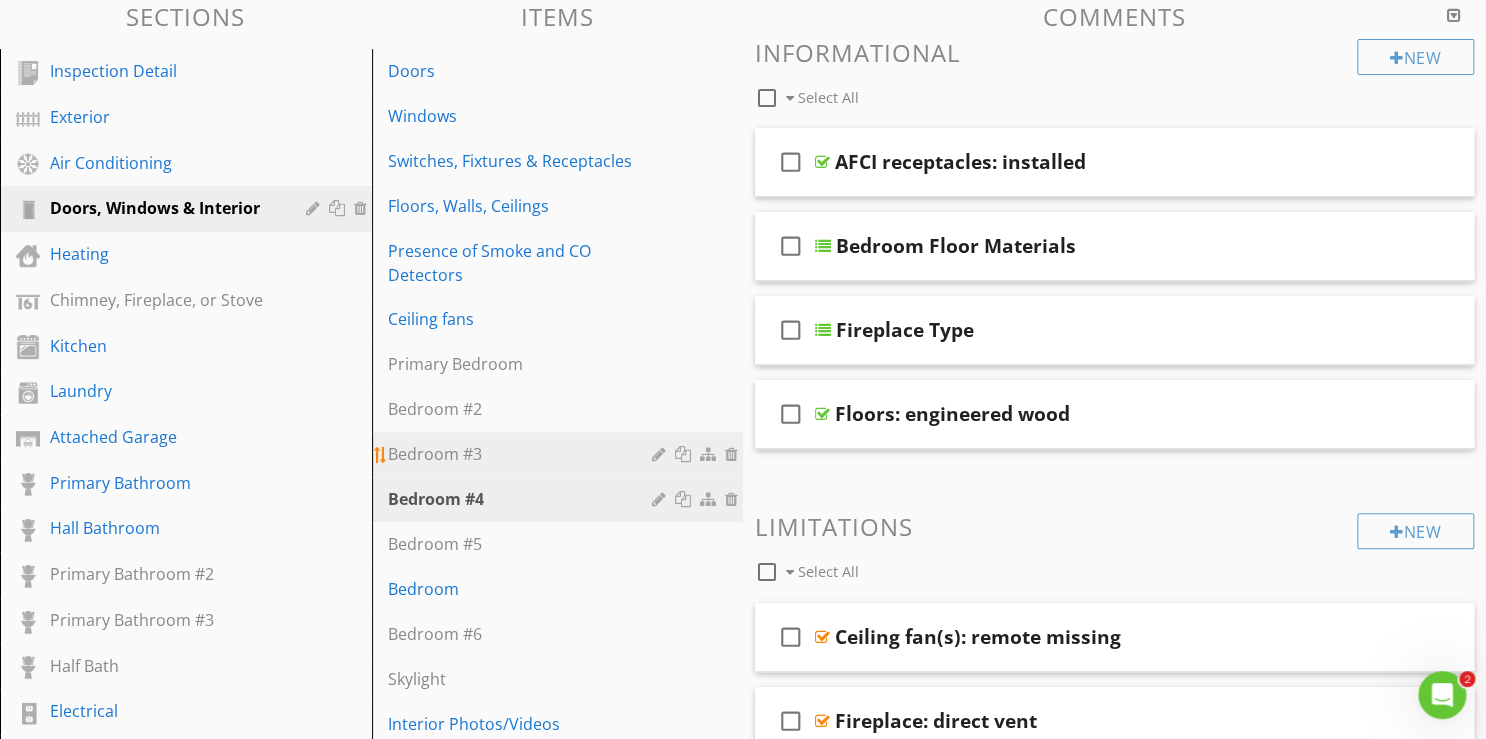 click on "Bedroom #3" at bounding box center (523, 454) 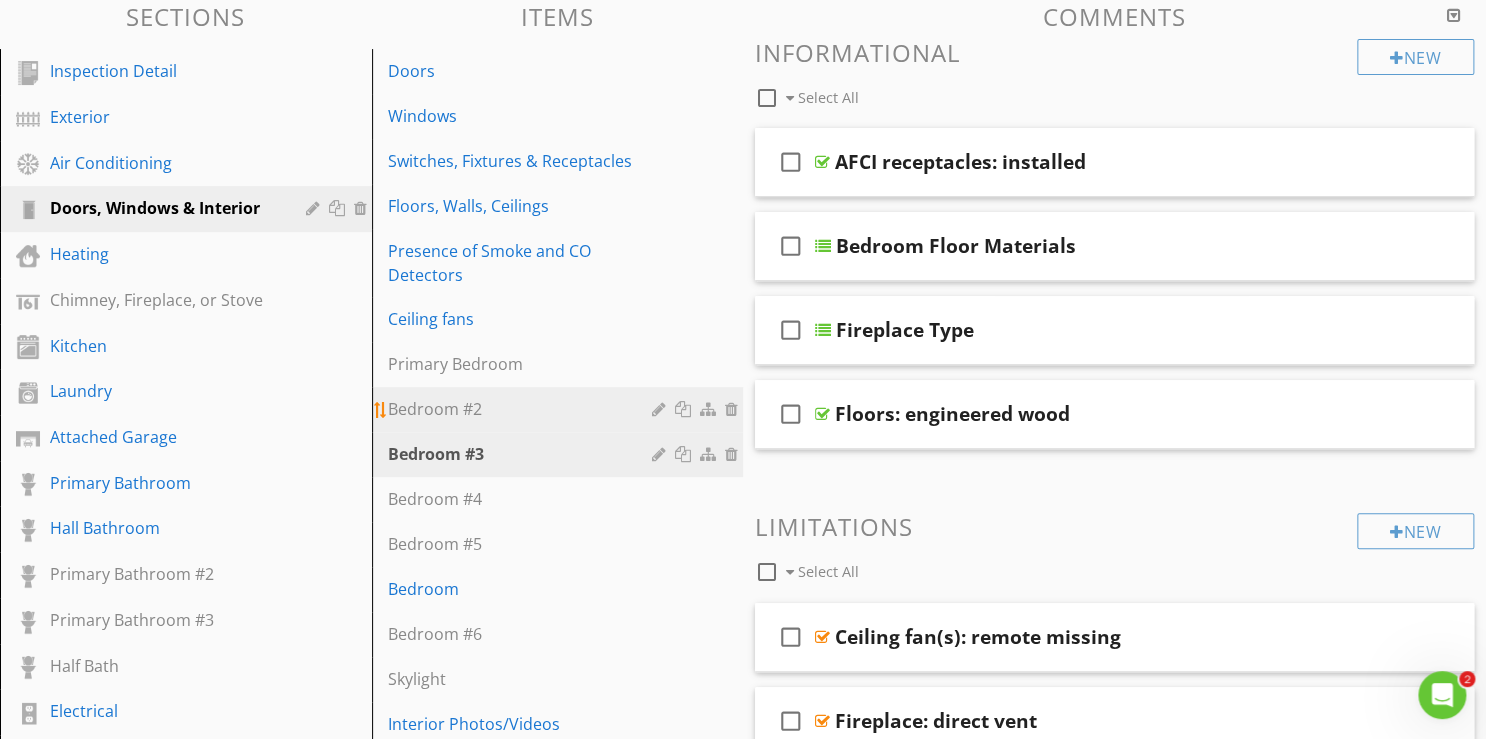 click on "Bedroom #2" at bounding box center [523, 409] 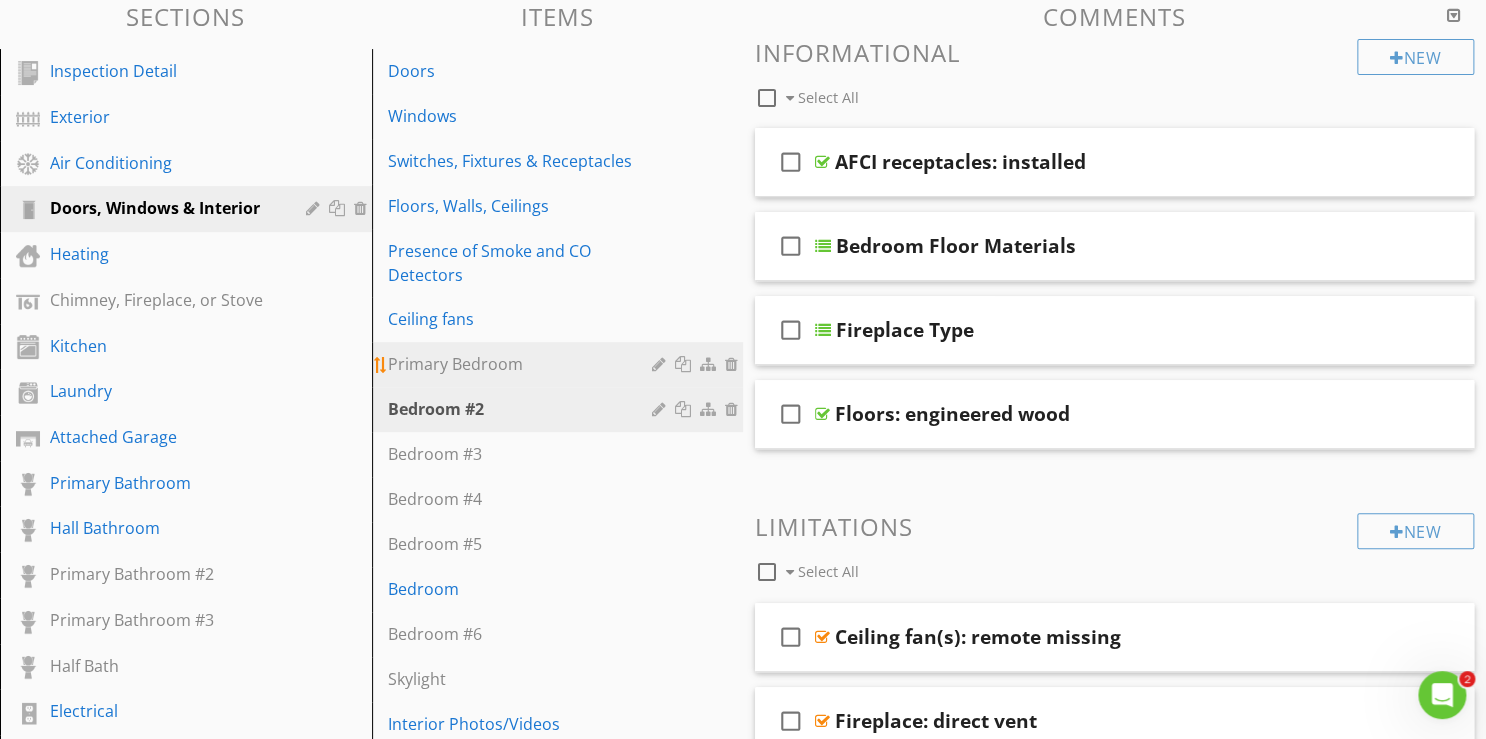 click on "Primary Bedroom" at bounding box center [523, 364] 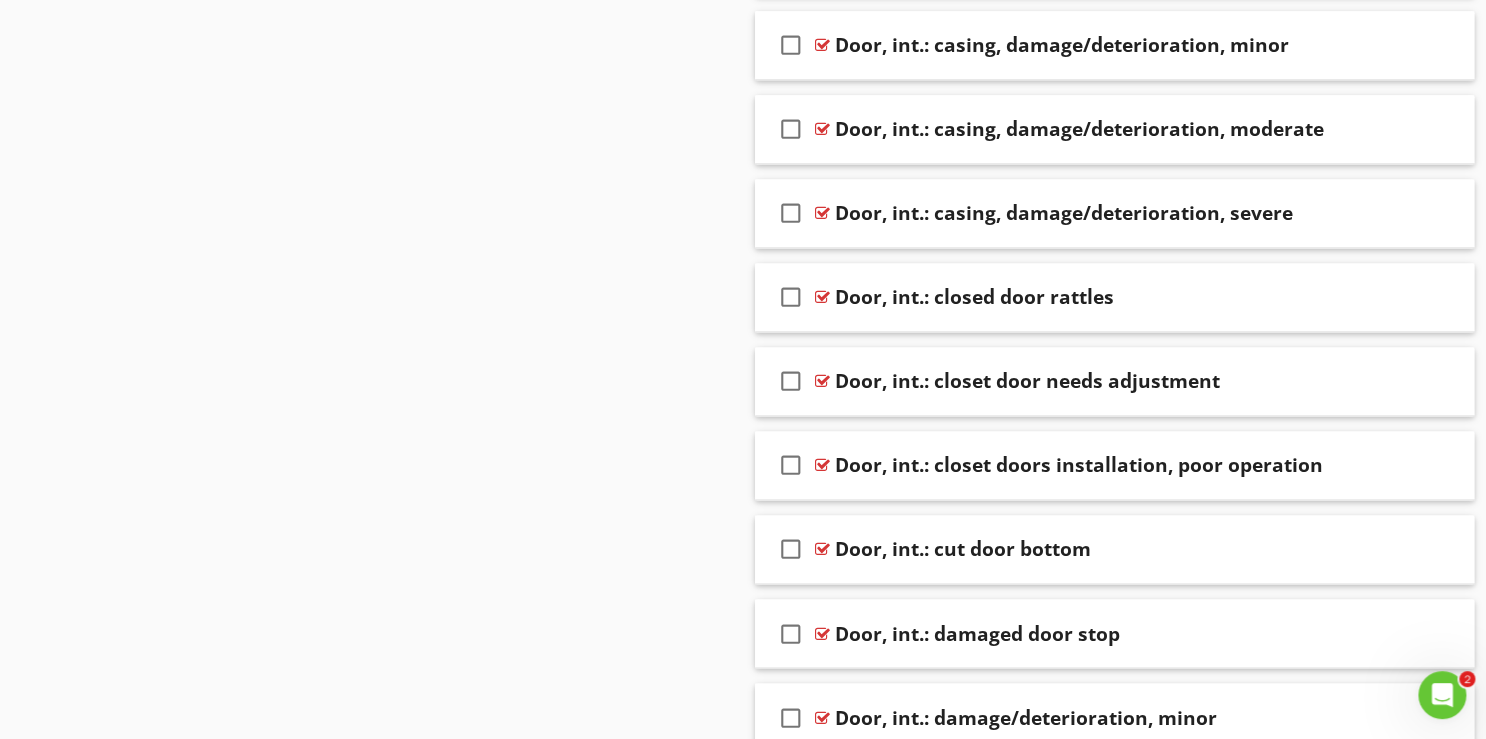 scroll, scrollTop: 5012, scrollLeft: 0, axis: vertical 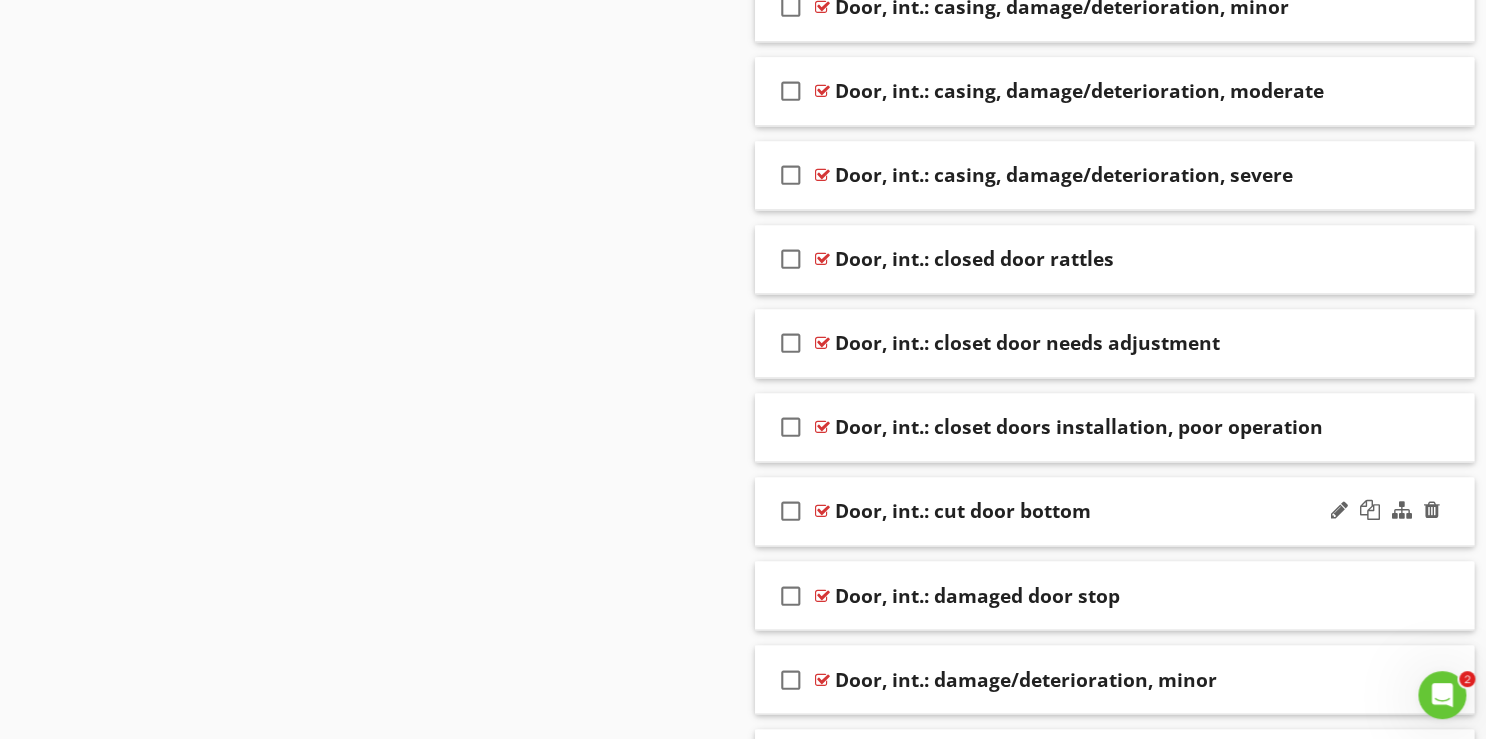 click on "Door, int.: cut door bottom" at bounding box center (1089, 511) 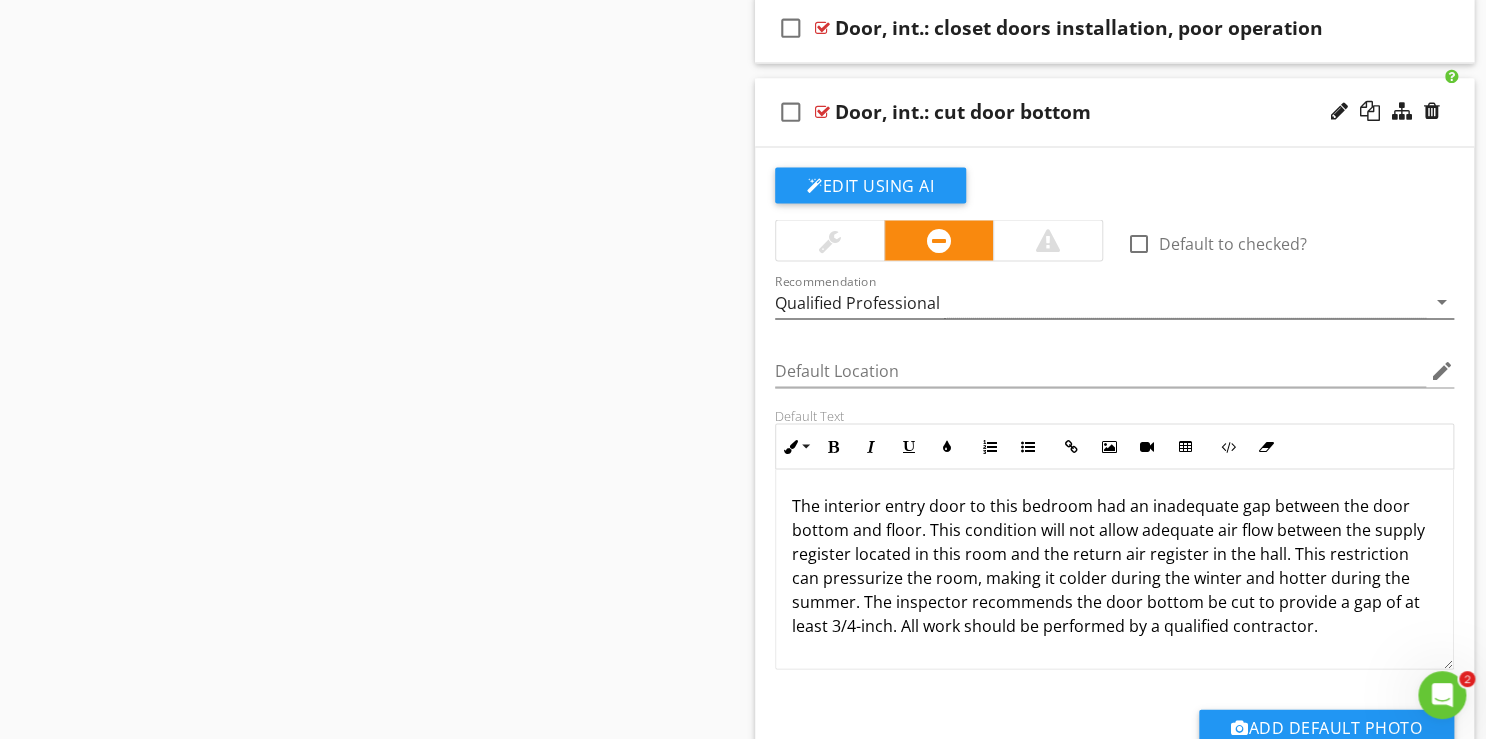 scroll, scrollTop: 5412, scrollLeft: 0, axis: vertical 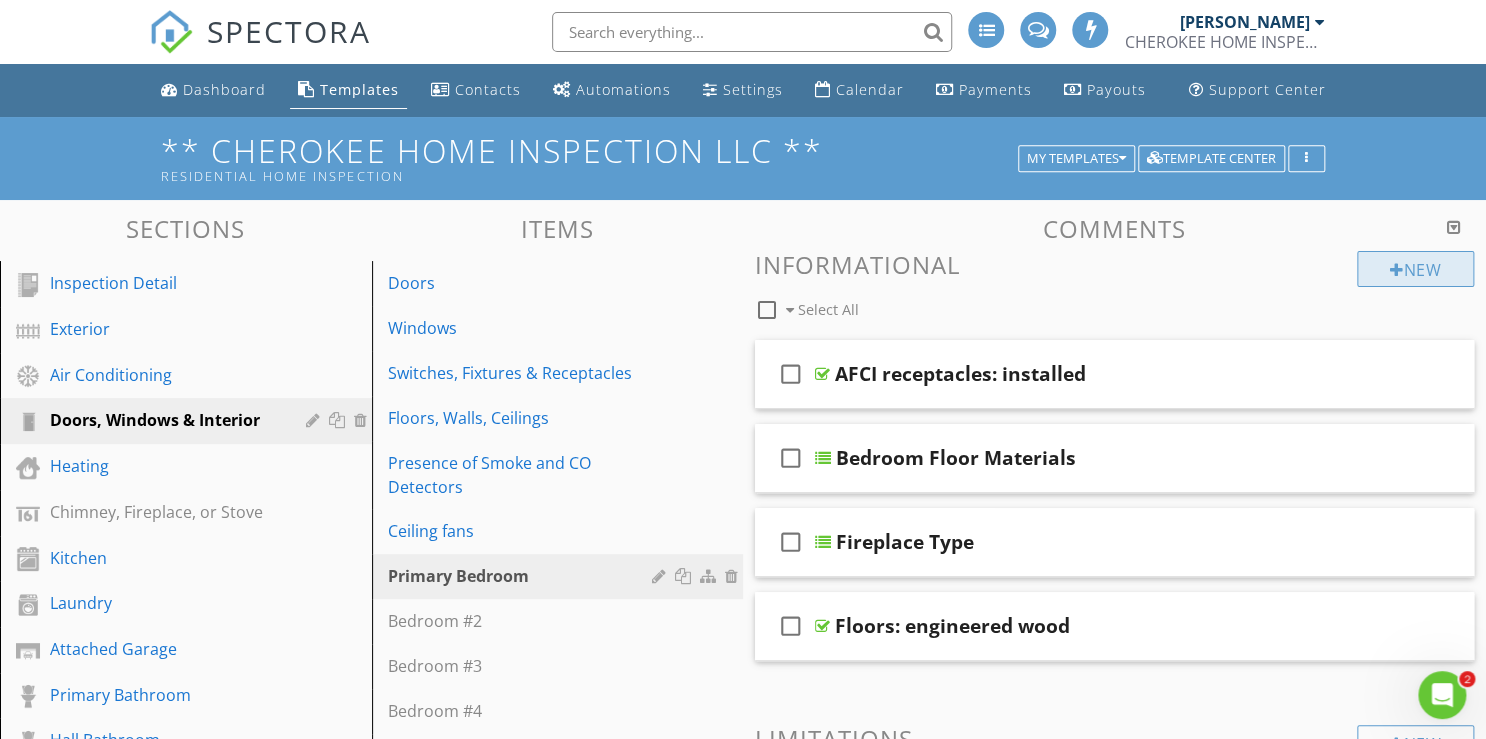 click on "New" at bounding box center [1415, 269] 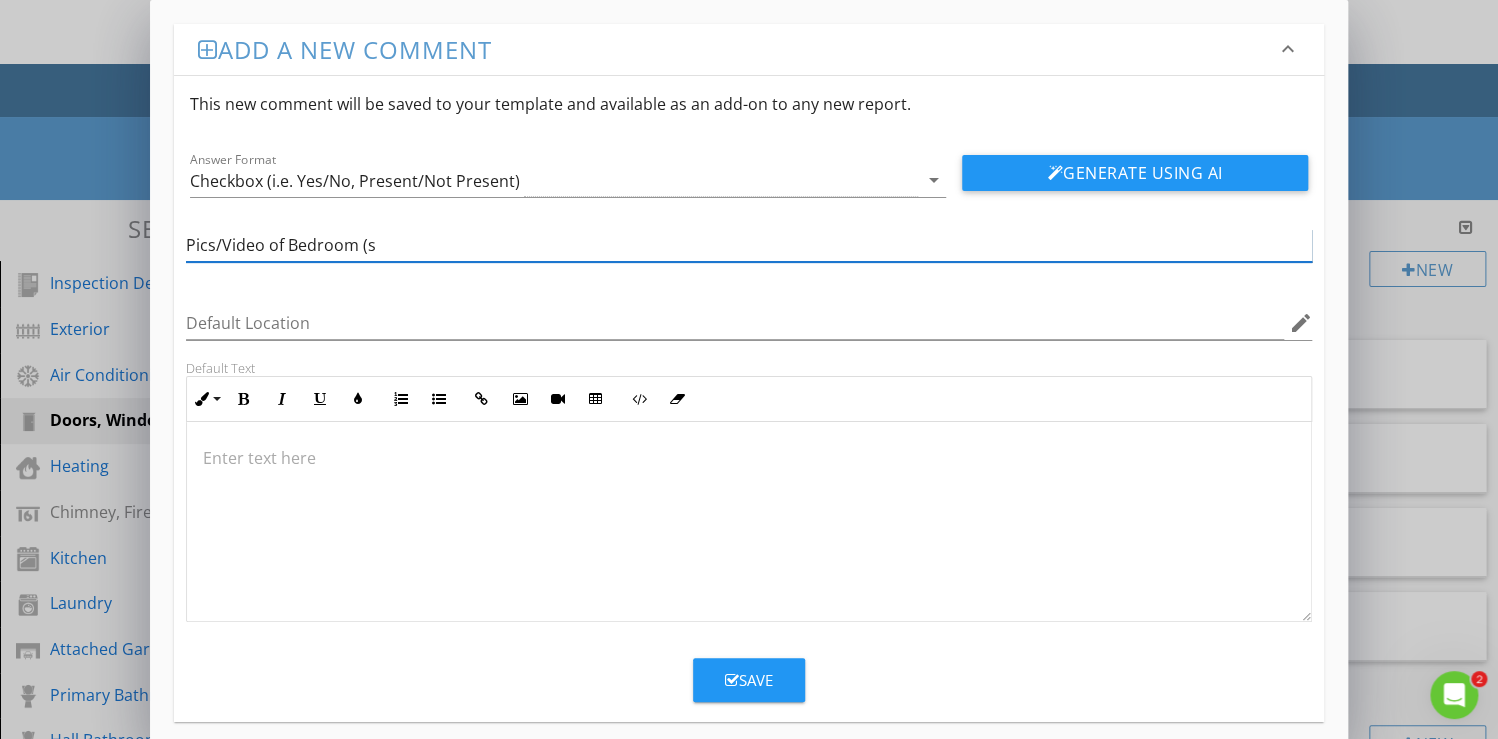 type on "Pics/Video of Bedroom (s)" 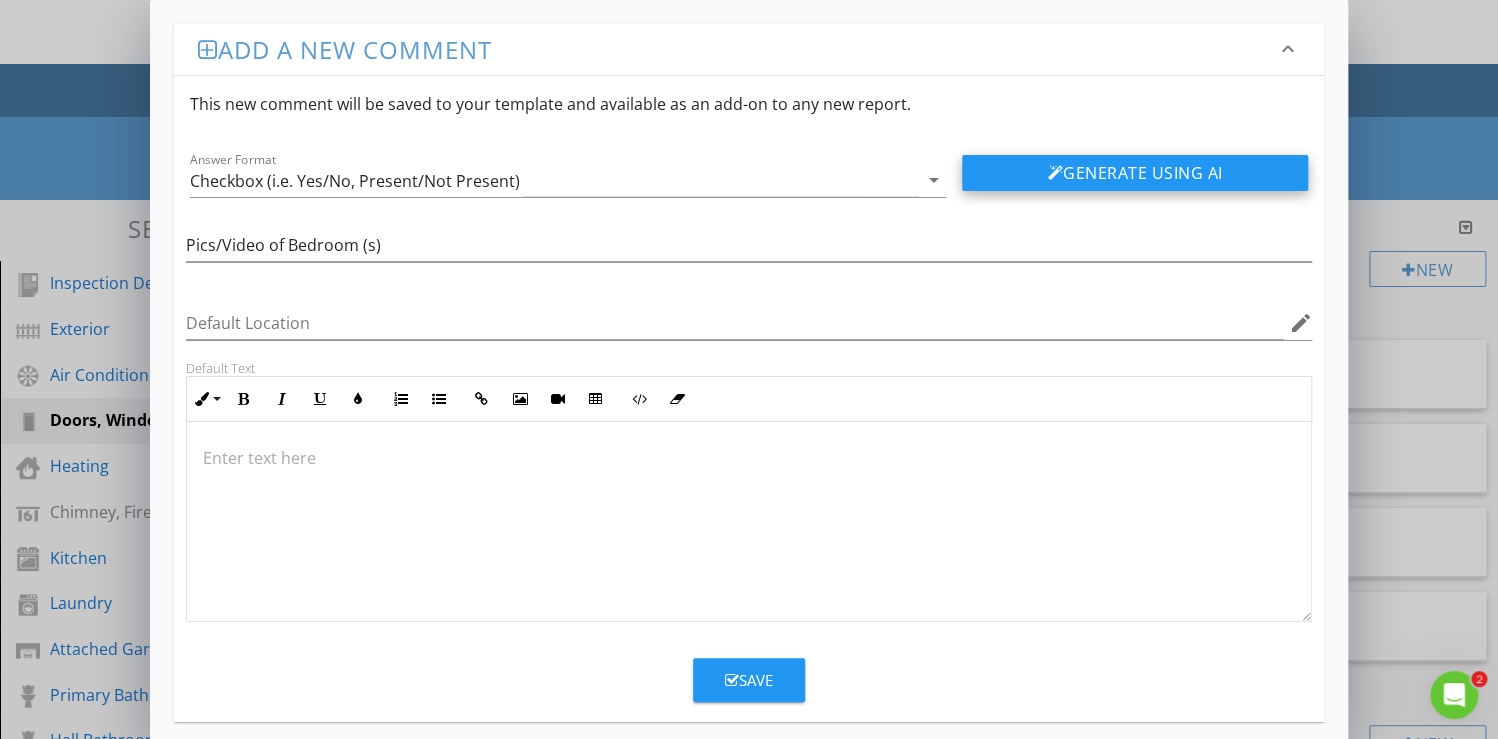 click on "Generate Using AI" at bounding box center [1135, 173] 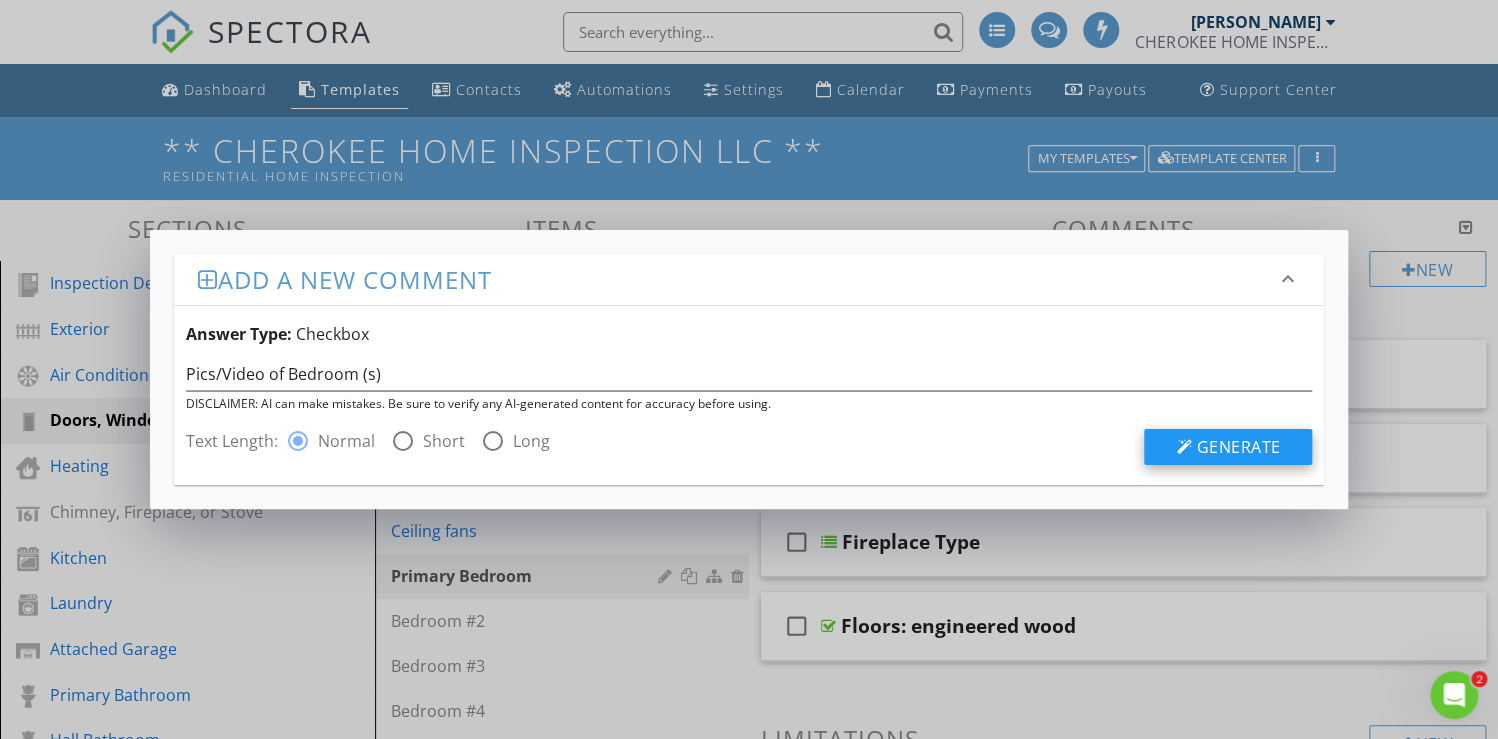 click on "Generate" at bounding box center [1238, 447] 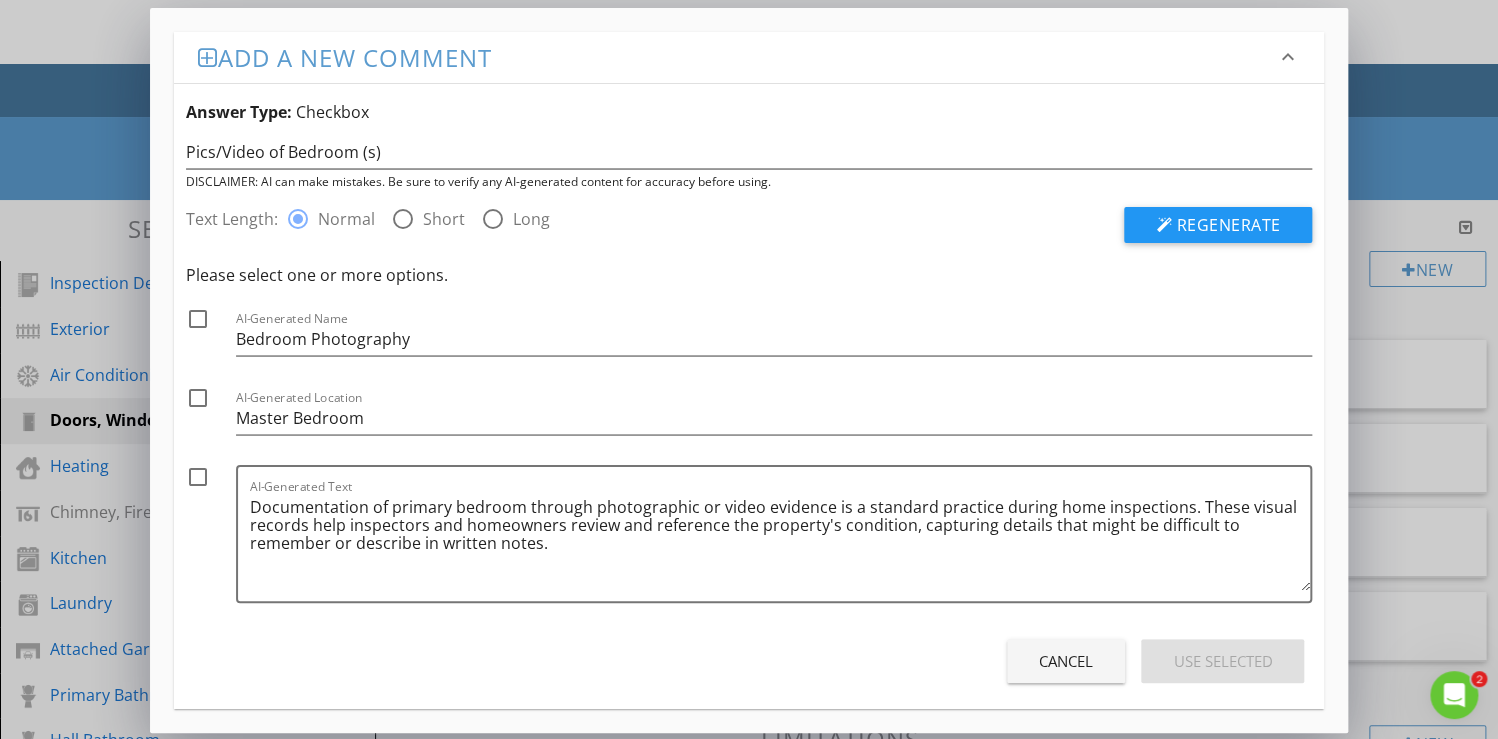 click at bounding box center [198, 477] 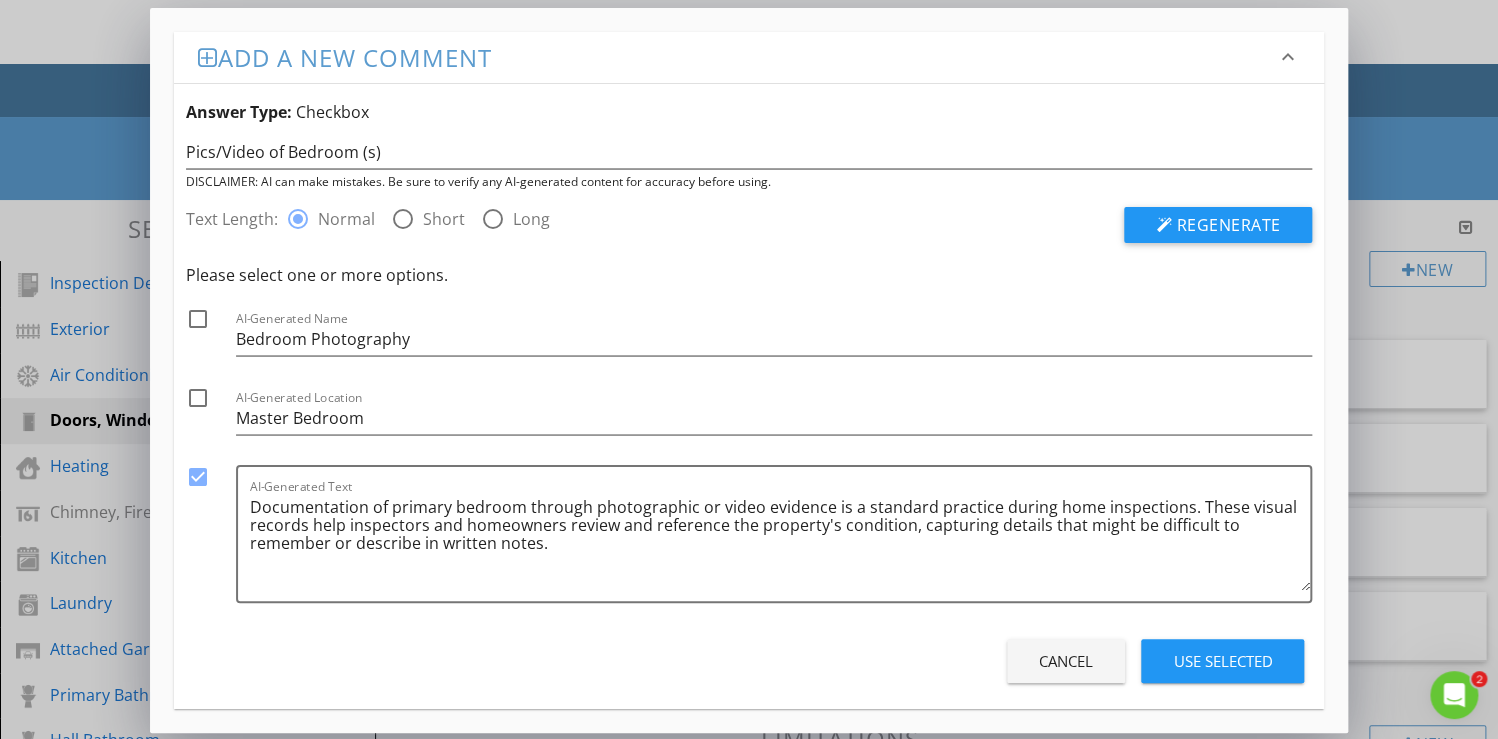 click on "Use Selected" at bounding box center (1222, 661) 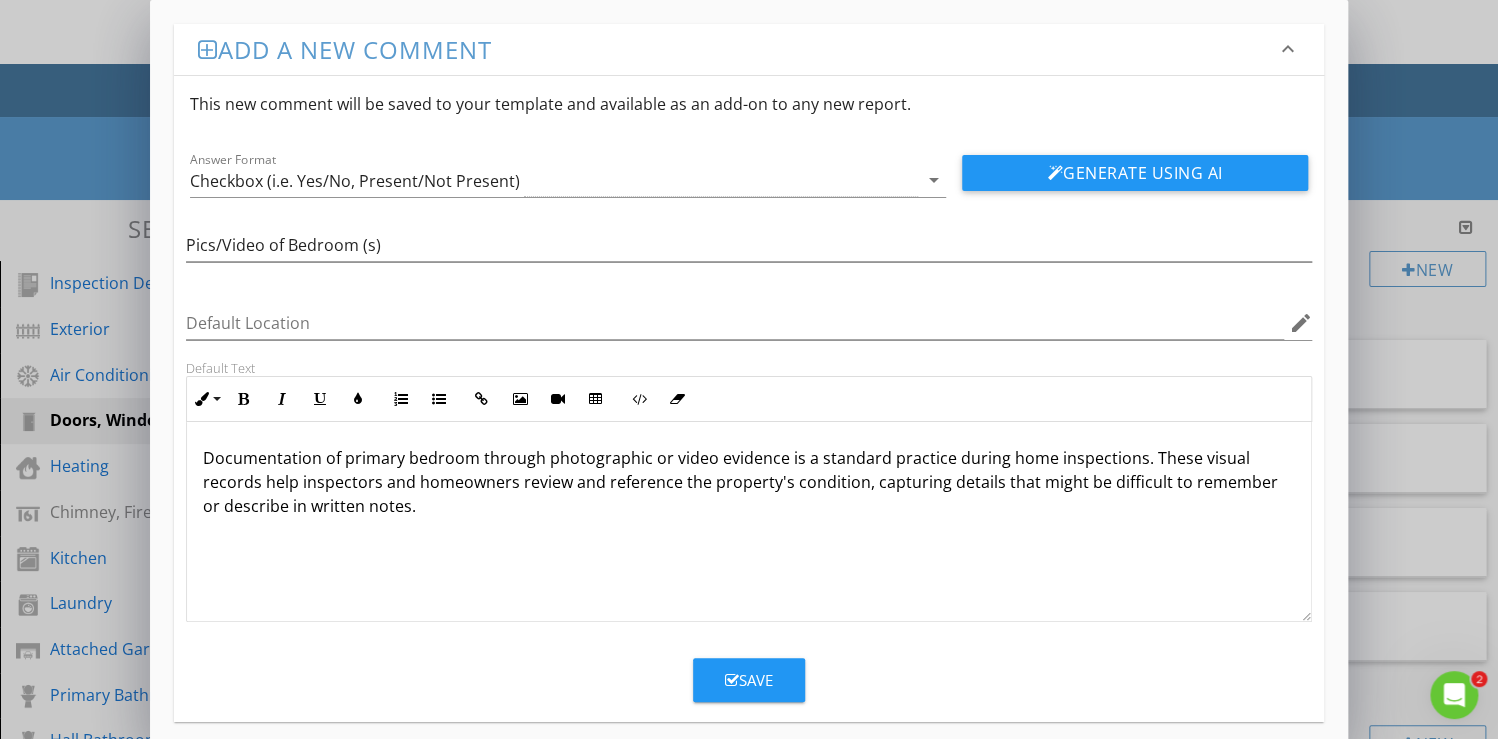 click on "Documentation of primary bedroom through photographic or video evidence is a standard practice during home inspections. These visual records help inspectors and homeowners review and reference the property's condition, capturing details that might be difficult to remember or describe in written notes." at bounding box center (749, 482) 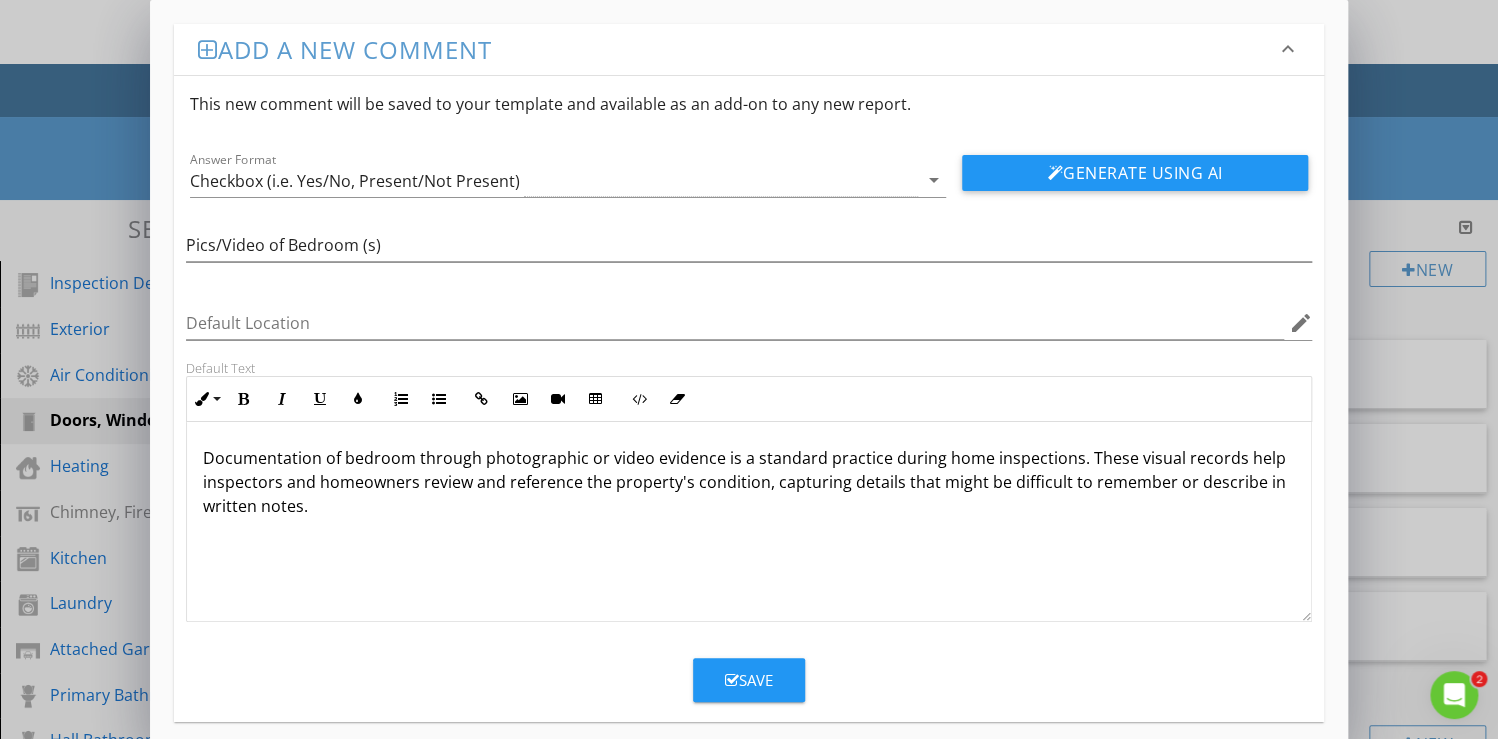 type 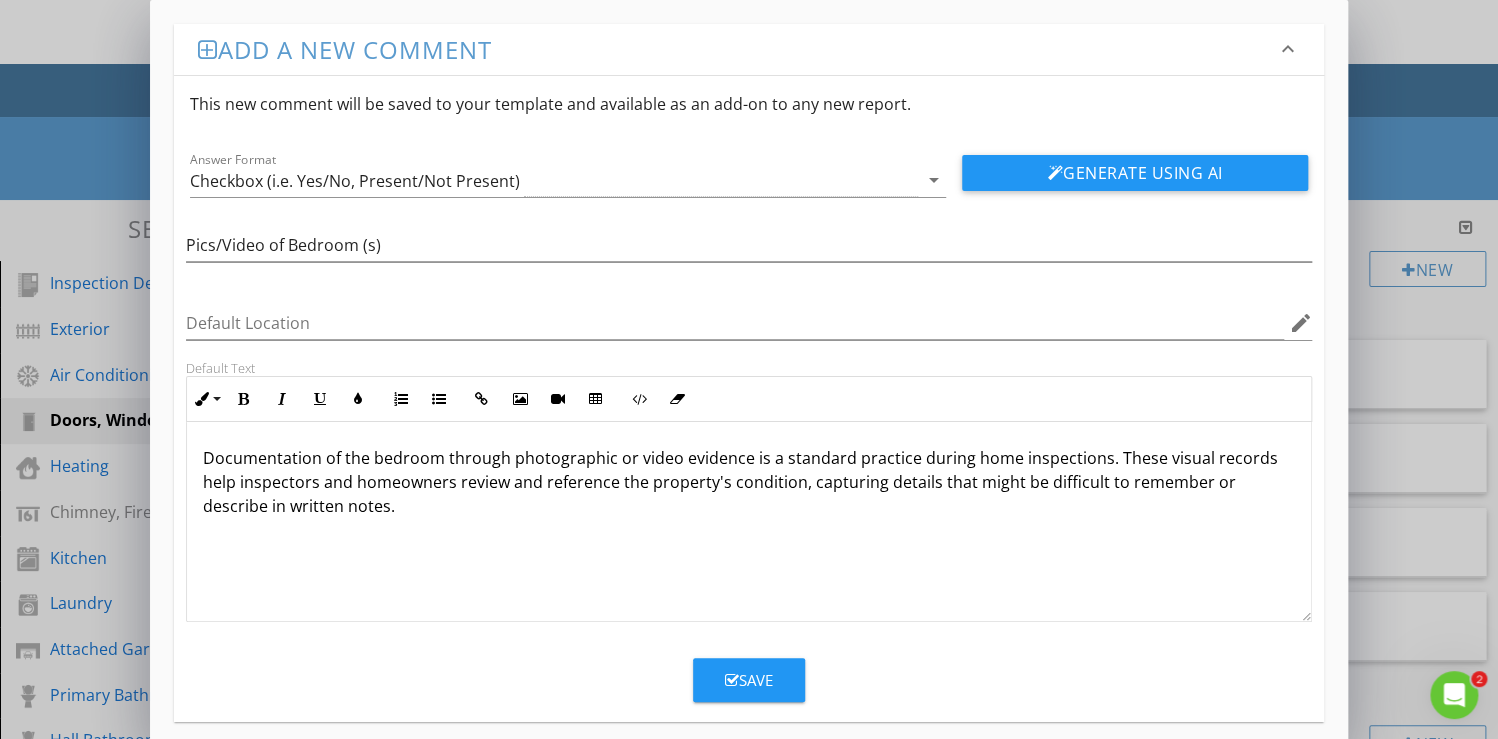 click on "Documentation of the bedroom through photographic or video evidence is a standard practice during home inspections. These visual records help inspectors and homeowners review and reference the property's condition, capturing details that might be difficult to remember or describe in written notes." at bounding box center (749, 482) 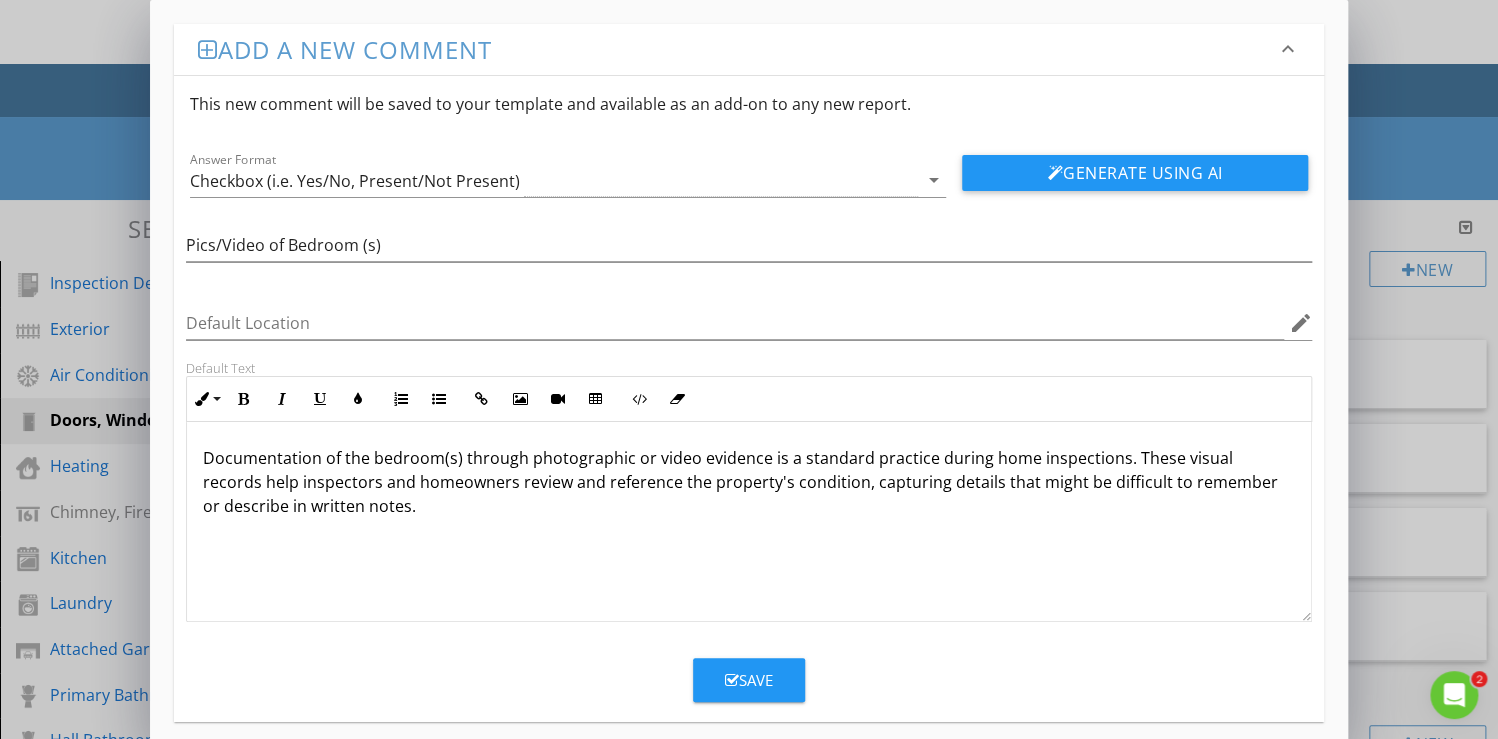 click on "Save" at bounding box center (749, 680) 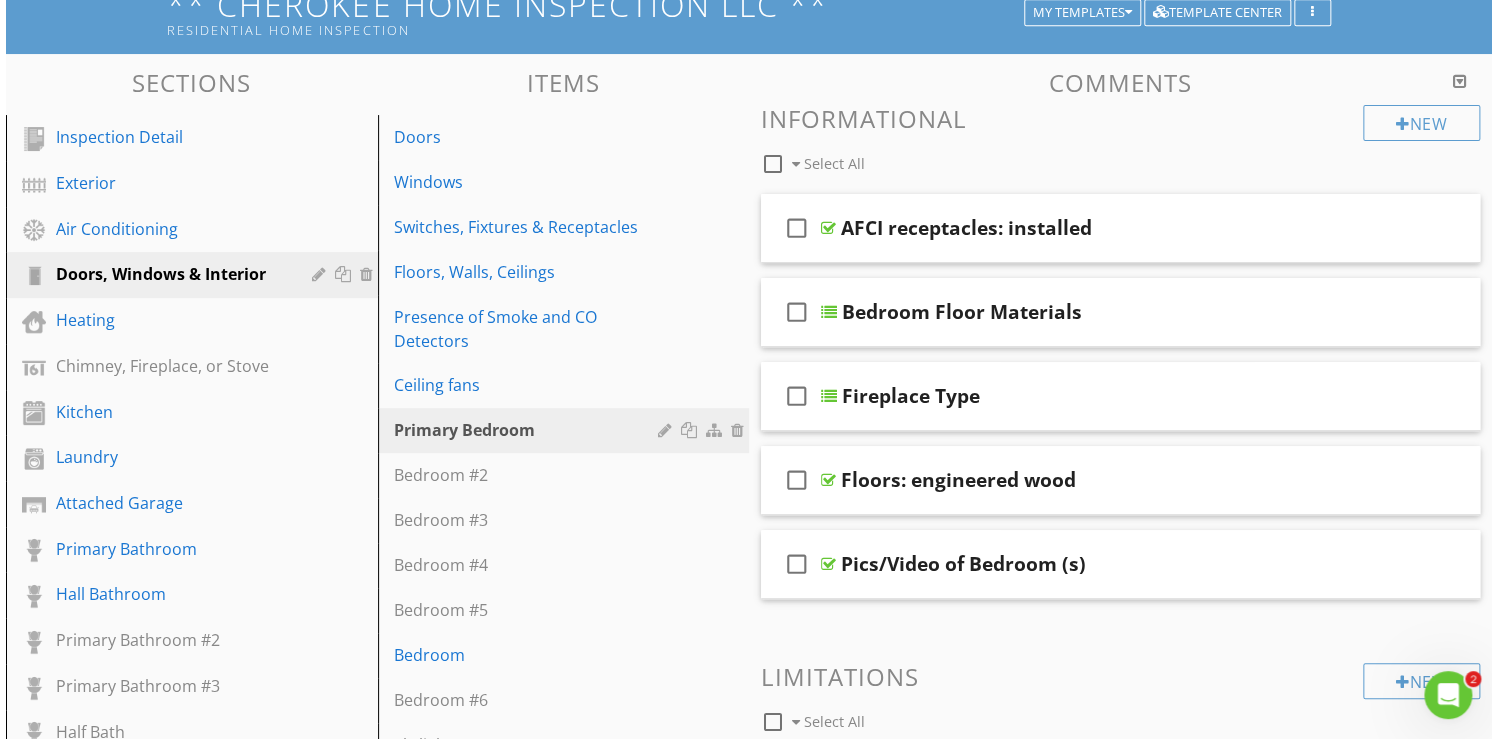 scroll, scrollTop: 160, scrollLeft: 0, axis: vertical 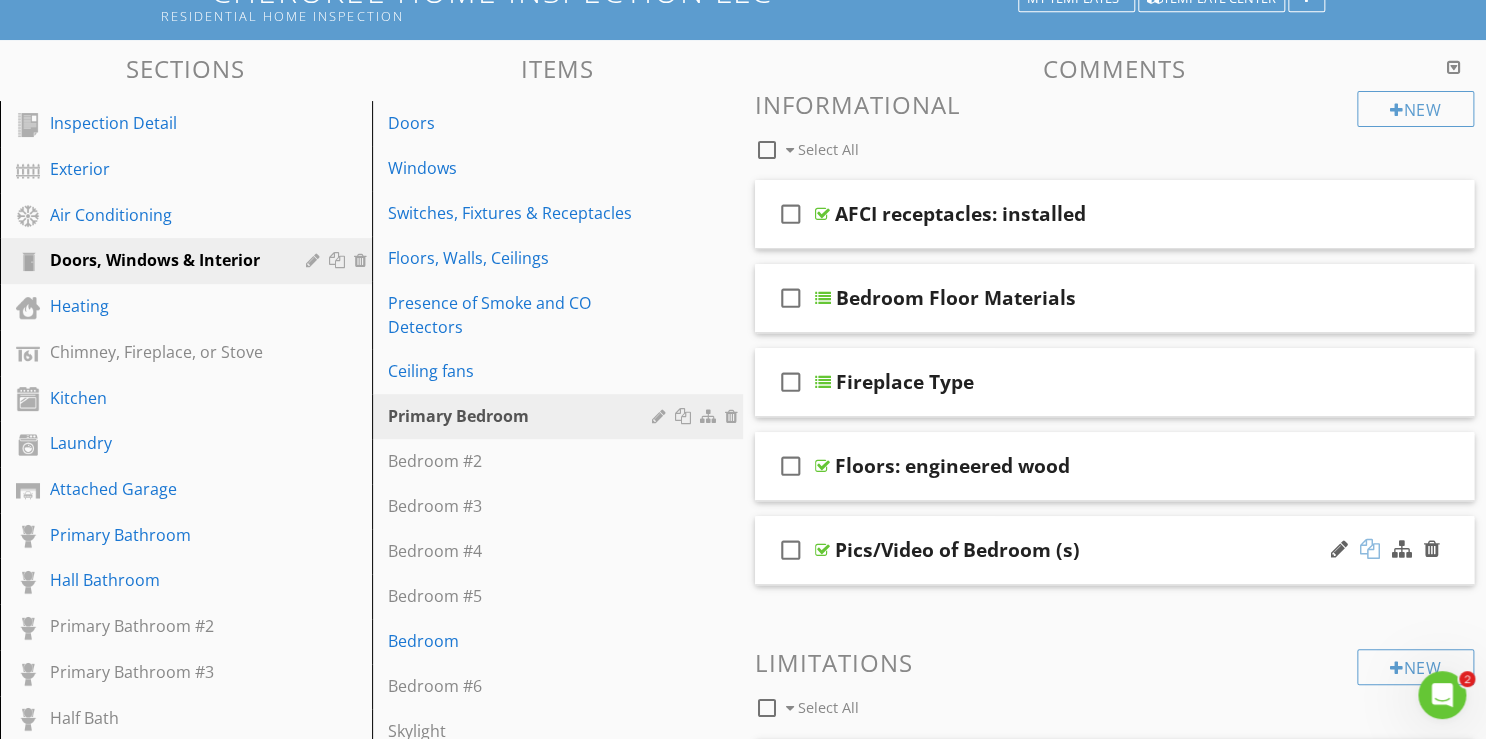 click at bounding box center [1370, 549] 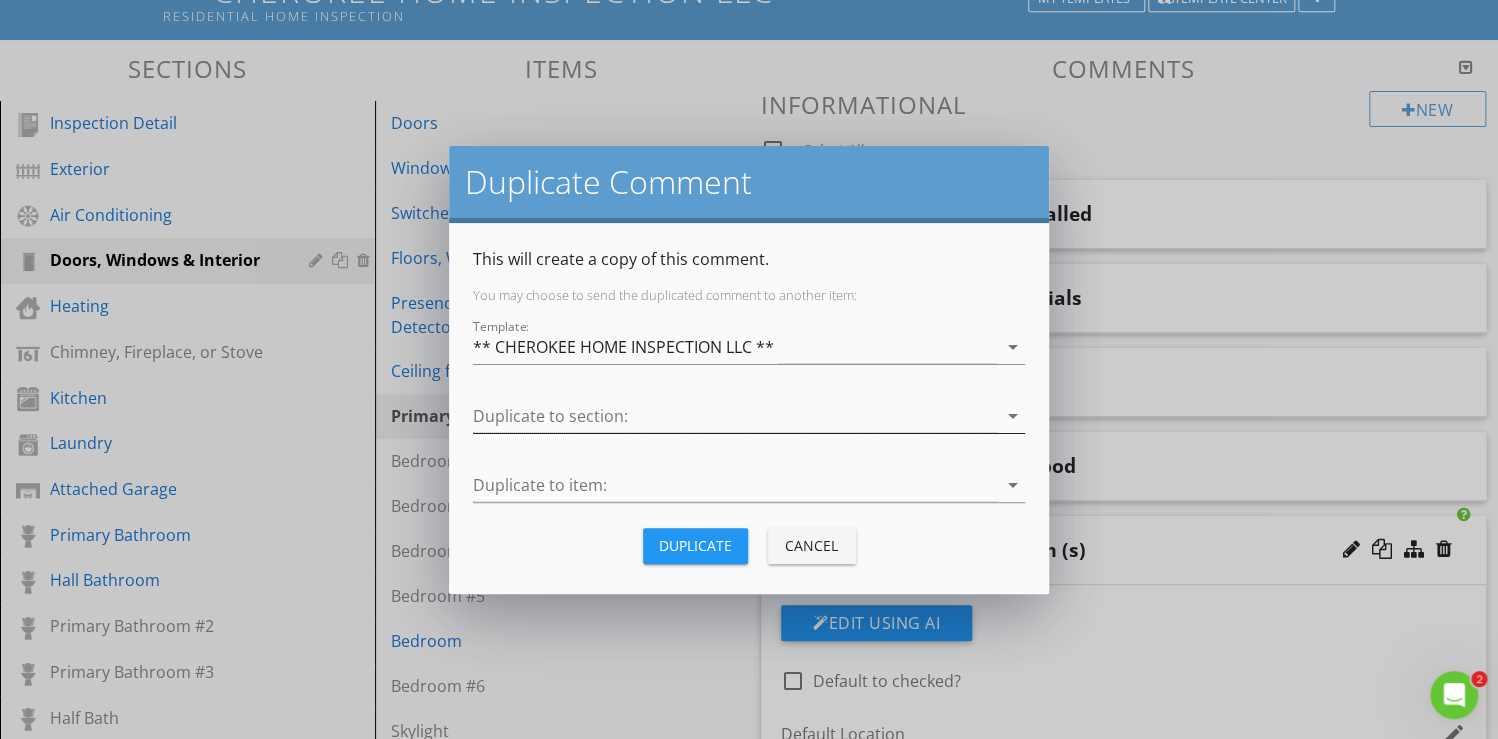 click on "arrow_drop_down" at bounding box center [1013, 416] 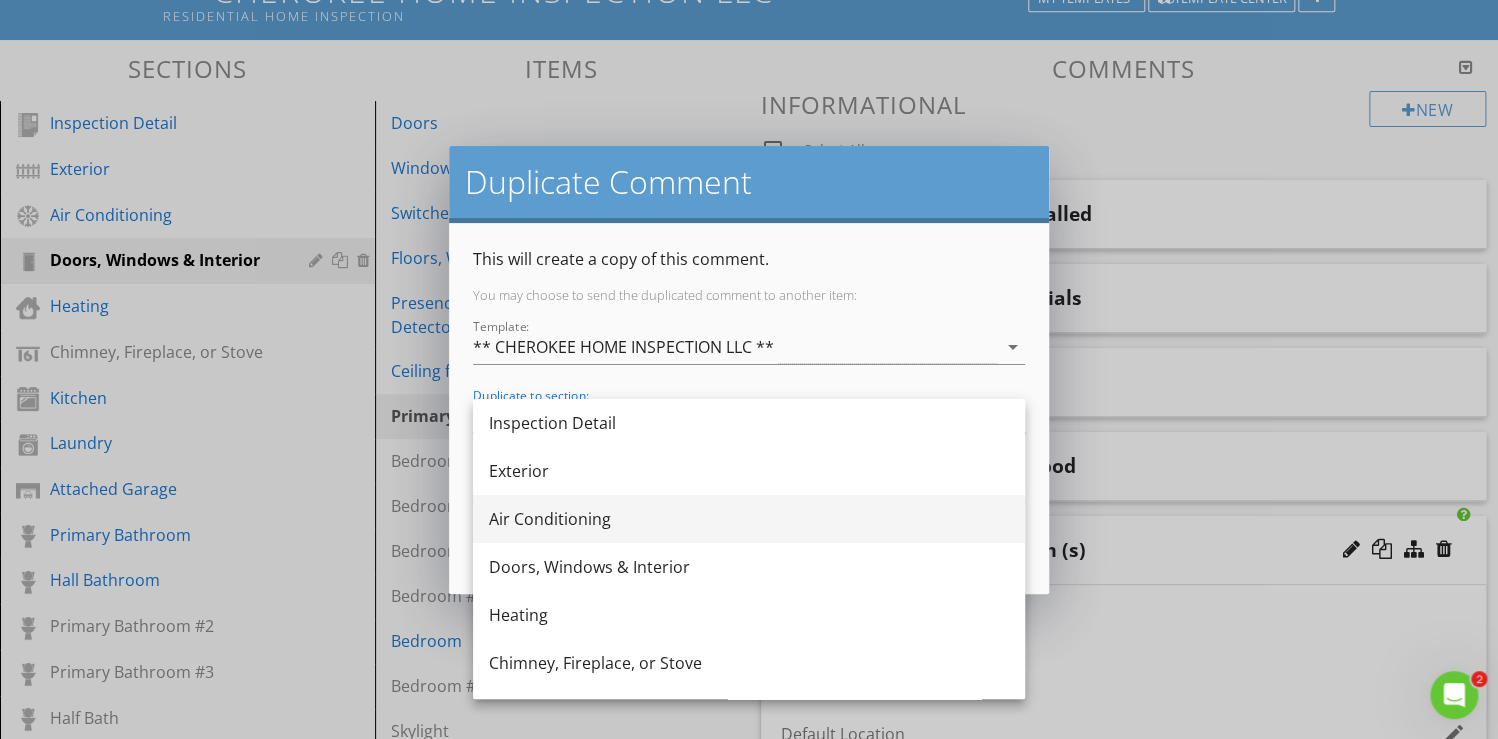 scroll, scrollTop: 80, scrollLeft: 0, axis: vertical 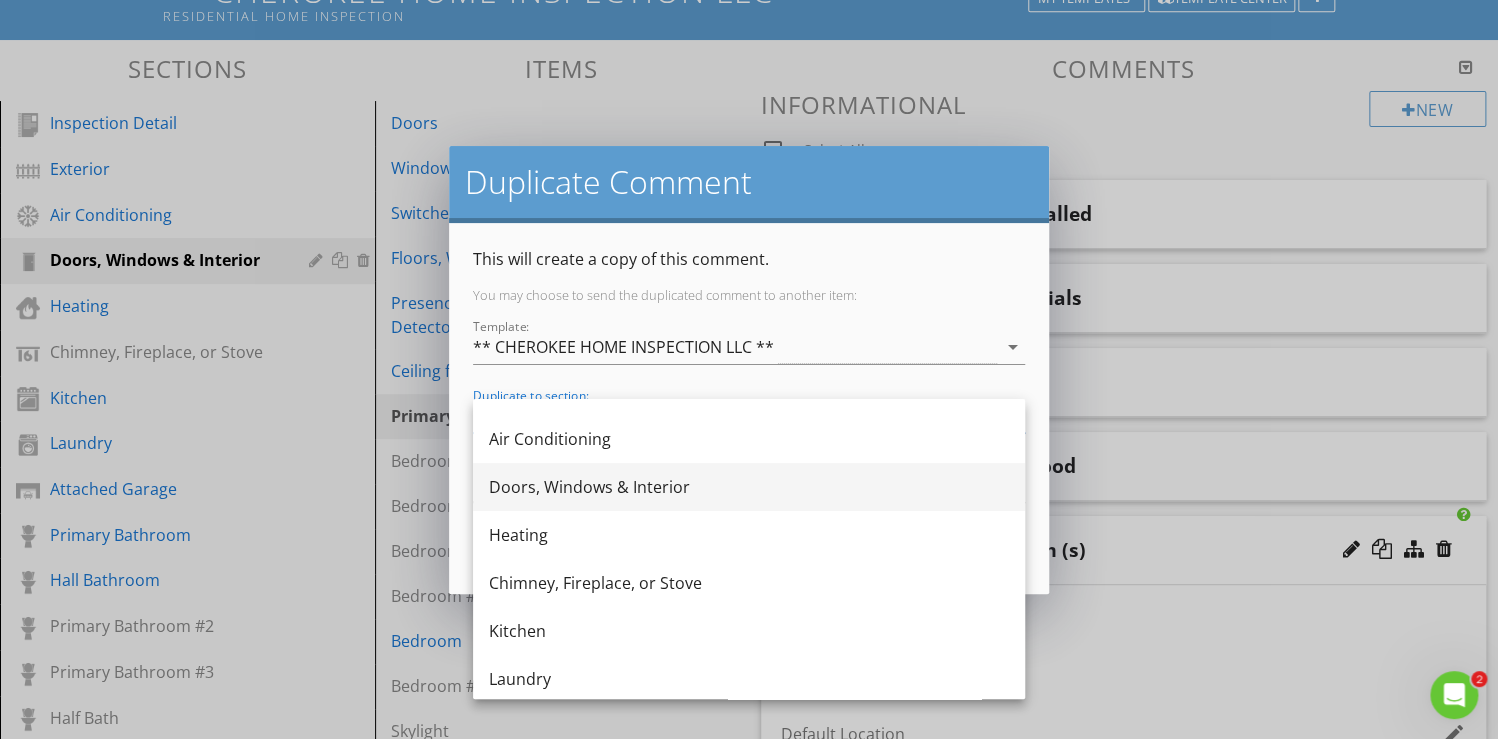click on "Doors, Windows & Interior" at bounding box center (749, 487) 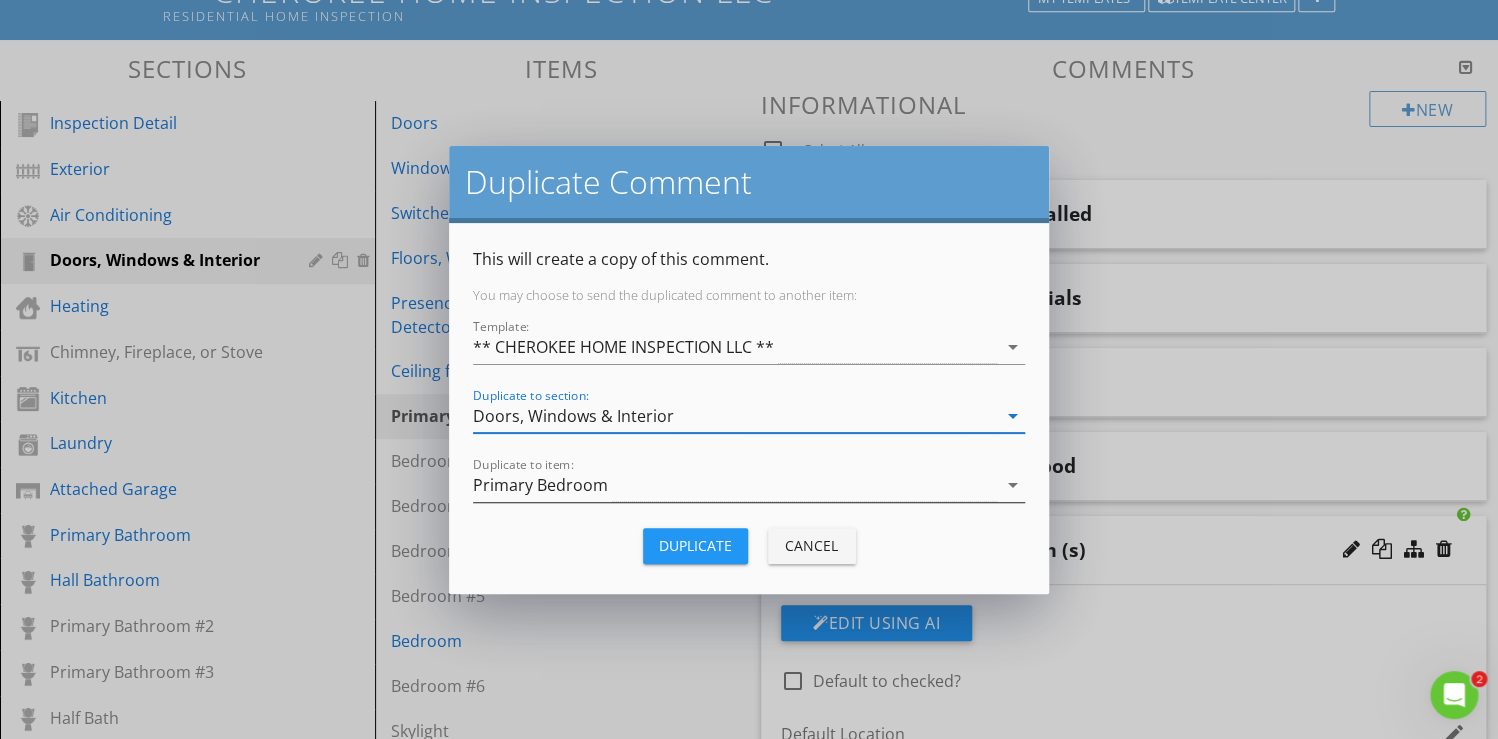 click on "arrow_drop_down" at bounding box center (1013, 485) 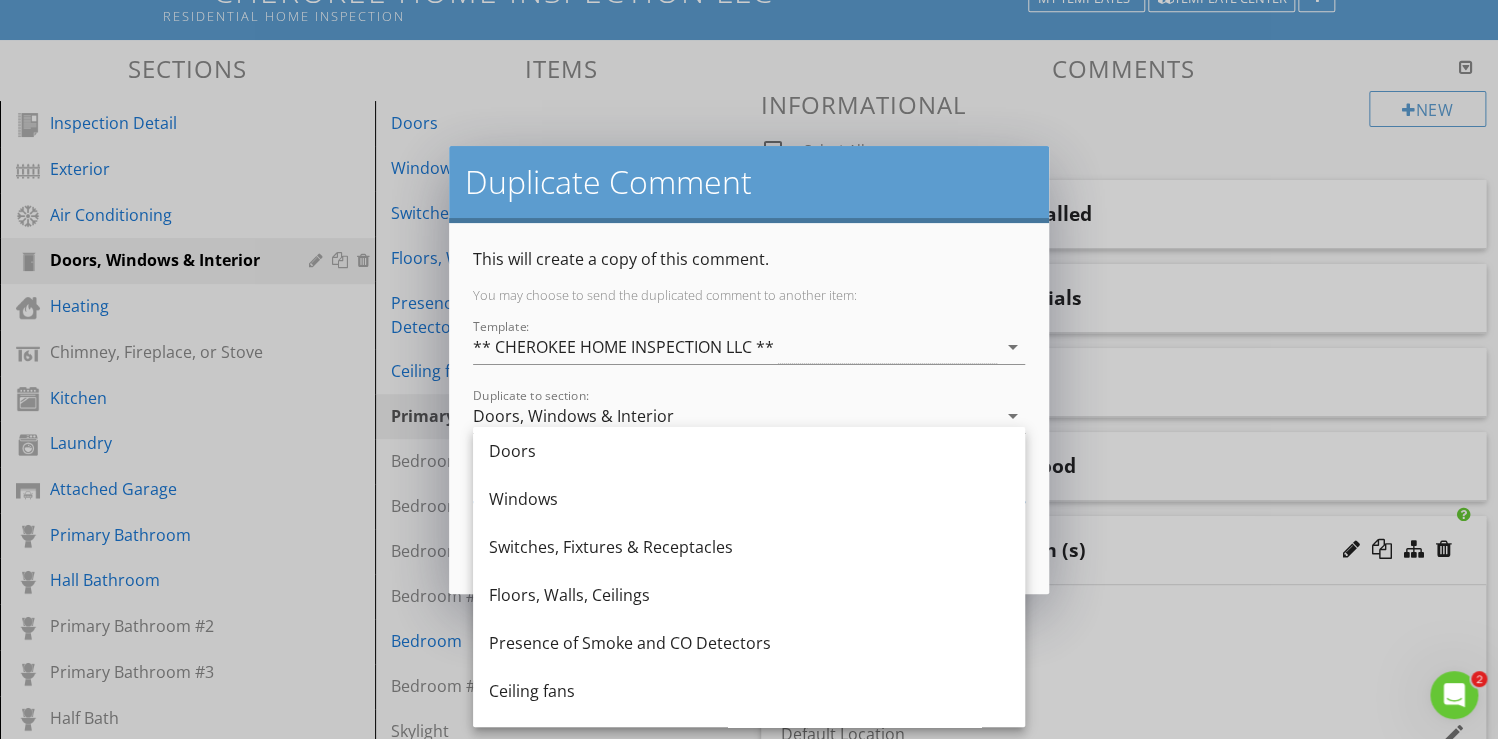click on "Doors, Windows & Interior" at bounding box center (573, 416) 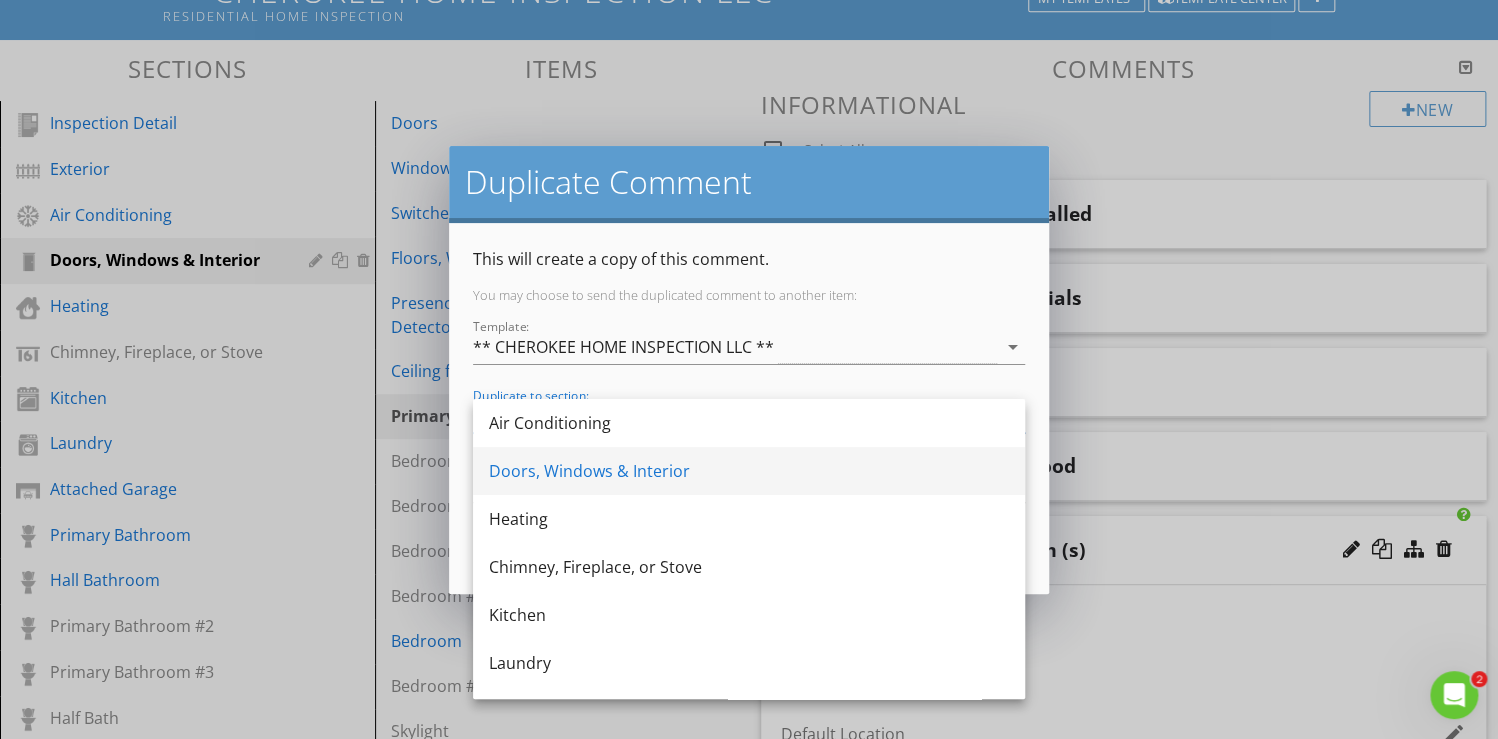 scroll, scrollTop: 80, scrollLeft: 0, axis: vertical 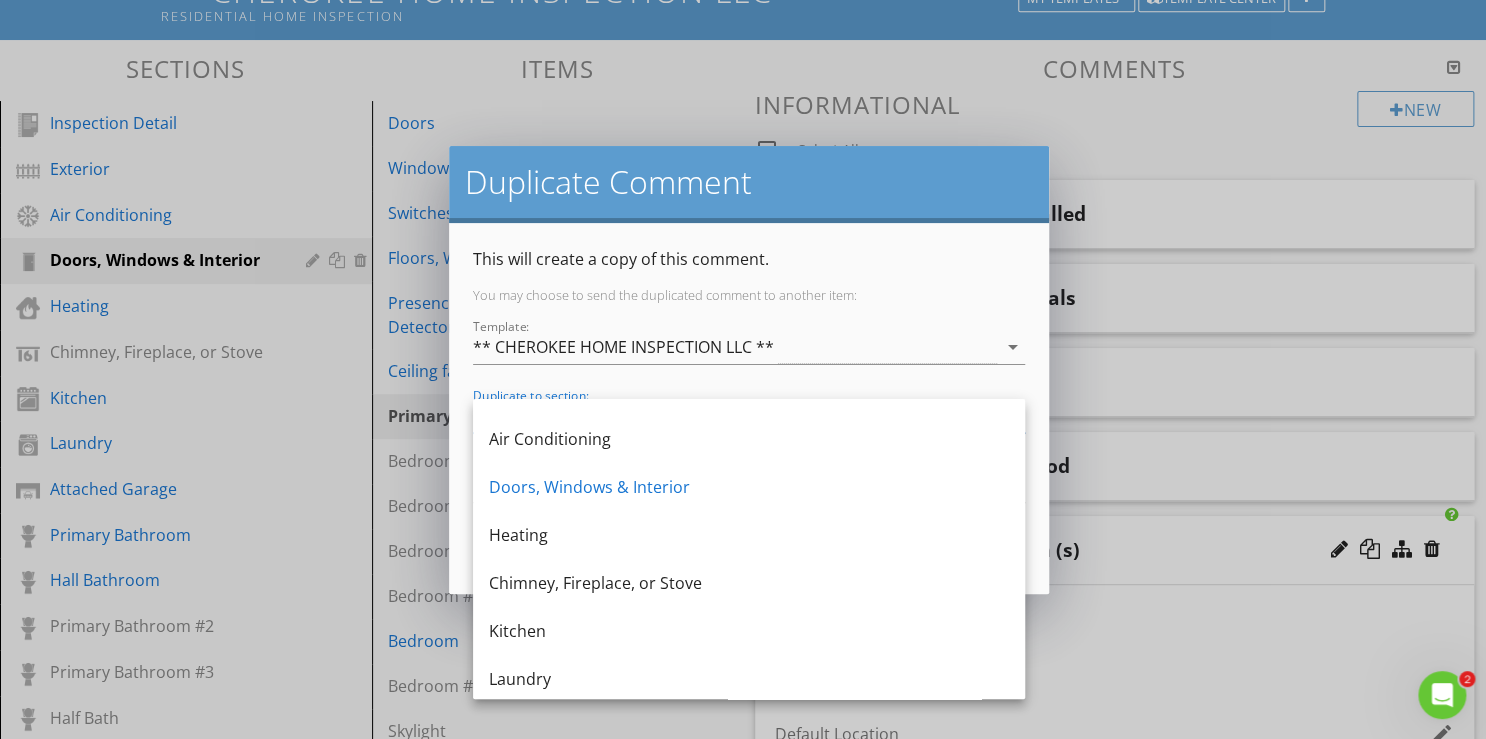 click on "Duplicate Comment     This will create a copy of this comment.   You may choose to send the duplicated comment to another item:   Template: ** CHEROKEE HOME INSPECTION LLC ** arrow_drop_down   Duplicate to section: Doors, Windows & Interior arrow_drop_down   Duplicate to item: Primary Bedroom arrow_drop_down     Duplicate   Cancel" at bounding box center [743, 369] 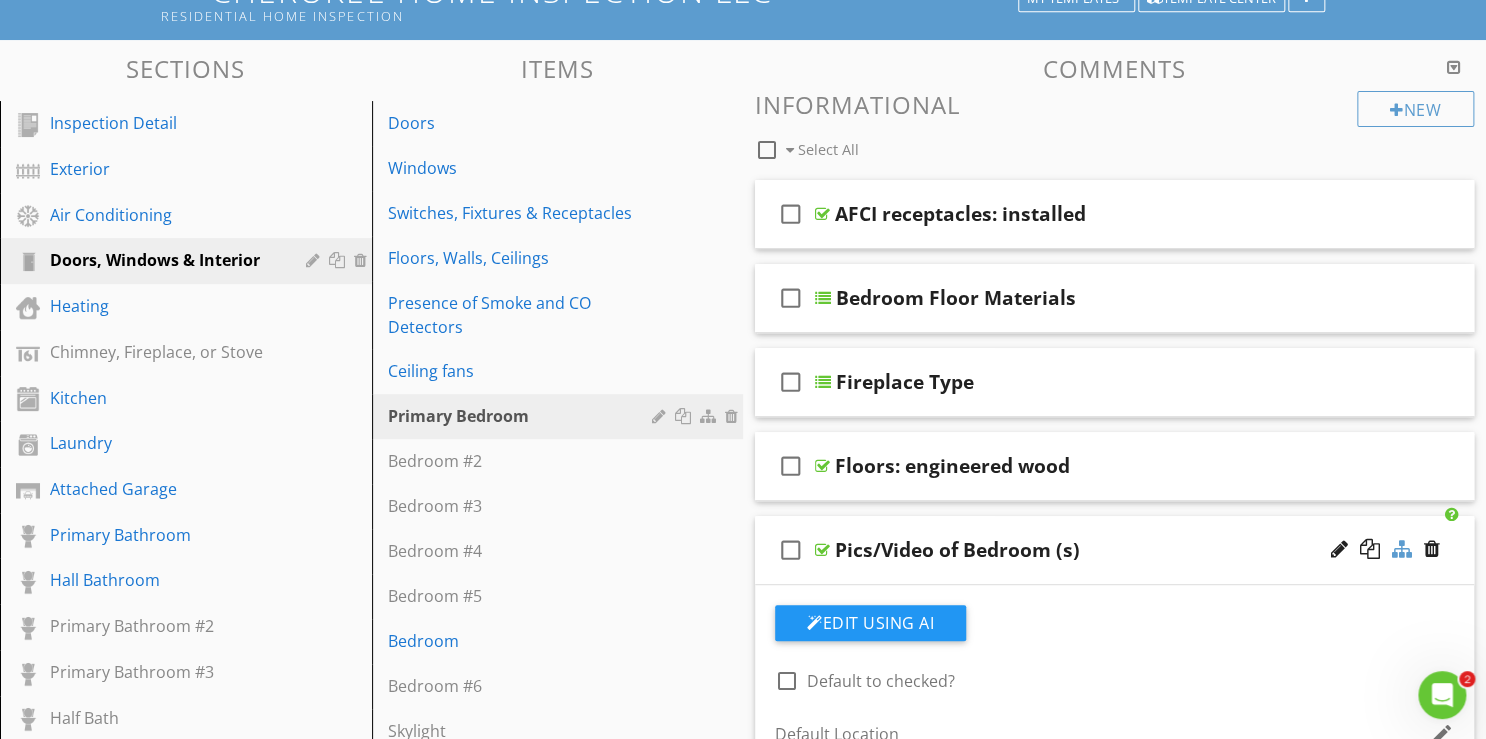 click at bounding box center (1402, 549) 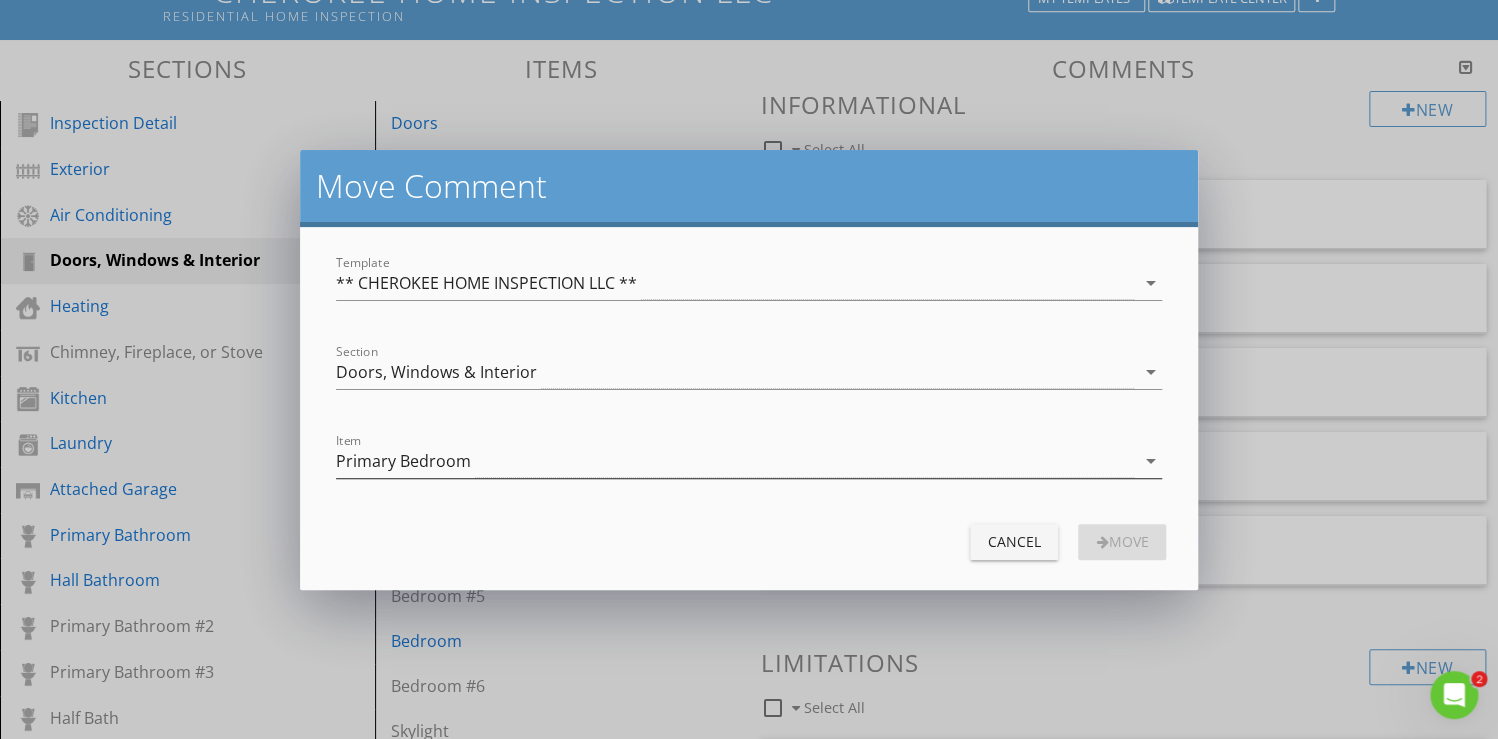 click on "arrow_drop_down" at bounding box center (1150, 461) 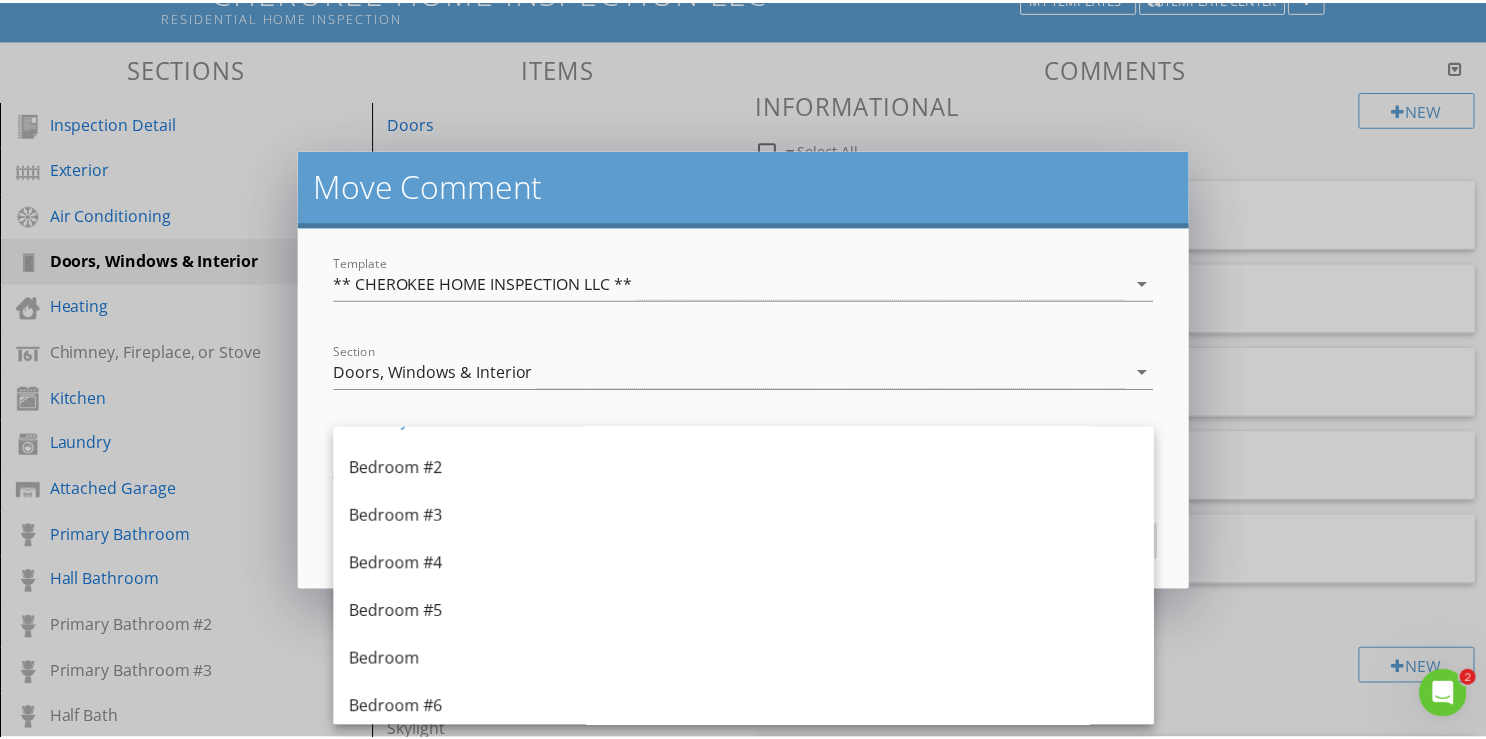 scroll, scrollTop: 320, scrollLeft: 0, axis: vertical 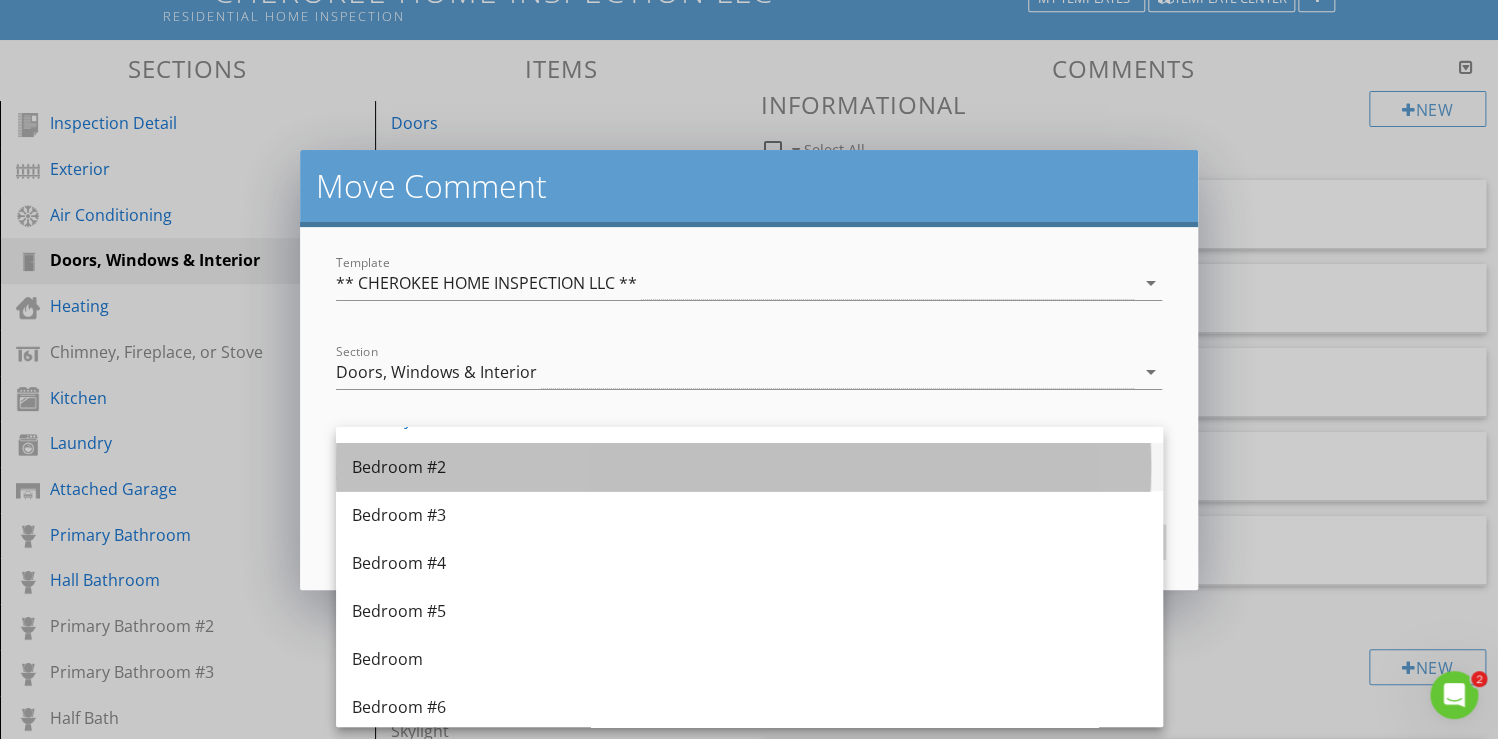 click on "Bedroom #2" at bounding box center (749, 467) 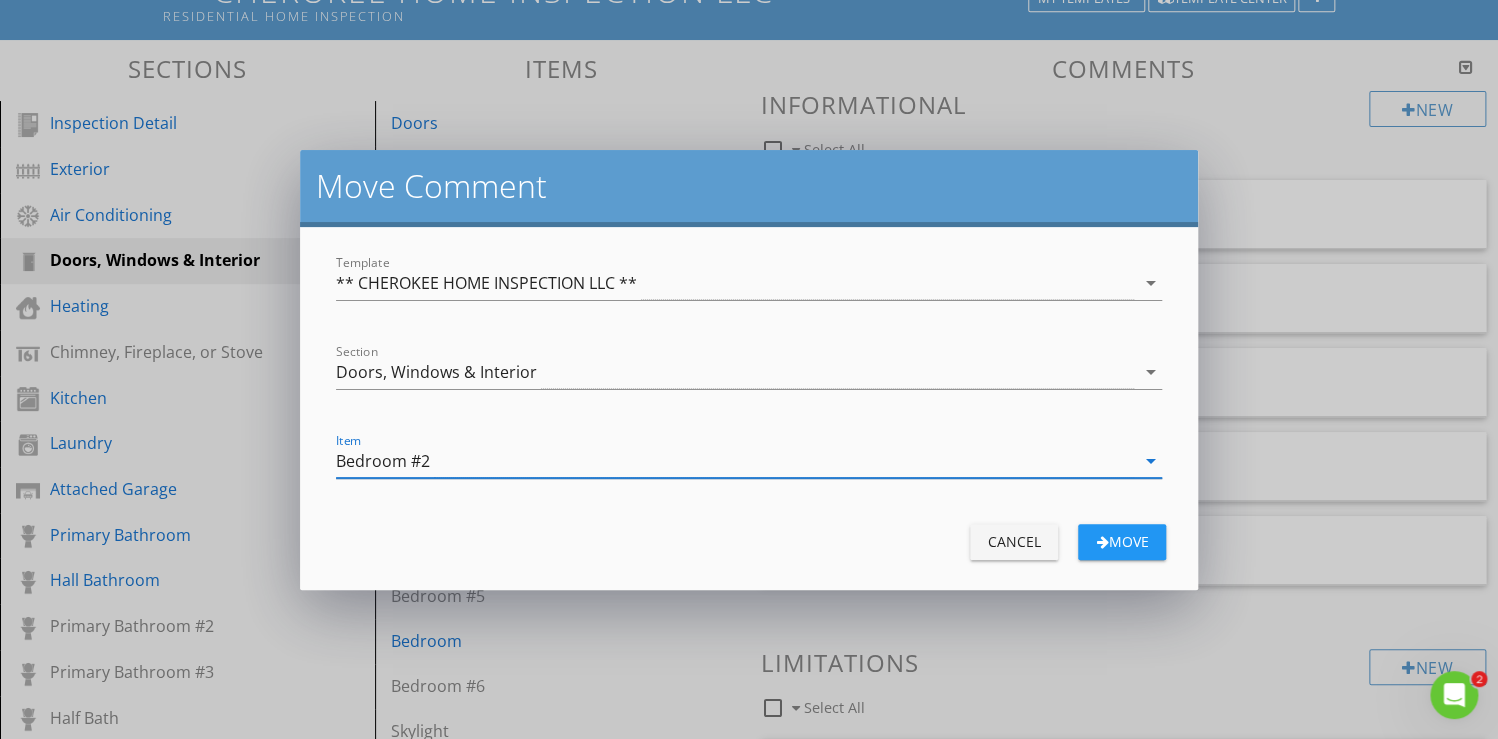 click on "Move" at bounding box center (1122, 541) 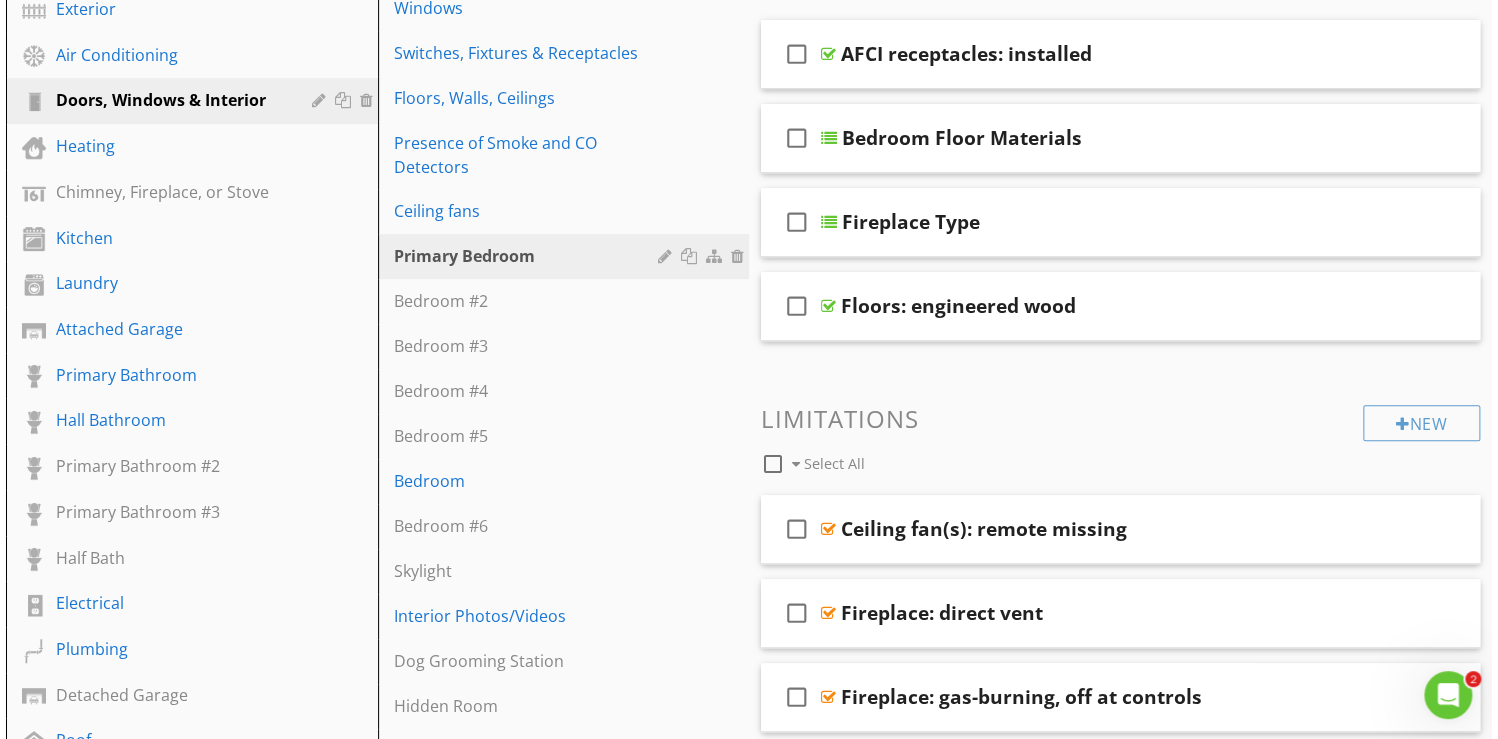 scroll, scrollTop: 320, scrollLeft: 0, axis: vertical 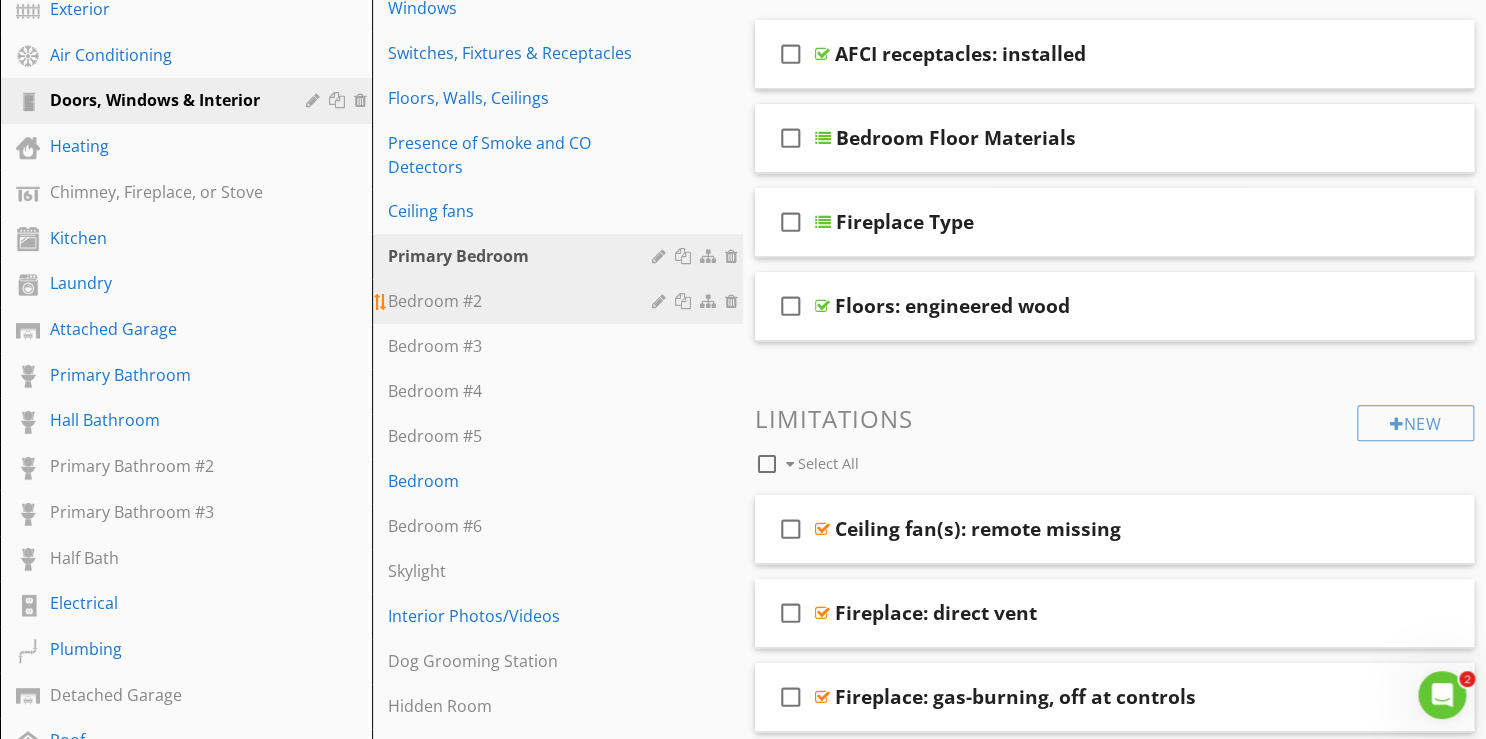 click on "Bedroom #2" at bounding box center (523, 301) 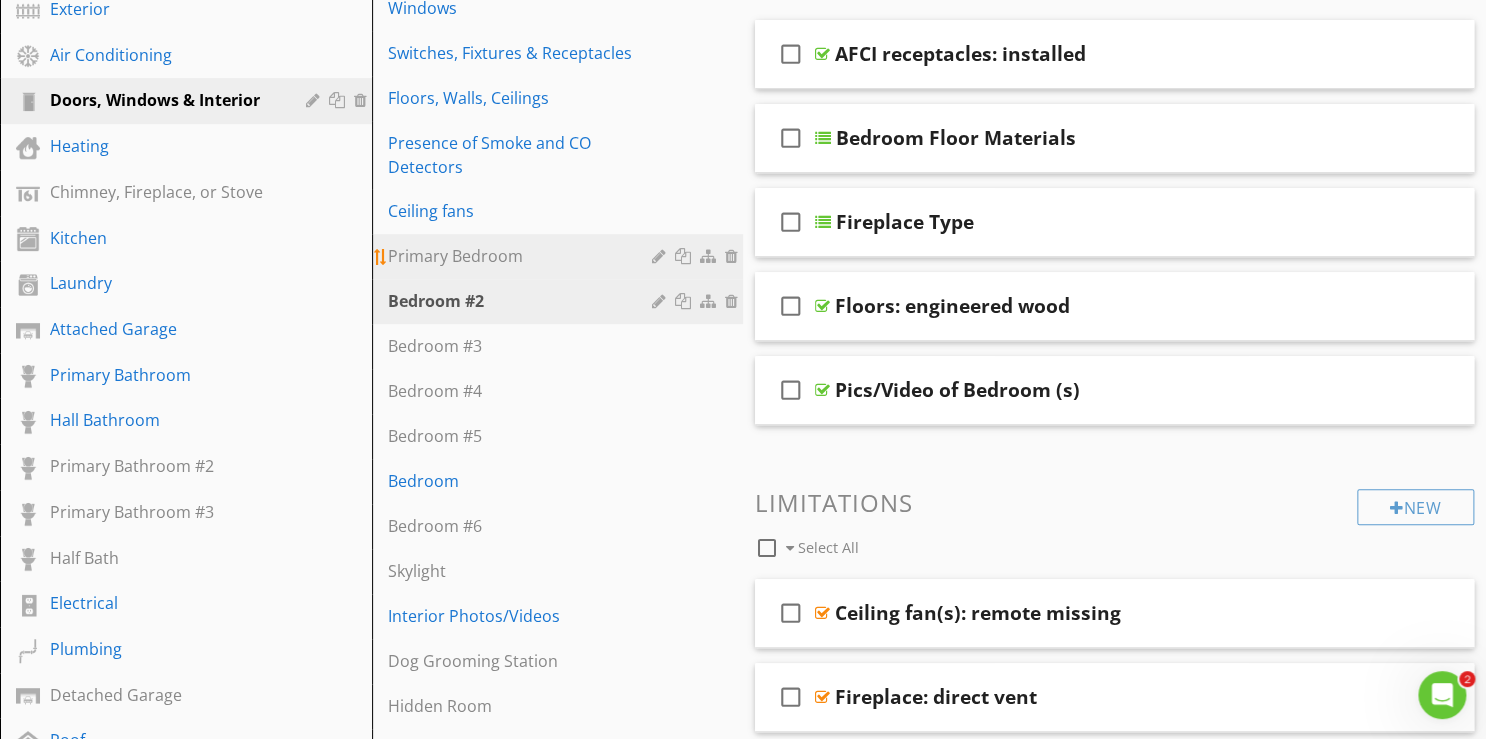 click on "Primary Bedroom" at bounding box center (523, 256) 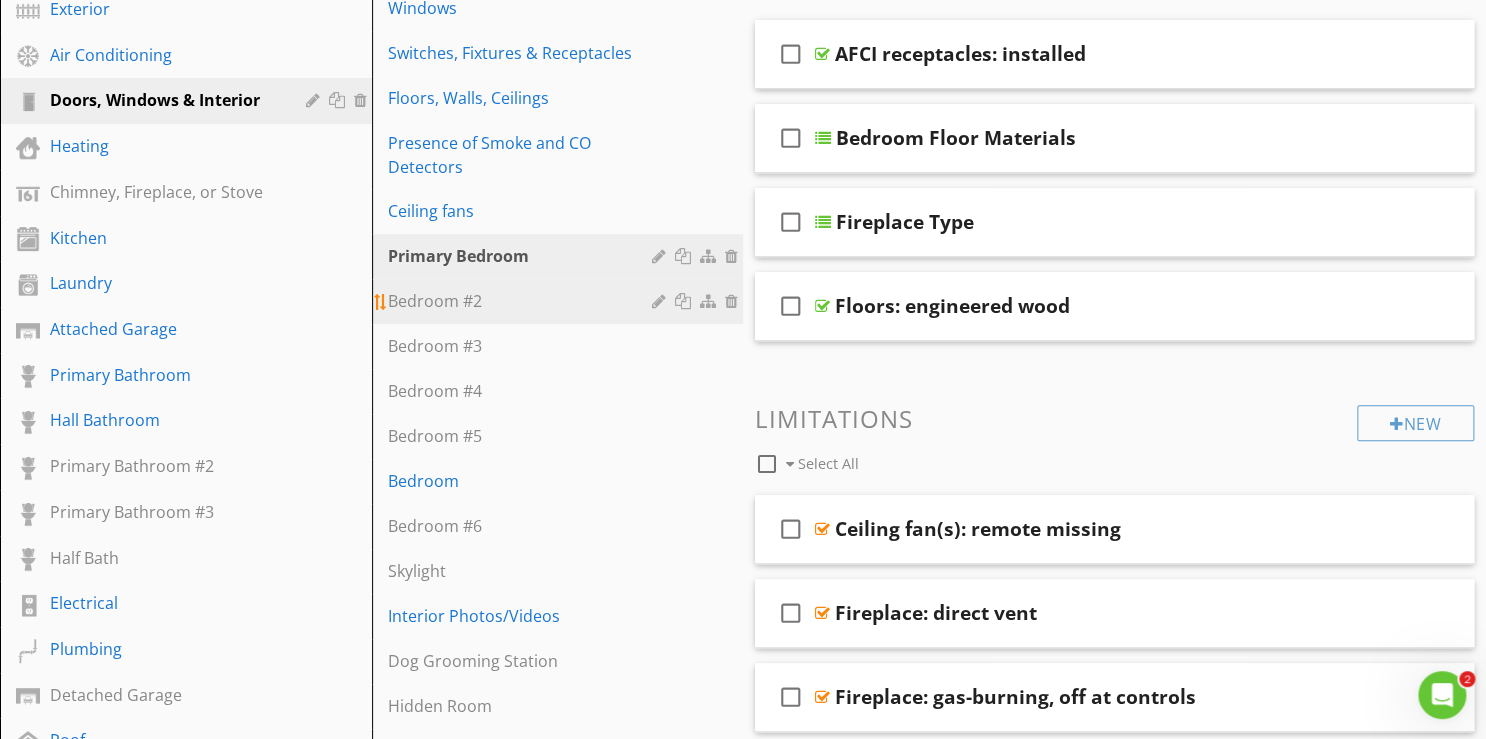 click on "Bedroom #2" at bounding box center [523, 301] 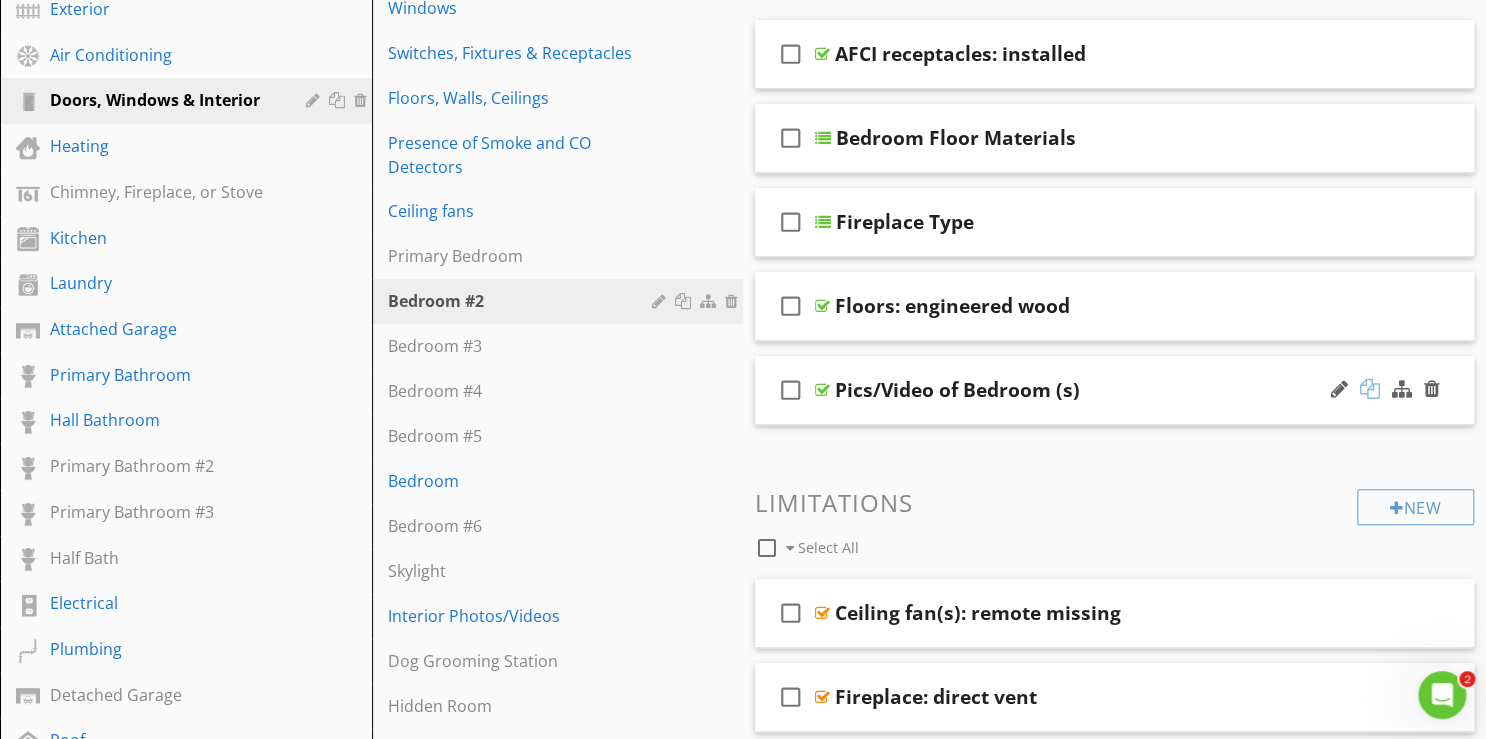 click at bounding box center (1370, 389) 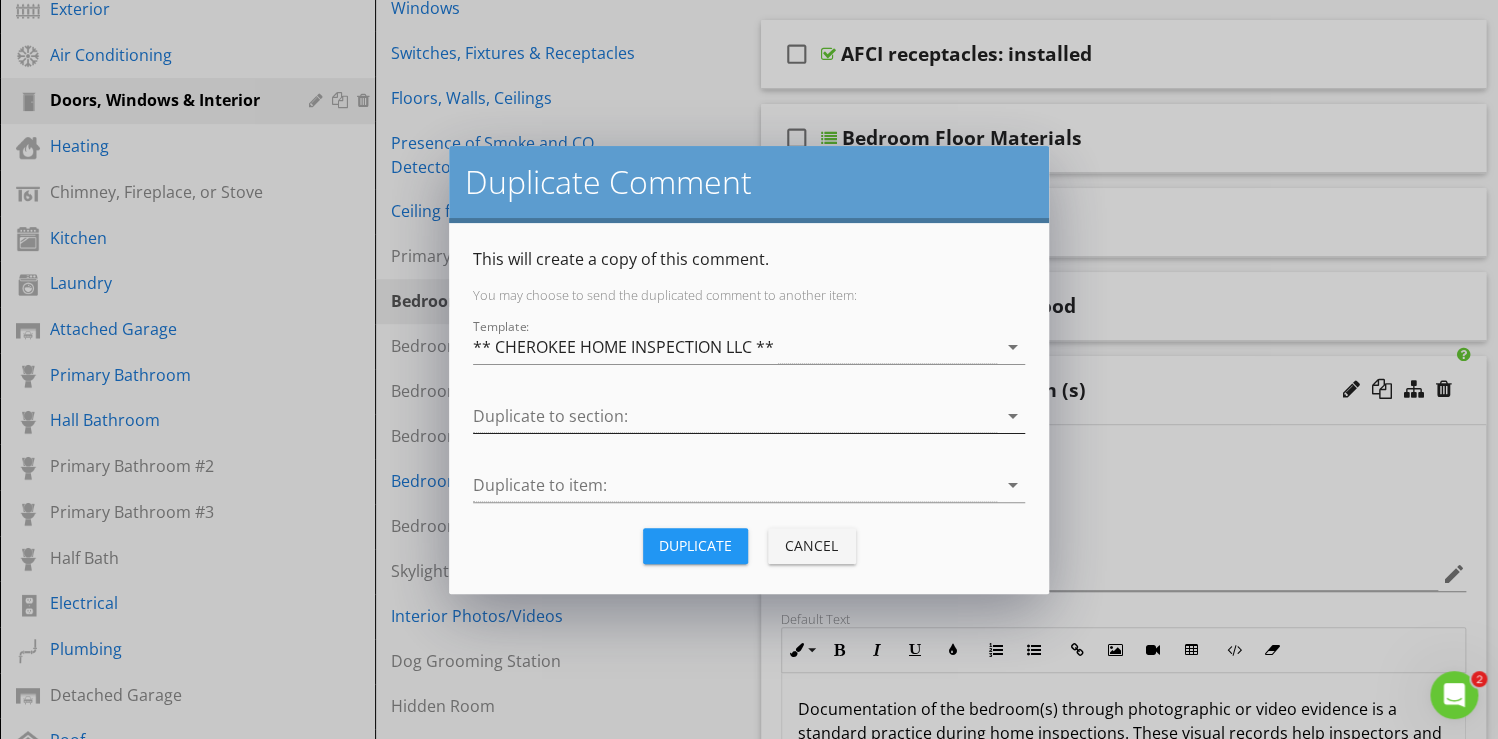 click on "arrow_drop_down" at bounding box center [1013, 416] 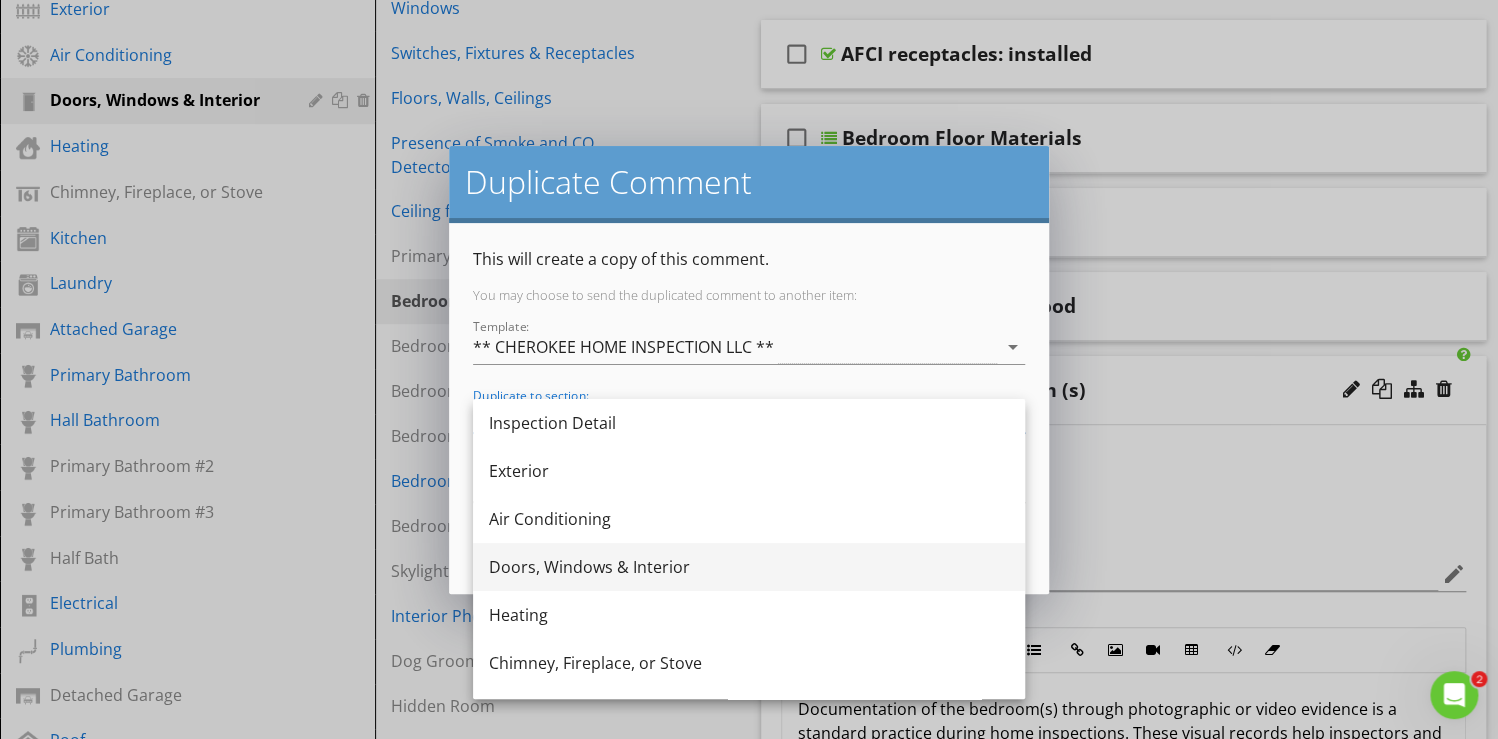 click on "Doors, Windows & Interior" at bounding box center (749, 567) 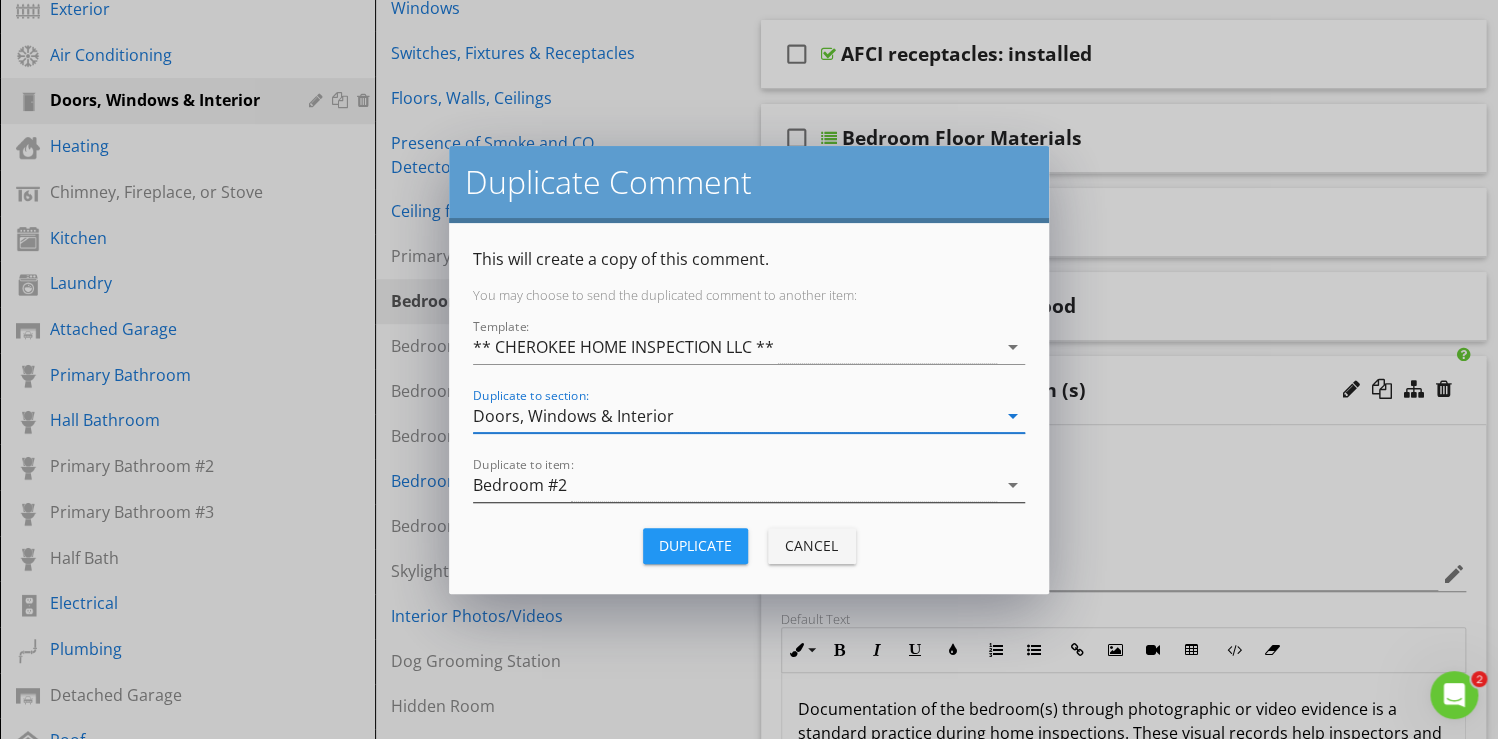 click on "arrow_drop_down" at bounding box center (1013, 485) 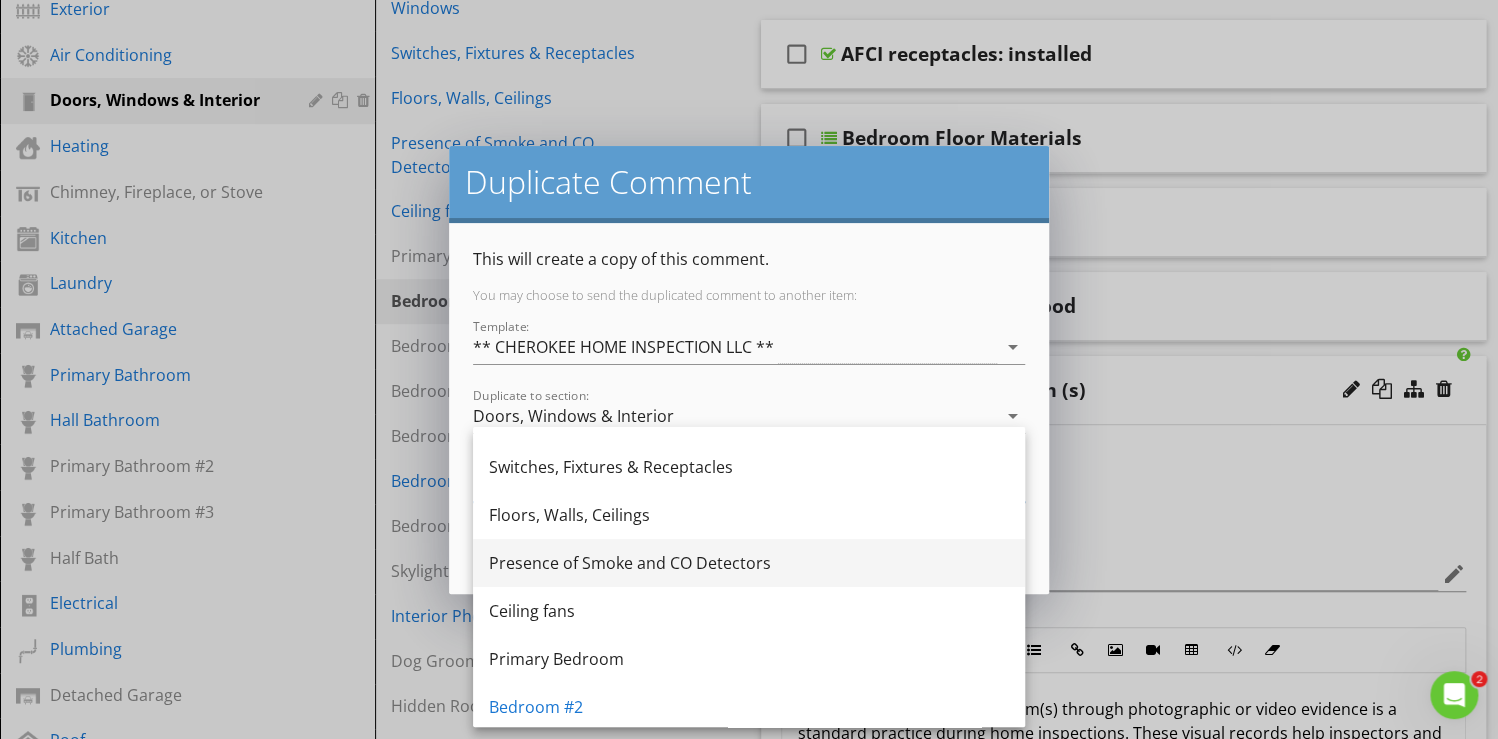 scroll, scrollTop: 160, scrollLeft: 0, axis: vertical 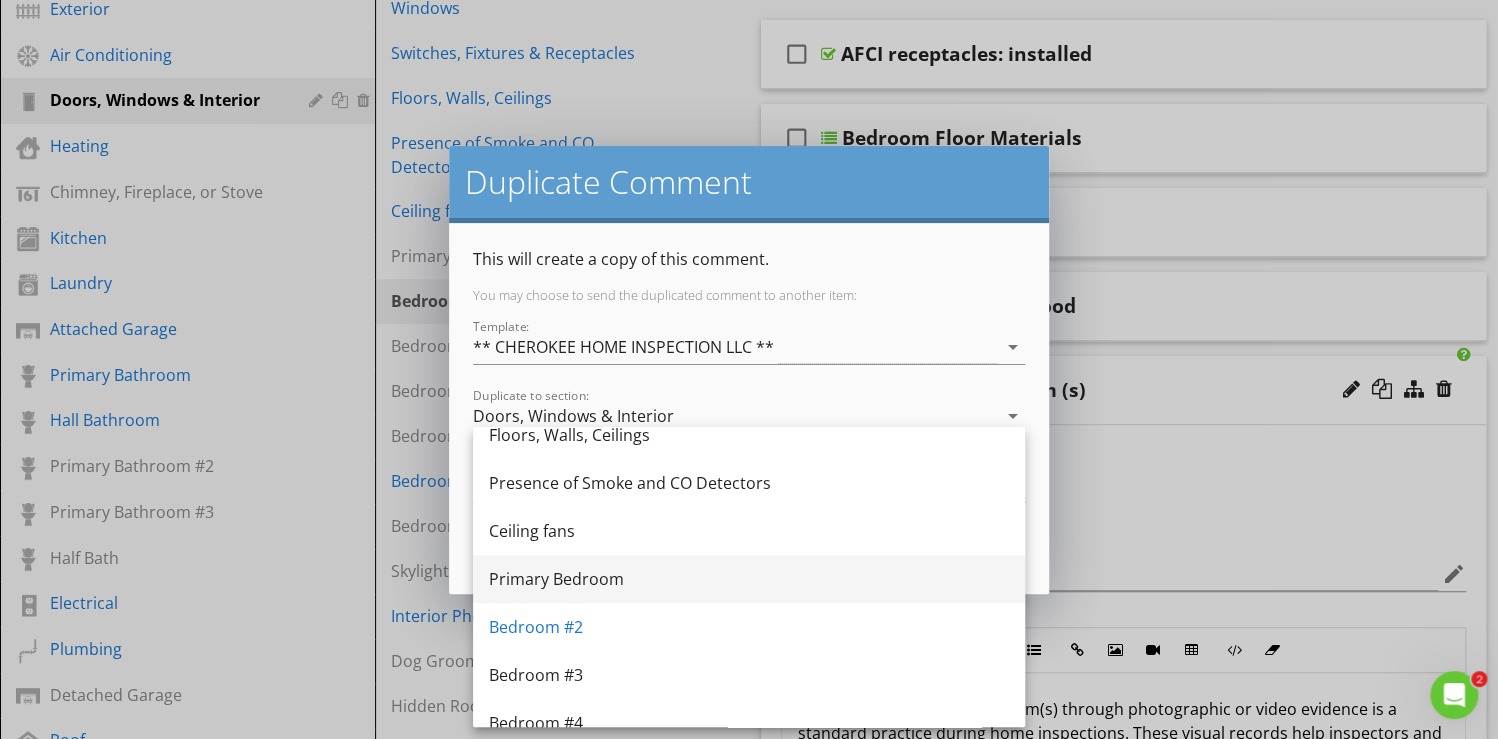 click on "Primary Bedroom" at bounding box center (749, 579) 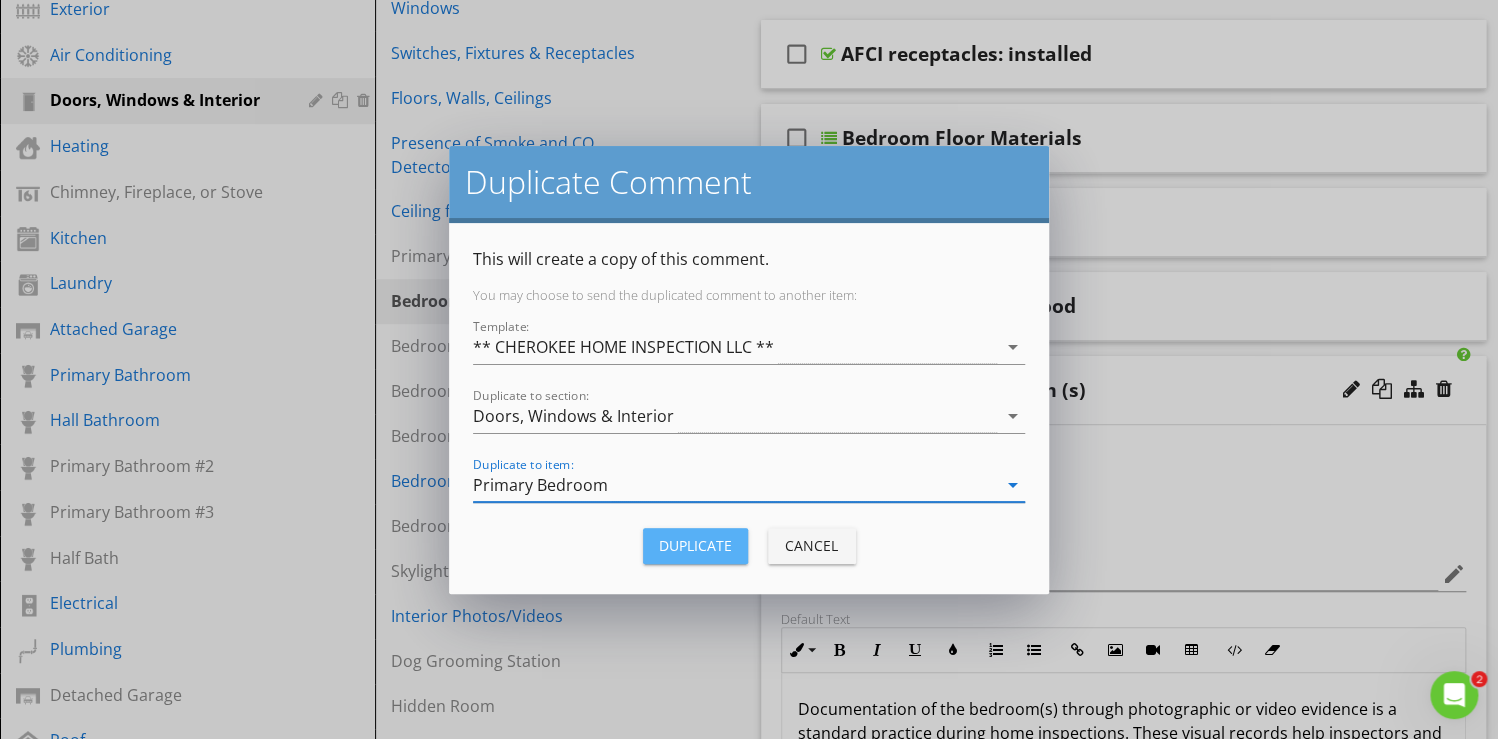 click on "Duplicate" at bounding box center [695, 545] 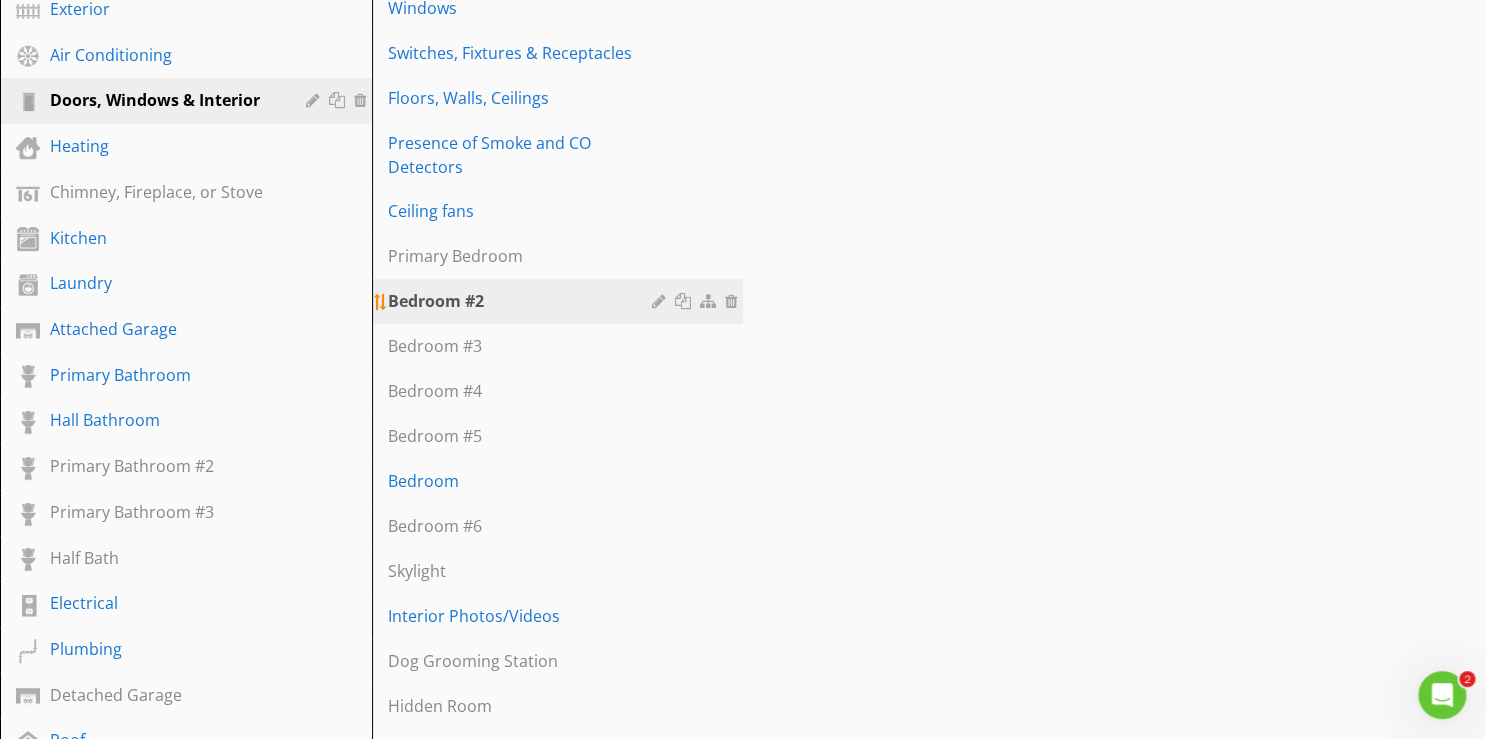 click on "Bedroom #2" at bounding box center [523, 301] 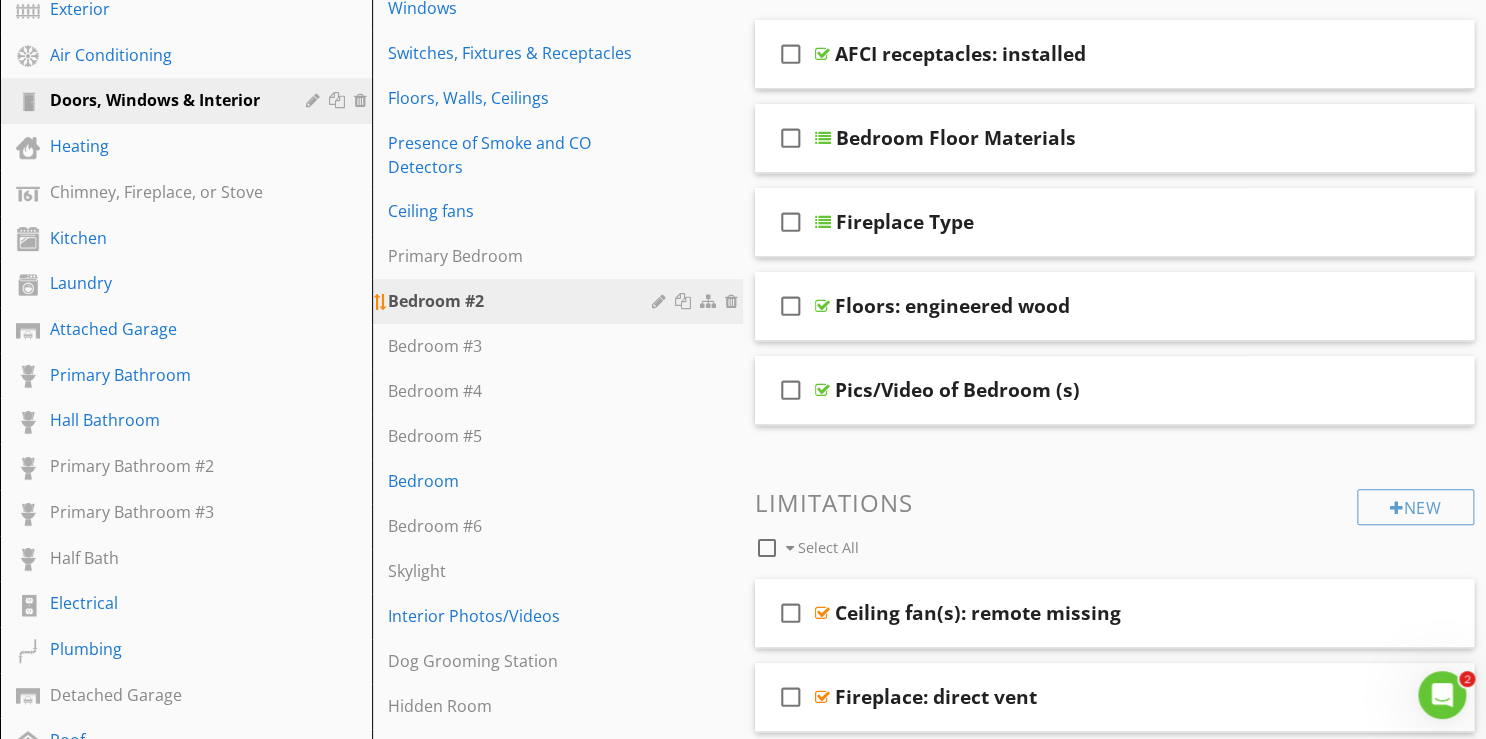 click on "Bedroom #2" at bounding box center (523, 301) 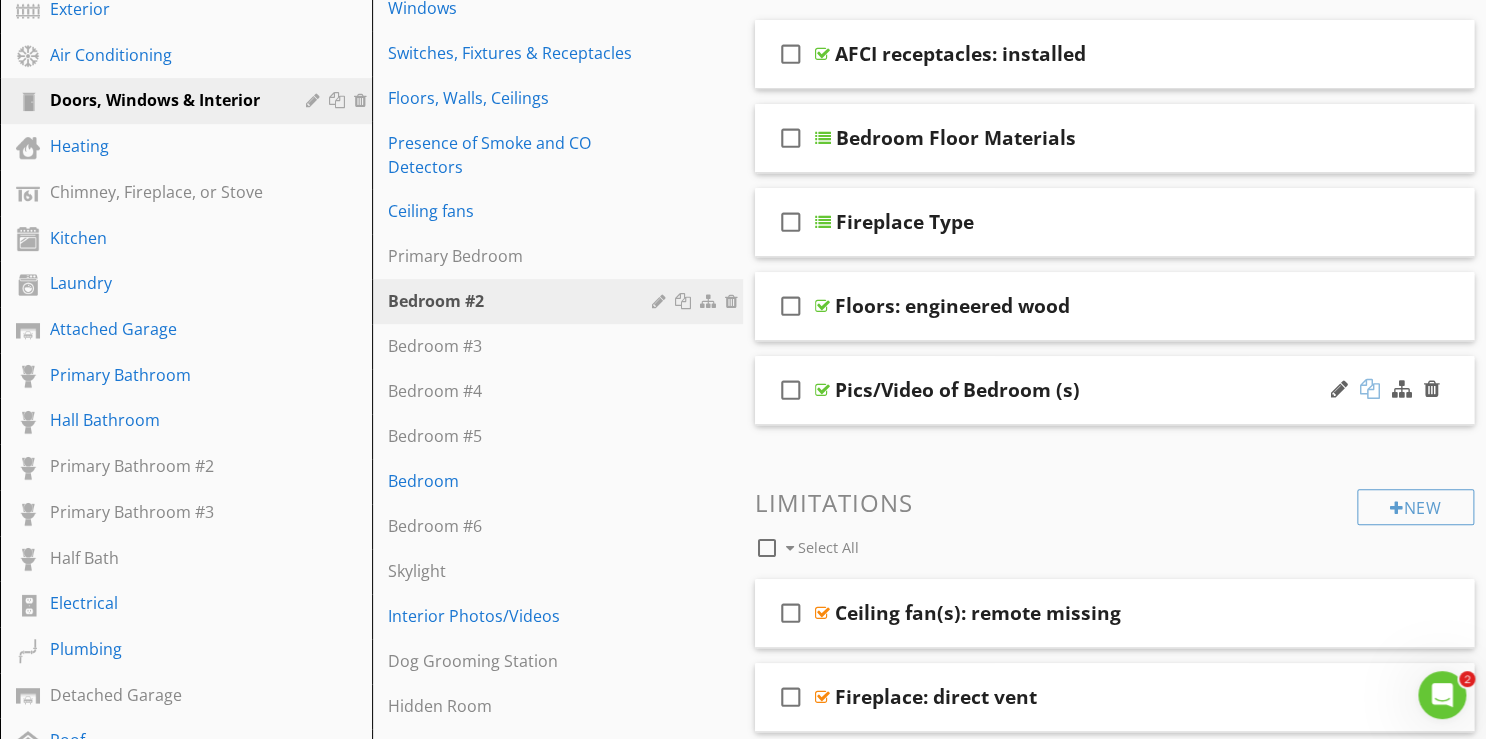 click at bounding box center (1370, 389) 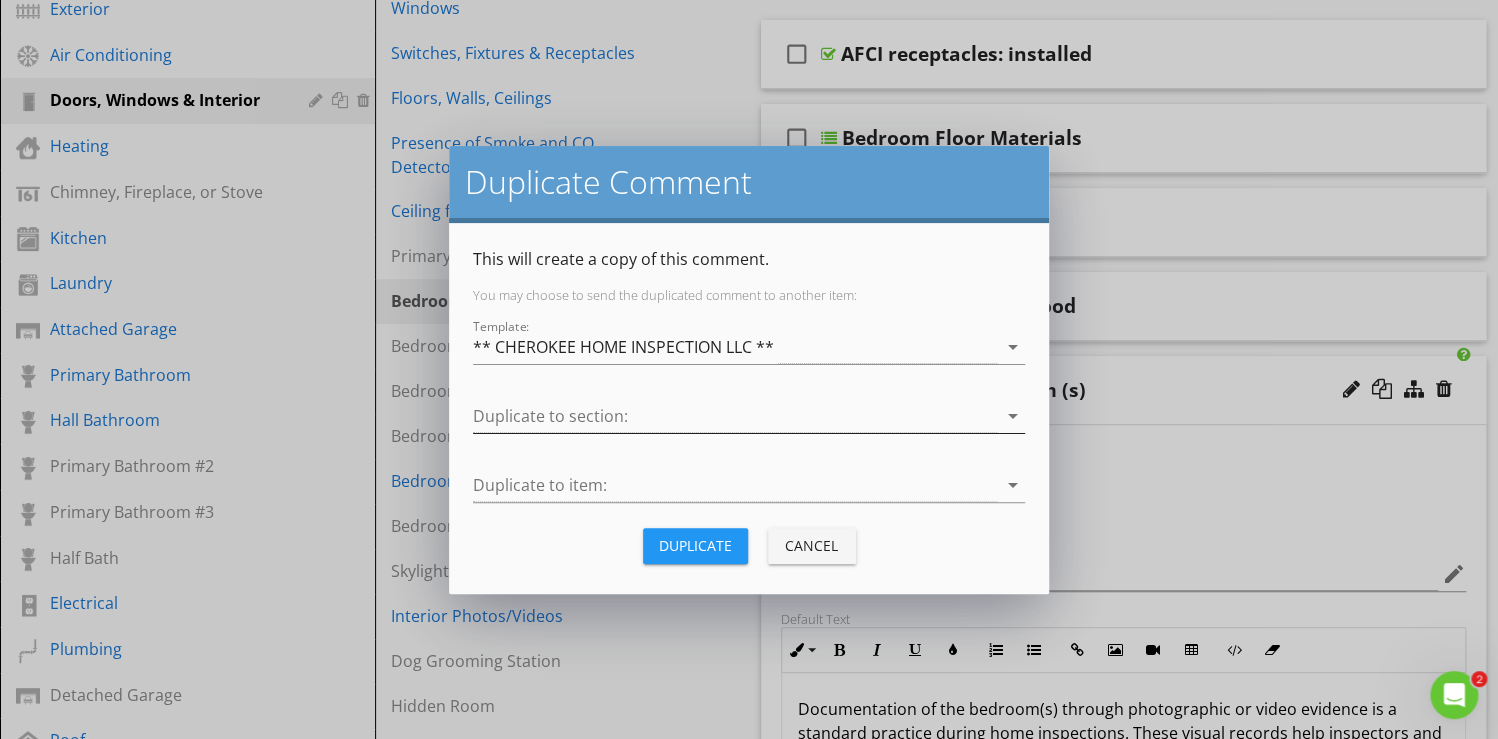 click on "arrow_drop_down" at bounding box center (1013, 416) 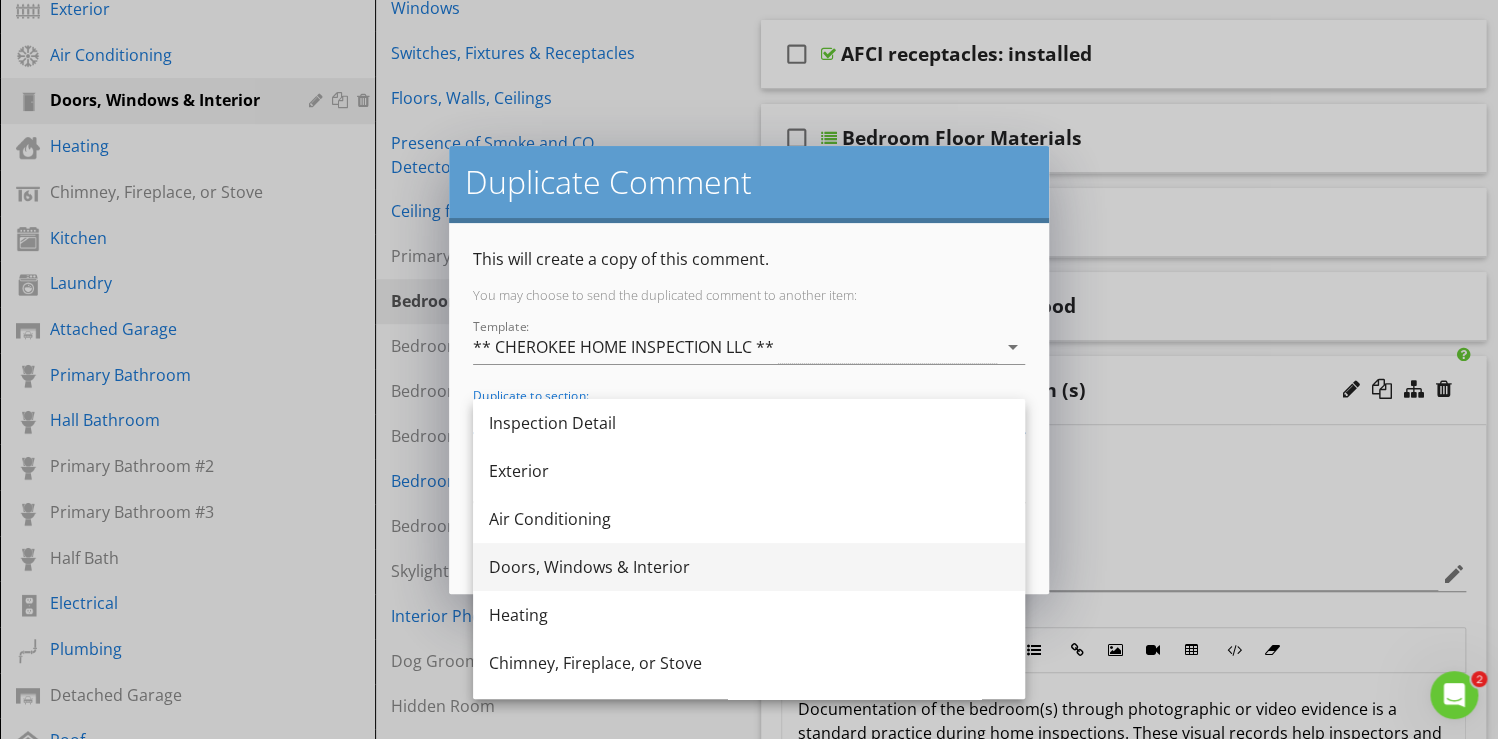 click on "Doors, Windows & Interior" at bounding box center (749, 567) 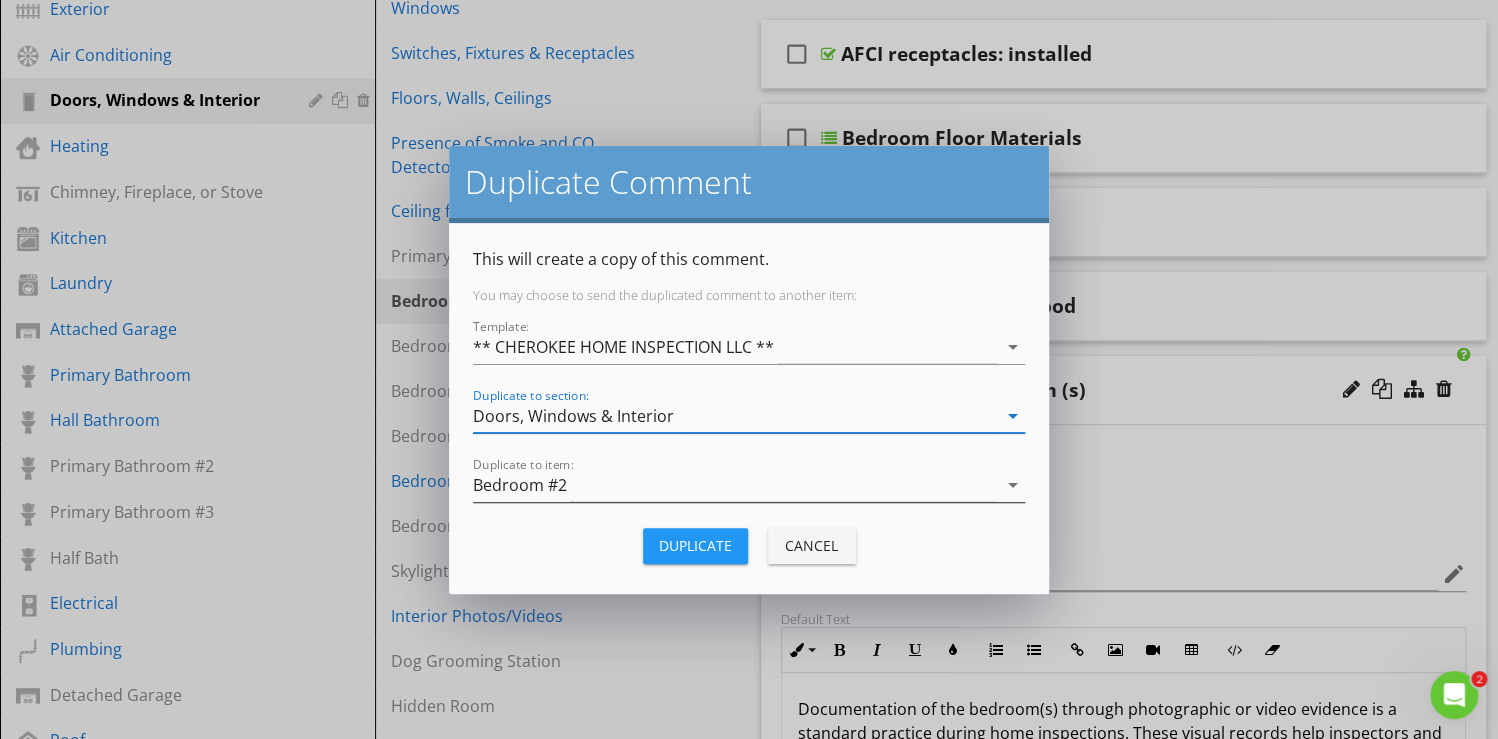click on "arrow_drop_down" at bounding box center (1013, 485) 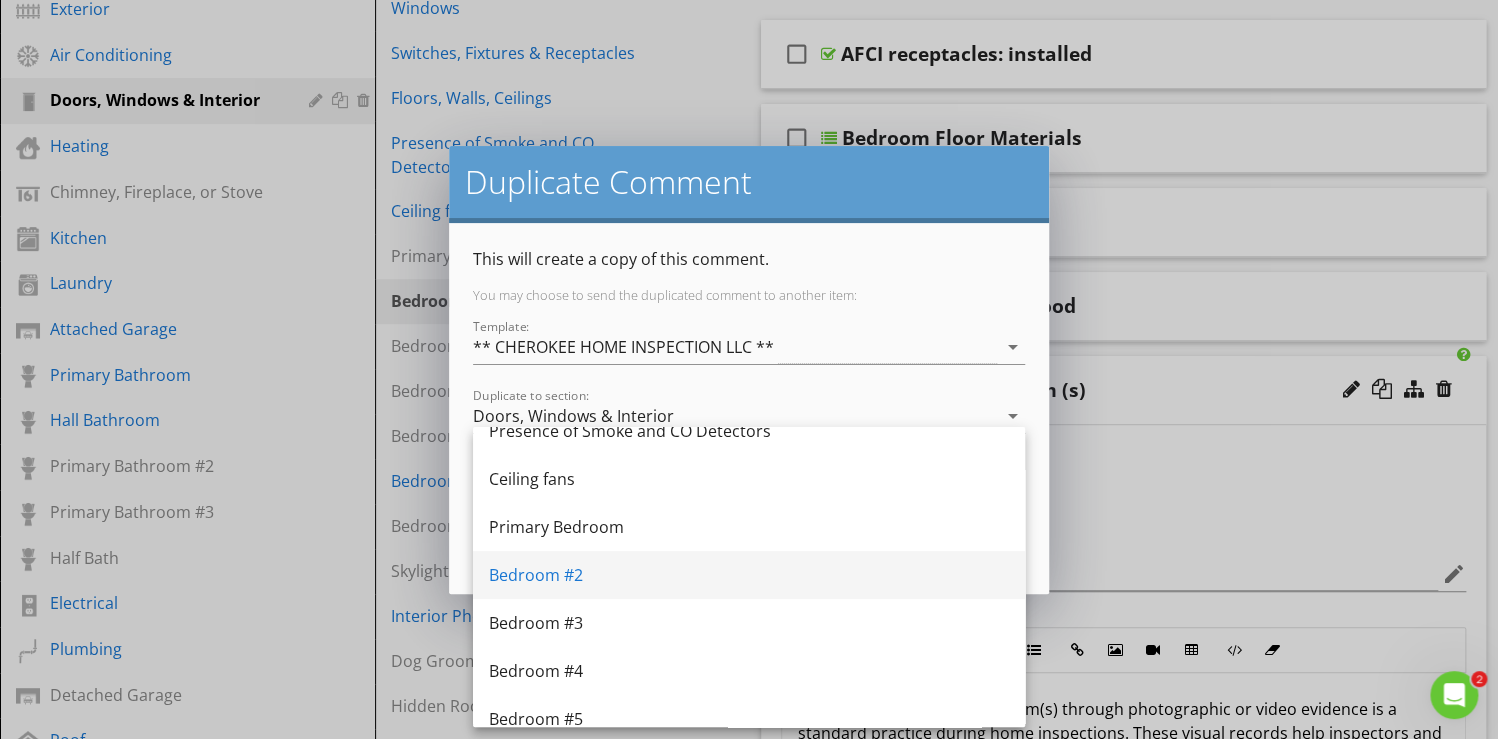 scroll, scrollTop: 240, scrollLeft: 0, axis: vertical 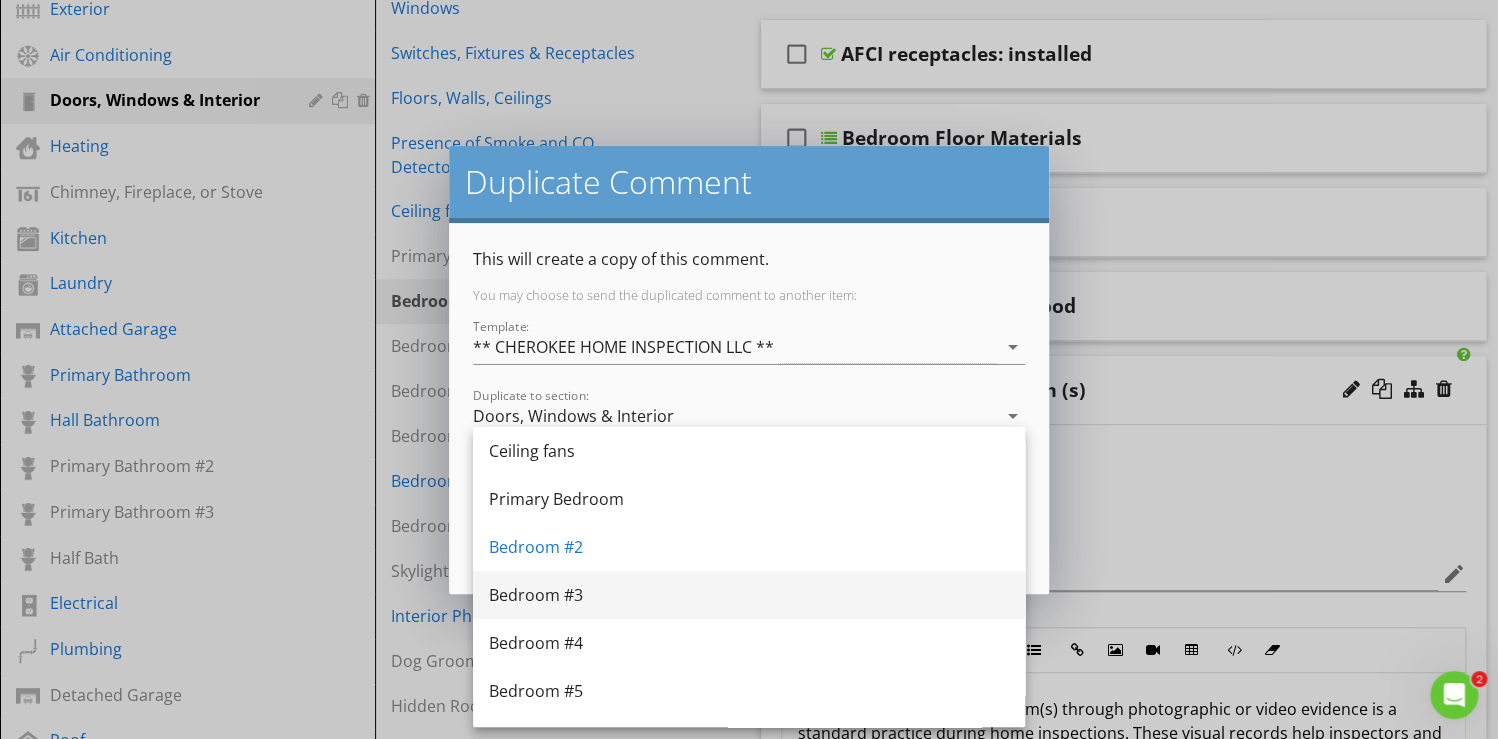 click on "Bedroom #3" at bounding box center [749, 595] 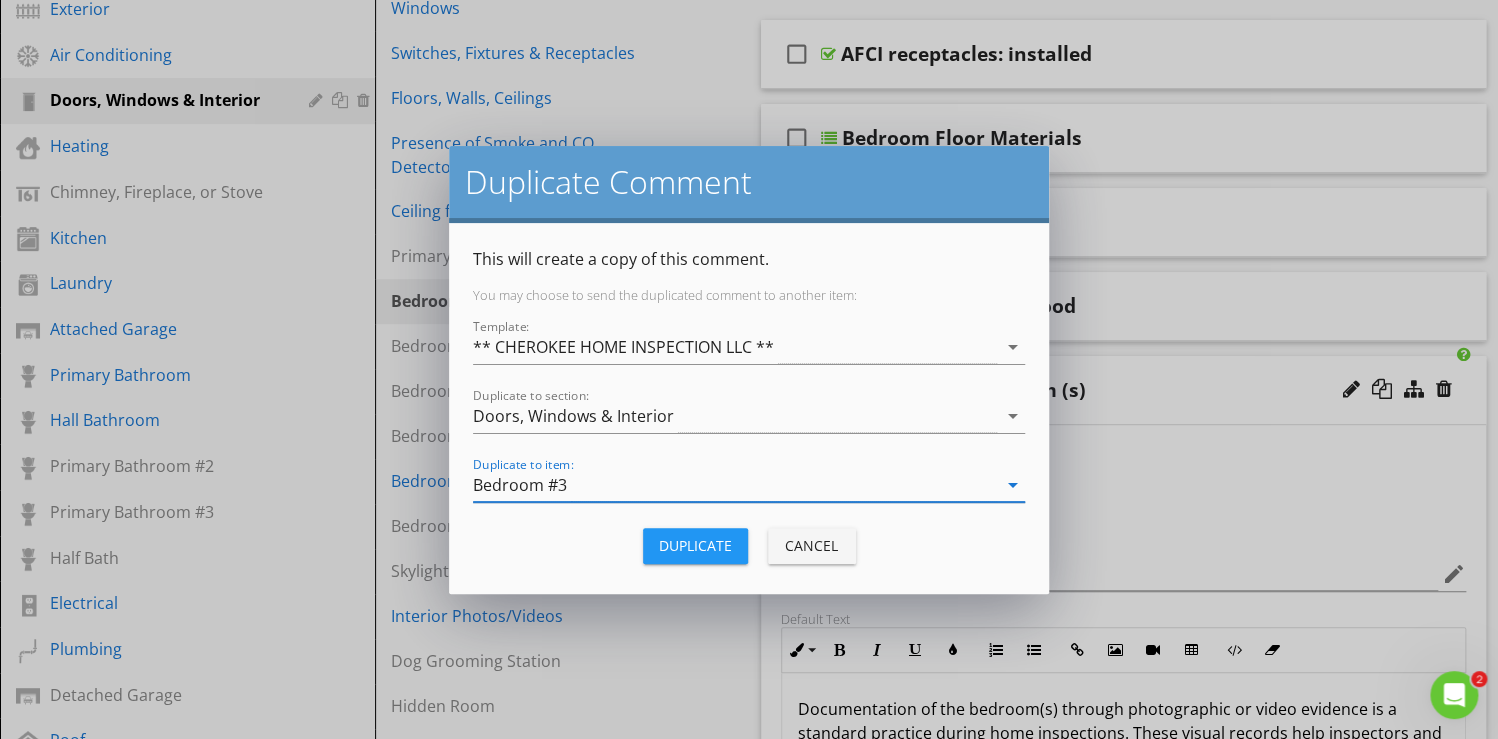 click on "Duplicate" at bounding box center [695, 545] 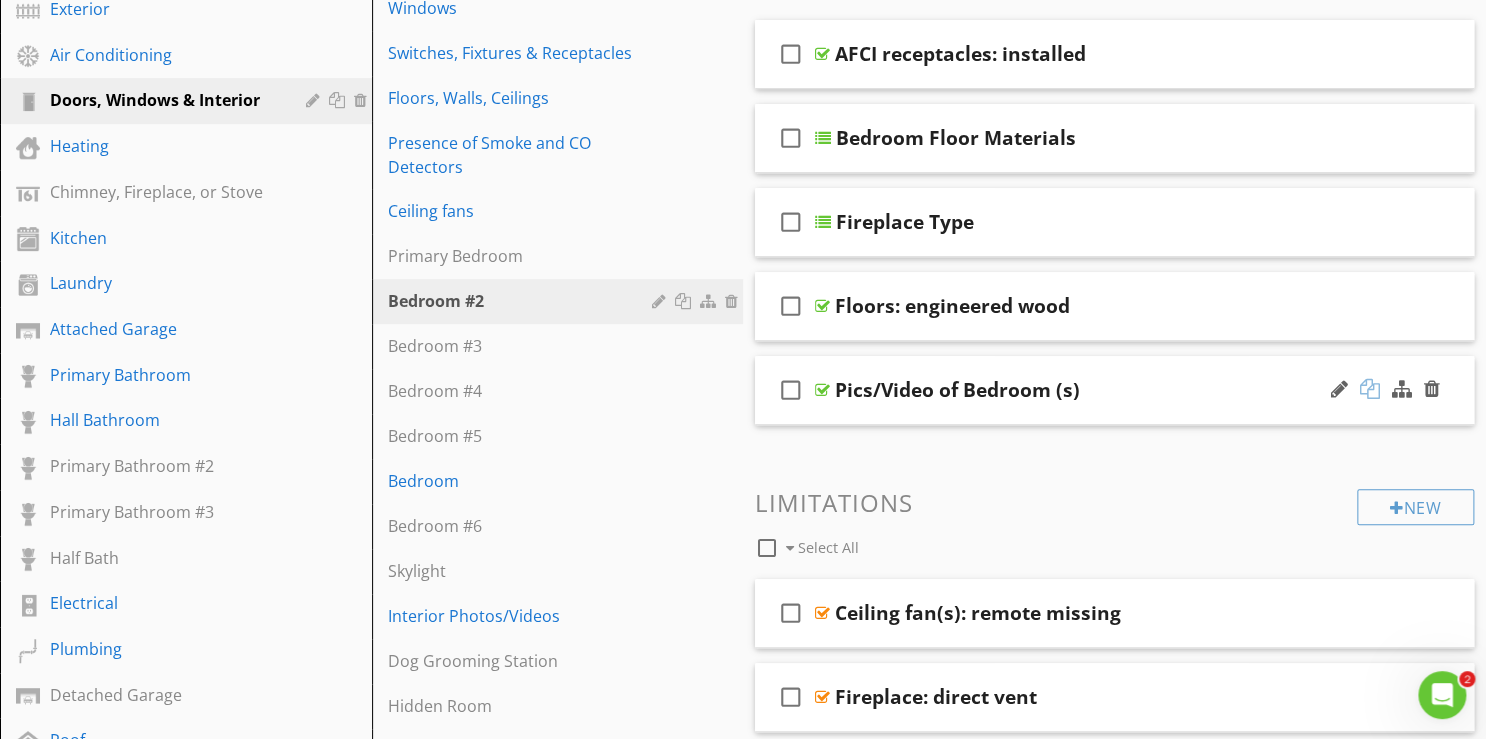 click at bounding box center [1370, 389] 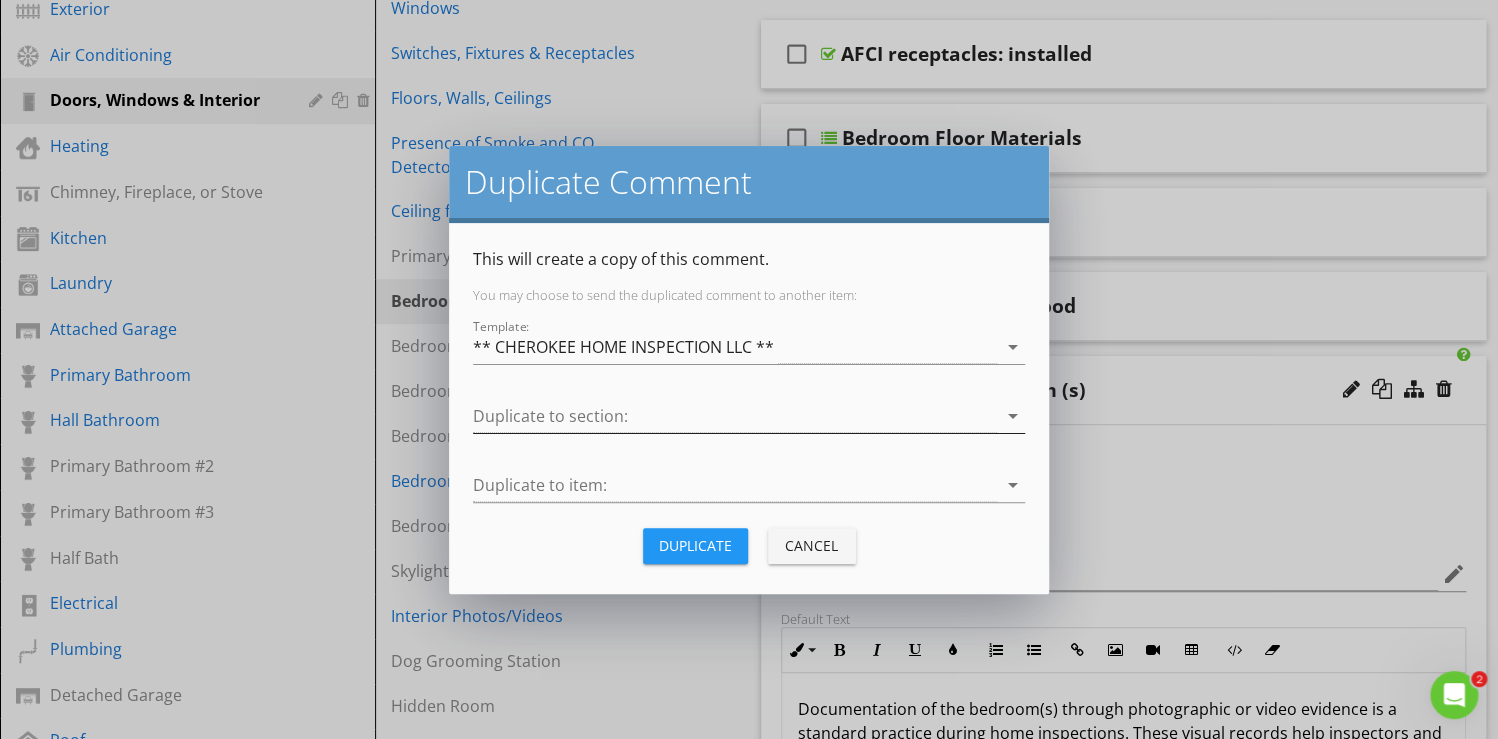 click on "arrow_drop_down" at bounding box center [1013, 416] 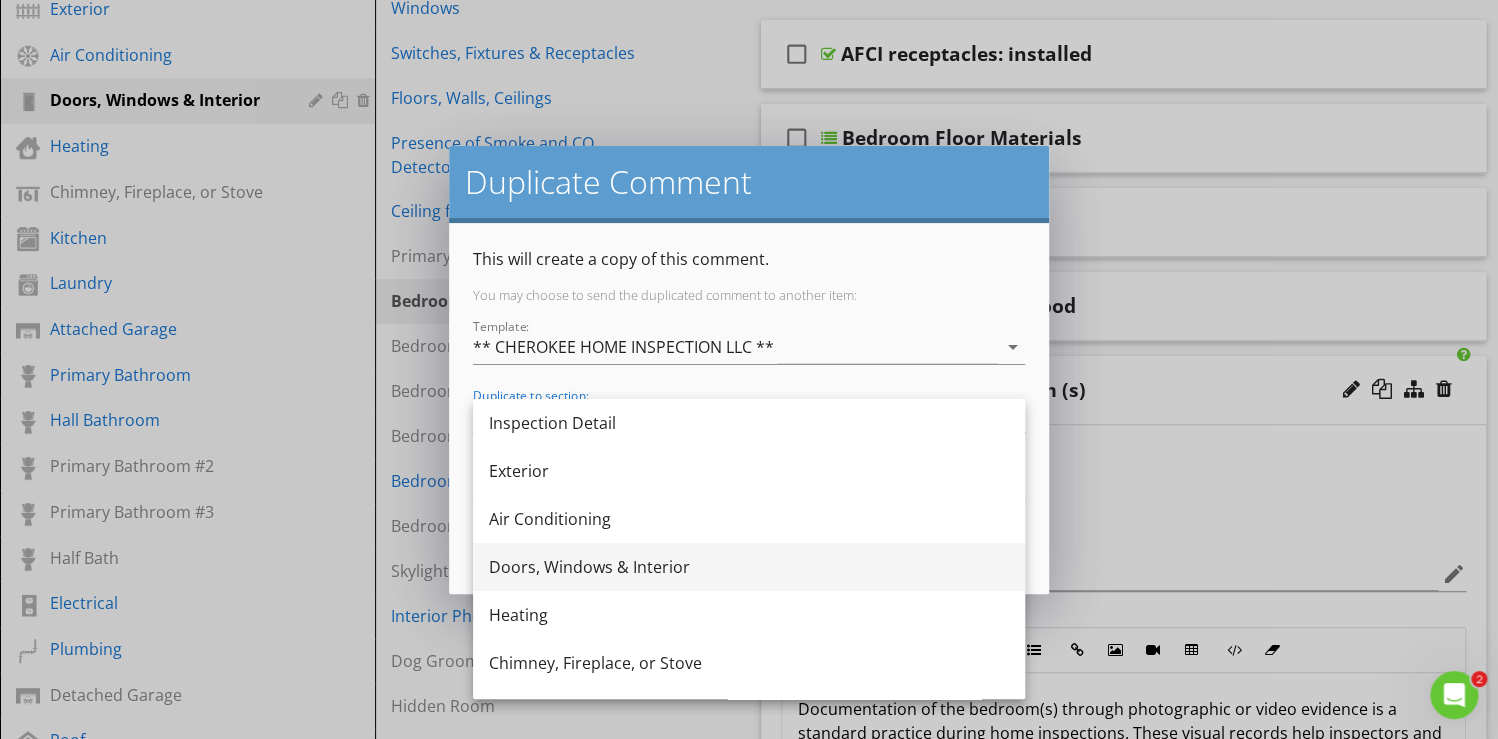 click on "Doors, Windows & Interior" at bounding box center [749, 567] 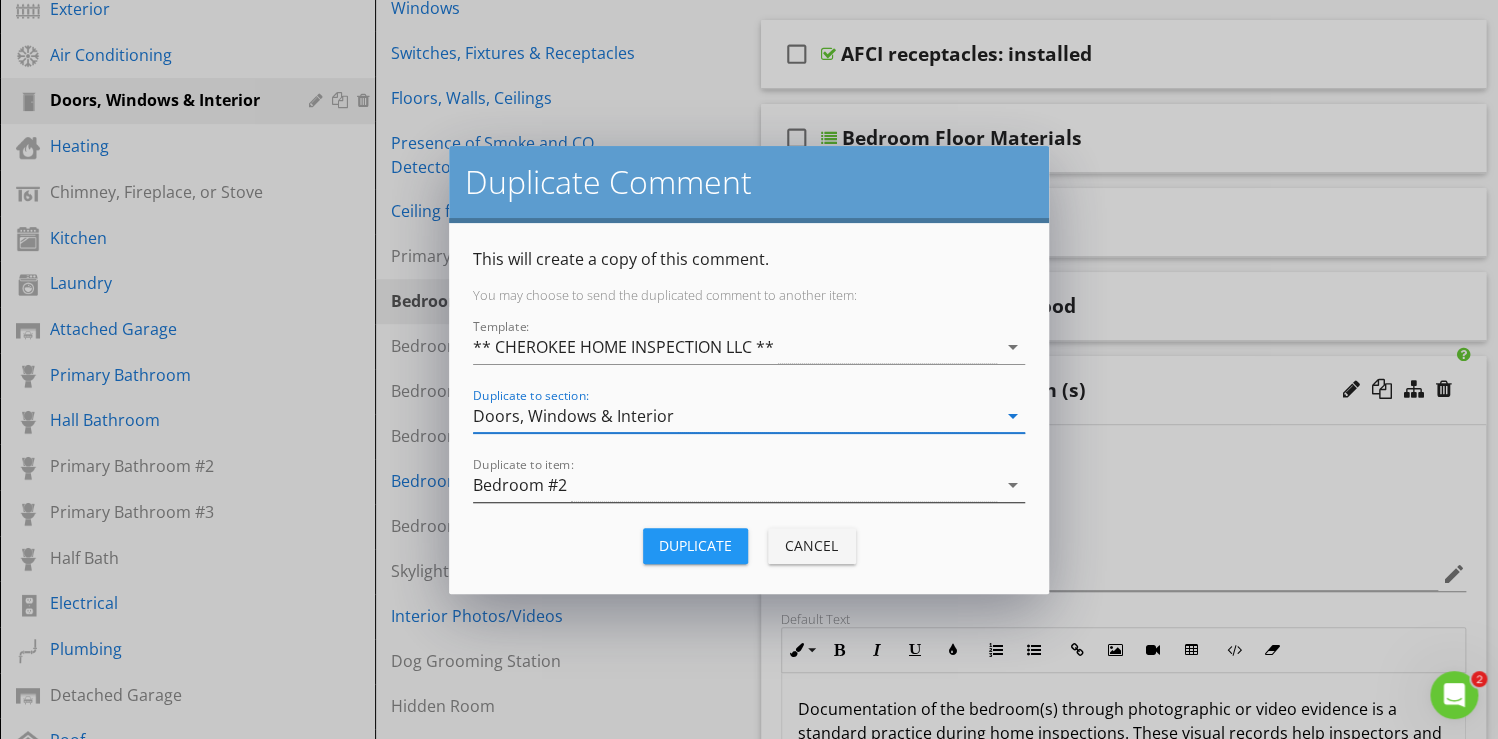 click on "arrow_drop_down" at bounding box center (1013, 485) 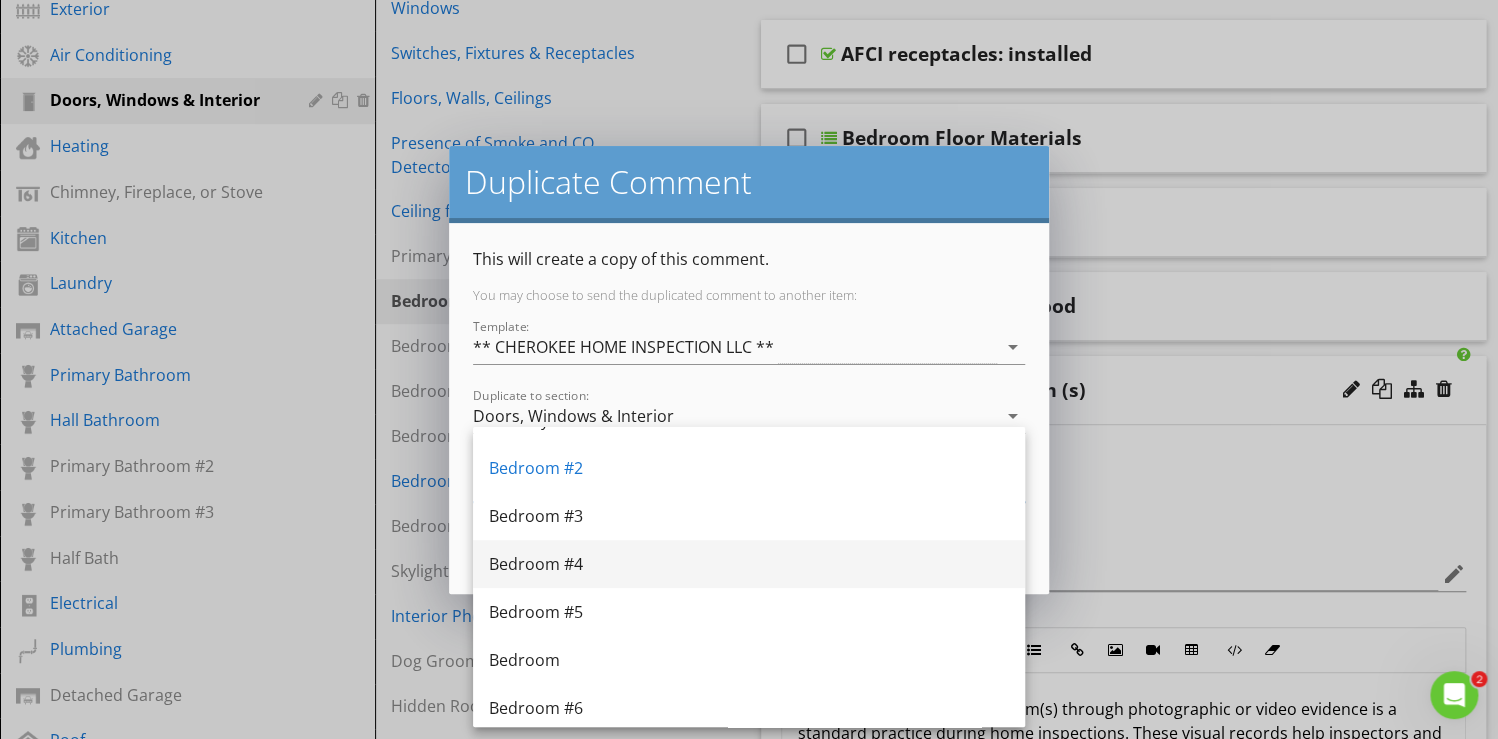 scroll, scrollTop: 320, scrollLeft: 0, axis: vertical 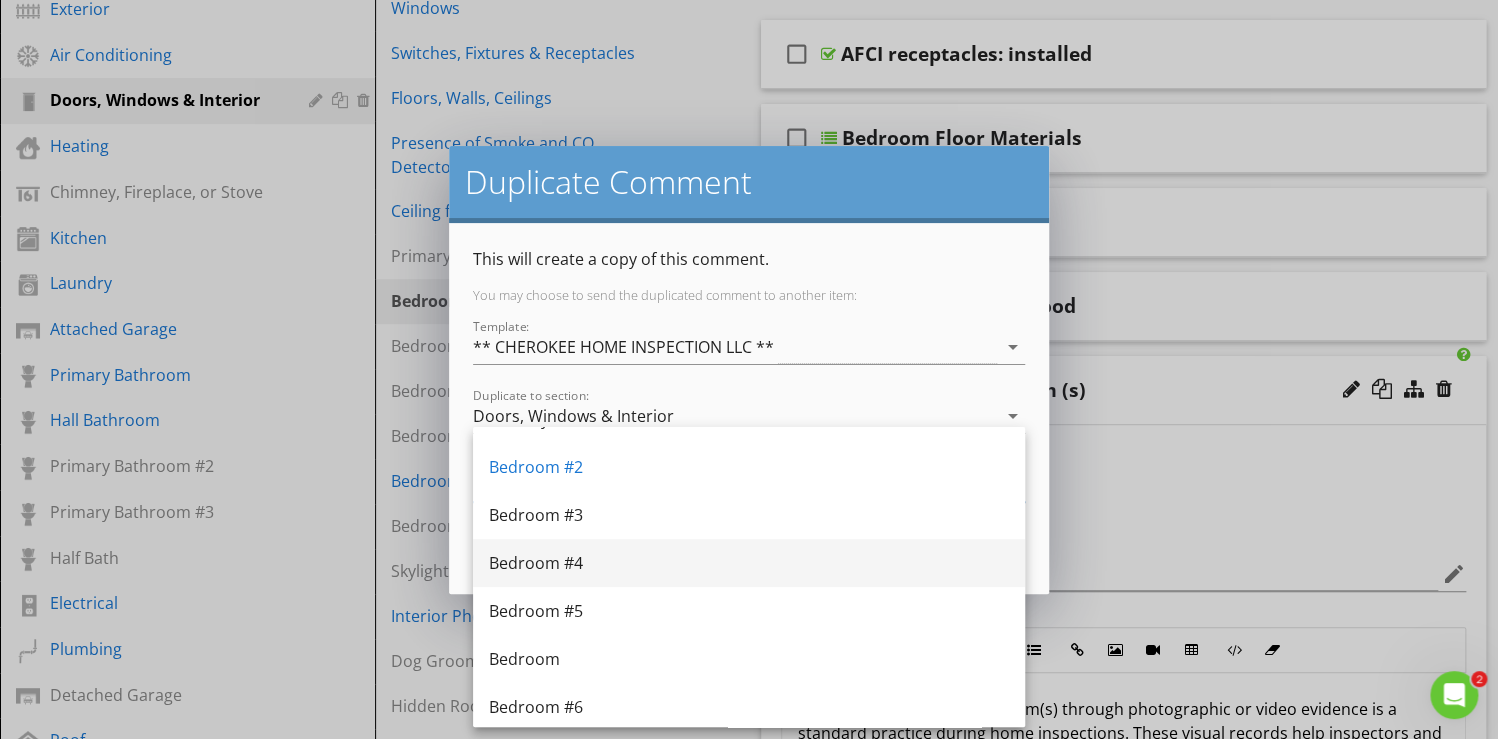 click on "Bedroom #4" at bounding box center [749, 563] 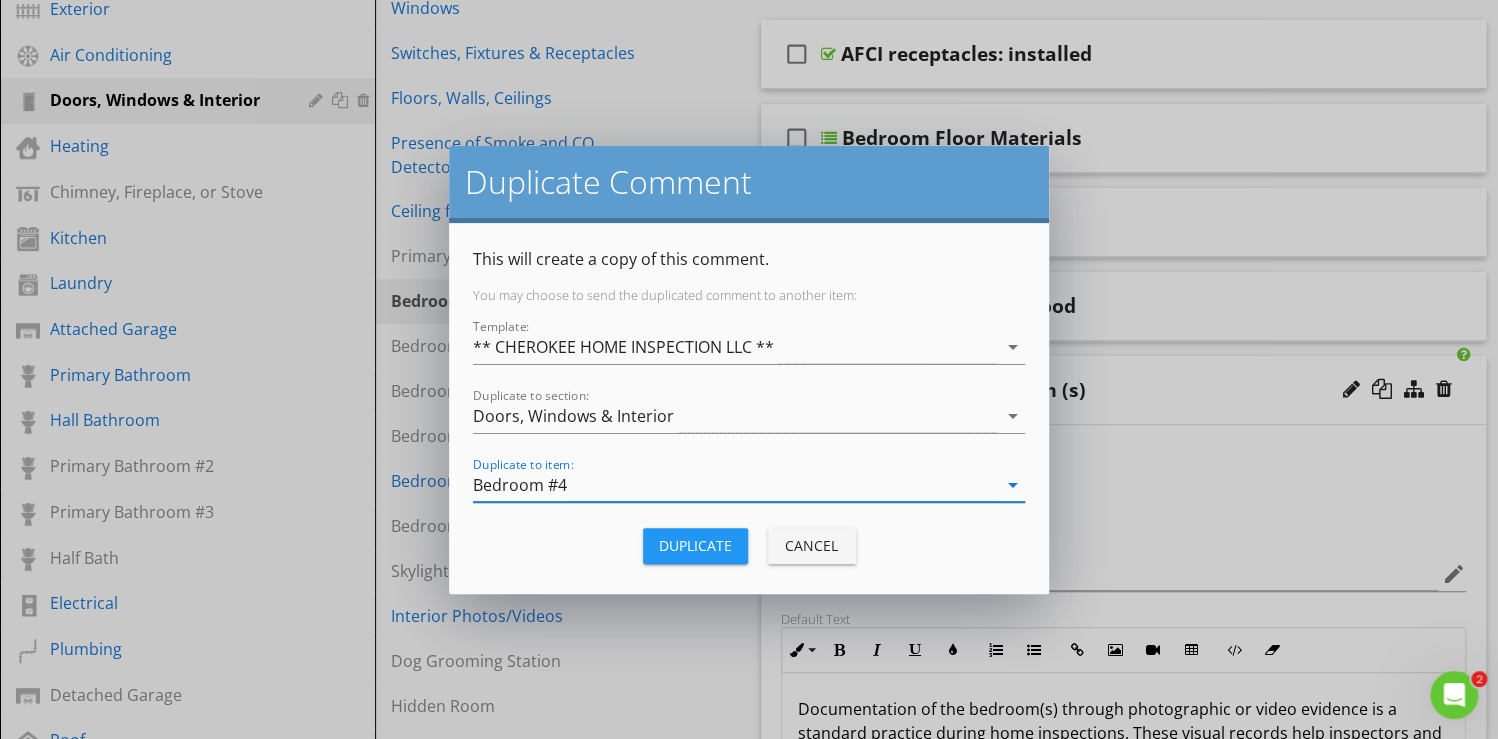 click on "Duplicate" at bounding box center [695, 545] 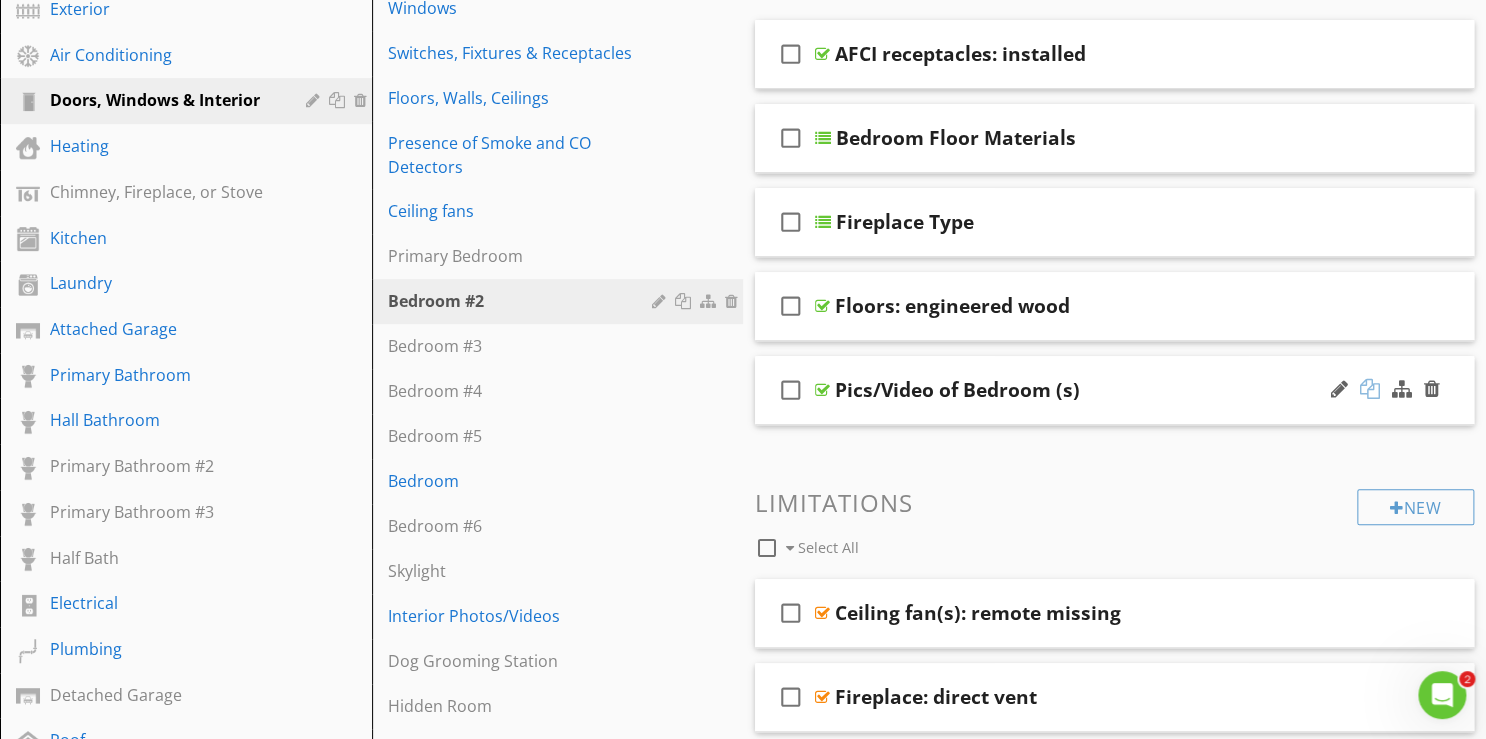 click at bounding box center [1370, 389] 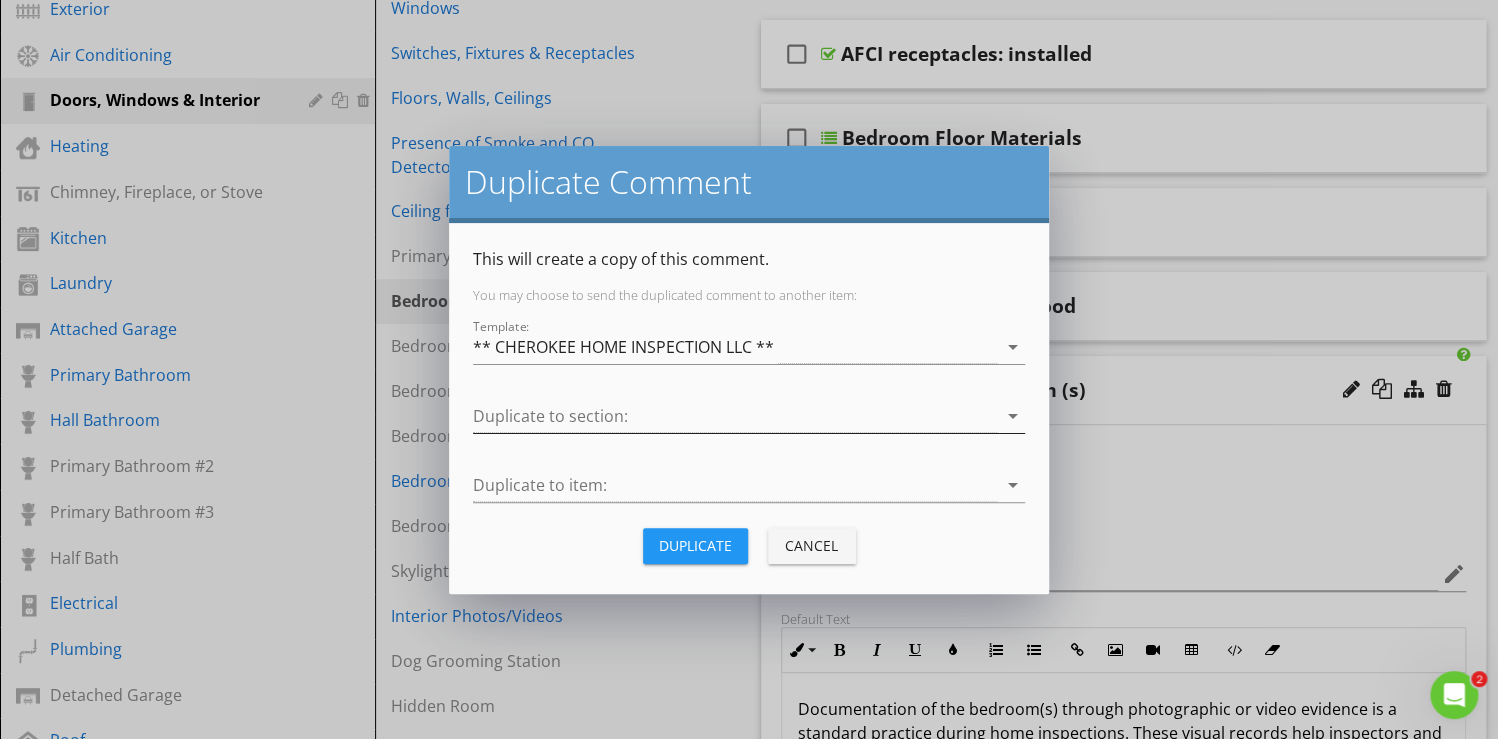 click on "arrow_drop_down" at bounding box center (1013, 416) 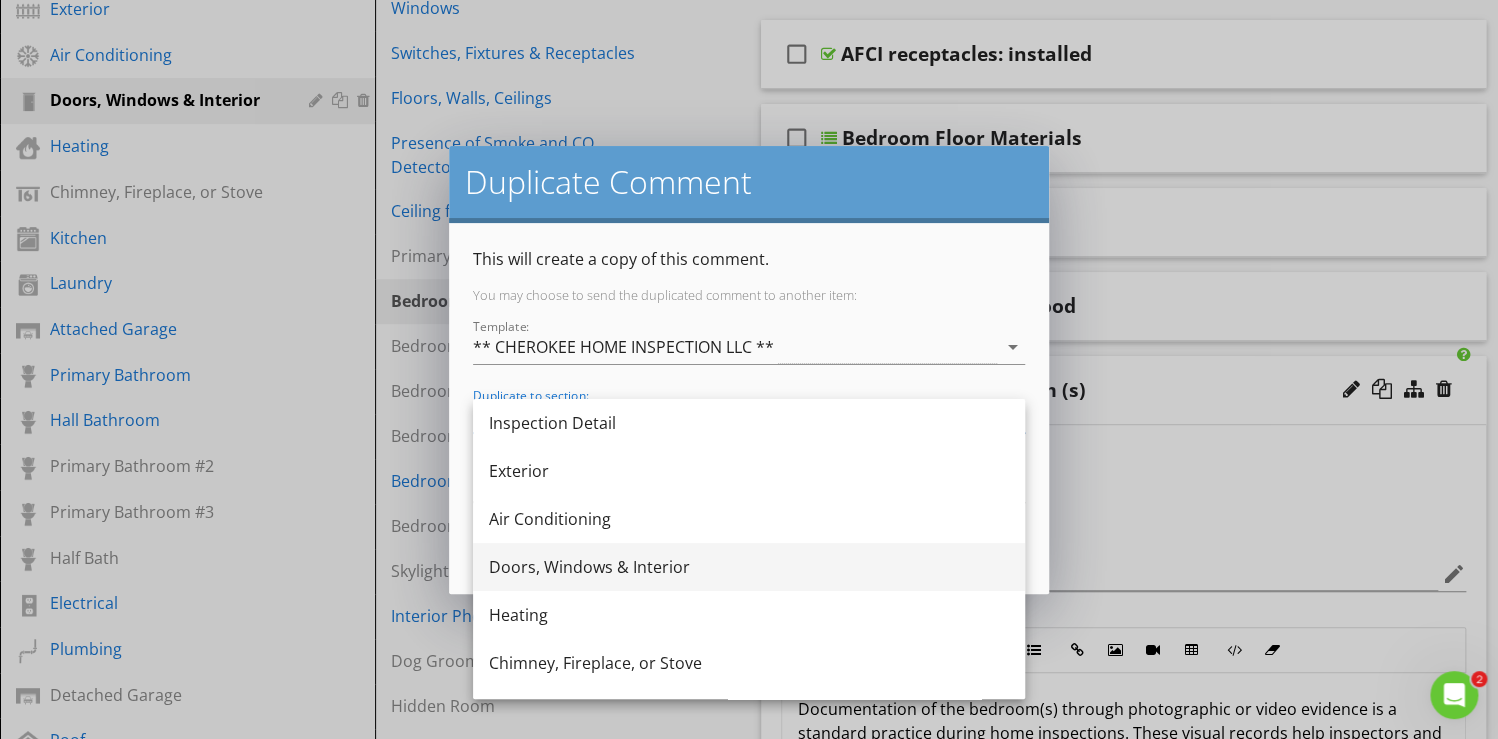 click on "Doors, Windows & Interior" at bounding box center [749, 567] 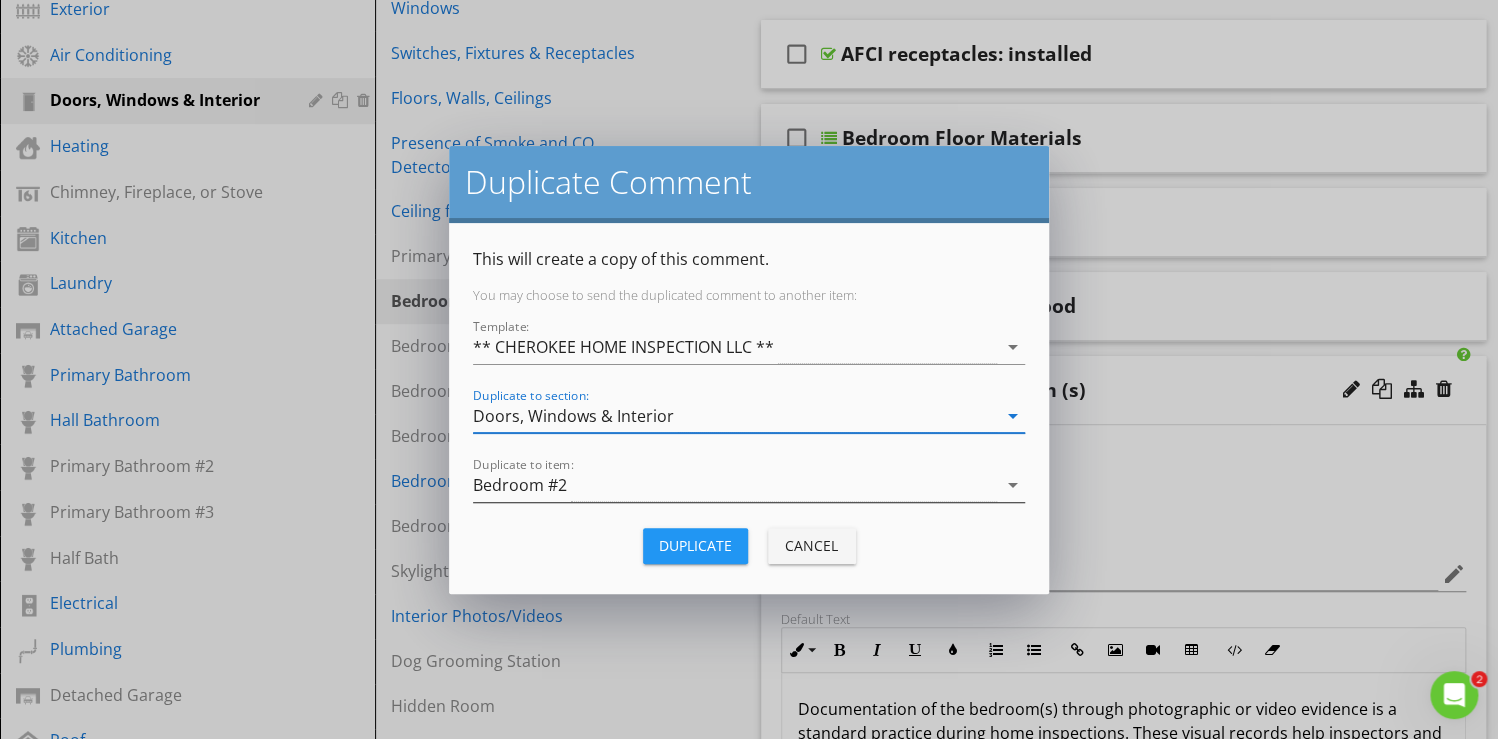 click on "arrow_drop_down" at bounding box center [1013, 485] 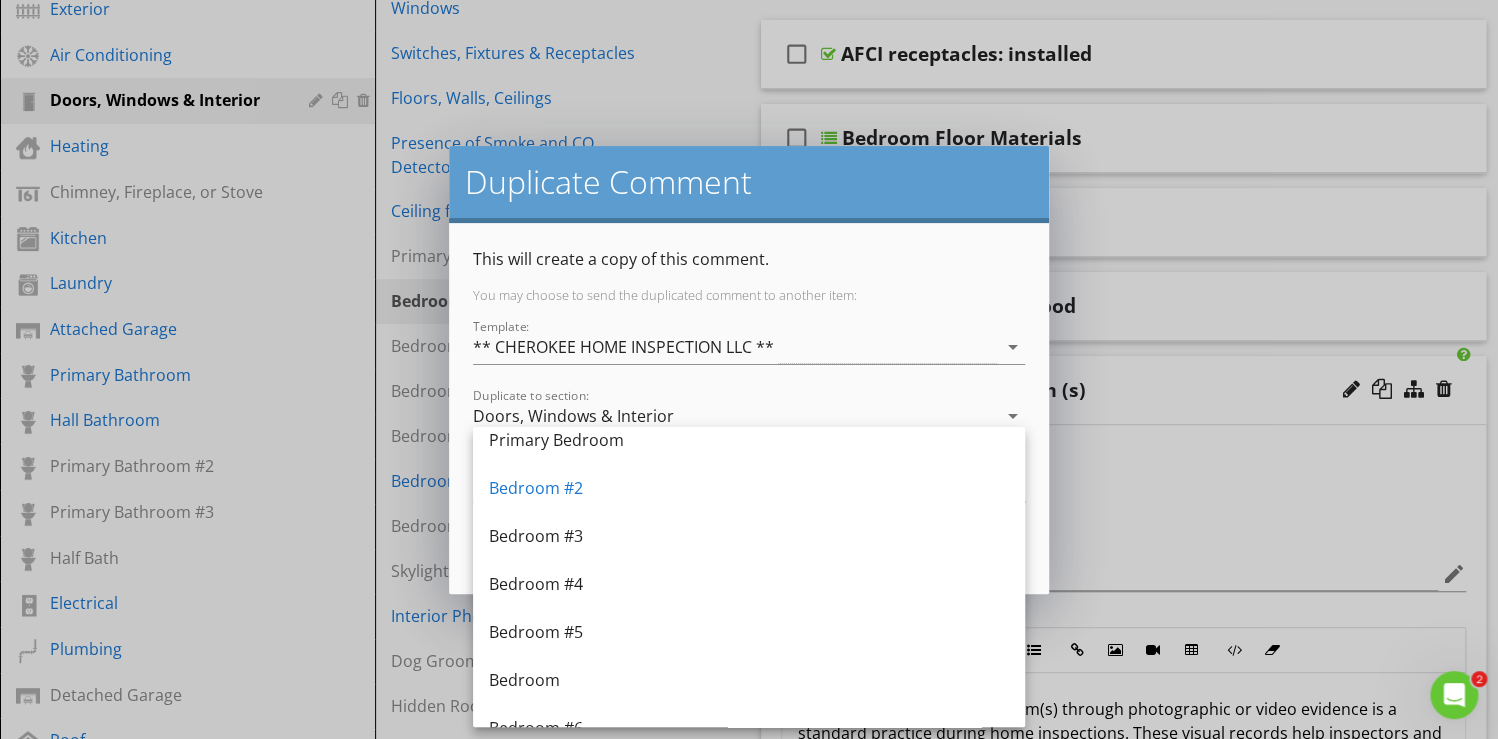 scroll, scrollTop: 320, scrollLeft: 0, axis: vertical 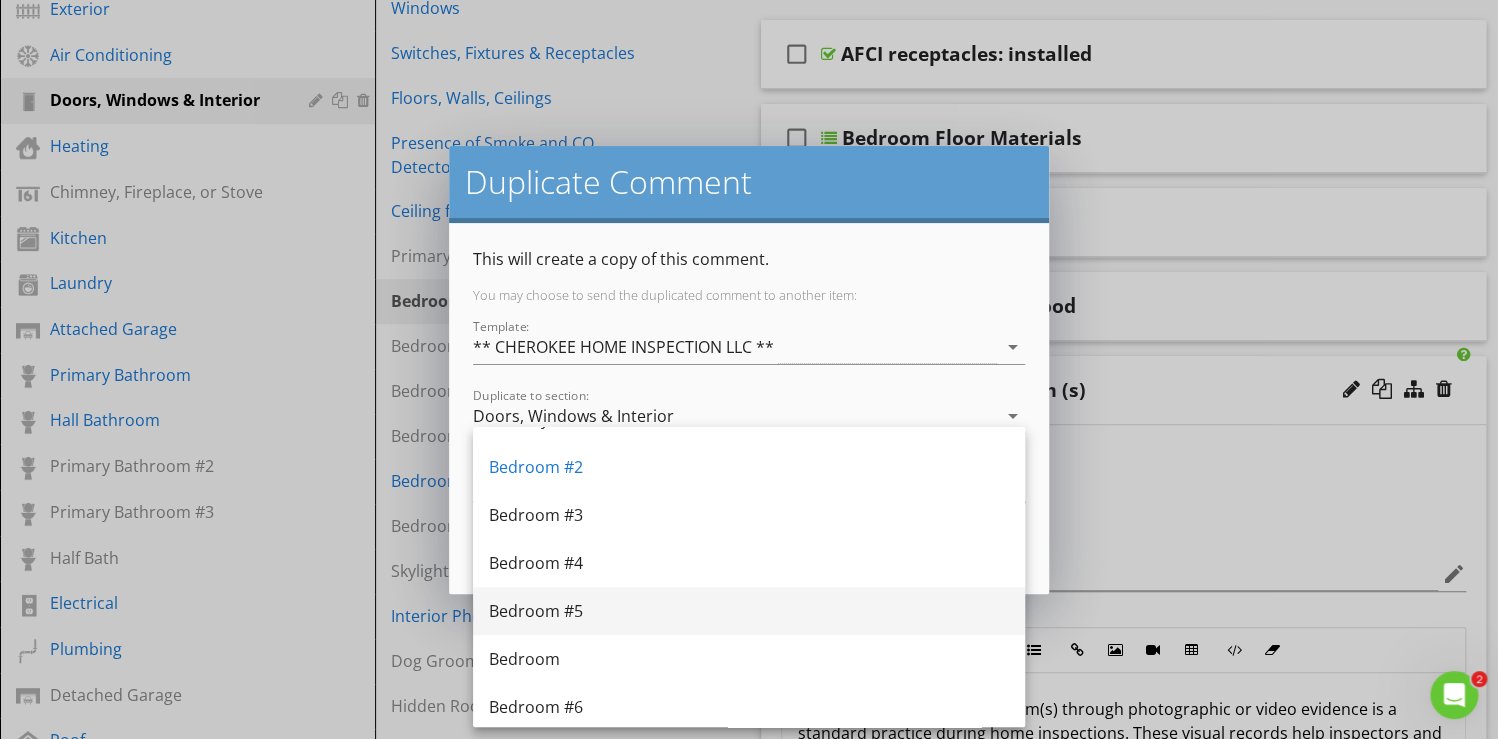click on "Bedroom #5" at bounding box center (749, 611) 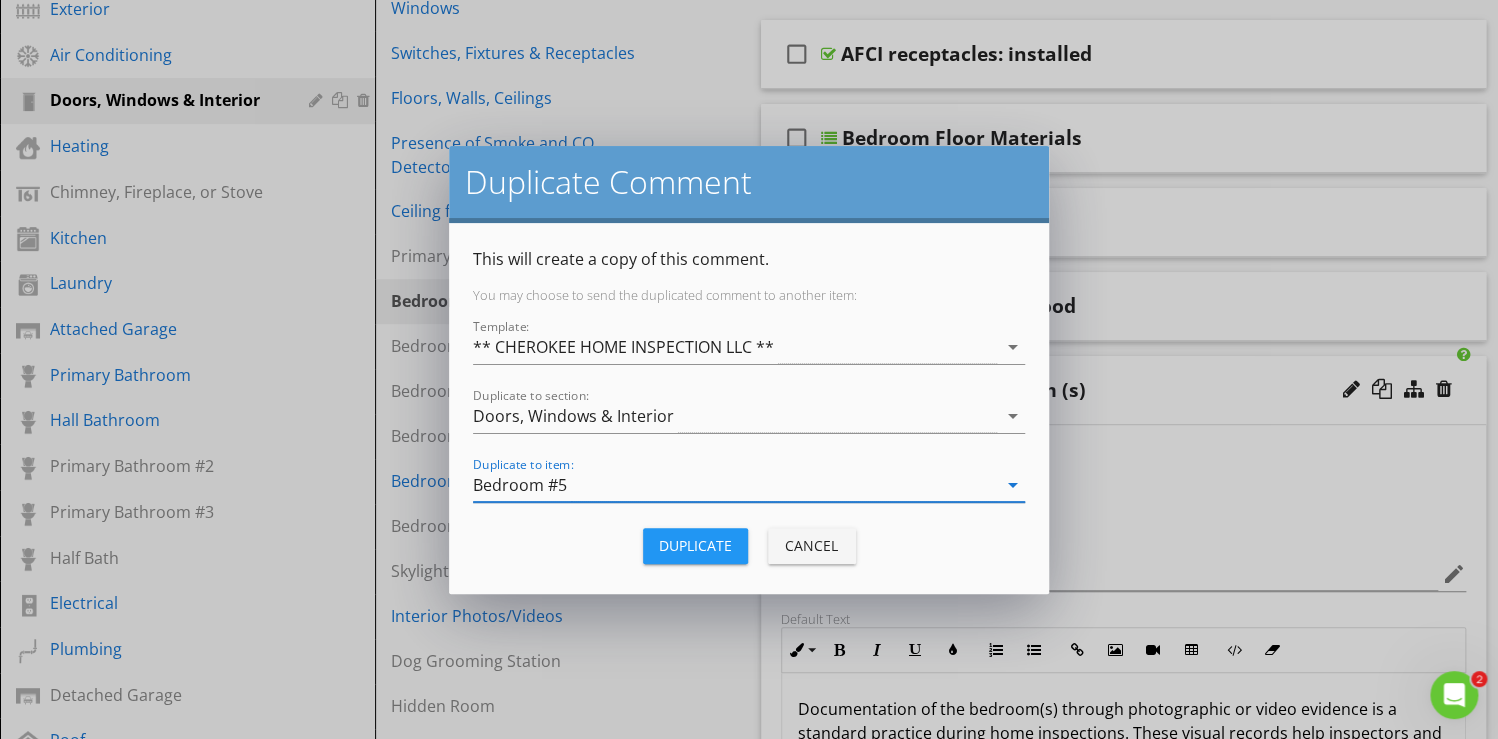 click on "Duplicate" at bounding box center (695, 545) 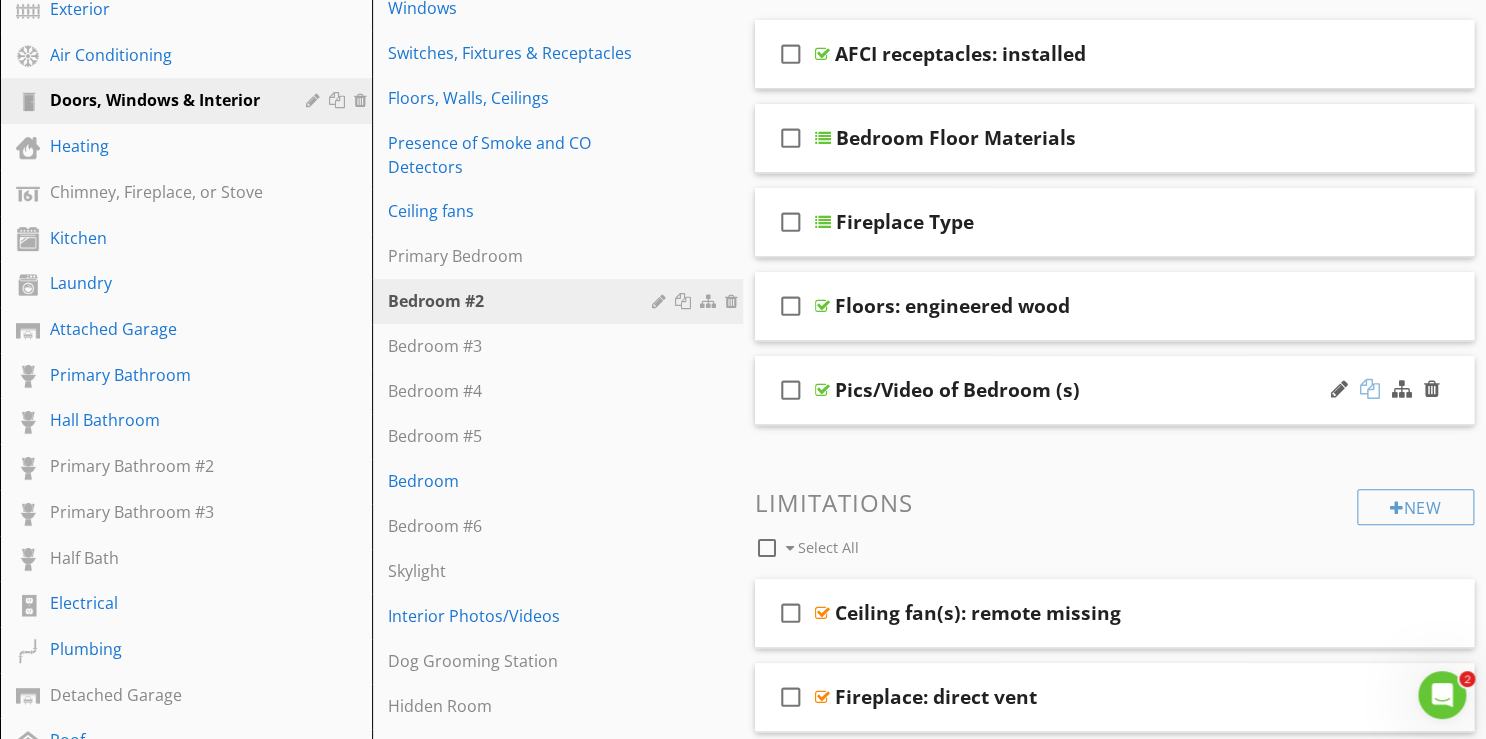 click at bounding box center [1370, 389] 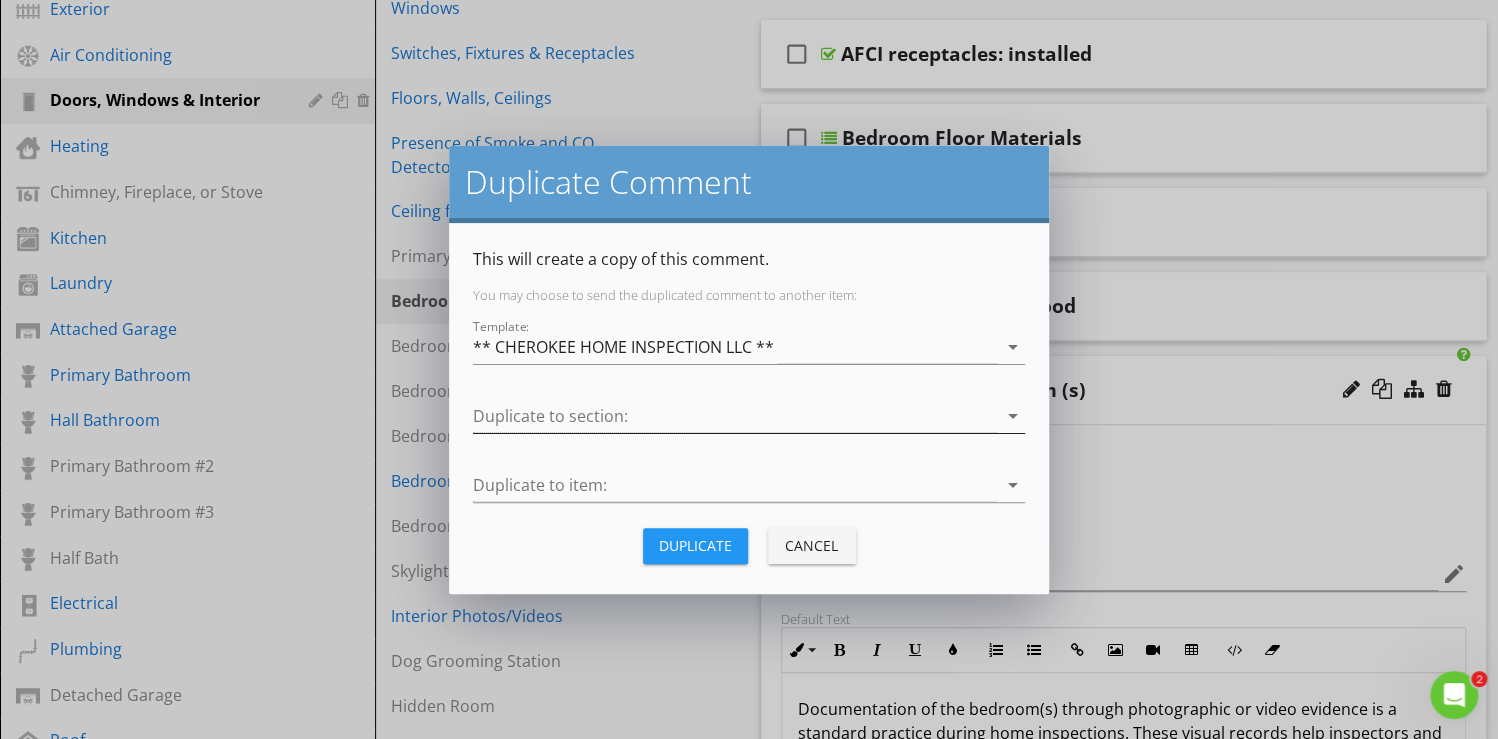 click on "arrow_drop_down" at bounding box center [1013, 416] 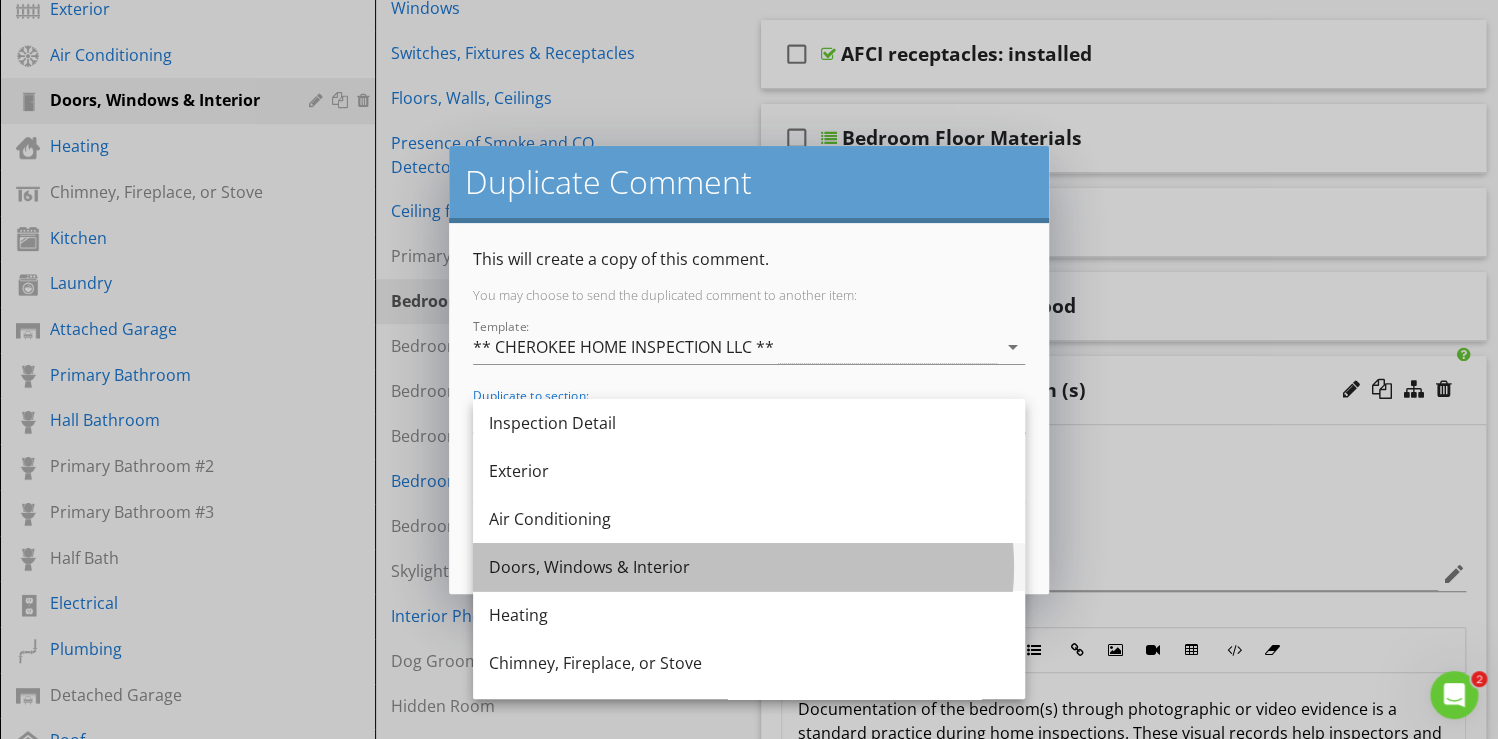 click on "Doors, Windows & Interior" at bounding box center (749, 567) 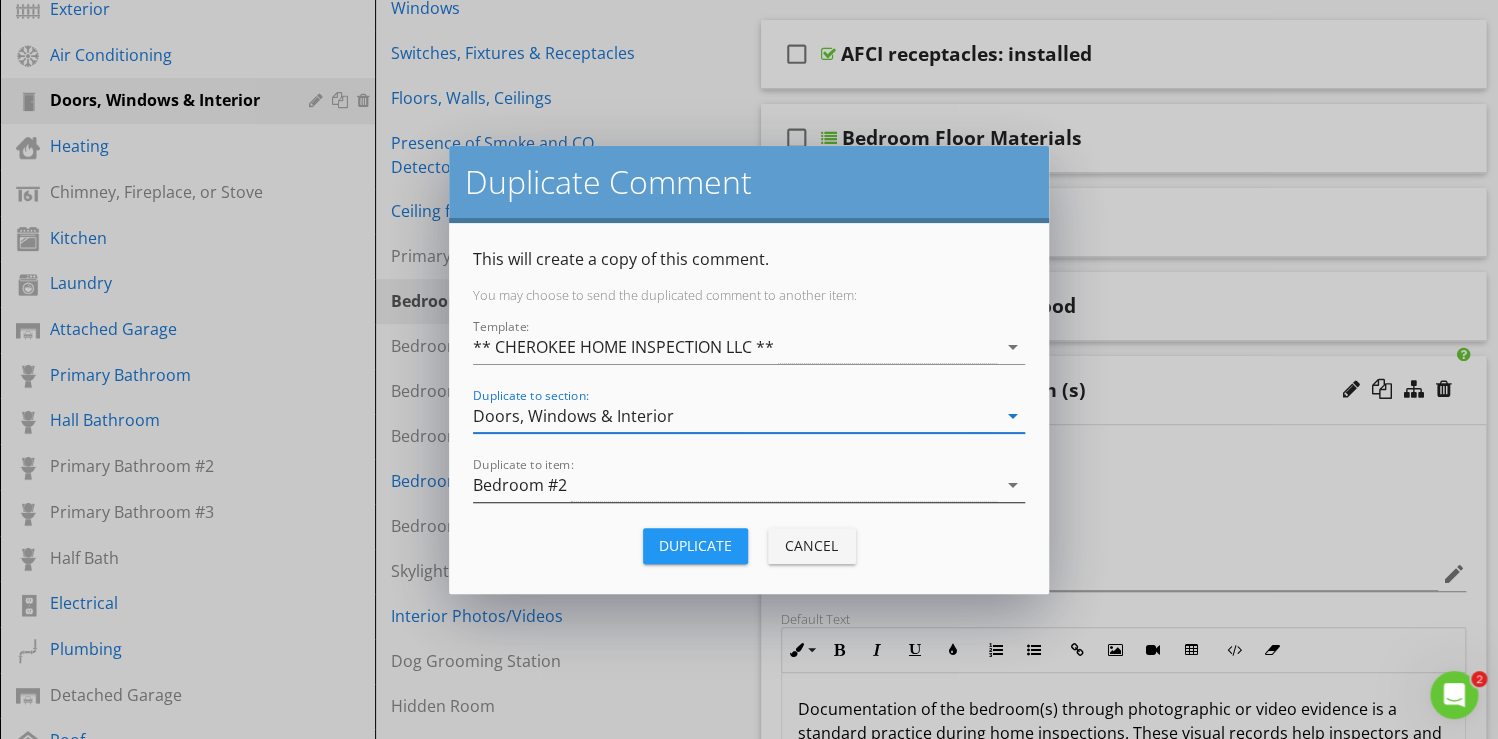 click on "arrow_drop_down" at bounding box center [1013, 485] 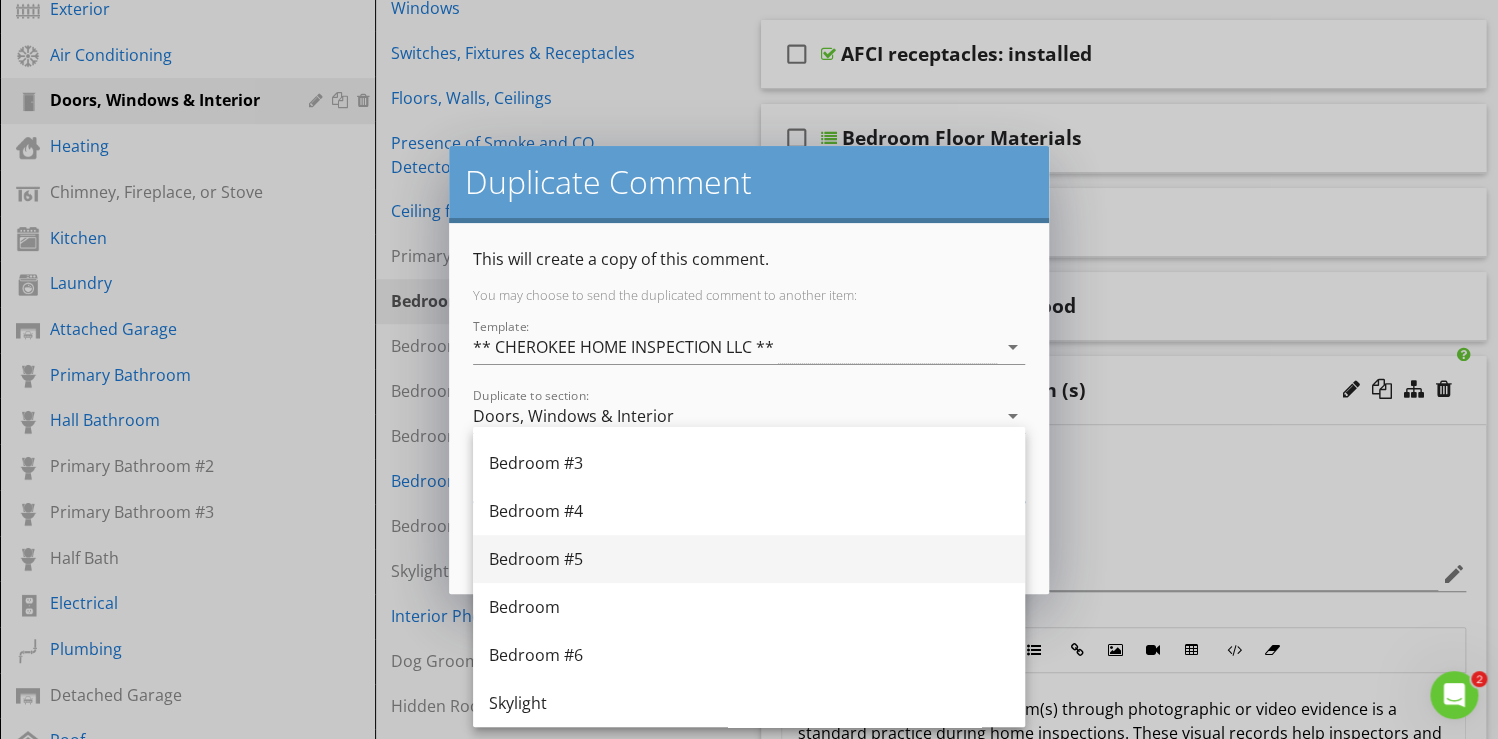 scroll, scrollTop: 400, scrollLeft: 0, axis: vertical 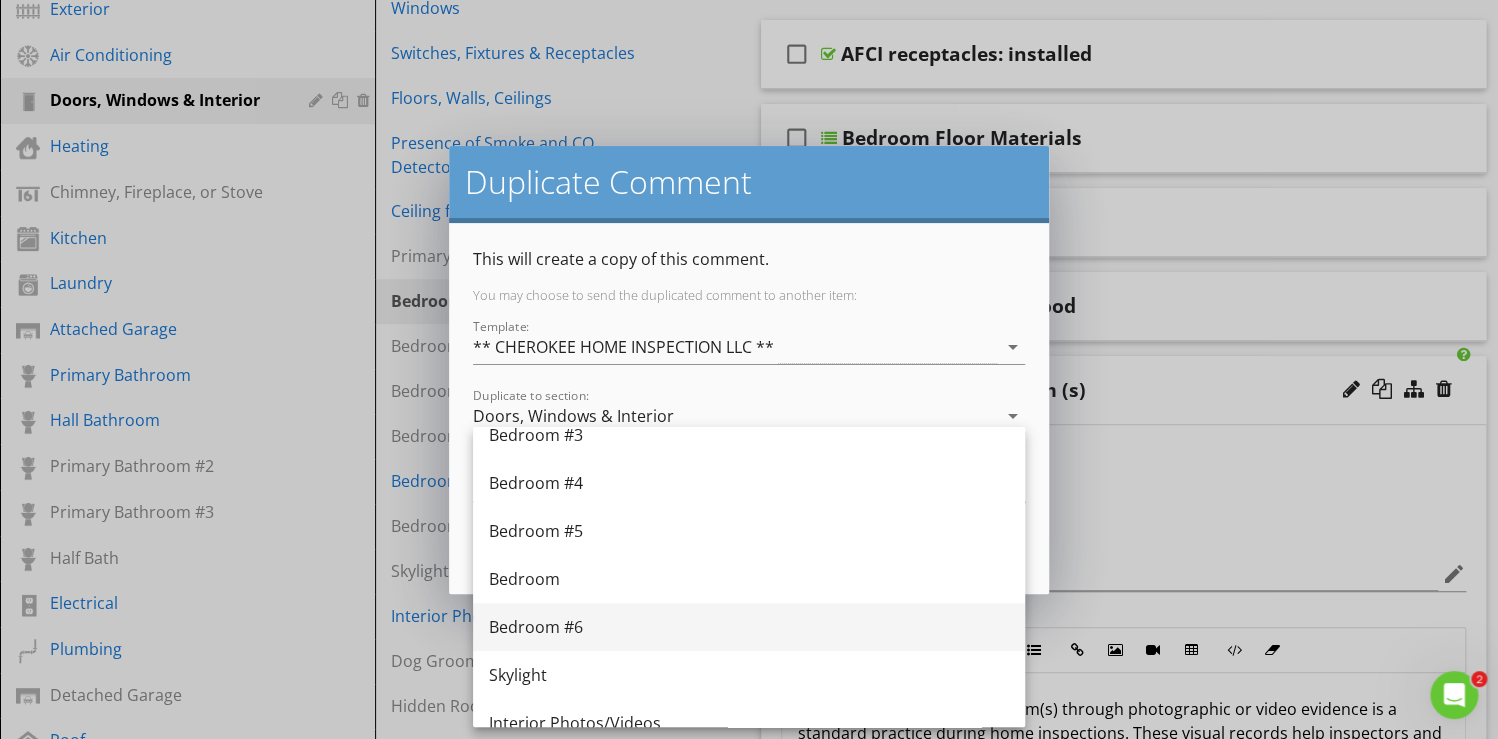 click on "Bedroom #6" at bounding box center [749, 627] 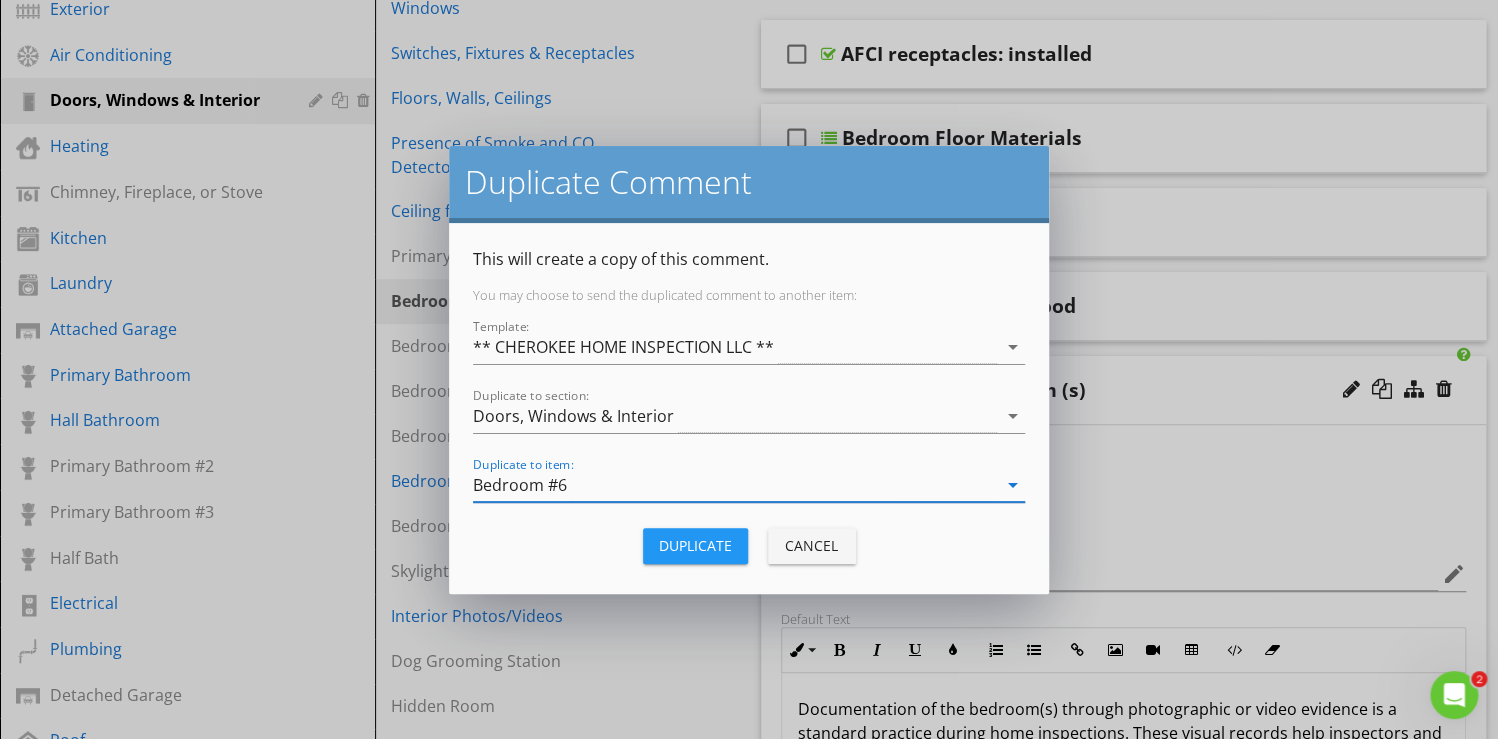 click on "Duplicate" at bounding box center (695, 545) 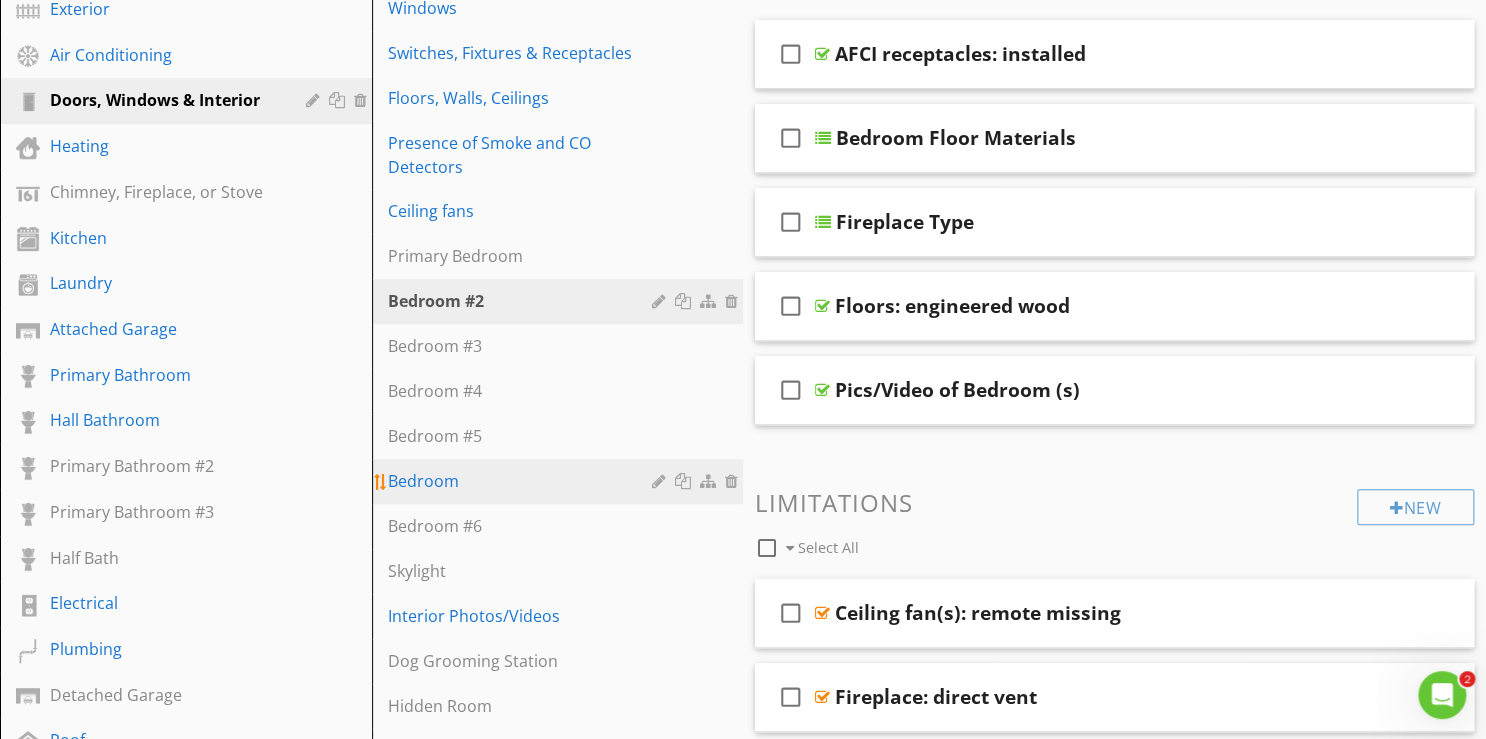 click on "Bedroom" at bounding box center (523, 481) 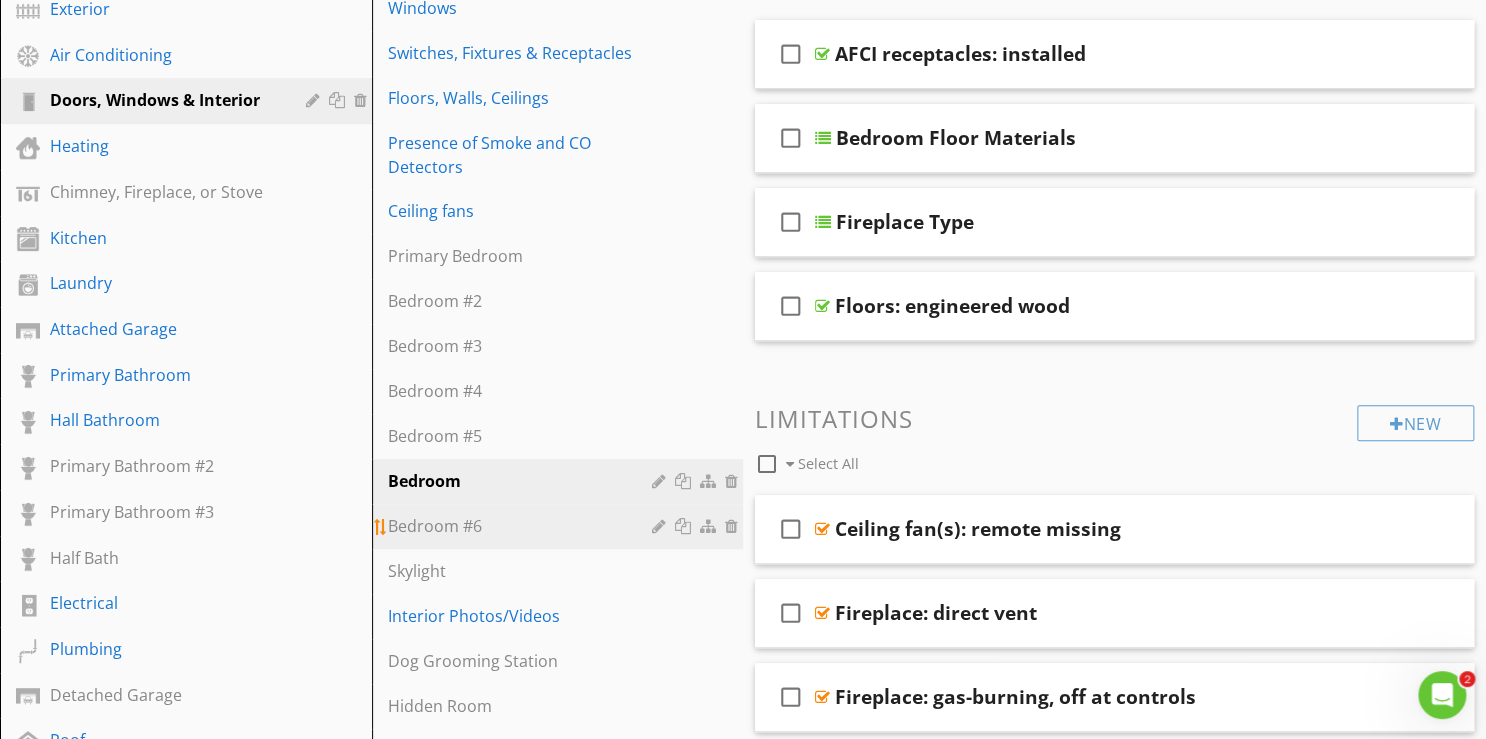 click on "Bedroom #6" at bounding box center (523, 526) 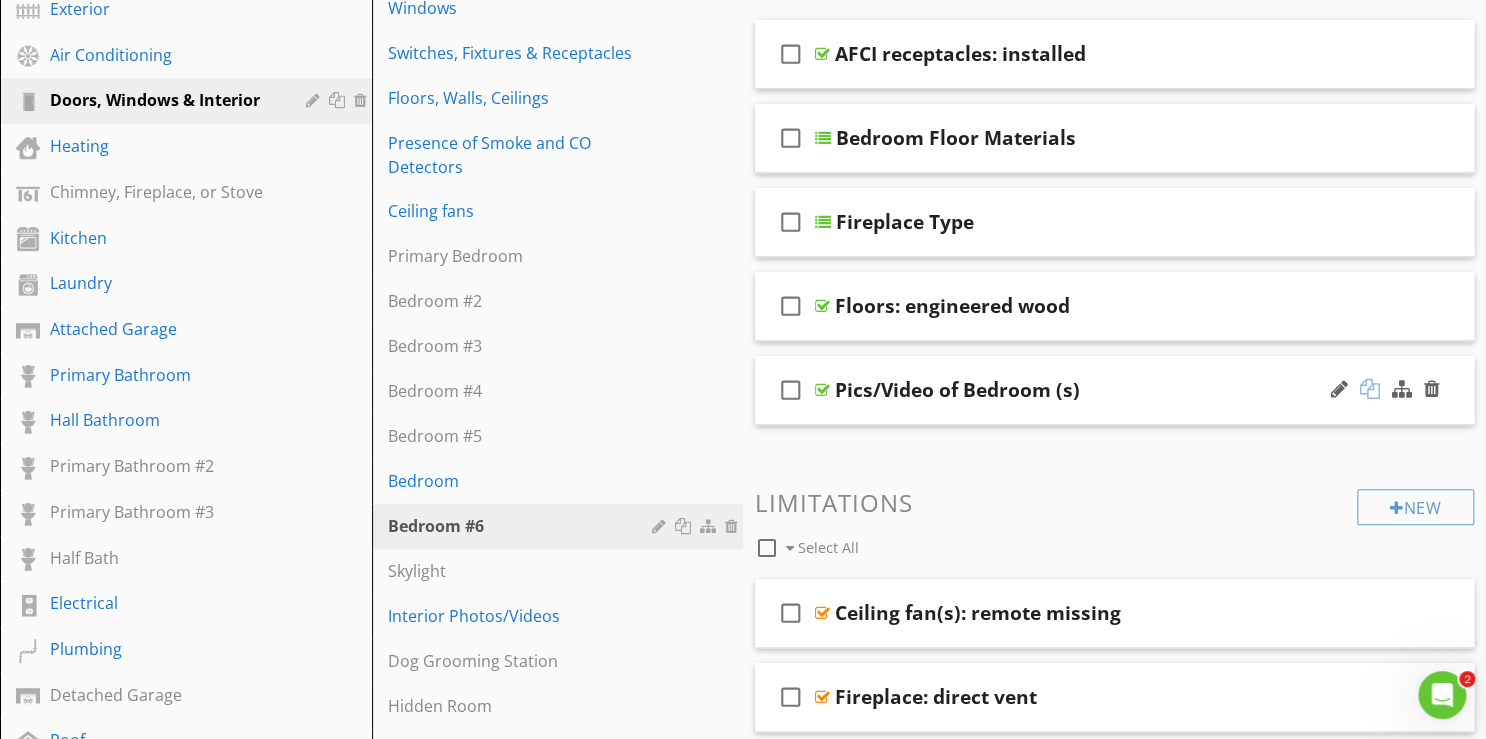 click at bounding box center [1370, 389] 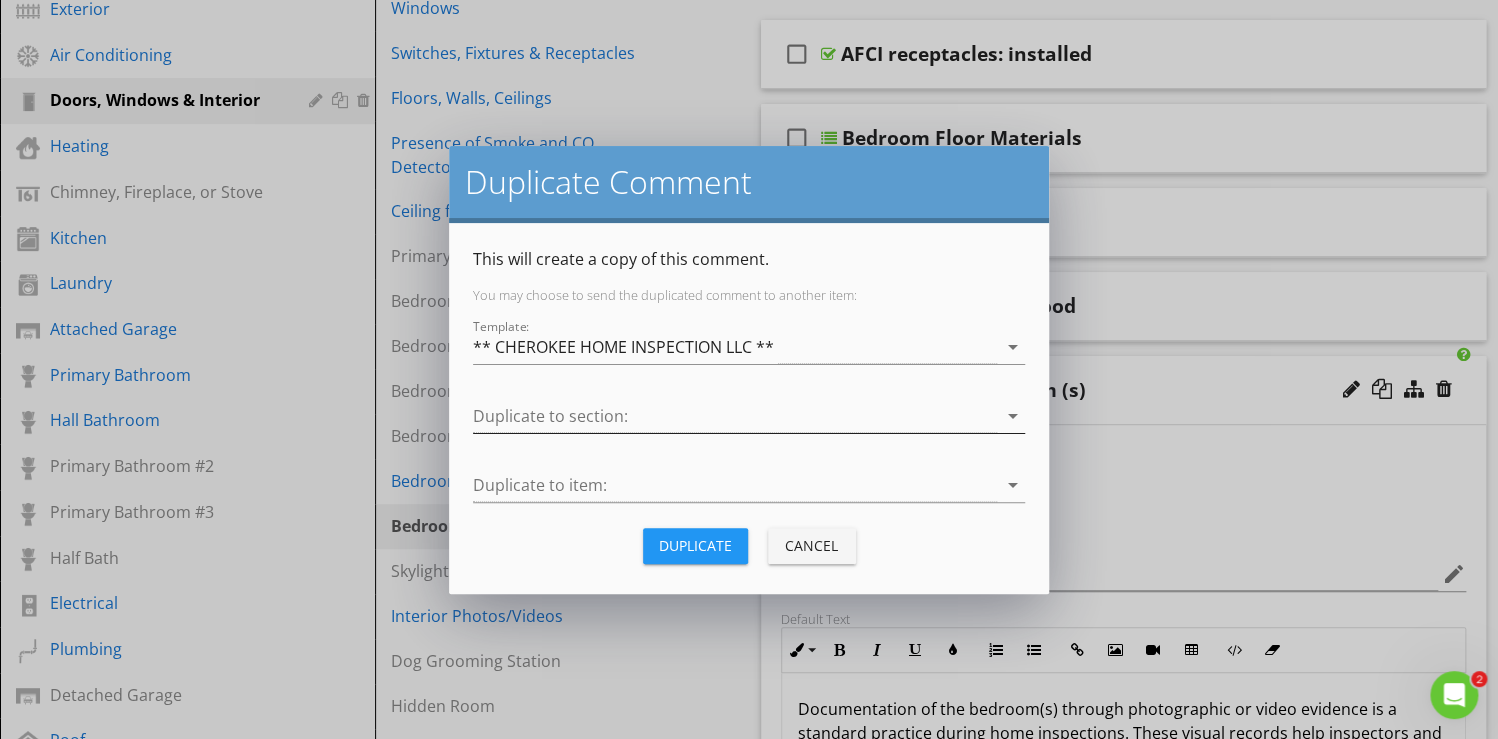 click on "arrow_drop_down" at bounding box center [1013, 416] 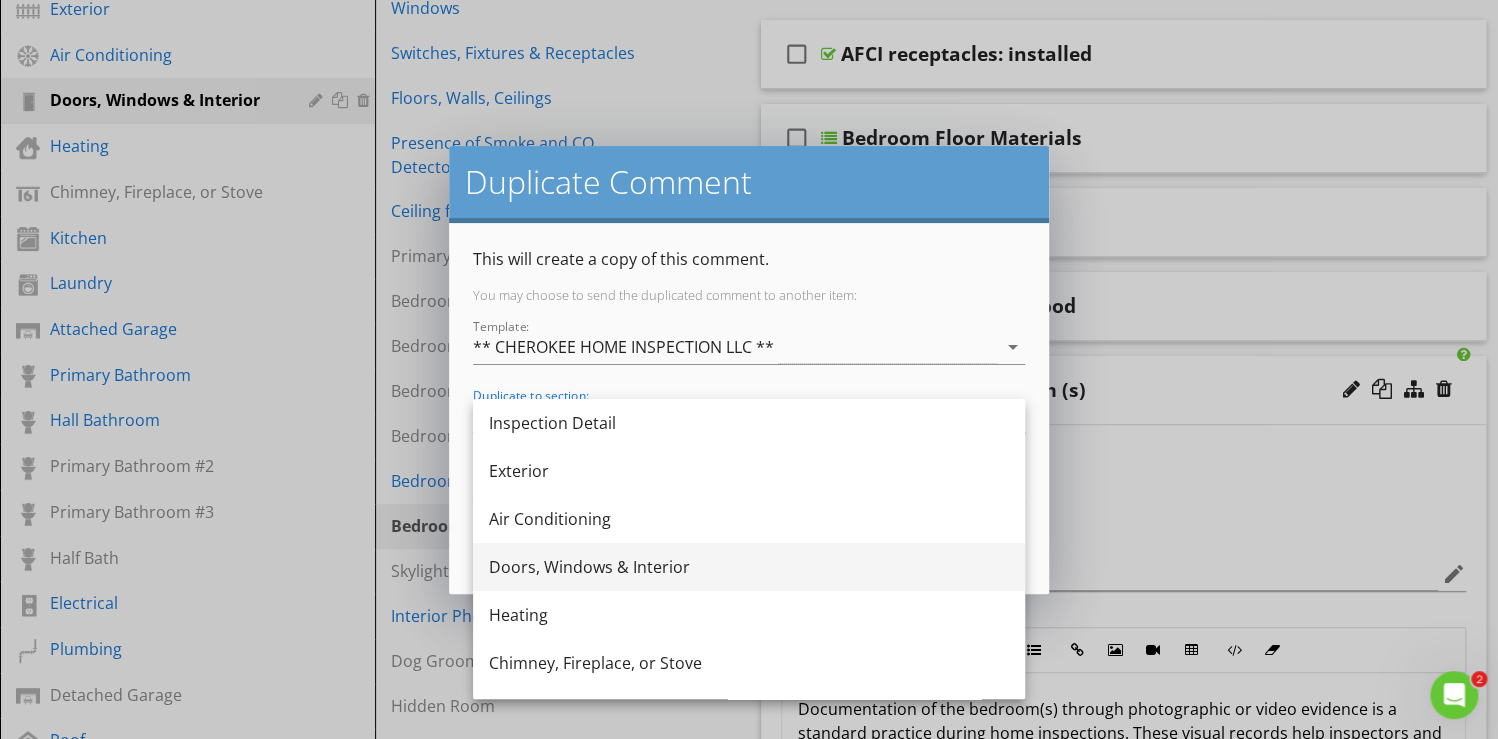 click on "Doors, Windows & Interior" at bounding box center (749, 567) 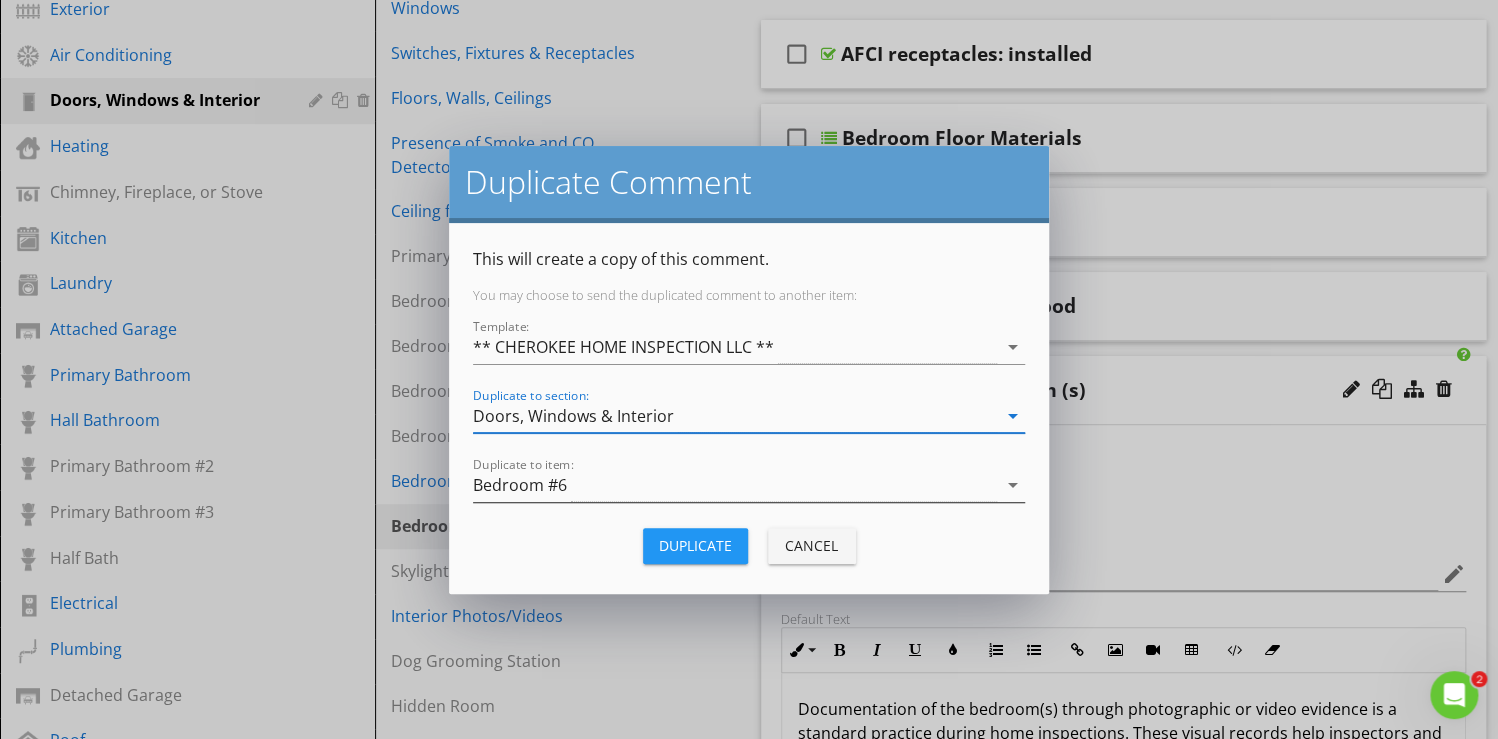 click on "arrow_drop_down" at bounding box center [1013, 485] 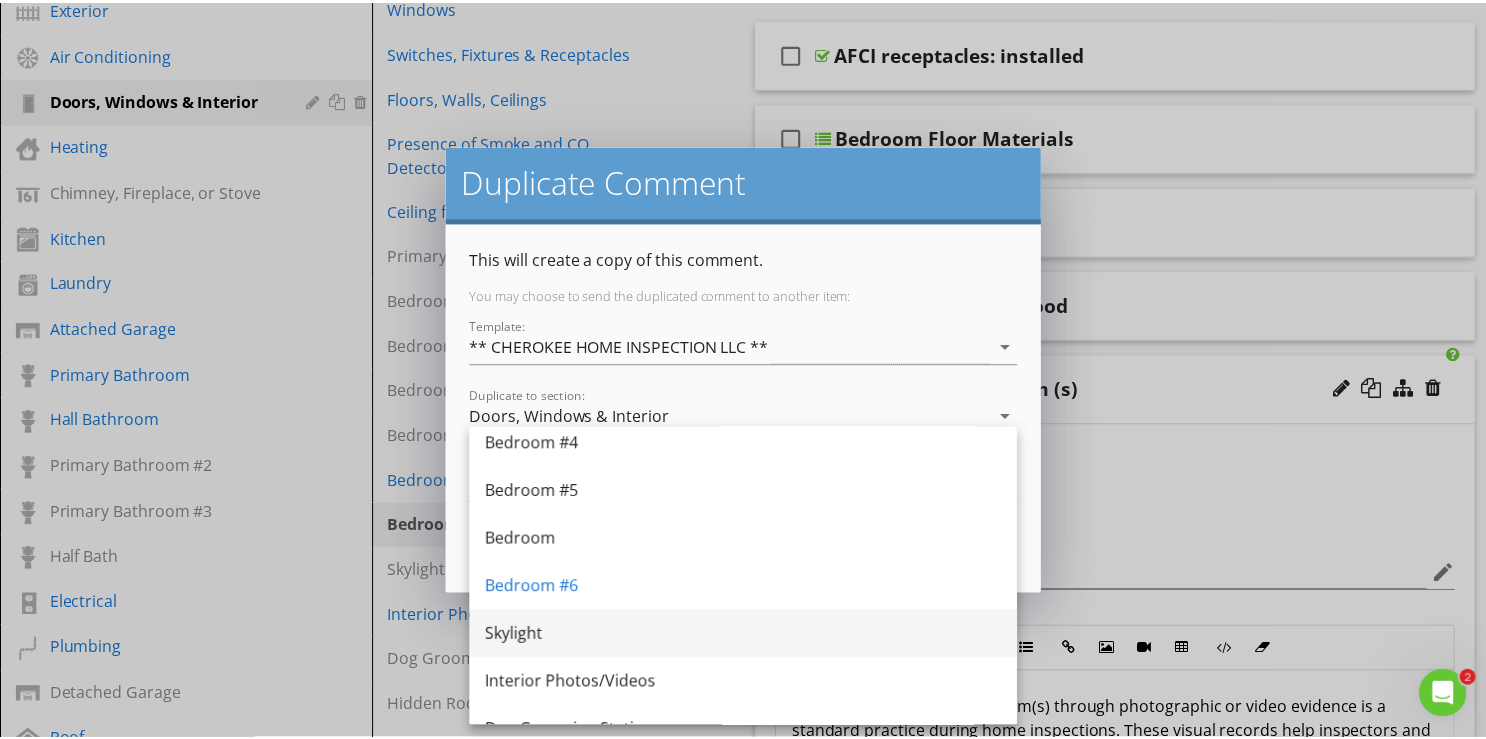 scroll, scrollTop: 480, scrollLeft: 0, axis: vertical 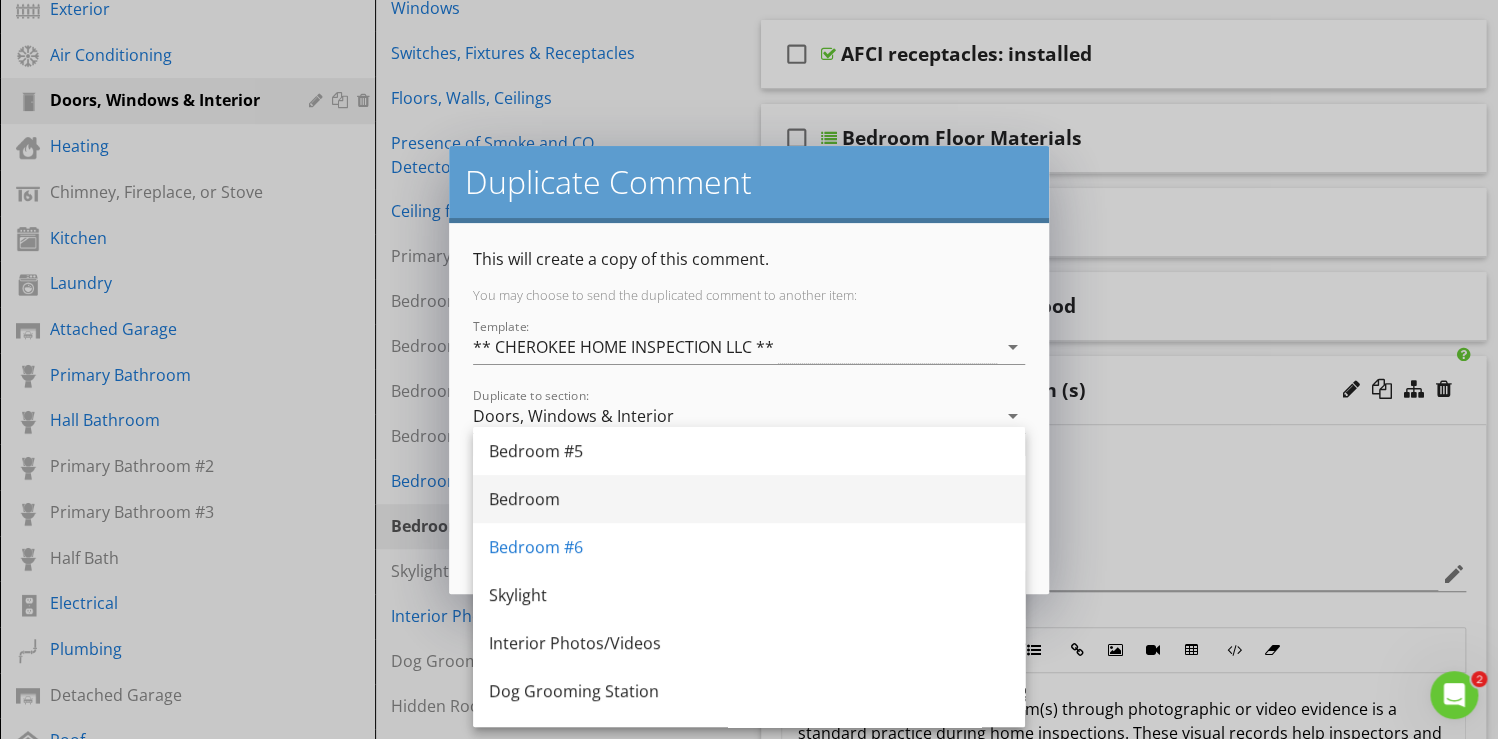click on "Bedroom" at bounding box center (749, 499) 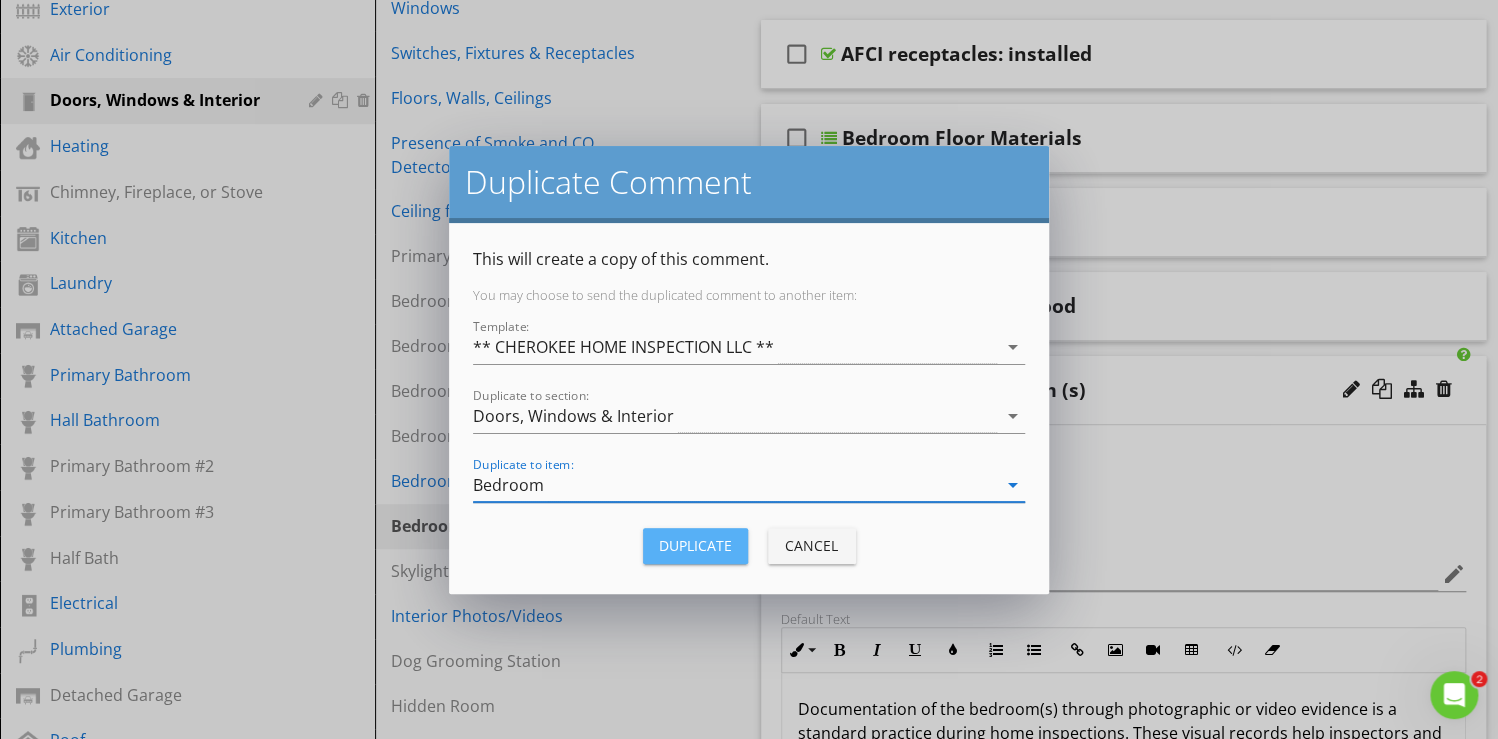 click on "Duplicate" at bounding box center (695, 545) 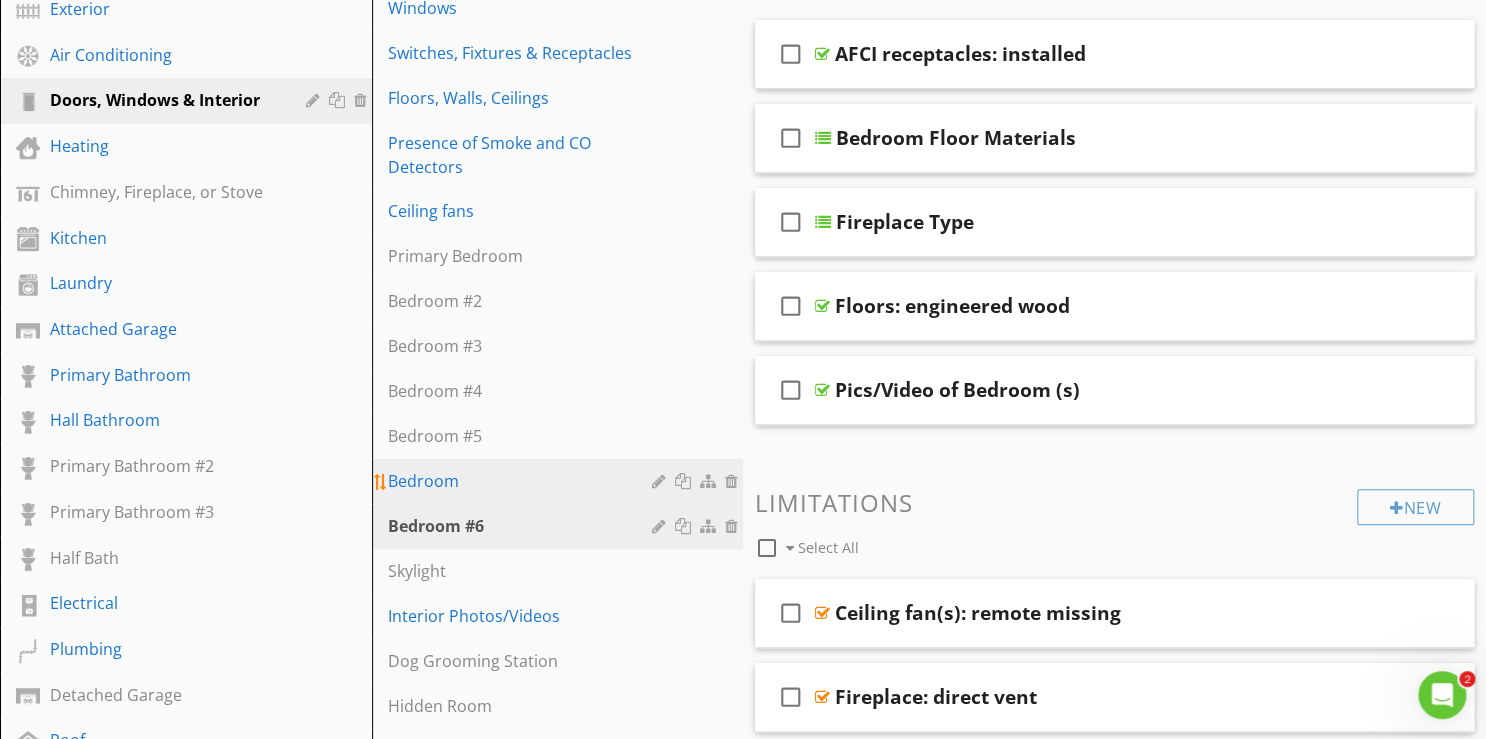 click at bounding box center (661, 481) 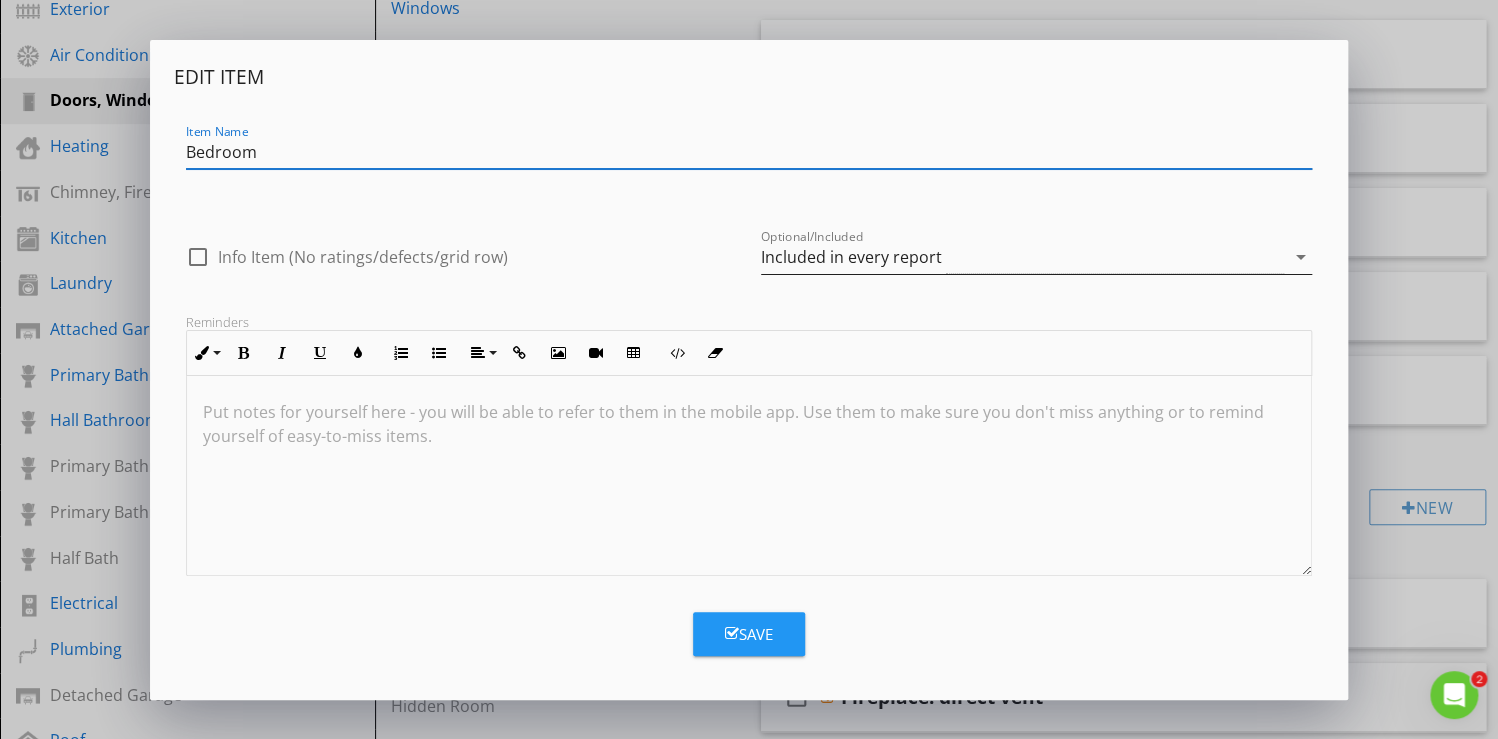 click on "arrow_drop_down" at bounding box center (1300, 257) 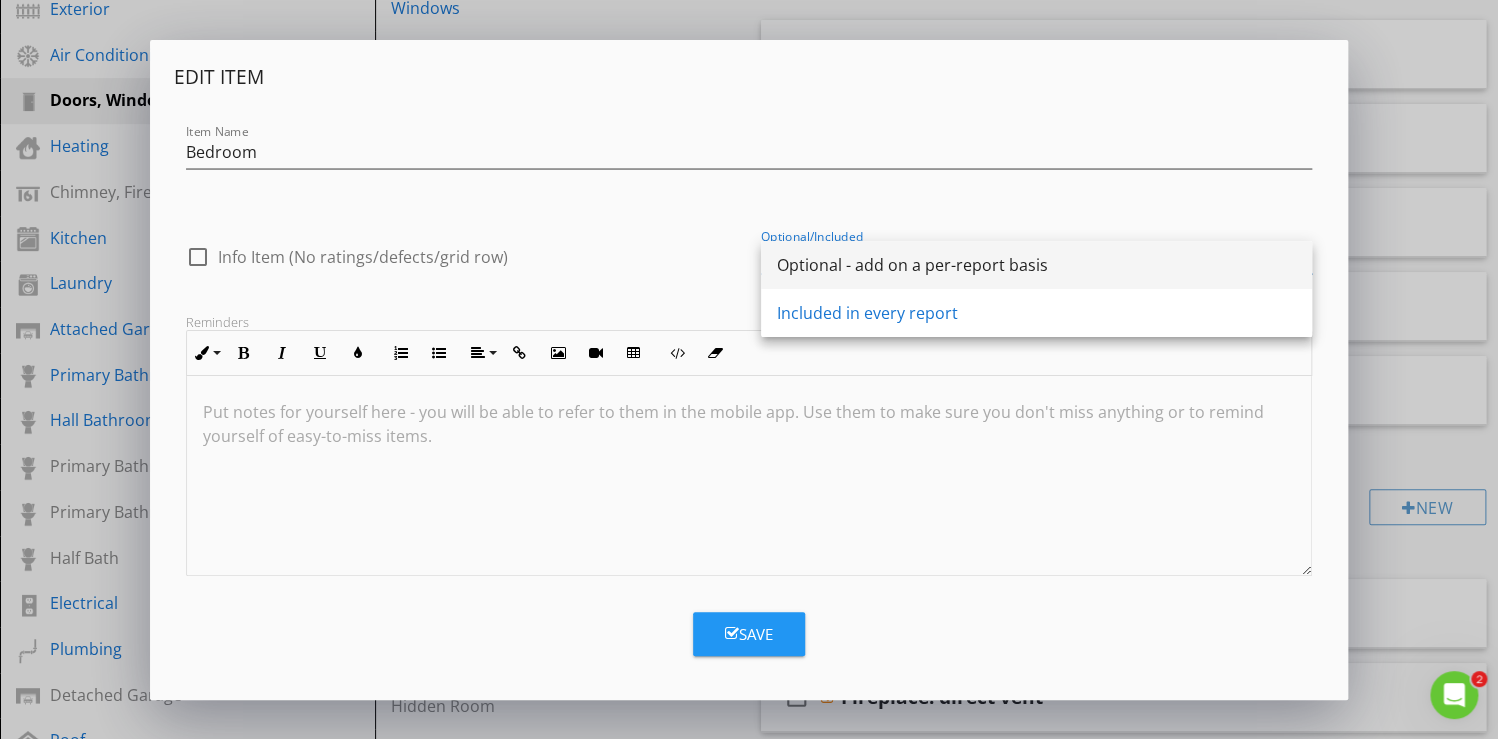 click on "Optional - add on a per-report basis" at bounding box center (1036, 265) 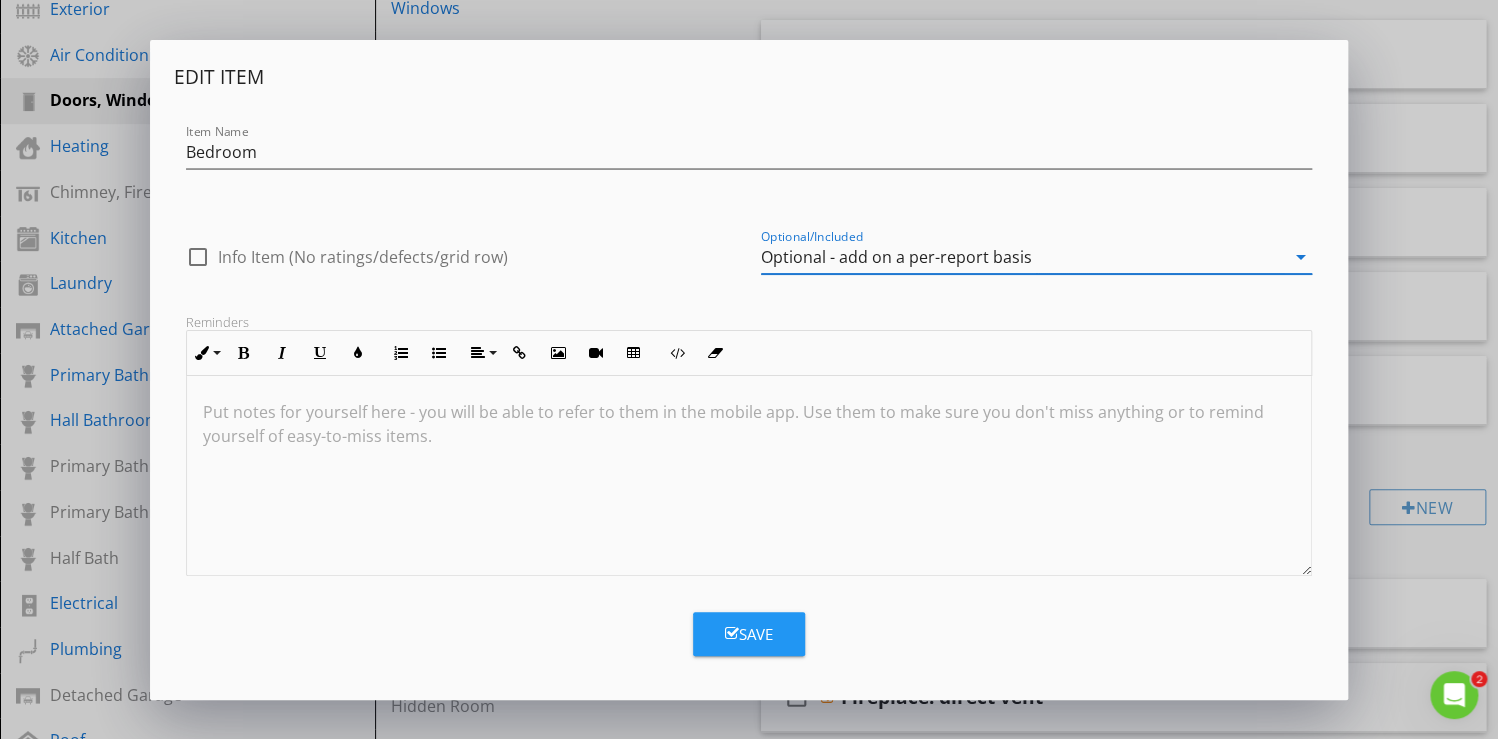 click on "Save" at bounding box center (749, 634) 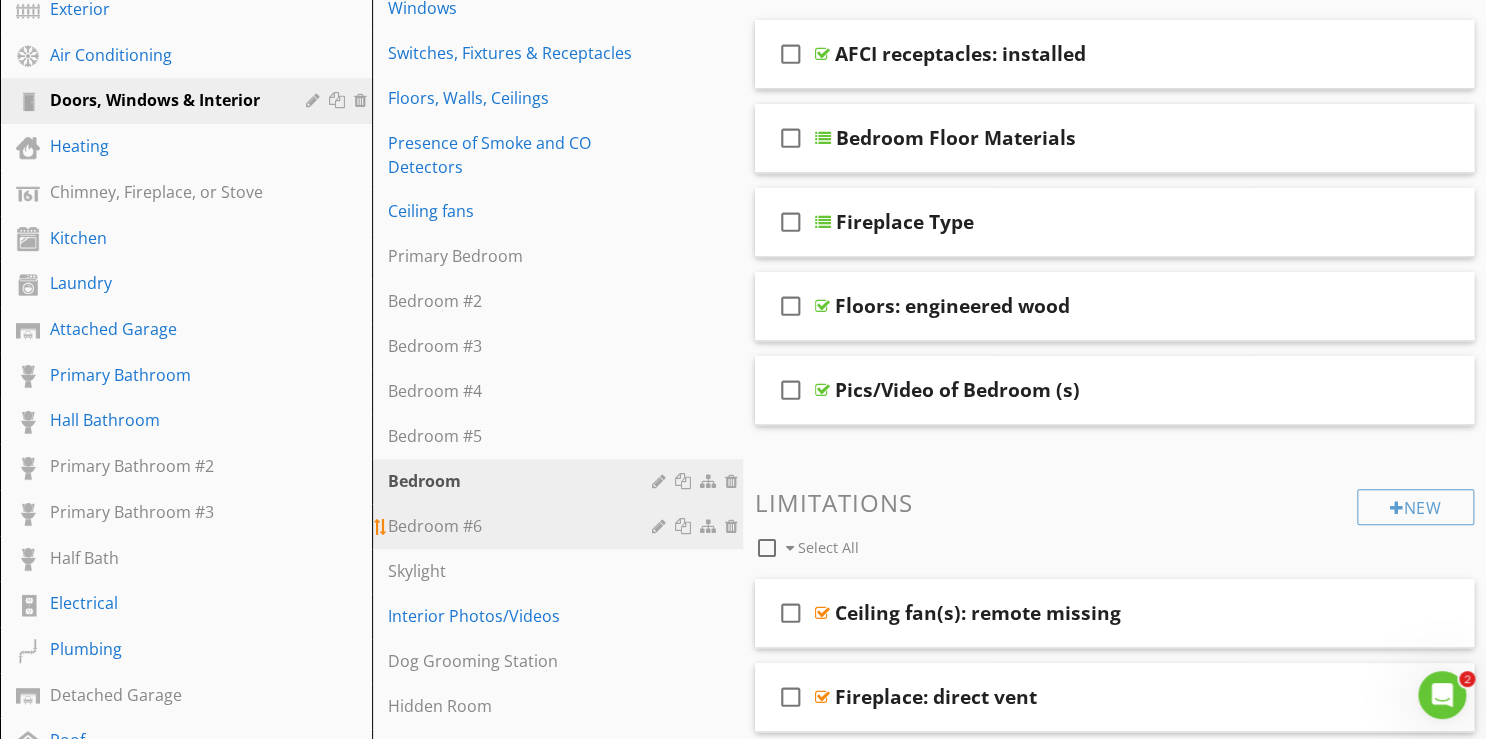type 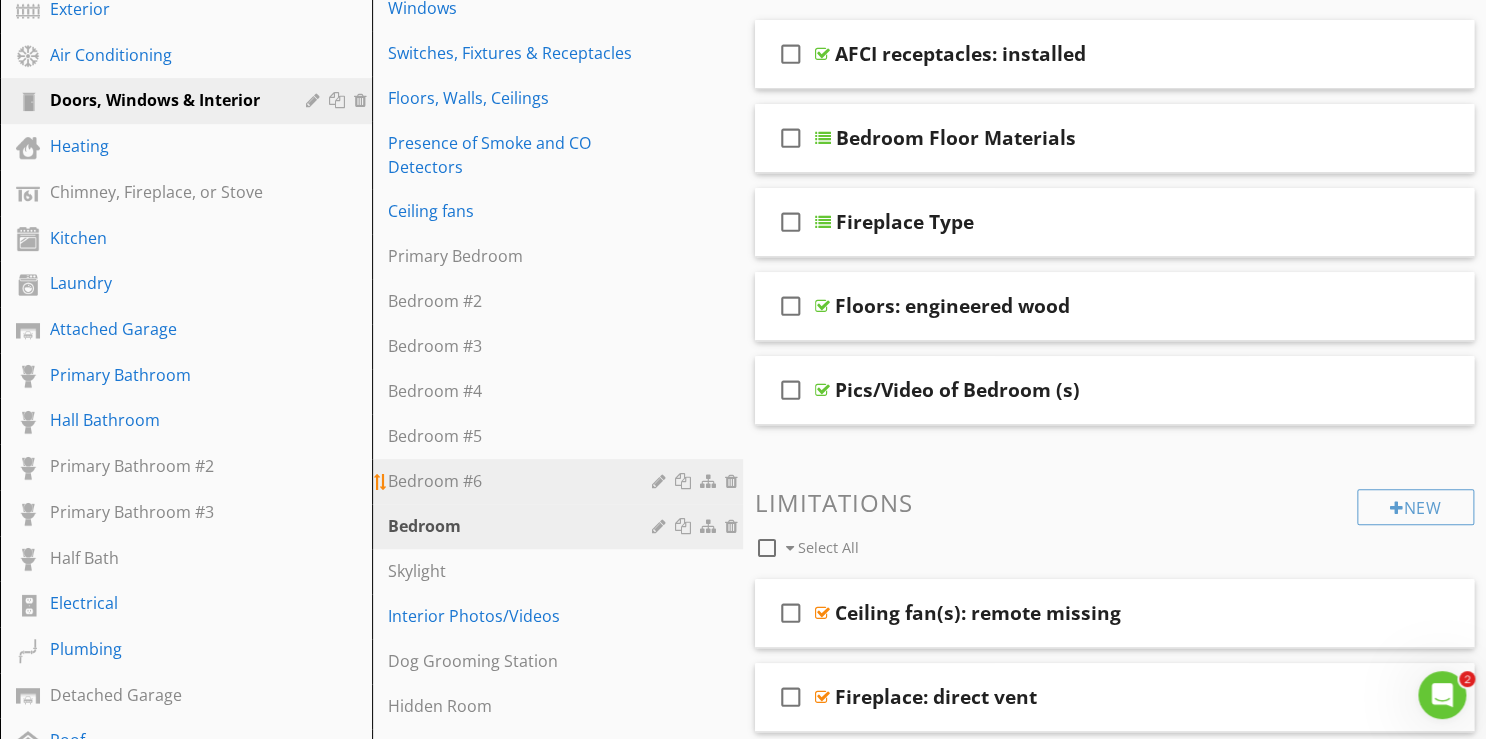 click on "Bedroom #6" at bounding box center [523, 481] 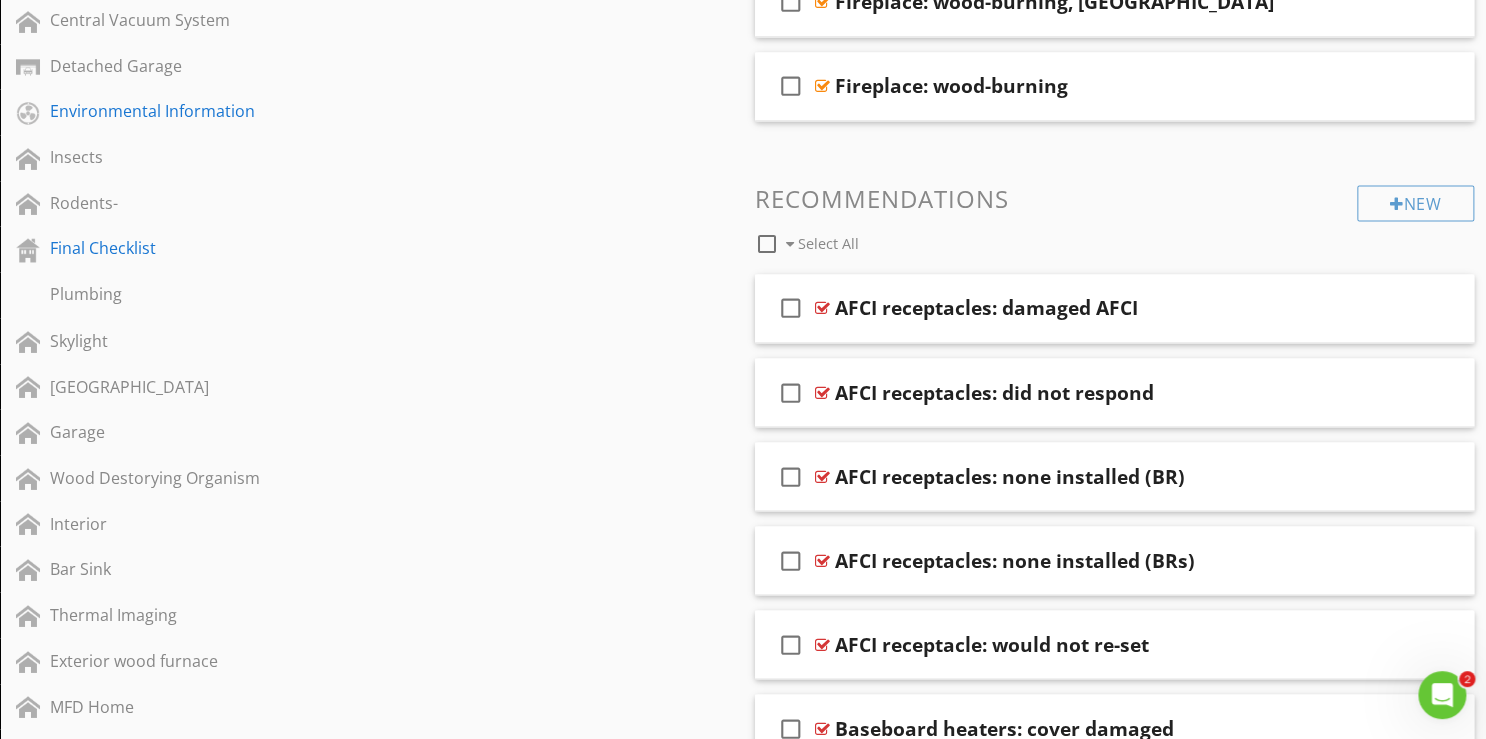 scroll, scrollTop: 1600, scrollLeft: 0, axis: vertical 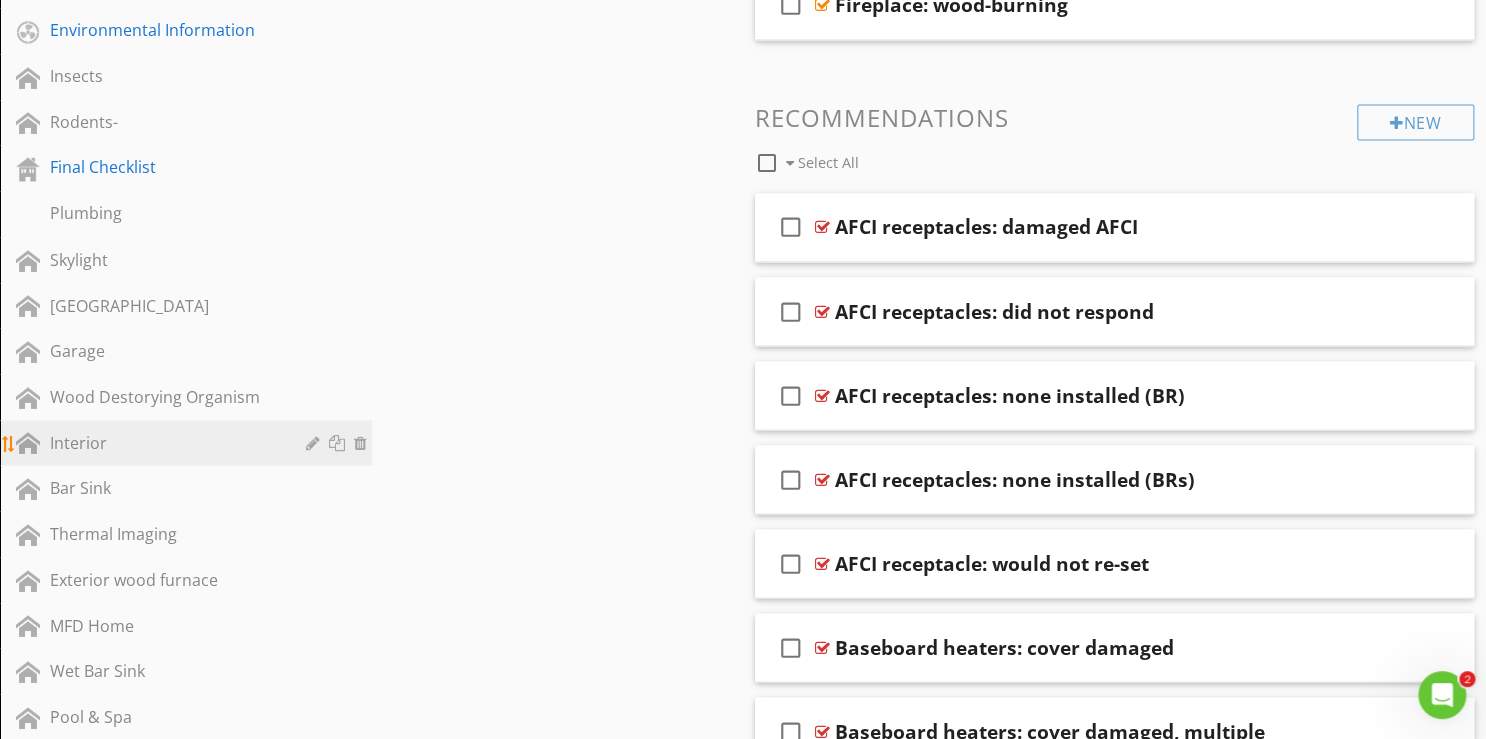 click on "Interior" at bounding box center [163, 442] 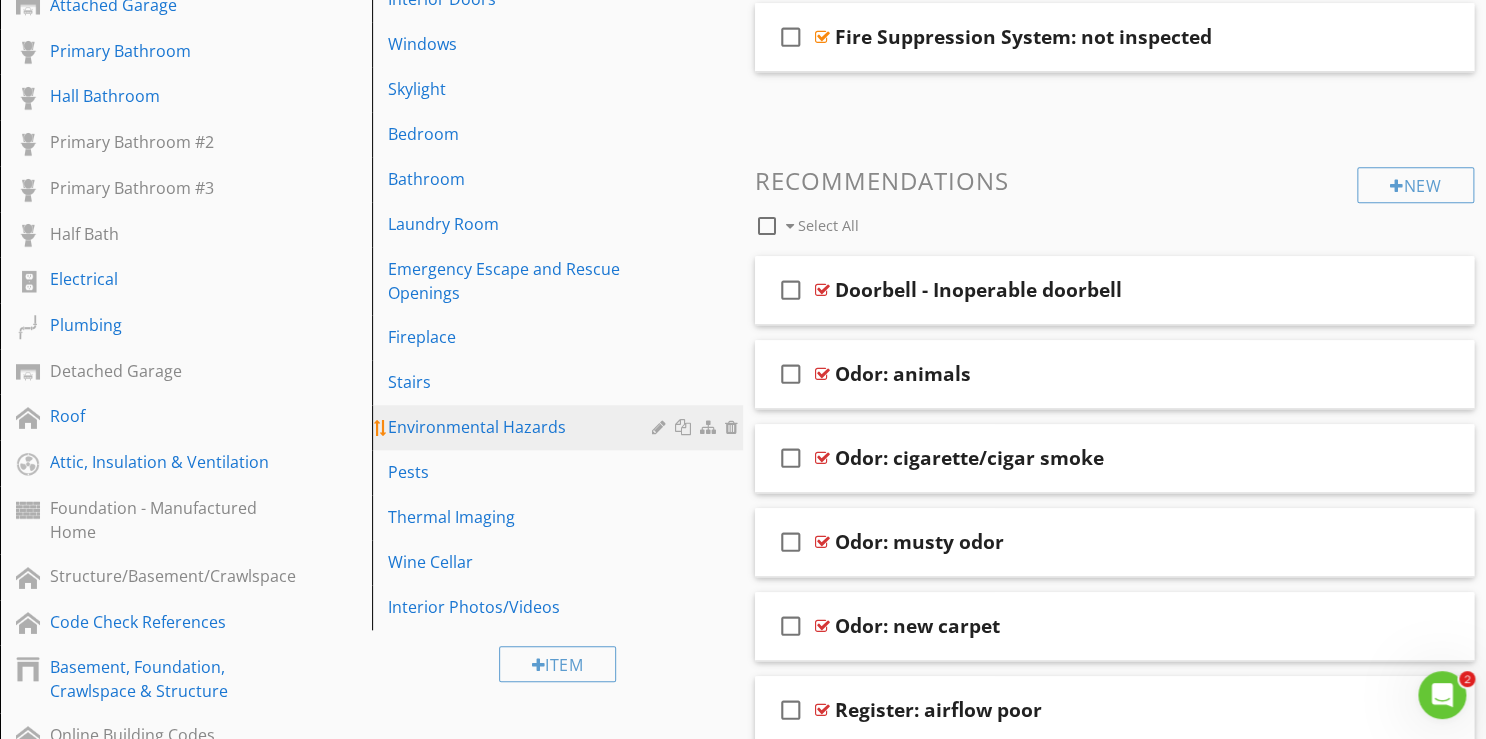 scroll, scrollTop: 640, scrollLeft: 0, axis: vertical 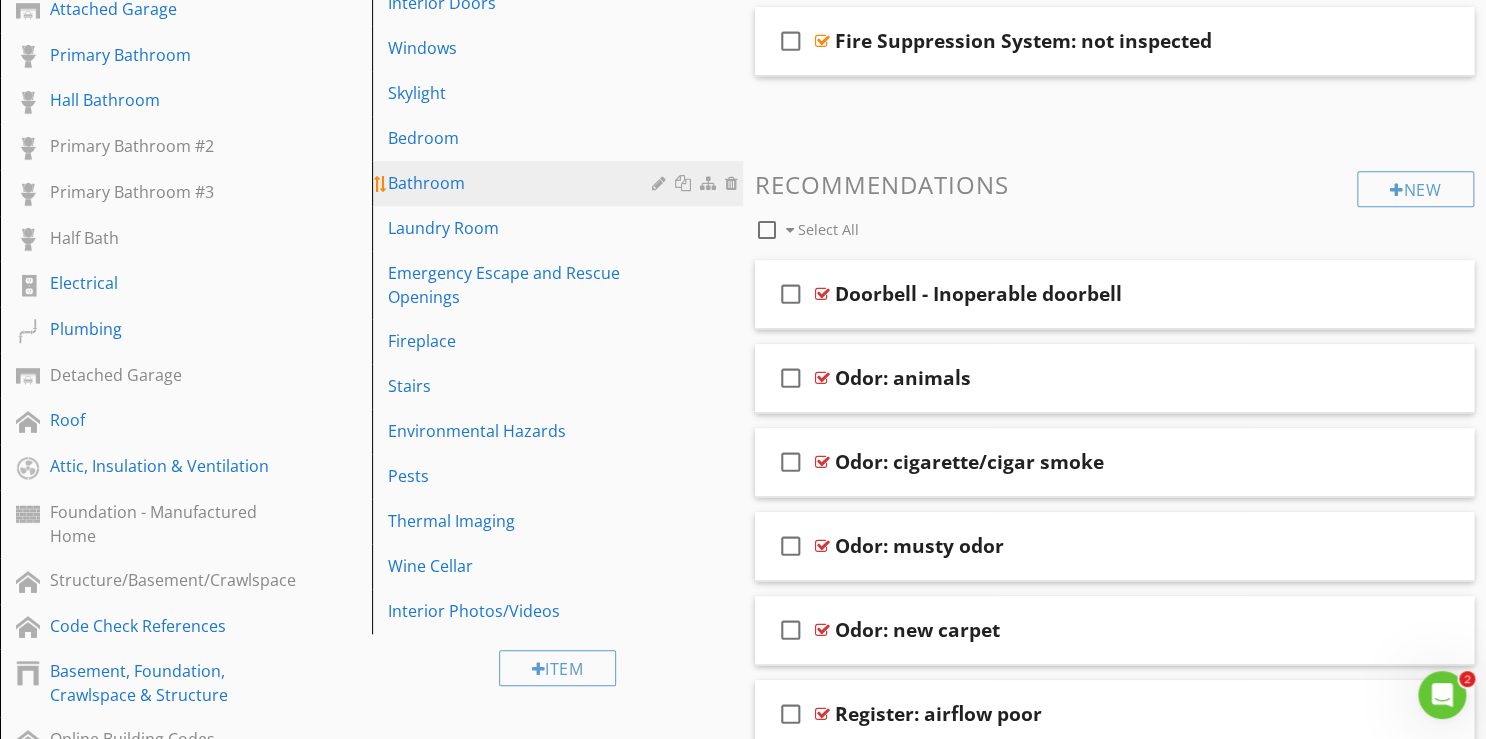 click on "Bathroom" at bounding box center (561, 183) 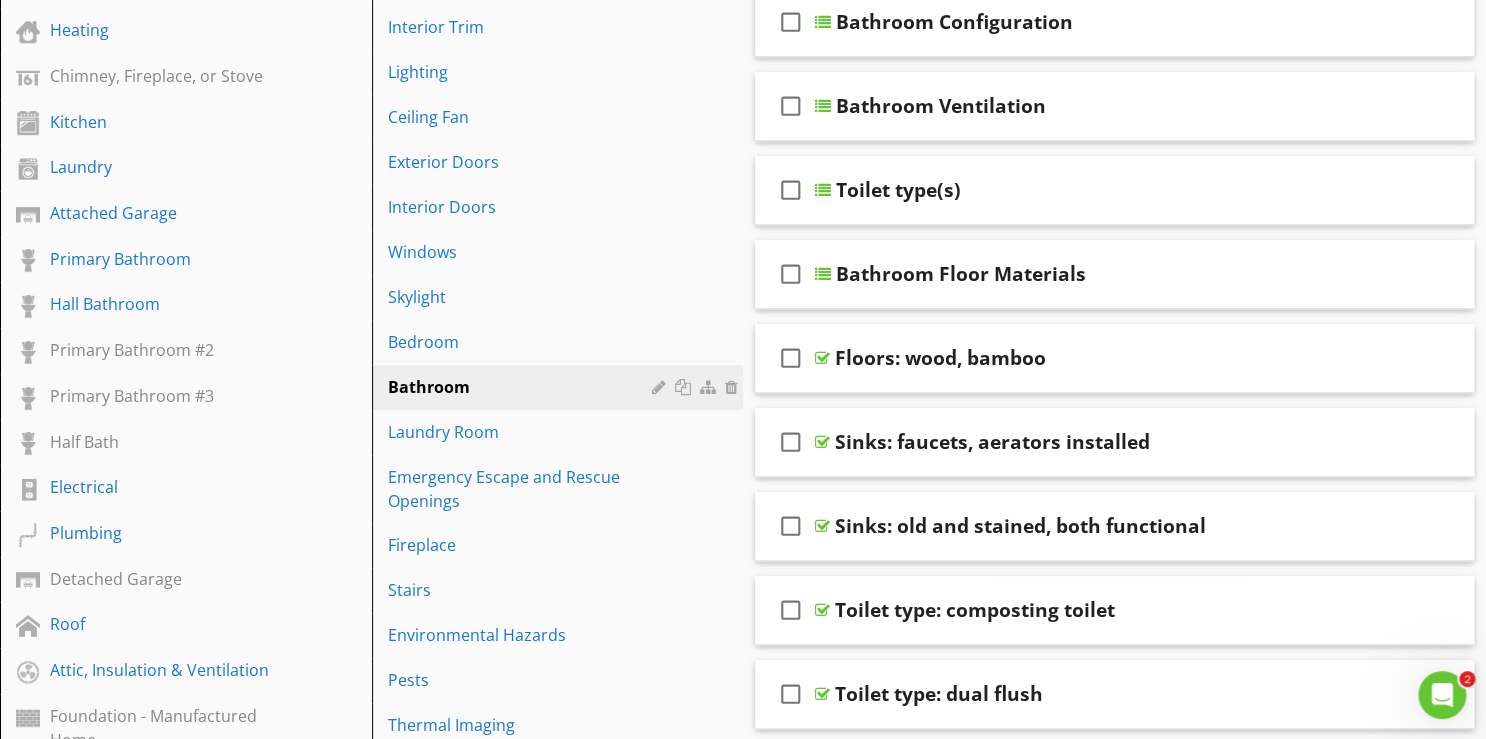 scroll, scrollTop: 400, scrollLeft: 0, axis: vertical 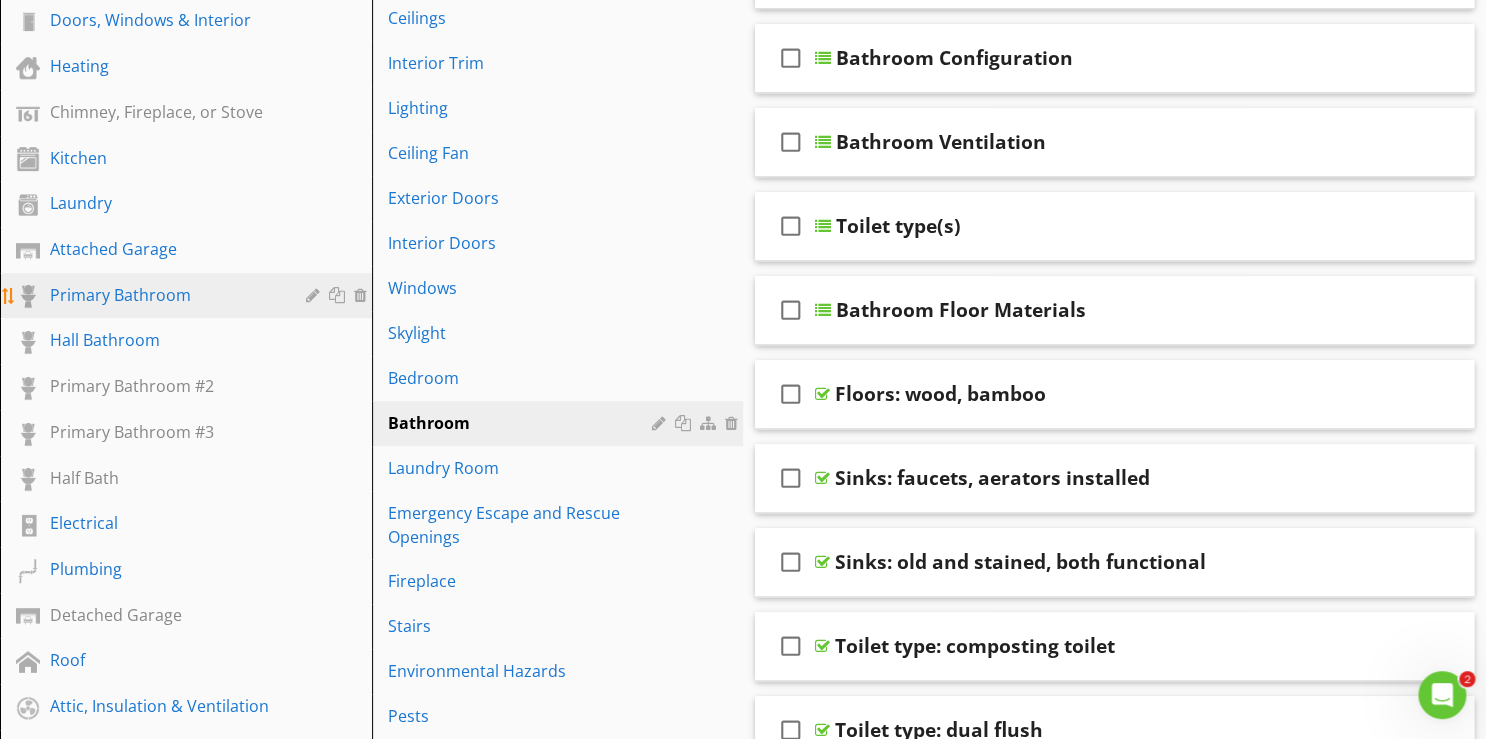 click on "Primary Bathroom" at bounding box center (163, 295) 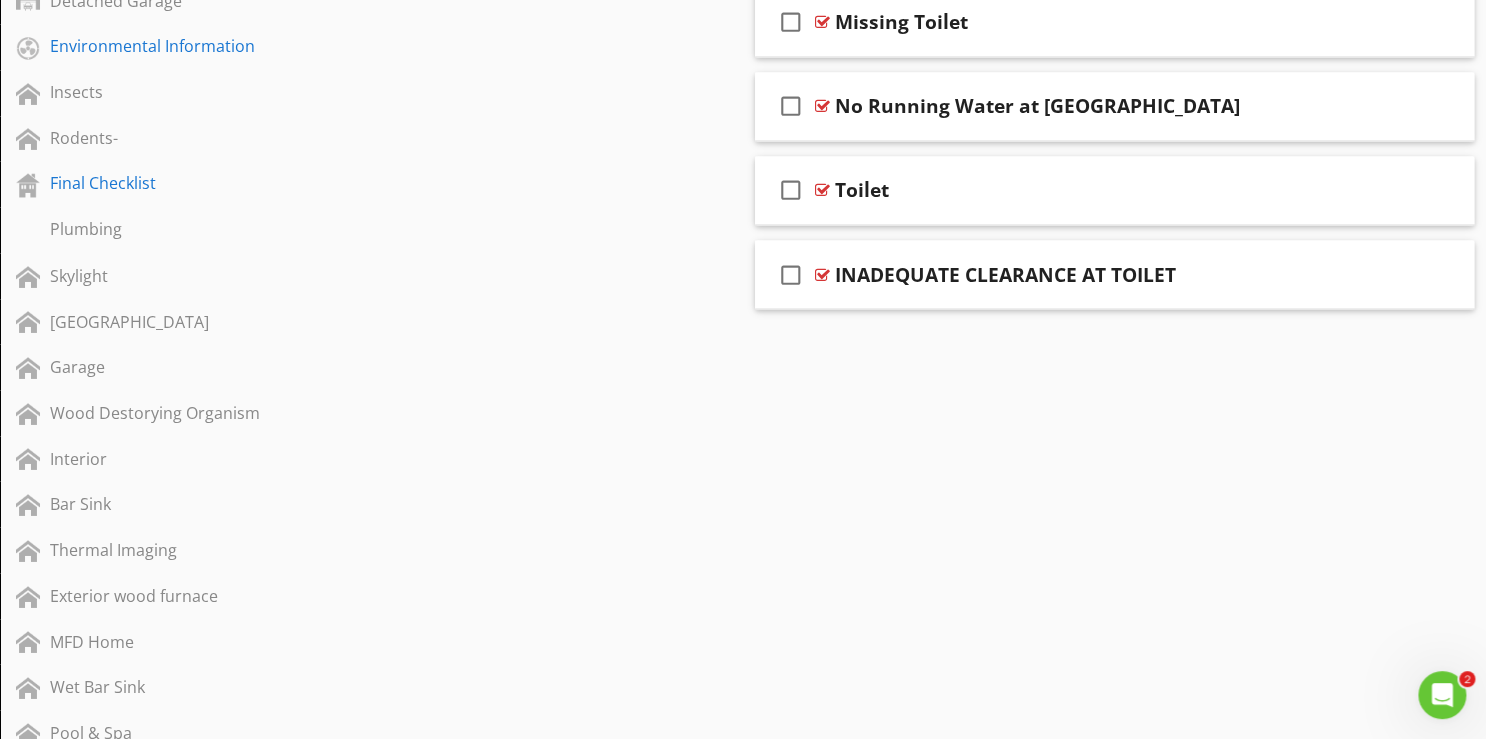 scroll, scrollTop: 1600, scrollLeft: 0, axis: vertical 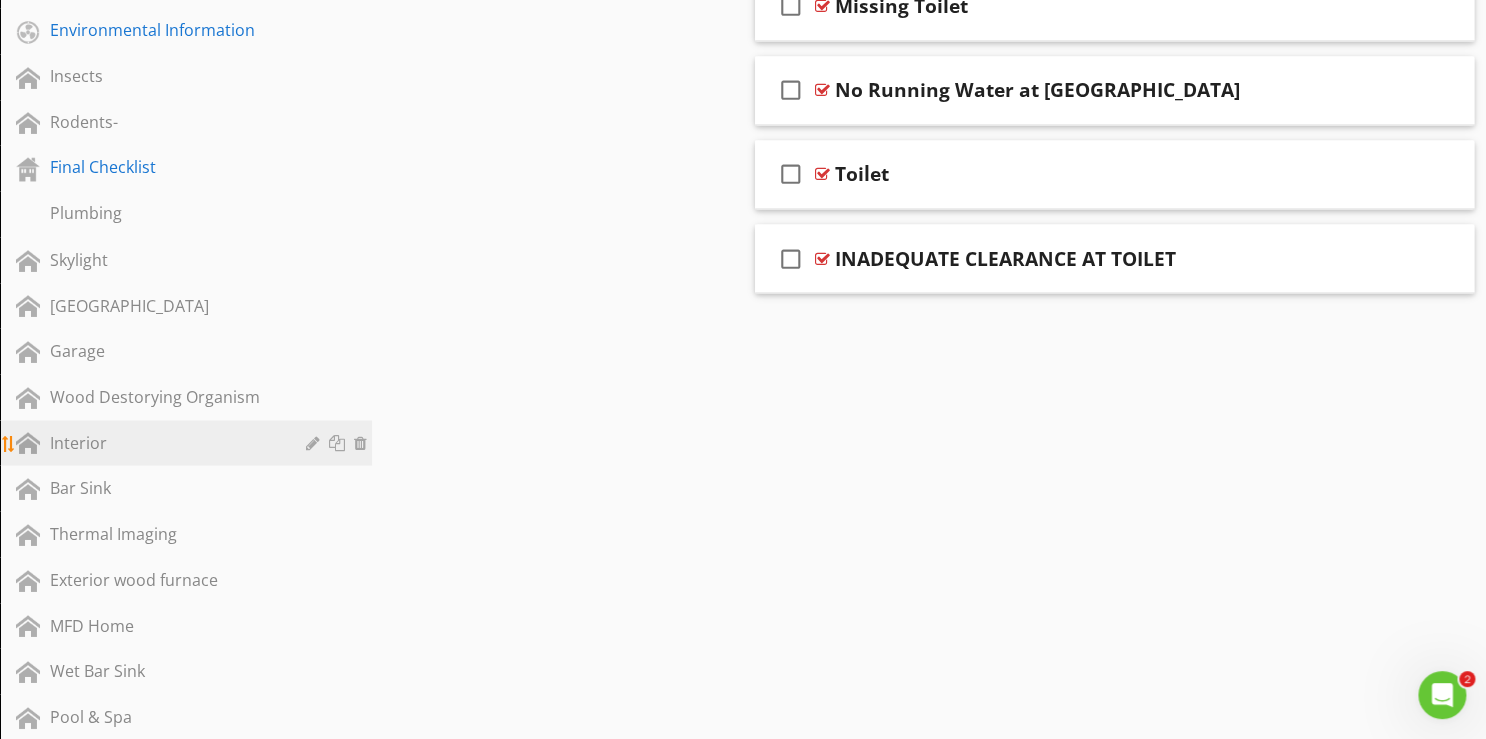 click on "Interior" at bounding box center (163, 442) 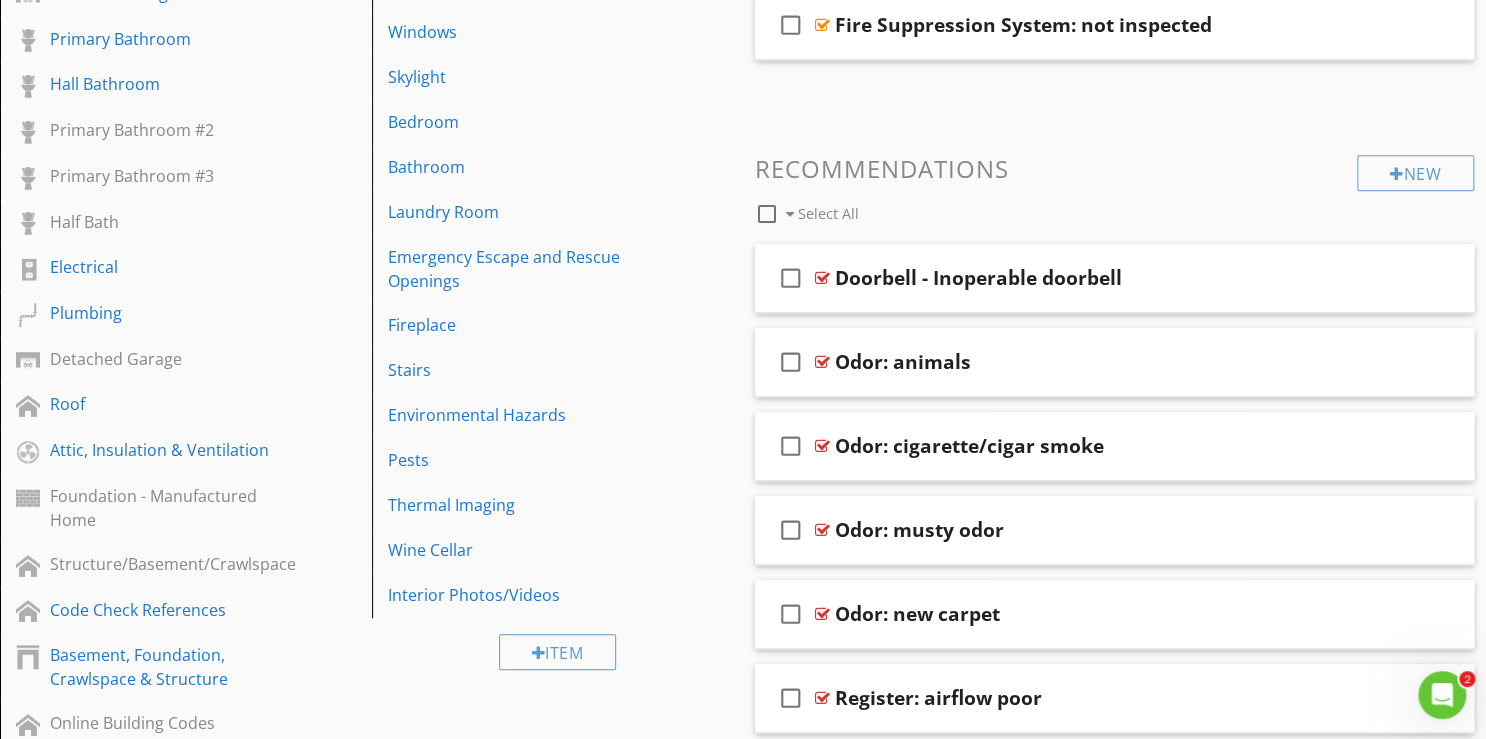 scroll, scrollTop: 640, scrollLeft: 0, axis: vertical 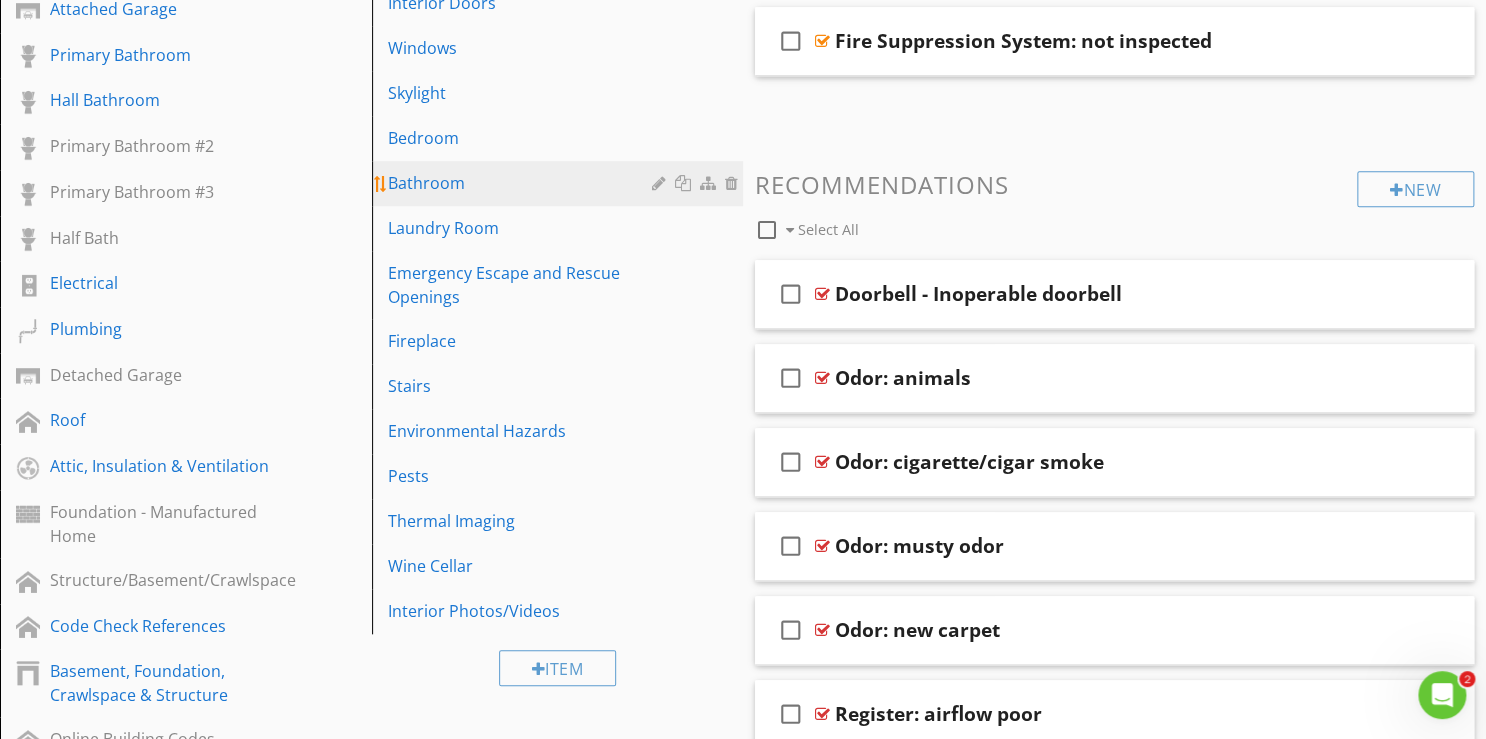 click on "Bathroom" at bounding box center (523, 183) 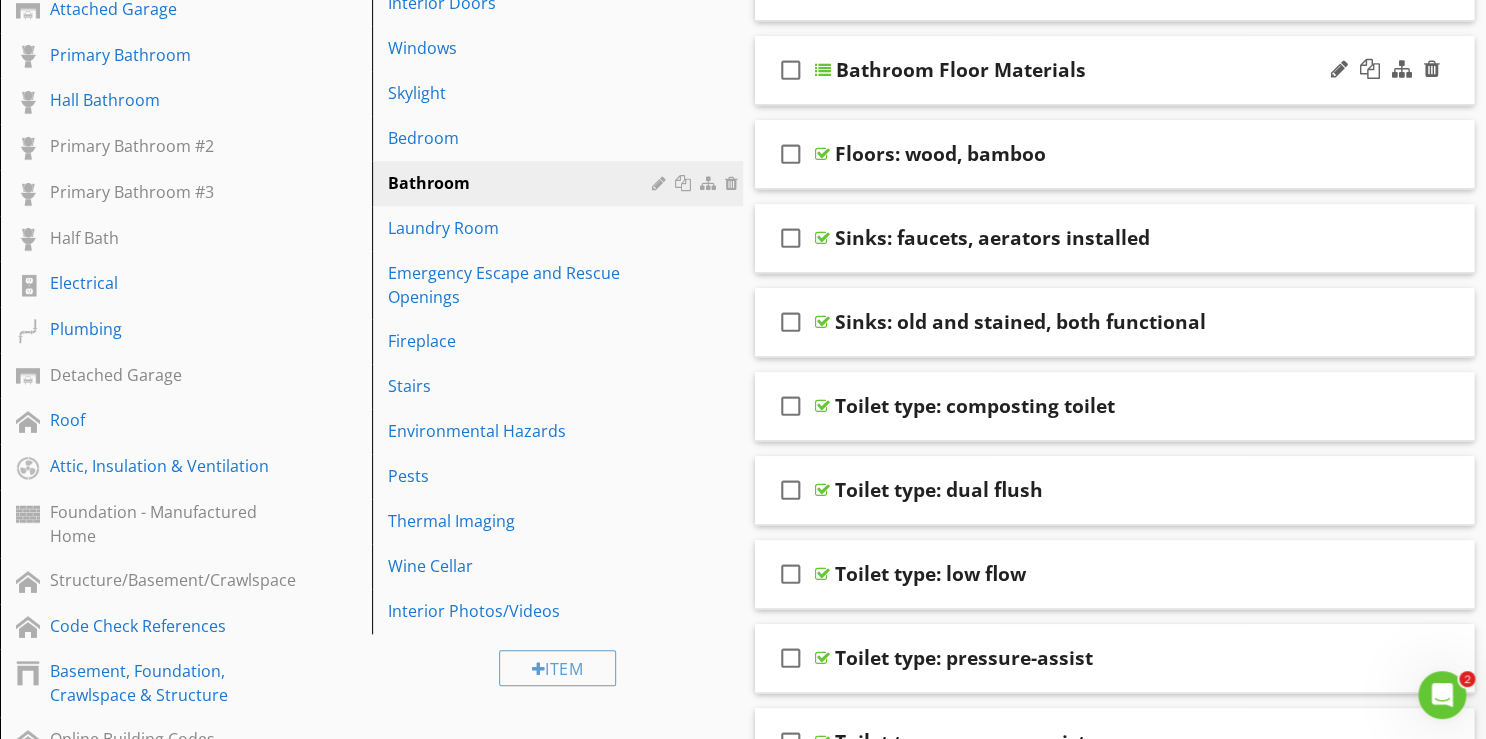 click on "check_box_outline_blank
Bathroom Floor Materials" at bounding box center [1114, 70] 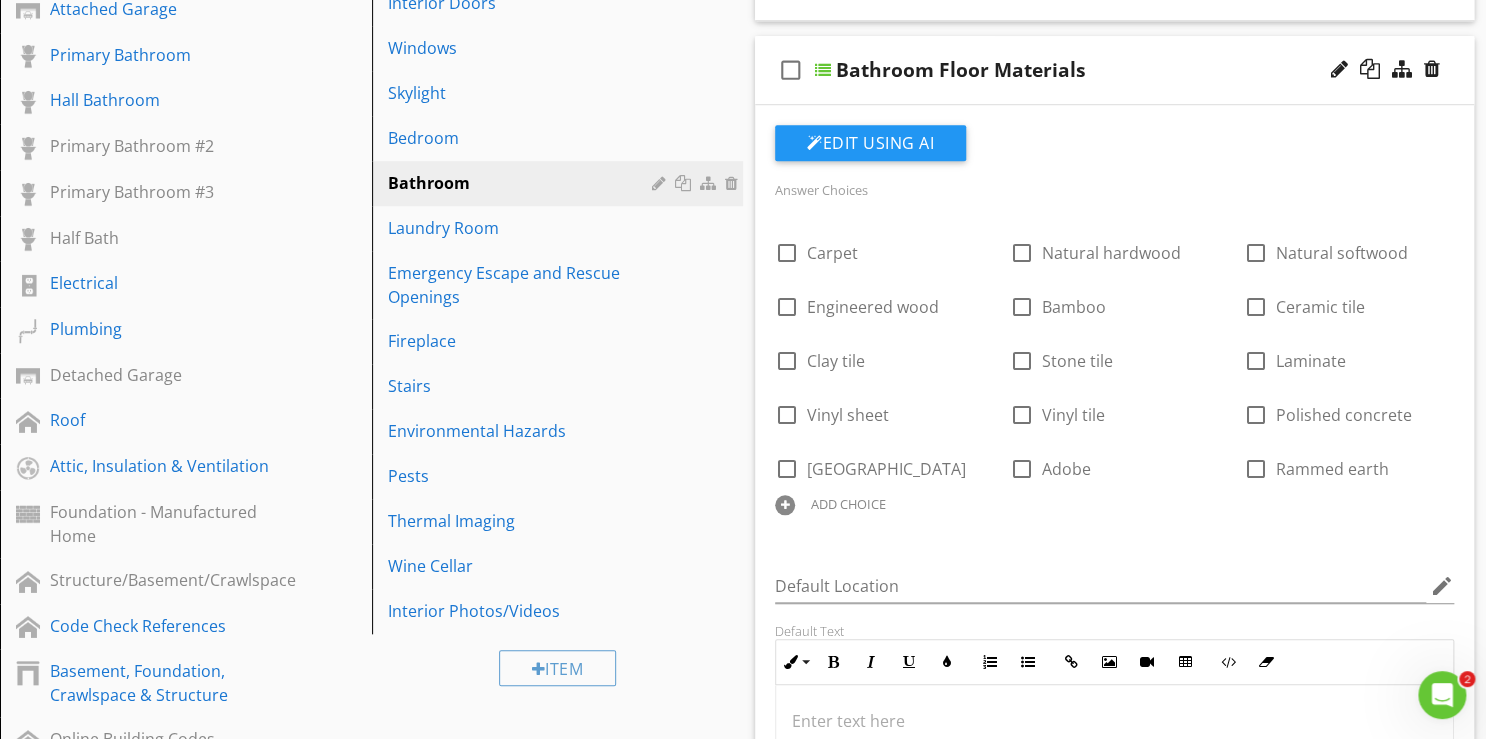 click on "Bathroom Floor Materials" at bounding box center (1090, 70) 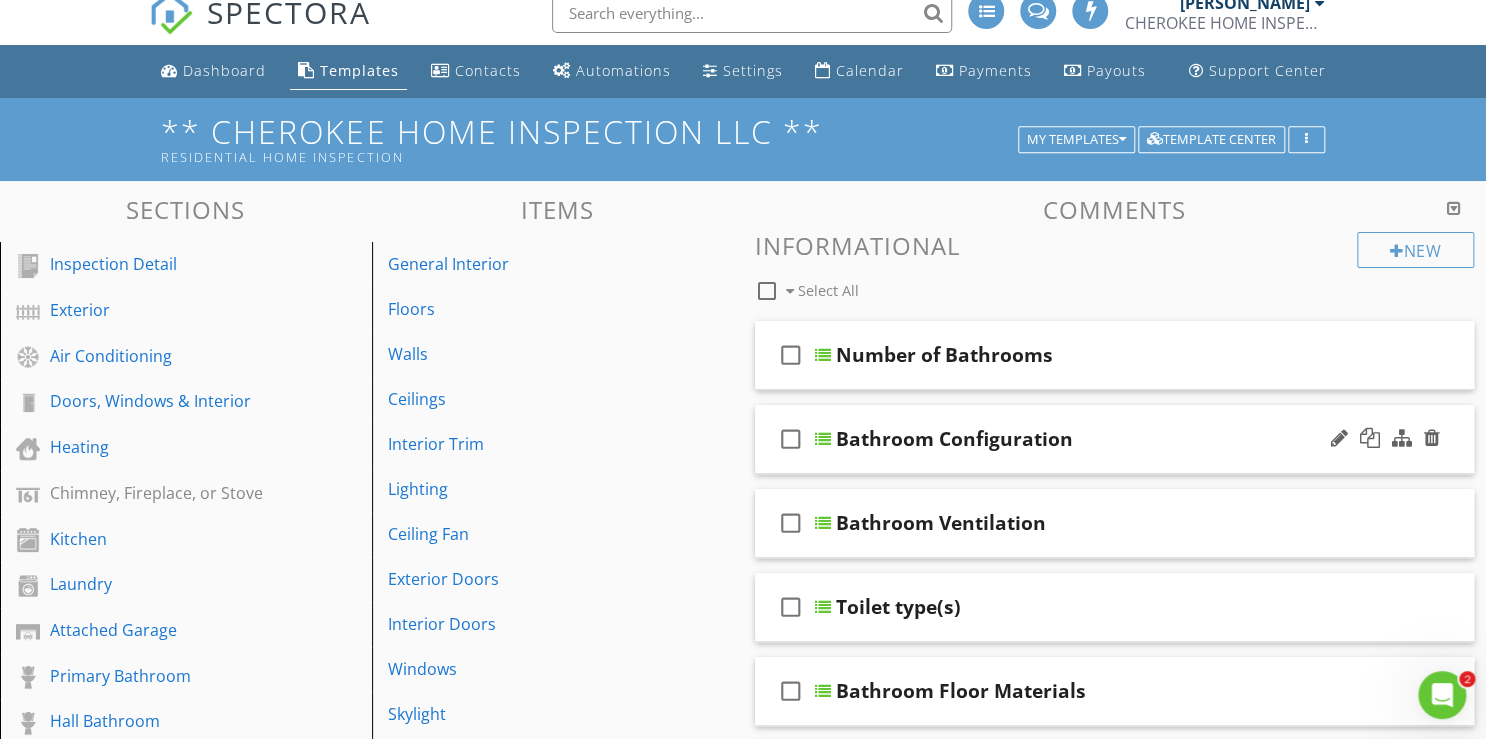 scroll, scrollTop: 0, scrollLeft: 0, axis: both 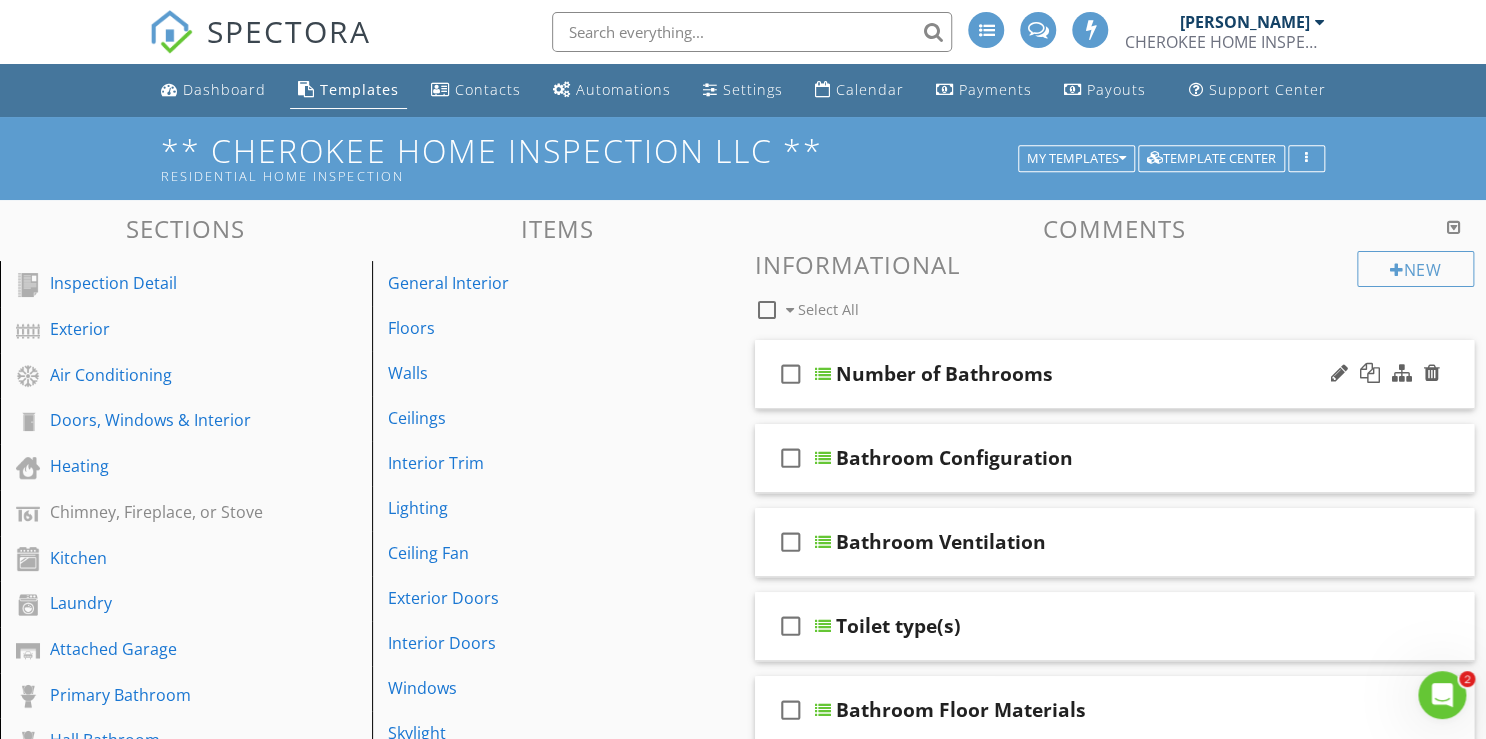 click on "Number of Bathrooms" at bounding box center [1090, 374] 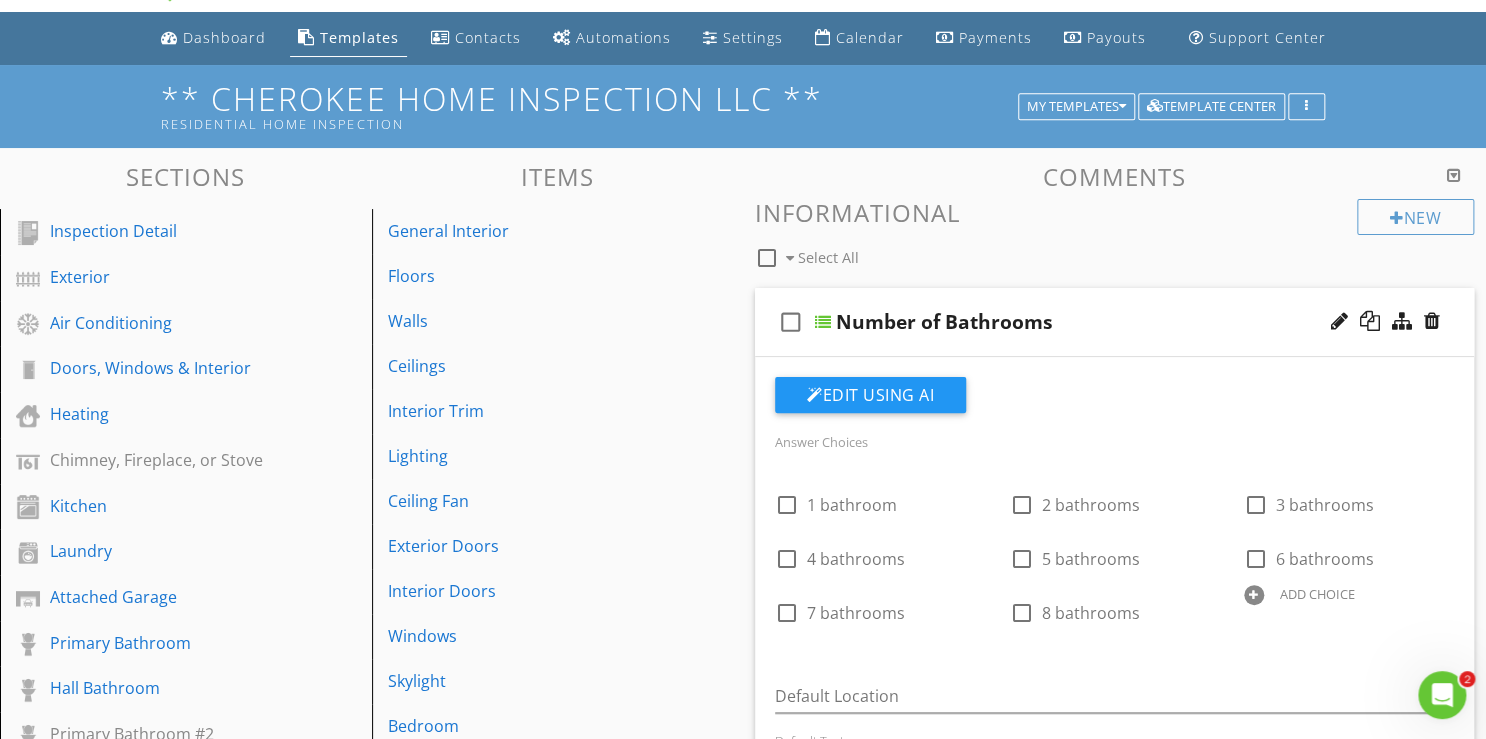 scroll, scrollTop: 80, scrollLeft: 0, axis: vertical 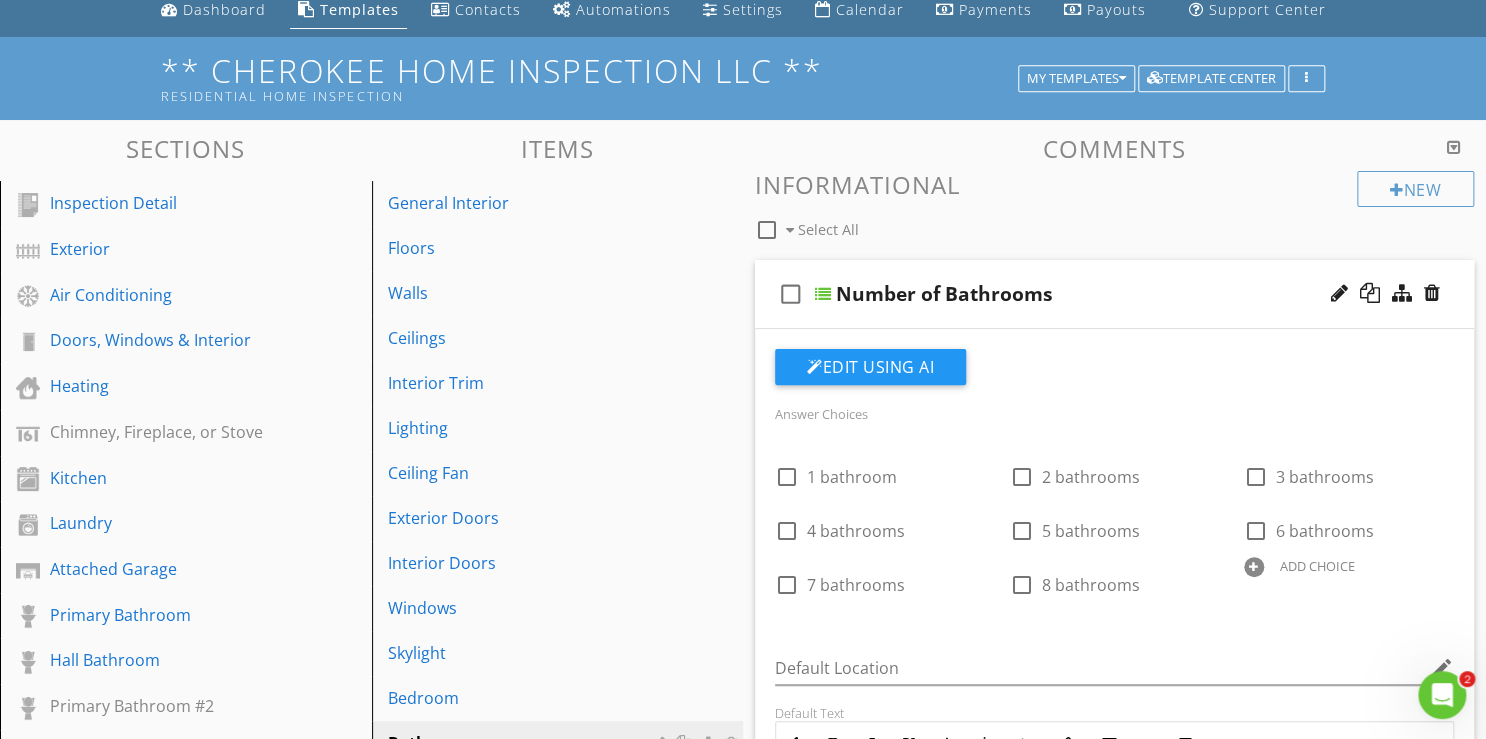 click on "Number of Bathrooms" at bounding box center (1090, 294) 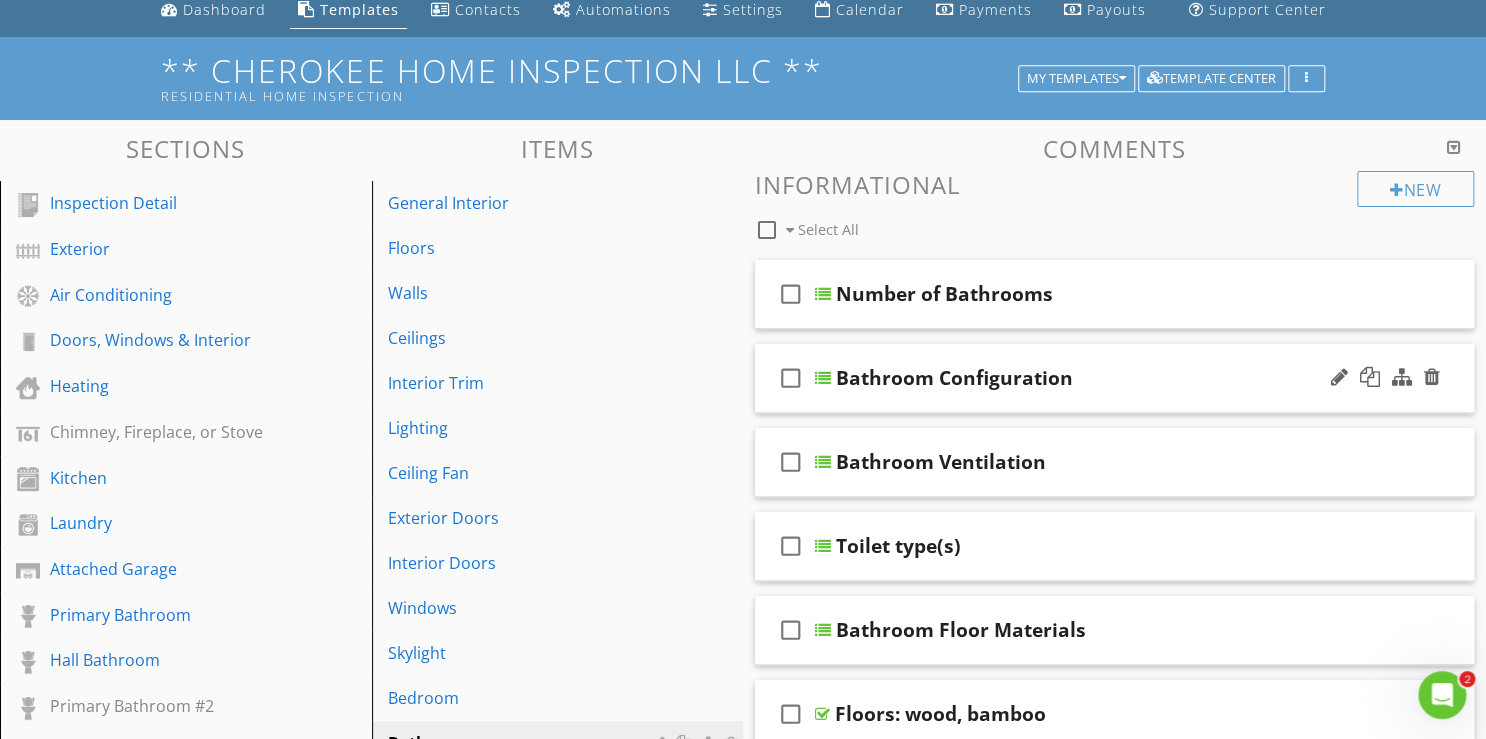 click on "Bathroom Configuration" at bounding box center [1090, 378] 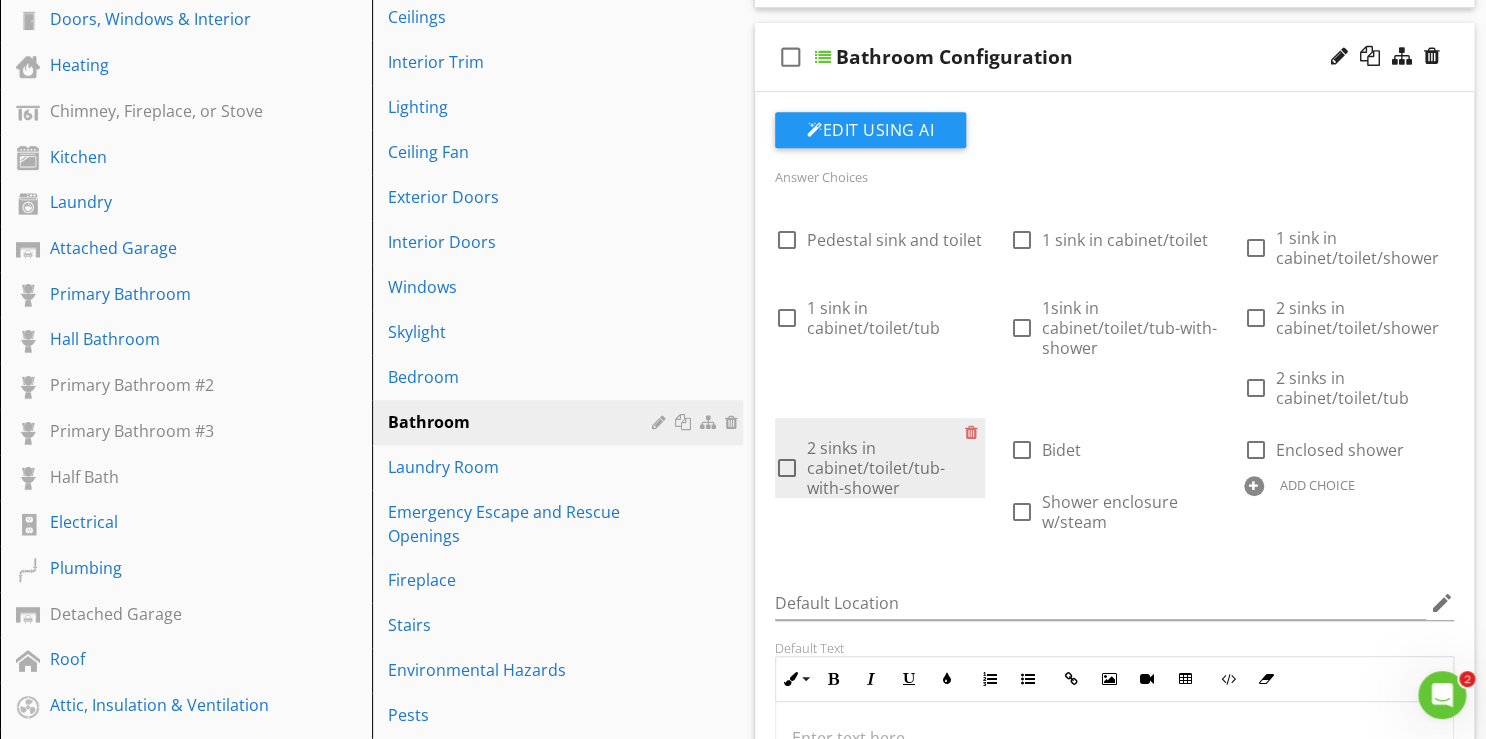 scroll, scrollTop: 400, scrollLeft: 0, axis: vertical 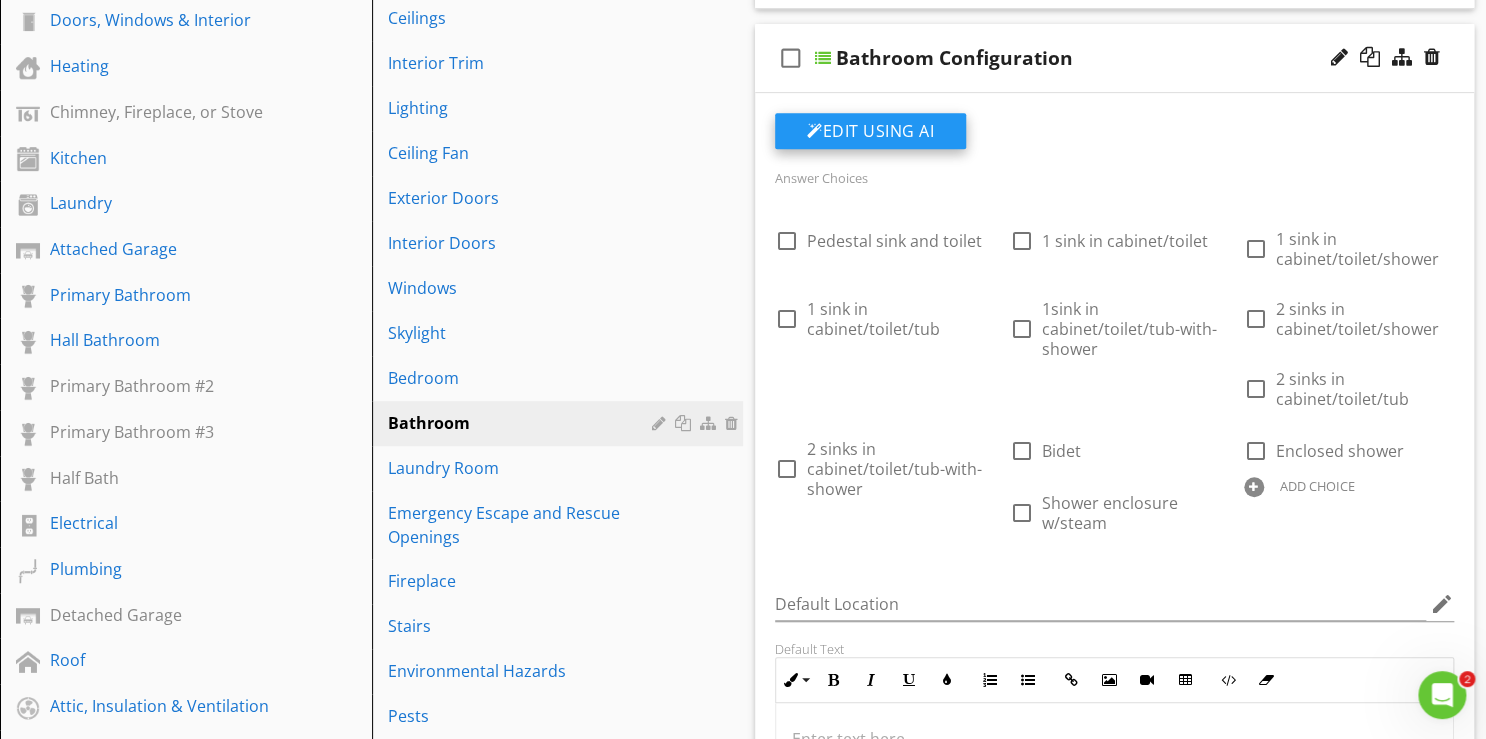 click on "Edit Using AI" at bounding box center [870, 131] 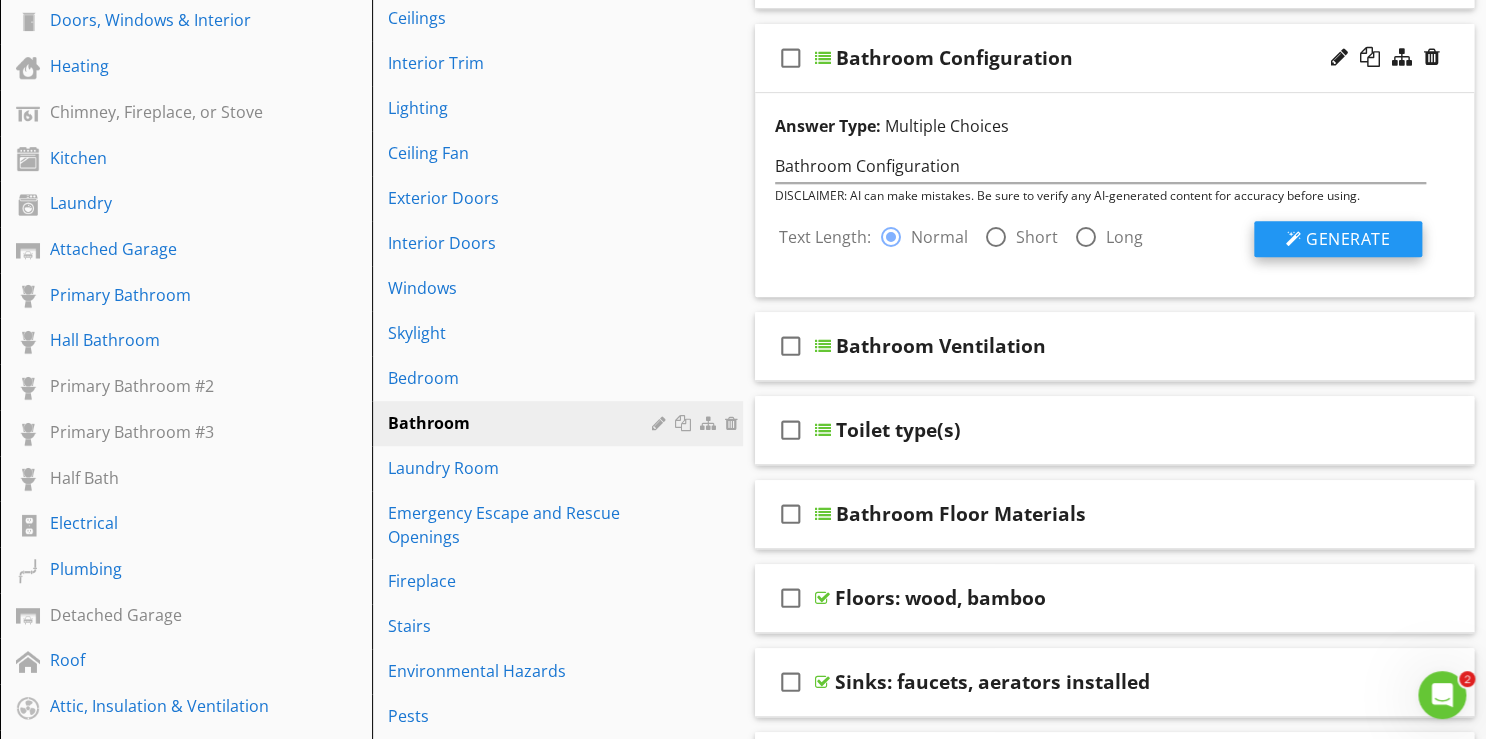 click on "Generate" at bounding box center (1348, 239) 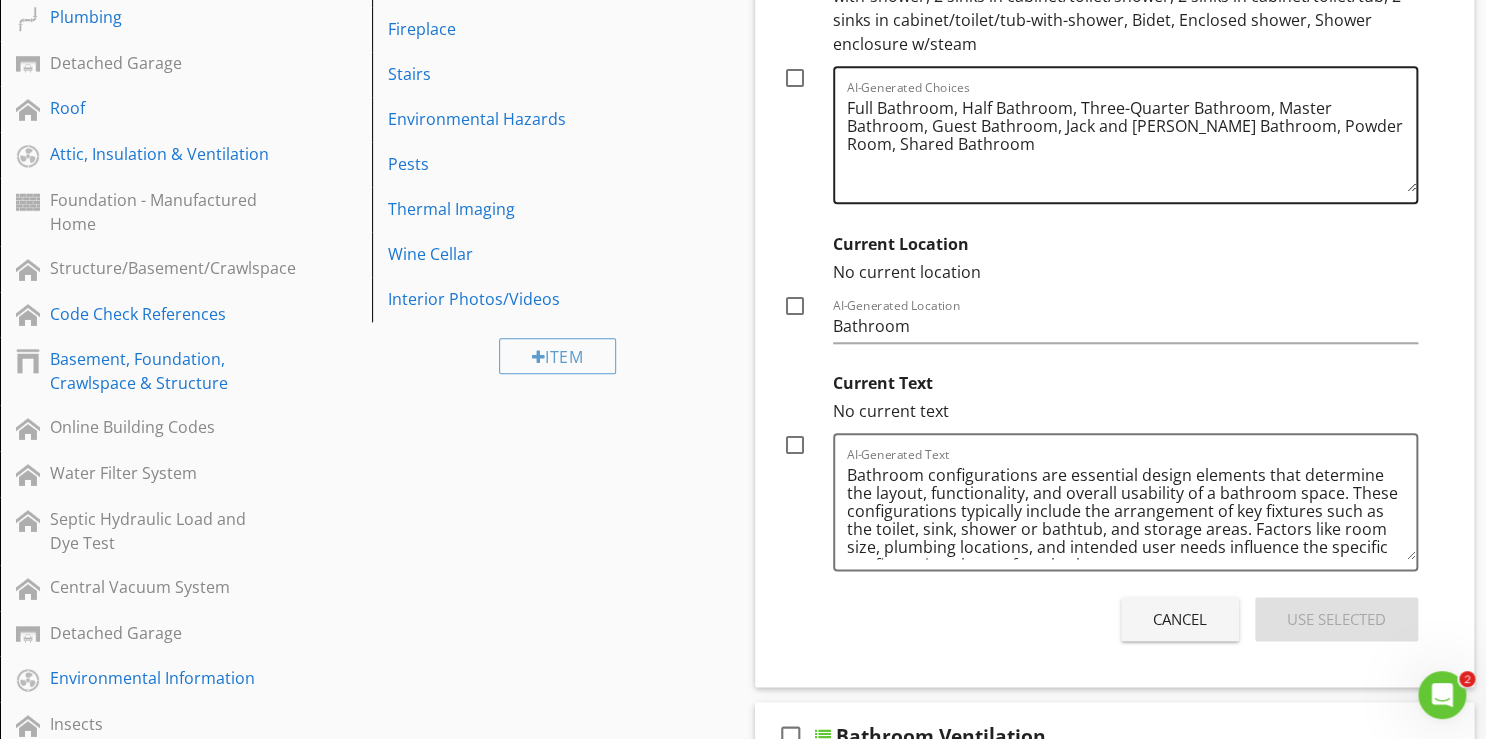 scroll, scrollTop: 960, scrollLeft: 0, axis: vertical 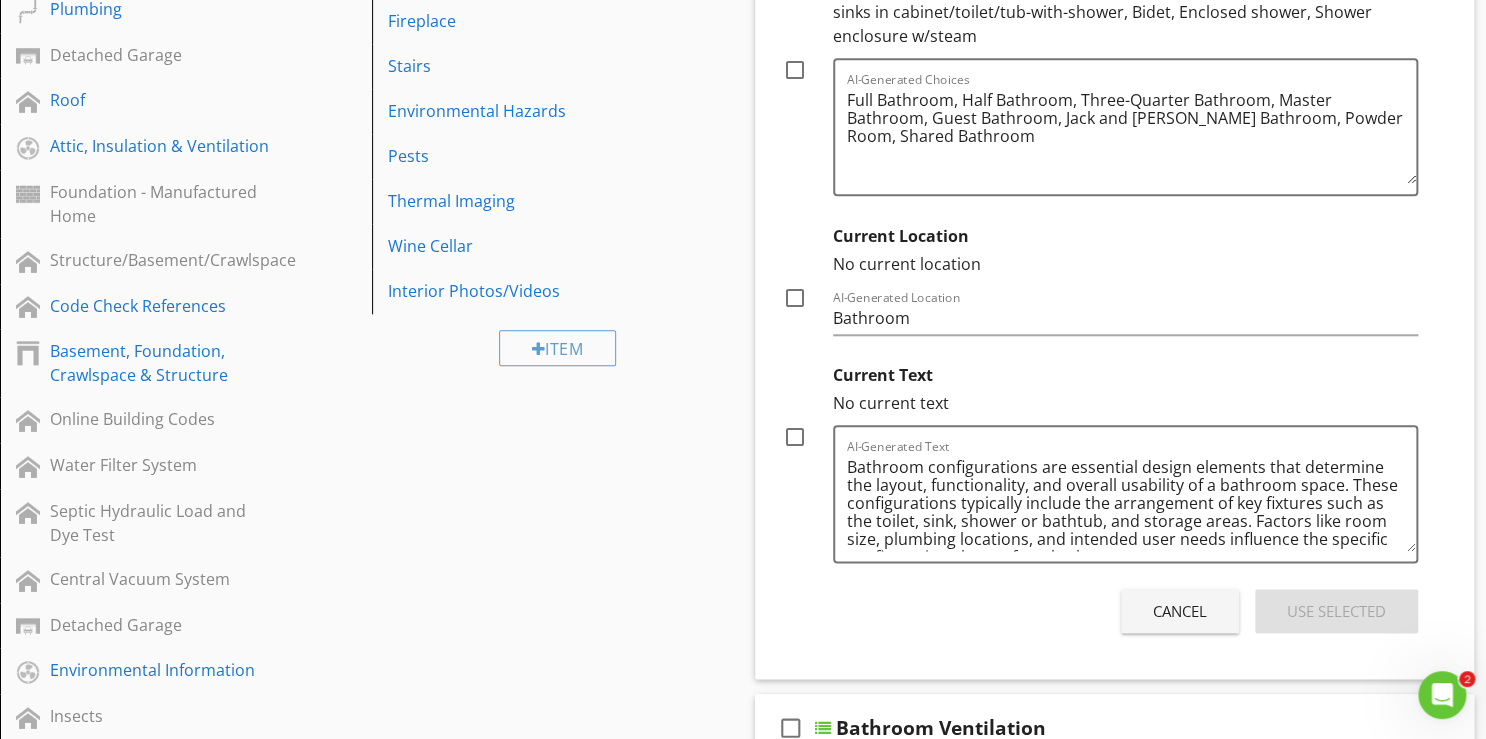 click at bounding box center (795, 437) 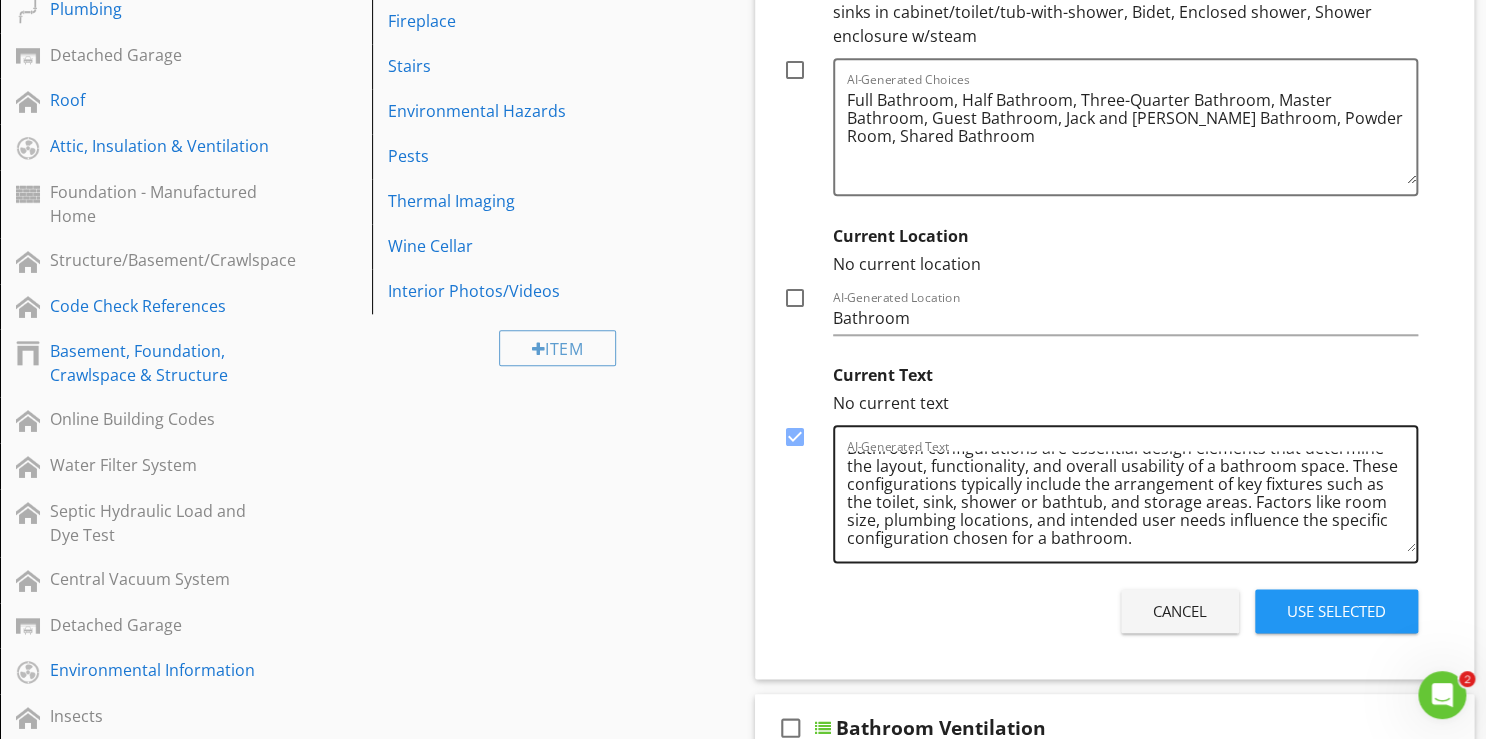 scroll, scrollTop: 23, scrollLeft: 0, axis: vertical 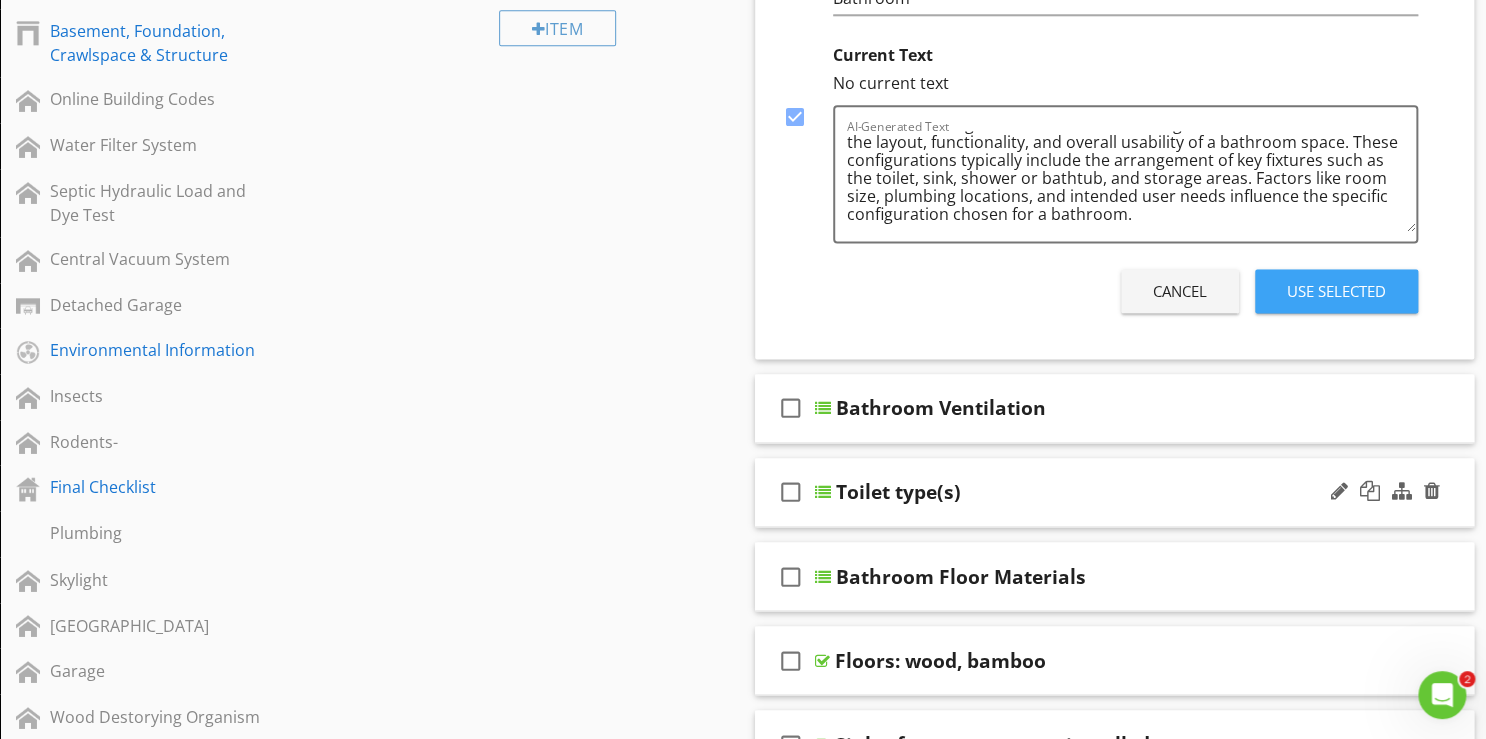 click on "Use Selected" at bounding box center [1336, 291] 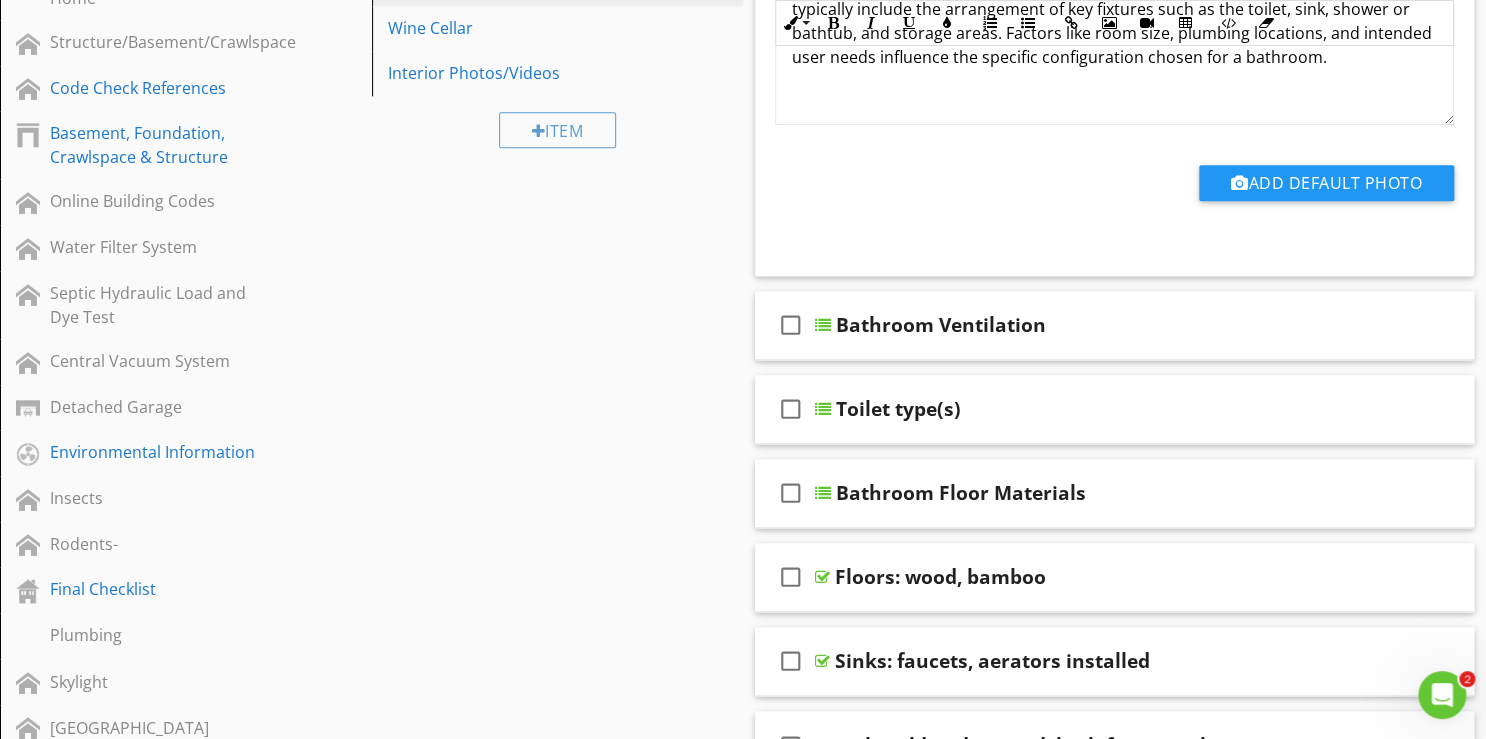 scroll, scrollTop: 1200, scrollLeft: 0, axis: vertical 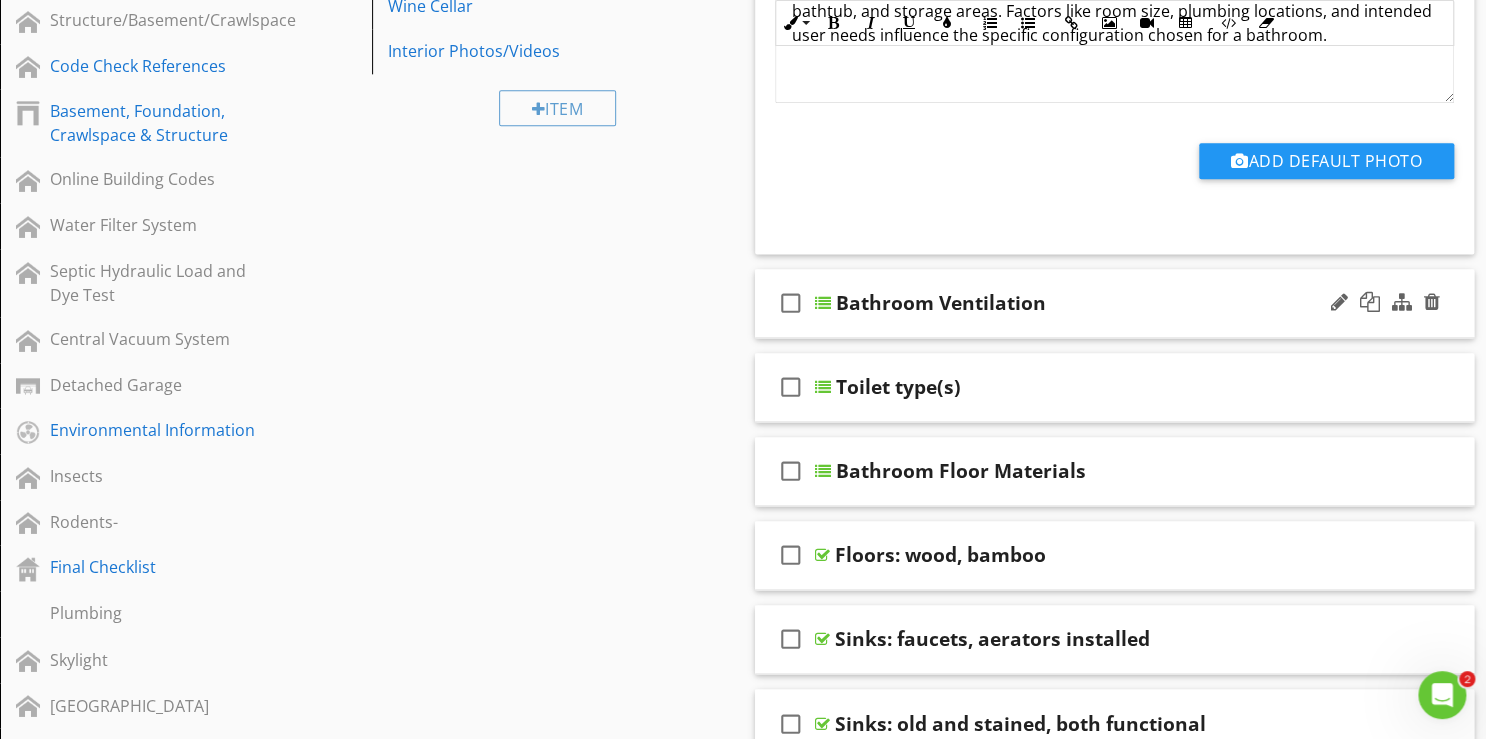 click on "Bathroom Ventilation" at bounding box center (1090, 303) 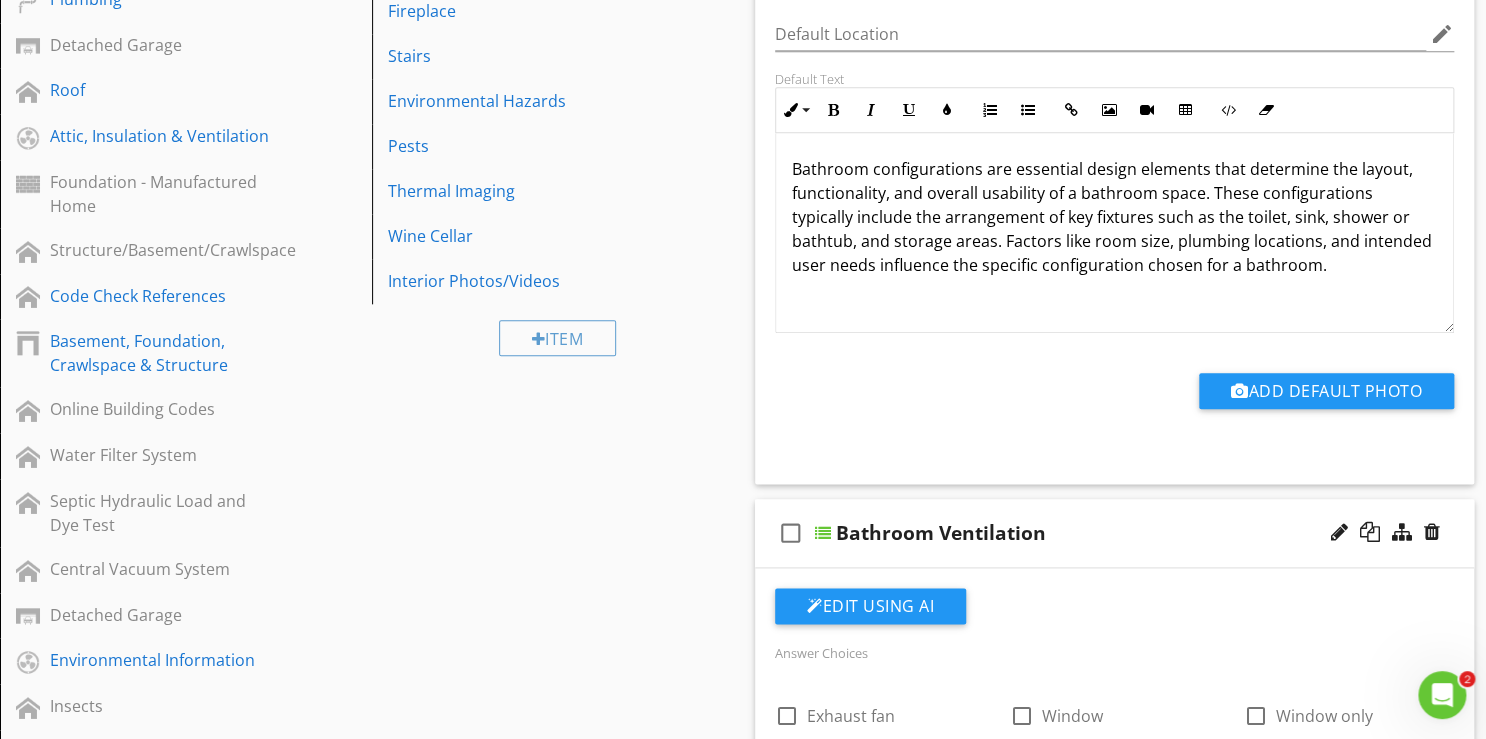 scroll, scrollTop: 960, scrollLeft: 0, axis: vertical 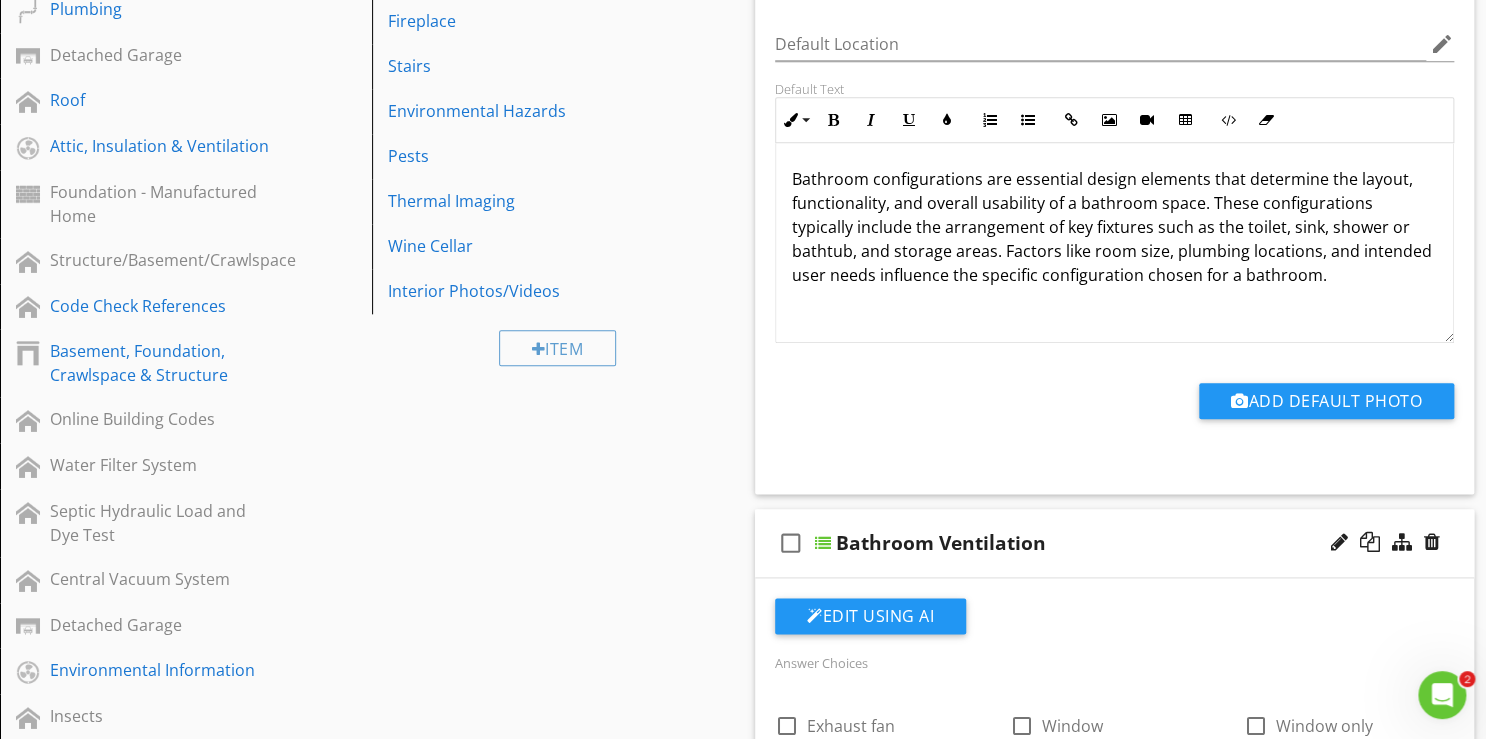 click on "Bathroom Ventilation" at bounding box center [1090, 543] 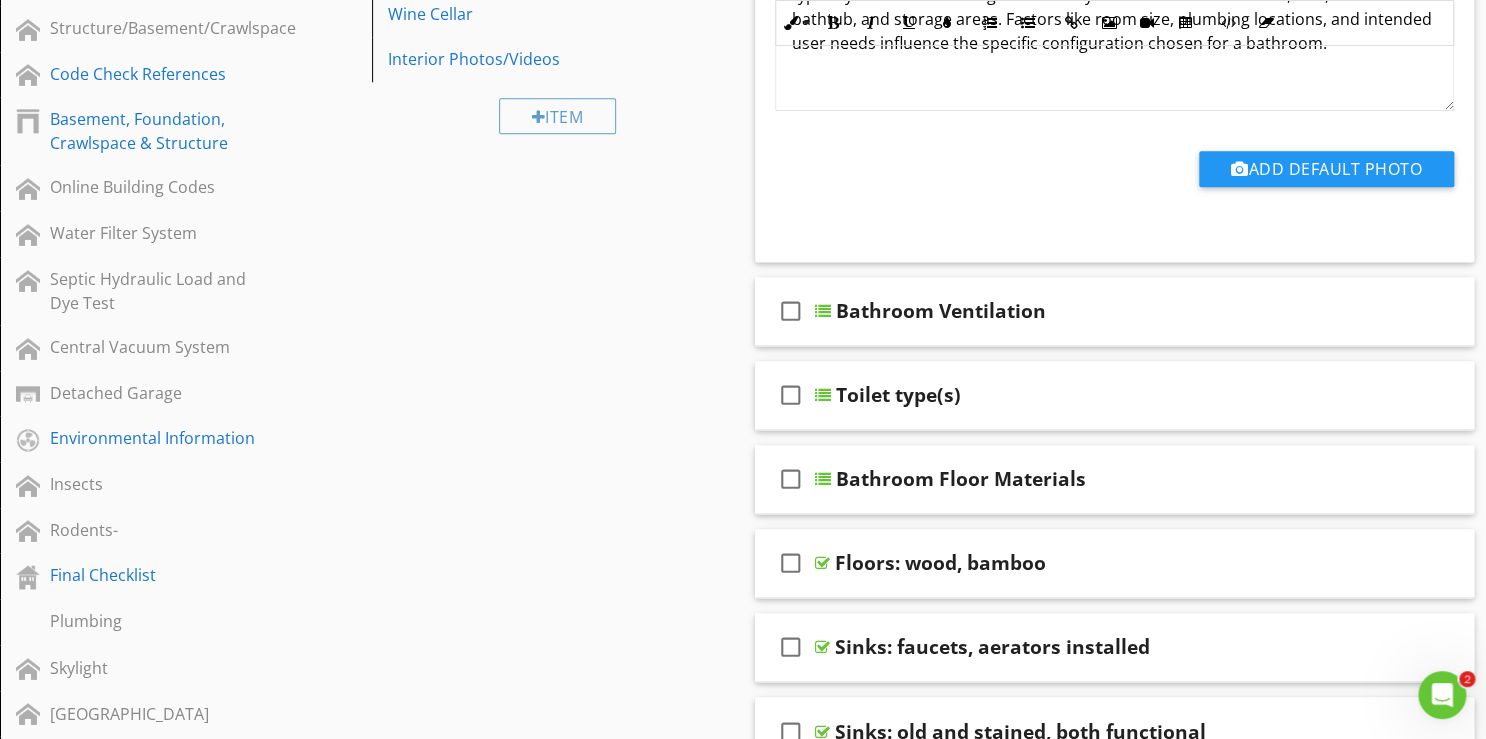 scroll, scrollTop: 1200, scrollLeft: 0, axis: vertical 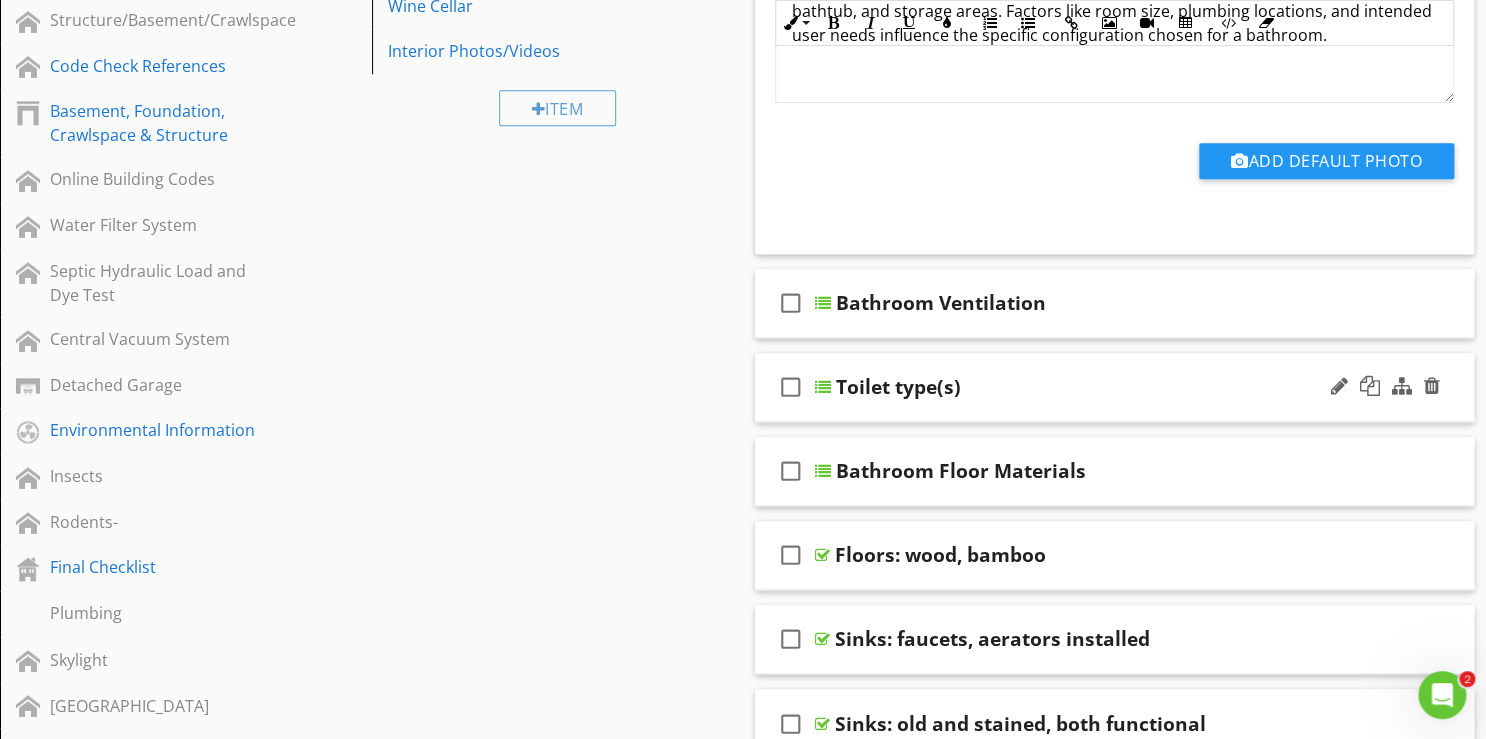 click on "Toilet type(s)" at bounding box center (1090, 387) 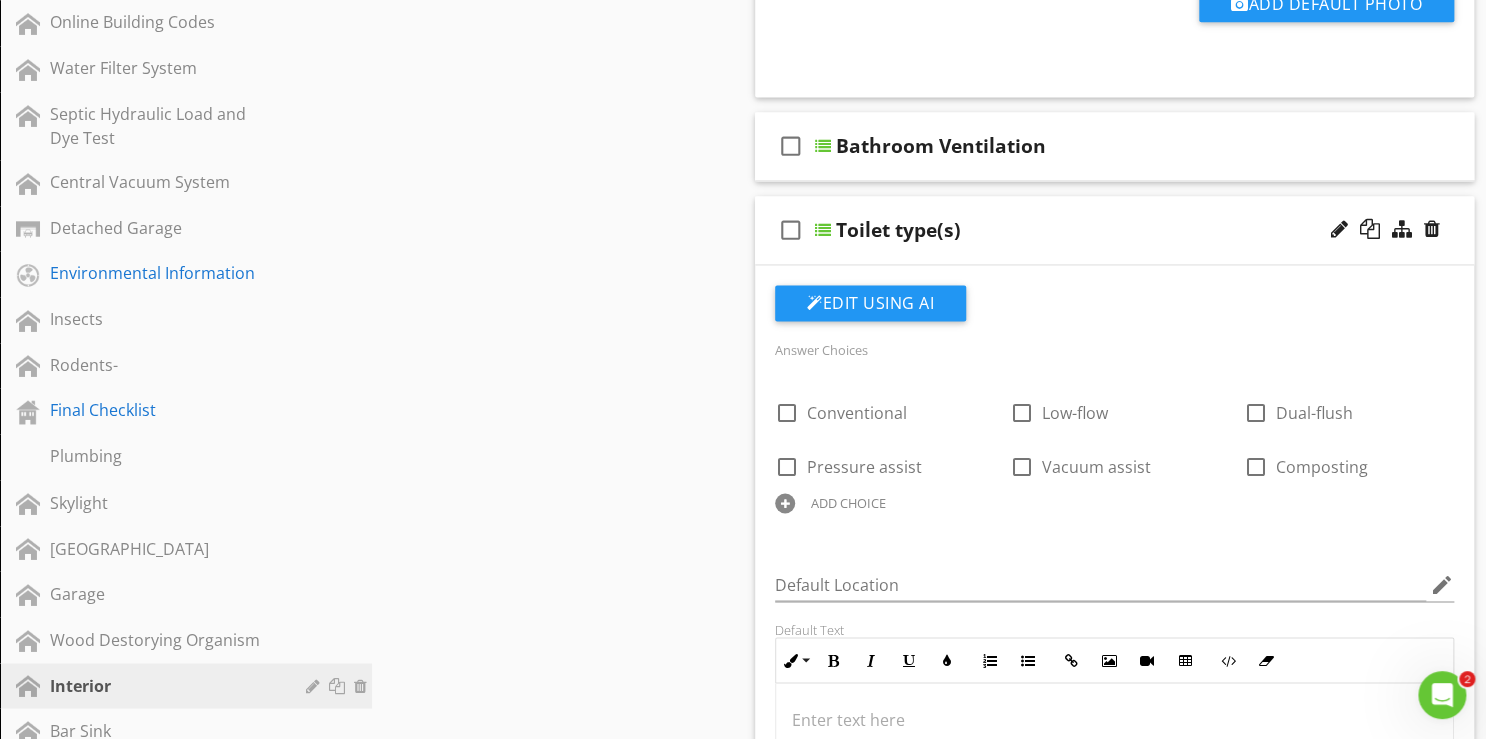 scroll, scrollTop: 1360, scrollLeft: 0, axis: vertical 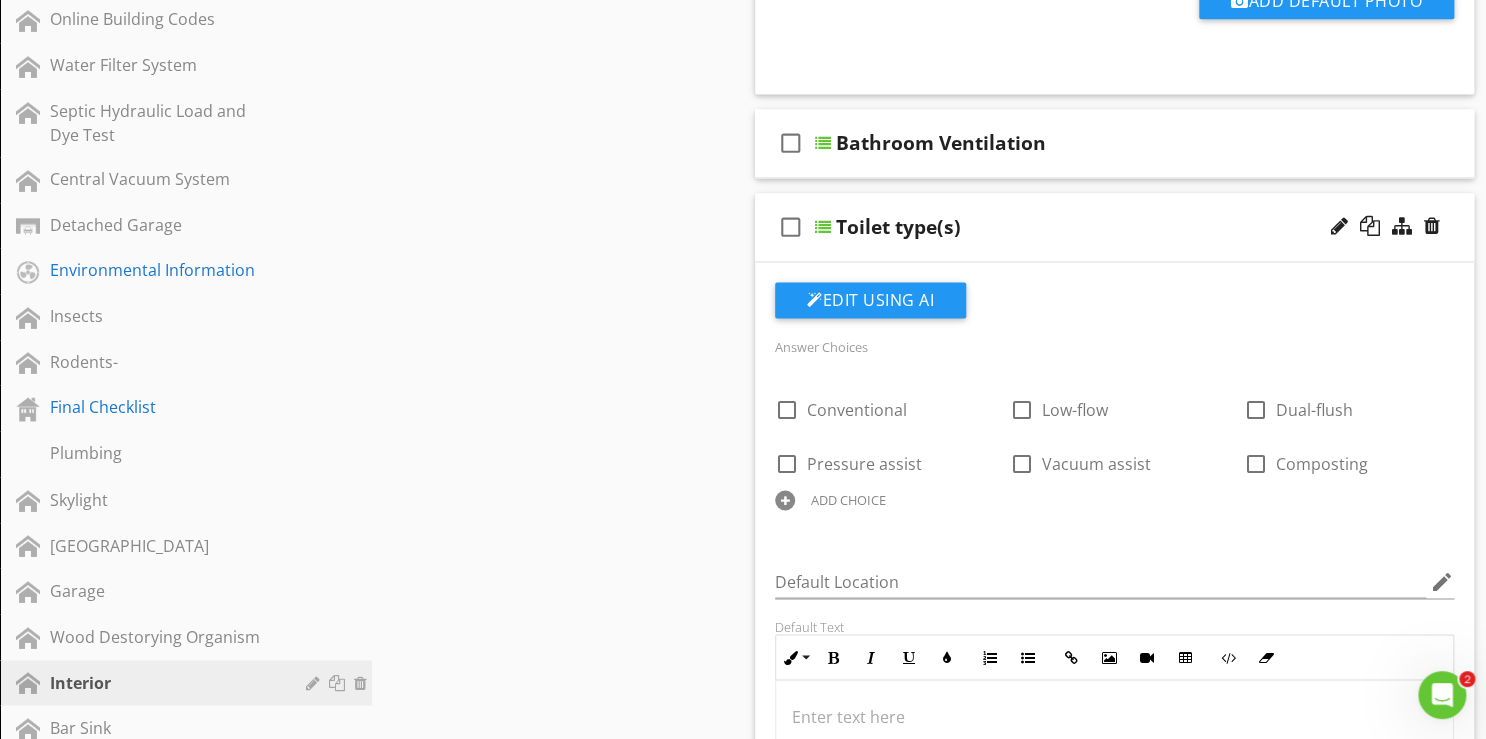 click on "Toilet type(s)" at bounding box center (1090, 227) 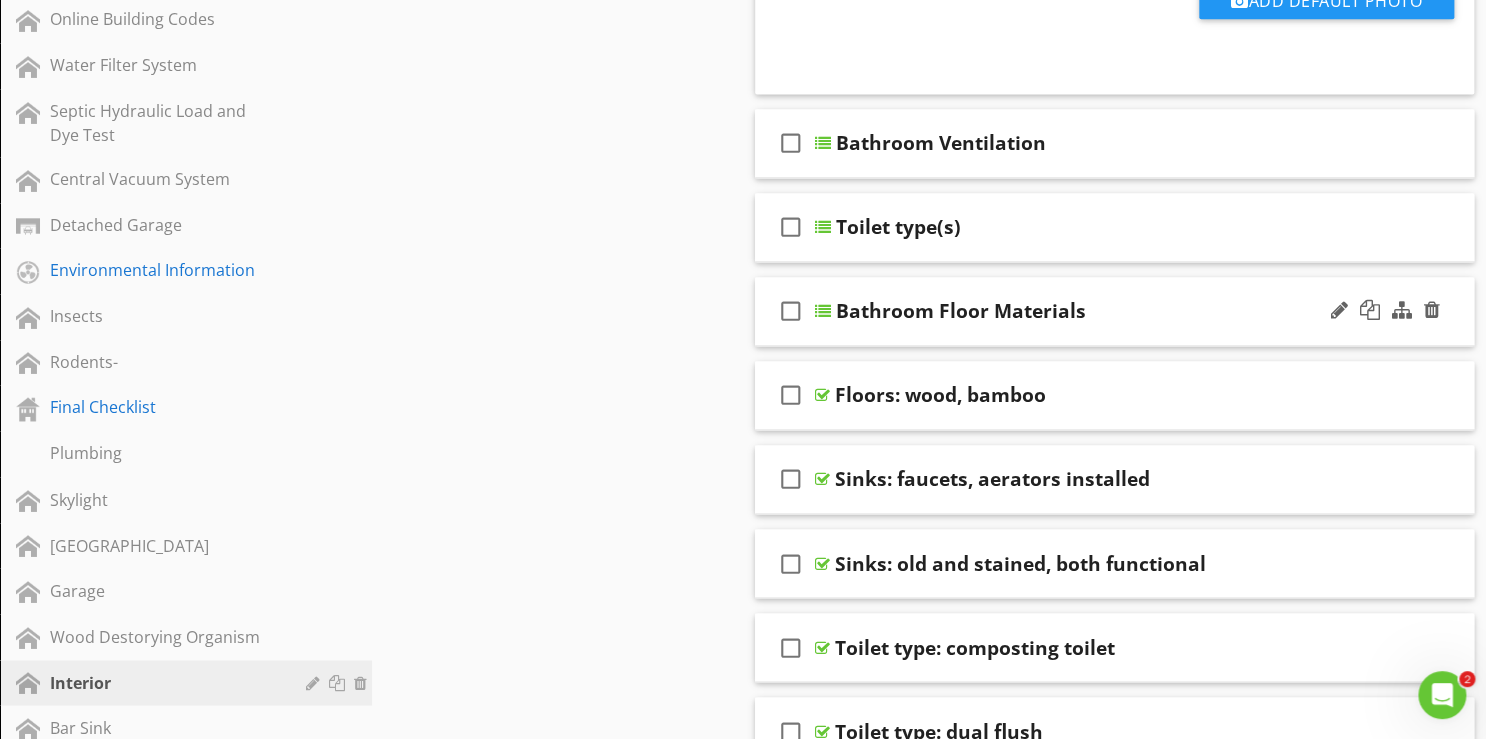click on "Bathroom Floor Materials" at bounding box center [1090, 311] 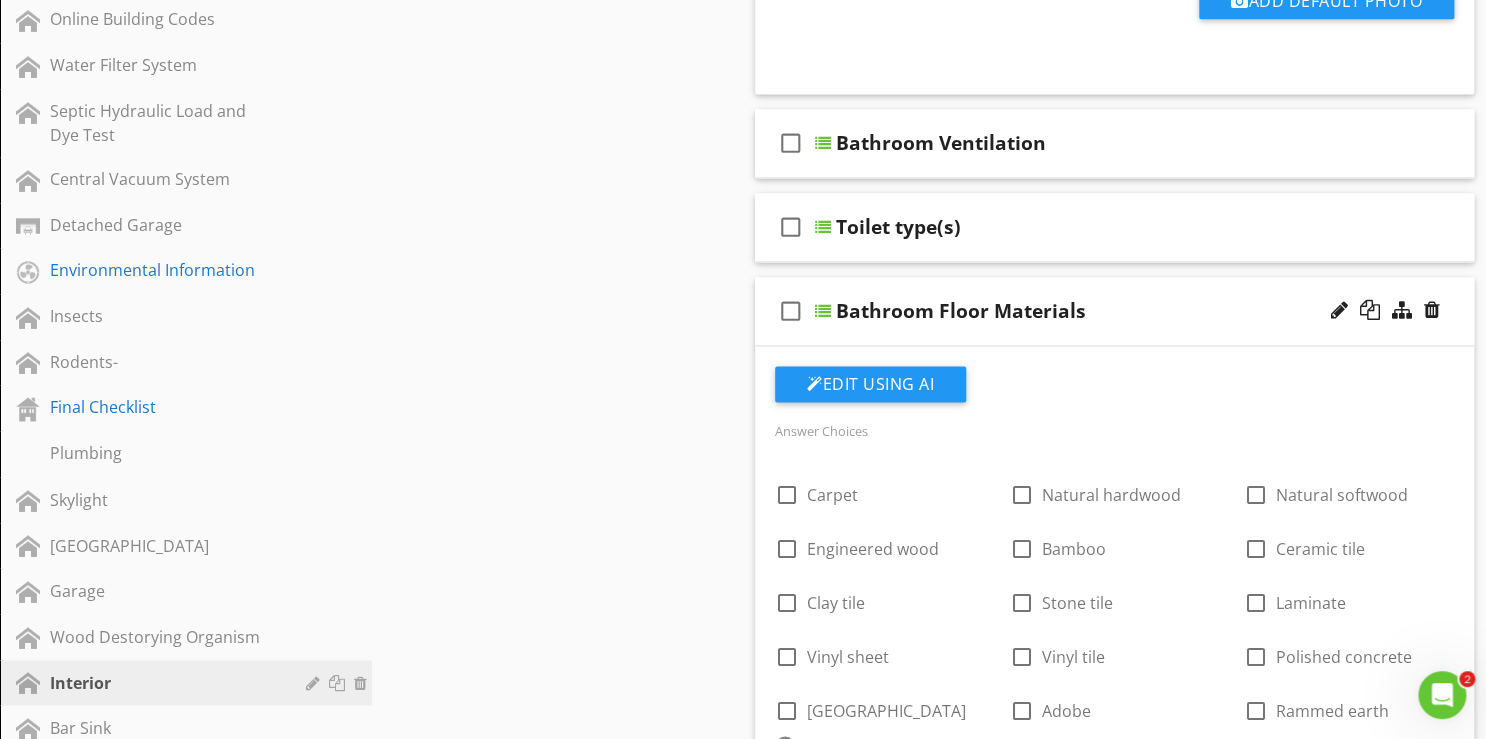 click on "Bathroom Floor Materials" at bounding box center (1090, 311) 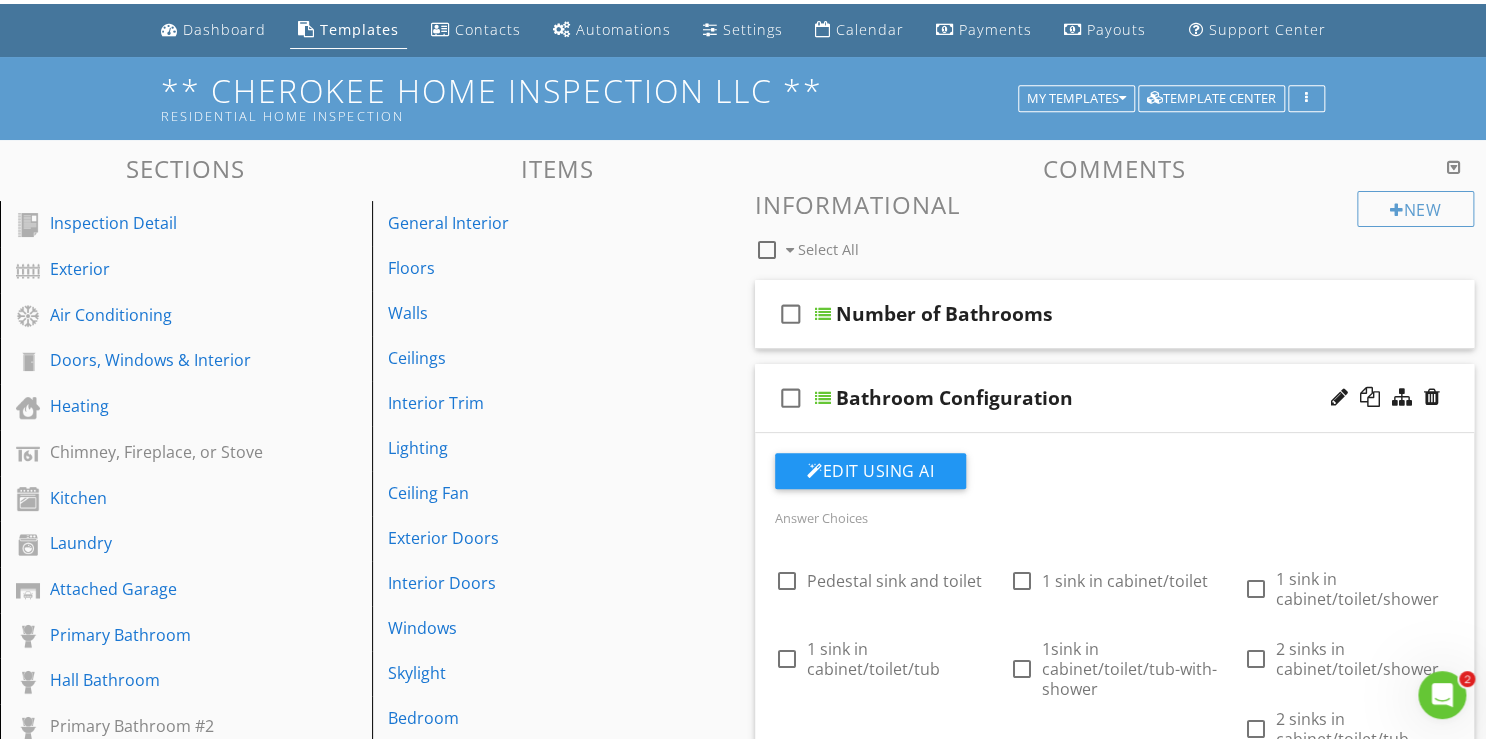 scroll, scrollTop: 0, scrollLeft: 0, axis: both 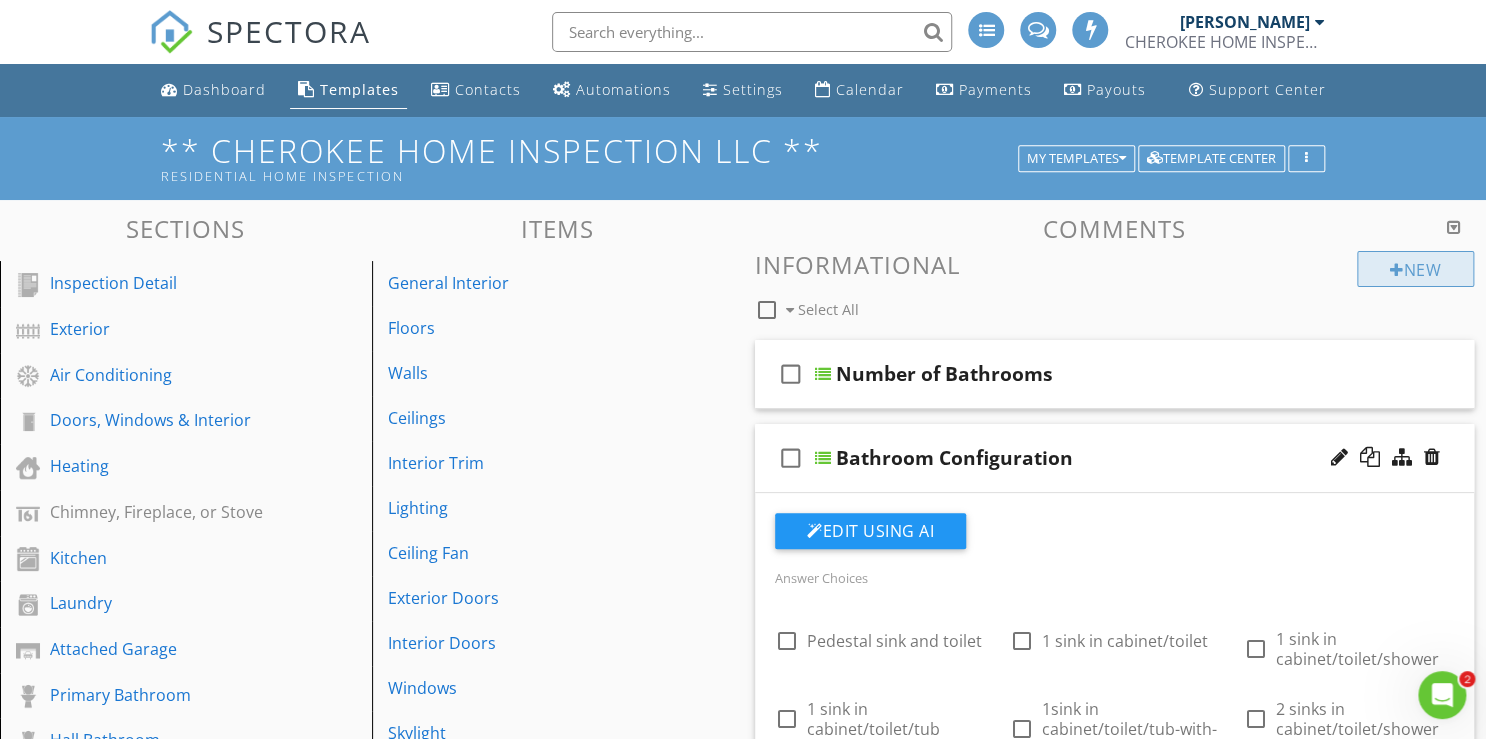 click on "New" at bounding box center (1415, 269) 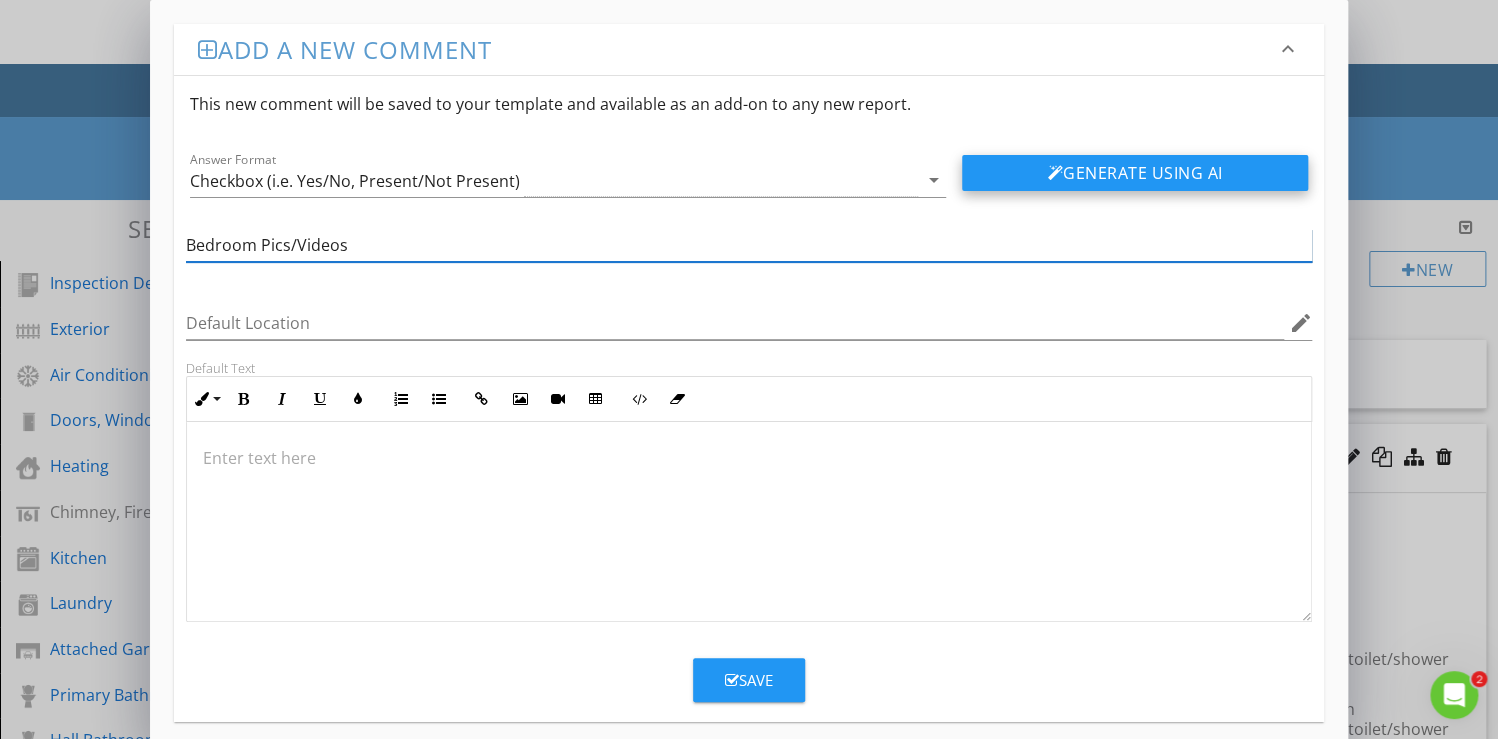 type on "Bedroom Pics/Videos" 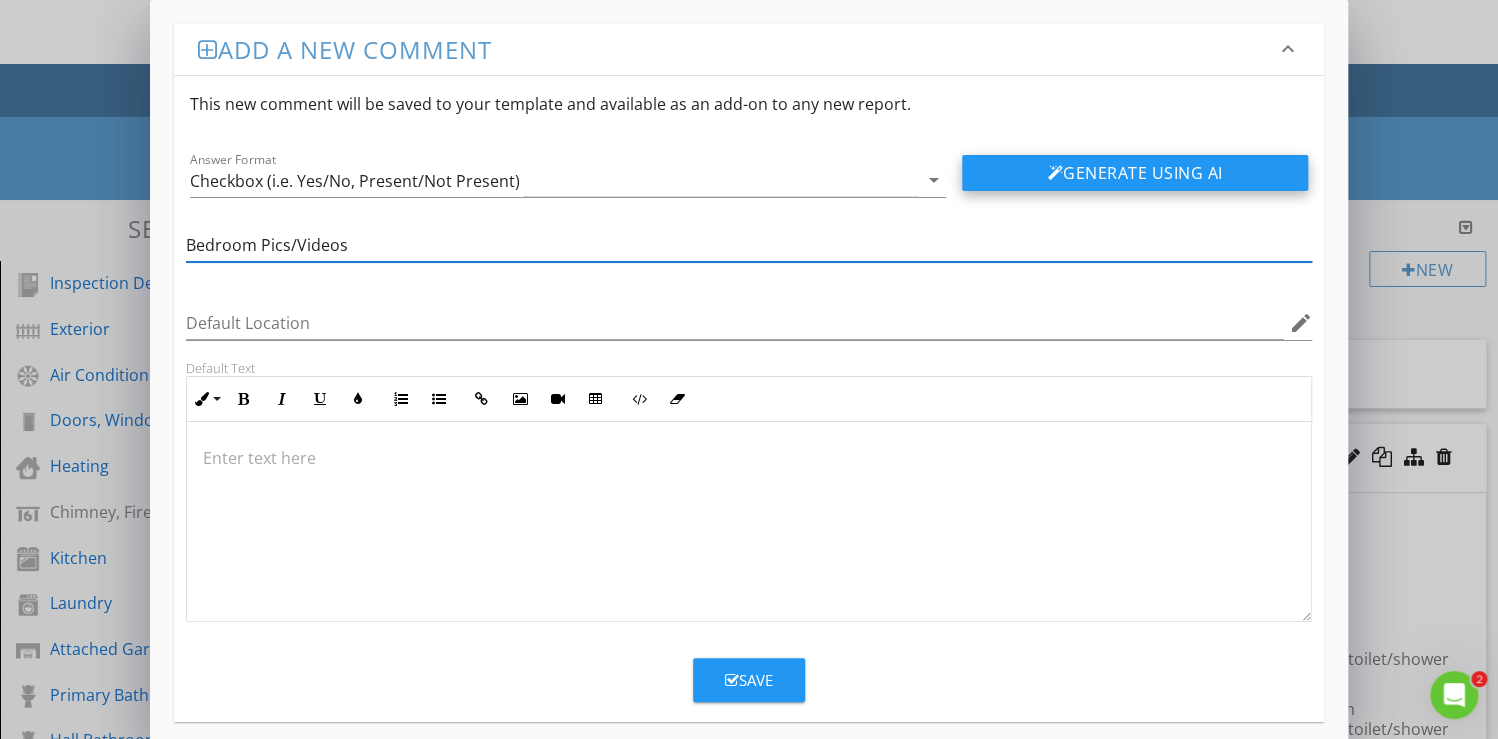 click on "Generate Using AI" at bounding box center [1135, 173] 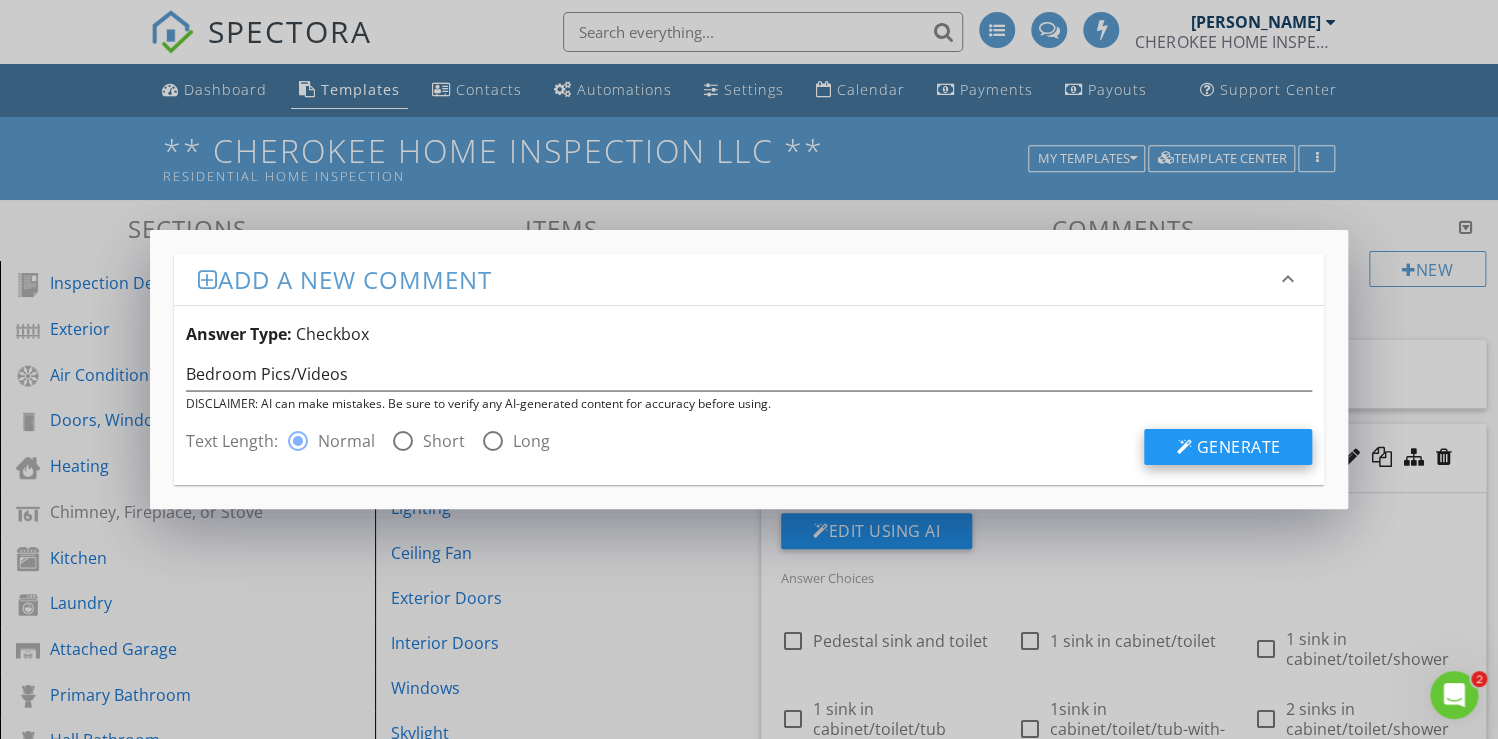 click on "Generate" at bounding box center (1238, 447) 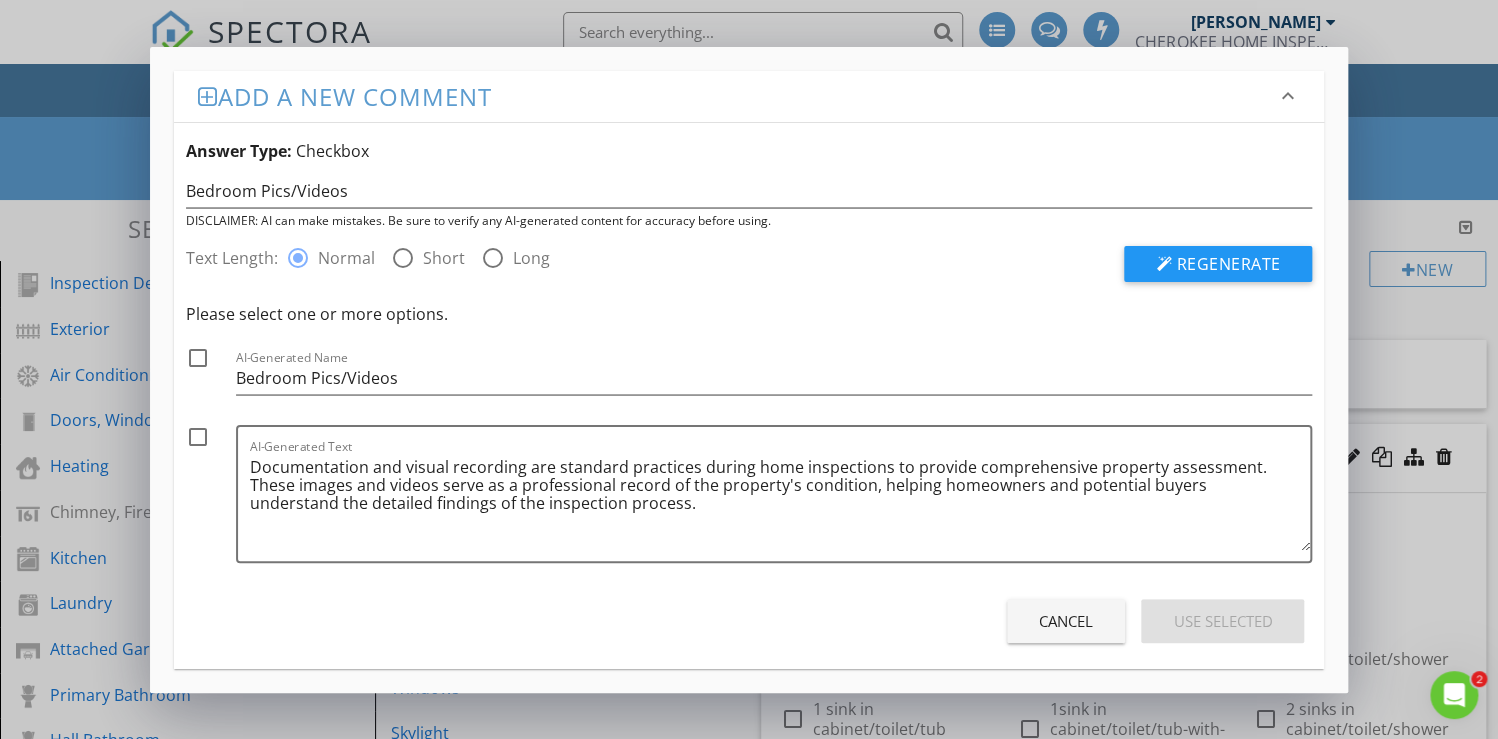 click at bounding box center (198, 437) 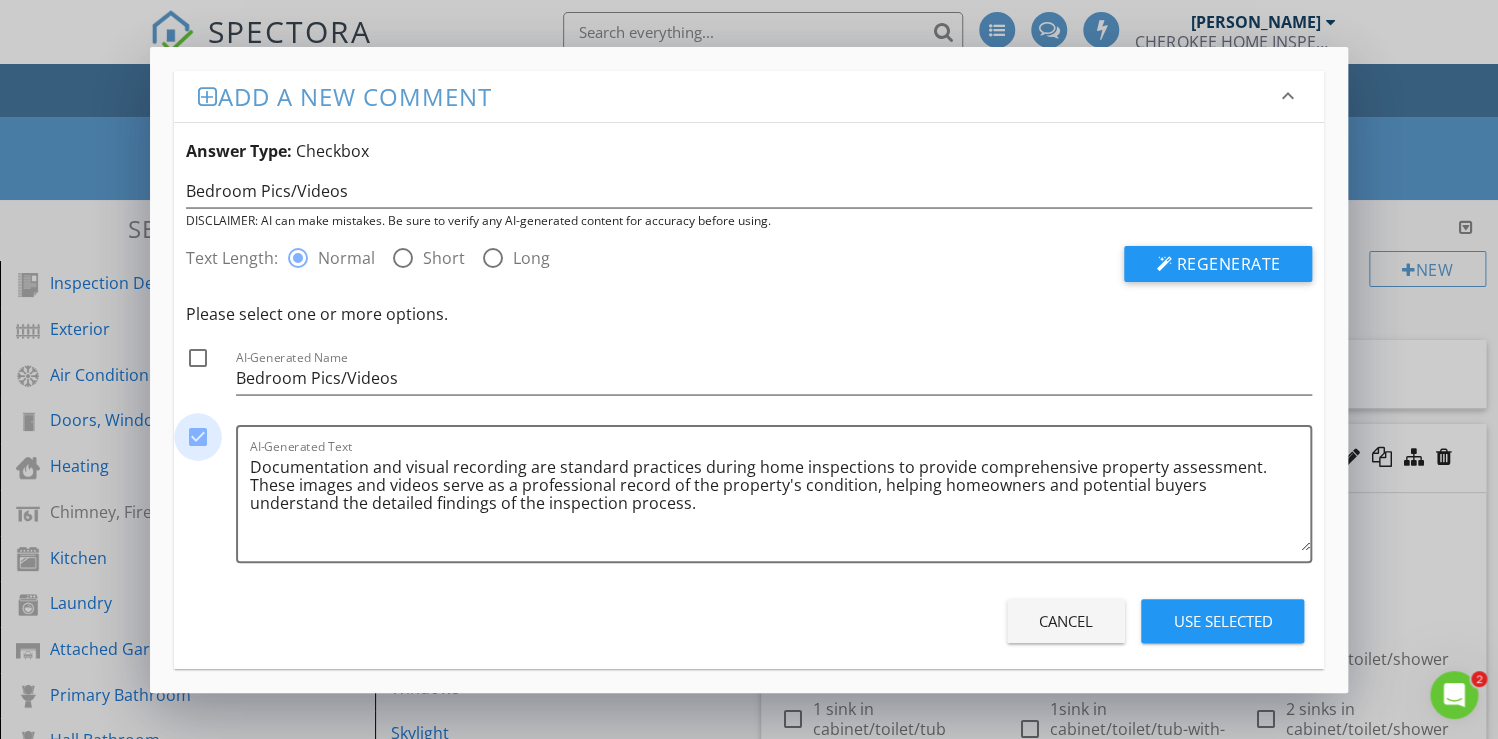 checkbox on "true" 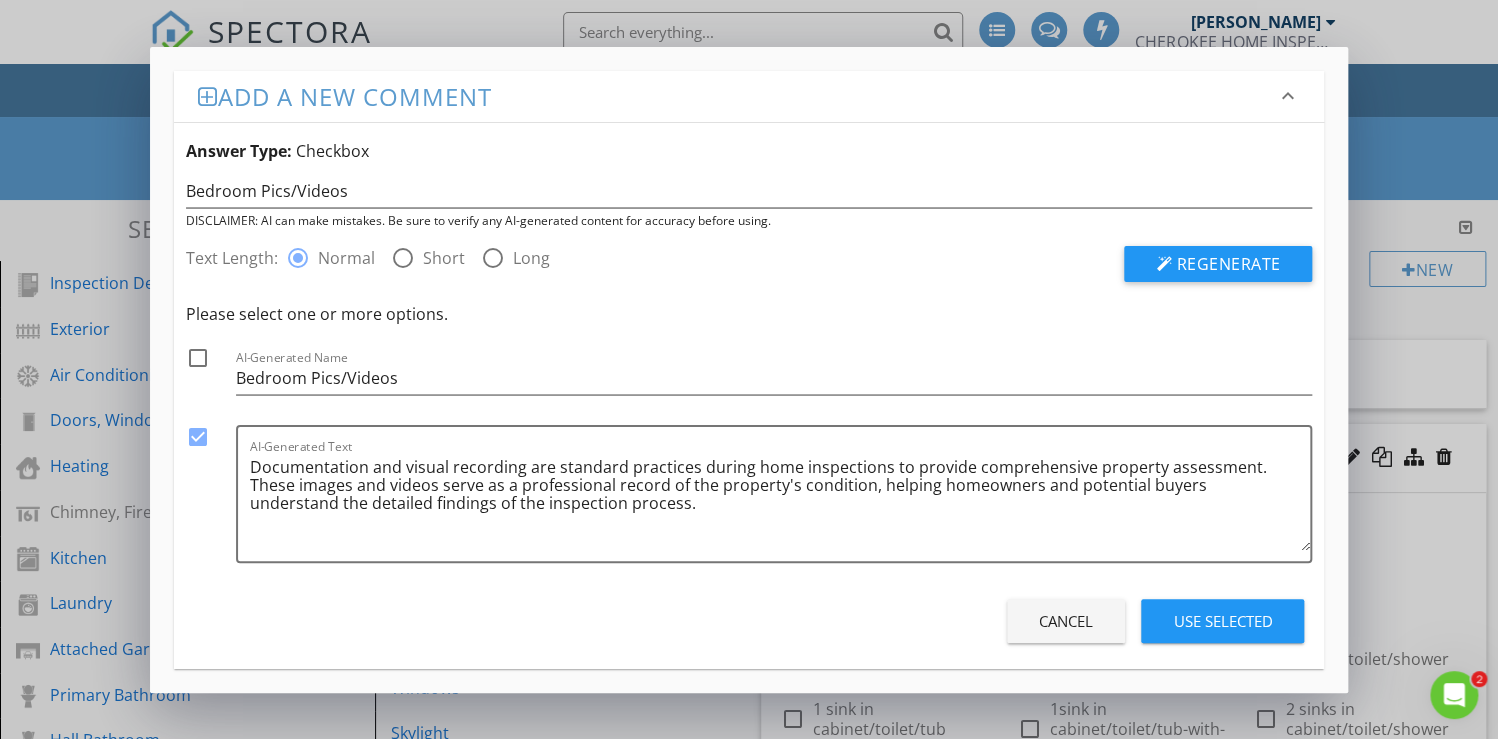 click on "Use Selected" at bounding box center (1222, 621) 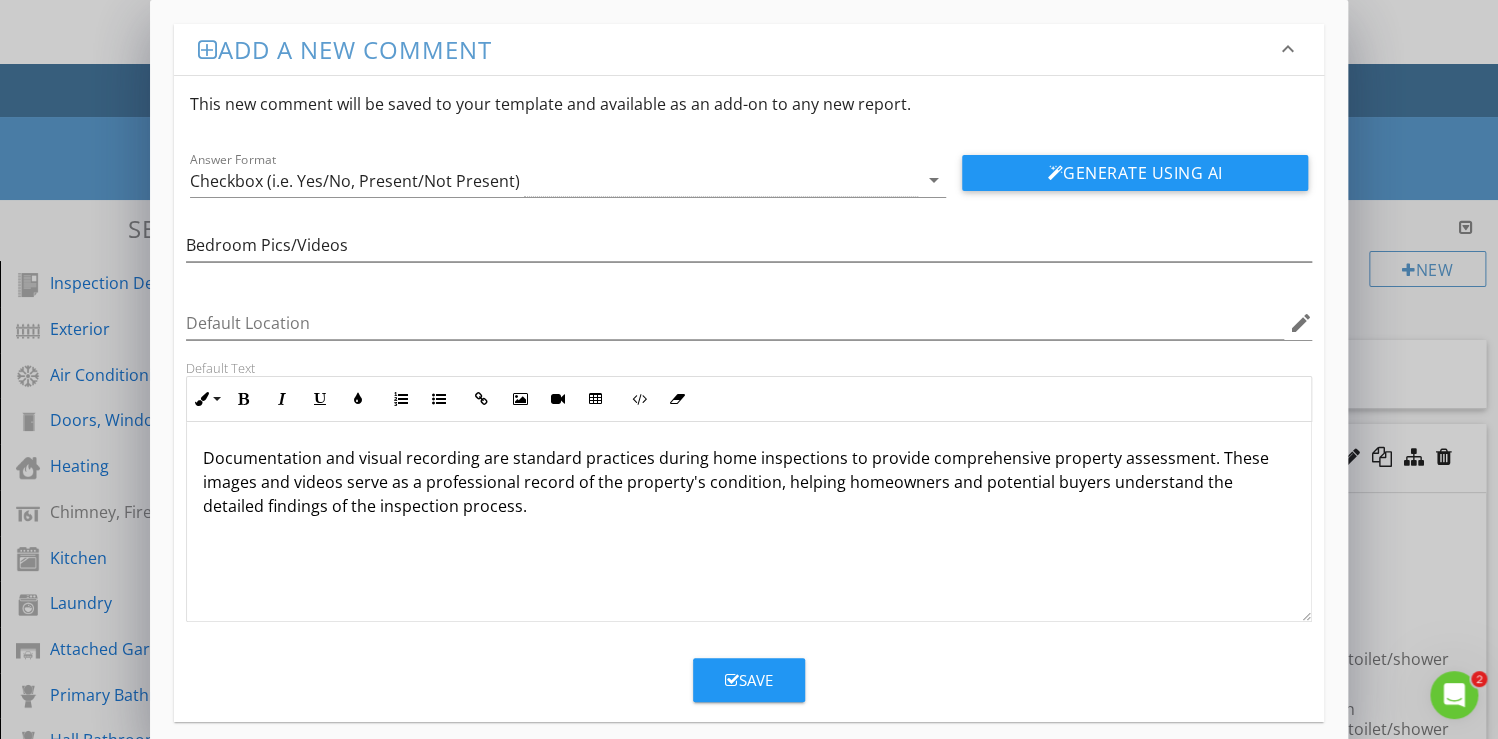 click on "Save" at bounding box center [749, 680] 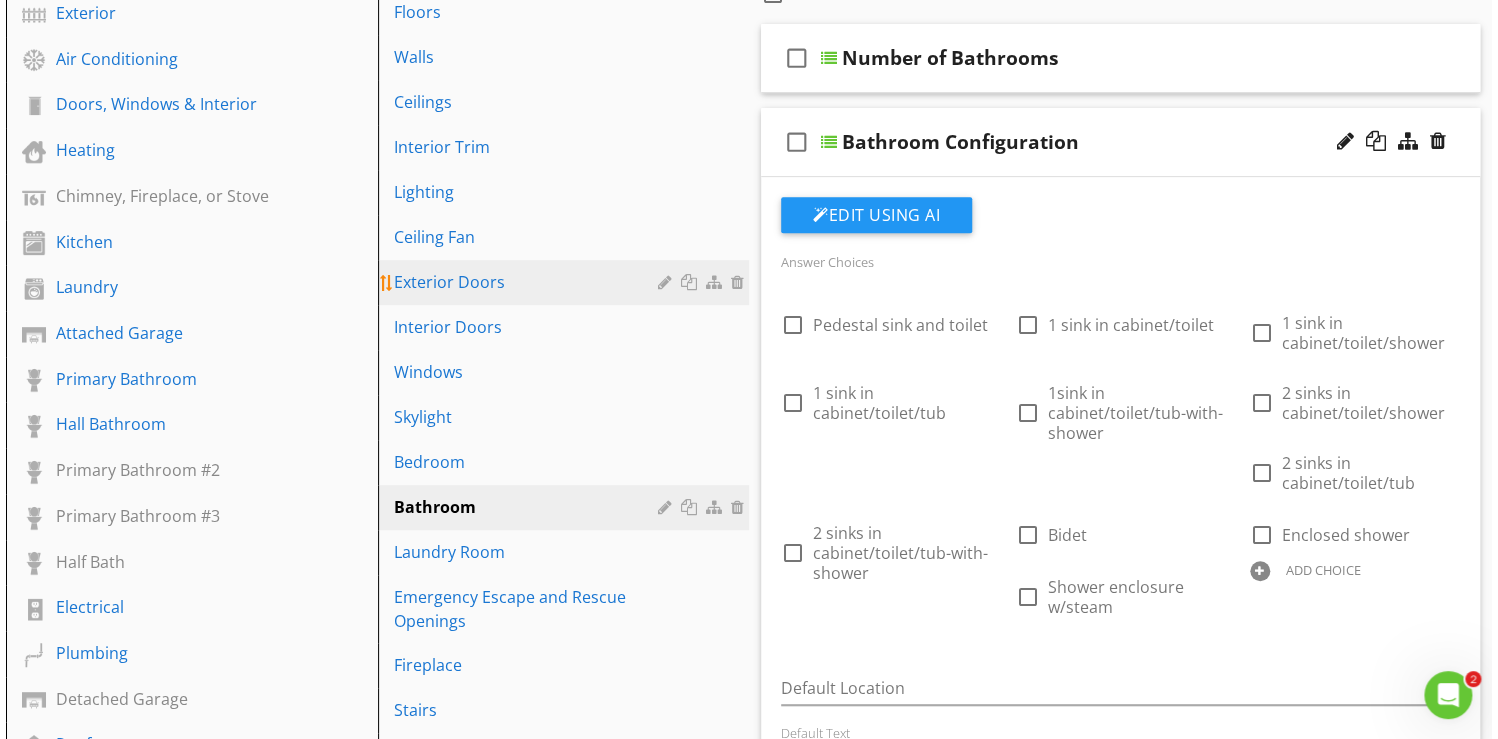 scroll, scrollTop: 320, scrollLeft: 0, axis: vertical 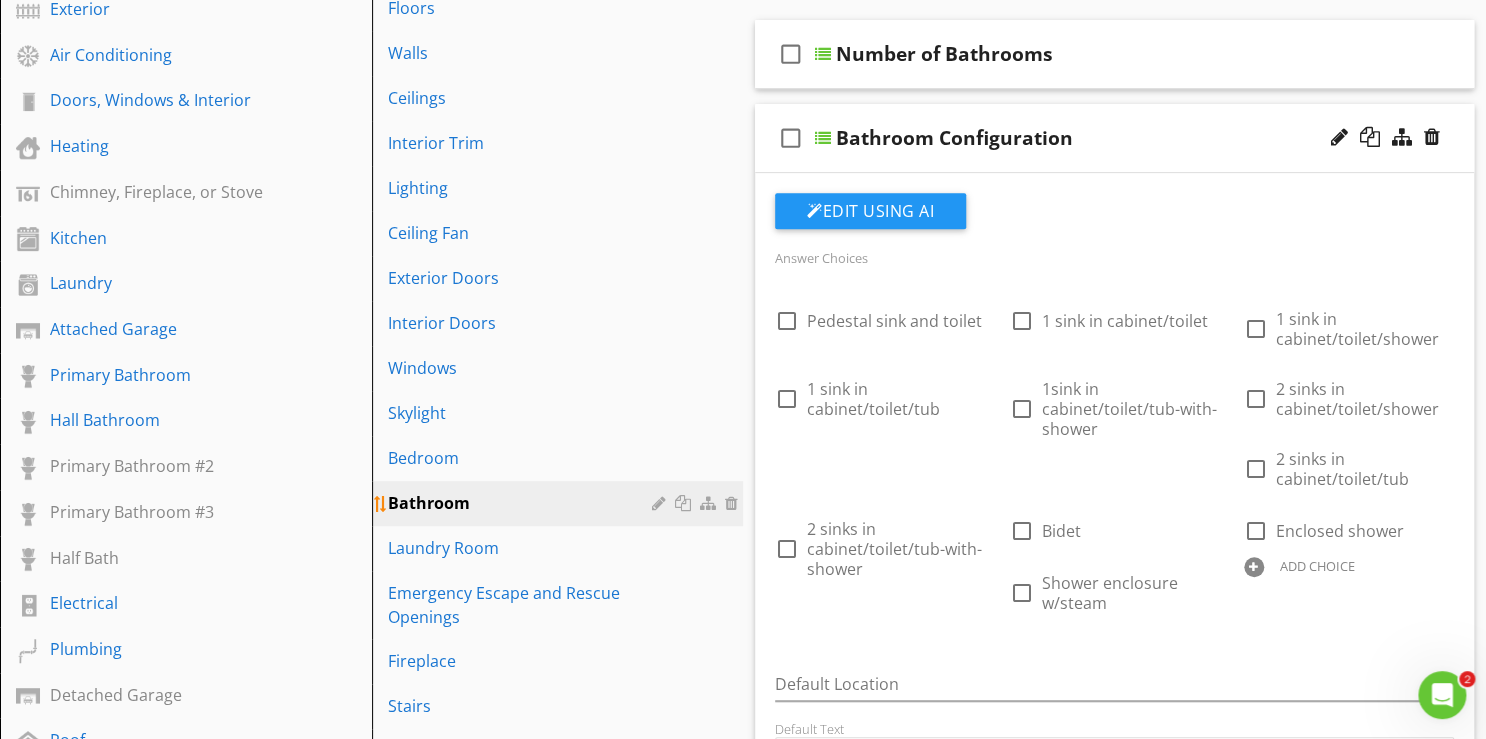 click at bounding box center (685, 503) 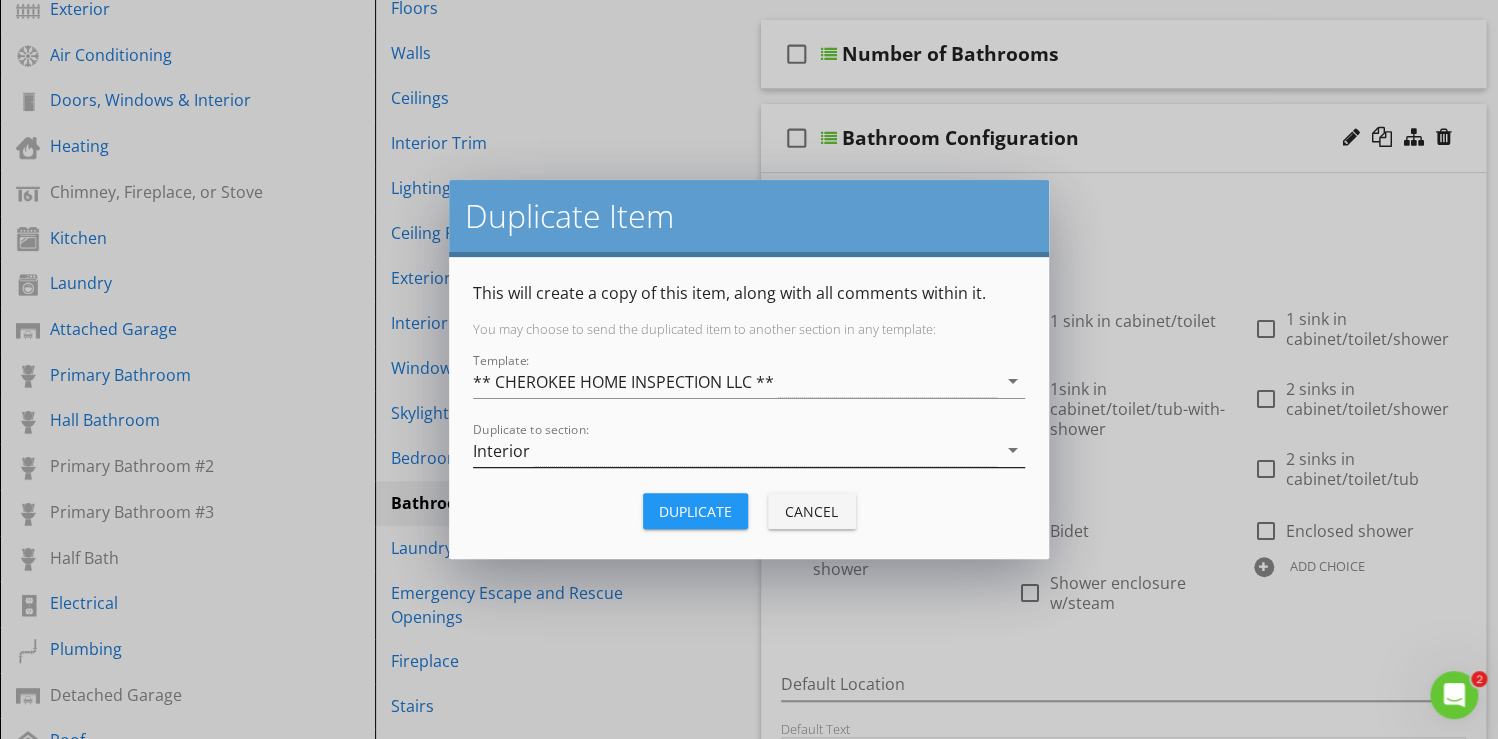 click on "arrow_drop_down" at bounding box center [1013, 450] 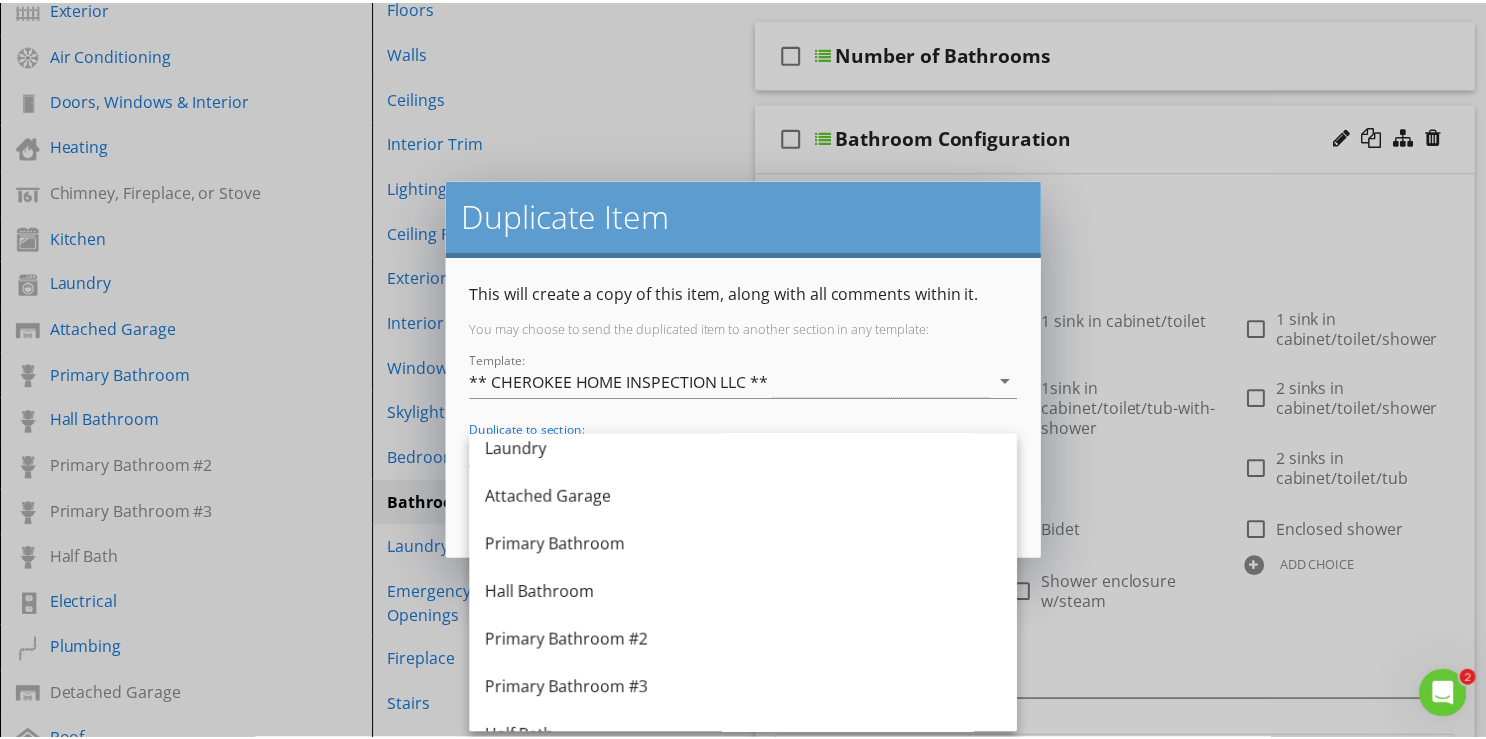 scroll, scrollTop: 320, scrollLeft: 0, axis: vertical 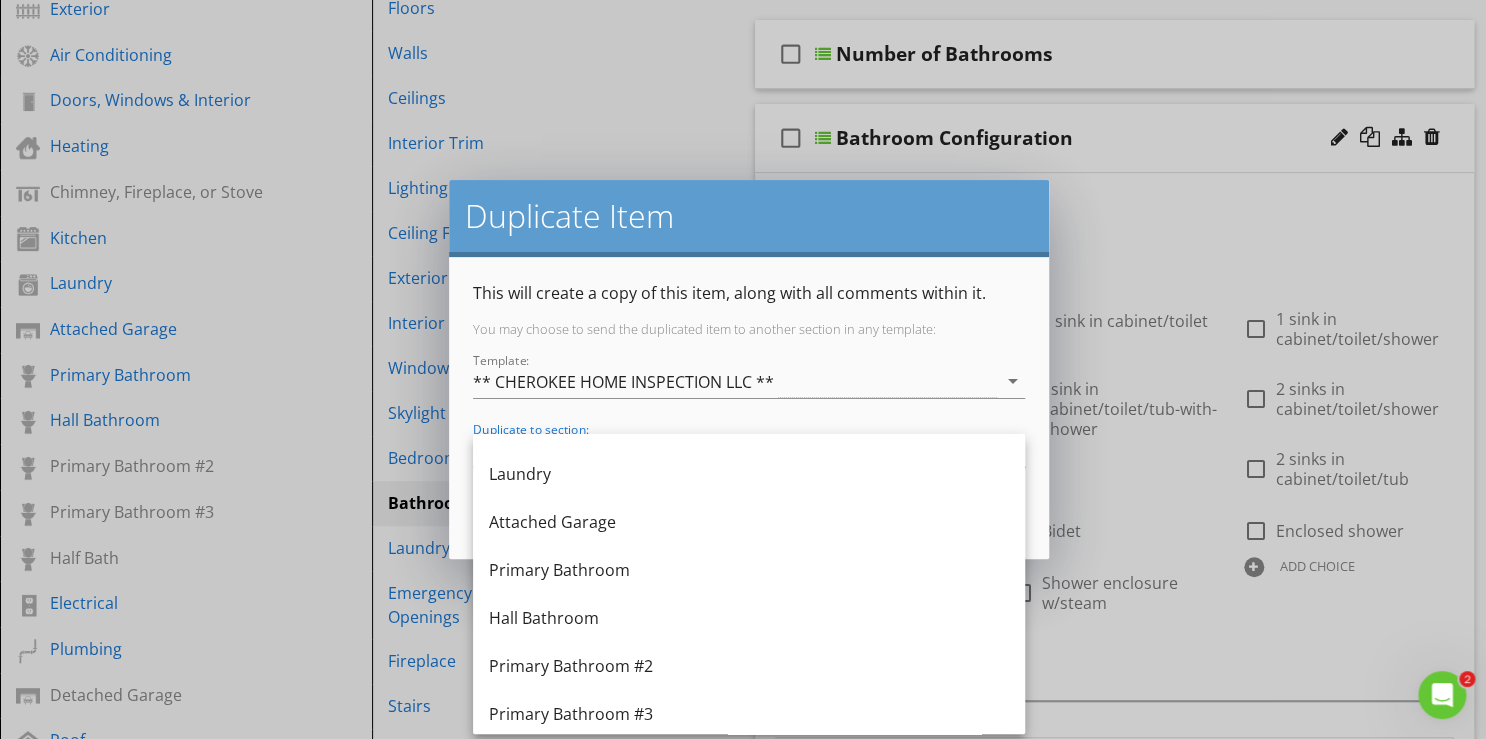 click on "Duplicate Item   This will create a copy of this item, along with all comments
within it.   You may choose to send the duplicated item to another section in
any template:   Template: ** CHEROKEE HOME INSPECTION LLC ** arrow_drop_down   Duplicate to section: Interior arrow_drop_down       Duplicate   Cancel" at bounding box center [743, 369] 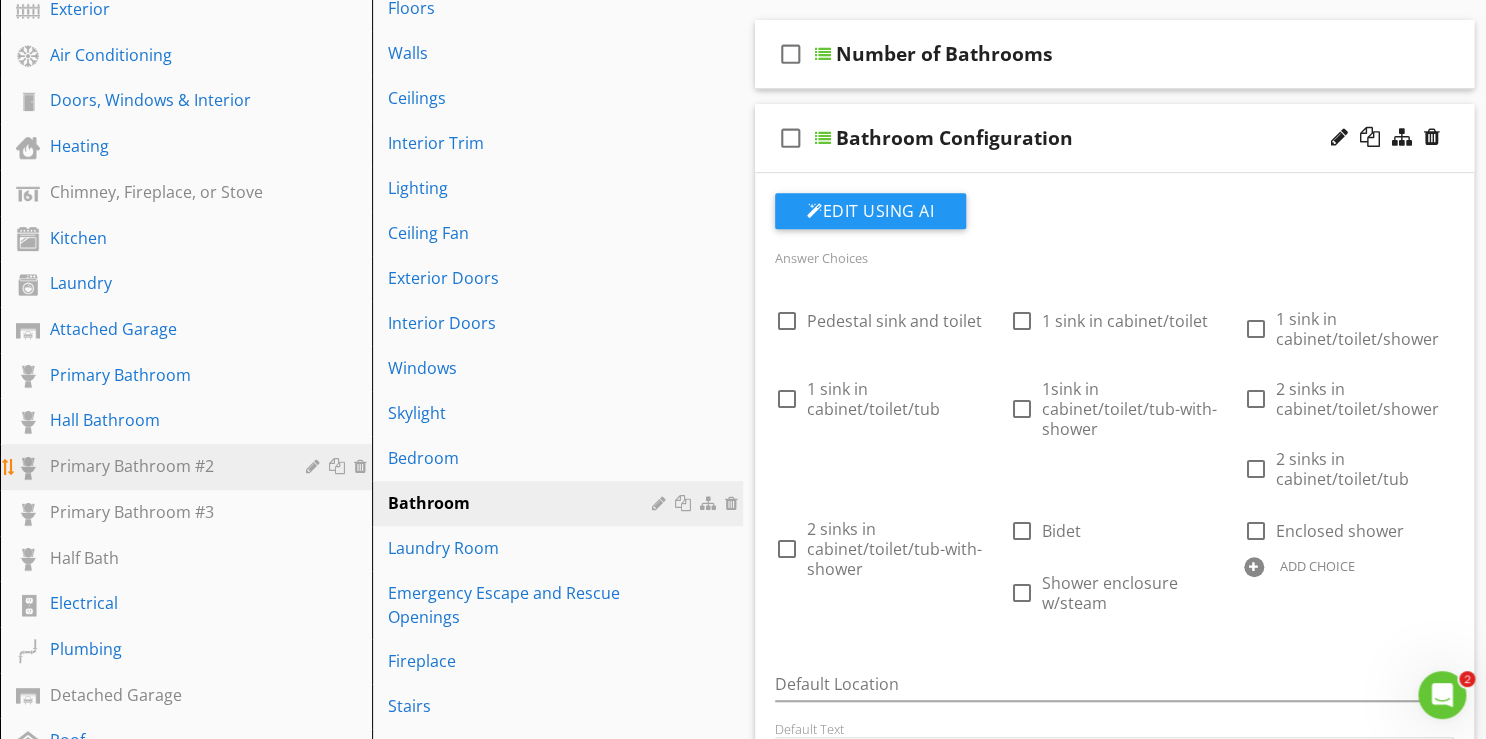 click at bounding box center (363, 466) 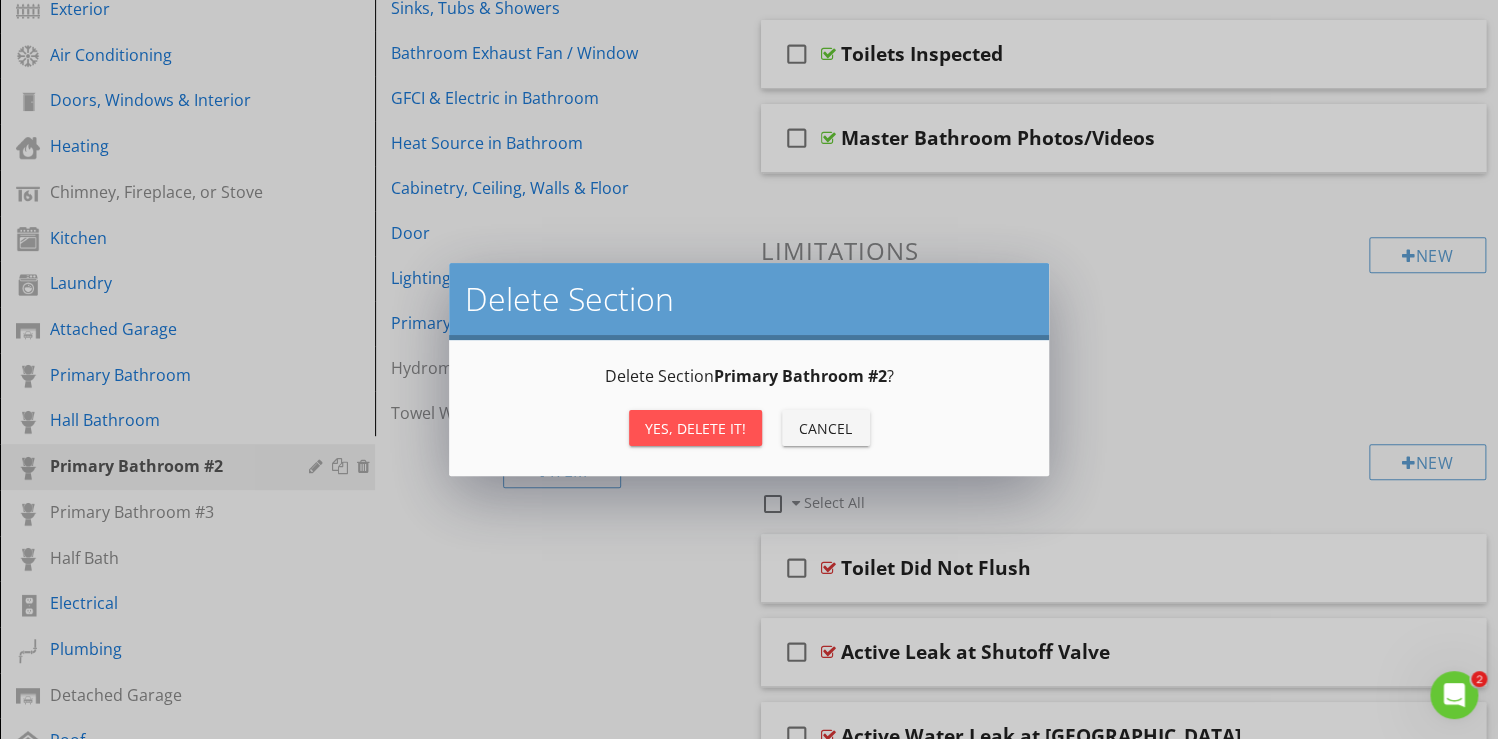 click on "Yes, Delete it!" at bounding box center [695, 428] 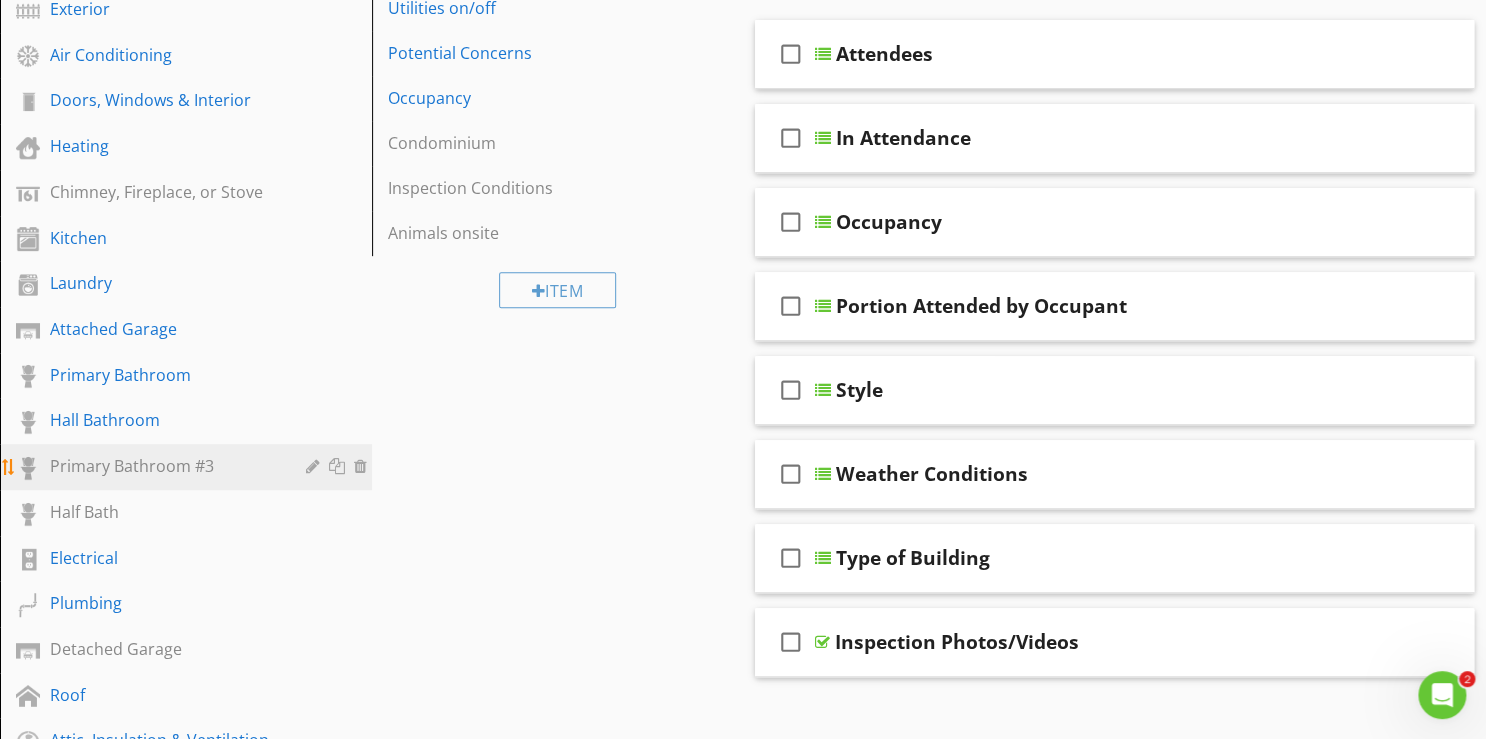 click at bounding box center (363, 466) 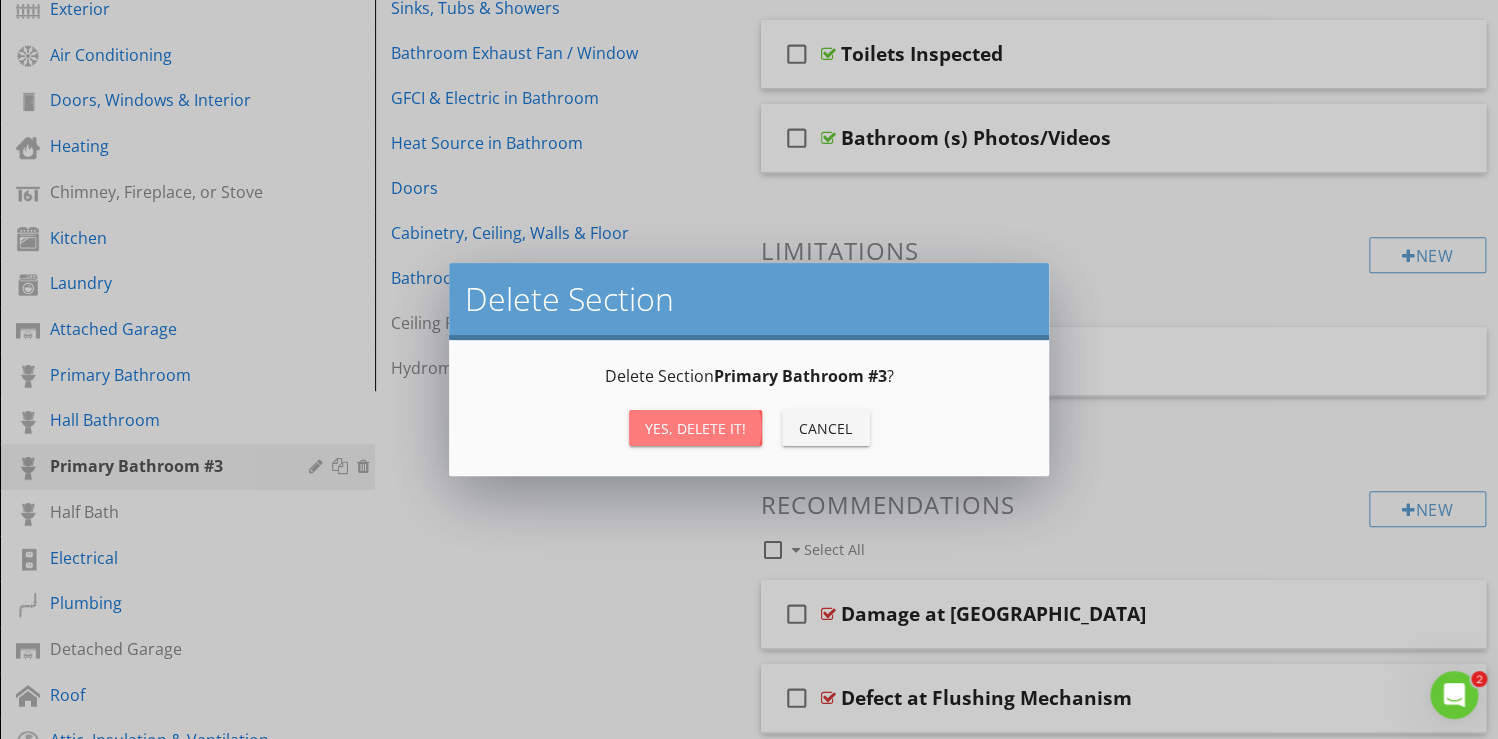 click on "Yes, Delete it!" at bounding box center [695, 428] 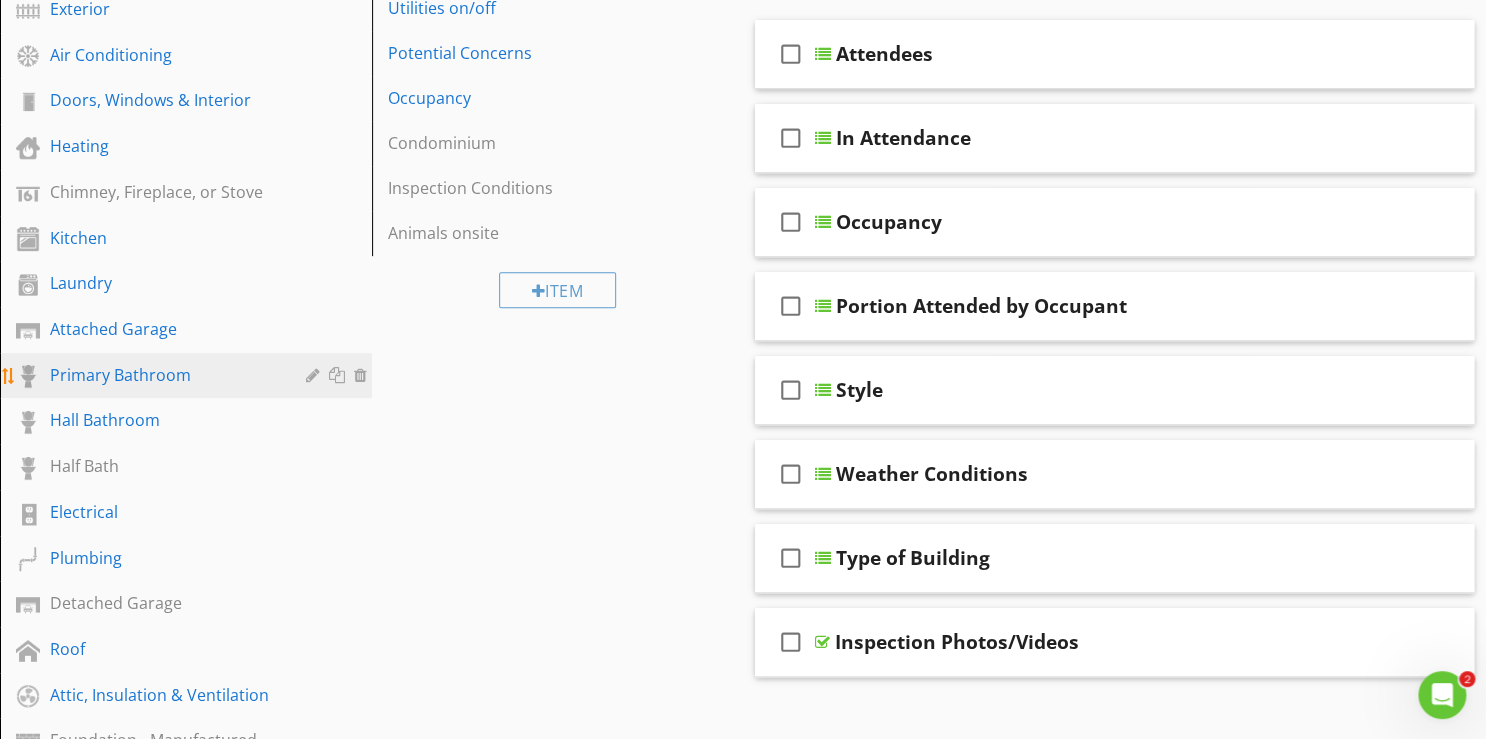click at bounding box center (363, 375) 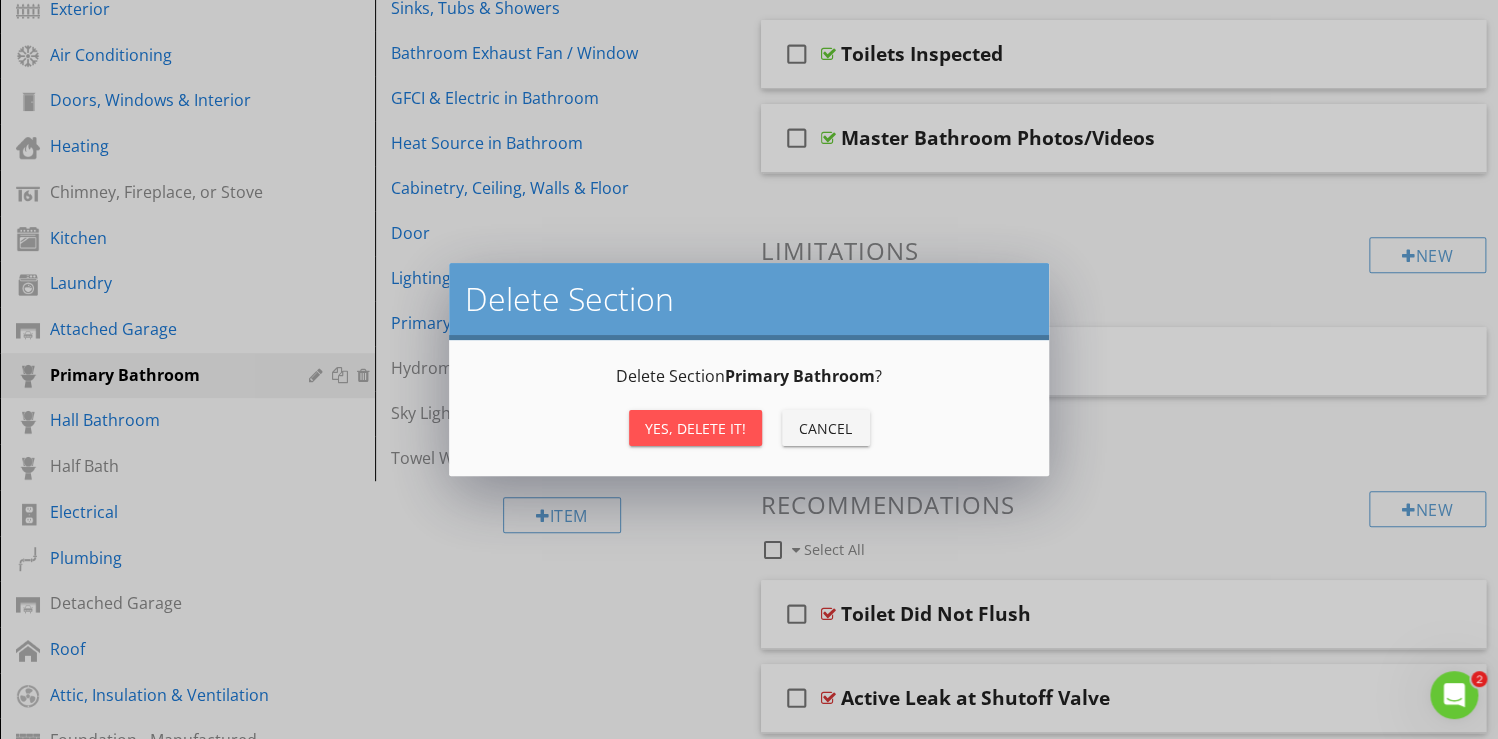 click on "Yes, Delete it!" at bounding box center (695, 428) 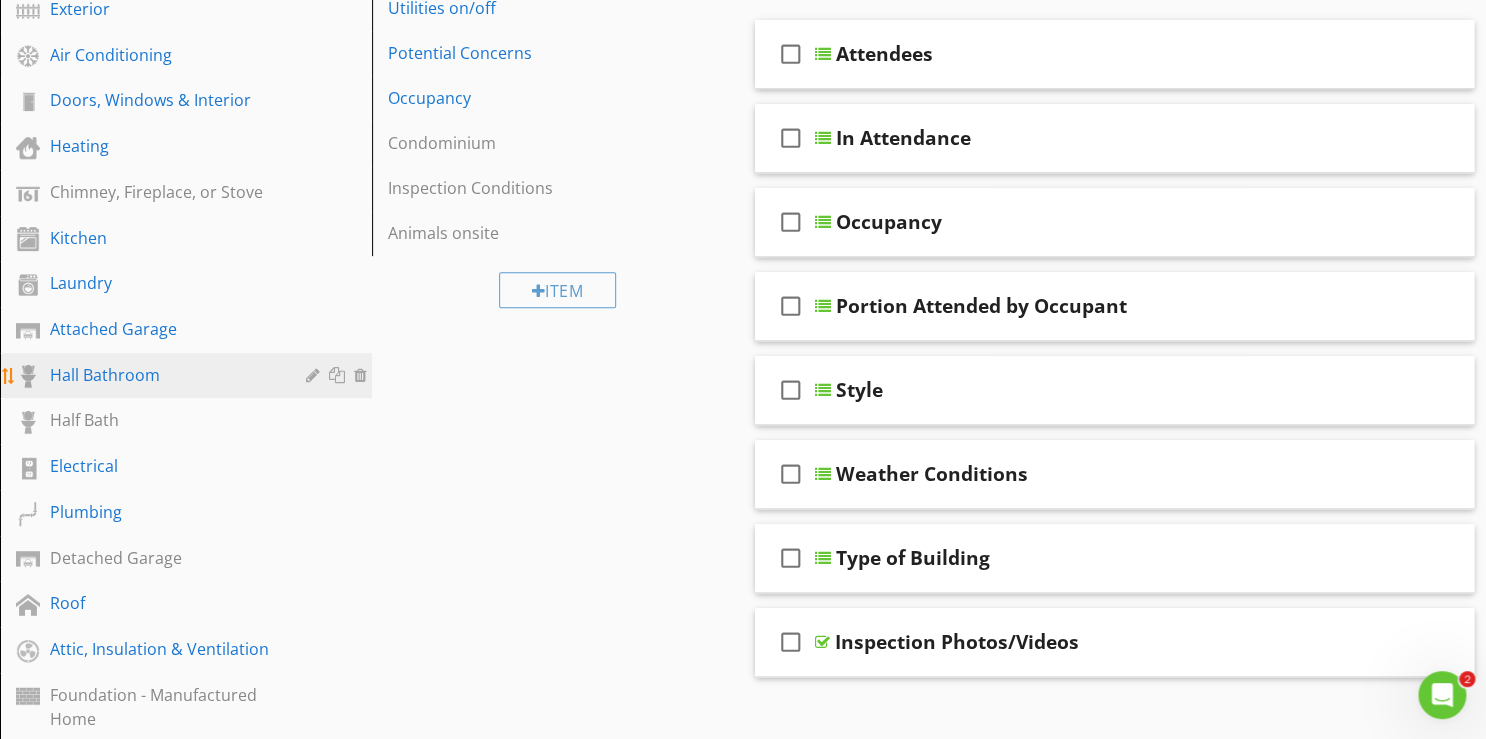click at bounding box center [363, 375] 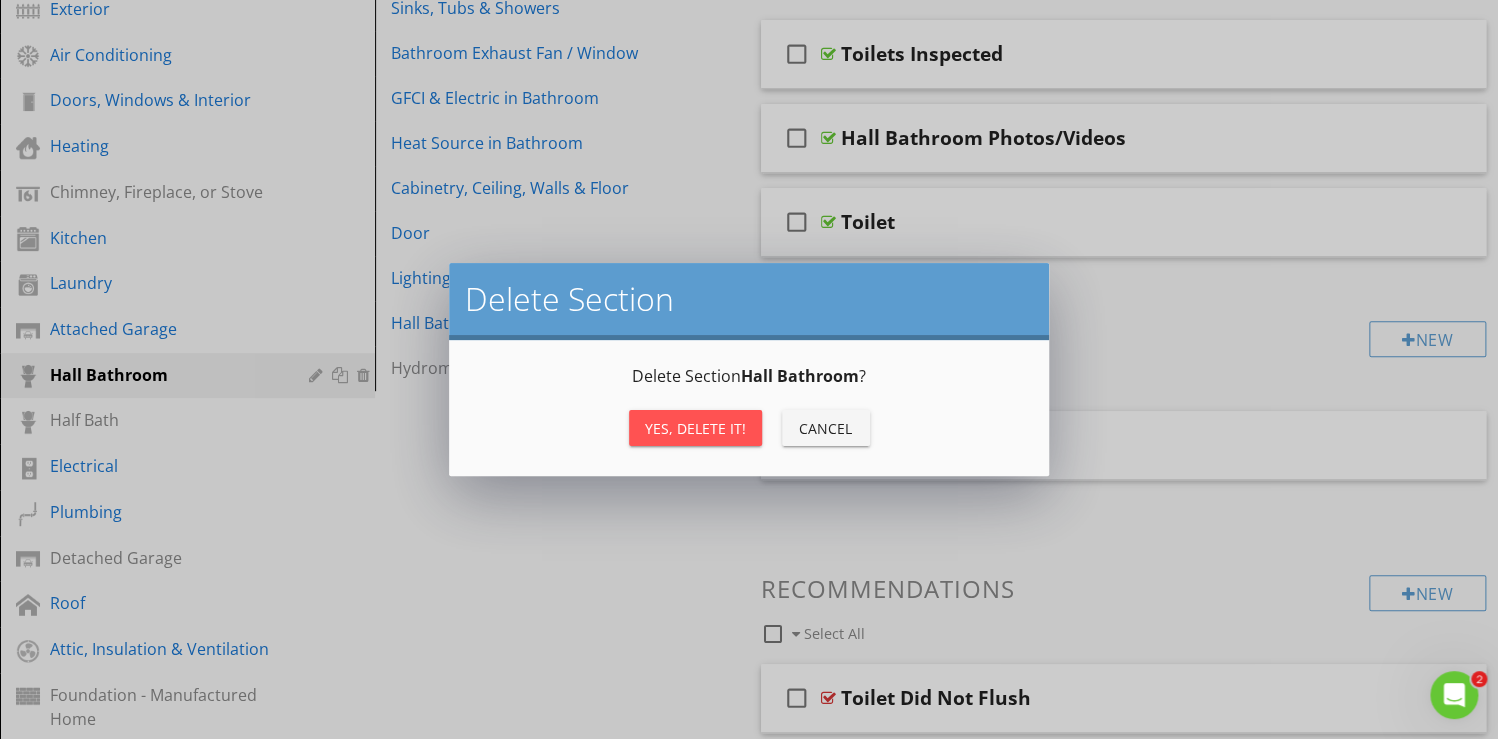 click on "Yes, Delete it!" at bounding box center (695, 428) 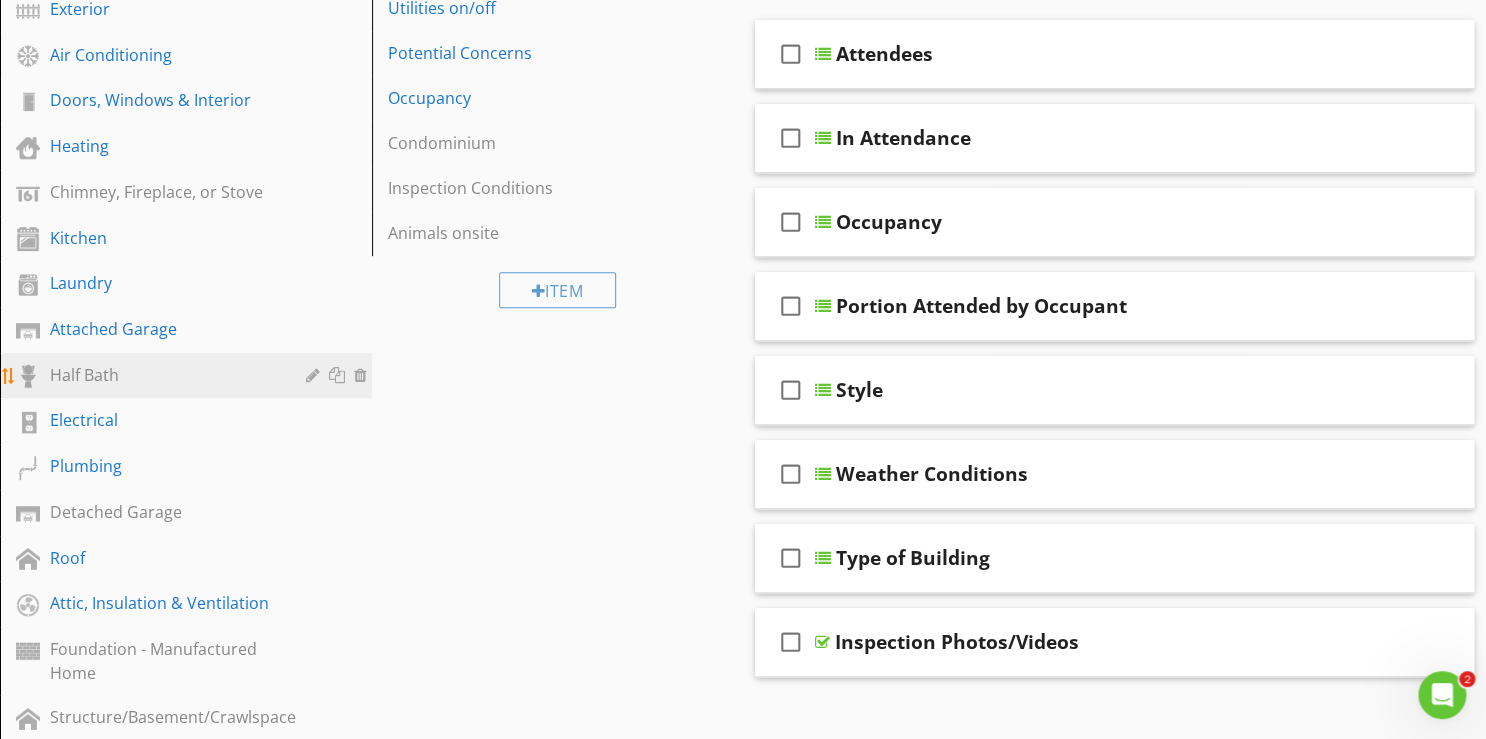 click at bounding box center (363, 375) 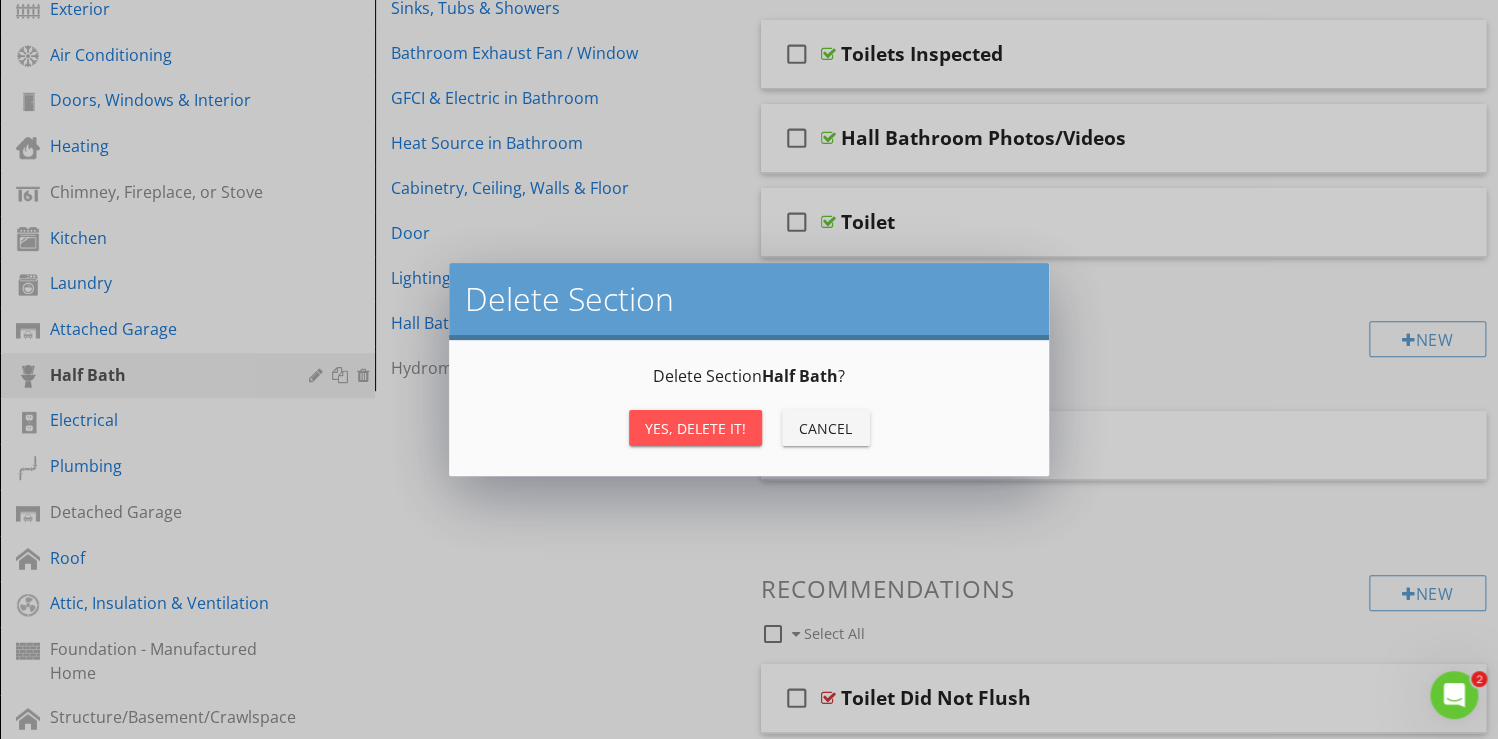 click on "Yes, Delete it!" at bounding box center [695, 428] 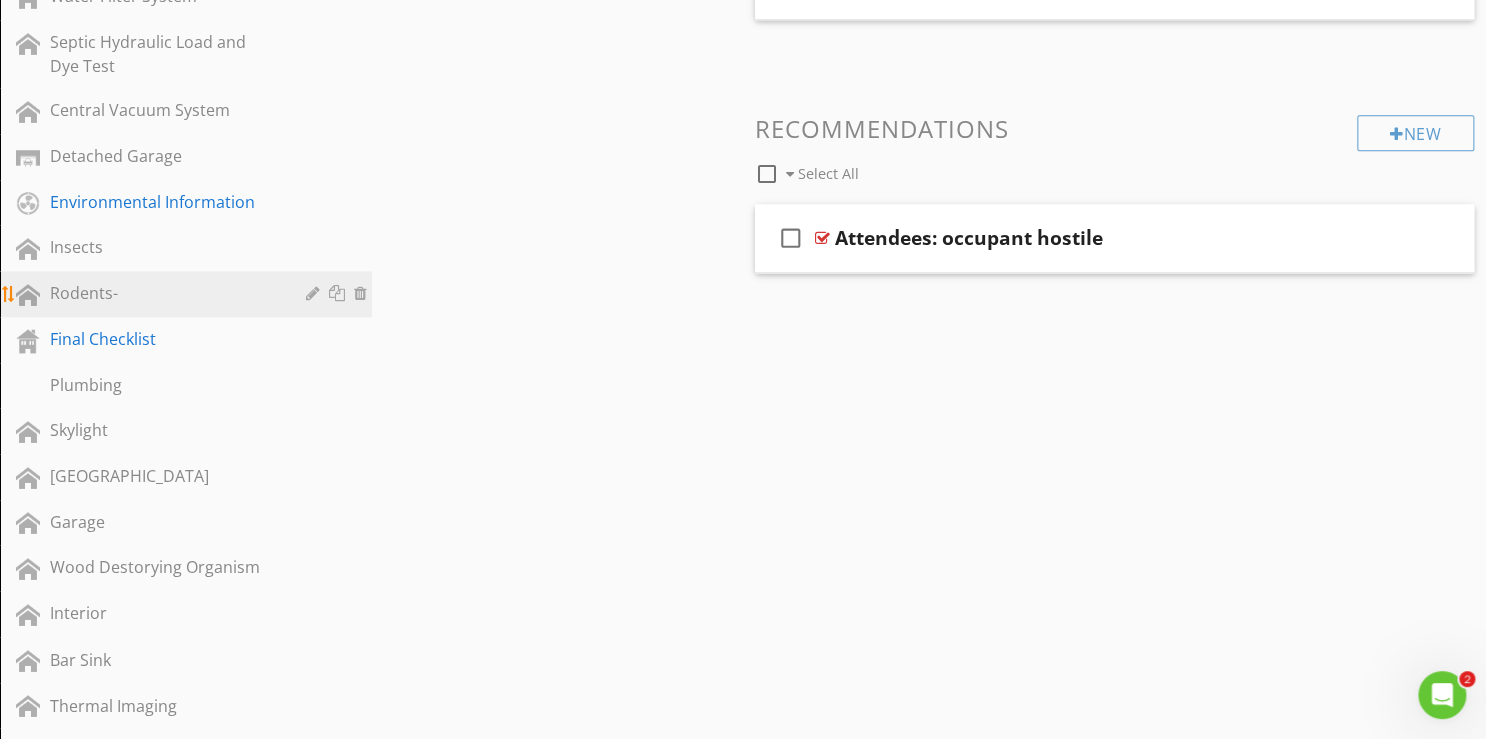 scroll, scrollTop: 1280, scrollLeft: 0, axis: vertical 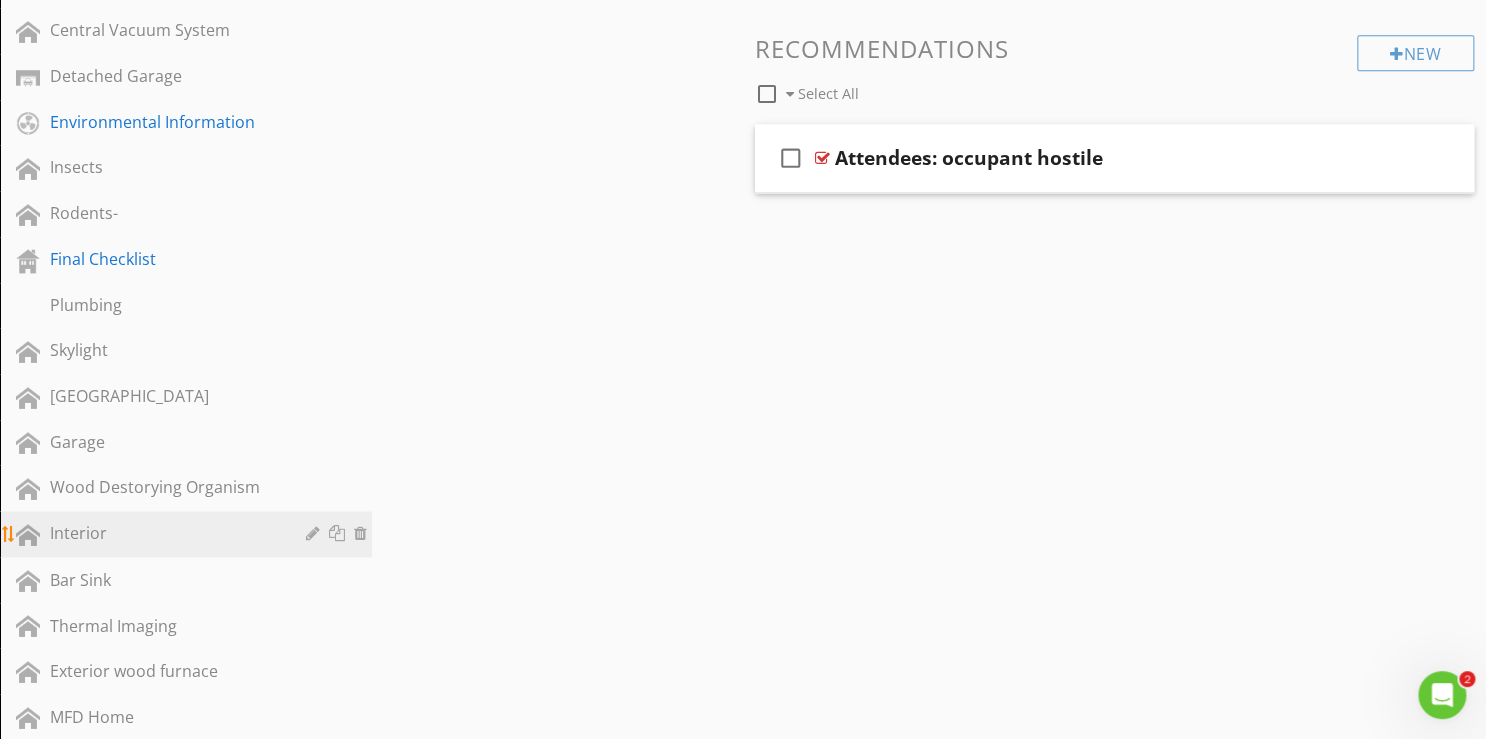 click on "Interior" at bounding box center (163, 533) 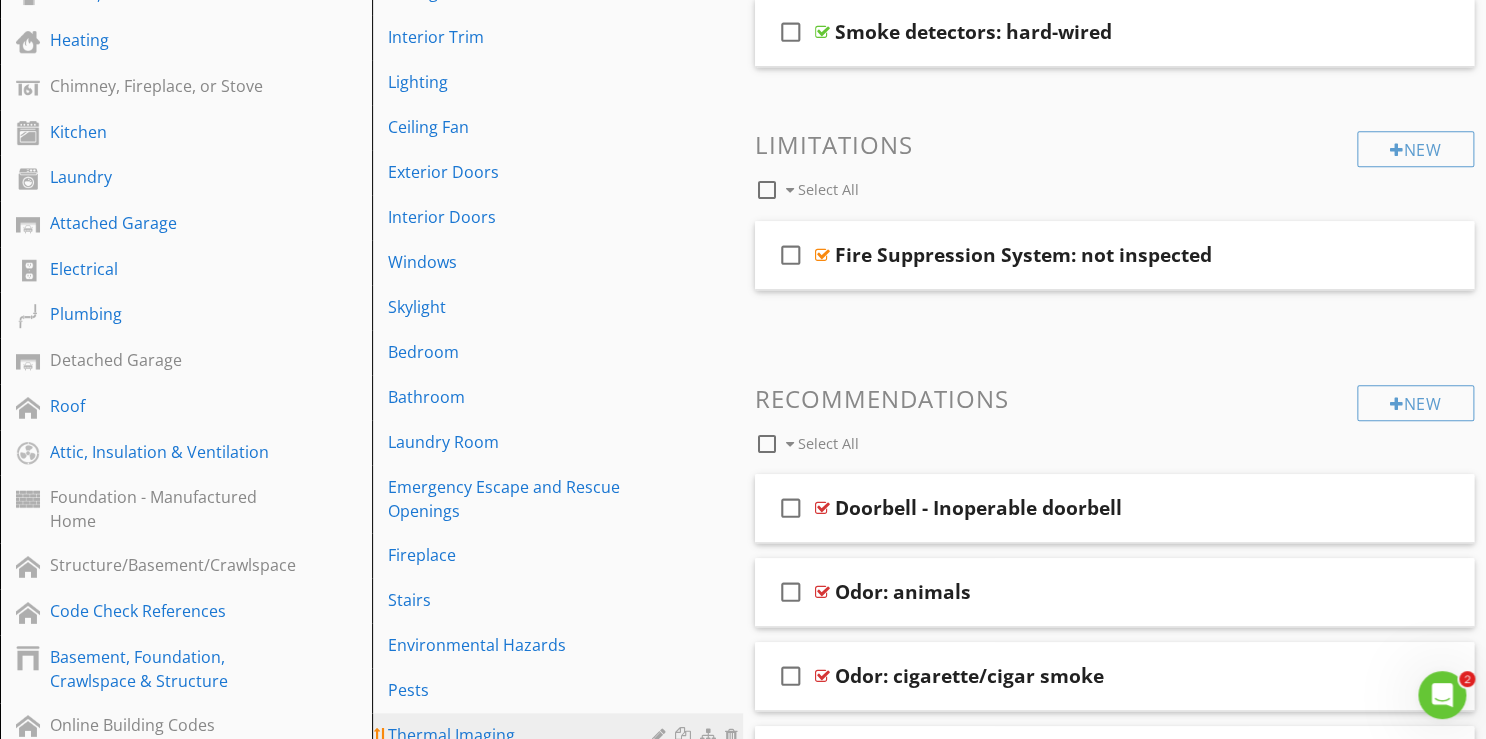 scroll, scrollTop: 320, scrollLeft: 0, axis: vertical 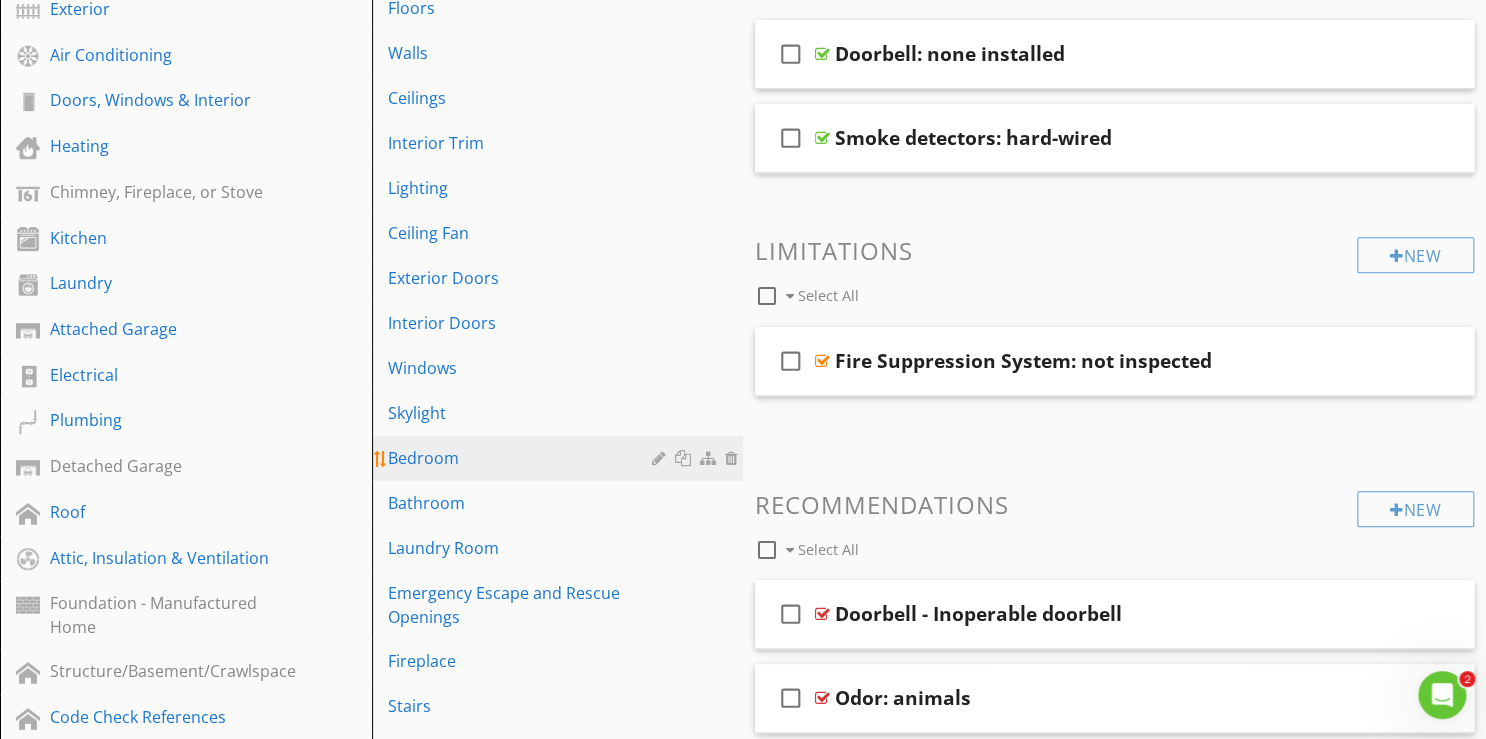 click at bounding box center [685, 458] 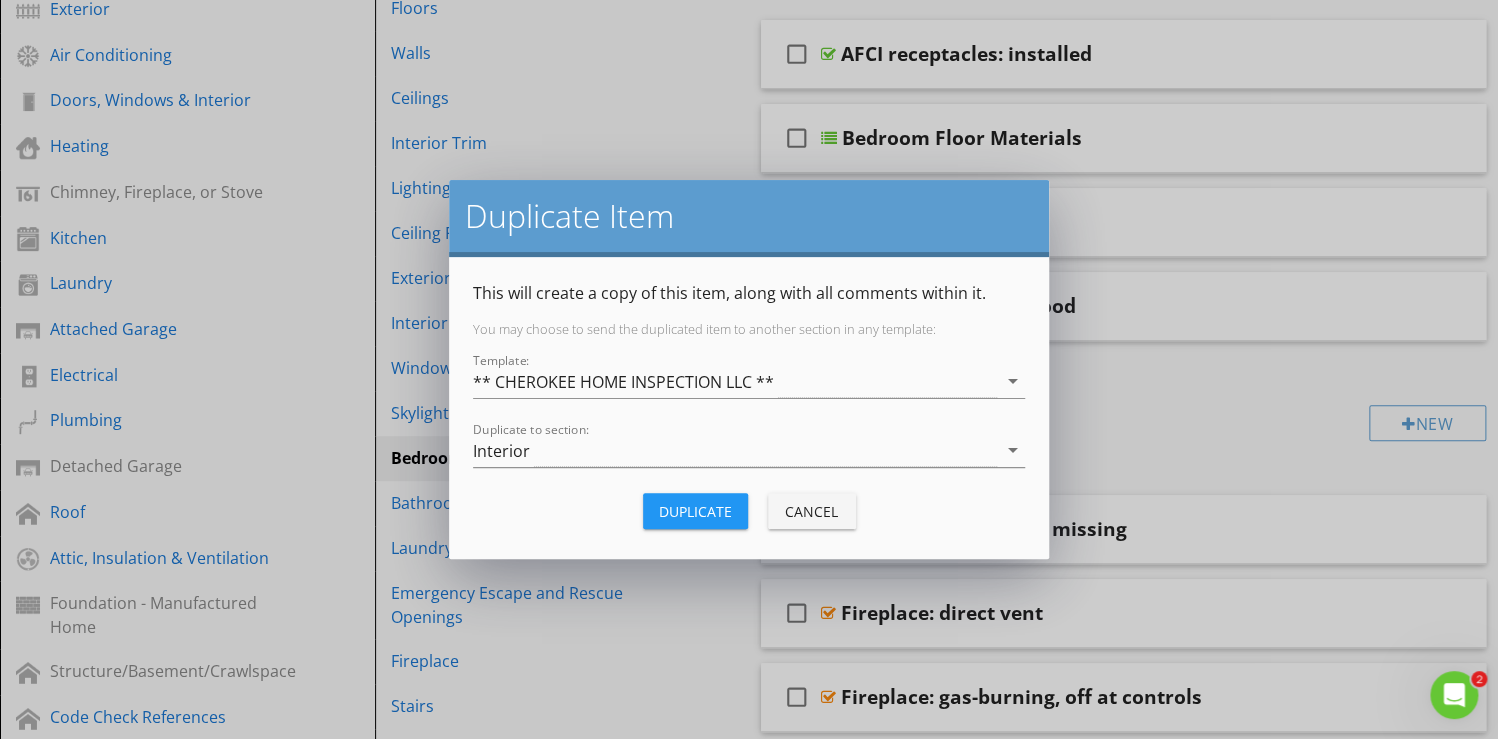 click on "Duplicate" at bounding box center (695, 511) 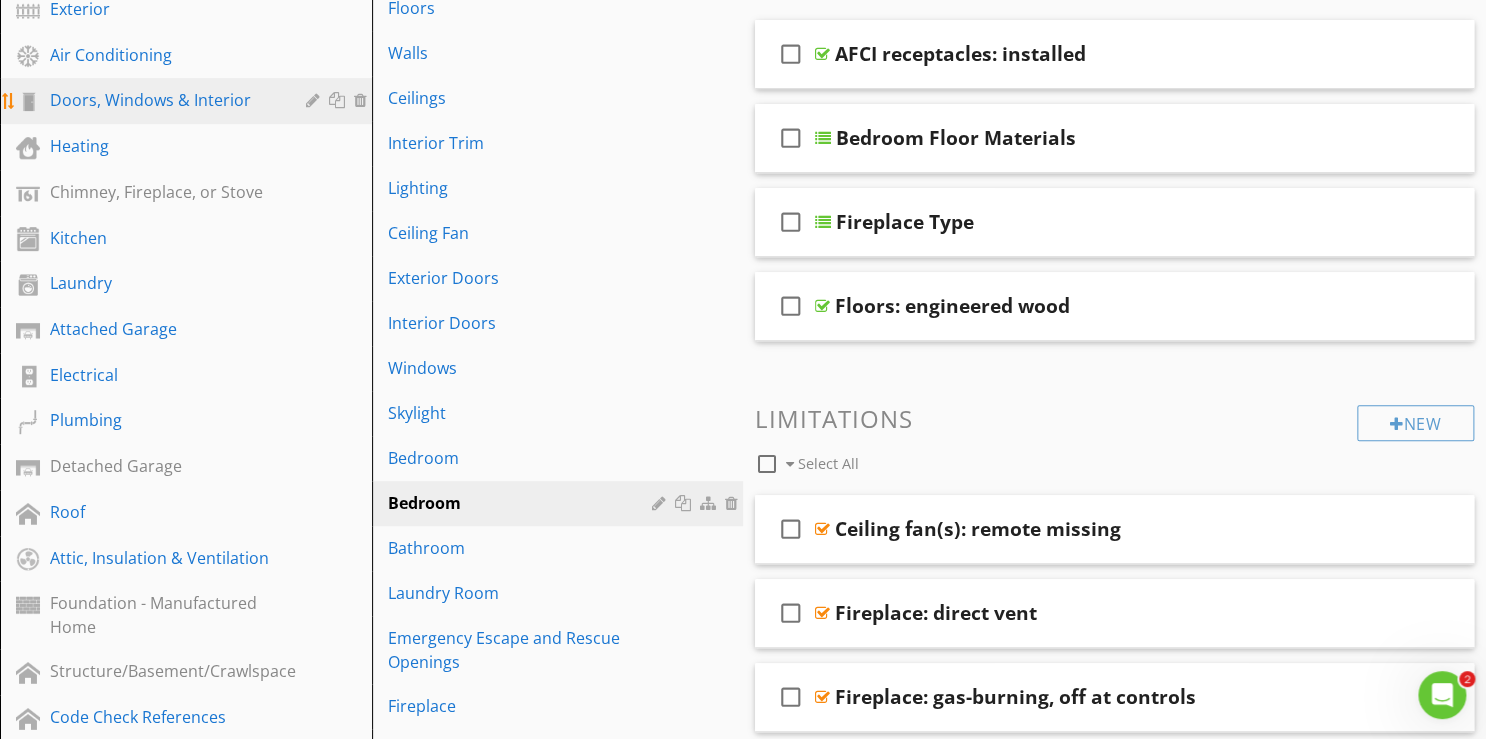 click on "Doors, Windows & Interior" at bounding box center (163, 100) 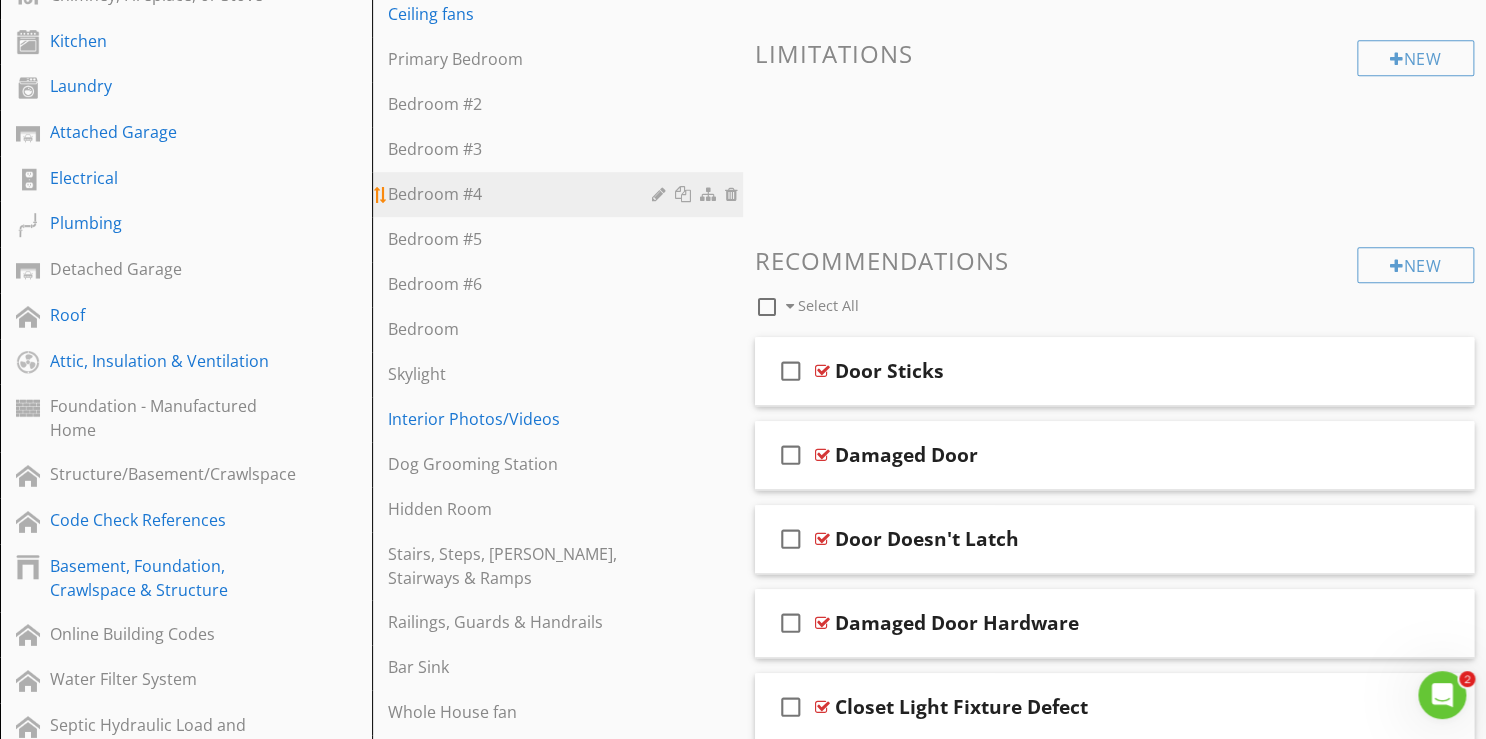scroll, scrollTop: 560, scrollLeft: 0, axis: vertical 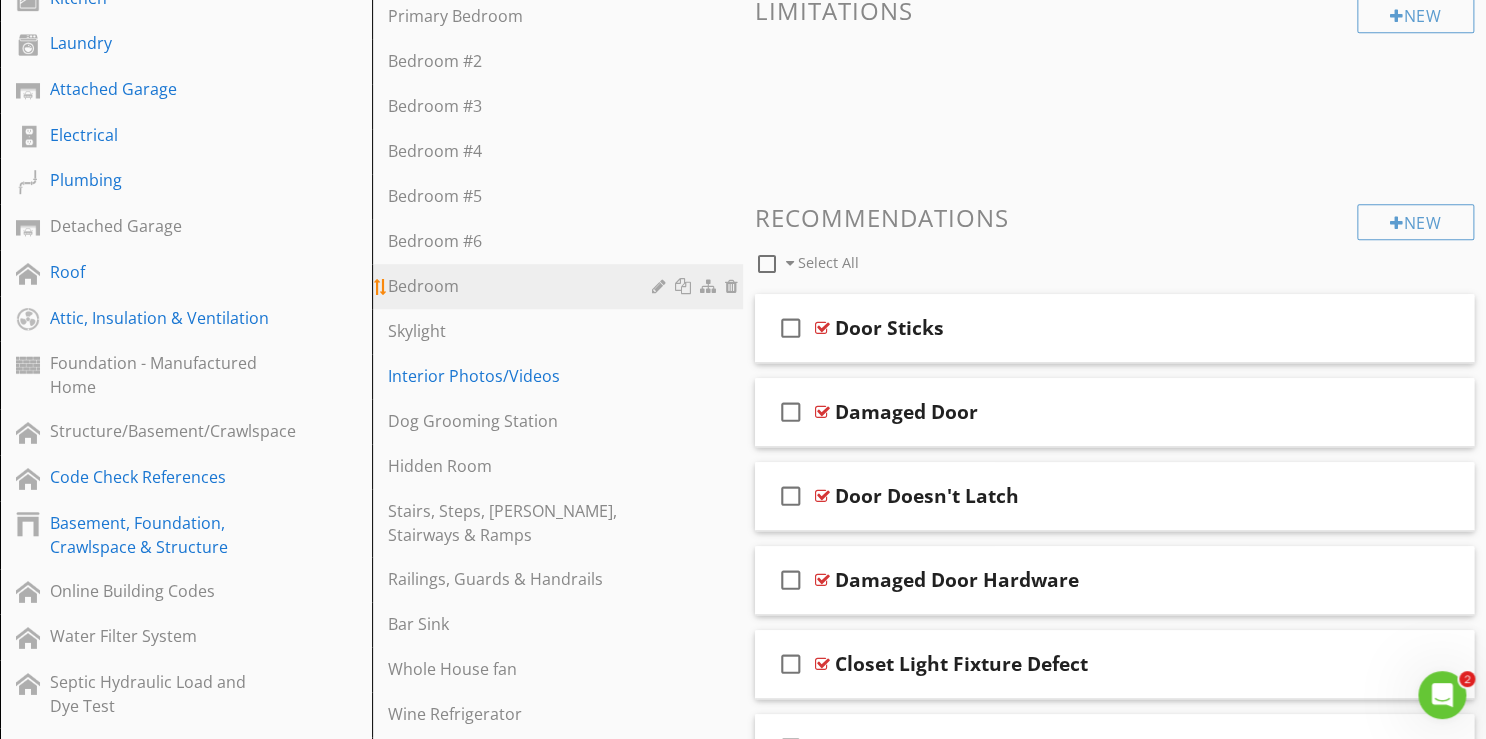 click on "Bedroom" at bounding box center [523, 286] 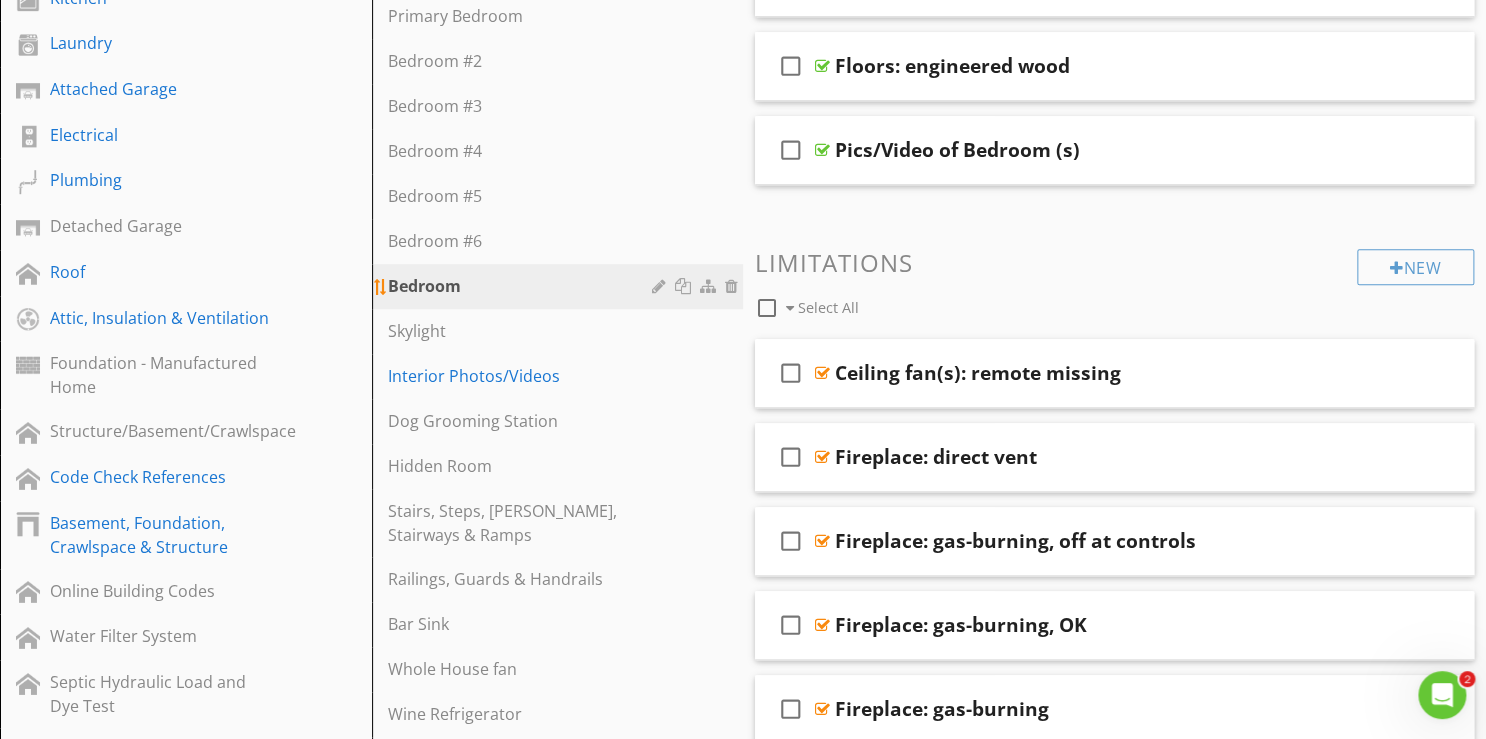 click at bounding box center [661, 286] 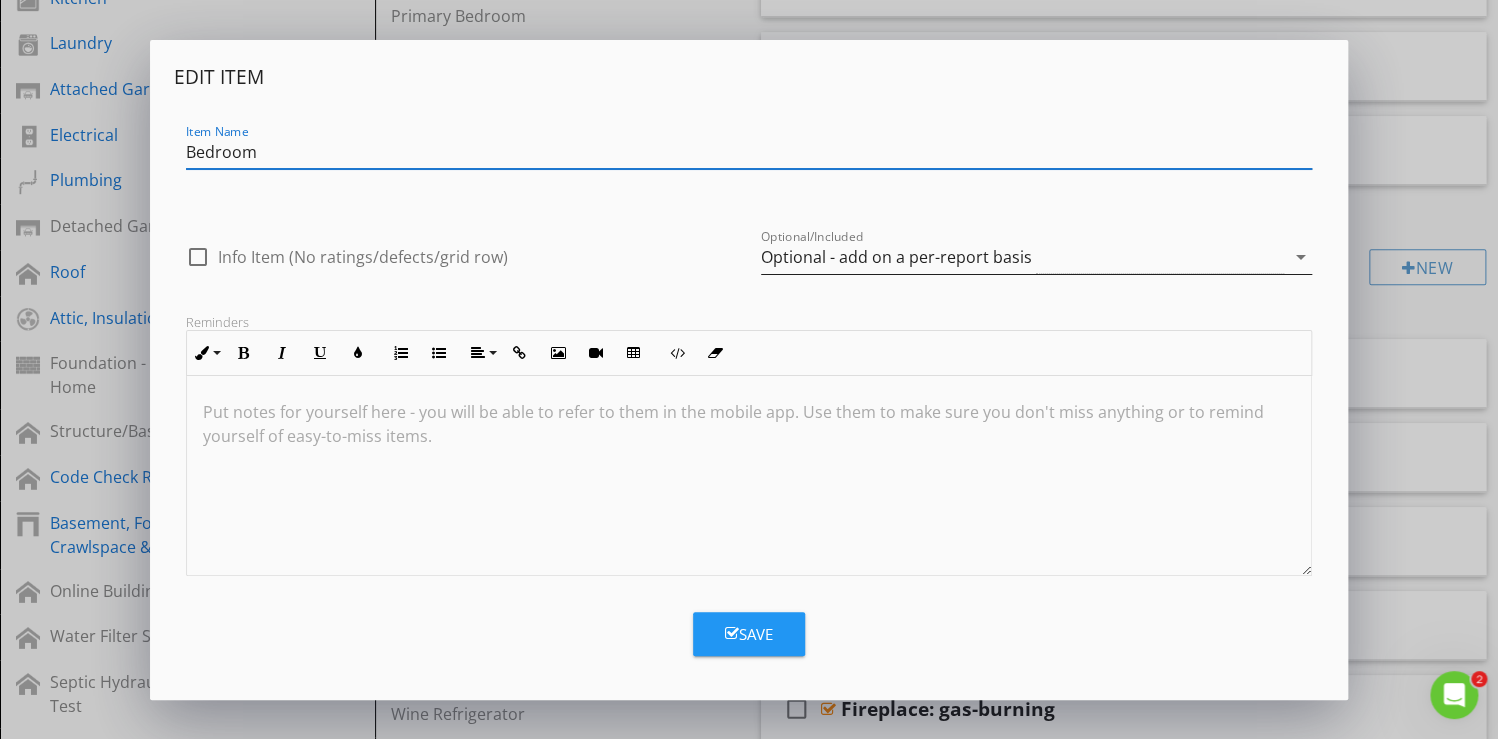 click on "arrow_drop_down" at bounding box center [1300, 257] 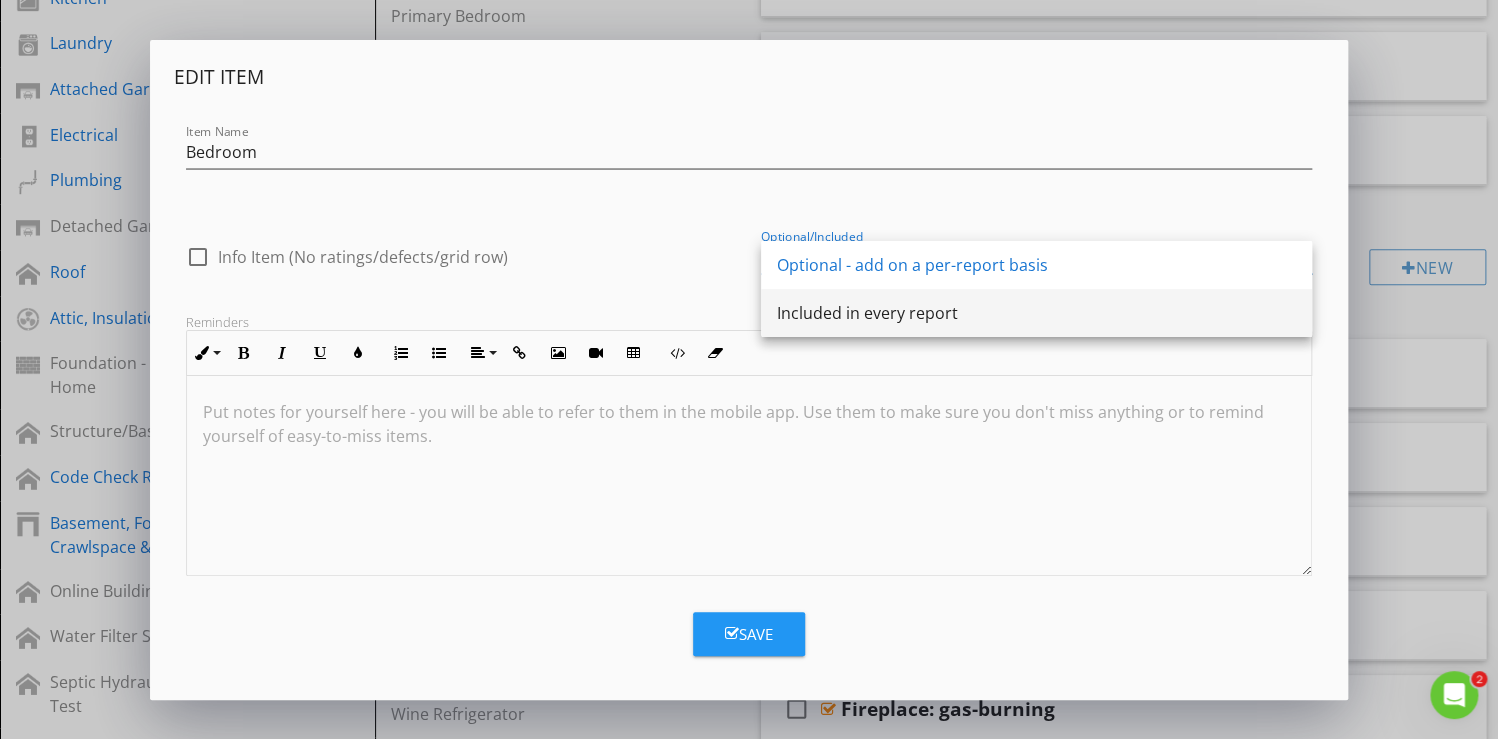 click on "Included in every report" at bounding box center [1036, 313] 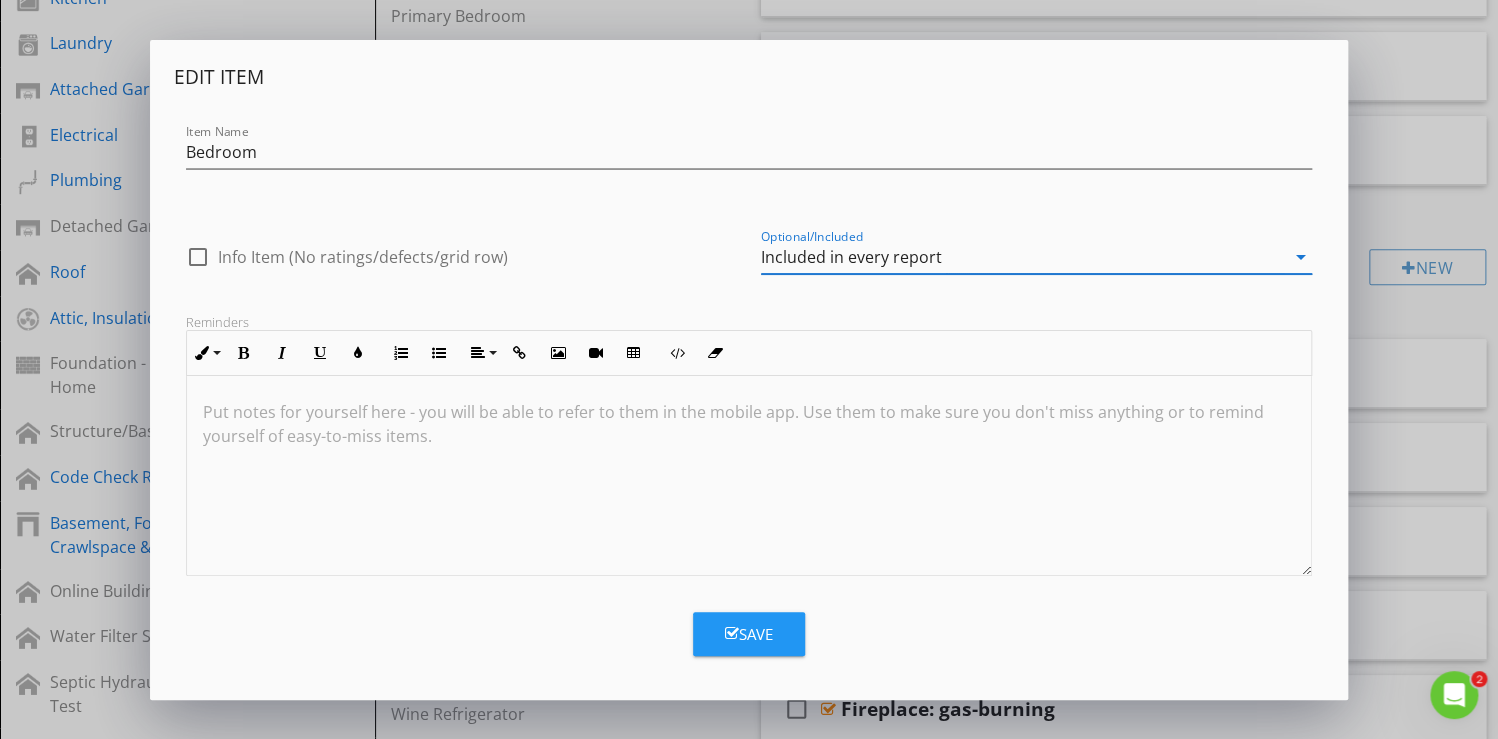 click on "Save" at bounding box center (749, 634) 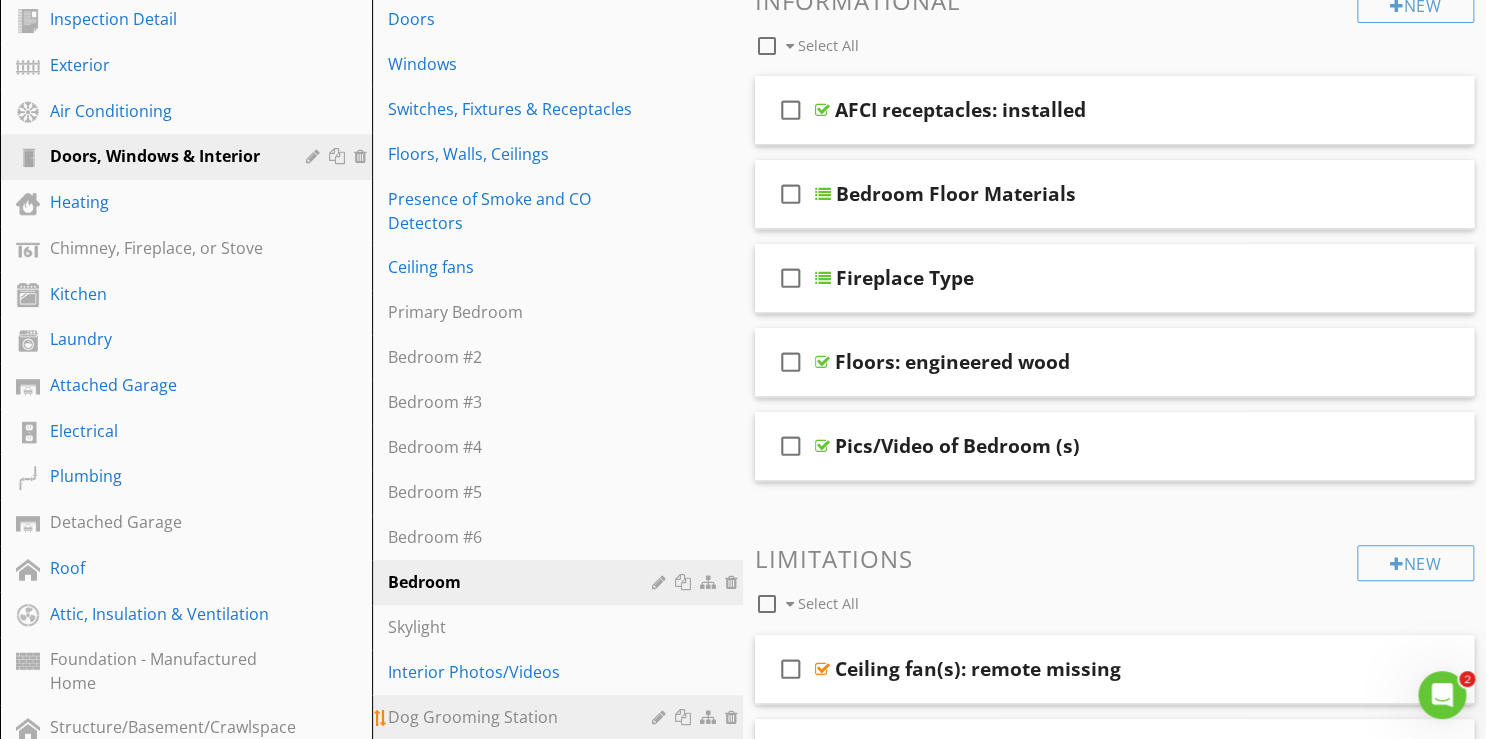 scroll, scrollTop: 240, scrollLeft: 0, axis: vertical 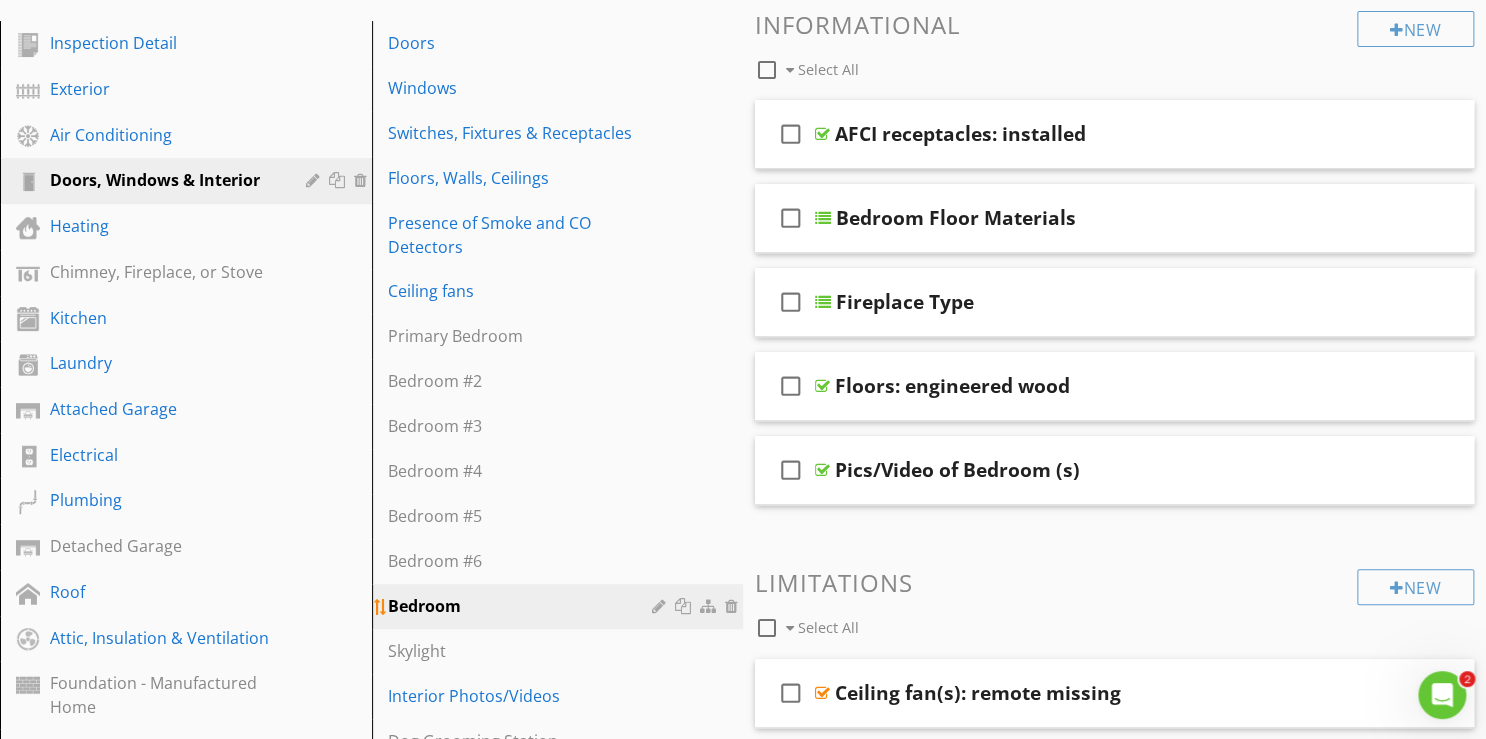 type 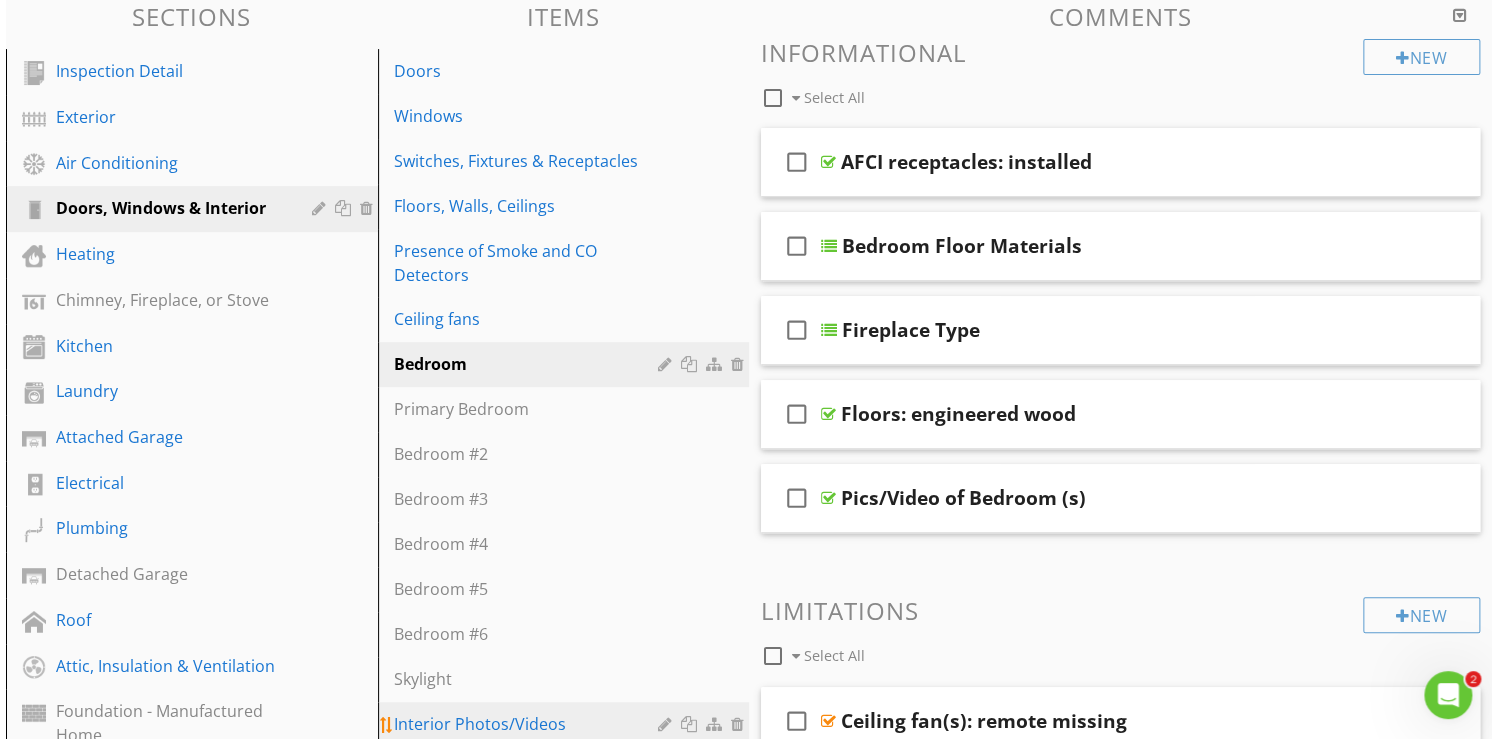 scroll, scrollTop: 240, scrollLeft: 0, axis: vertical 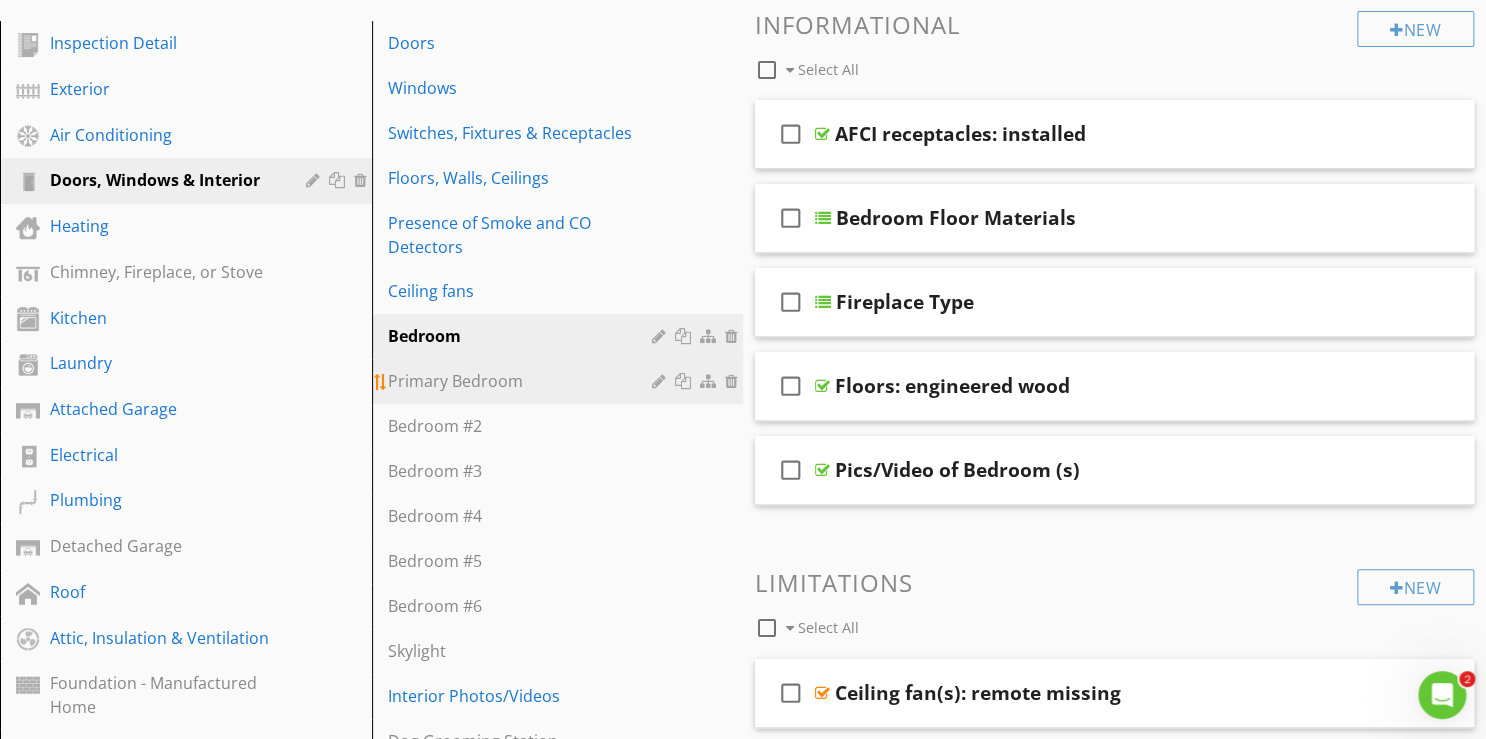 click at bounding box center [661, 381] 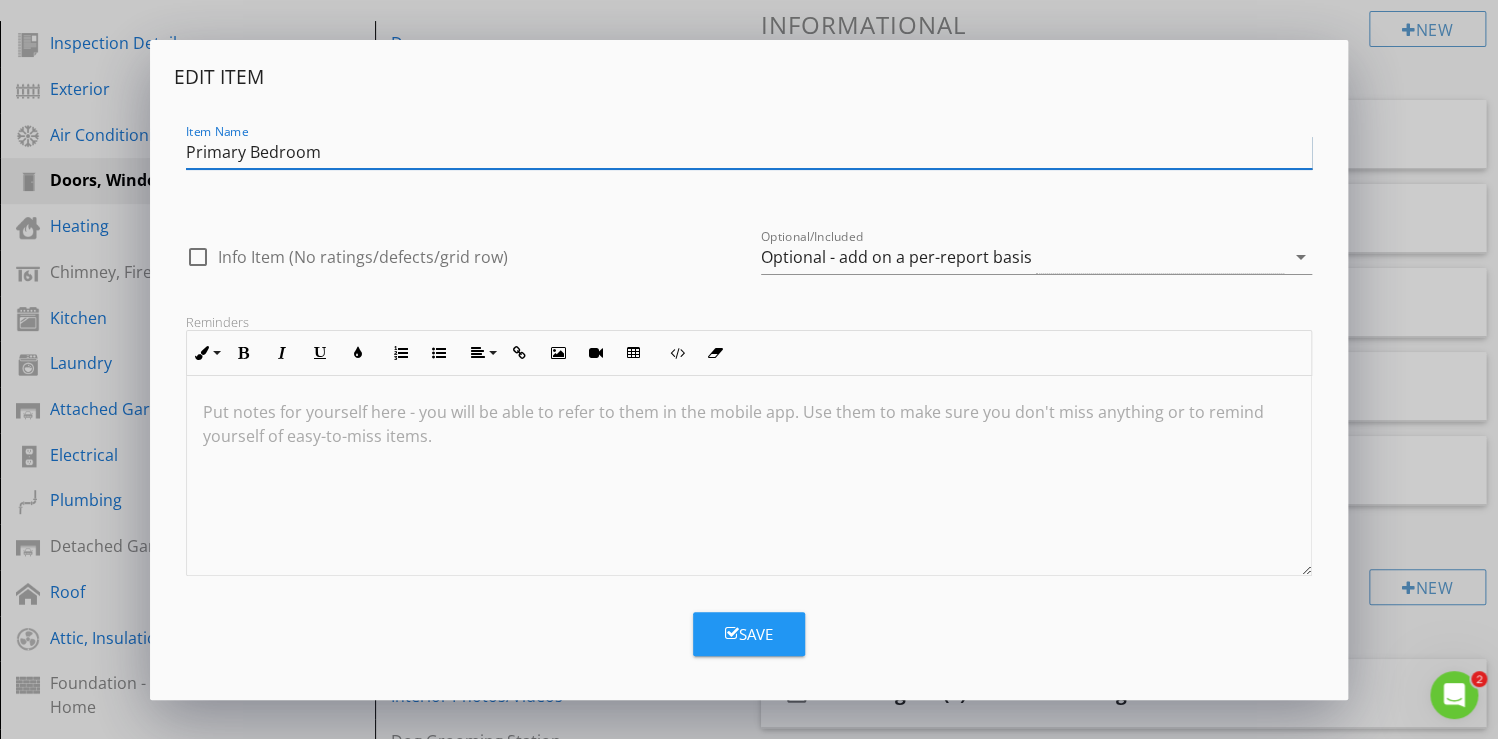 click on "Primary Bedroom" at bounding box center [749, 152] 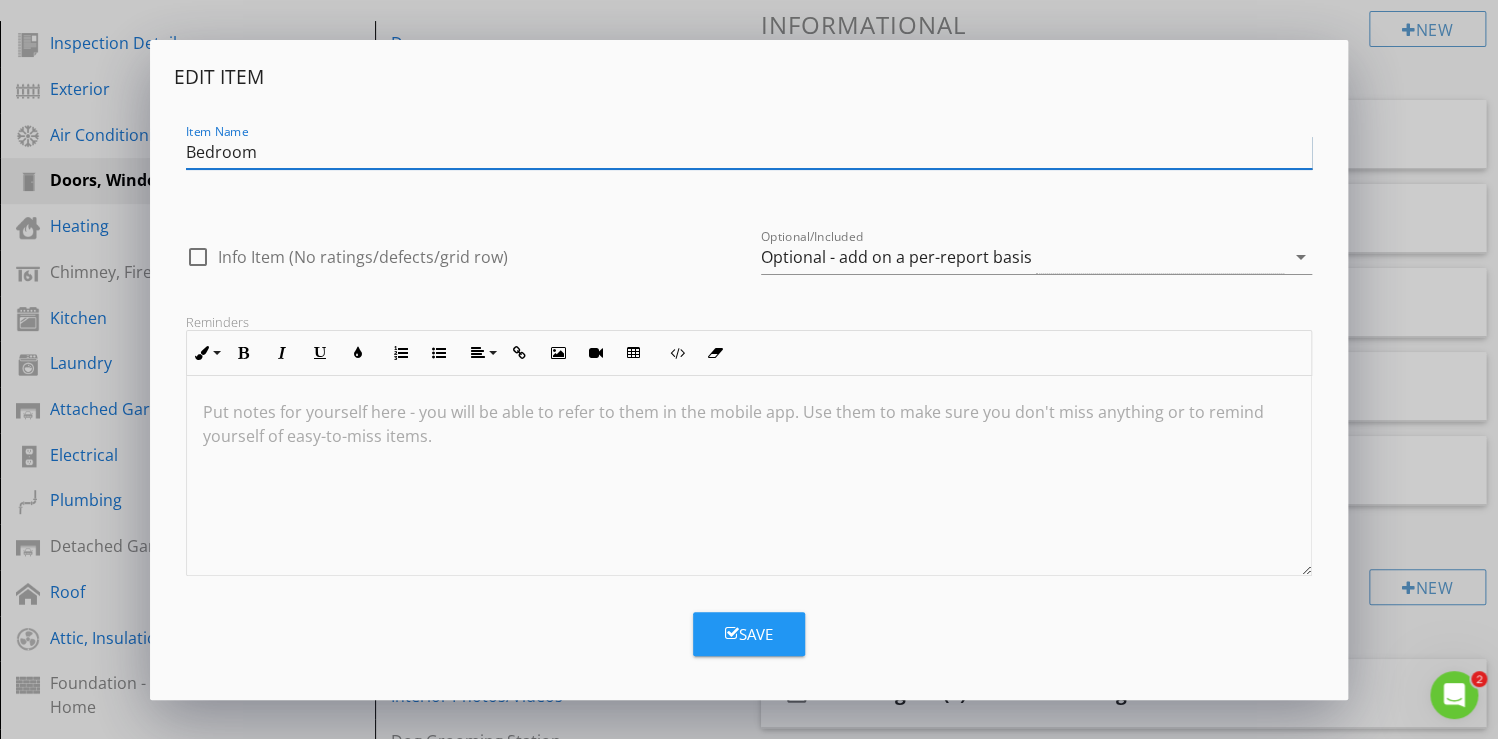 click on "Bedroom" at bounding box center (749, 152) 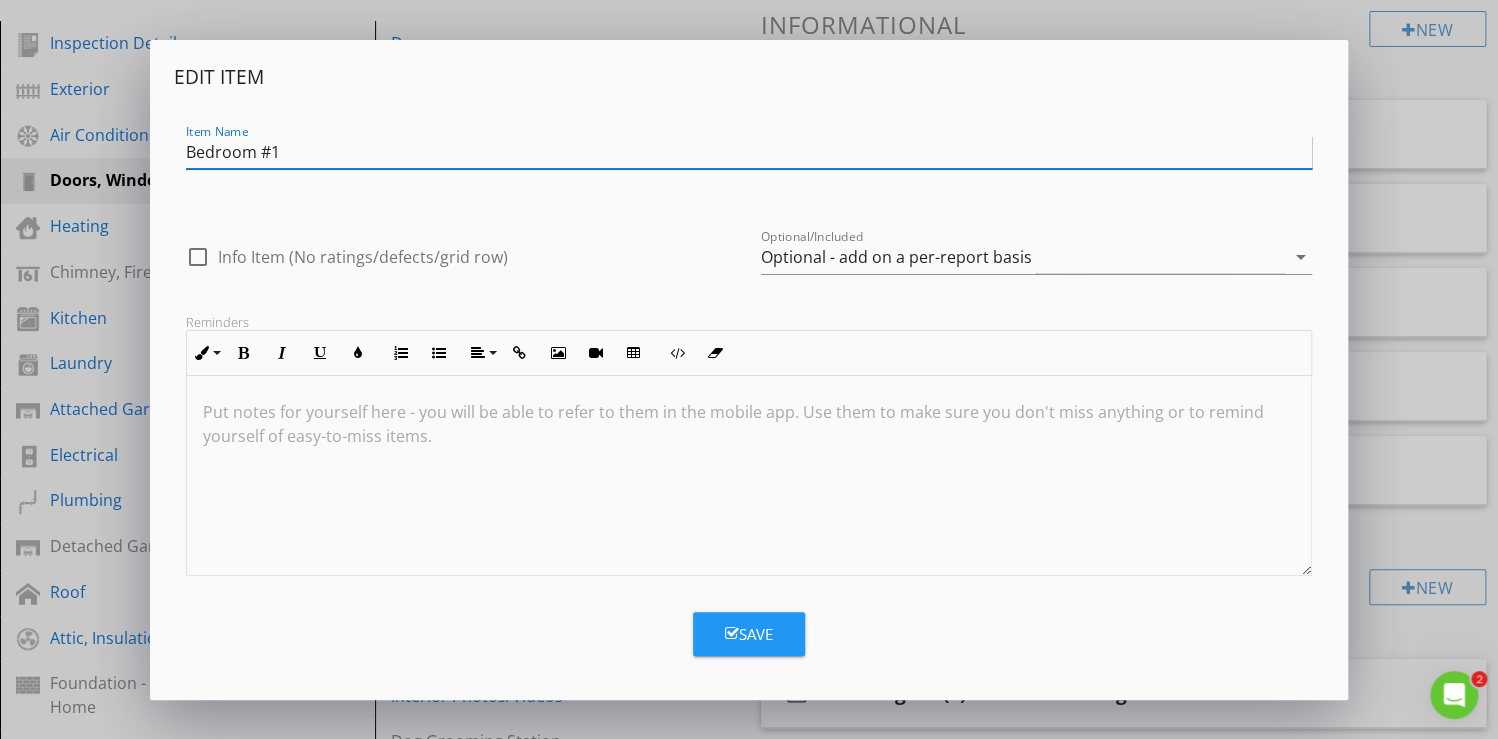 type on "Bedroom #1" 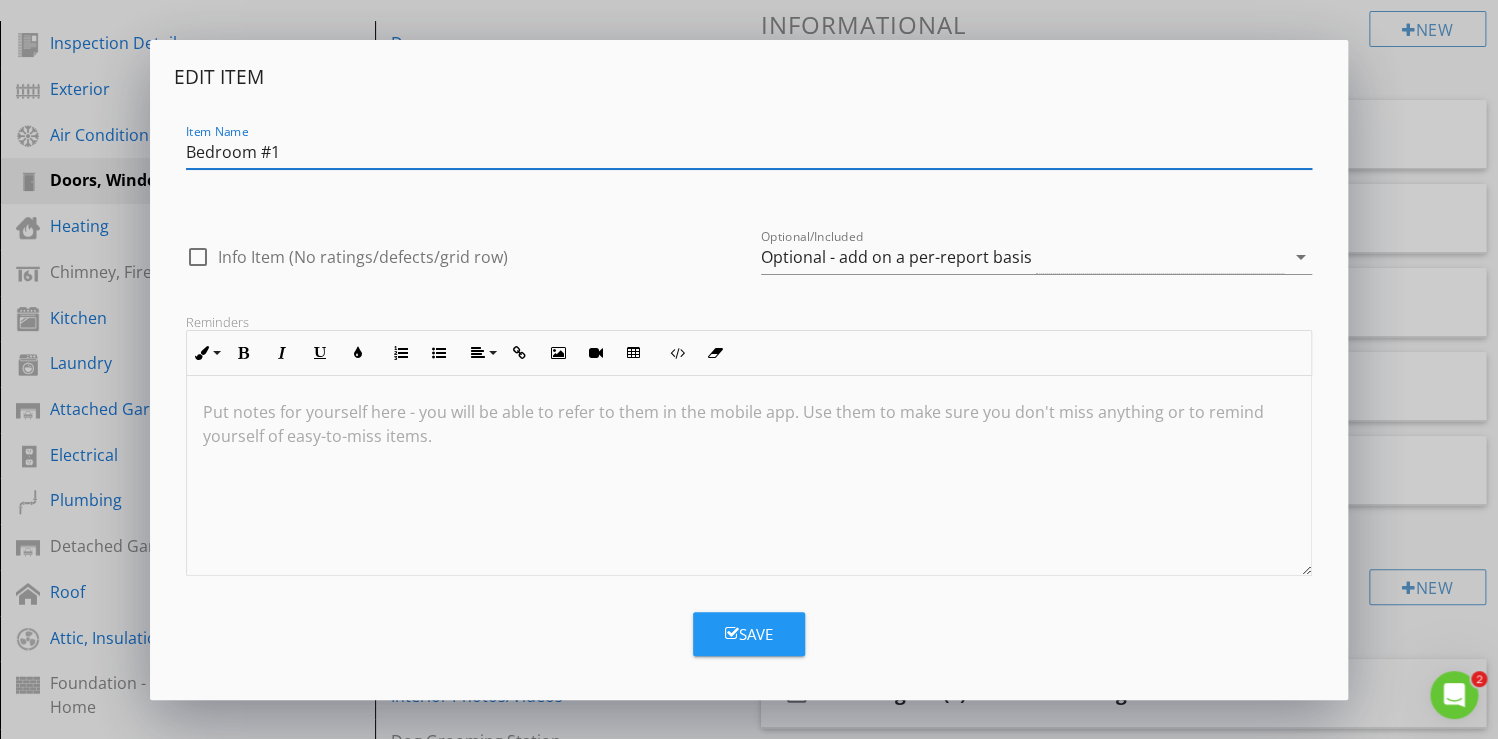 click on "Save" at bounding box center [749, 634] 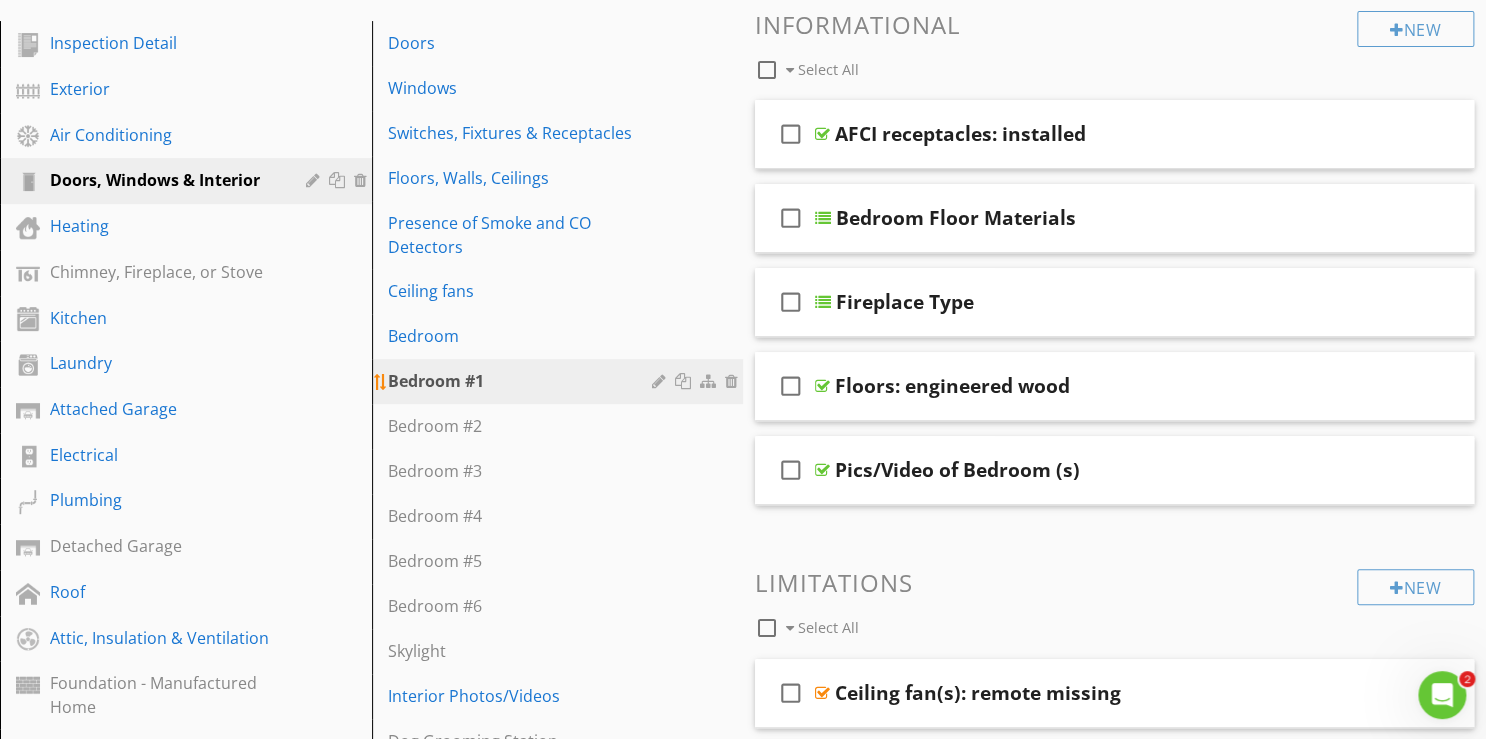click at bounding box center (661, 381) 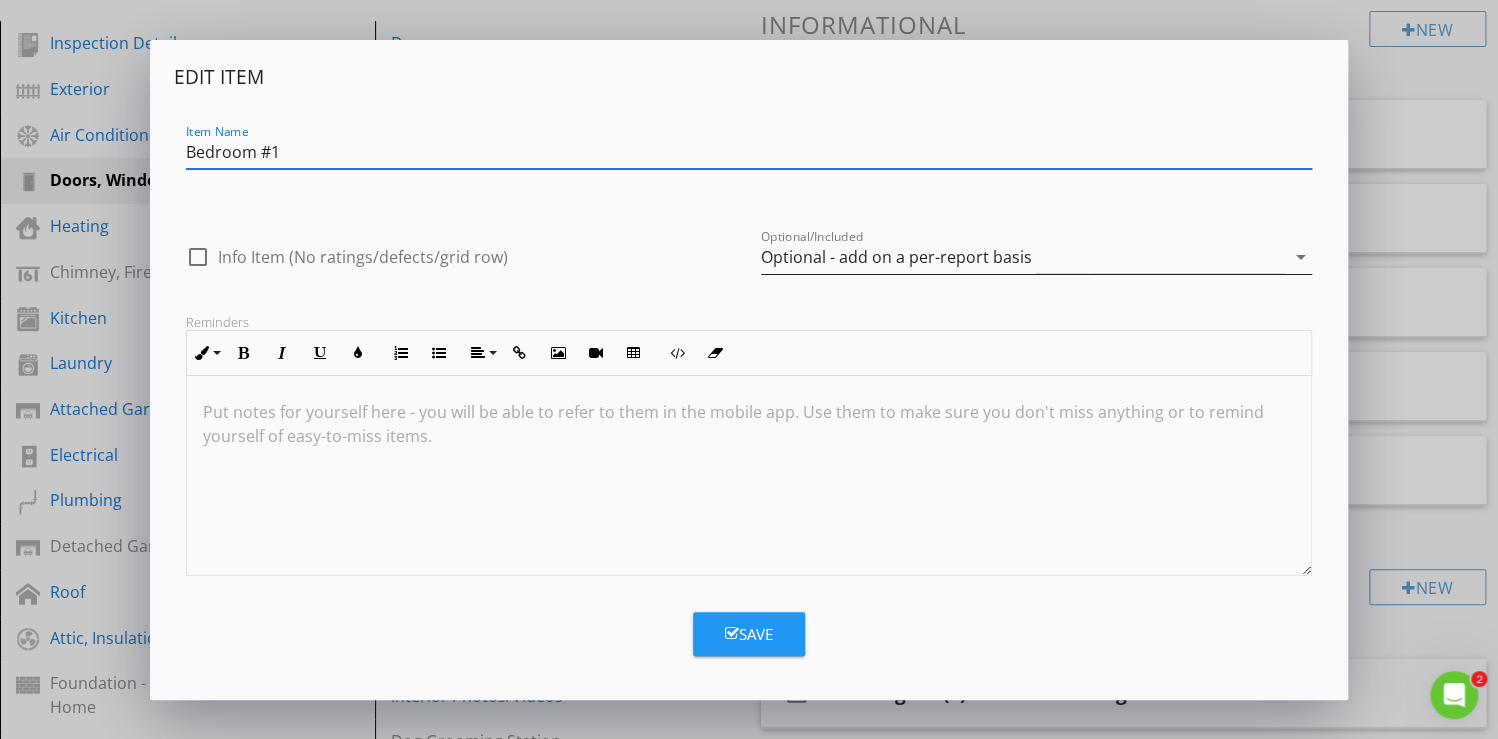 click on "arrow_drop_down" at bounding box center [1300, 257] 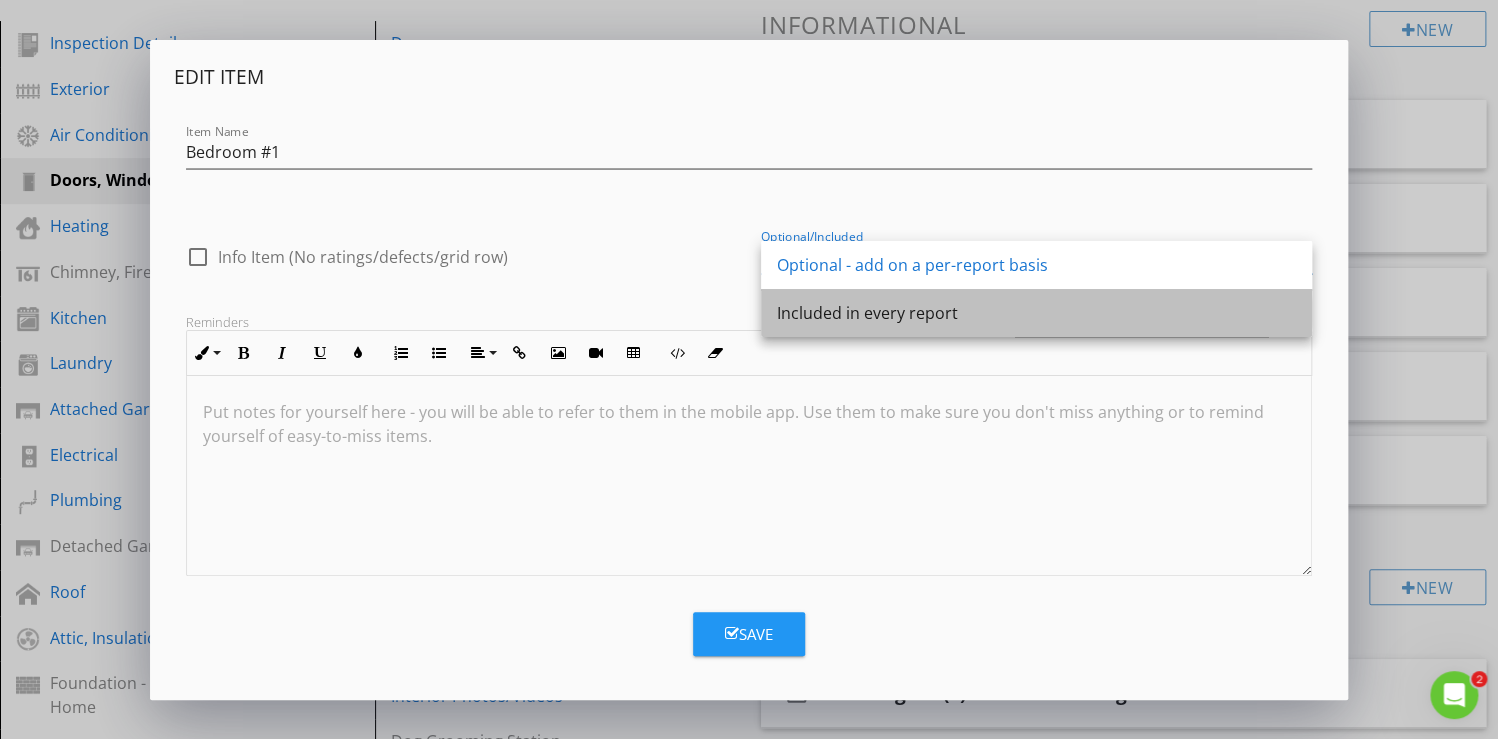 click on "Included in every report" at bounding box center [1036, 313] 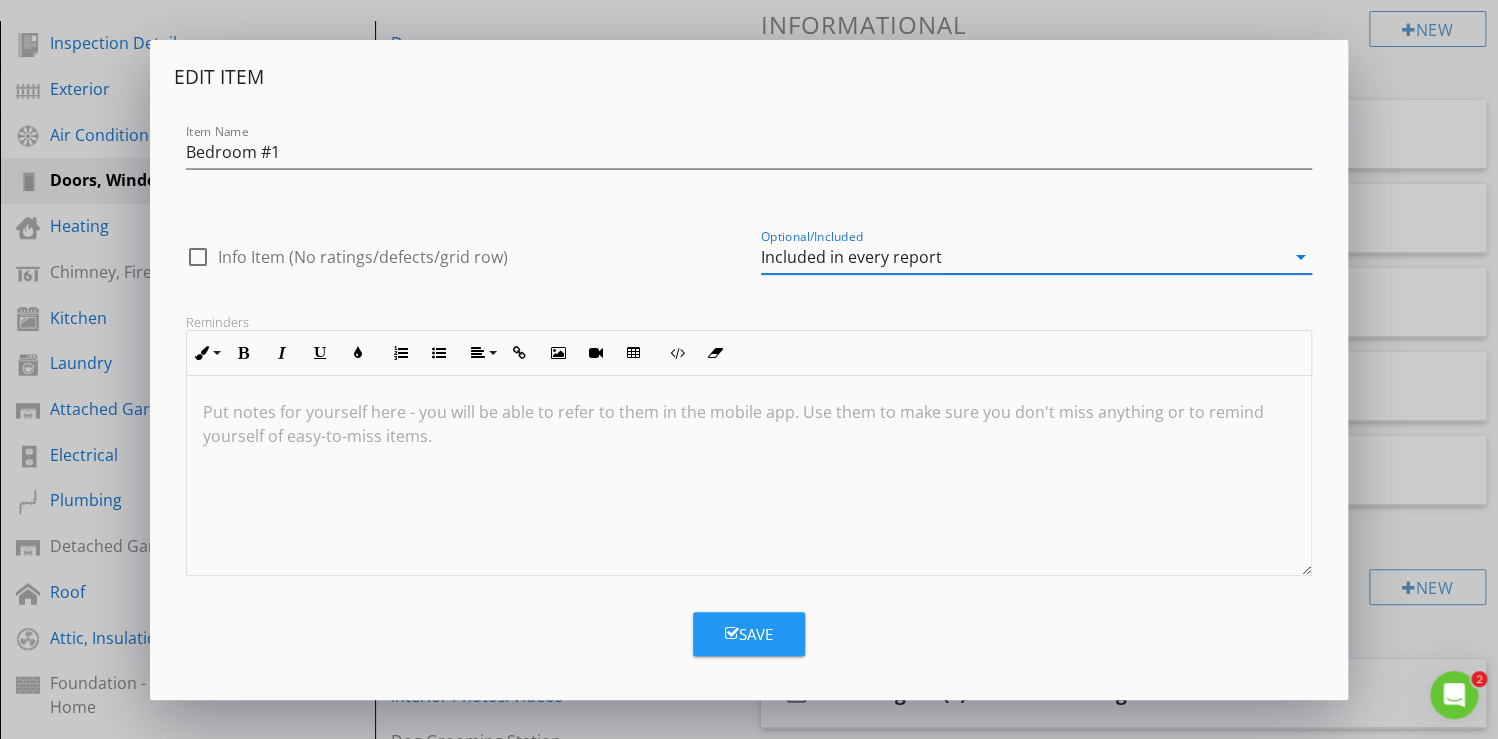 click on "Save" at bounding box center [749, 634] 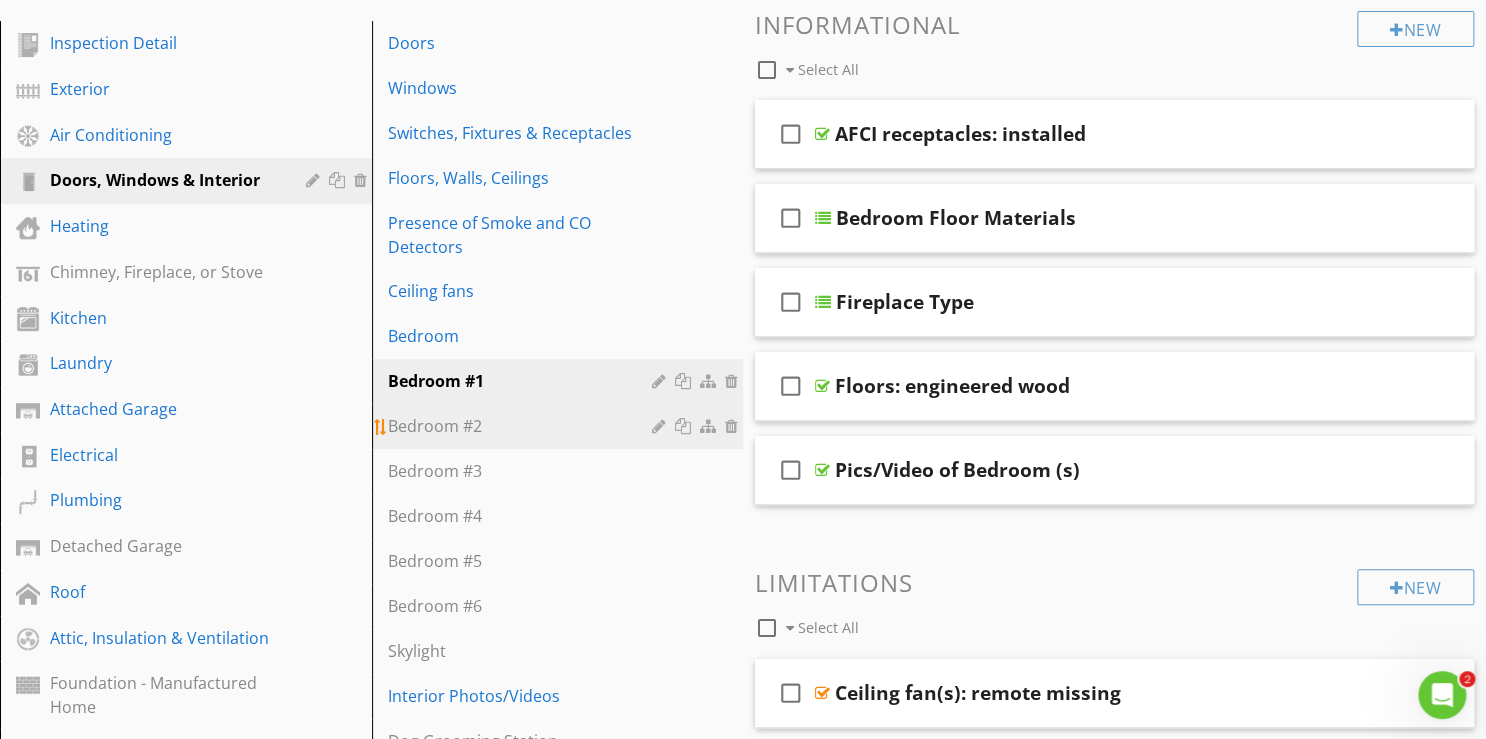 click at bounding box center (661, 426) 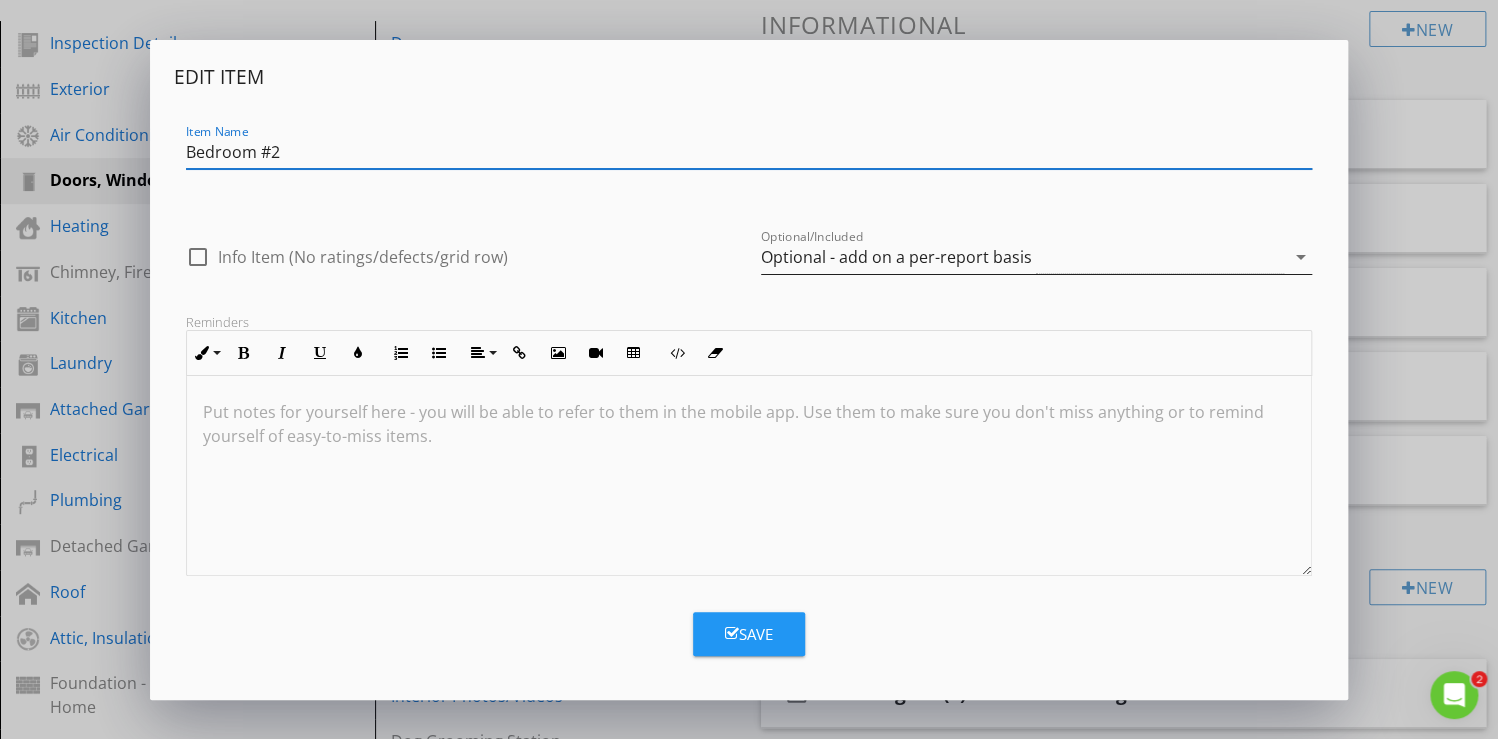 click on "arrow_drop_down" at bounding box center [1300, 257] 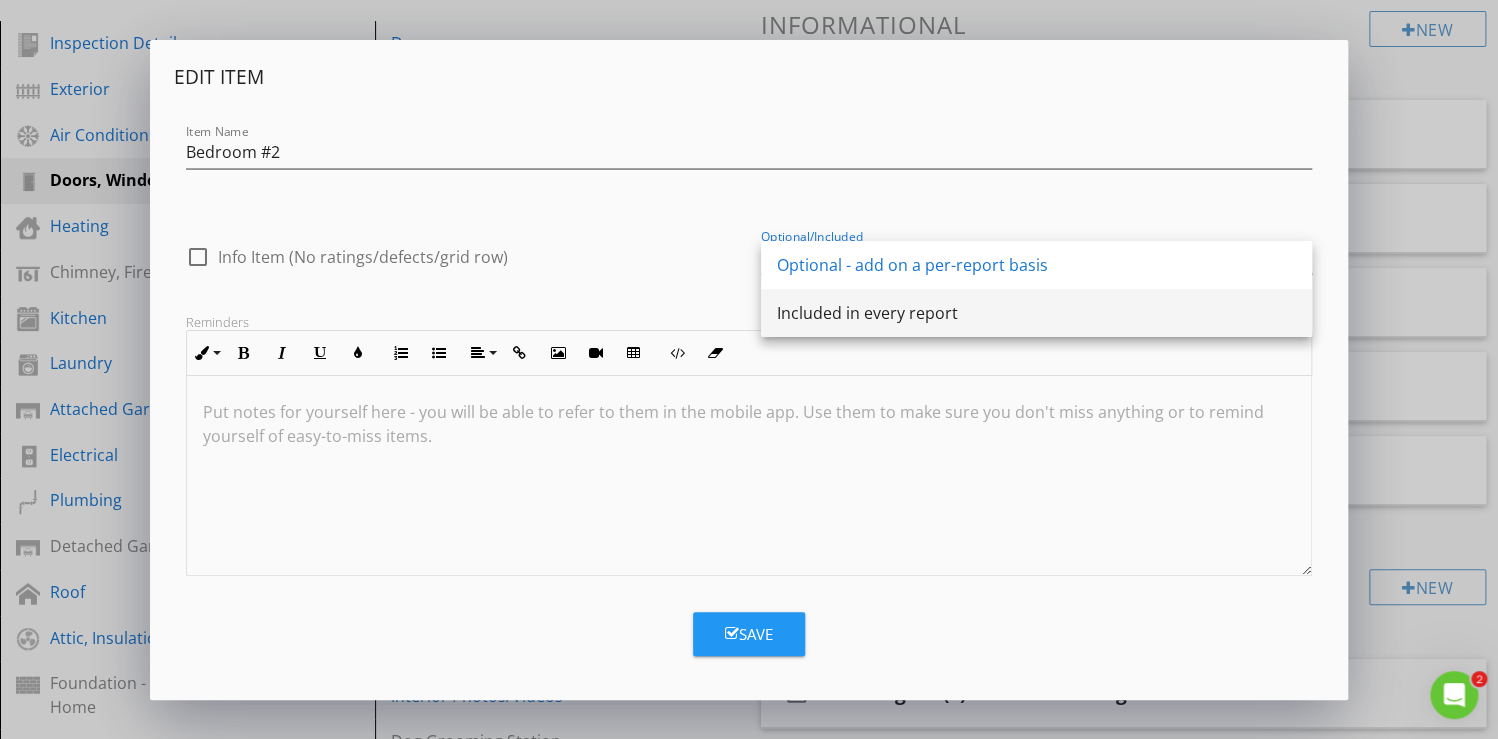 click on "Included in every report" at bounding box center [1036, 313] 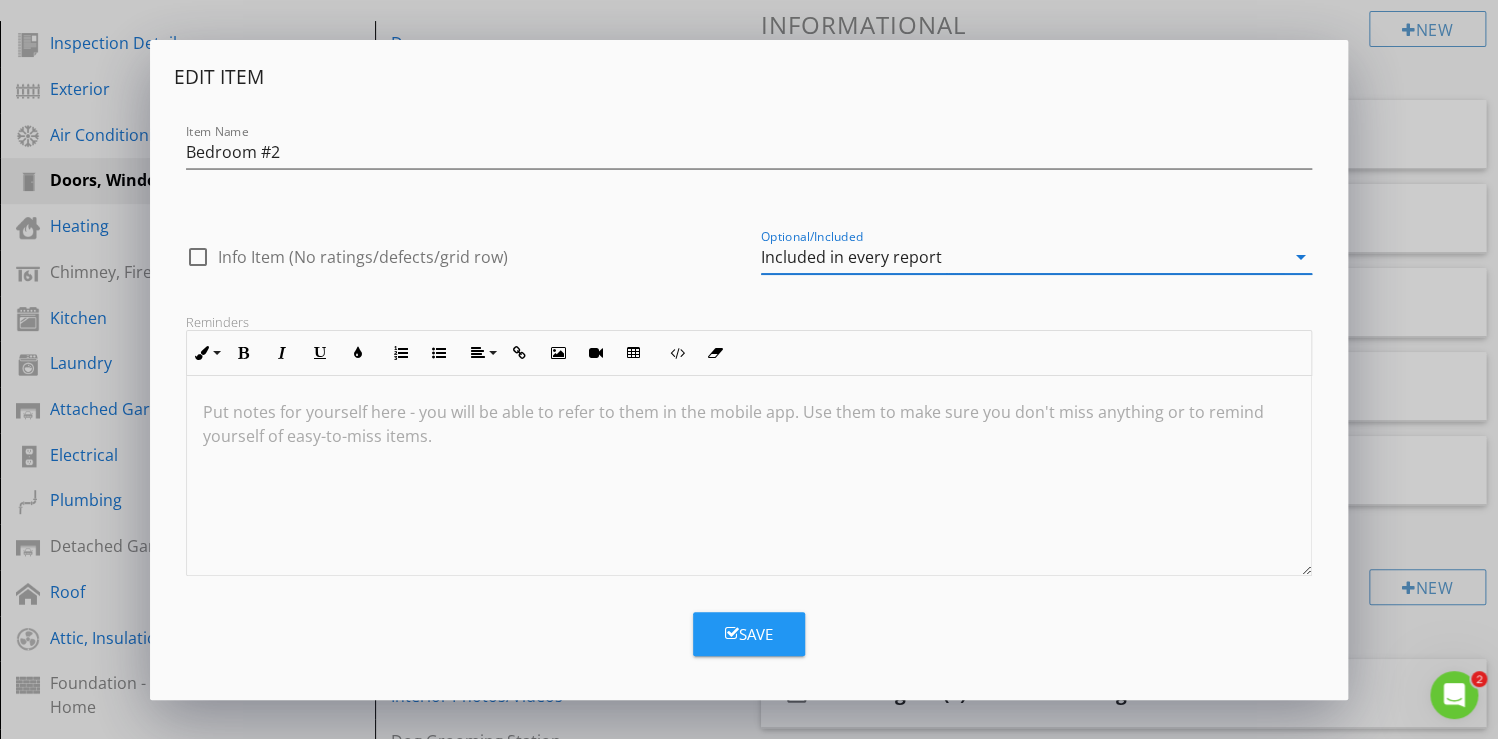click on "Save" at bounding box center (749, 634) 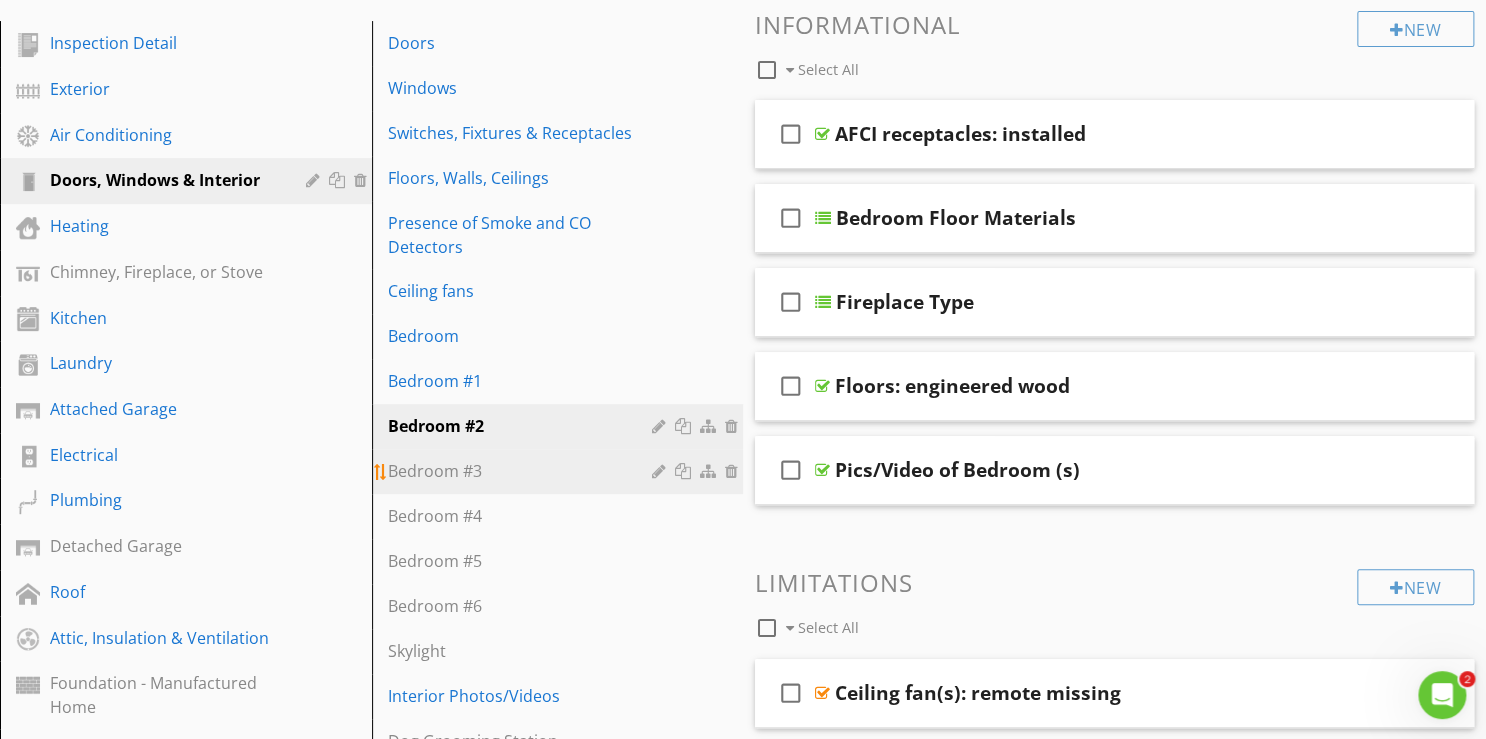 click at bounding box center (661, 471) 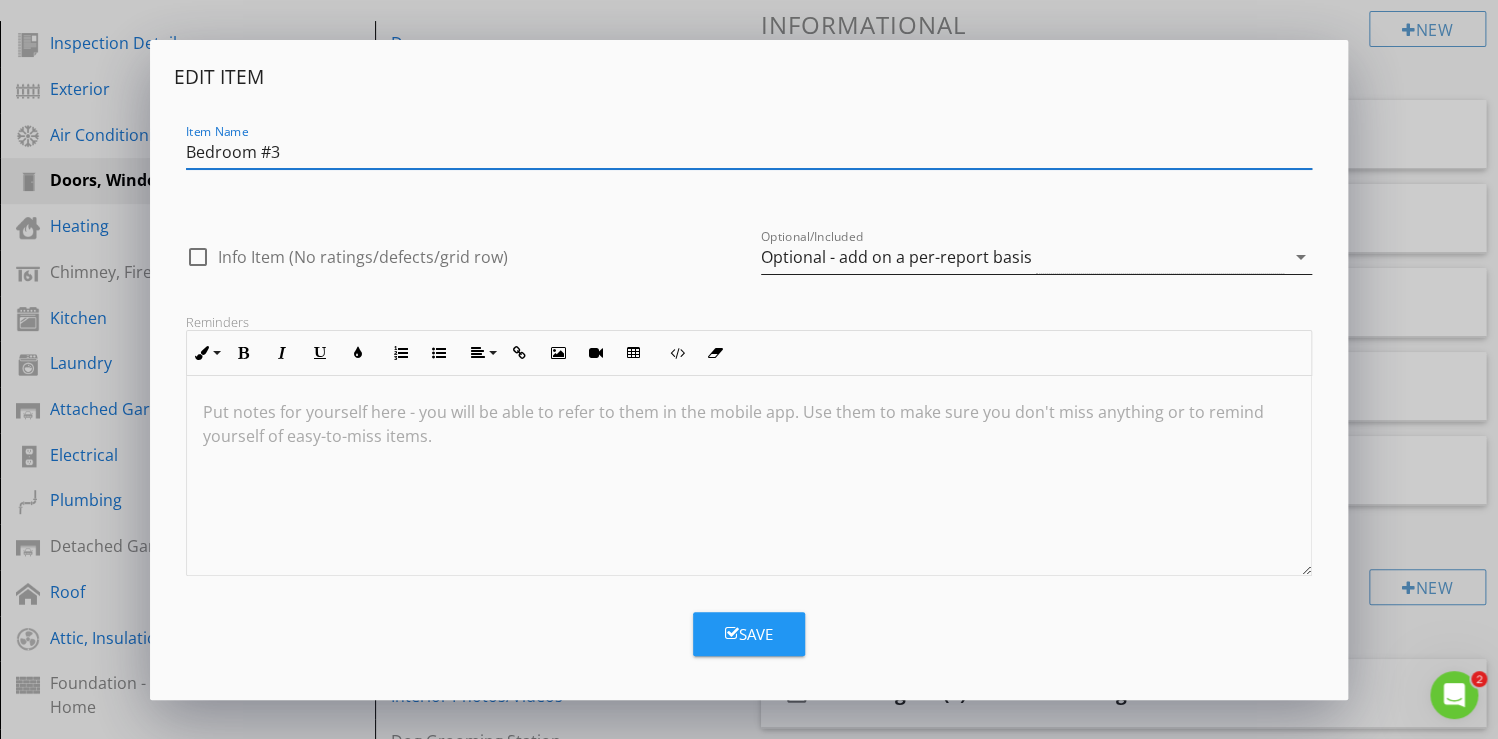 click on "arrow_drop_down" at bounding box center (1300, 257) 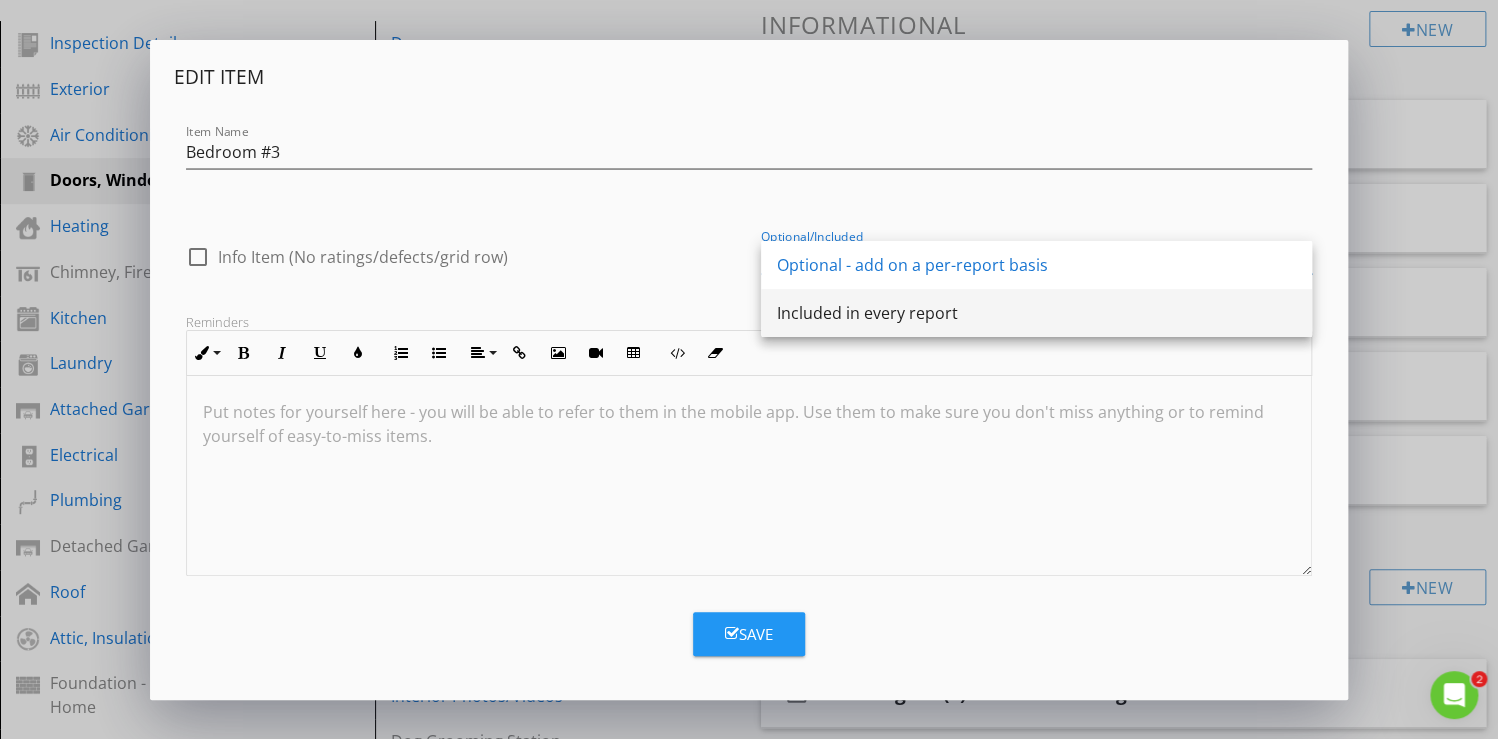 click on "Included in every report" at bounding box center [1036, 313] 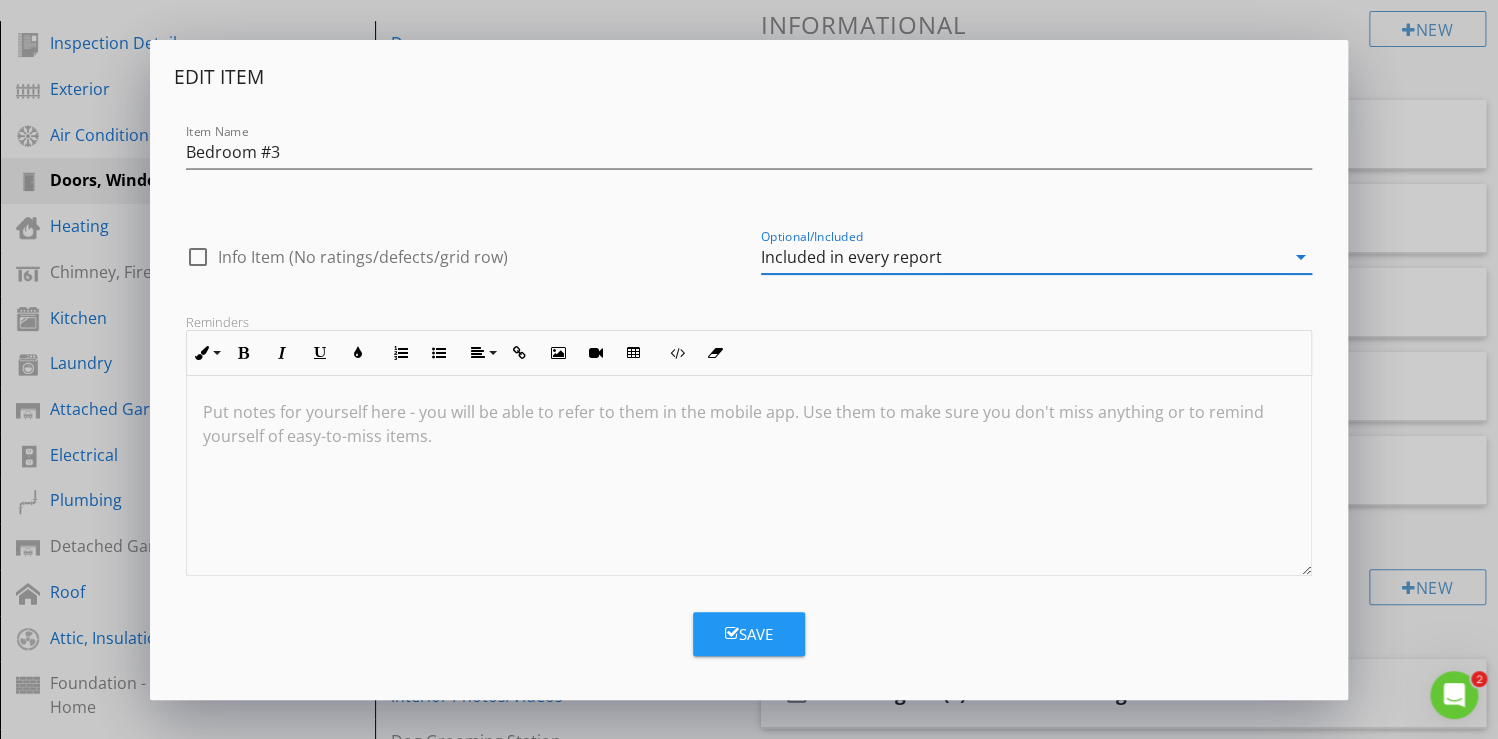 click on "Save" at bounding box center (749, 634) 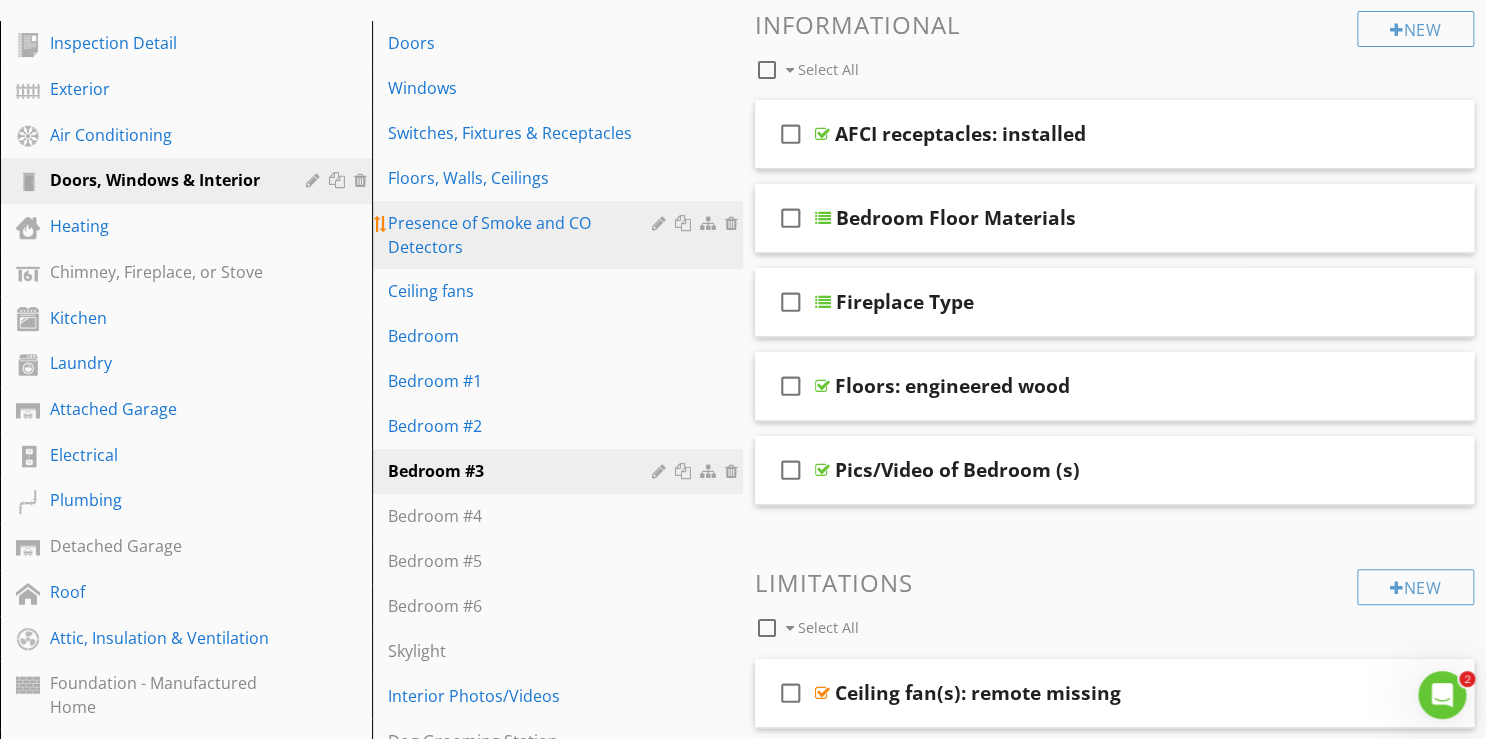 click at bounding box center [661, 223] 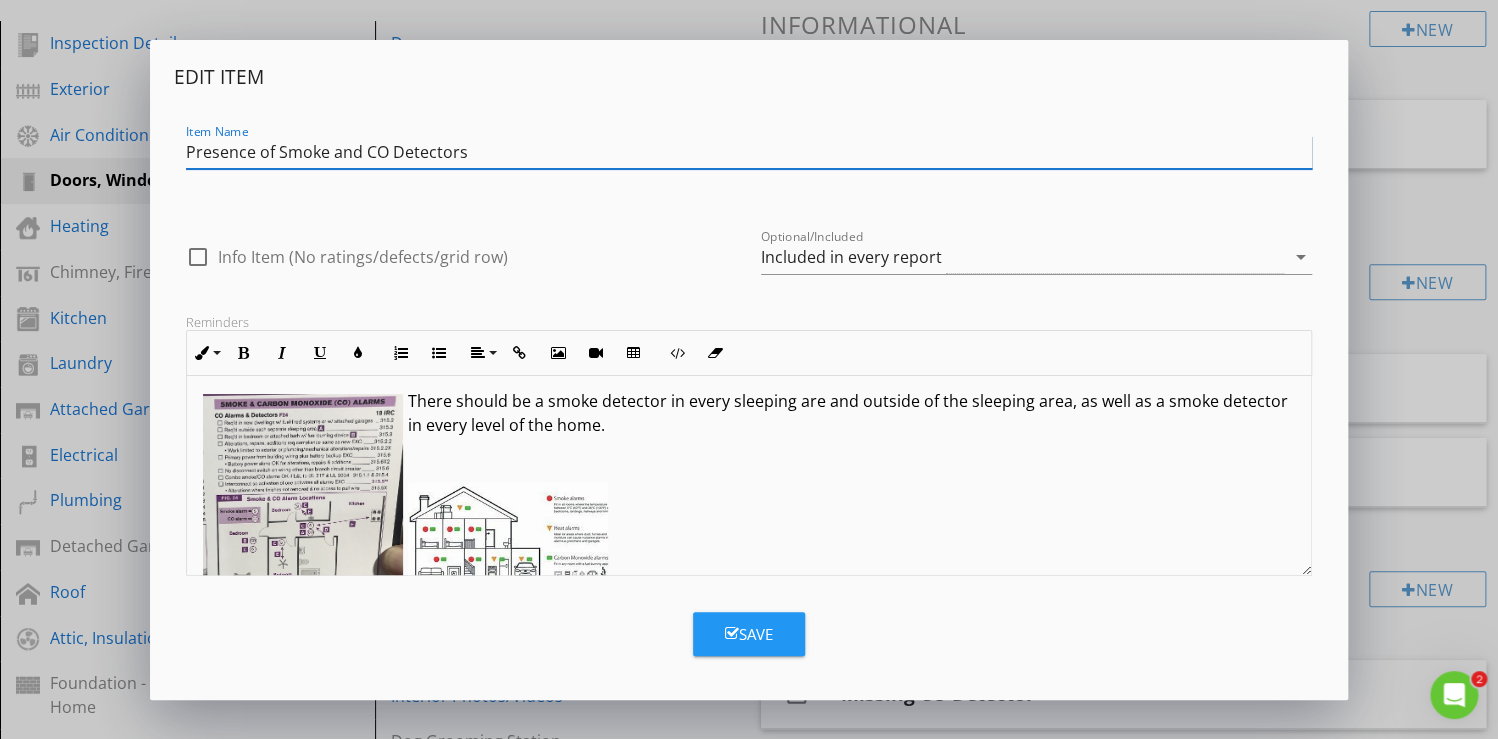 scroll, scrollTop: 0, scrollLeft: 0, axis: both 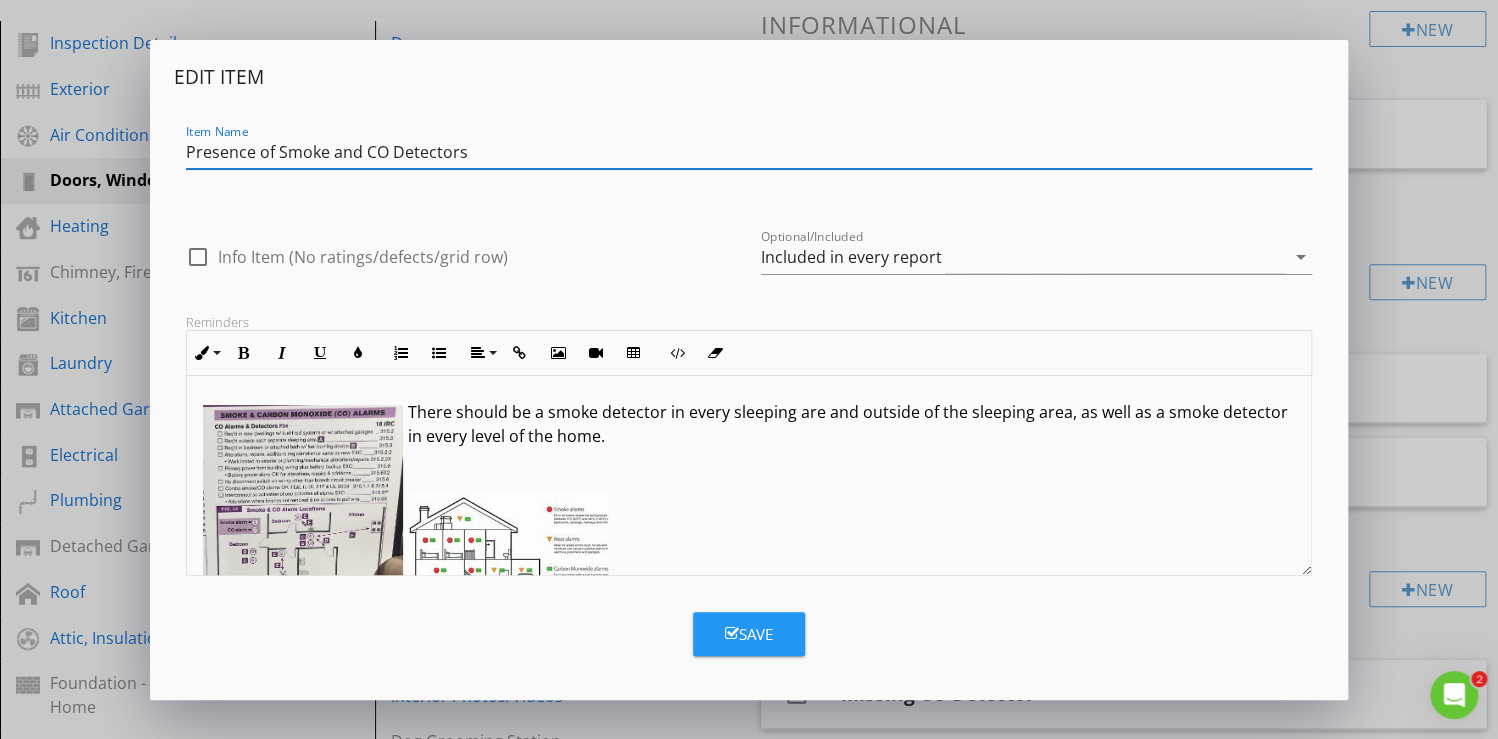 click on "Save" at bounding box center (749, 634) 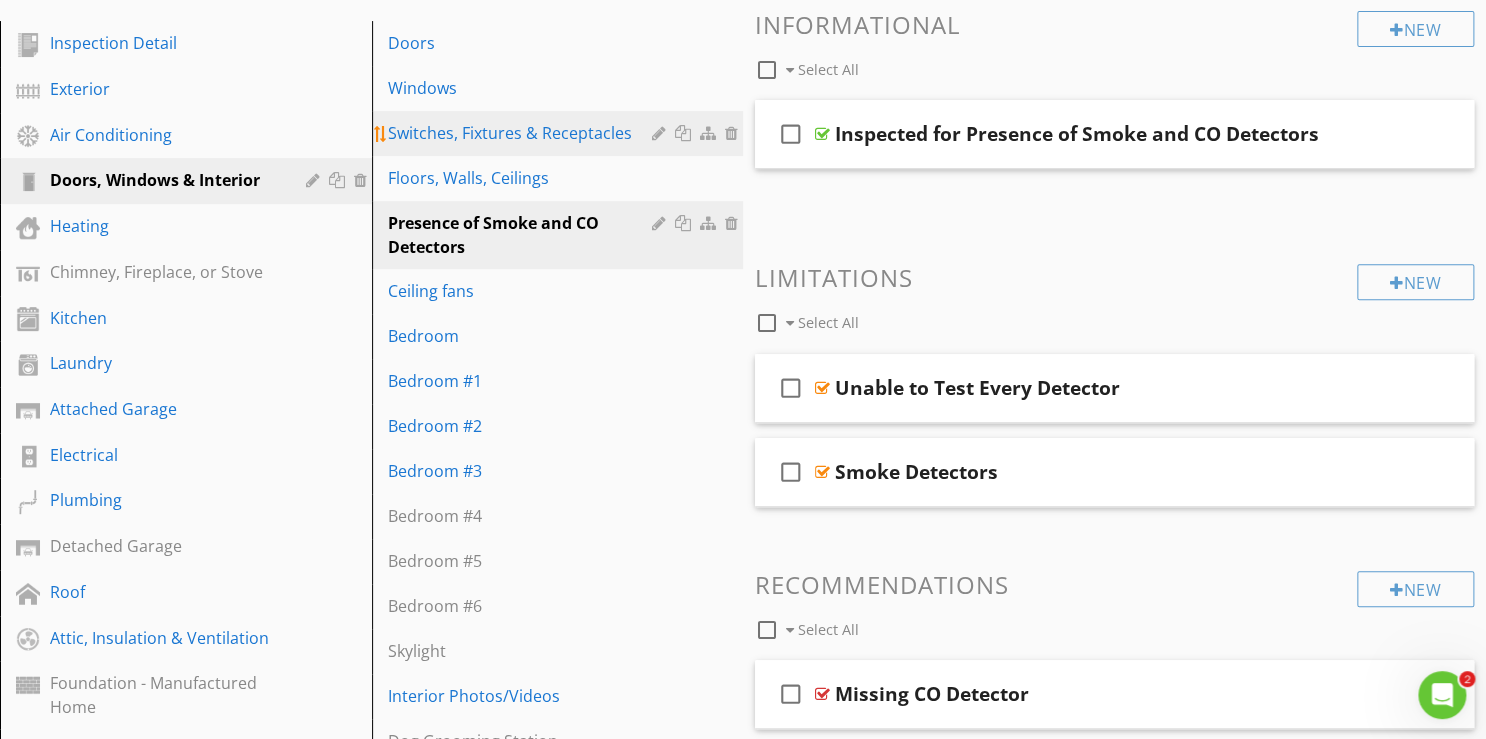 click at bounding box center [661, 133] 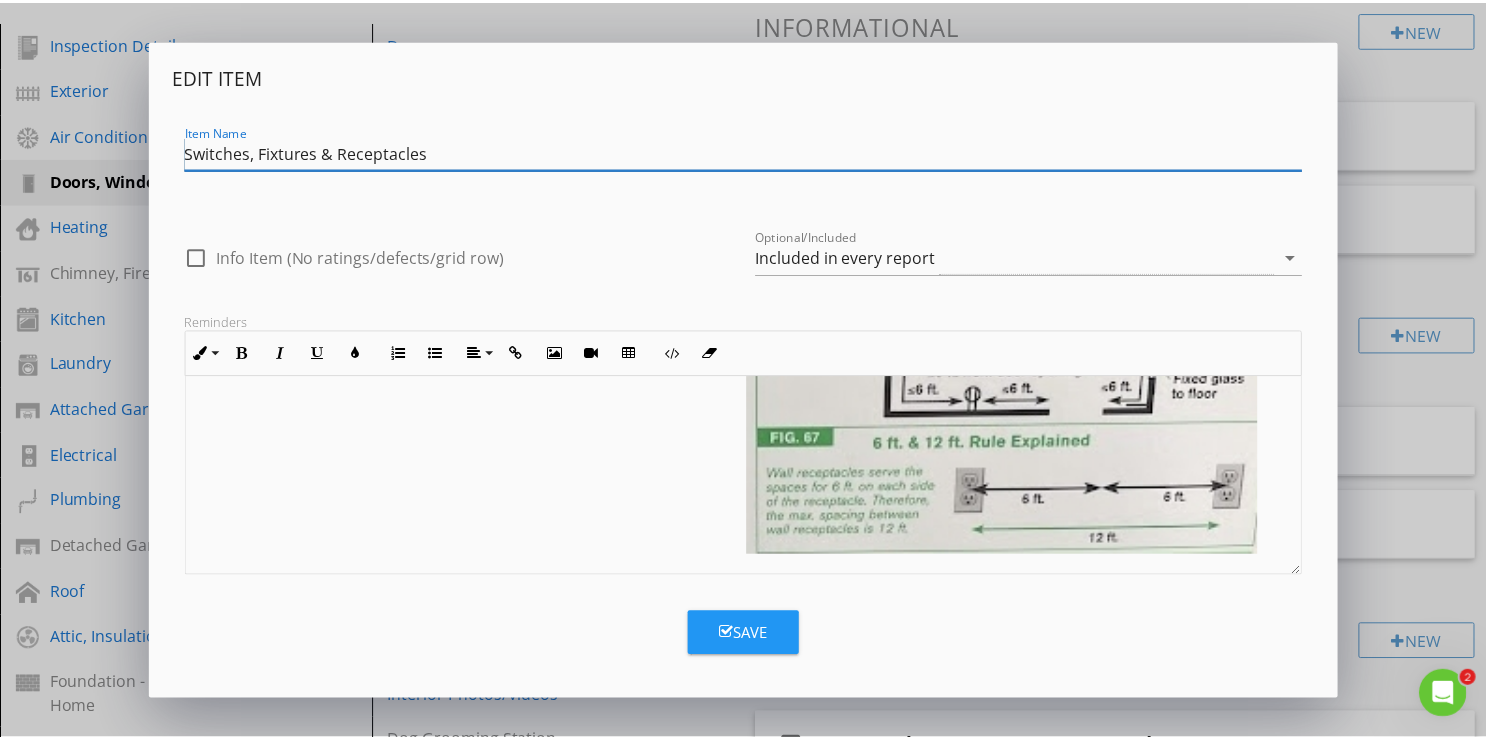 scroll, scrollTop: 1060, scrollLeft: 0, axis: vertical 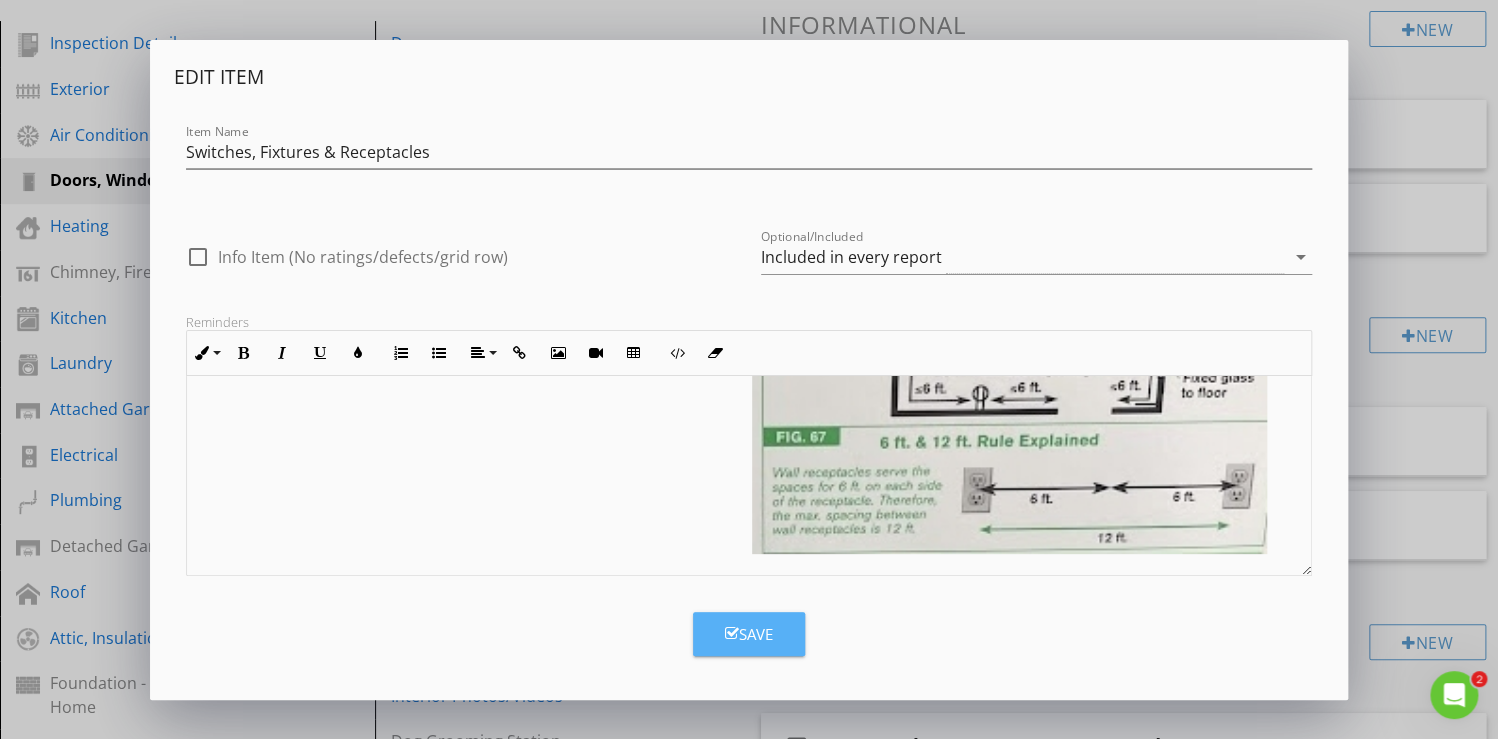 click on "Save" at bounding box center (749, 634) 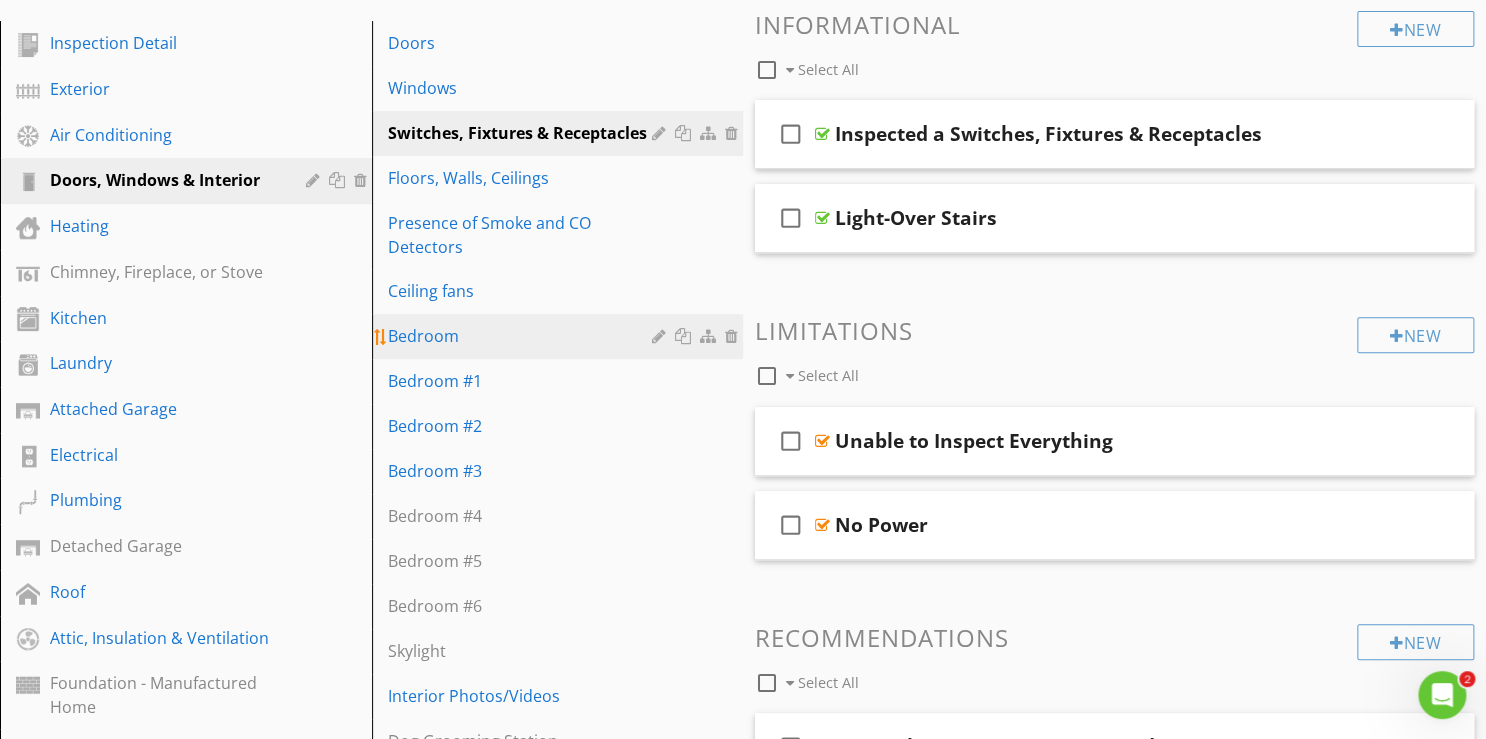 click on "Bedroom" at bounding box center [523, 336] 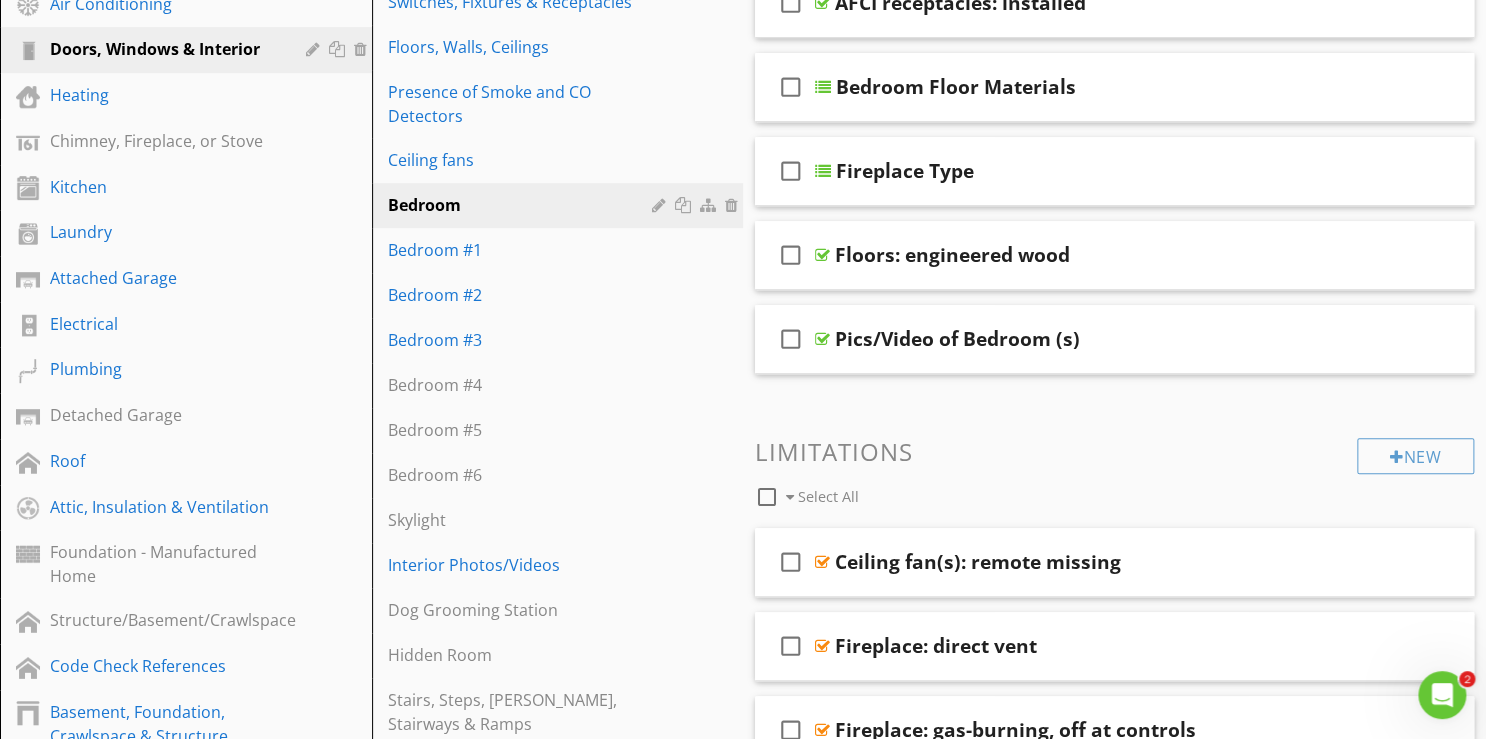 scroll, scrollTop: 400, scrollLeft: 0, axis: vertical 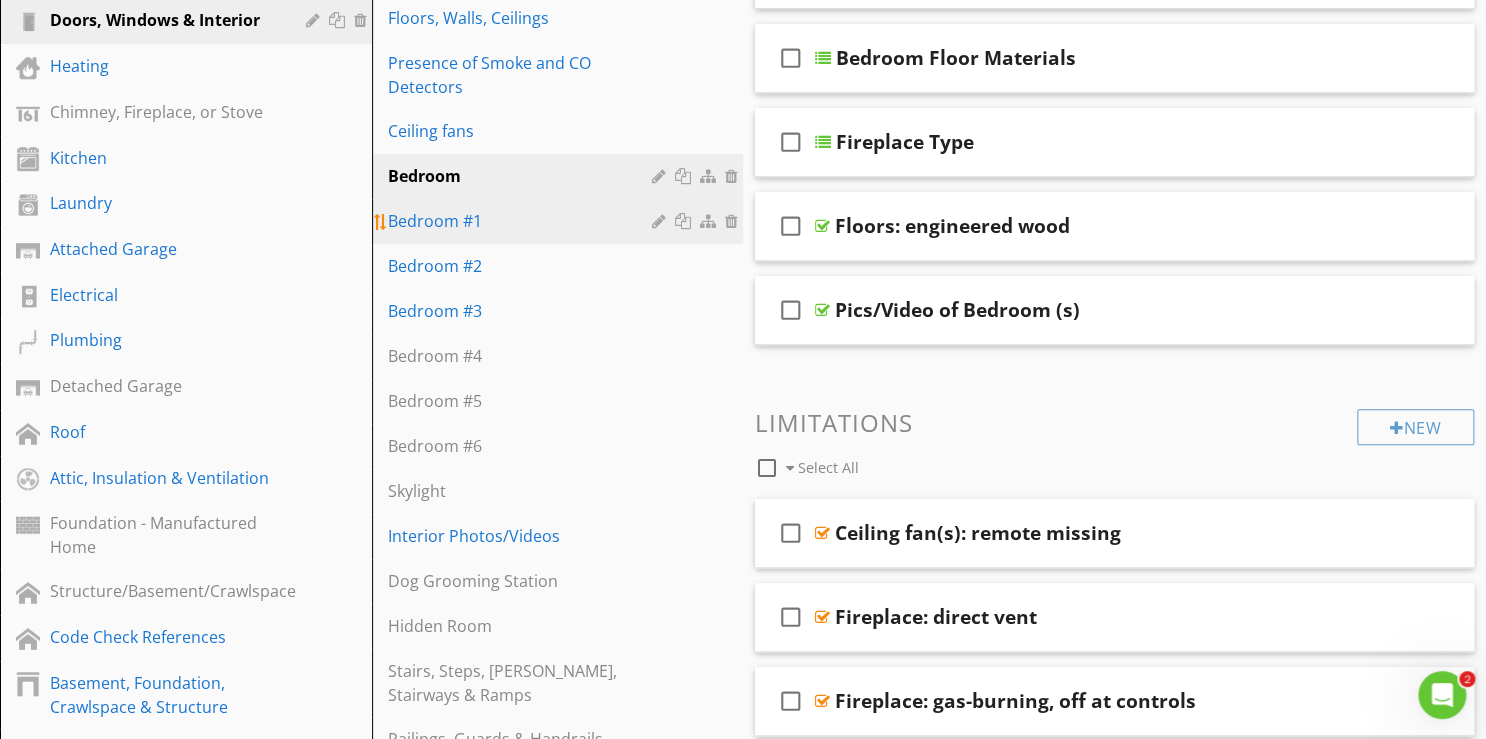 click on "Bedroom #1" at bounding box center [523, 221] 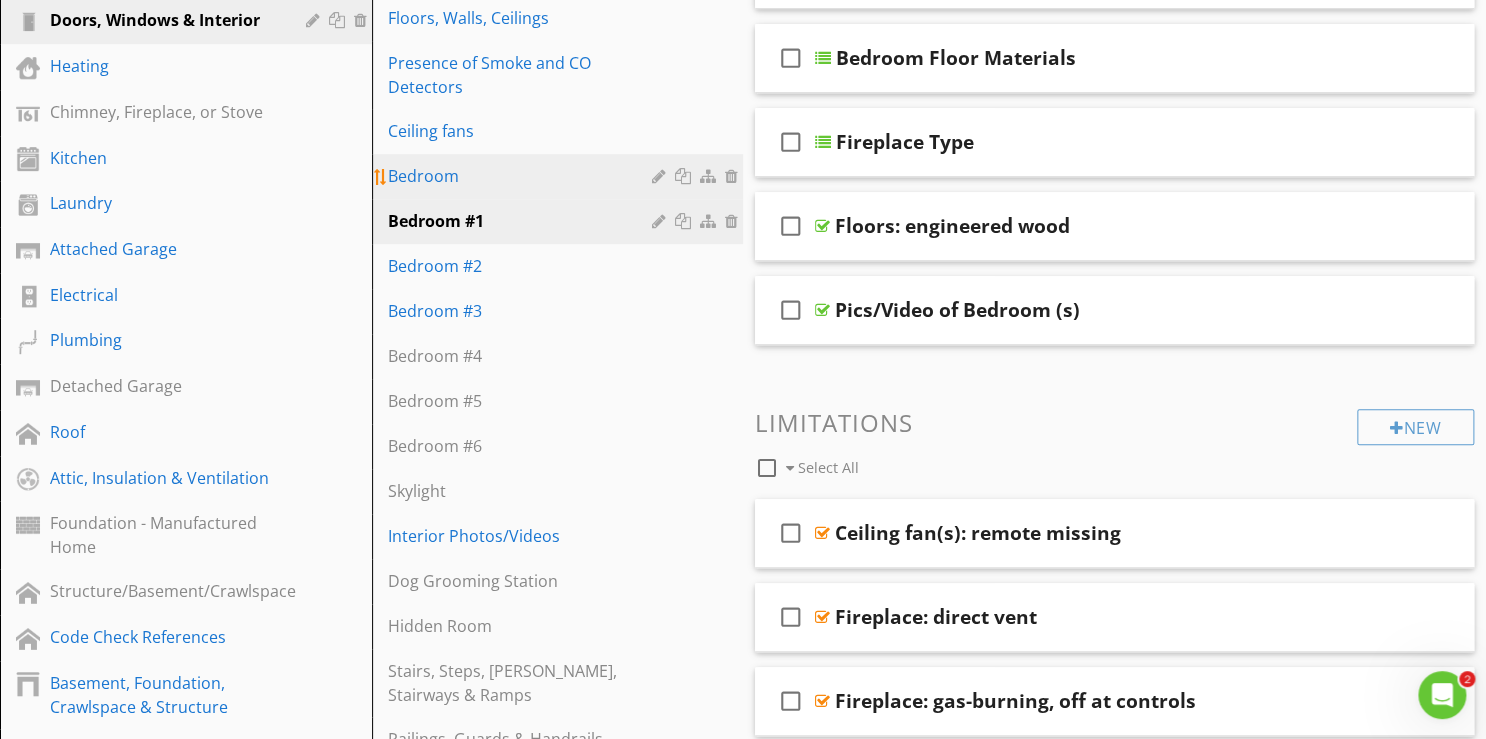 click at bounding box center (661, 176) 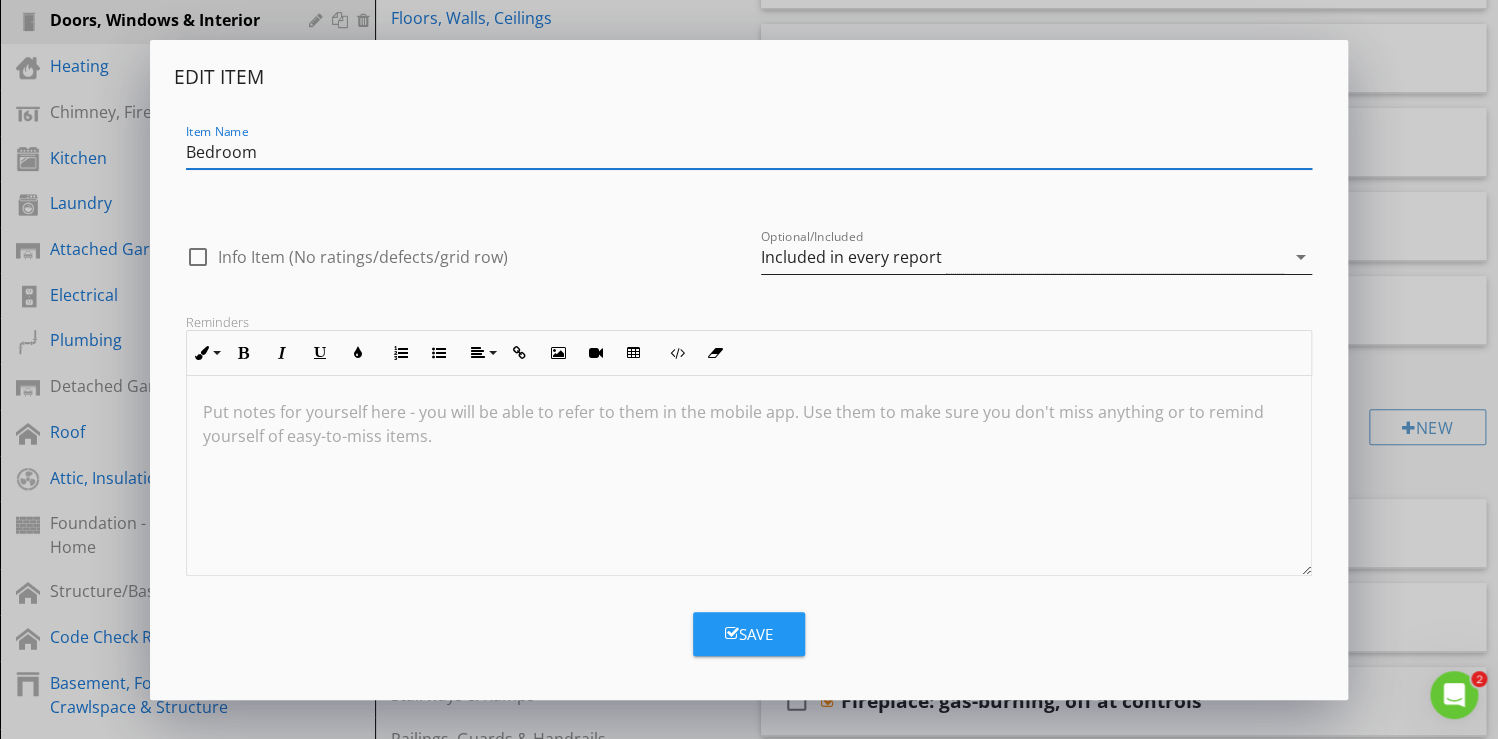 click on "arrow_drop_down" at bounding box center [1300, 257] 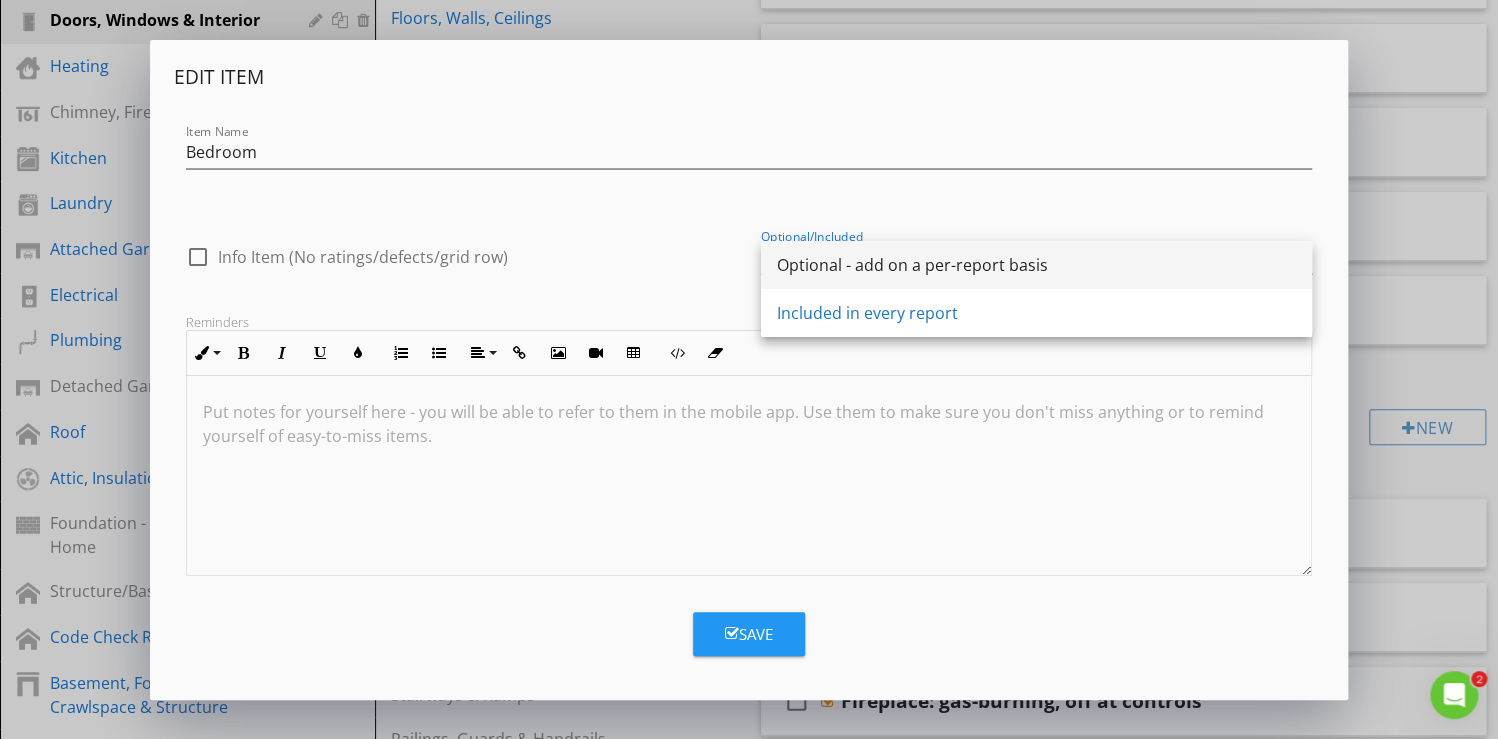 click on "Optional - add on a per-report basis" at bounding box center [1036, 265] 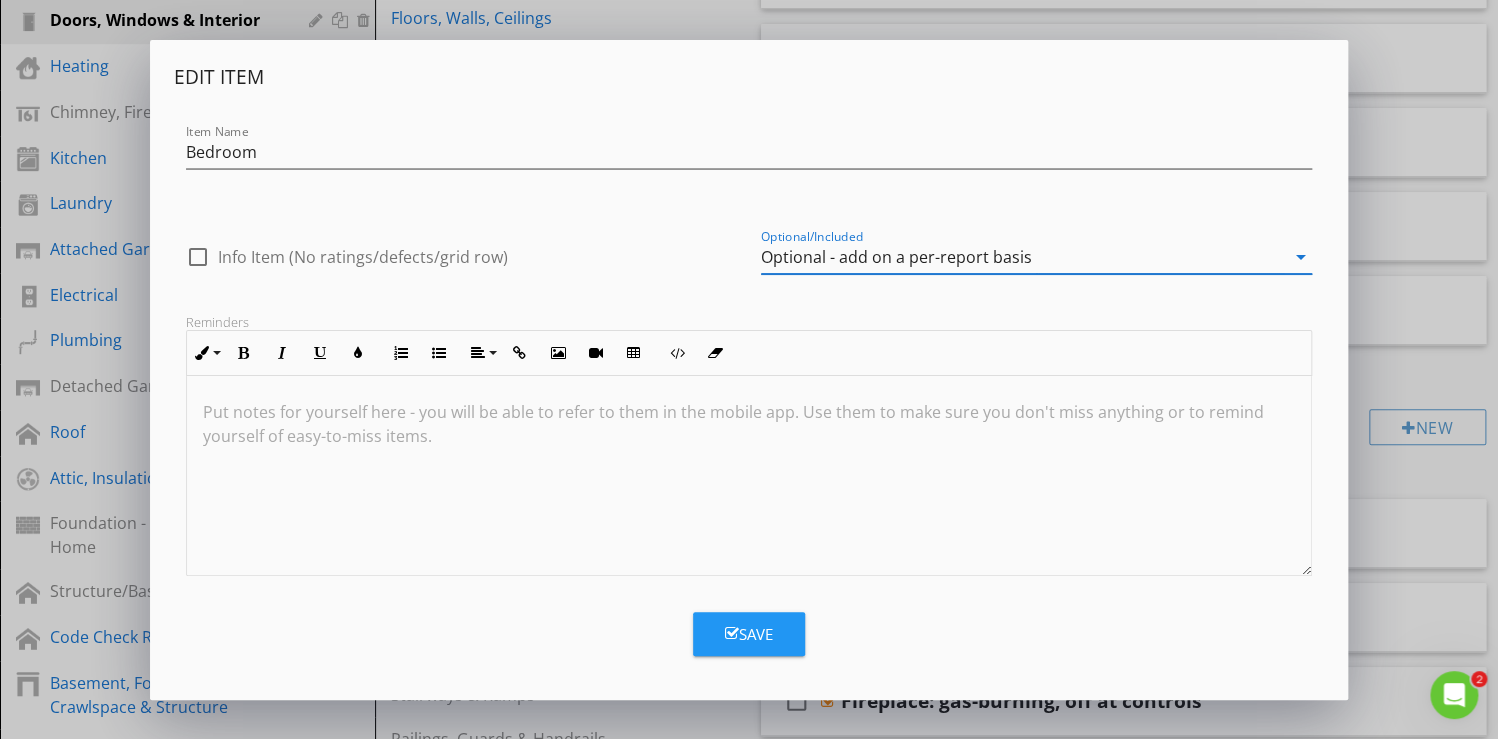 click on "Save" at bounding box center (749, 634) 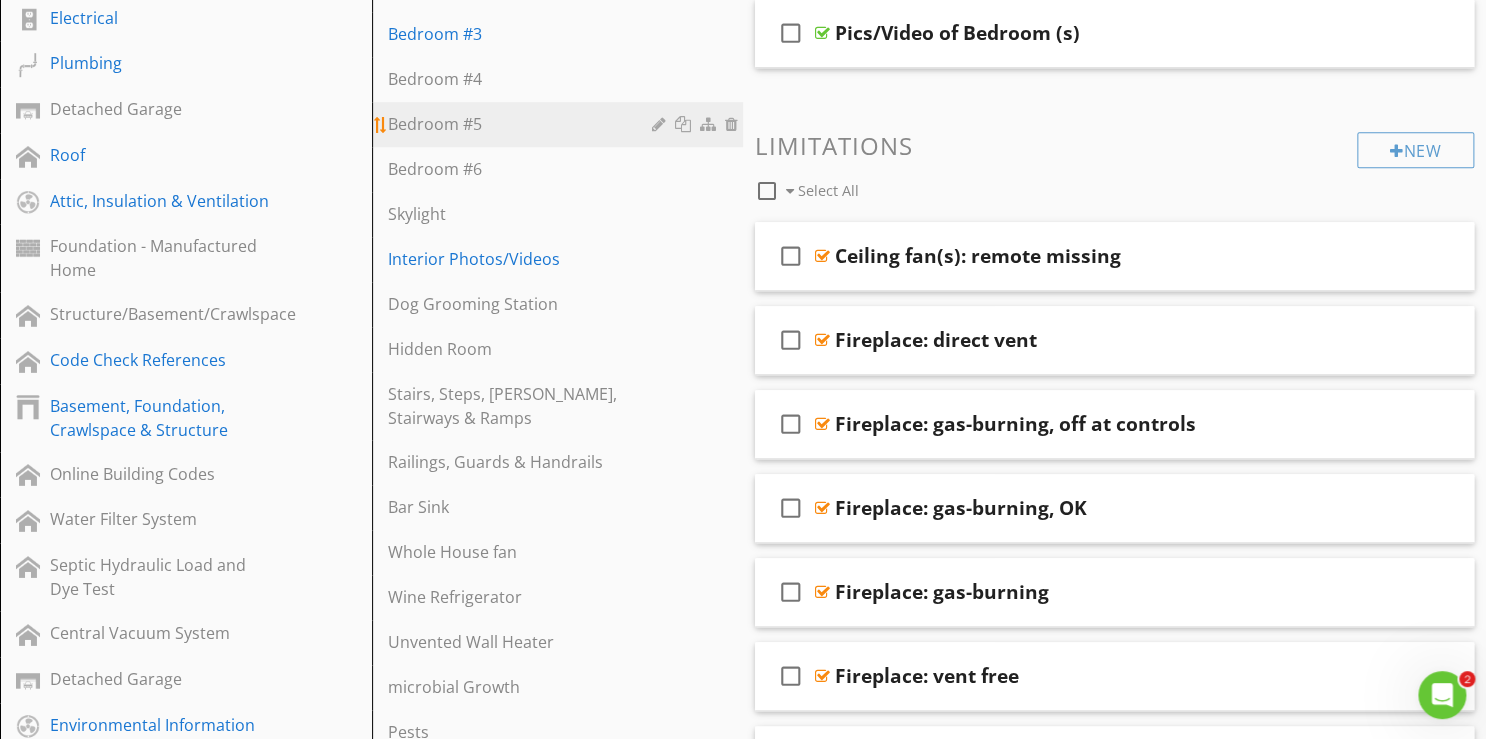scroll, scrollTop: 720, scrollLeft: 0, axis: vertical 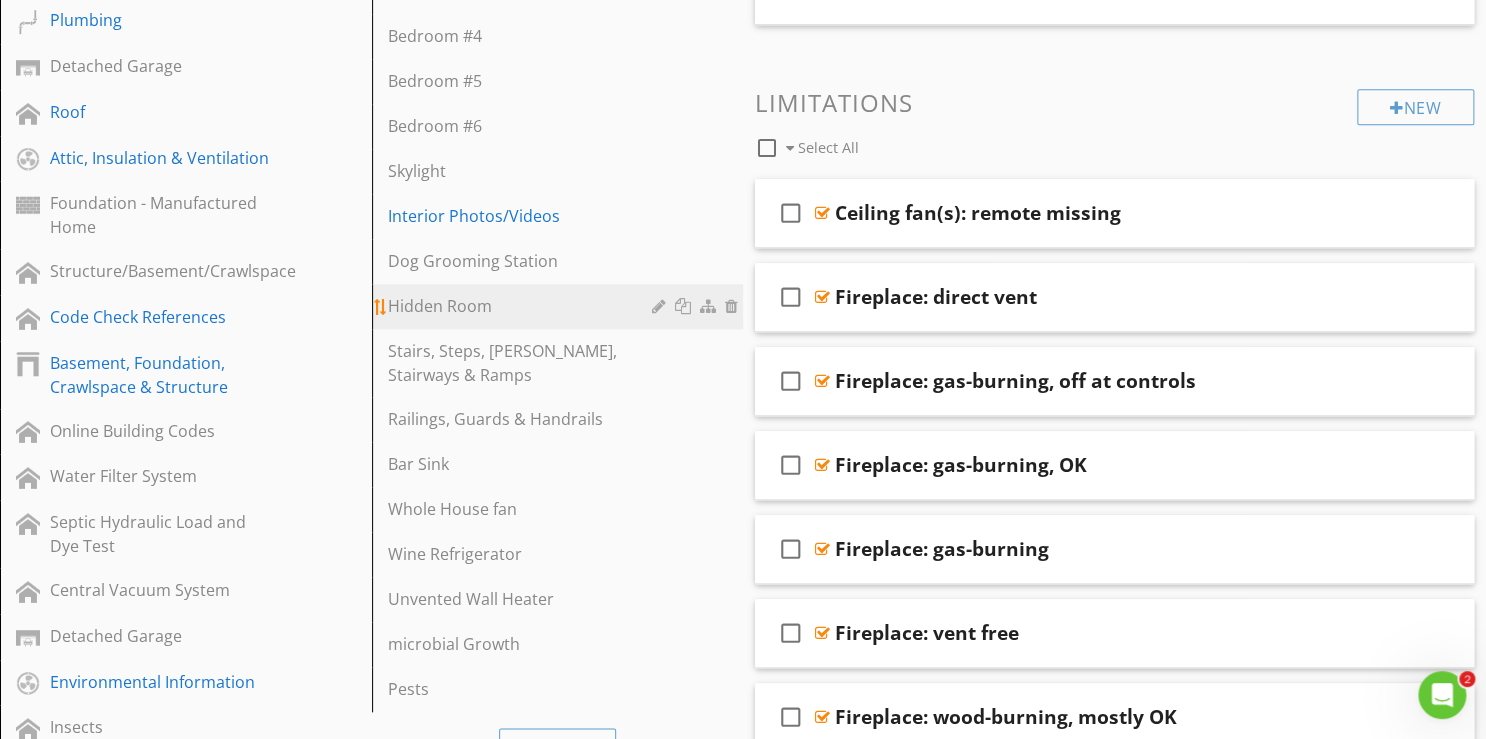 click on "Hidden Room" at bounding box center [523, 306] 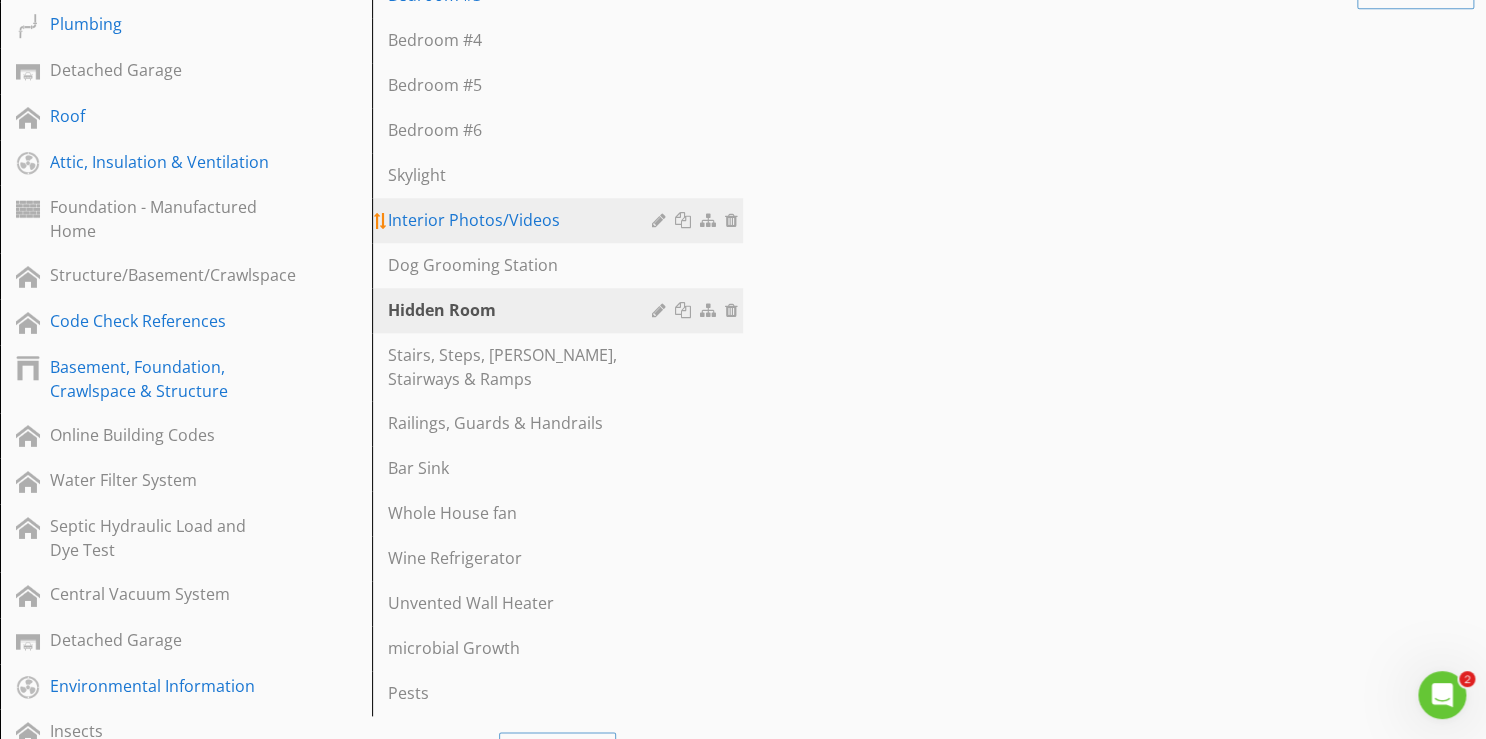 scroll, scrollTop: 720, scrollLeft: 0, axis: vertical 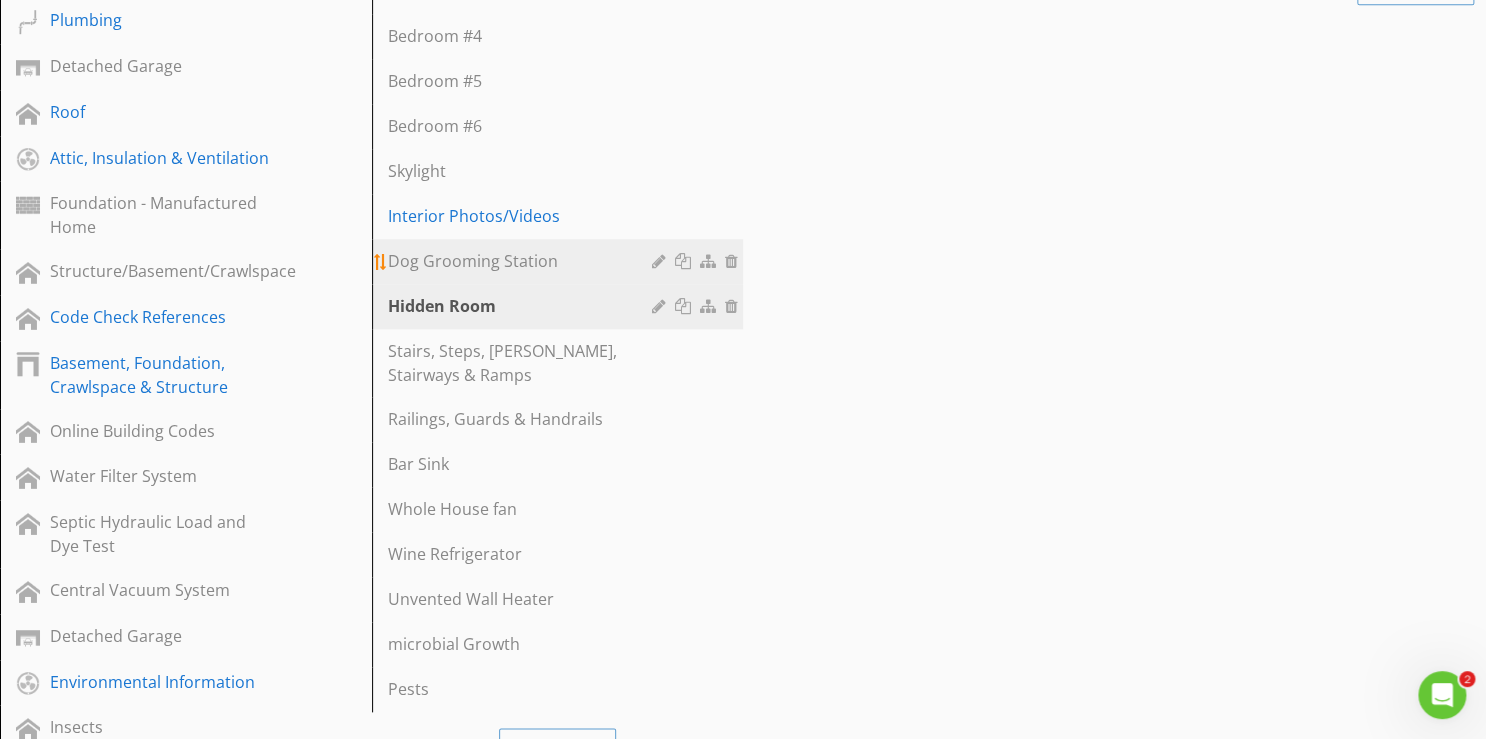click on "Dog Grooming Station" at bounding box center [523, 261] 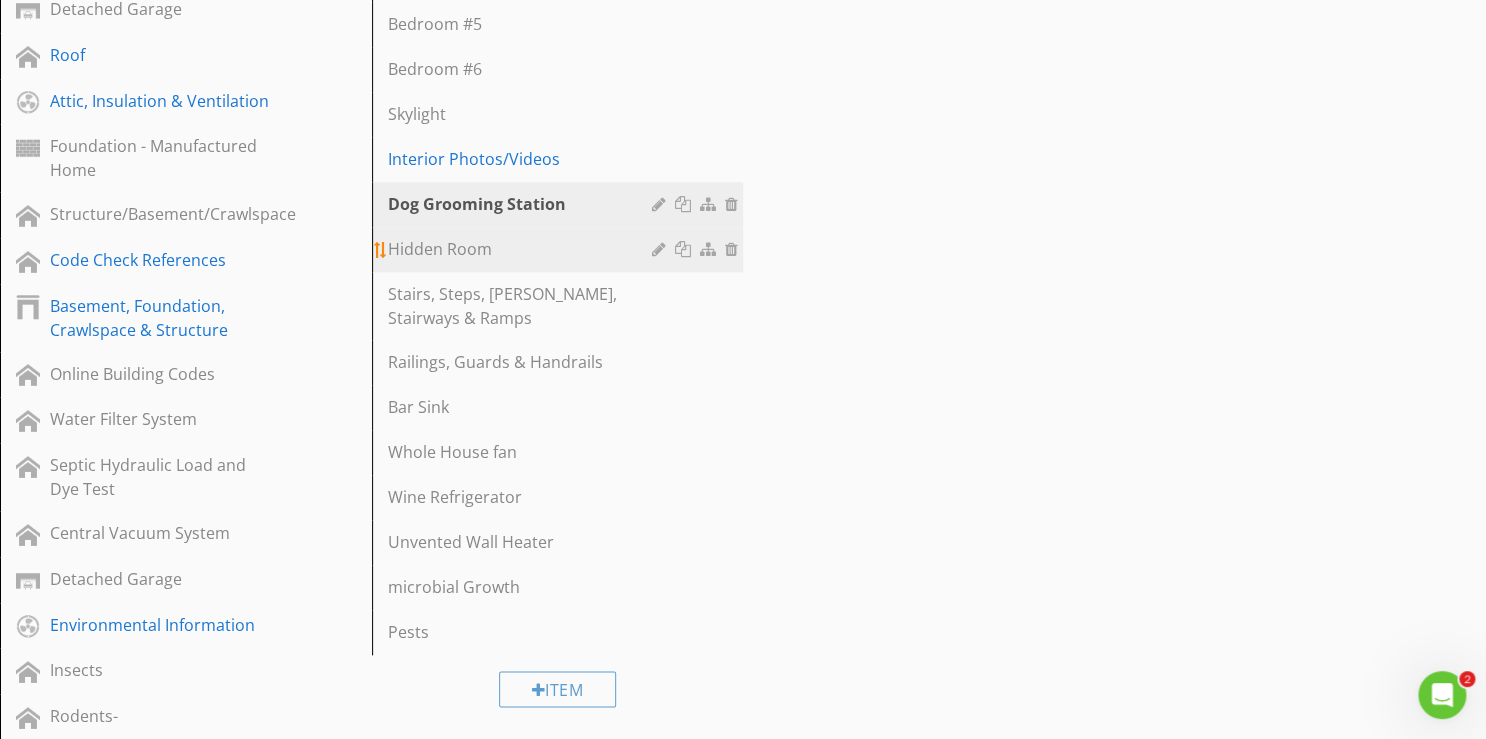 scroll, scrollTop: 800, scrollLeft: 0, axis: vertical 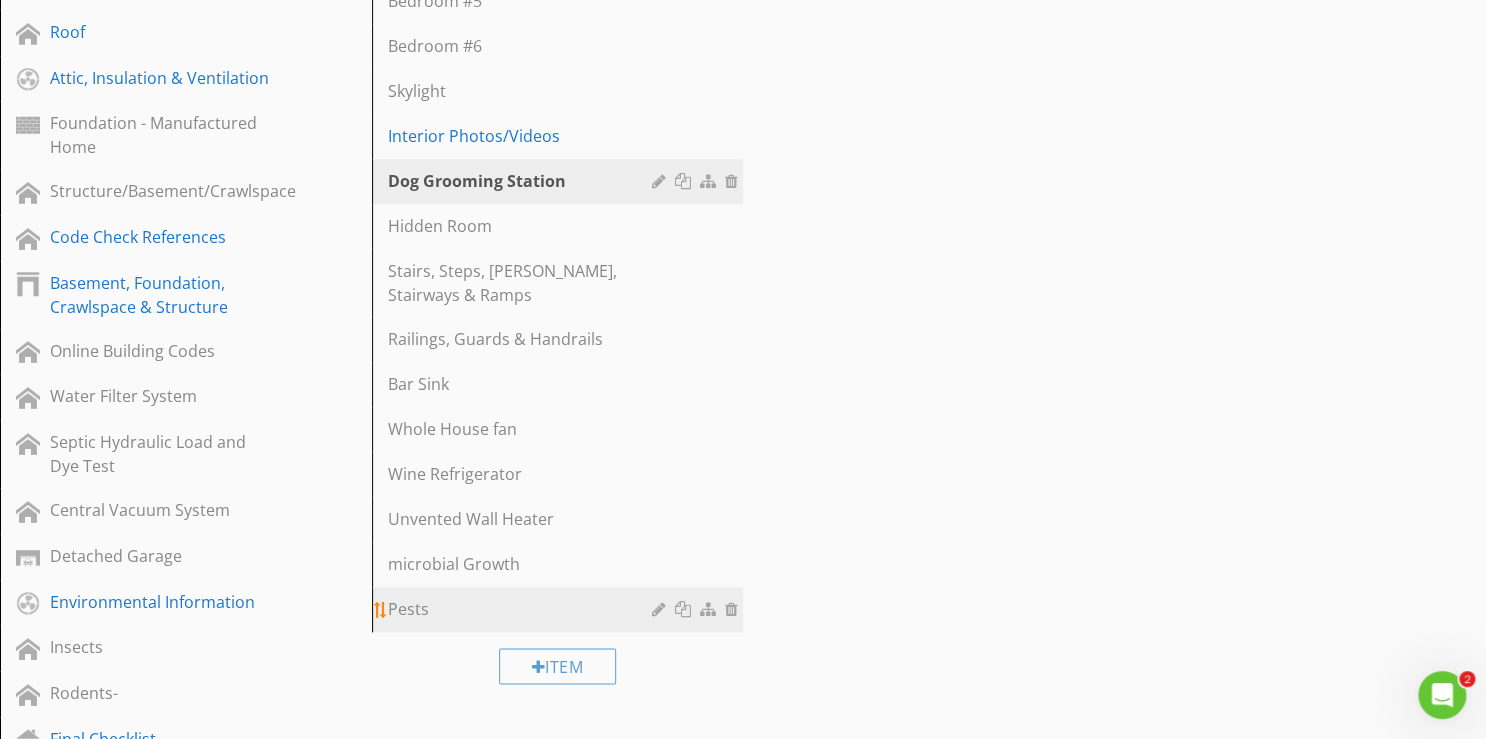 click on "Pests" at bounding box center (523, 609) 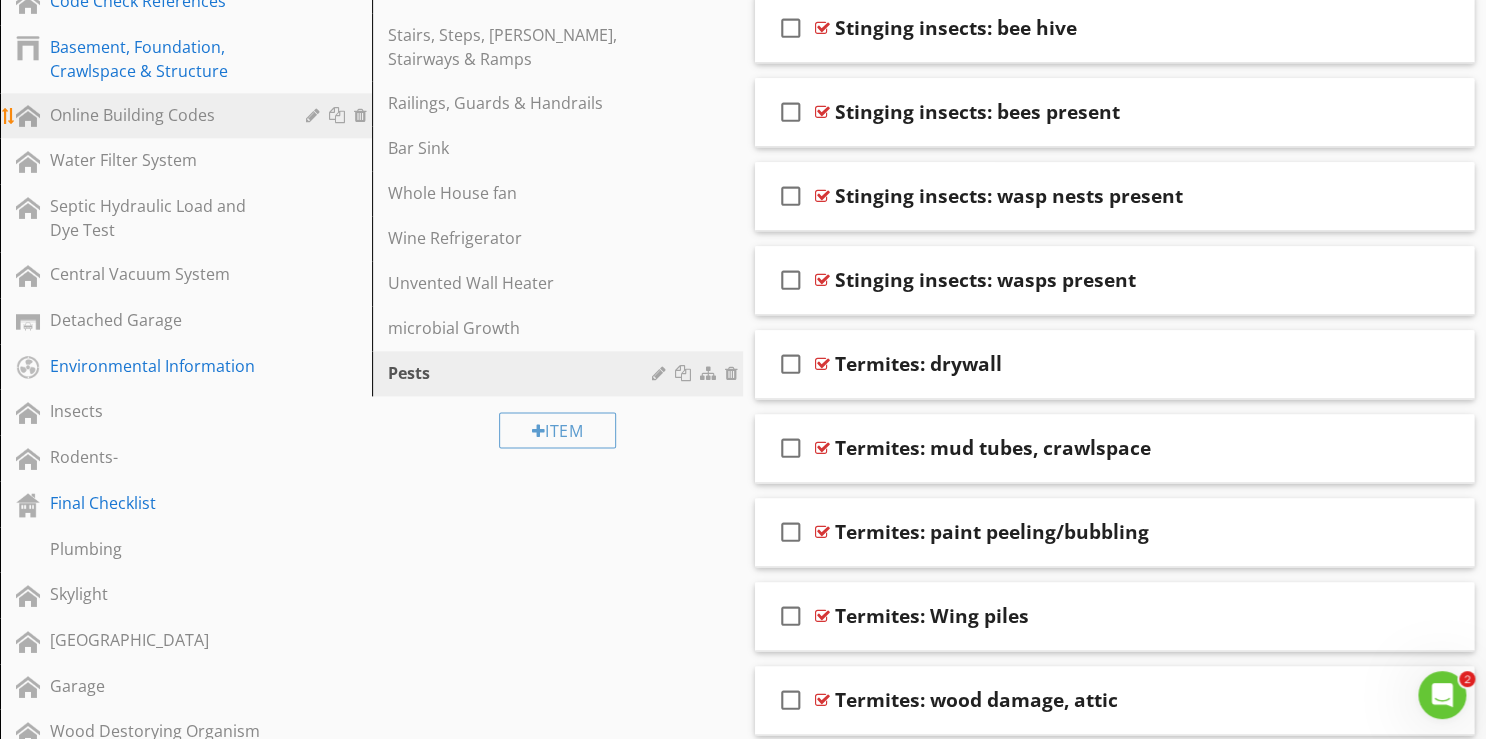 scroll, scrollTop: 1040, scrollLeft: 0, axis: vertical 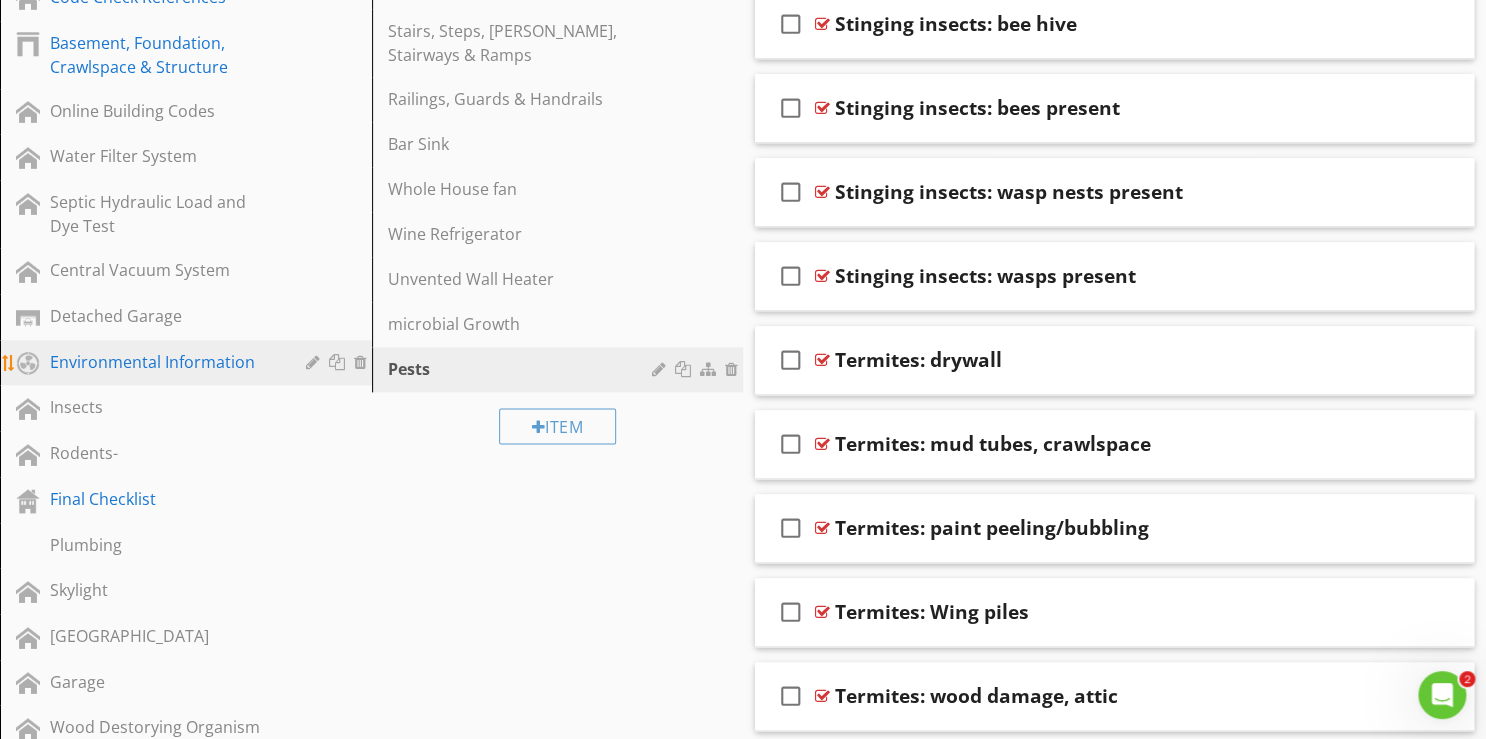 click on "Environmental Information" at bounding box center [163, 362] 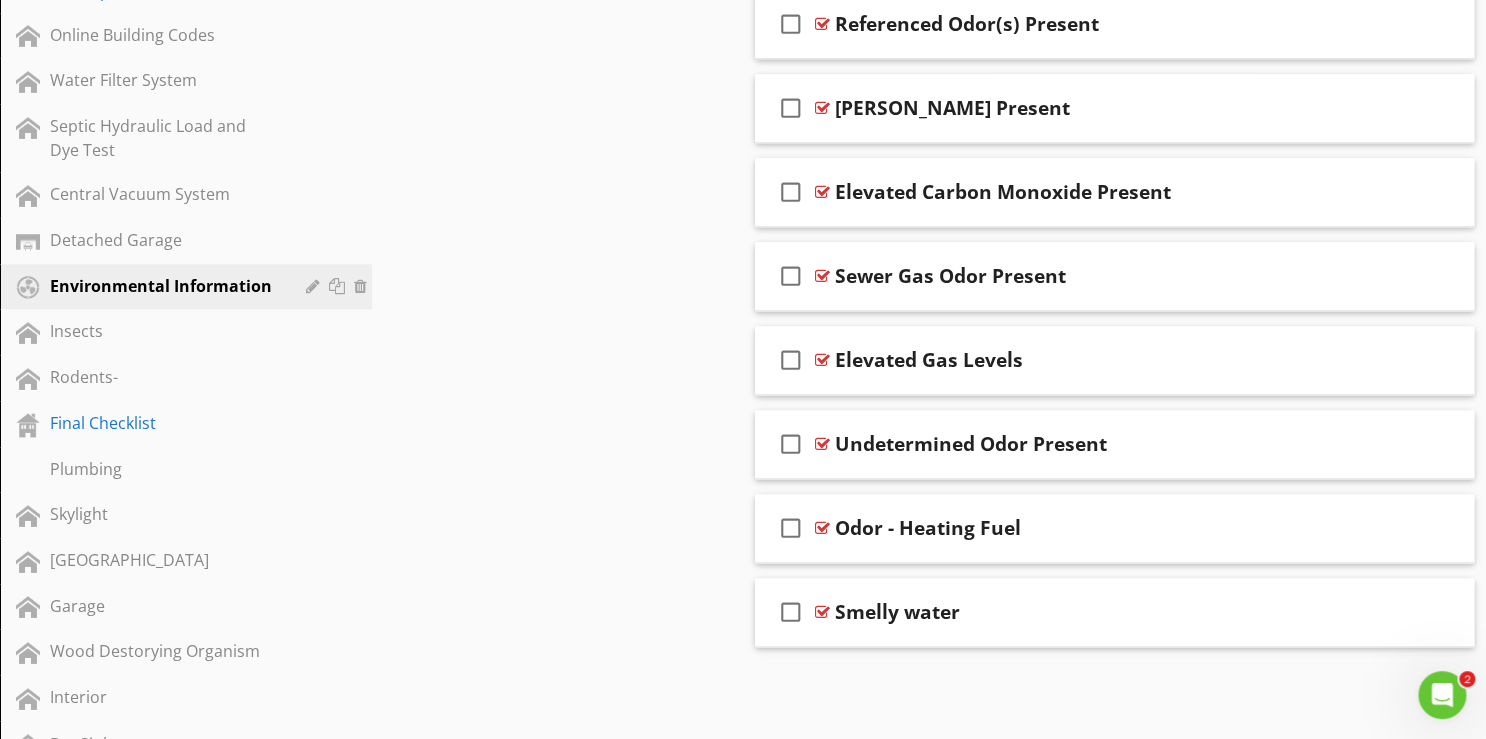 scroll, scrollTop: 1120, scrollLeft: 0, axis: vertical 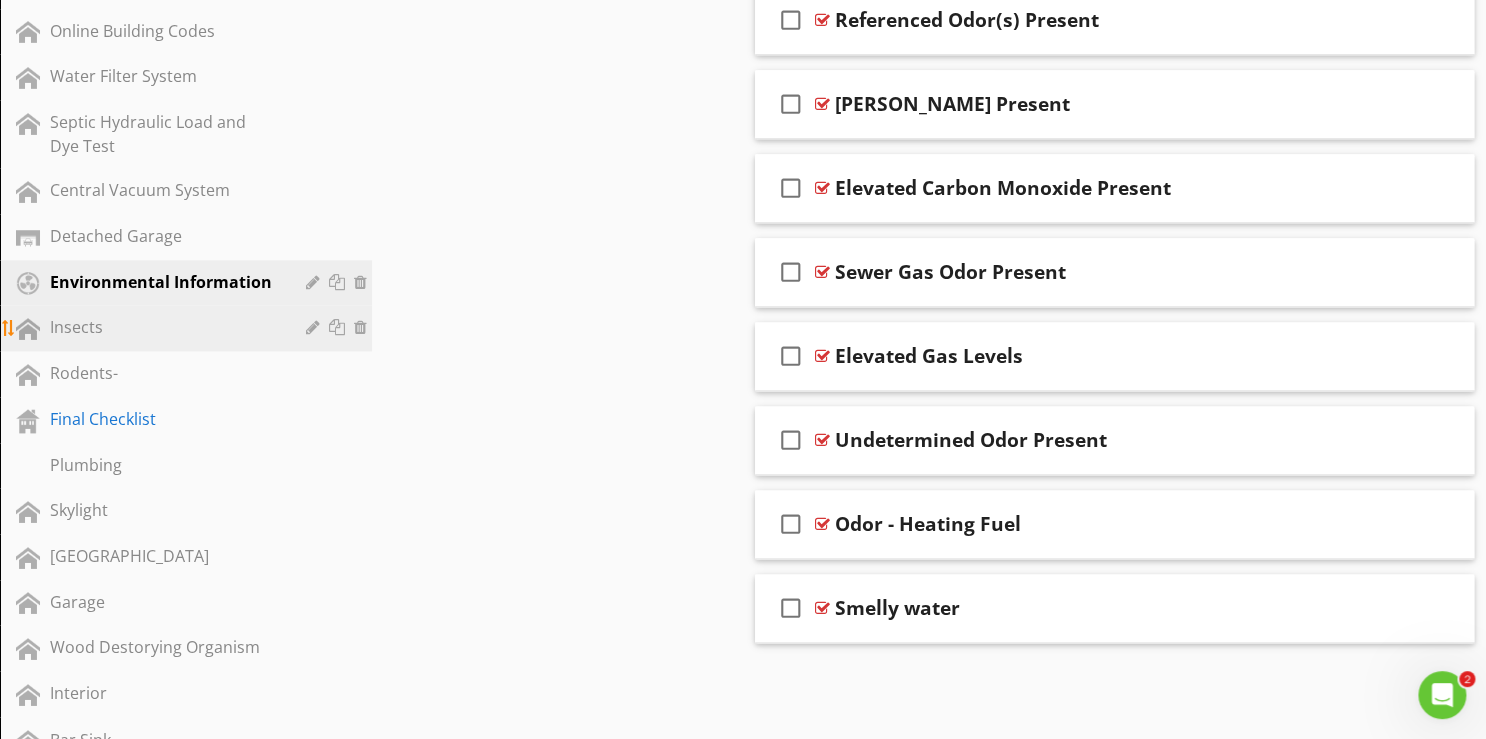 click on "Insects" at bounding box center (163, 327) 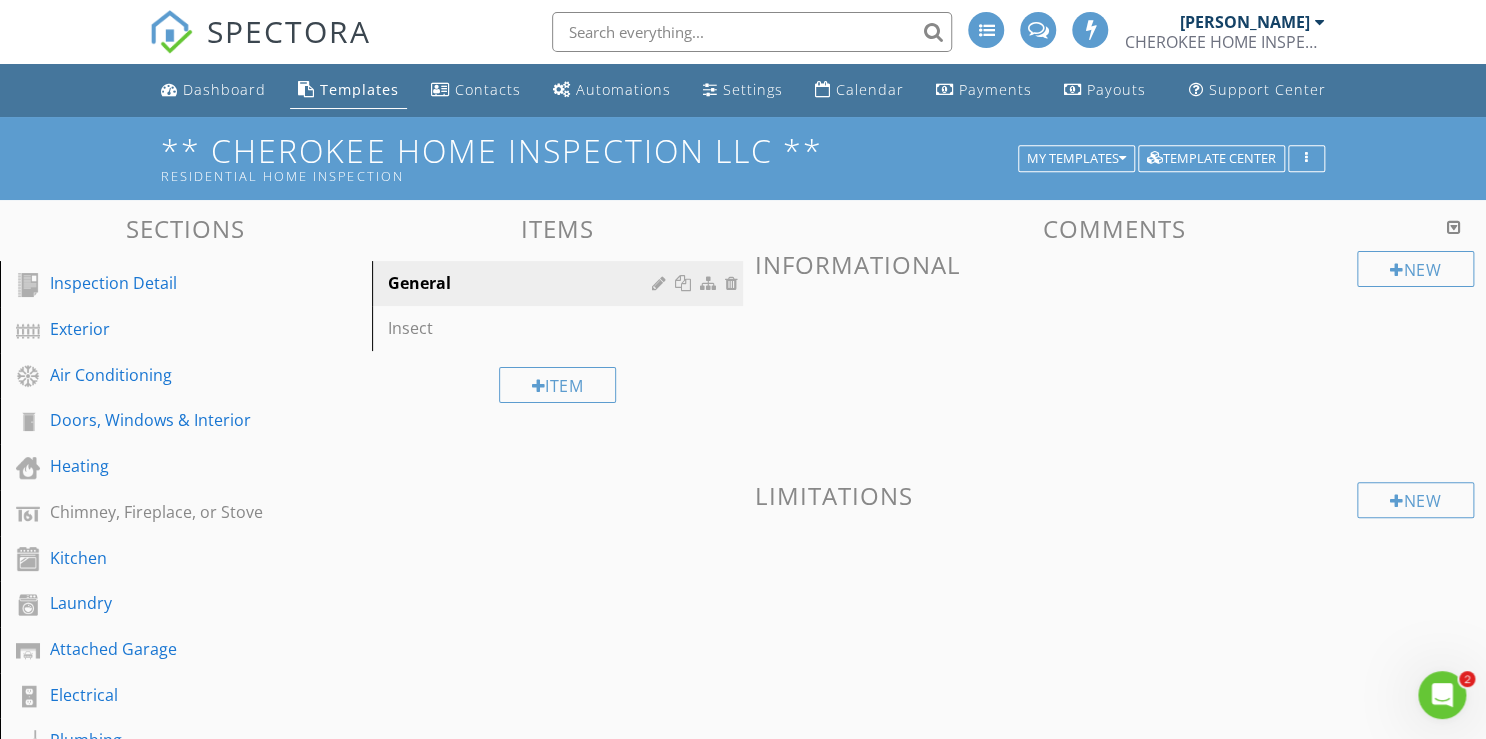 scroll, scrollTop: 0, scrollLeft: 0, axis: both 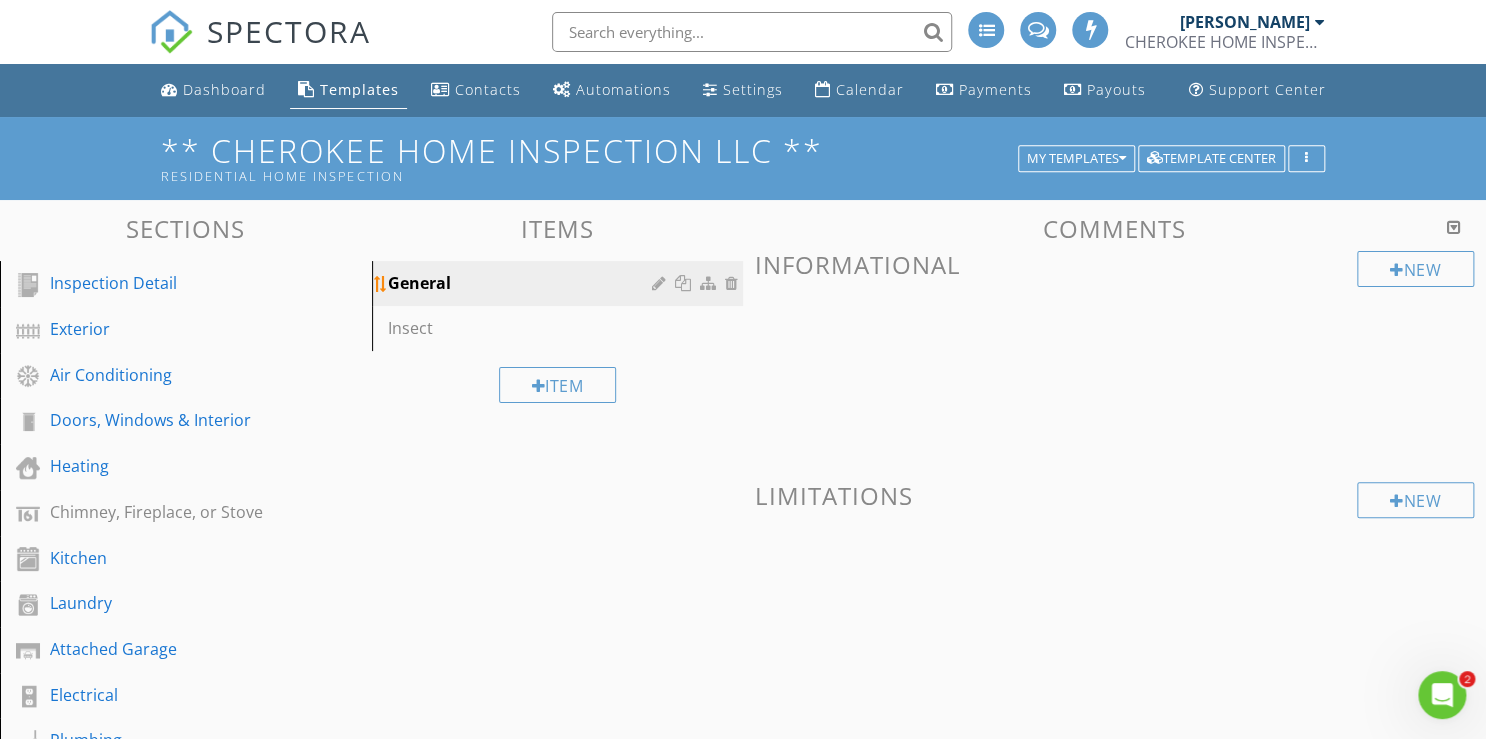 click on "General" at bounding box center (523, 283) 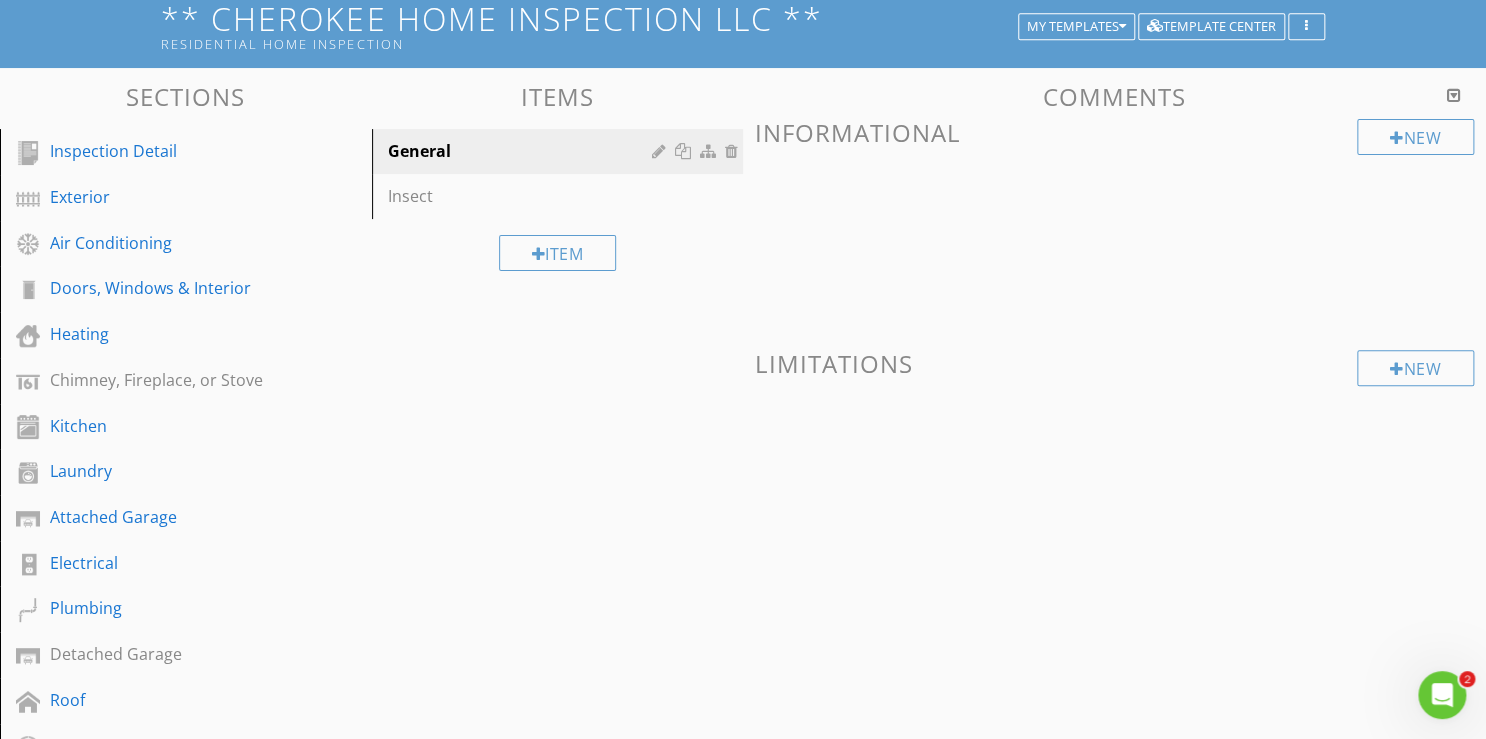 scroll, scrollTop: 160, scrollLeft: 0, axis: vertical 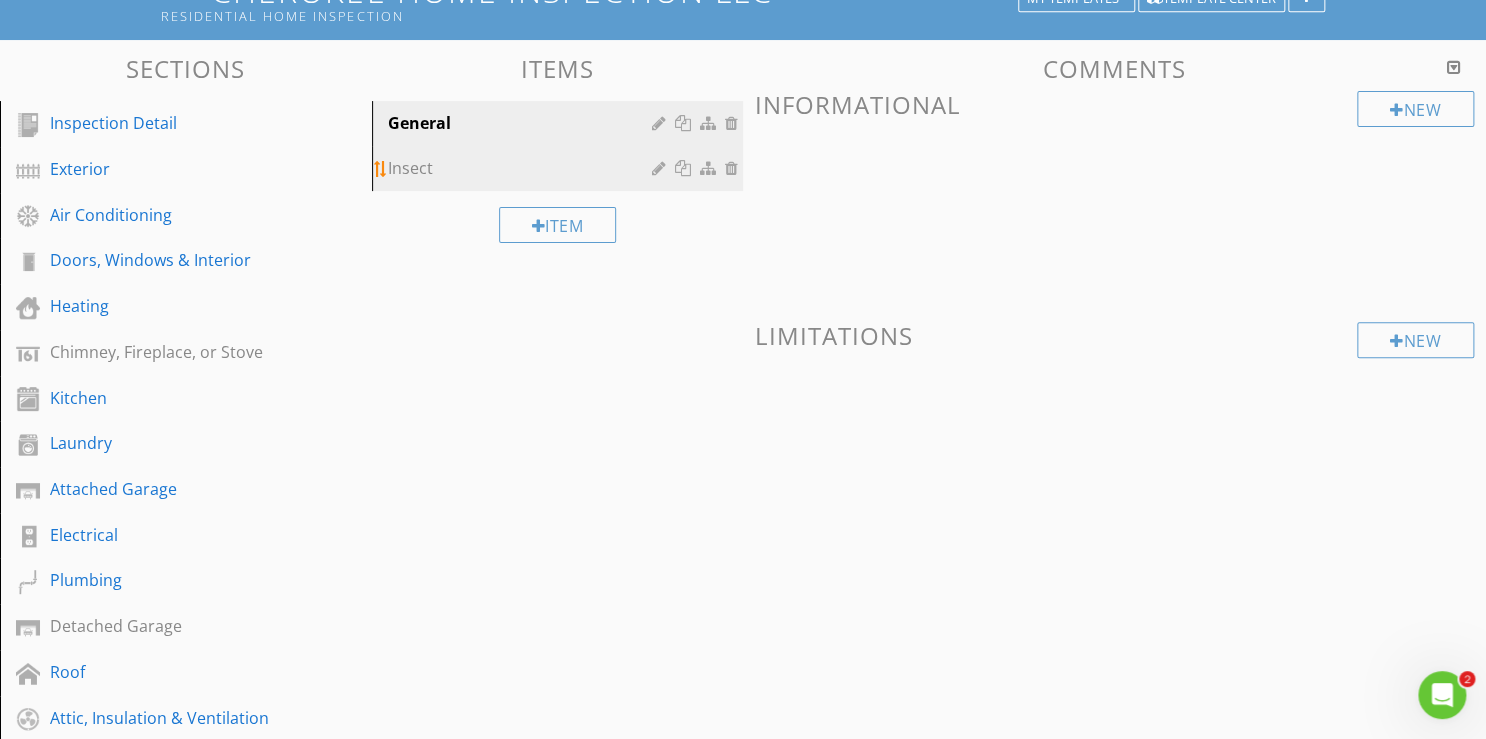 click on "Insect" at bounding box center [523, 168] 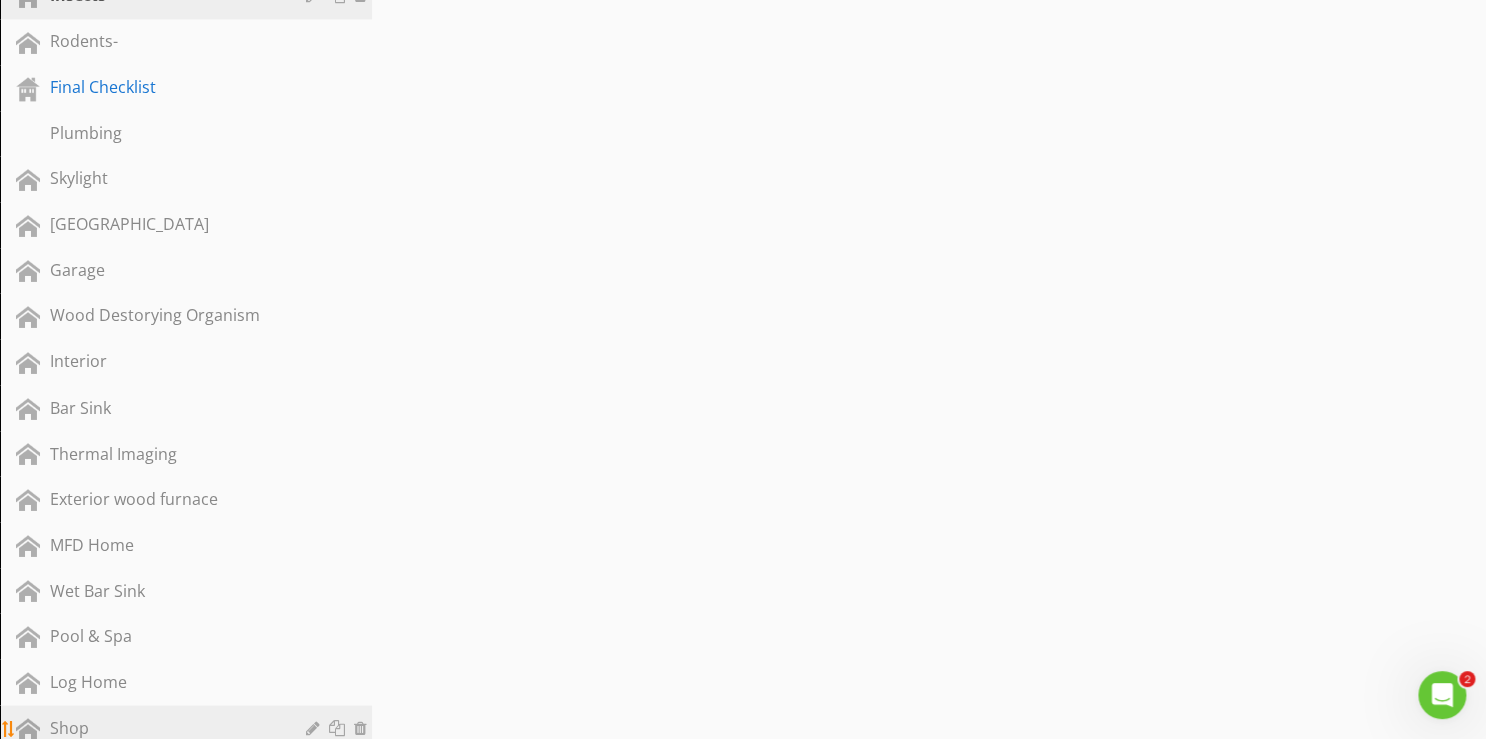 scroll, scrollTop: 1440, scrollLeft: 0, axis: vertical 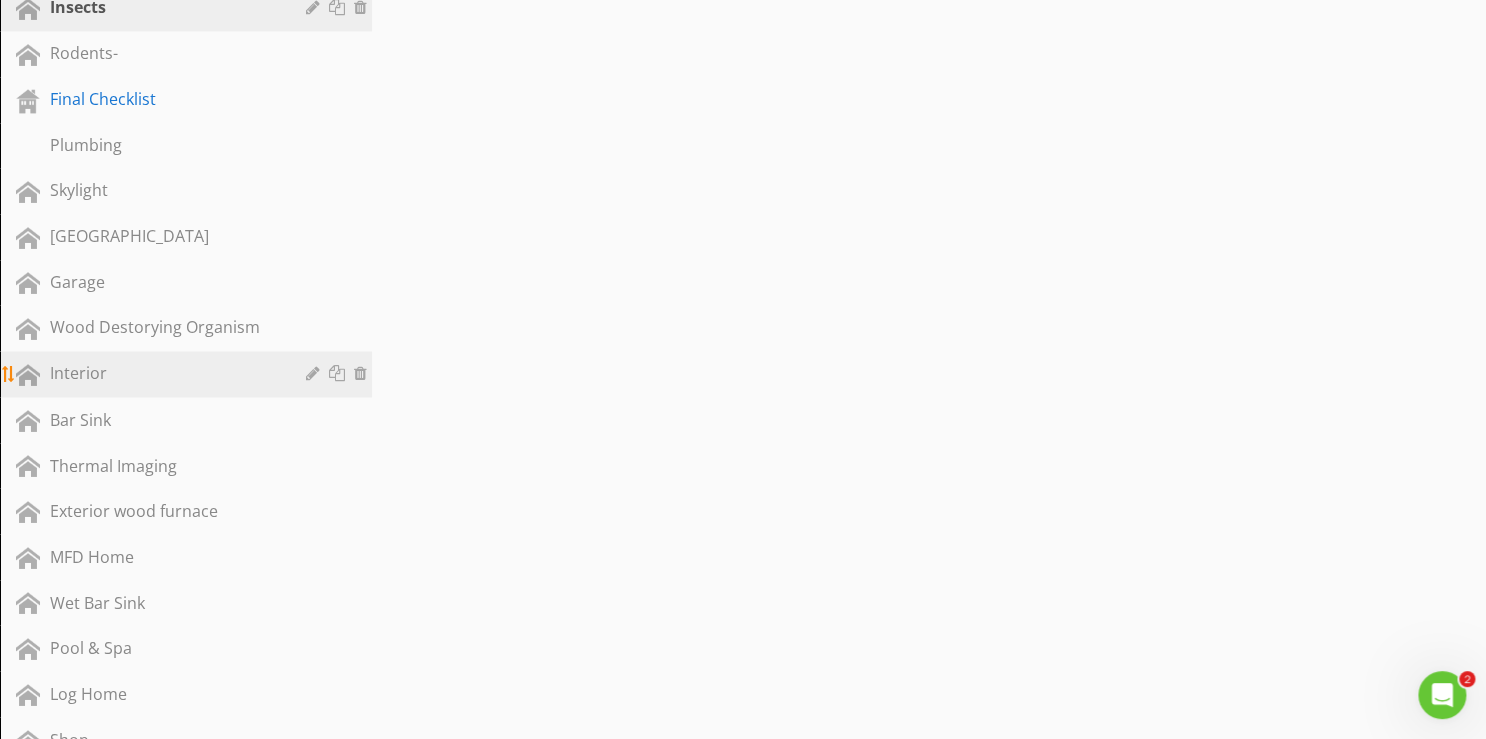 click on "Interior" at bounding box center [163, 373] 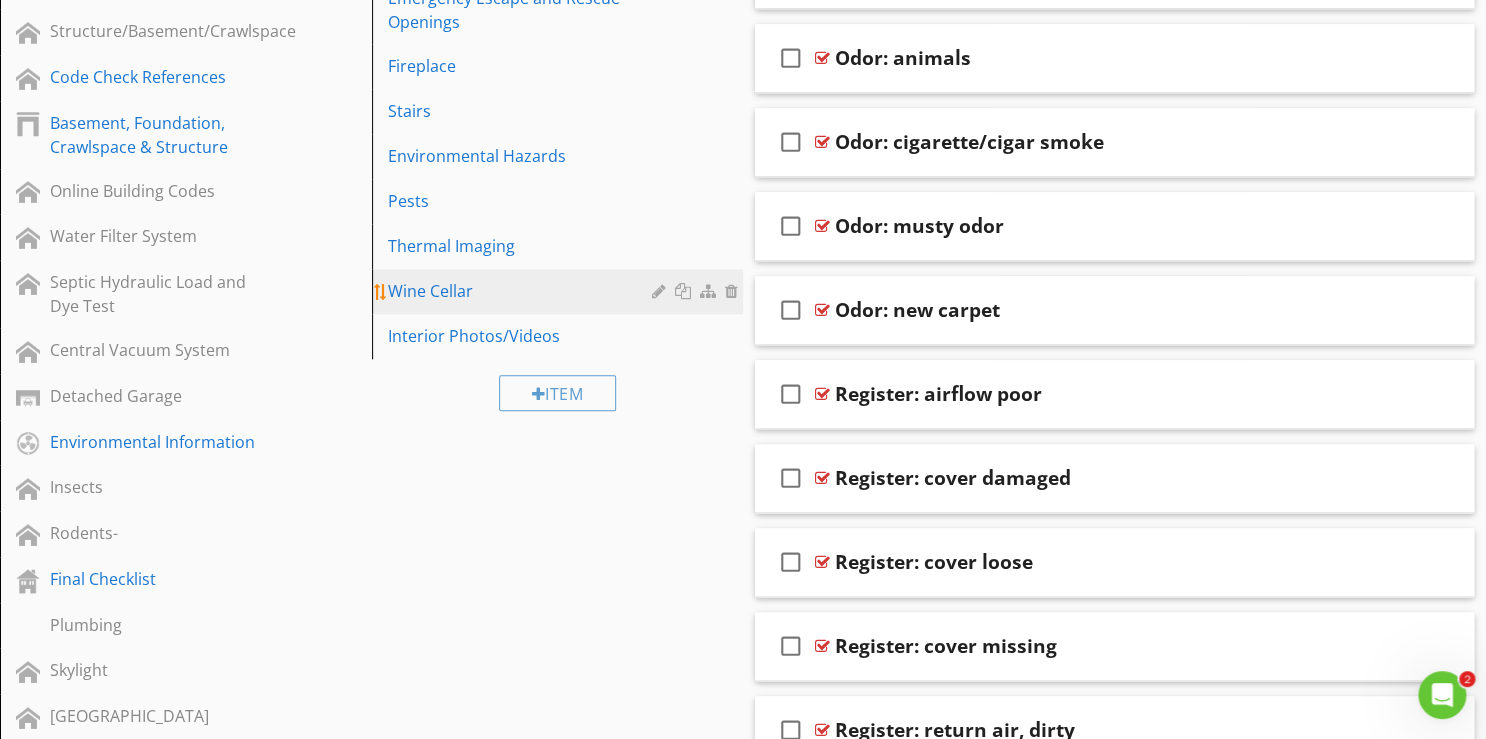 scroll, scrollTop: 880, scrollLeft: 0, axis: vertical 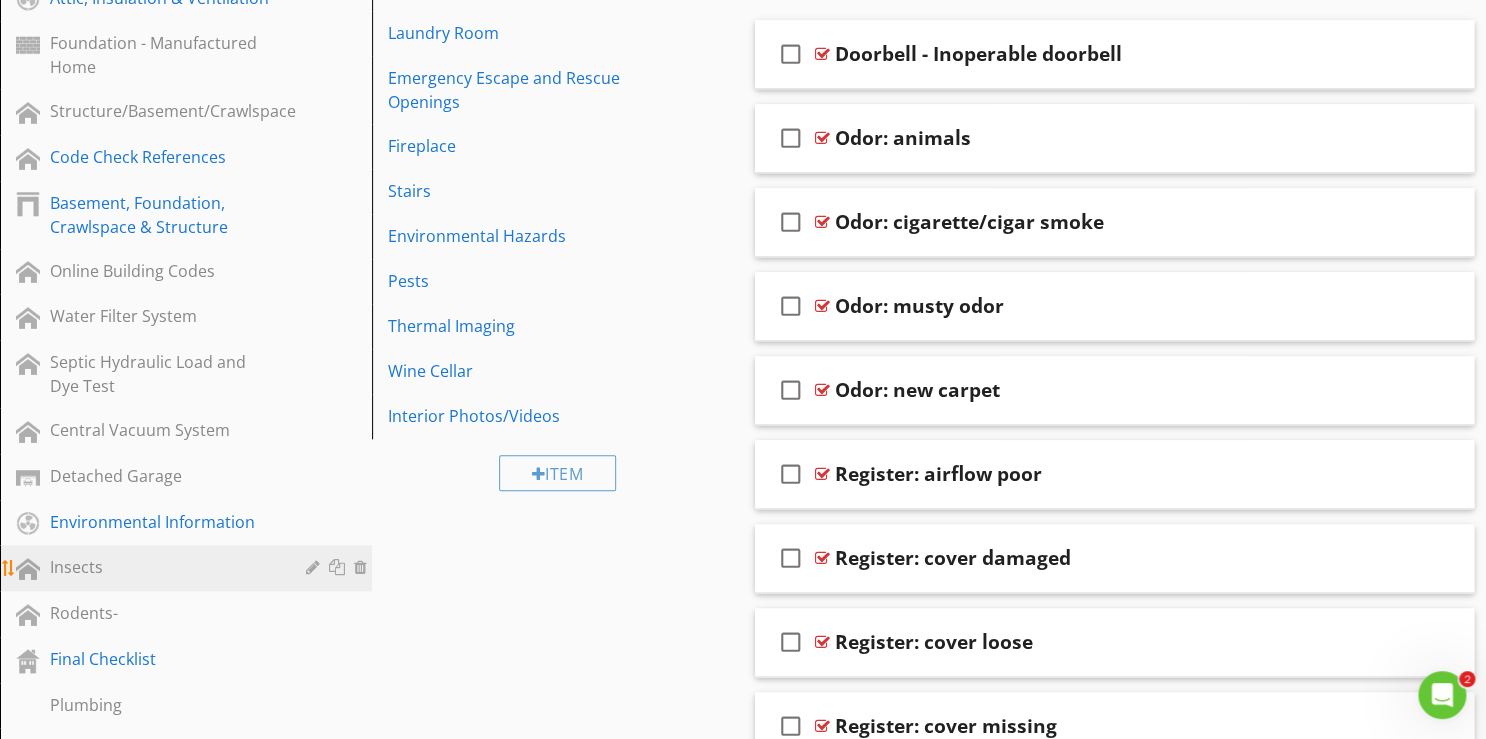 click at bounding box center (363, 567) 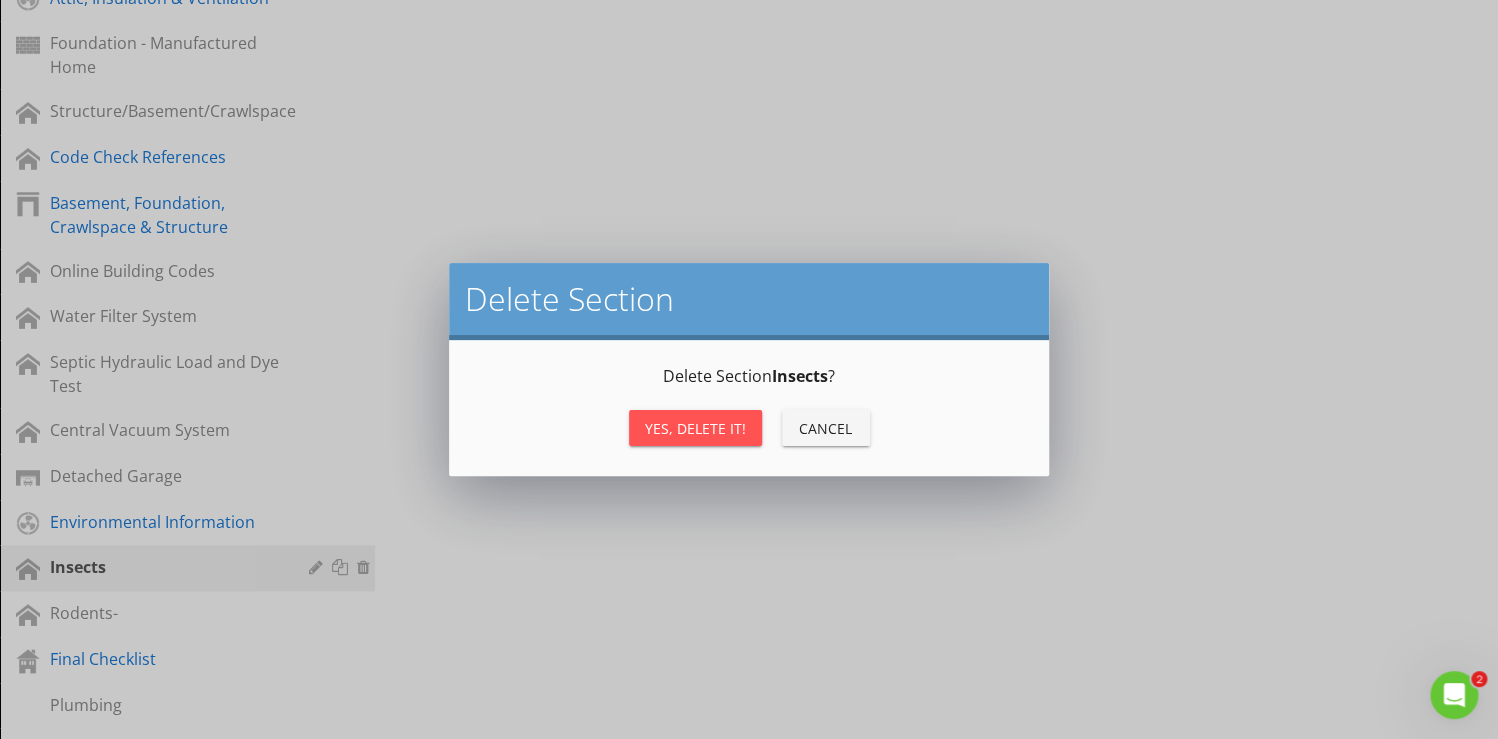 click on "Yes, Delete it!" at bounding box center [695, 428] 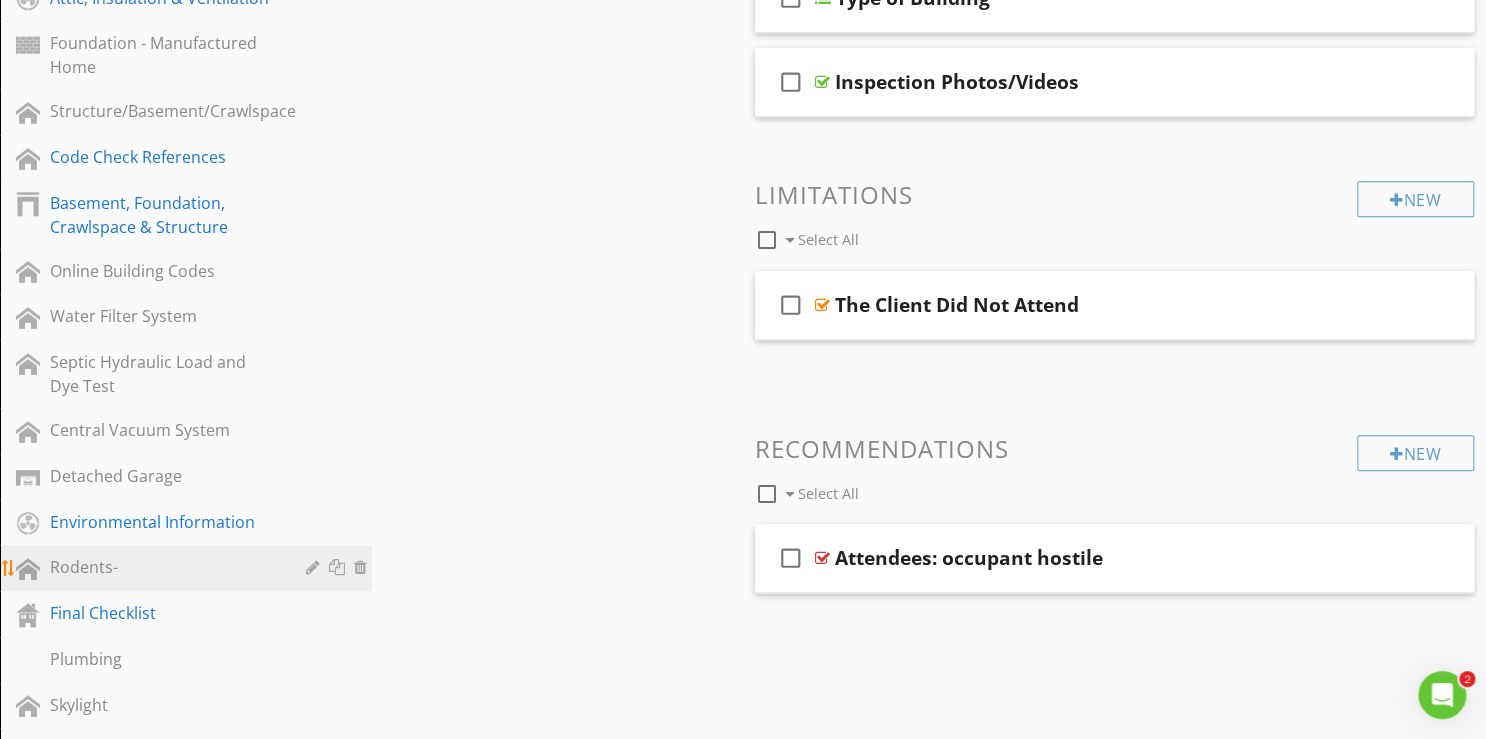 click at bounding box center [363, 567] 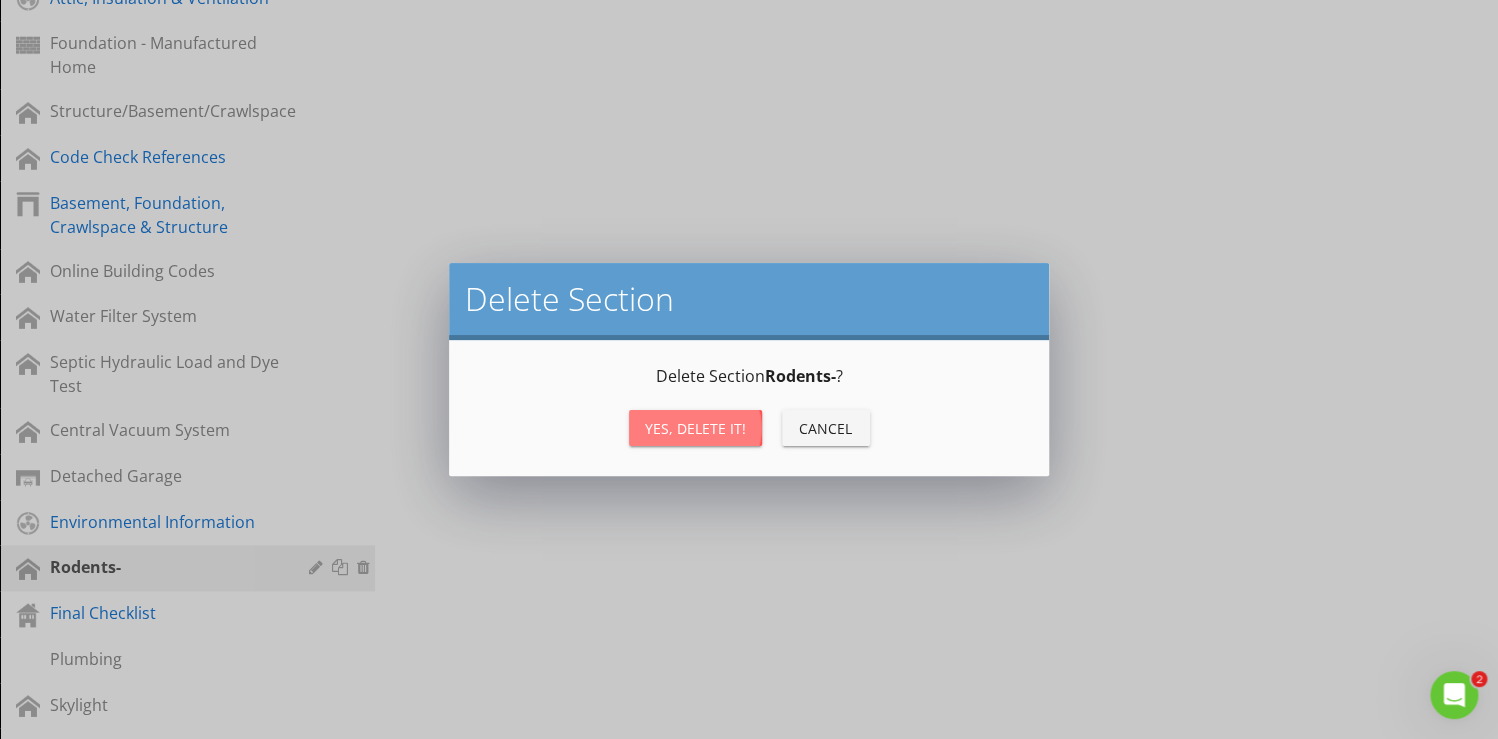 click on "Yes, Delete it!" at bounding box center (695, 428) 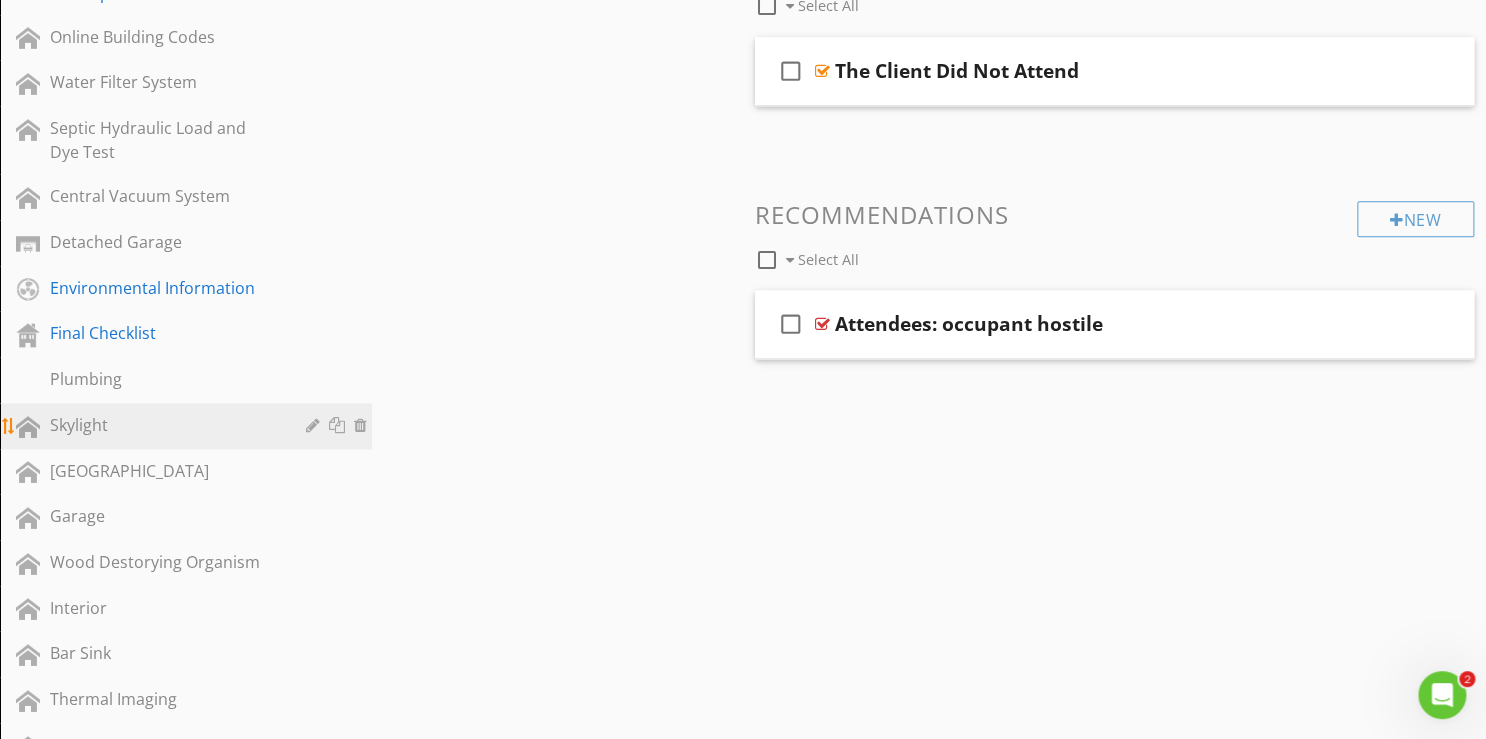 scroll, scrollTop: 1120, scrollLeft: 0, axis: vertical 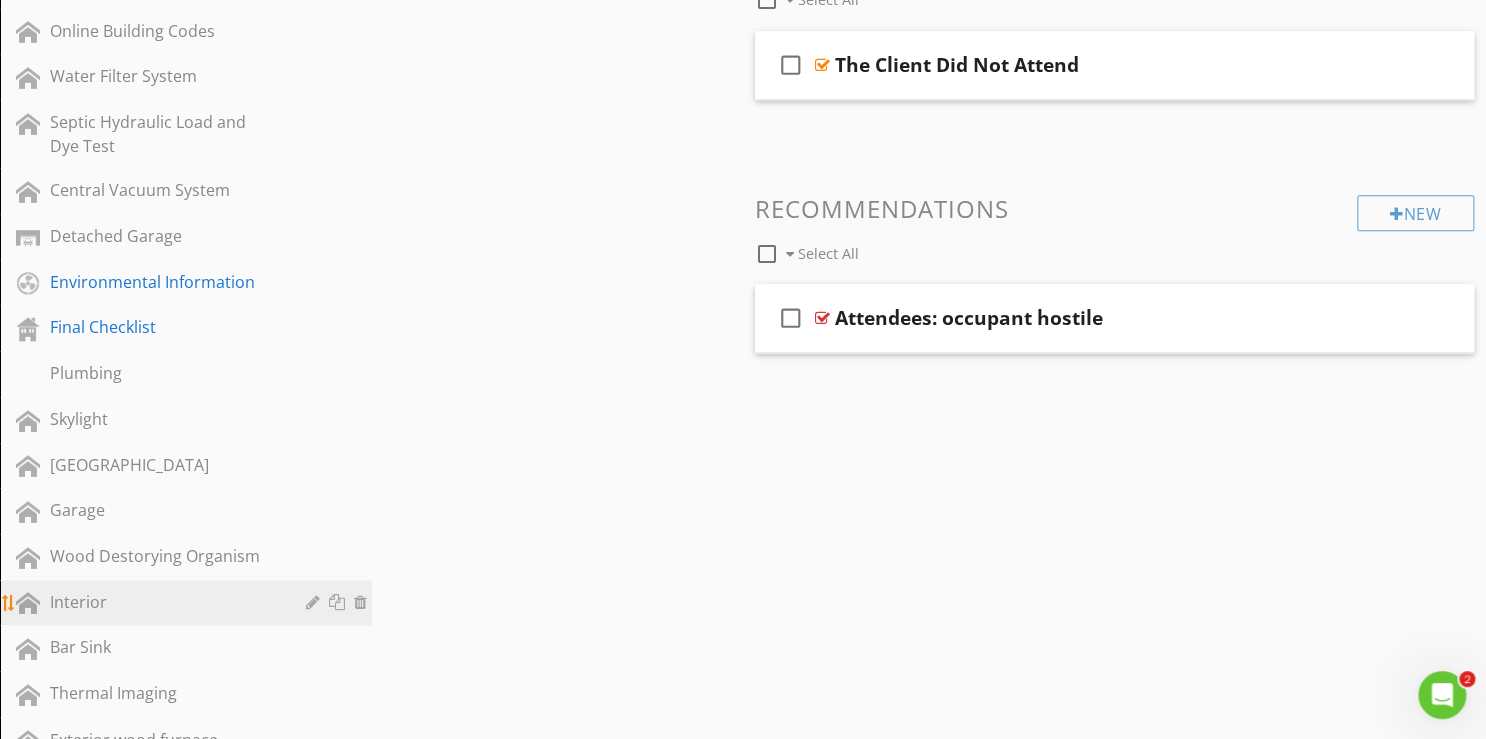 click on "Interior" at bounding box center (163, 602) 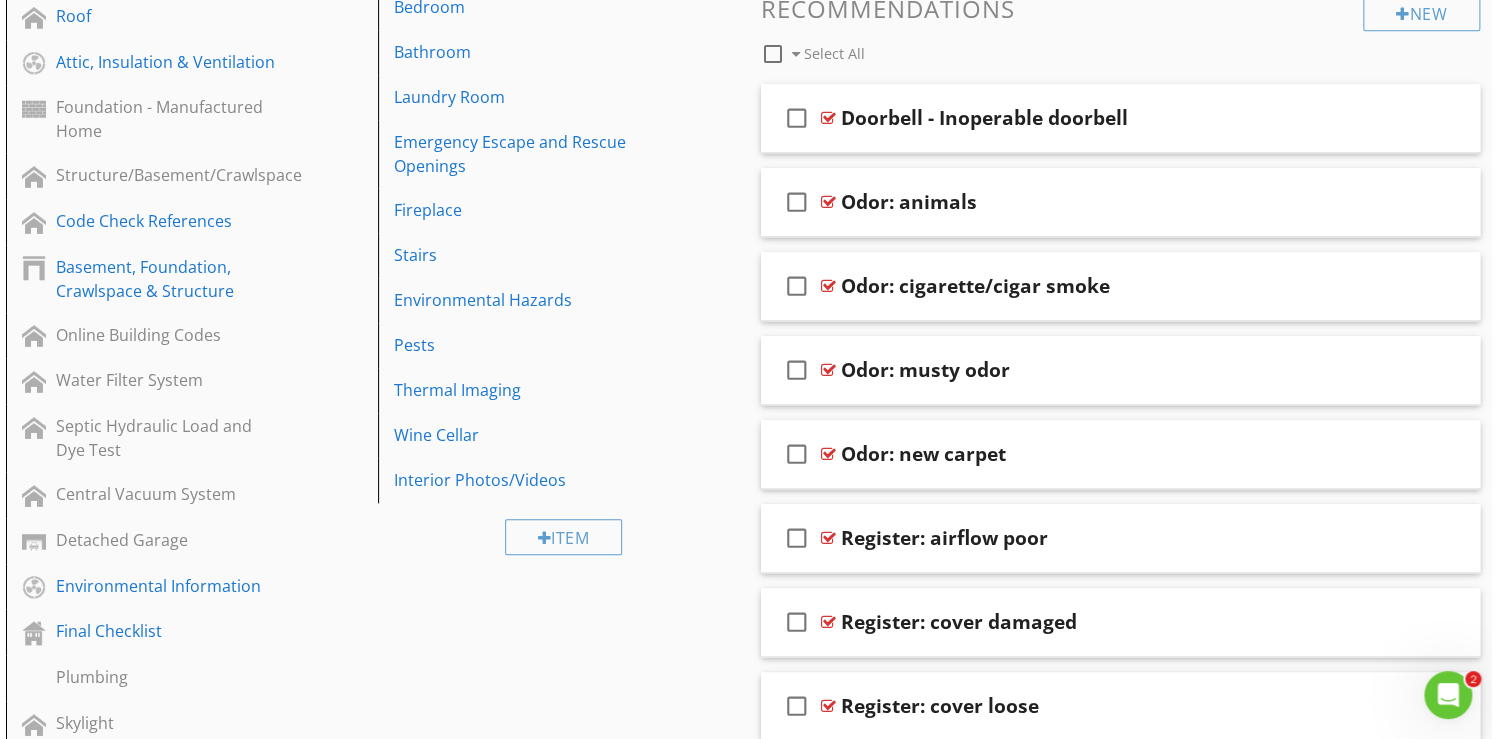 scroll, scrollTop: 800, scrollLeft: 0, axis: vertical 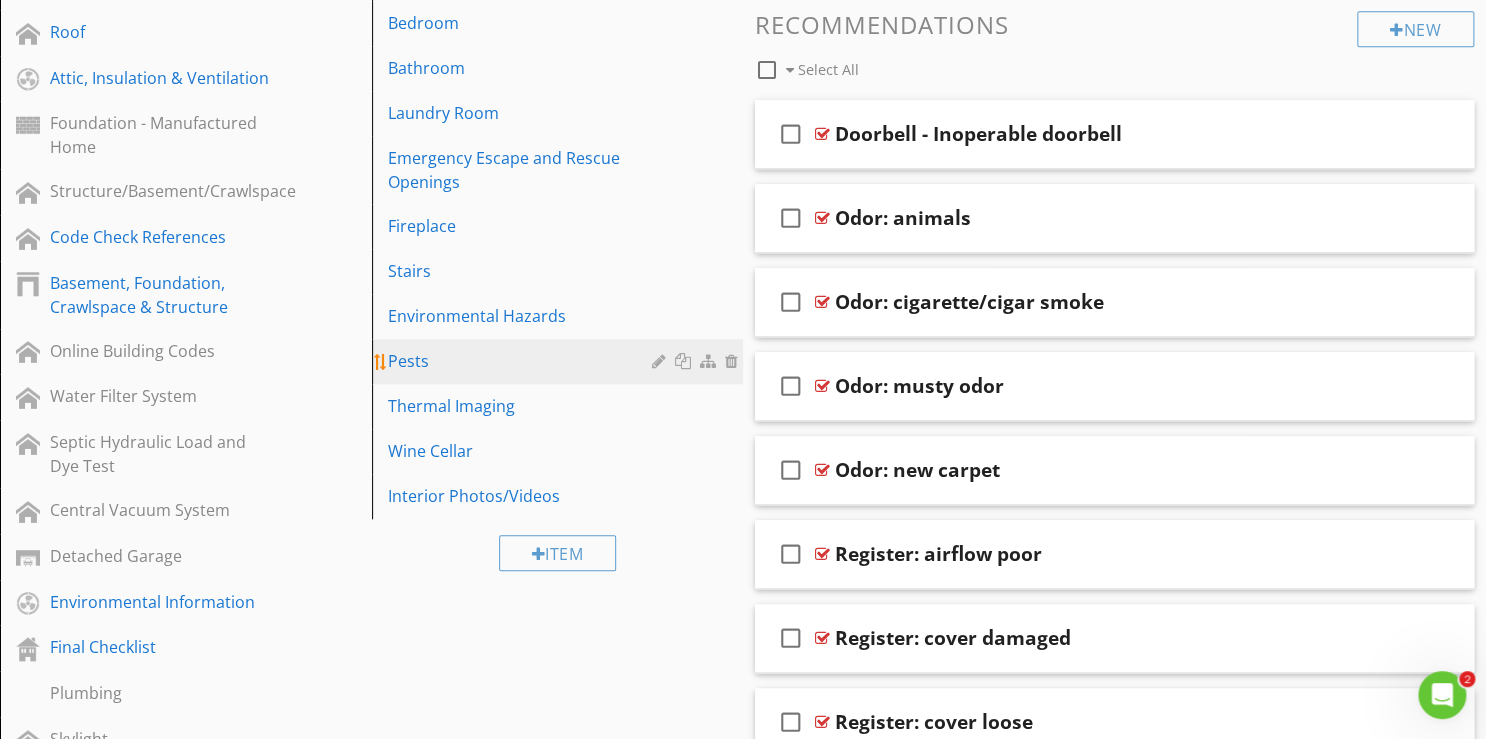 click at bounding box center (685, 361) 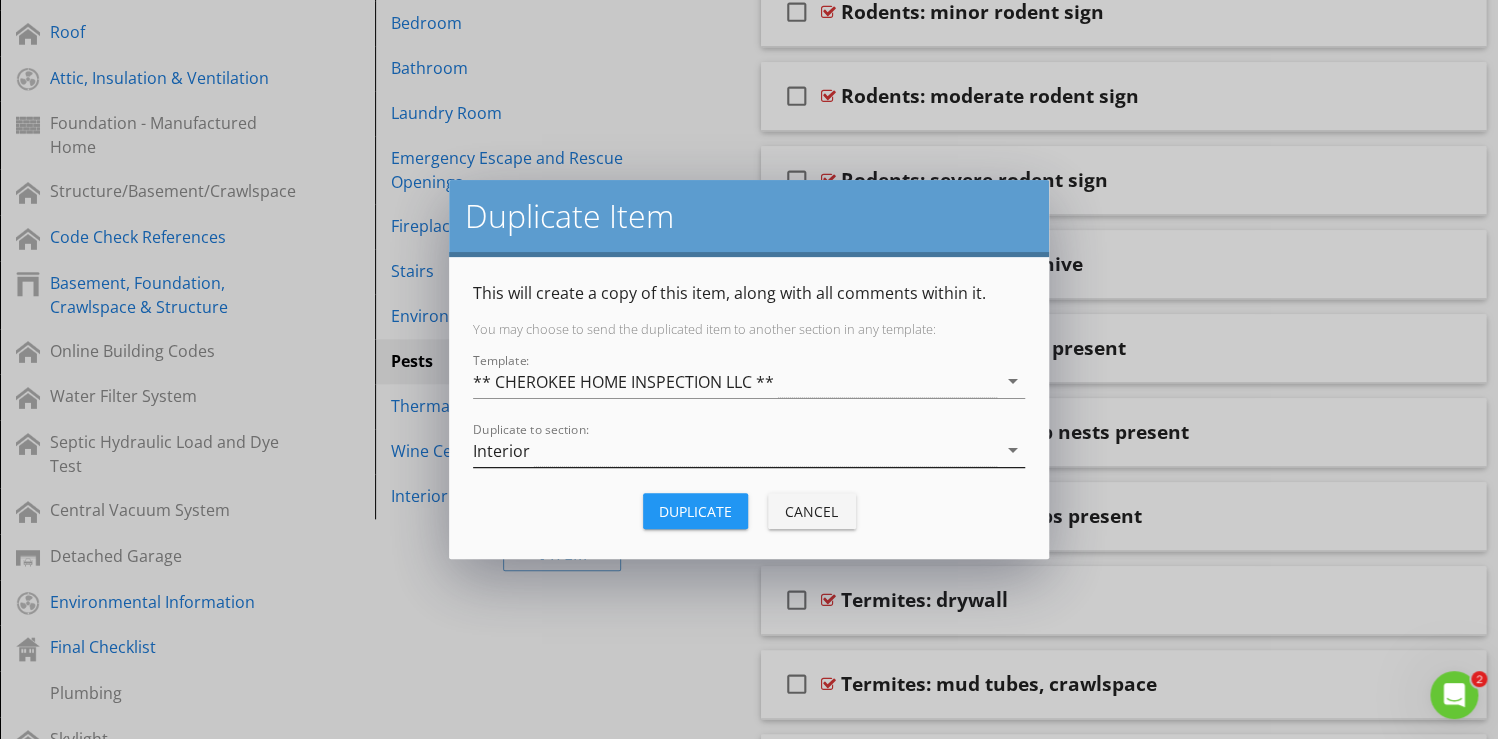click on "arrow_drop_down" at bounding box center [1013, 450] 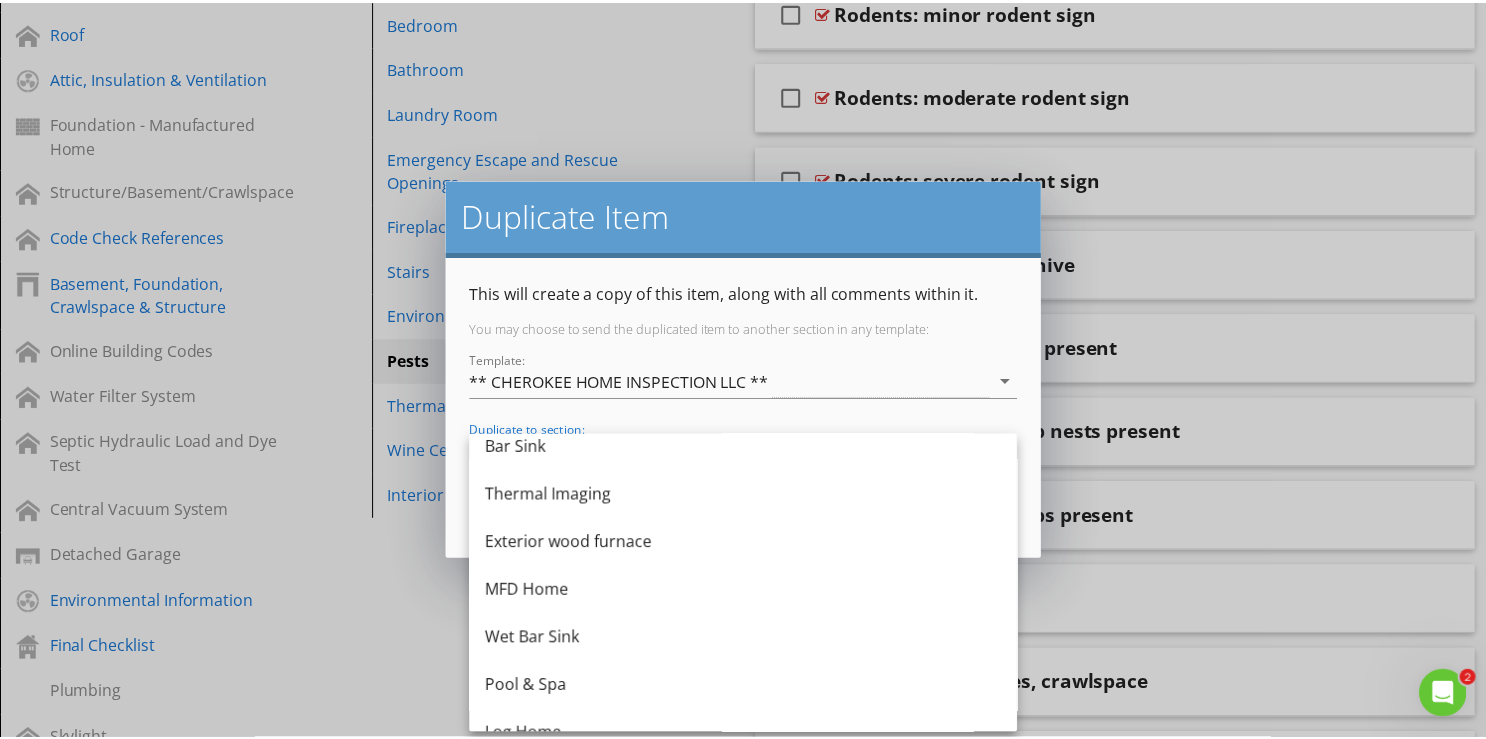 scroll, scrollTop: 1460, scrollLeft: 0, axis: vertical 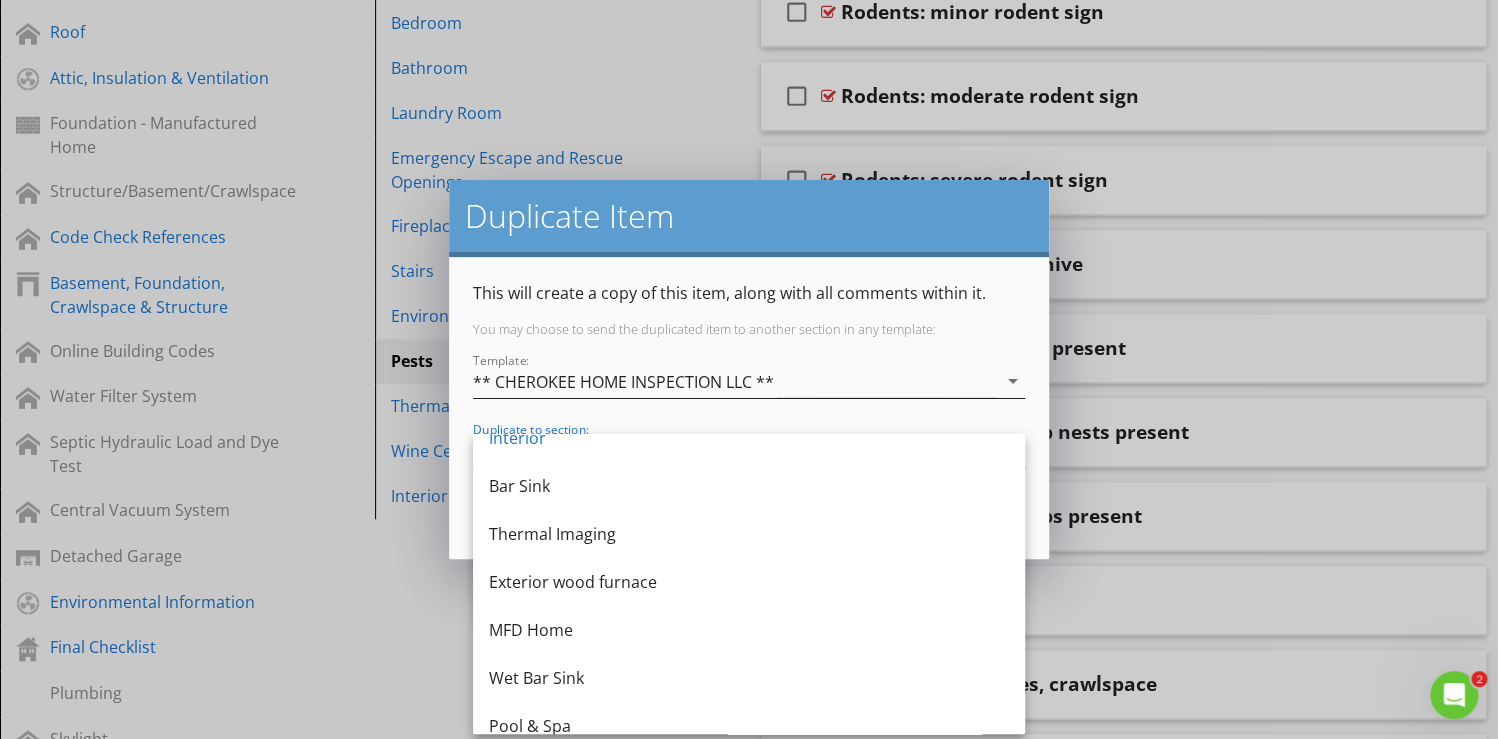 click on "Template: ** CHEROKEE HOME INSPECTION LLC ** arrow_drop_down" at bounding box center (749, 381) 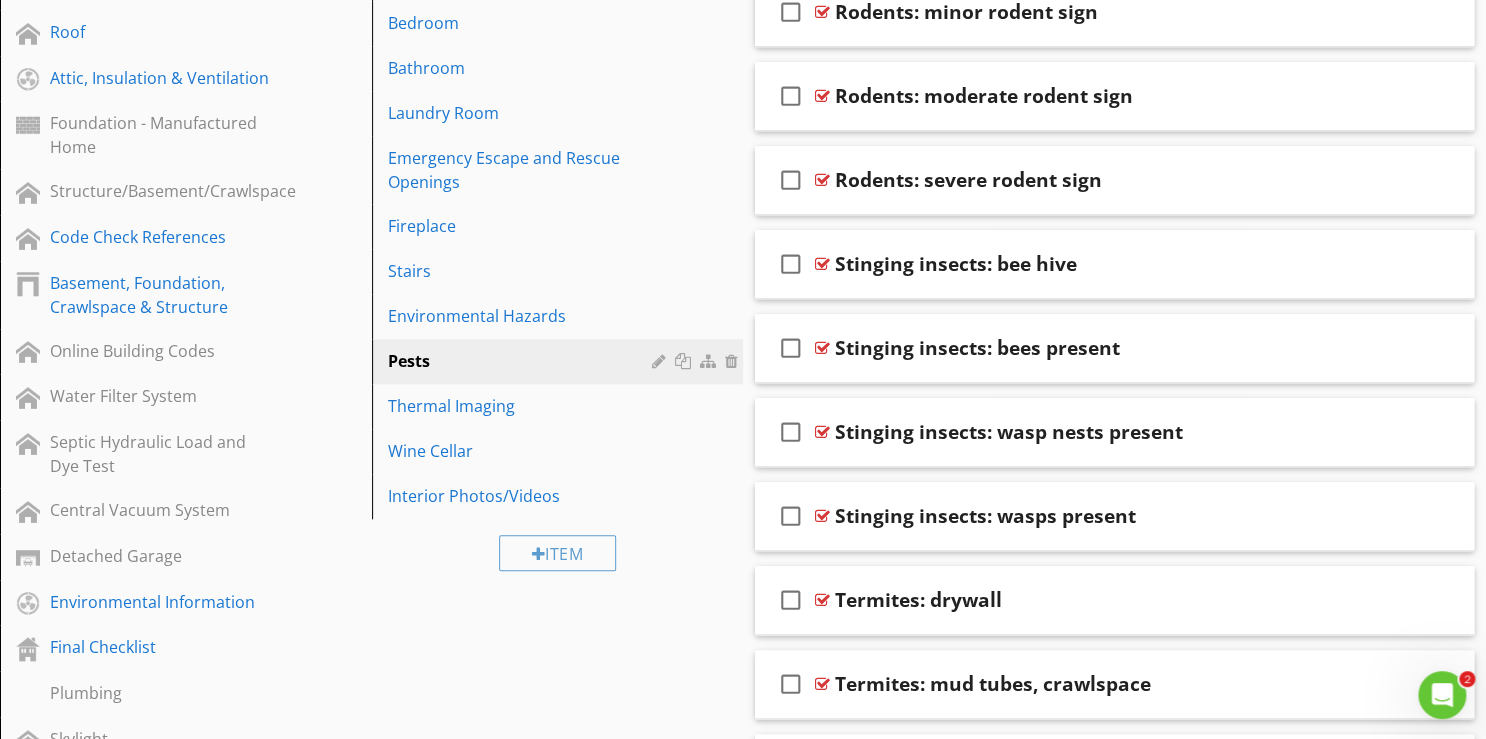 click at bounding box center (743, 369) 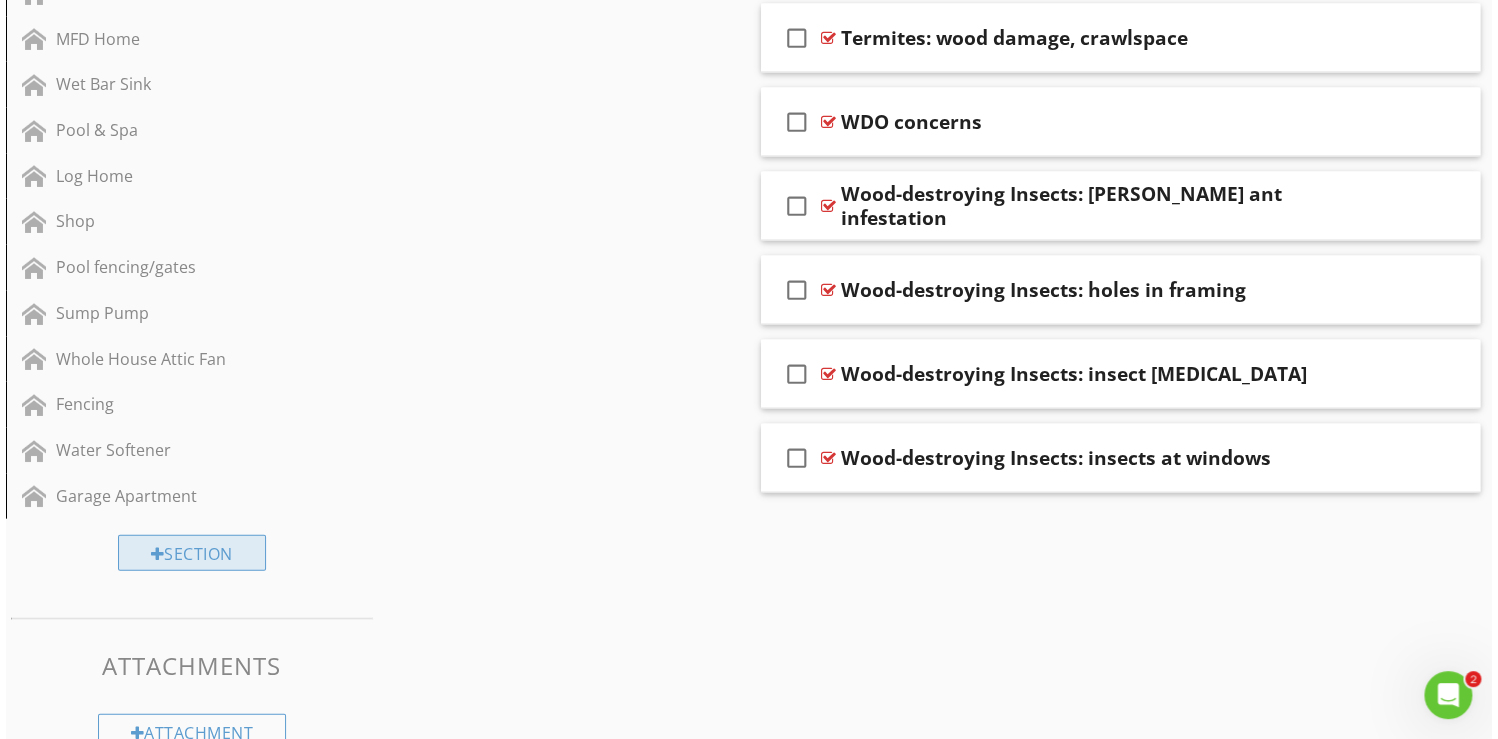 scroll, scrollTop: 1894, scrollLeft: 0, axis: vertical 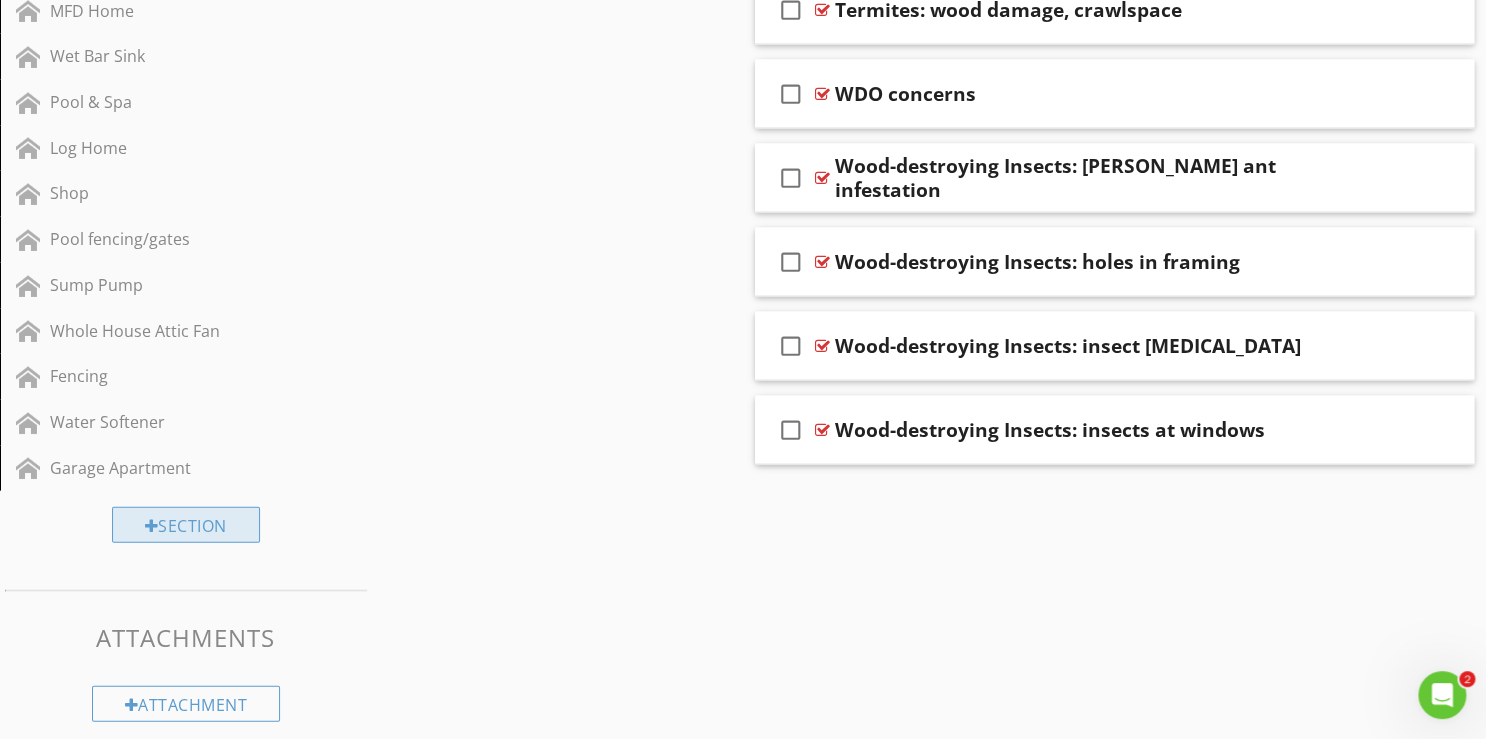 click on "Section" at bounding box center [186, 525] 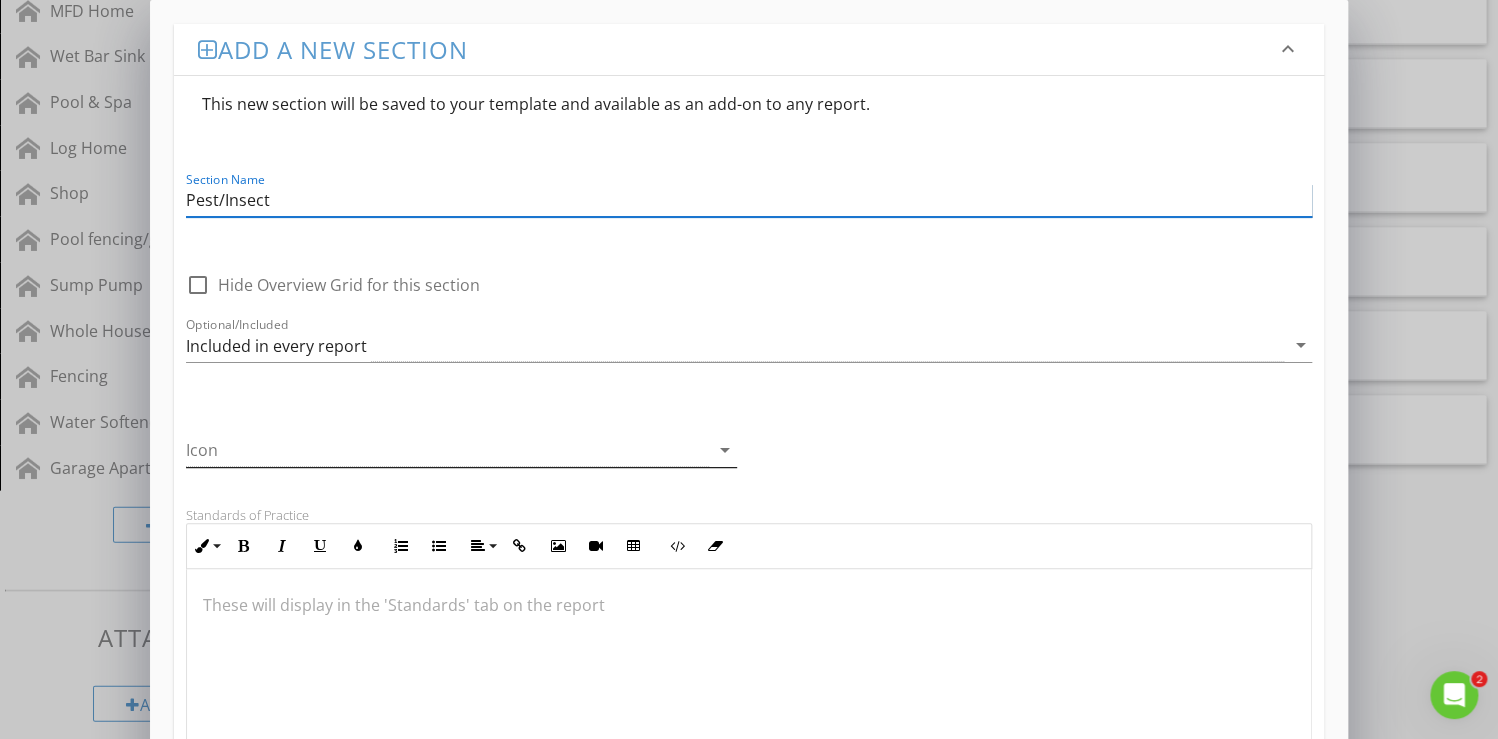 type on "Pest/Insect" 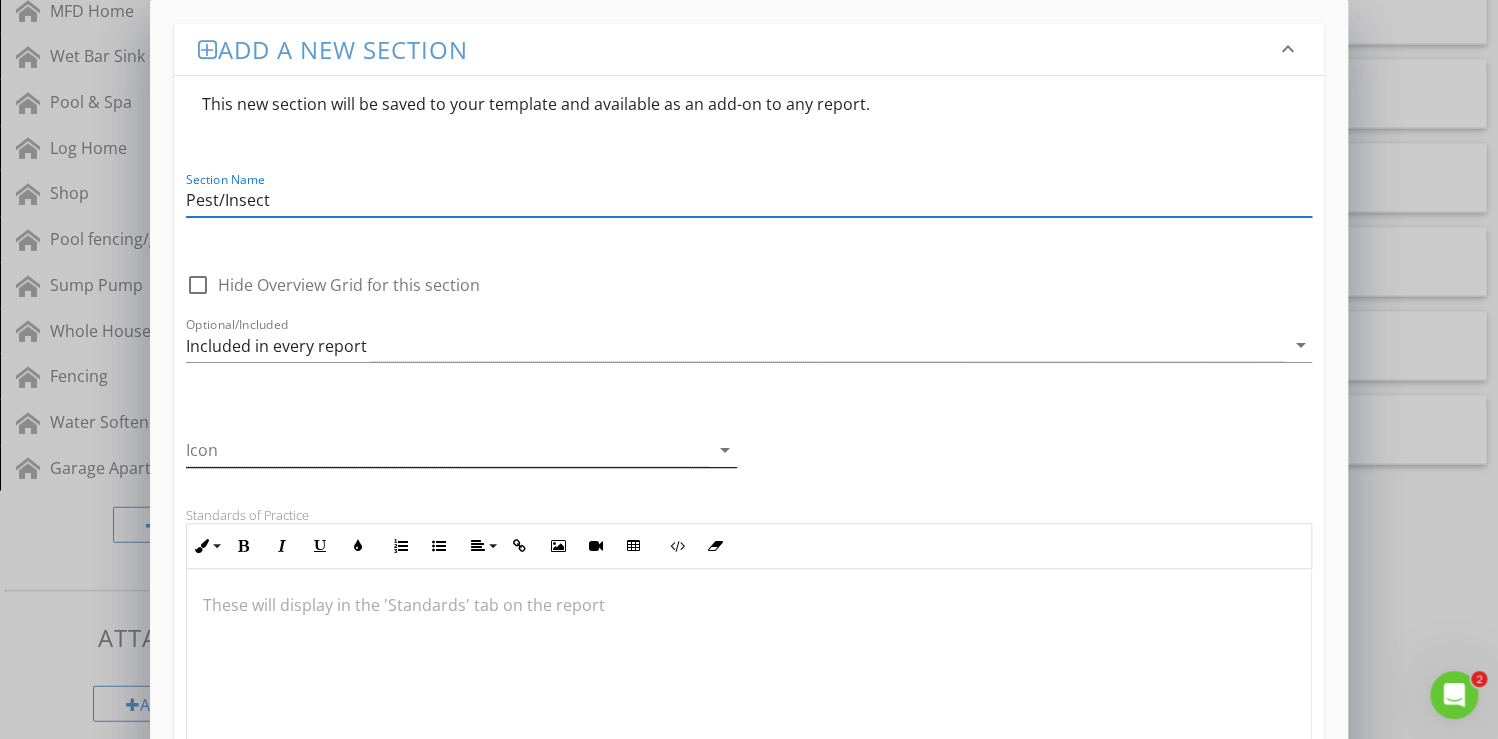 click on "arrow_drop_down" at bounding box center (725, 450) 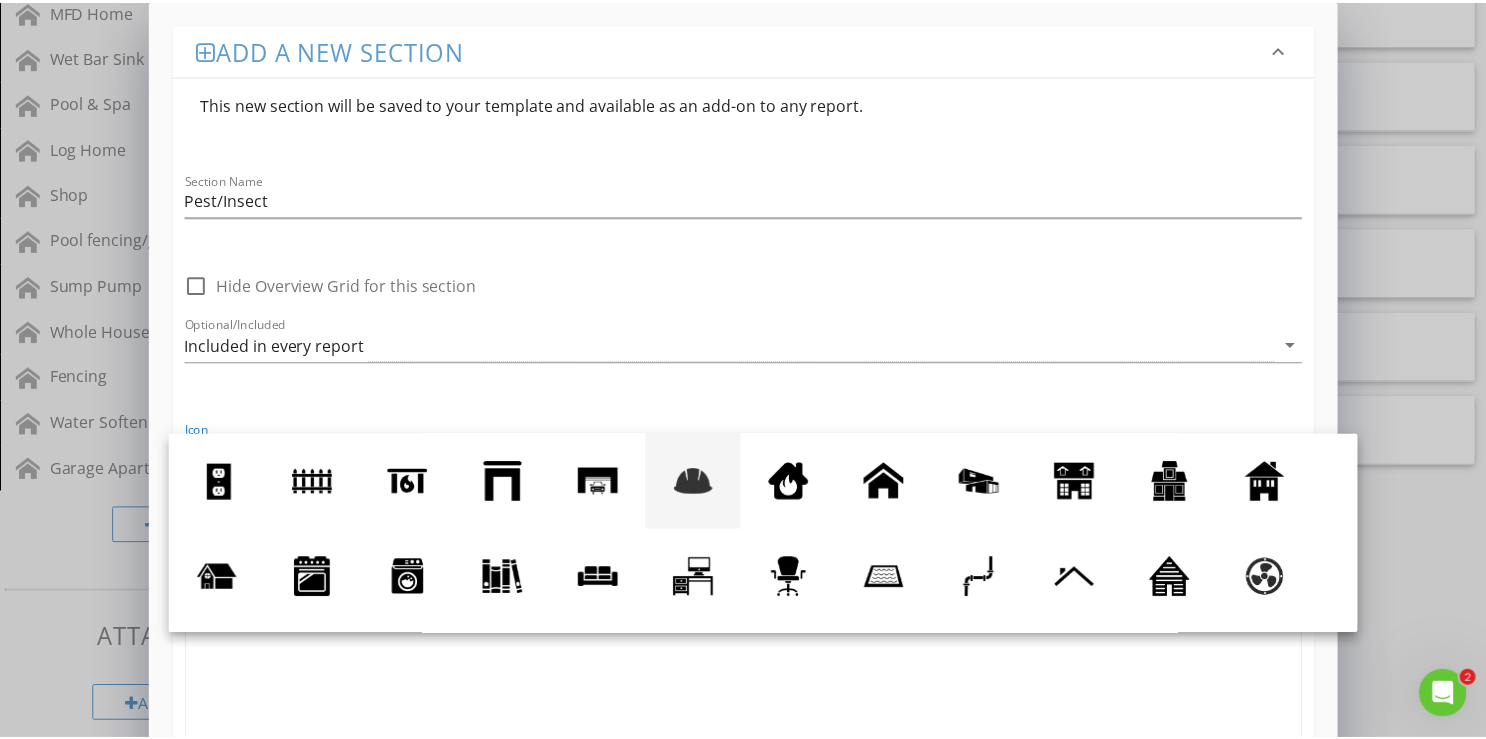 scroll, scrollTop: 184, scrollLeft: 0, axis: vertical 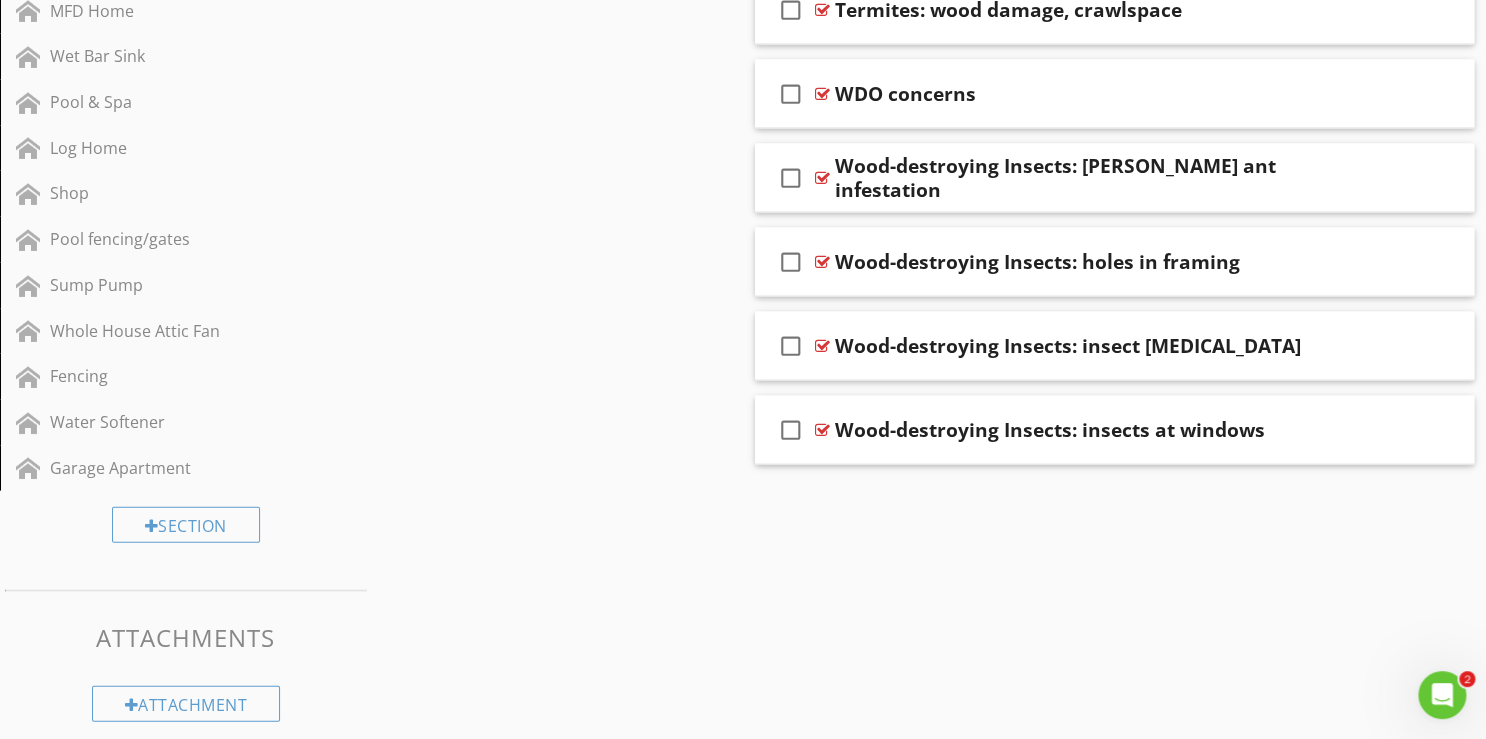 click on "Add a new section
keyboard_arrow_down
This new section will be saved to your template and available as an
add-on to any report.
Section Name Pest/Insect     check_box_outline_blank Hide Overview Grid for this section     Optional/Included Included in every report arrow_drop_down   Icon arrow_drop_down     Standards of Practice     Reminders
Save
Undelete sections
keyboard_arrow_down       Fetching deleted sections..." at bounding box center [743, 565] 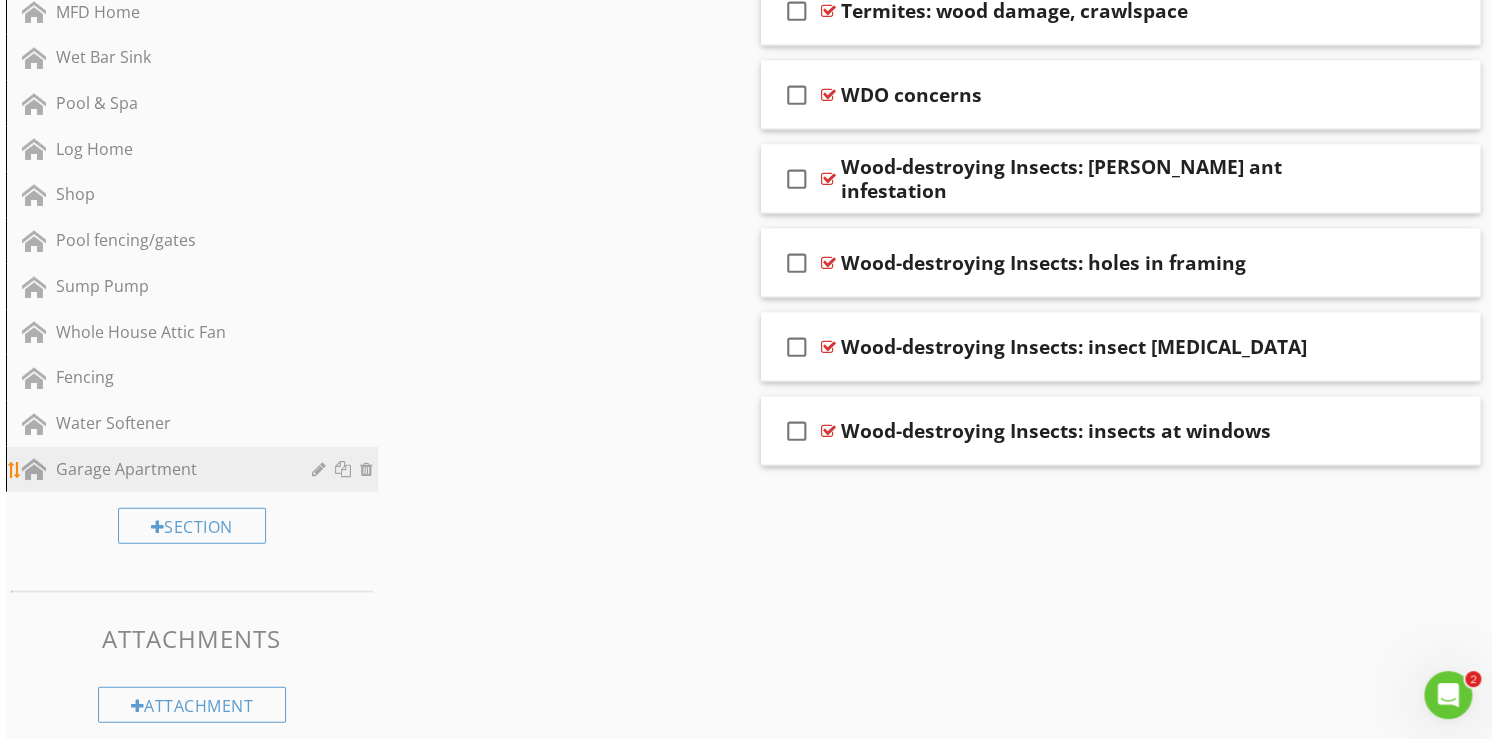 scroll, scrollTop: 1894, scrollLeft: 0, axis: vertical 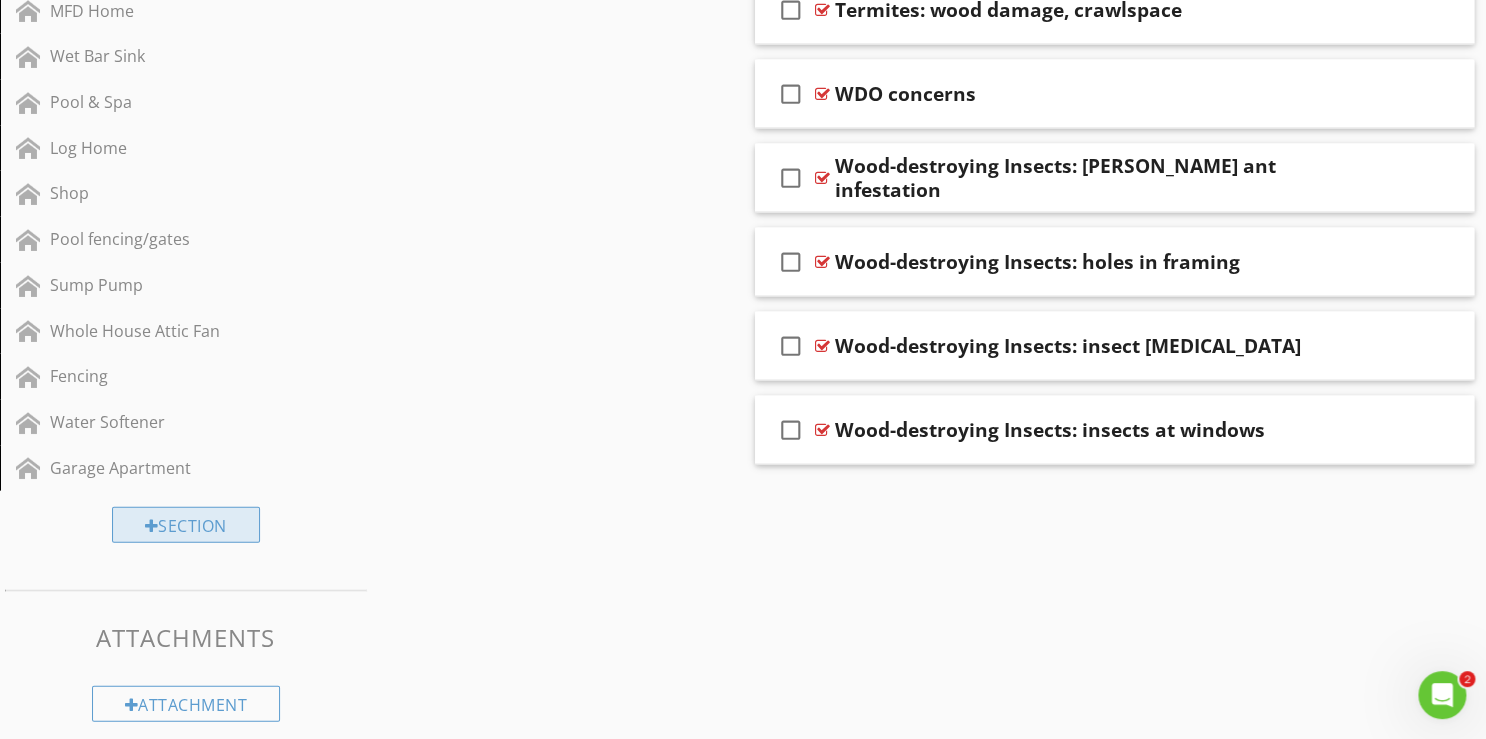 click on "Section" at bounding box center [186, 525] 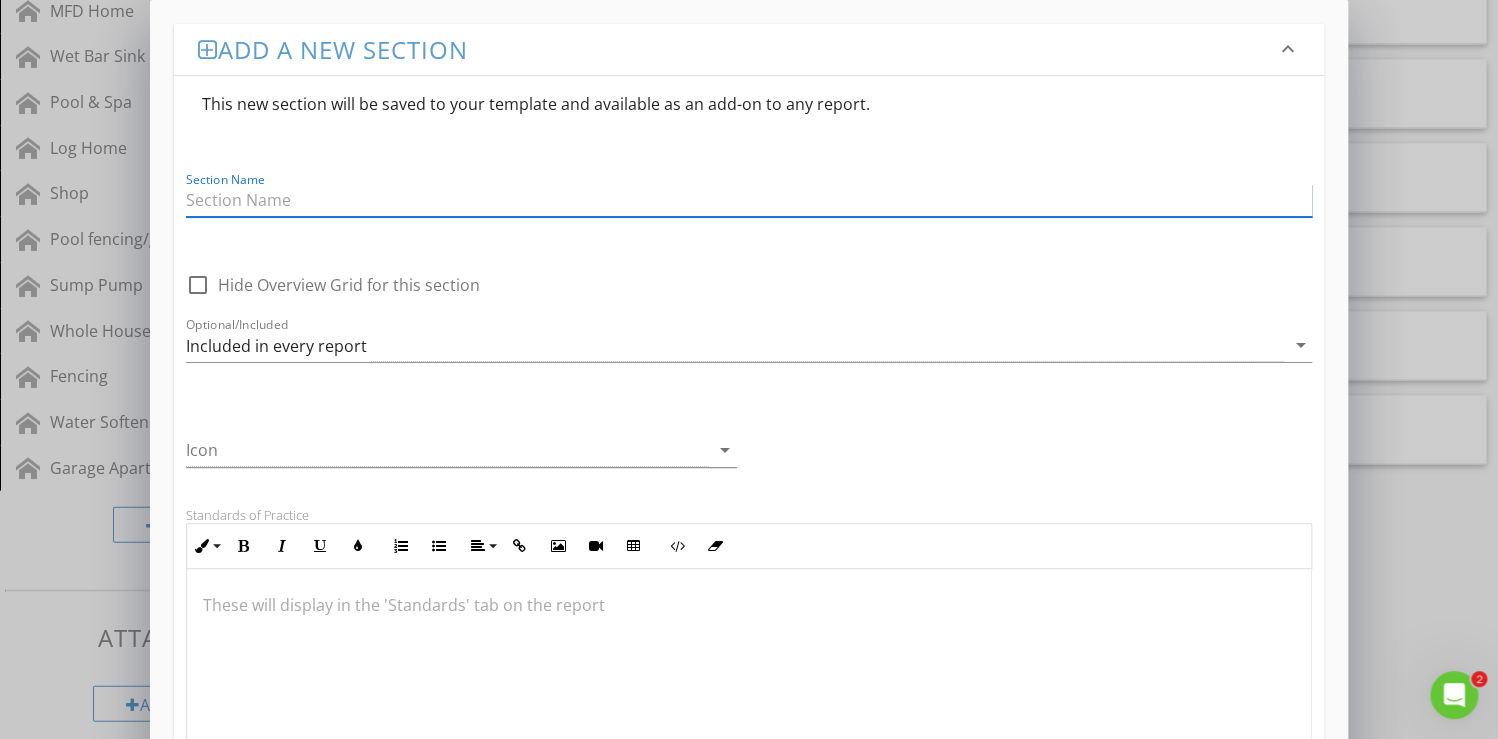 click at bounding box center [749, 200] 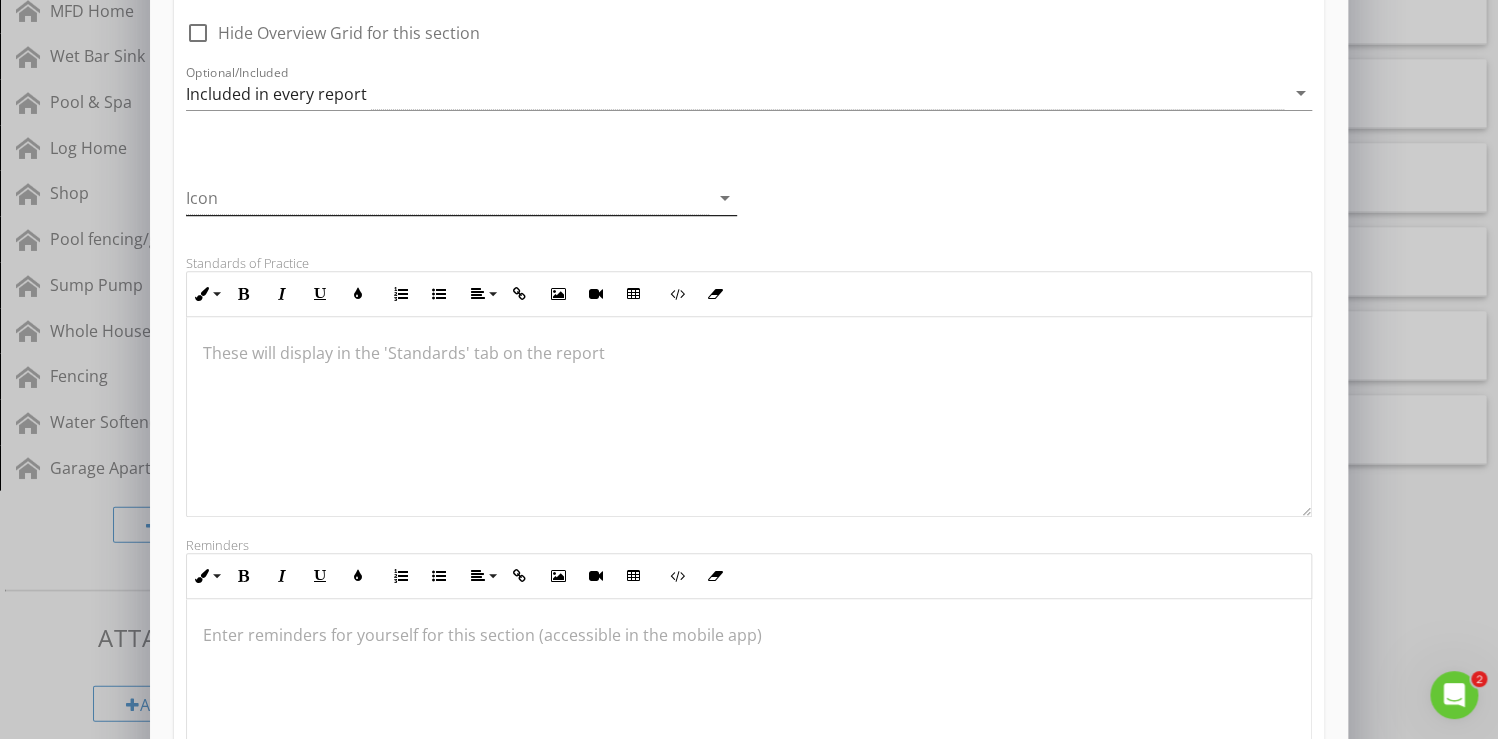 scroll, scrollTop: 320, scrollLeft: 0, axis: vertical 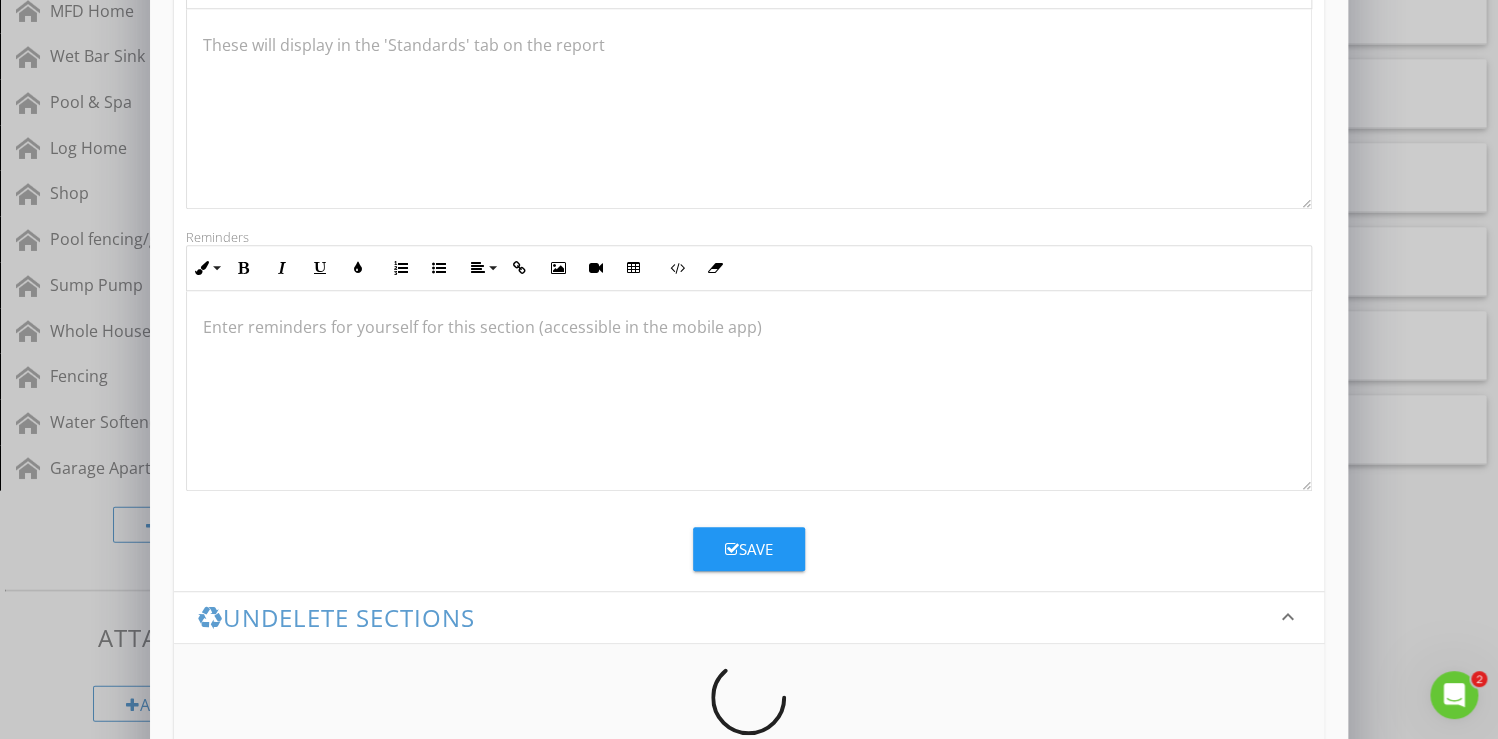 type on "Pest/Insect" 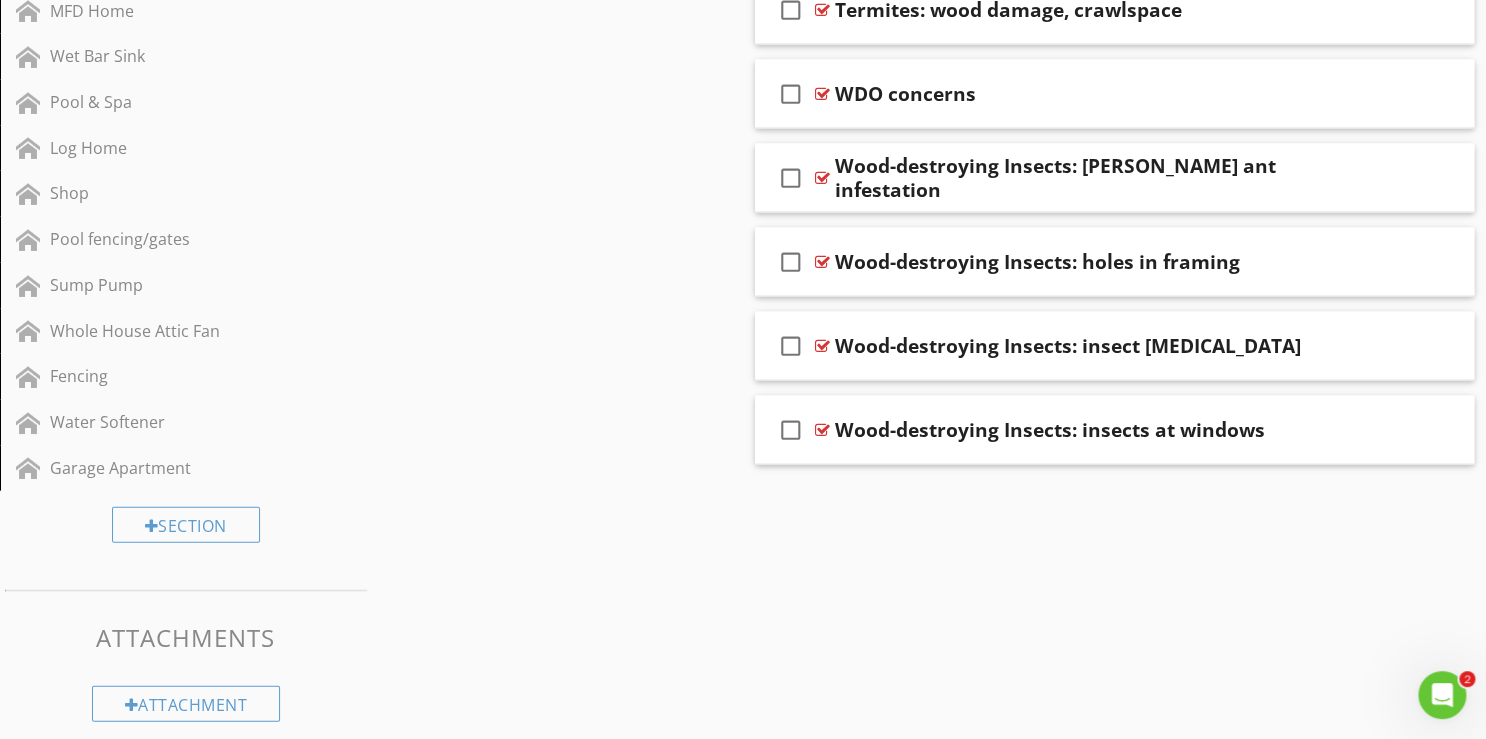 scroll, scrollTop: 415, scrollLeft: 0, axis: vertical 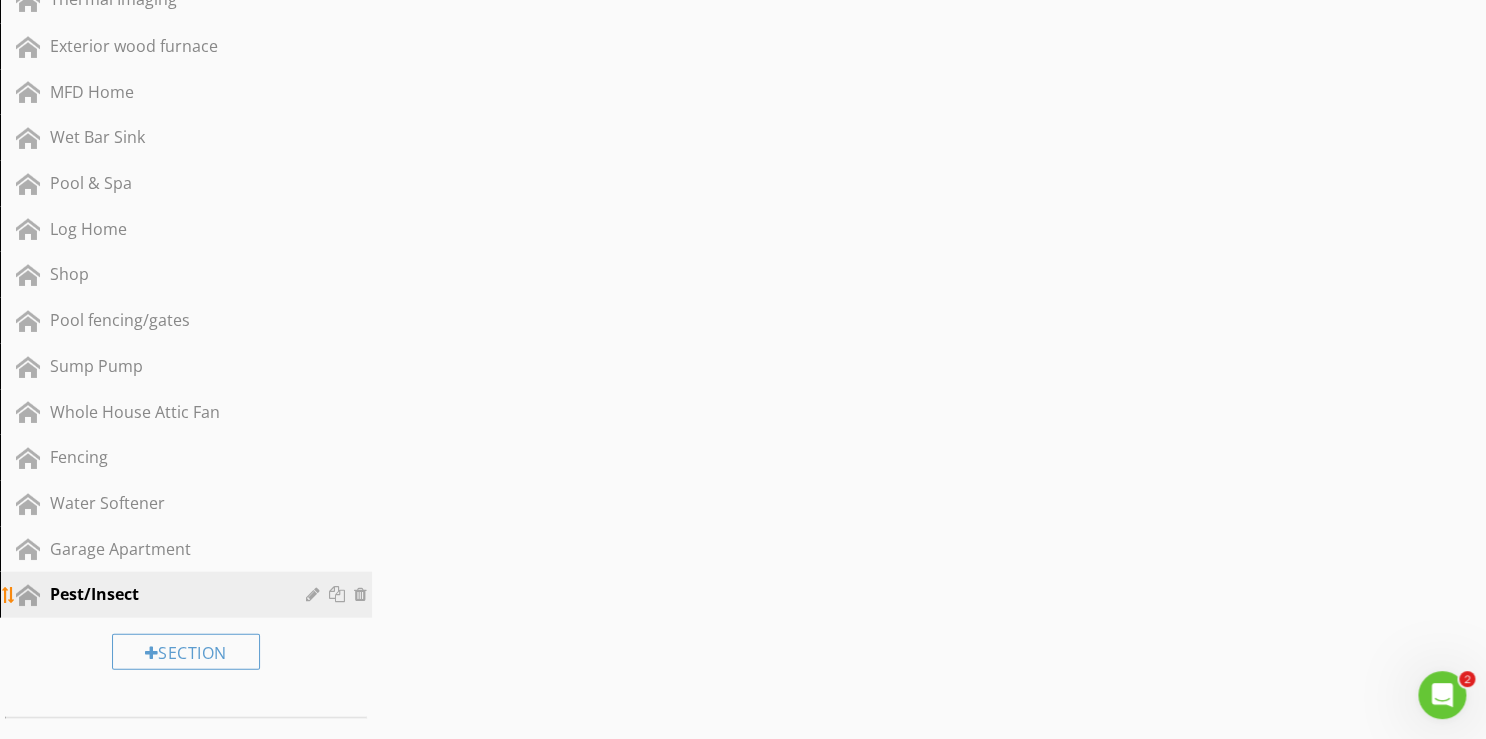 type 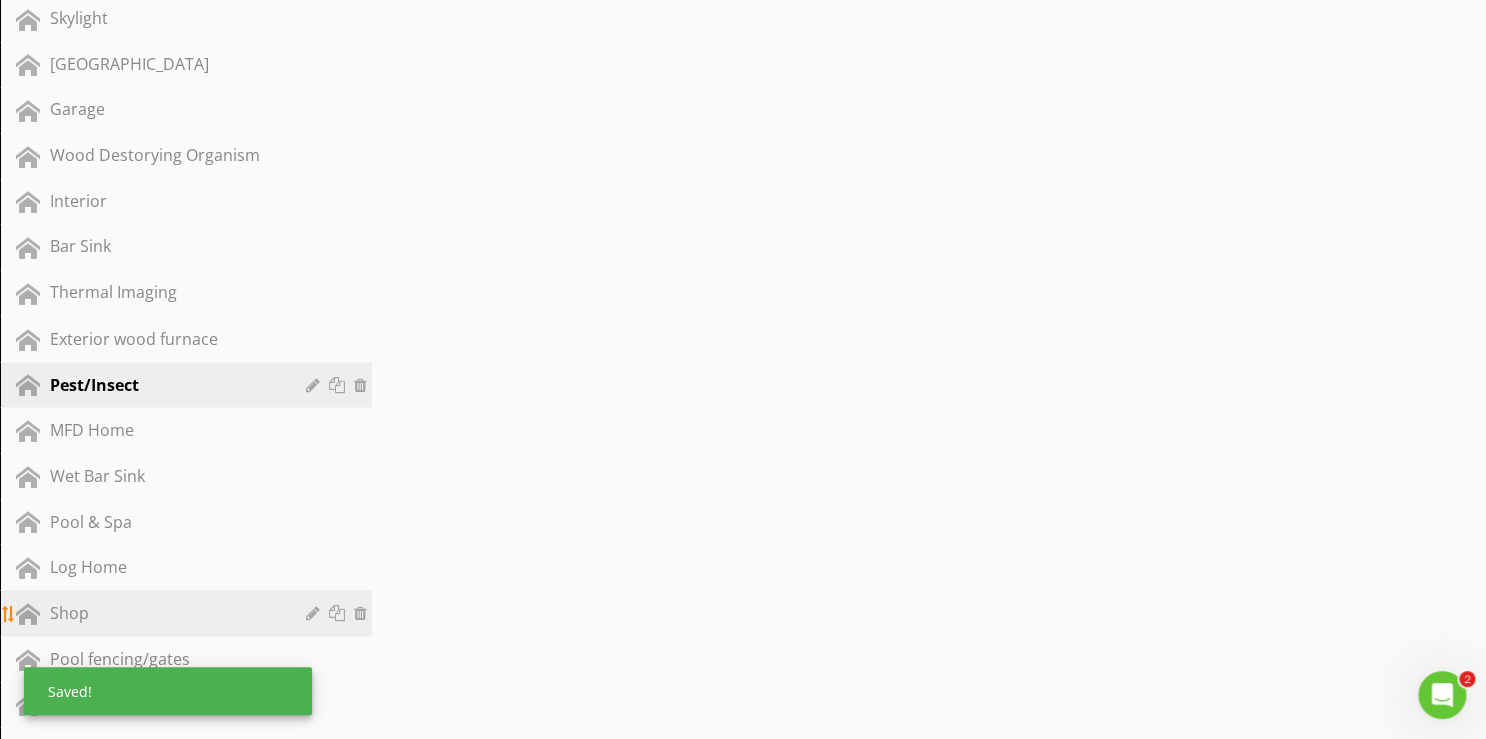 scroll, scrollTop: 1494, scrollLeft: 0, axis: vertical 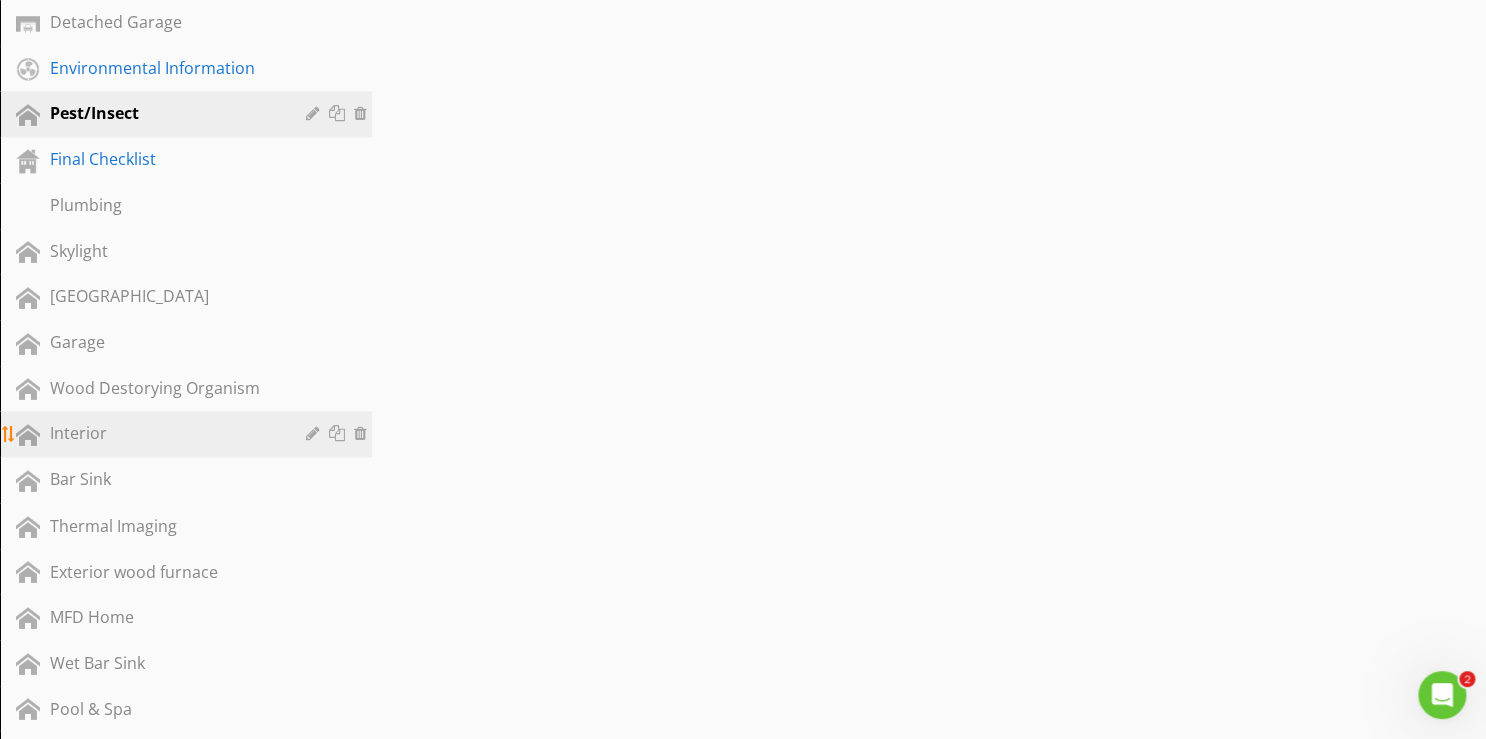 click on "Interior" at bounding box center [189, 434] 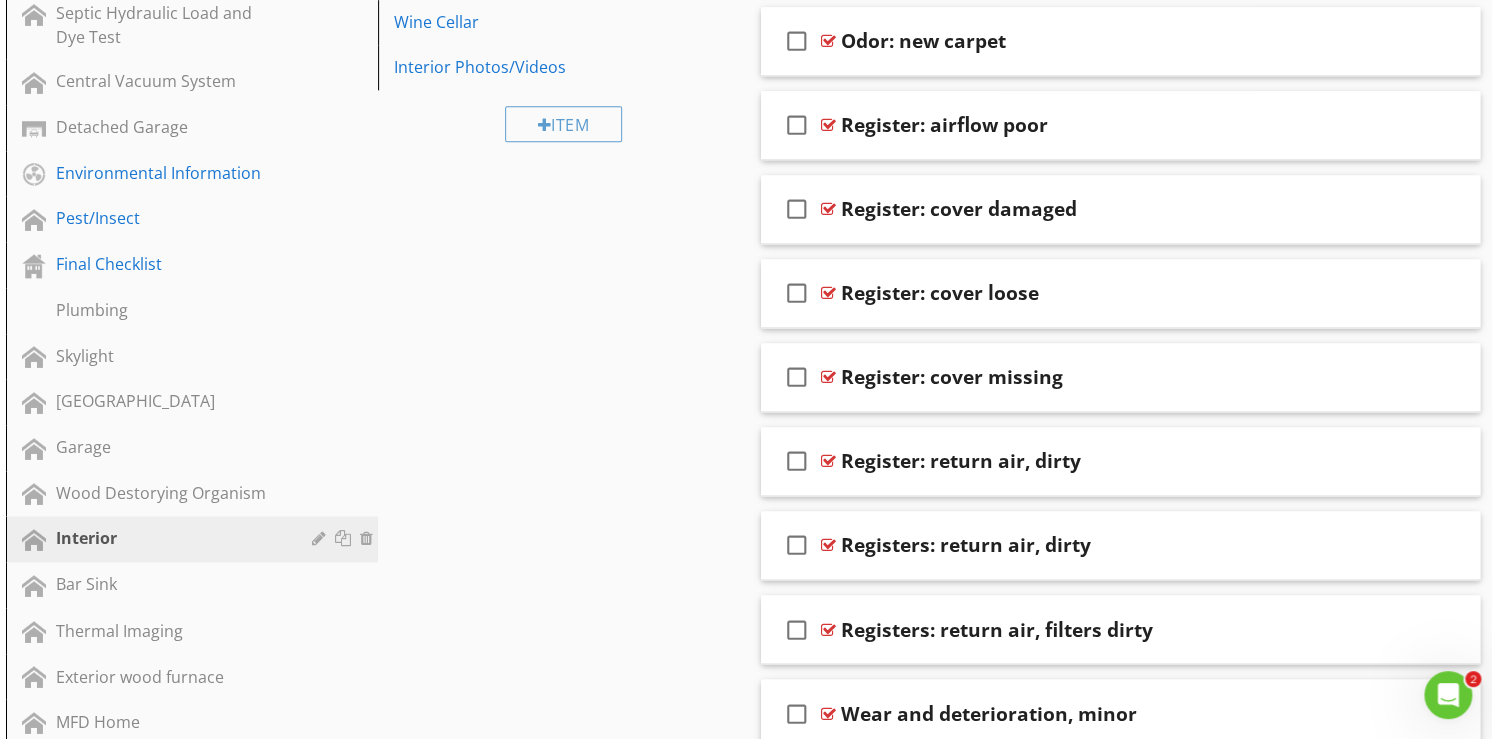 scroll, scrollTop: 934, scrollLeft: 0, axis: vertical 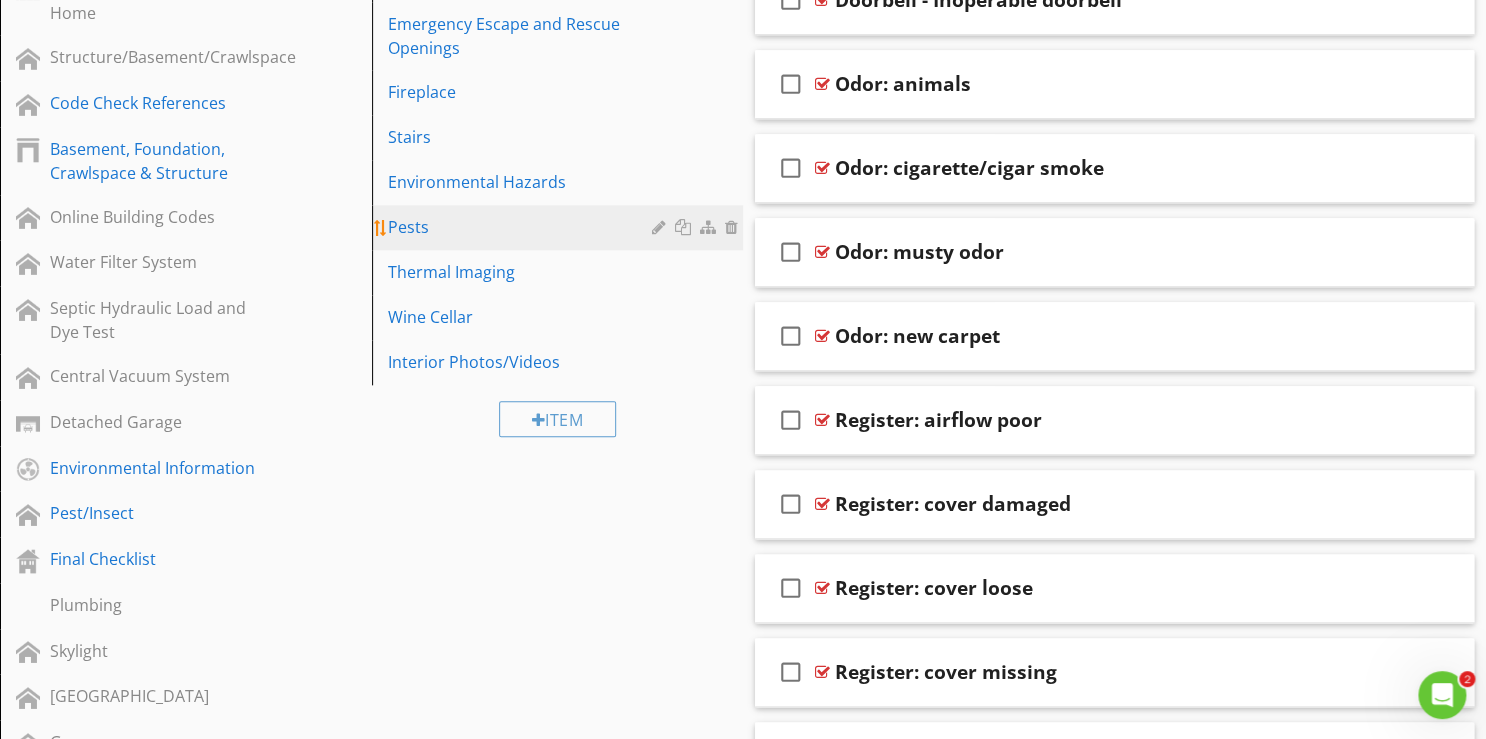 click at bounding box center [685, 227] 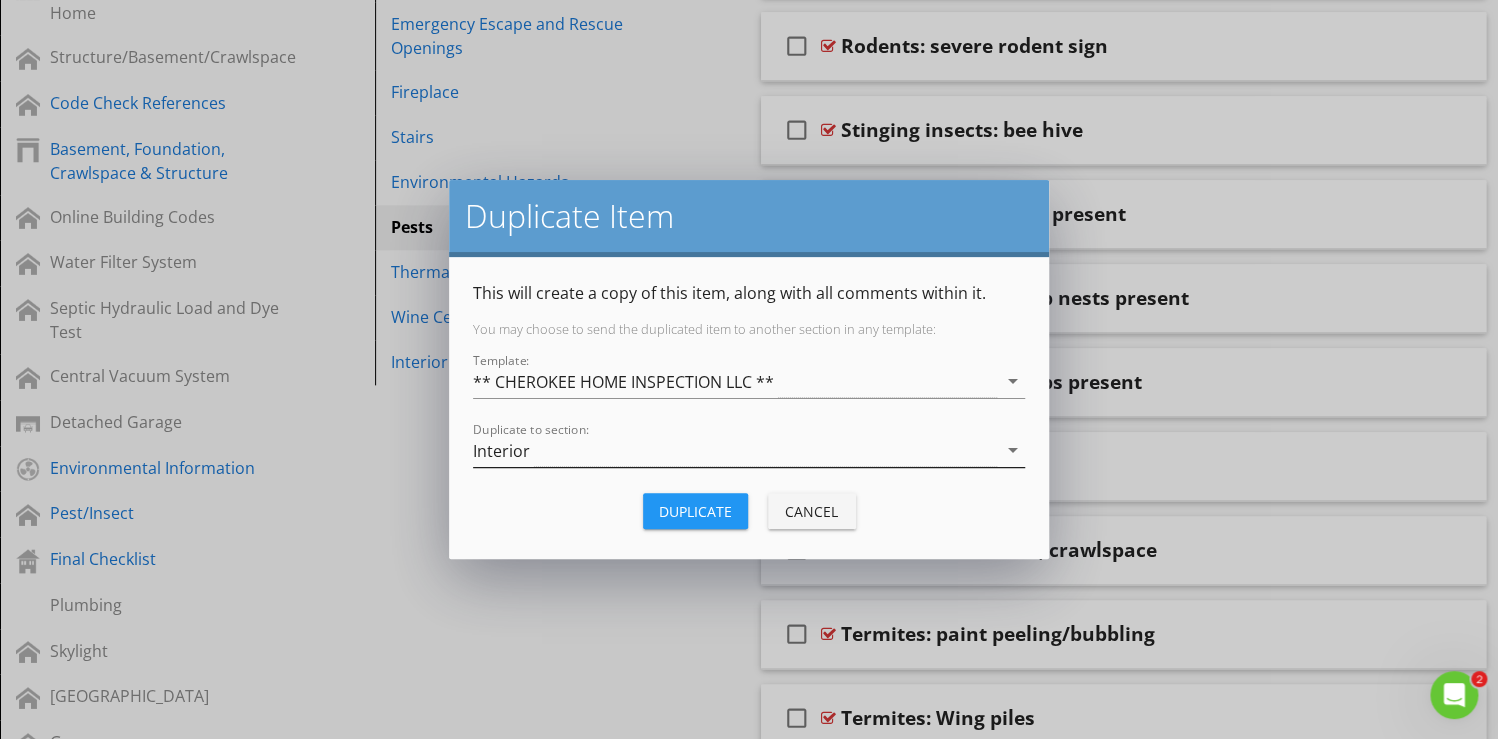 click on "arrow_drop_down" at bounding box center [1013, 450] 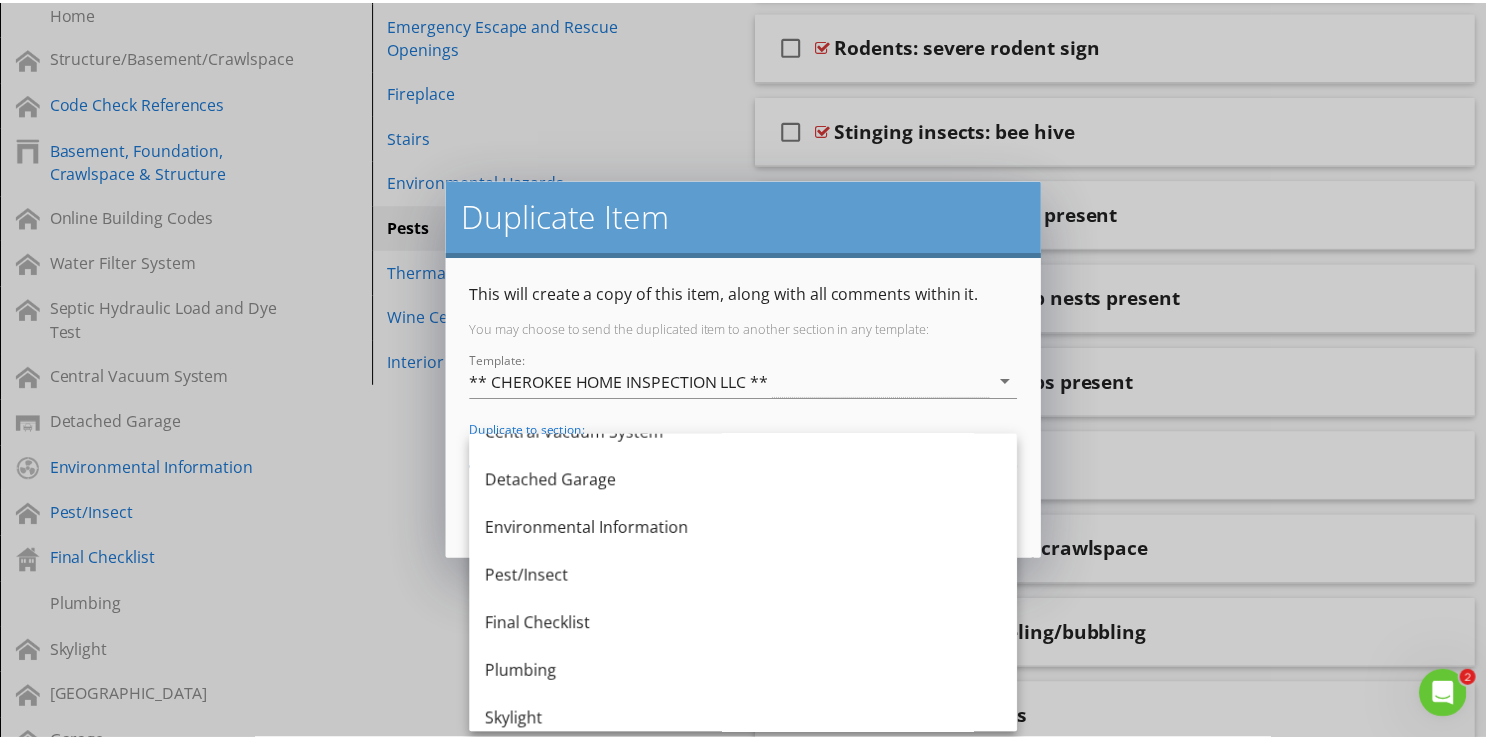 scroll, scrollTop: 1040, scrollLeft: 0, axis: vertical 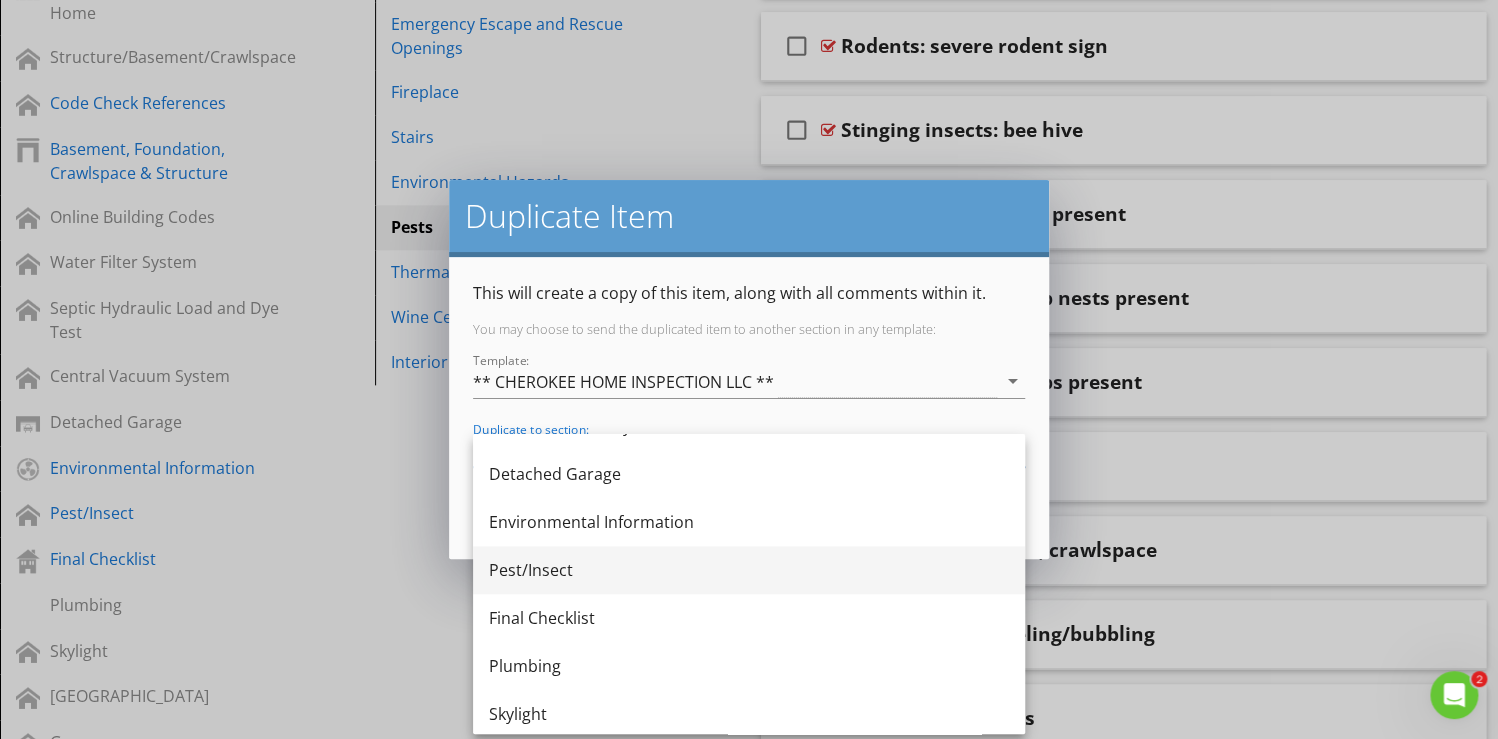 click on "Pest/Insect" at bounding box center (749, 570) 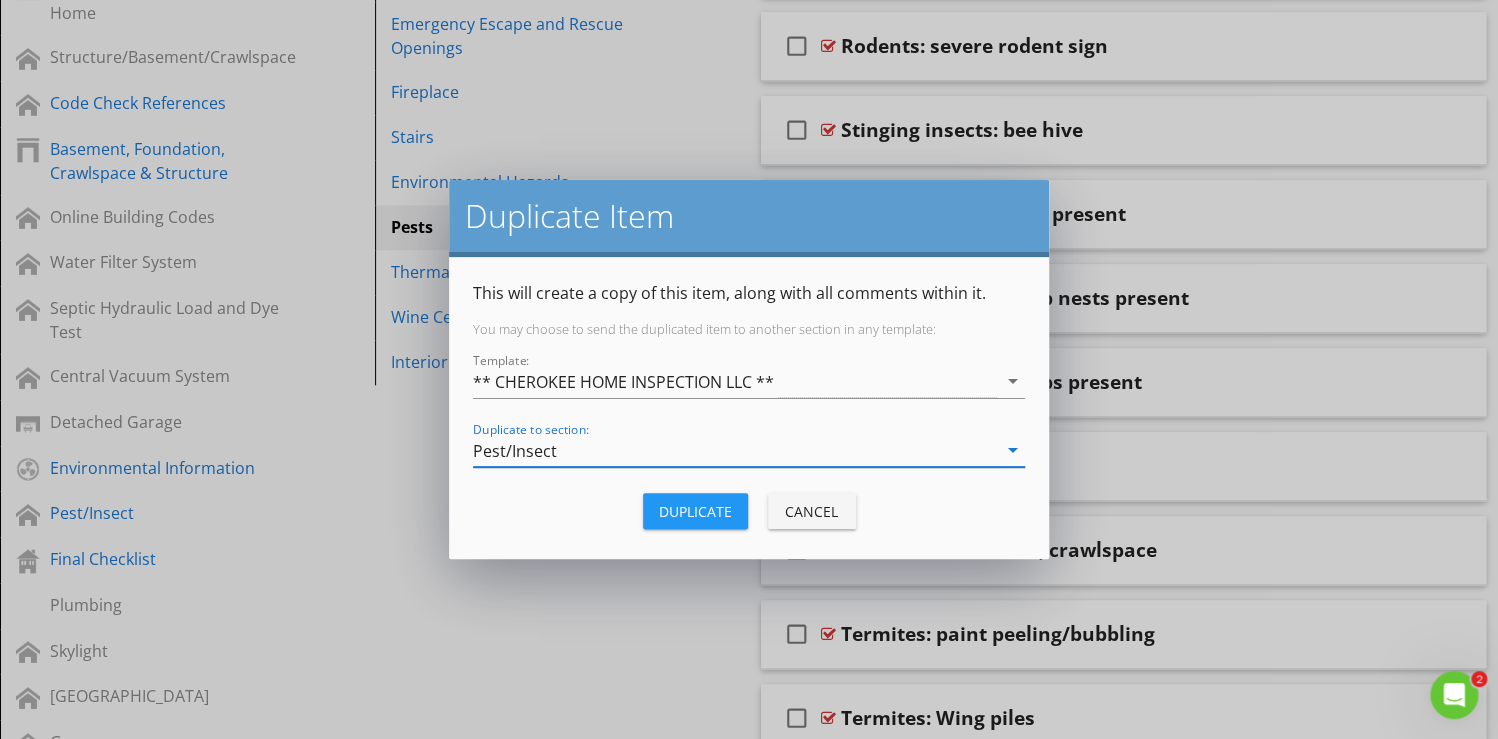 click on "Duplicate" at bounding box center [695, 511] 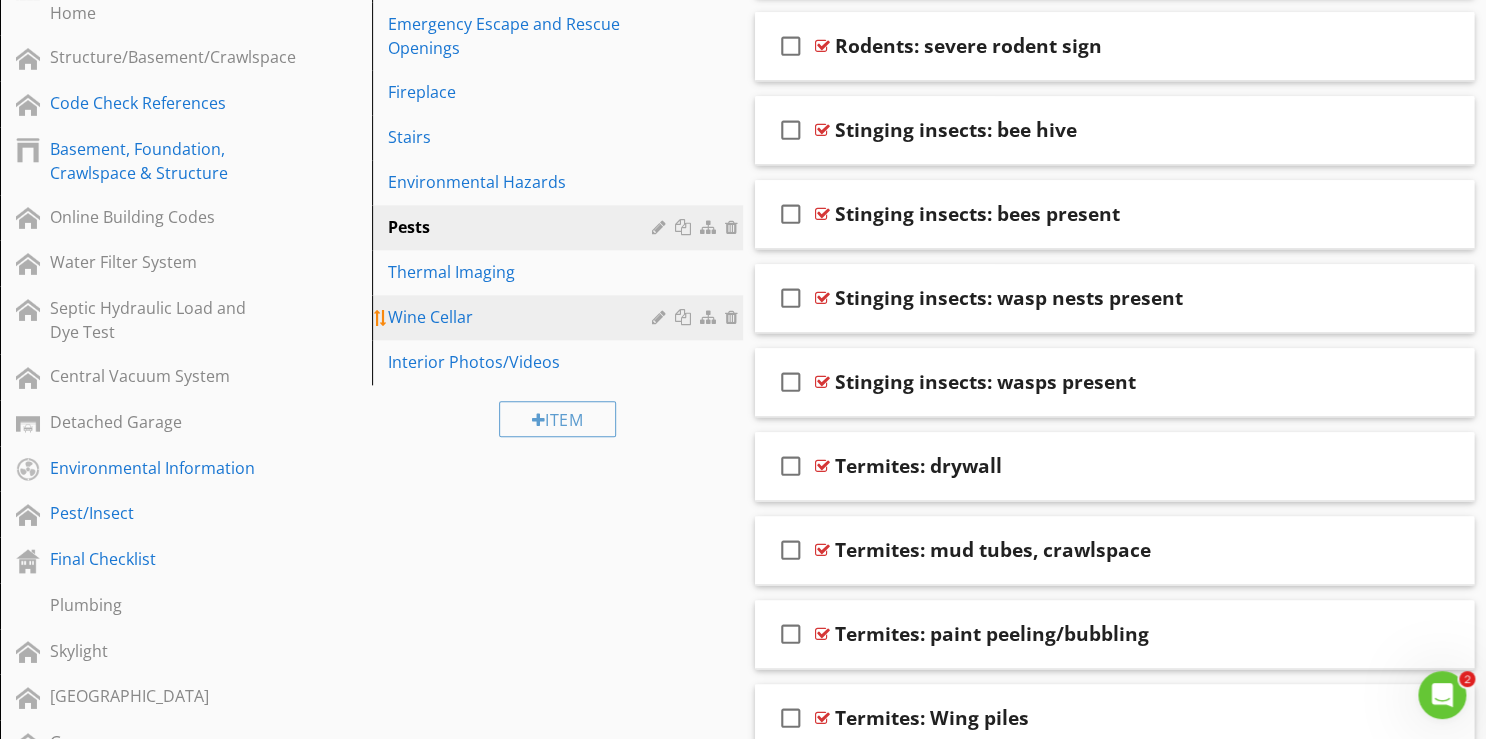 click on "Wine Cellar" at bounding box center (523, 317) 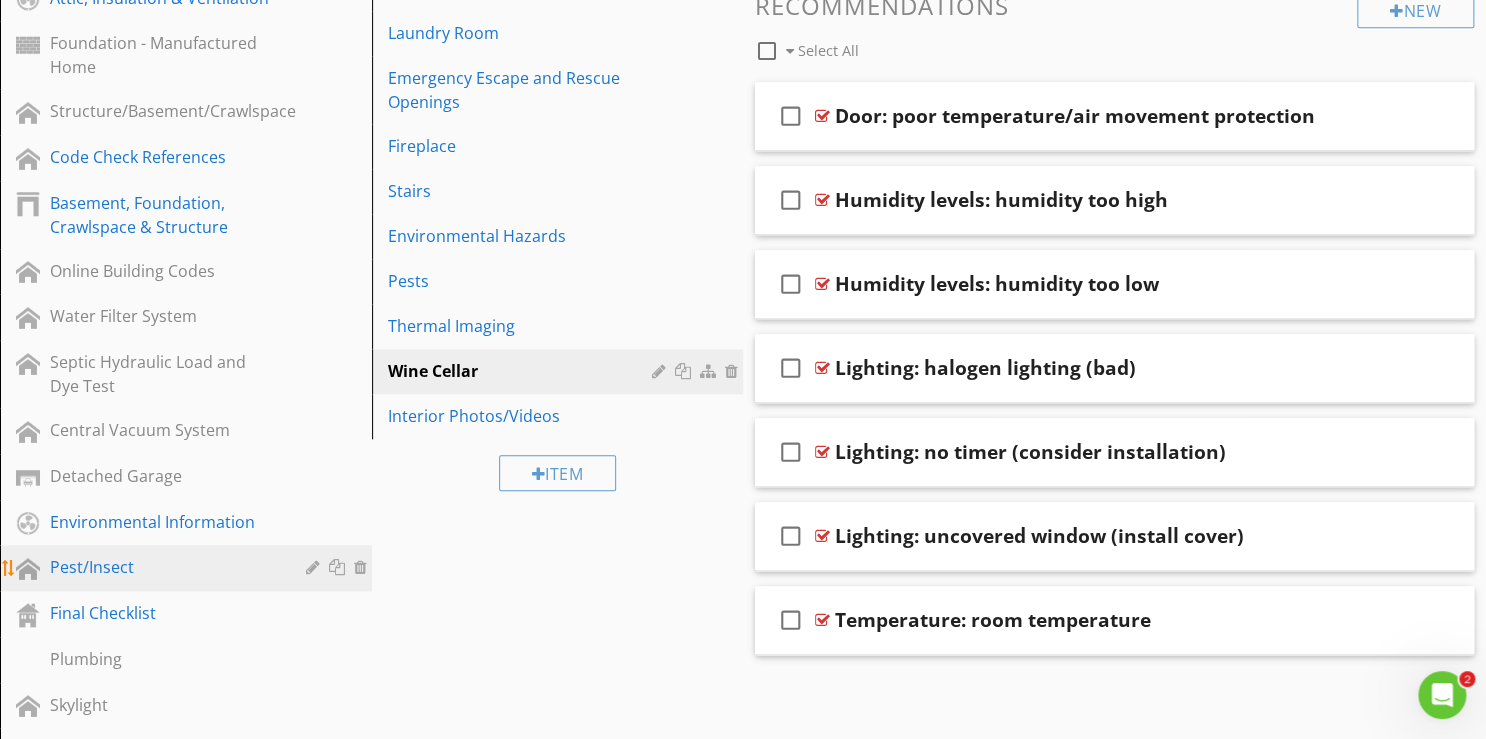 scroll, scrollTop: 854, scrollLeft: 0, axis: vertical 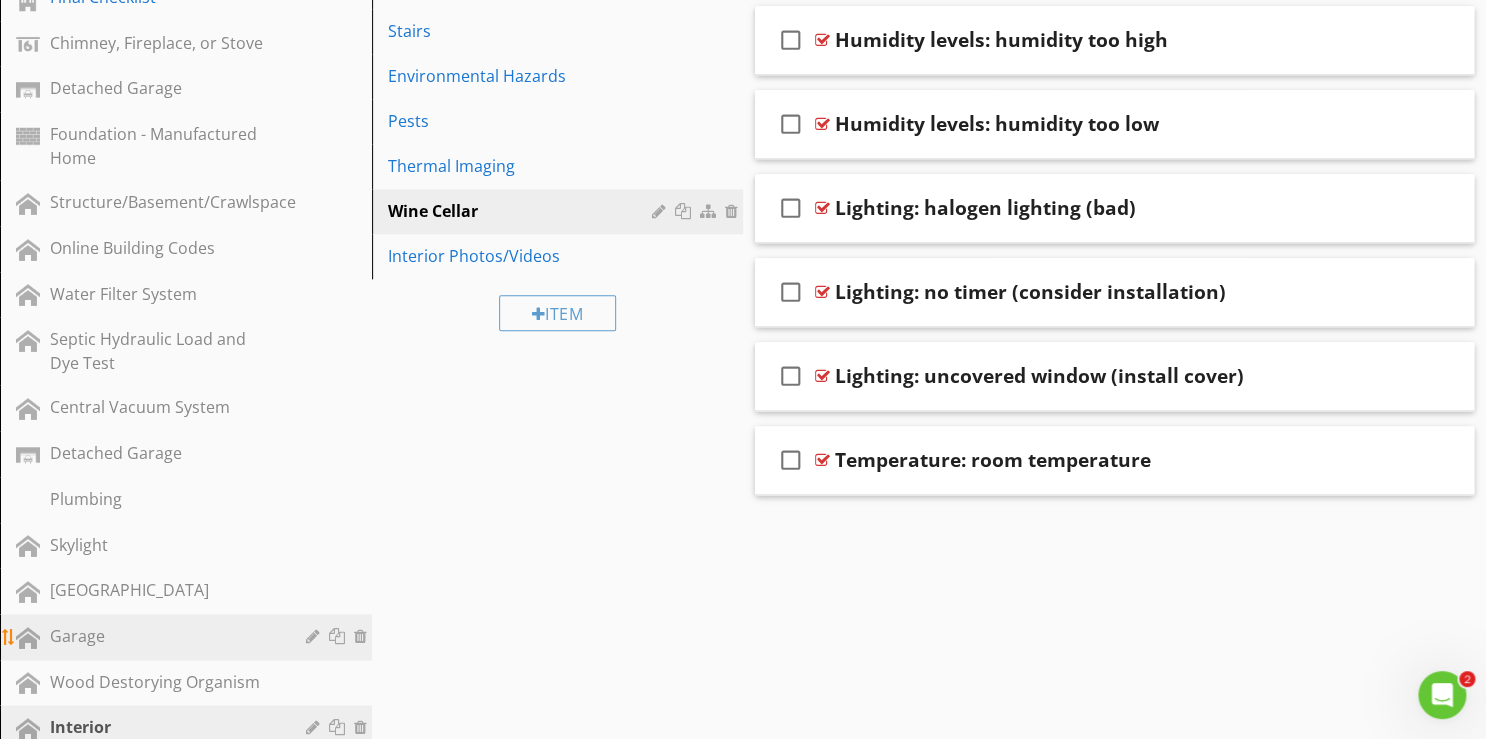 click on "Garage" at bounding box center (163, 636) 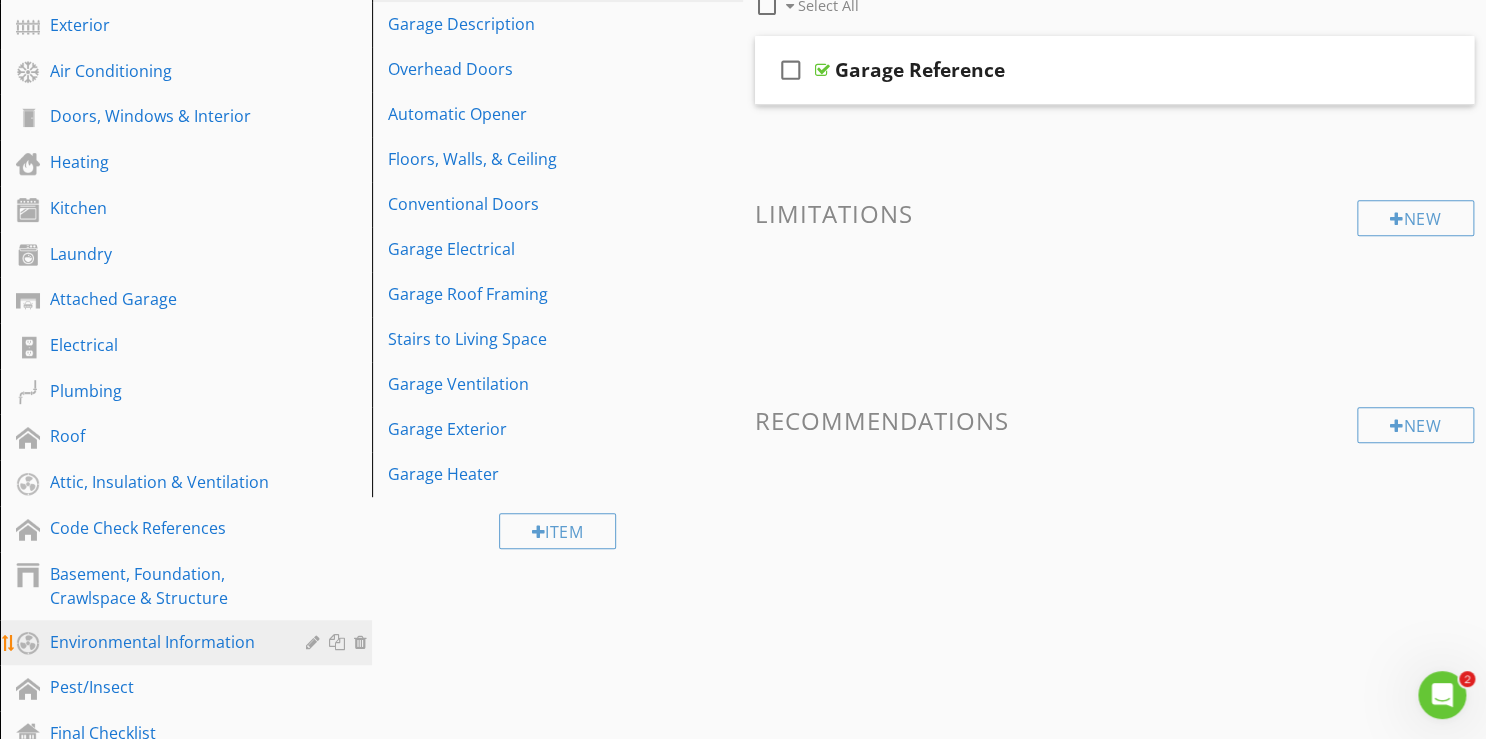 scroll, scrollTop: 240, scrollLeft: 0, axis: vertical 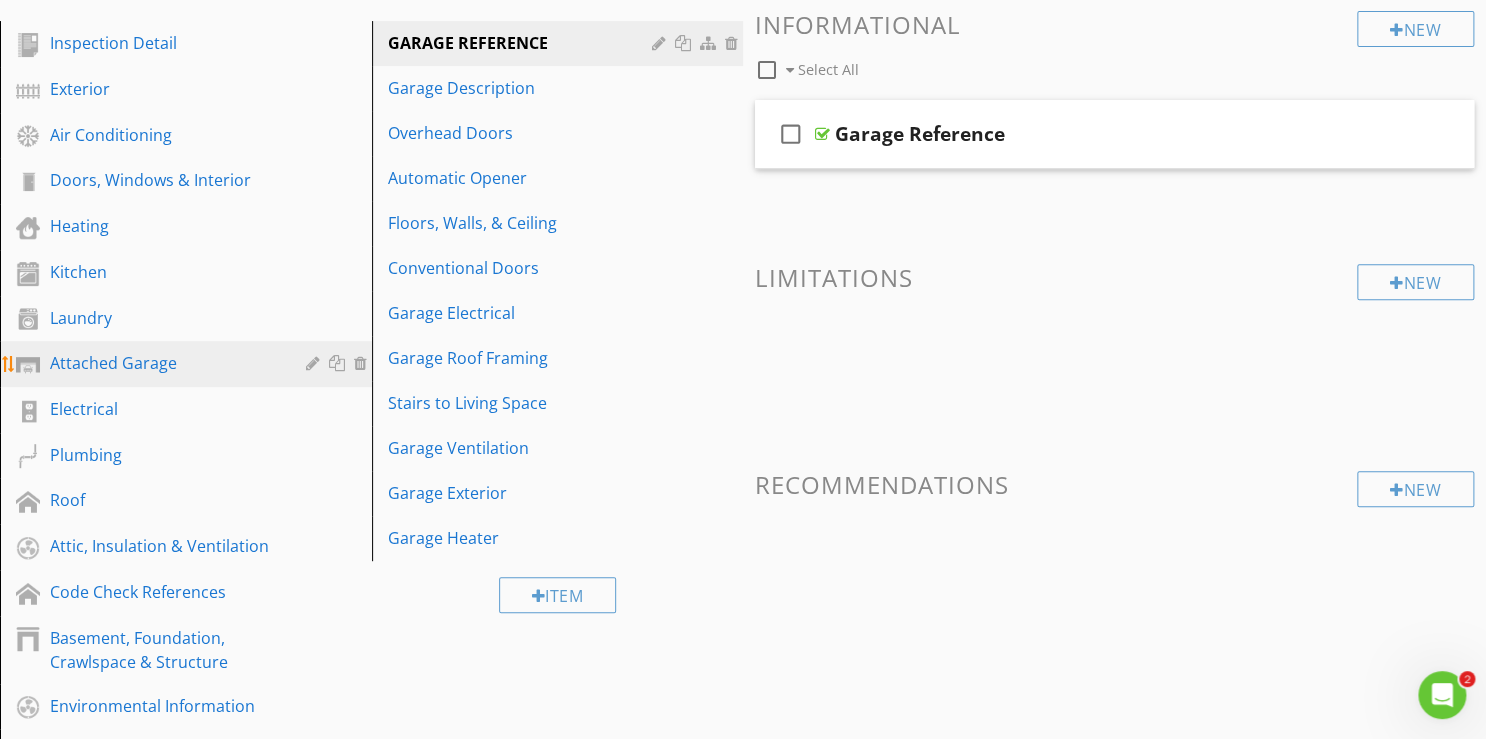 click on "Attached Garage" at bounding box center [163, 363] 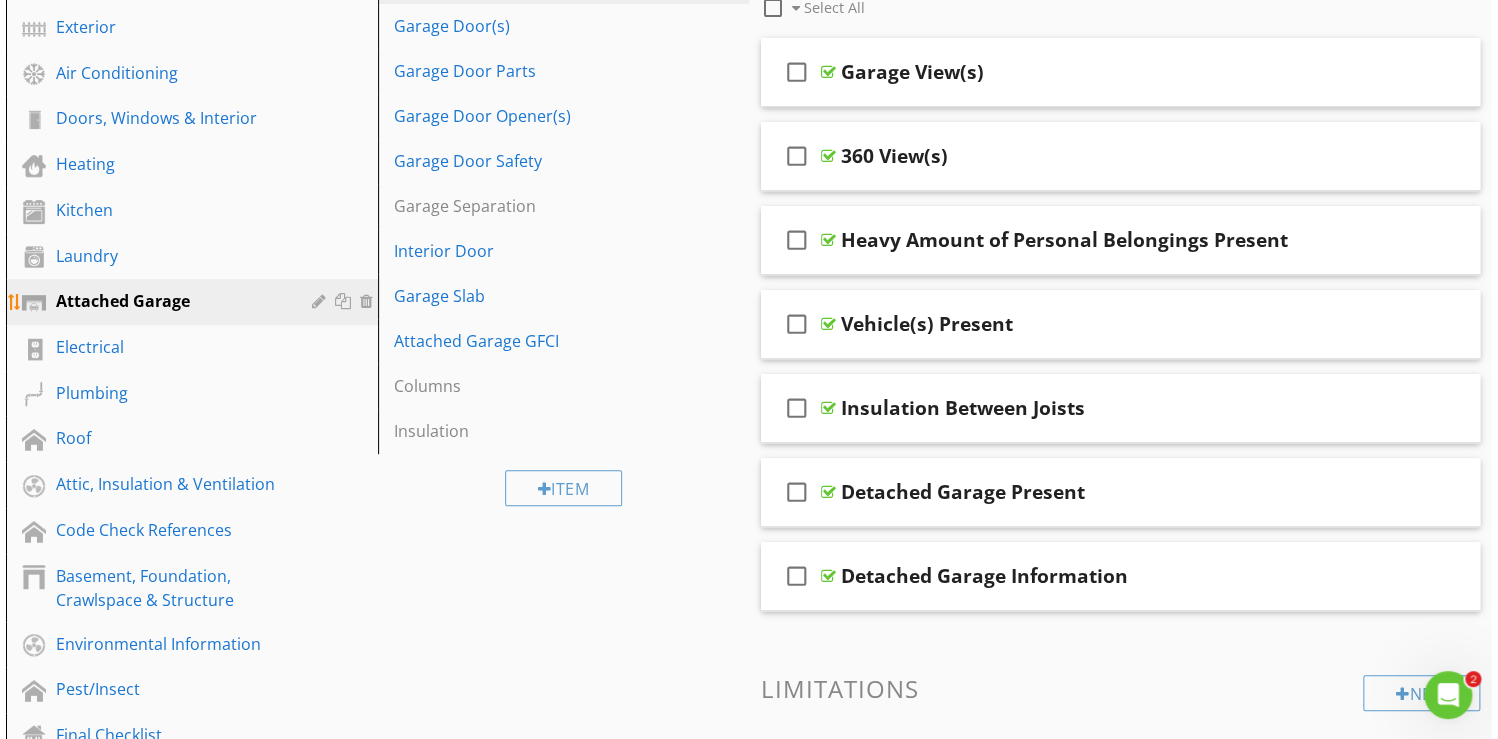 scroll, scrollTop: 320, scrollLeft: 0, axis: vertical 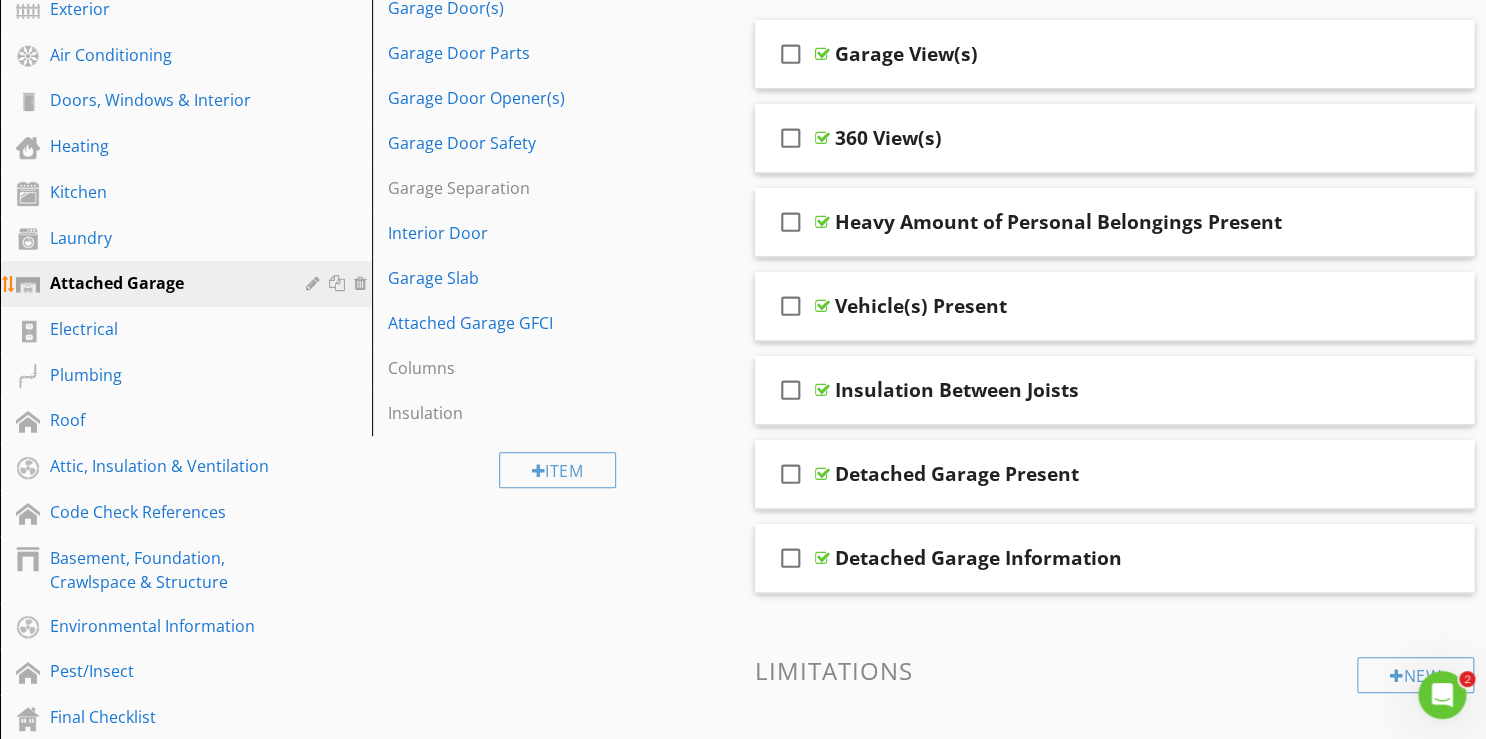 click at bounding box center (315, 283) 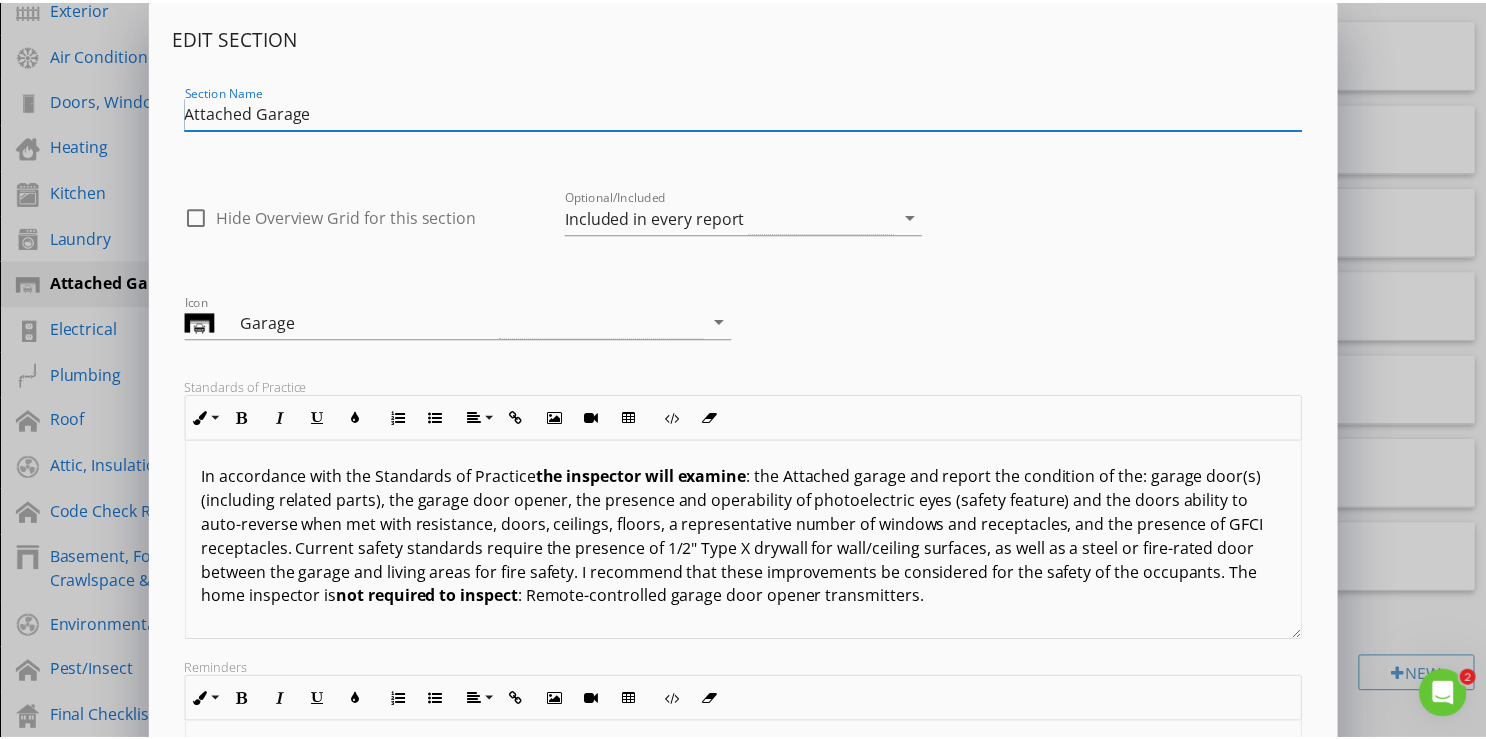 scroll, scrollTop: 0, scrollLeft: 0, axis: both 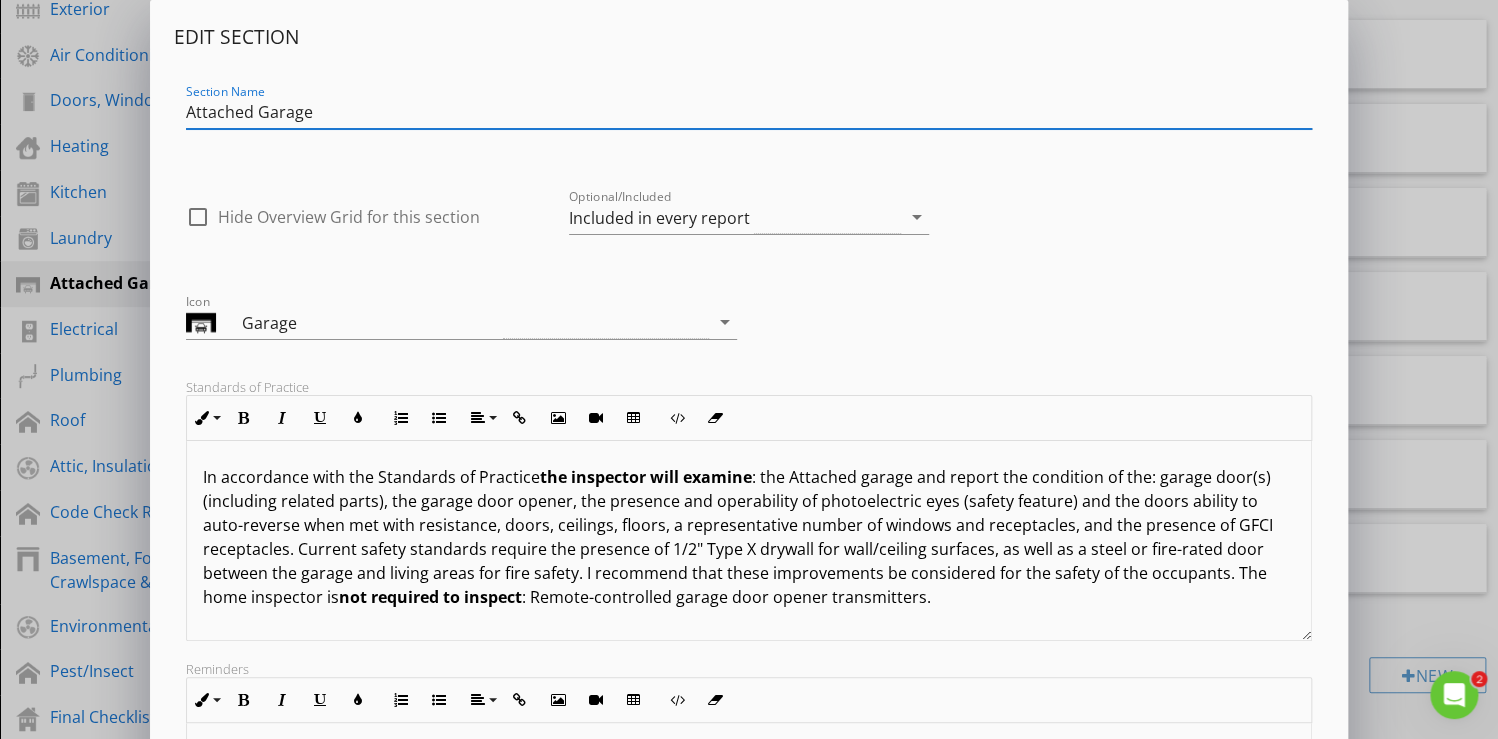 drag, startPoint x: 1372, startPoint y: 319, endPoint x: 1348, endPoint y: 320, distance: 24.020824 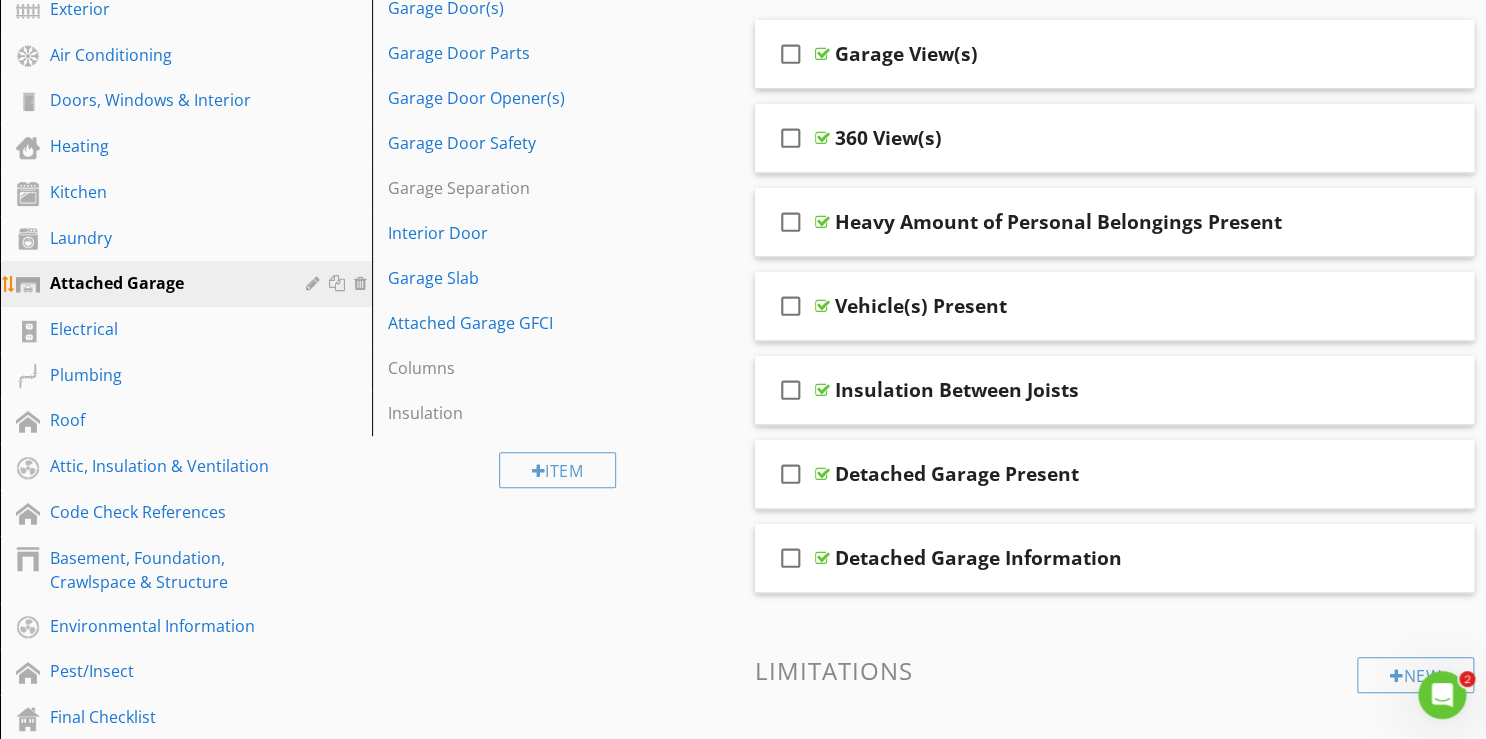 click at bounding box center (339, 283) 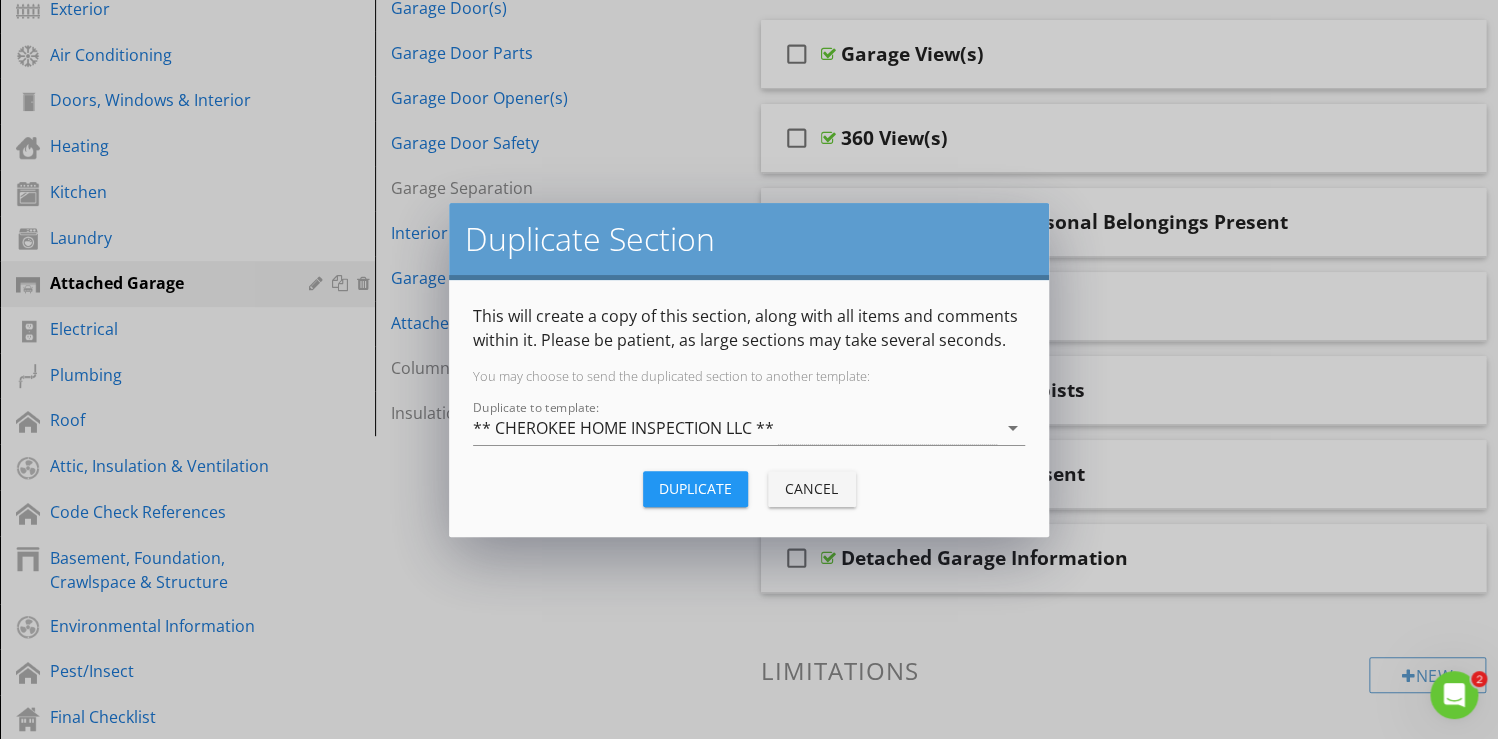 click on "Duplicate" at bounding box center [695, 488] 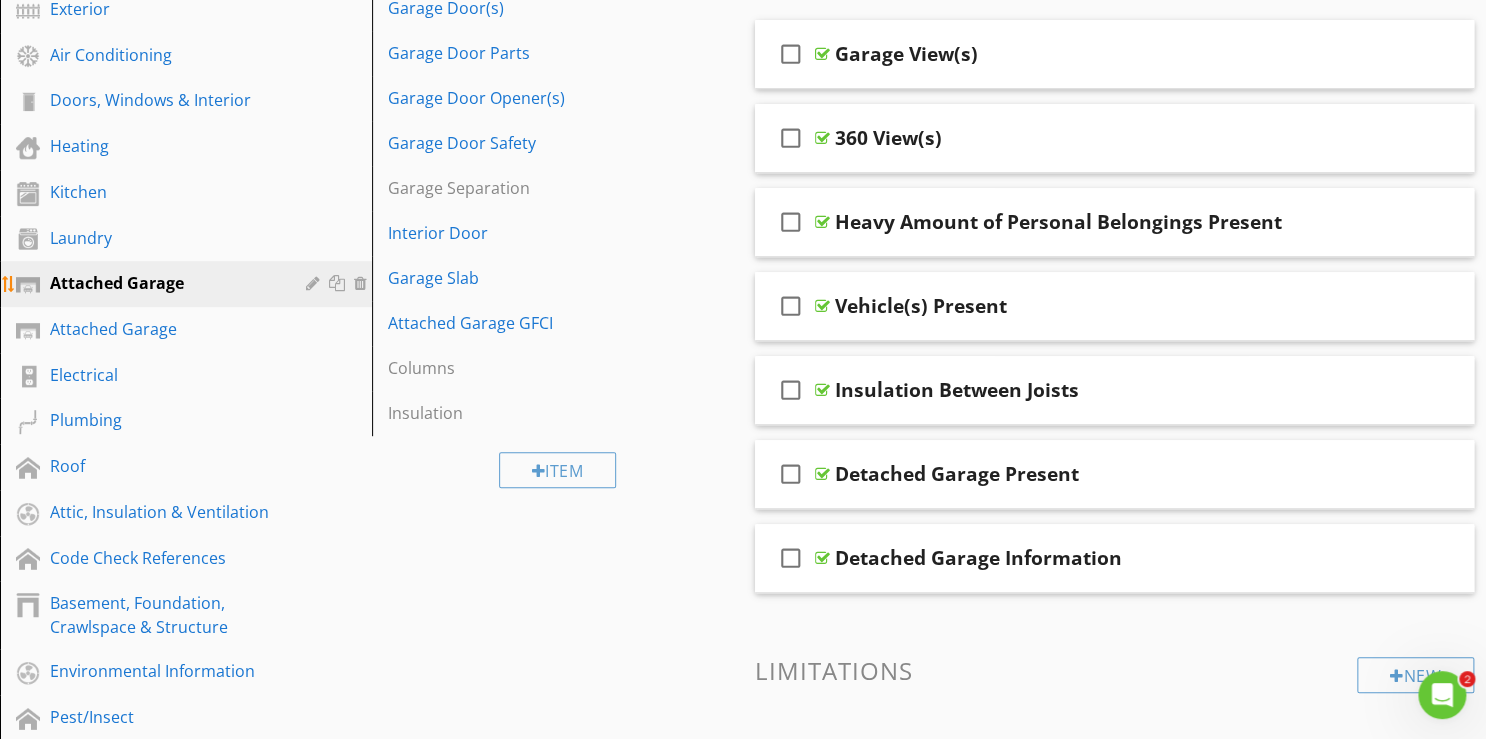 click at bounding box center (315, 283) 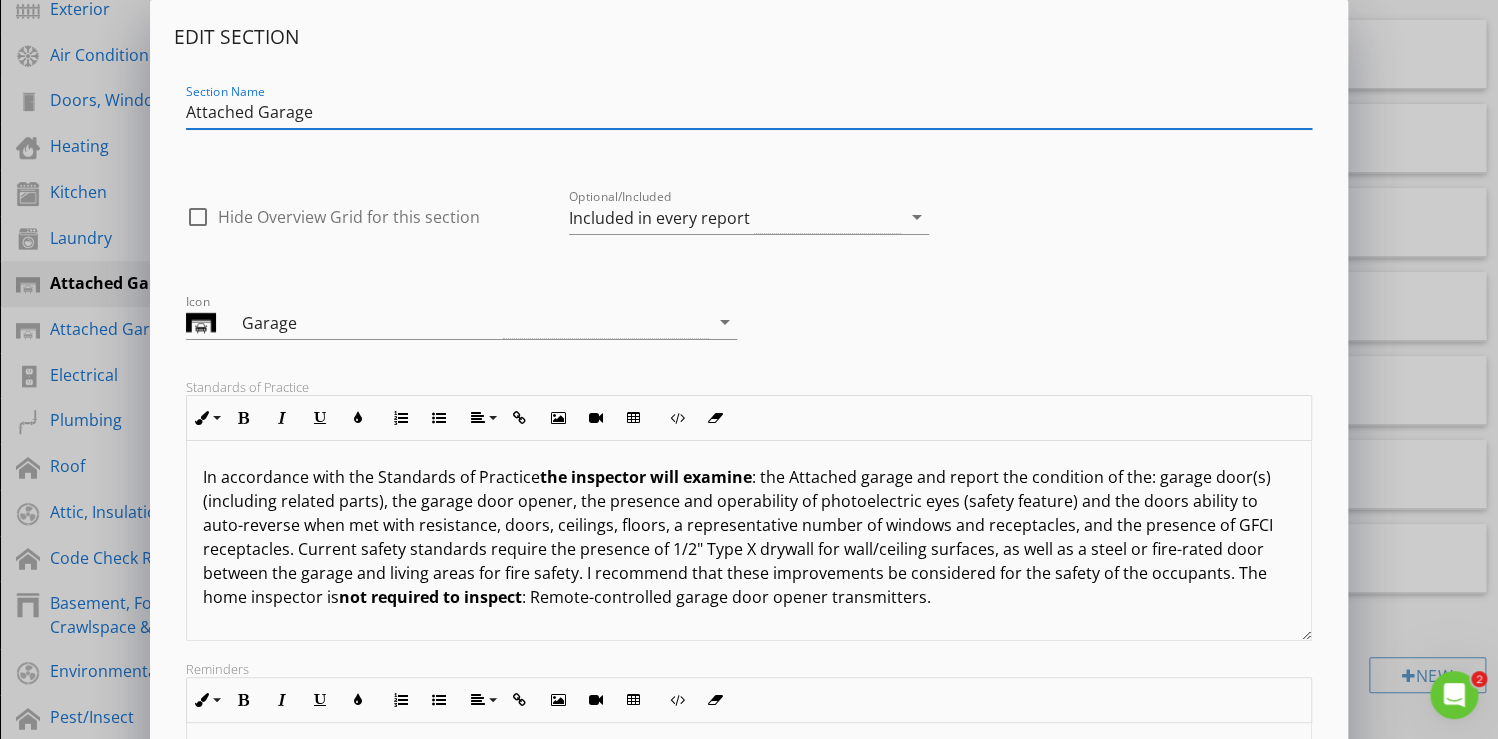 click on "Edit Section   Section Name Attached Garage     check_box_outline_blank Hide Overview Grid for this section     Optional/Included Included in every report arrow_drop_down   Icon   Garage   arrow_drop_down     Standards of Practice   Inline Style XLarge Large Normal Small Light Small/Light Bold Italic Underline Colors Ordered List Unordered List Align Align Left Align Center Align Right Align Justify Insert Link Insert Image Insert Video Insert Table Code View Clear Formatting In accordance with the Standards of Practice  the inspector will examine not required to inspect : Remote-controlled garage door opener transmitters. These will display in the 'Standards' tab on the report   Reminders   Inline Style XLarge Large Normal Small Light Small/Light Bold Italic Underline Colors Ordered List Unordered List Align Align Left Align Center Align Right Align Justify Insert Link Insert Image Insert Video Insert Table Code View Clear Formatting
Save" at bounding box center [749, 529] 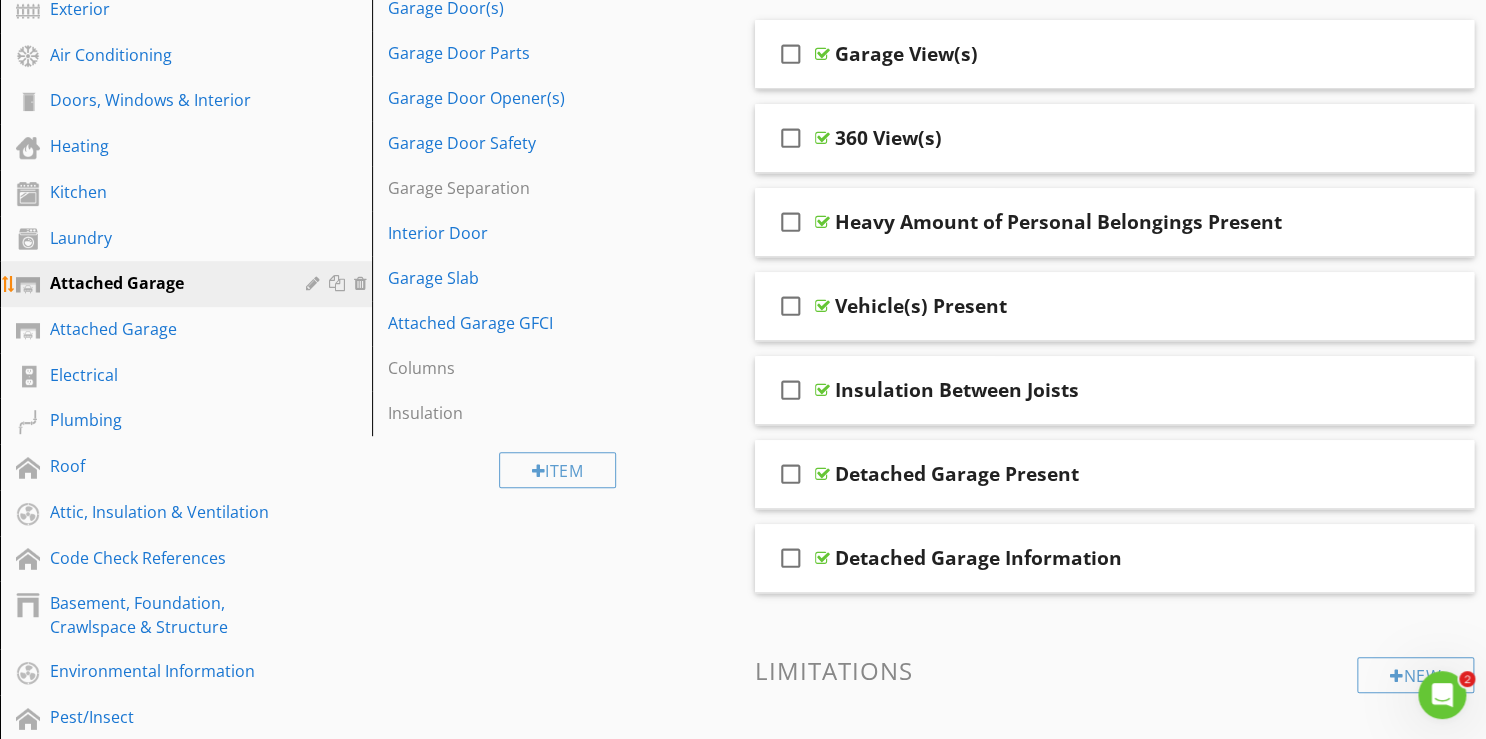 click on "Attached Garage" at bounding box center (163, 283) 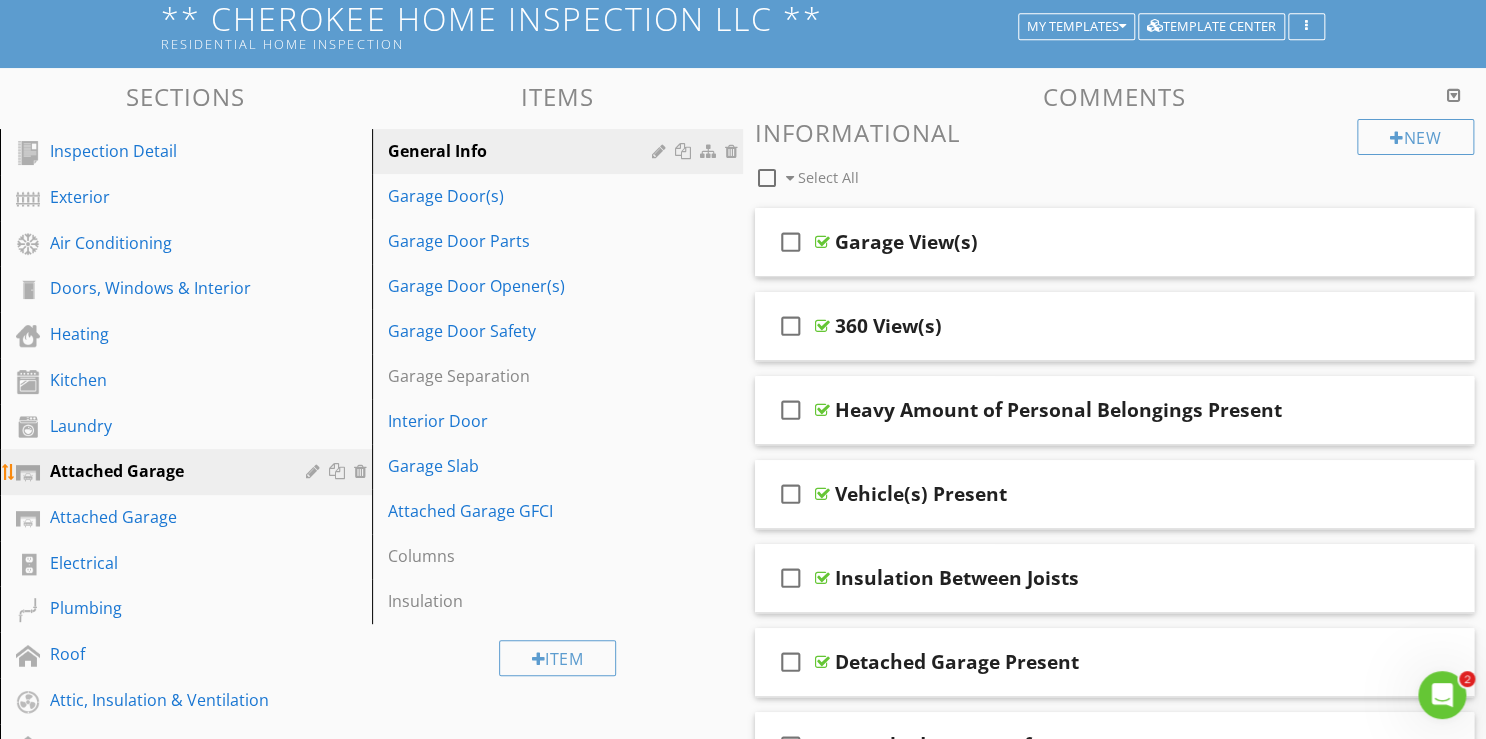 scroll, scrollTop: 80, scrollLeft: 0, axis: vertical 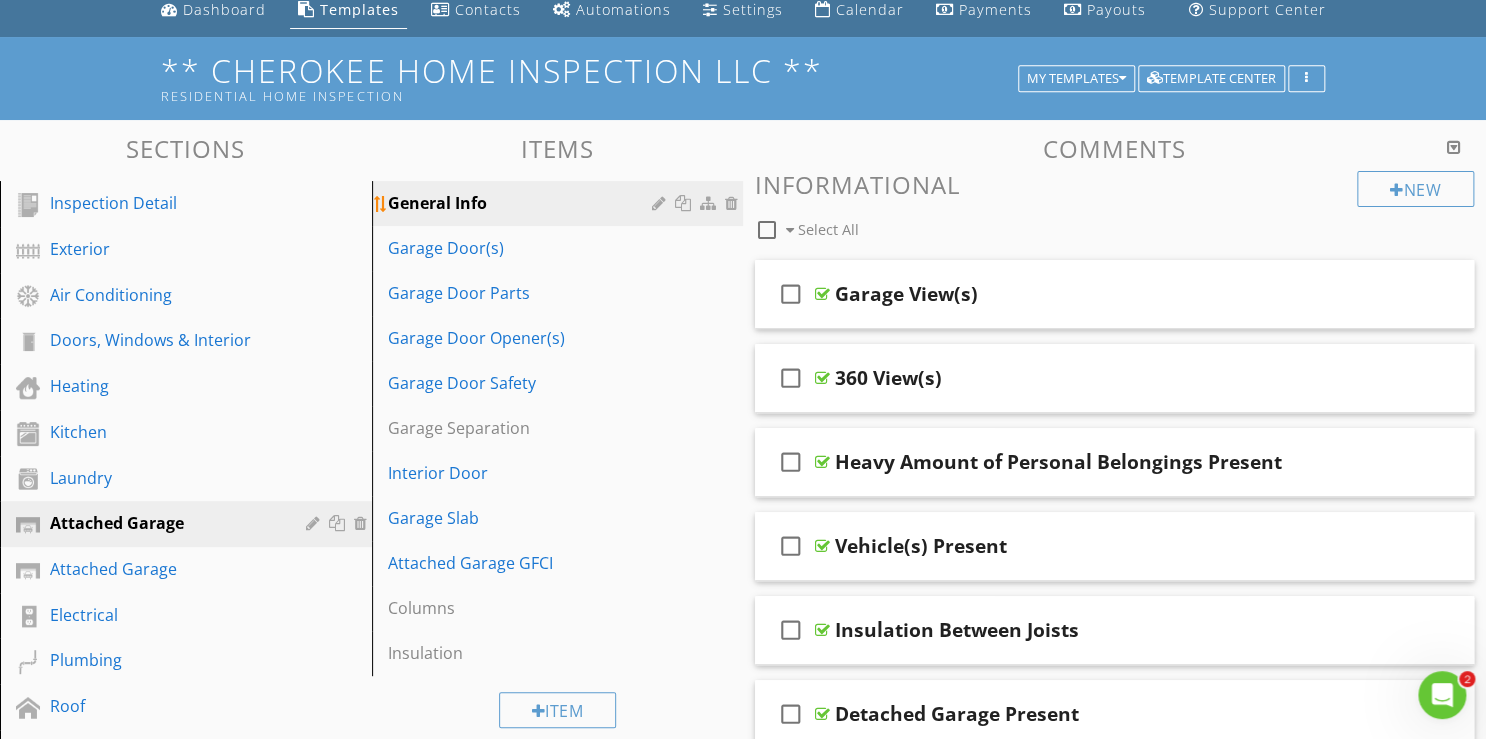 click at bounding box center (734, 203) 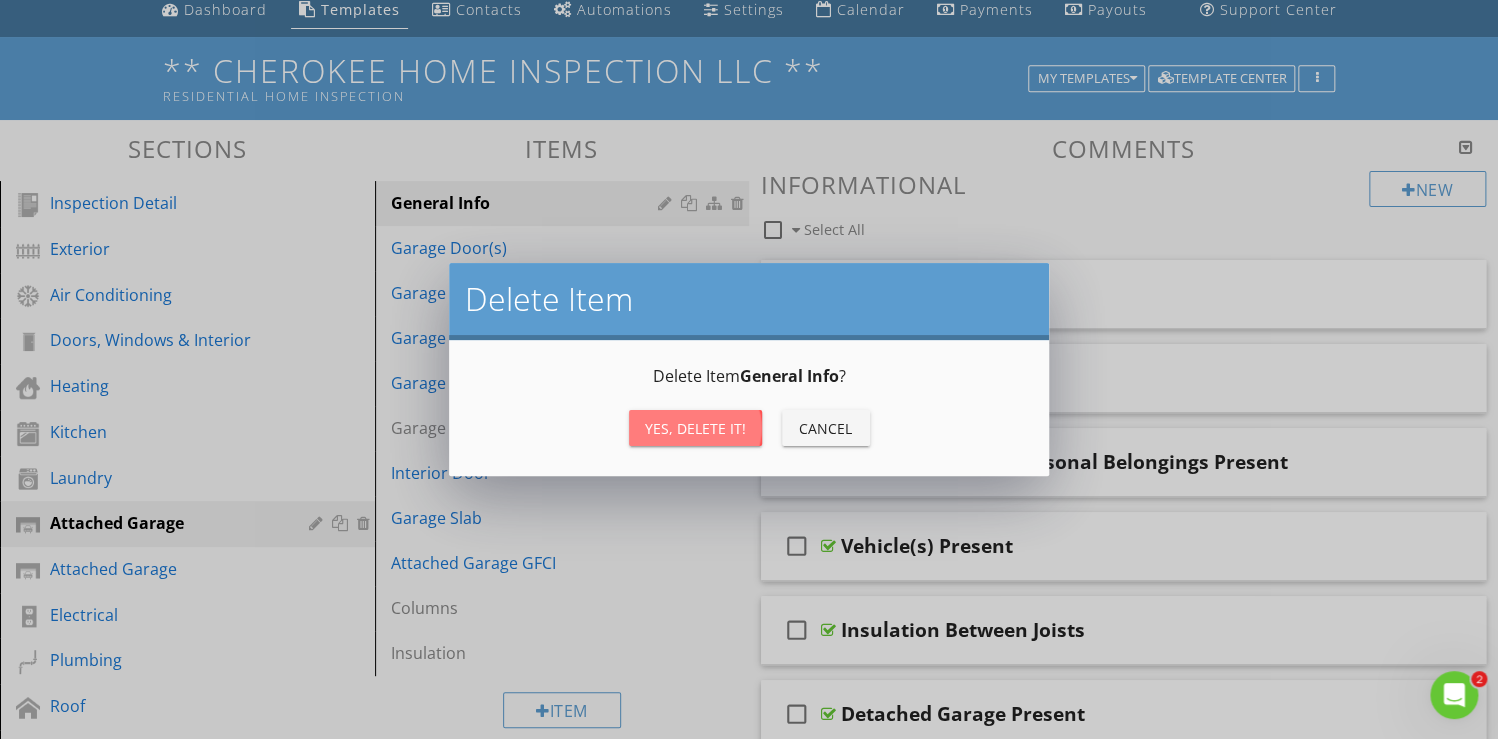 click on "Yes, Delete it!" at bounding box center (695, 428) 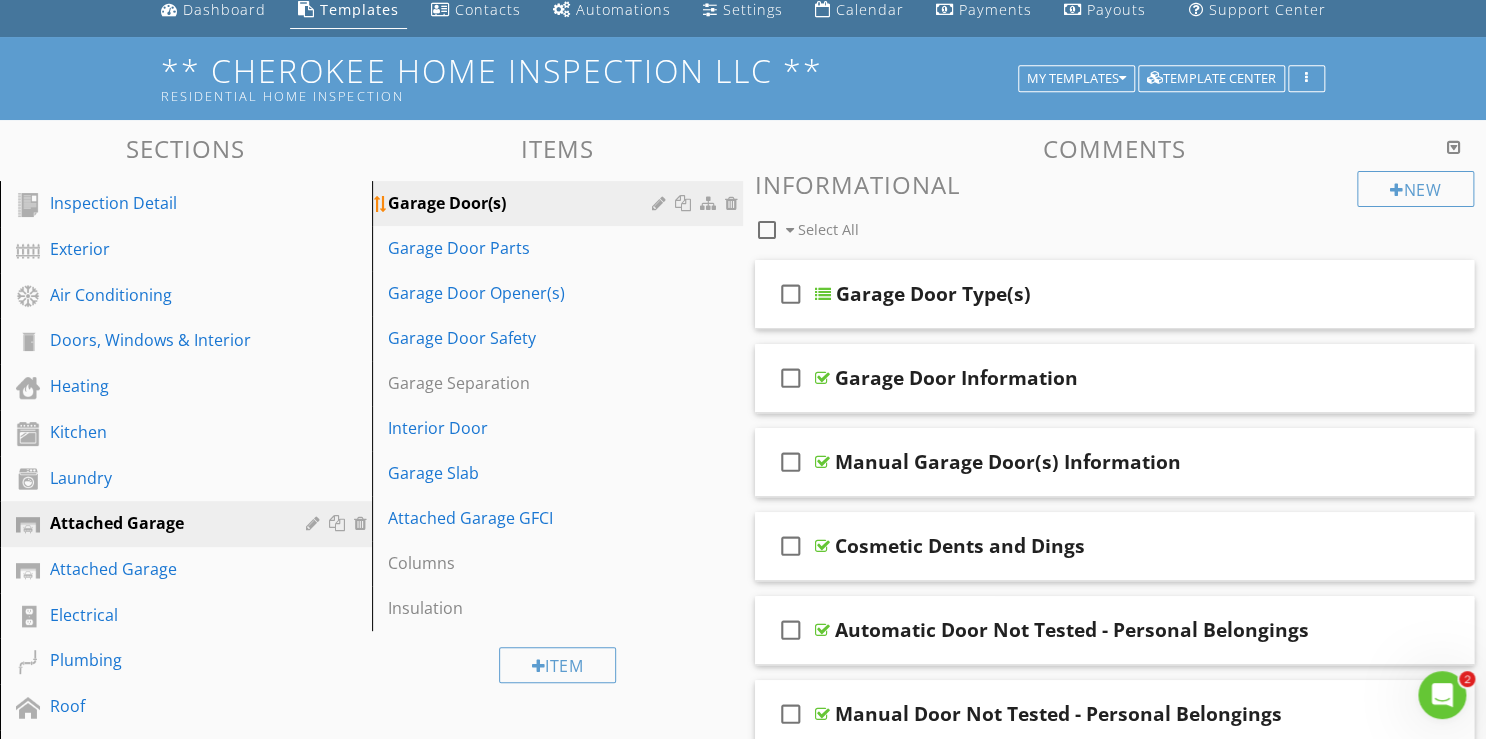 click at bounding box center [734, 203] 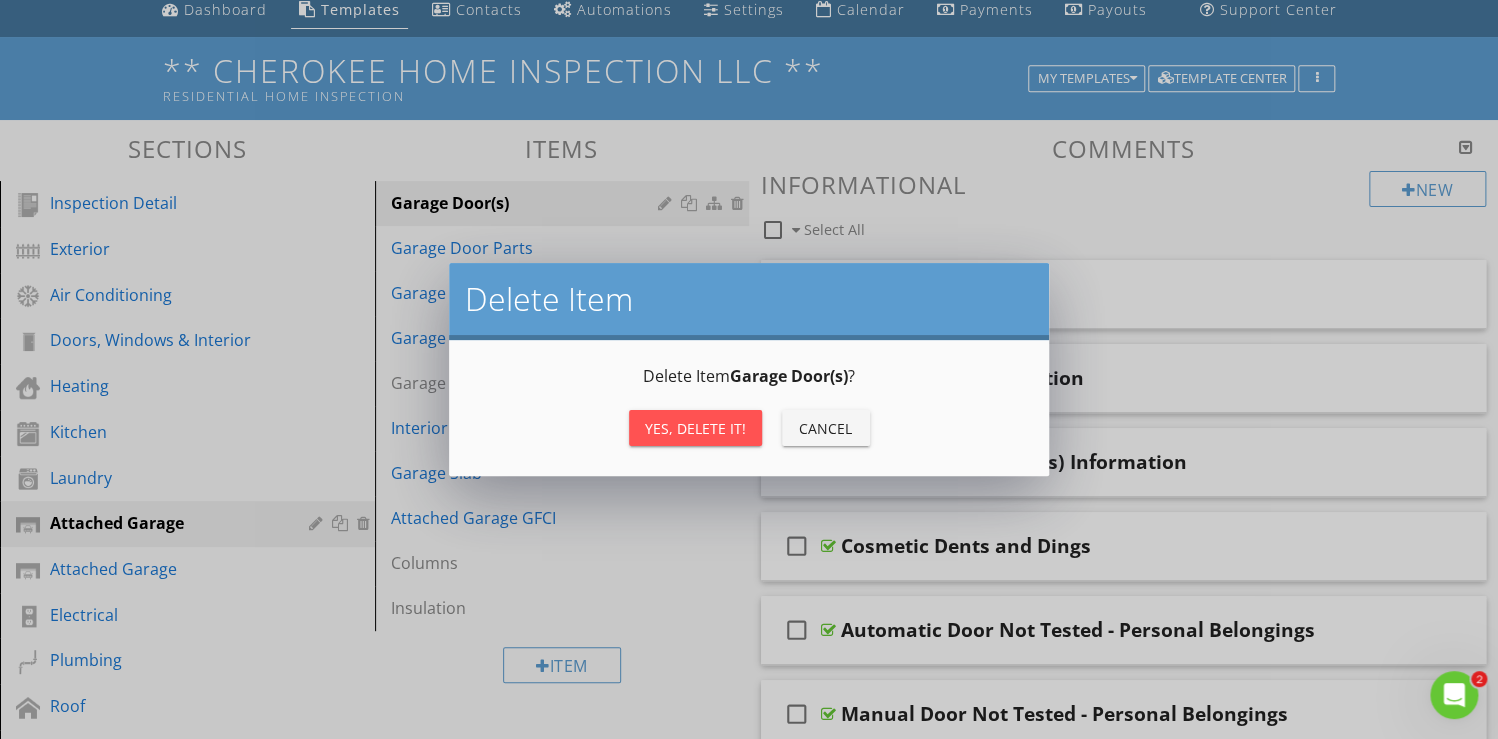 click on "Yes, Delete it!" at bounding box center [695, 428] 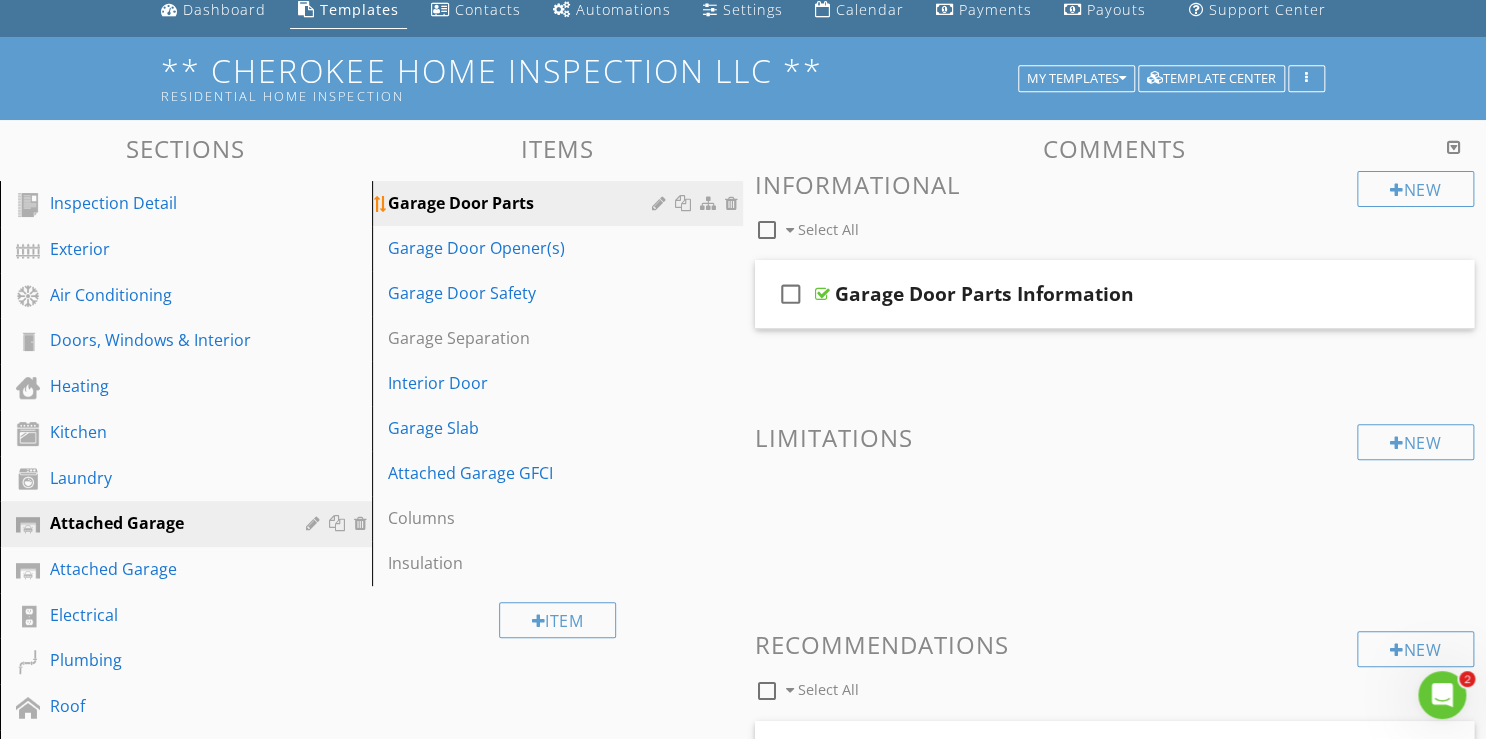 click at bounding box center (734, 203) 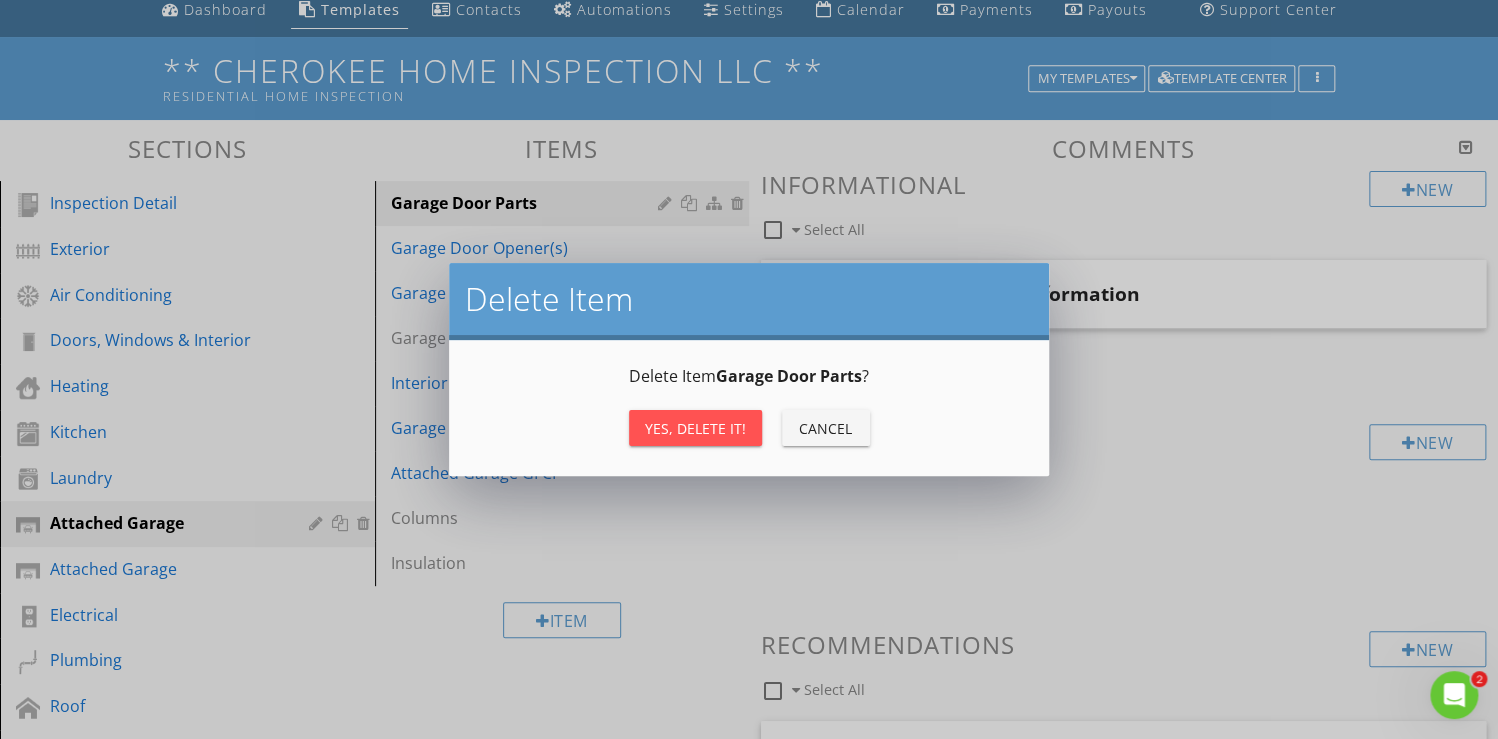 click on "Yes, Delete it!" at bounding box center (695, 428) 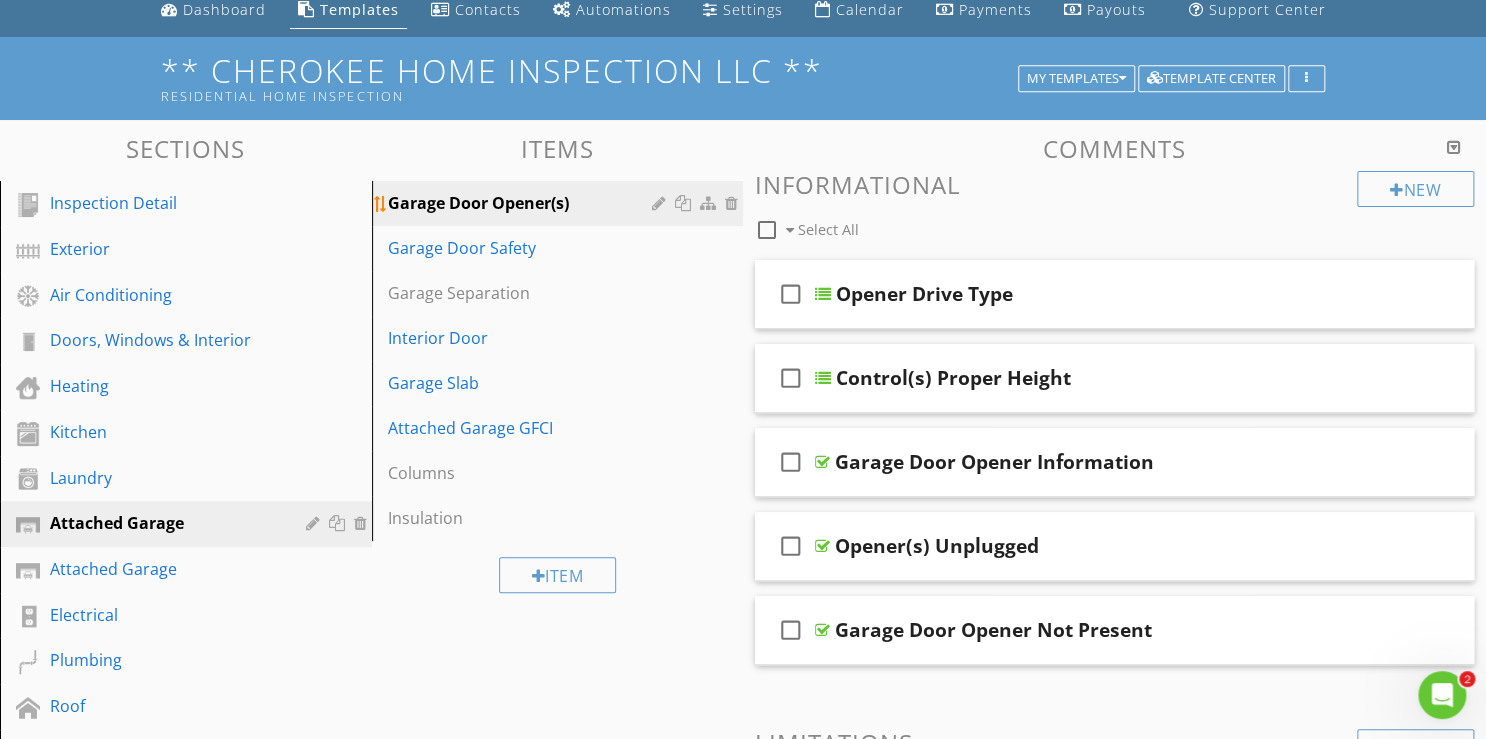 click at bounding box center (734, 203) 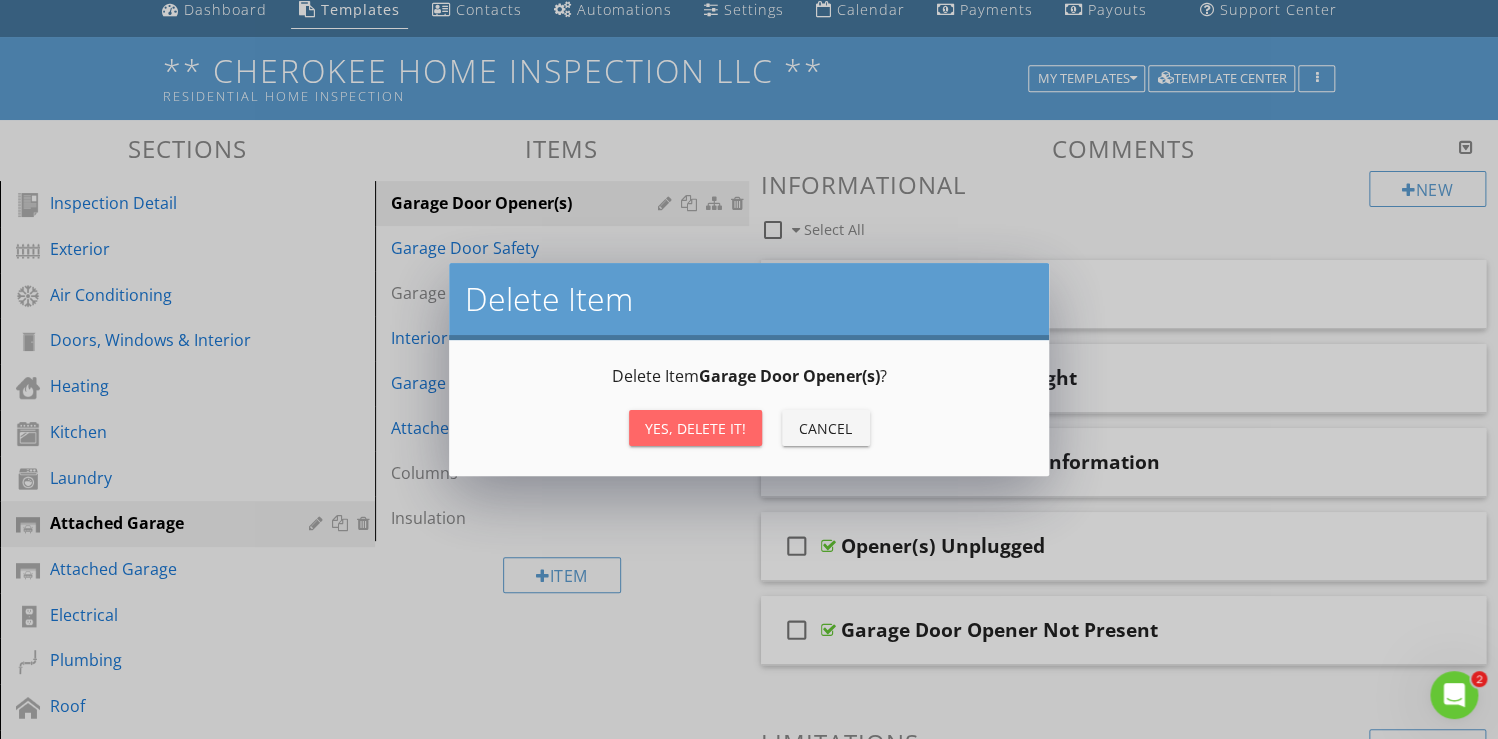 drag, startPoint x: 724, startPoint y: 427, endPoint x: 725, endPoint y: 393, distance: 34.0147 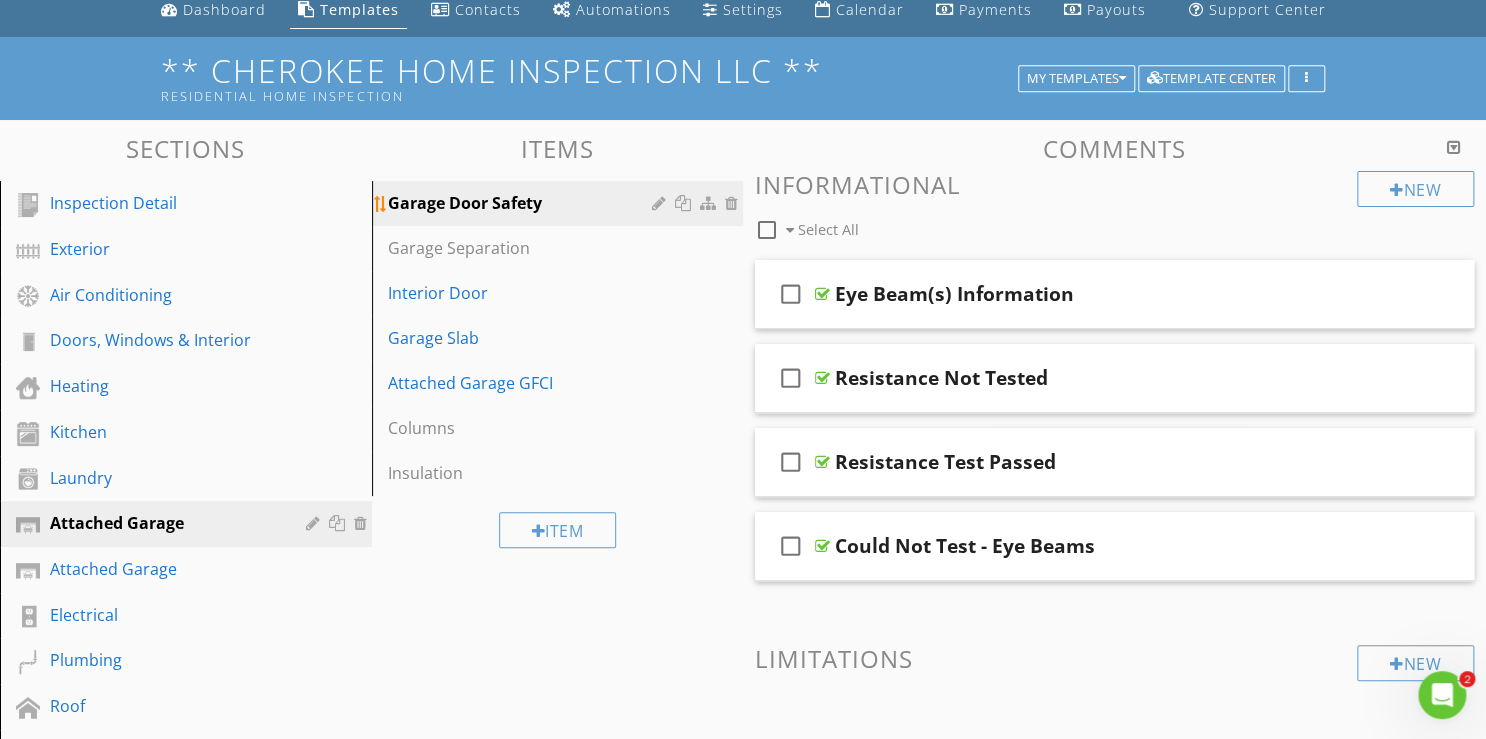 click at bounding box center [734, 203] 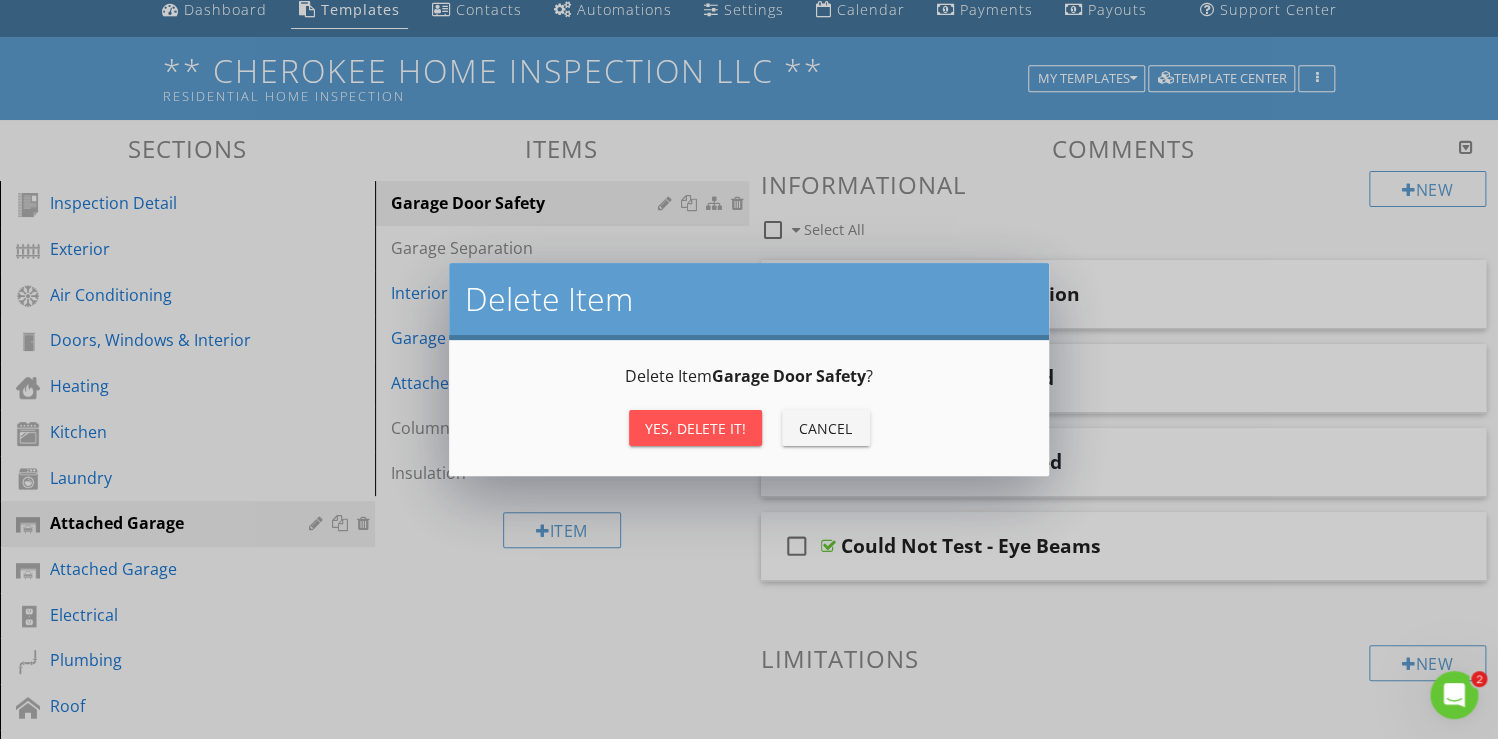 click on "Yes, Delete it!" at bounding box center (695, 428) 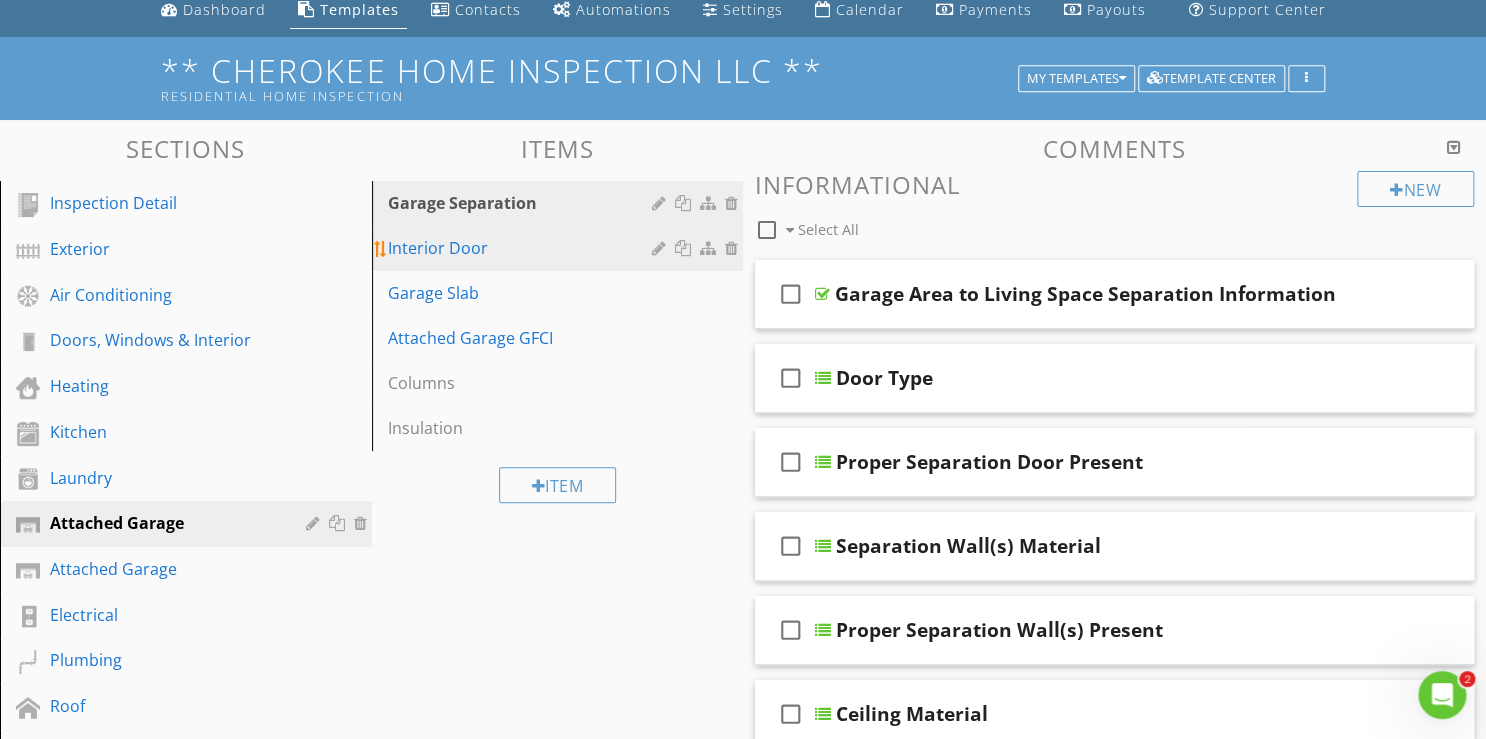 click at bounding box center [734, 248] 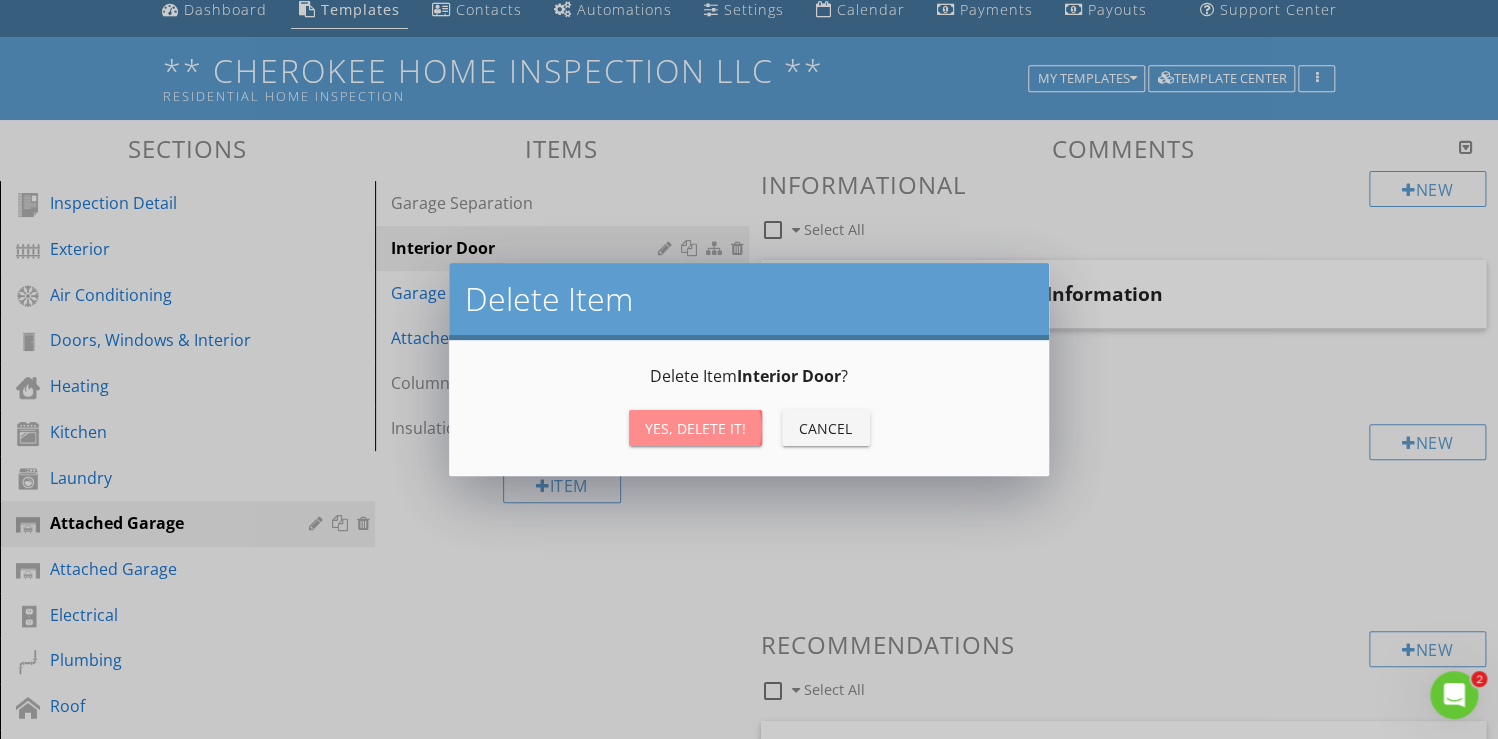 drag, startPoint x: 720, startPoint y: 420, endPoint x: 704, endPoint y: 376, distance: 46.818798 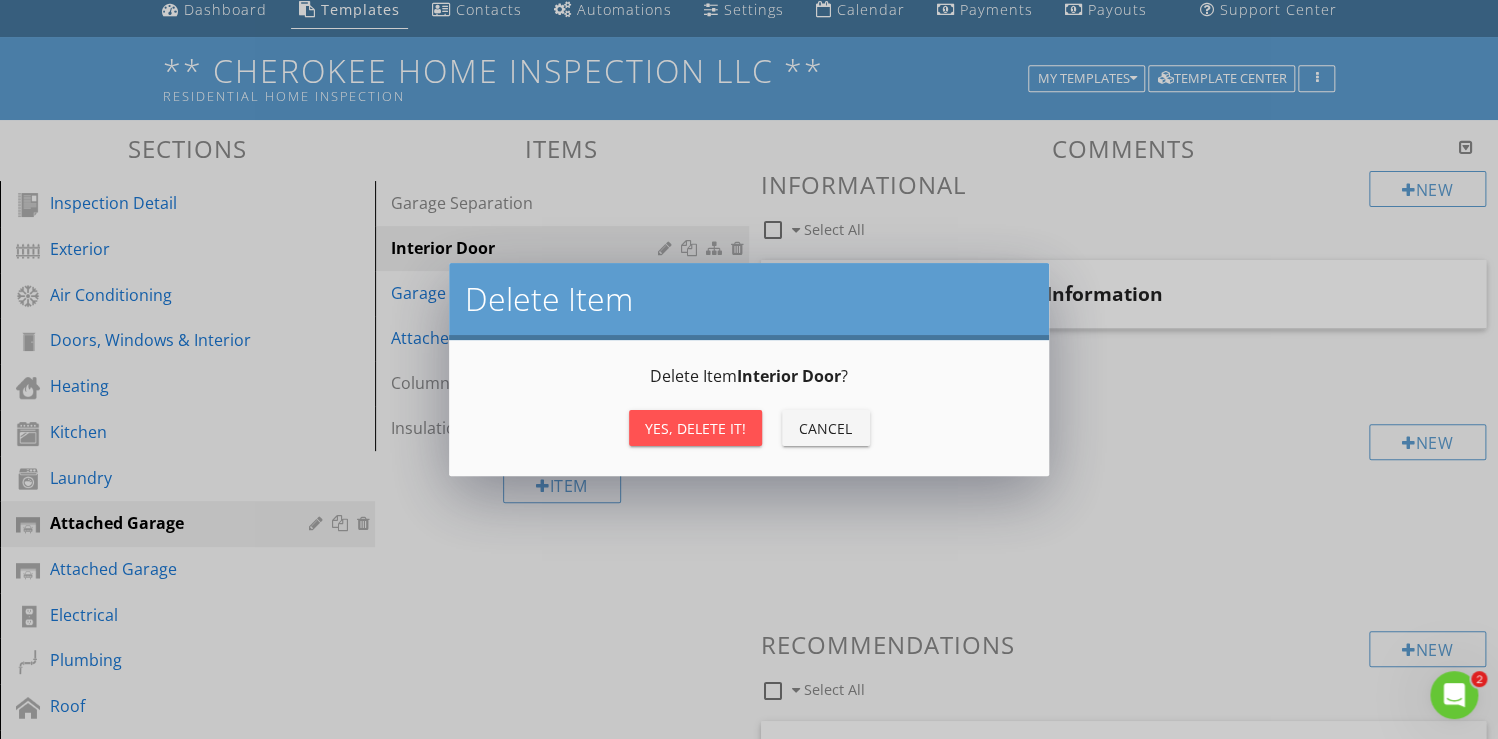 click on "Yes, Delete it!" at bounding box center [695, 428] 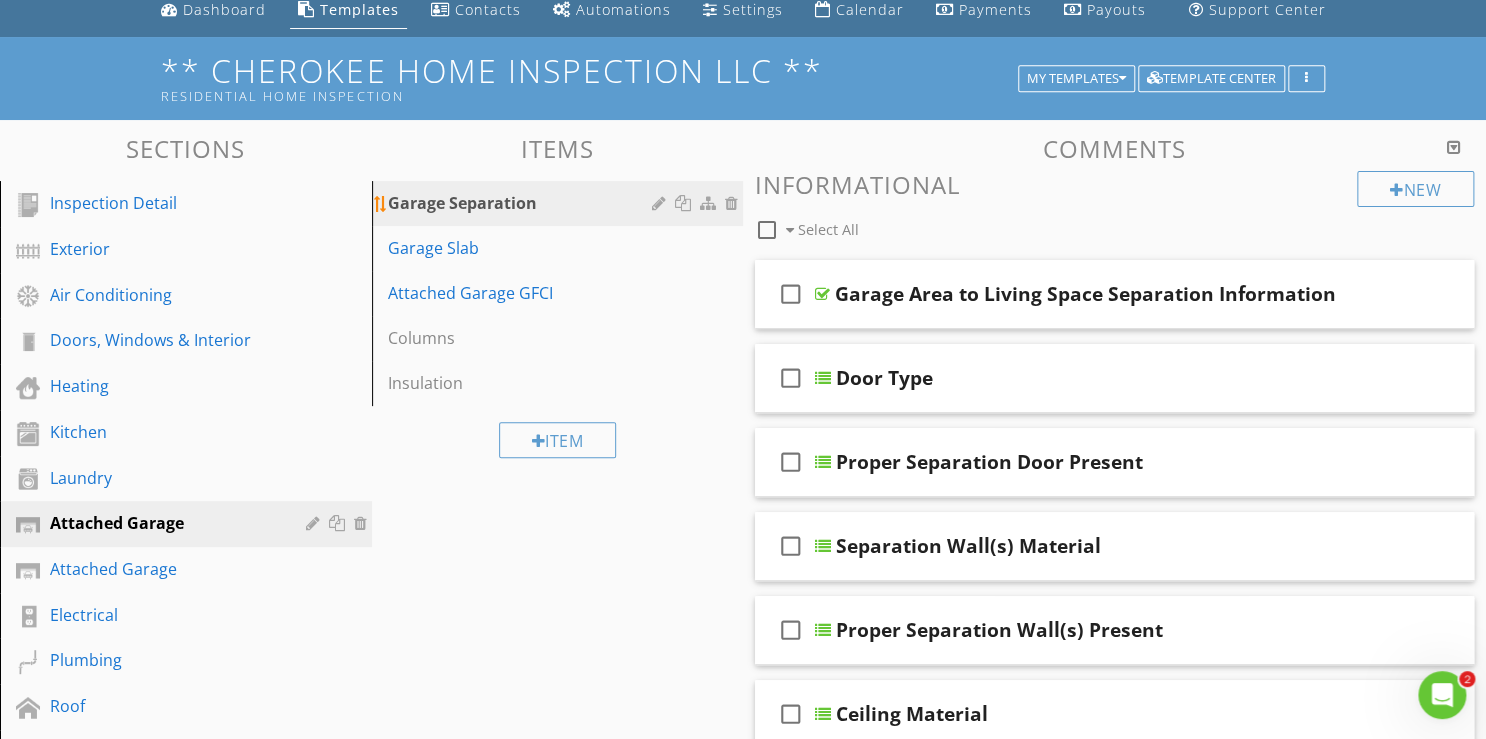 click at bounding box center (734, 203) 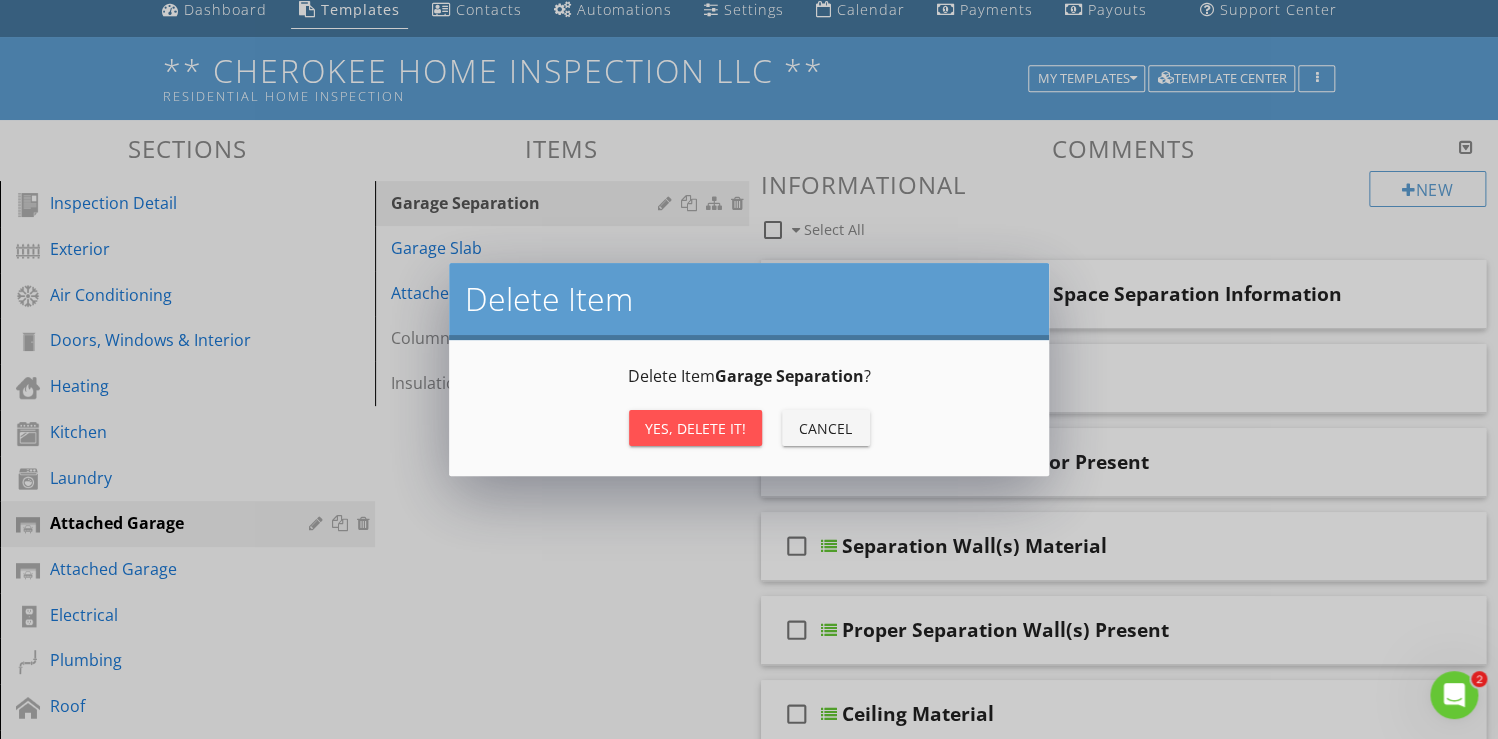 click on "Yes, Delete it!" at bounding box center (695, 428) 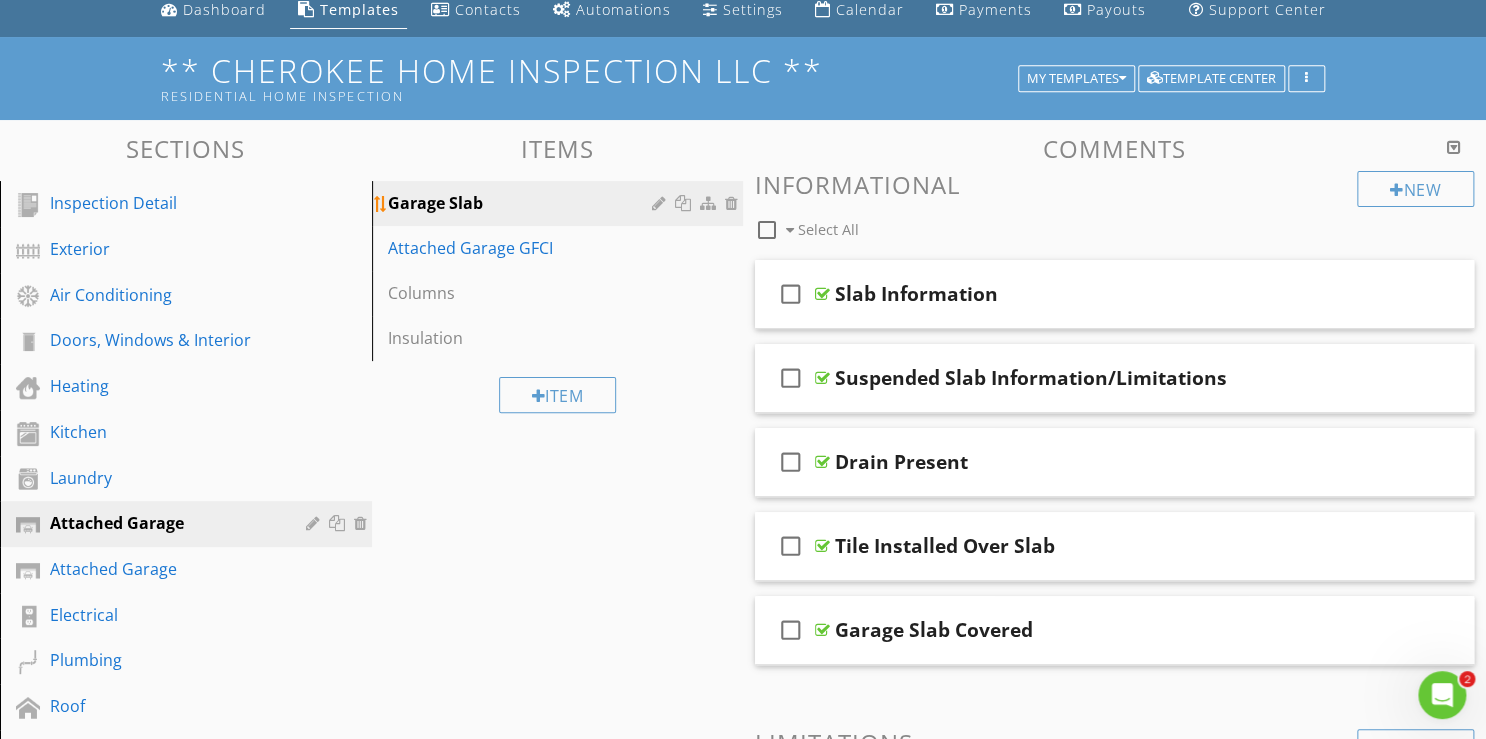 click at bounding box center (734, 203) 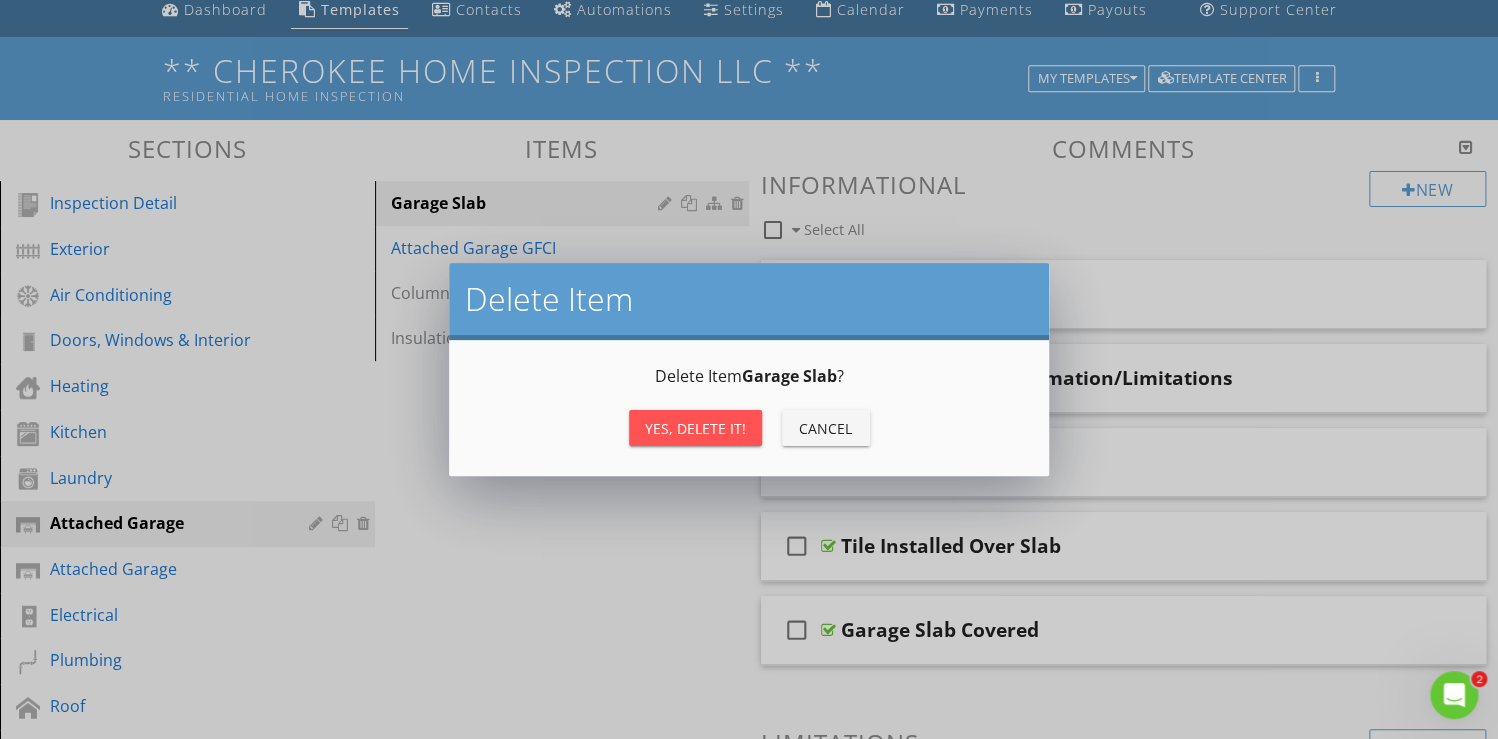 click on "Yes, Delete it!" at bounding box center (695, 428) 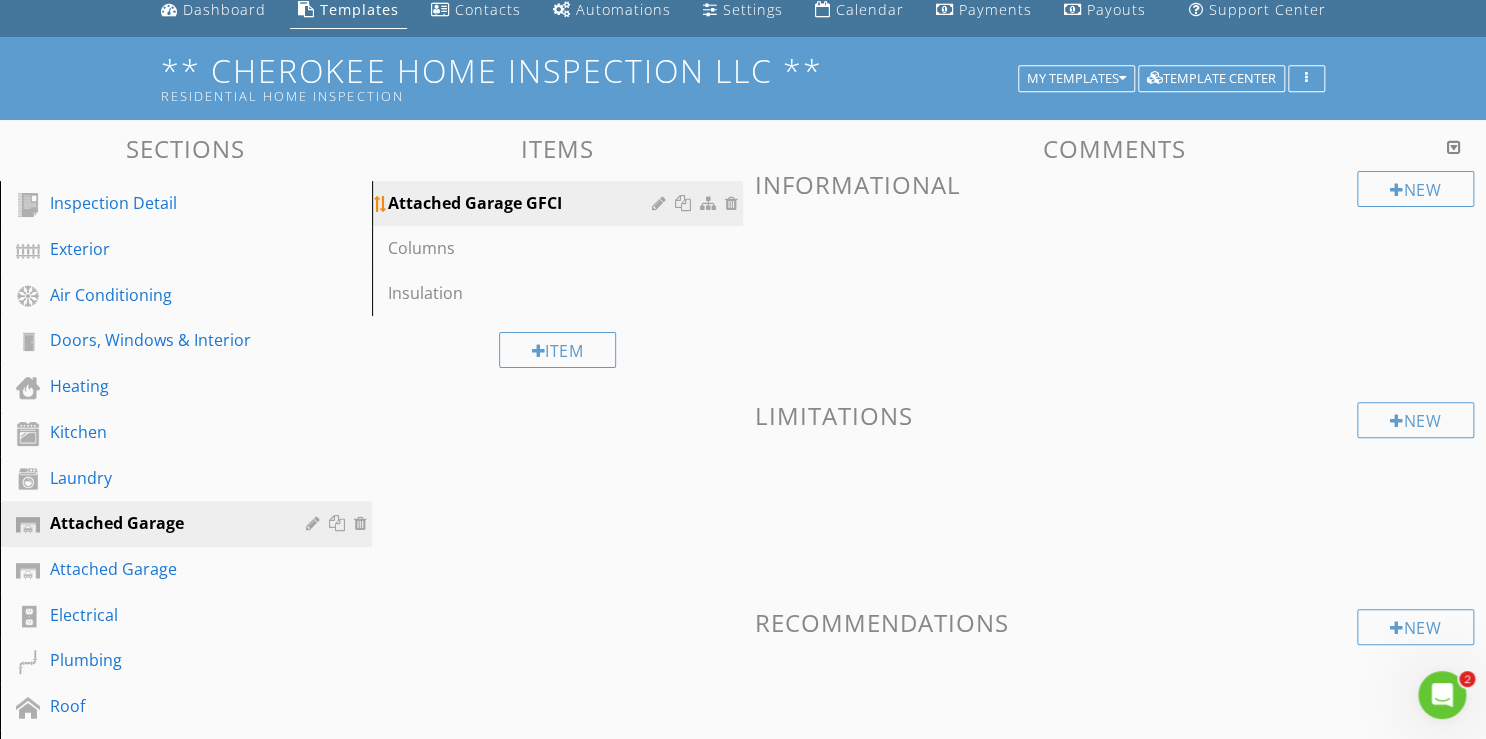 click at bounding box center (734, 203) 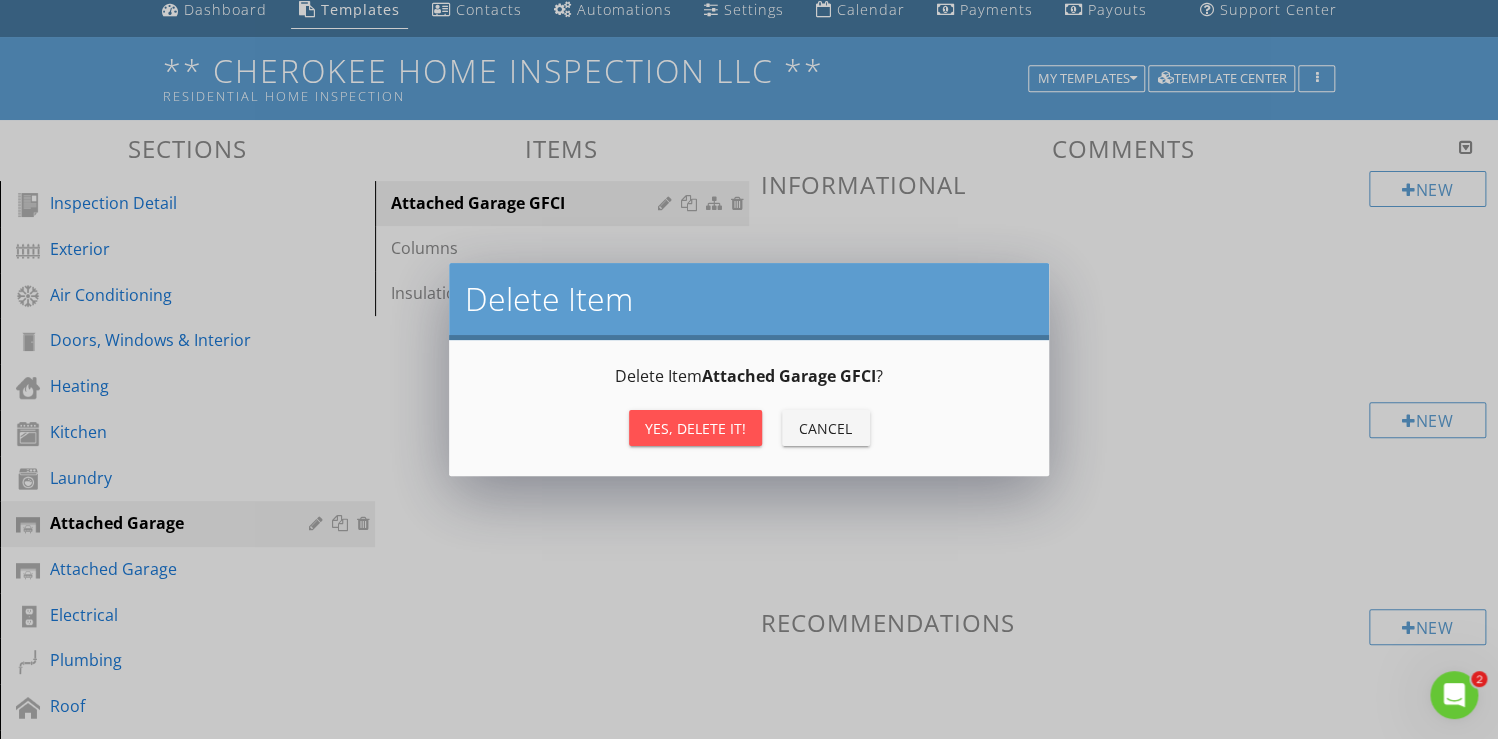 click on "Yes, Delete it!" at bounding box center [695, 428] 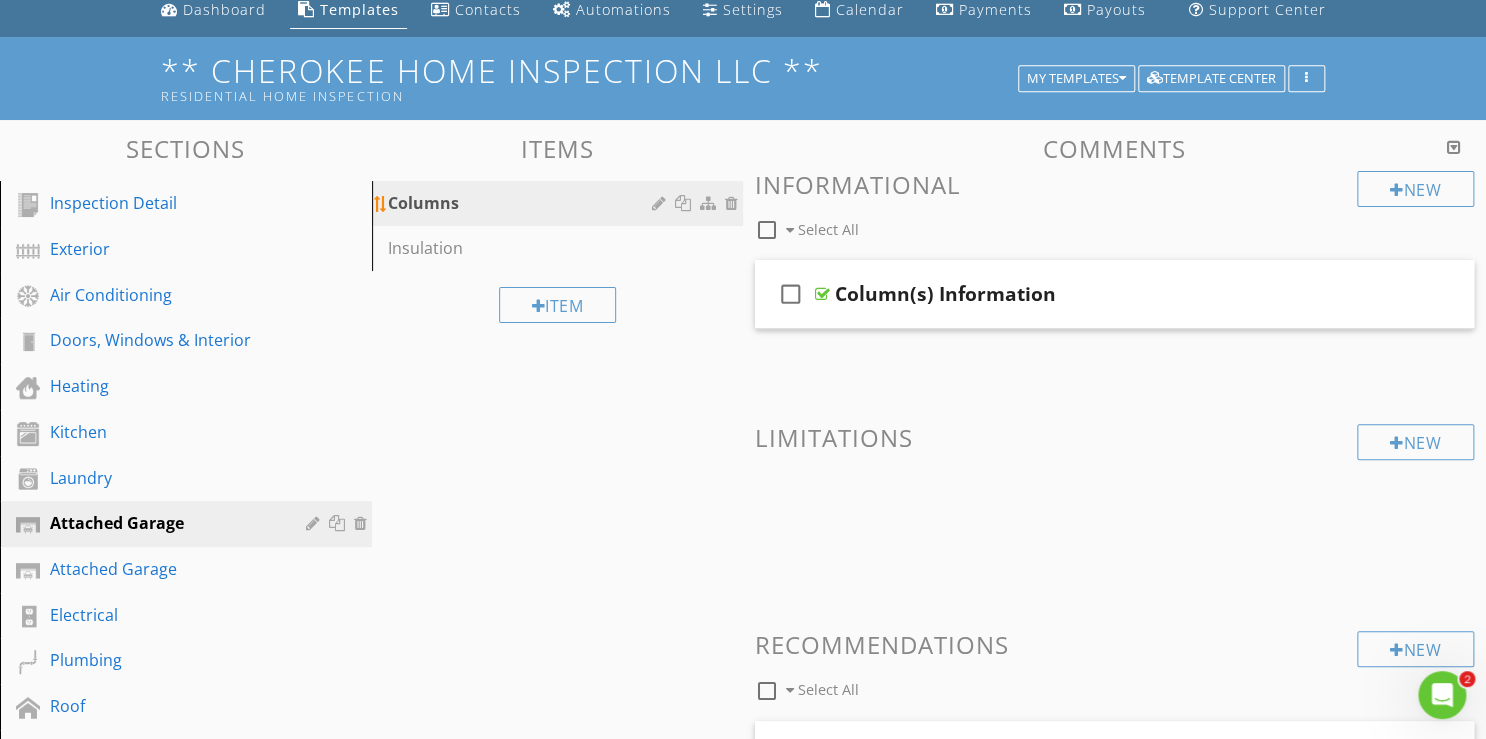 click at bounding box center [734, 203] 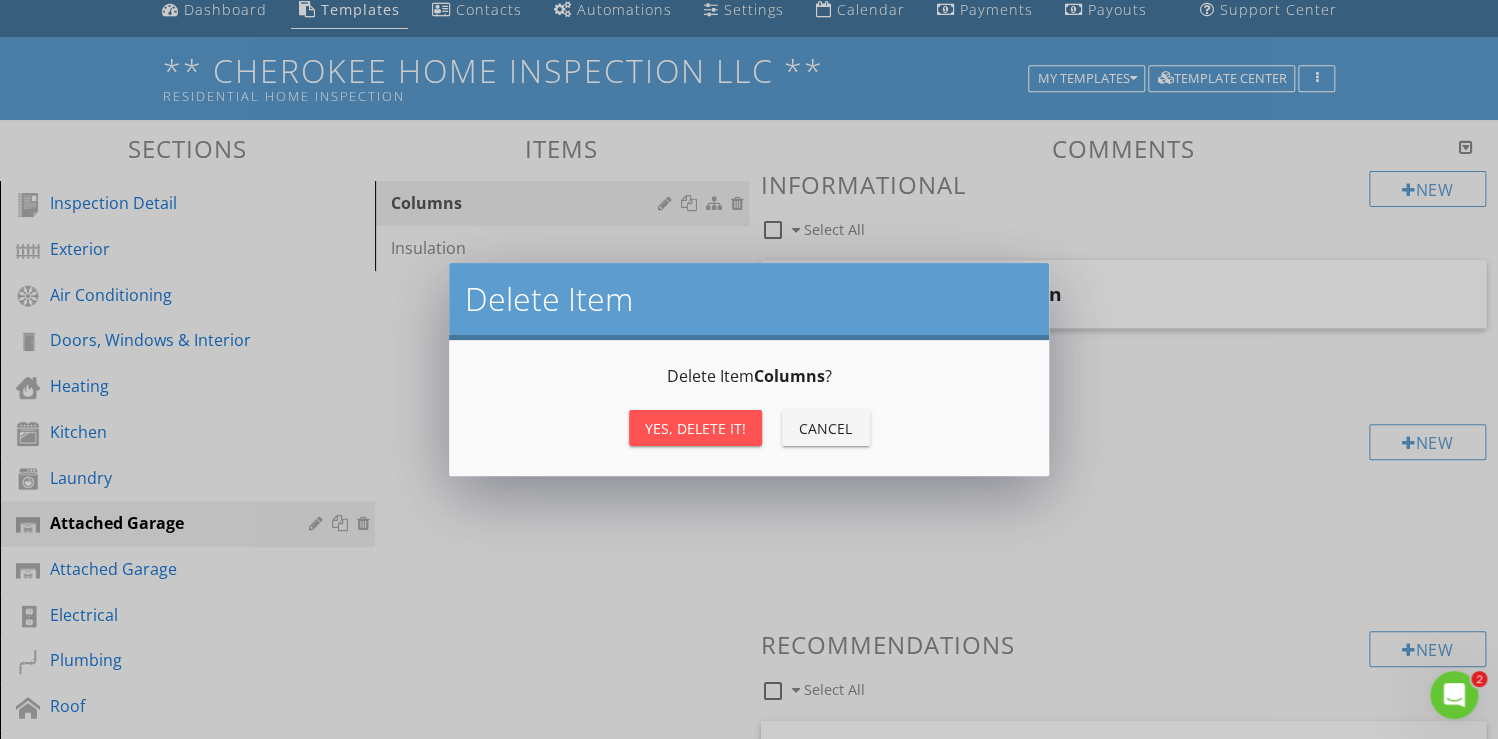 click on "Yes, Delete it!" at bounding box center (695, 428) 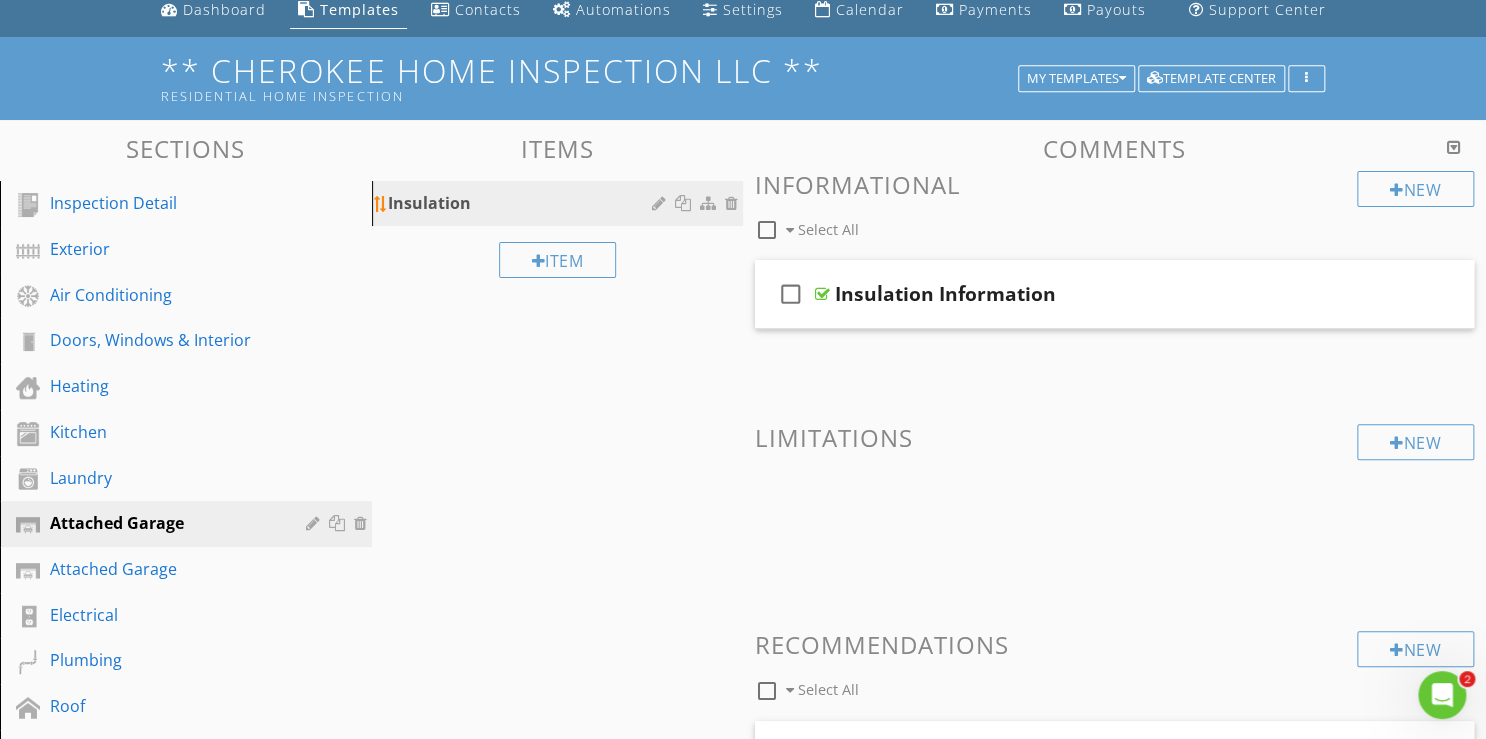 click at bounding box center (734, 203) 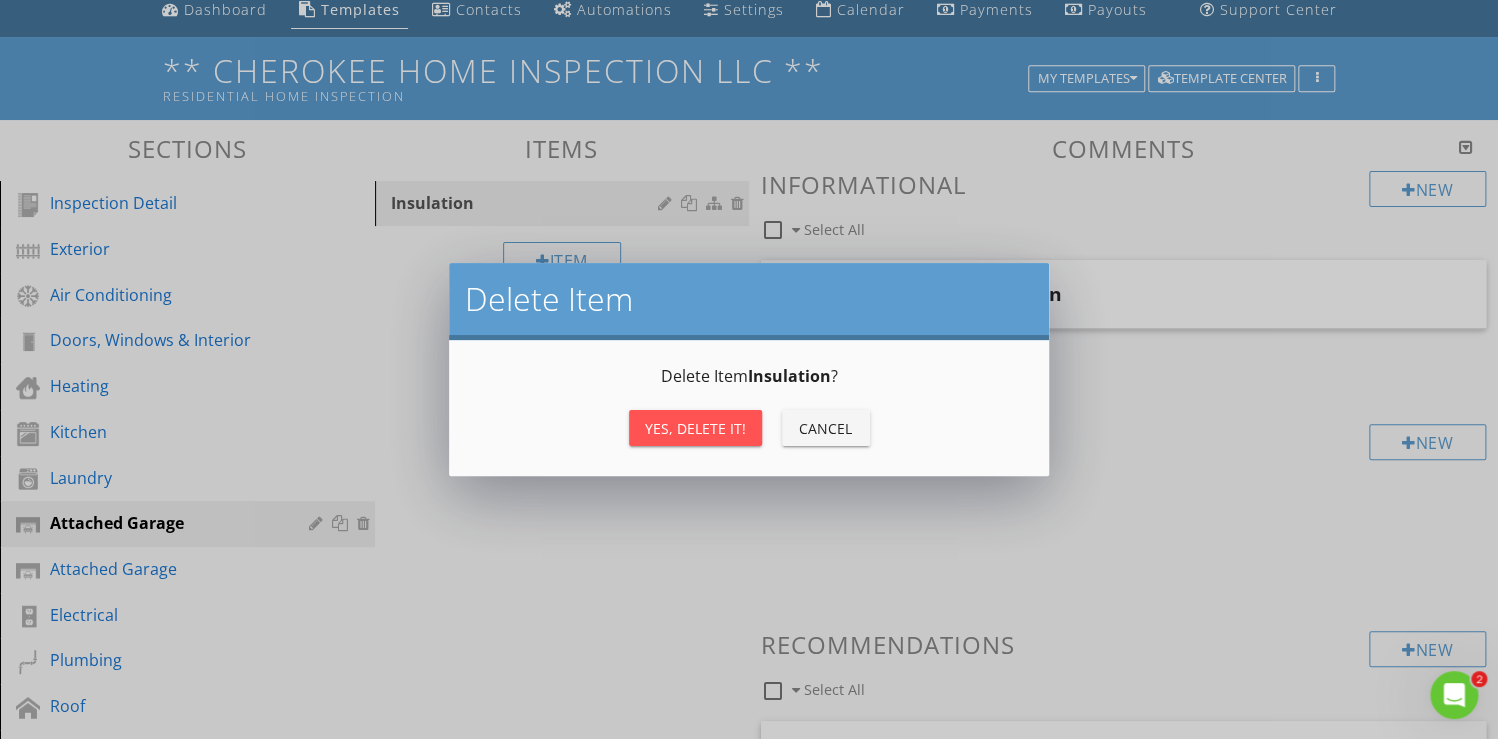 click on "Yes, Delete it!" at bounding box center (695, 428) 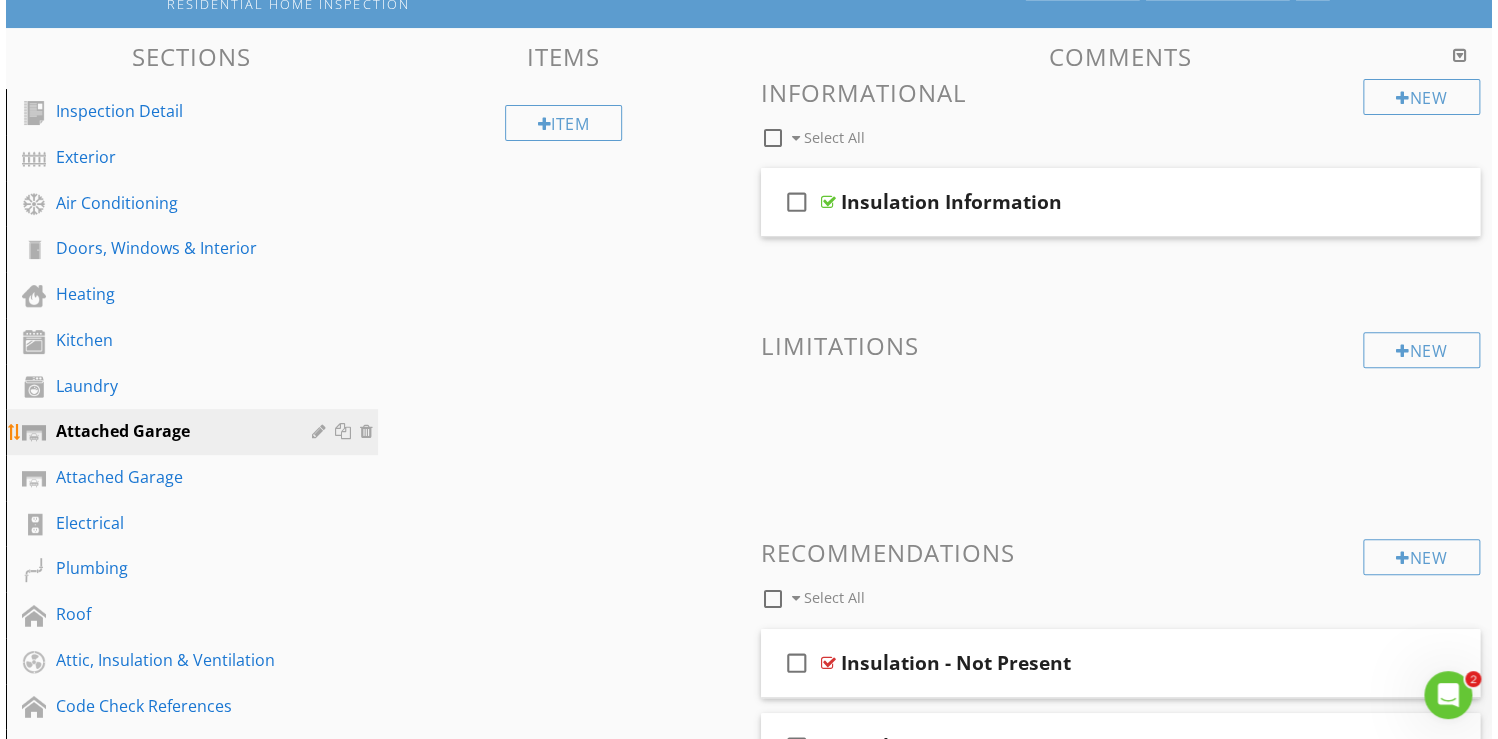 scroll, scrollTop: 160, scrollLeft: 0, axis: vertical 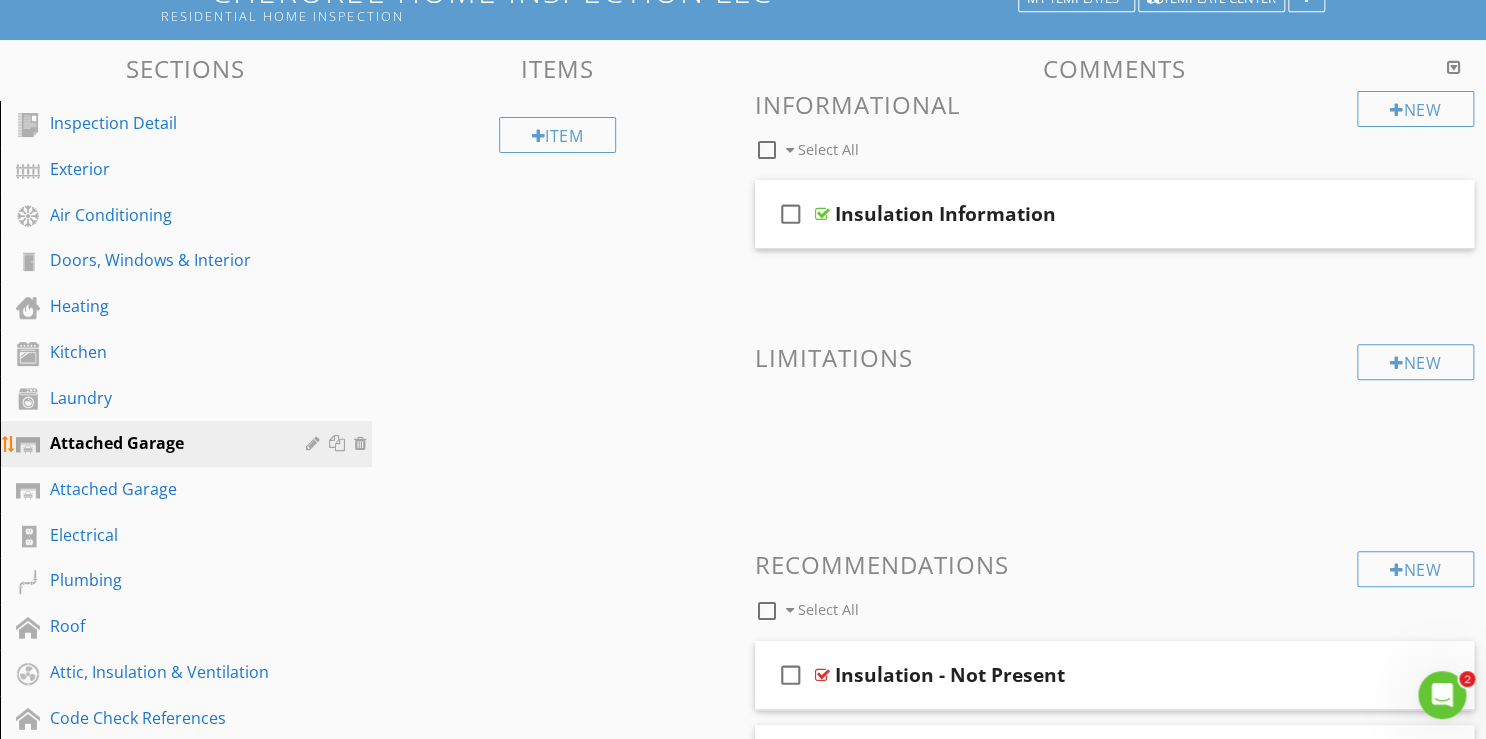 click on "Attached Garage" at bounding box center [163, 443] 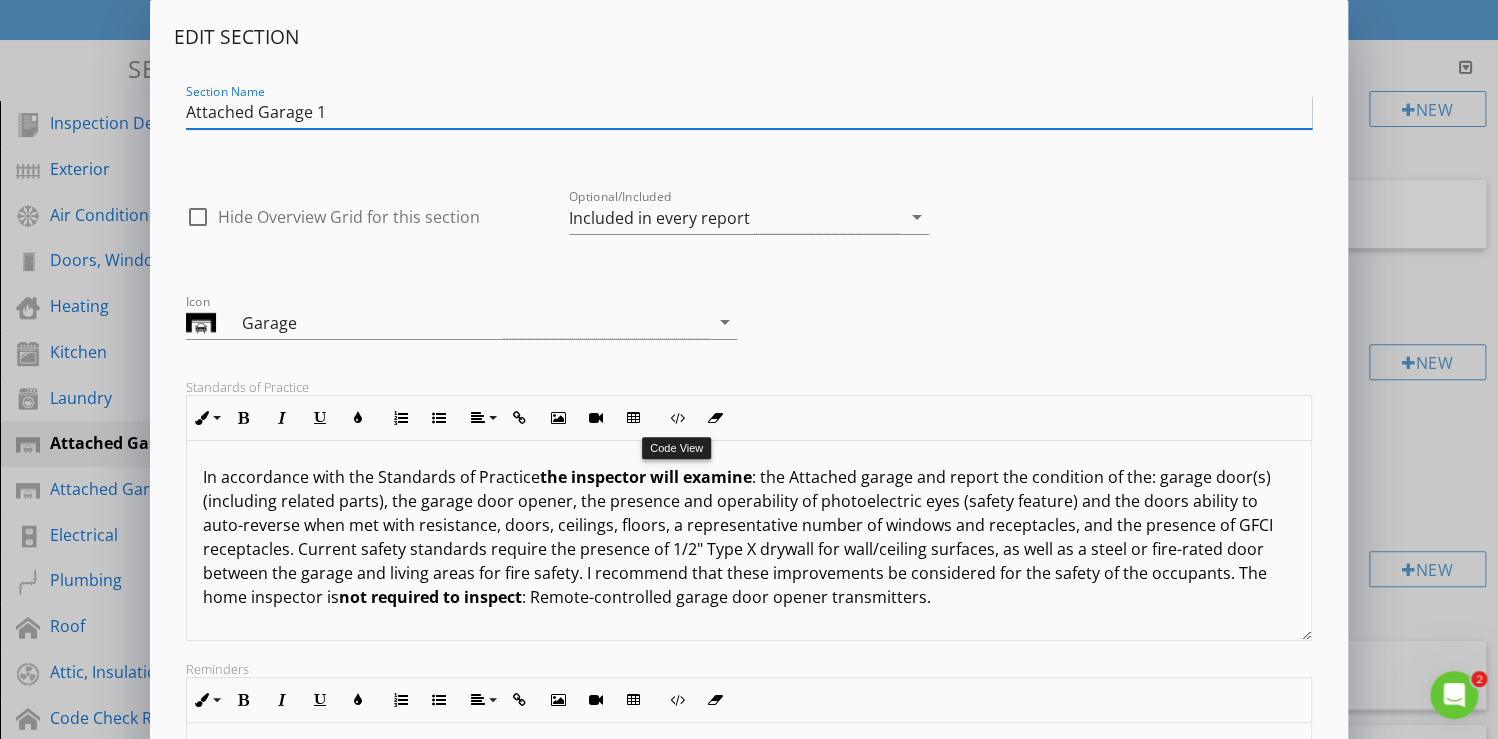 scroll, scrollTop: 0, scrollLeft: 0, axis: both 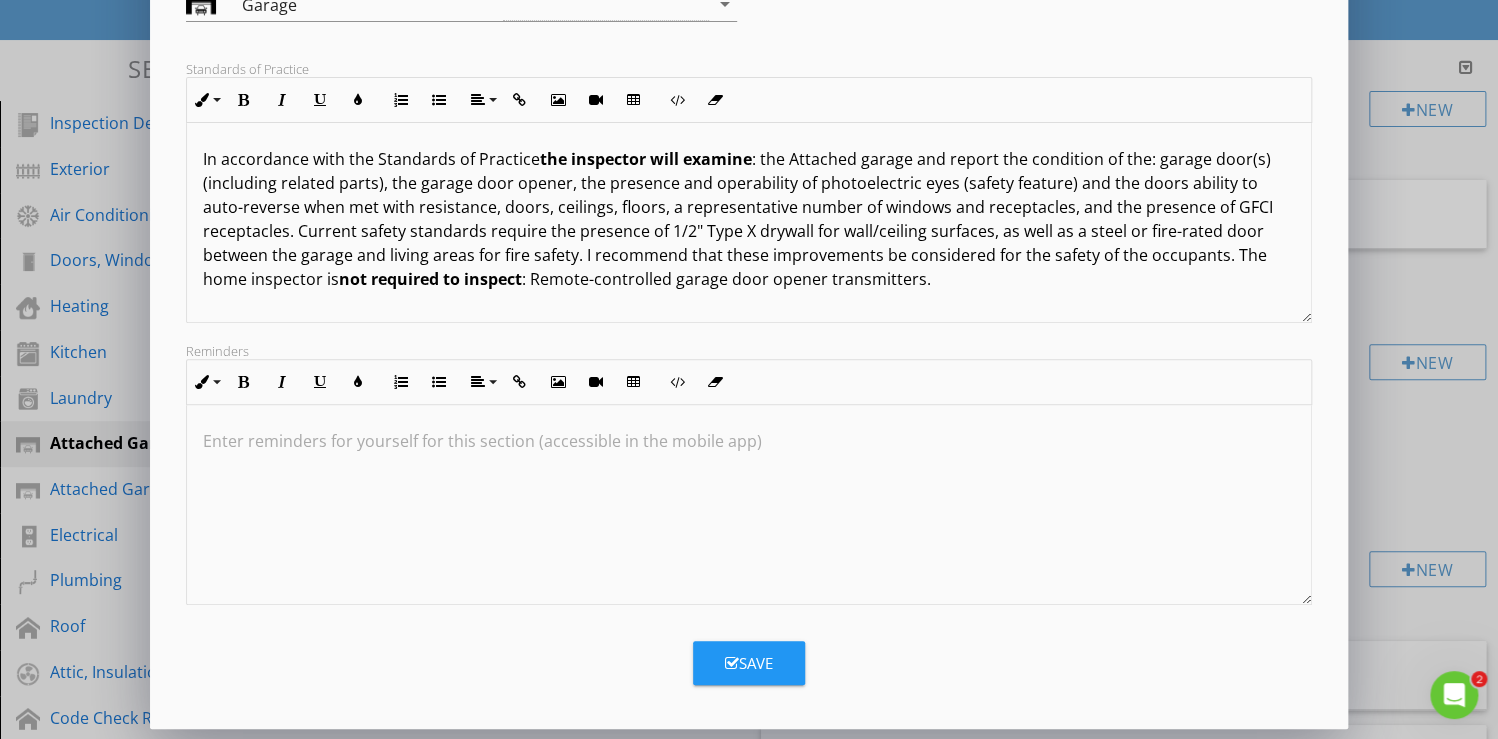type on "Attached Garage 1" 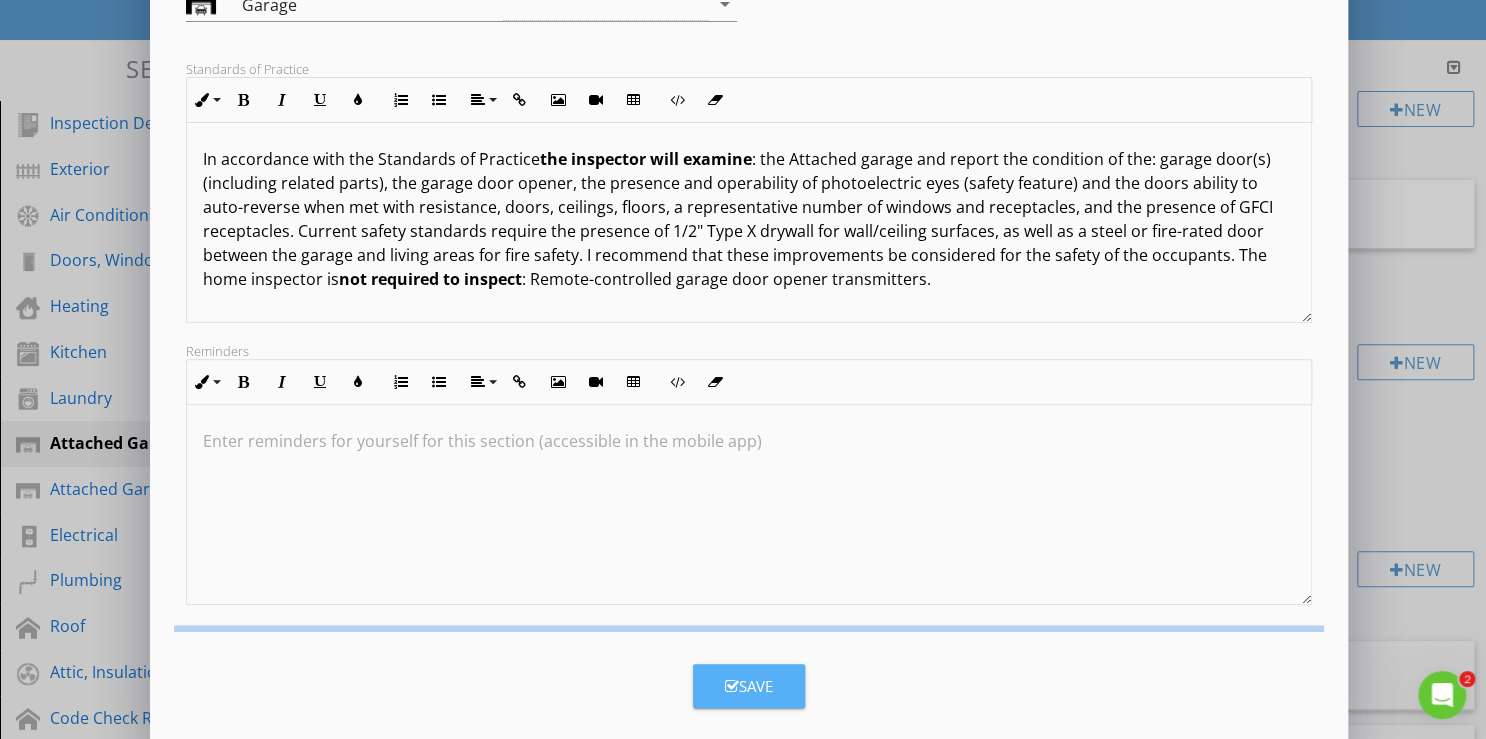 scroll, scrollTop: 103, scrollLeft: 0, axis: vertical 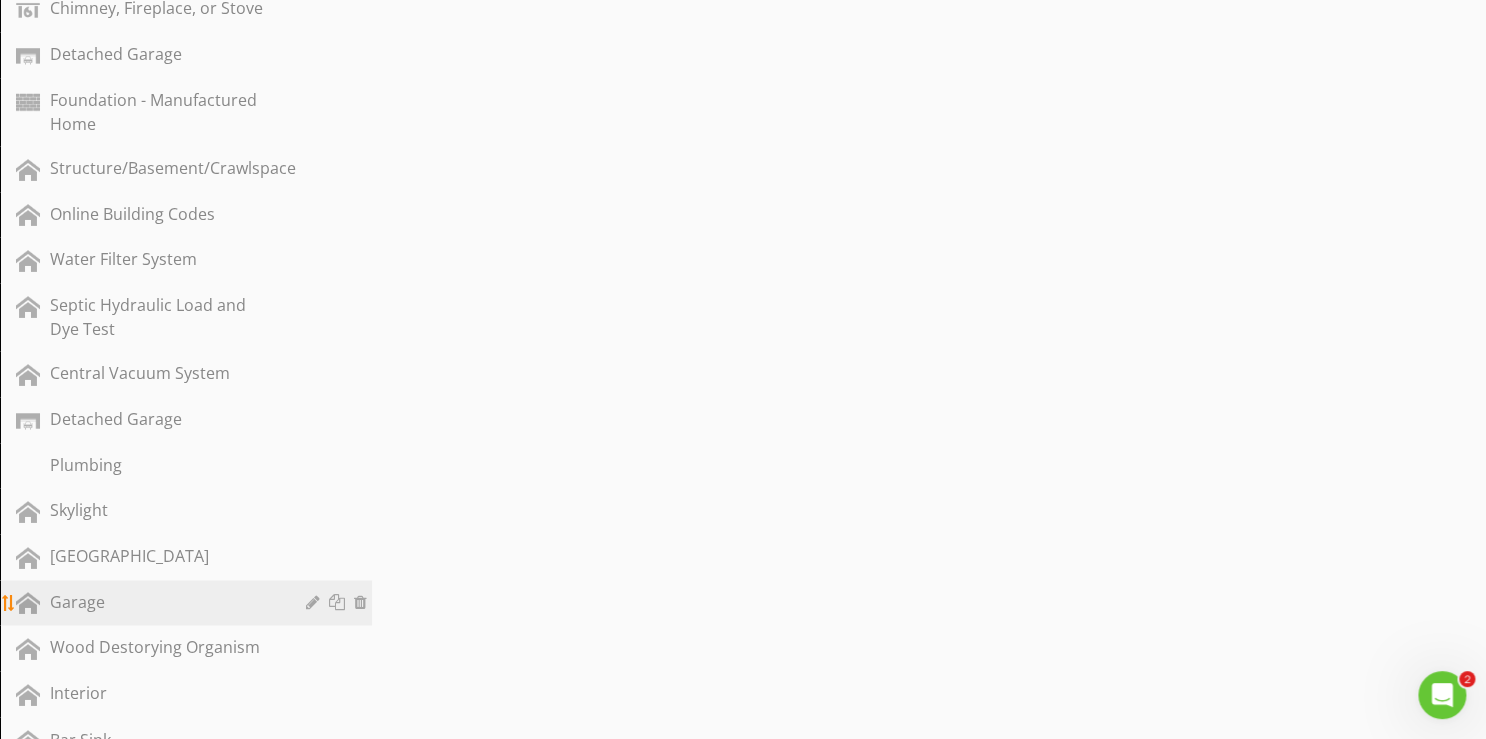 click on "Garage" at bounding box center [163, 602] 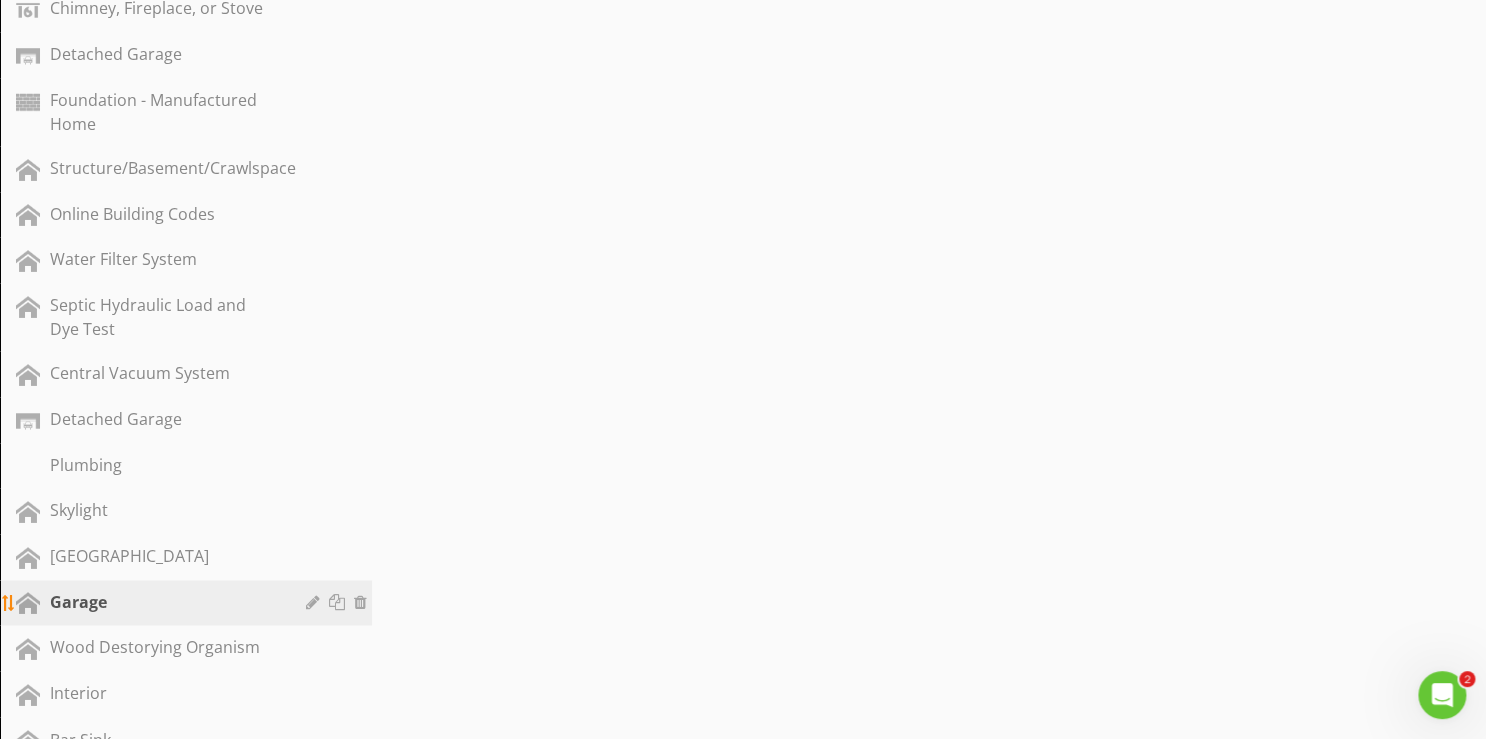 click at bounding box center [339, 602] 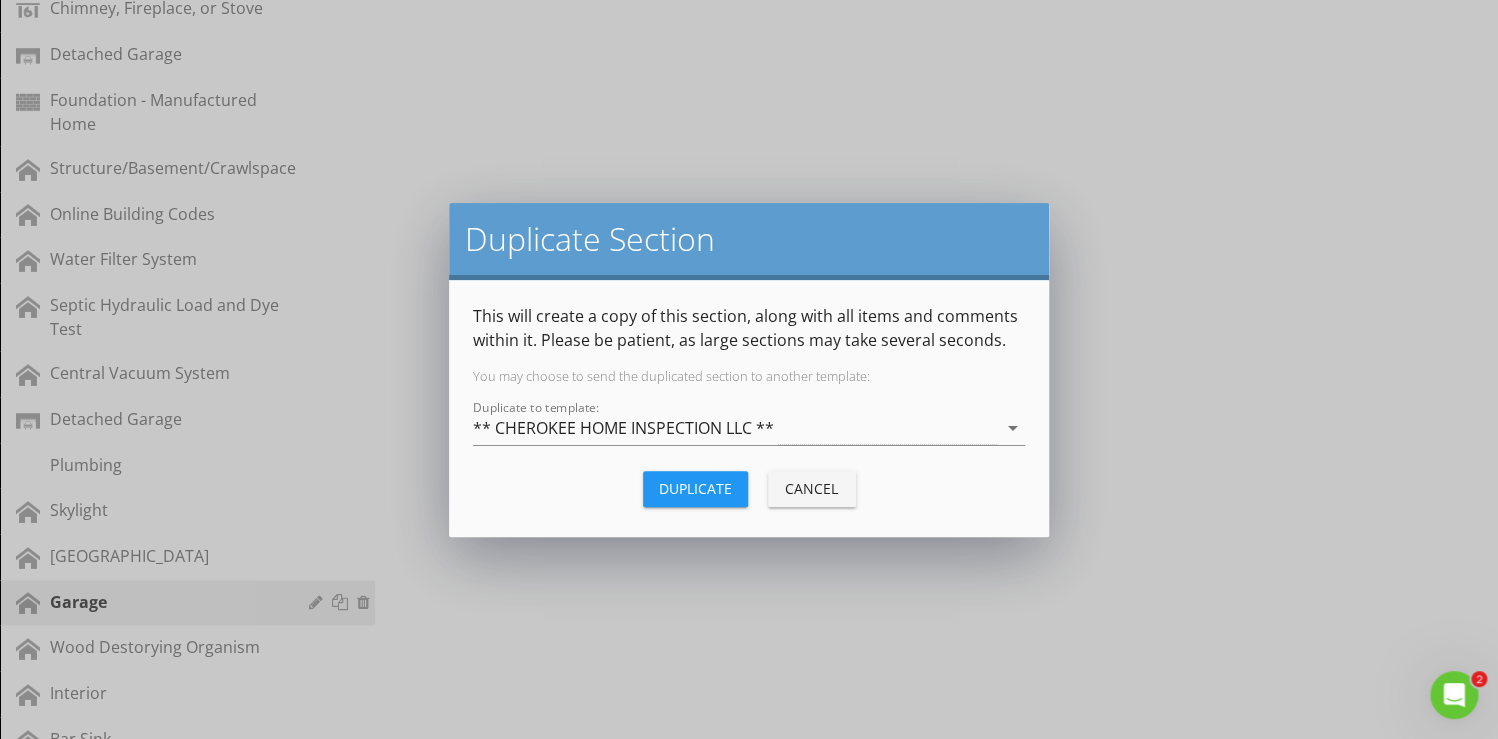 click on "Cancel" at bounding box center [812, 488] 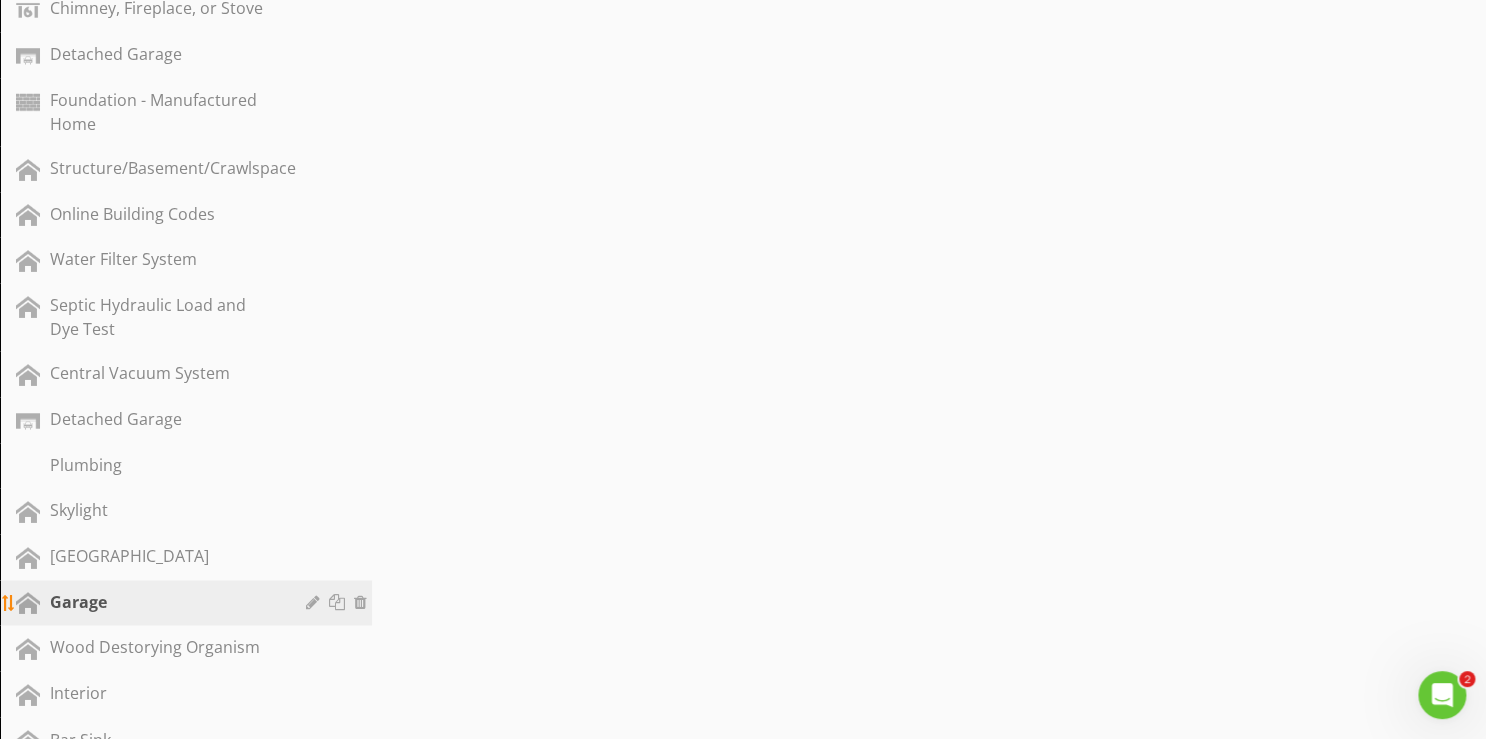 click on "Garage" at bounding box center (163, 602) 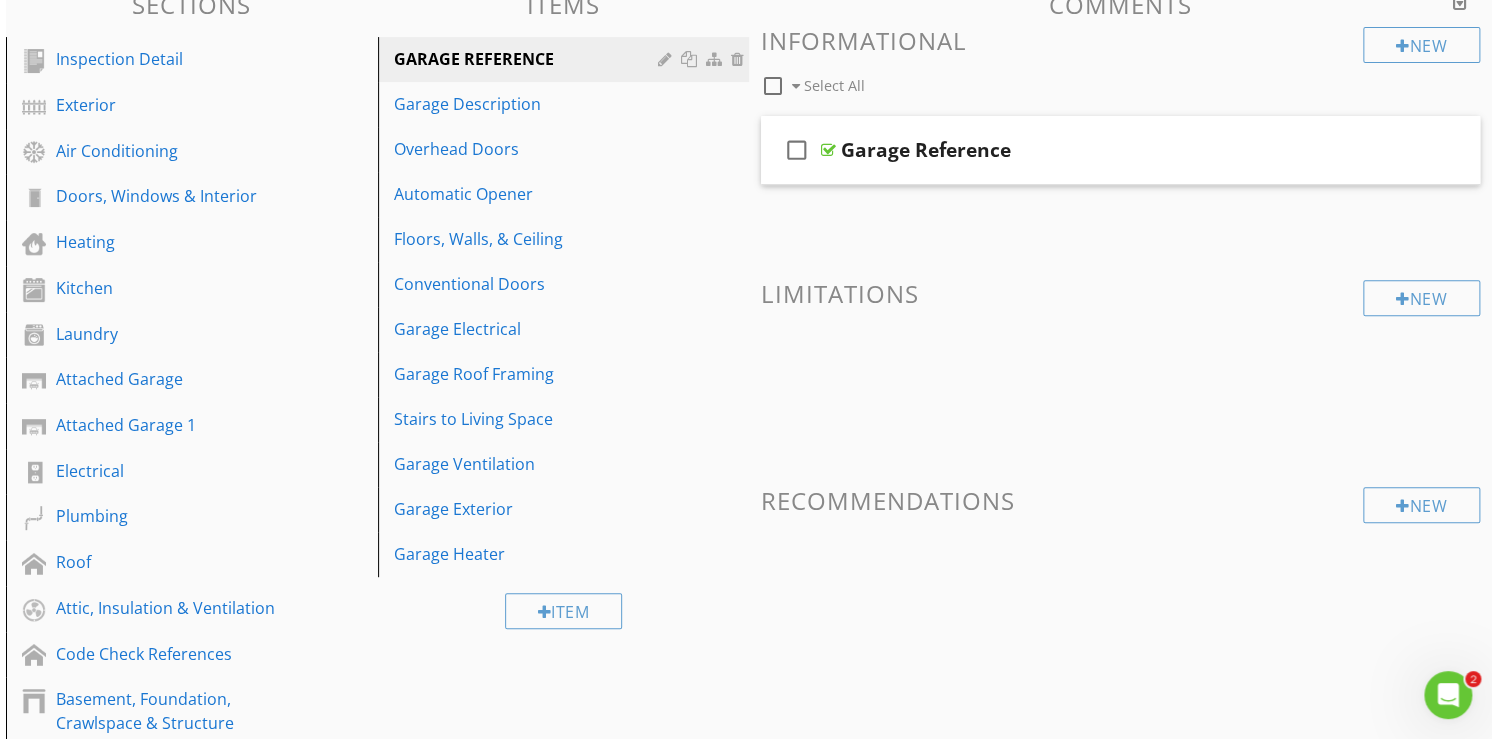 scroll, scrollTop: 160, scrollLeft: 0, axis: vertical 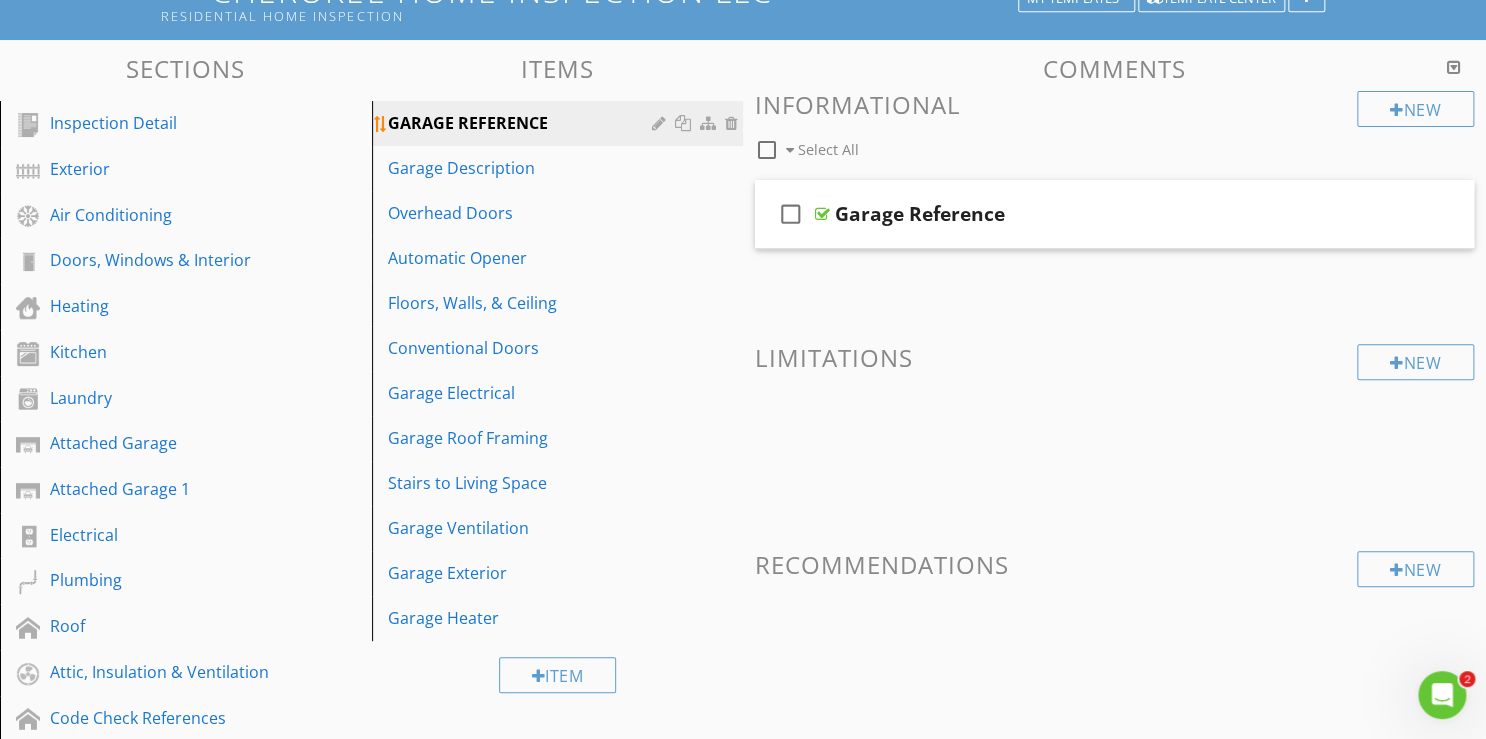 click at bounding box center (685, 123) 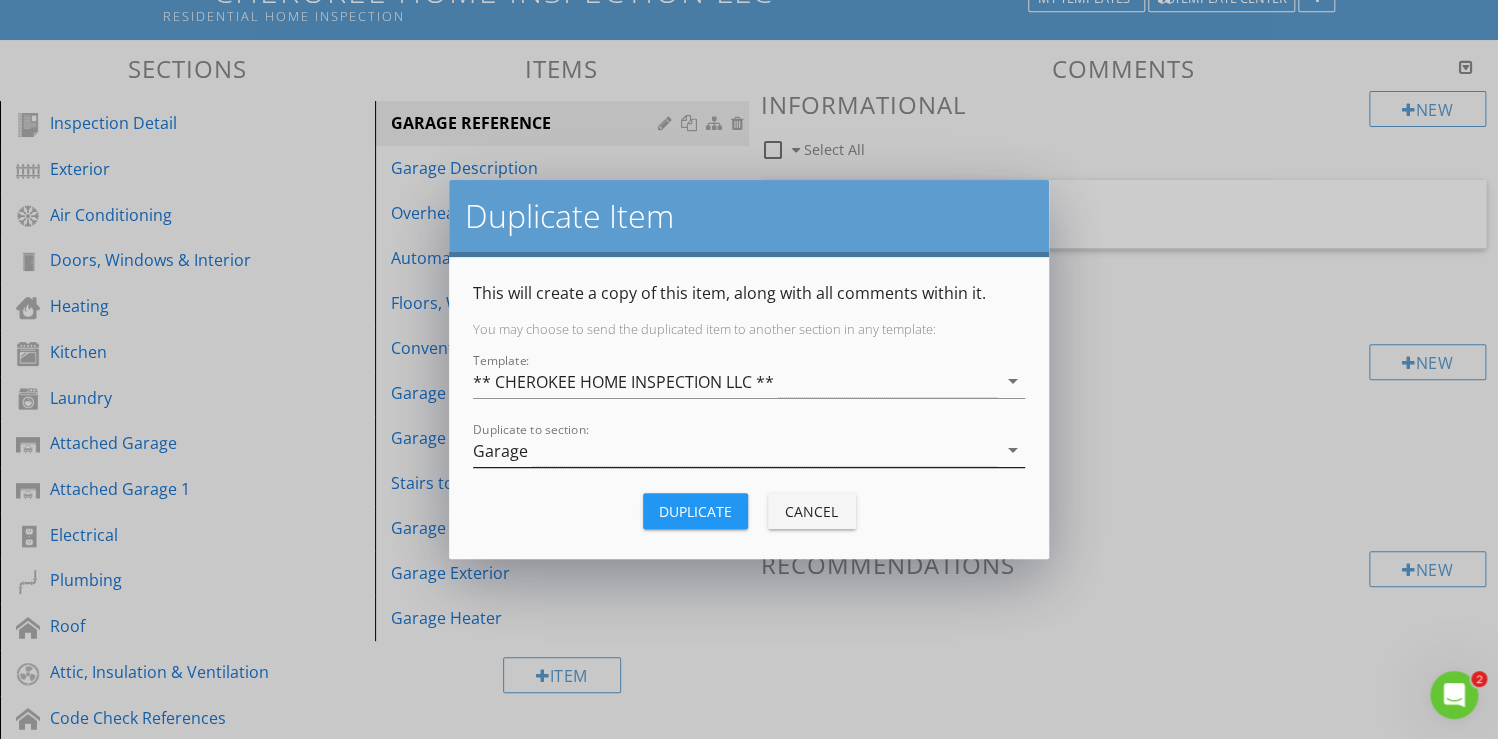 click on "arrow_drop_down" at bounding box center (1013, 450) 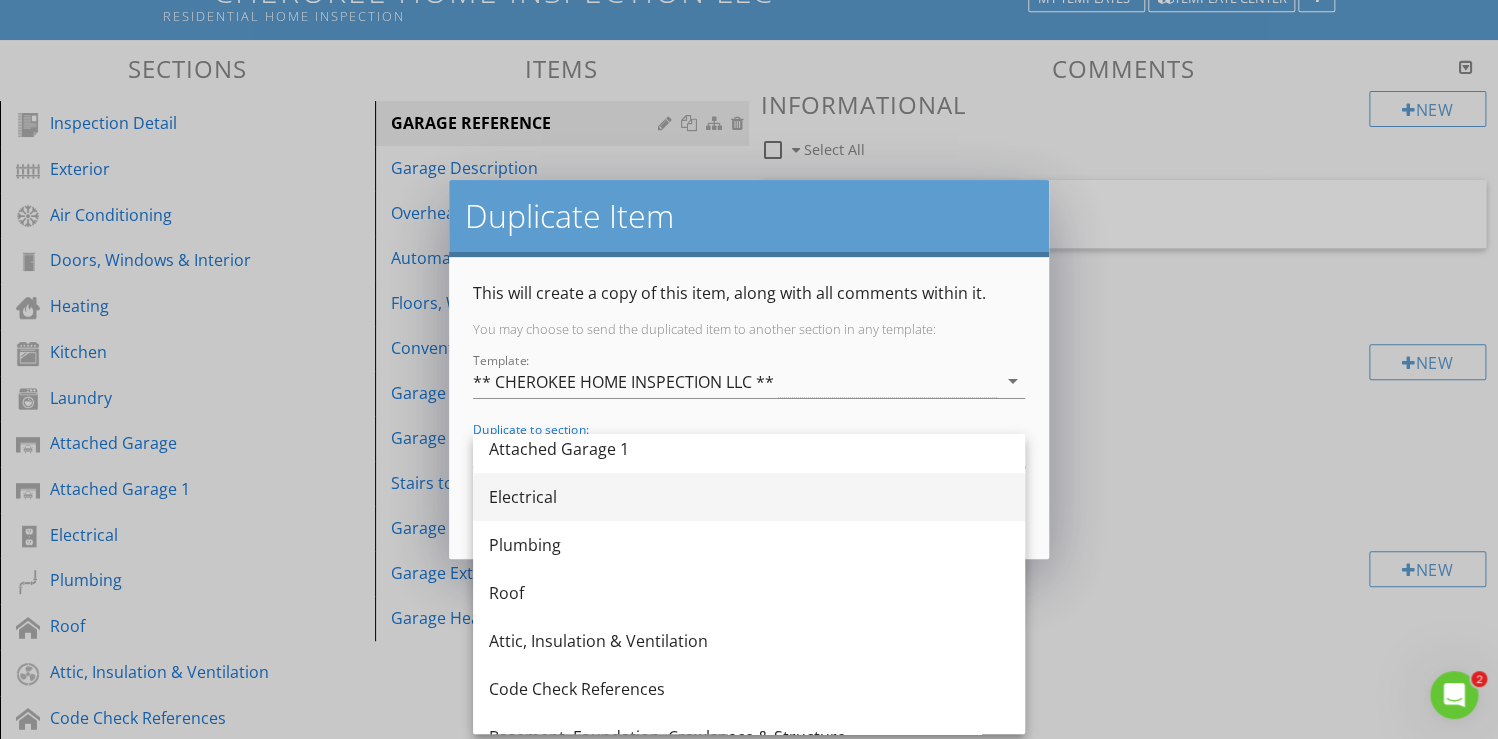 scroll, scrollTop: 400, scrollLeft: 0, axis: vertical 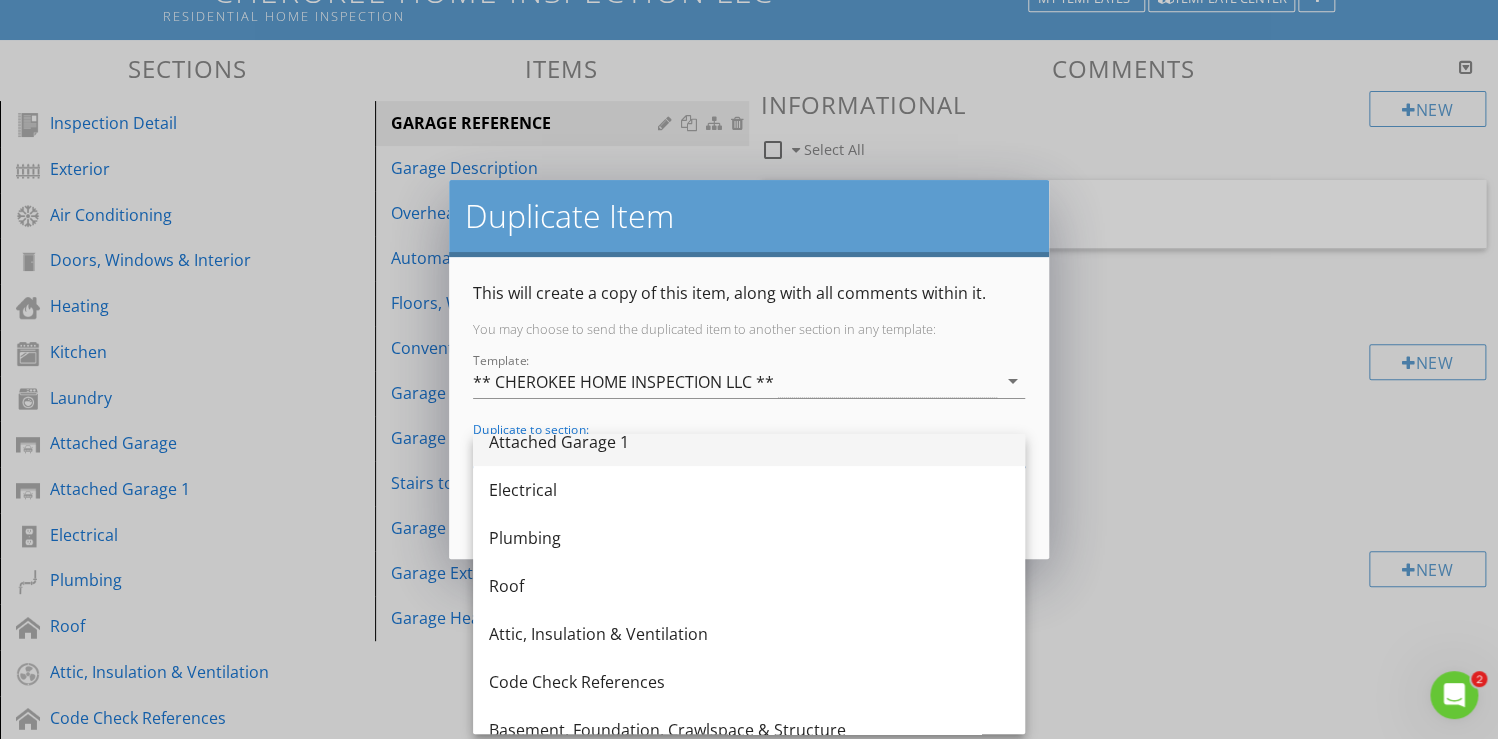 click on "Attached Garage 1" at bounding box center (749, 442) 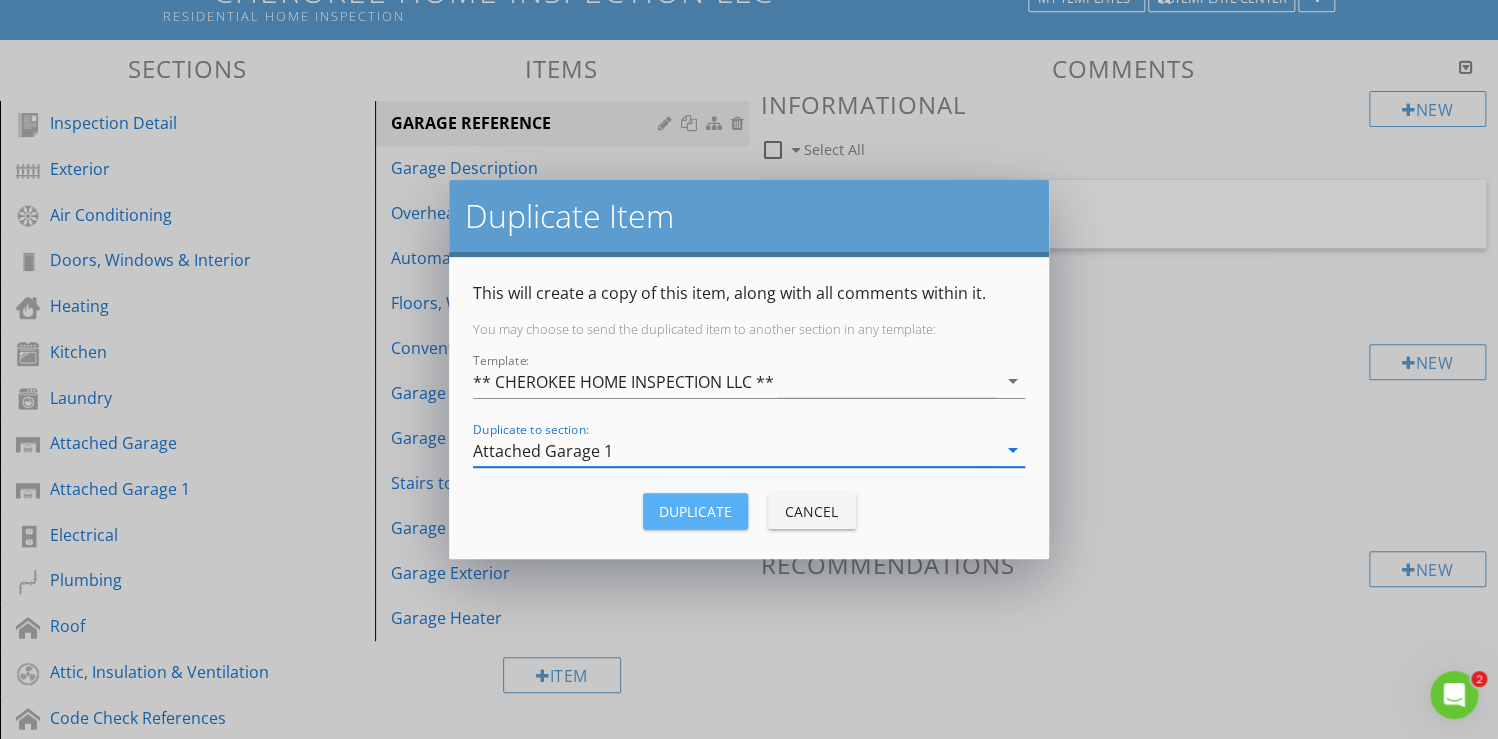 click on "Duplicate" at bounding box center [695, 511] 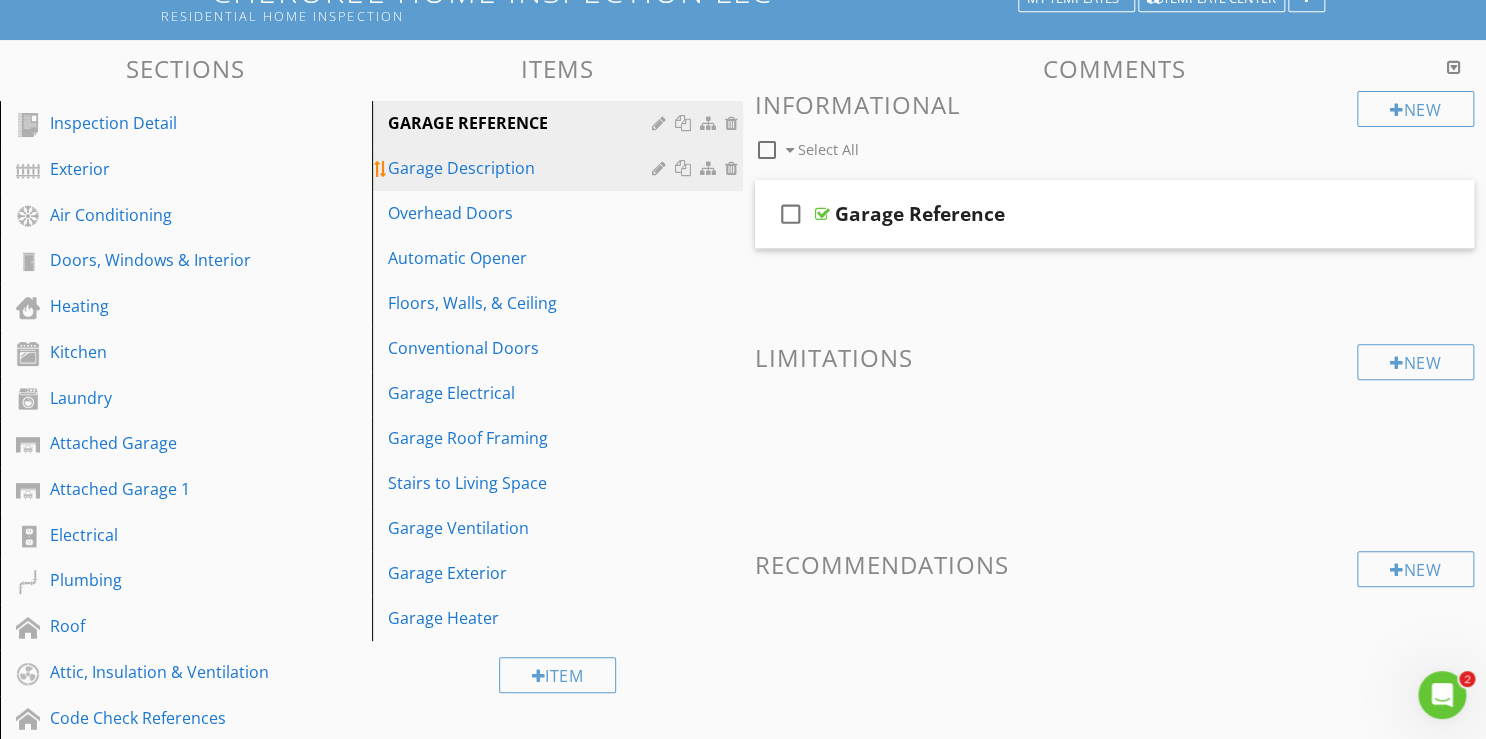 click at bounding box center [685, 168] 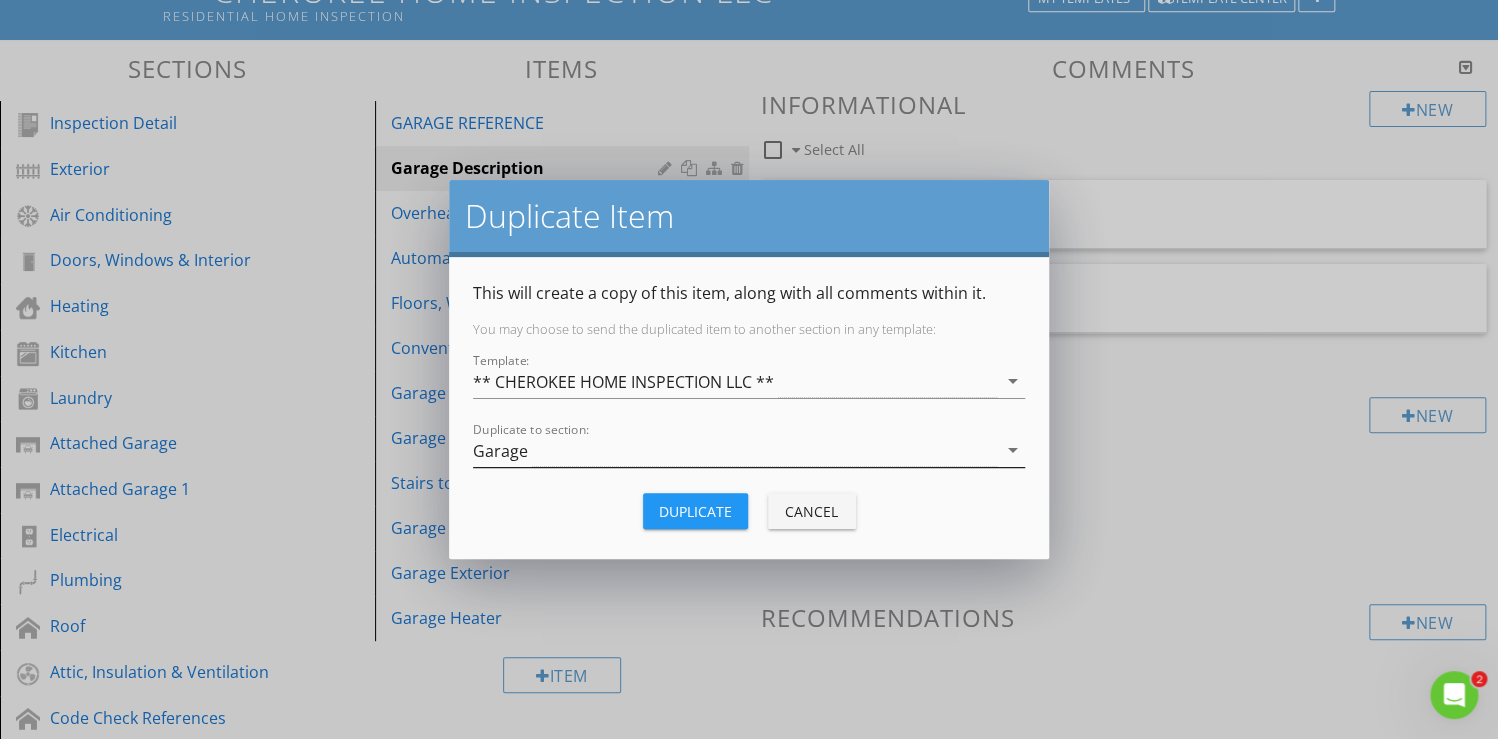 click on "arrow_drop_down" at bounding box center [1013, 450] 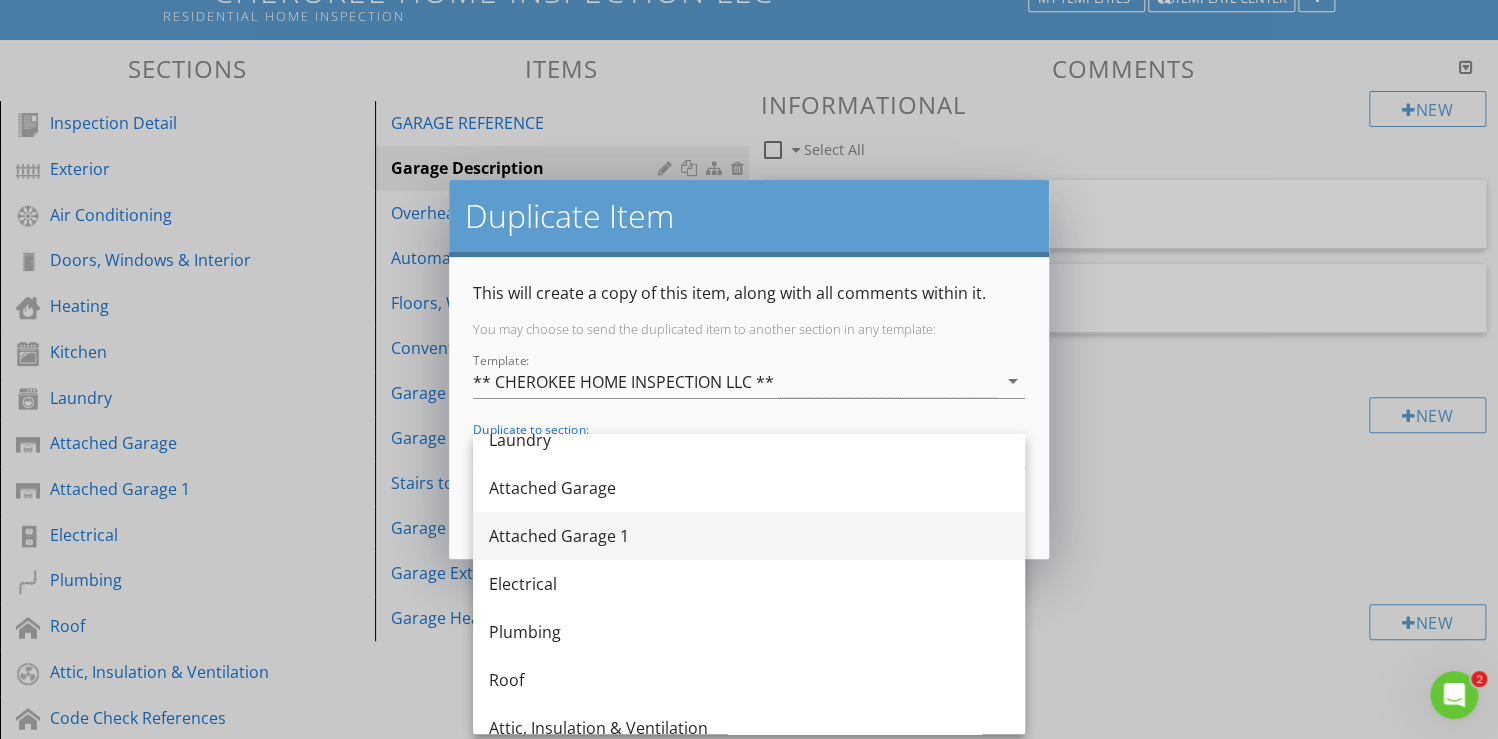 scroll, scrollTop: 320, scrollLeft: 0, axis: vertical 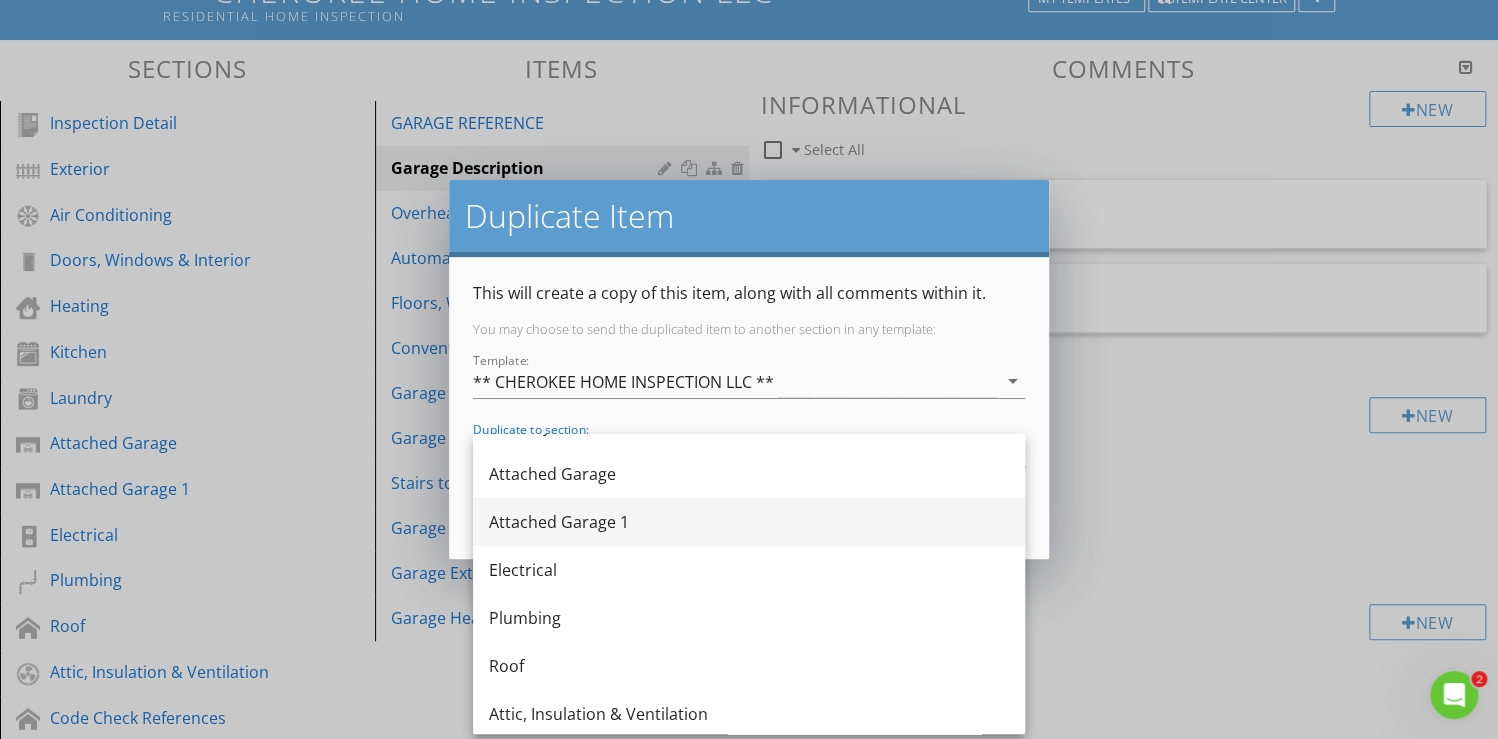 click on "Attached Garage 1" at bounding box center [749, 522] 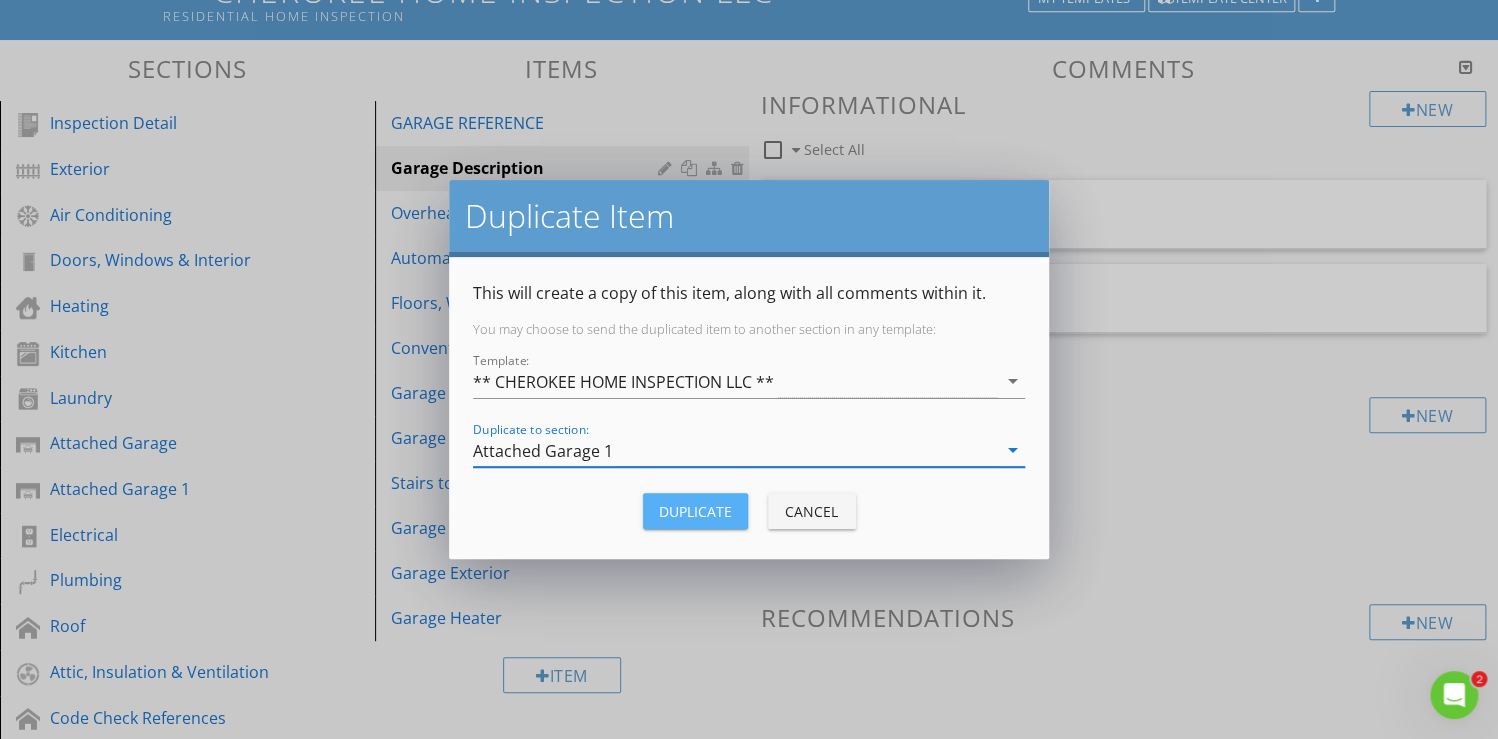 click on "Duplicate" at bounding box center (695, 511) 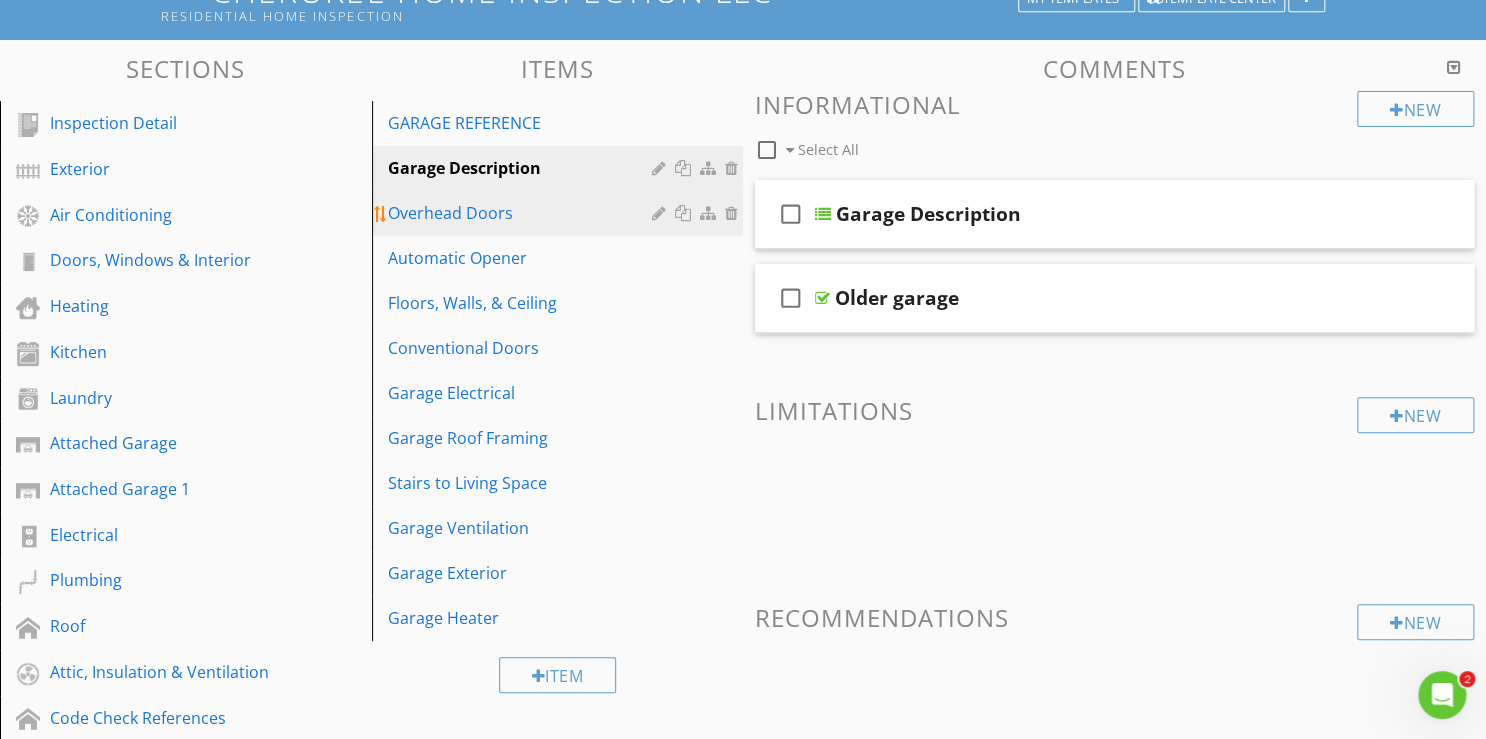 click at bounding box center (685, 213) 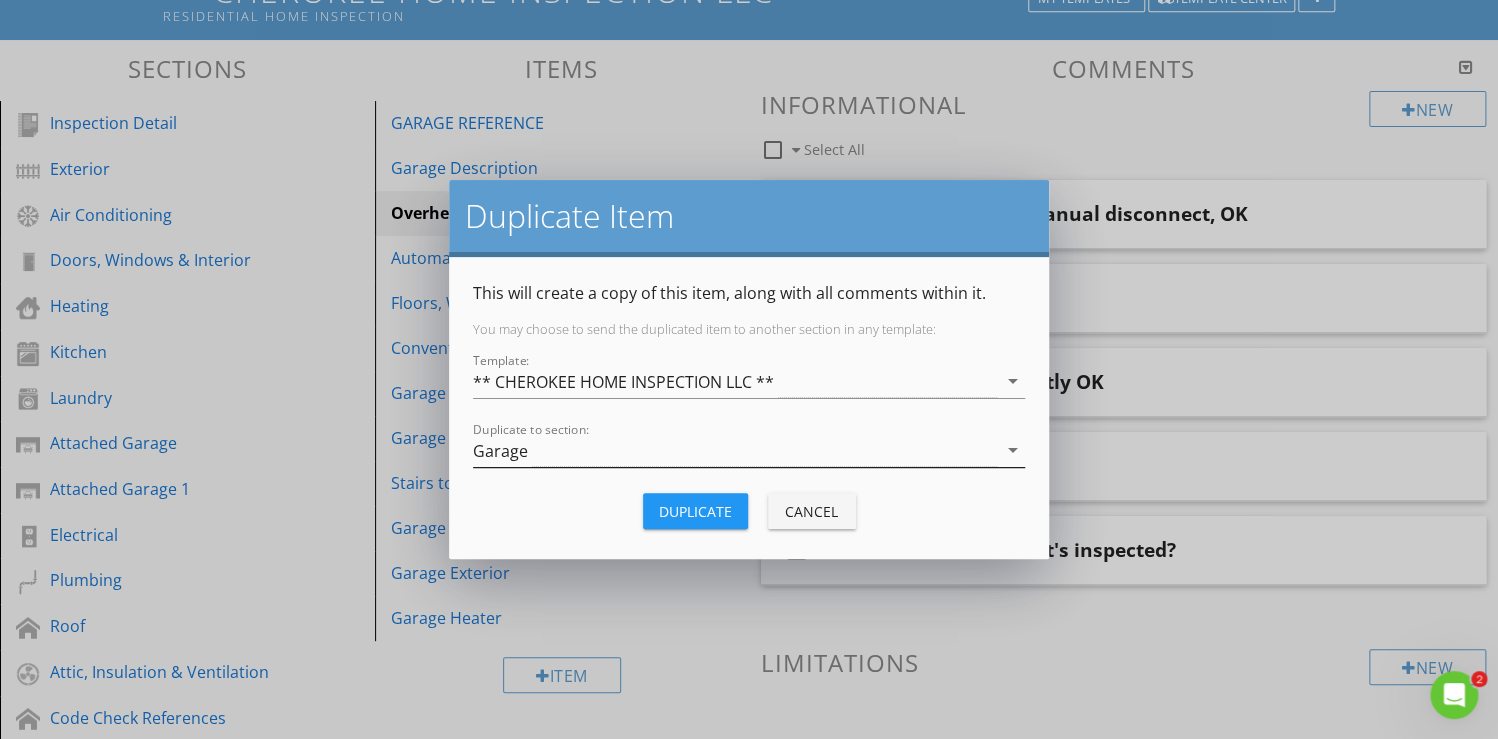 click on "arrow_drop_down" at bounding box center [1013, 450] 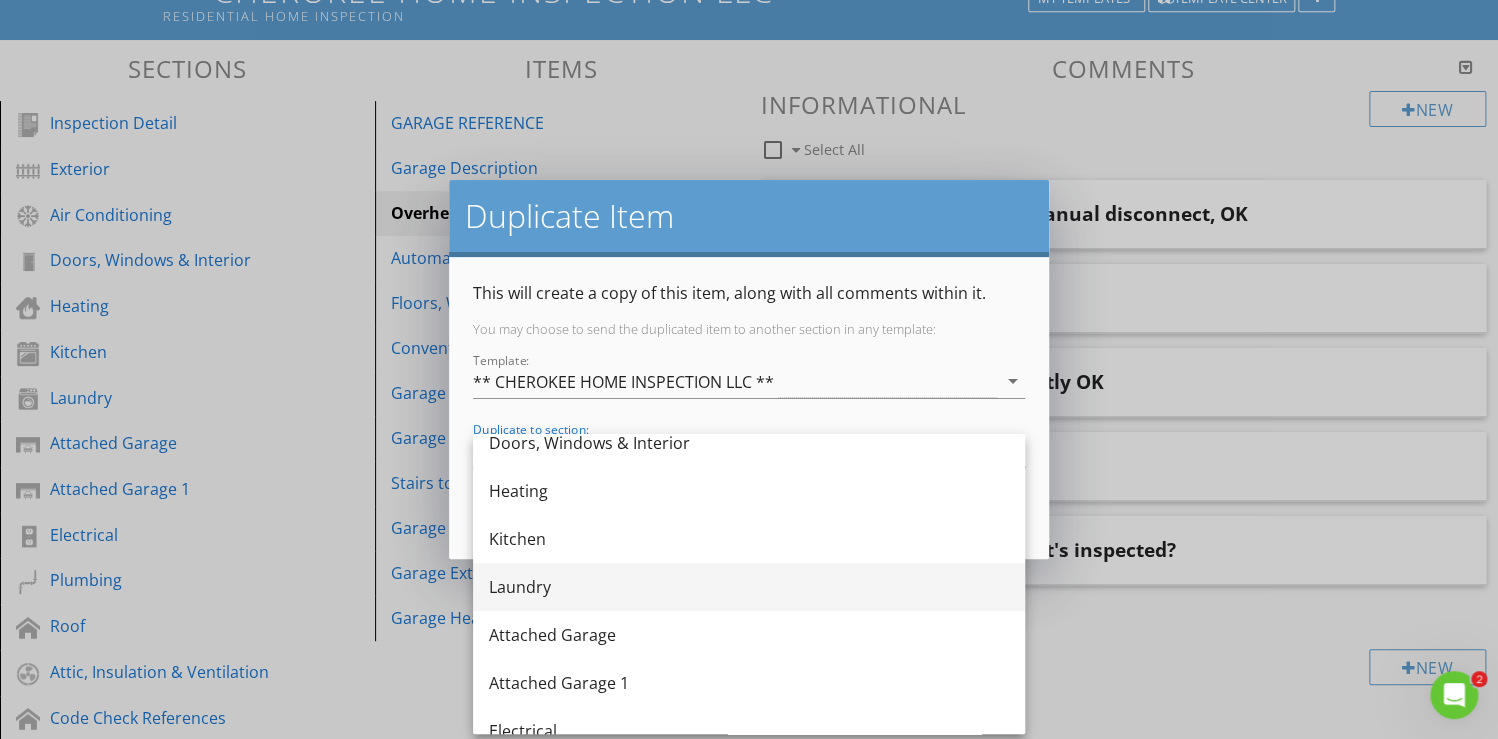 scroll, scrollTop: 240, scrollLeft: 0, axis: vertical 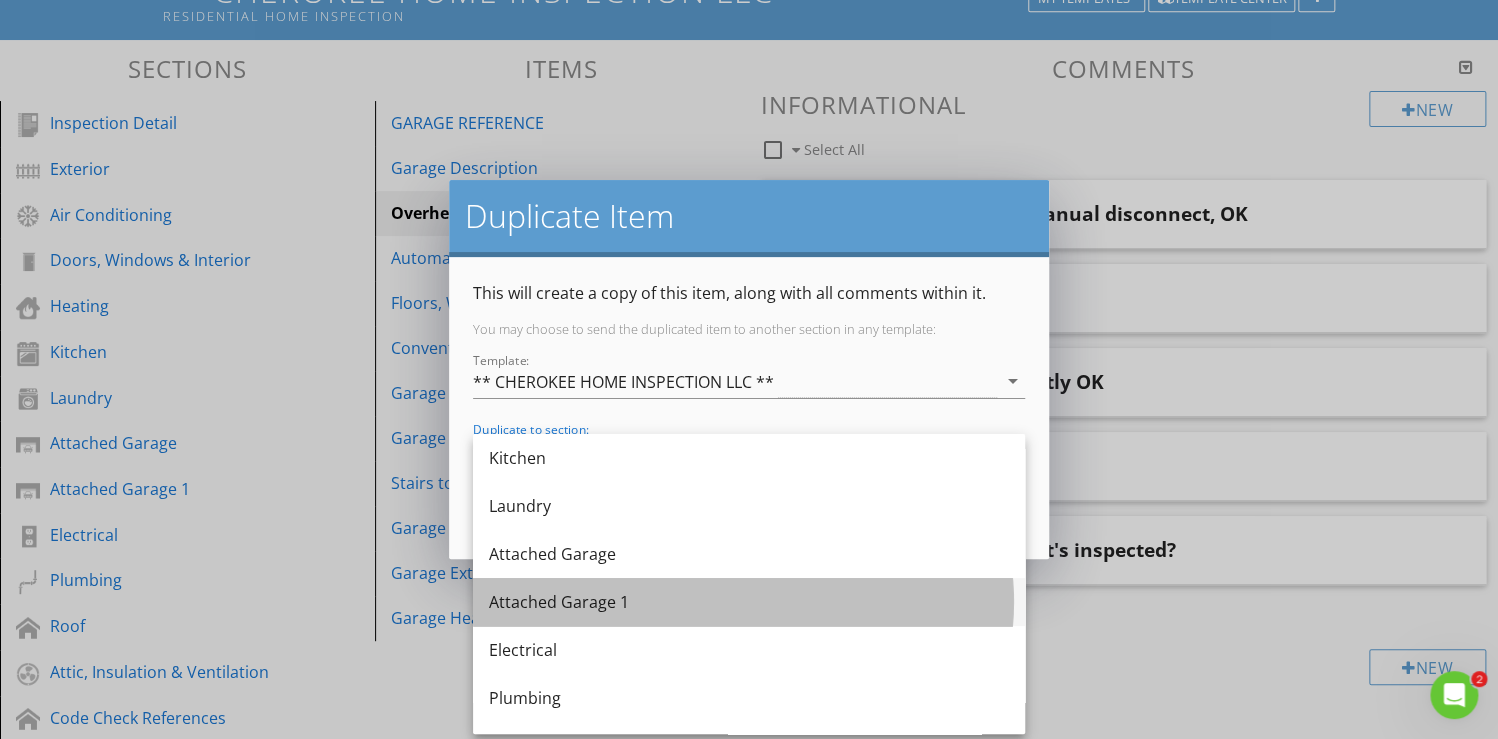 click on "Attached Garage 1" at bounding box center [749, 602] 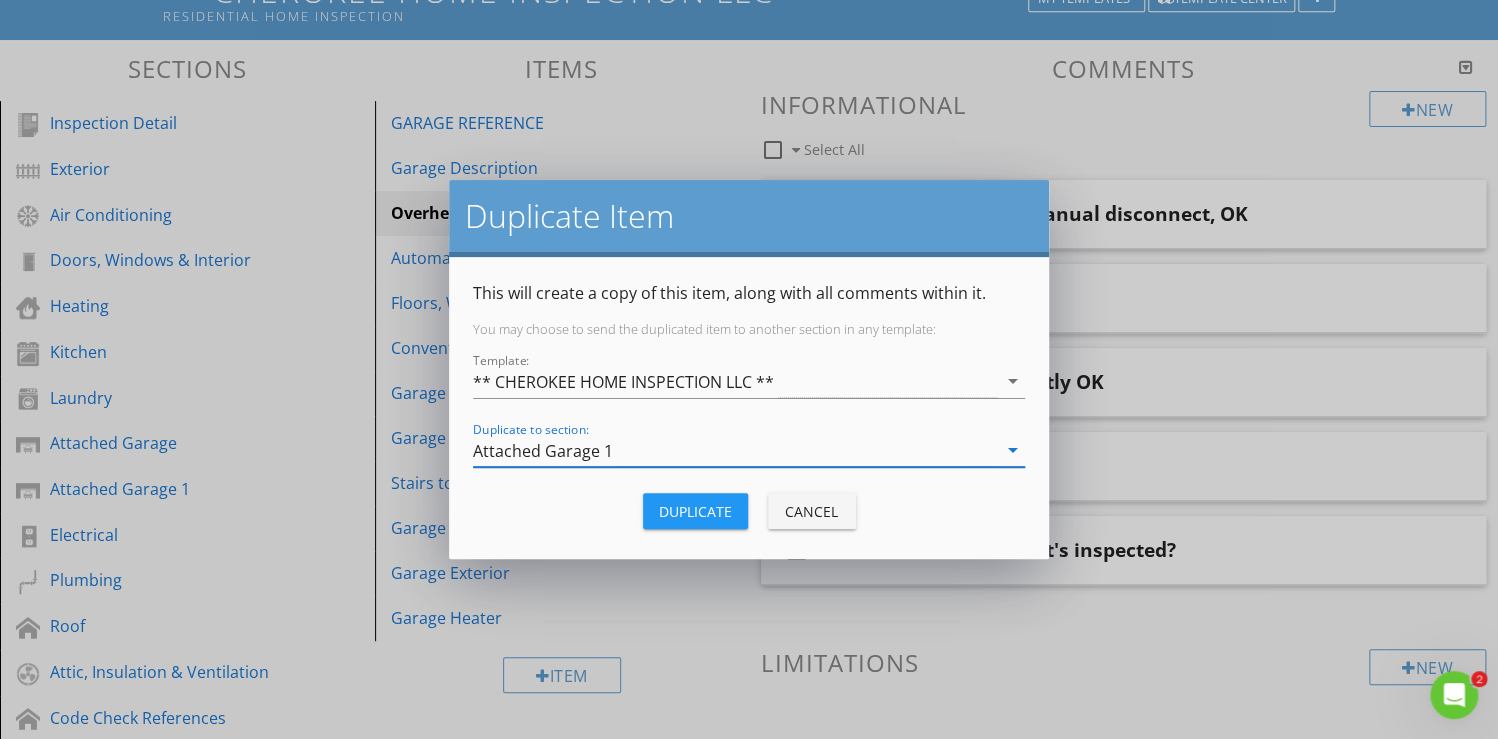 click on "Duplicate" at bounding box center [695, 511] 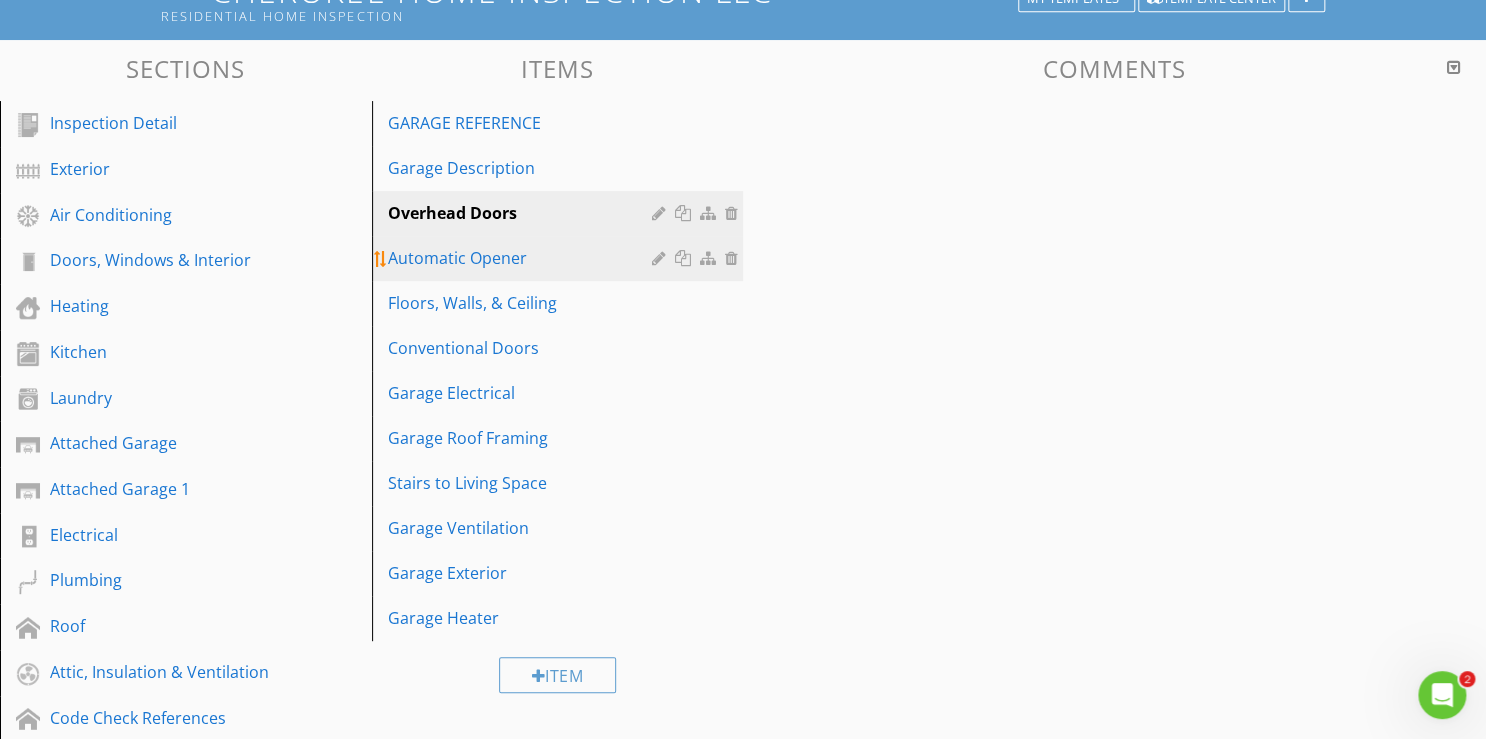 click at bounding box center [685, 258] 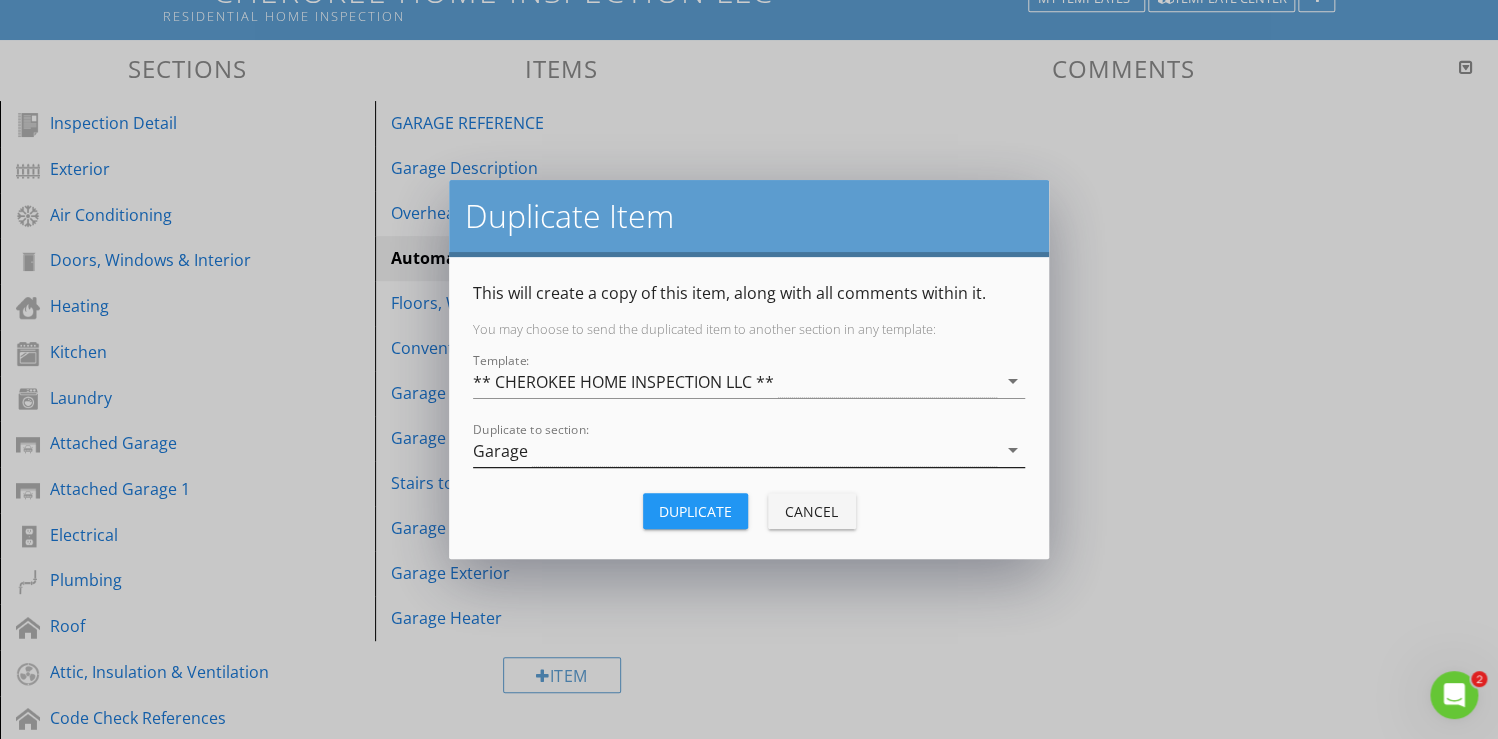 click on "arrow_drop_down" at bounding box center (1013, 450) 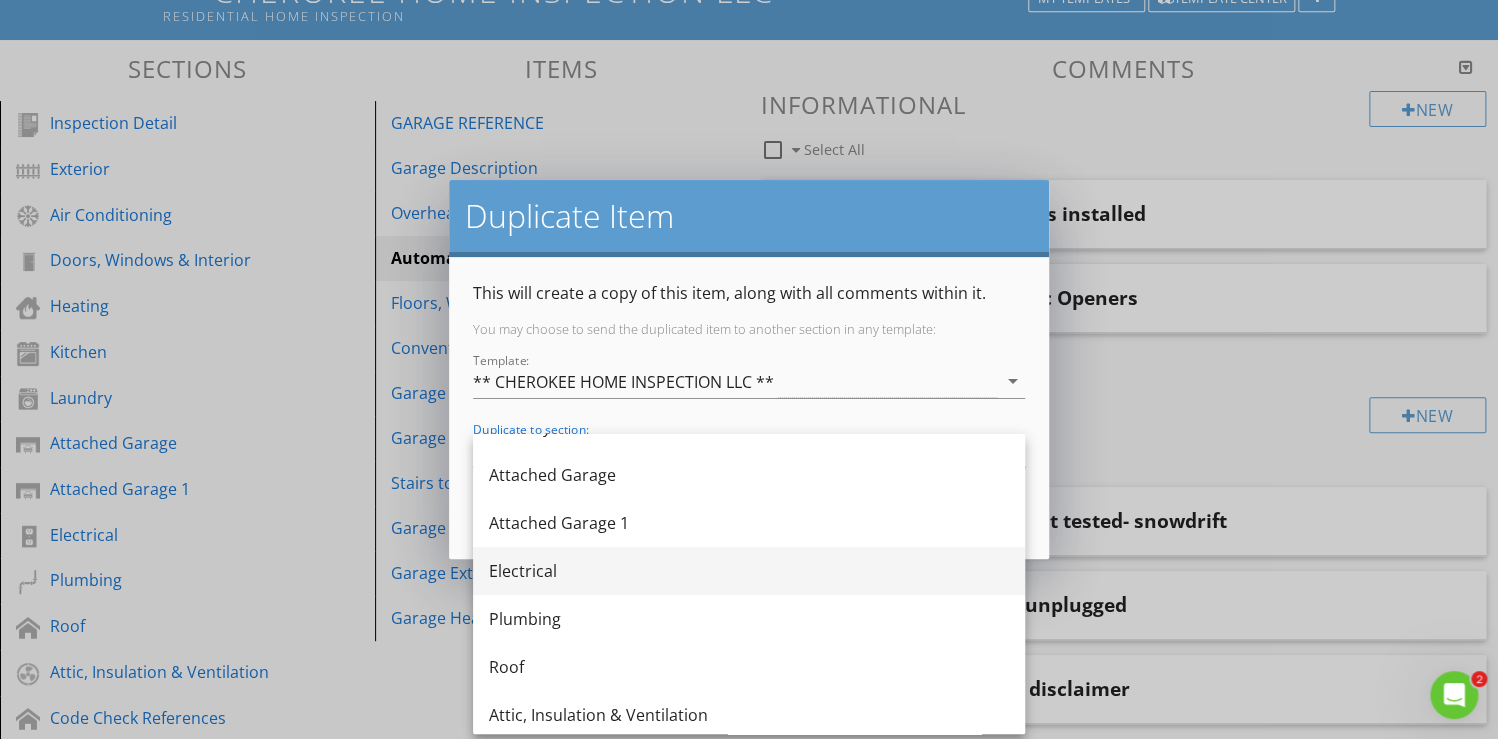 scroll, scrollTop: 320, scrollLeft: 0, axis: vertical 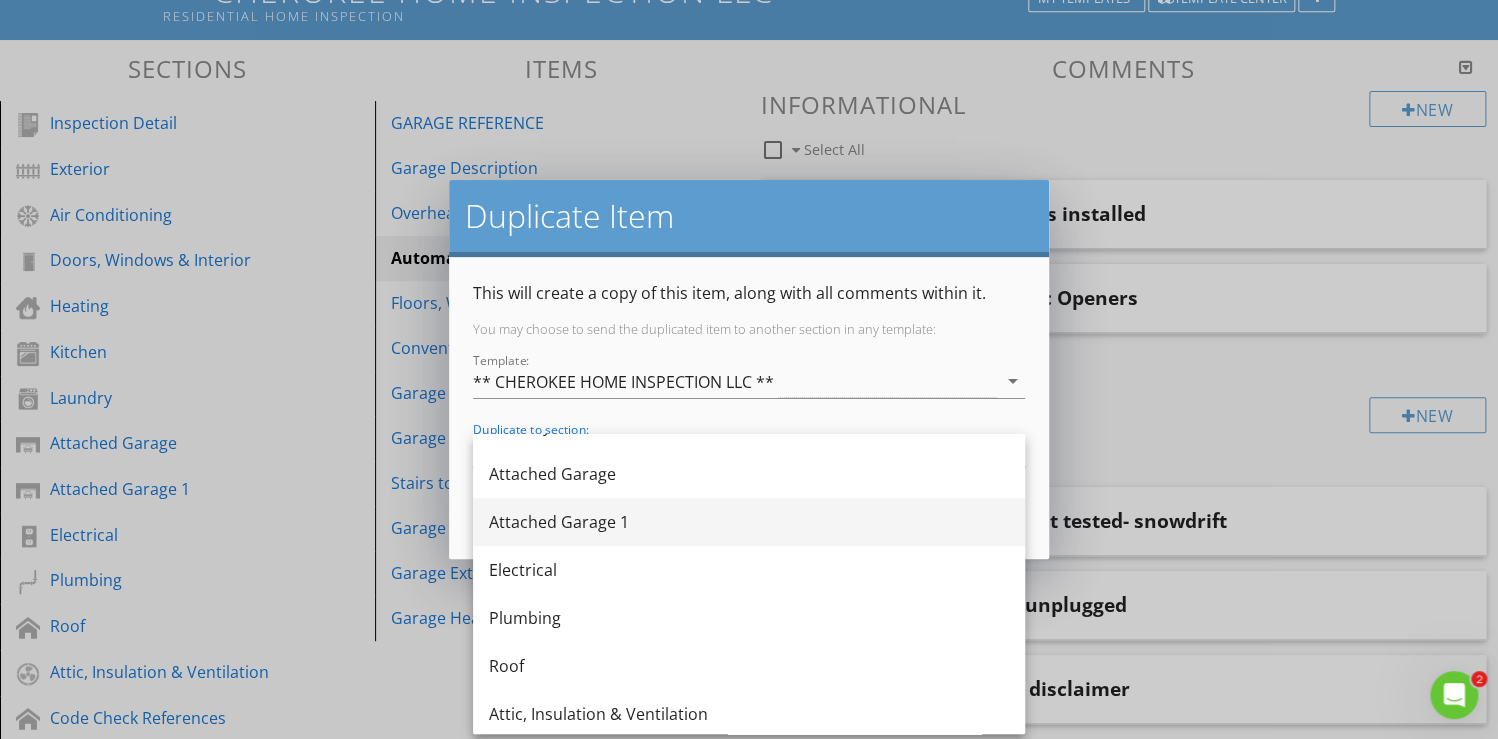click on "Attached Garage 1" at bounding box center [749, 522] 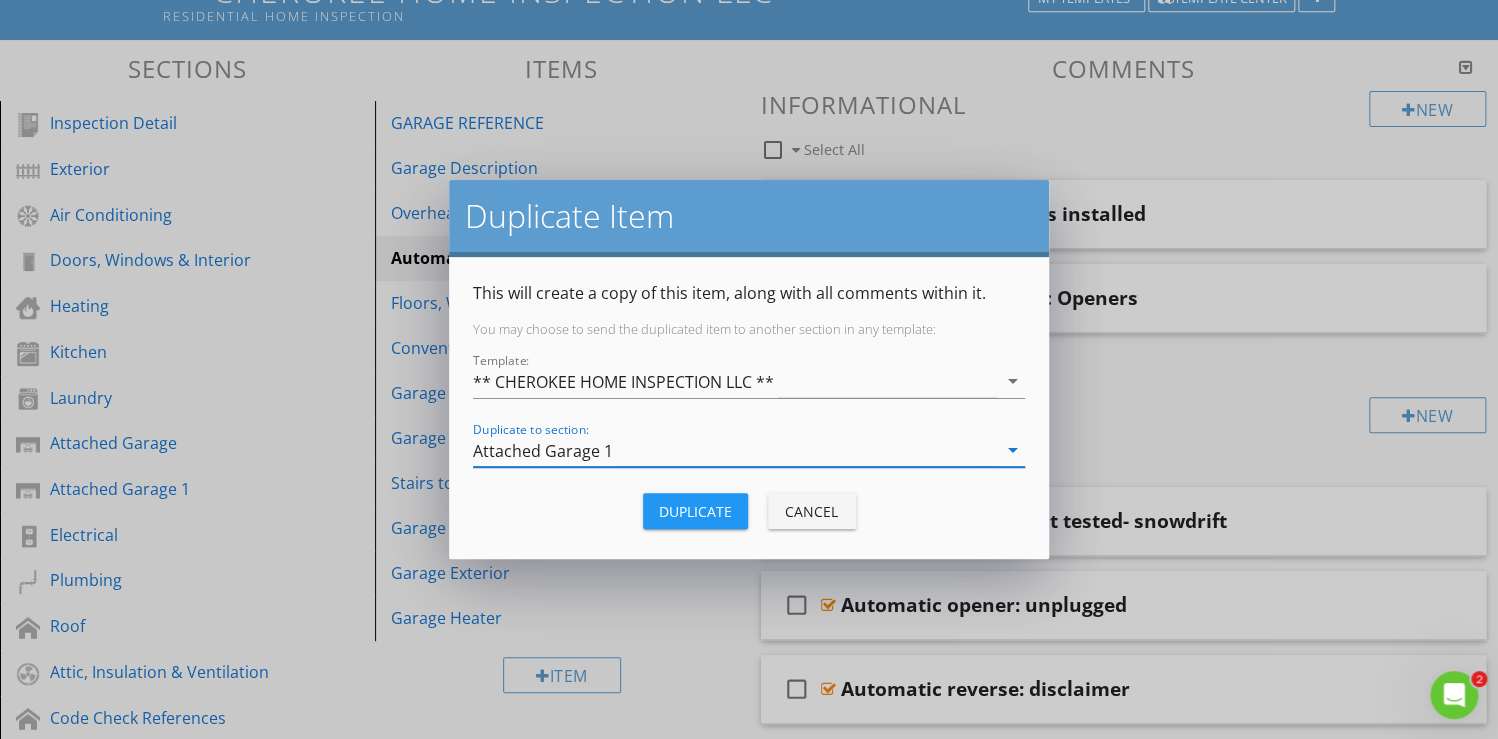 click on "Duplicate" at bounding box center (695, 511) 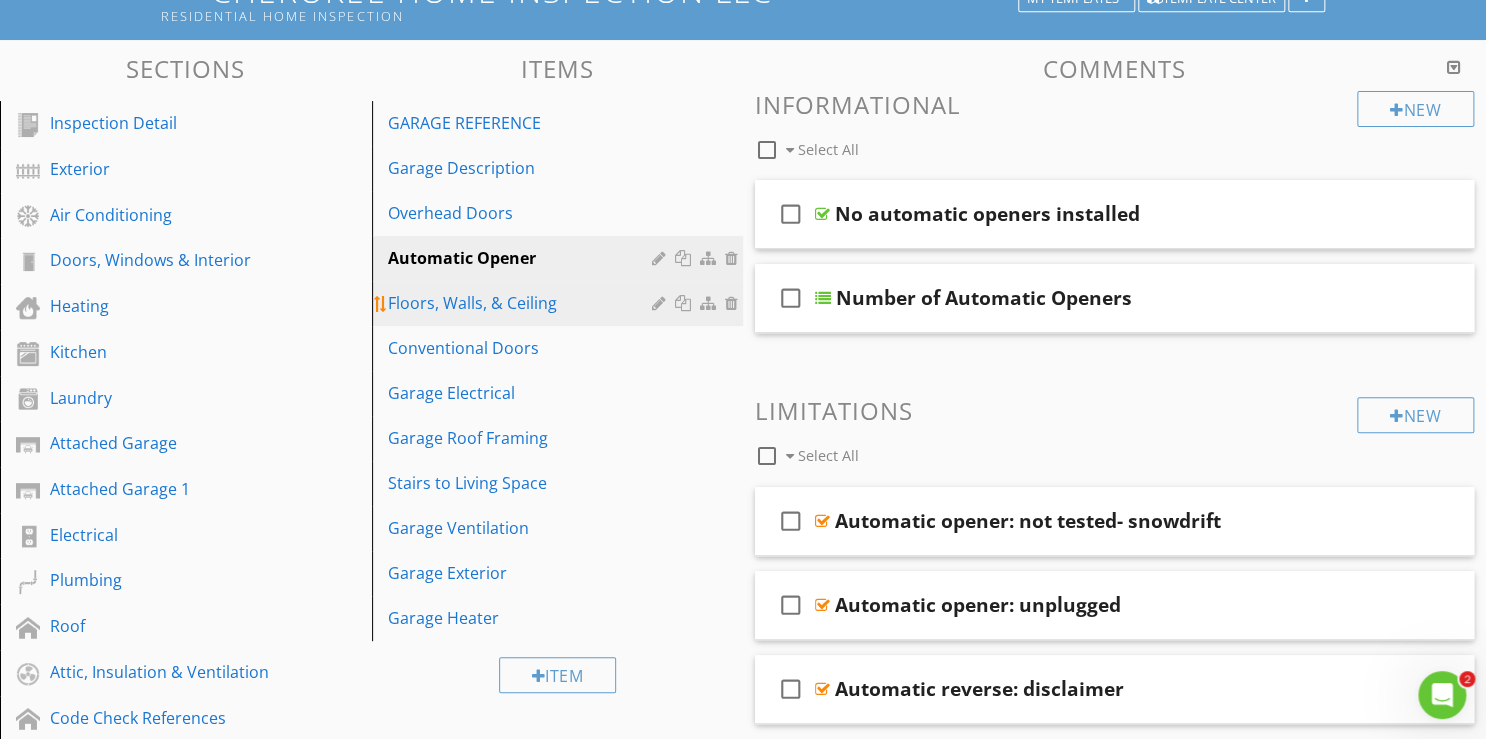 click at bounding box center [685, 303] 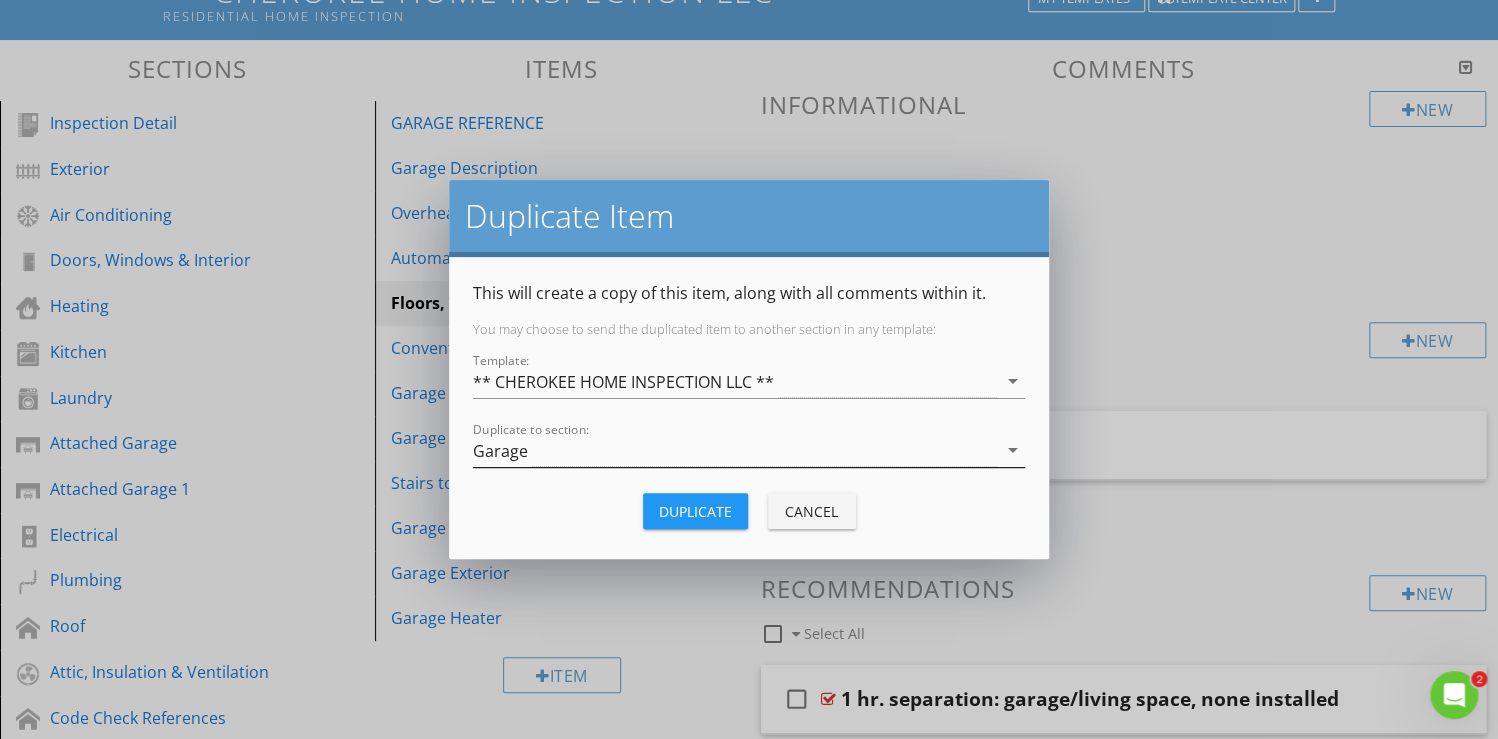 click on "arrow_drop_down" at bounding box center [1013, 450] 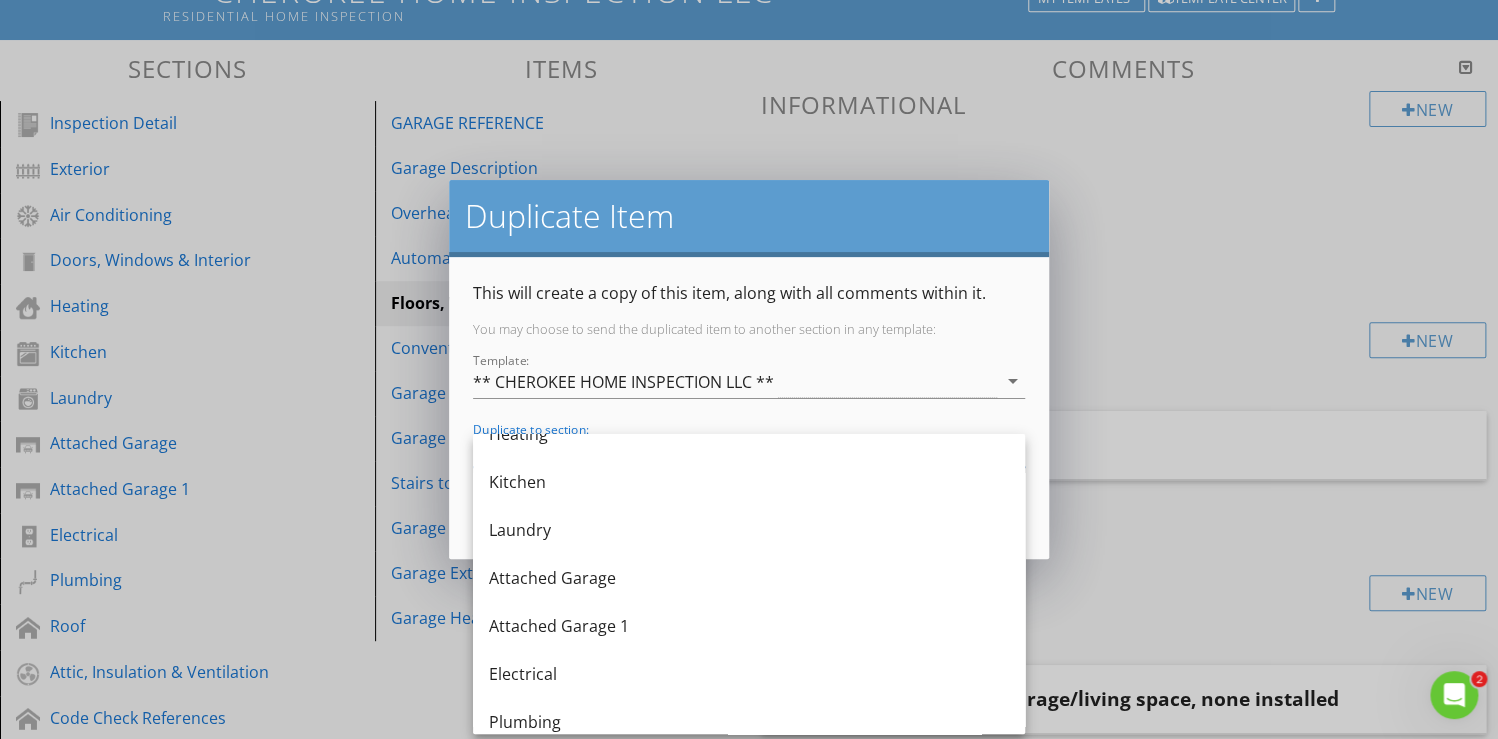 scroll, scrollTop: 240, scrollLeft: 0, axis: vertical 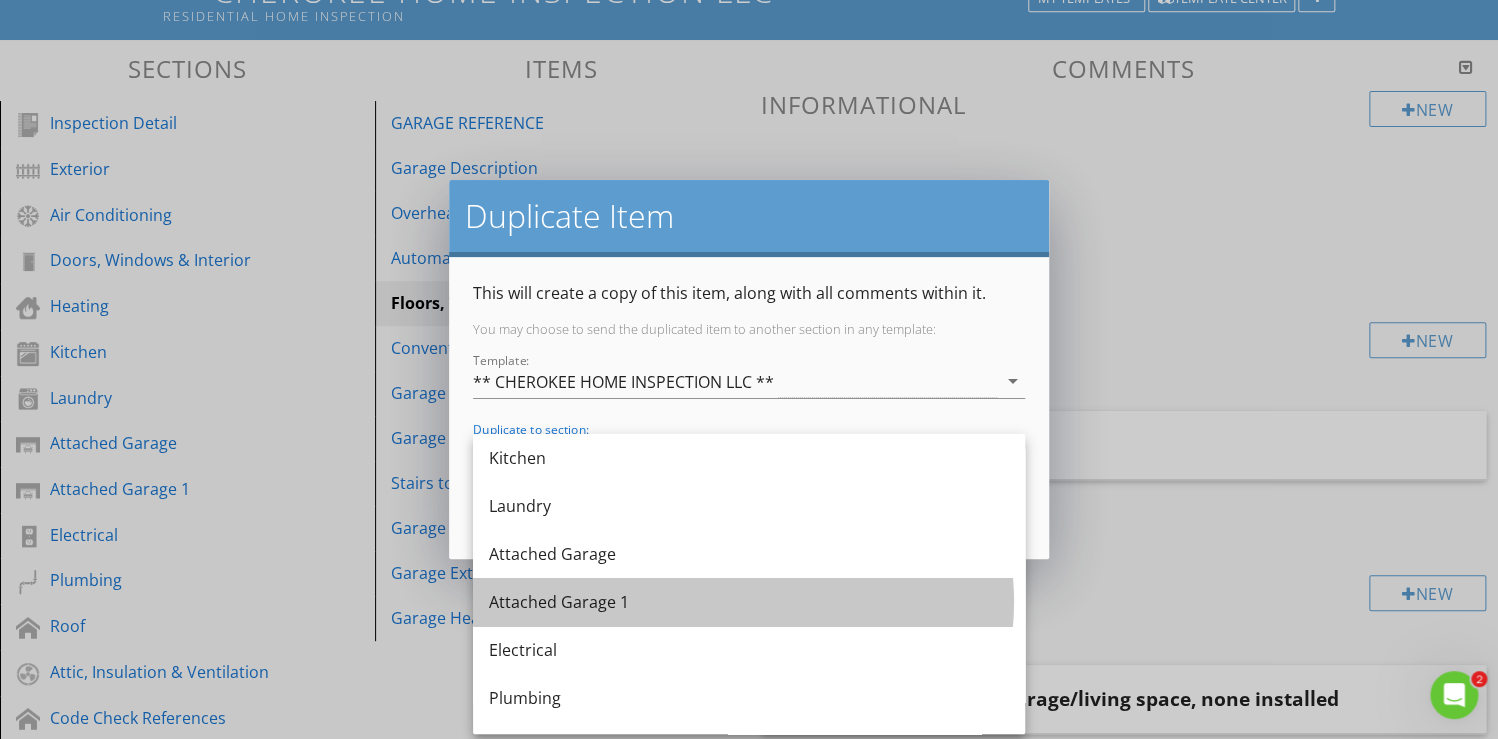 click on "Attached Garage 1" at bounding box center (749, 602) 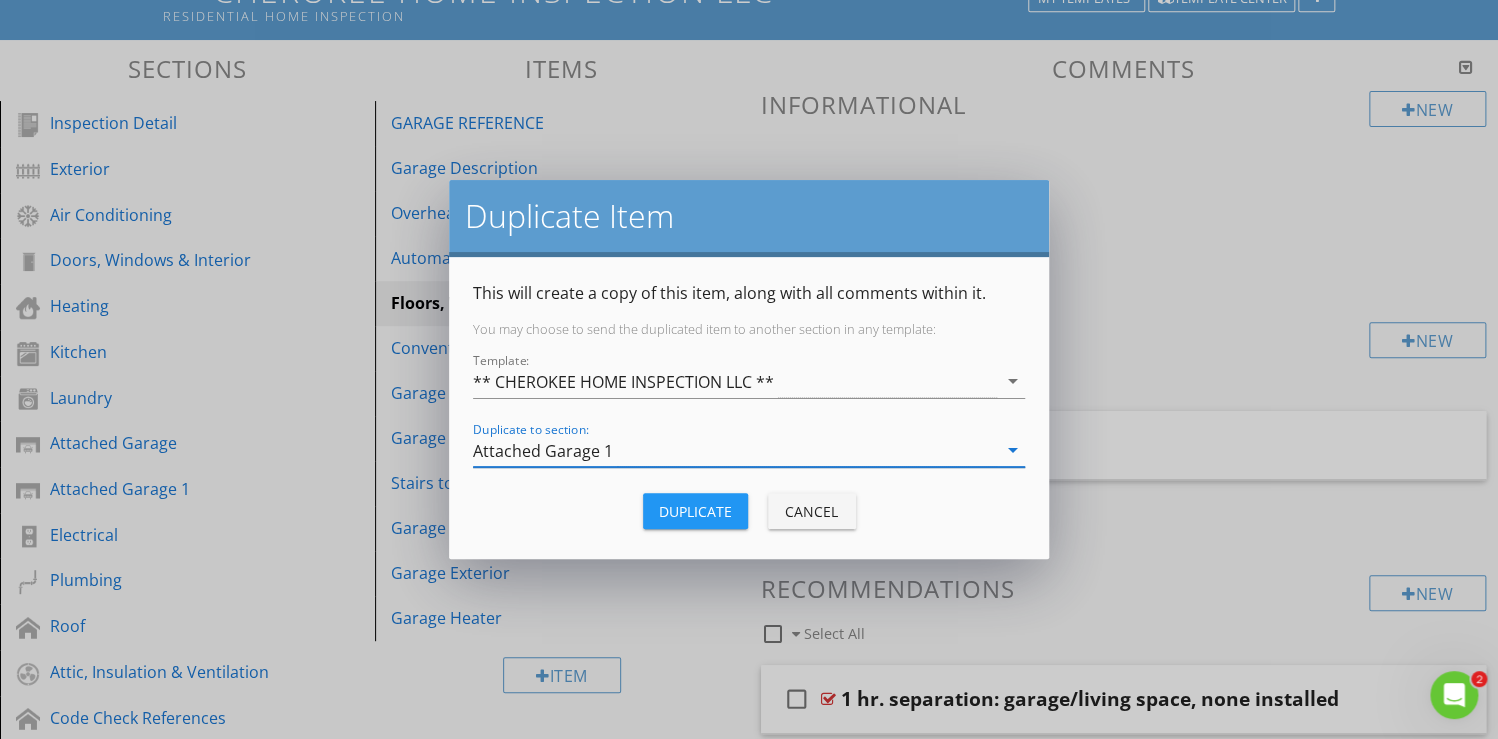 click on "Duplicate" at bounding box center [695, 511] 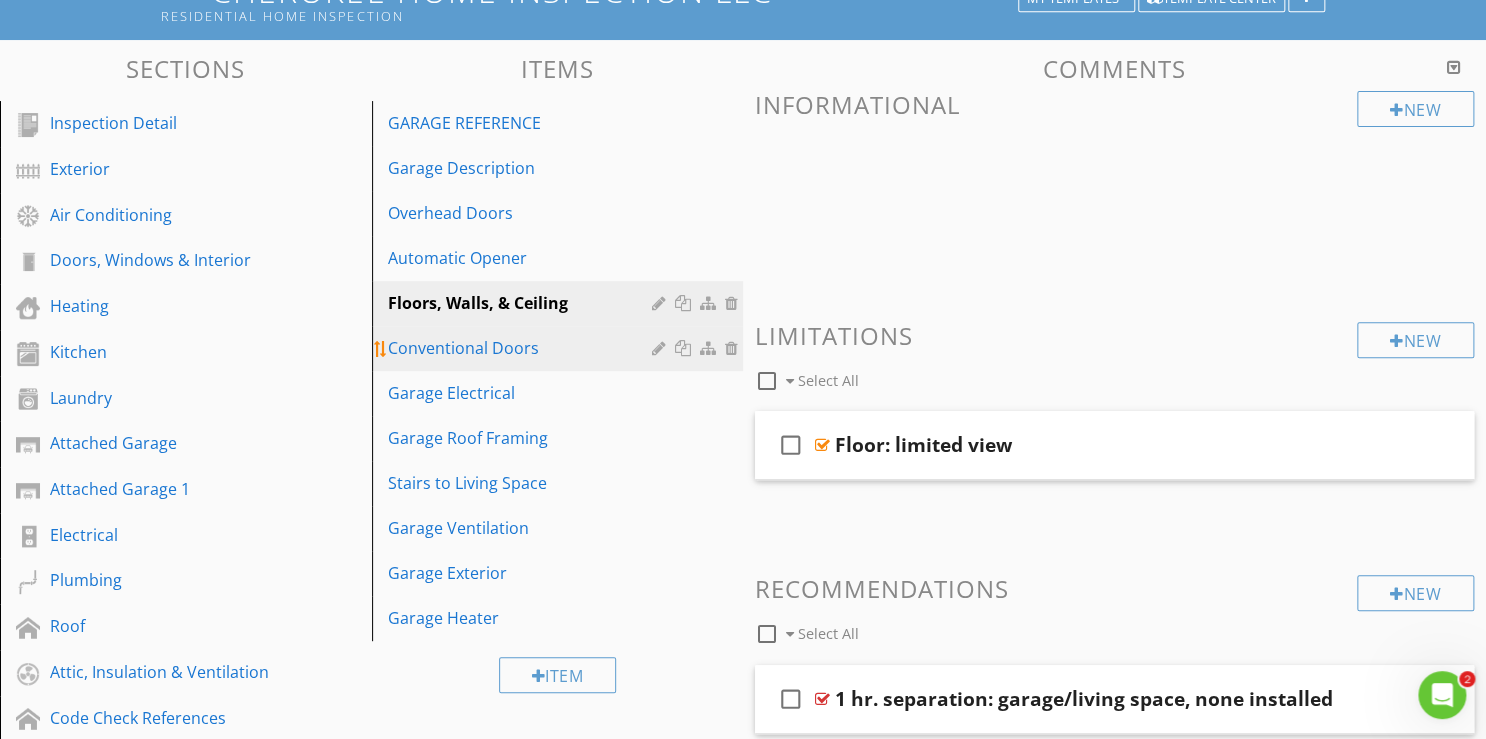 click at bounding box center (685, 348) 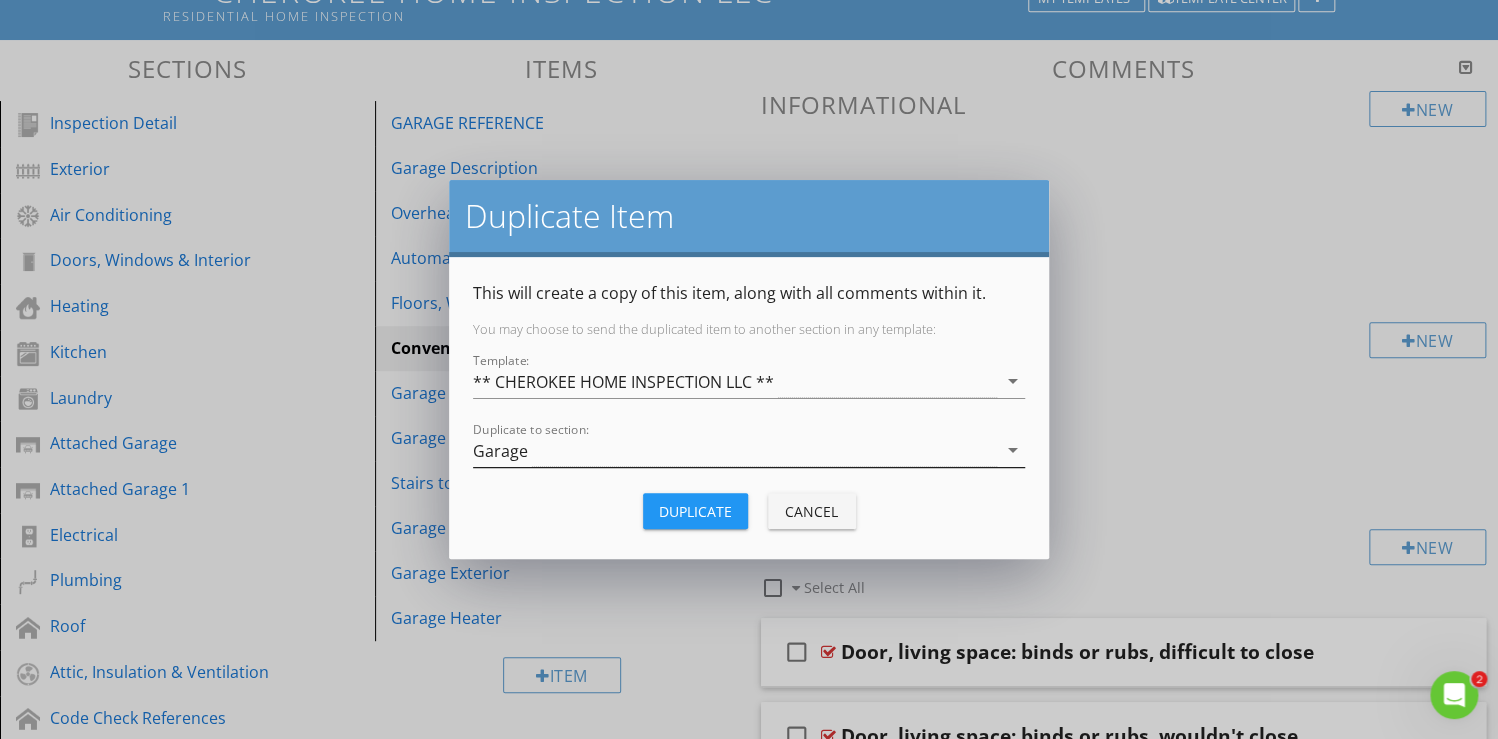 click on "arrow_drop_down" at bounding box center (1013, 450) 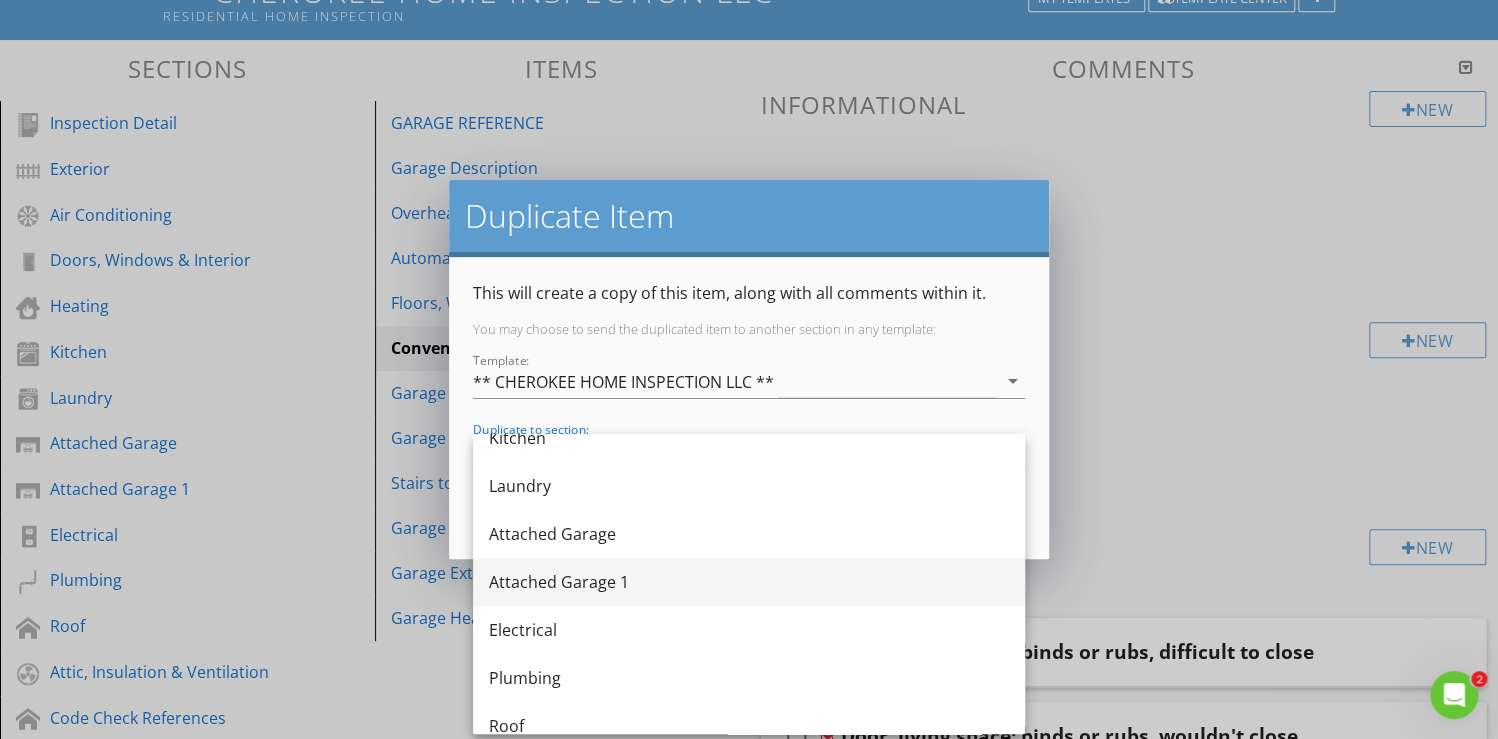 scroll, scrollTop: 320, scrollLeft: 0, axis: vertical 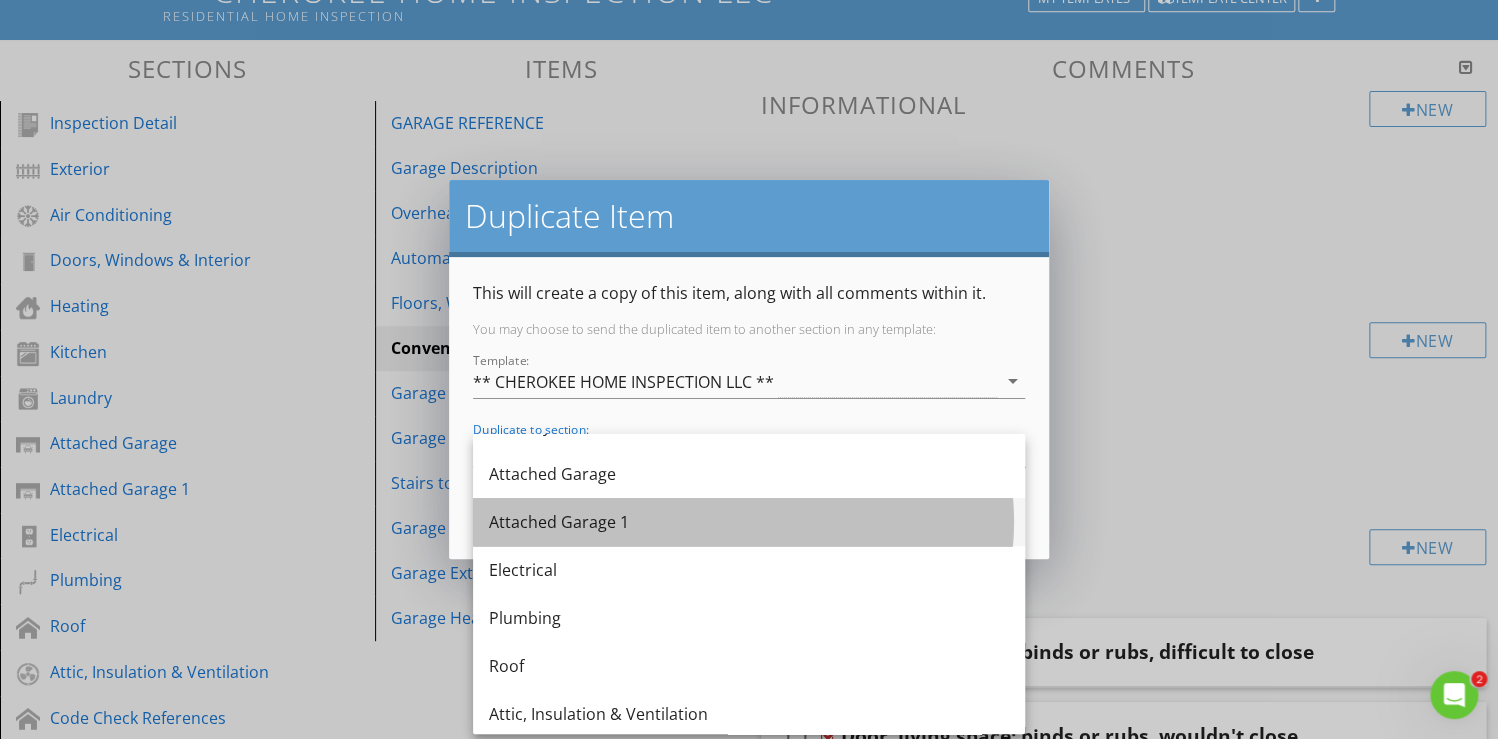 click on "Attached Garage 1" at bounding box center [749, 522] 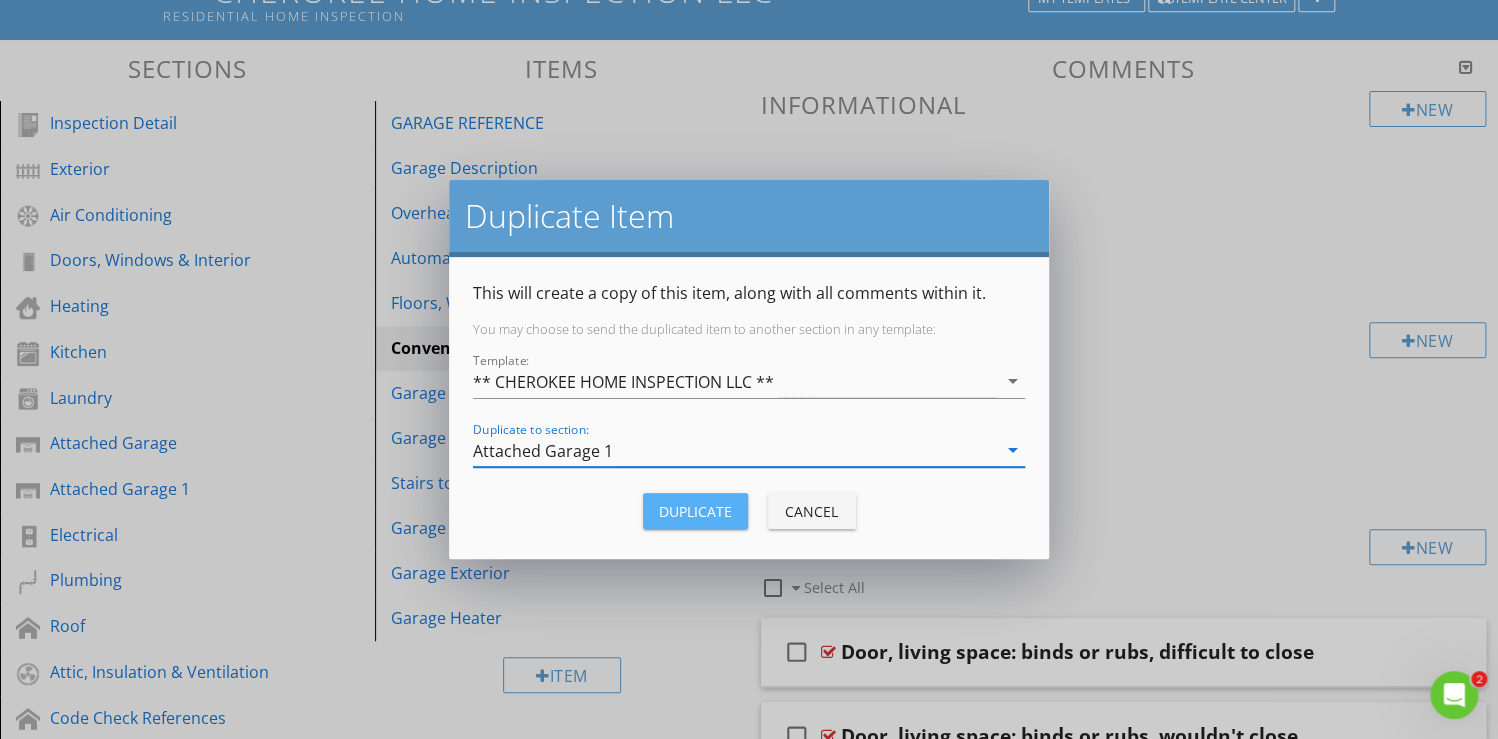 click on "Duplicate" at bounding box center (695, 511) 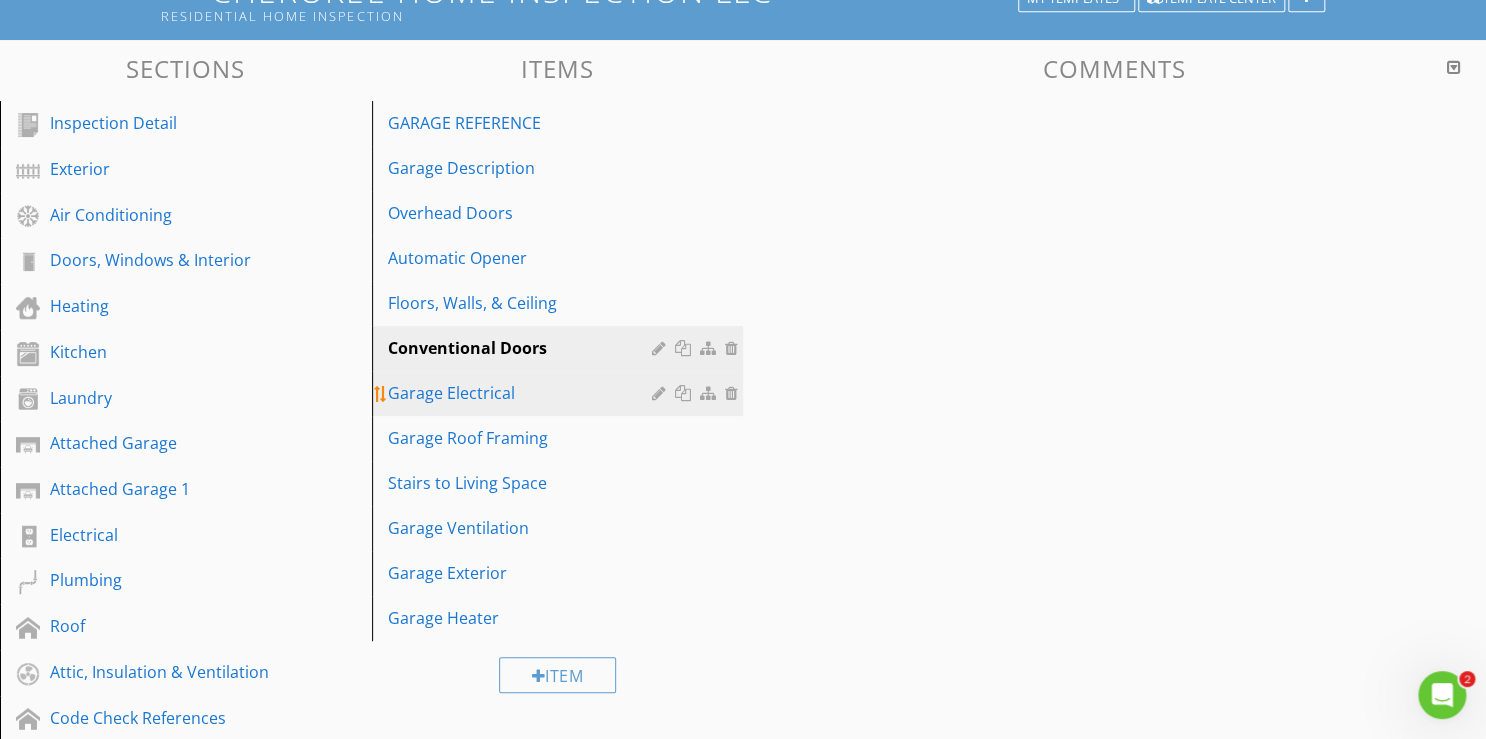 click at bounding box center (685, 393) 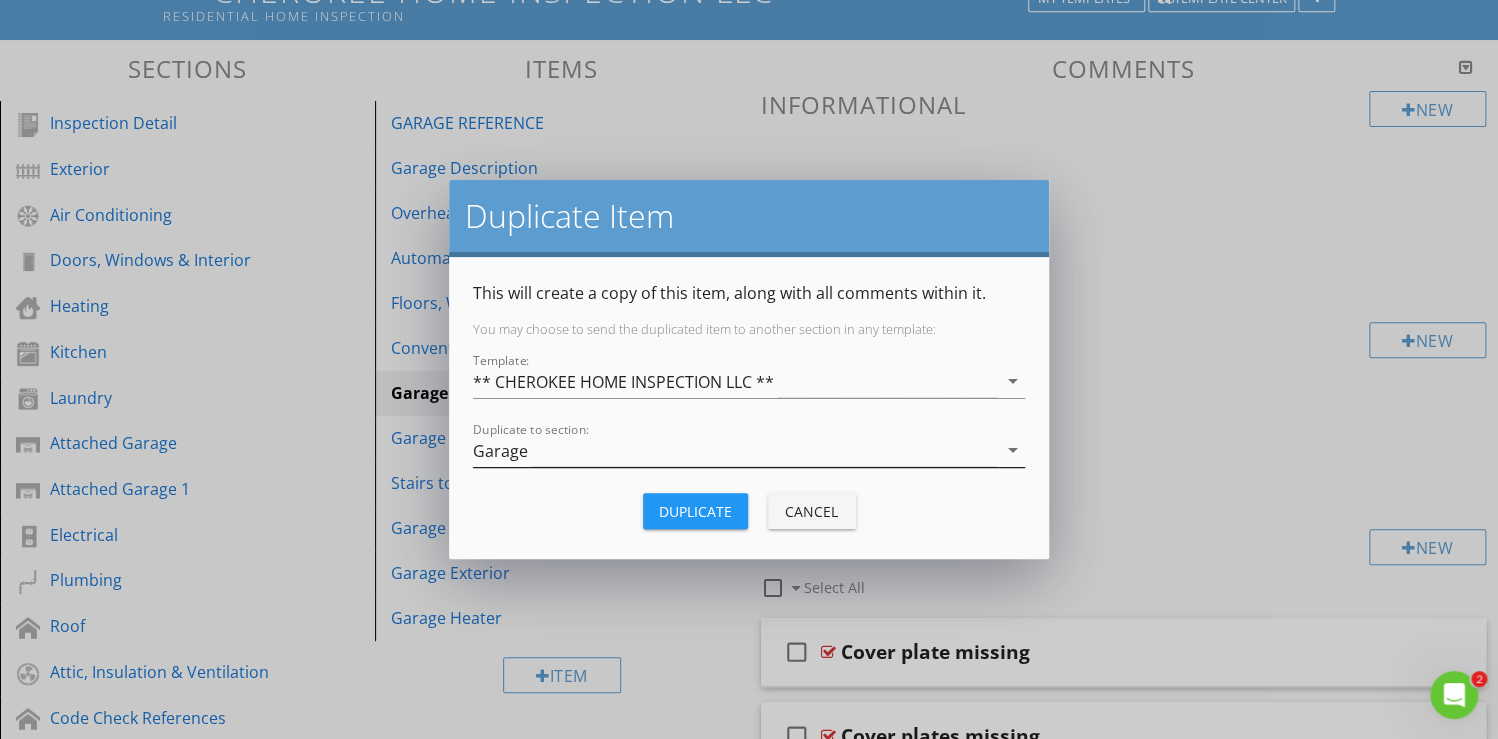 click on "arrow_drop_down" at bounding box center [1013, 450] 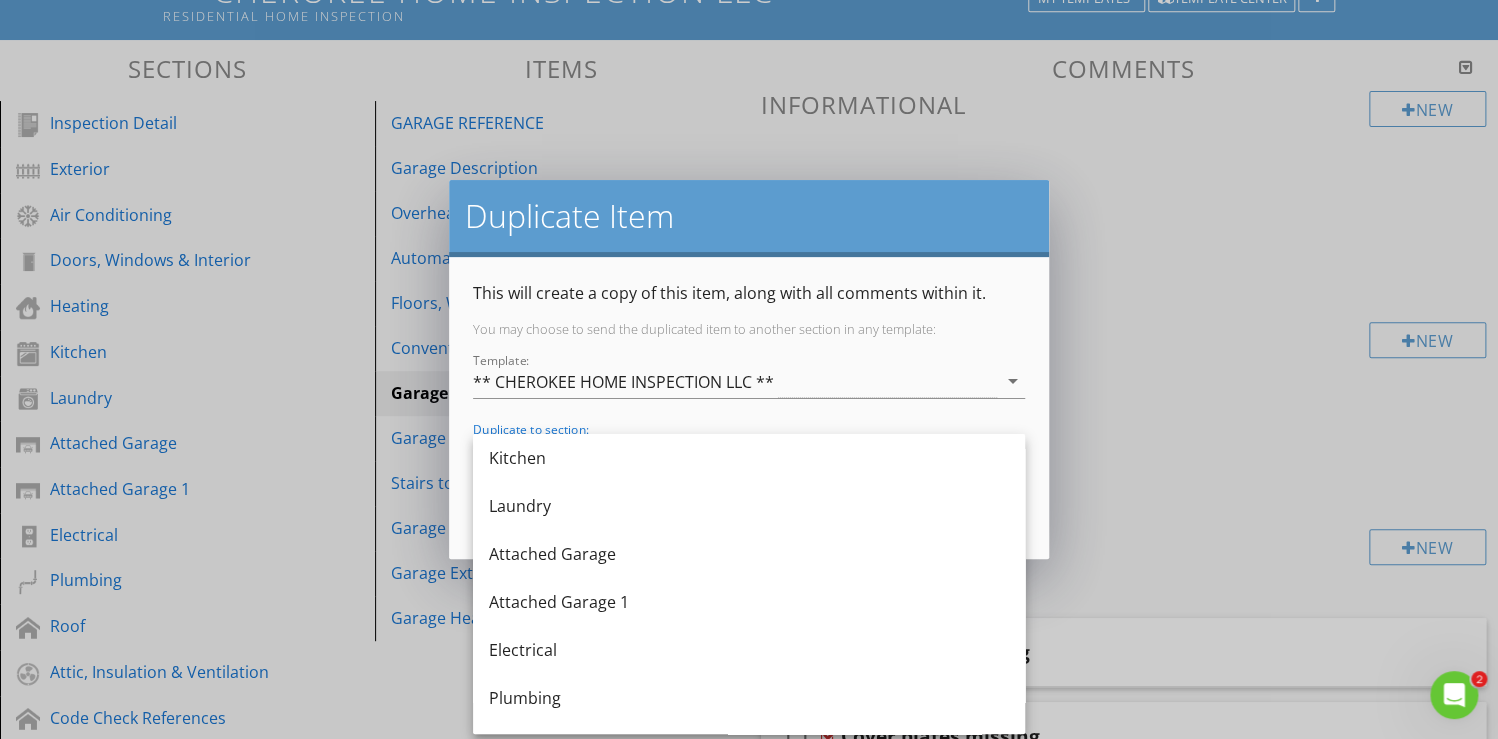 scroll, scrollTop: 320, scrollLeft: 0, axis: vertical 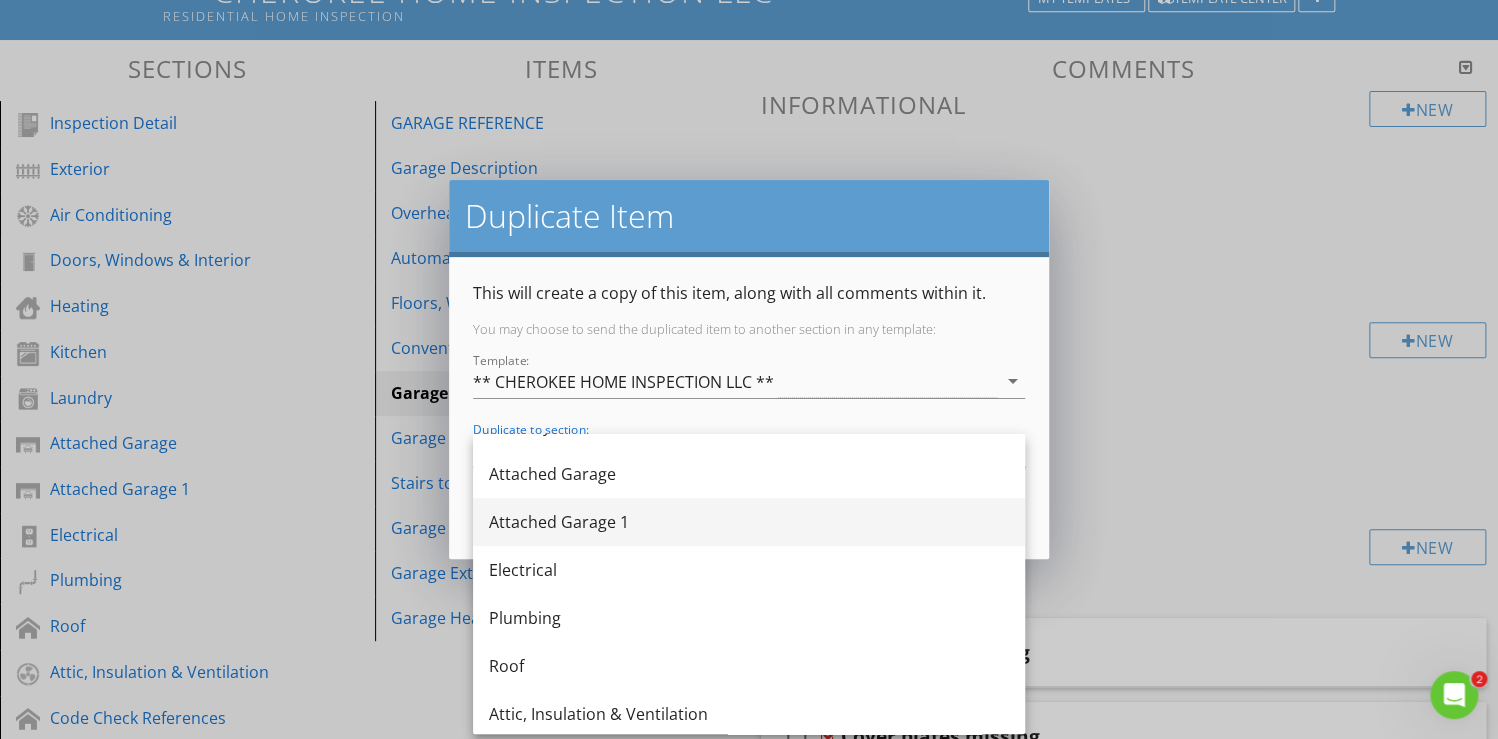 click on "Attached Garage 1" at bounding box center [749, 522] 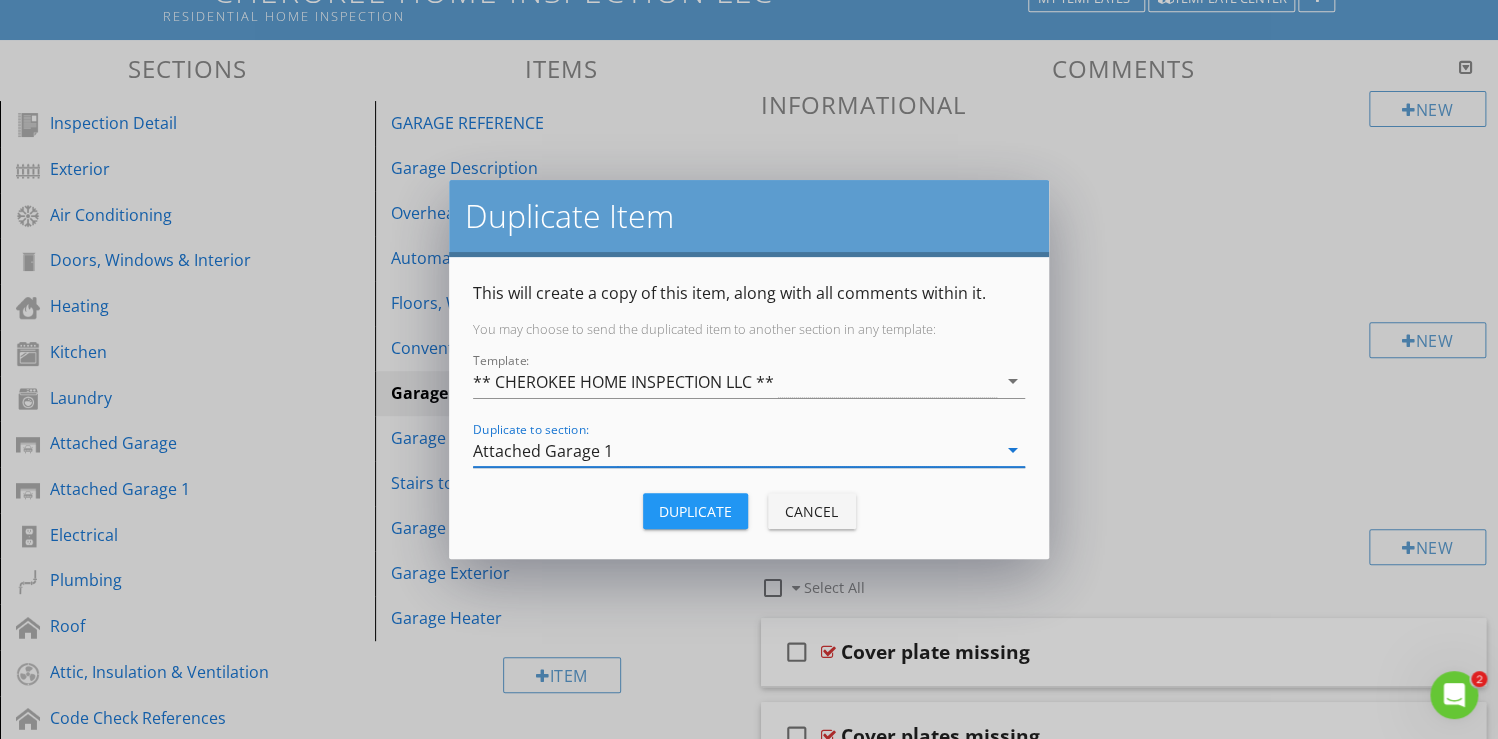 click on "Duplicate" at bounding box center [695, 511] 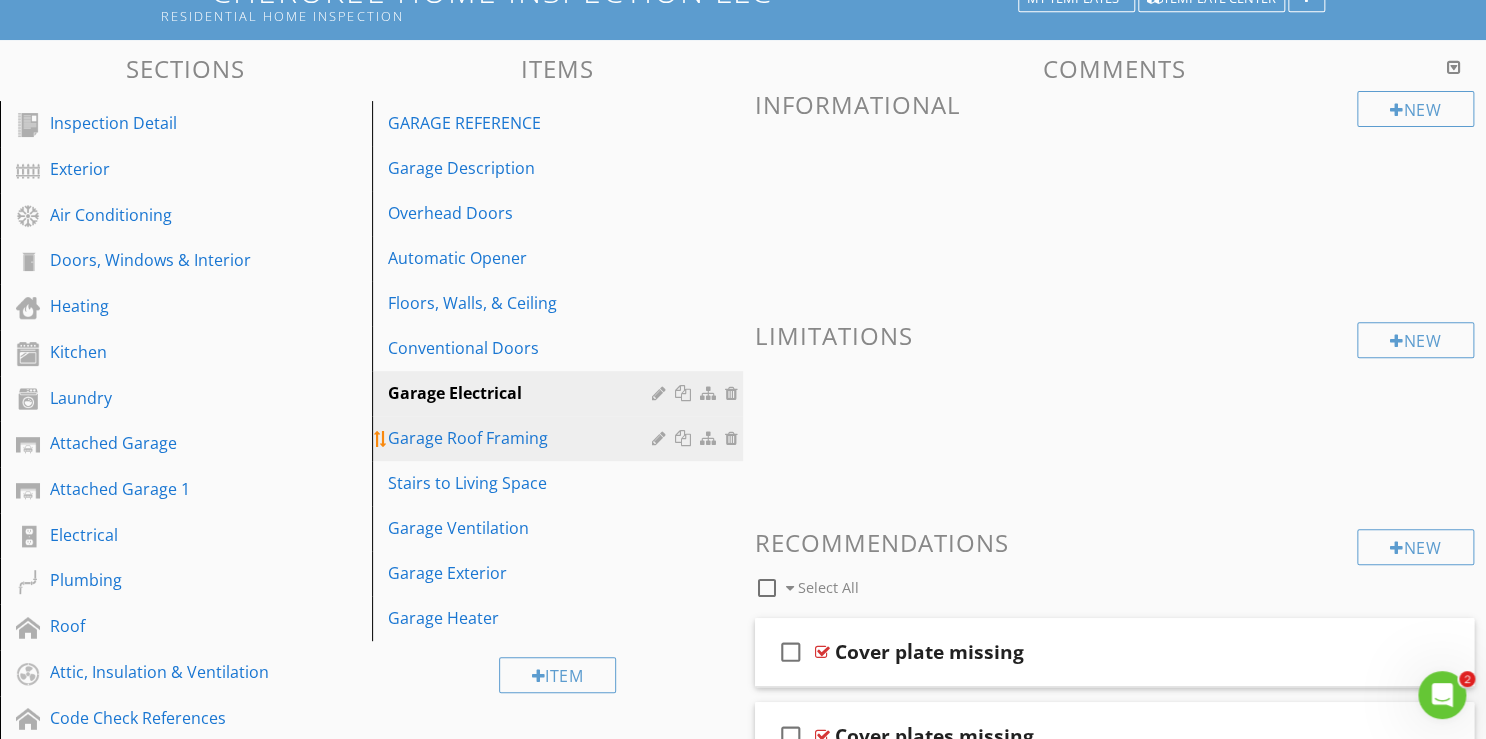click at bounding box center (685, 438) 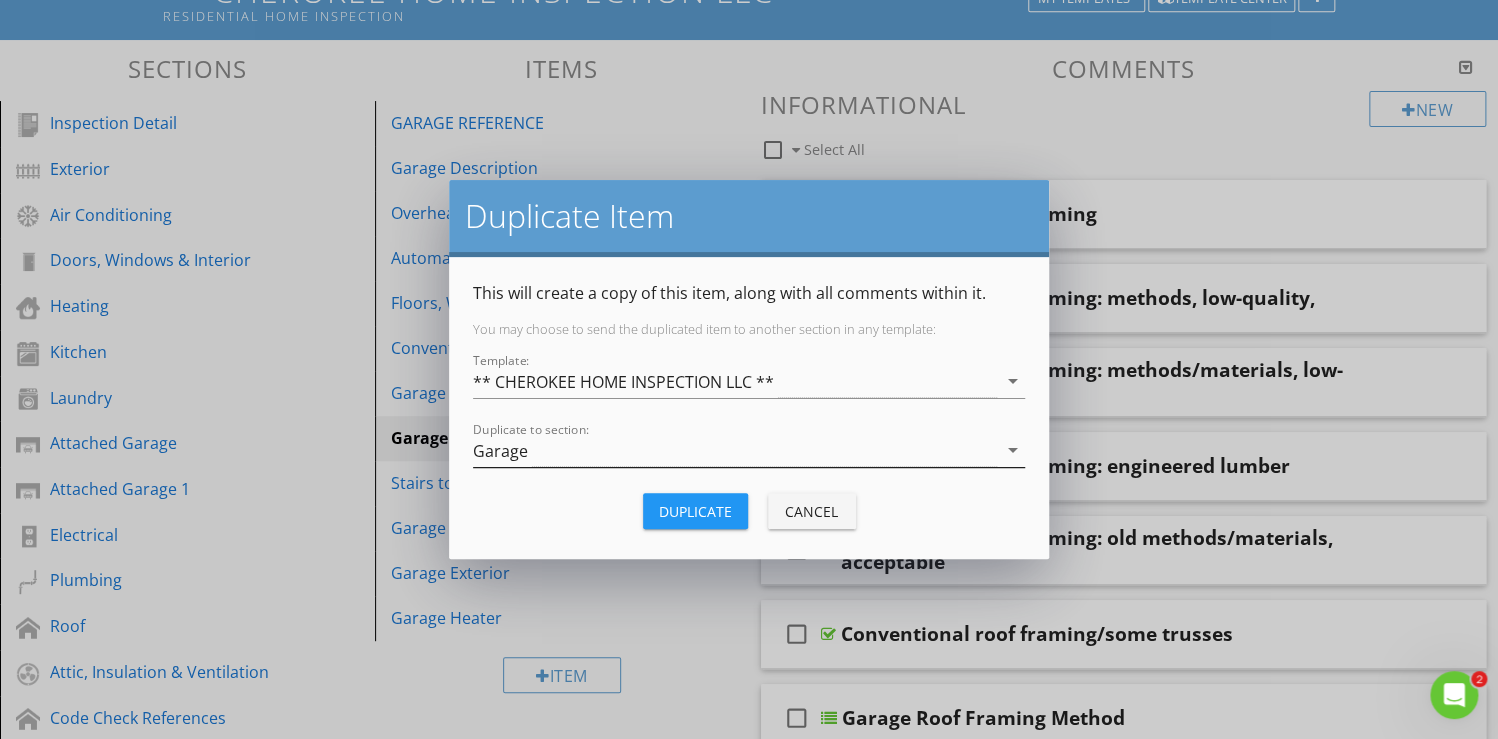 click on "arrow_drop_down" at bounding box center (1013, 450) 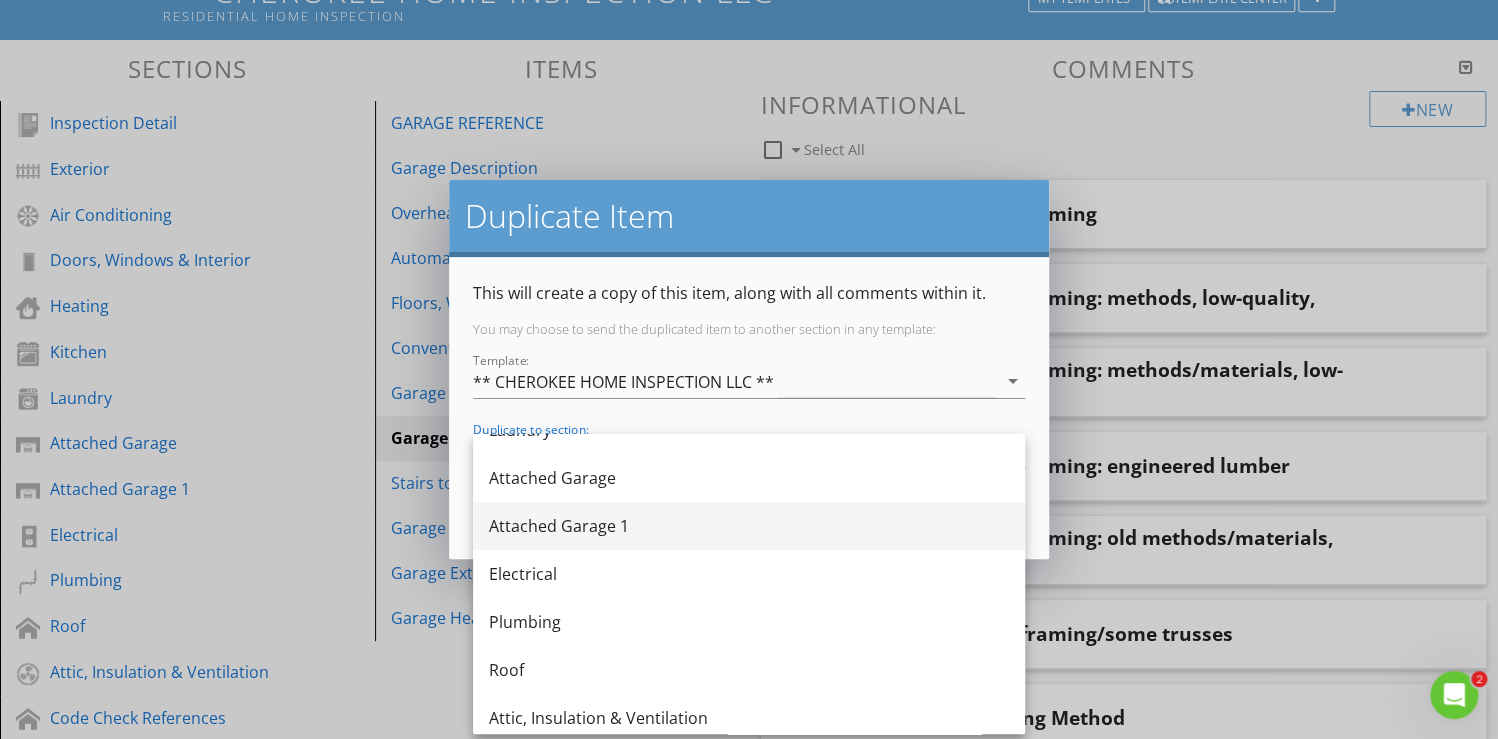 scroll, scrollTop: 320, scrollLeft: 0, axis: vertical 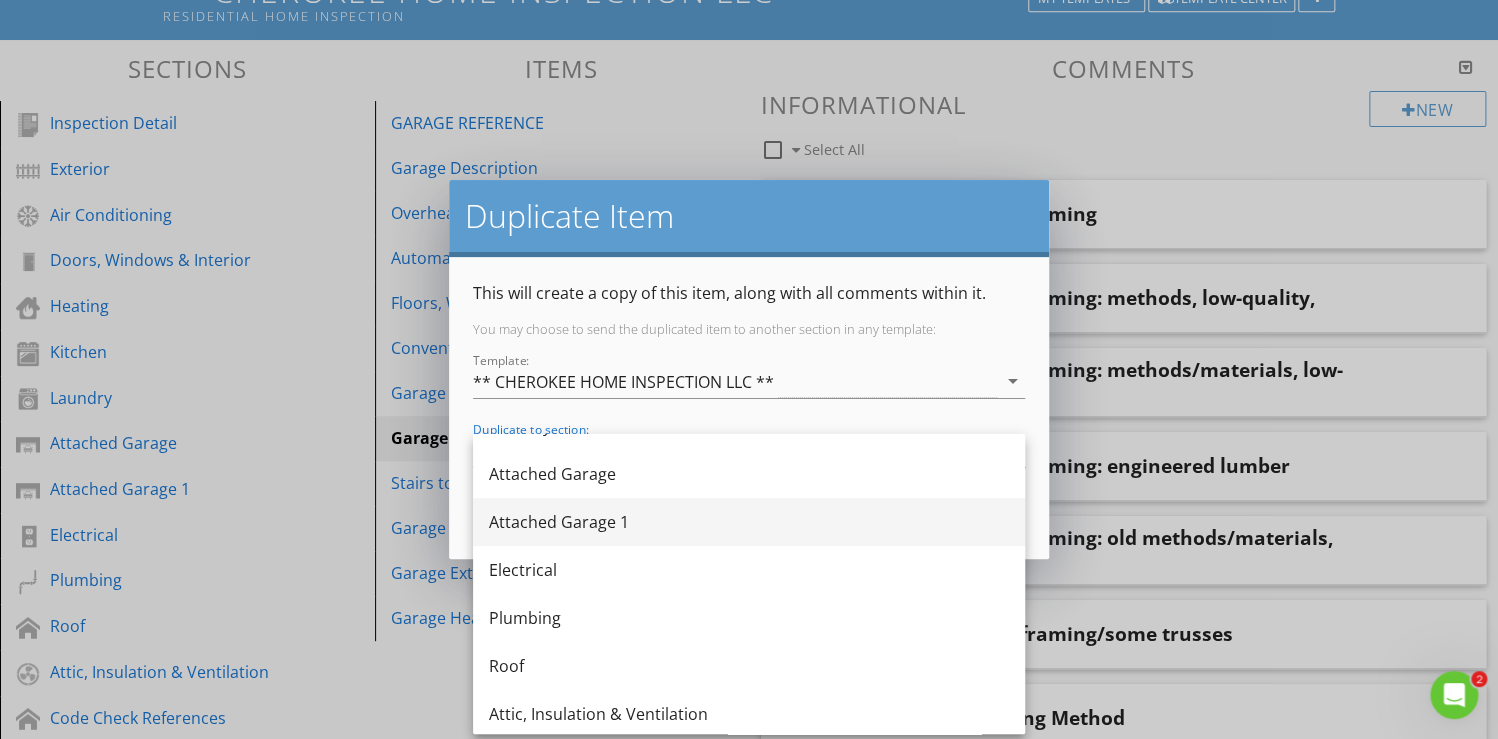 click on "Attached Garage 1" at bounding box center (749, 522) 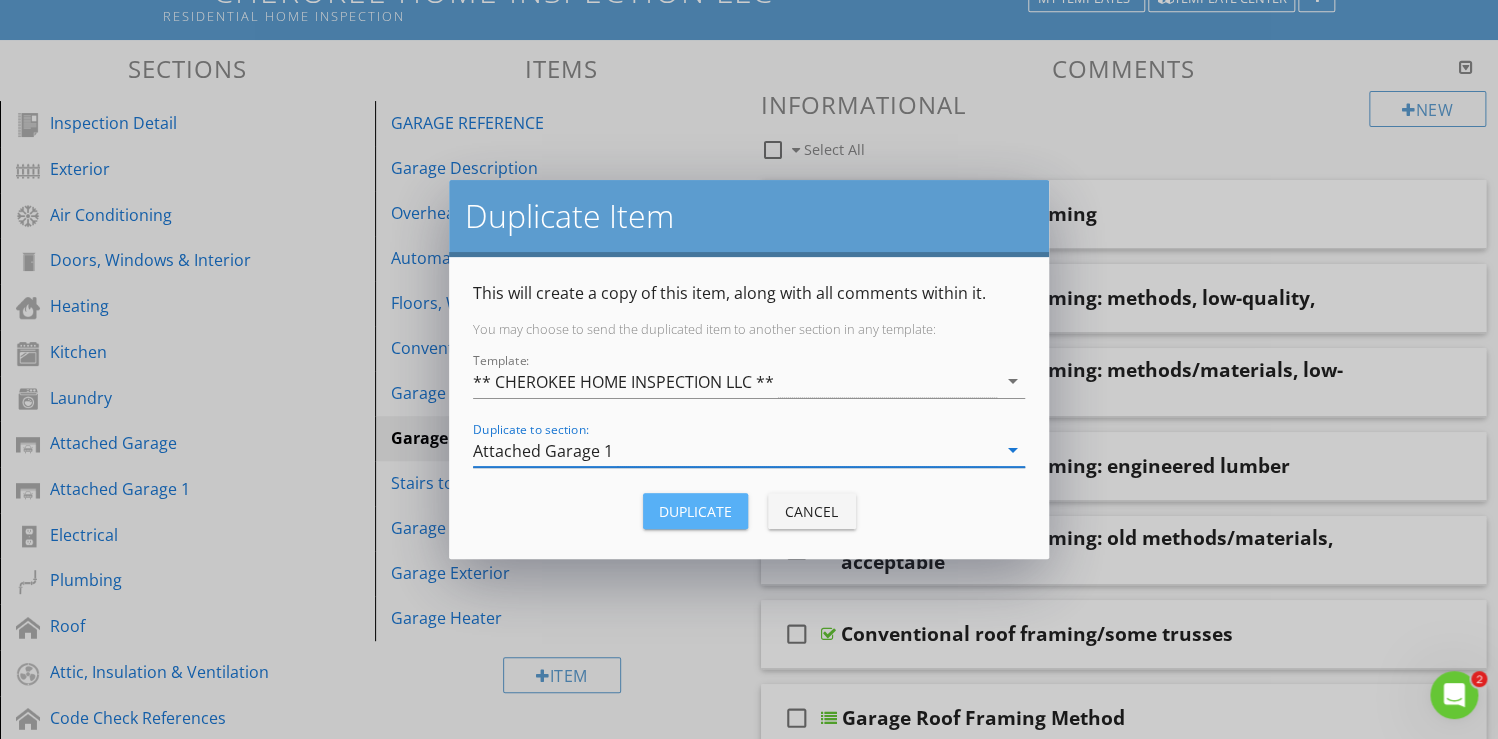 click on "Duplicate" at bounding box center (695, 511) 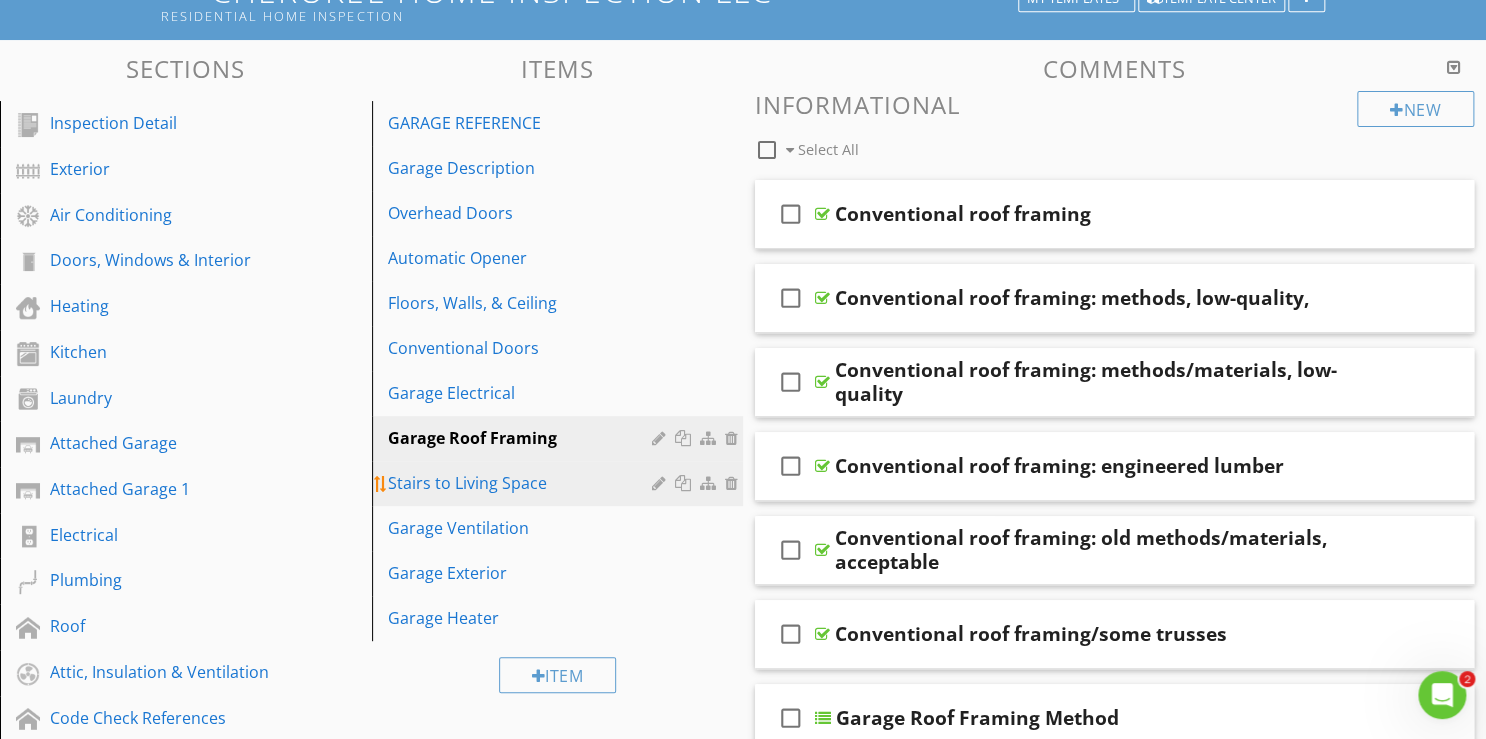click at bounding box center (685, 483) 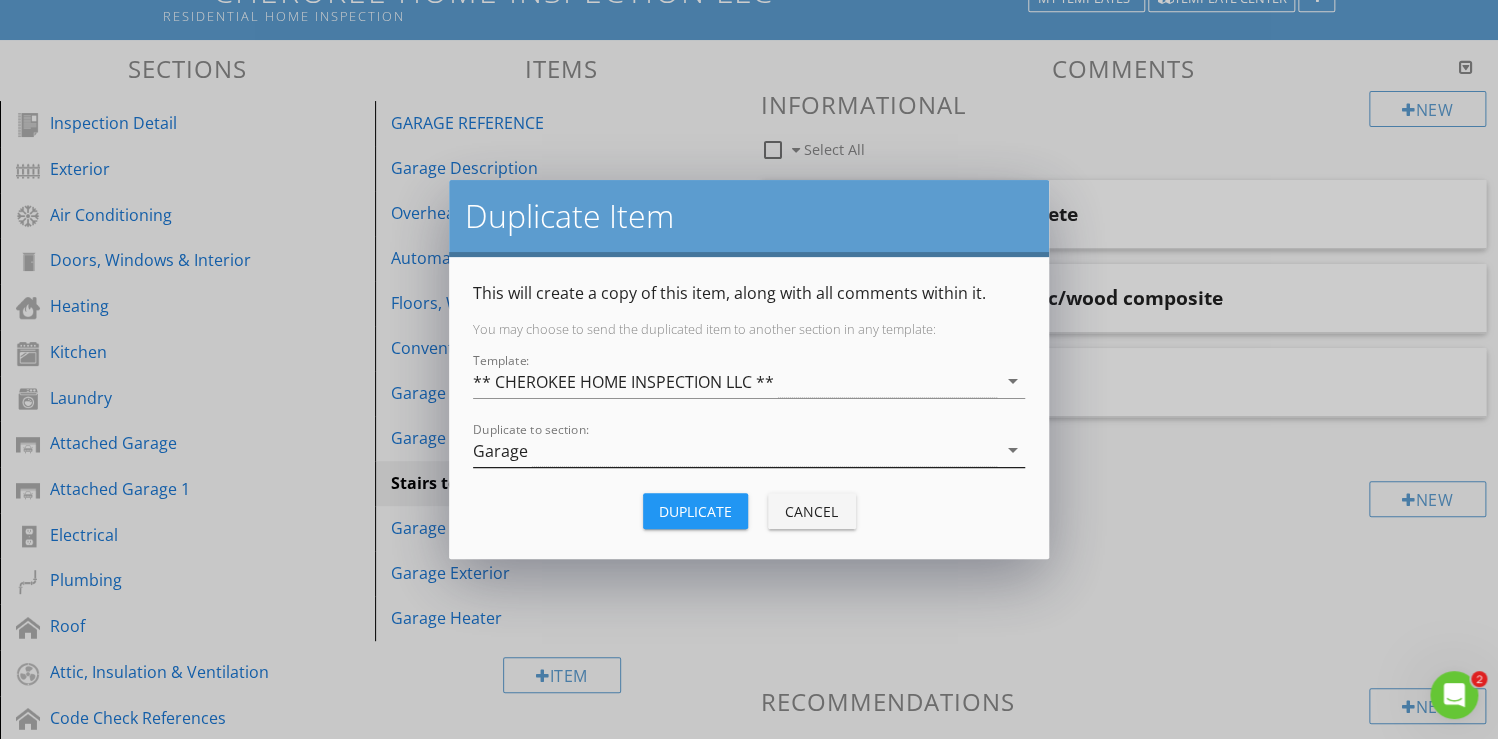 click on "arrow_drop_down" at bounding box center [1013, 450] 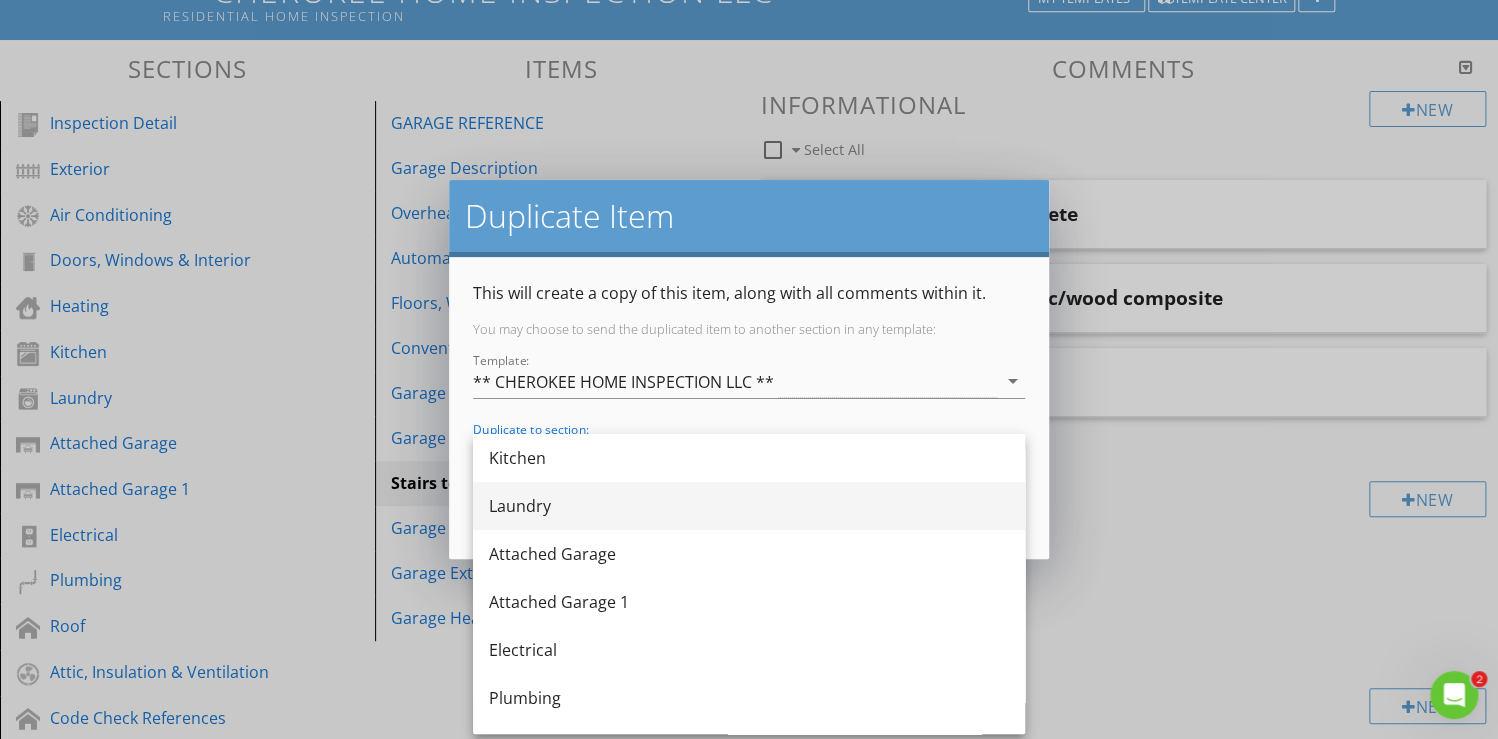 scroll, scrollTop: 320, scrollLeft: 0, axis: vertical 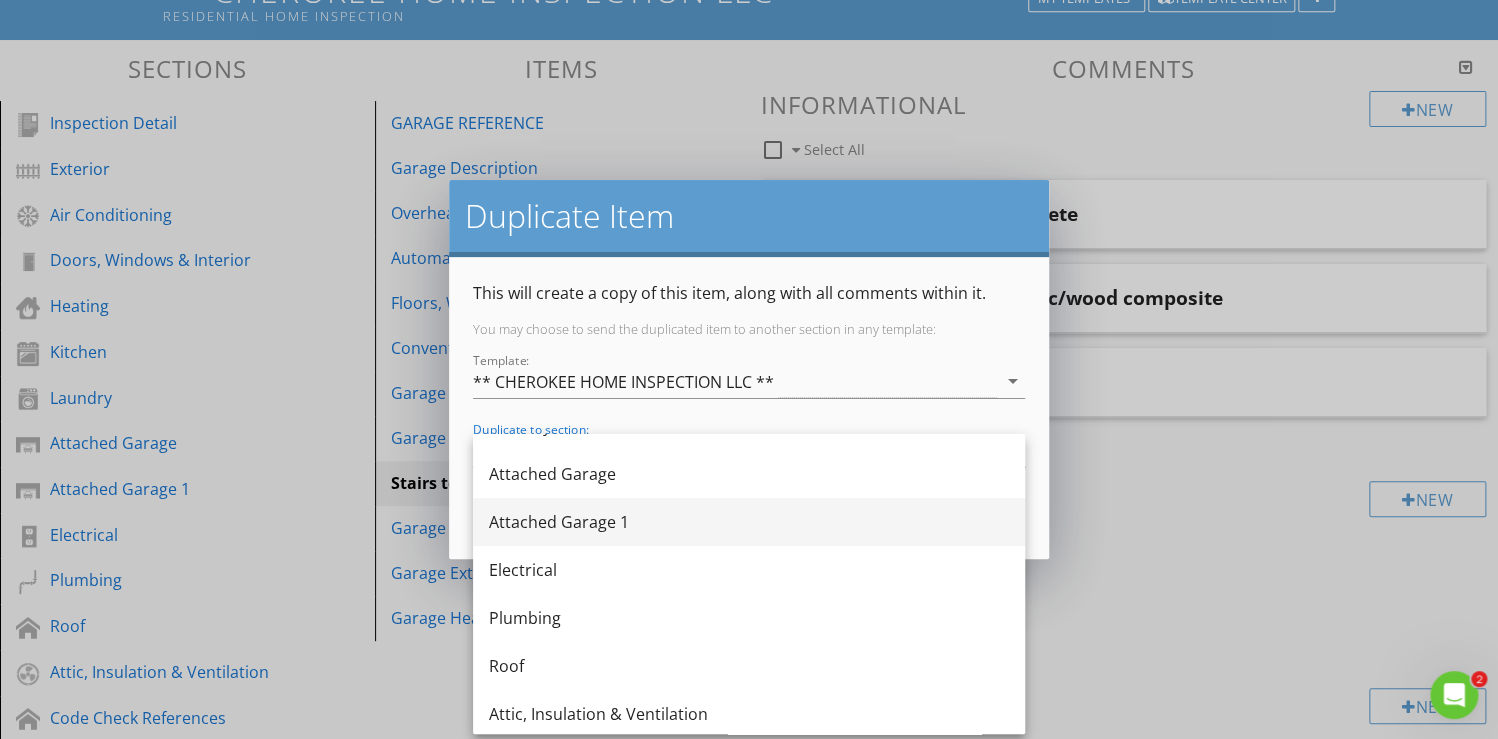 click on "Attached Garage 1" at bounding box center (749, 522) 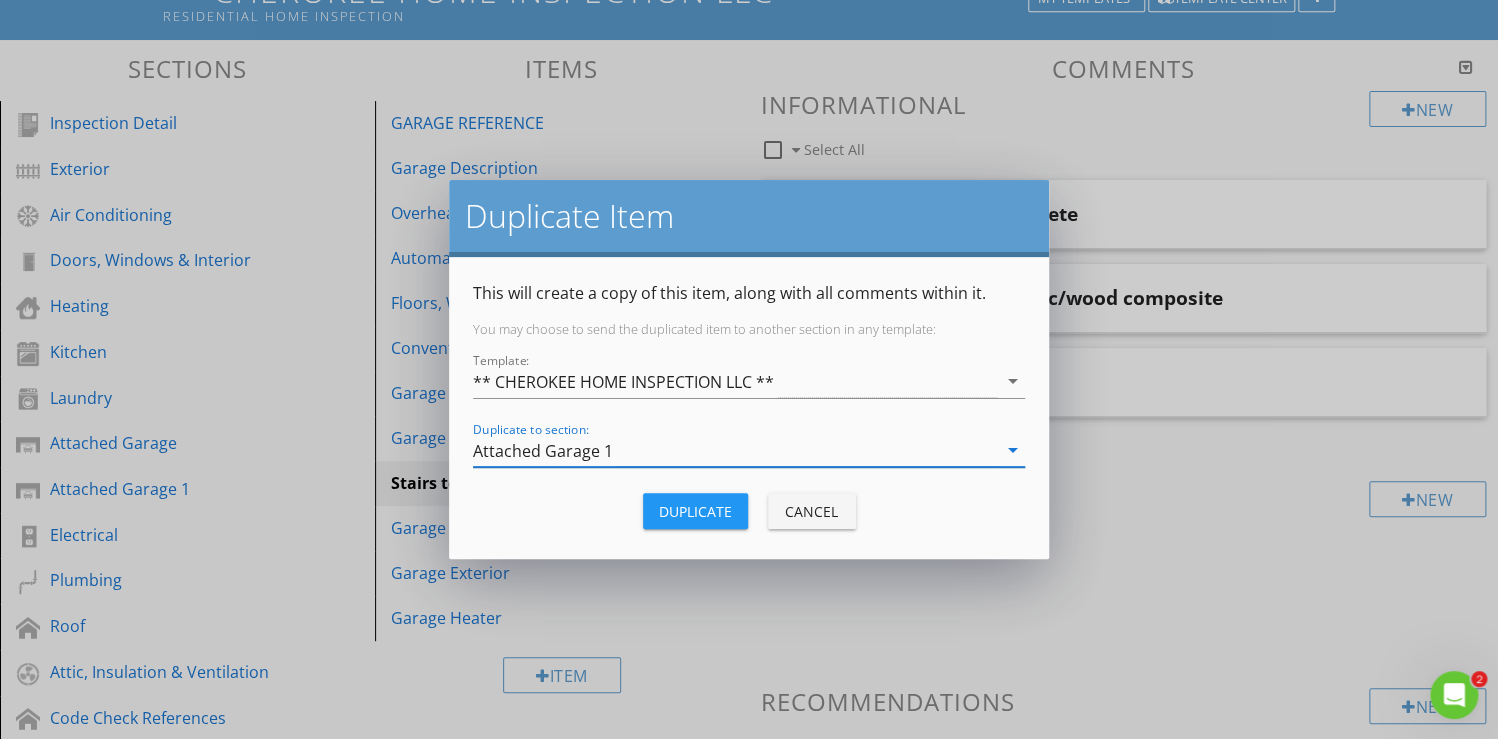 click on "Duplicate" at bounding box center (695, 511) 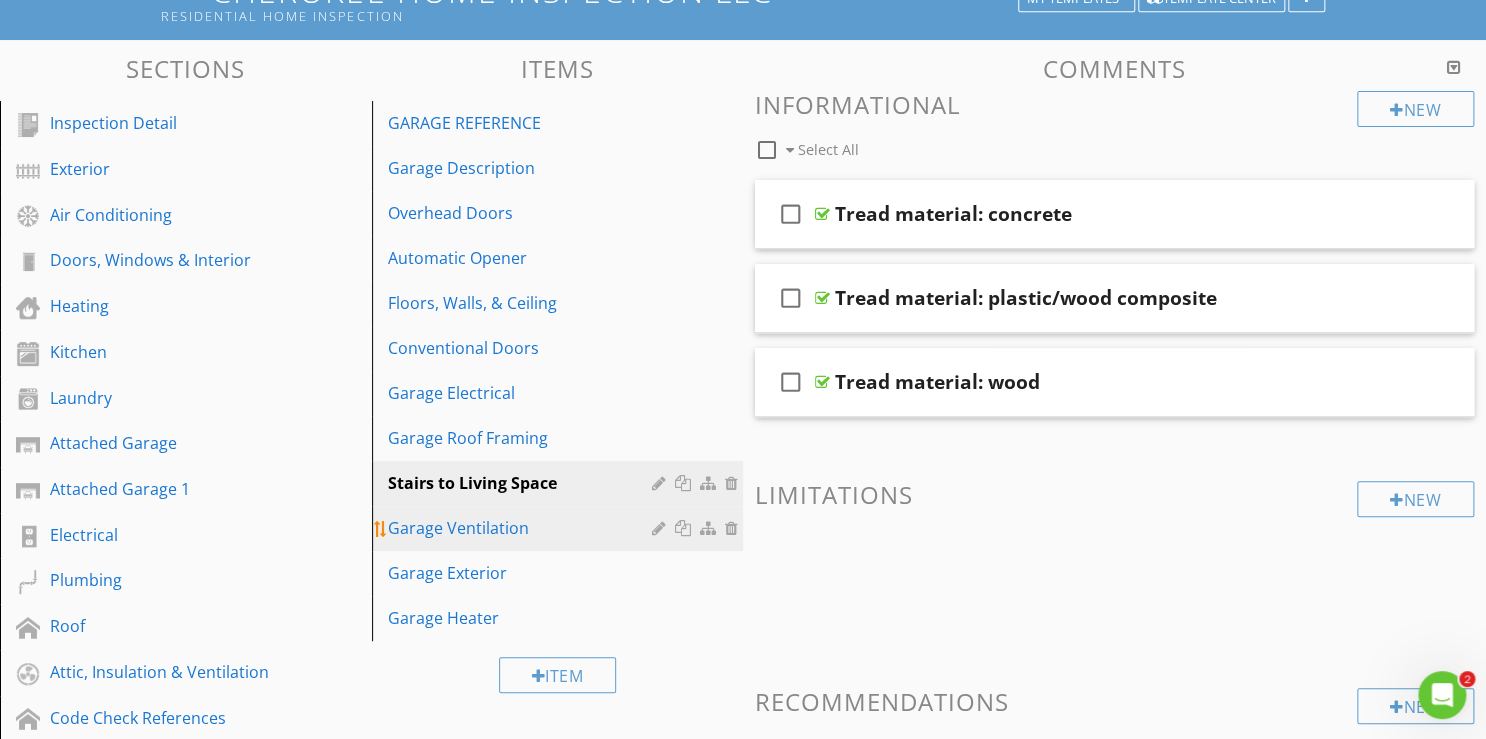 click at bounding box center [685, 528] 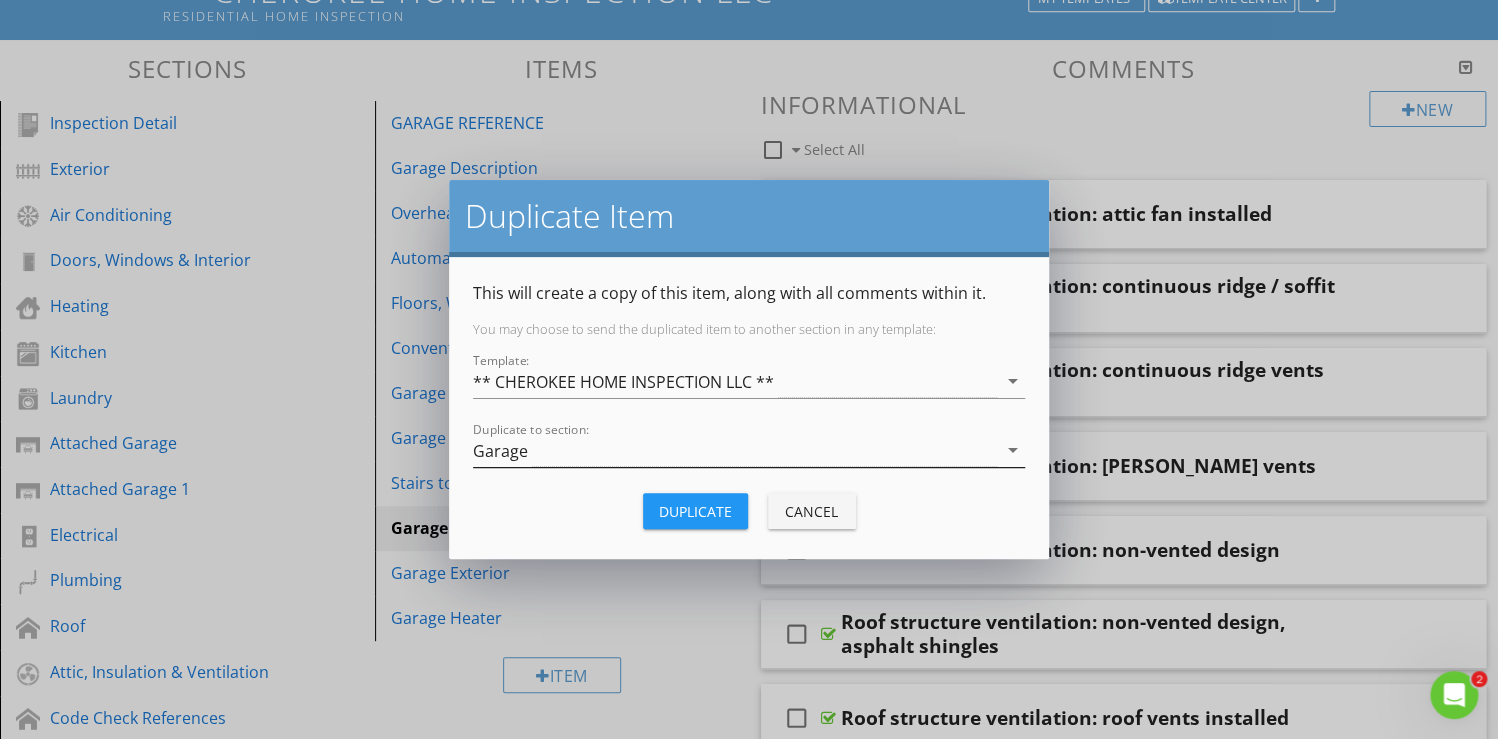 click on "arrow_drop_down" at bounding box center [1013, 450] 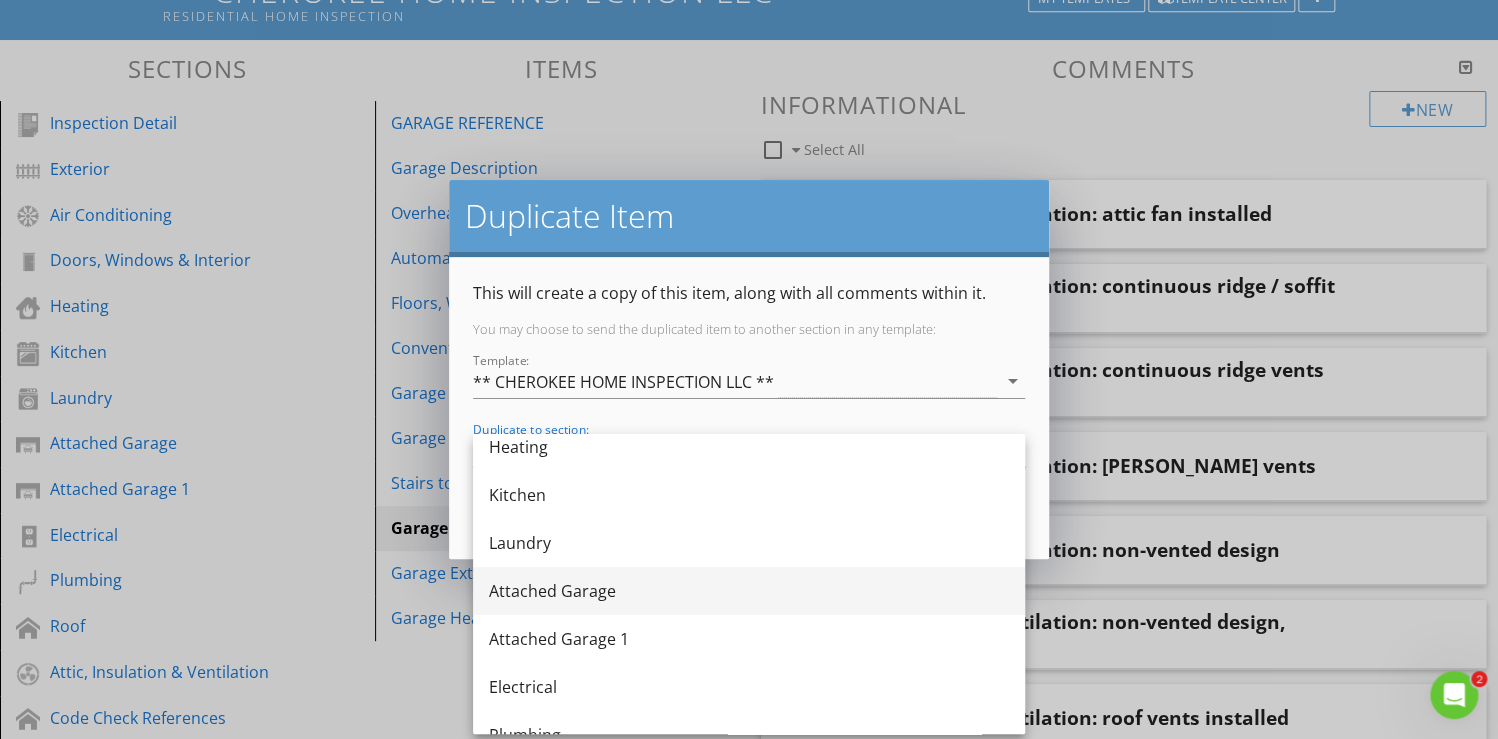scroll, scrollTop: 240, scrollLeft: 0, axis: vertical 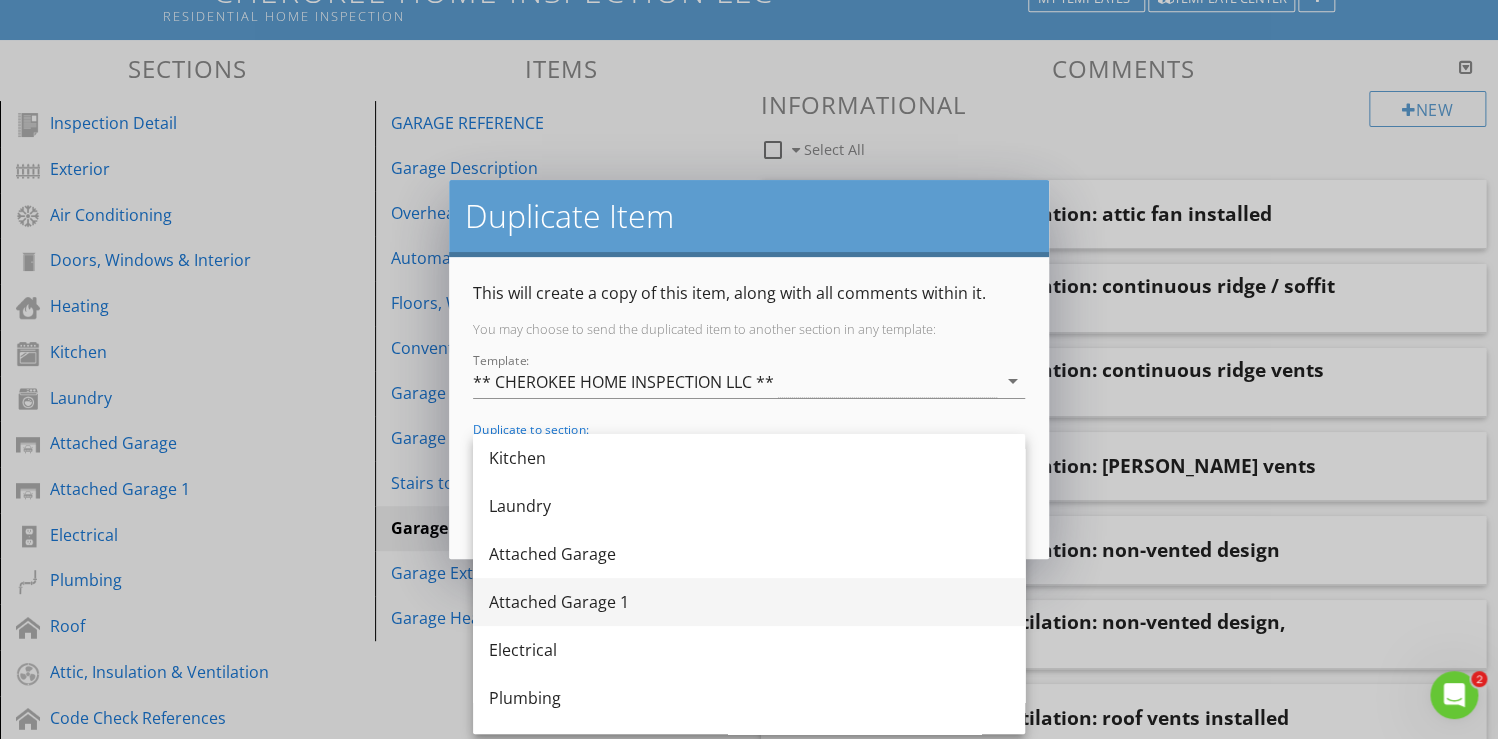 click on "Attached Garage 1" at bounding box center [749, 602] 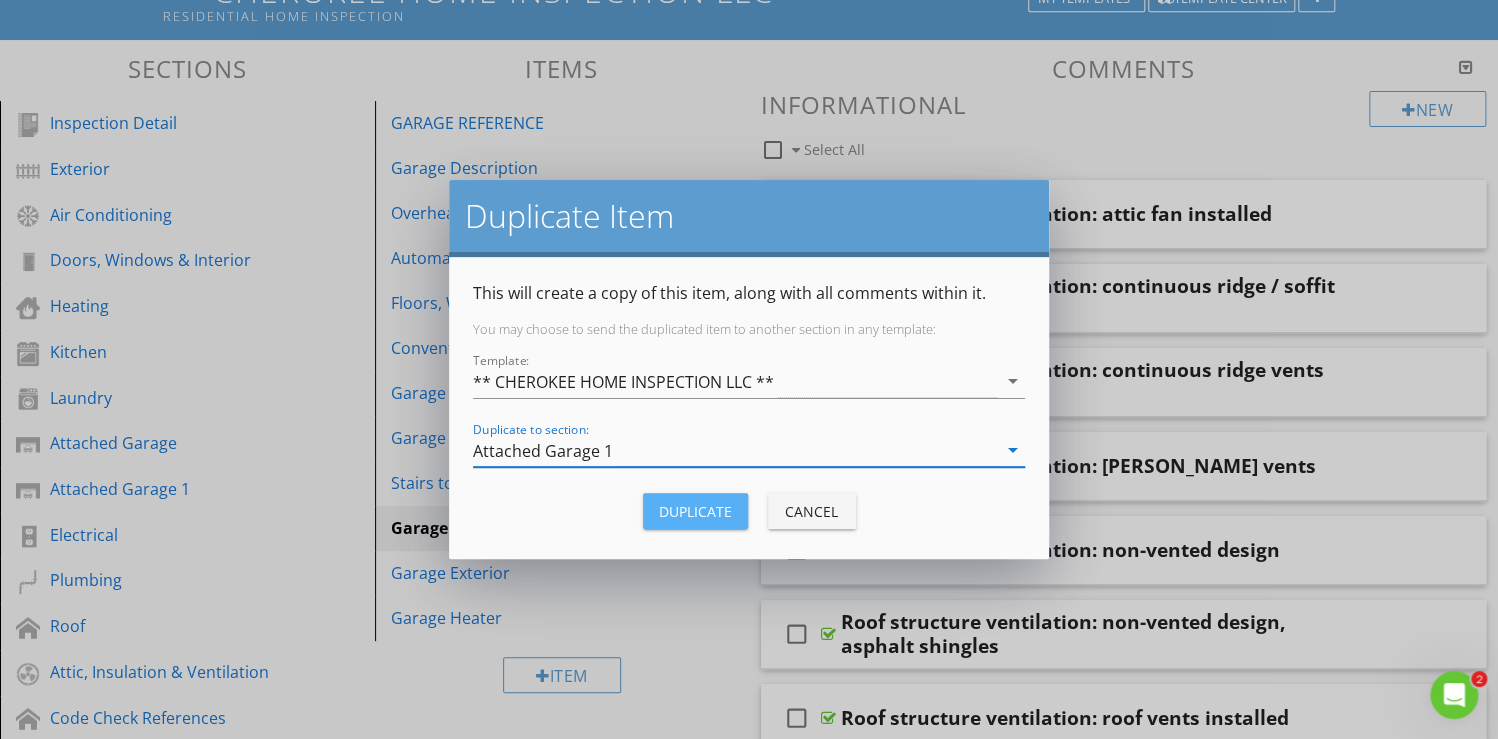 click on "Duplicate" at bounding box center [695, 511] 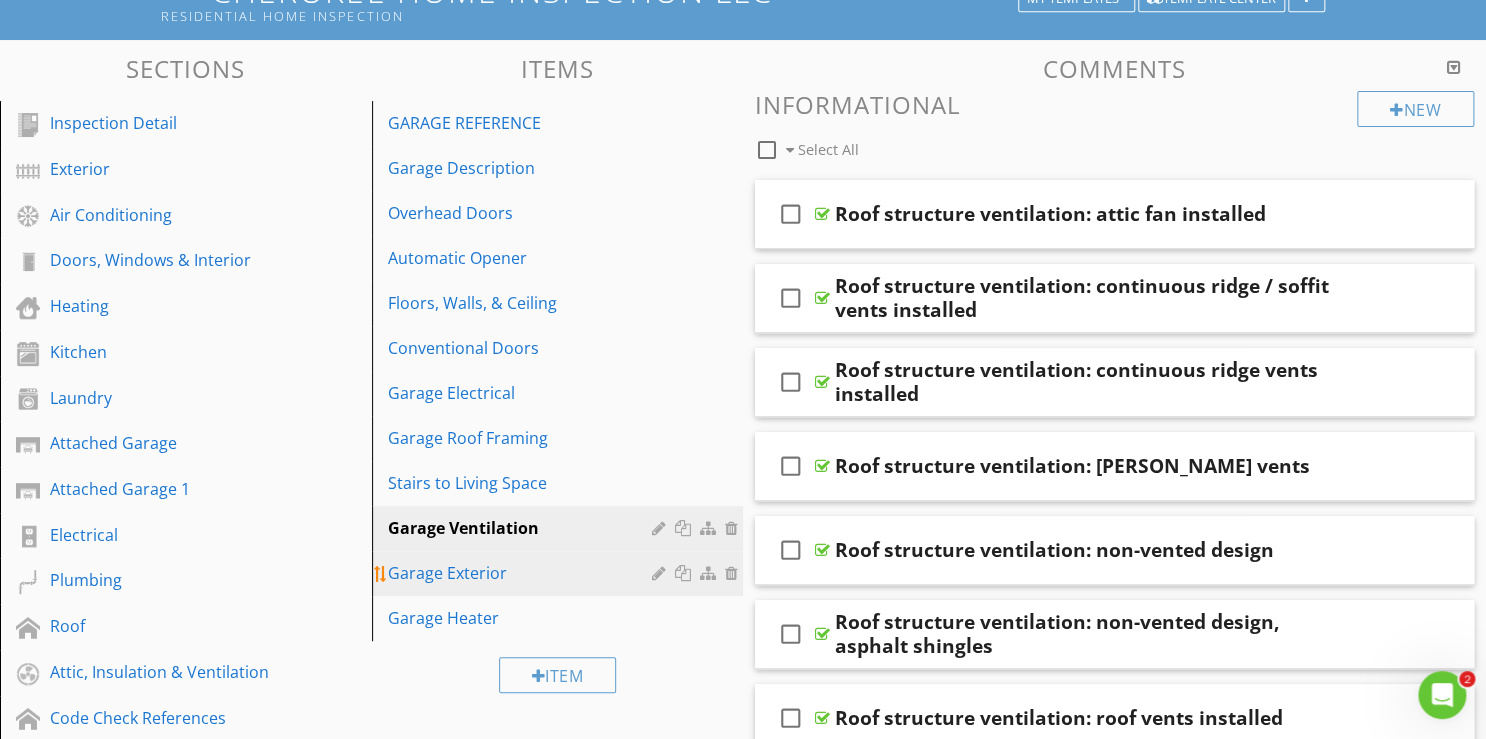 click at bounding box center [685, 573] 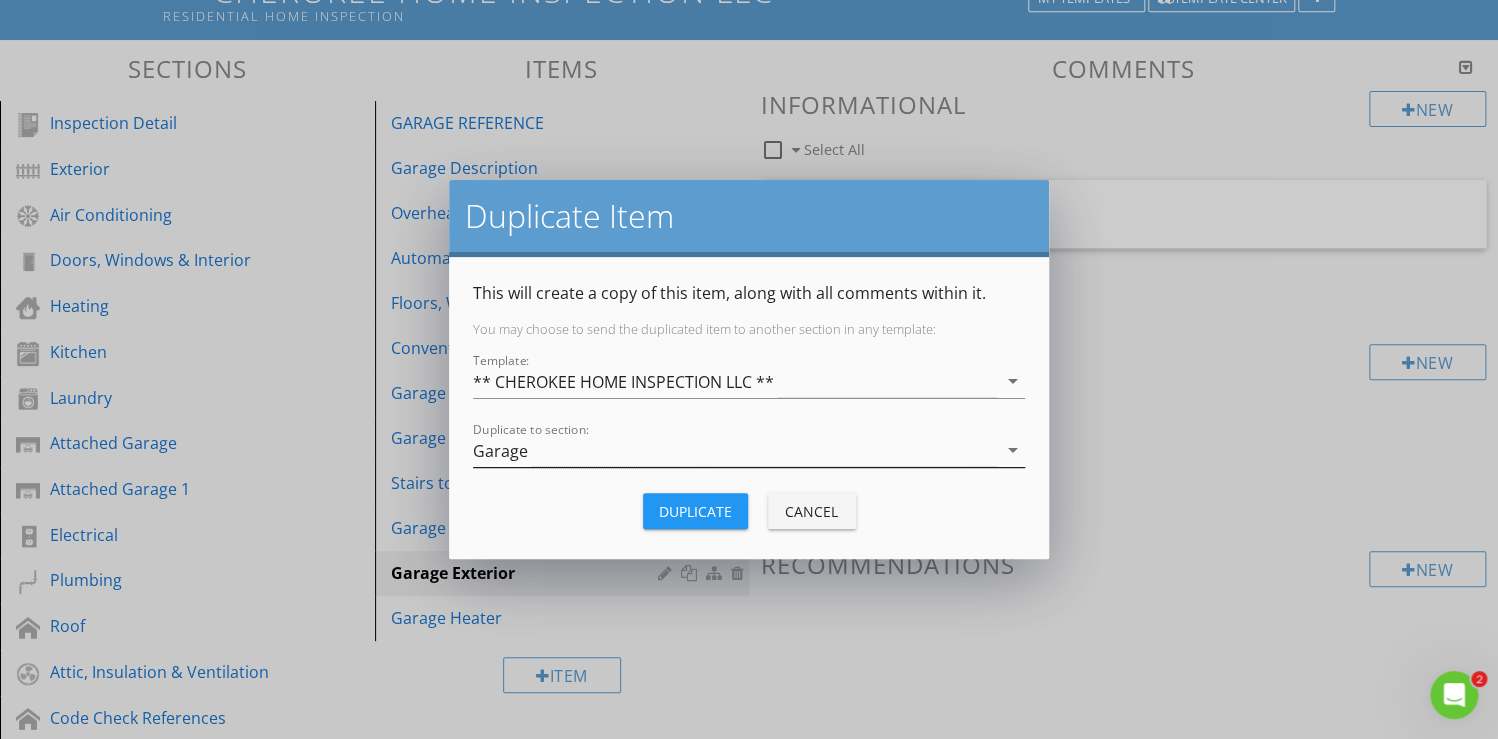 click on "arrow_drop_down" at bounding box center (1013, 450) 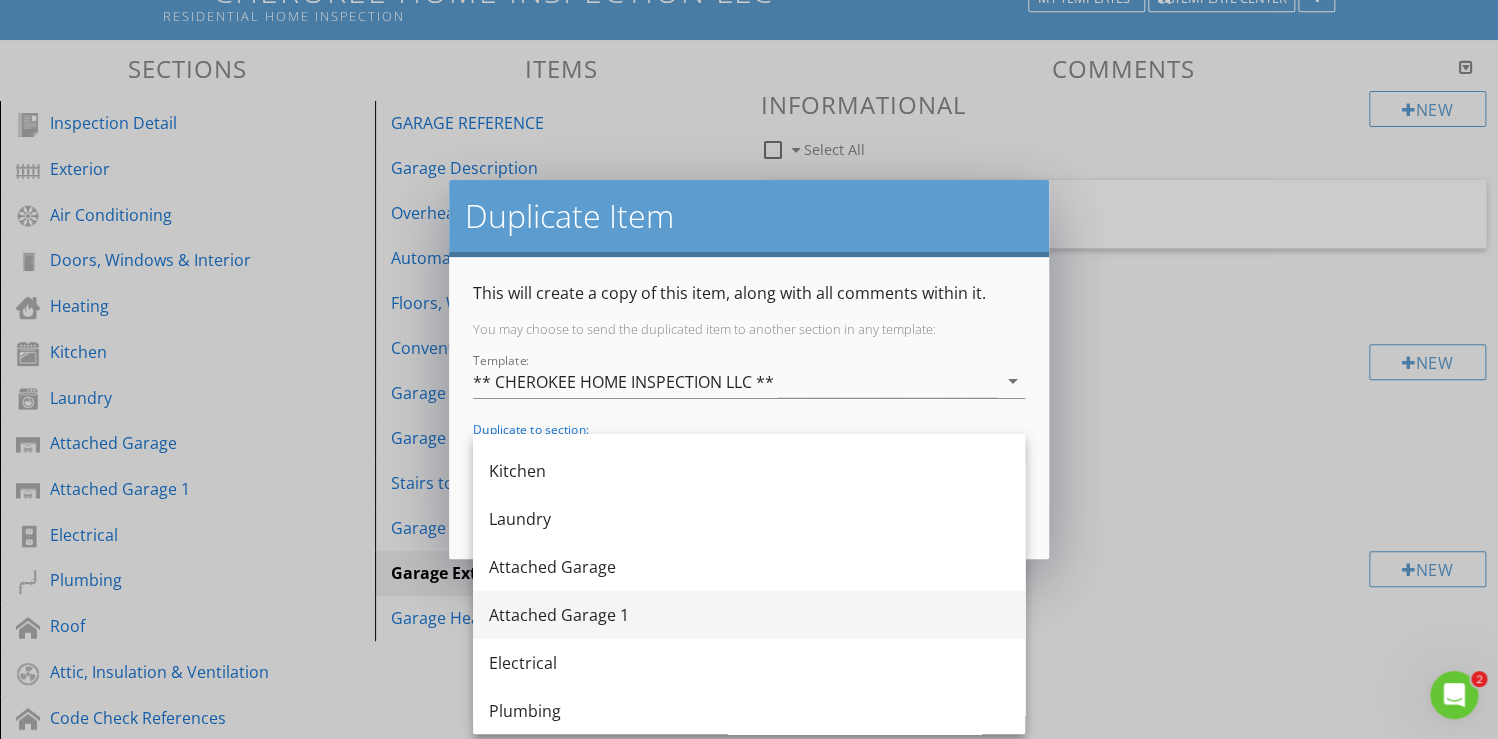 scroll, scrollTop: 240, scrollLeft: 0, axis: vertical 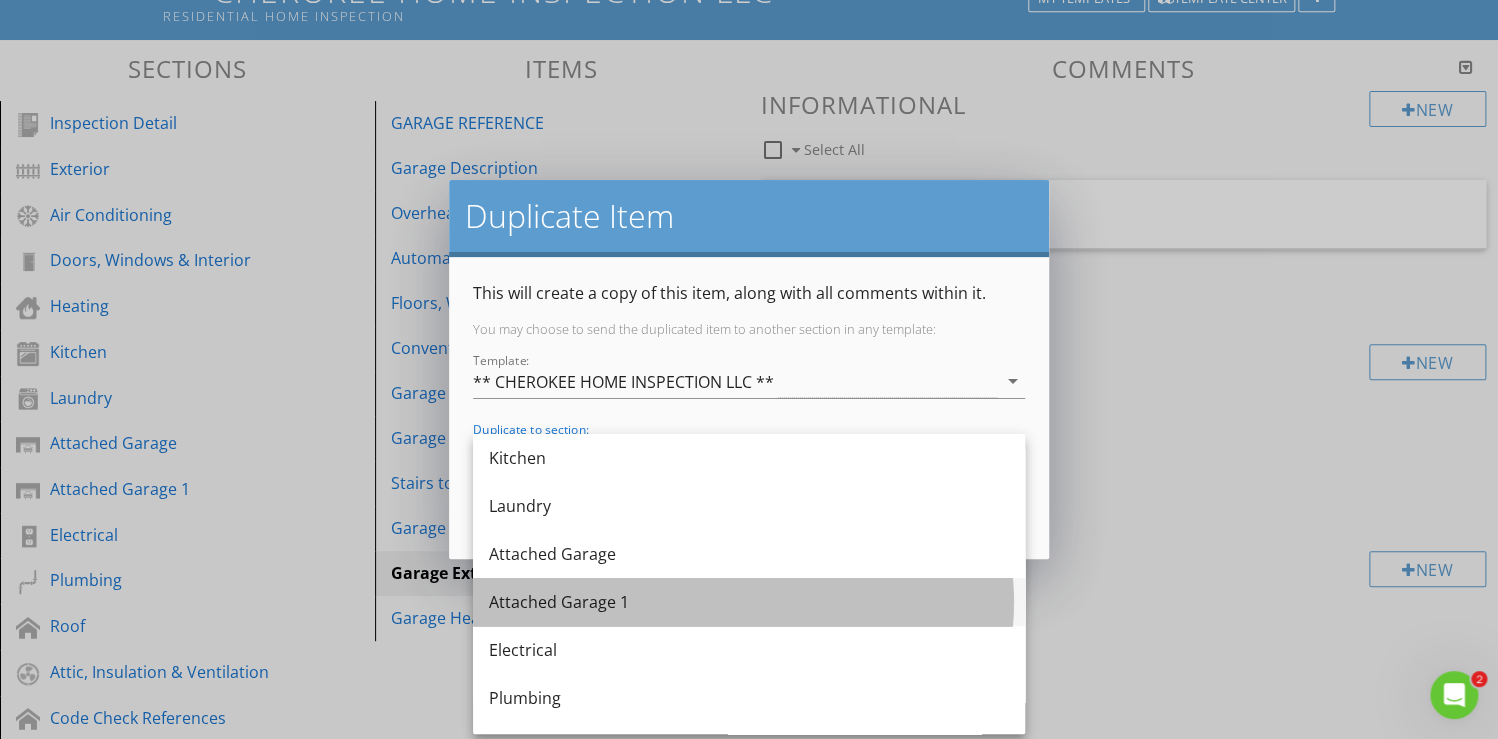 click on "Attached Garage 1" at bounding box center (749, 602) 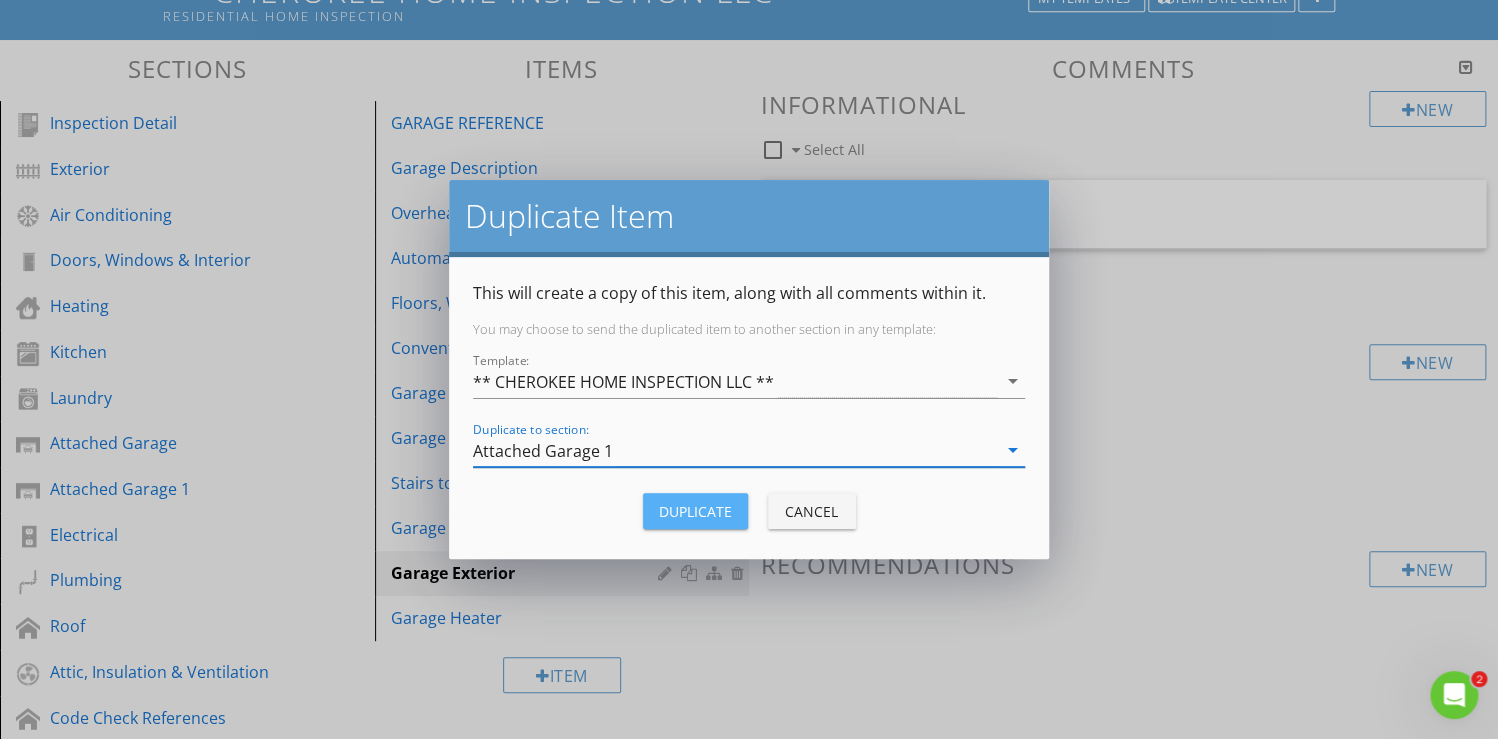 click on "Duplicate" at bounding box center [695, 511] 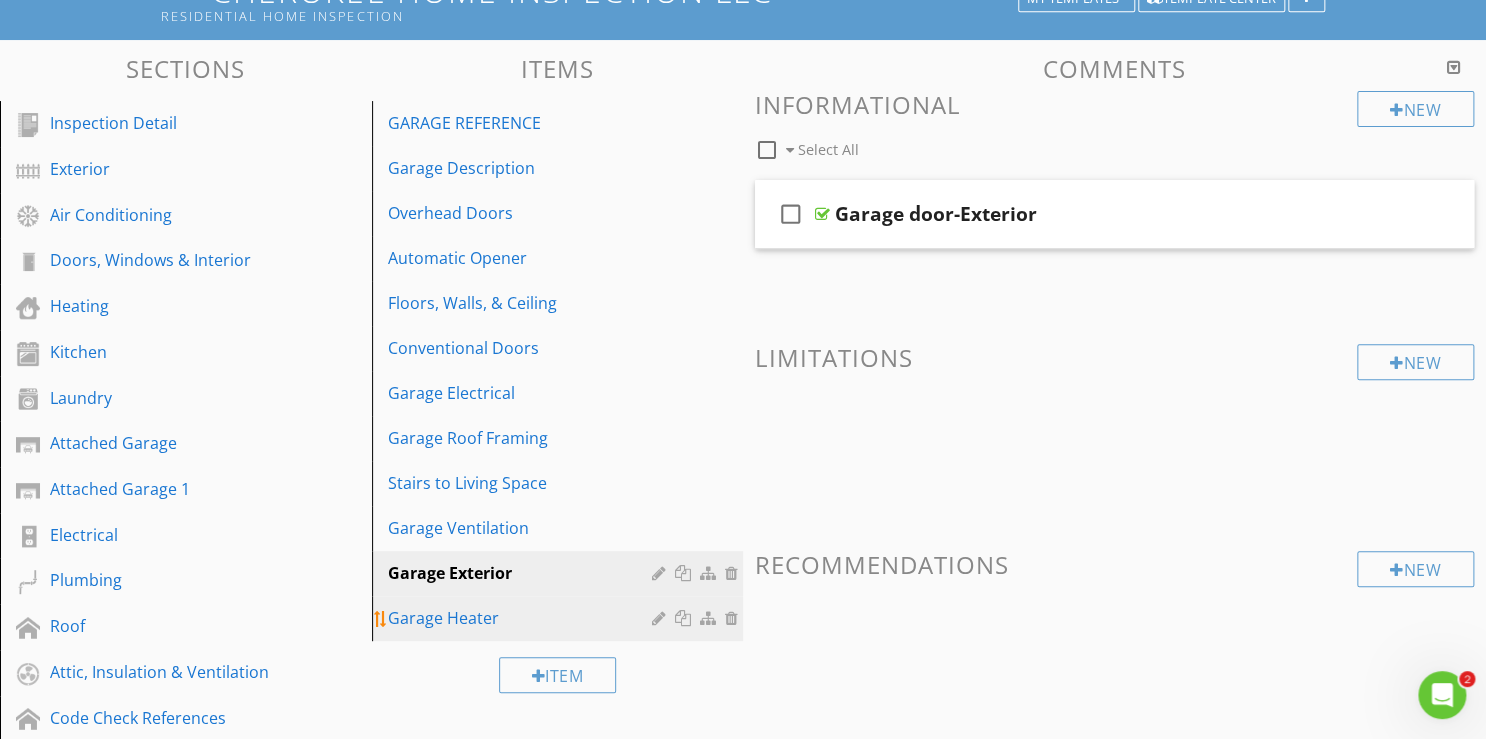 click at bounding box center [685, 618] 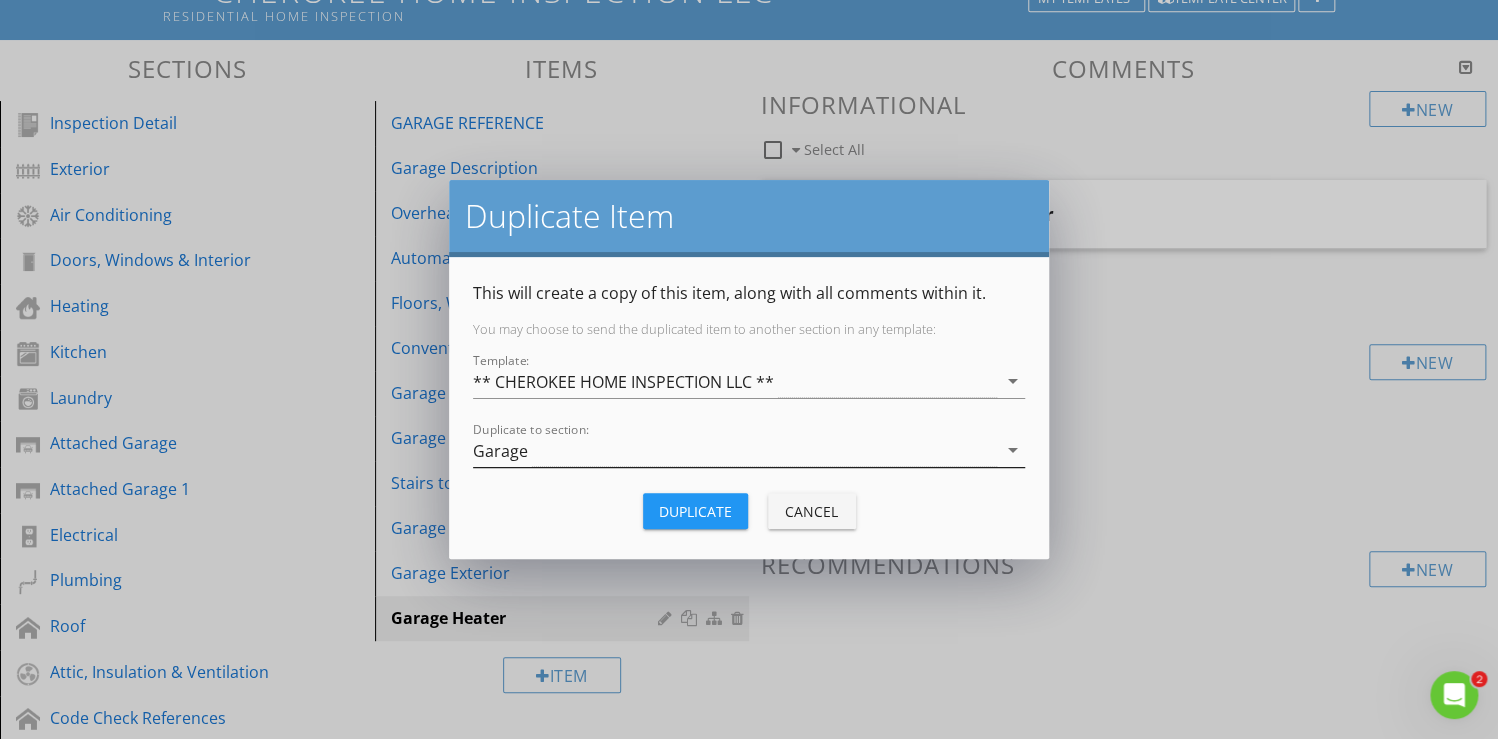 click on "arrow_drop_down" at bounding box center [1013, 450] 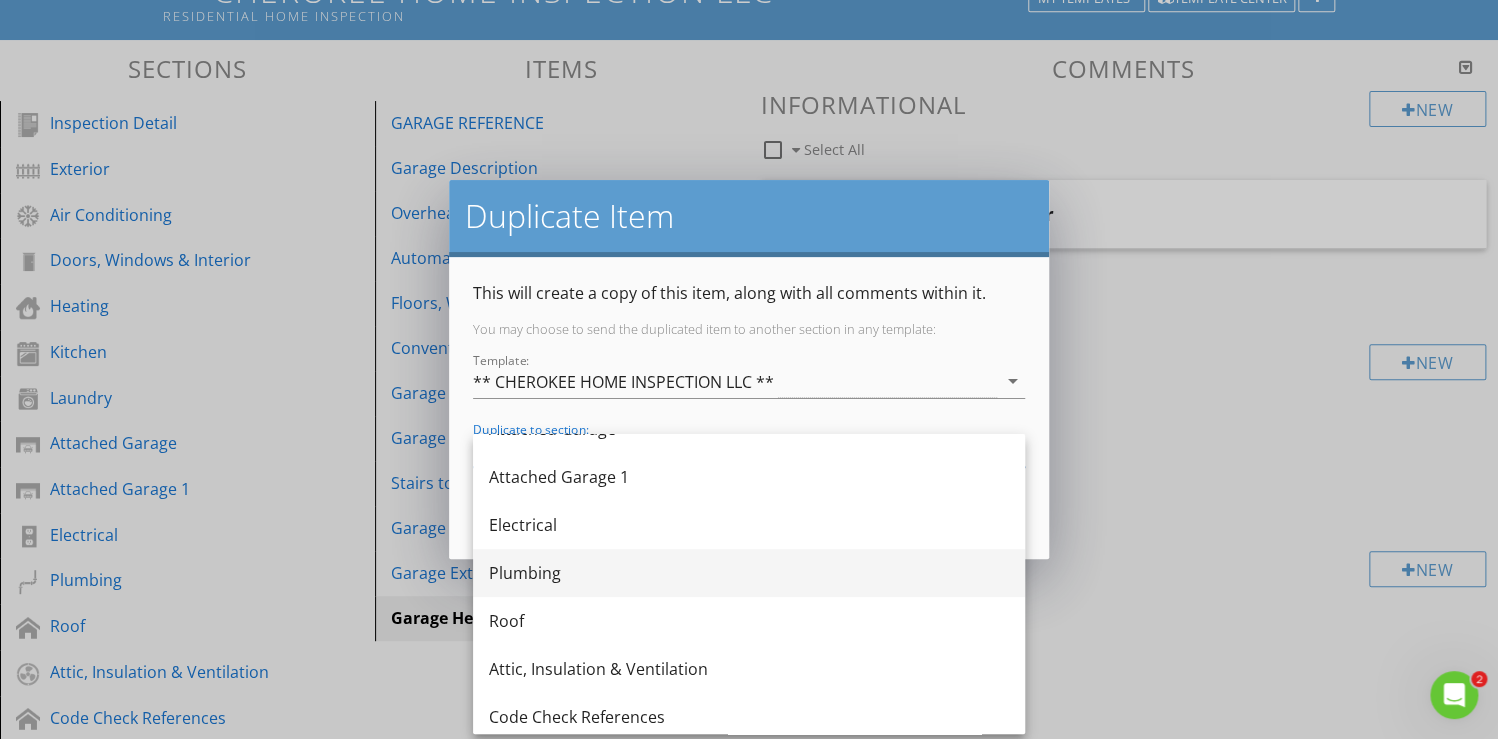 scroll, scrollTop: 400, scrollLeft: 0, axis: vertical 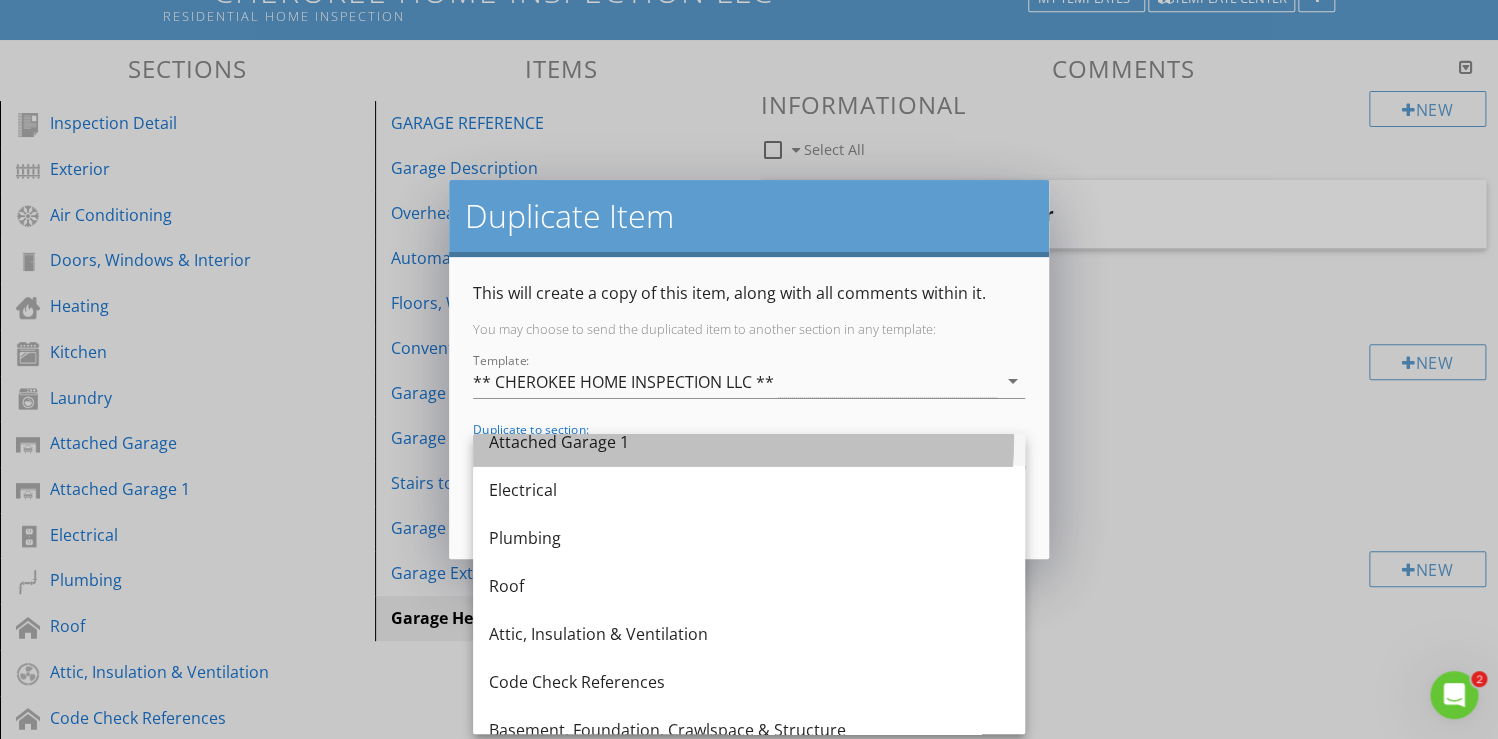 click on "Attached Garage 1" at bounding box center (749, 442) 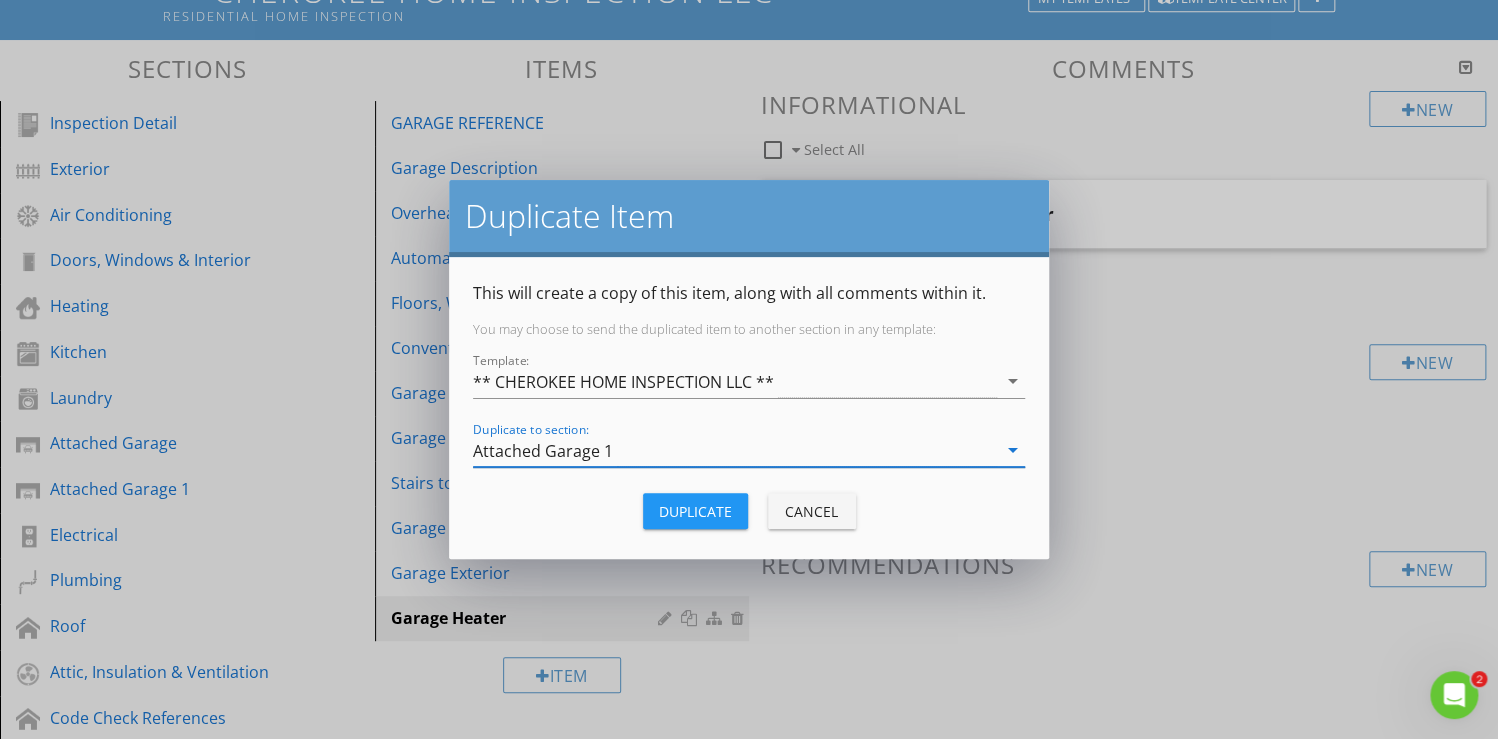 click on "Duplicate" at bounding box center (695, 511) 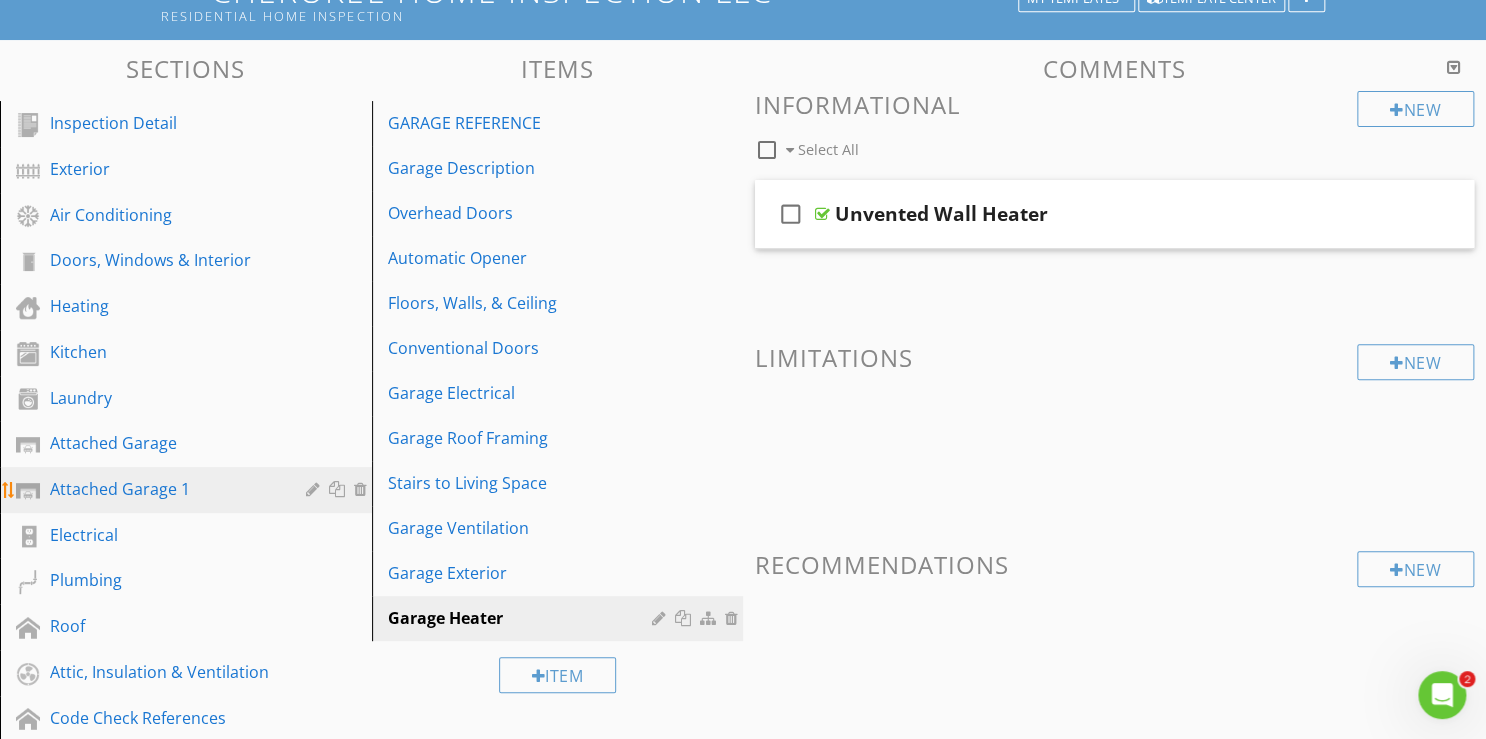 click on "Attached Garage 1" at bounding box center [163, 489] 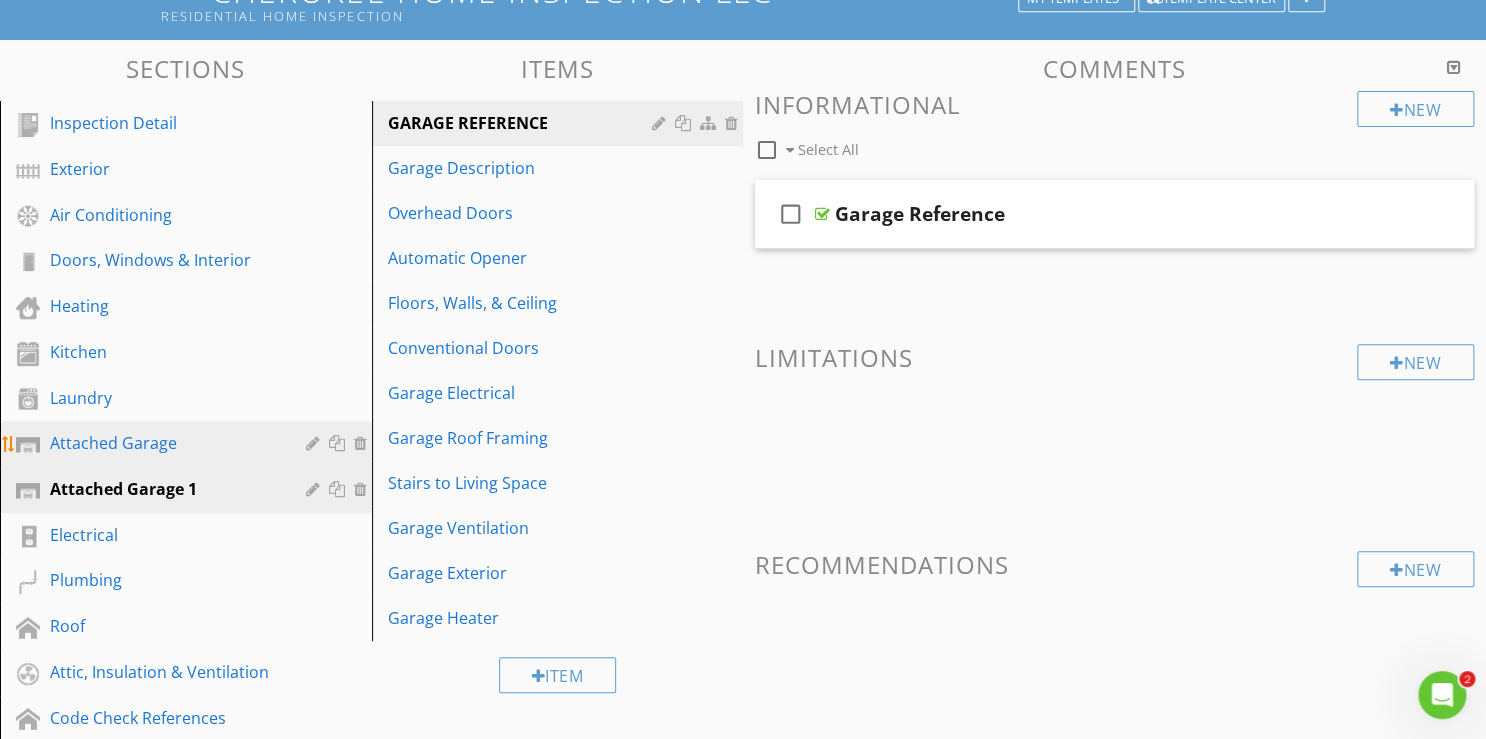 click at bounding box center (363, 443) 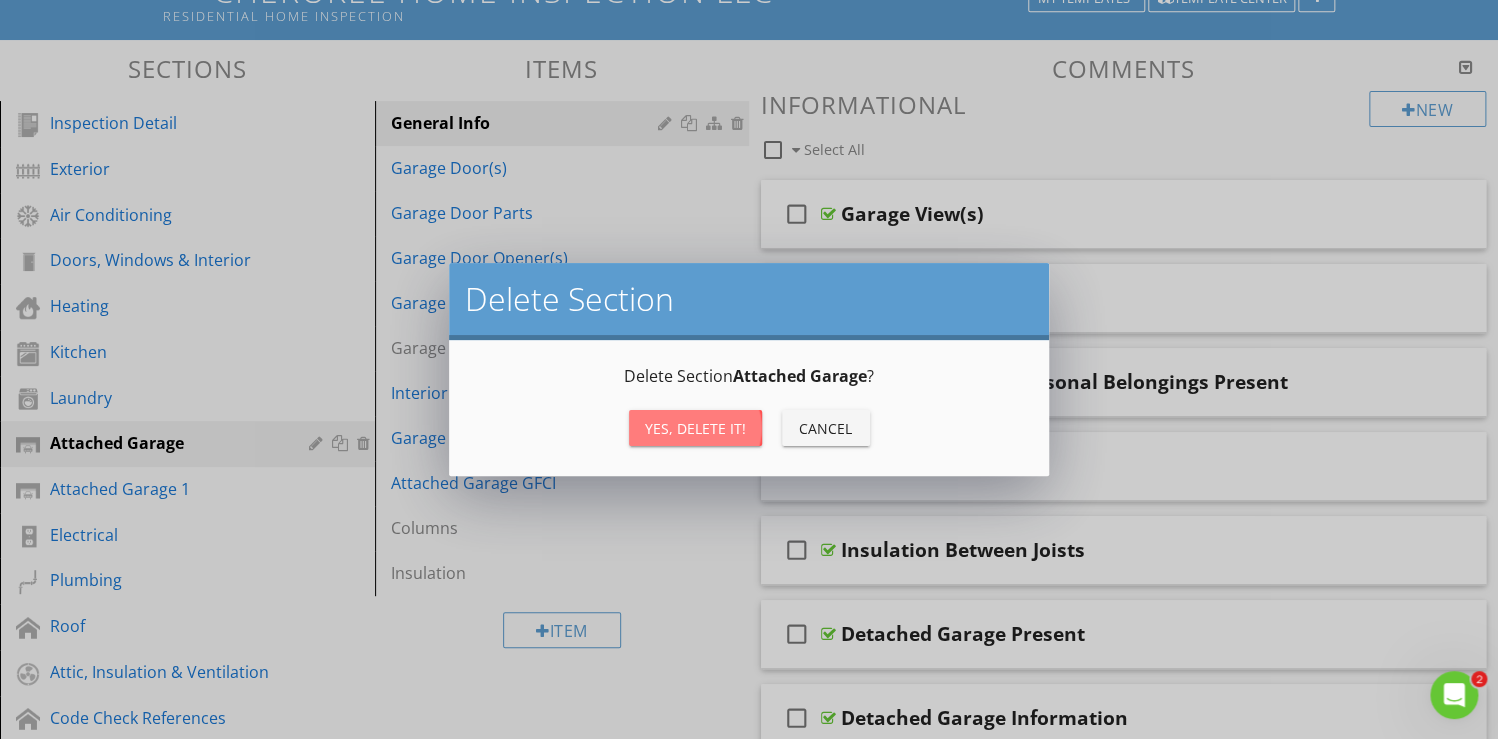 click on "Yes, Delete it!" at bounding box center [695, 428] 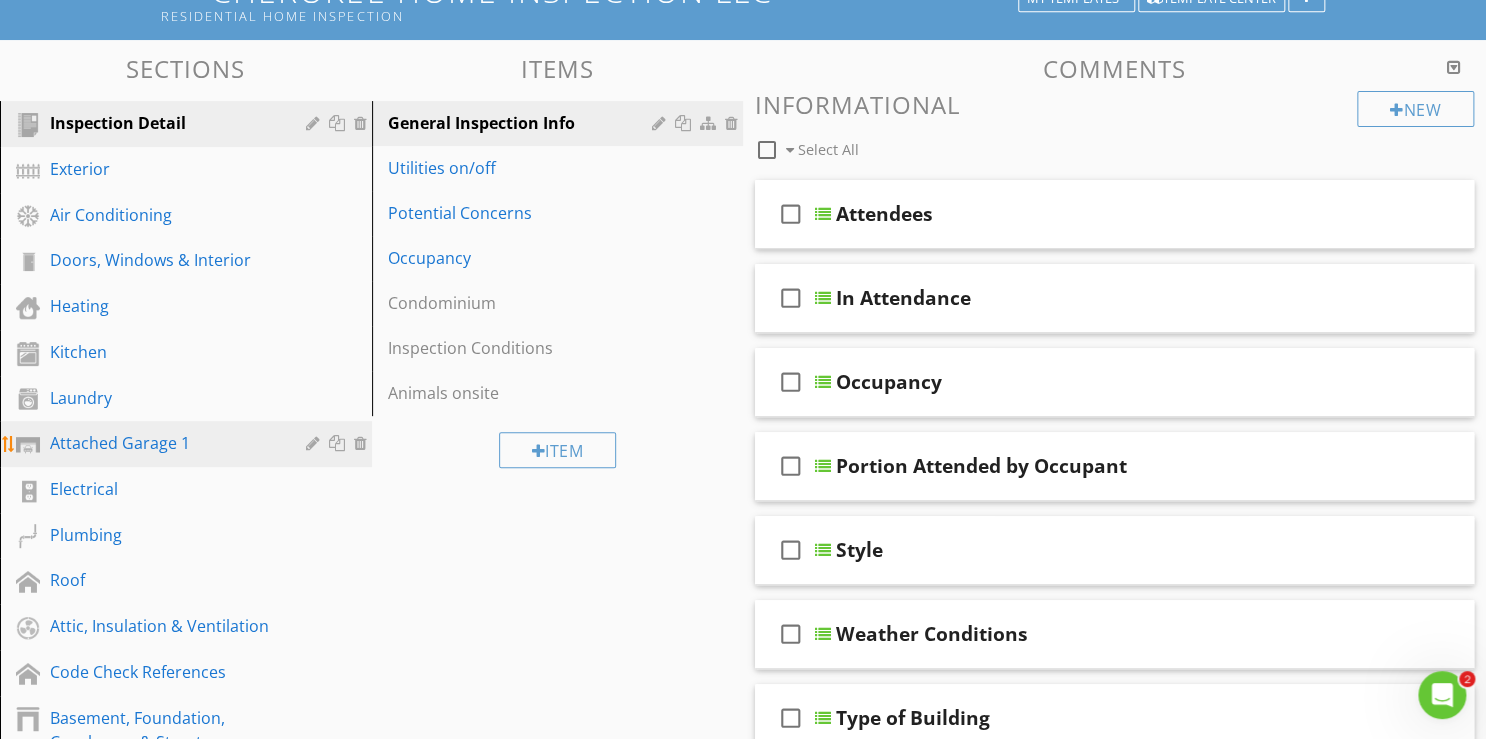 click at bounding box center (315, 443) 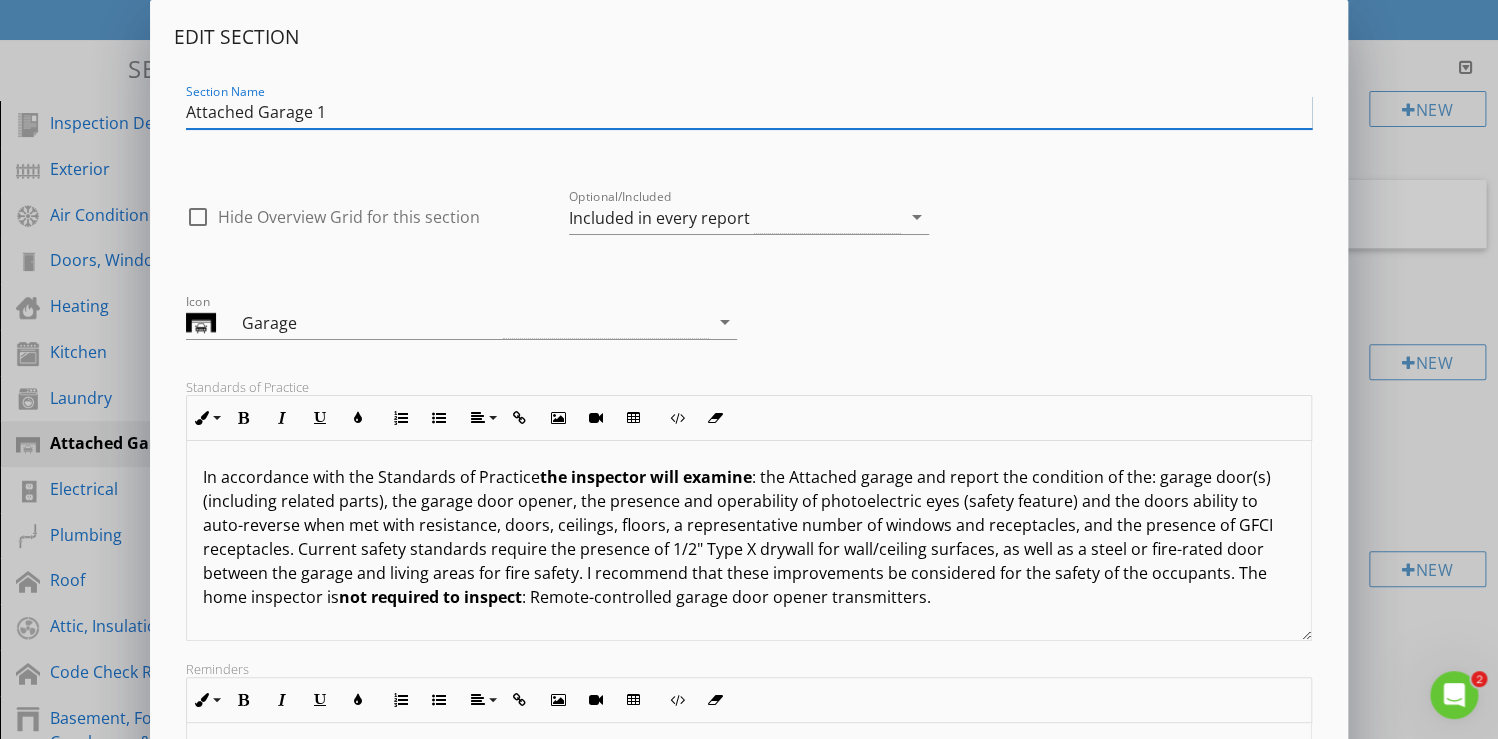 click on "Attached Garage 1" at bounding box center [749, 112] 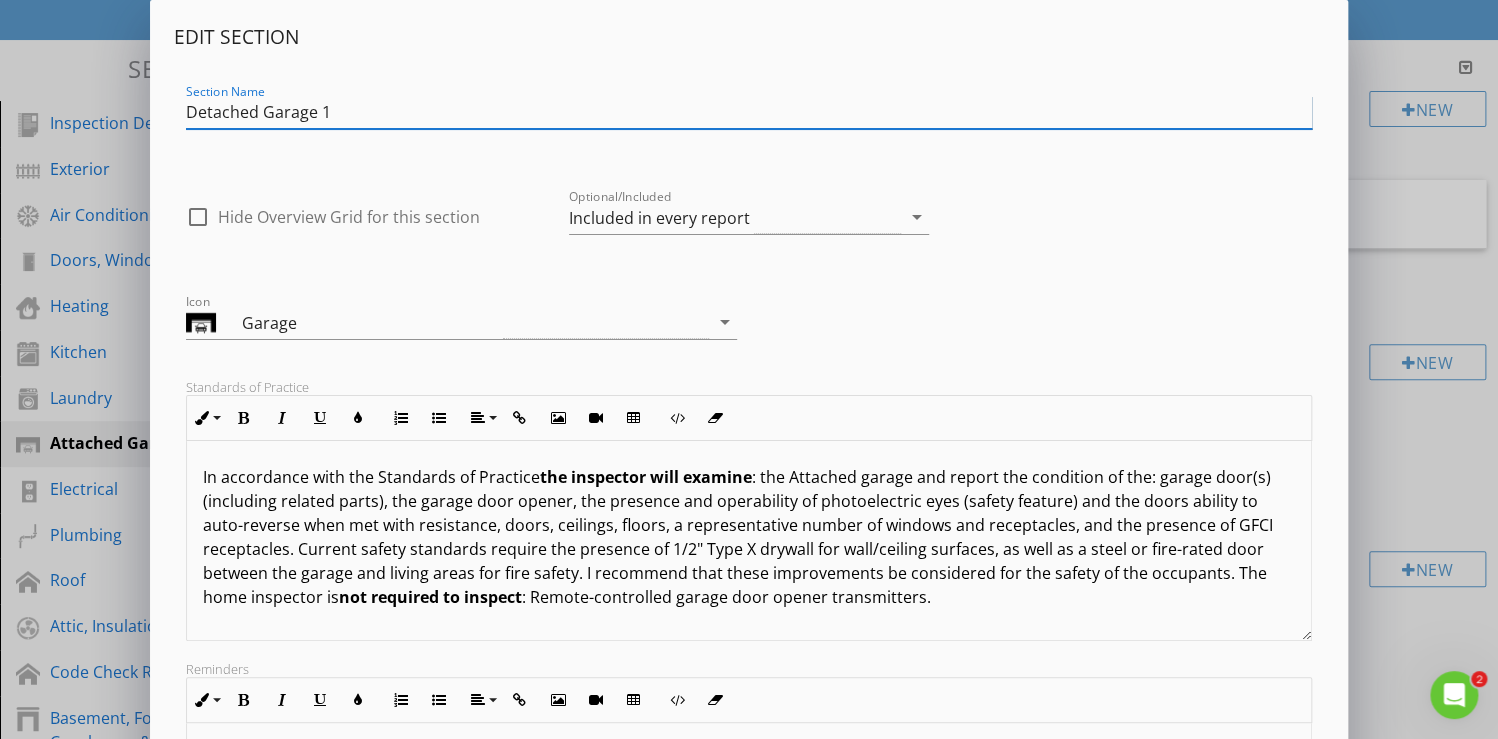 click on "Detached Garage 1" at bounding box center [749, 112] 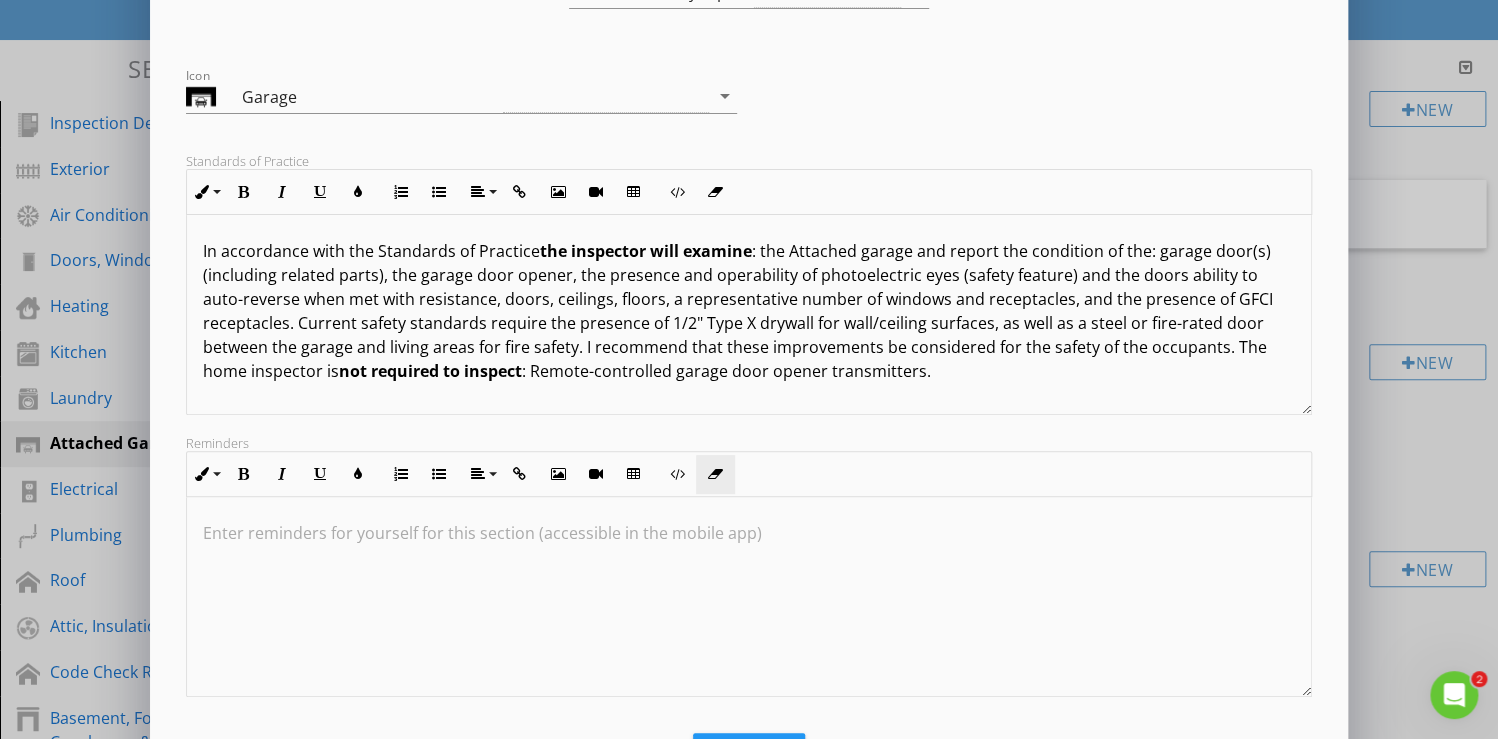 scroll, scrollTop: 318, scrollLeft: 0, axis: vertical 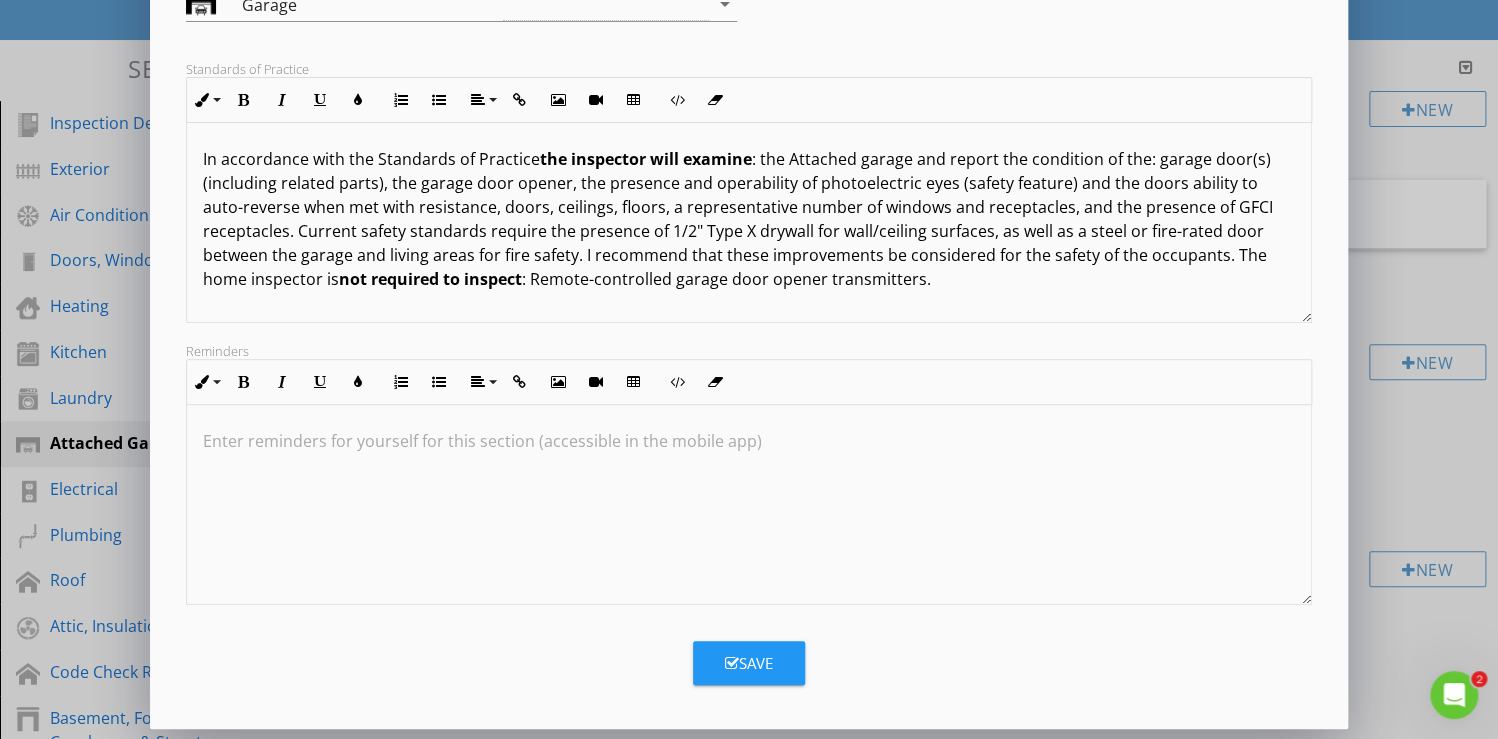 type on "Detached Garage" 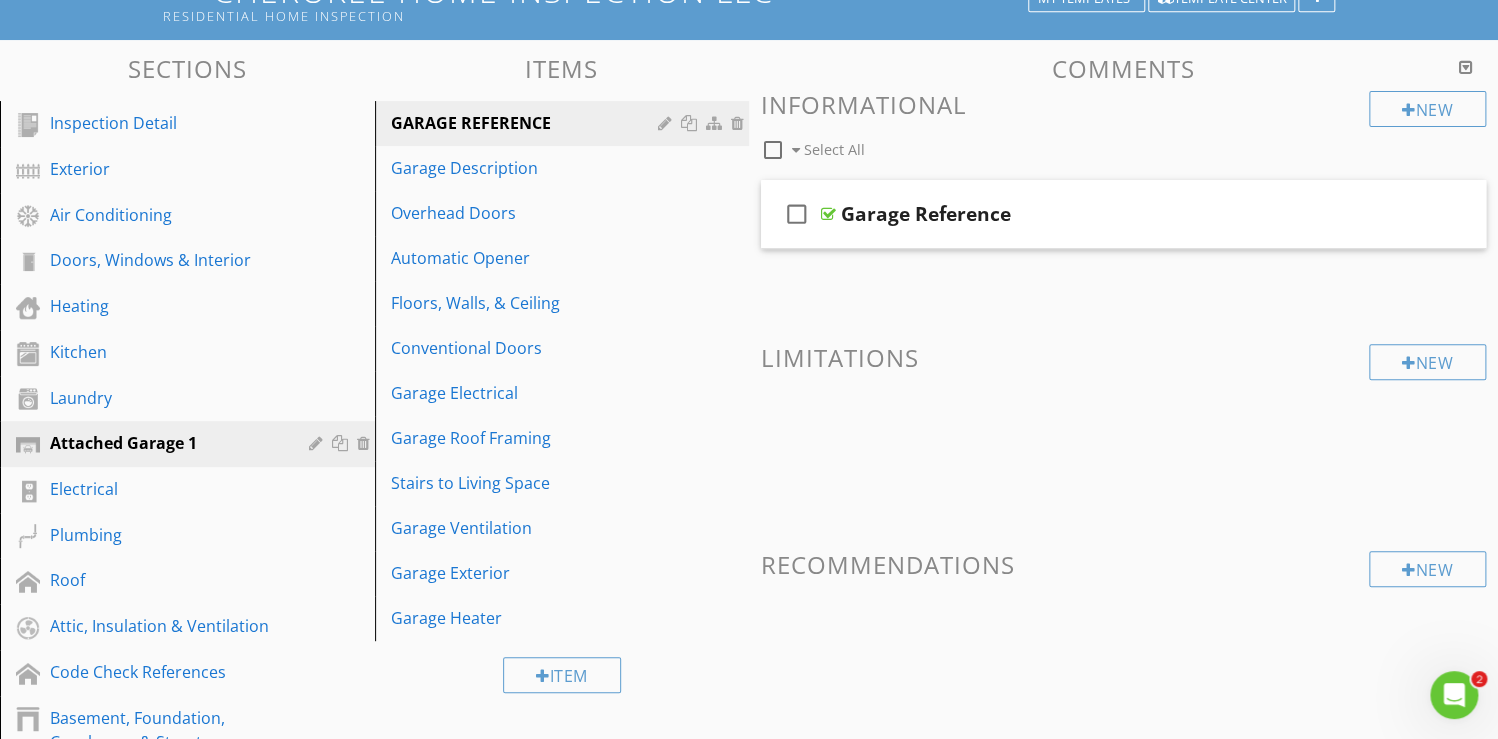 scroll, scrollTop: 103, scrollLeft: 0, axis: vertical 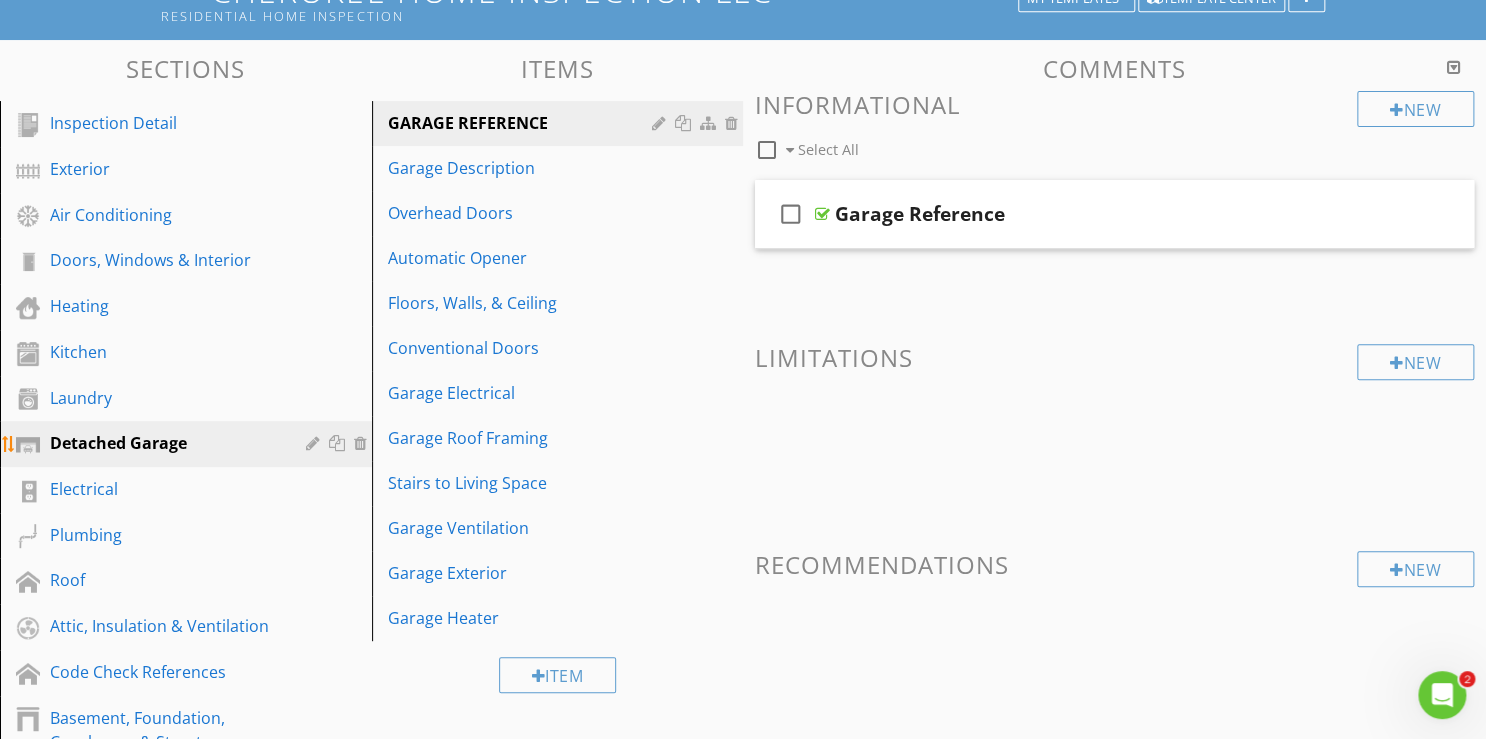 click at bounding box center (339, 443) 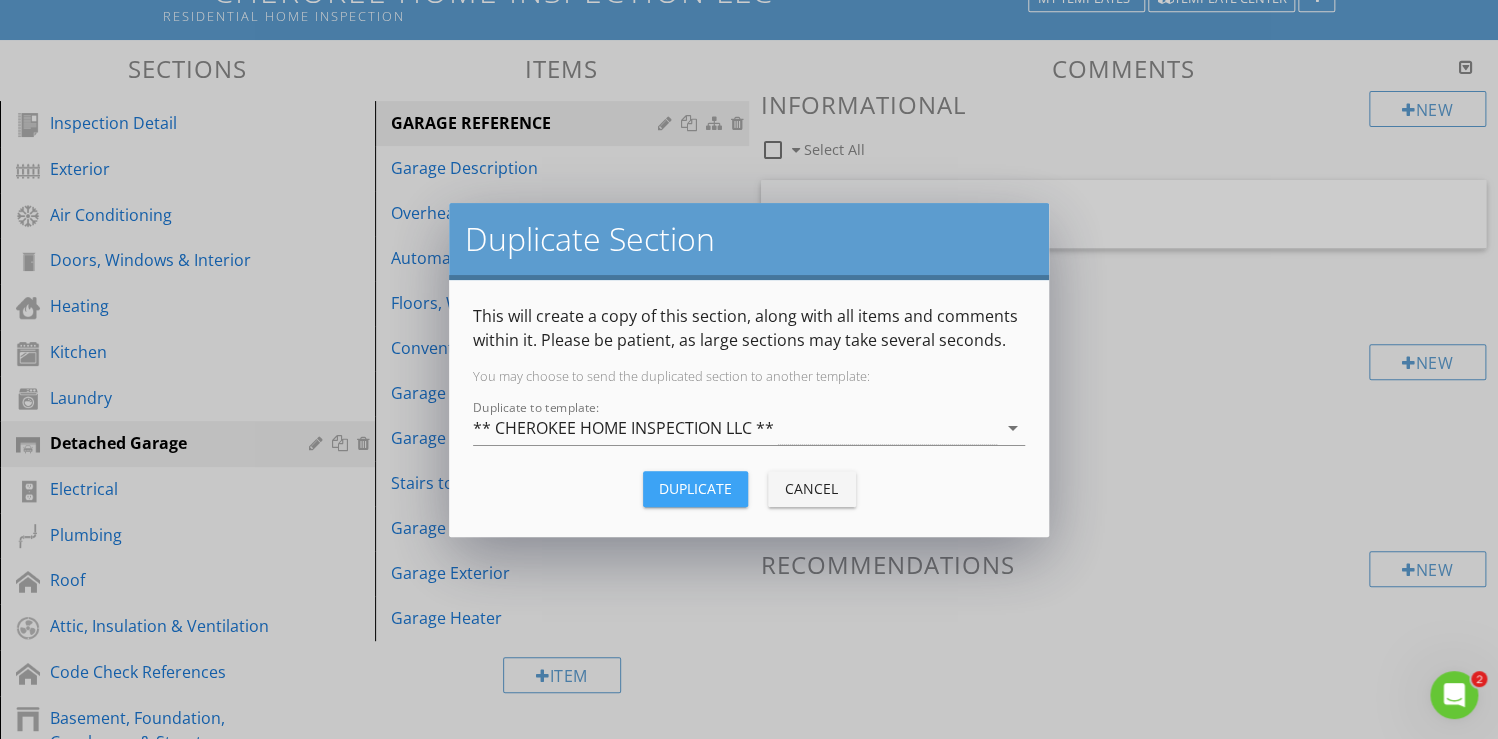 click on "Duplicate" at bounding box center [695, 488] 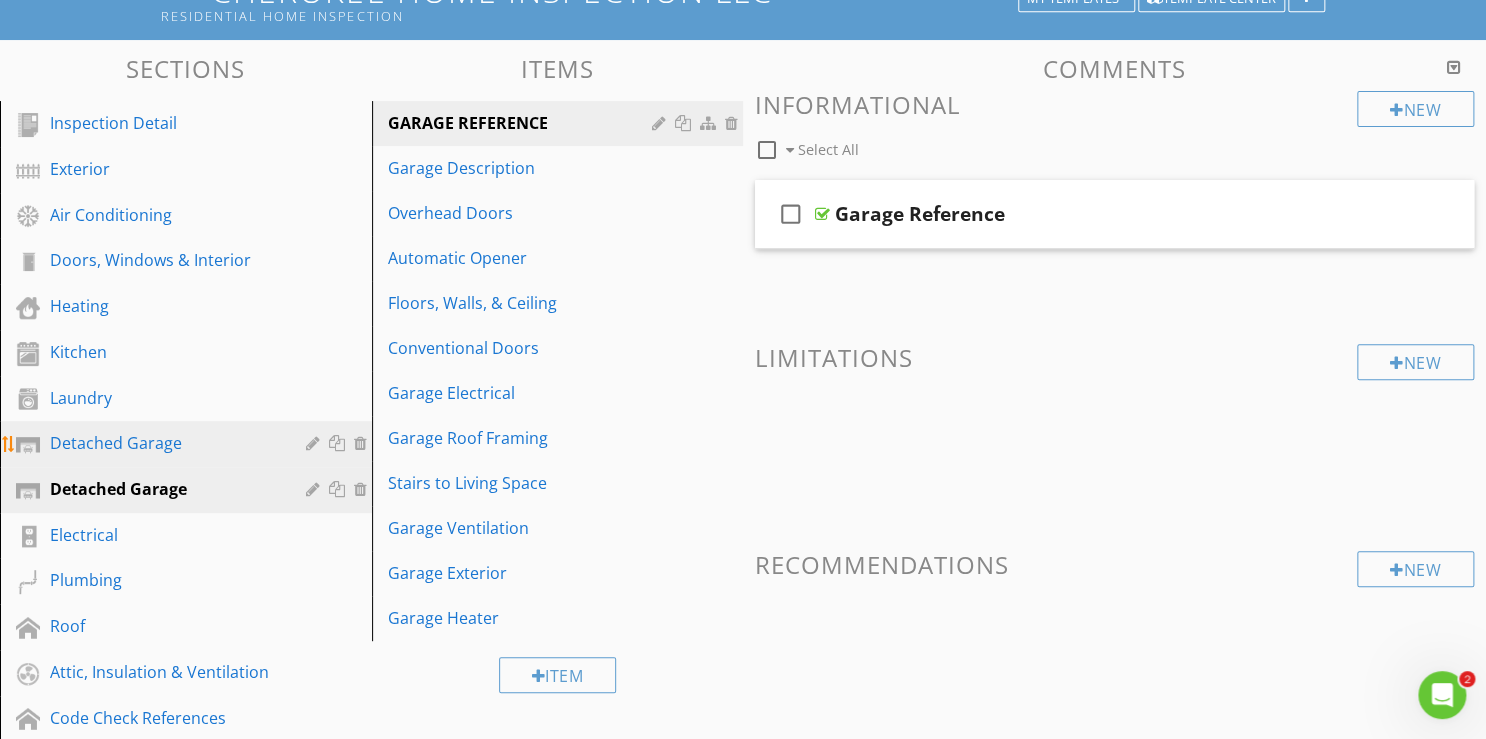click on "Detached Garage" at bounding box center [163, 443] 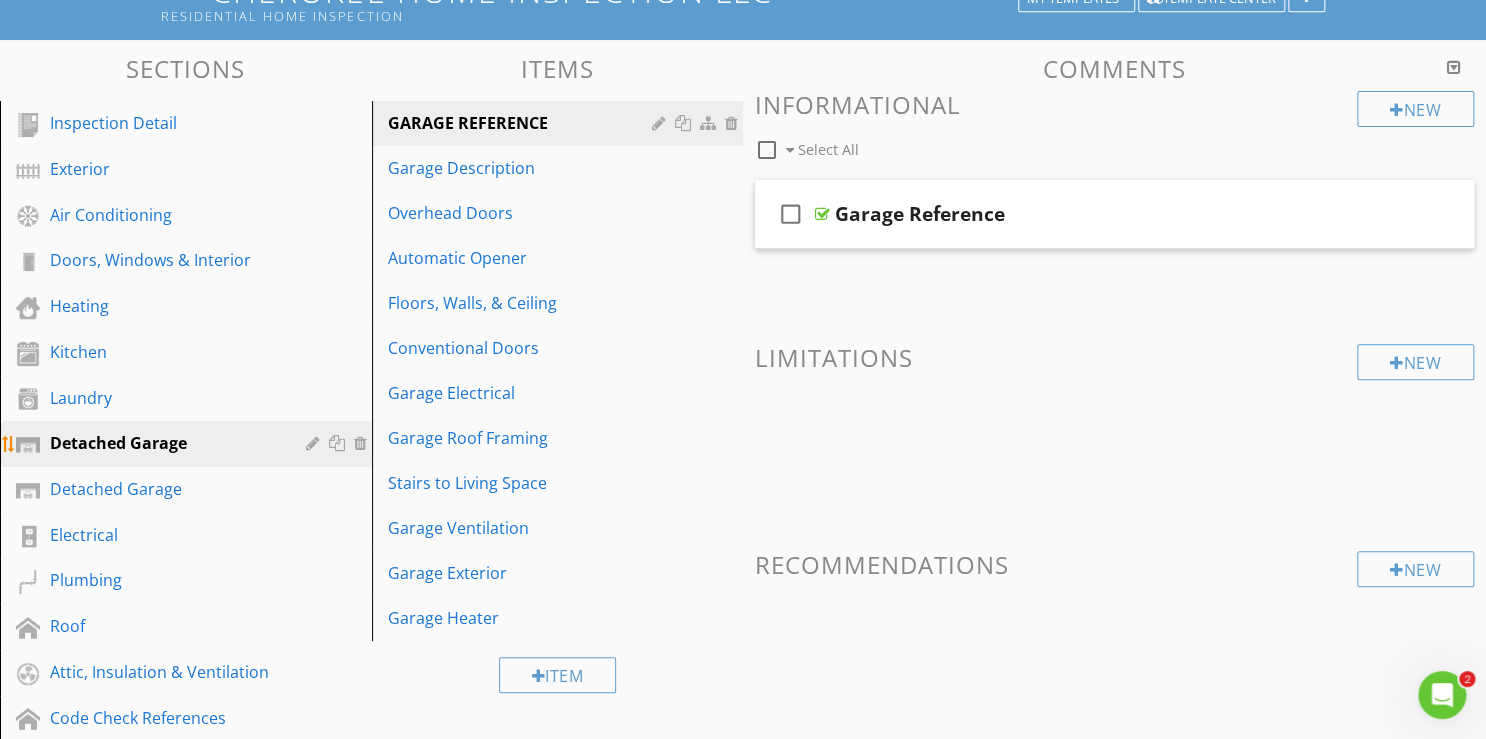 click at bounding box center [315, 443] 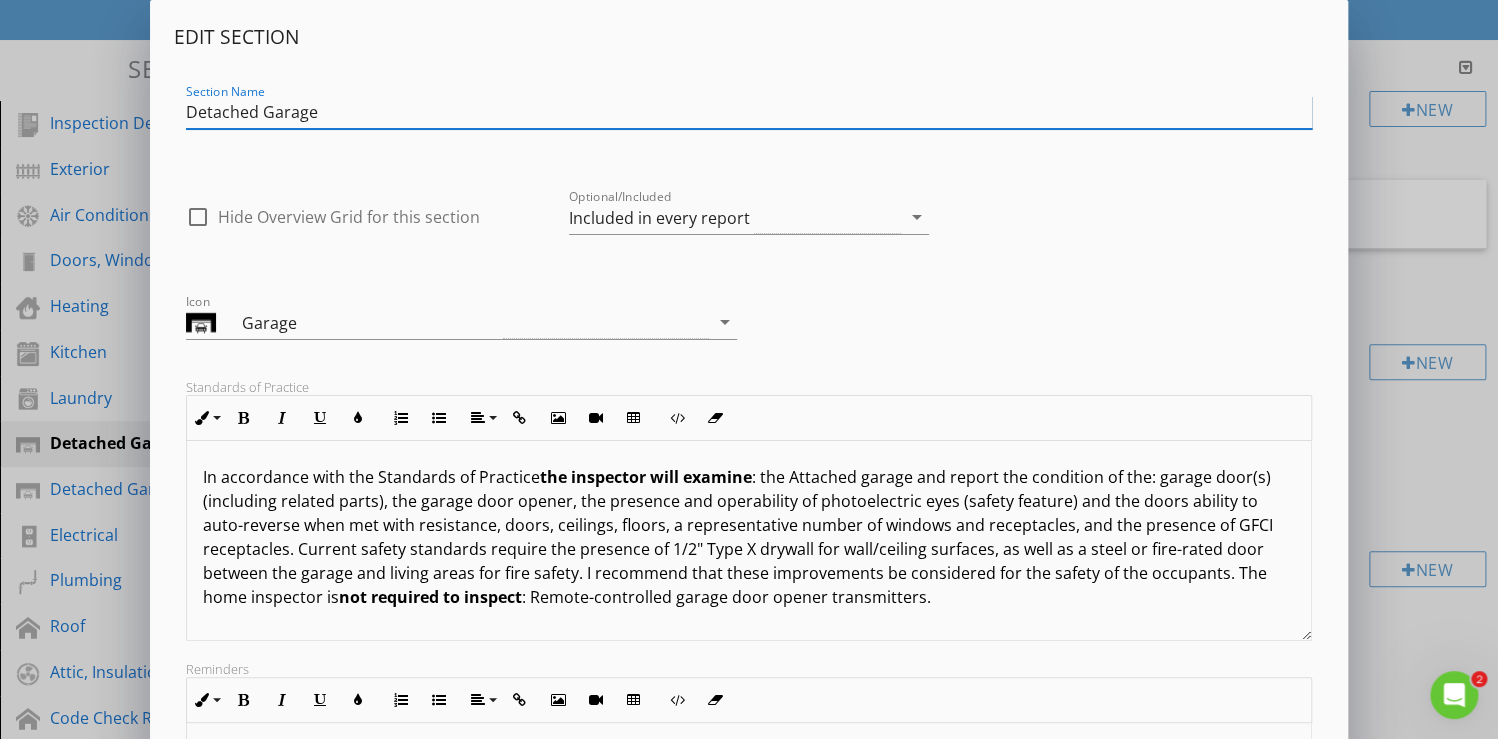 click on "Detached Garage" at bounding box center (749, 112) 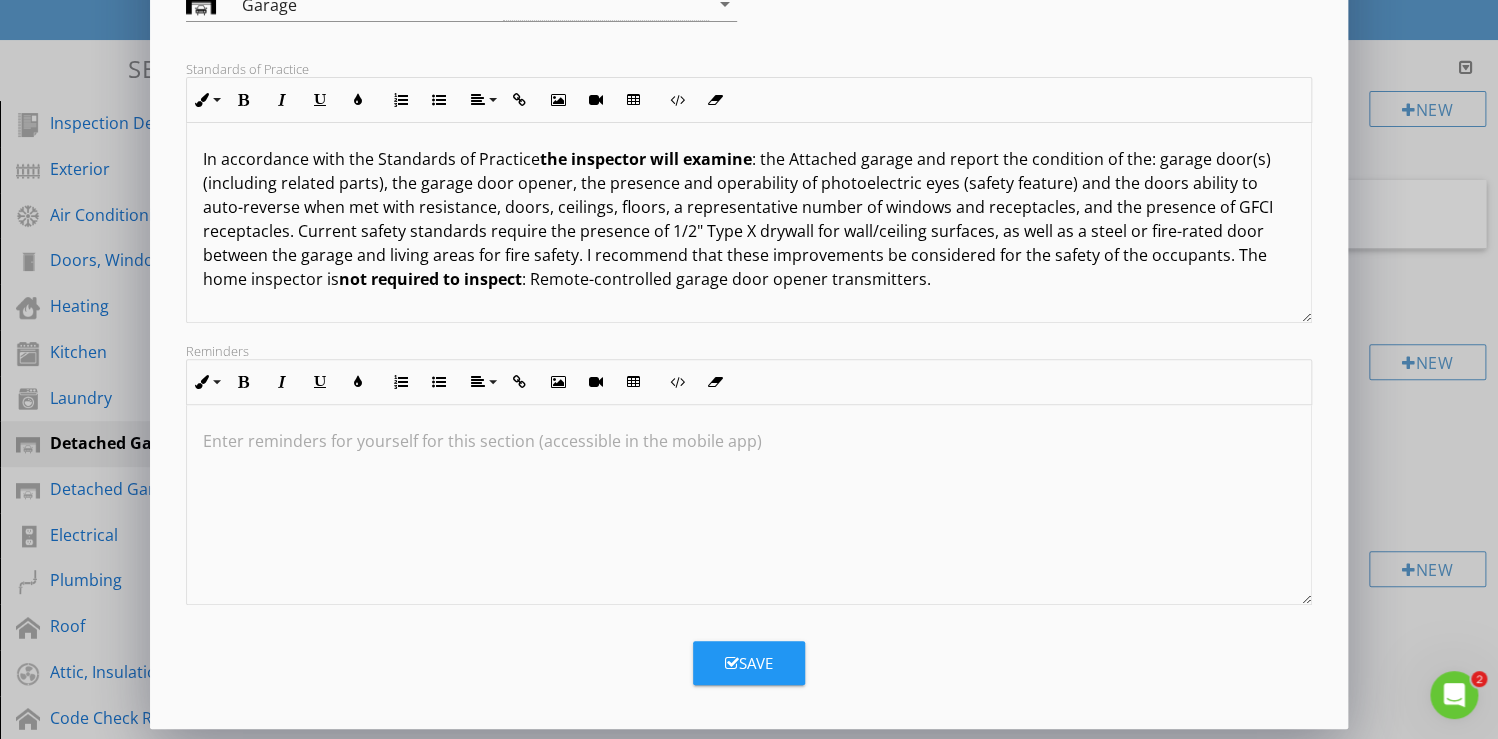 type on "Attached Garage" 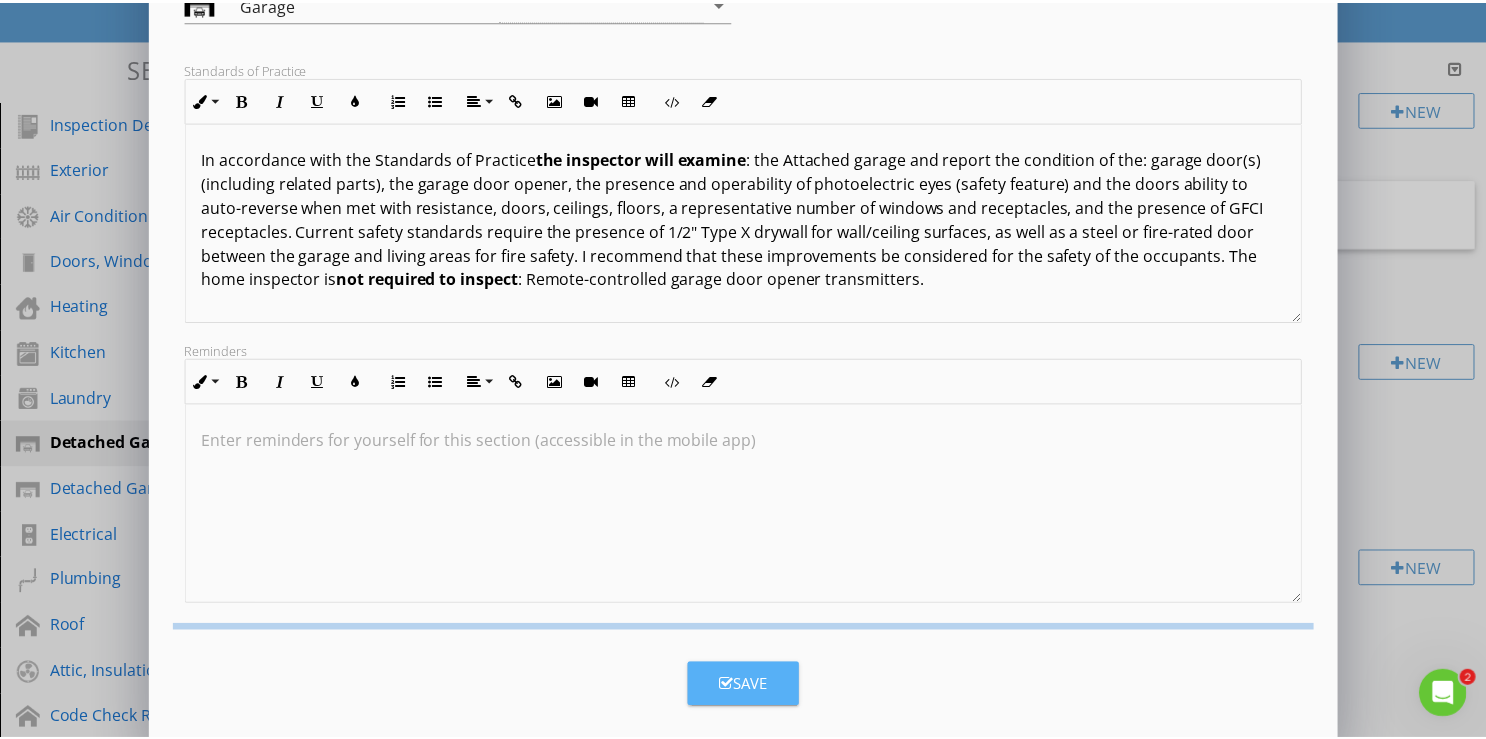 scroll, scrollTop: 103, scrollLeft: 0, axis: vertical 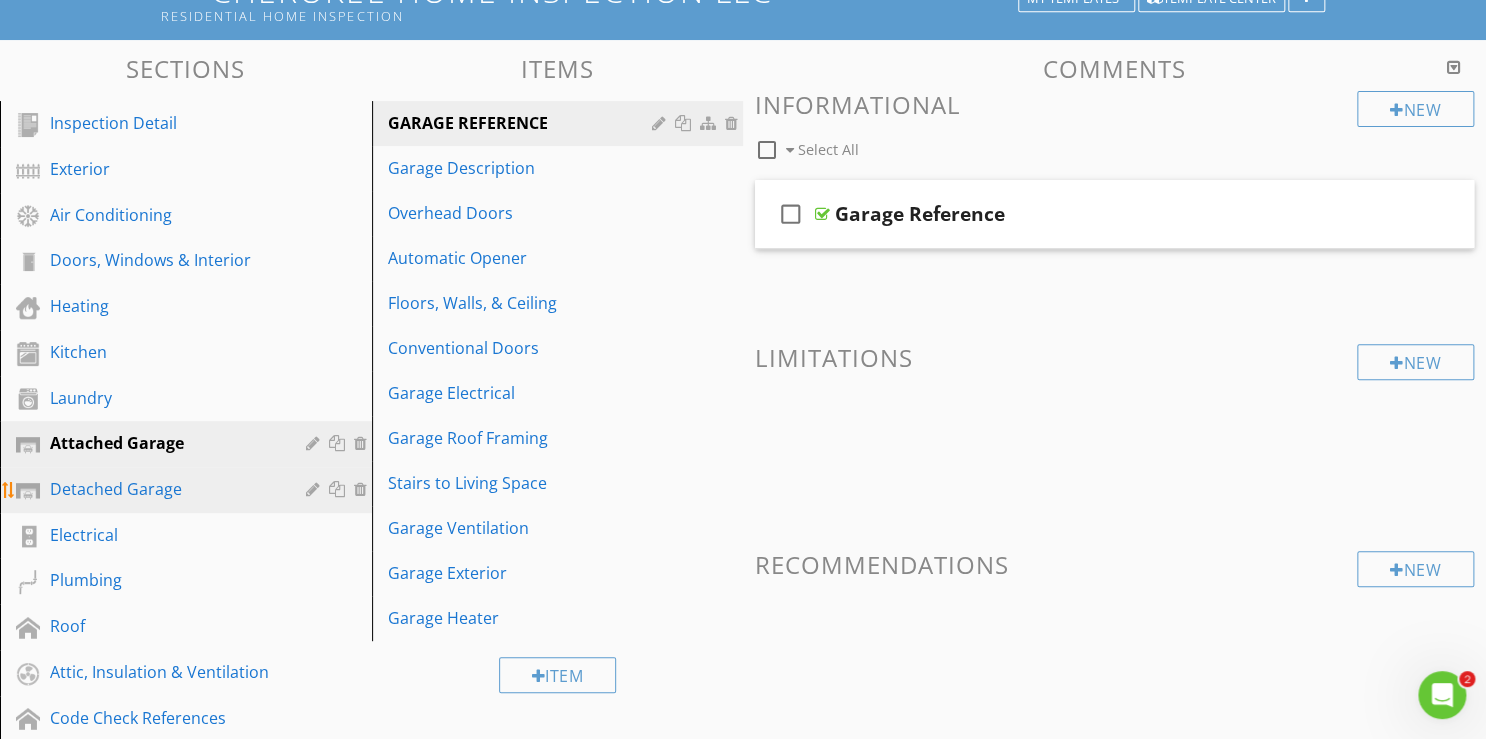 click on "Detached Garage" at bounding box center [163, 489] 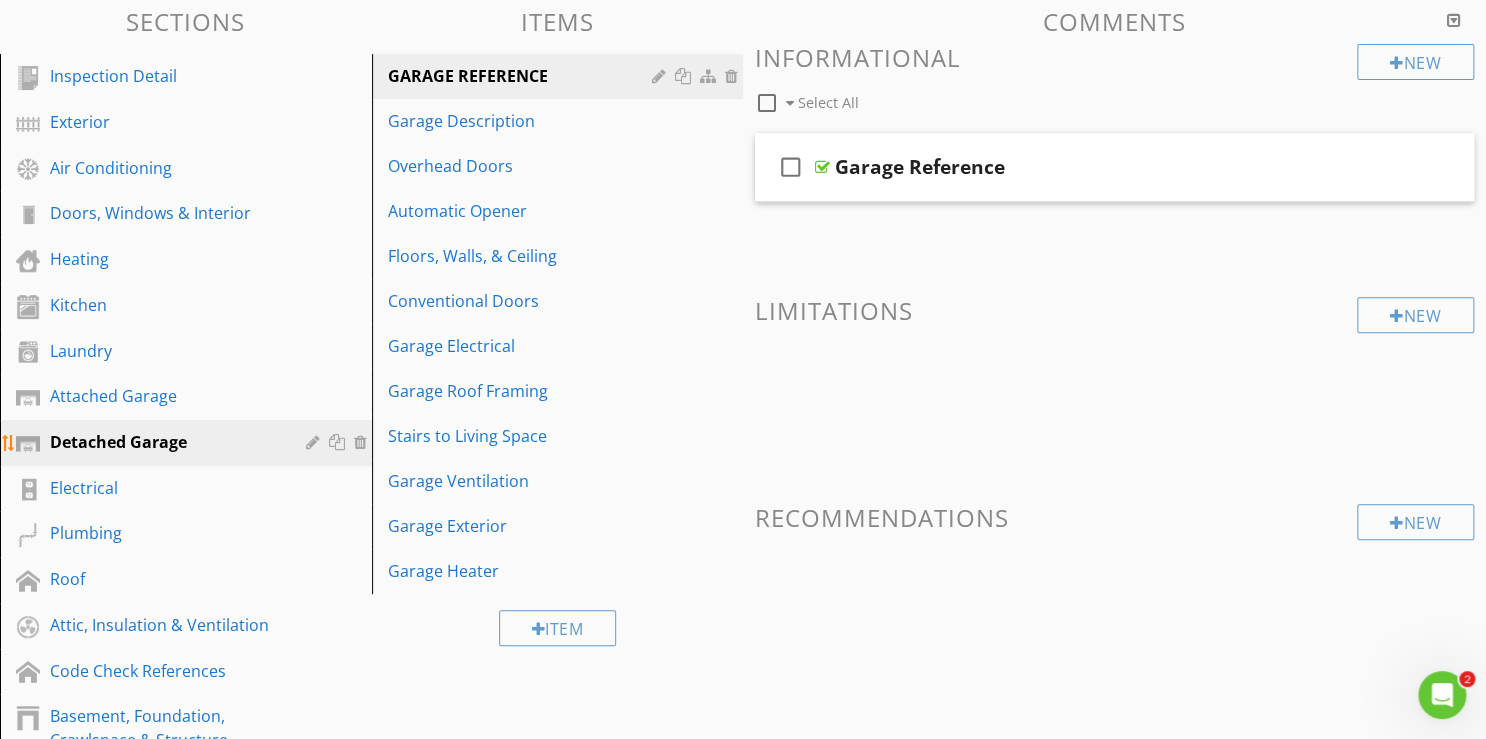 scroll, scrollTop: 160, scrollLeft: 0, axis: vertical 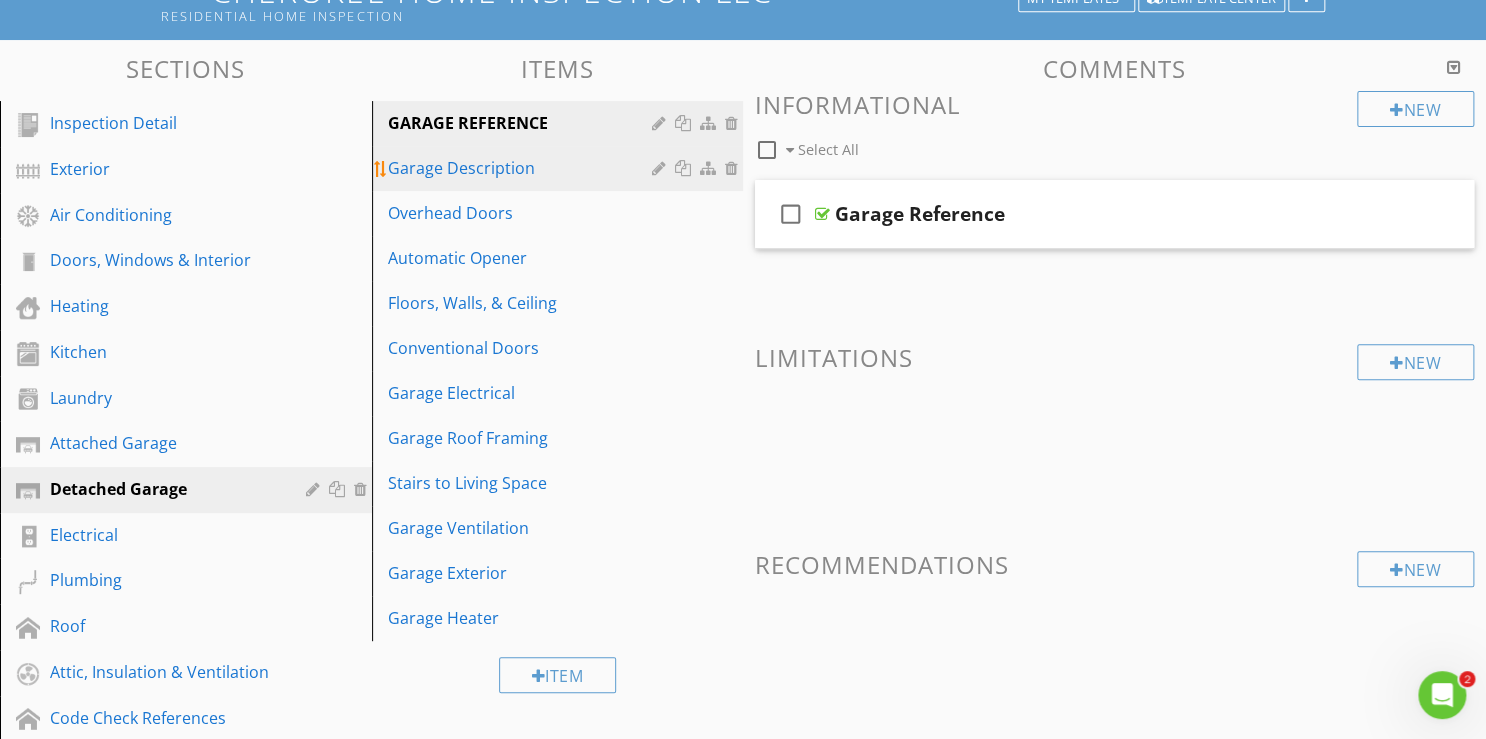 click on "Garage Description" at bounding box center (523, 168) 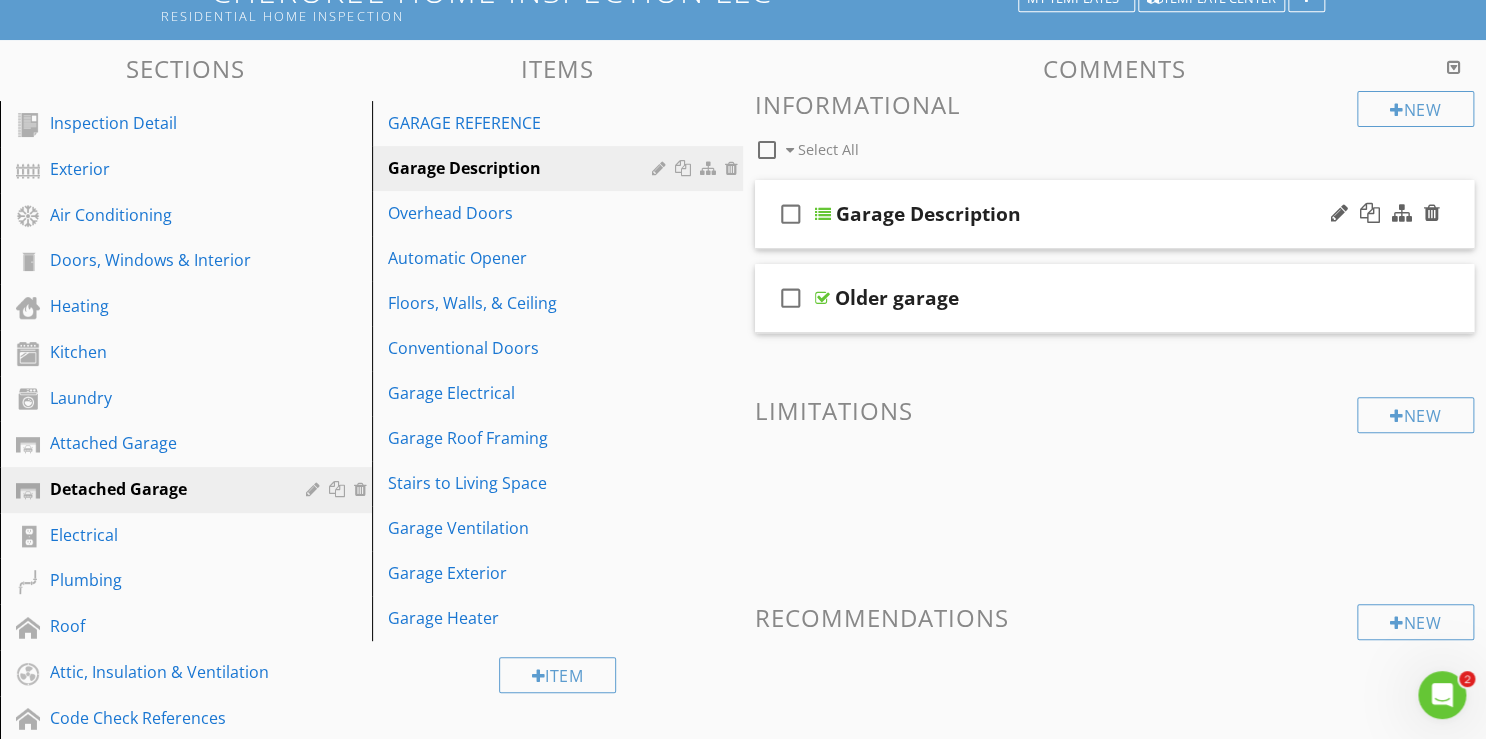 click on "Garage Description" at bounding box center (1090, 214) 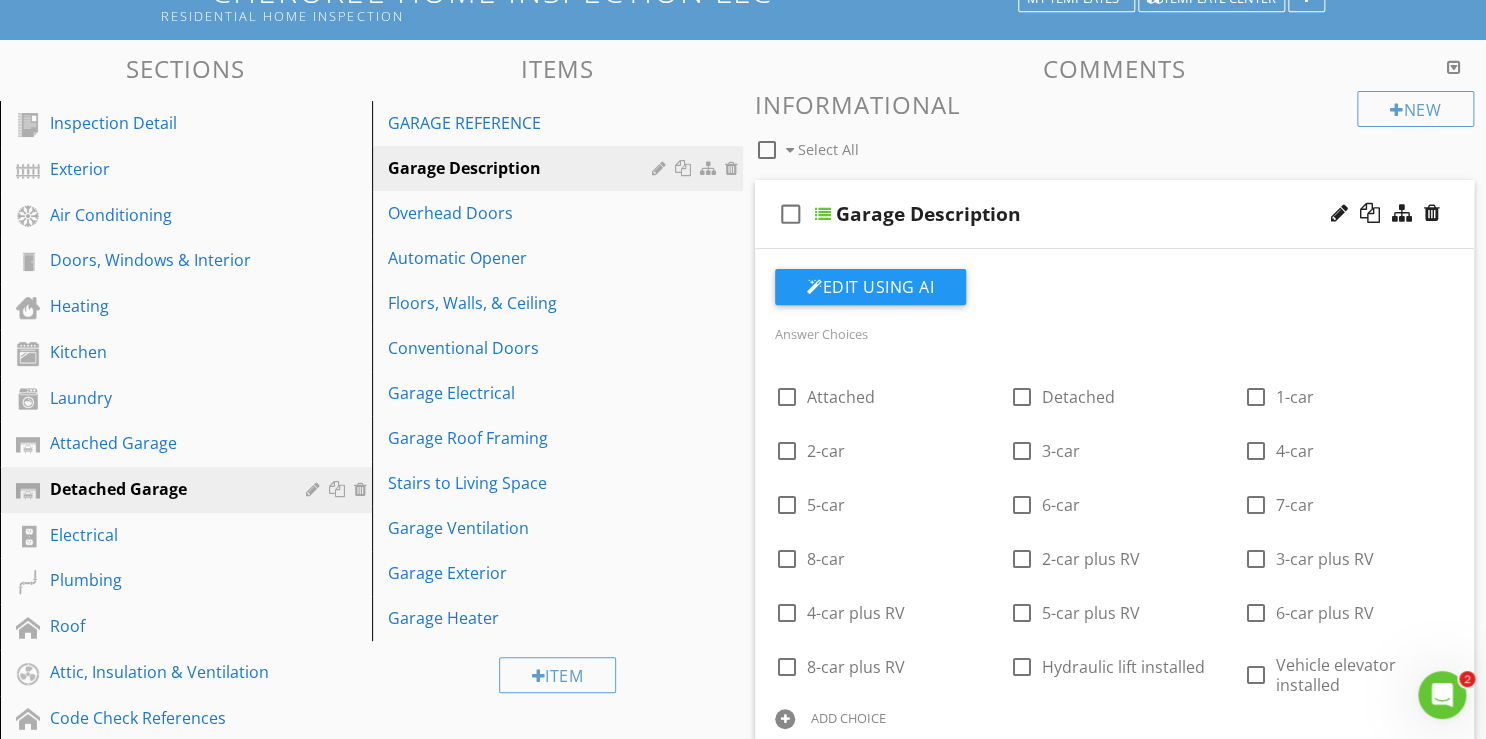click on "Garage Description" at bounding box center [1090, 214] 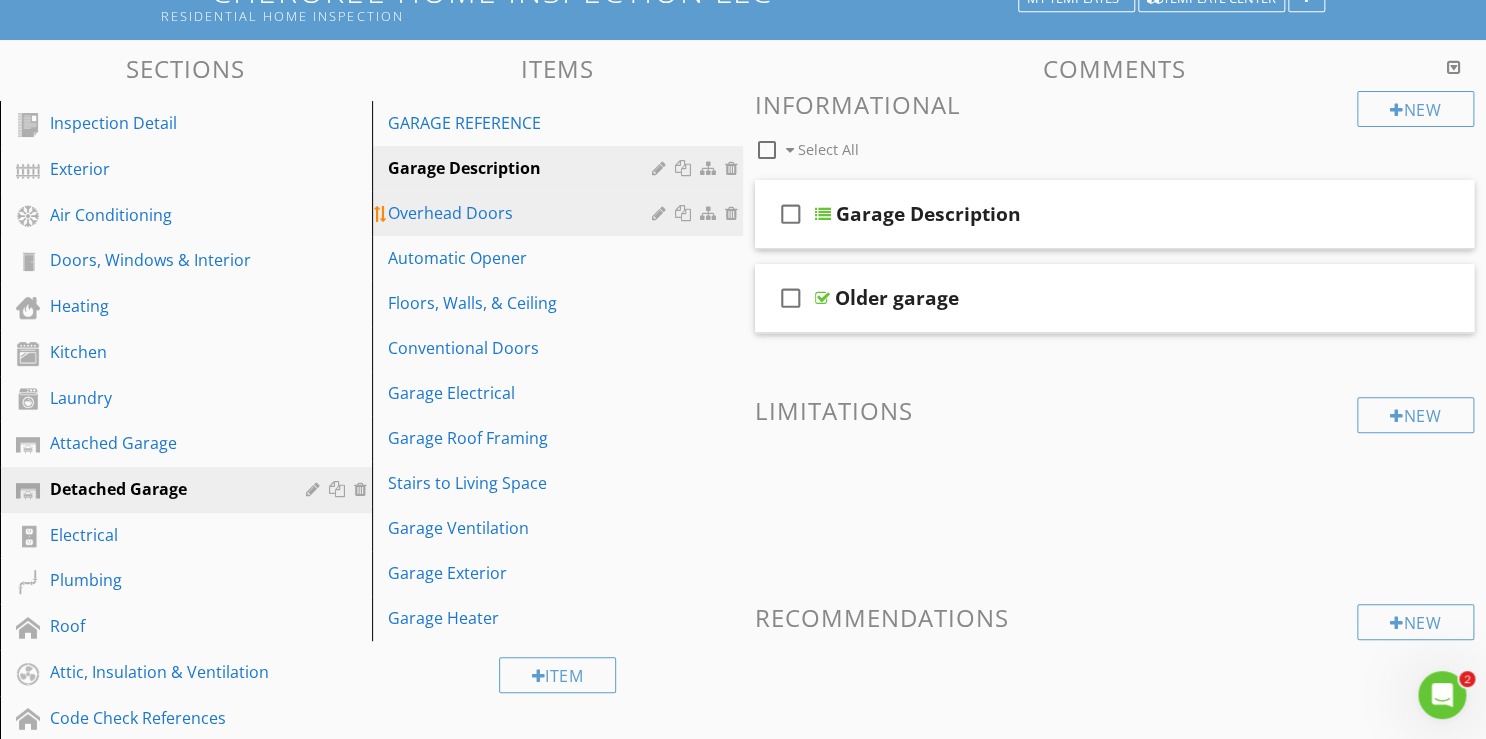 click on "Overhead Doors" at bounding box center [523, 213] 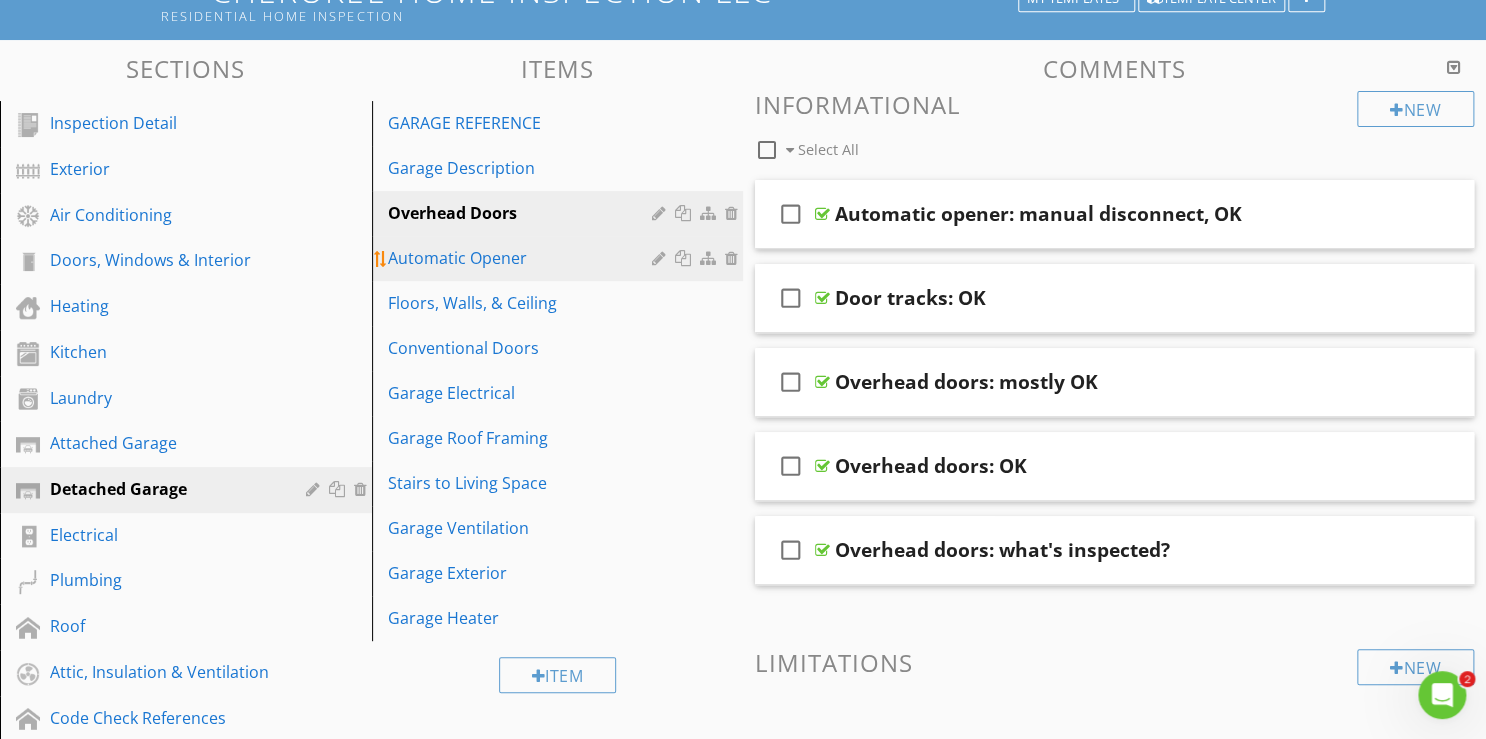 click on "Automatic Opener" at bounding box center (523, 258) 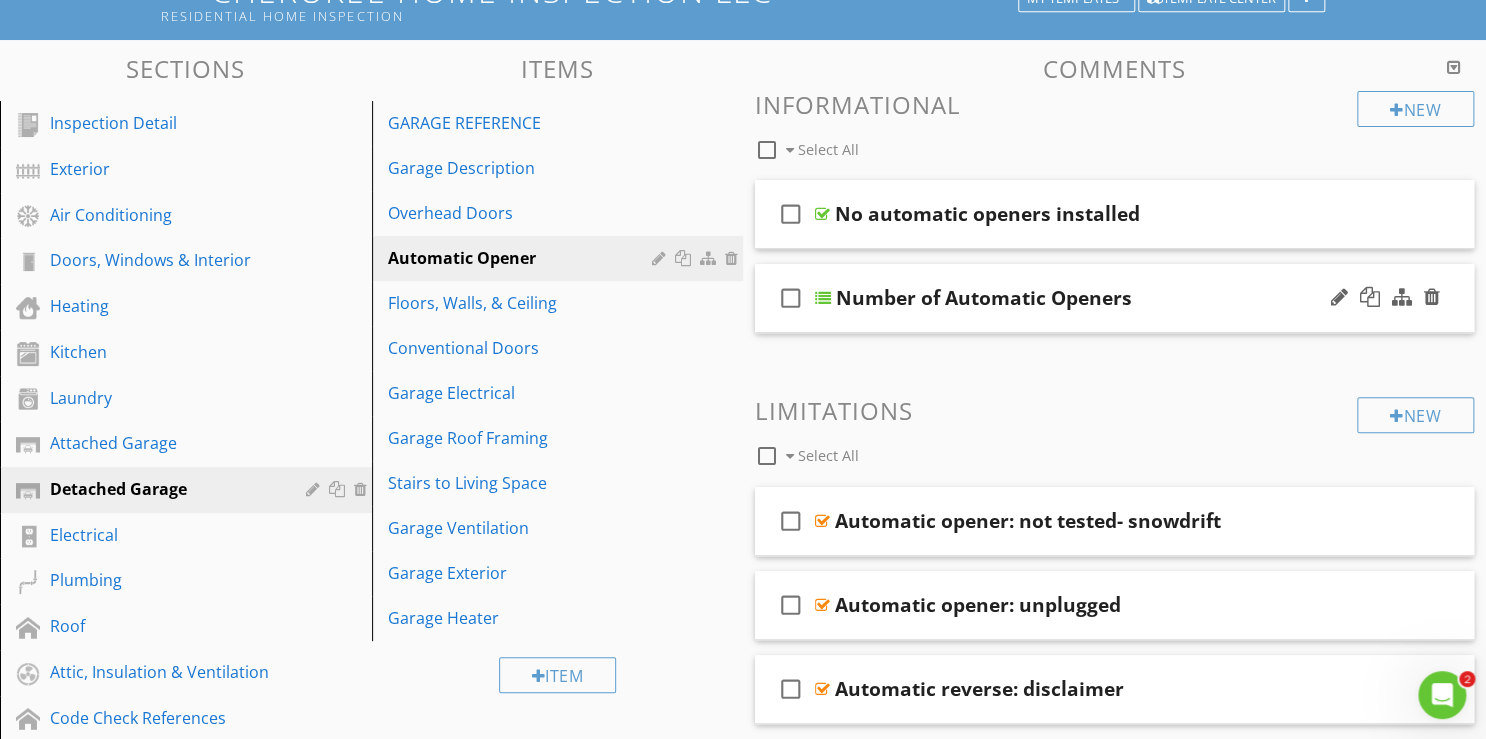 click on "check_box_outline_blank
Number of Automatic Openers" at bounding box center [1114, 298] 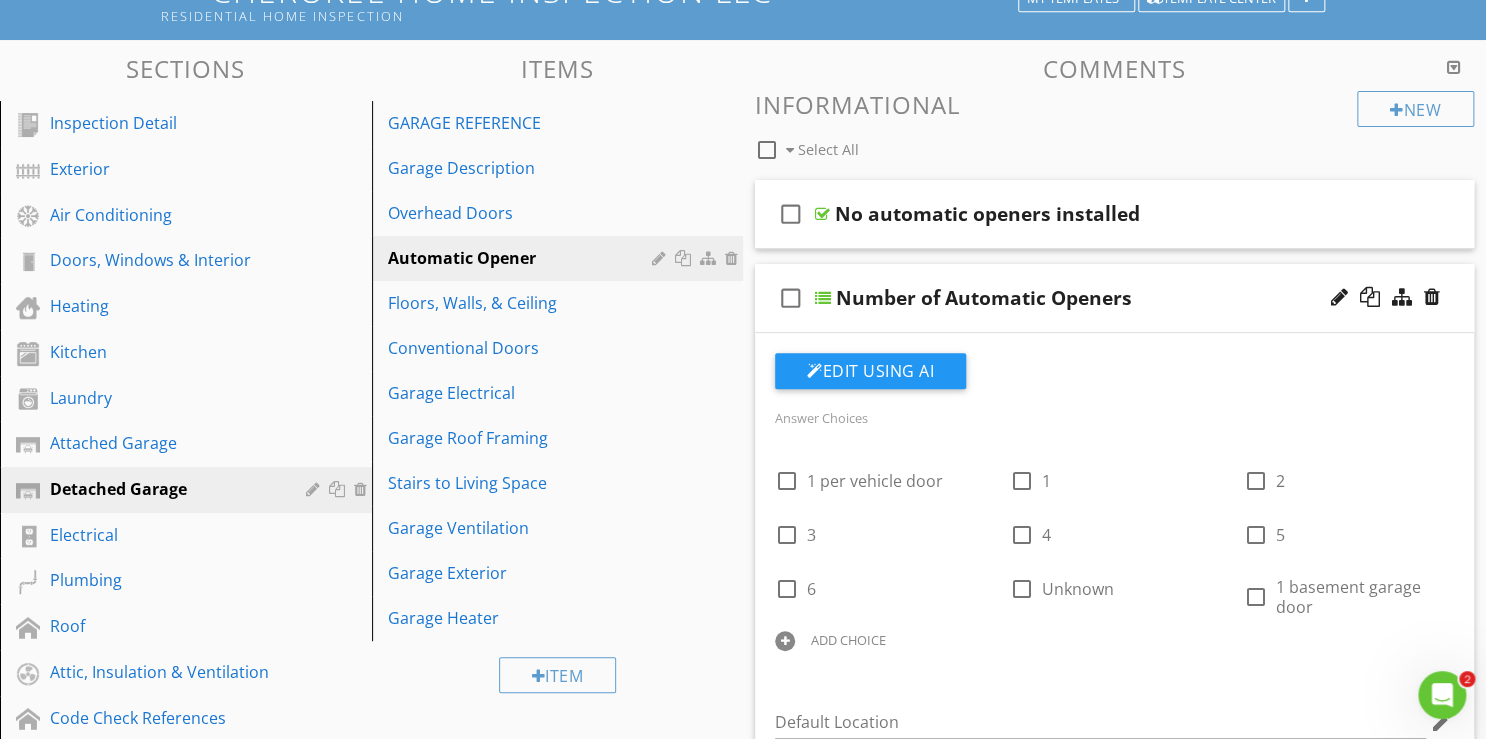 click on "Number of Automatic Openers" at bounding box center [1090, 298] 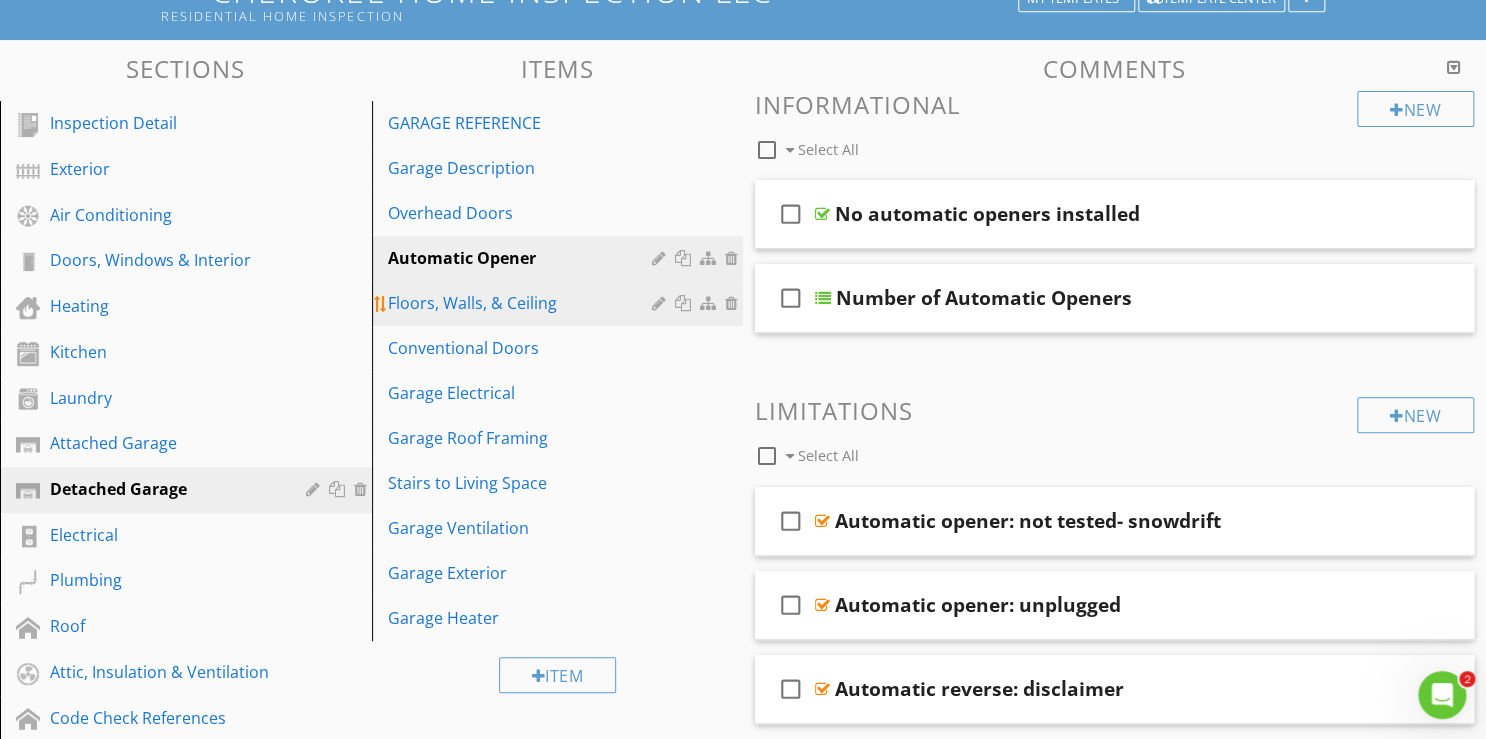 click on "Floors, Walls, & Ceiling" at bounding box center [523, 303] 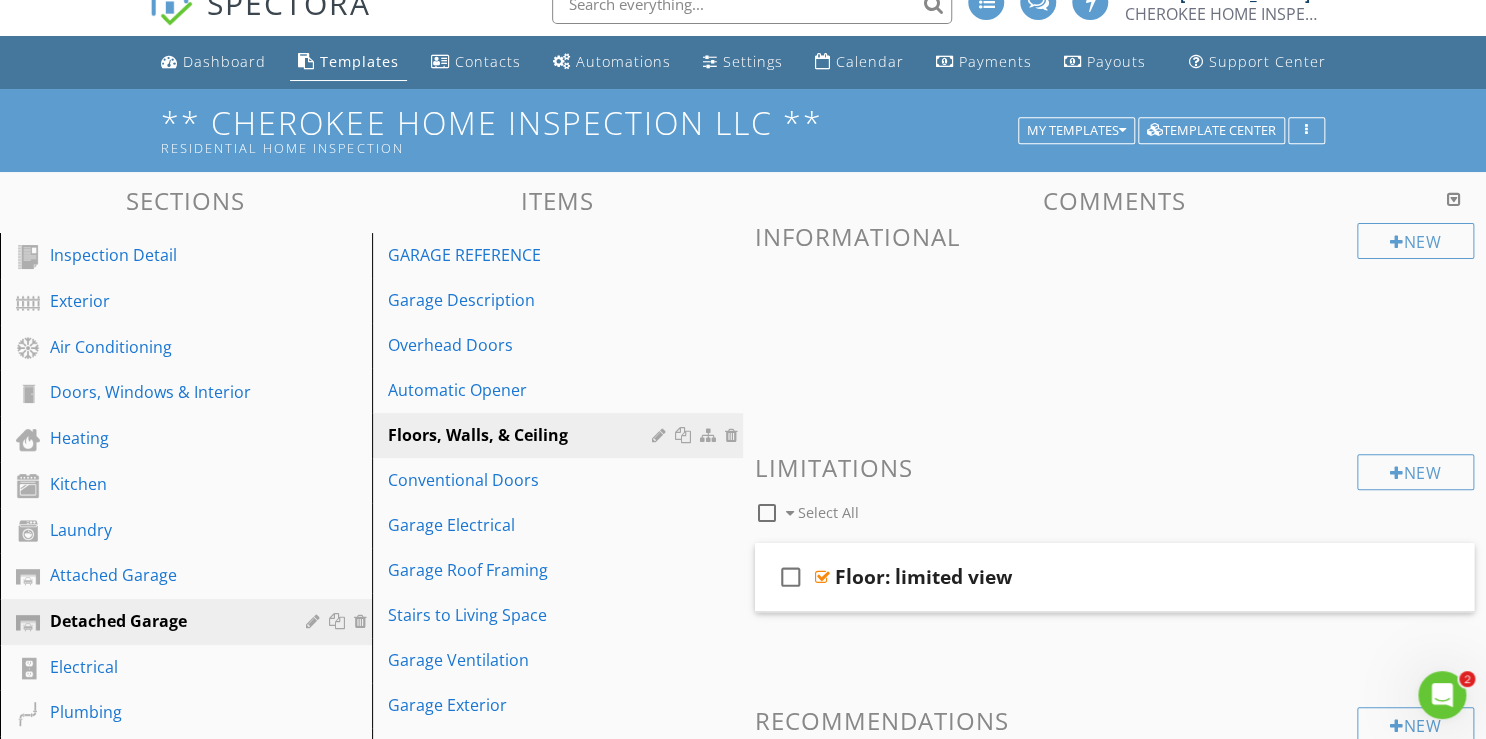scroll, scrollTop: 0, scrollLeft: 0, axis: both 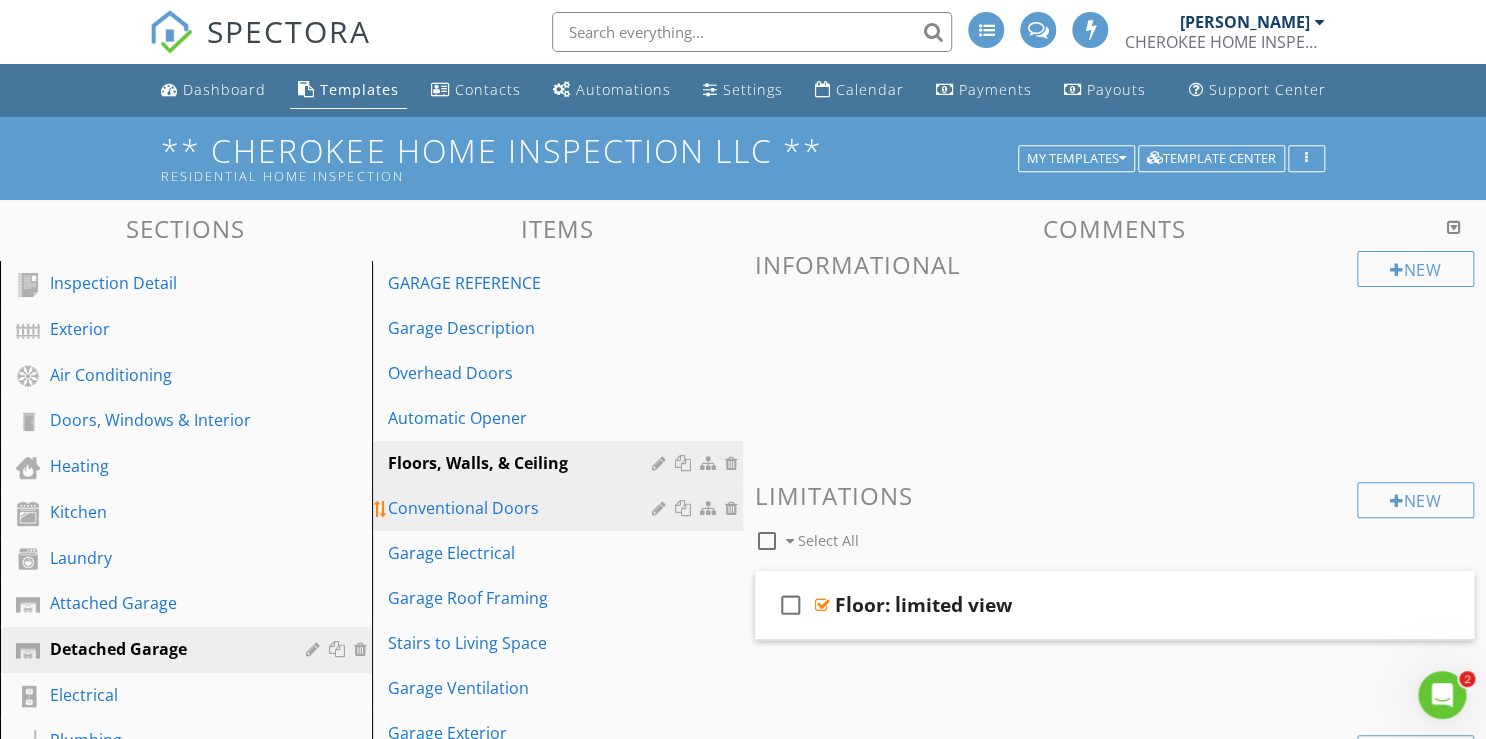 click on "Conventional Doors" at bounding box center [523, 508] 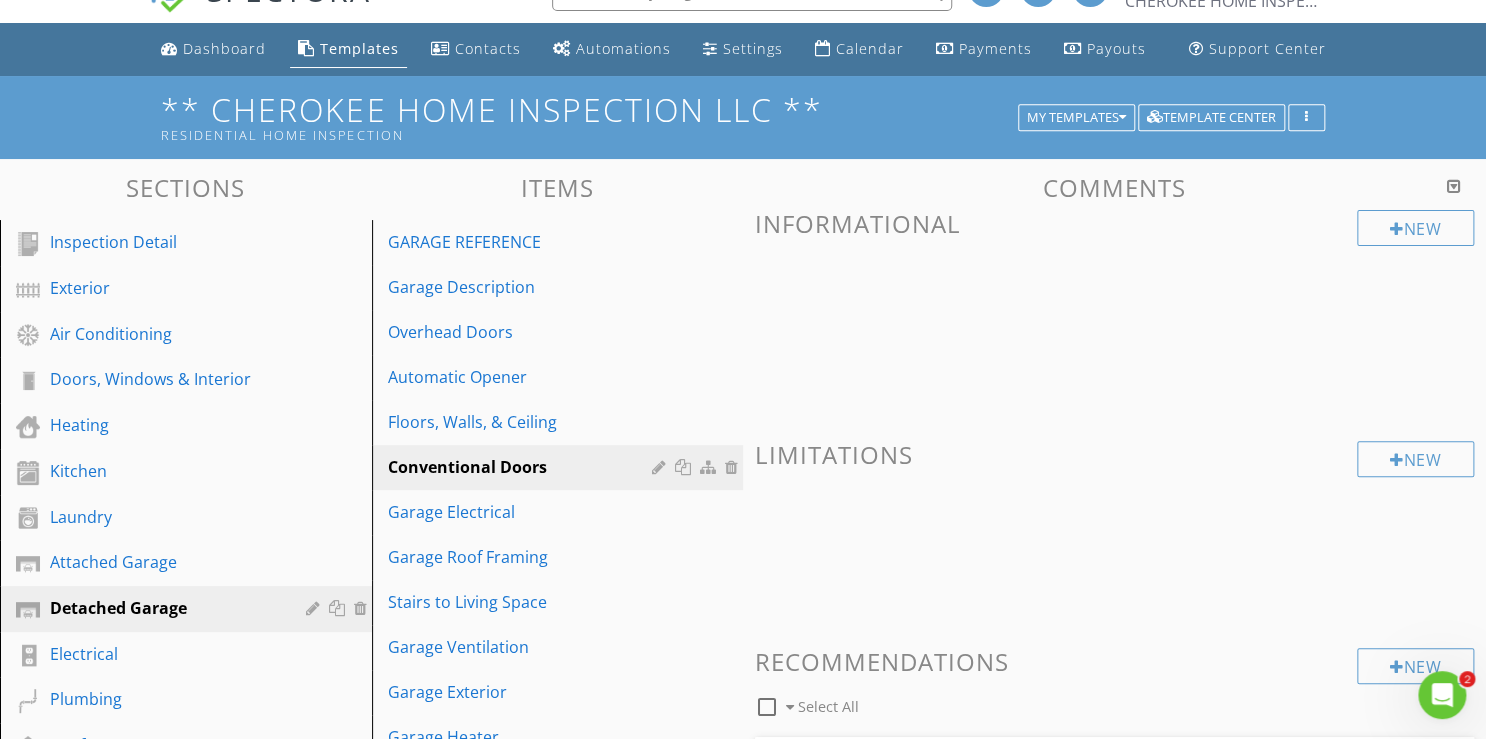 scroll, scrollTop: 12, scrollLeft: 0, axis: vertical 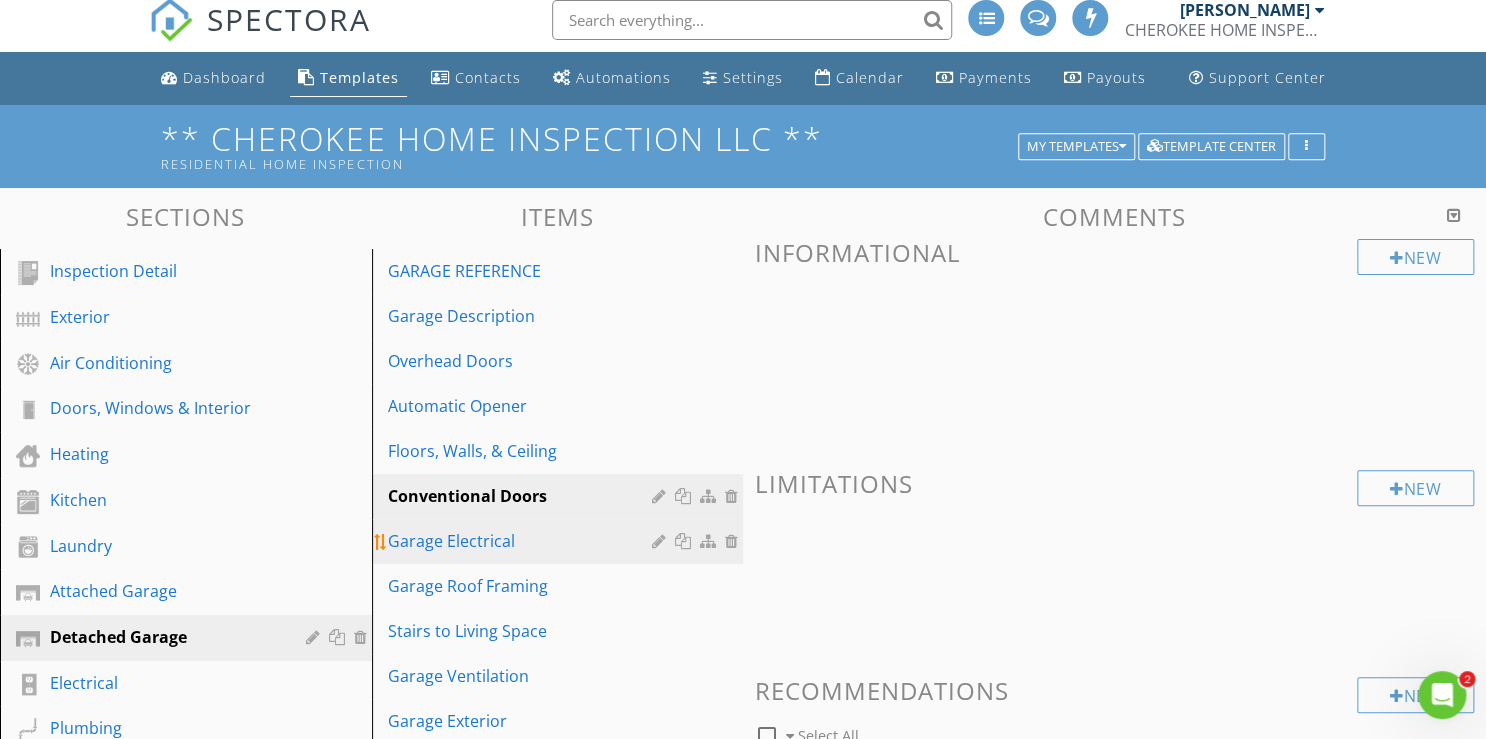 click on "Garage Electrical" at bounding box center (523, 541) 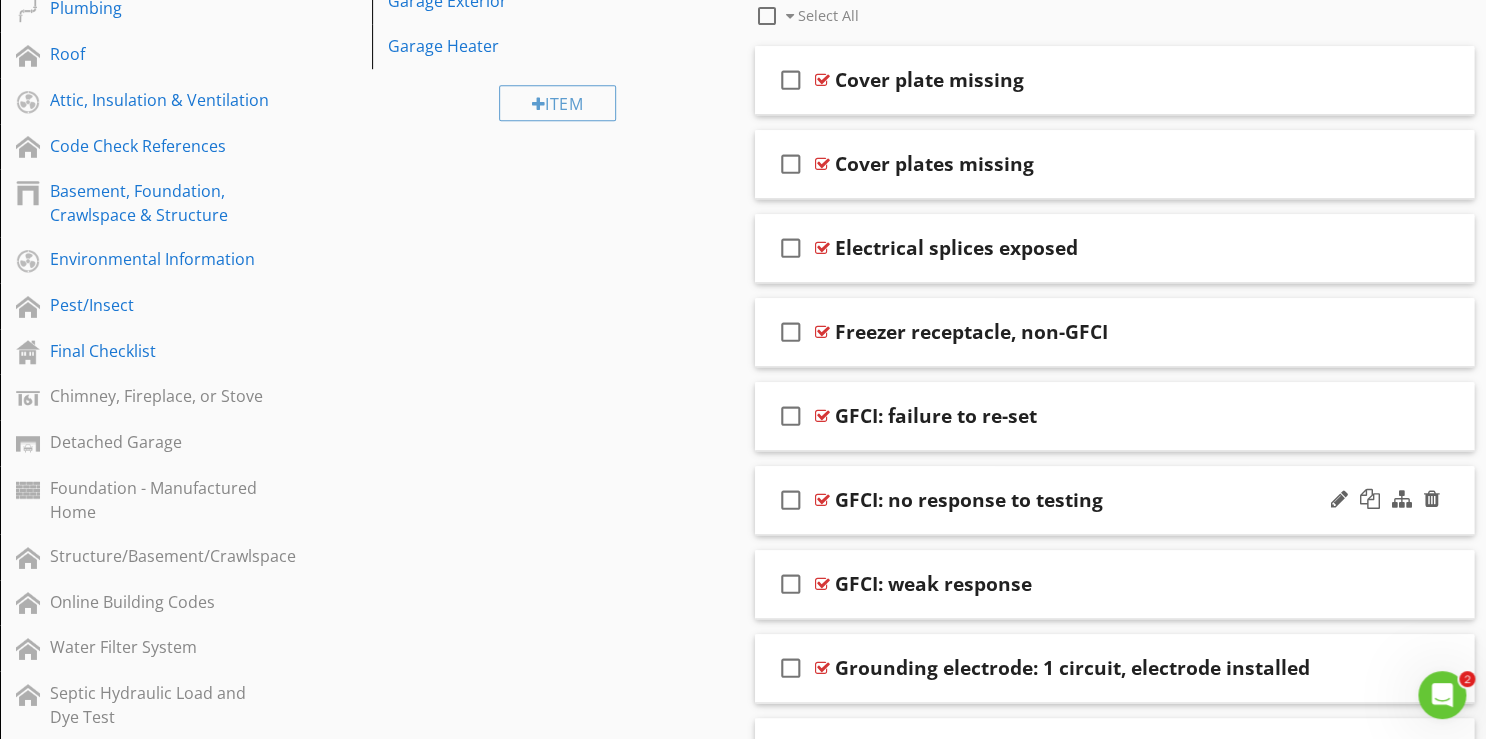 scroll, scrollTop: 812, scrollLeft: 0, axis: vertical 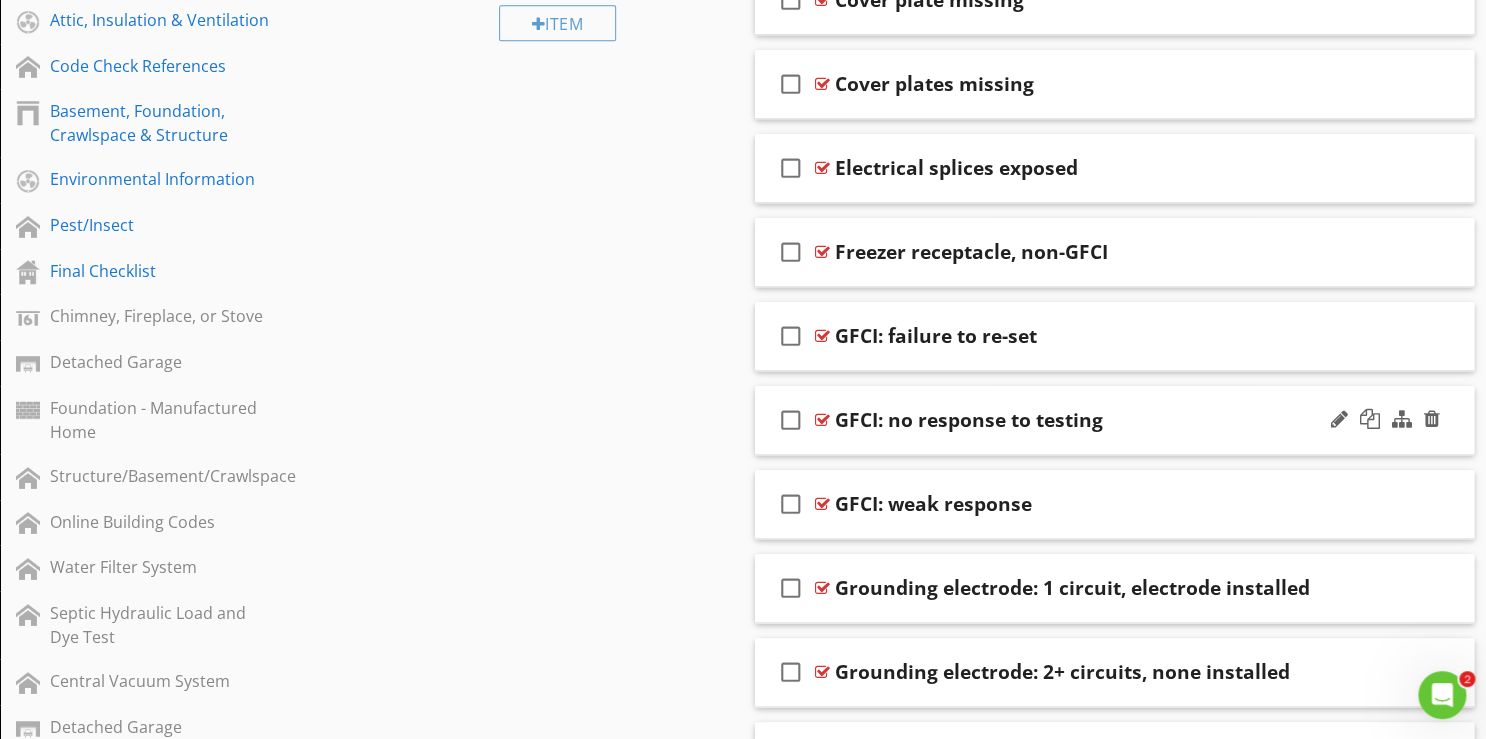 type 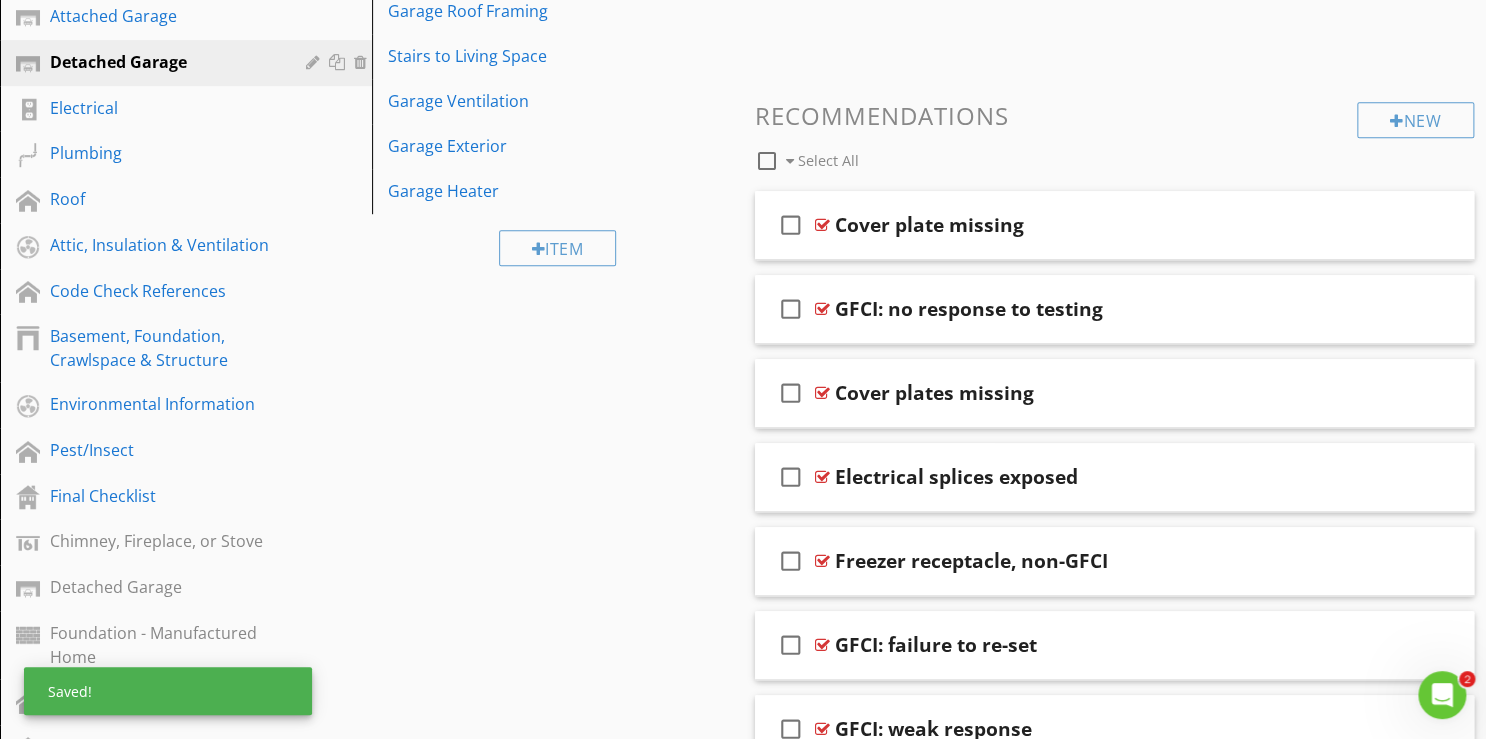scroll, scrollTop: 492, scrollLeft: 0, axis: vertical 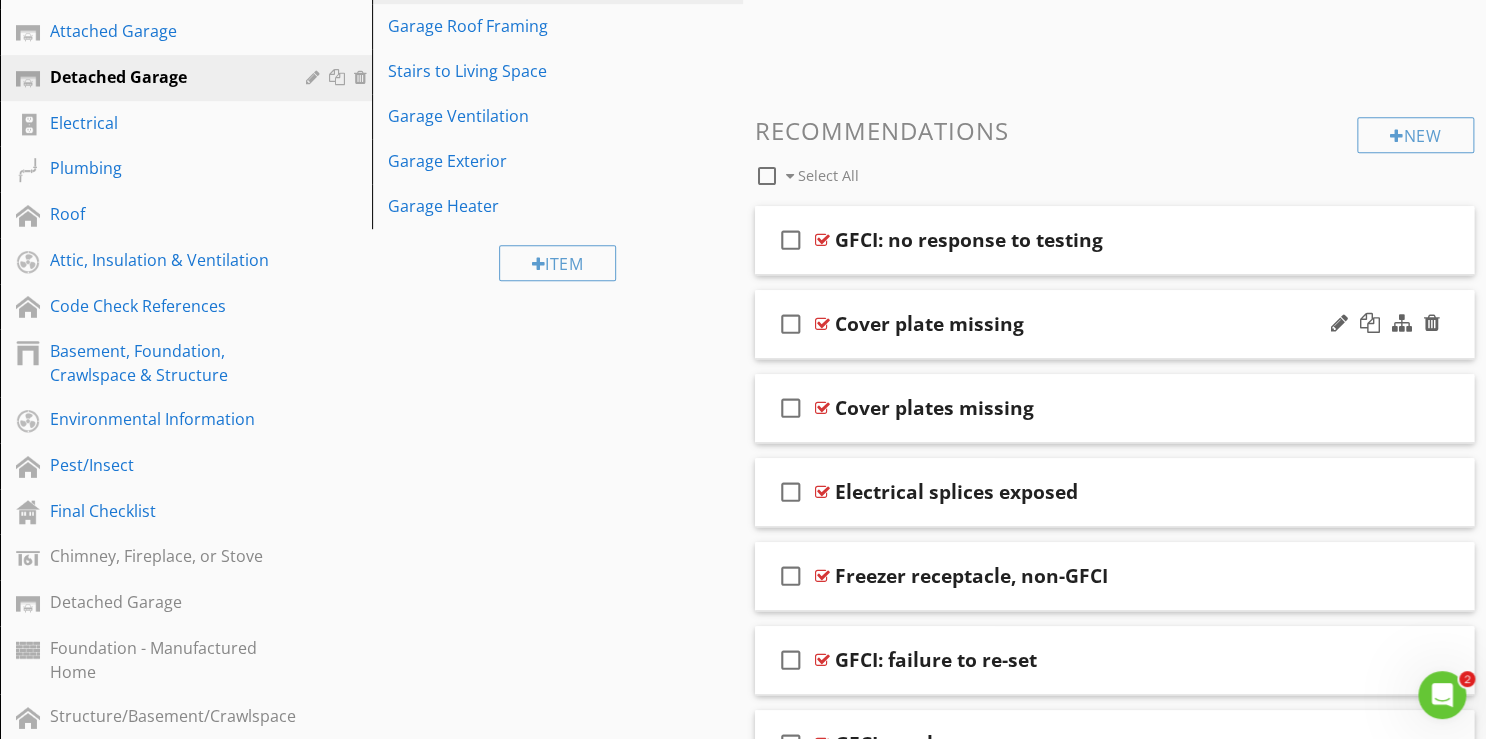 click on "Cover plate missing" at bounding box center (1089, 324) 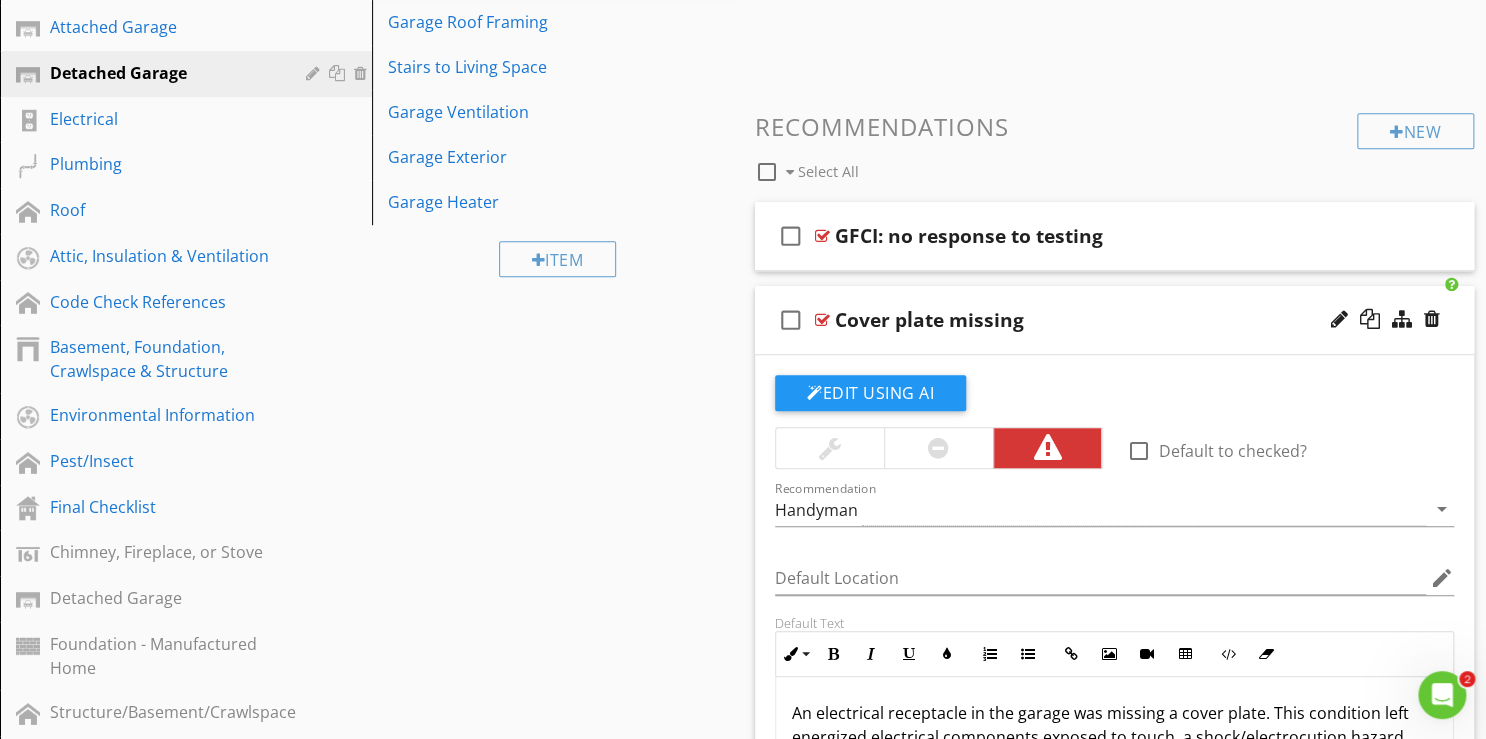 scroll, scrollTop: 572, scrollLeft: 0, axis: vertical 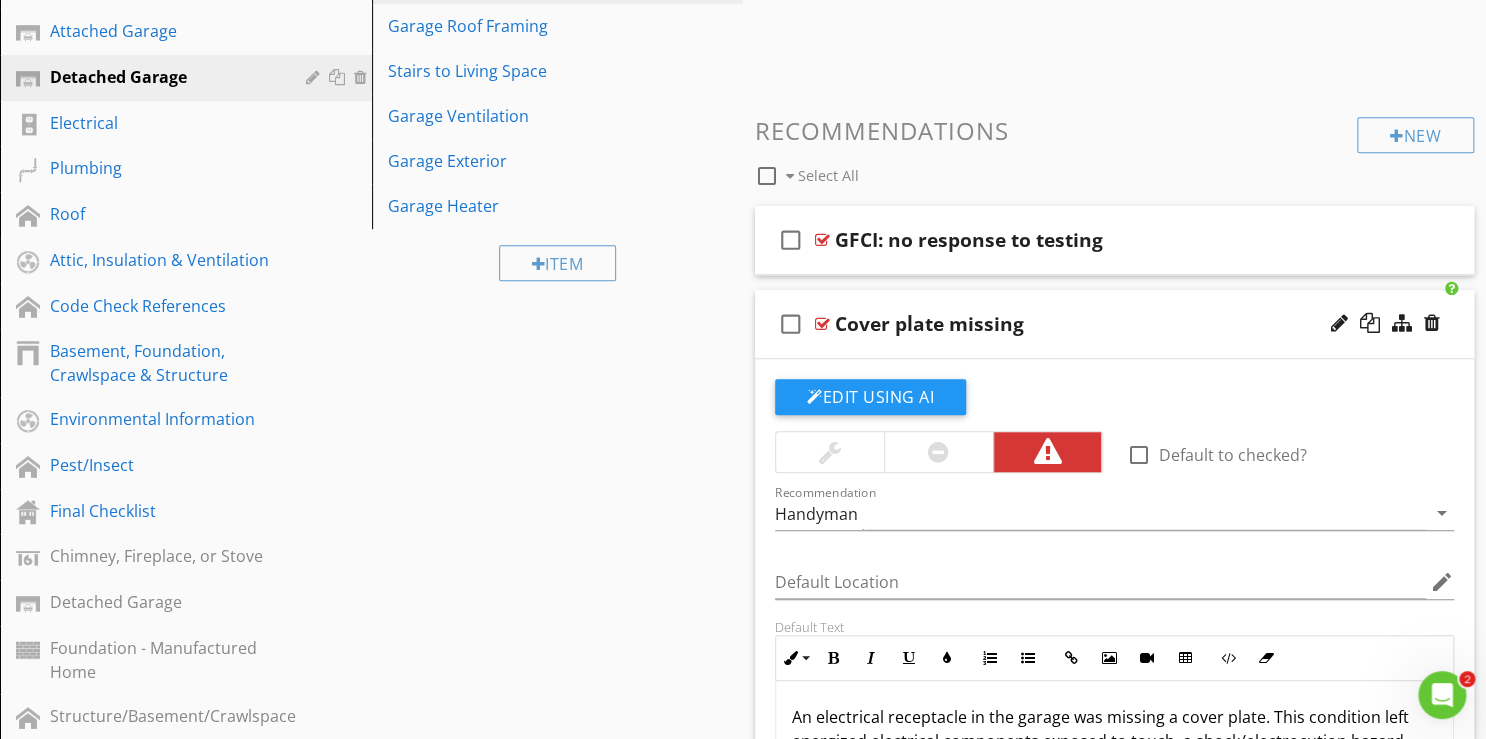 click on "Cover plate missing" at bounding box center [1089, 324] 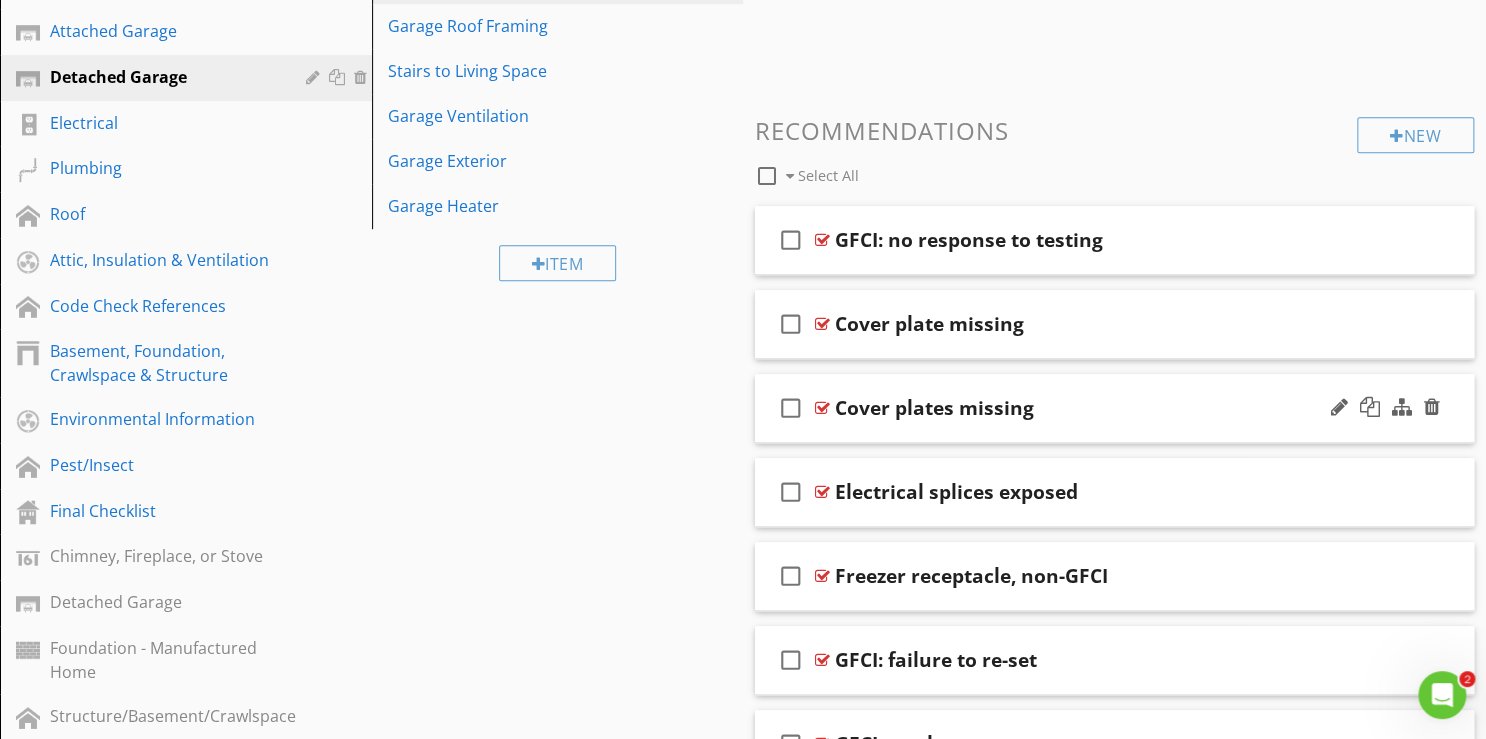 click on "check_box_outline_blank
Cover plates missing" at bounding box center (1114, 408) 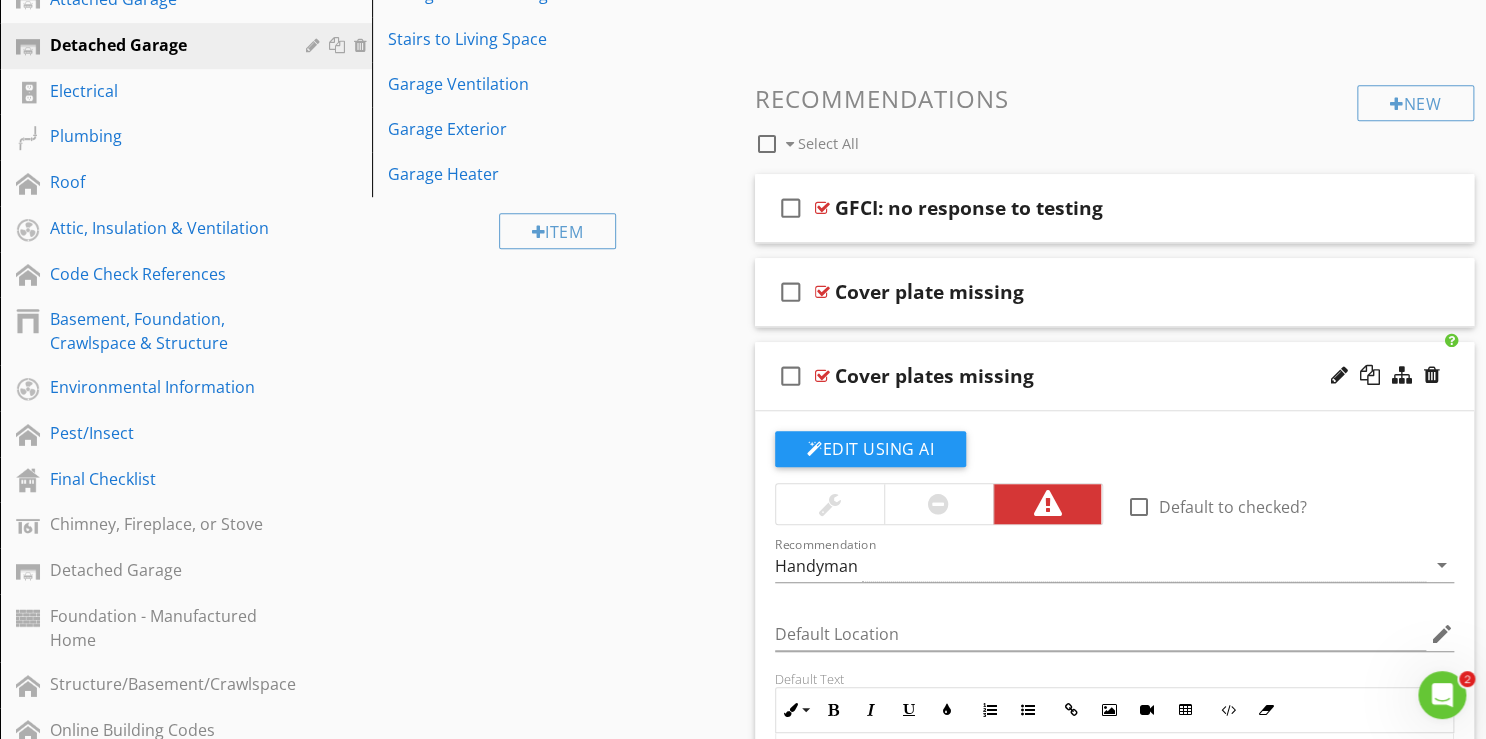 scroll, scrollTop: 572, scrollLeft: 0, axis: vertical 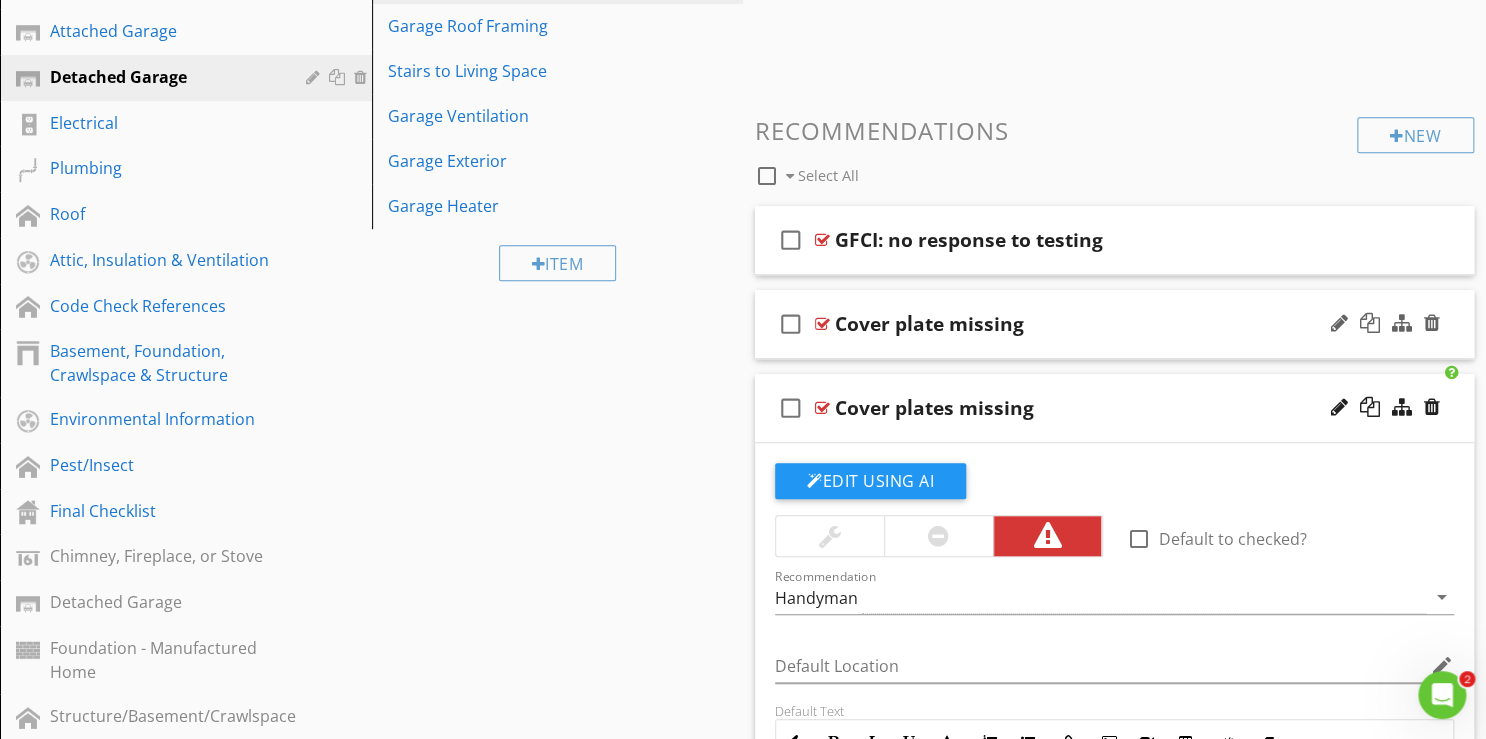 click on "Cover plate missing" at bounding box center [1089, 324] 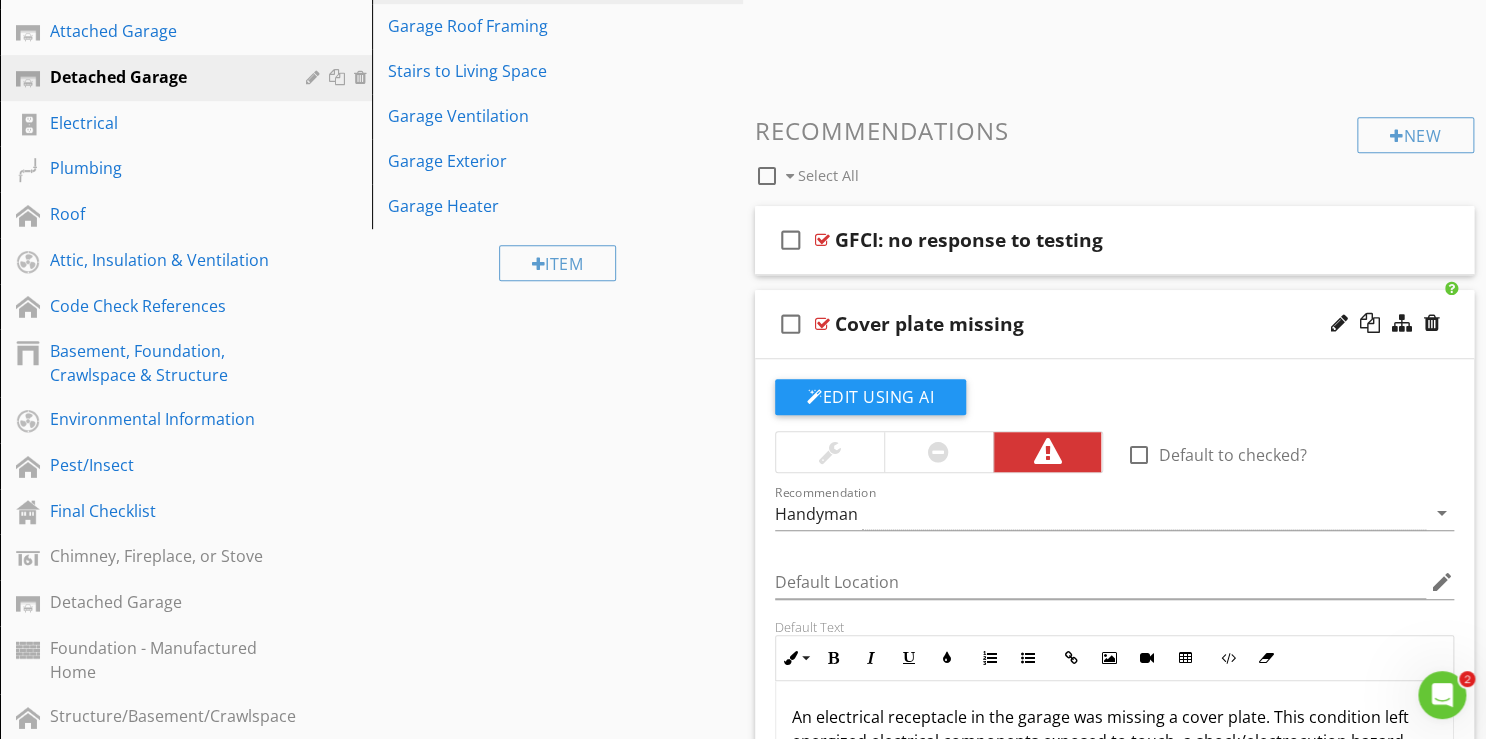 click on "Cover plate missing" at bounding box center (1089, 324) 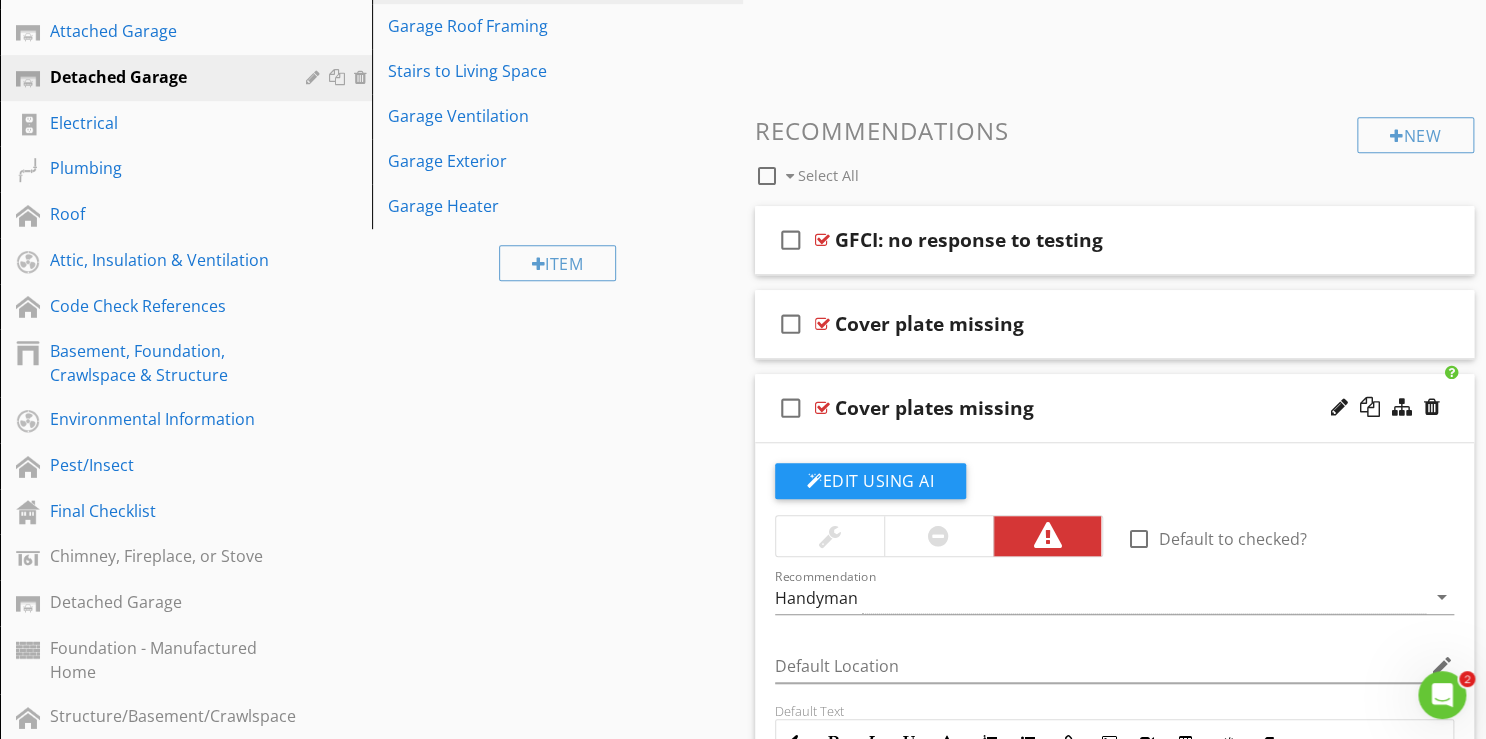 click on "Cover plates missing" at bounding box center [1089, 408] 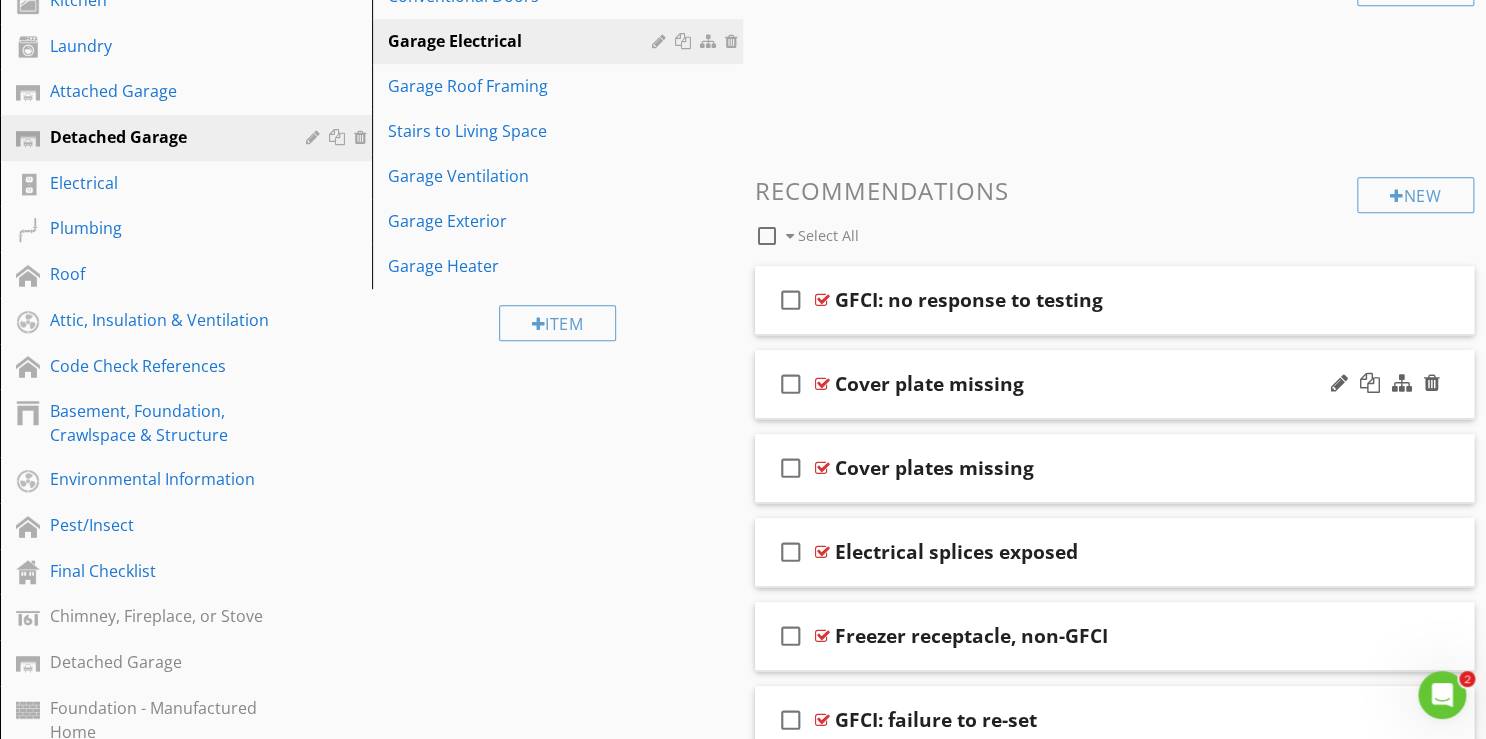 scroll, scrollTop: 572, scrollLeft: 0, axis: vertical 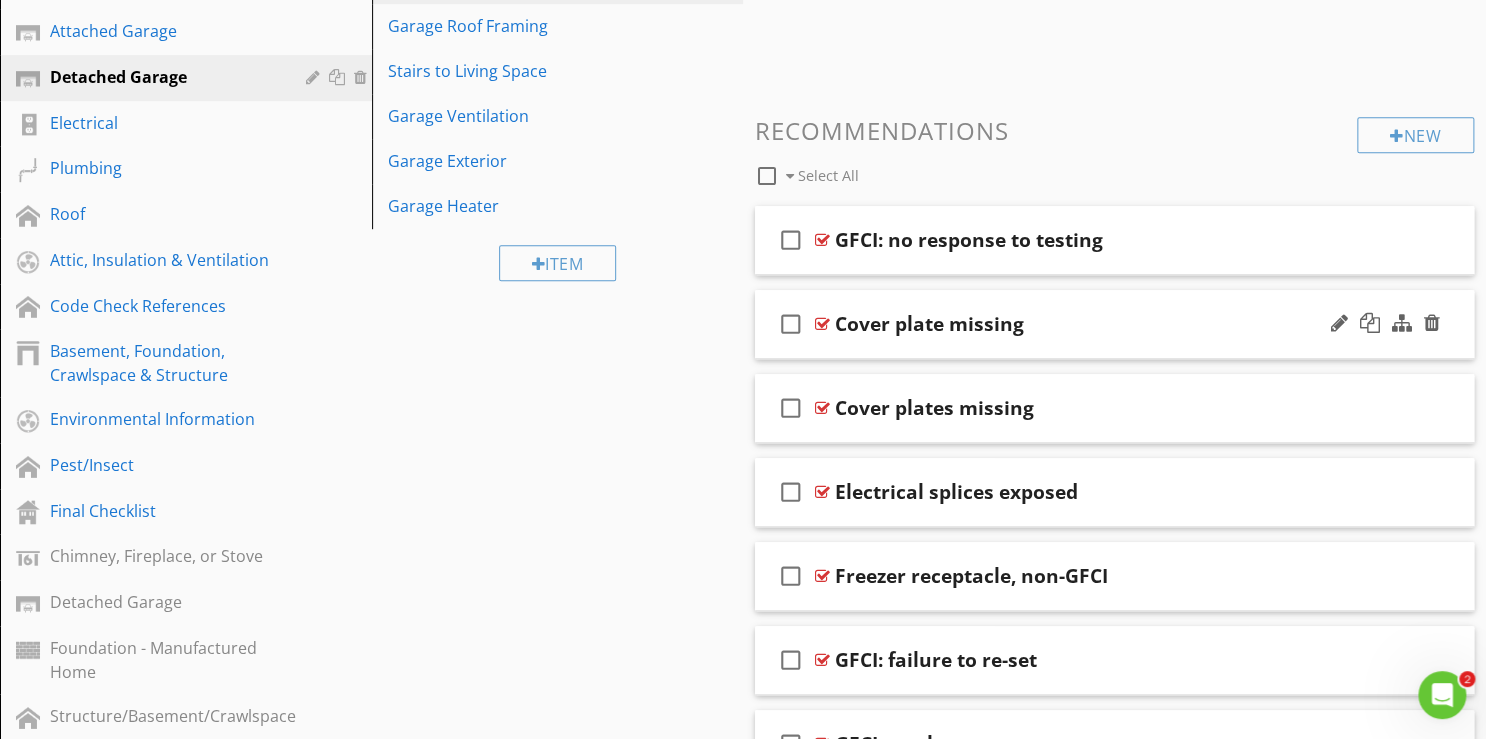 click on "Cover plate missing" at bounding box center [1089, 324] 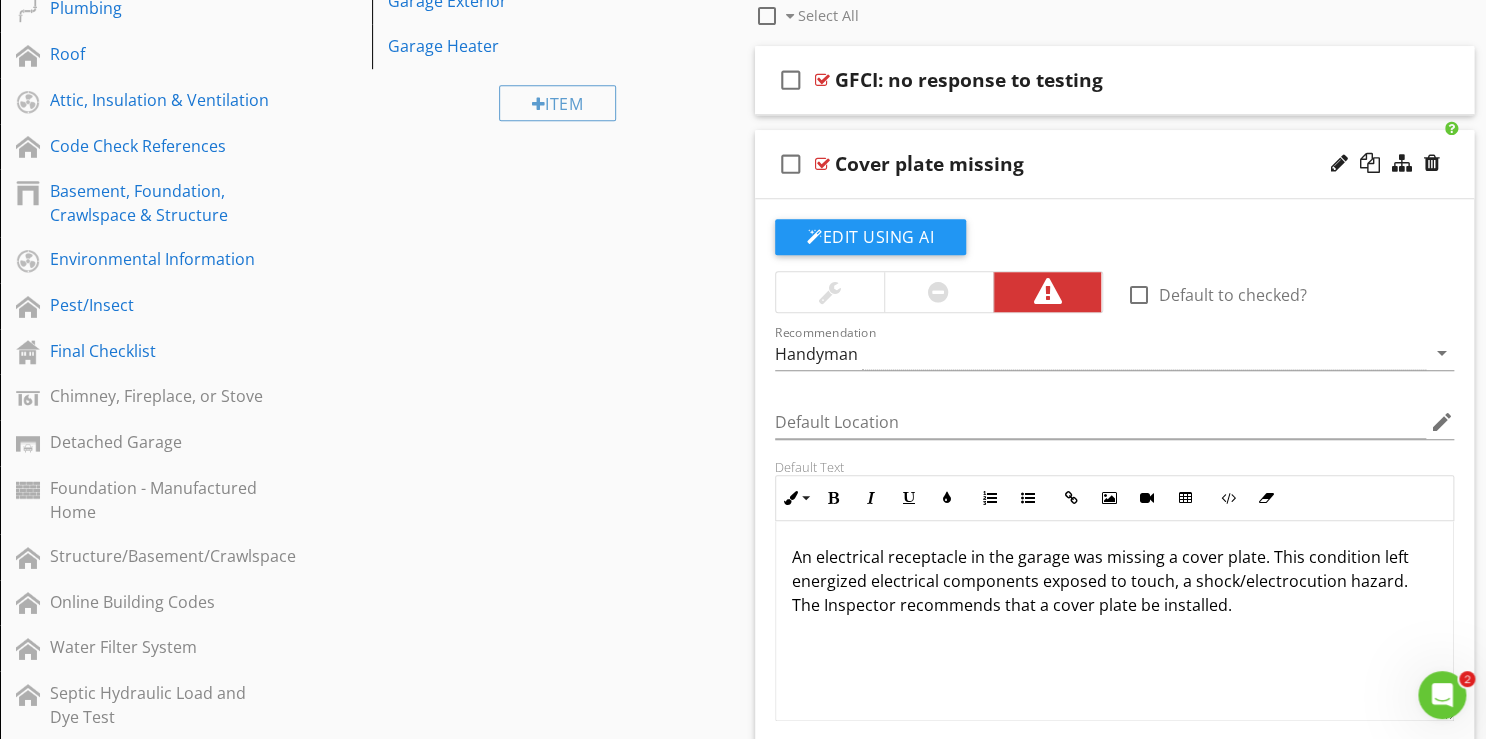 scroll, scrollTop: 652, scrollLeft: 0, axis: vertical 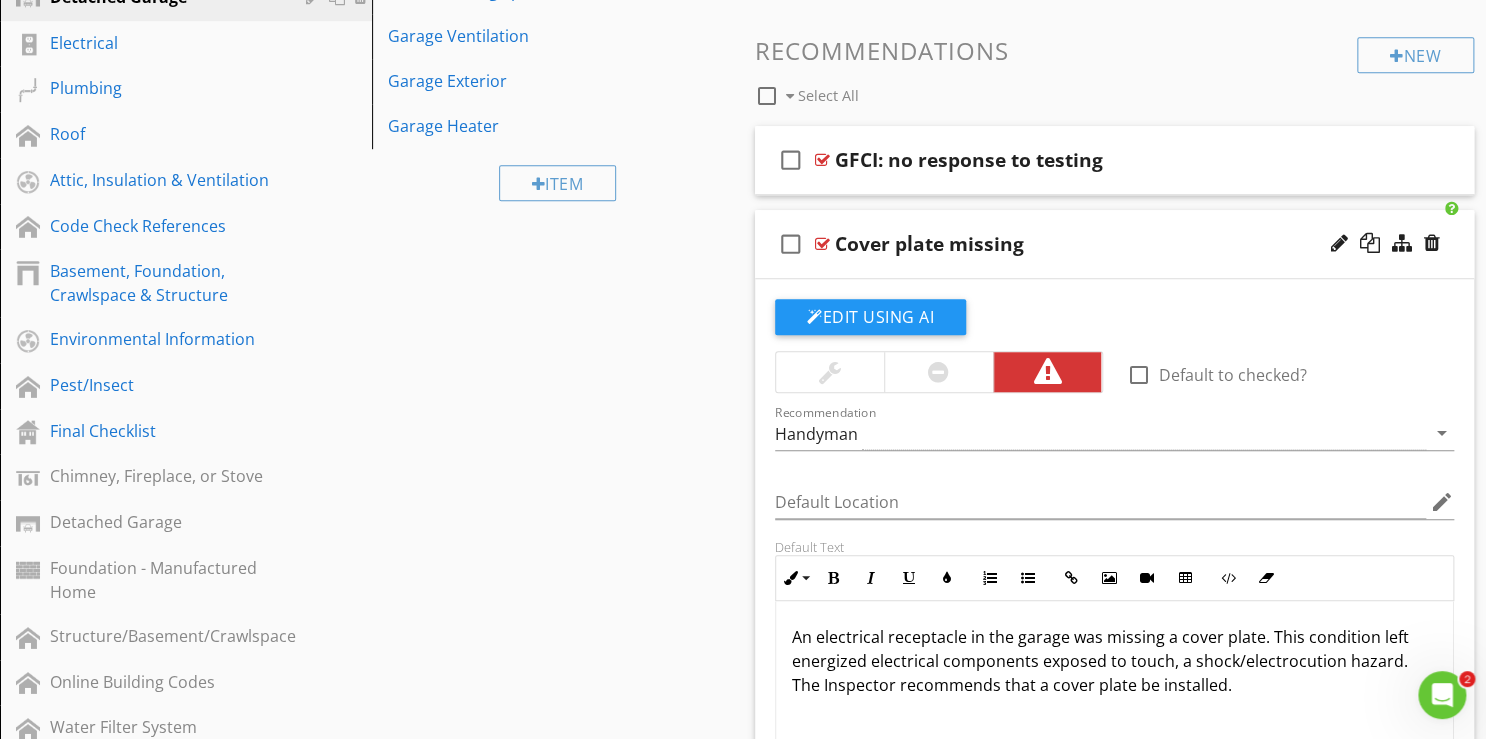 click on "Cover plate missing" at bounding box center [1089, 244] 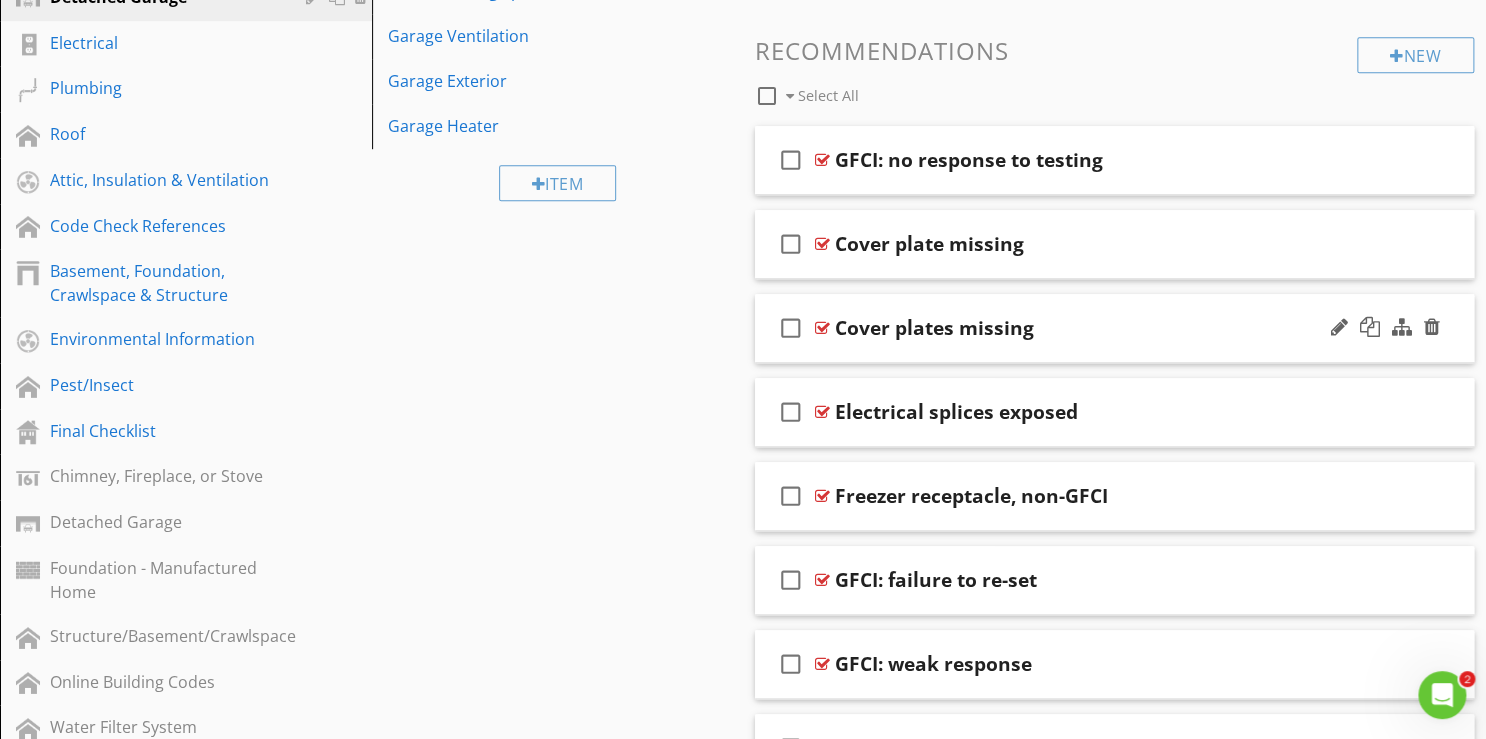 click on "Cover plates missing" at bounding box center (1089, 328) 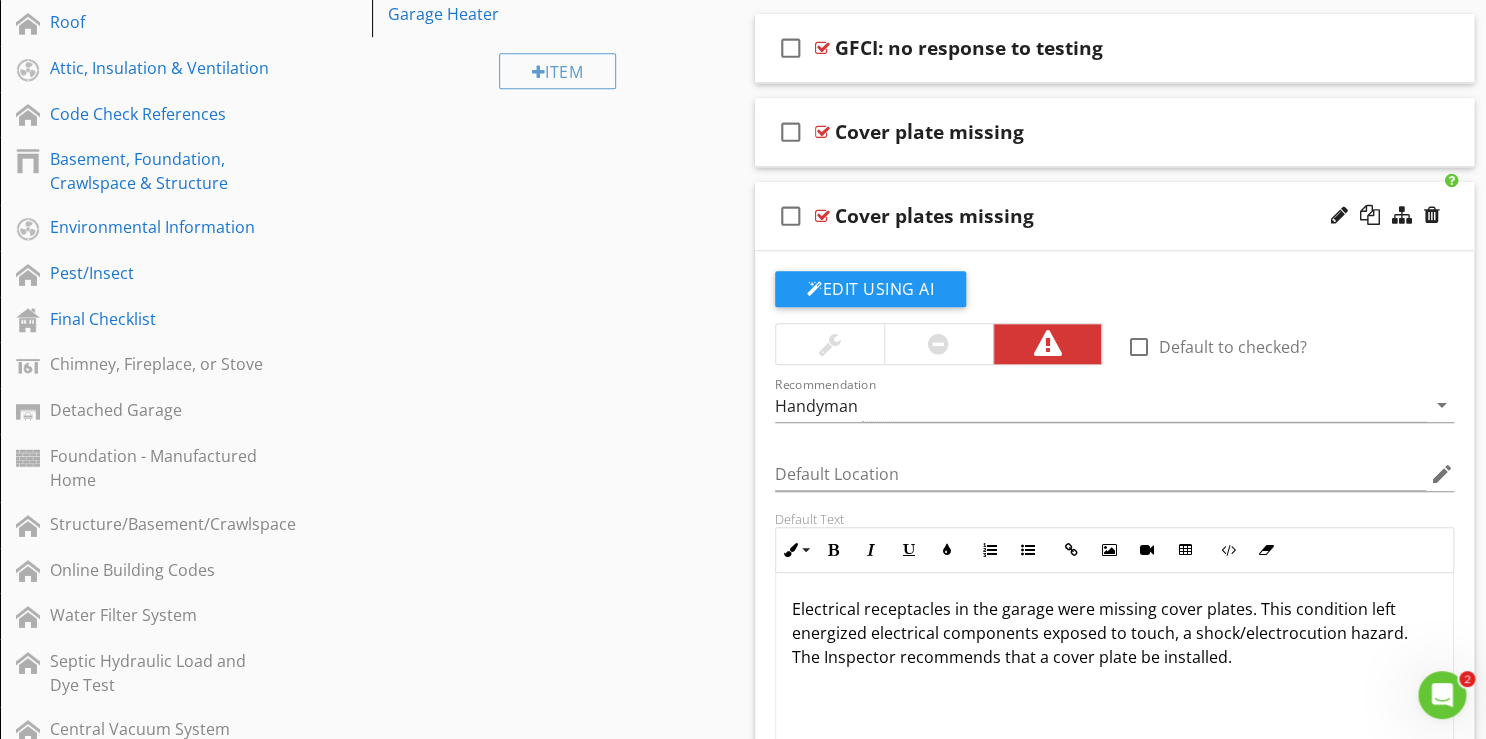 scroll, scrollTop: 892, scrollLeft: 0, axis: vertical 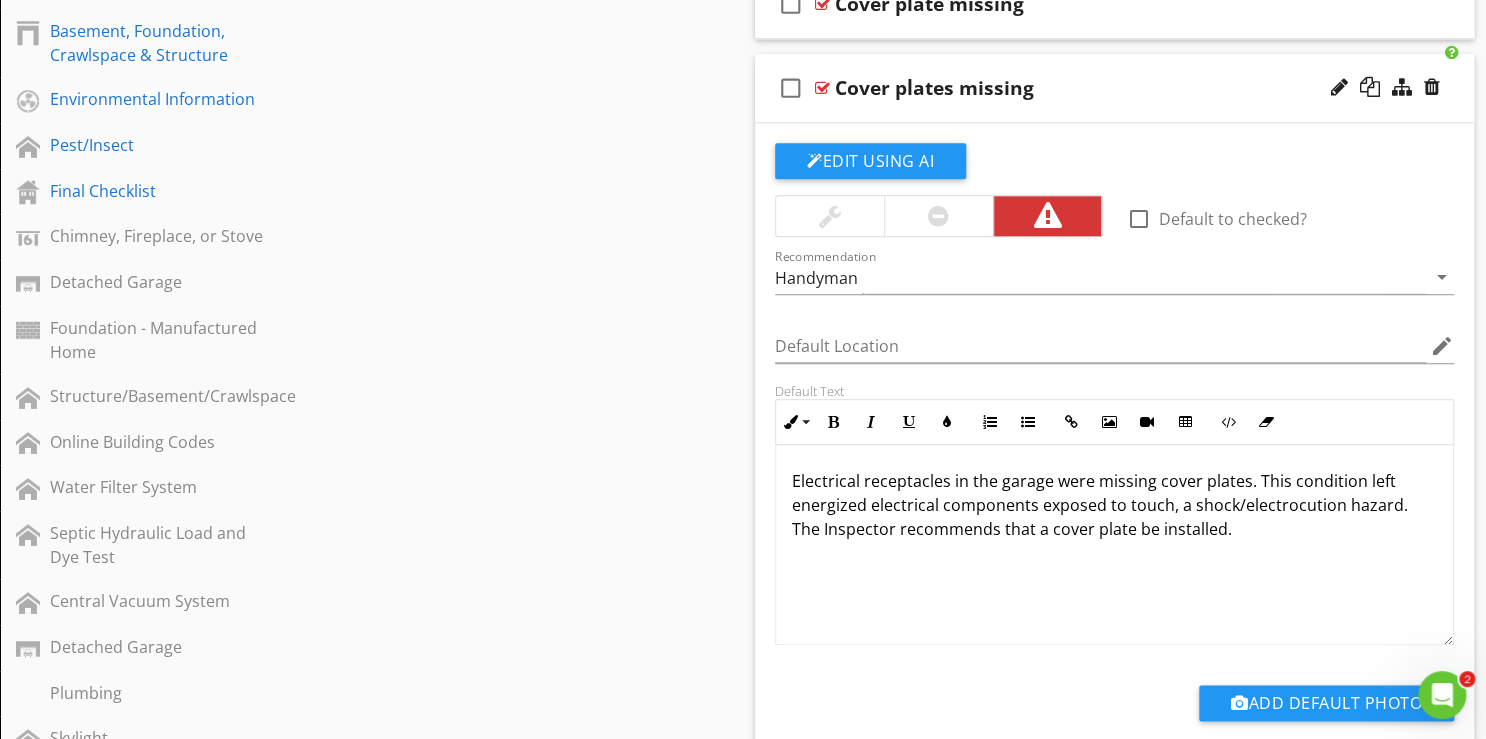 click on "Cover plates missing" at bounding box center [1089, 88] 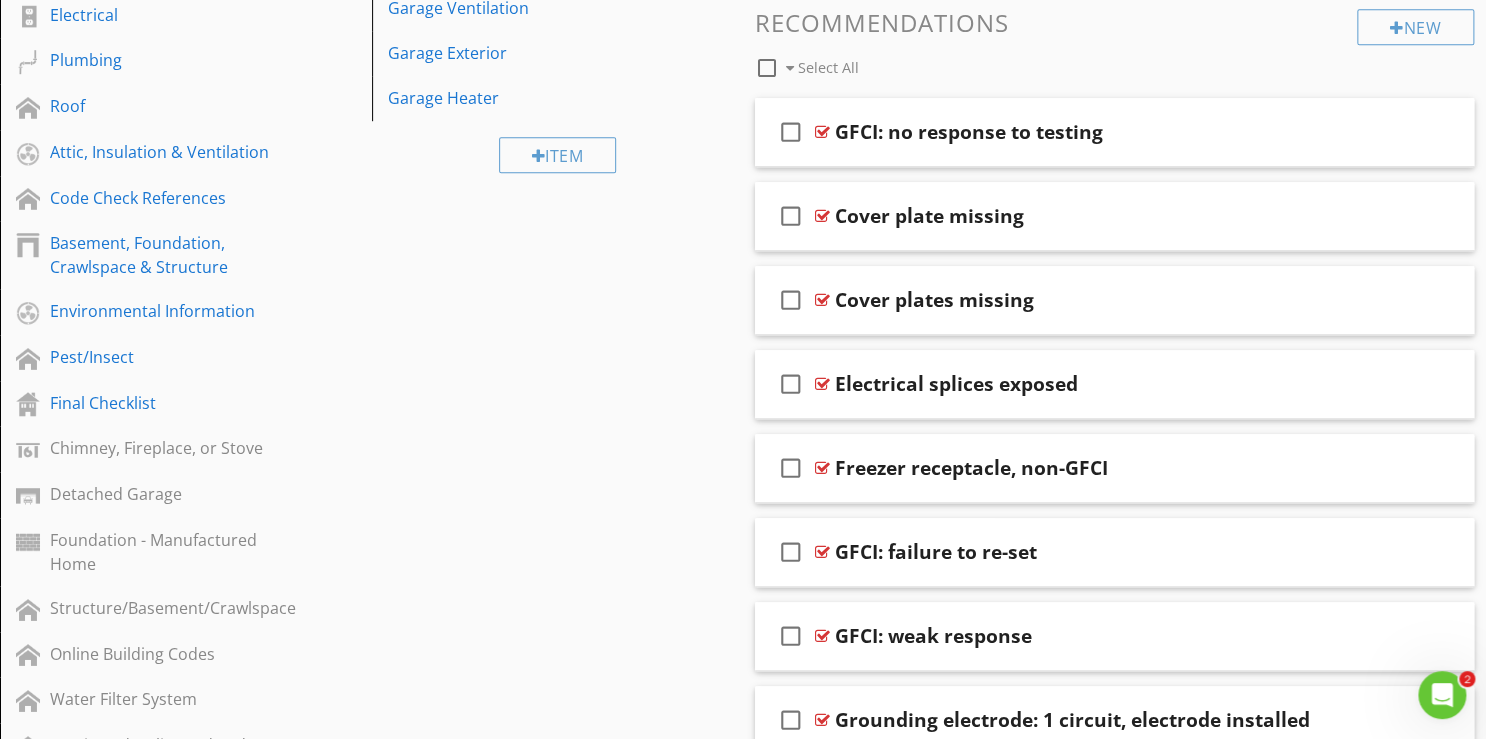 scroll, scrollTop: 652, scrollLeft: 0, axis: vertical 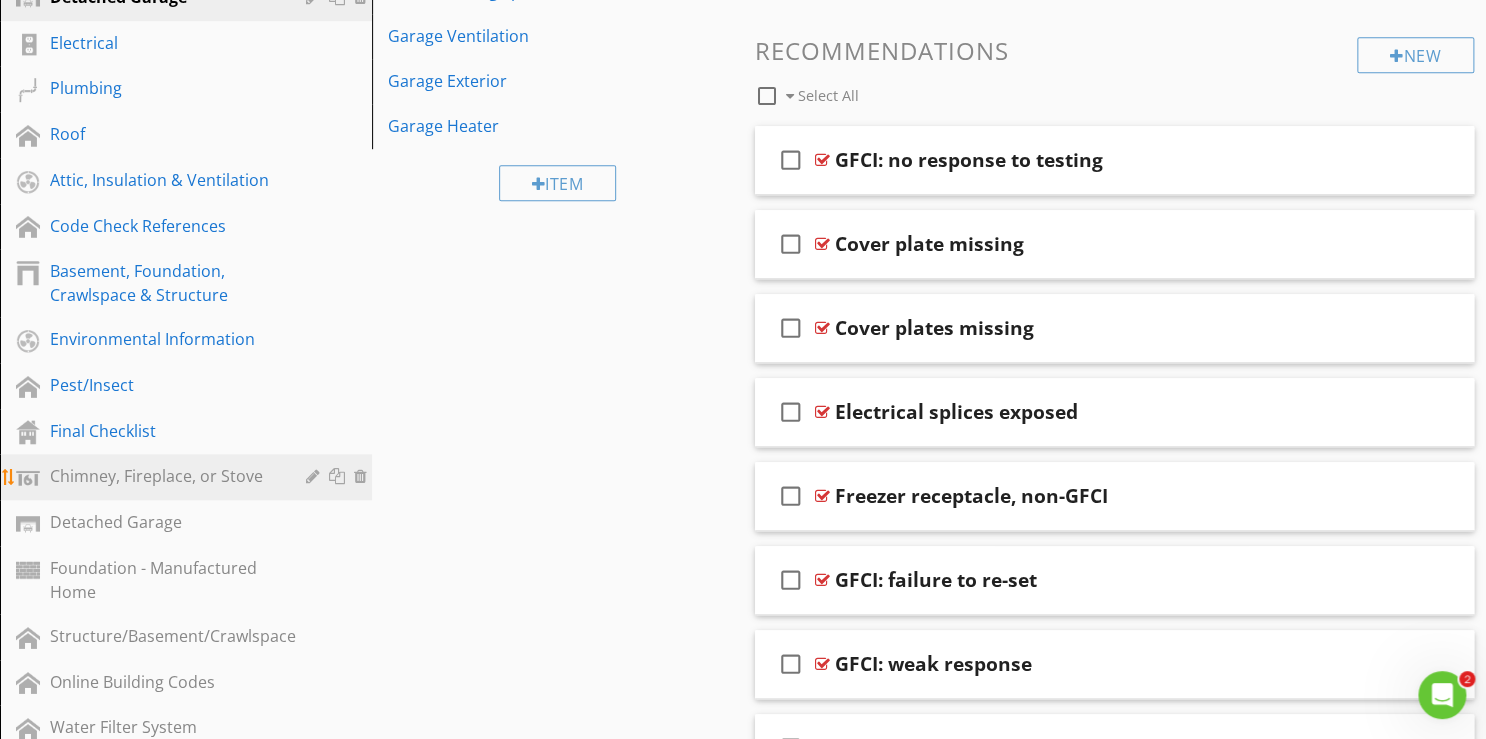 click on "Chimney, Fireplace, or Stove" at bounding box center [163, 476] 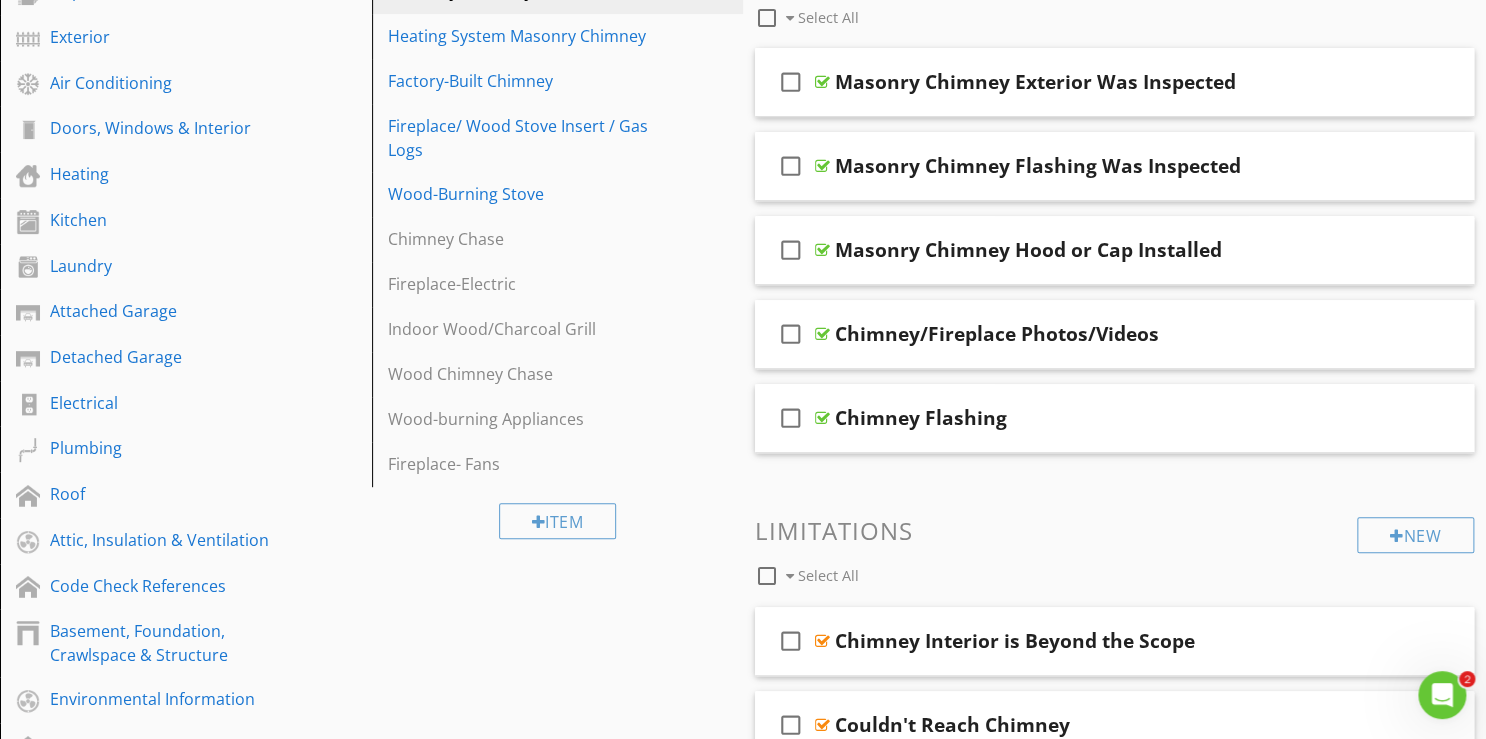 scroll, scrollTop: 252, scrollLeft: 0, axis: vertical 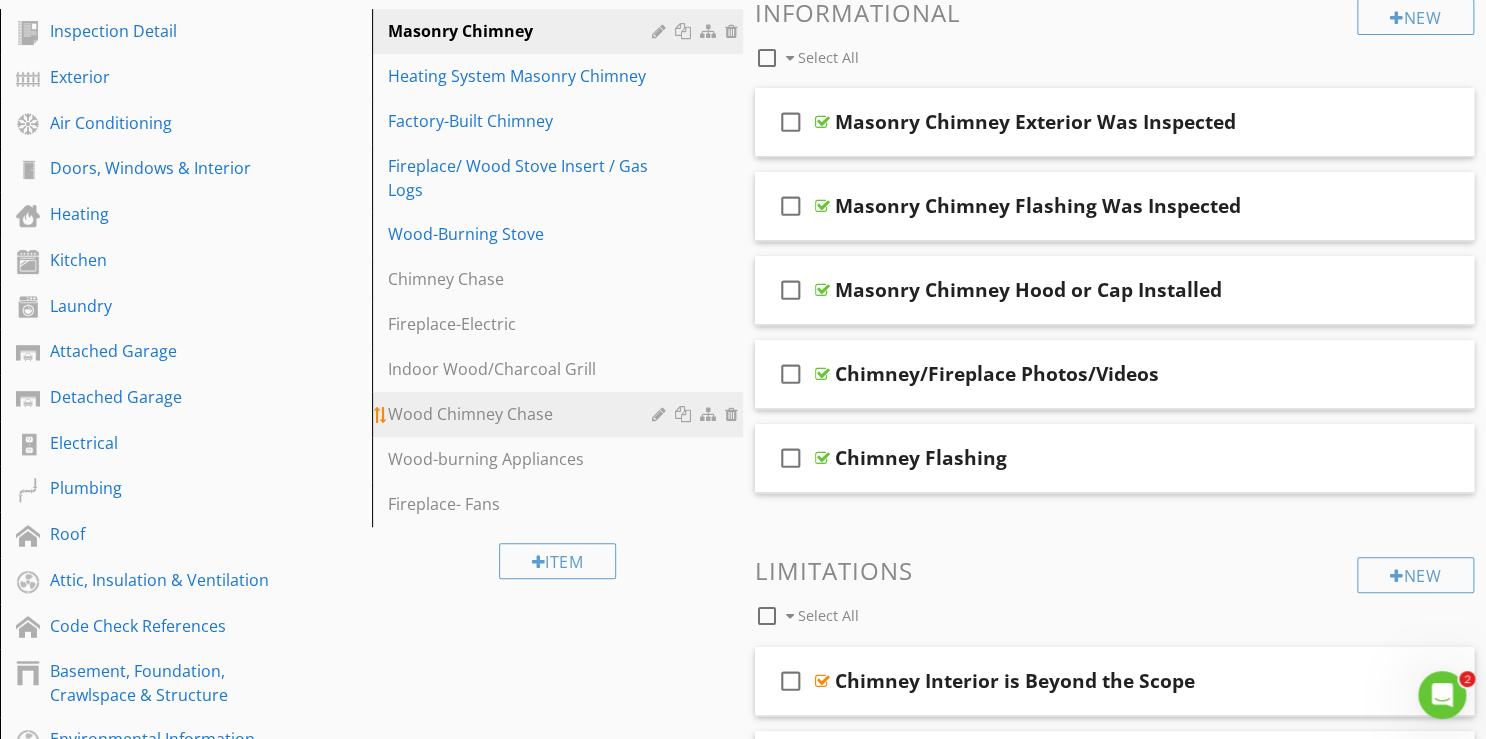 click on "Wood Chimney Chase" at bounding box center (523, 414) 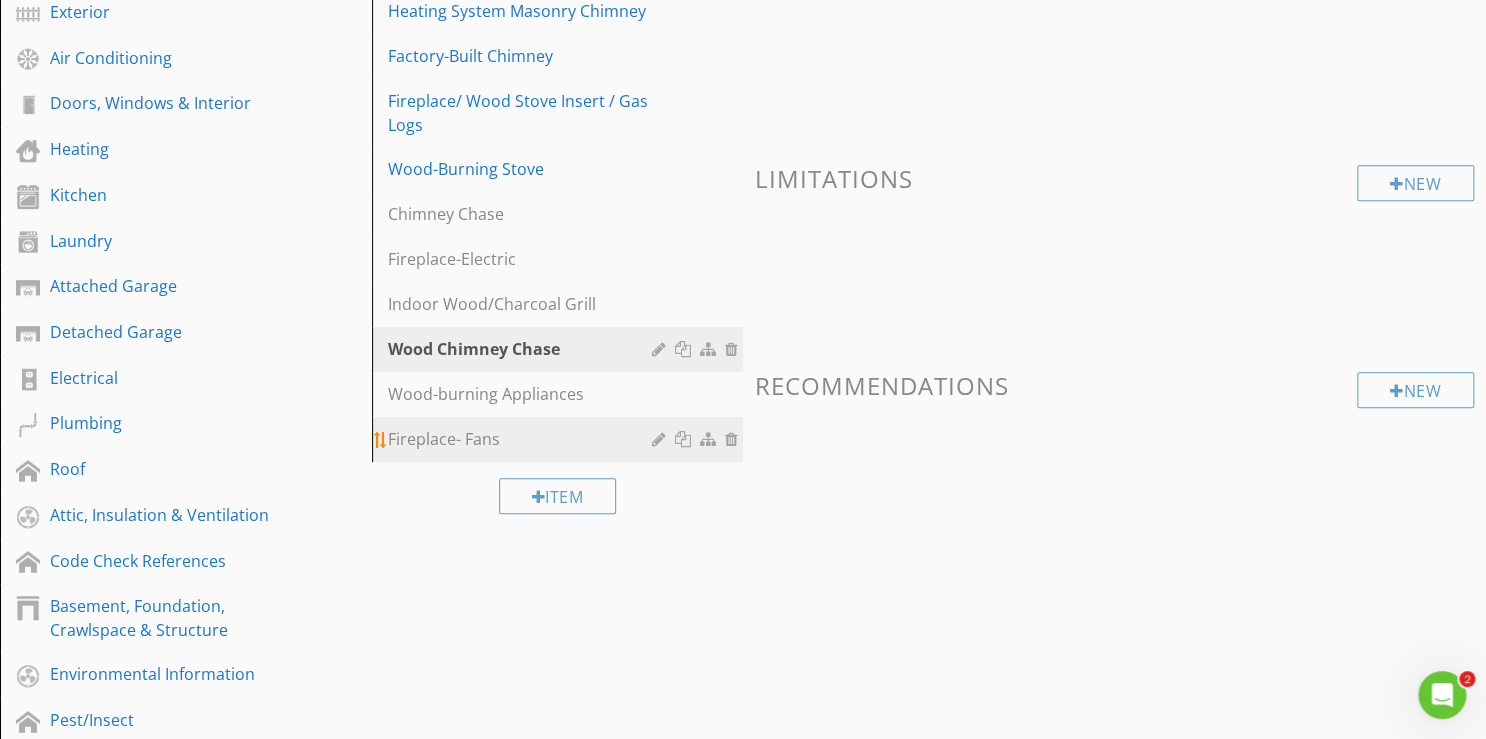 scroll, scrollTop: 320, scrollLeft: 0, axis: vertical 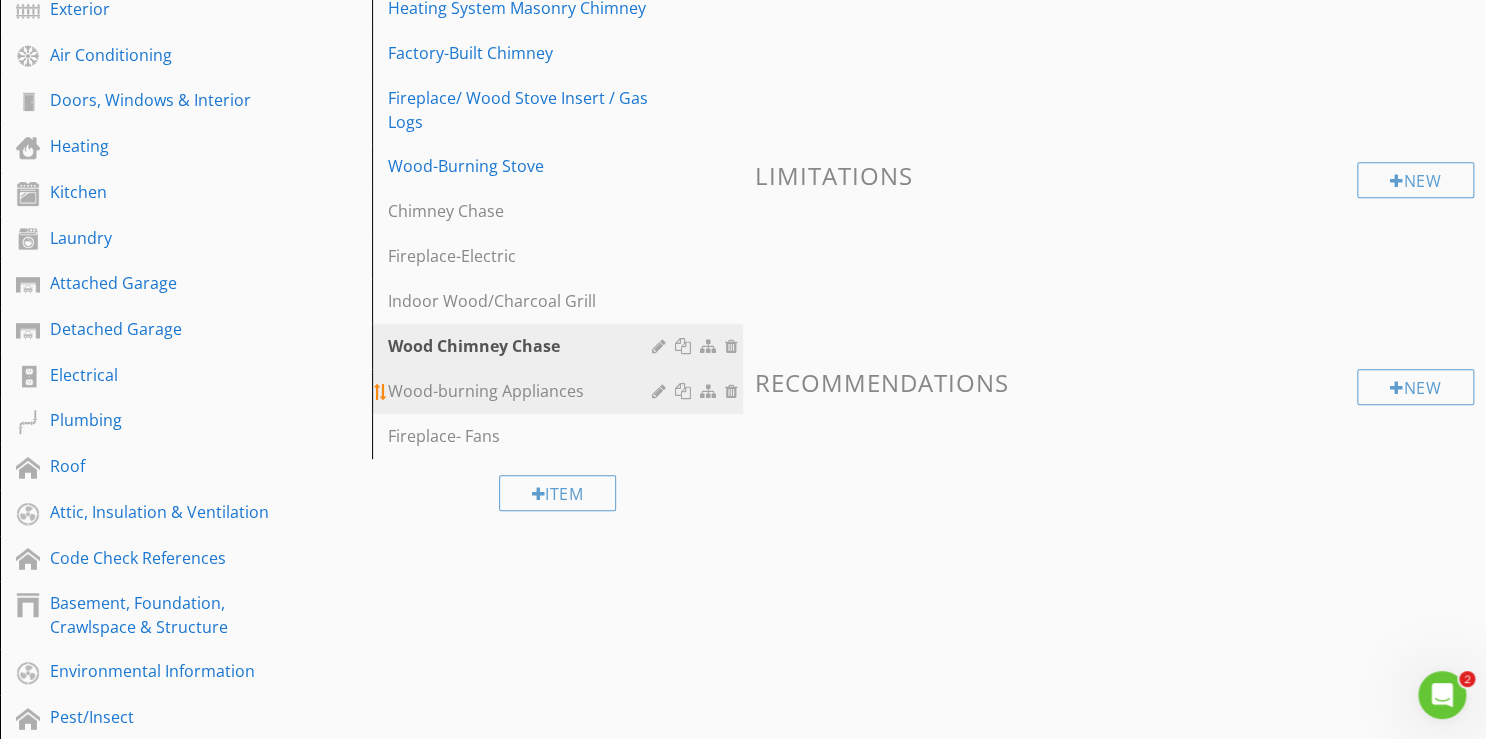 click on "Wood-burning Appliances" at bounding box center (523, 391) 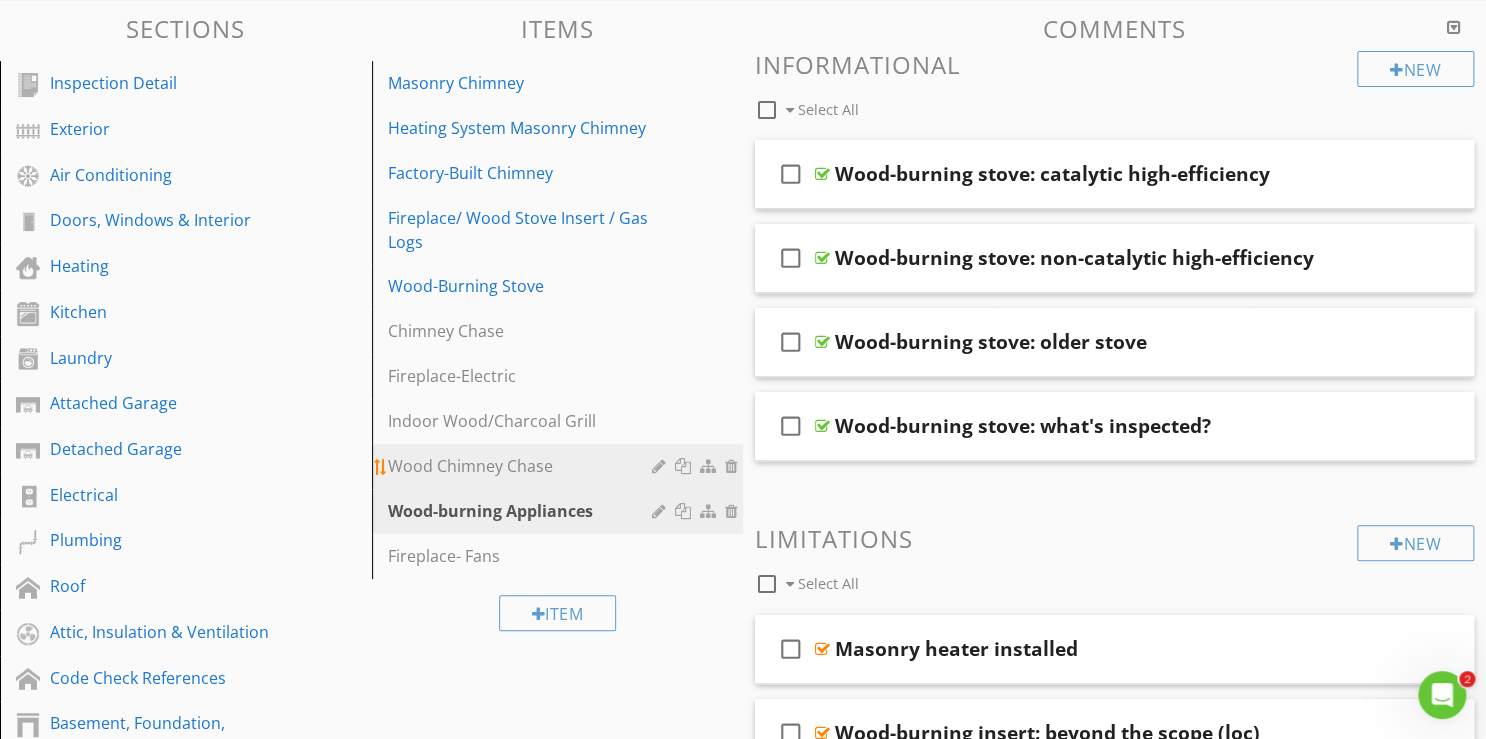 scroll, scrollTop: 160, scrollLeft: 0, axis: vertical 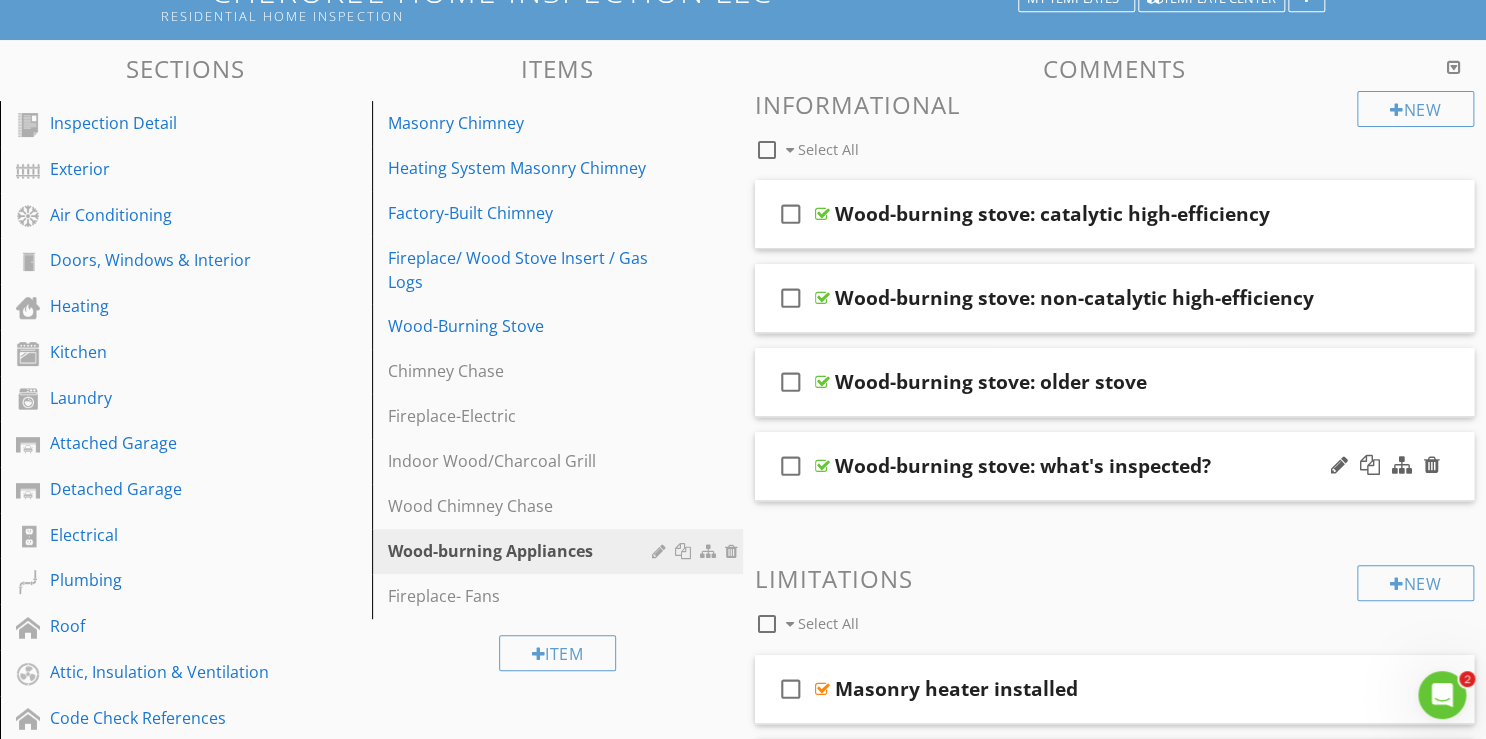 click on "Wood-burning stove: what's inspected?" at bounding box center (1089, 466) 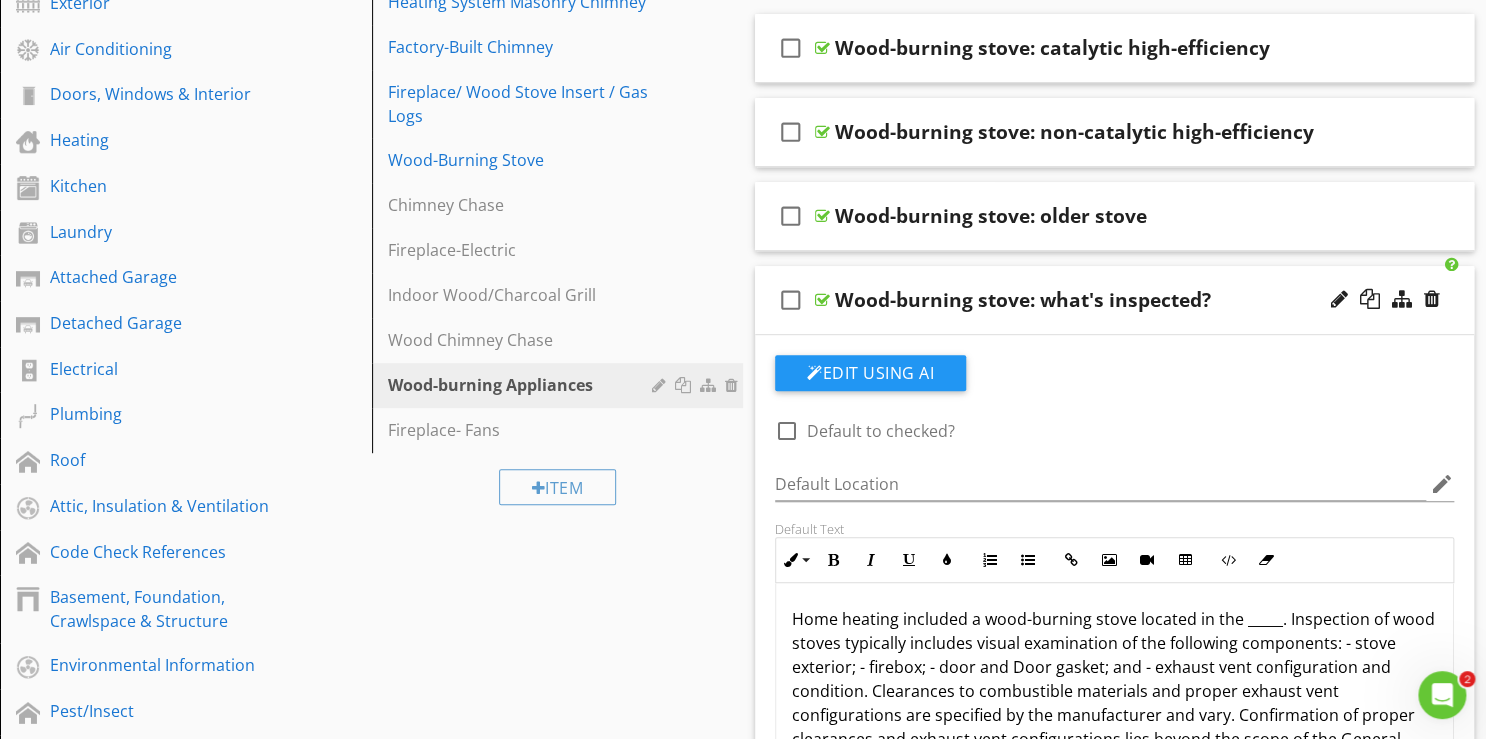 scroll, scrollTop: 480, scrollLeft: 0, axis: vertical 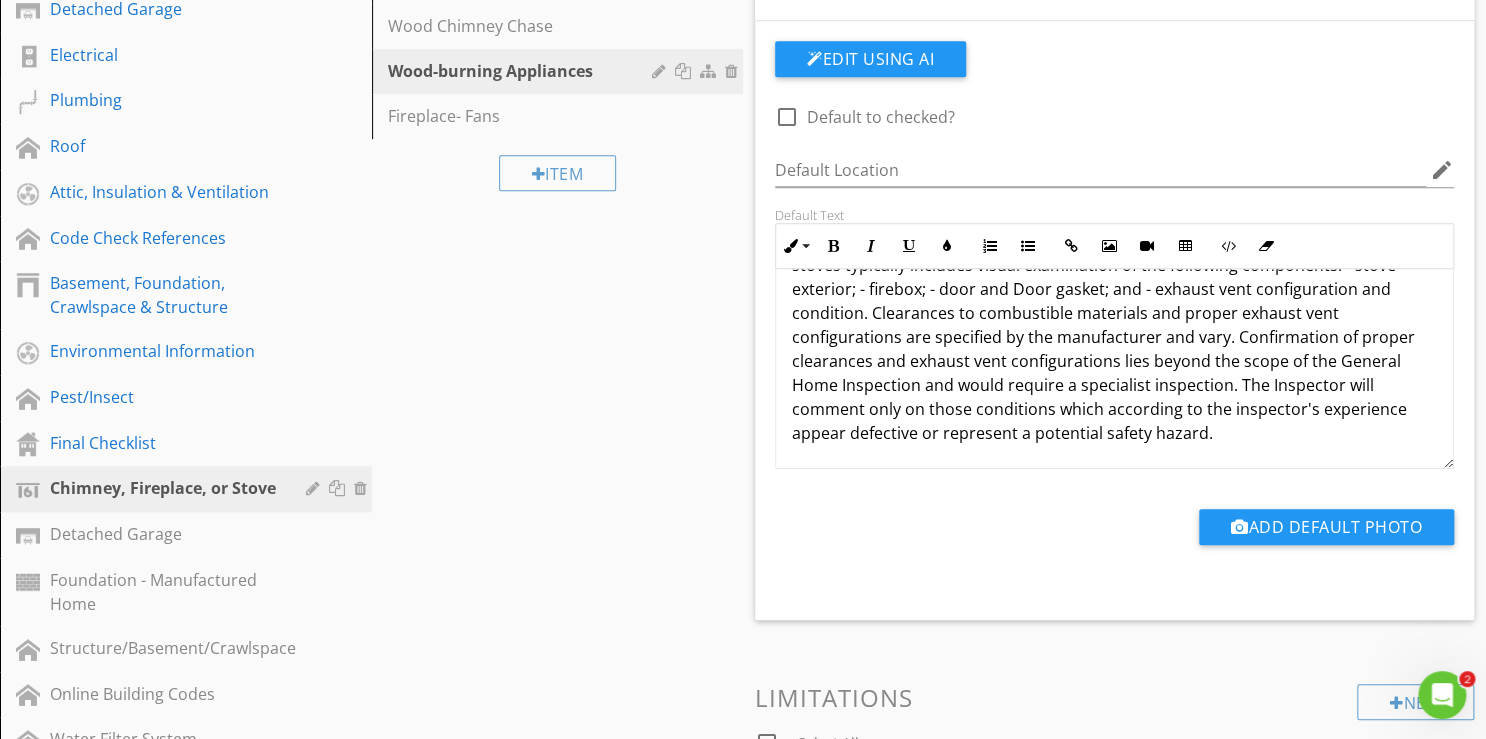 click on "Sections
Inspection Detail           Exterior           Air Conditioning            Doors, Windows & Interior           Heating           Kitchen           Laundry           Attached Garage            Detached Garage            Electrical           Plumbing           Roof           Attic, Insulation & Ventilation           Code Check References           Basement, Foundation, Crawlspace & Structure           Environmental Information           Pest/Insect           Final Checklist           Chimney, Fireplace, or Stove           Detached Garage           Foundation - Manufactured Home           Structure/Basement/Crawlspace           Online Building Codes           Water Filter System           Septic Hydraulic Load and Dye Test           Central Vacuum System           Detached Garage           Plumbing           Skylight           Green Building           Garage           Wood Destorying Organism           Interior           Bar Sink           Thermal Imaging" at bounding box center (743, 821) 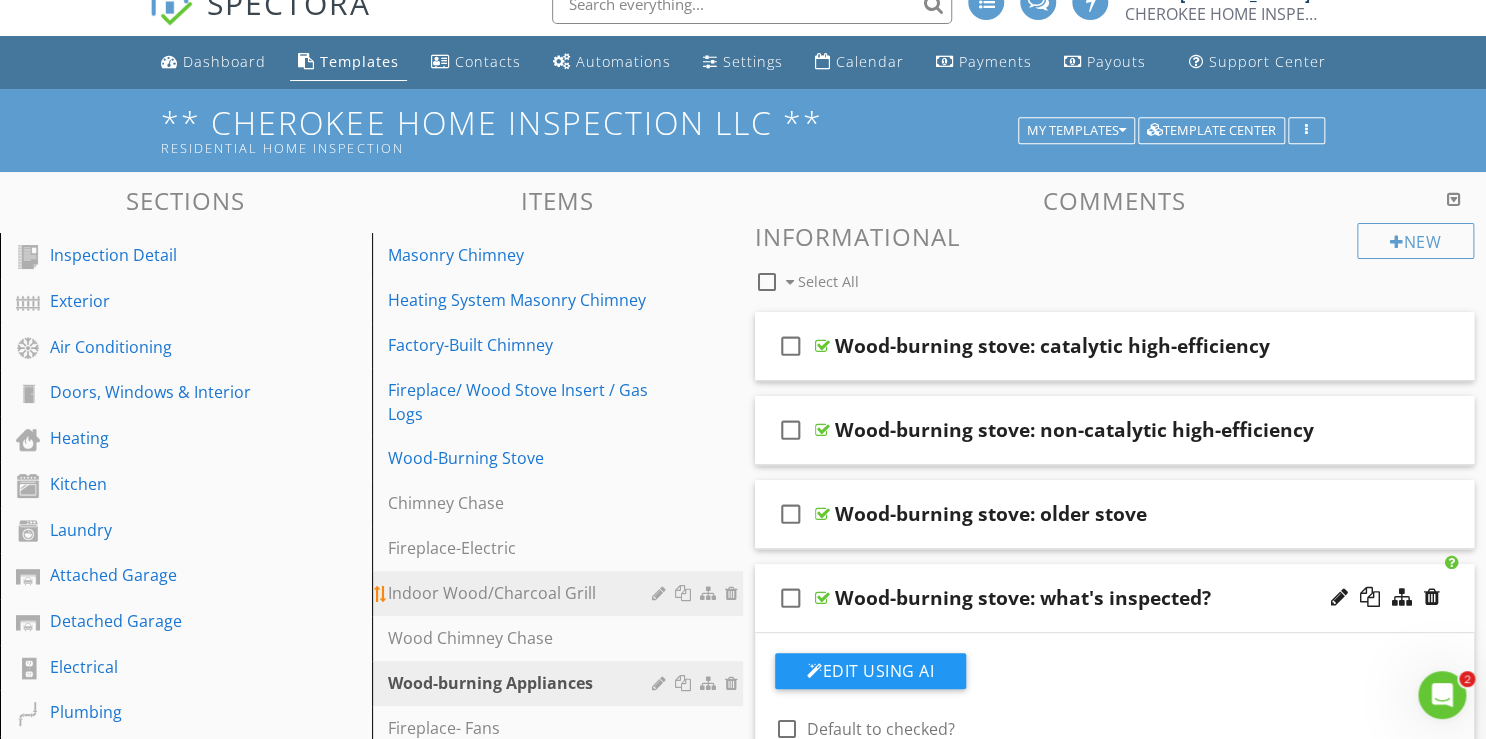 scroll, scrollTop: 0, scrollLeft: 0, axis: both 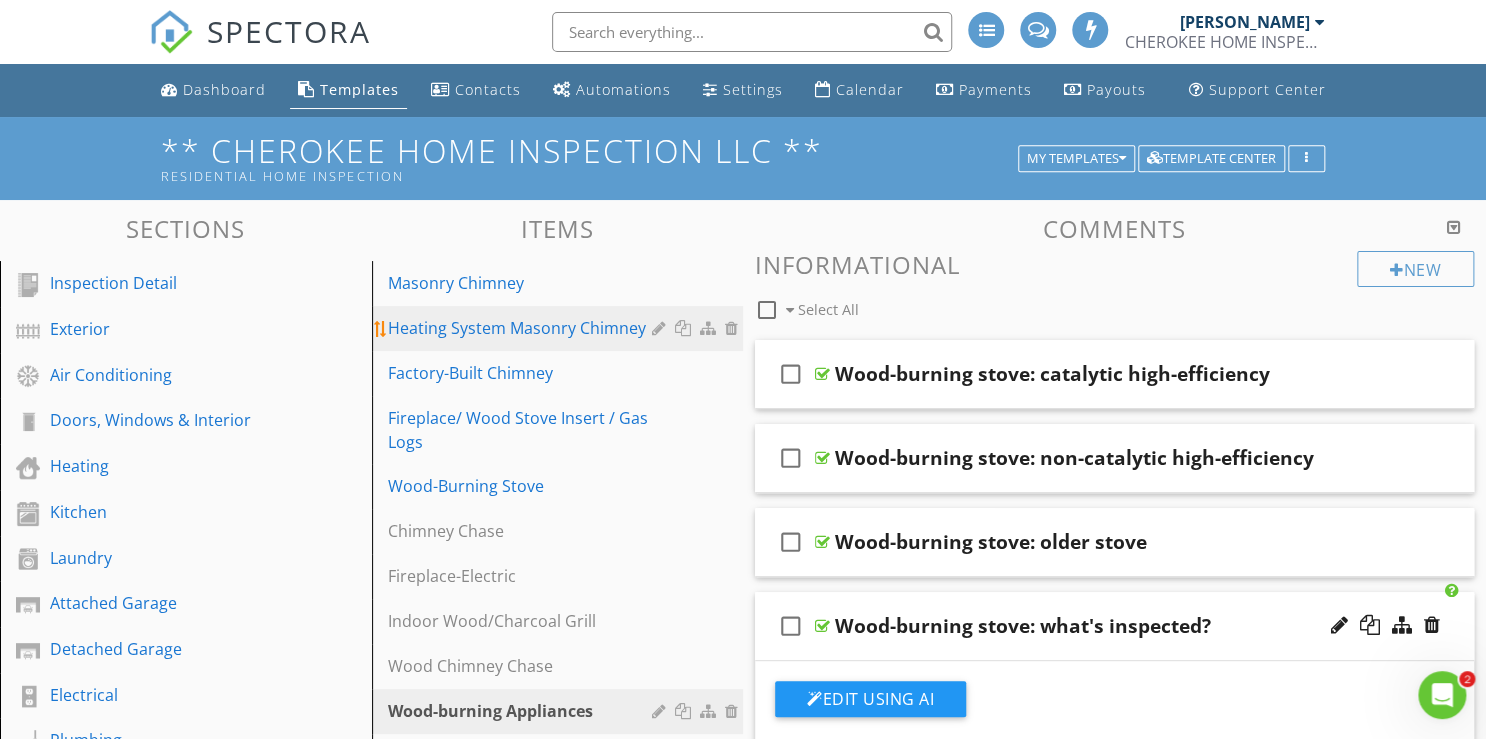 click on "Heating System Masonry Chimney" at bounding box center (523, 328) 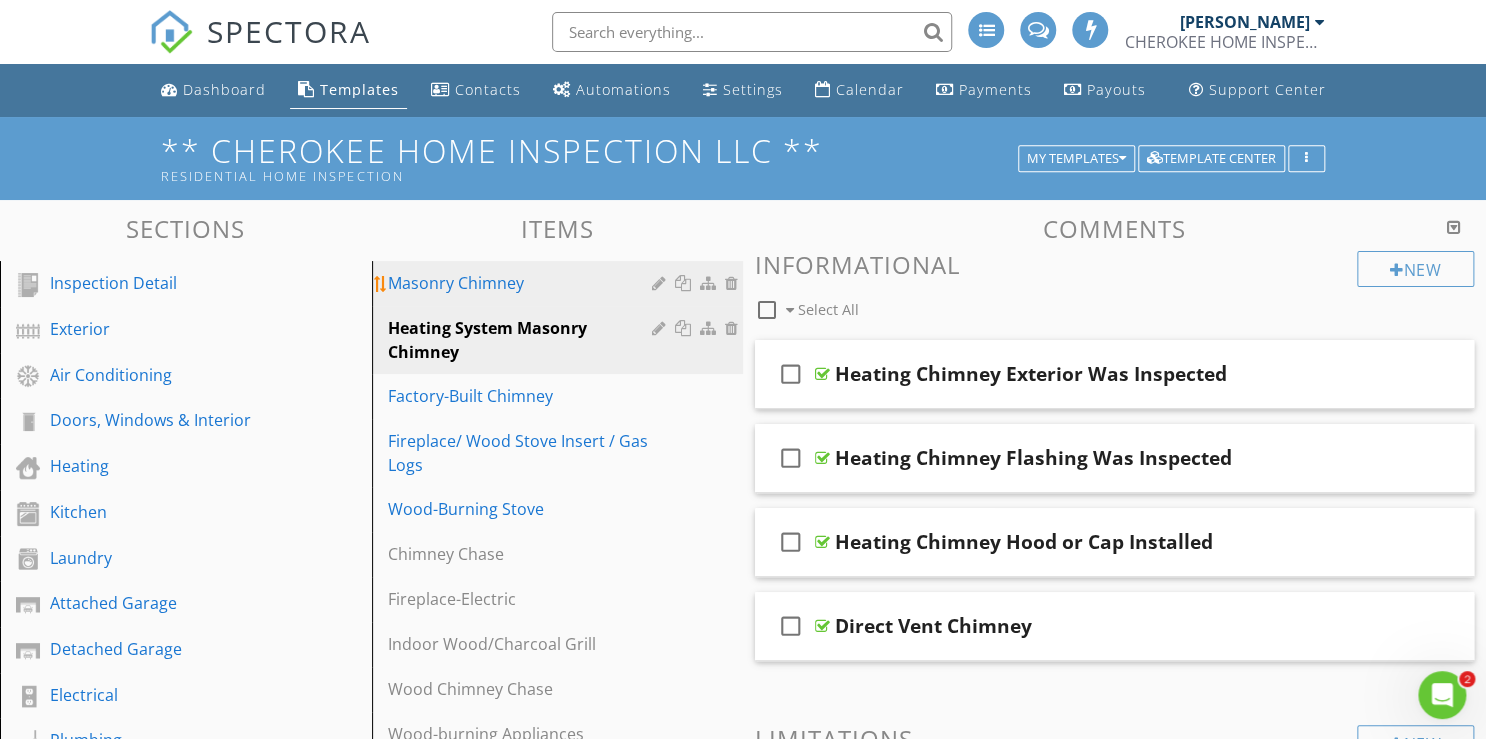 click on "Masonry Chimney" at bounding box center [523, 283] 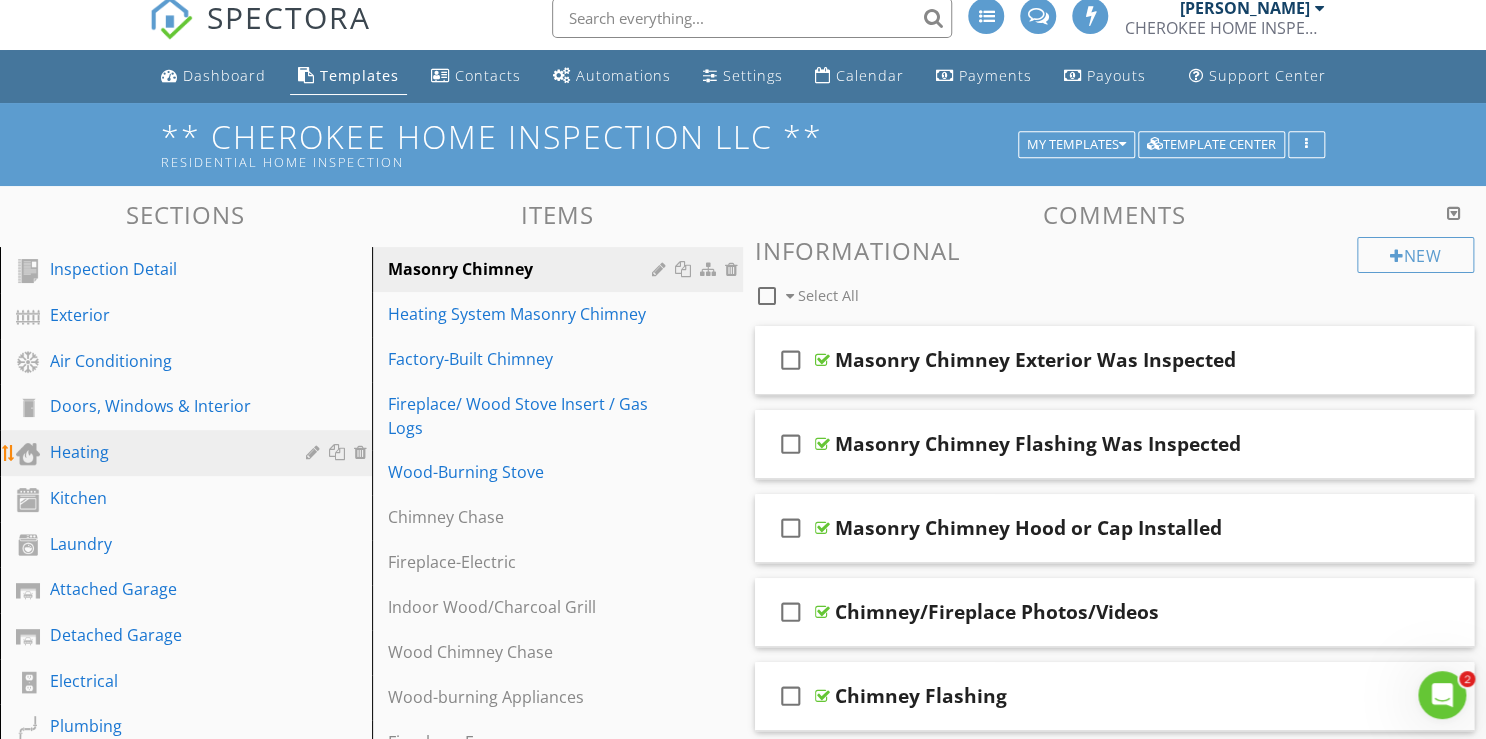 scroll, scrollTop: 0, scrollLeft: 0, axis: both 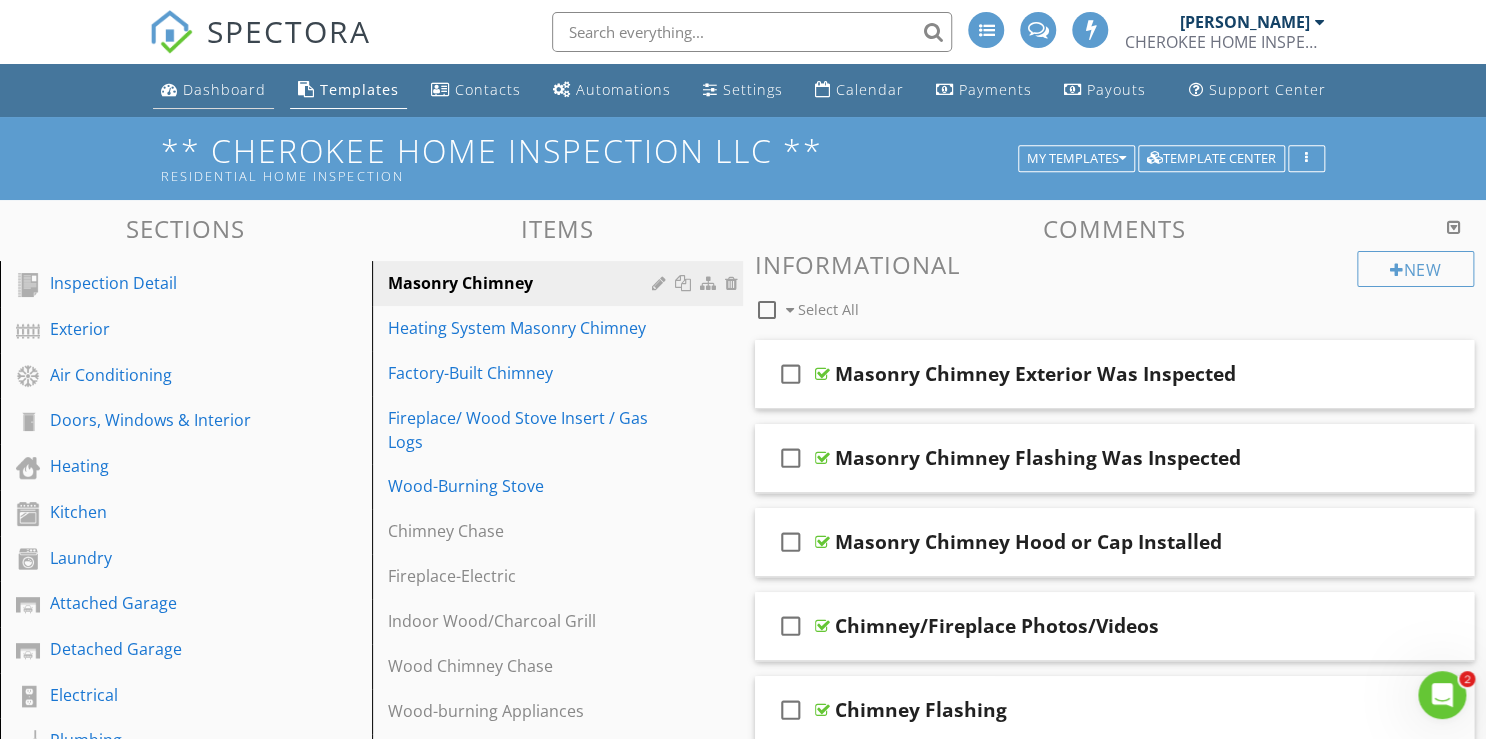 click on "Dashboard" at bounding box center [224, 89] 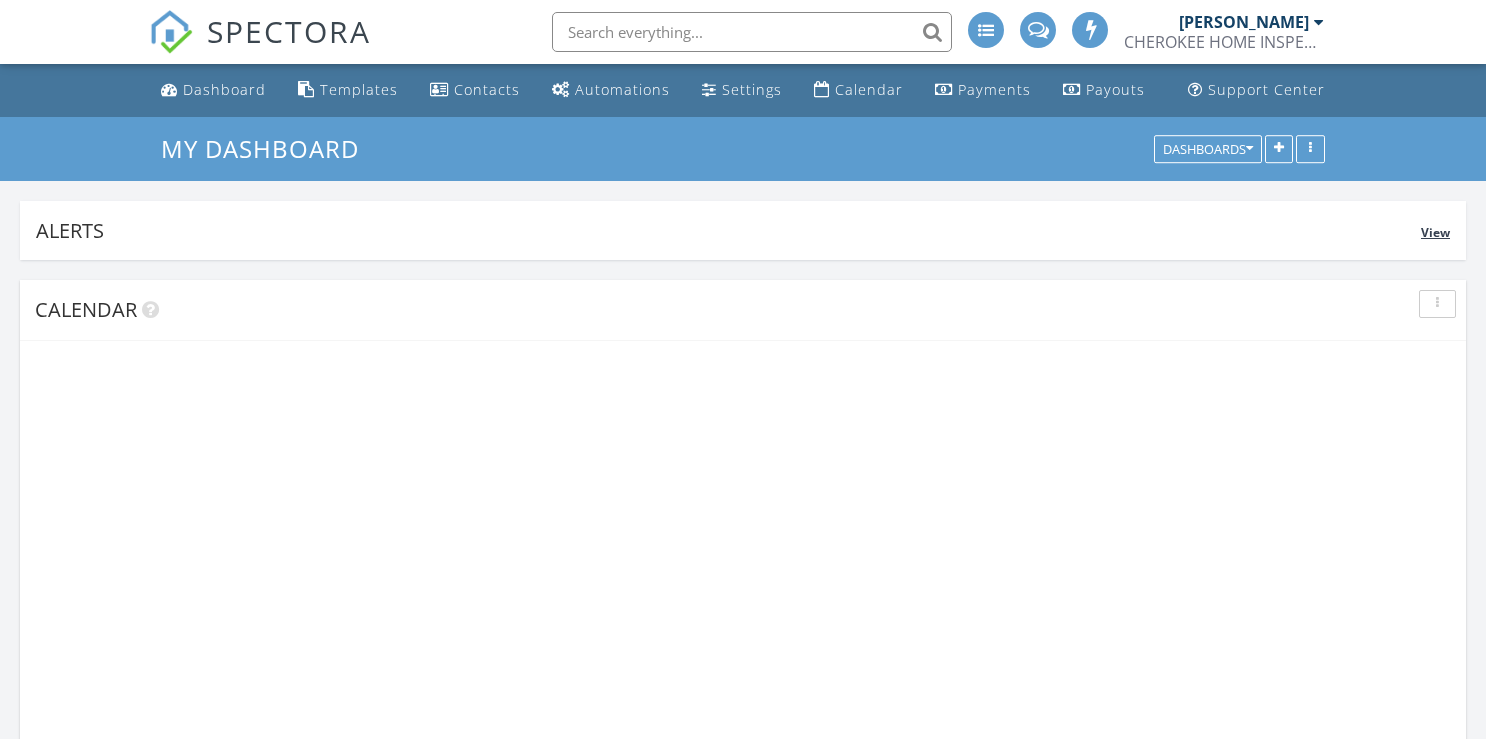 scroll, scrollTop: 0, scrollLeft: 0, axis: both 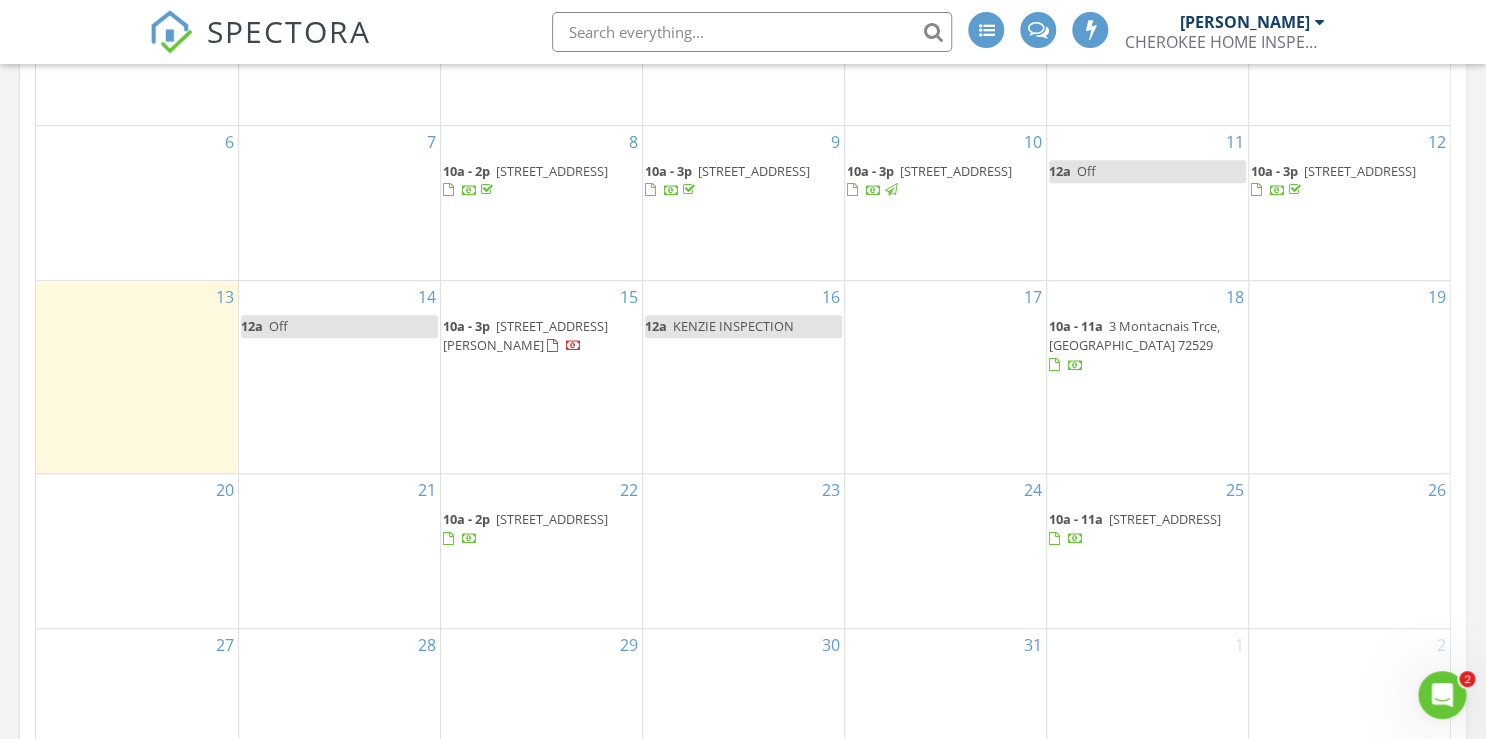 click on "[STREET_ADDRESS][PERSON_NAME]" at bounding box center (525, 335) 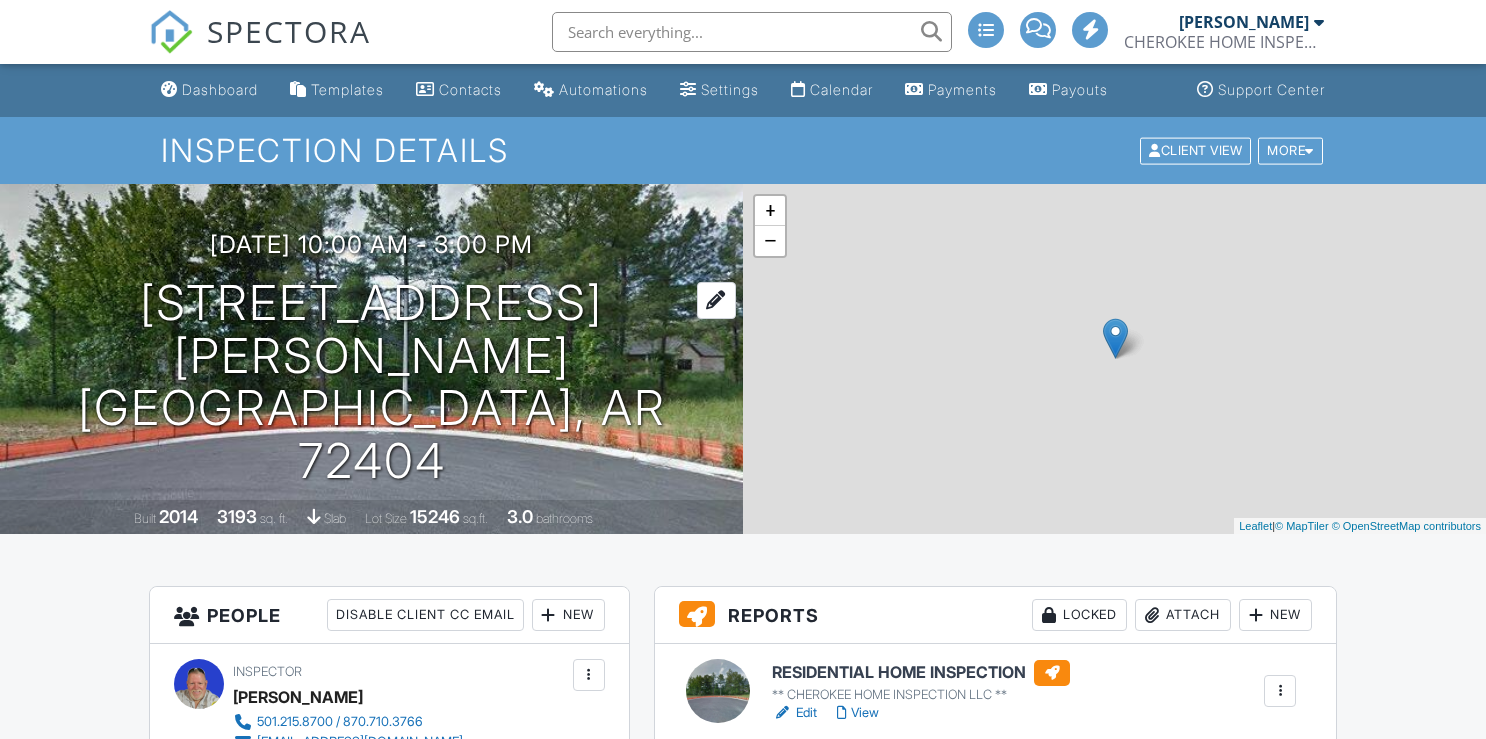 scroll, scrollTop: 0, scrollLeft: 0, axis: both 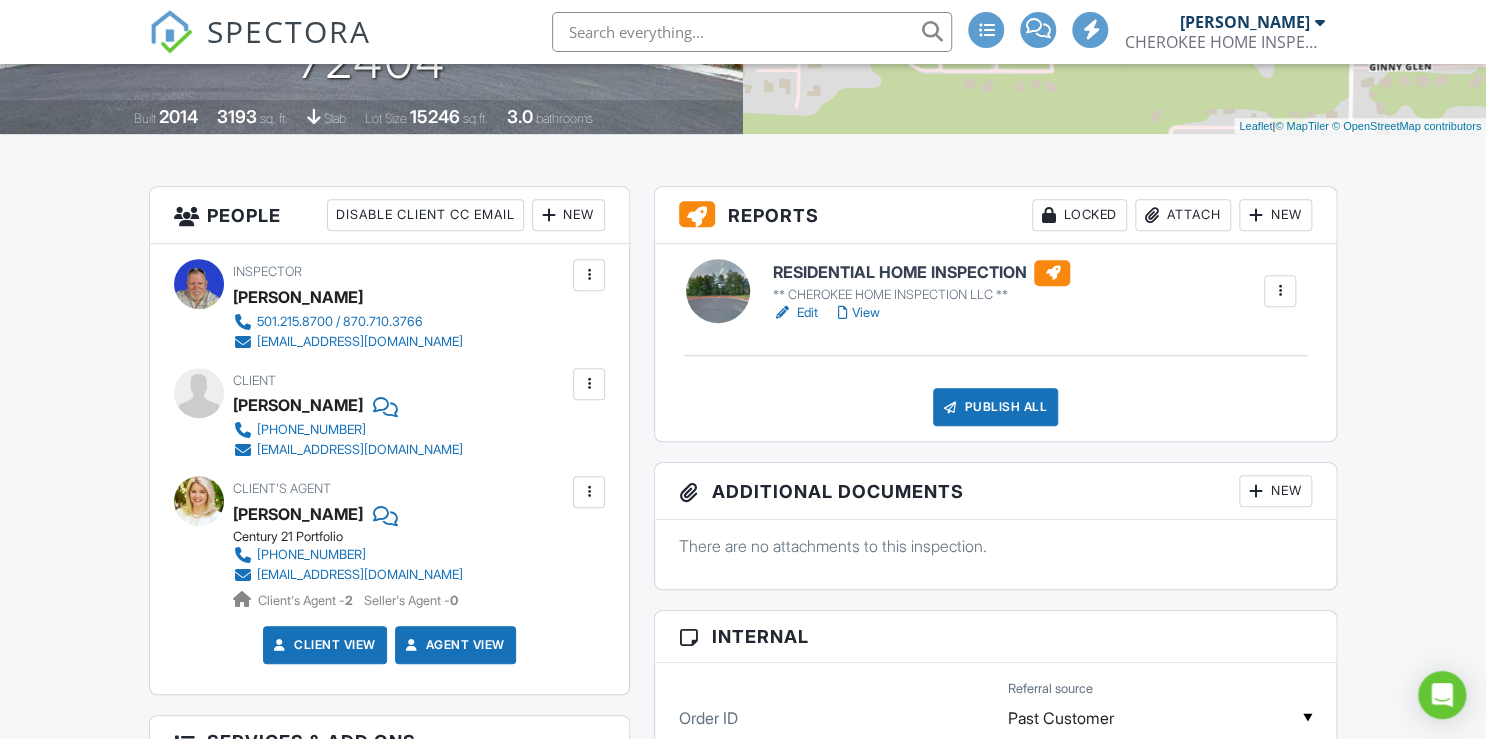 click on "RESIDENTIAL HOME INSPECTION" at bounding box center (921, 273) 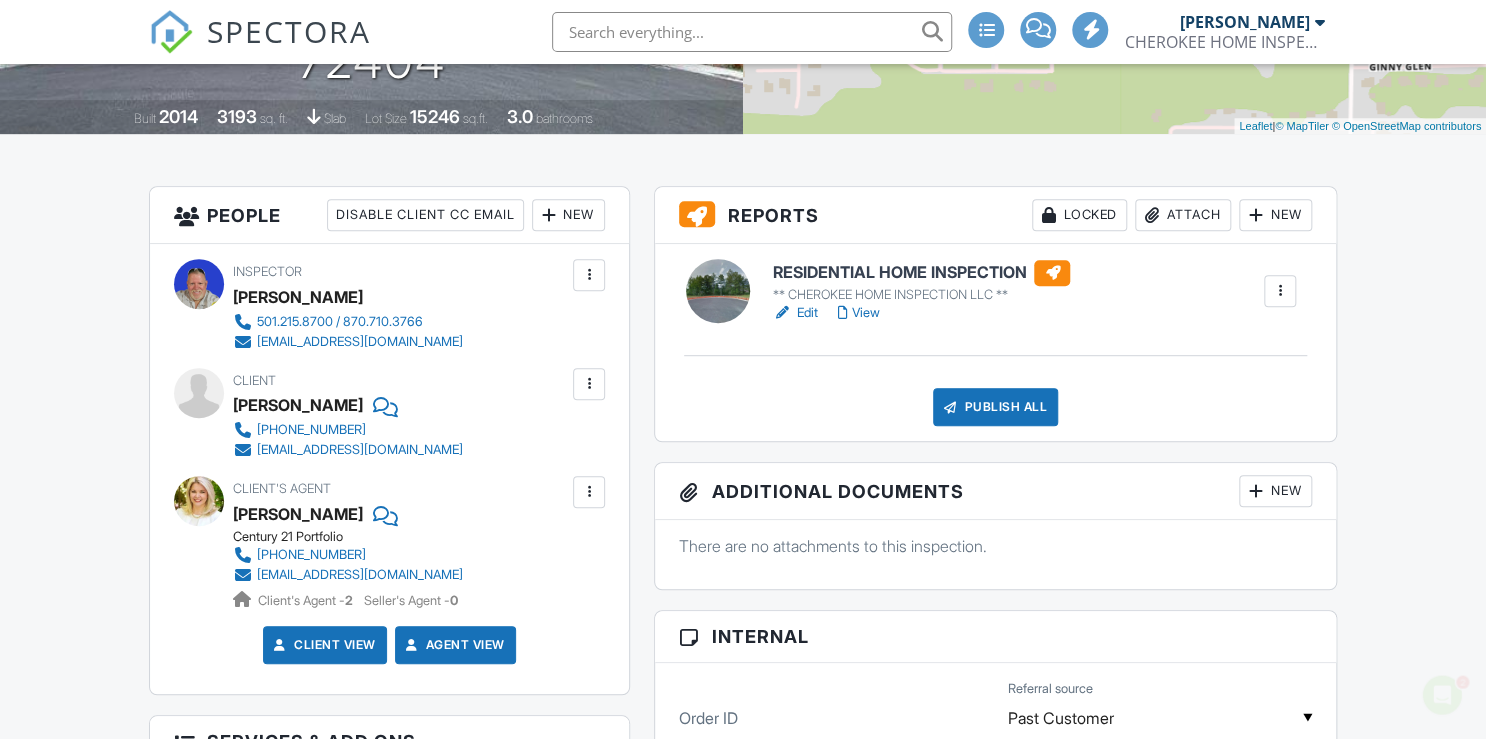 scroll, scrollTop: 0, scrollLeft: 0, axis: both 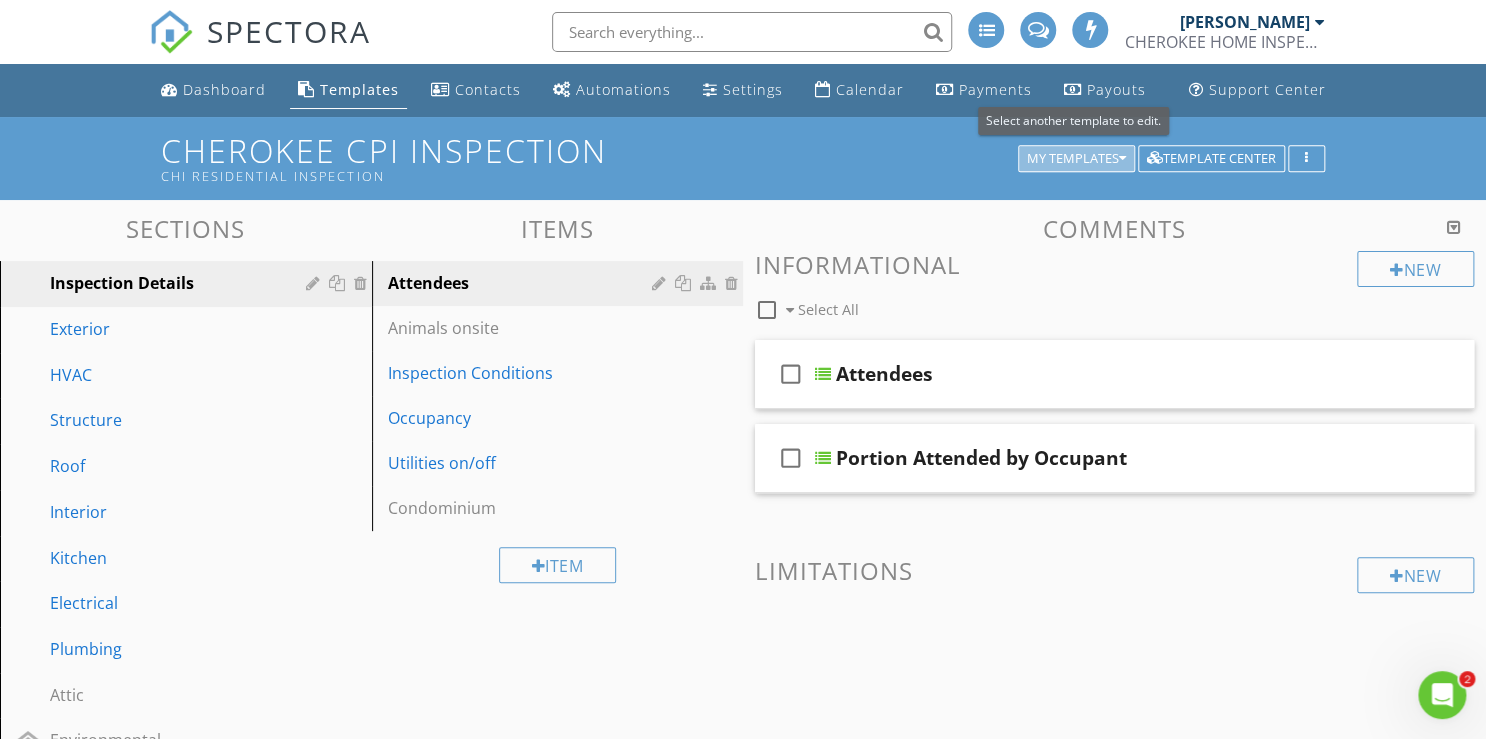 click at bounding box center [1122, 159] 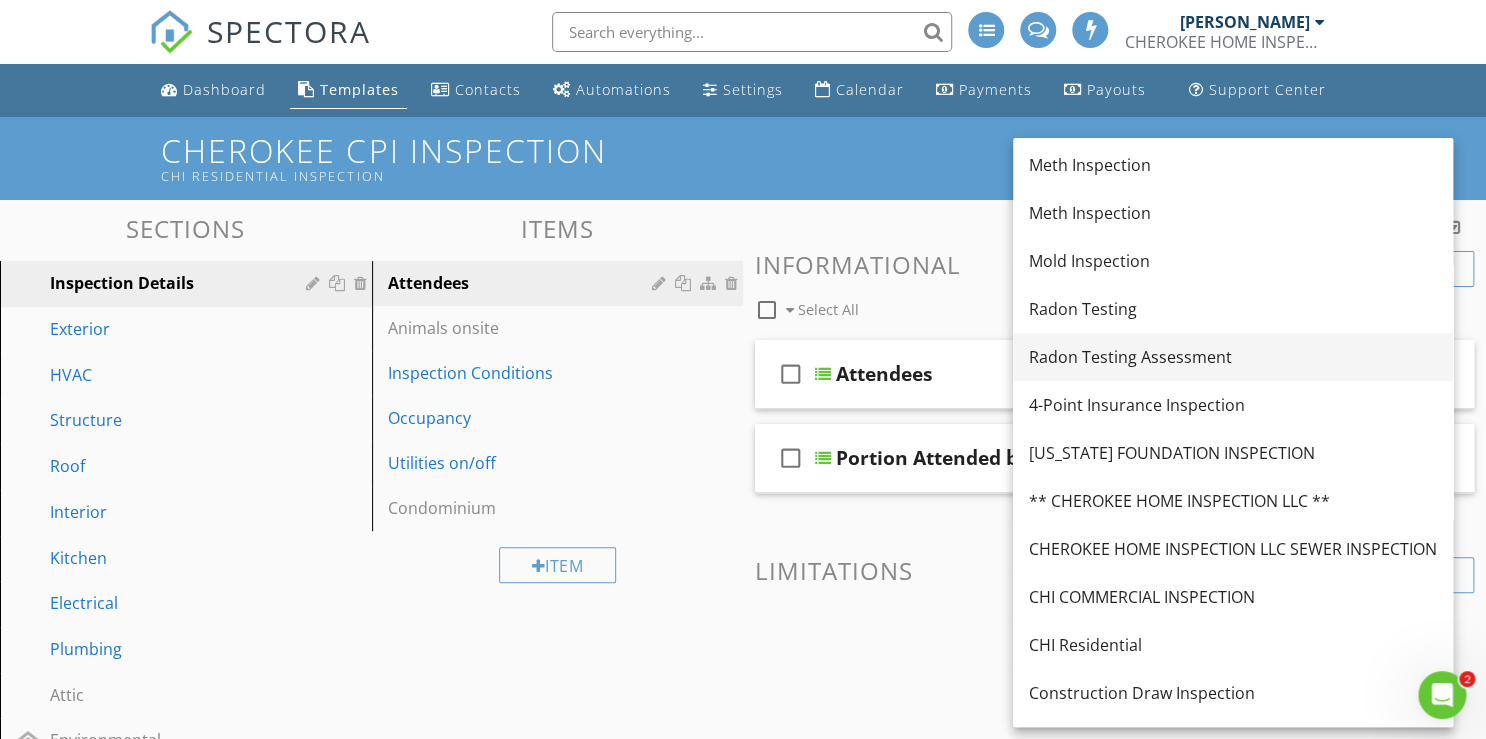scroll, scrollTop: 400, scrollLeft: 0, axis: vertical 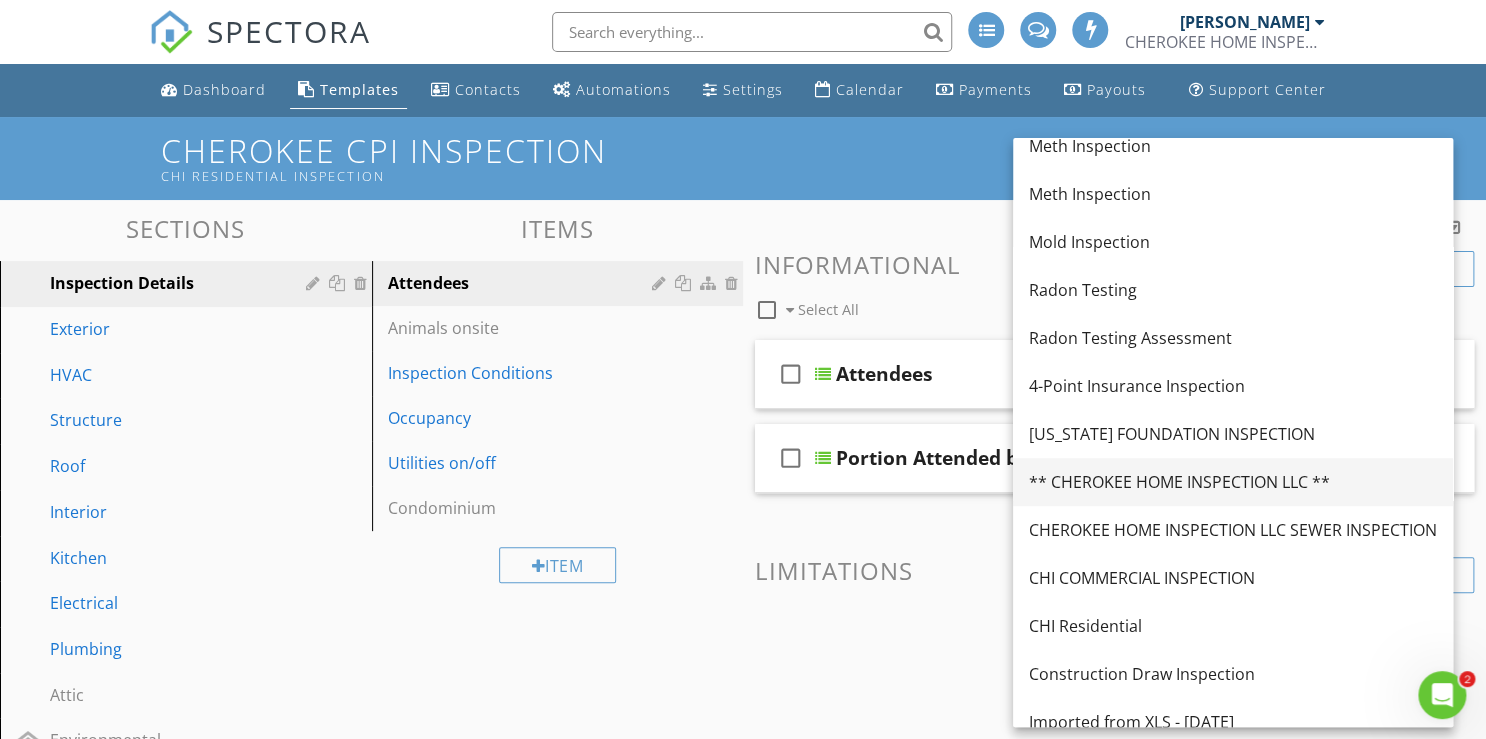 click on "** CHEROKEE HOME INSPECTION LLC **" at bounding box center [1233, 482] 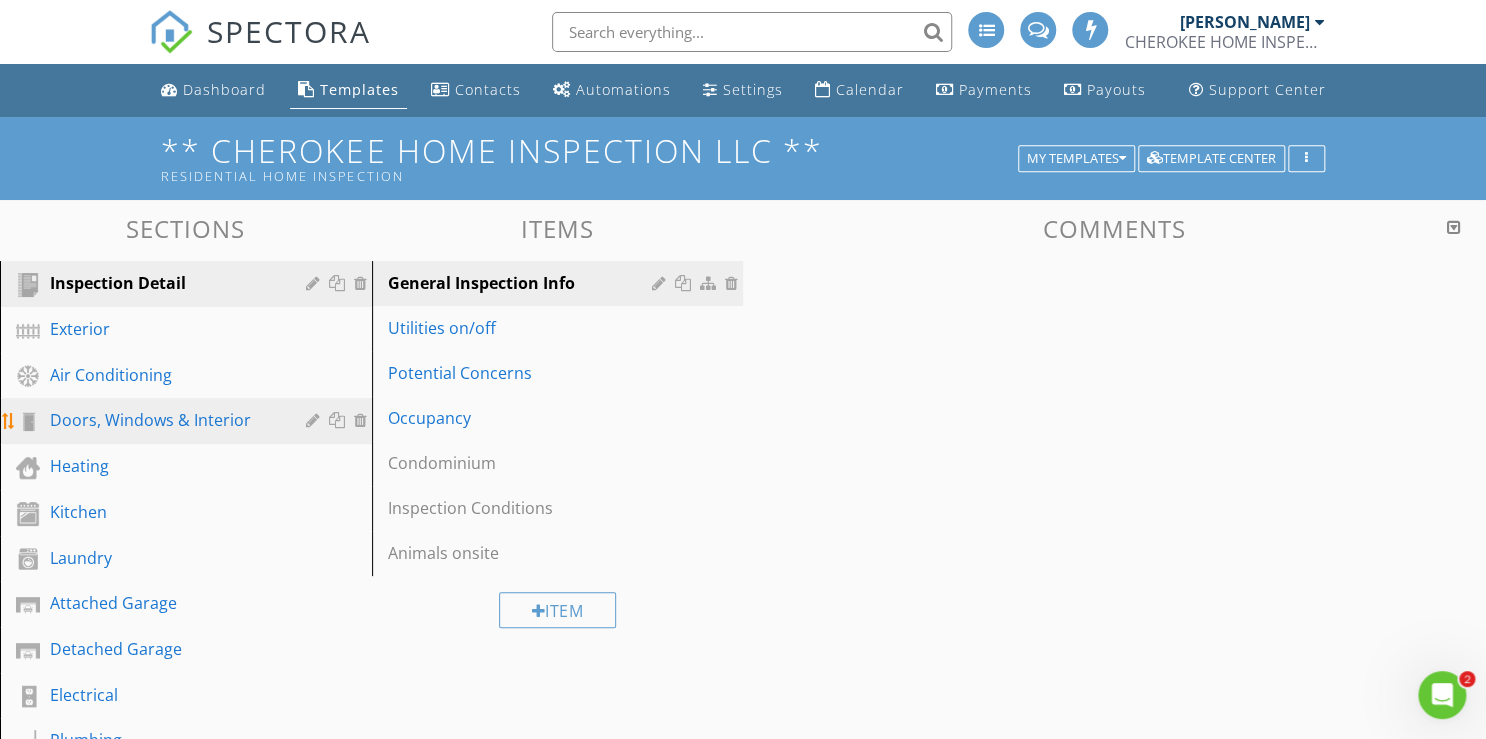 click on "Doors, Windows & Interior" at bounding box center (163, 420) 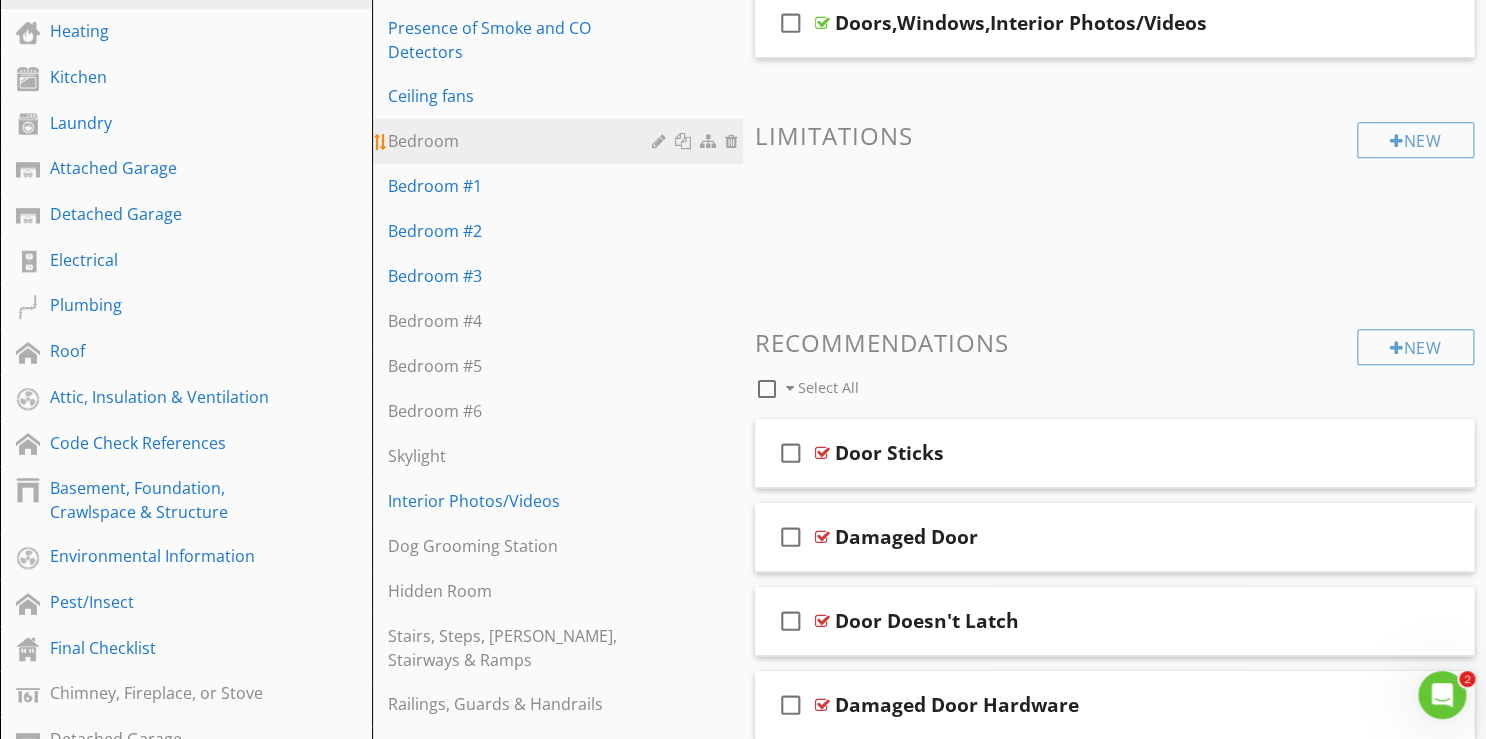scroll, scrollTop: 480, scrollLeft: 0, axis: vertical 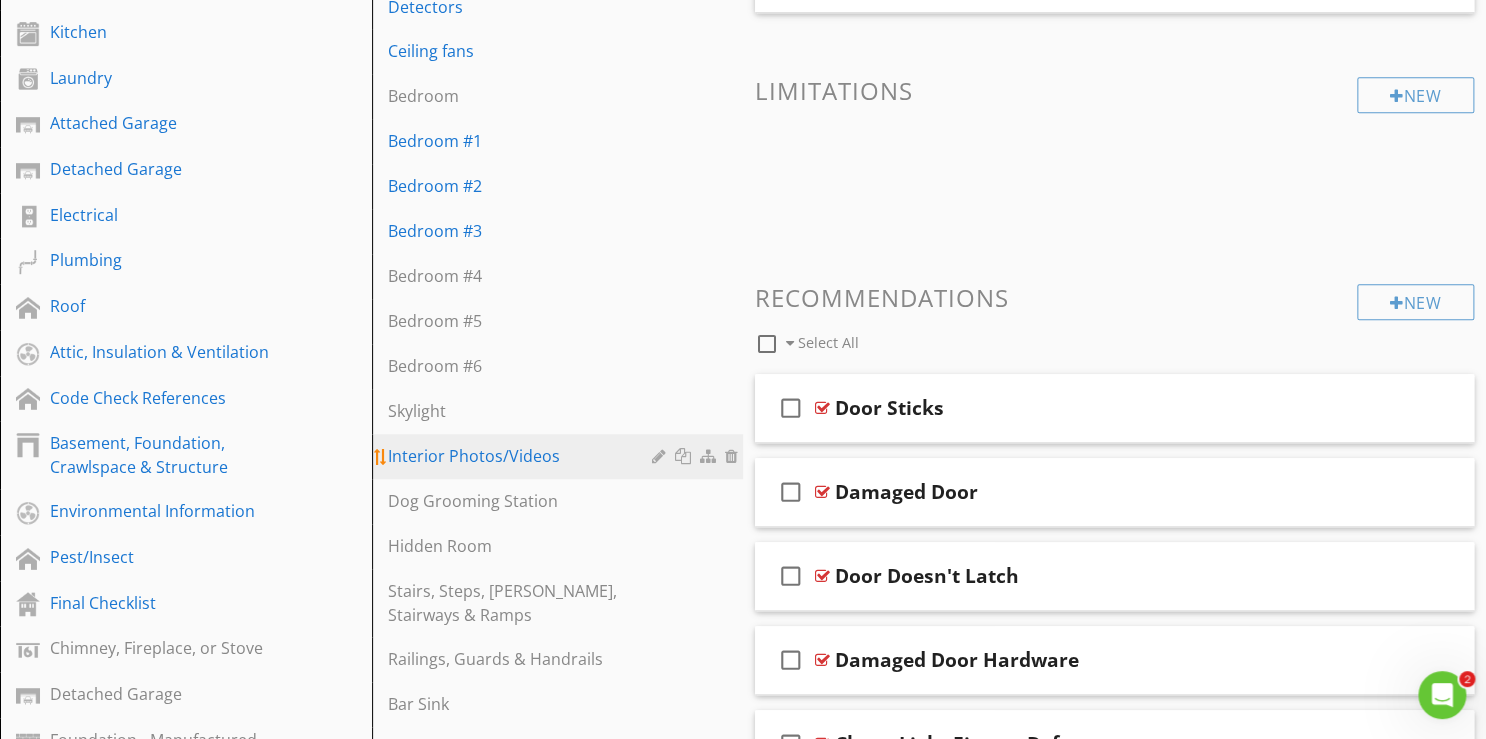 type 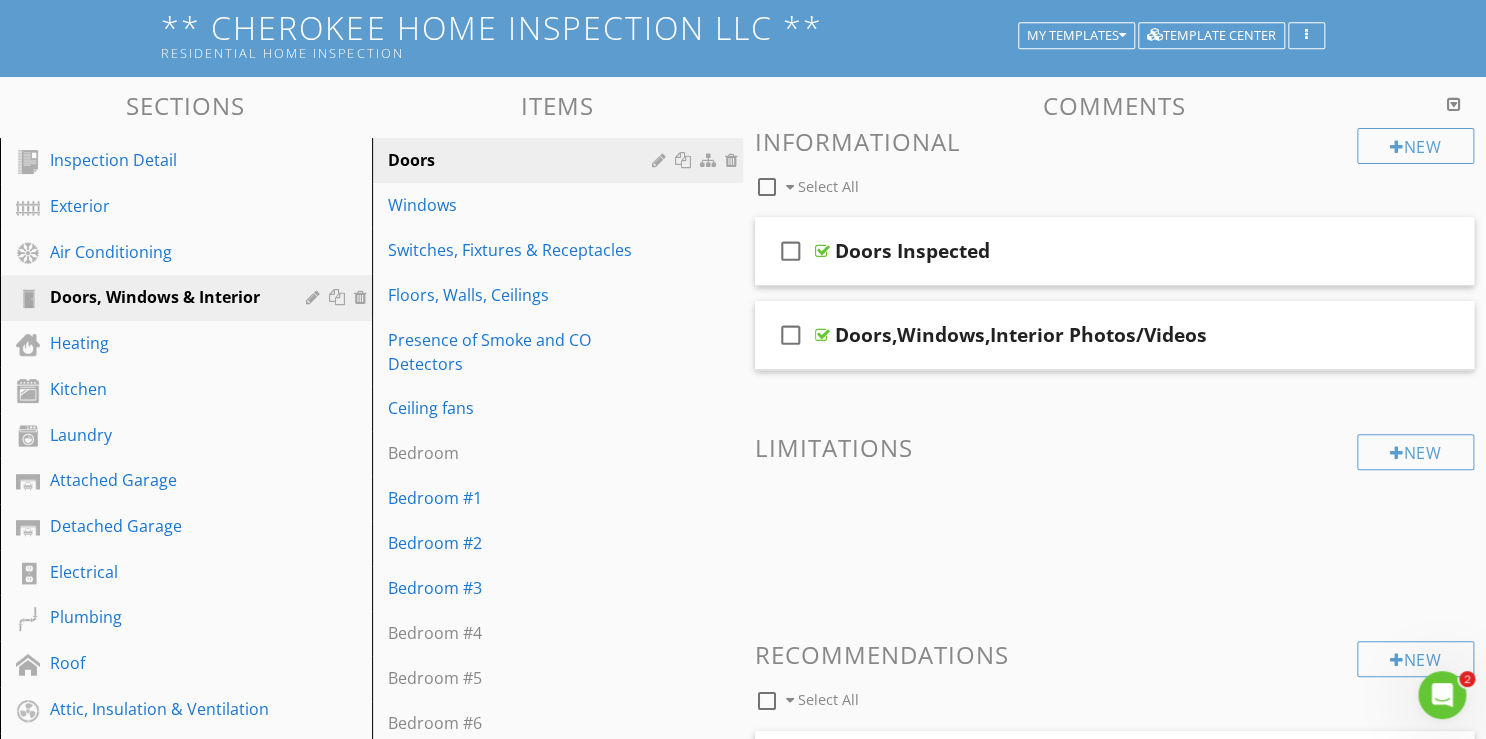 scroll, scrollTop: 0, scrollLeft: 0, axis: both 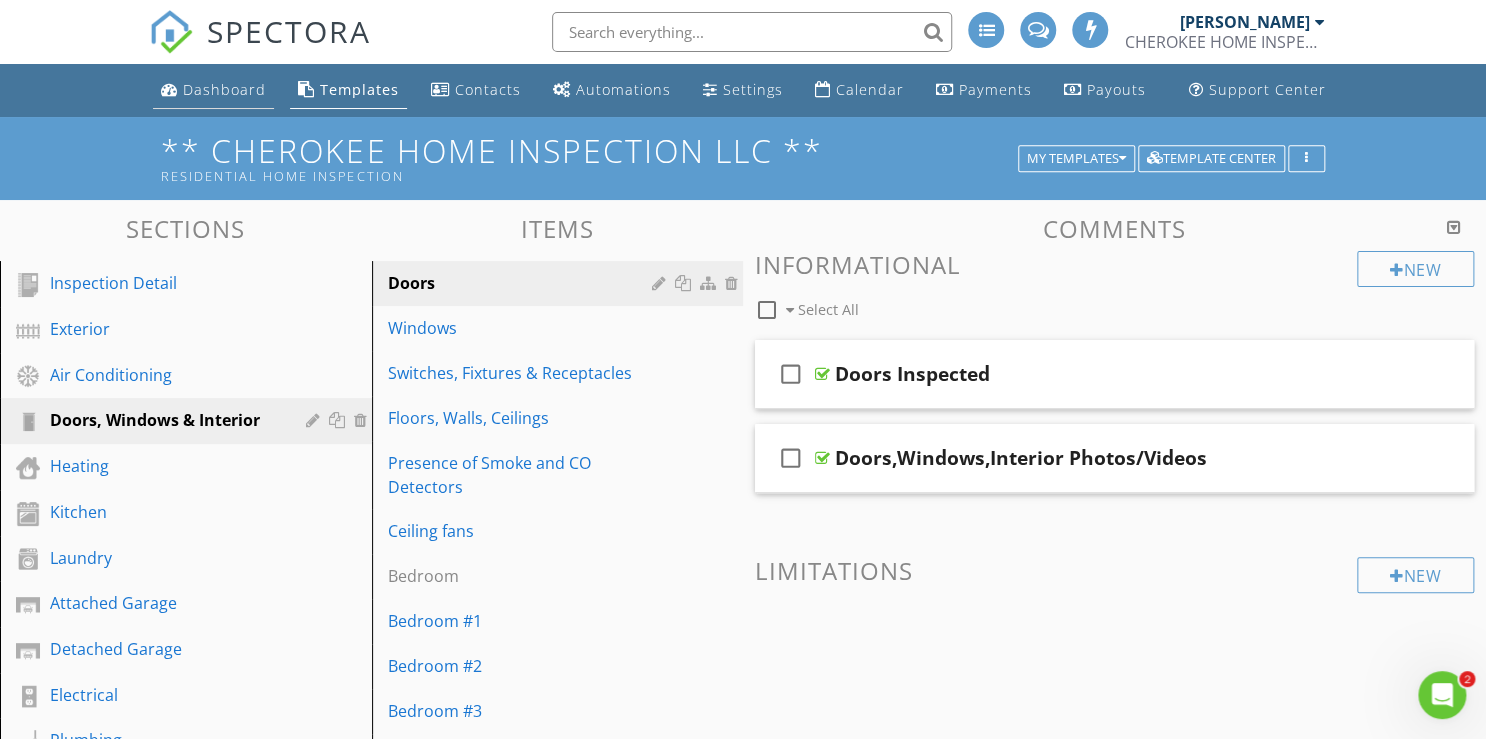 click on "Dashboard" at bounding box center (224, 89) 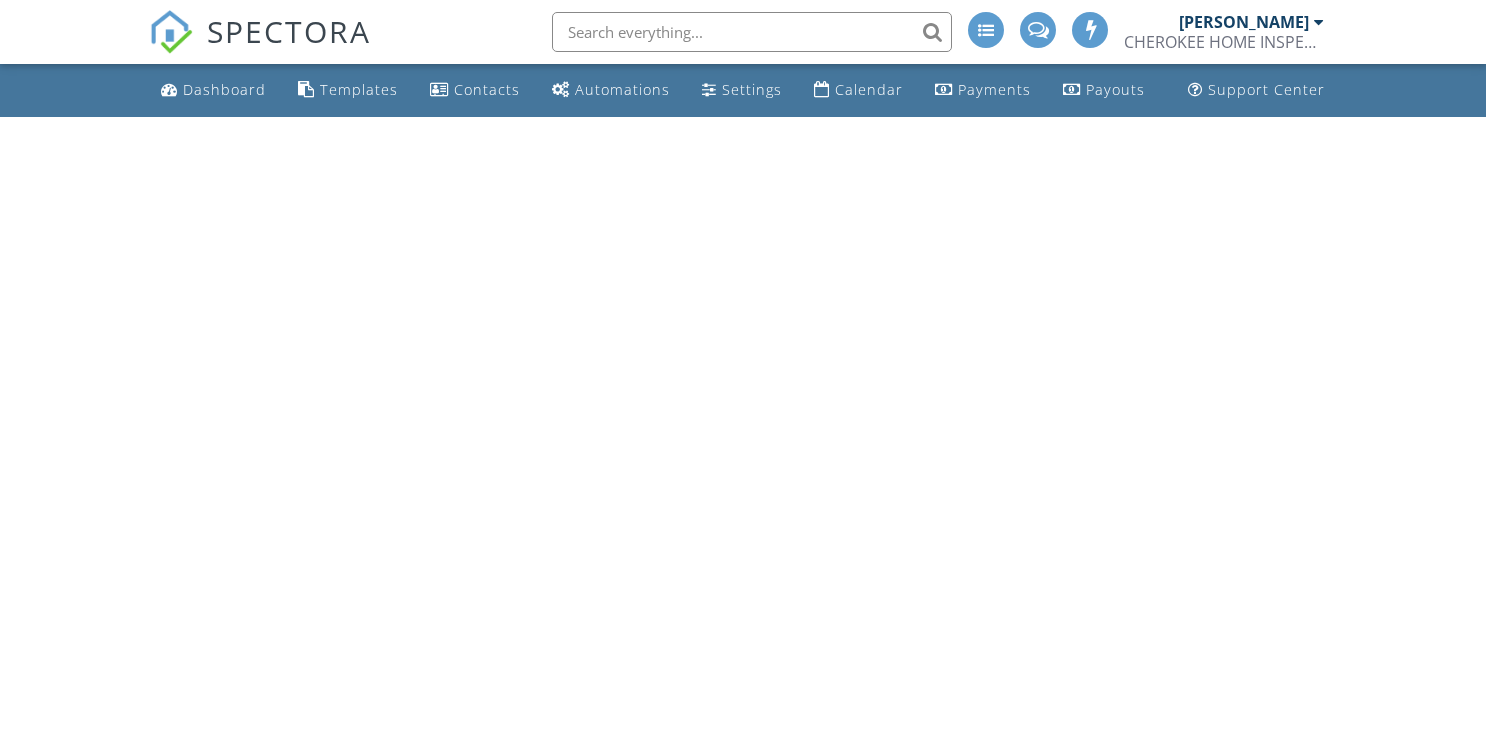 scroll, scrollTop: 0, scrollLeft: 0, axis: both 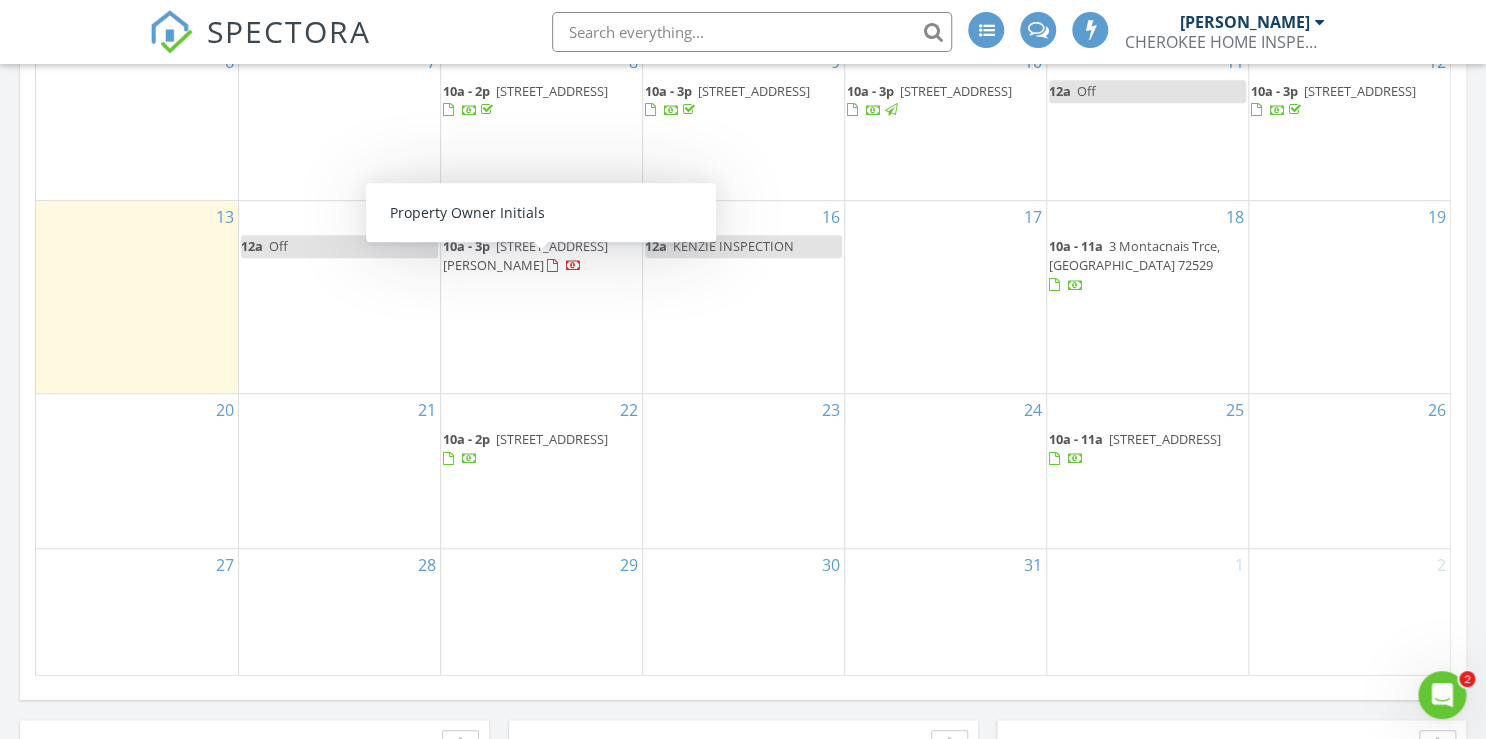click on "[STREET_ADDRESS][PERSON_NAME]" at bounding box center [525, 255] 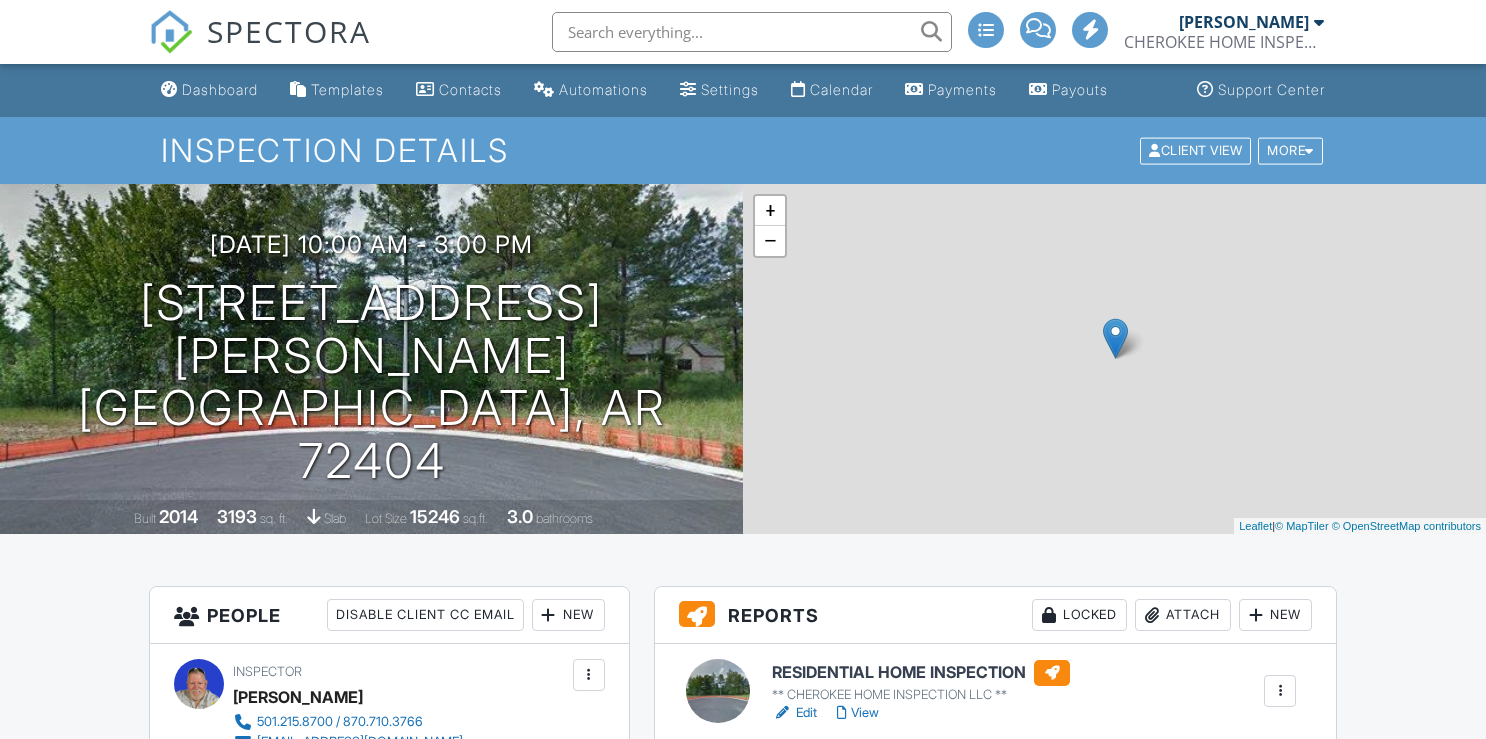 scroll, scrollTop: 0, scrollLeft: 0, axis: both 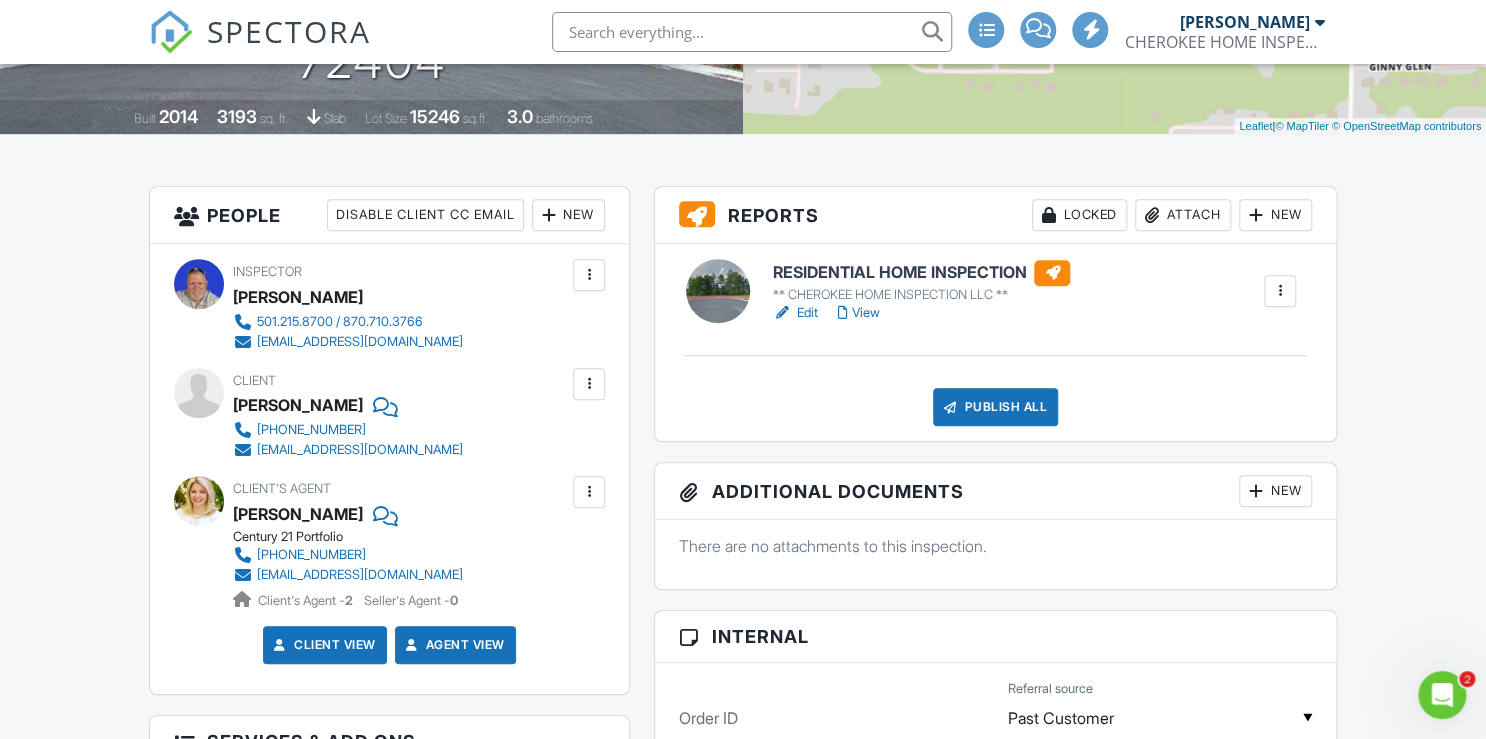 click on "RESIDENTIAL HOME INSPECTION" at bounding box center [921, 273] 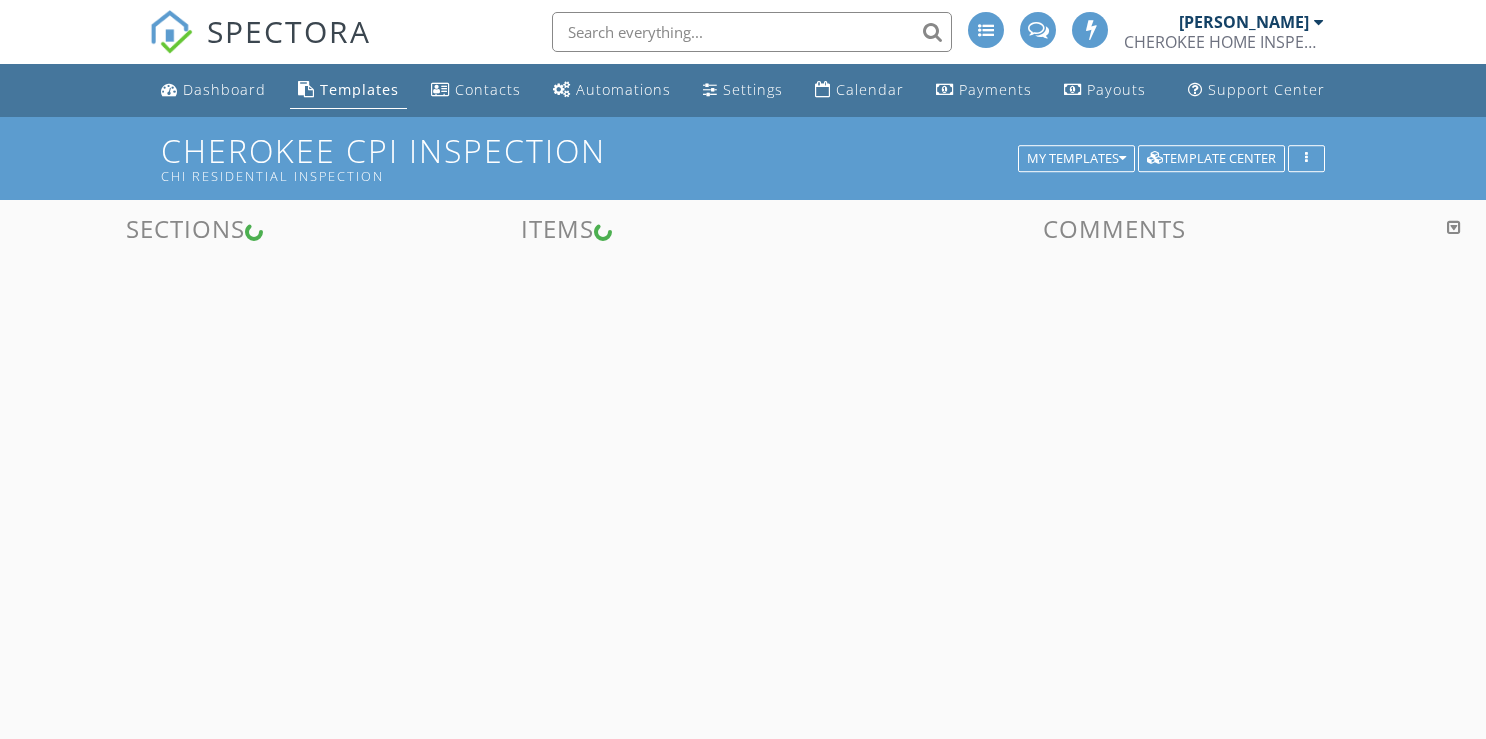 scroll, scrollTop: 0, scrollLeft: 0, axis: both 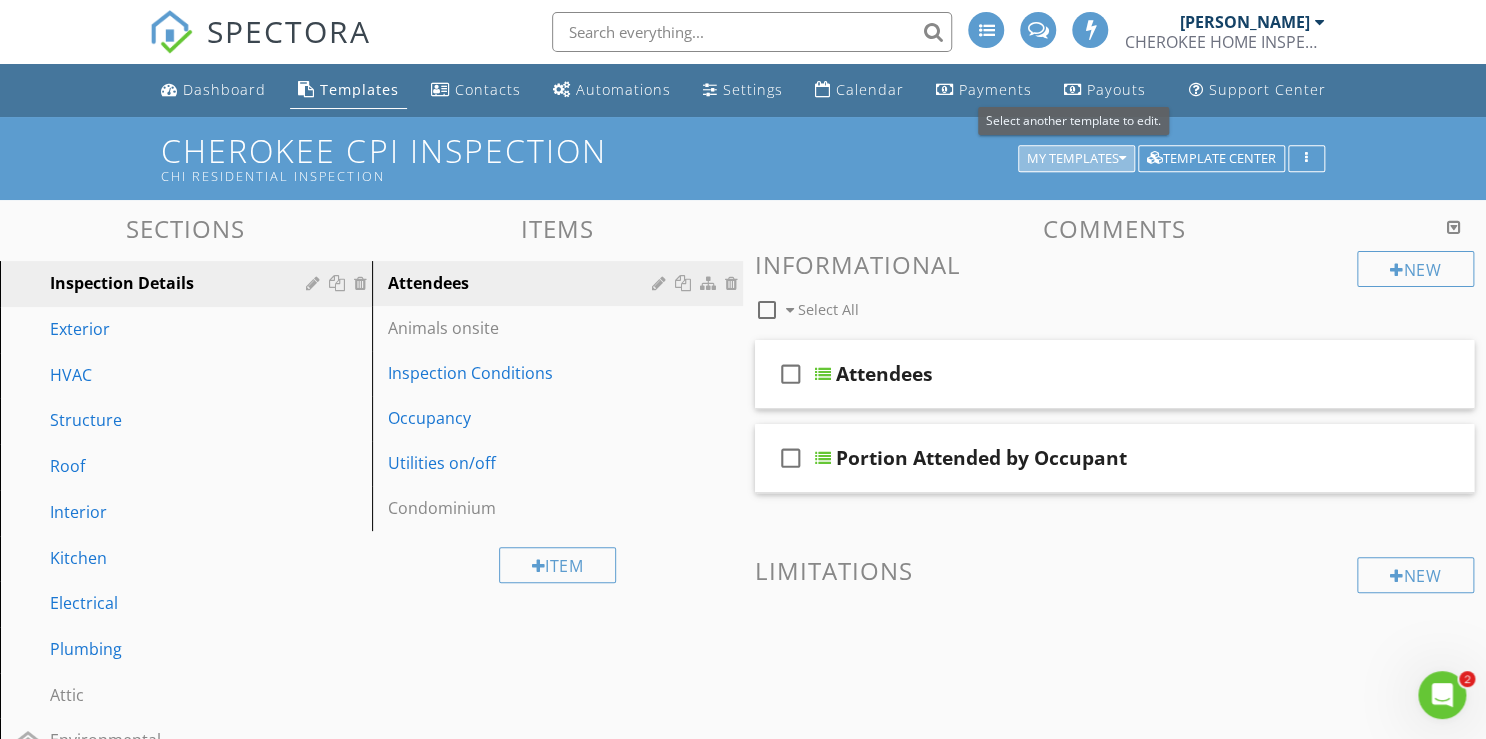click at bounding box center [1122, 159] 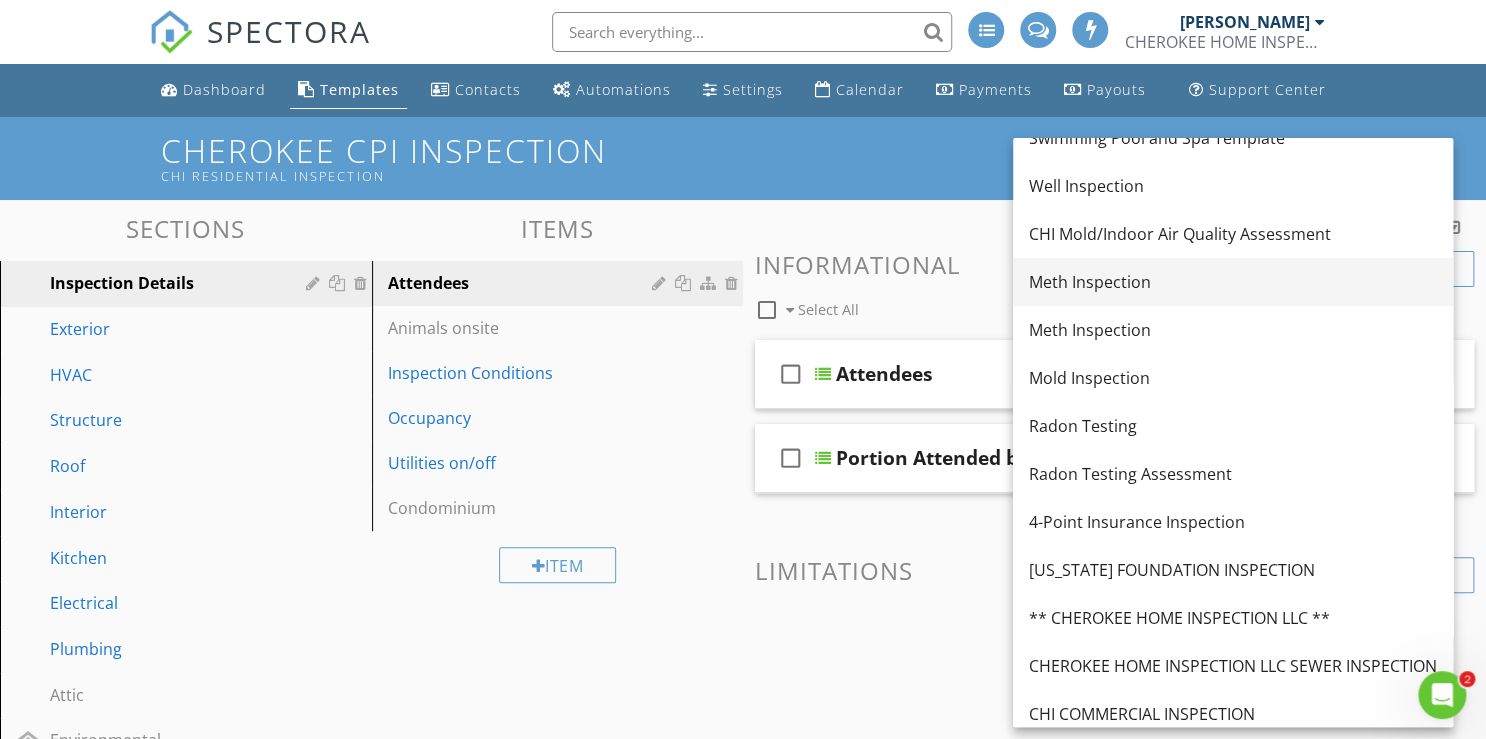 scroll, scrollTop: 418, scrollLeft: 0, axis: vertical 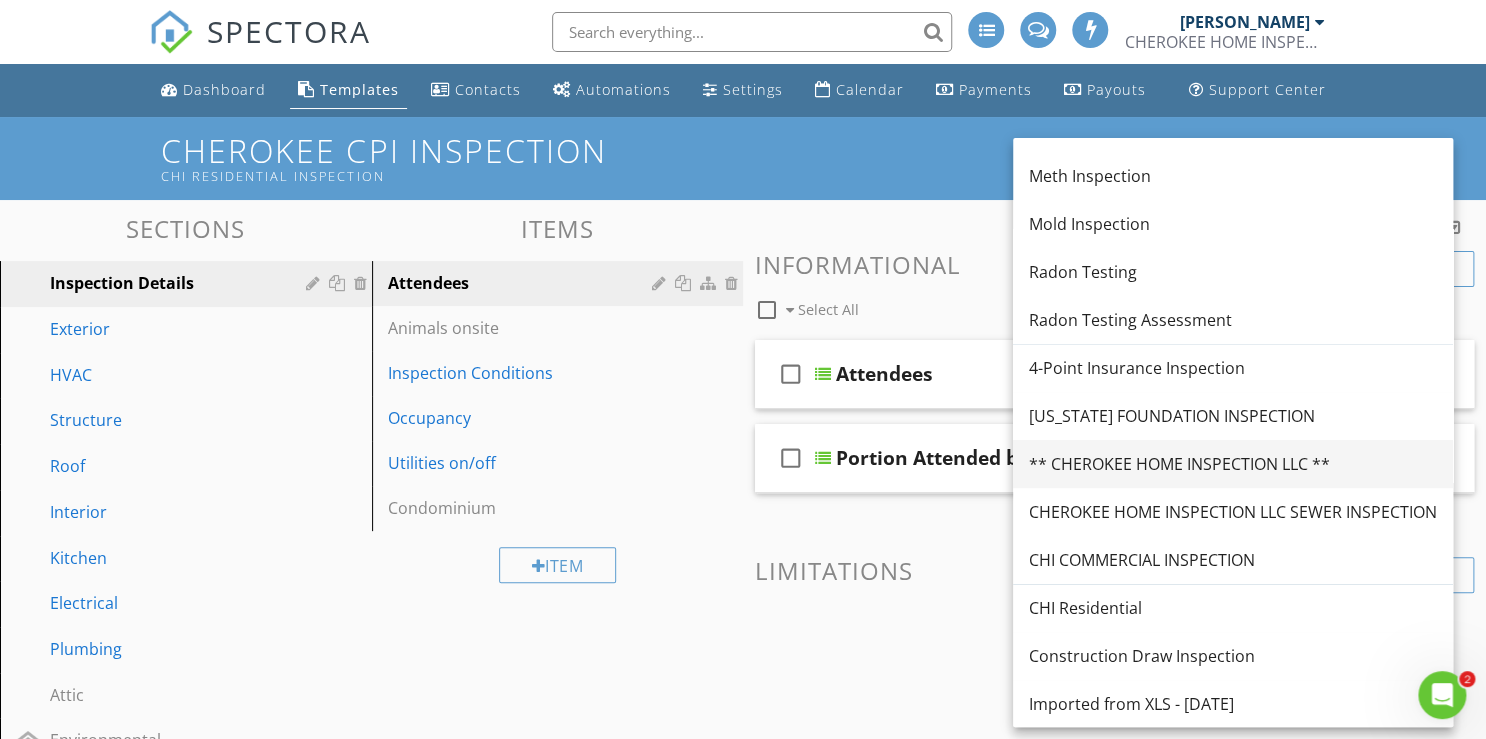 click on "** CHEROKEE HOME INSPECTION LLC **" at bounding box center [1233, 464] 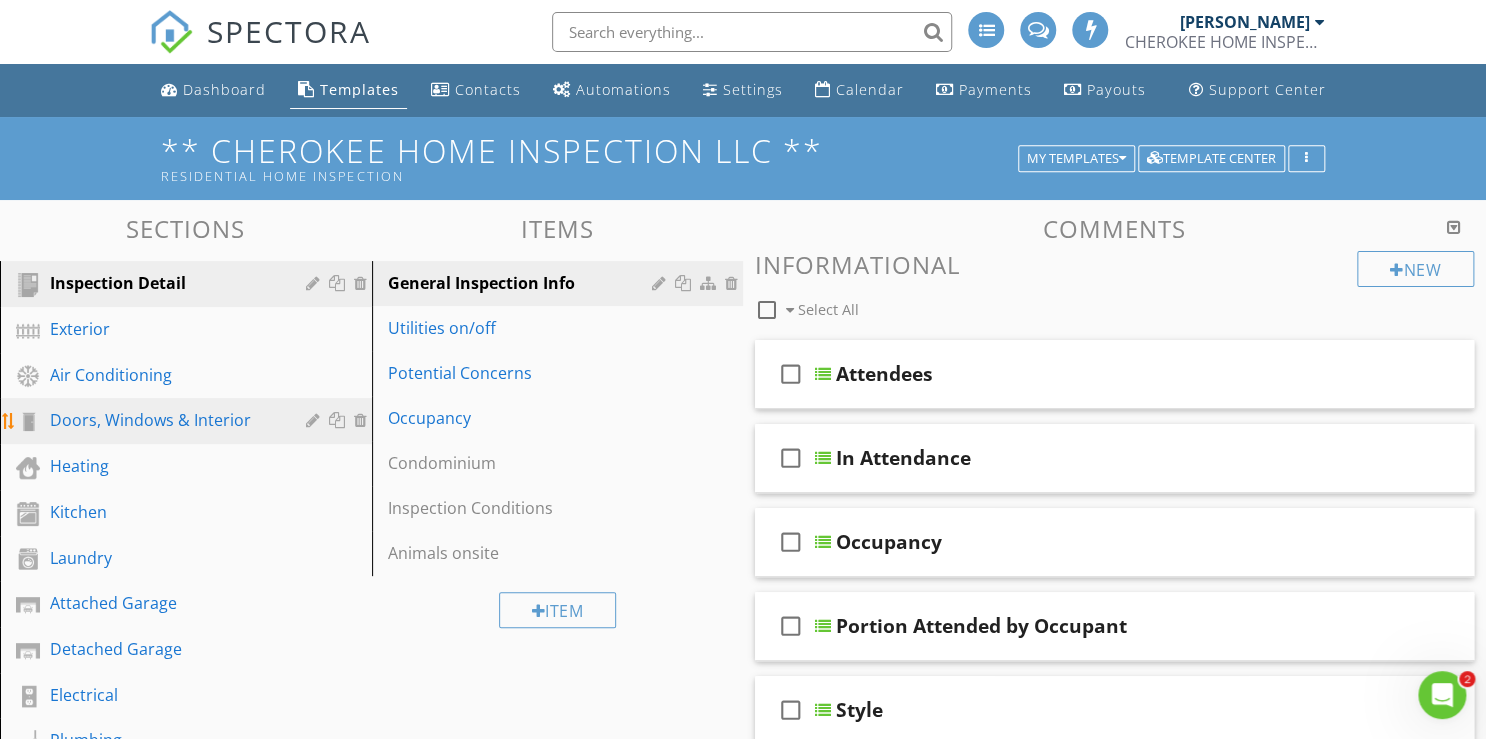 click on "Doors, Windows & Interior" at bounding box center [163, 420] 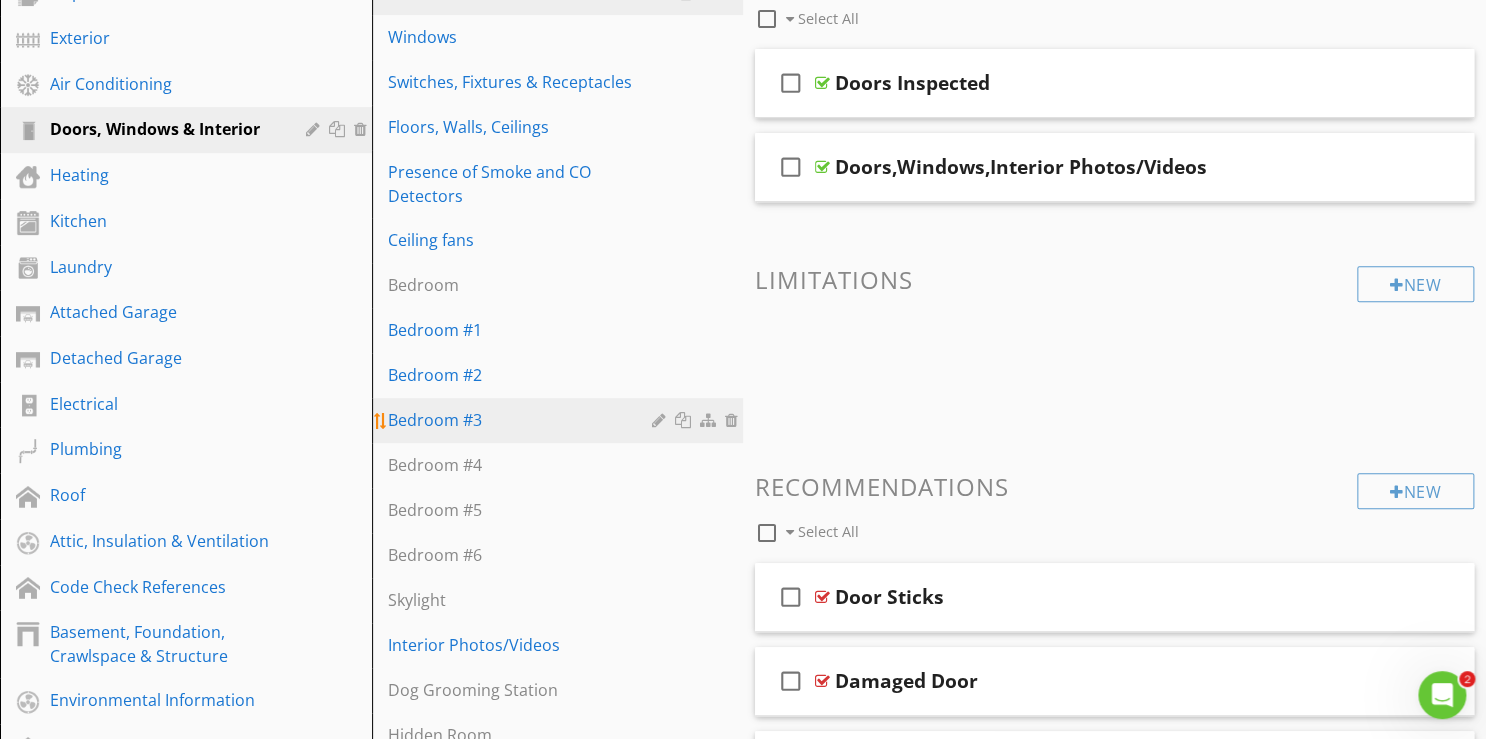 scroll, scrollTop: 320, scrollLeft: 0, axis: vertical 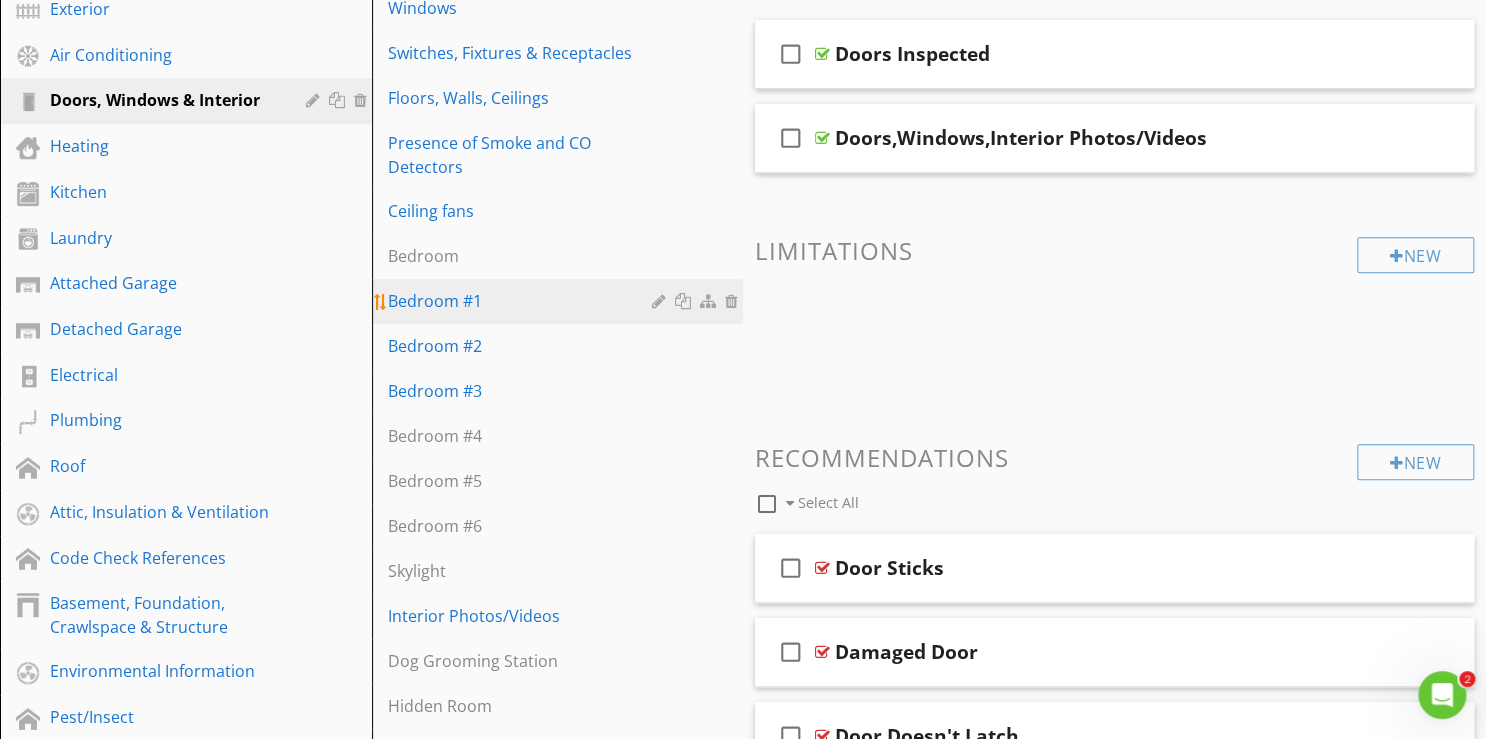 click on "Bedroom #1" at bounding box center [523, 301] 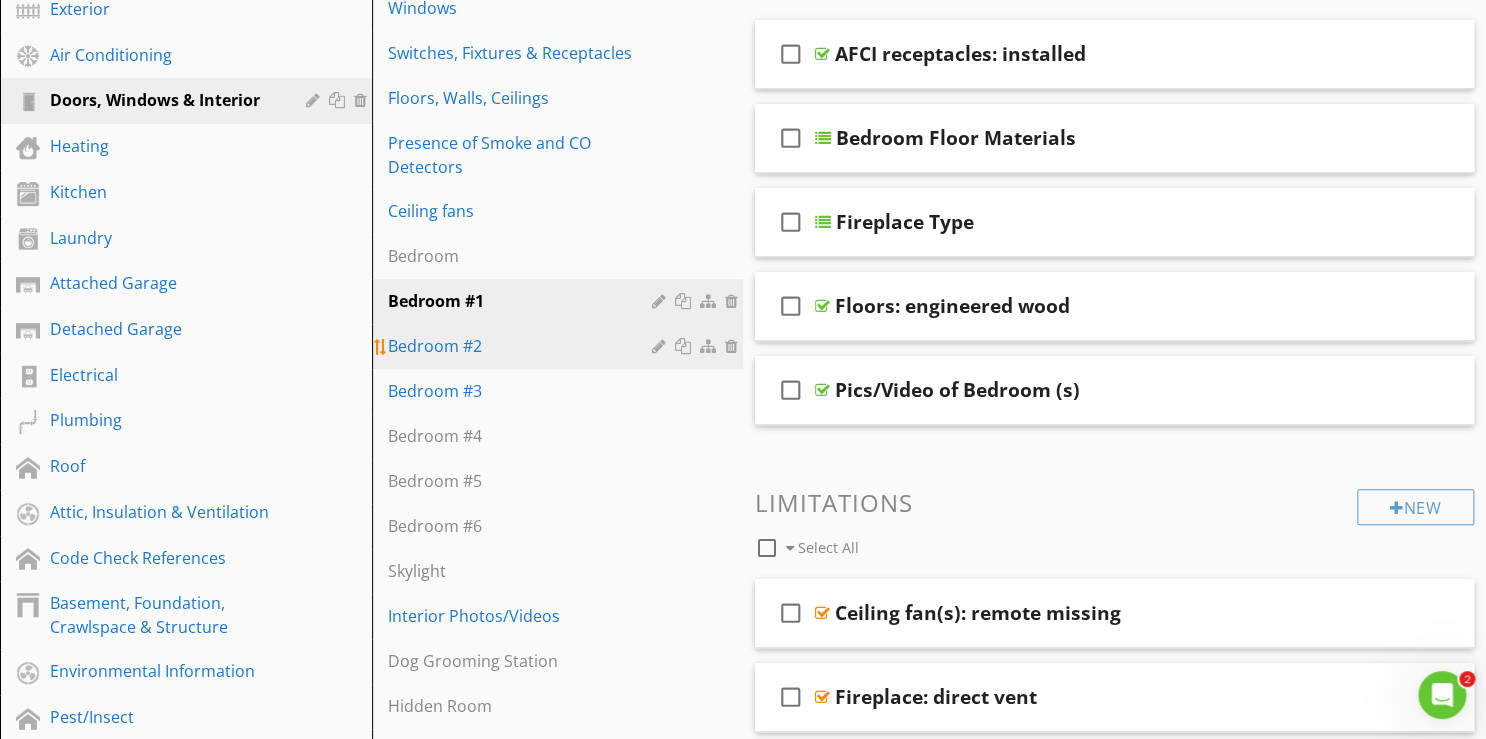 click on "Bedroom #2" at bounding box center (523, 346) 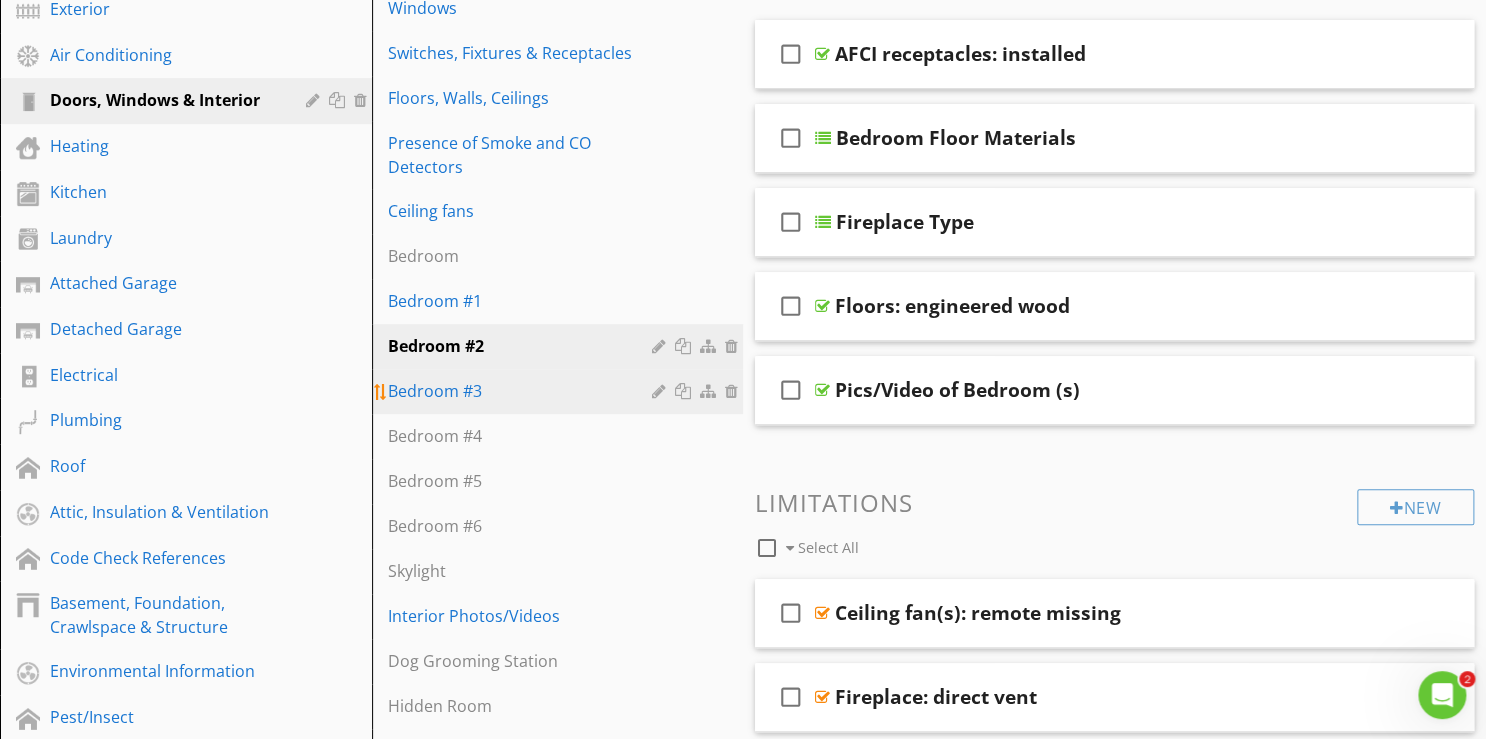 click on "Bedroom #3" at bounding box center (523, 391) 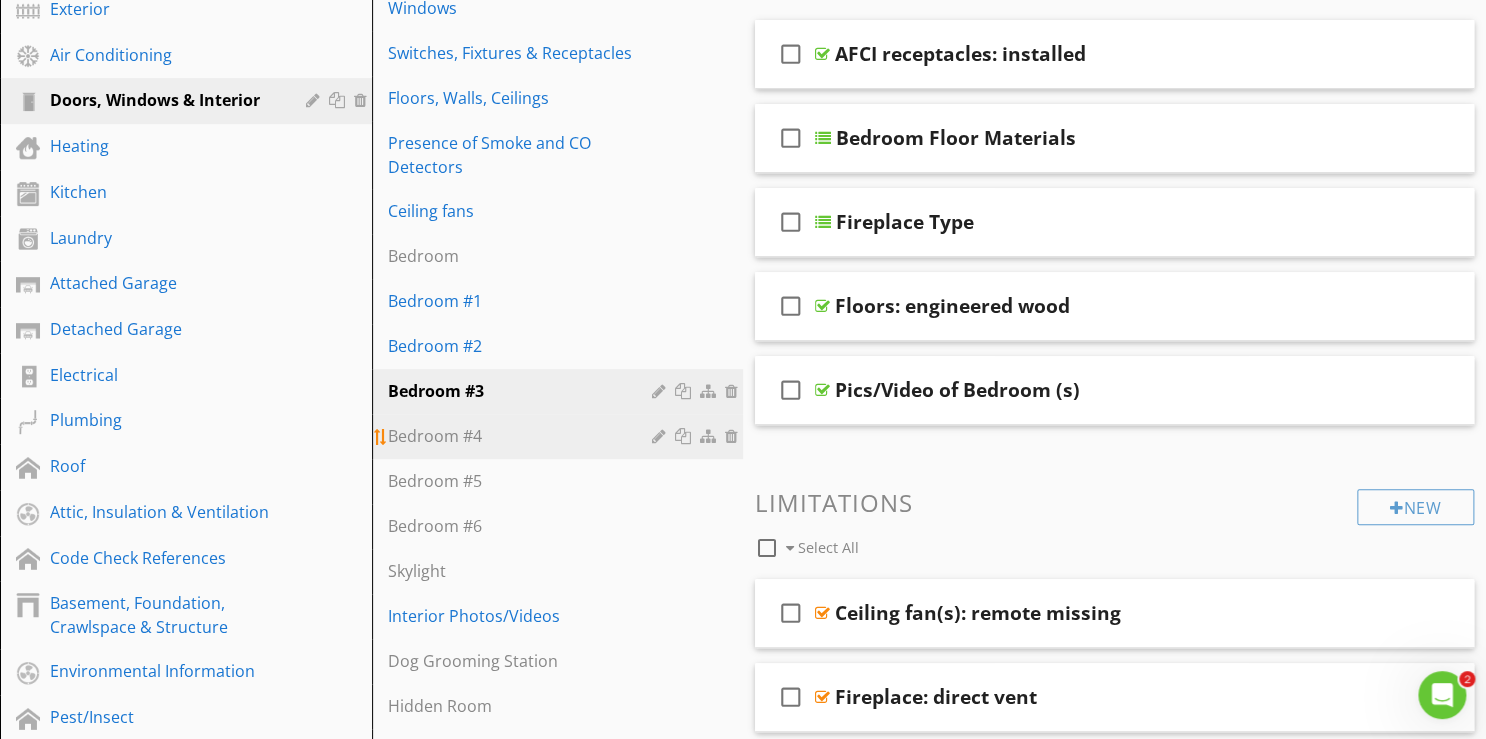 click on "Bedroom #4" at bounding box center (523, 436) 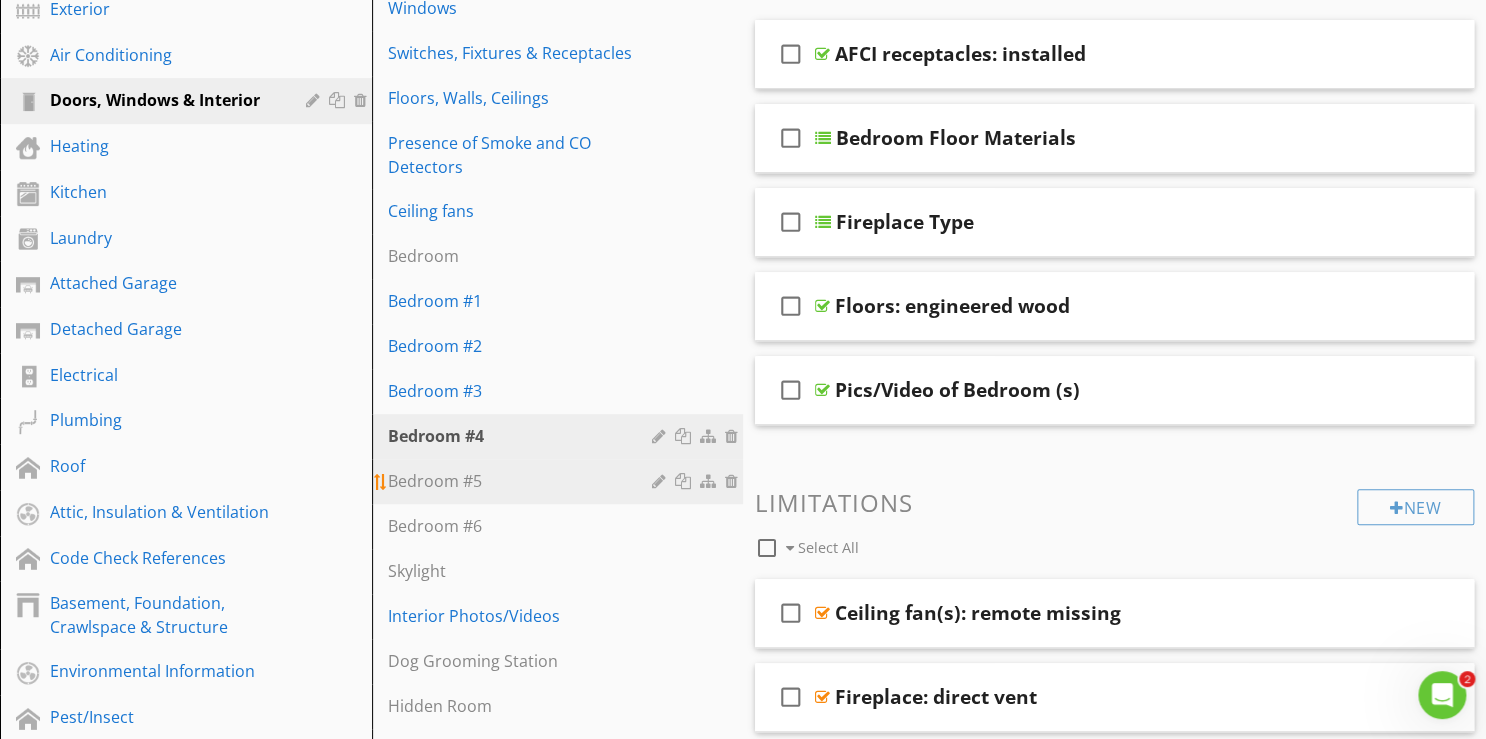click on "Bedroom #5" at bounding box center [523, 481] 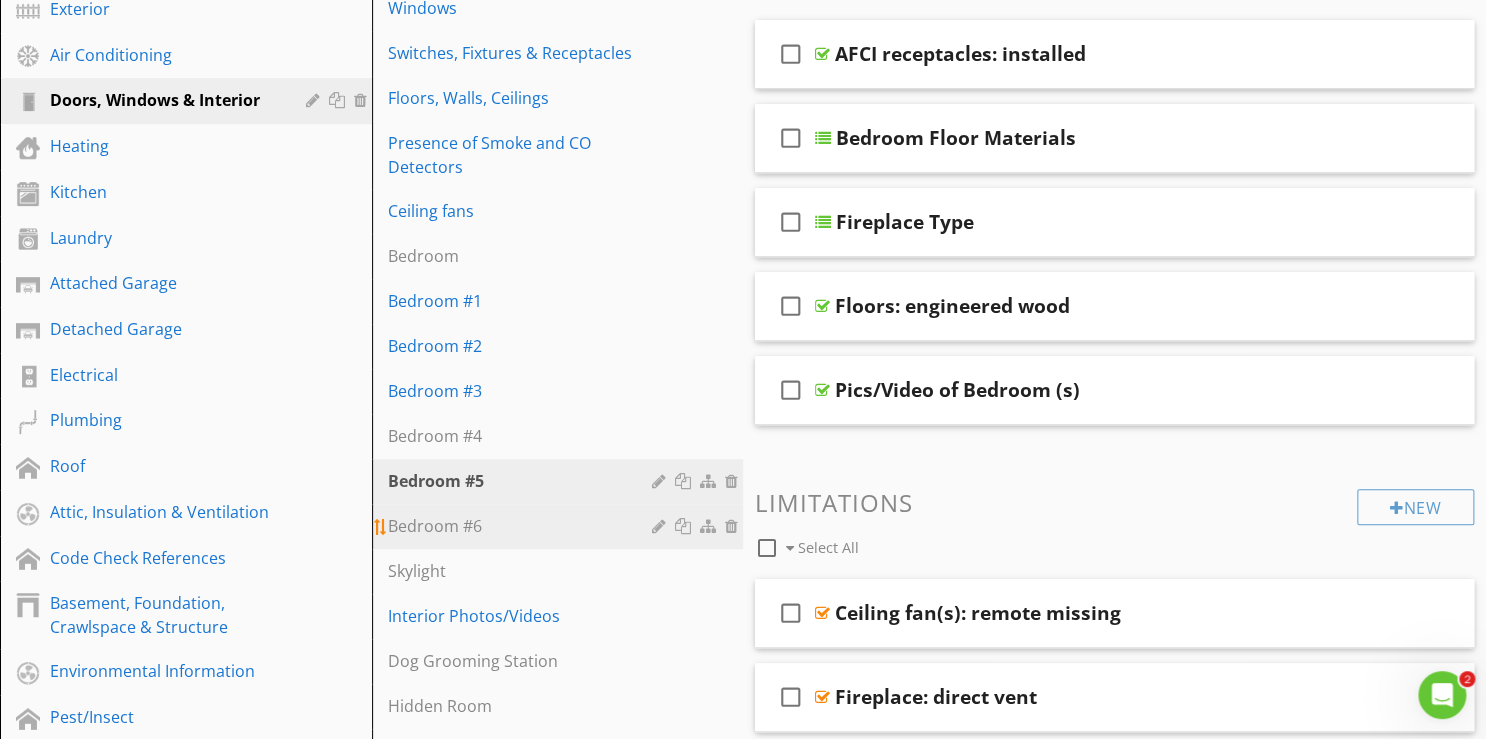 click on "Bedroom #6" at bounding box center (523, 526) 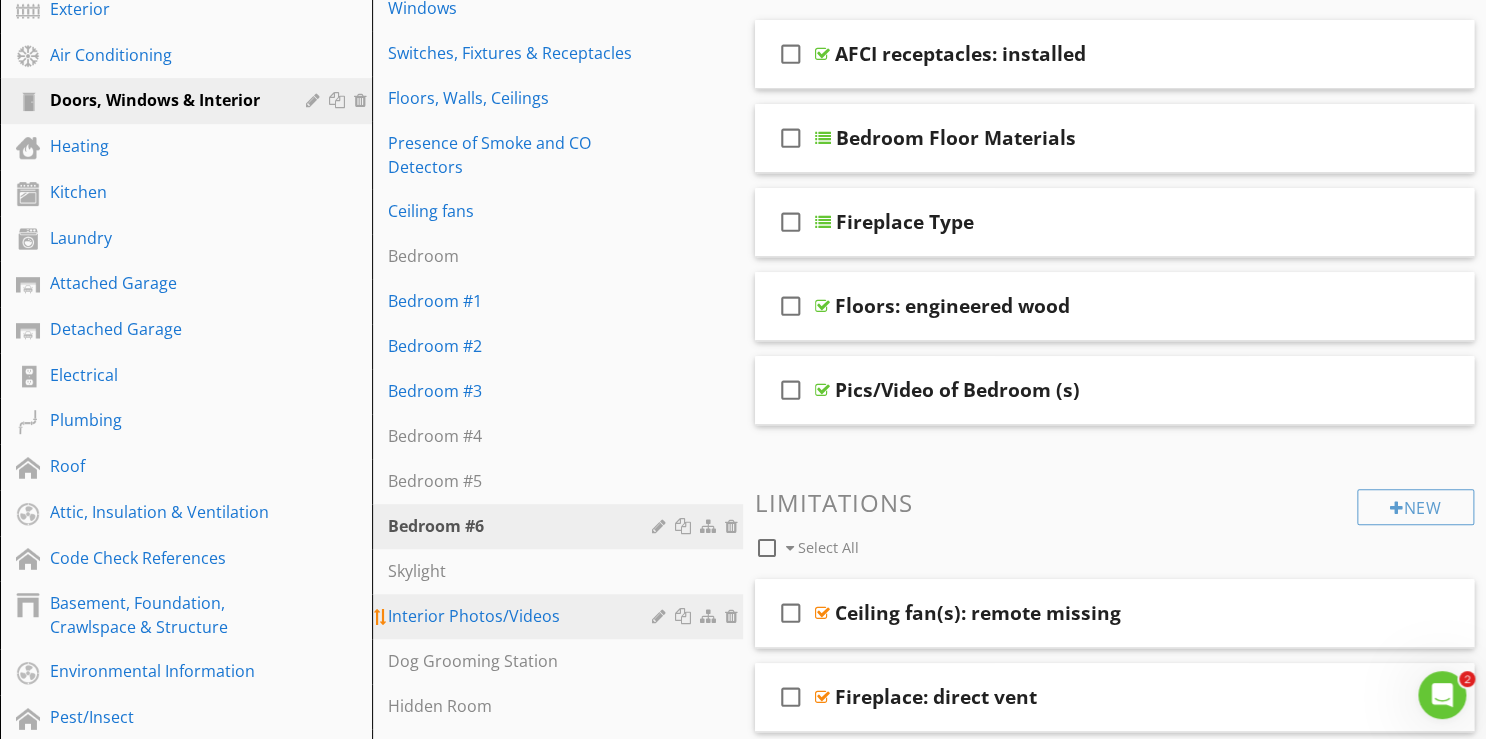 click on "Interior Photos/Videos" at bounding box center [523, 616] 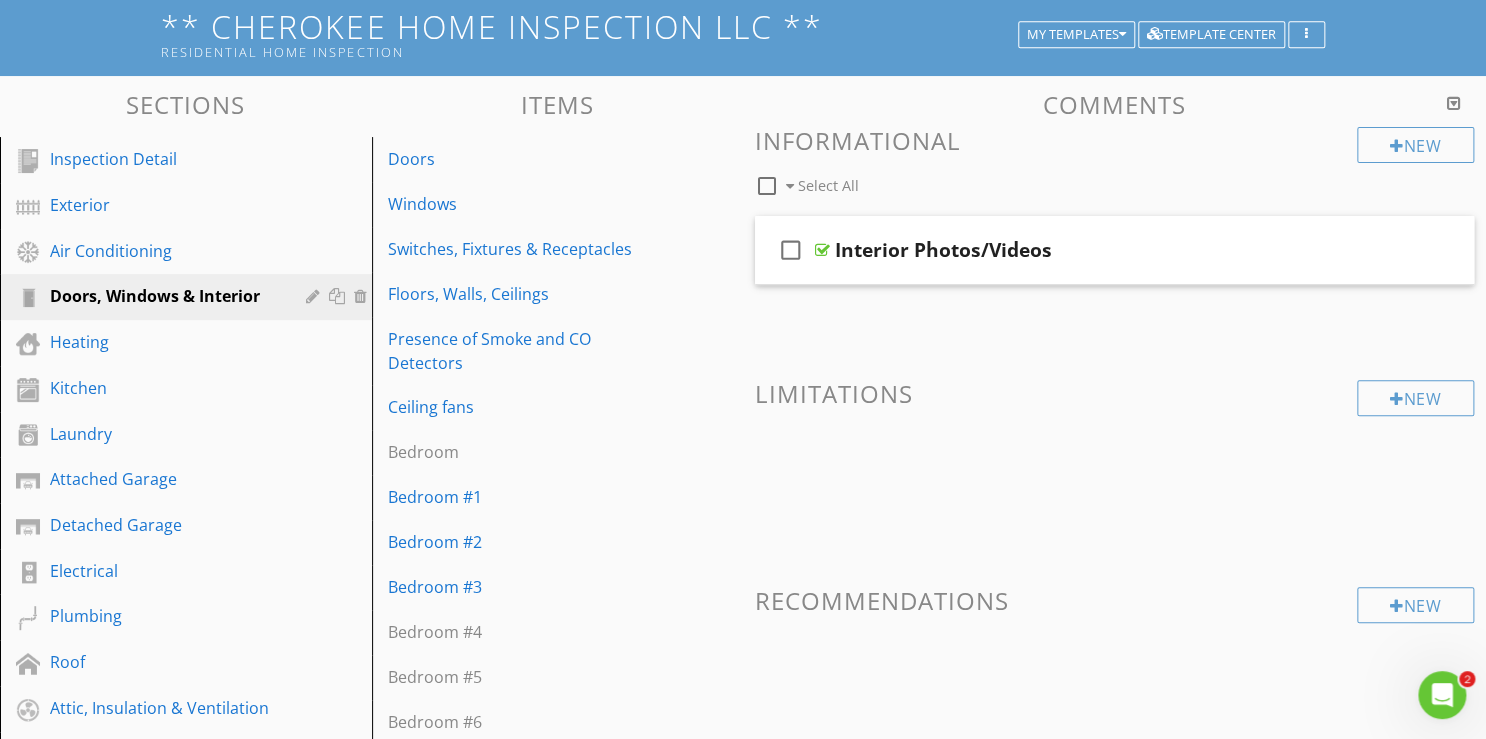 scroll, scrollTop: 80, scrollLeft: 0, axis: vertical 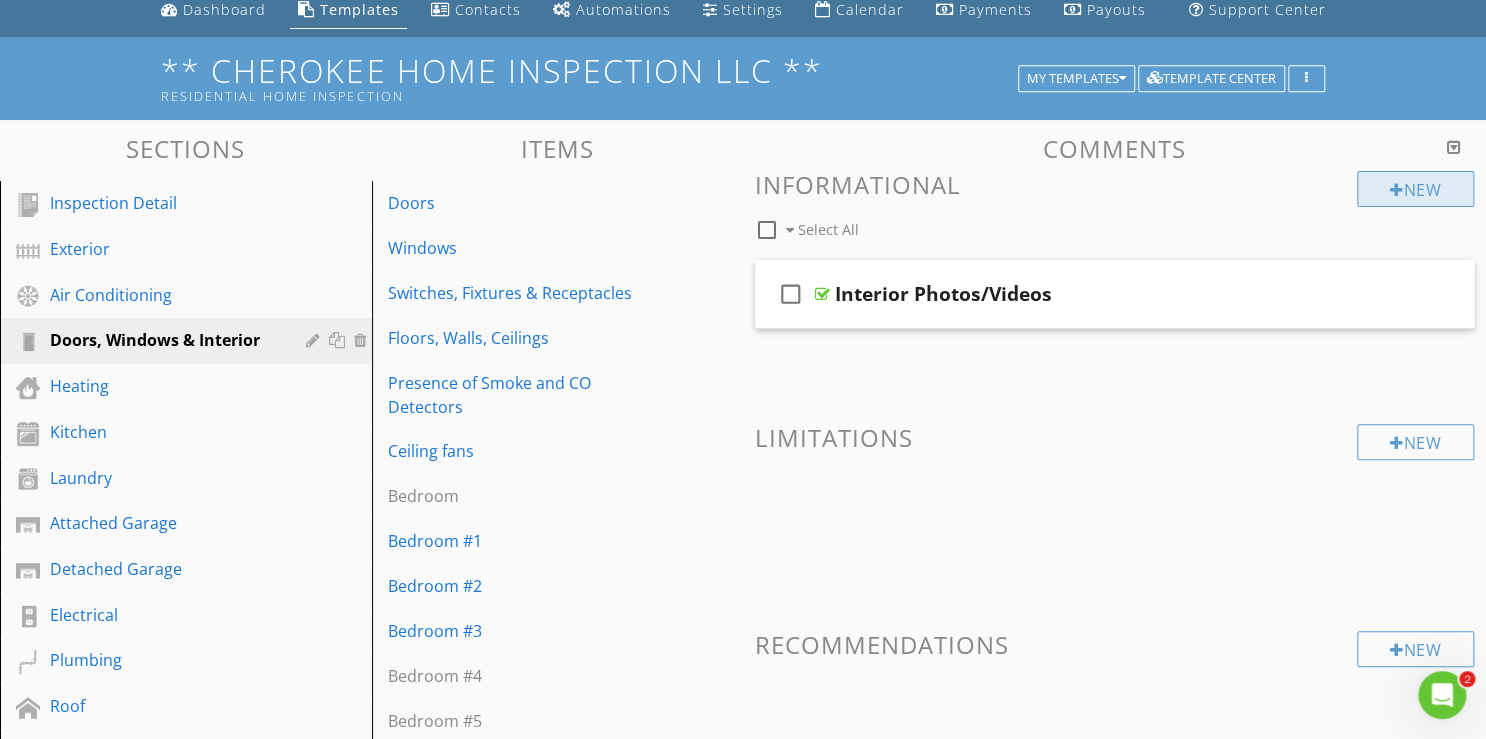 click at bounding box center (1397, 190) 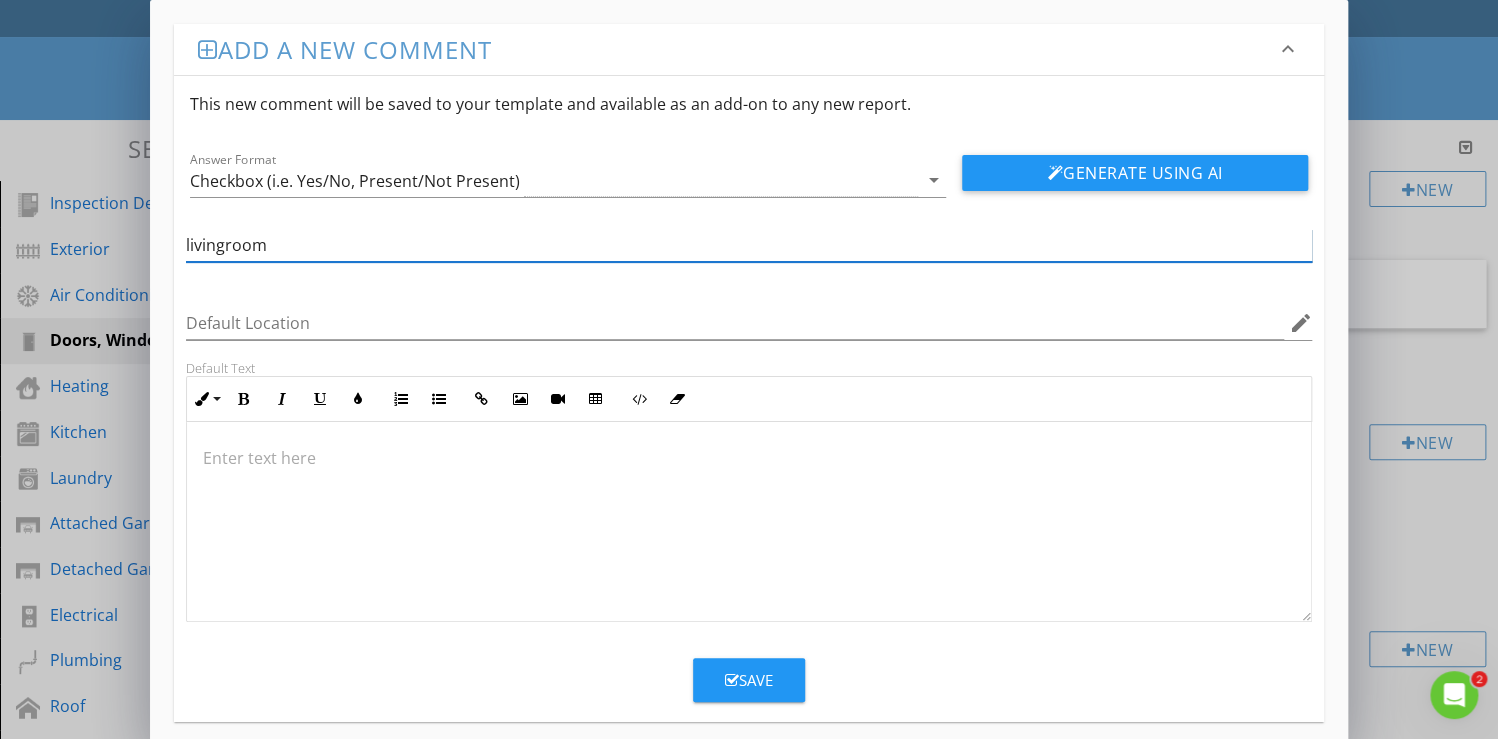 type on "livingroom" 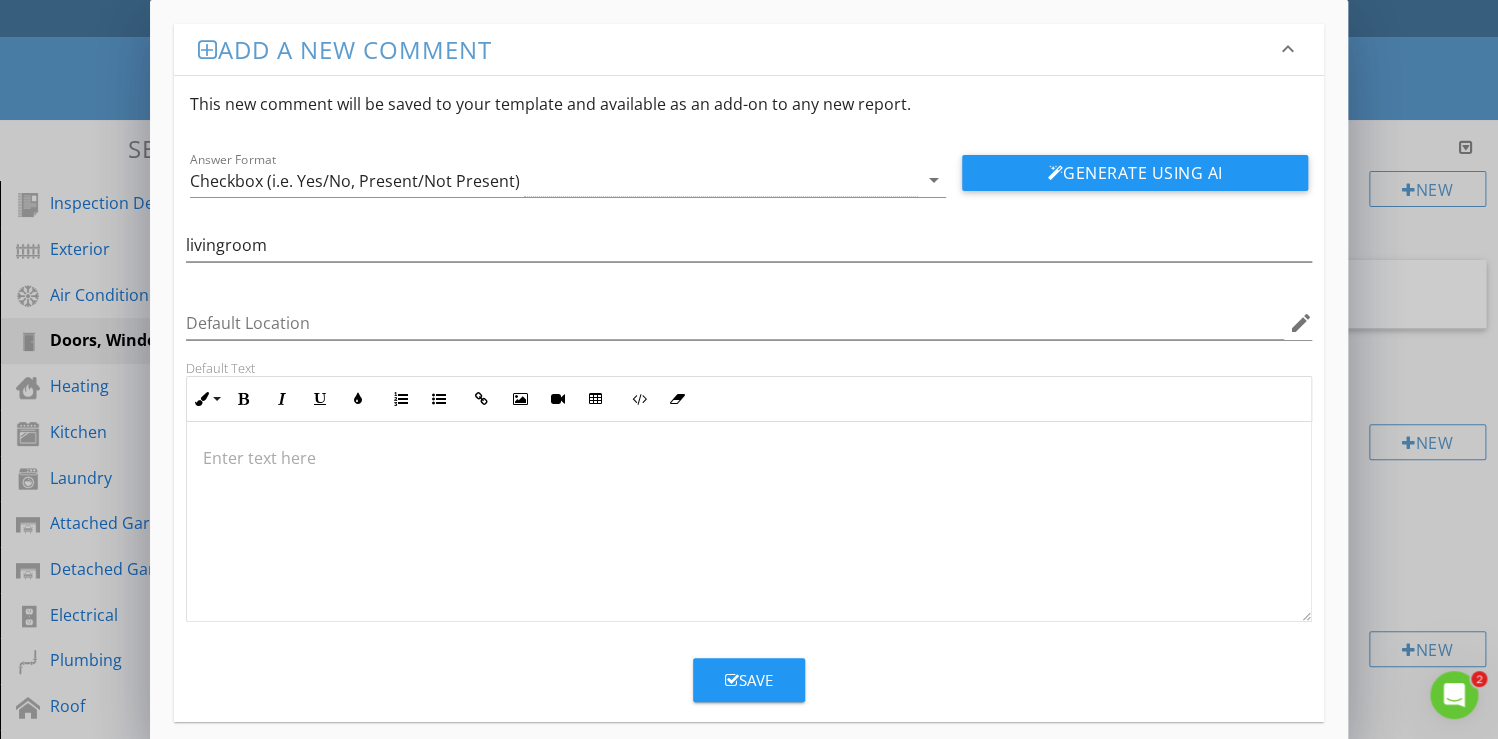 click at bounding box center [749, 458] 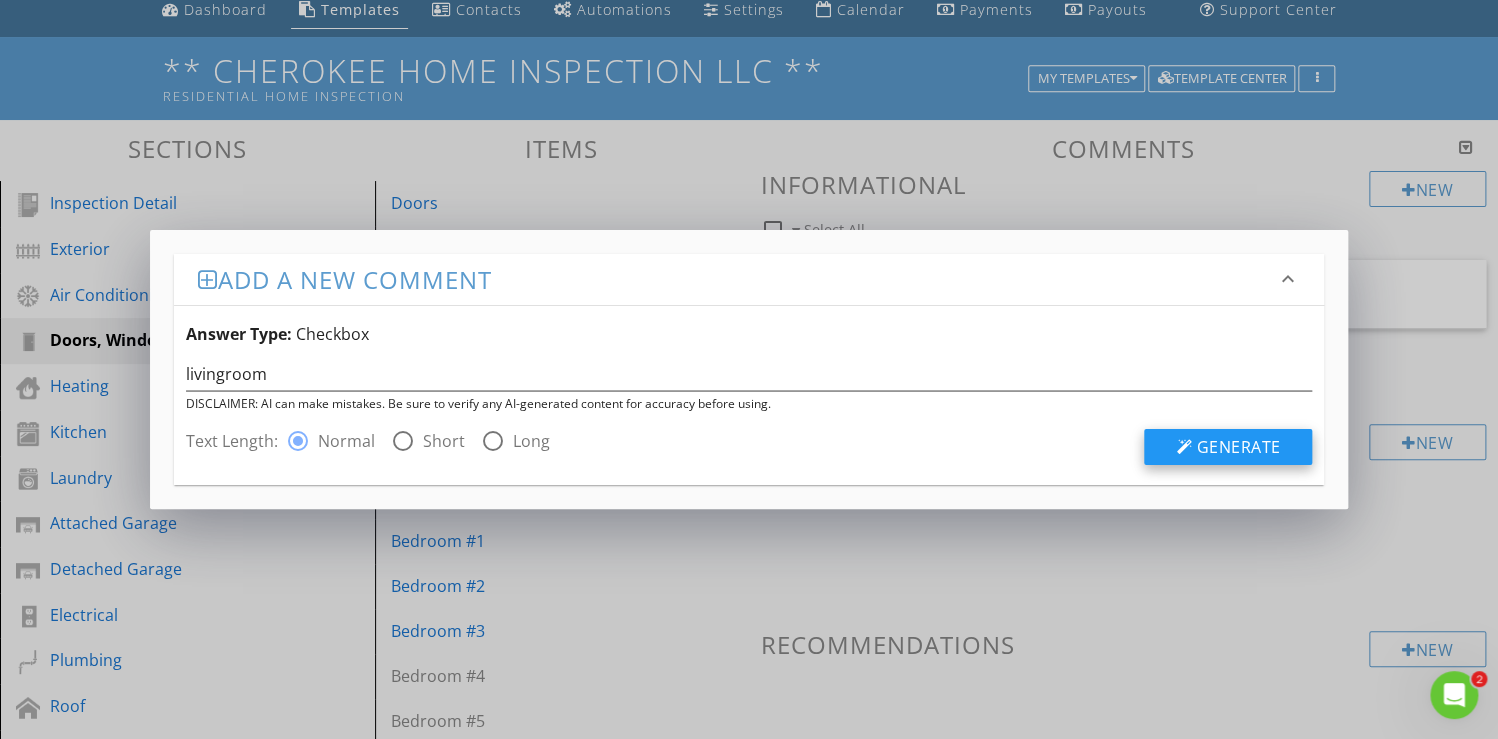 click on "Generate" at bounding box center [1238, 447] 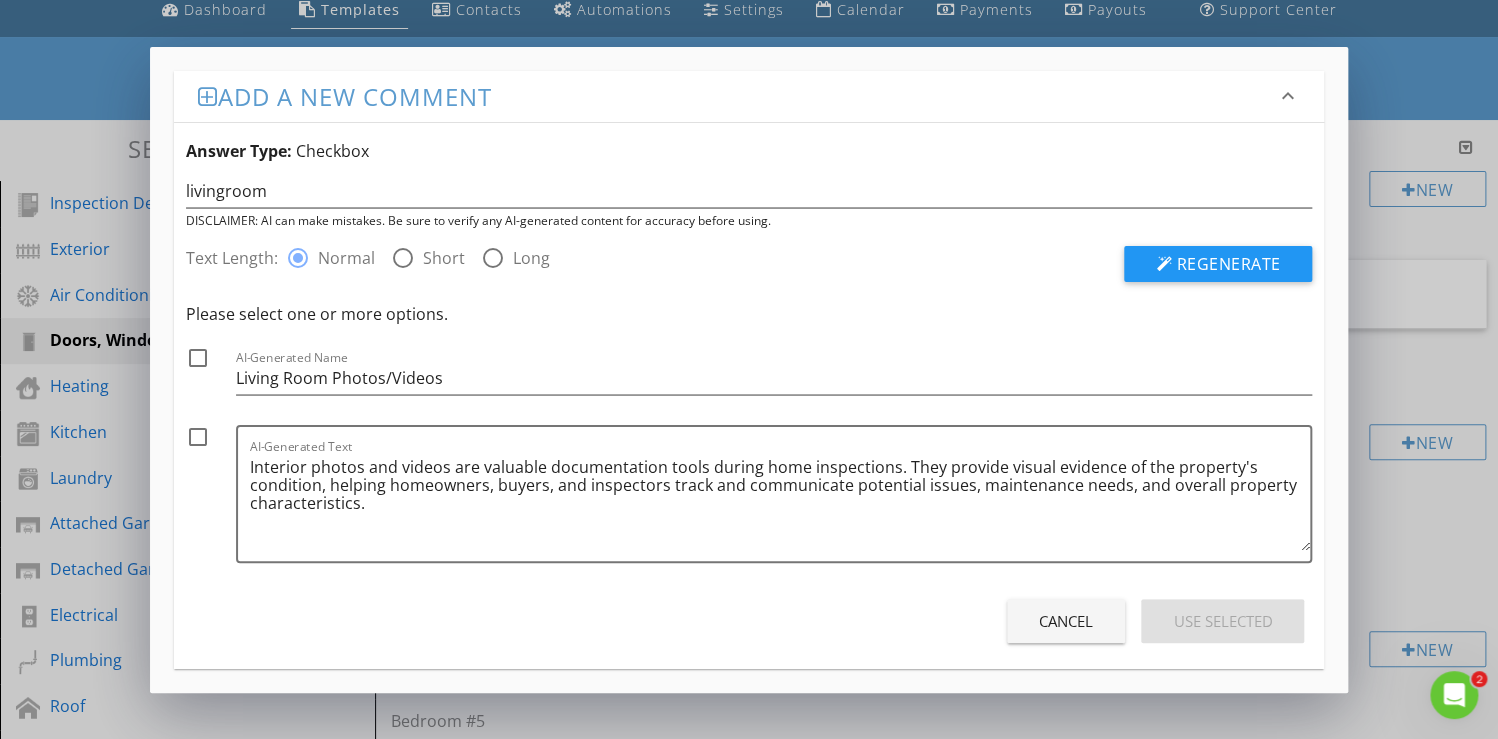 click at bounding box center (198, 437) 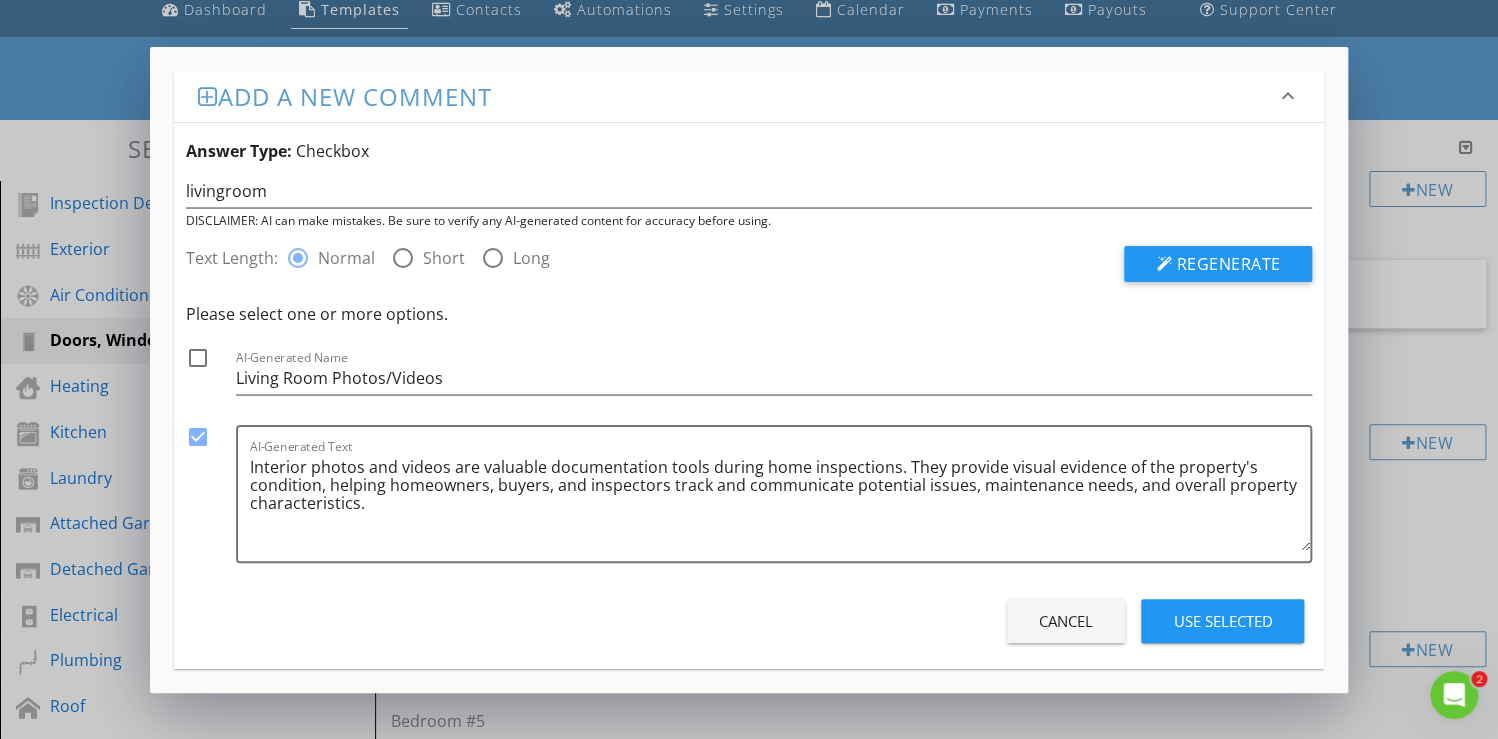 click on "Use Selected" at bounding box center [1222, 621] 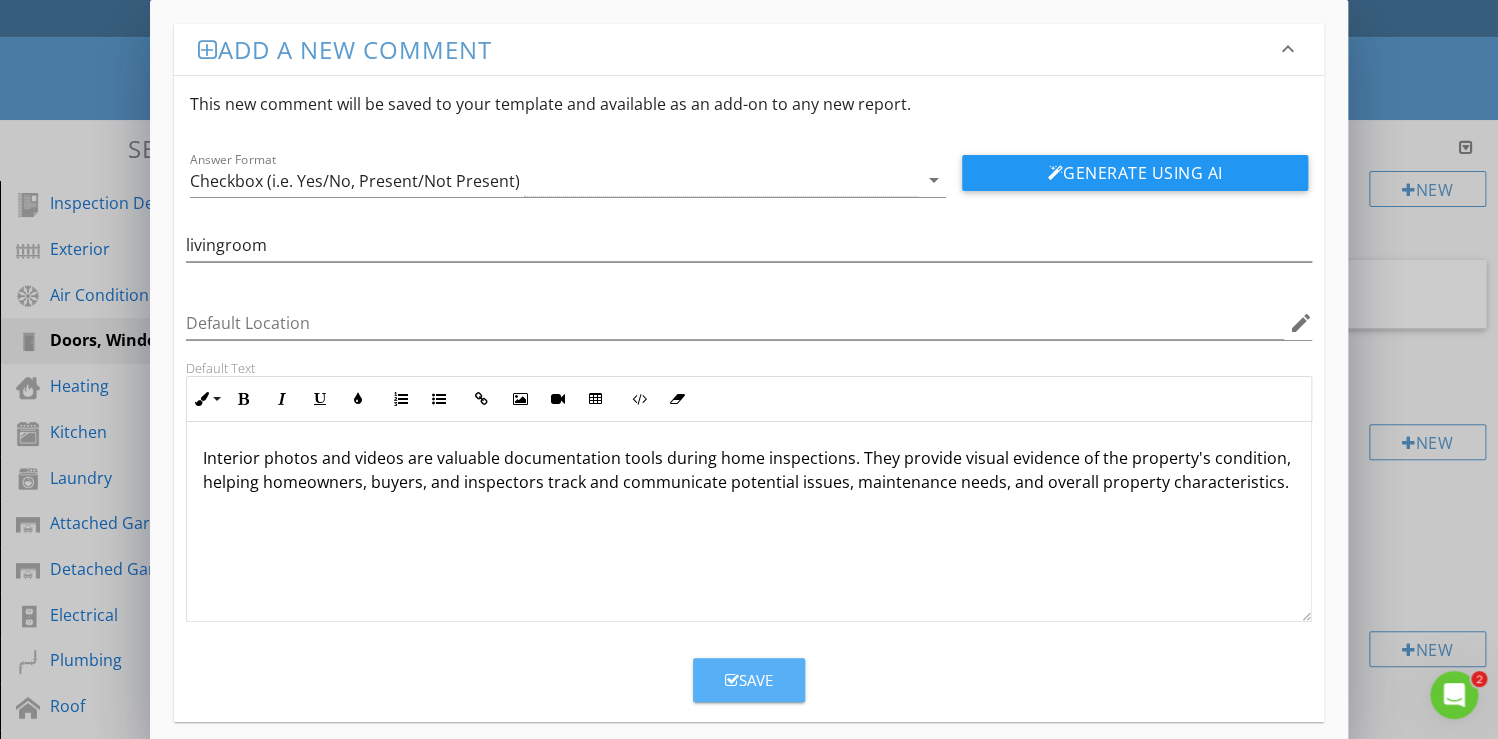 click on "Save" at bounding box center (749, 680) 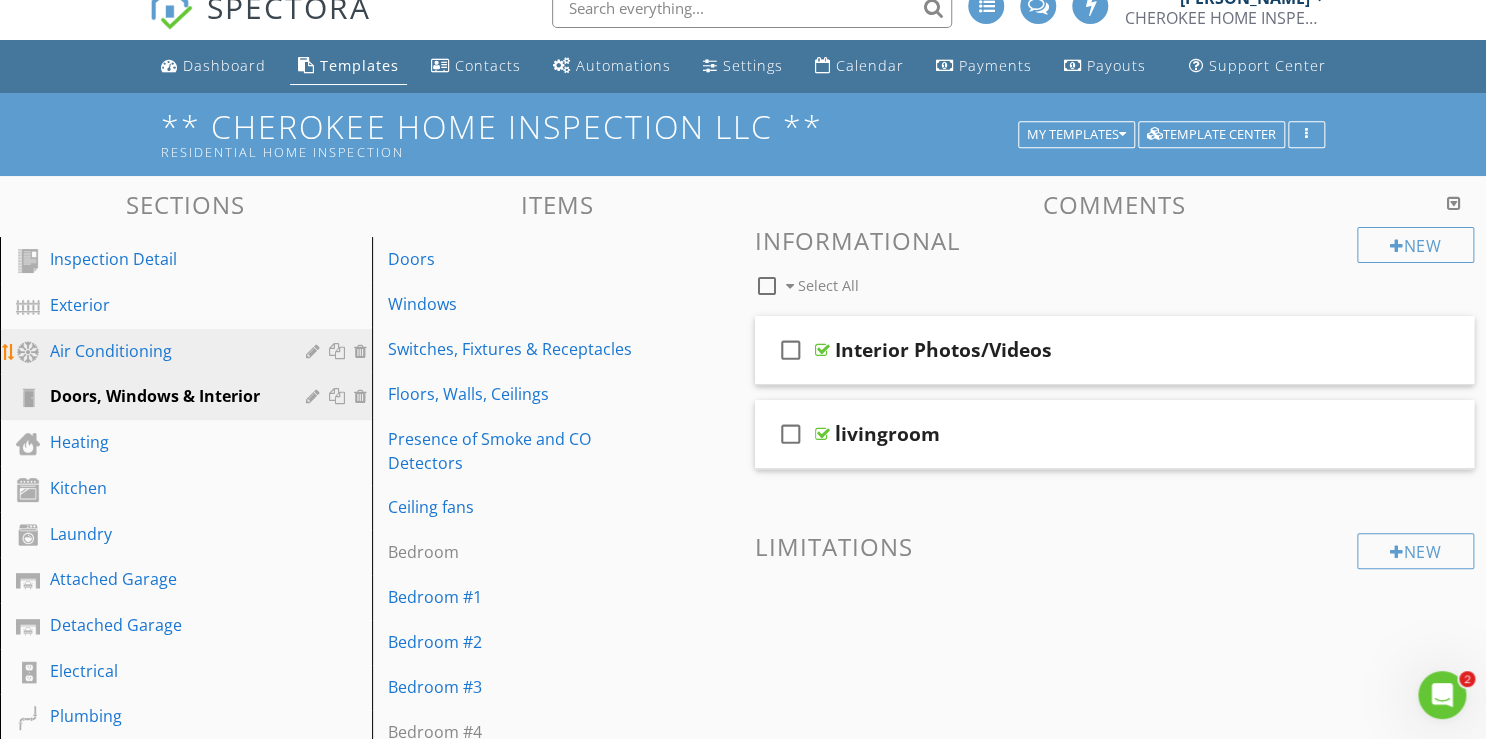 scroll, scrollTop: 0, scrollLeft: 0, axis: both 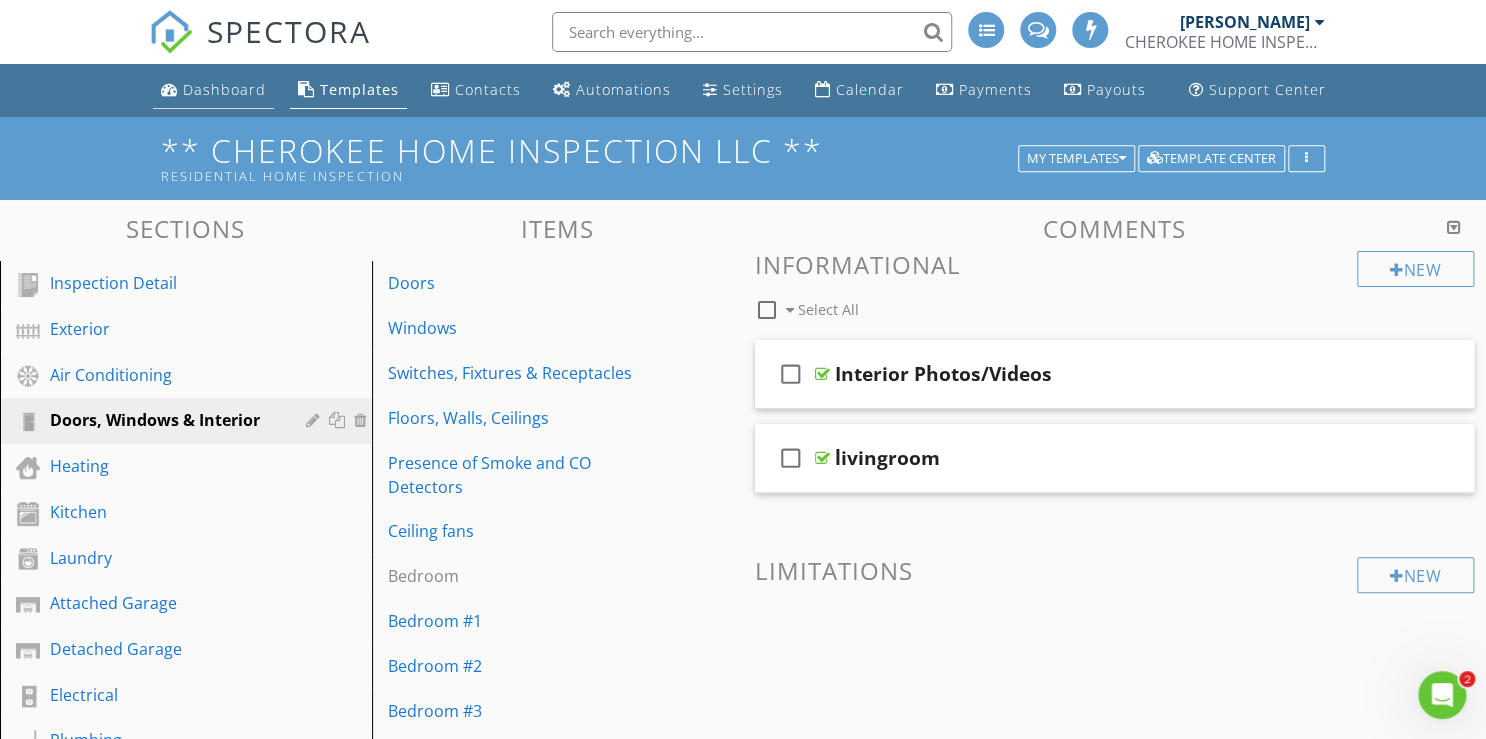 click on "Dashboard" at bounding box center (224, 89) 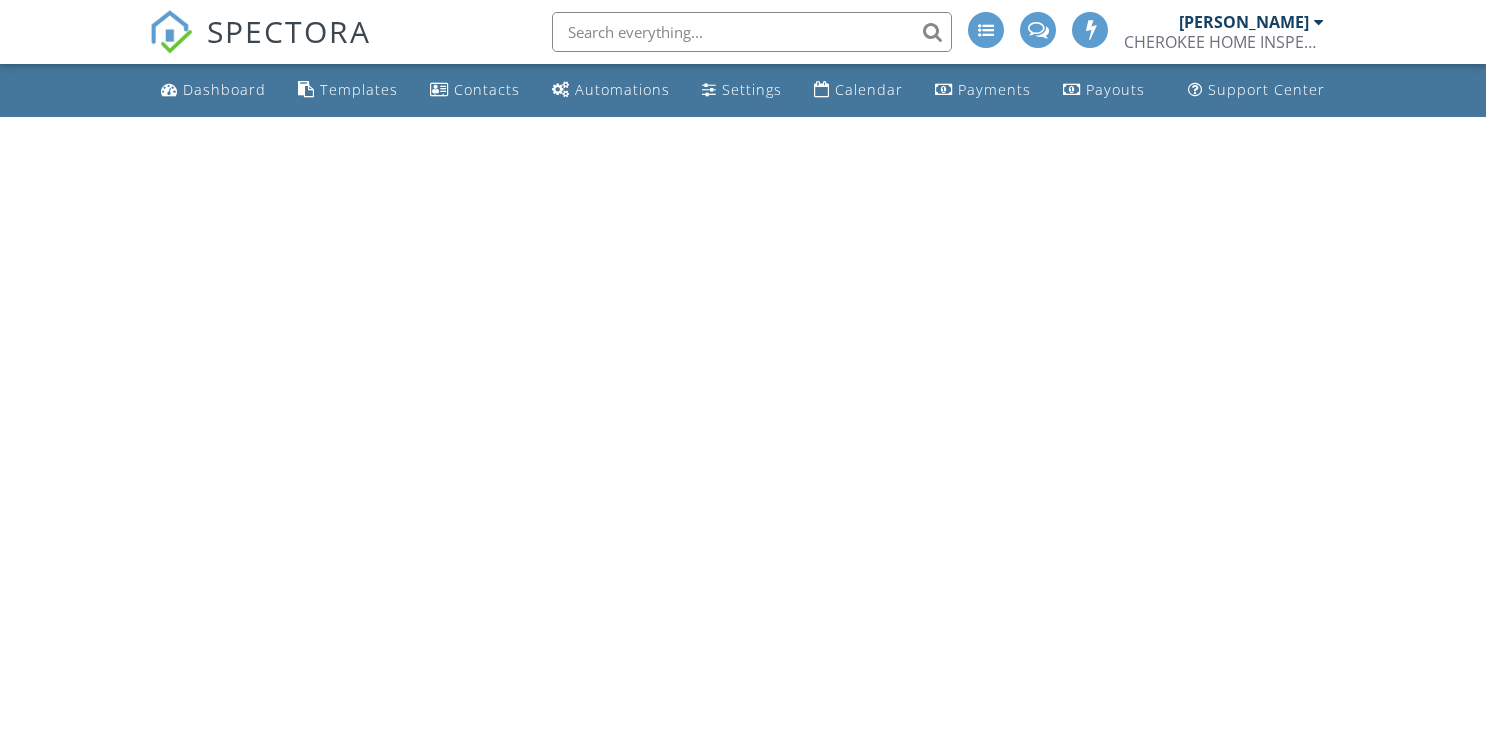scroll, scrollTop: 0, scrollLeft: 0, axis: both 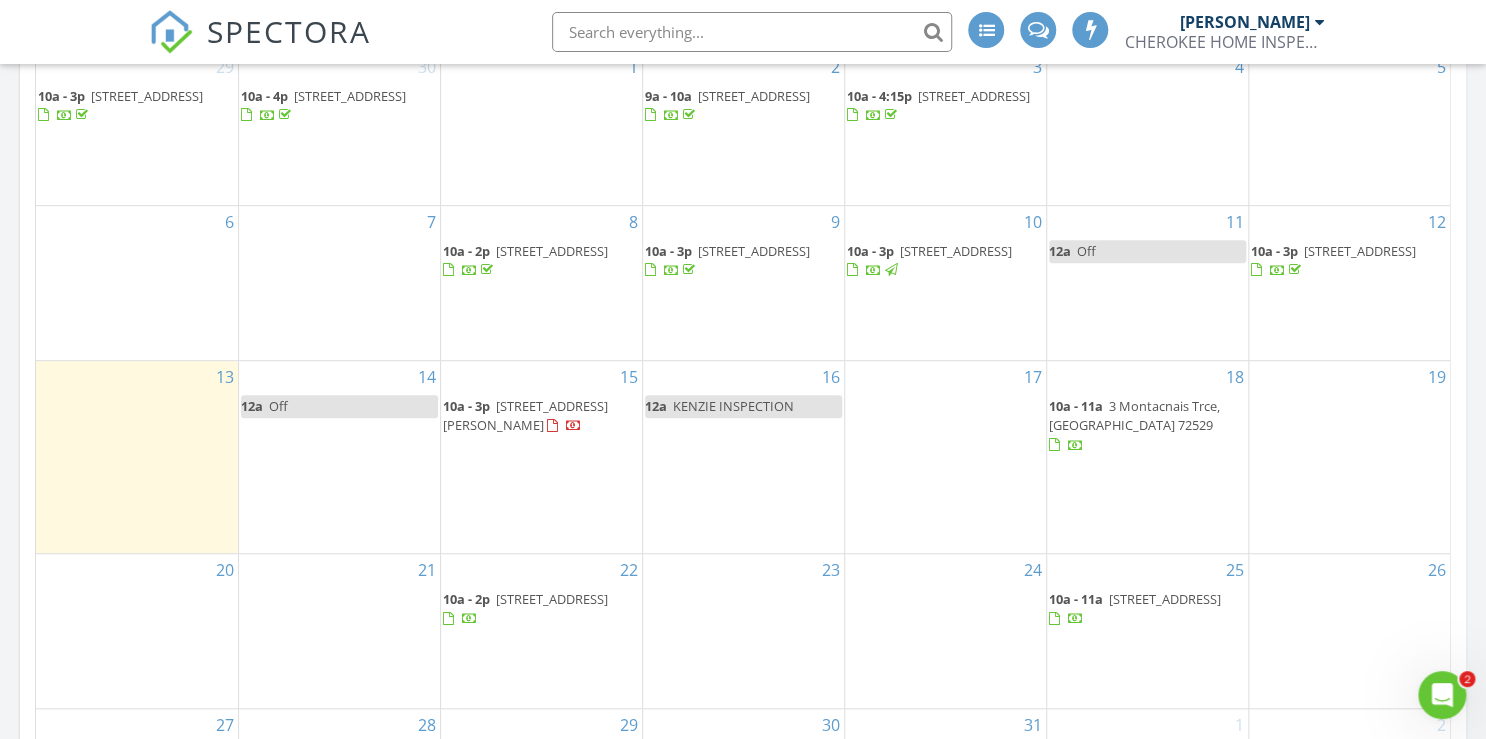 click on "[STREET_ADDRESS][PERSON_NAME]" at bounding box center (525, 415) 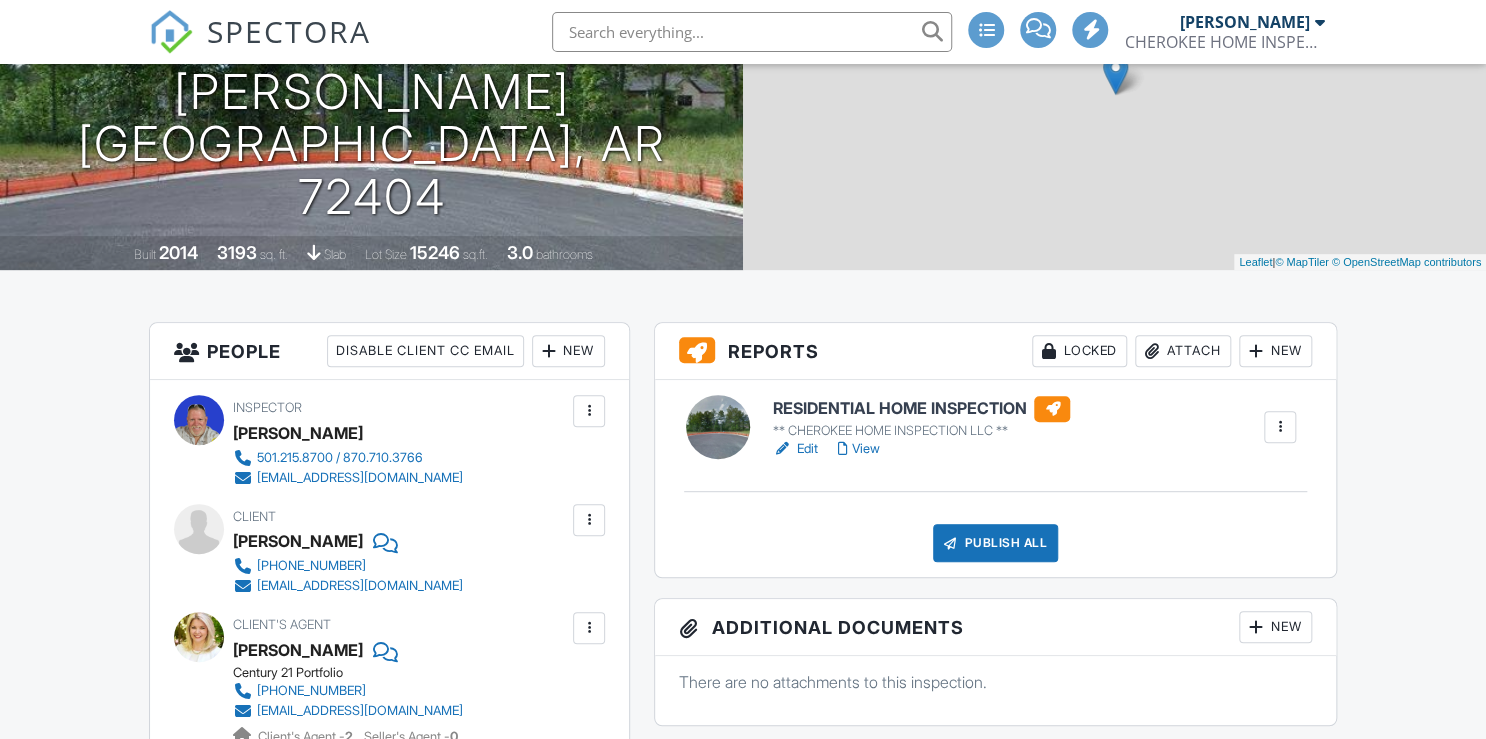 scroll, scrollTop: 0, scrollLeft: 0, axis: both 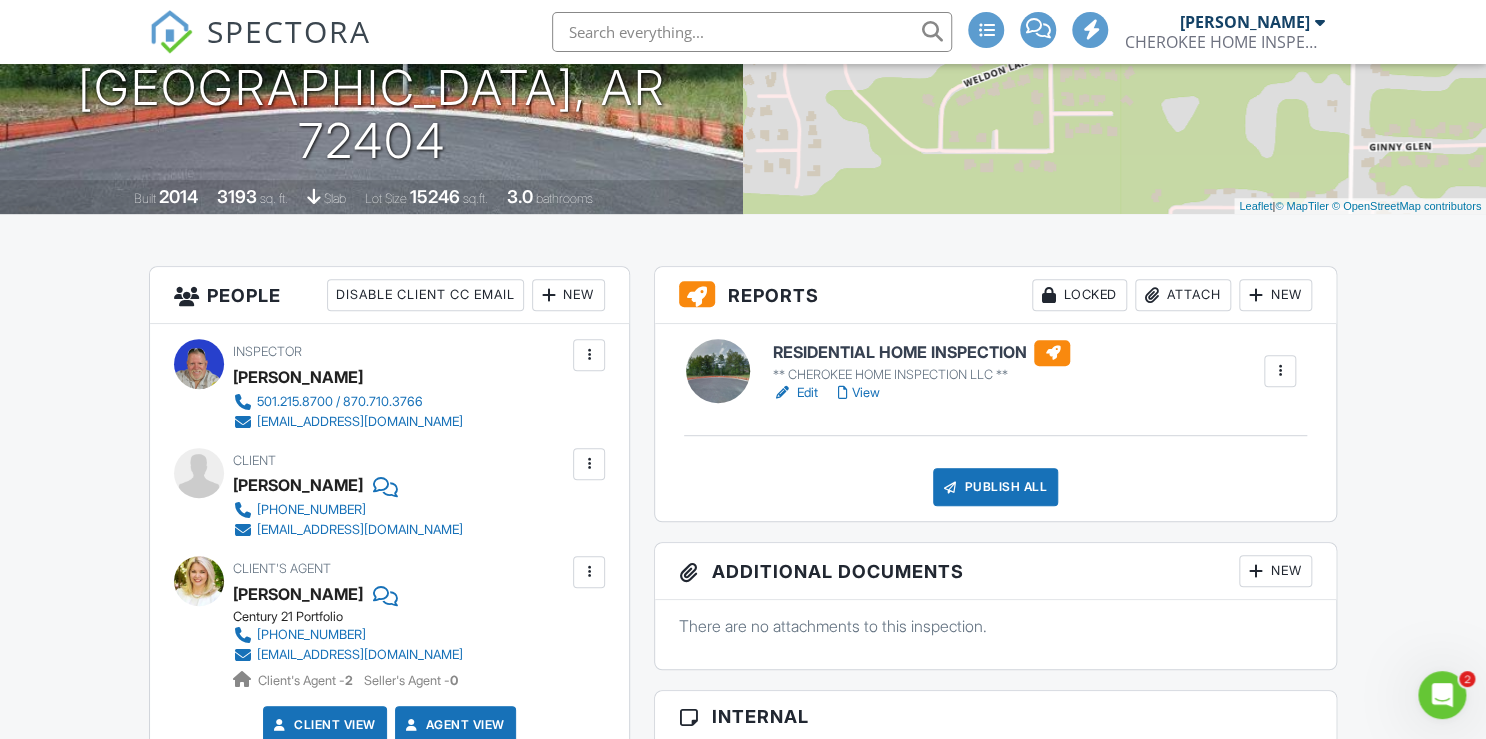click on "New" at bounding box center [1275, 295] 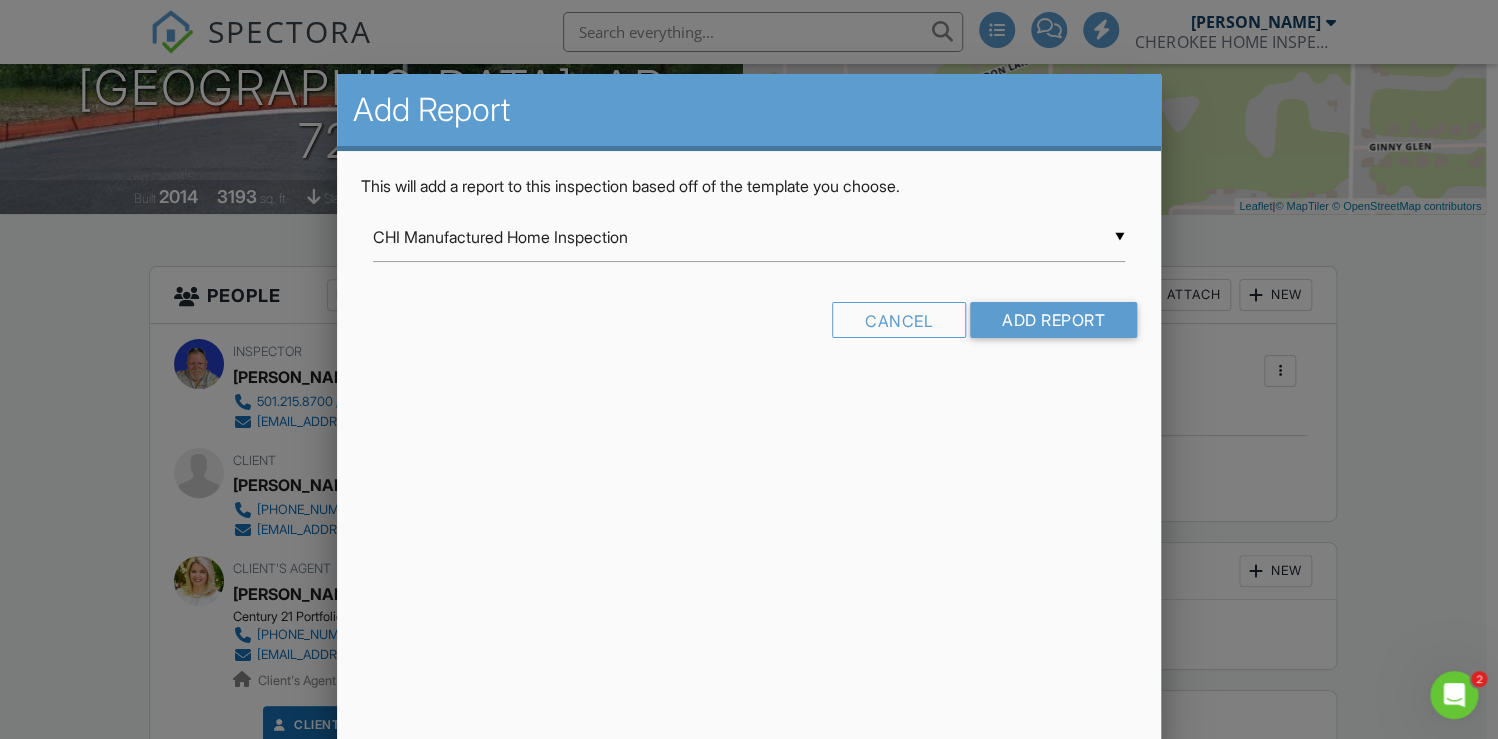 click on "▼ CHI Manufactured Home Inspection CHI Manufactured Home Inspection Commercial Property Inspection  Generator Inspection Report Roof only Swimming Pool and Spa Template Well Inspection CHI Mold/Indoor Air Quality Assessment Meth Inspection Meth Inspection Mold Inspection Radon Testing Radon Testing Assessment  4-Point Insurance Inspection [US_STATE] FOUNDATION INSPECTION CHEROKEE CPI INSPECTION ** CHEROKEE HOME INSPECTION LLC ** CHEROKEE HOME INSPECTION LLC SEWER INSPECTION CHI COMMERCIAL INSPECTION CHI Residential  Construction Draw Inspection Imported from XLS - [DATE] CHI Manufactured Home Inspection
Commercial Property Inspection
Generator Inspection Report
Roof only
Swimming Pool and Spa Template
Well Inspection
CHI Mold/Indoor Air Quality Assessment
Meth Inspection
Meth Inspection
Mold Inspection
Radon Testing
Radon Testing Assessment
4-Point Insurance Inspection
[US_STATE] FOUNDATION INSPECTION
CHEROKEE CPI INSPECTION
** CHEROKEE HOME INSPECTION LLC **" at bounding box center (749, 237) 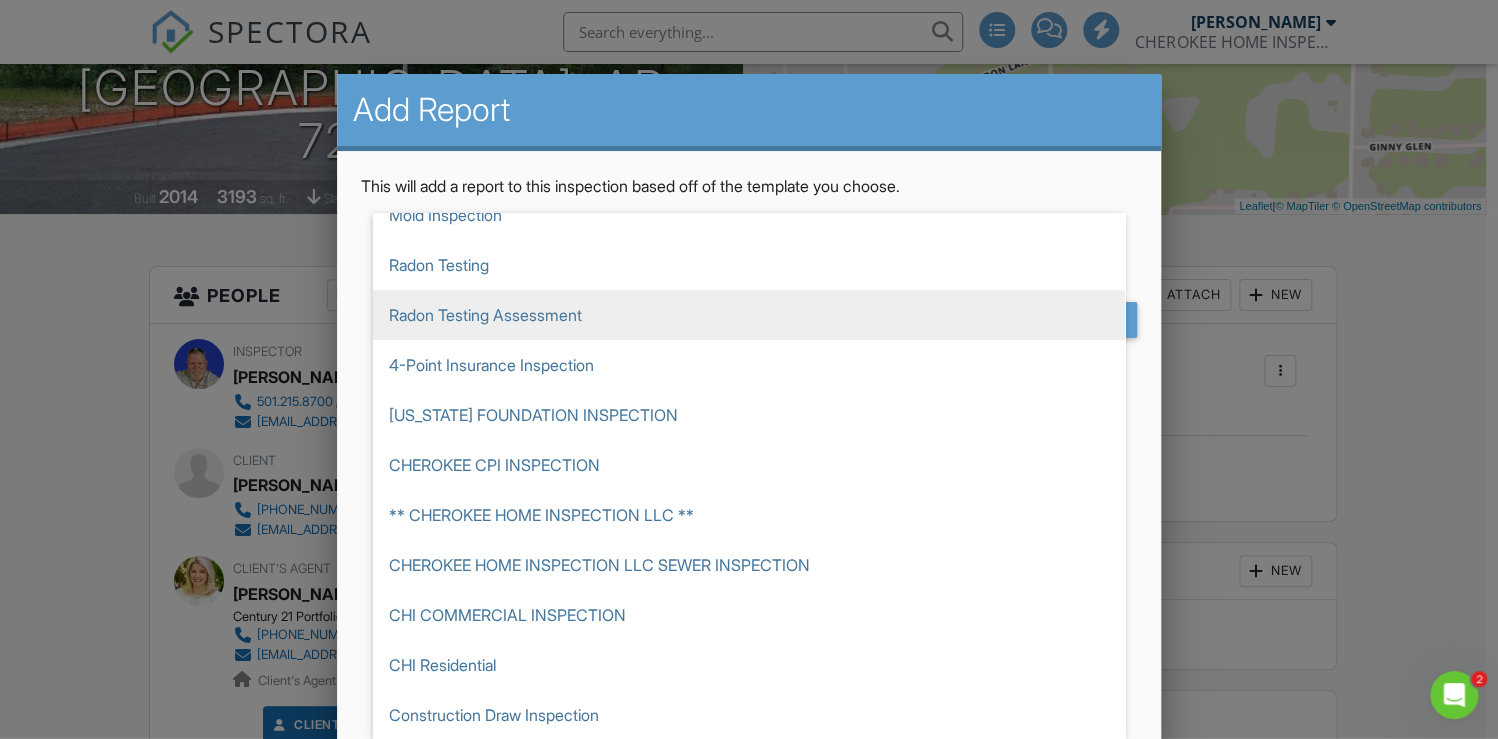 scroll, scrollTop: 524, scrollLeft: 0, axis: vertical 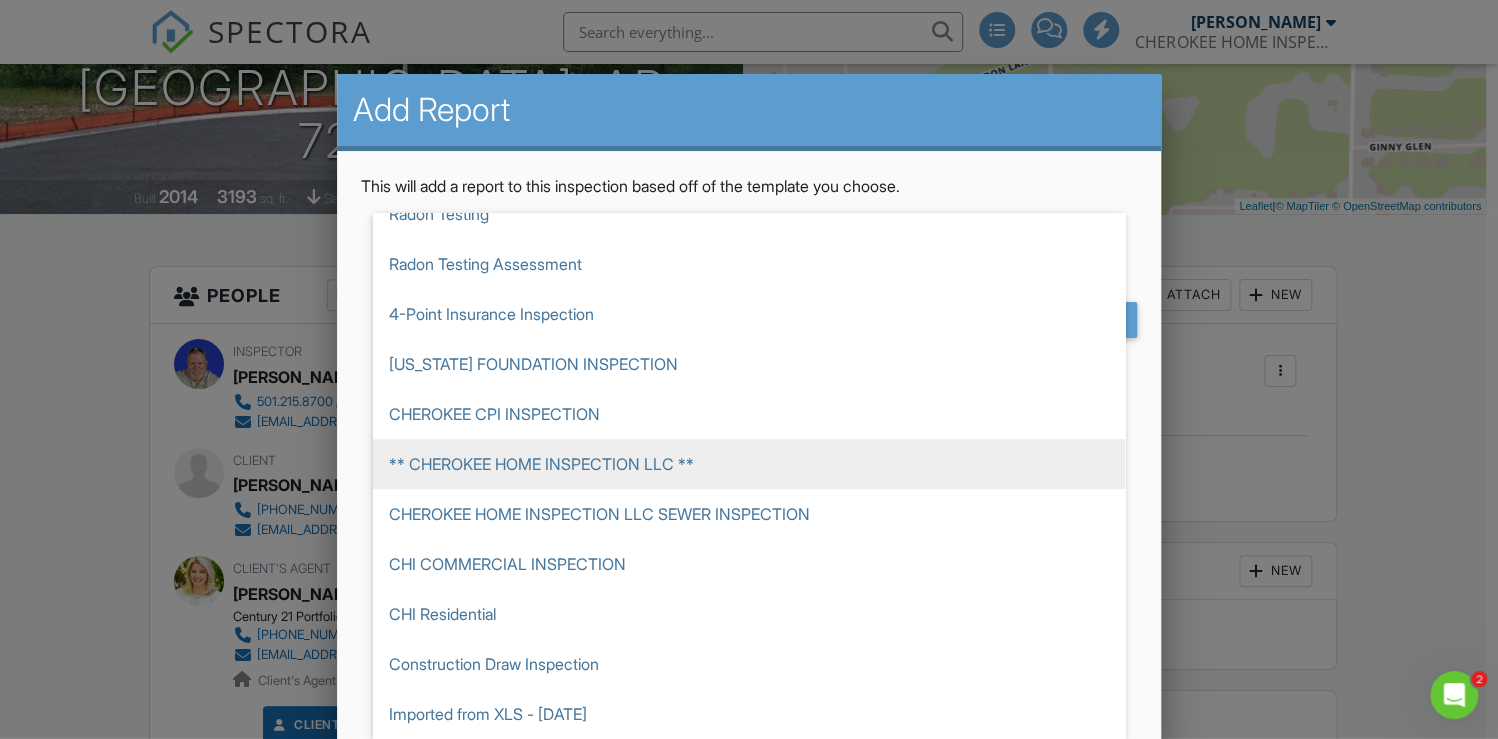 click on "** CHEROKEE HOME INSPECTION LLC **" at bounding box center [749, 464] 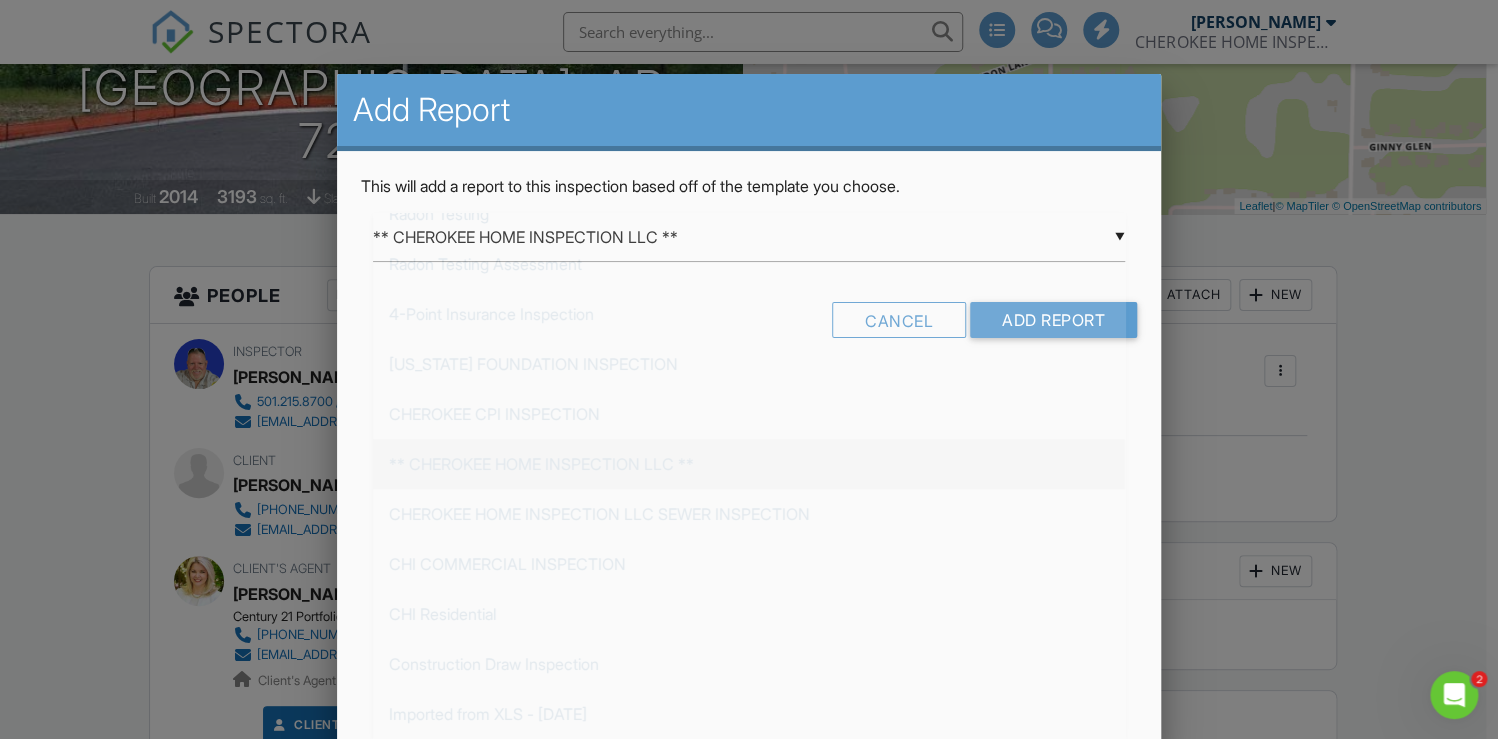 scroll, scrollTop: 524, scrollLeft: 0, axis: vertical 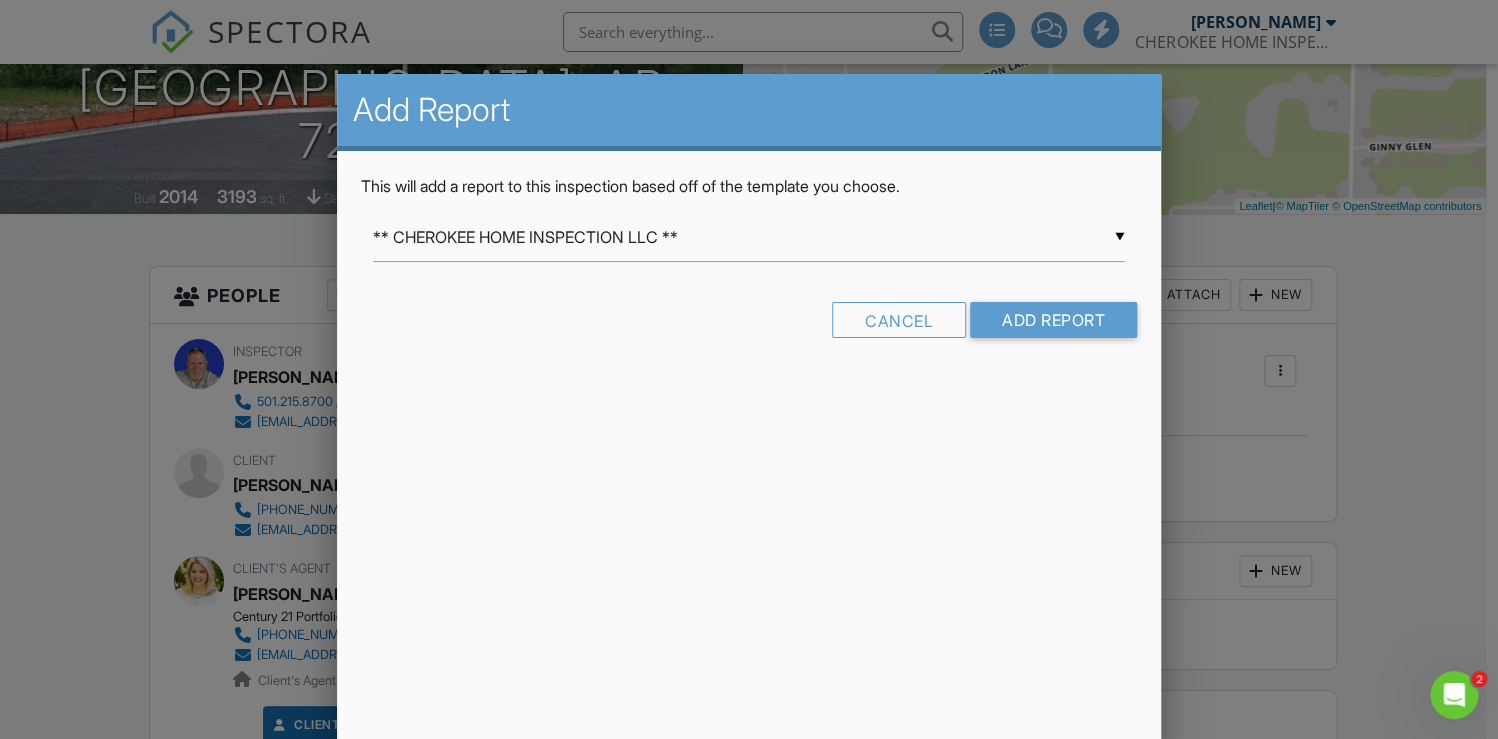 click on "▼ ** CHEROKEE HOME INSPECTION LLC ** CHI Manufactured Home Inspection Commercial Property Inspection  Generator Inspection Report Roof only Swimming Pool and Spa Template Well Inspection CHI Mold/Indoor Air Quality Assessment Meth Inspection Meth Inspection Mold Inspection Radon Testing Radon Testing Assessment  4-Point Insurance Inspection [US_STATE] FOUNDATION INSPECTION CHEROKEE CPI INSPECTION ** CHEROKEE HOME INSPECTION LLC ** CHEROKEE HOME INSPECTION LLC SEWER INSPECTION CHI COMMERCIAL INSPECTION CHI Residential  Construction Draw Inspection Imported from XLS - [DATE] CHI Manufactured Home Inspection
Commercial Property Inspection
Generator Inspection Report
Roof only
Swimming Pool and Spa Template
Well Inspection
CHI Mold/Indoor Air Quality Assessment
Meth Inspection
Meth Inspection
Mold Inspection
Radon Testing
Radon Testing Assessment
4-Point Insurance Inspection
[US_STATE] FOUNDATION INSPECTION
CHEROKEE CPI INSPECTION
** CHEROKEE HOME INSPECTION LLC **" at bounding box center [749, 283] 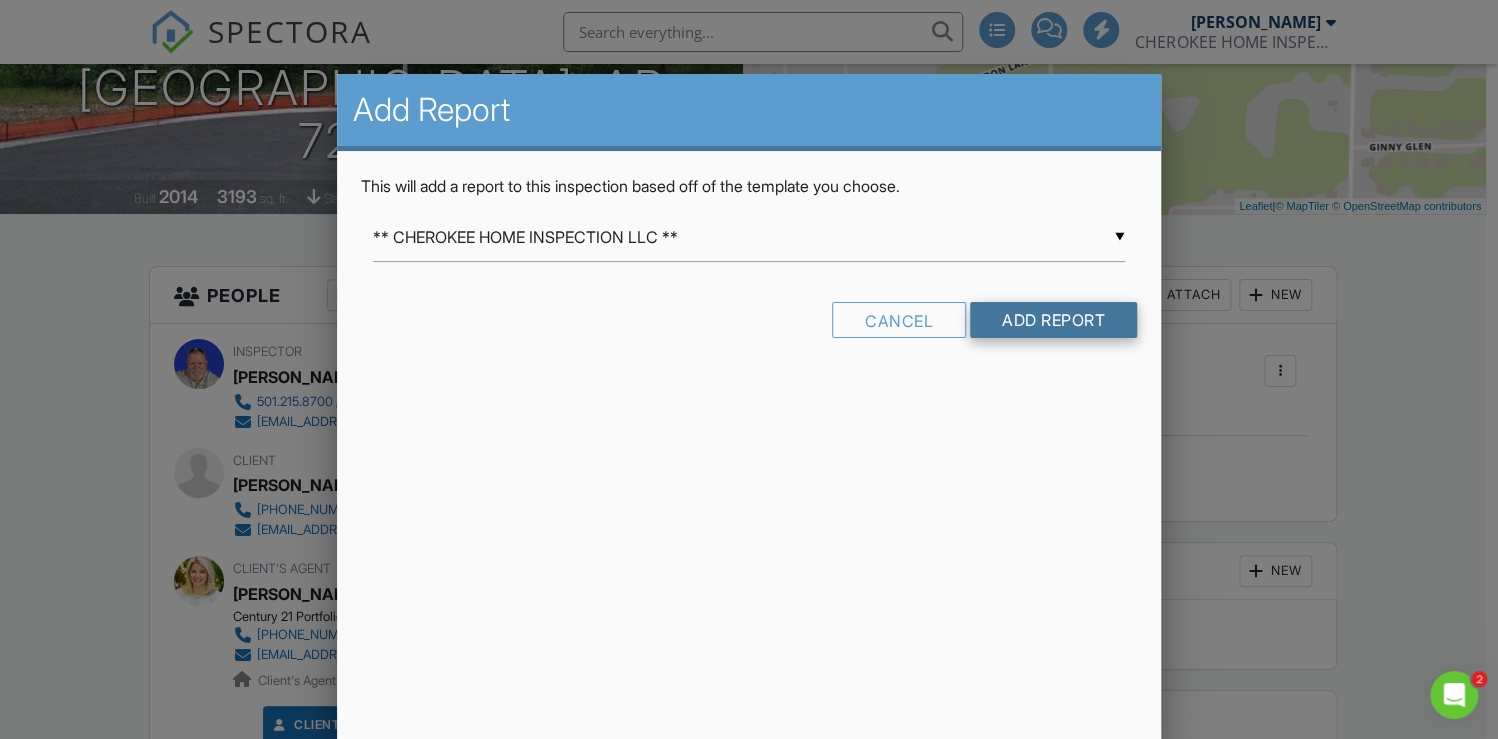 click on "Add Report" at bounding box center (1053, 320) 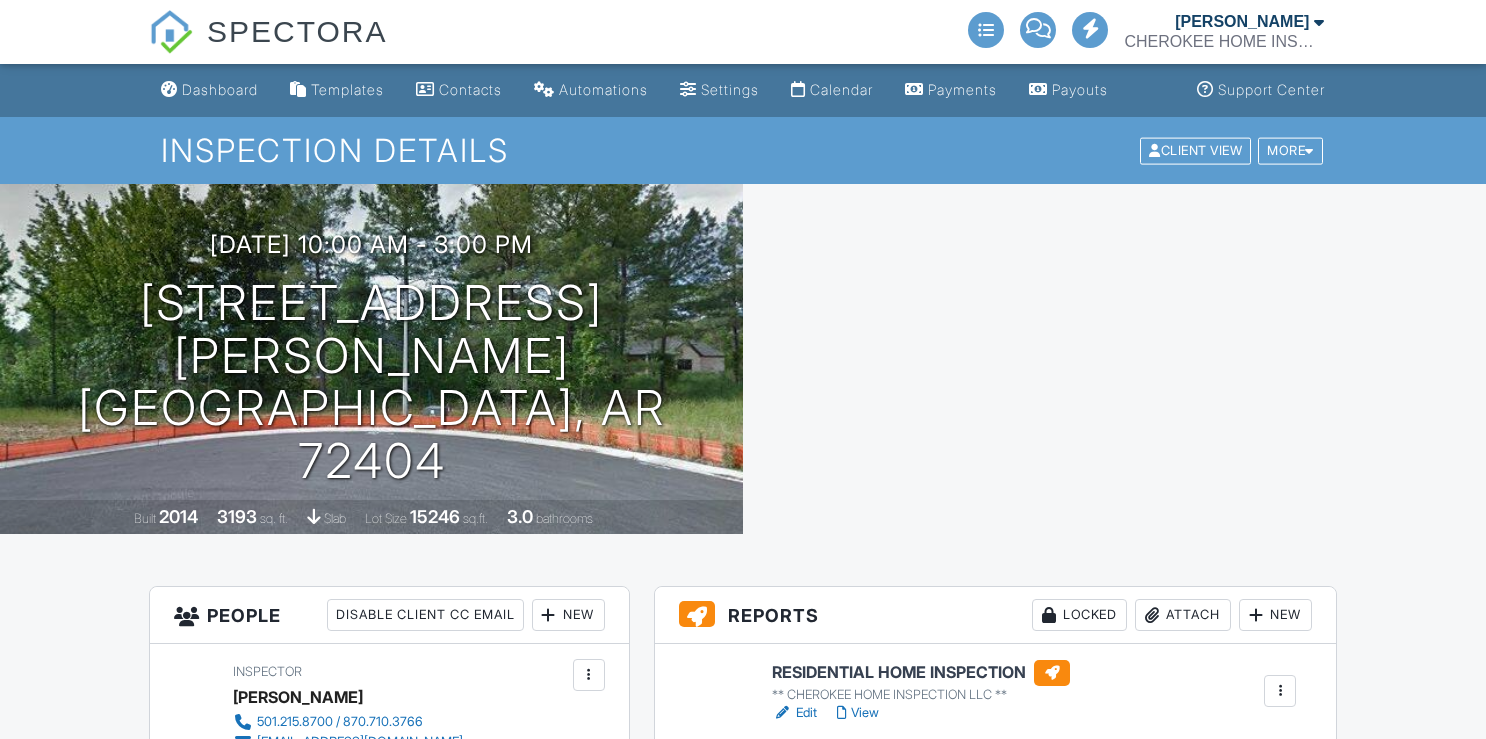 scroll, scrollTop: 0, scrollLeft: 0, axis: both 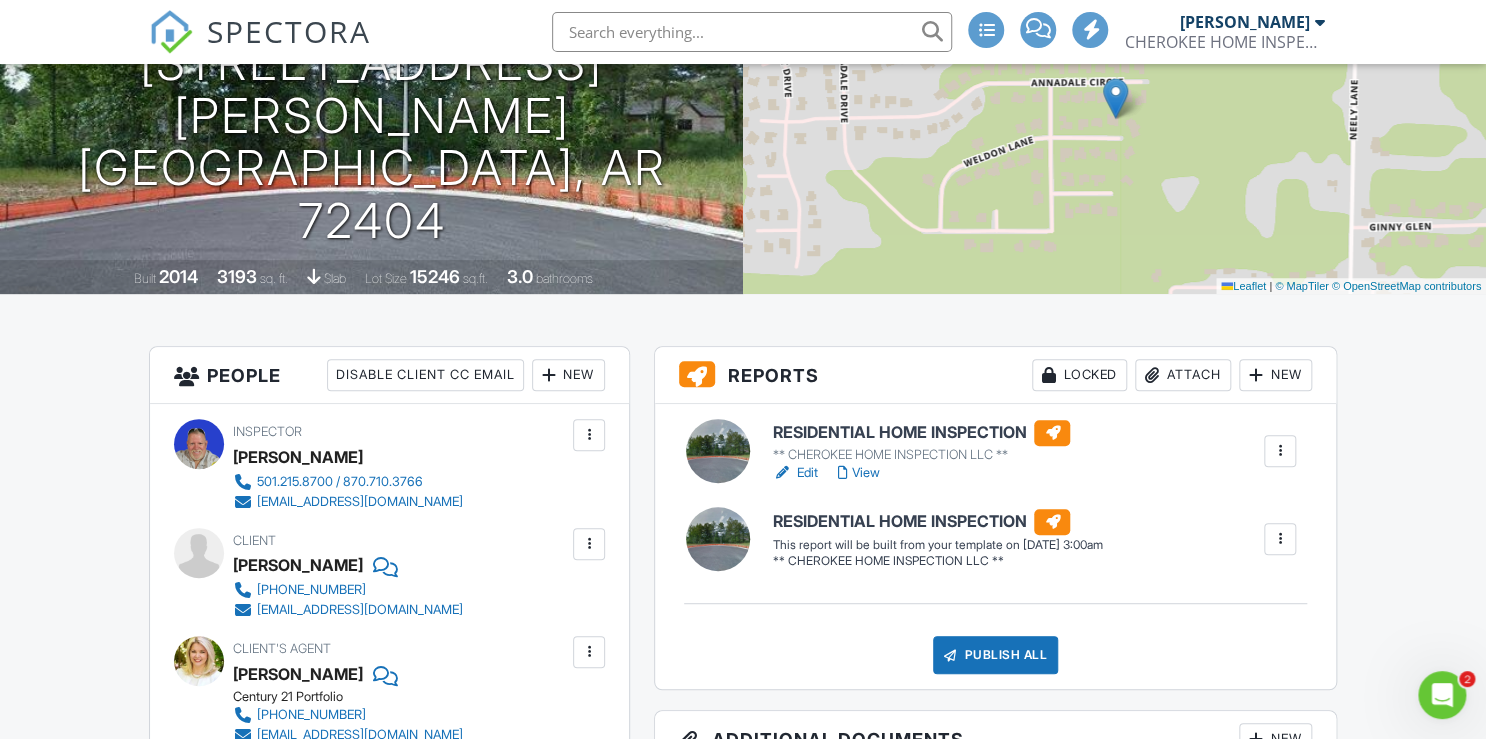 click at bounding box center (1280, 451) 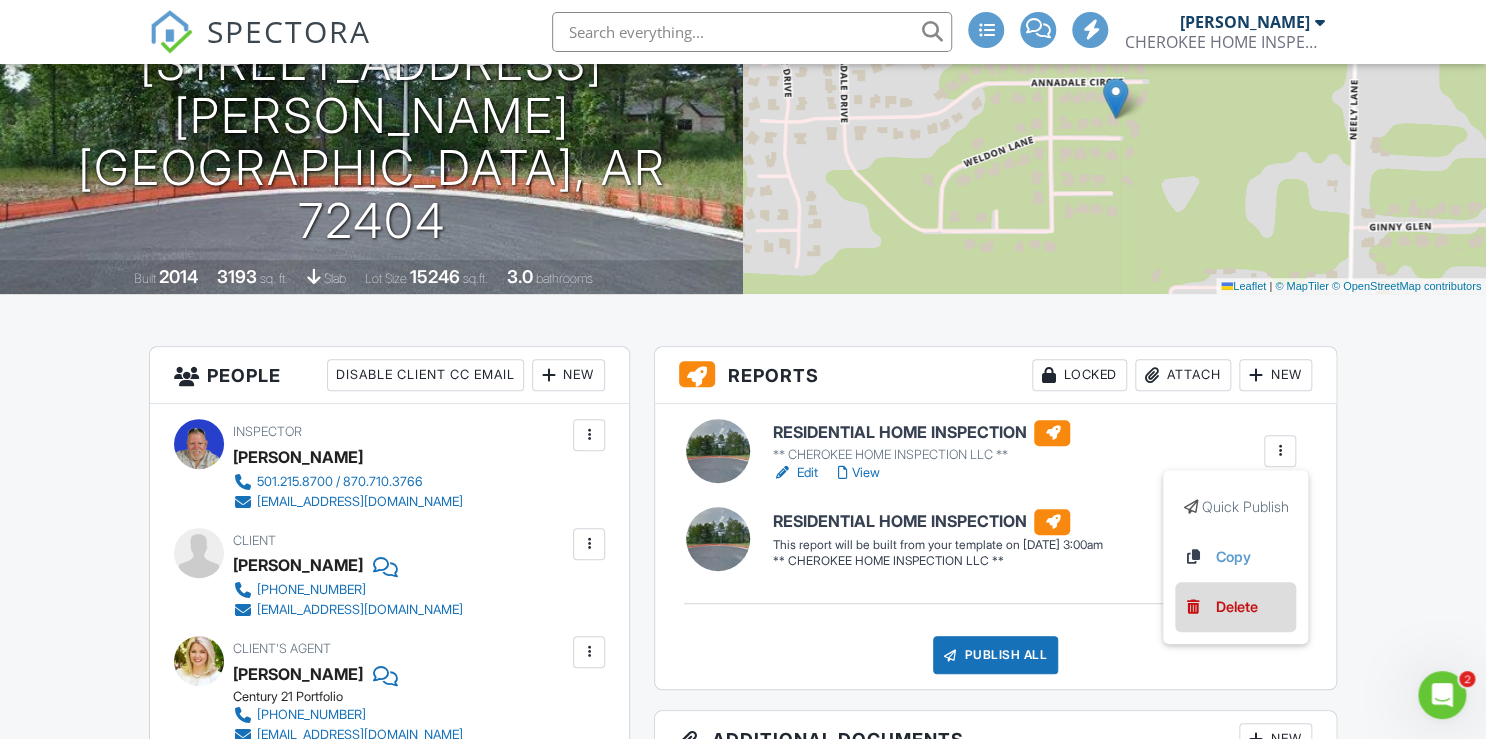 click on "Delete" at bounding box center [1236, 607] 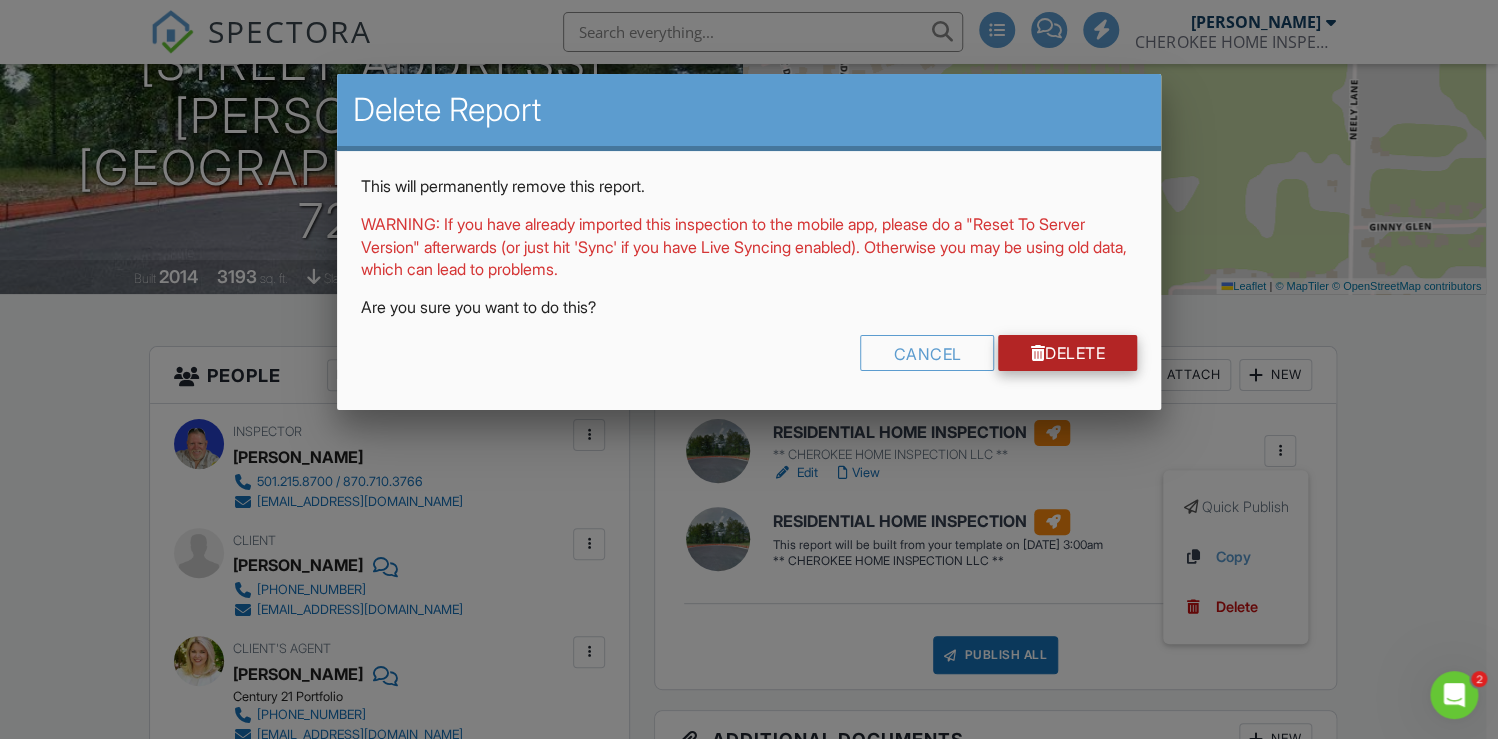 click on "Delete" at bounding box center [1067, 353] 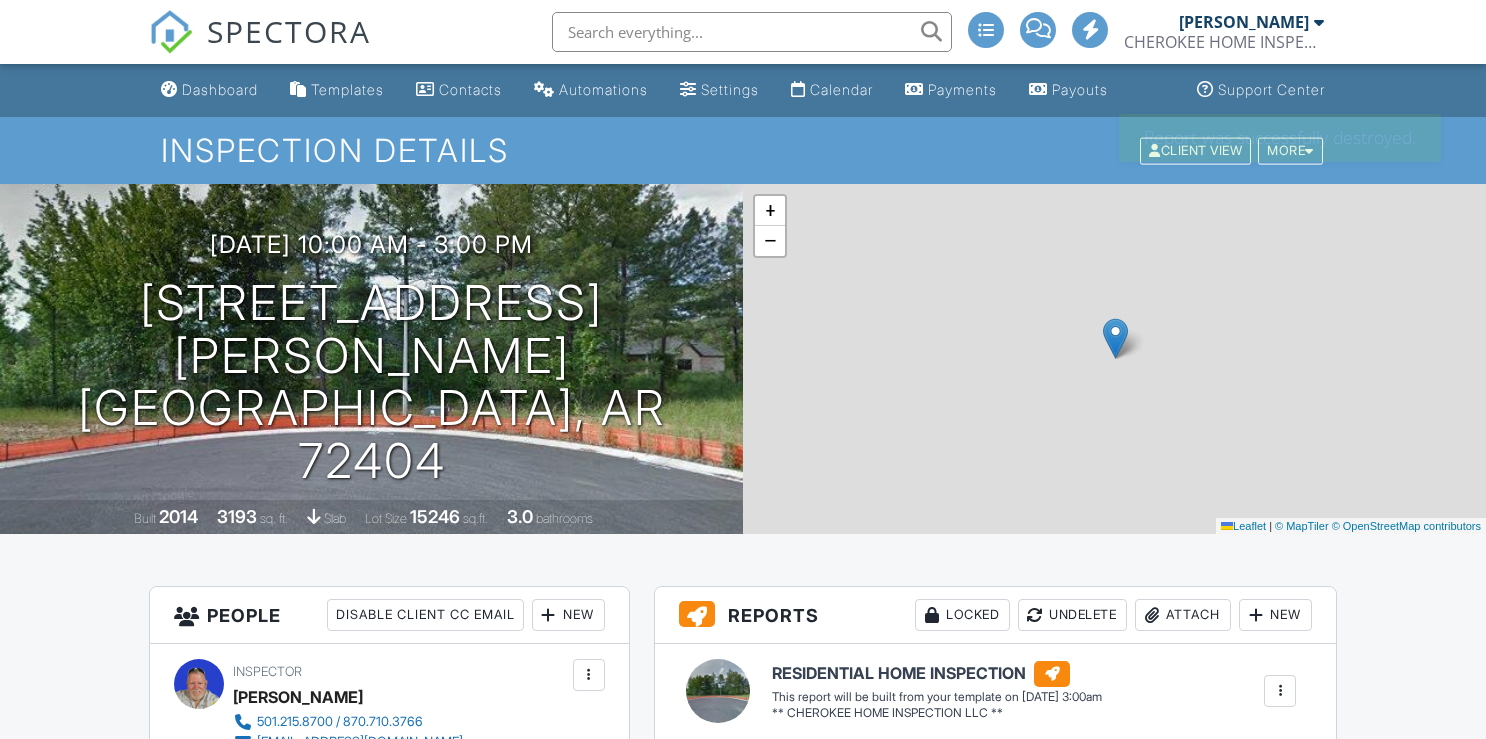 scroll, scrollTop: 0, scrollLeft: 0, axis: both 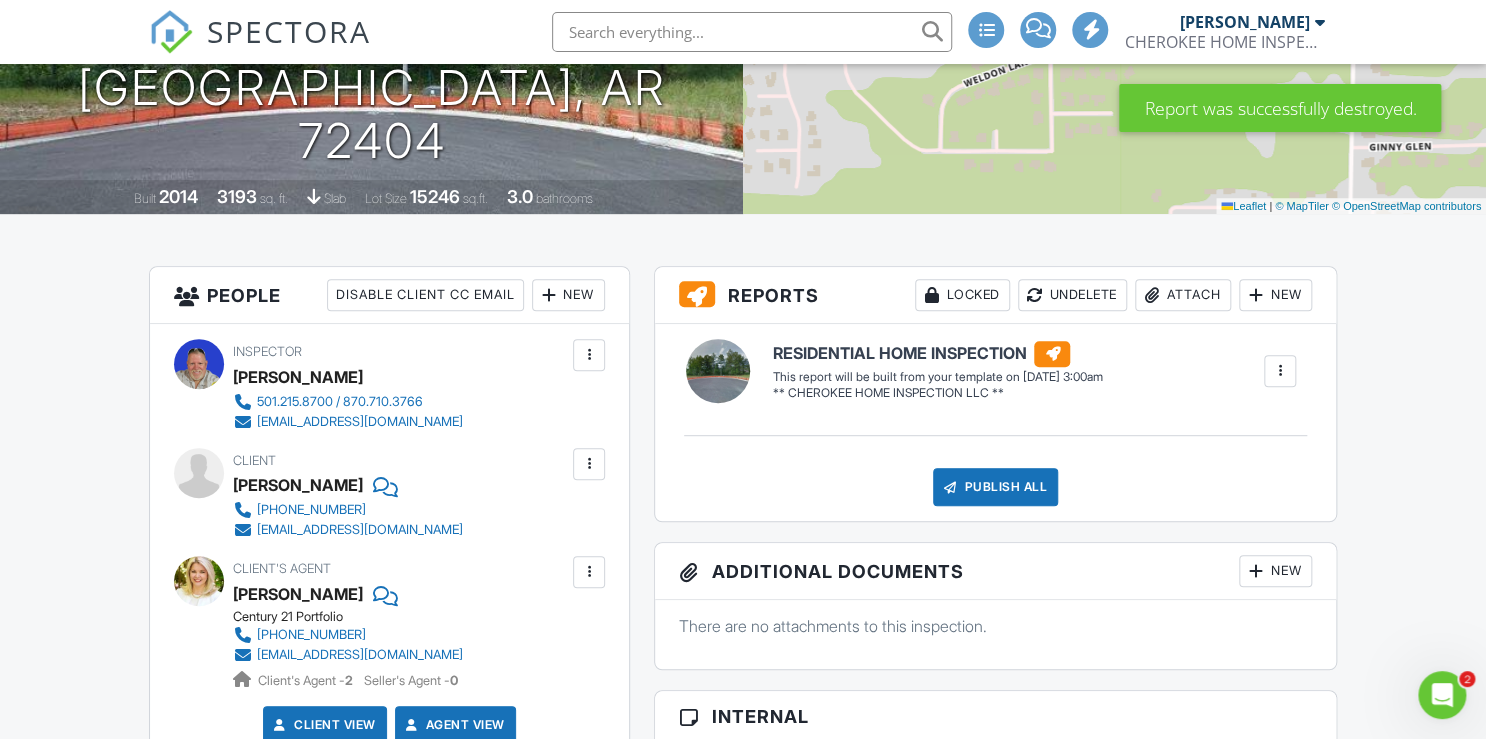 click at bounding box center [1280, 371] 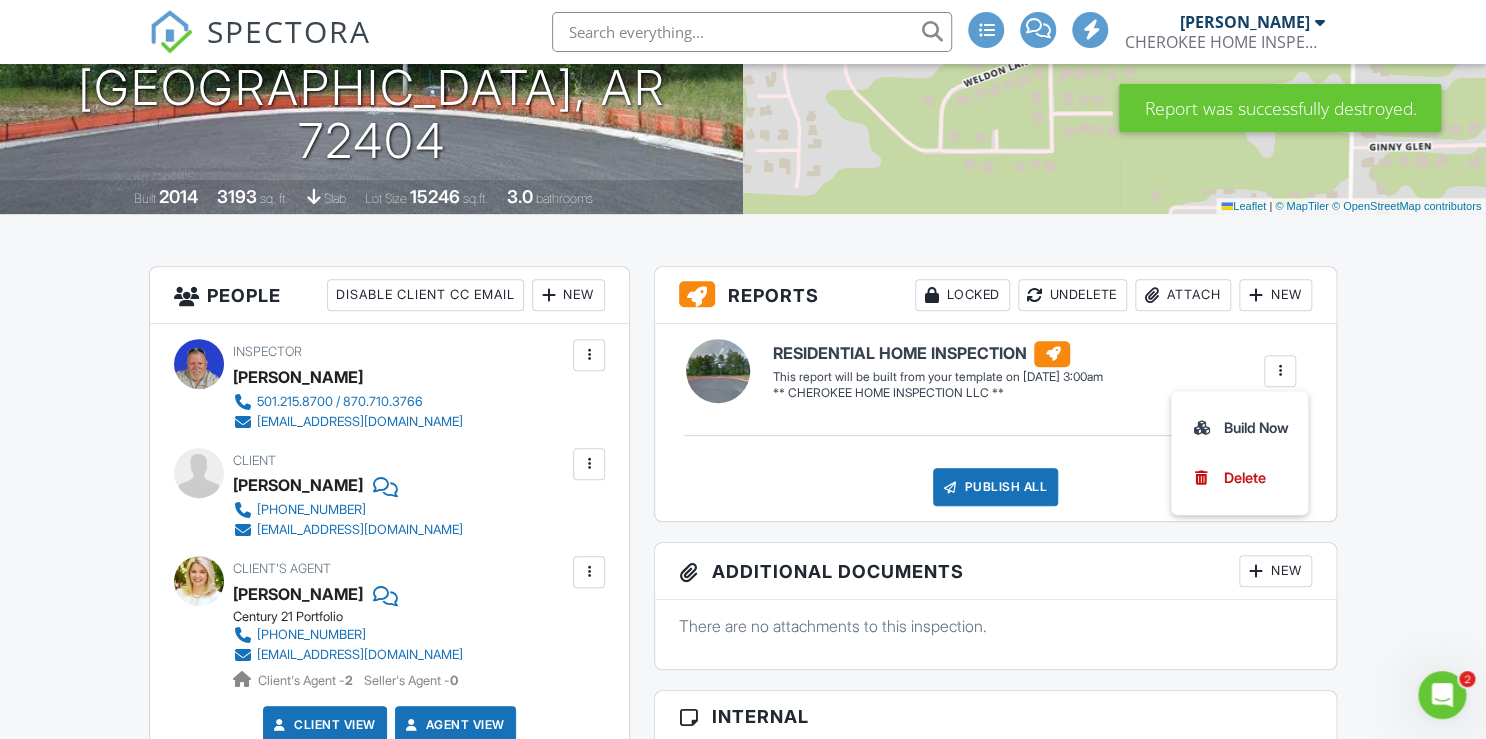 click on "Build Now" at bounding box center (1239, 428) 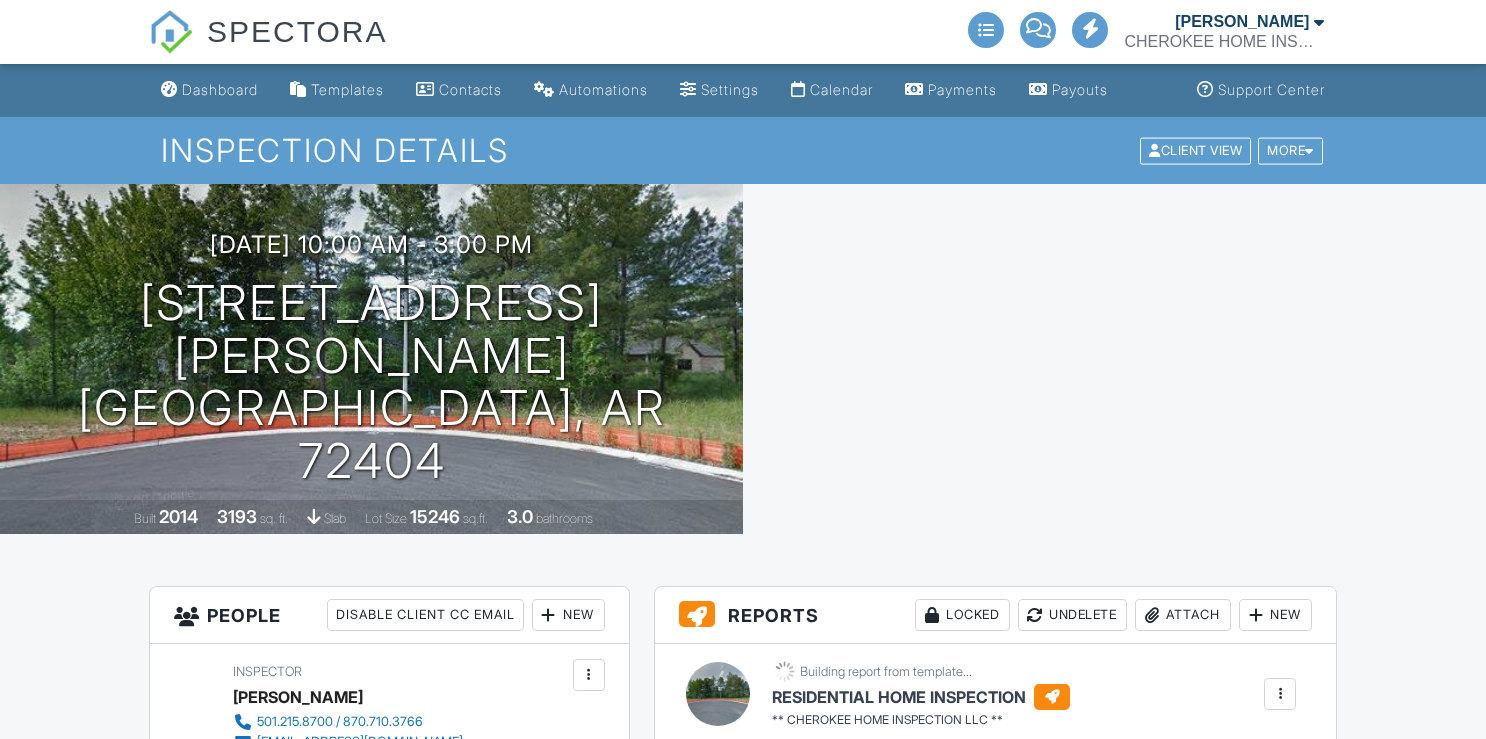 scroll, scrollTop: 0, scrollLeft: 0, axis: both 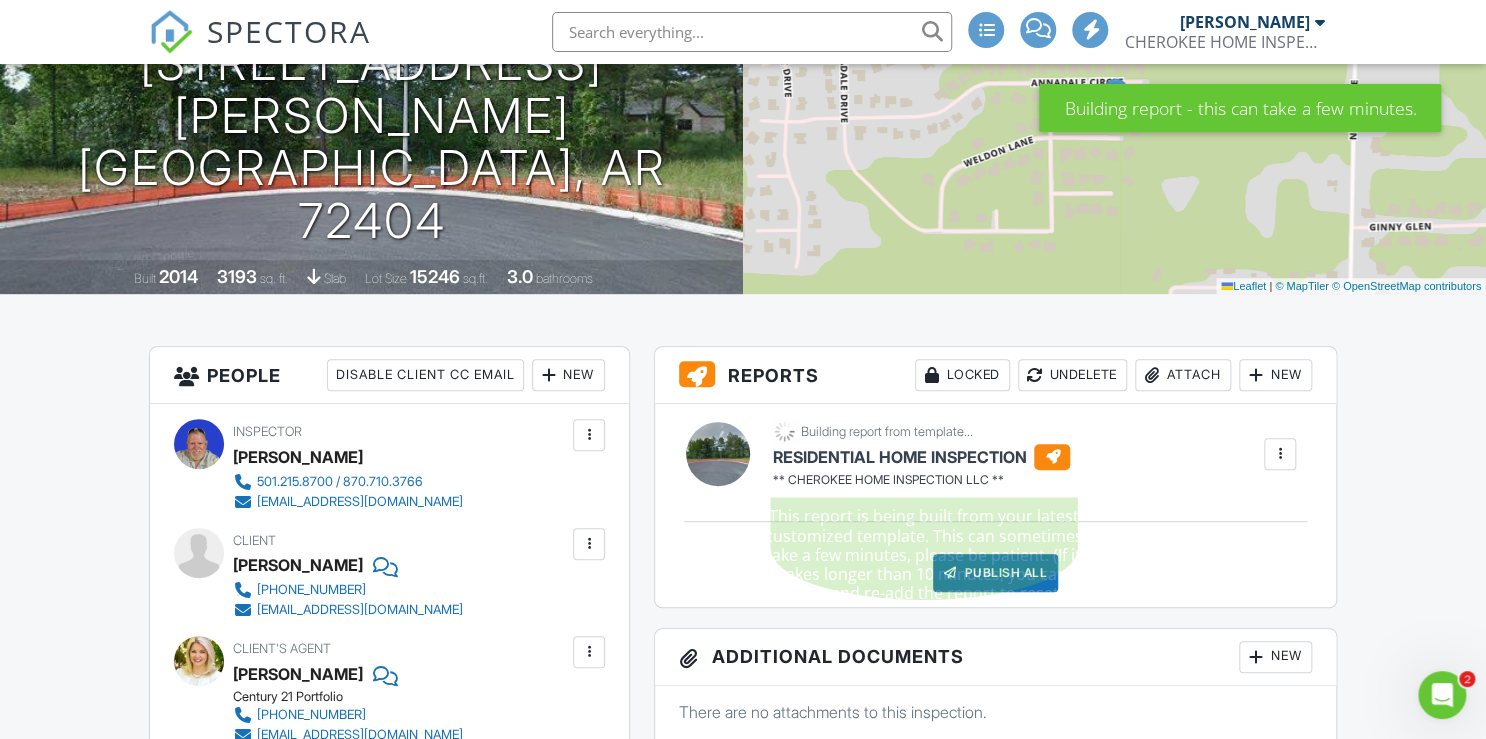 click on "RESIDENTIAL HOME INSPECTION" at bounding box center (921, 457) 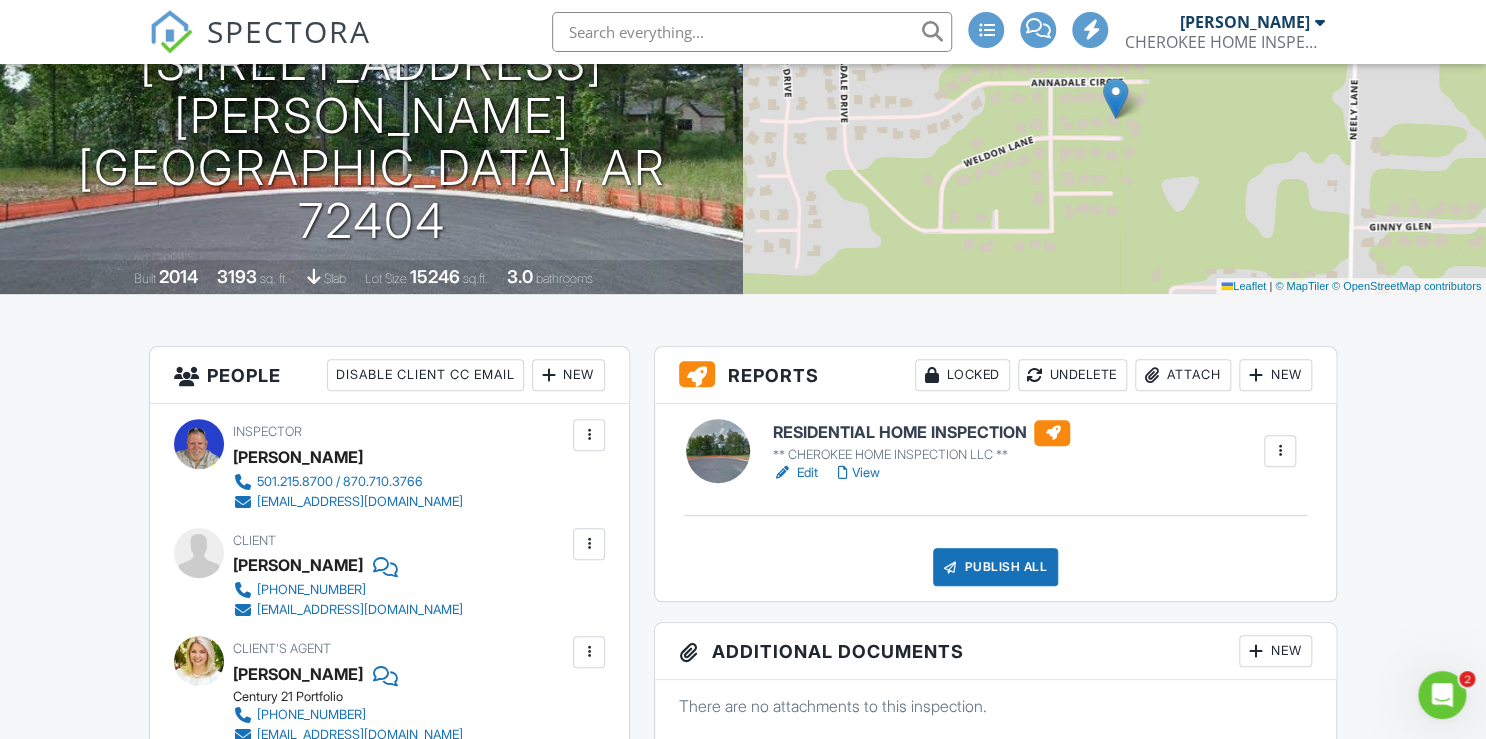 click on "RESIDENTIAL HOME INSPECTION" at bounding box center (921, 433) 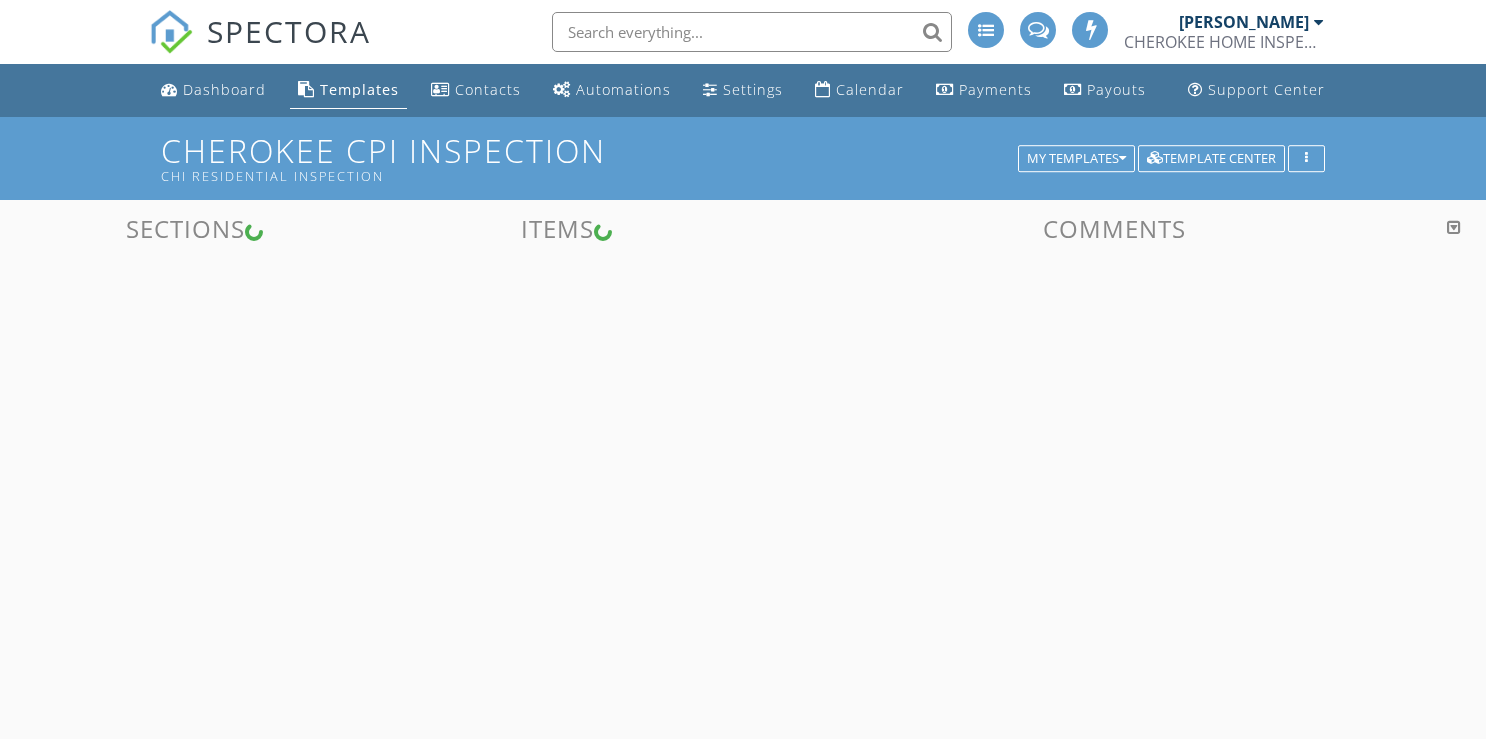 scroll, scrollTop: 0, scrollLeft: 0, axis: both 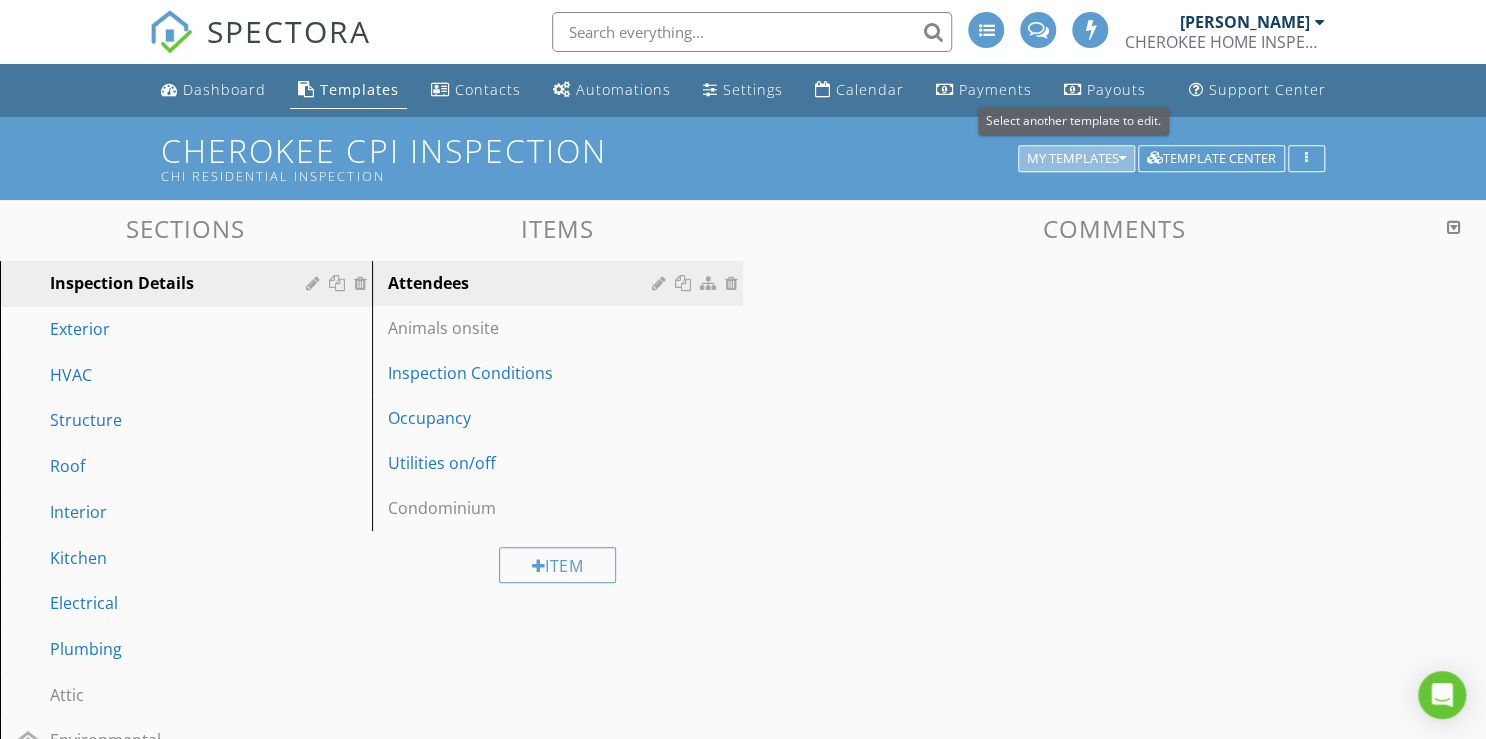 click at bounding box center (1122, 159) 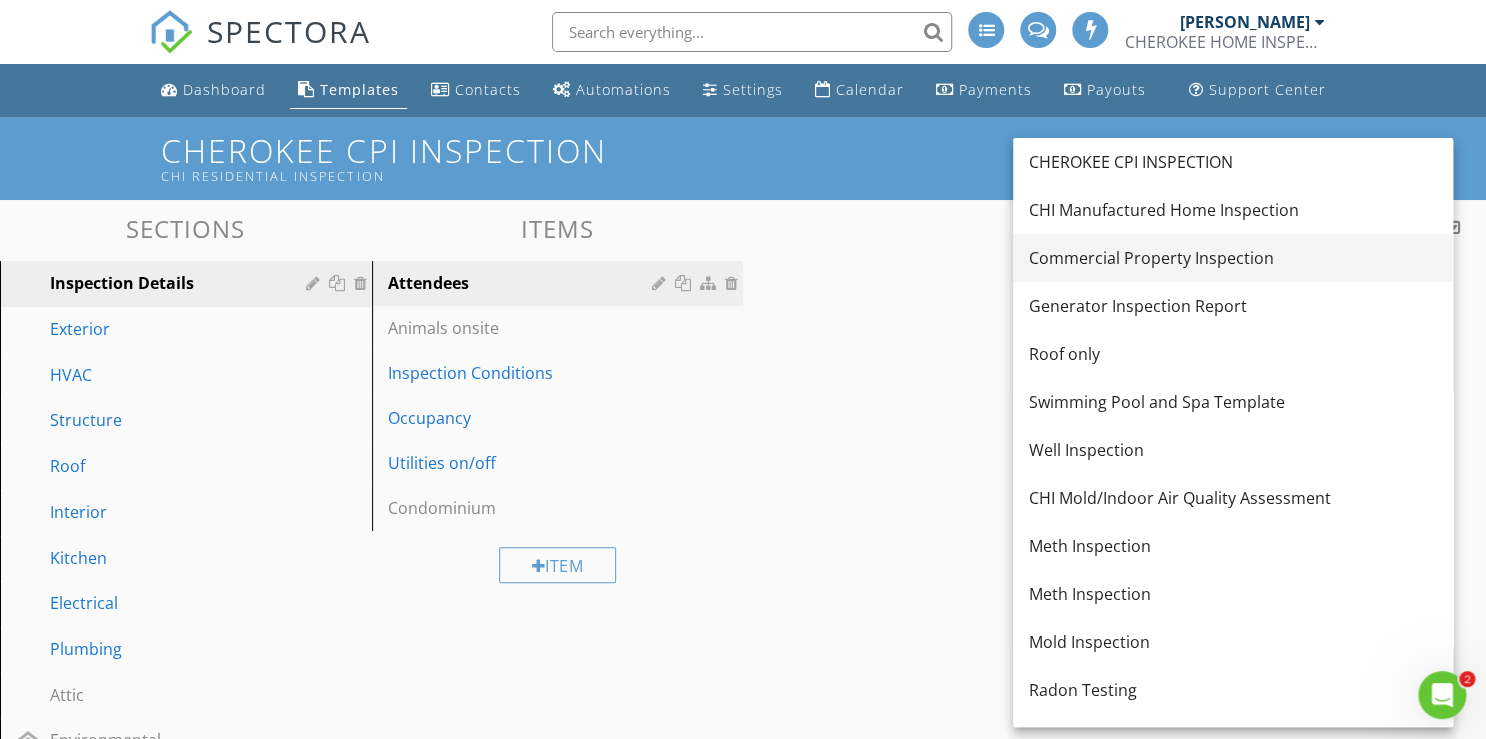 scroll, scrollTop: 0, scrollLeft: 0, axis: both 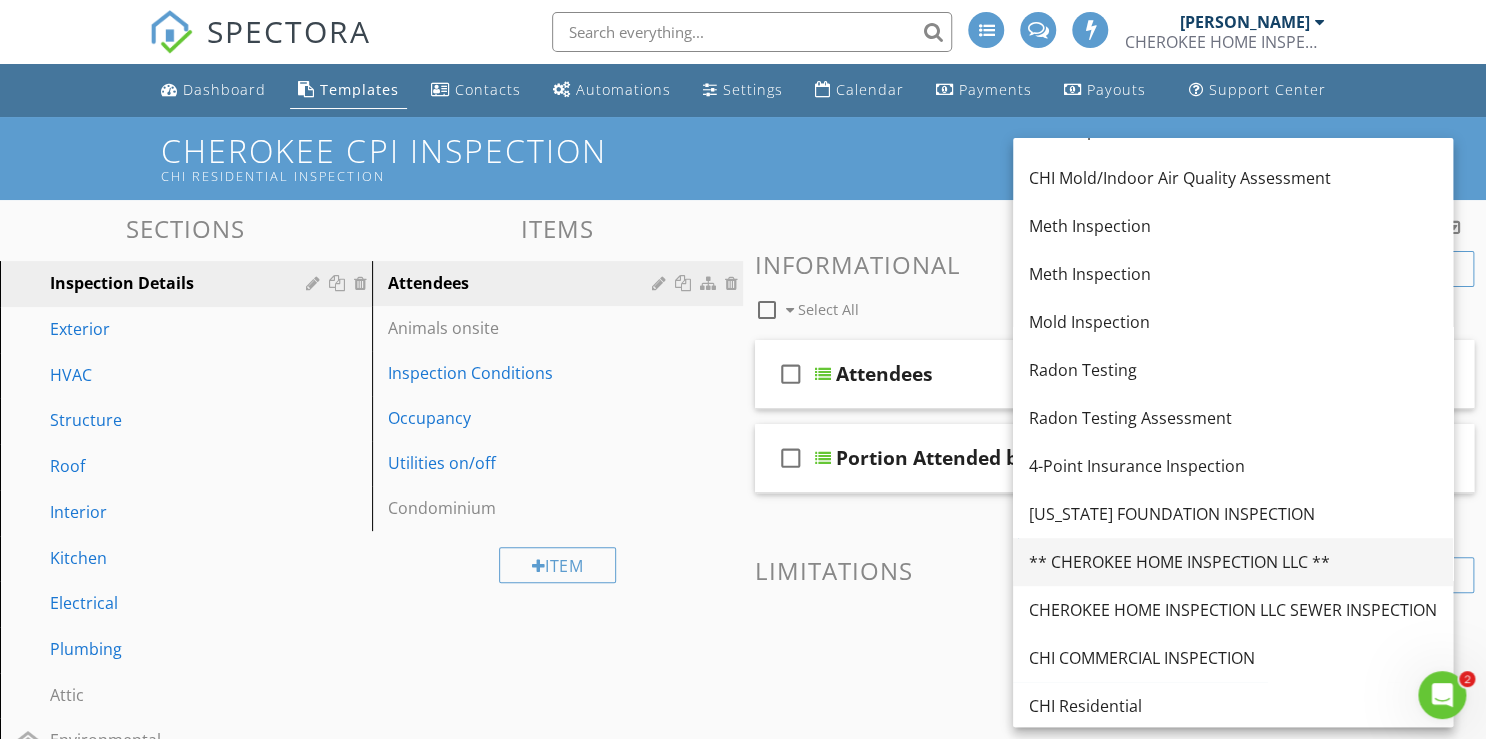 click on "** CHEROKEE HOME INSPECTION LLC **" at bounding box center [1233, 562] 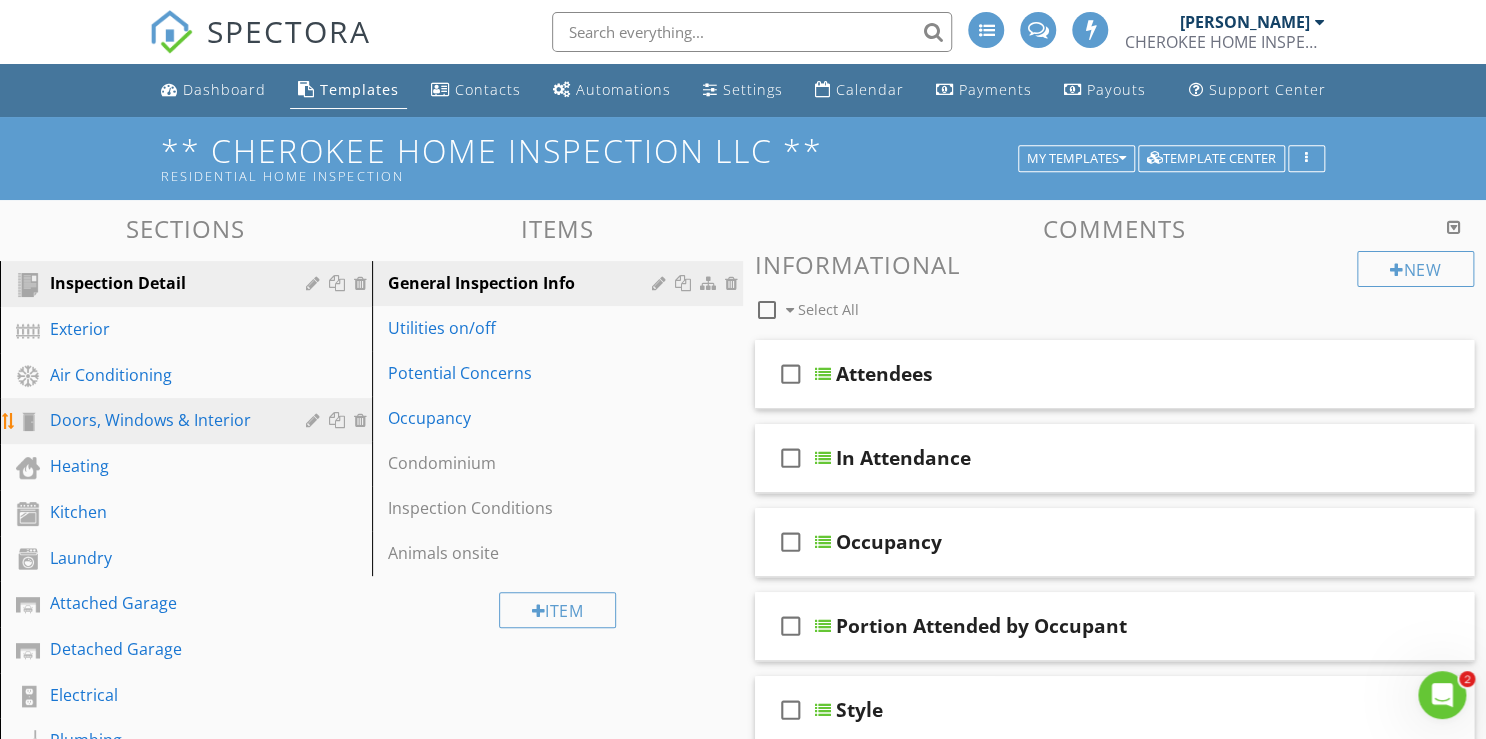 click on "Doors, Windows & Interior" at bounding box center (163, 420) 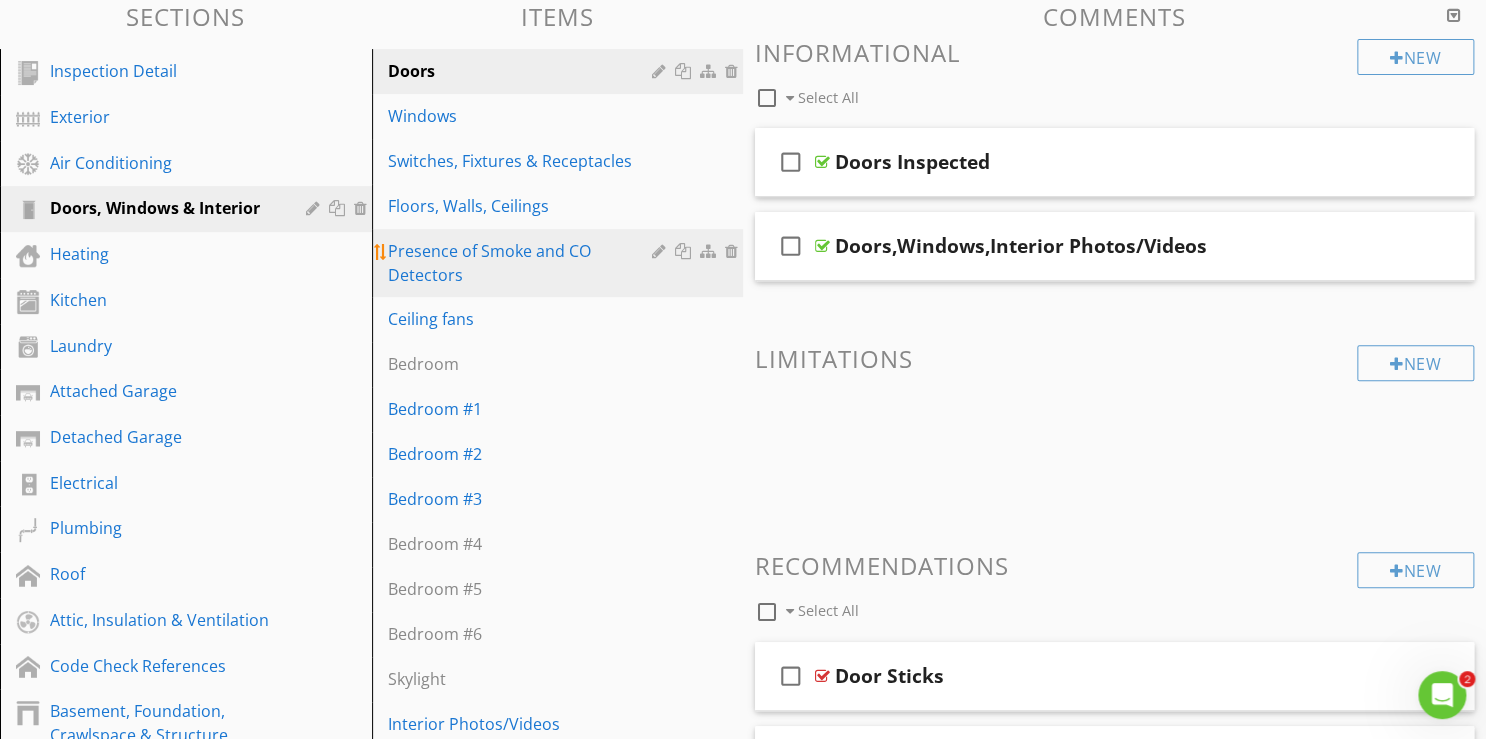 scroll, scrollTop: 240, scrollLeft: 0, axis: vertical 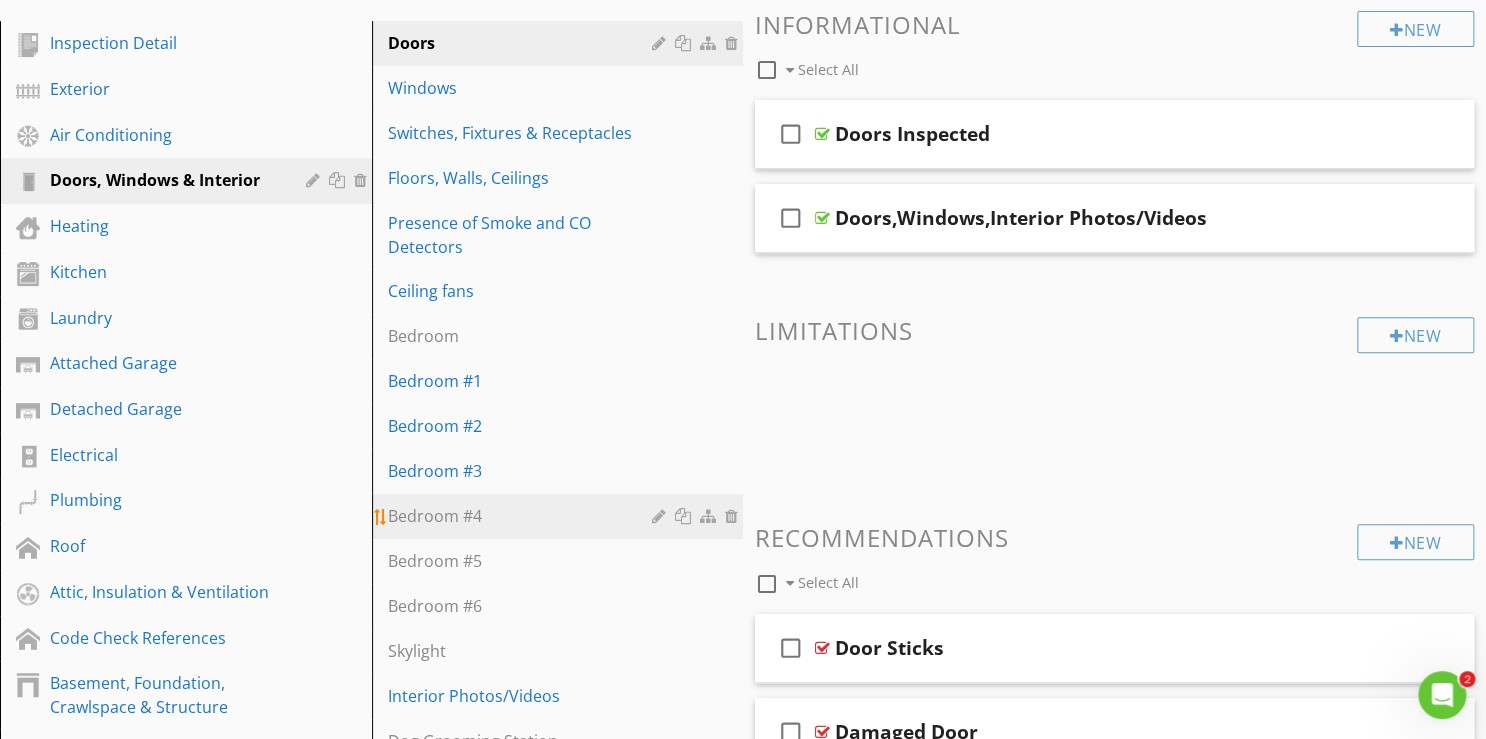 click at bounding box center (661, 516) 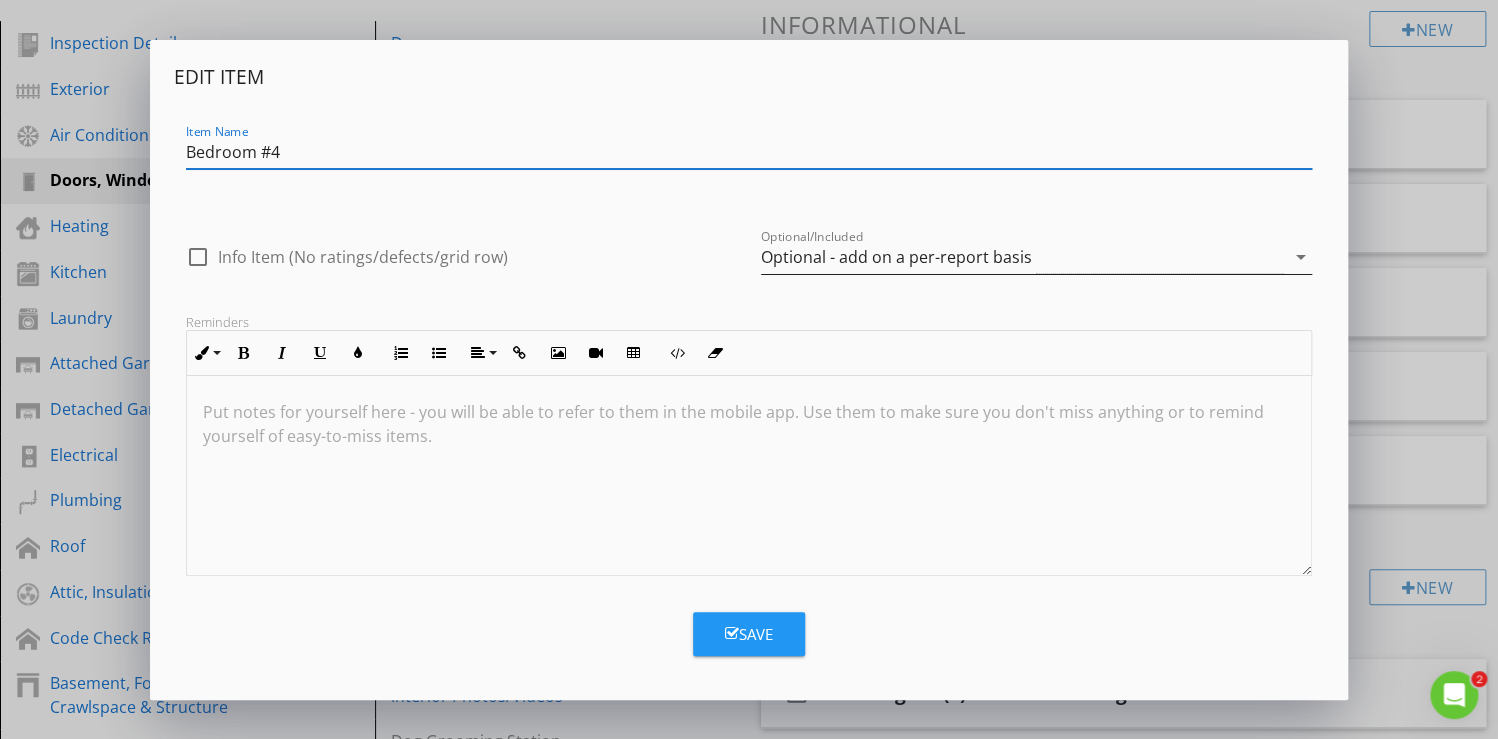 click on "arrow_drop_down" at bounding box center [1300, 257] 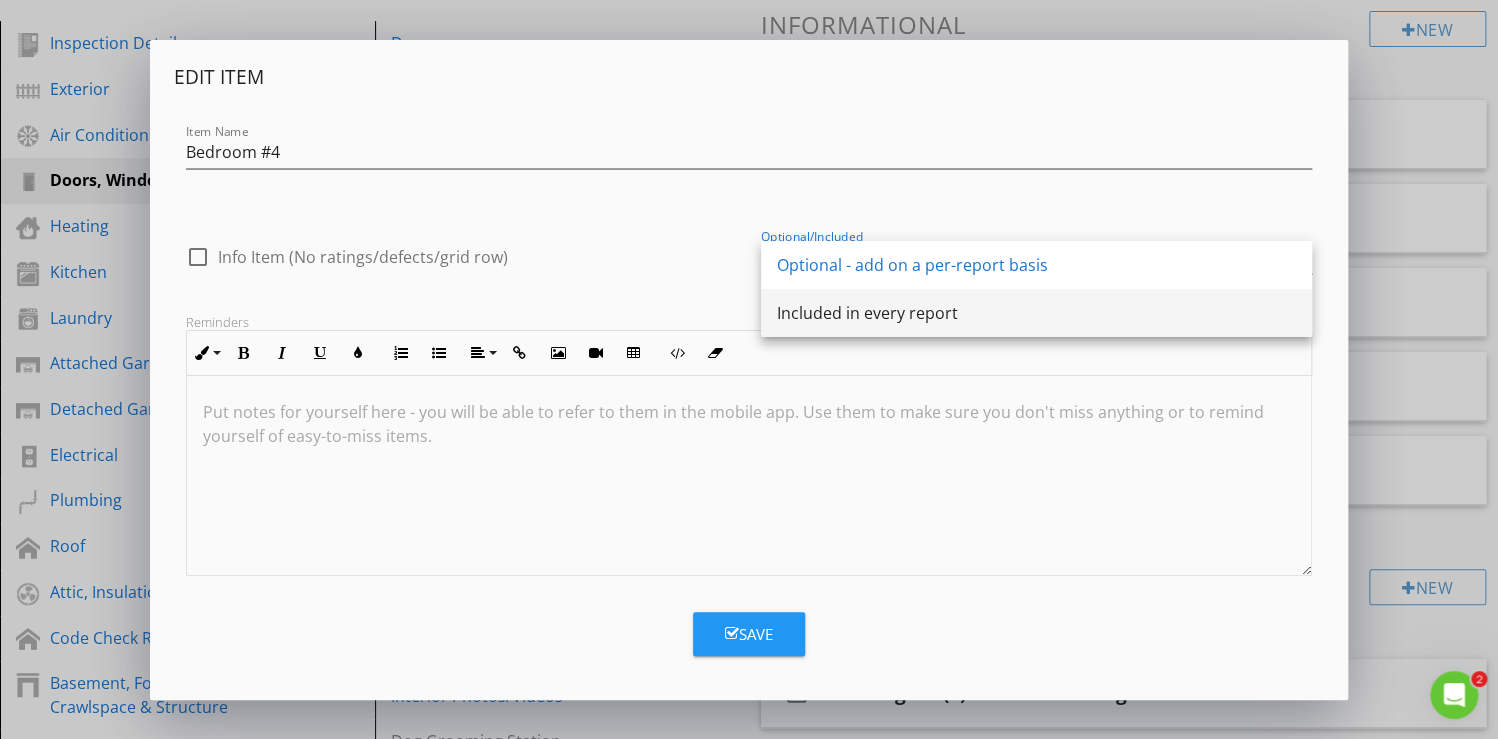 click on "Included in every report" at bounding box center [1036, 313] 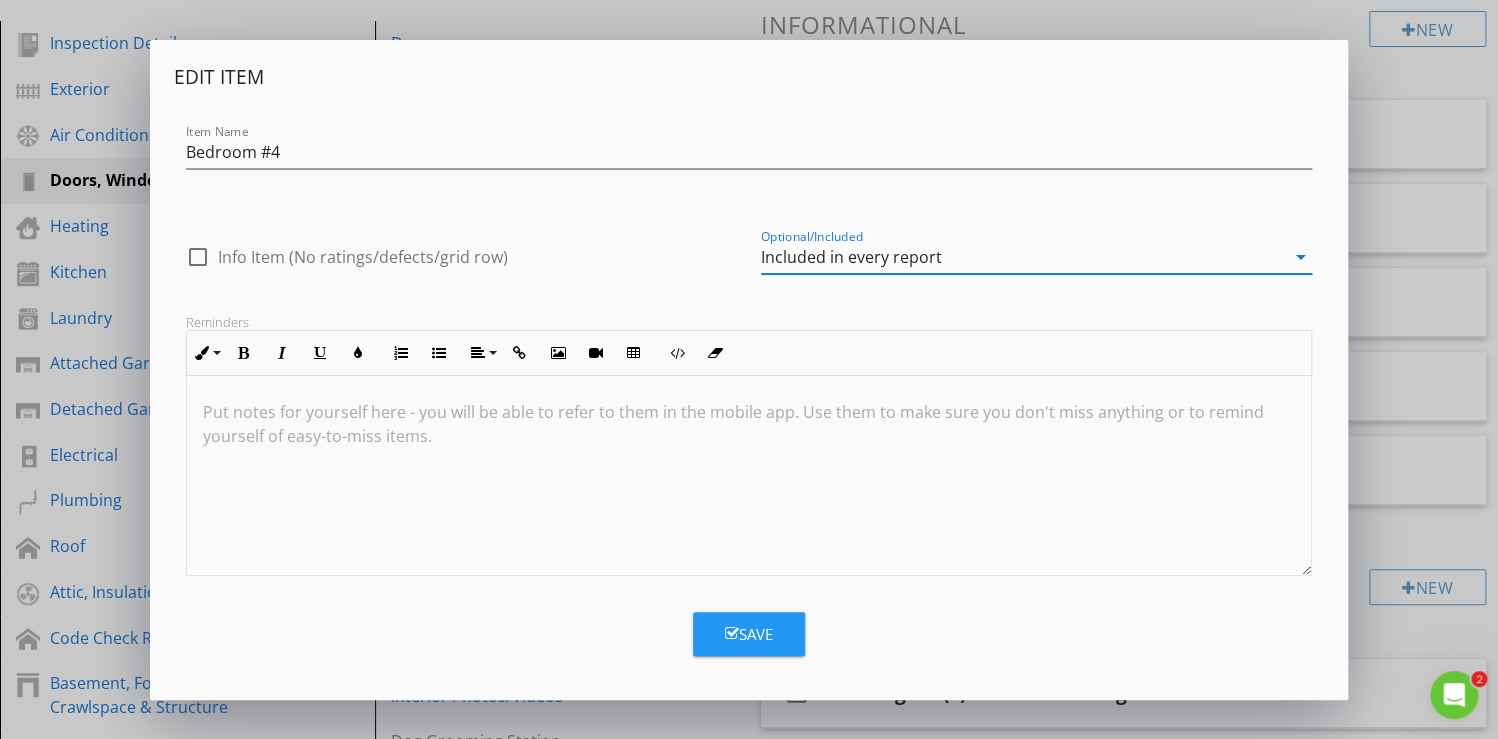 click on "Save" at bounding box center (749, 634) 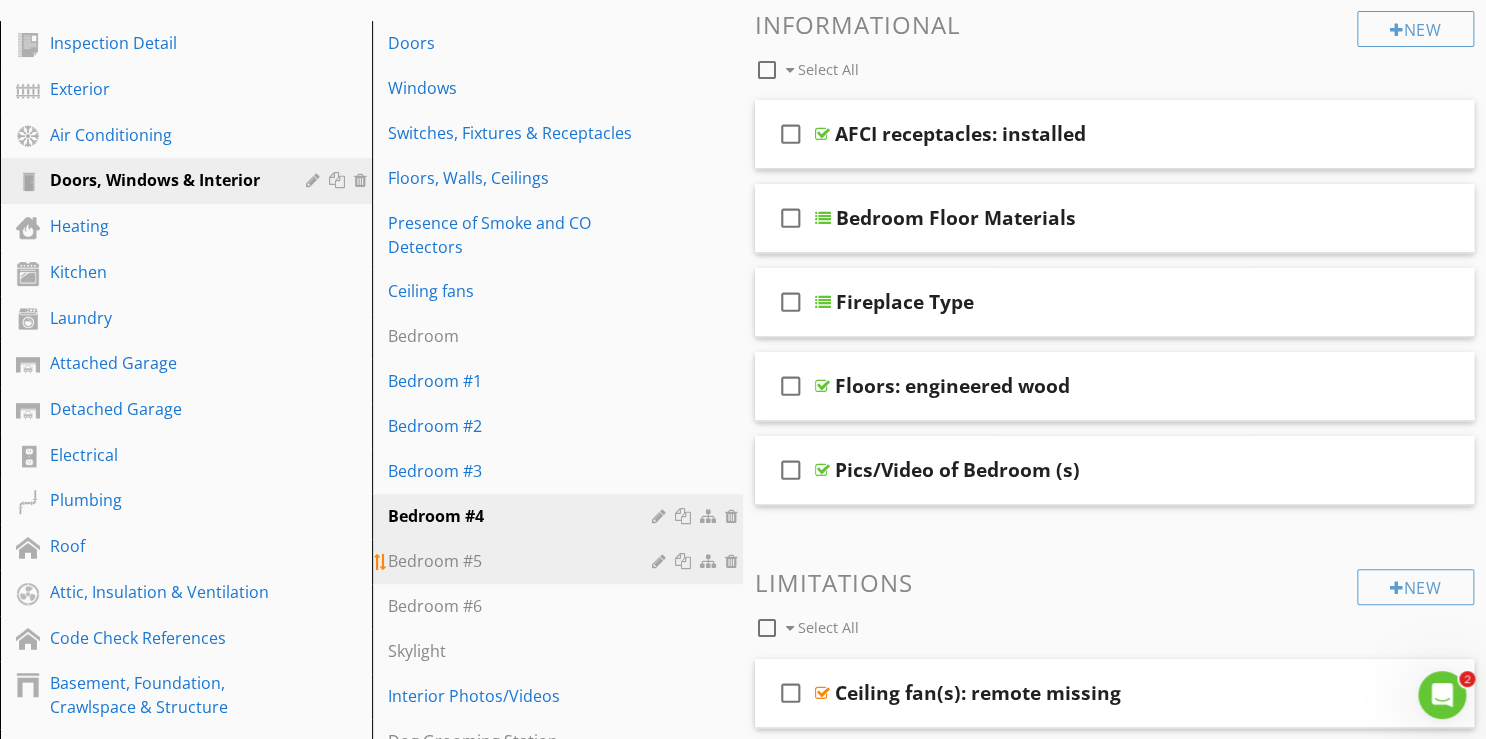 click at bounding box center [661, 561] 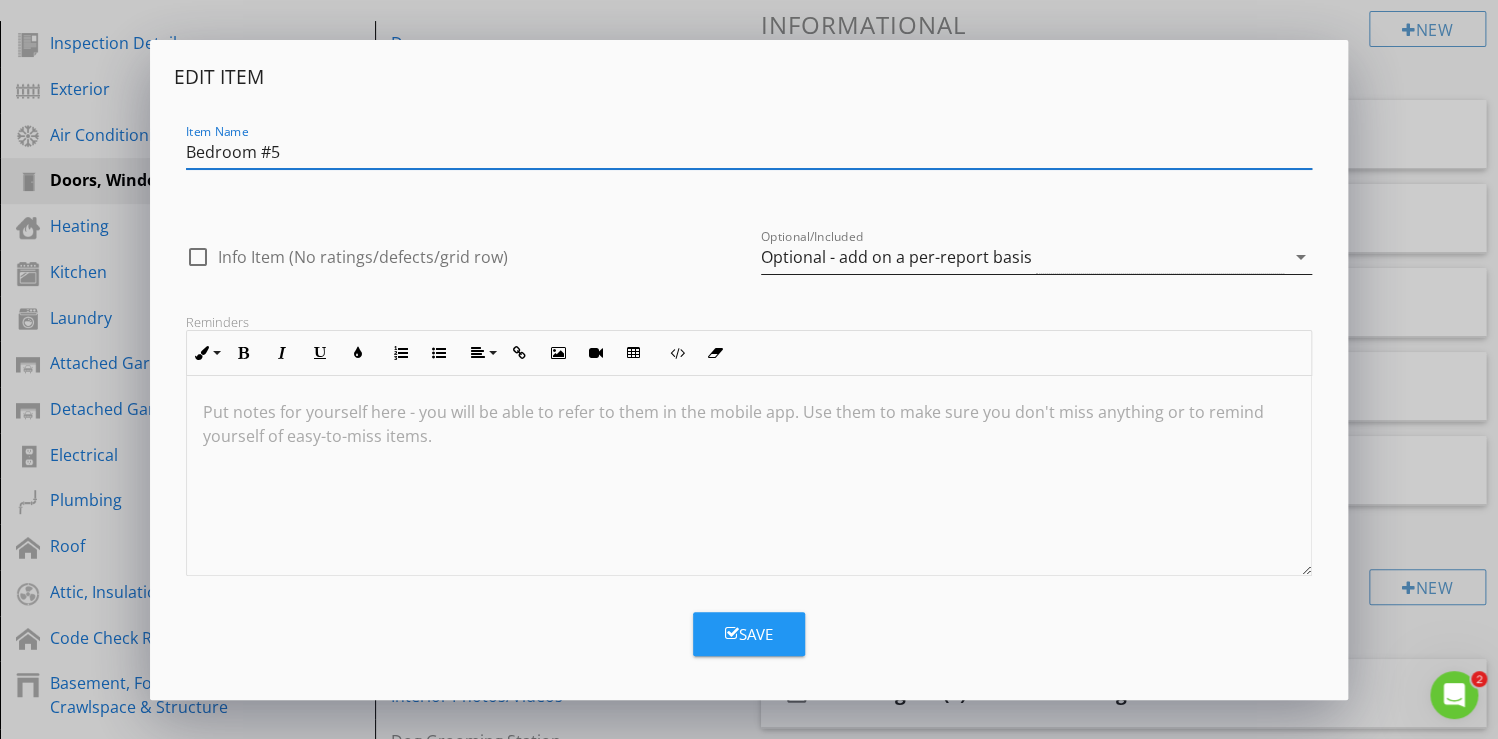 click on "arrow_drop_down" at bounding box center [1300, 257] 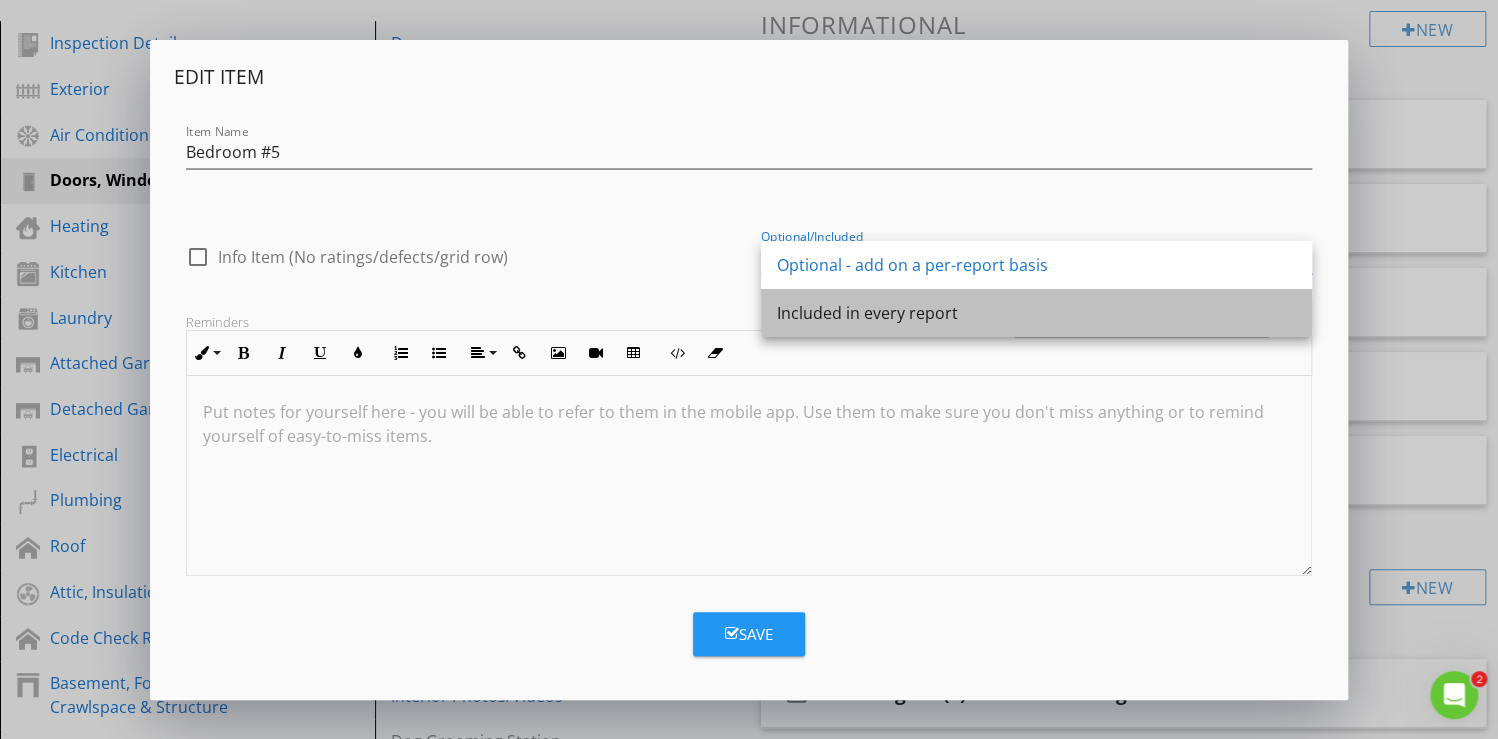 click on "Included in every report" at bounding box center [1036, 313] 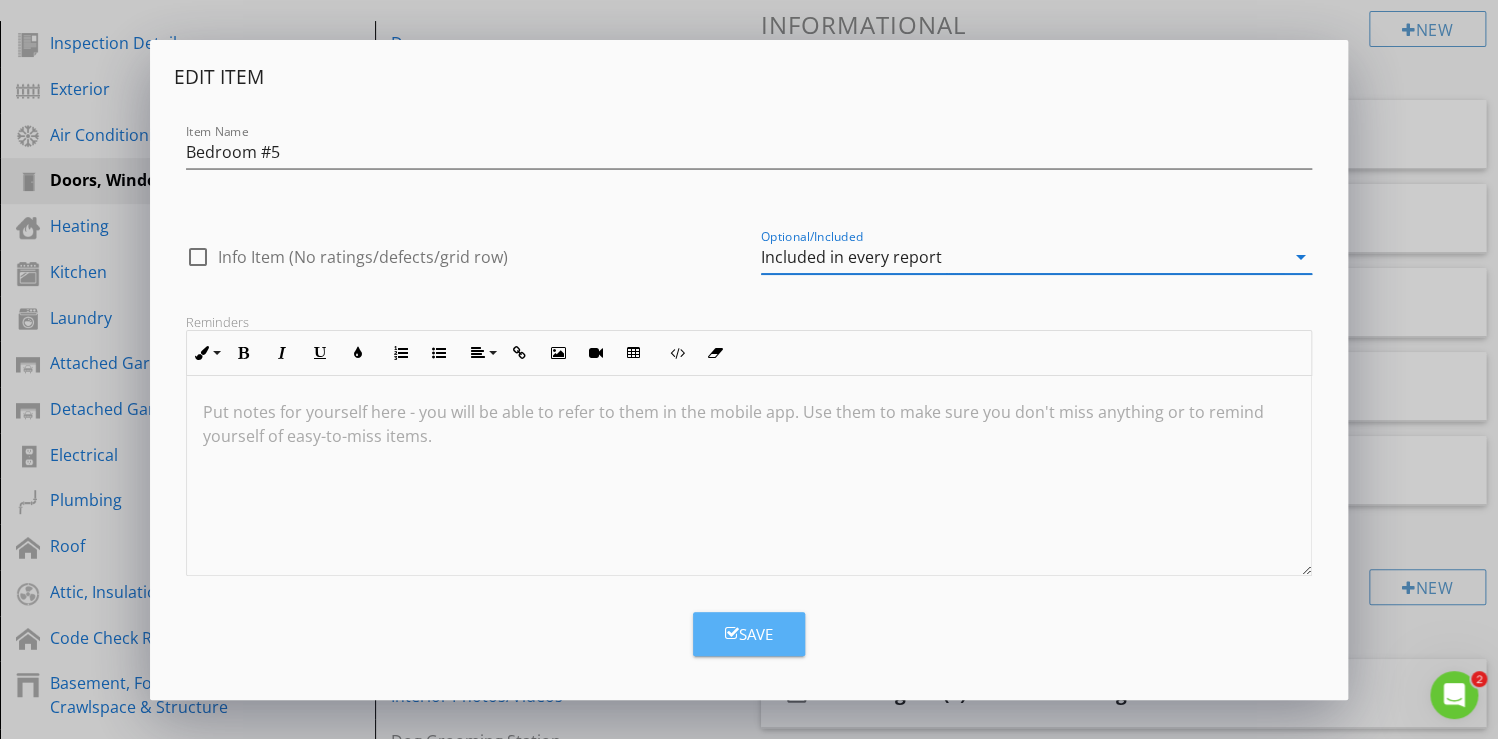click on "Save" at bounding box center [749, 634] 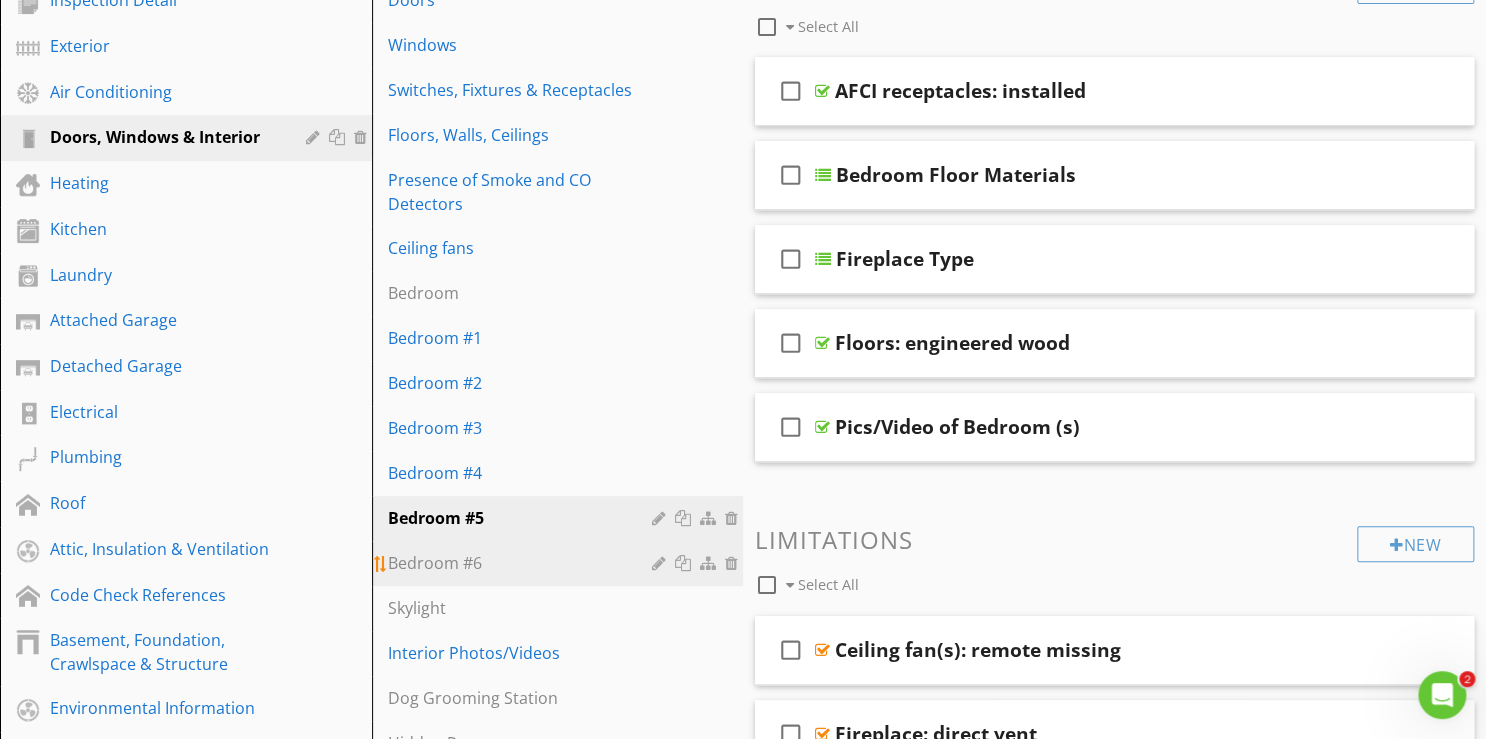 scroll, scrollTop: 320, scrollLeft: 0, axis: vertical 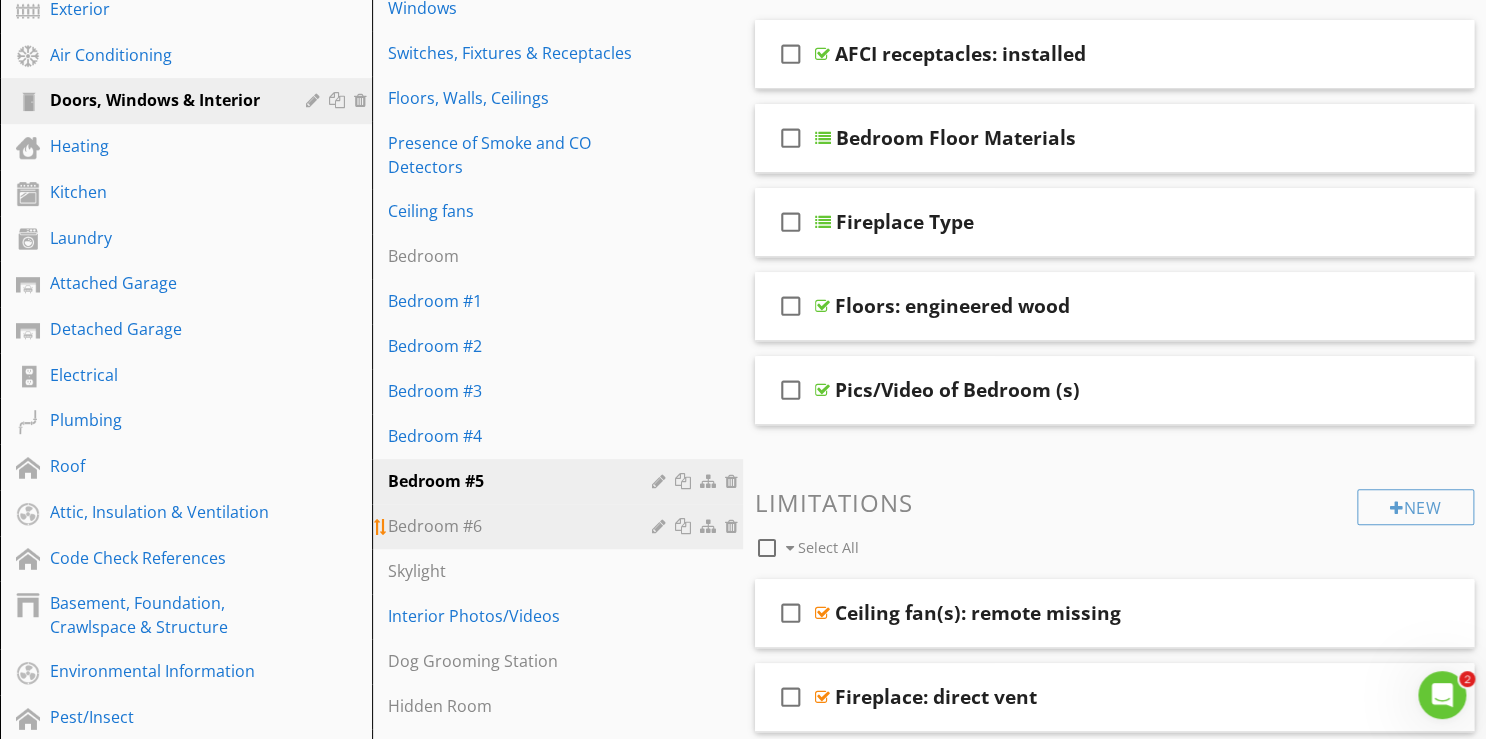 click at bounding box center [661, 526] 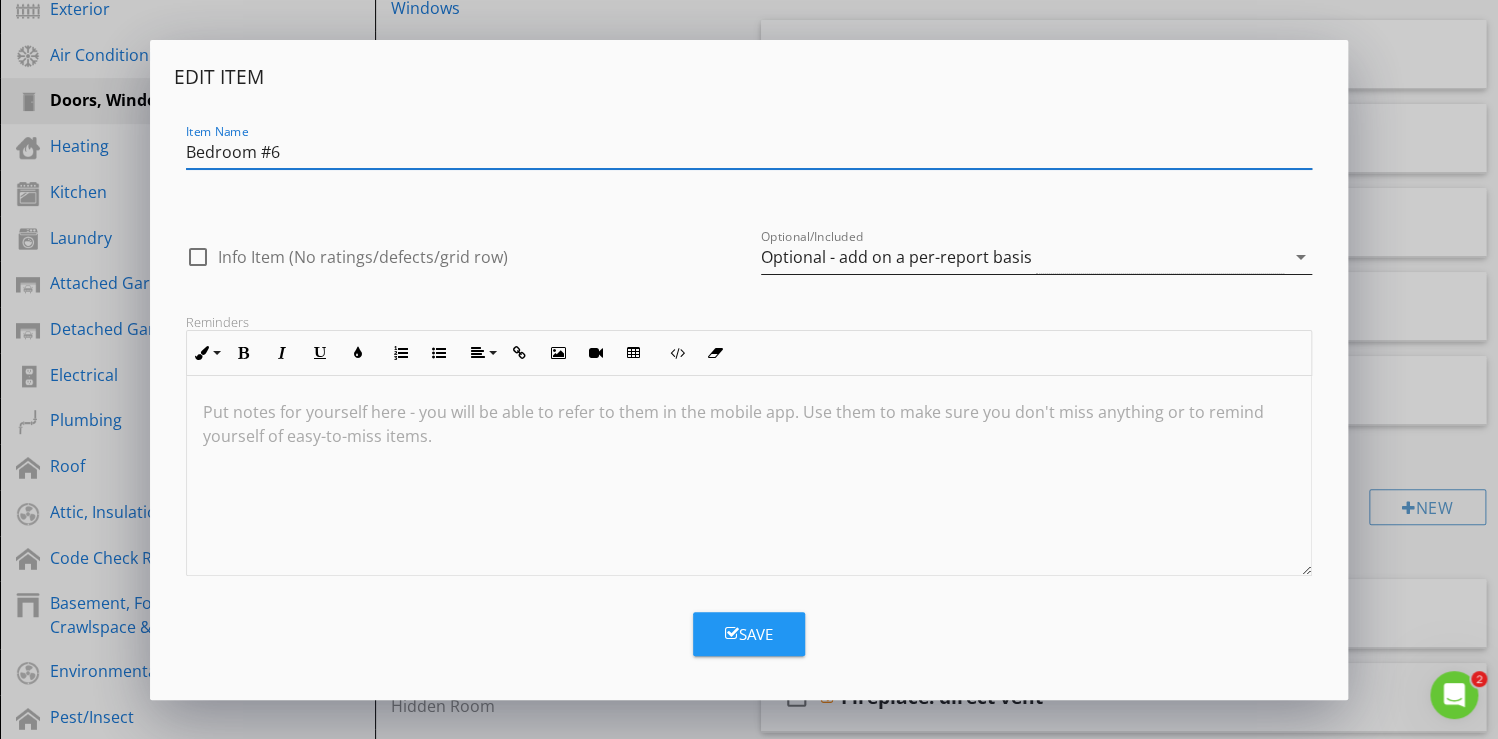 click on "arrow_drop_down" at bounding box center (1300, 257) 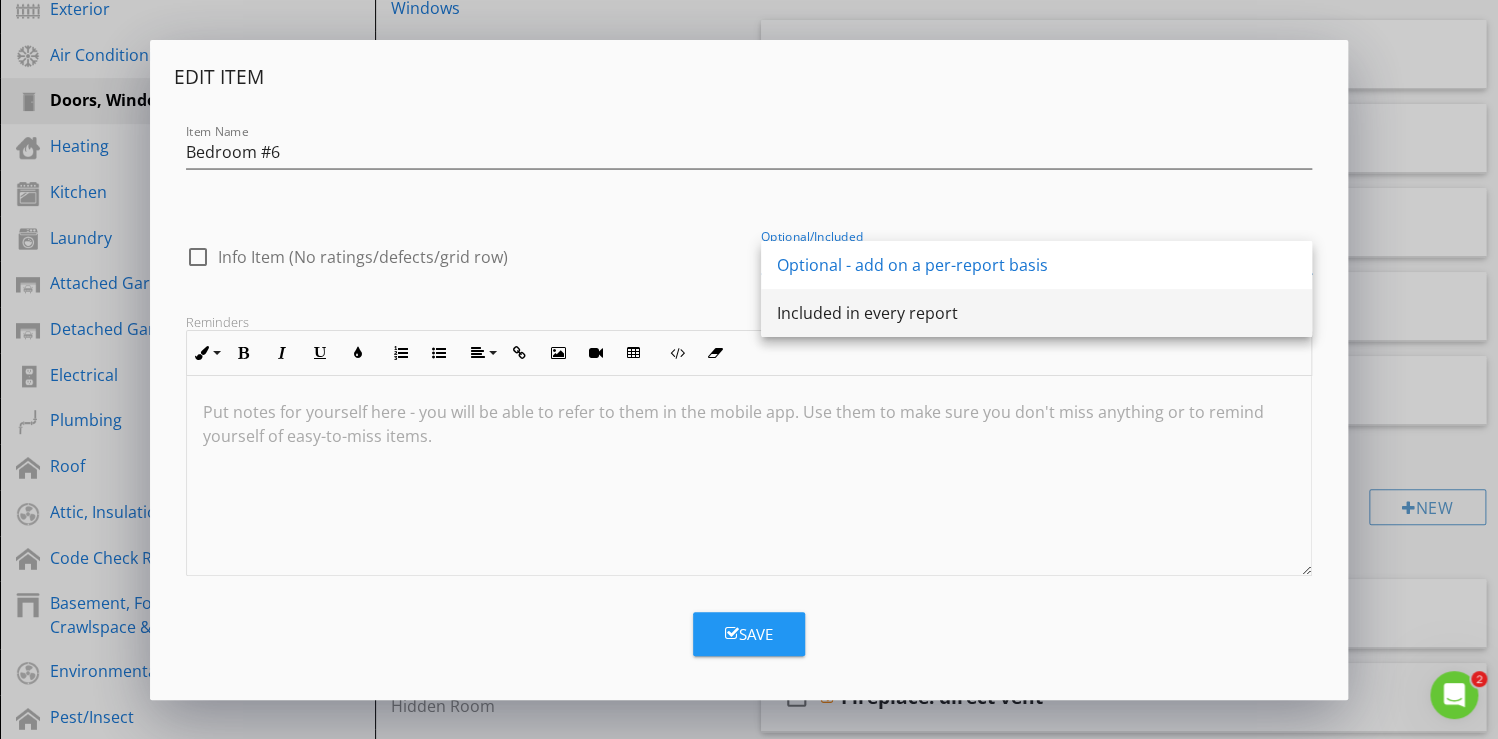 click on "Included in every report" at bounding box center (1036, 313) 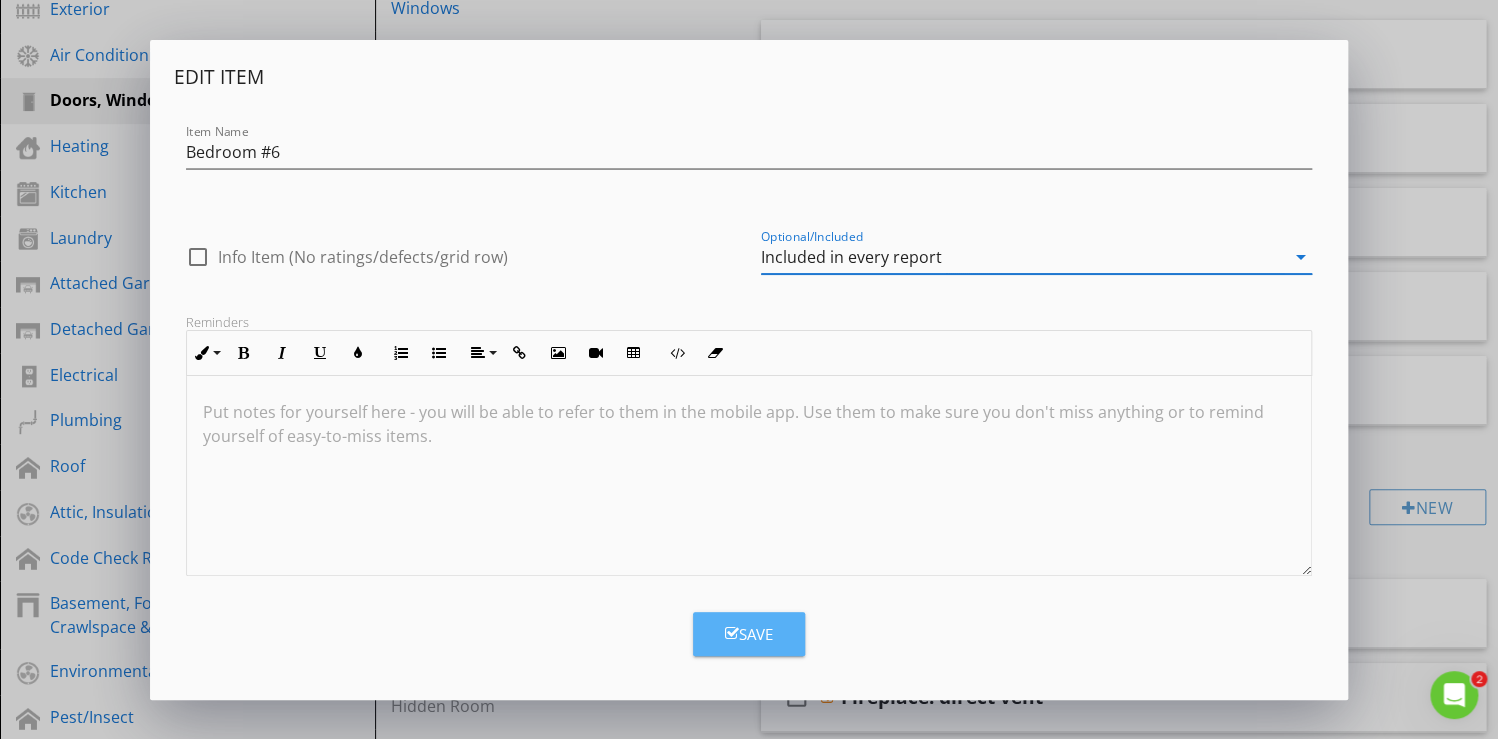 click on "Save" at bounding box center (749, 634) 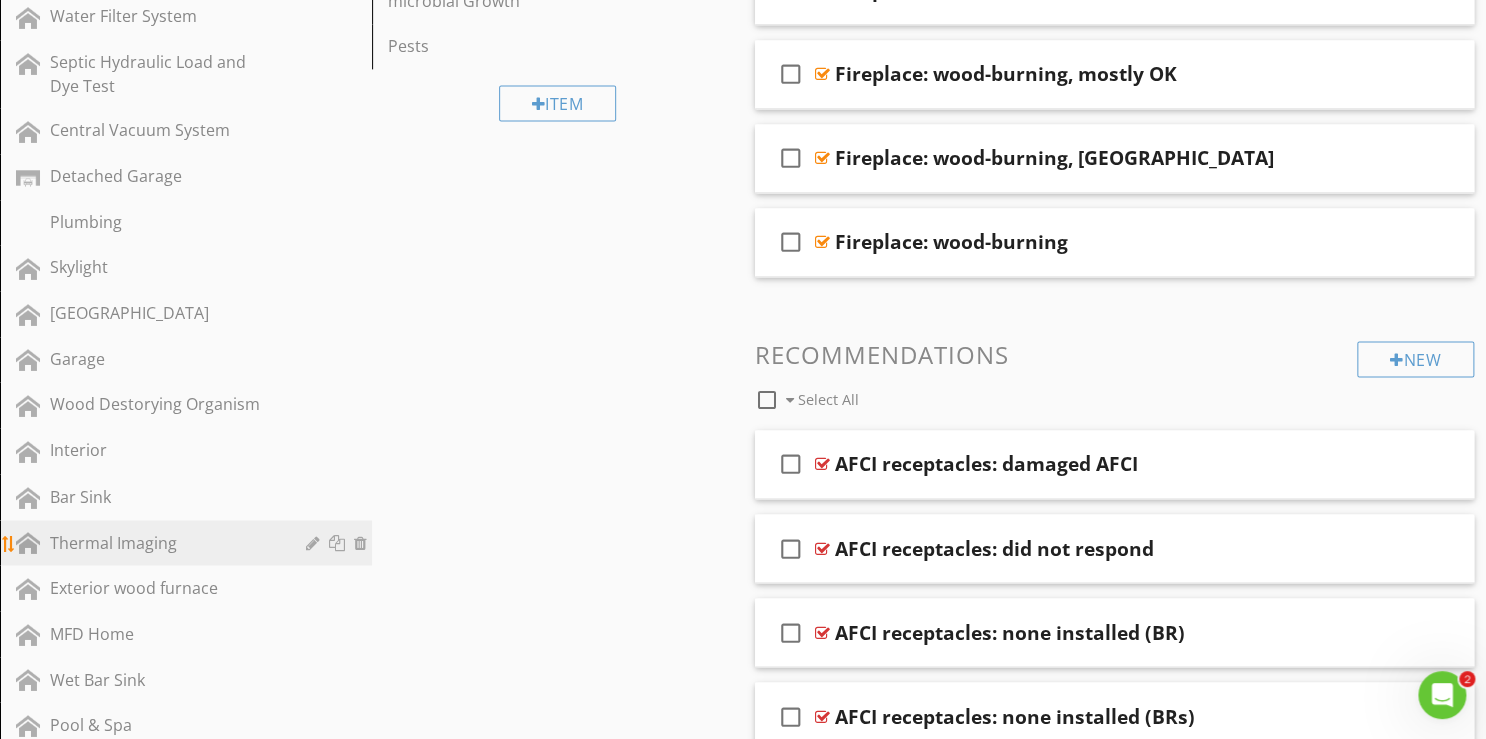scroll, scrollTop: 1360, scrollLeft: 0, axis: vertical 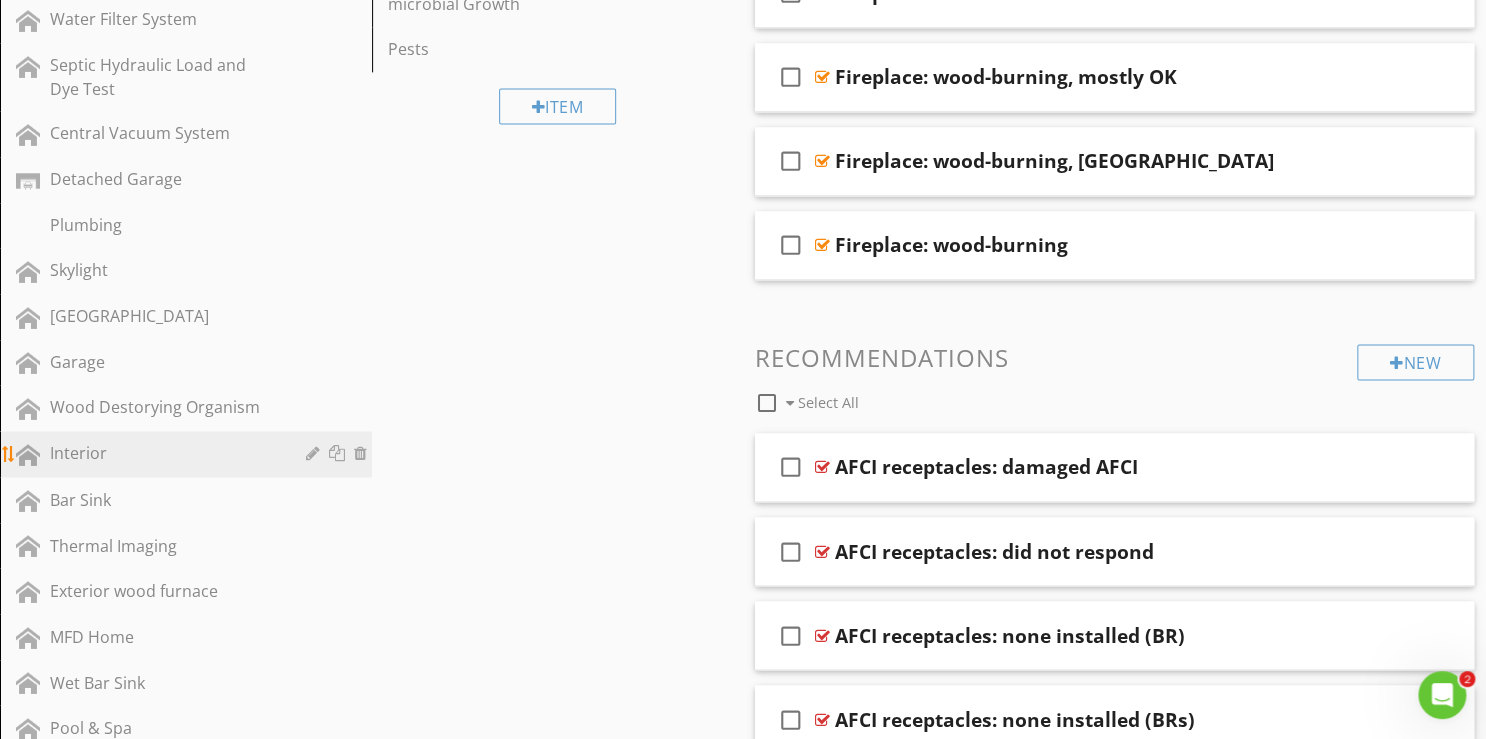 click on "Interior" at bounding box center [163, 453] 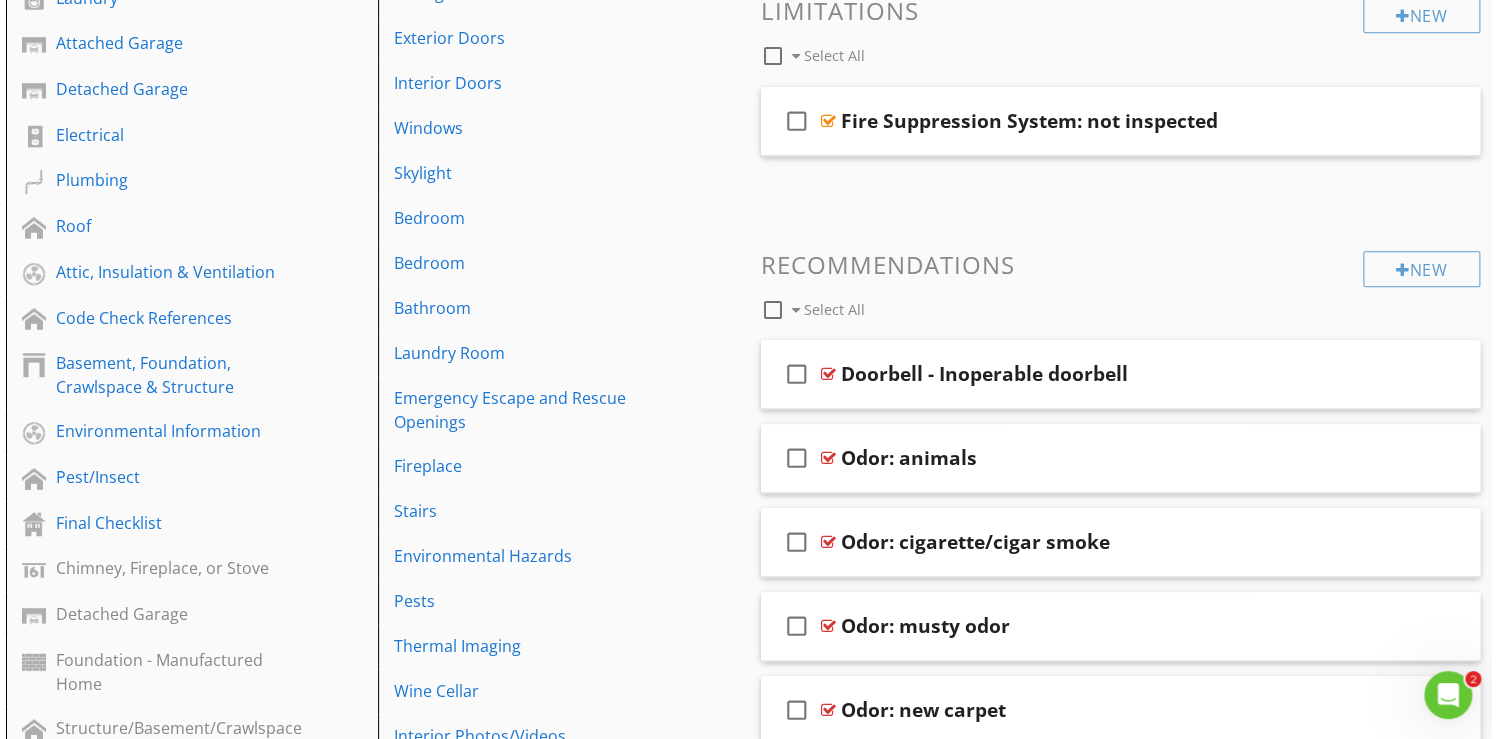 scroll, scrollTop: 480, scrollLeft: 0, axis: vertical 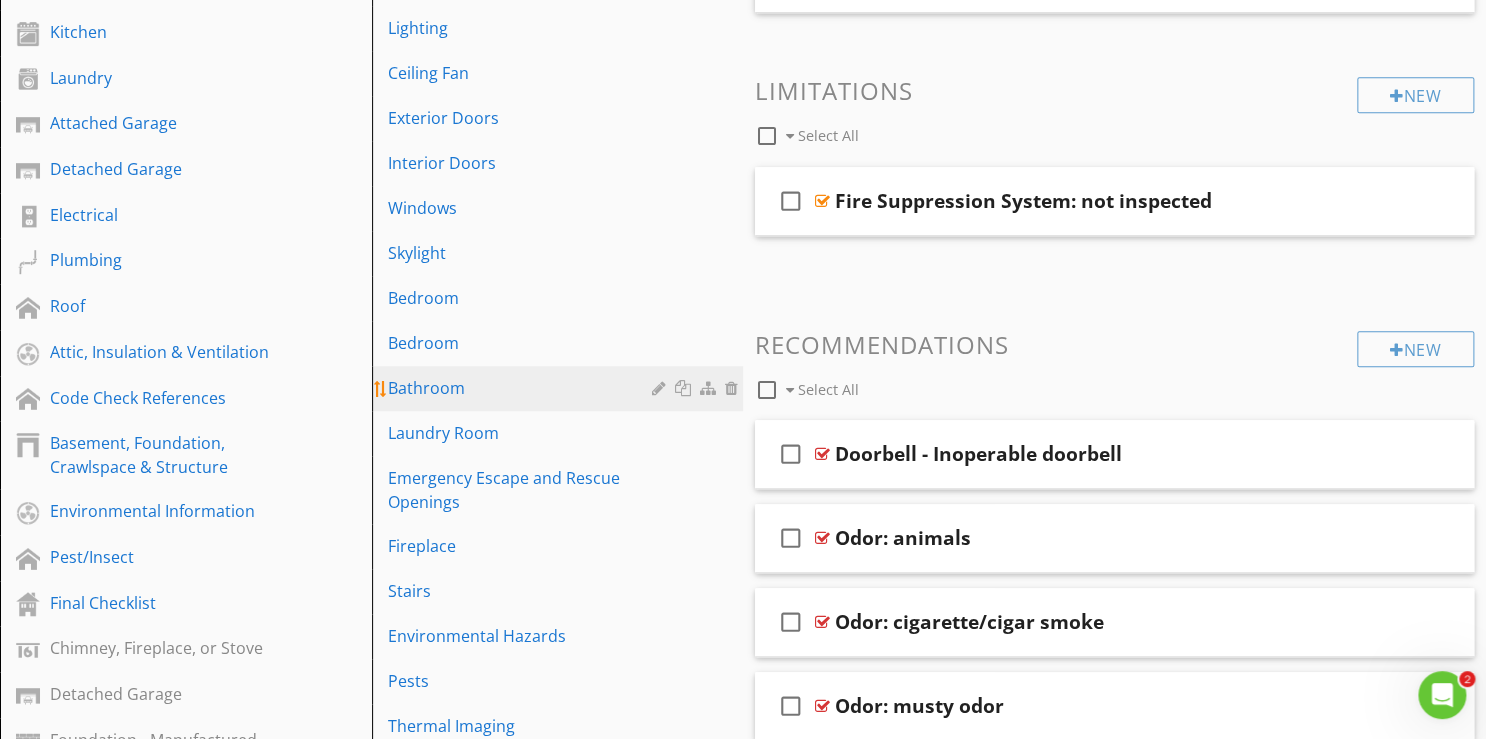 click at bounding box center [685, 388] 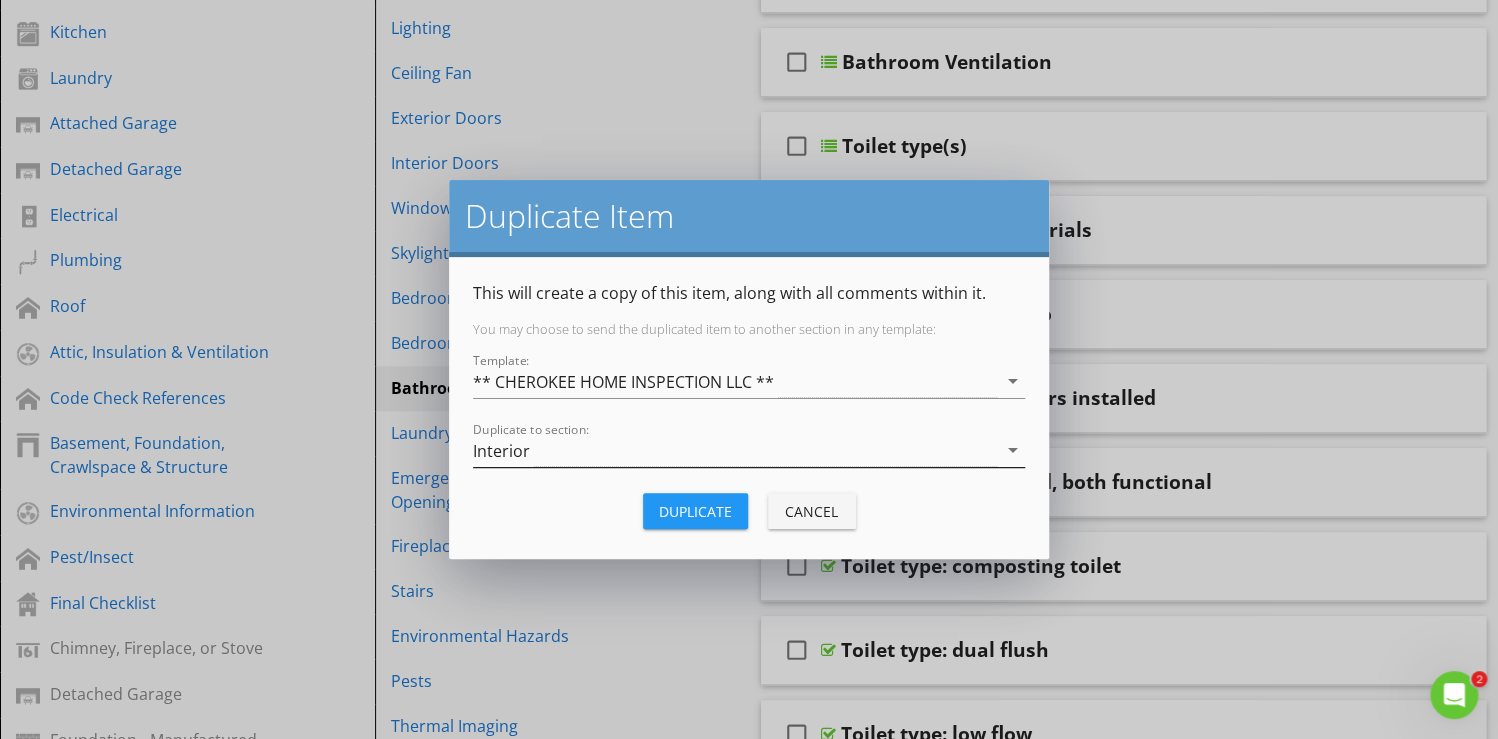 click on "arrow_drop_down" at bounding box center [1013, 450] 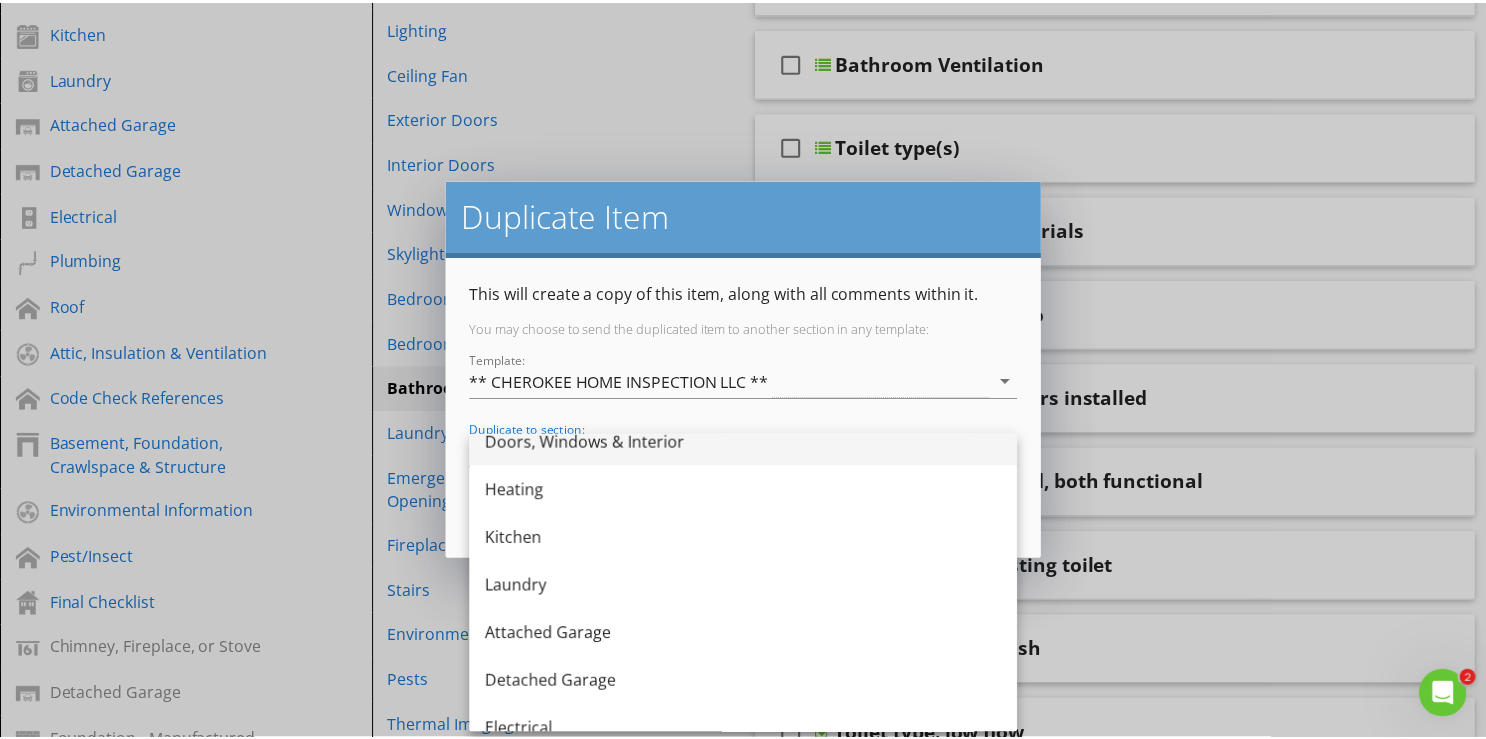 scroll, scrollTop: 80, scrollLeft: 0, axis: vertical 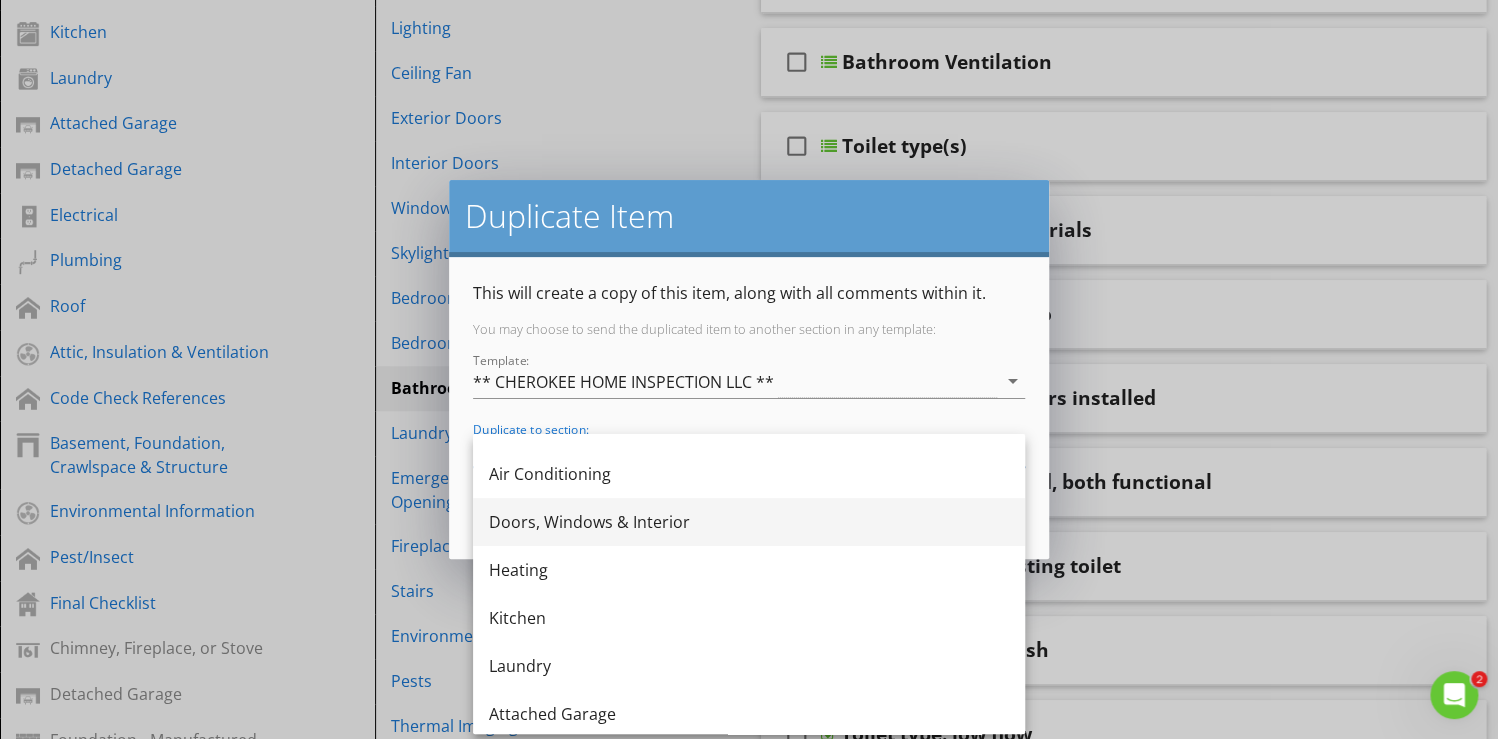 click on "Doors, Windows & Interior" at bounding box center [749, 522] 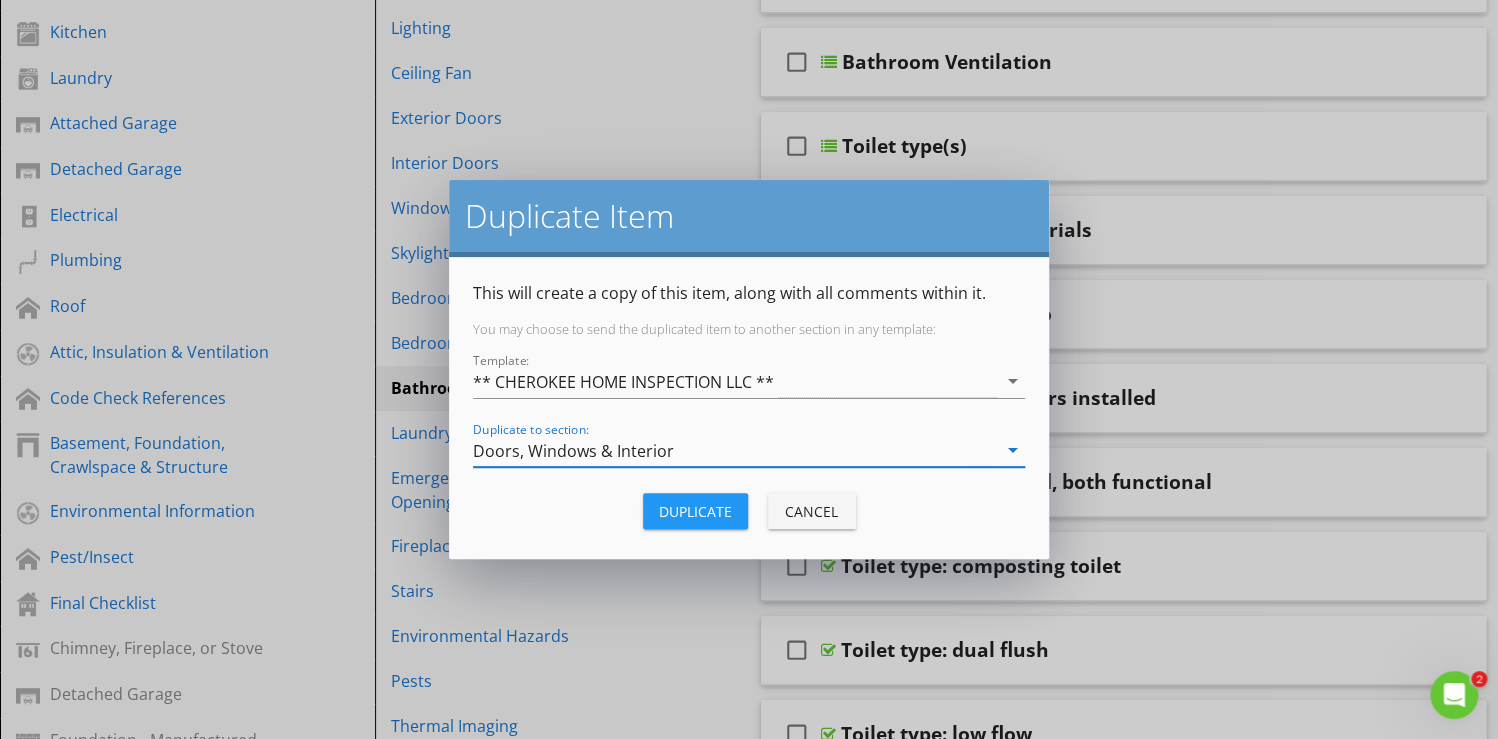 click on "Duplicate" at bounding box center [695, 511] 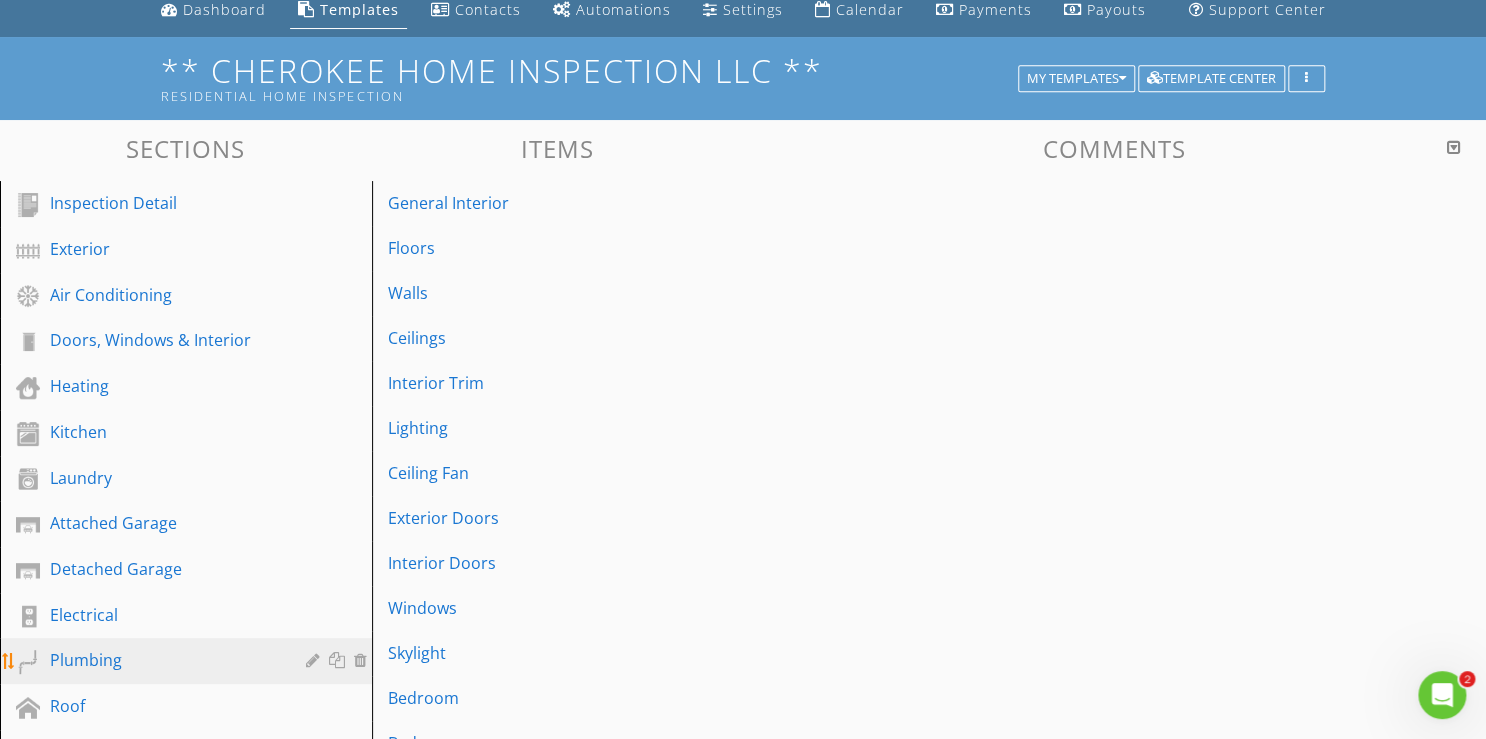 scroll, scrollTop: 80, scrollLeft: 0, axis: vertical 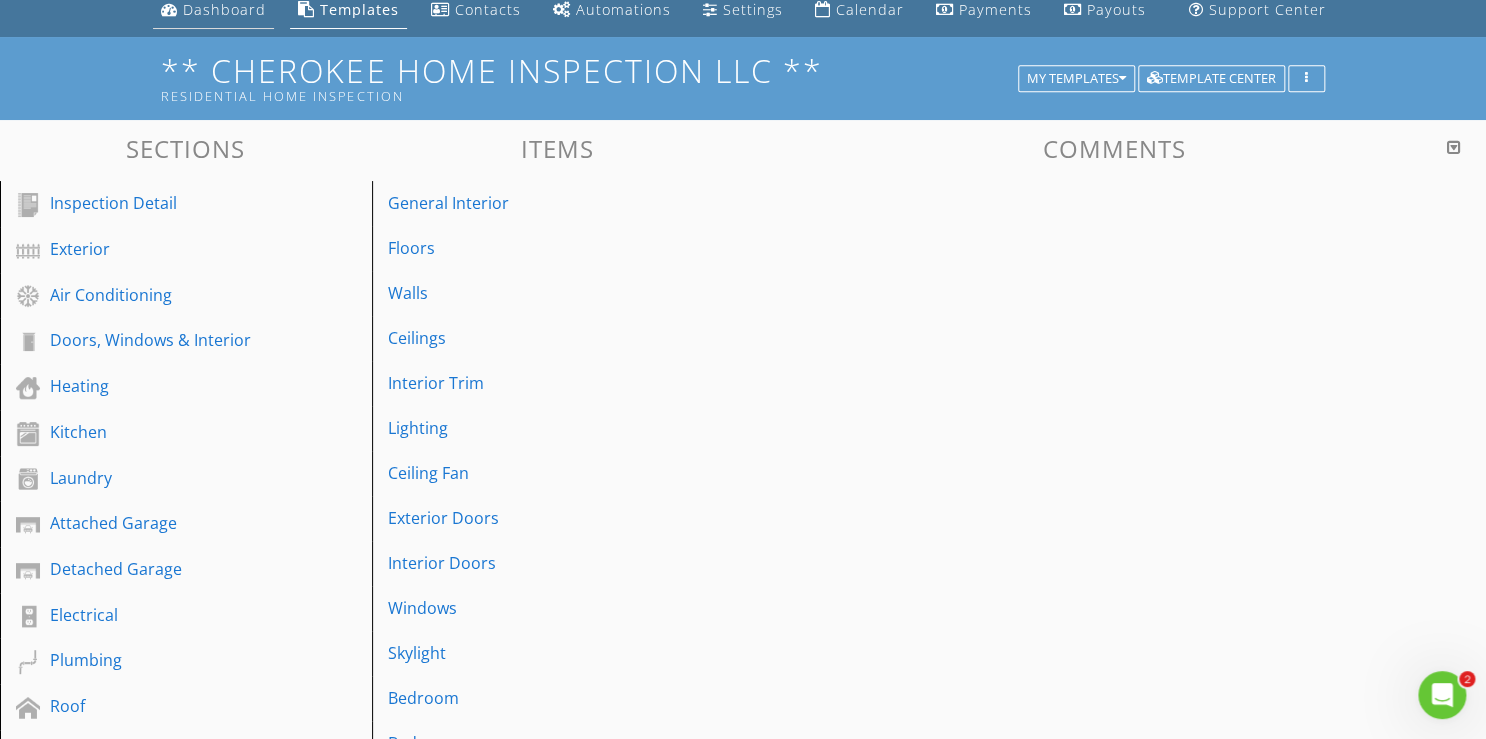click on "Dashboard" at bounding box center [224, 9] 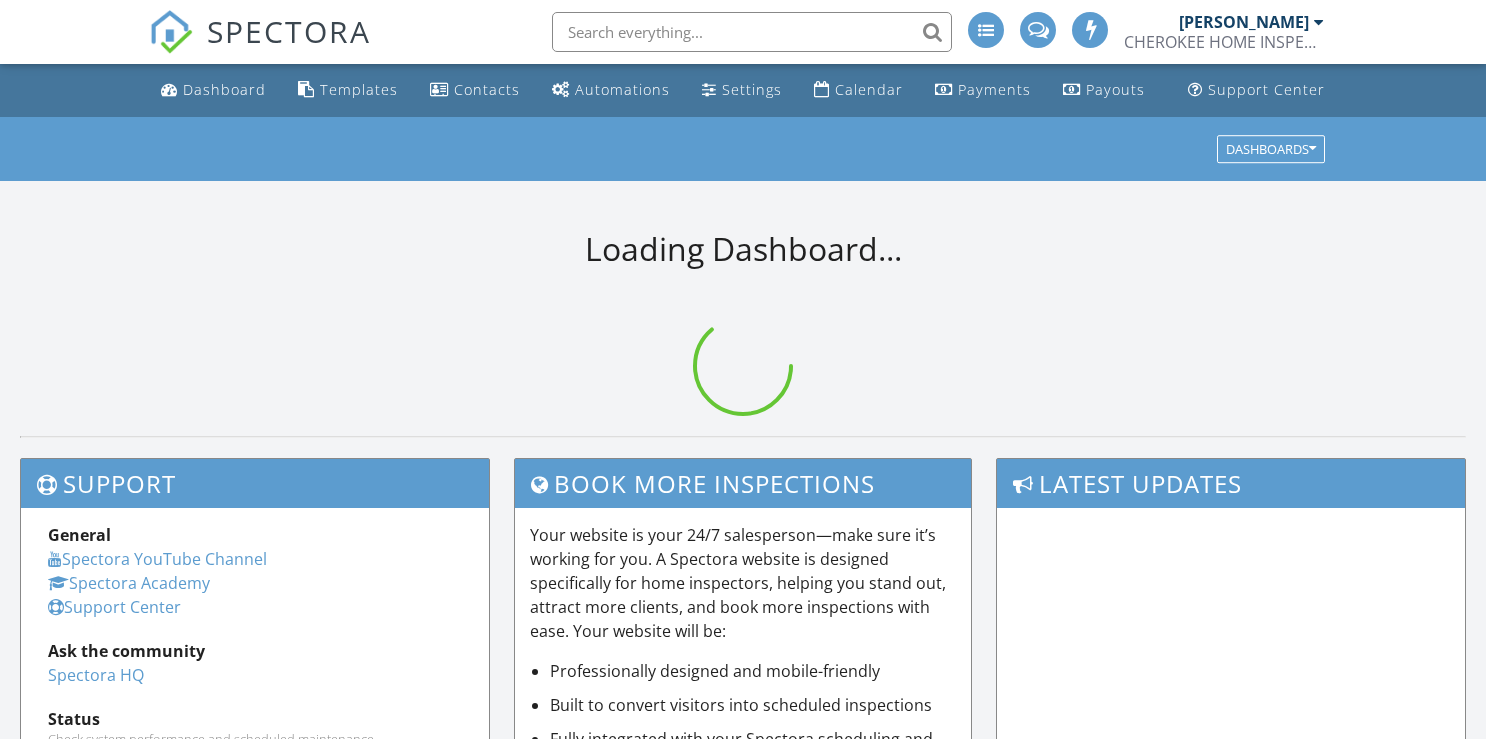 scroll, scrollTop: 0, scrollLeft: 0, axis: both 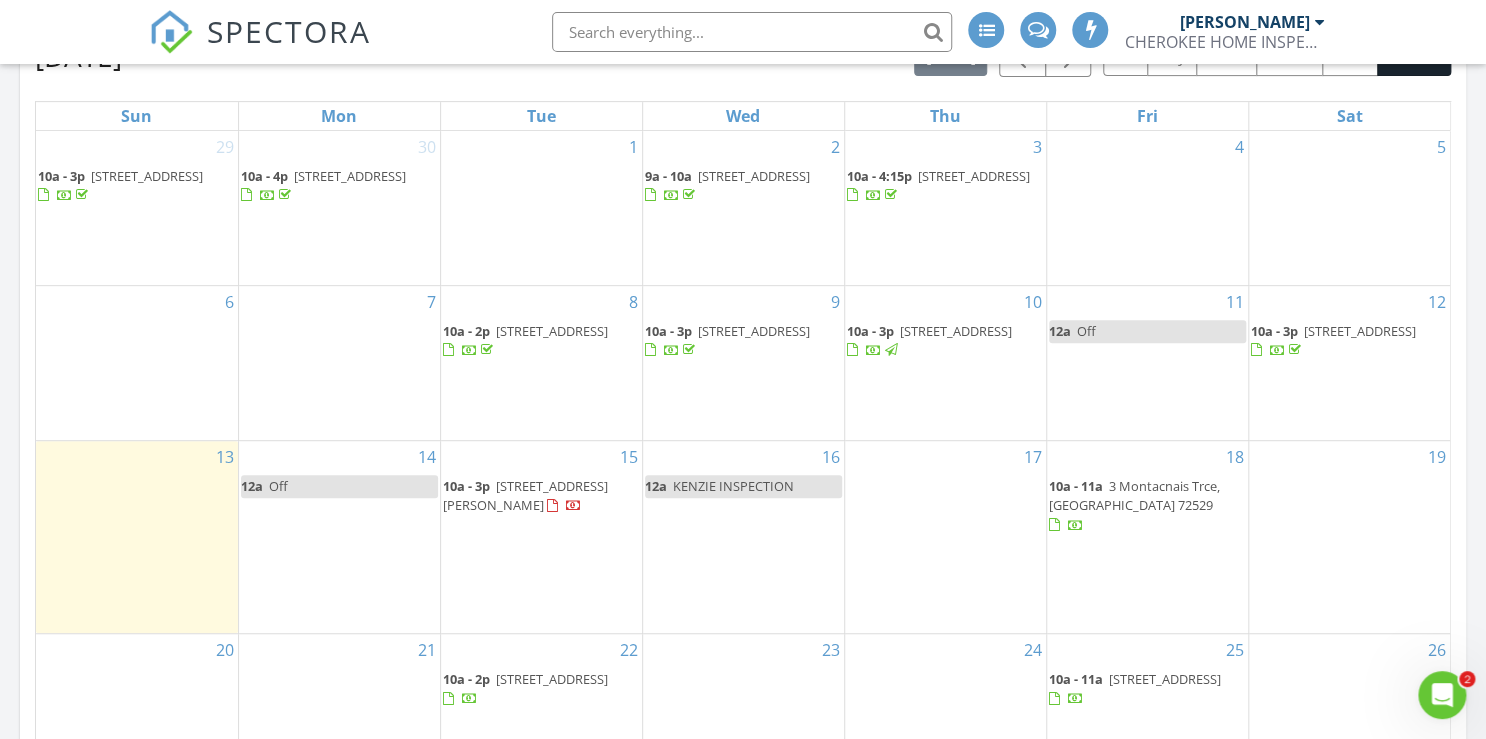 click on "[STREET_ADDRESS][PERSON_NAME]" at bounding box center (525, 495) 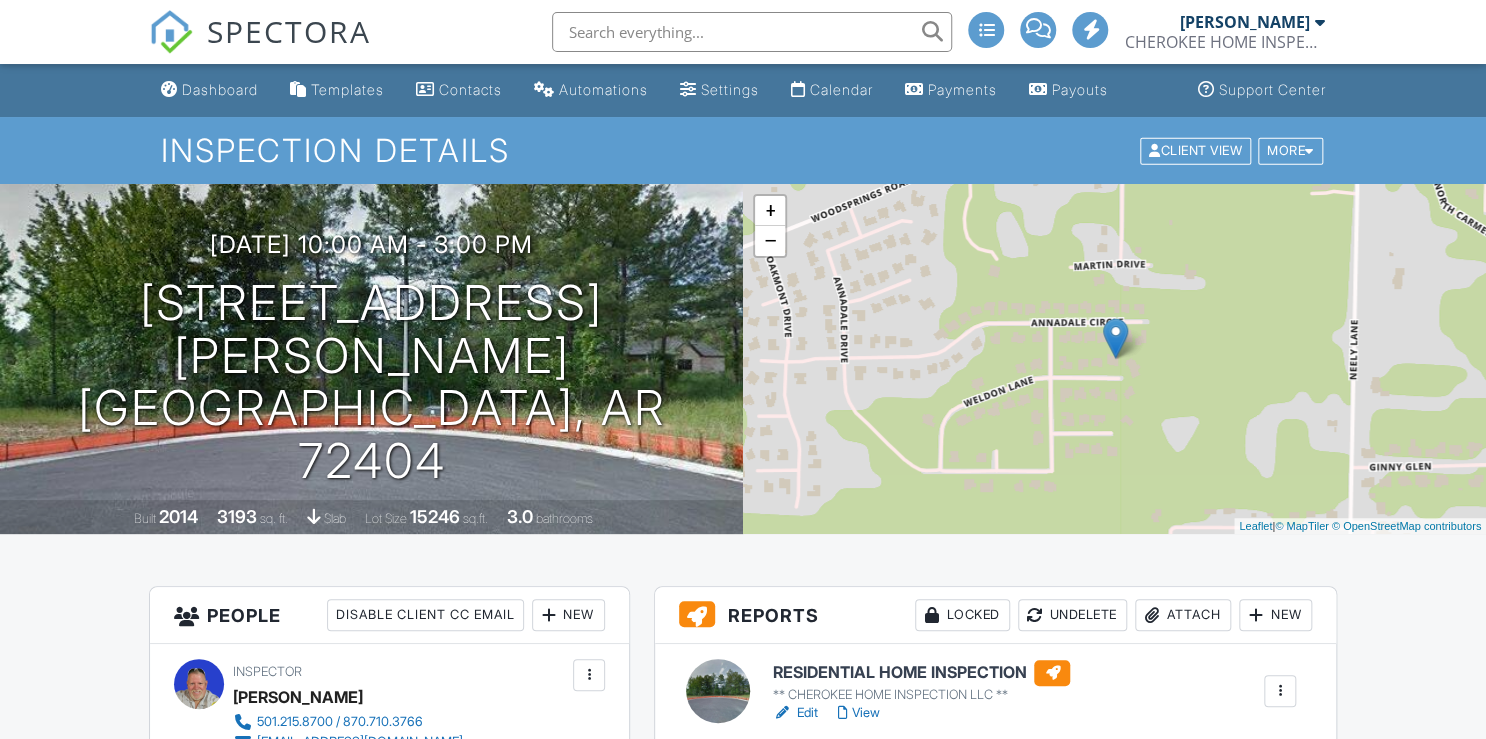 scroll, scrollTop: 223, scrollLeft: 0, axis: vertical 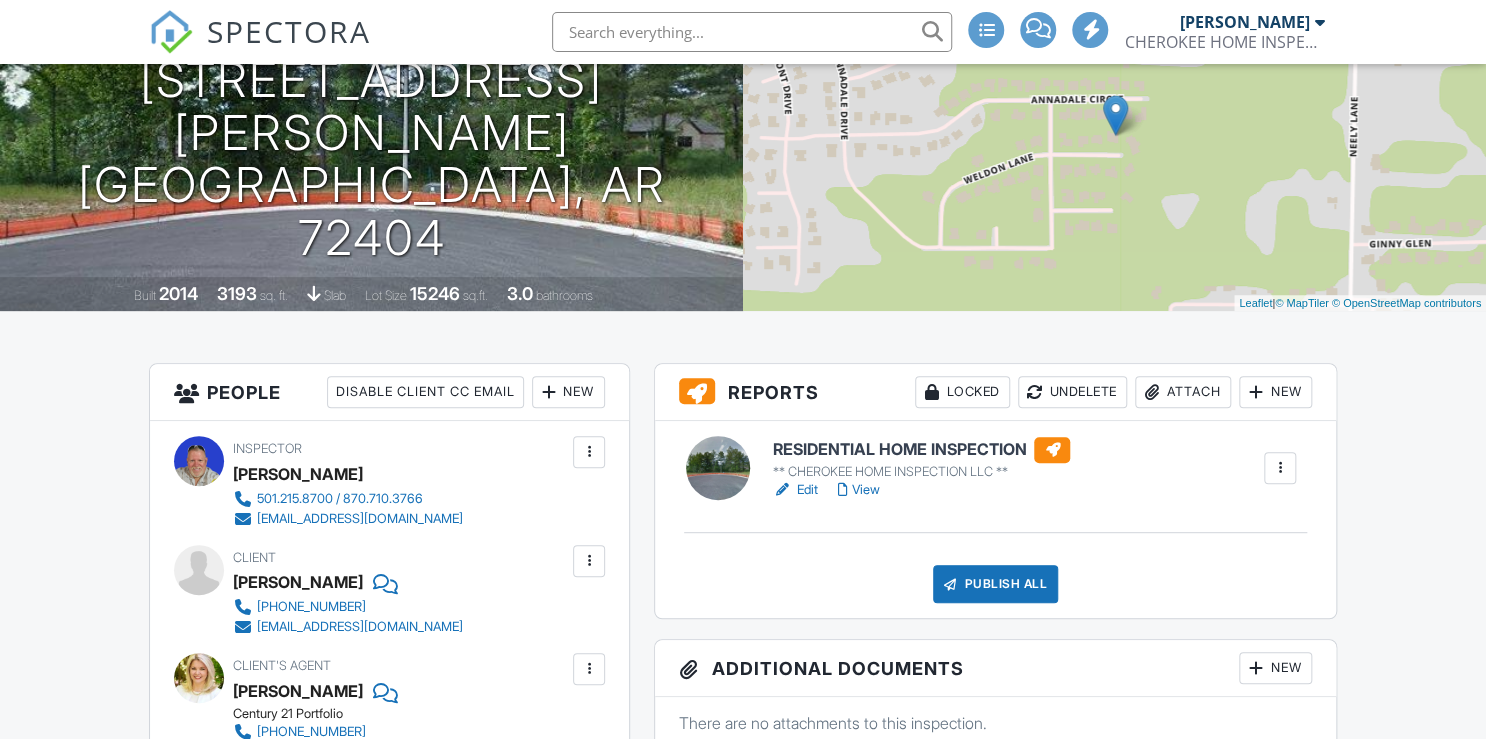 click on "RESIDENTIAL HOME INSPECTION" at bounding box center [921, 450] 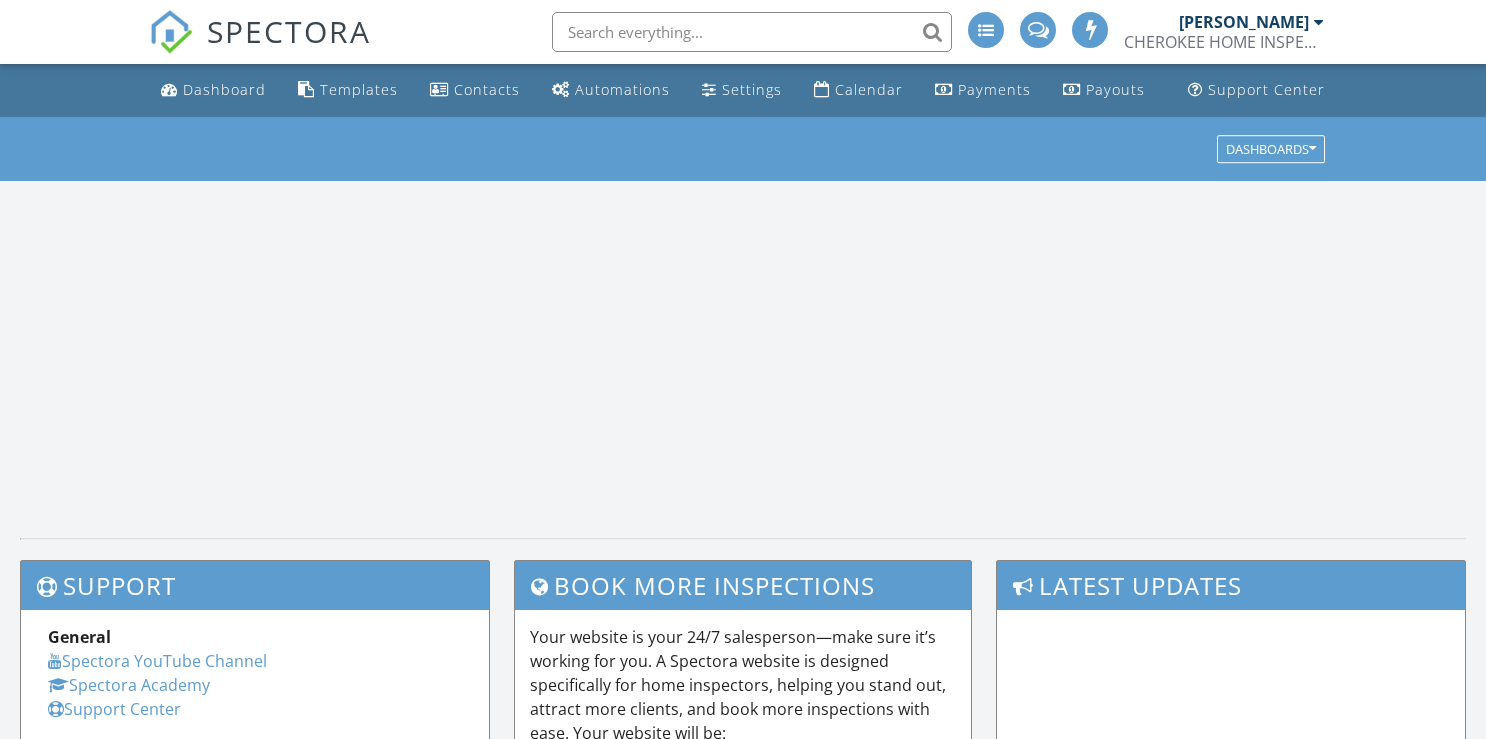 scroll, scrollTop: 0, scrollLeft: 0, axis: both 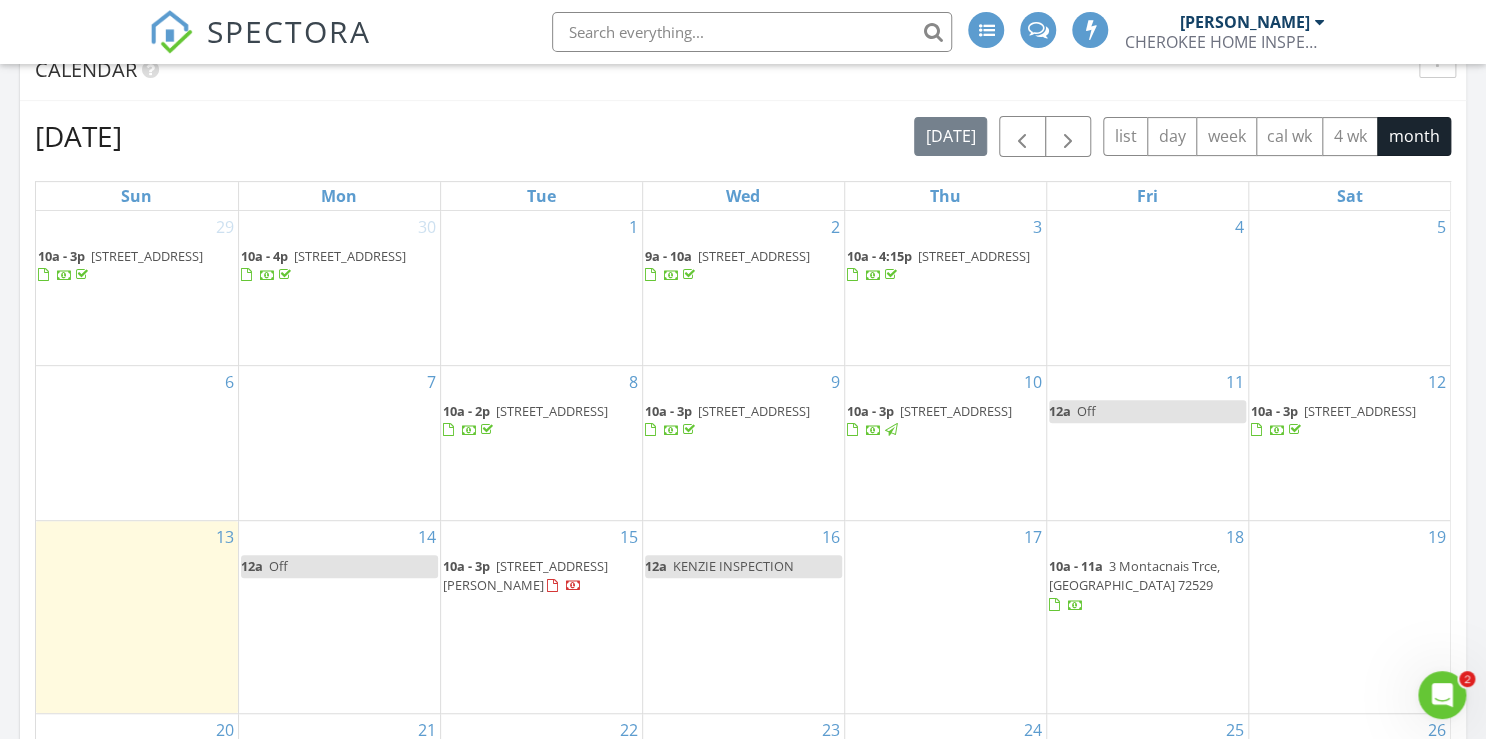 click on "[STREET_ADDRESS][PERSON_NAME]" at bounding box center (525, 575) 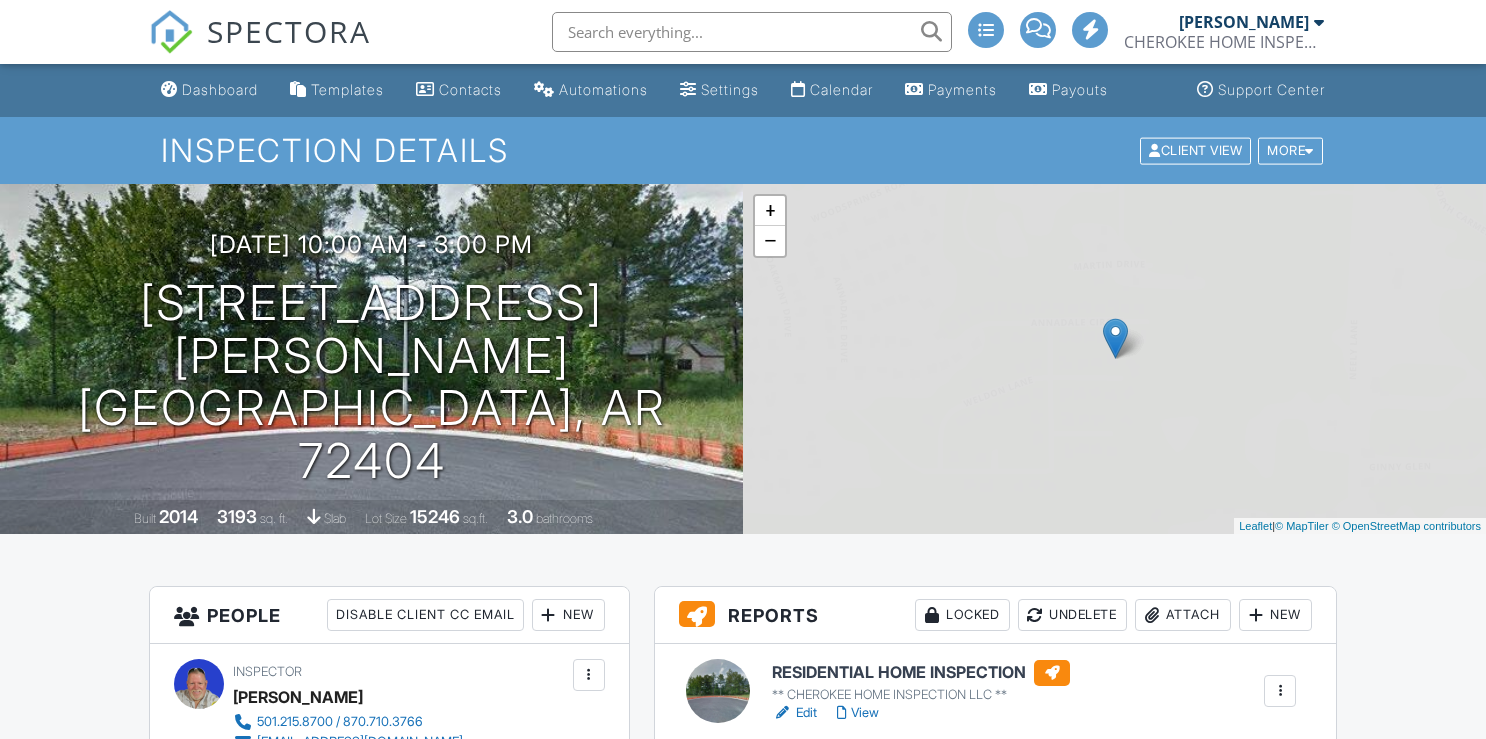 scroll, scrollTop: 0, scrollLeft: 0, axis: both 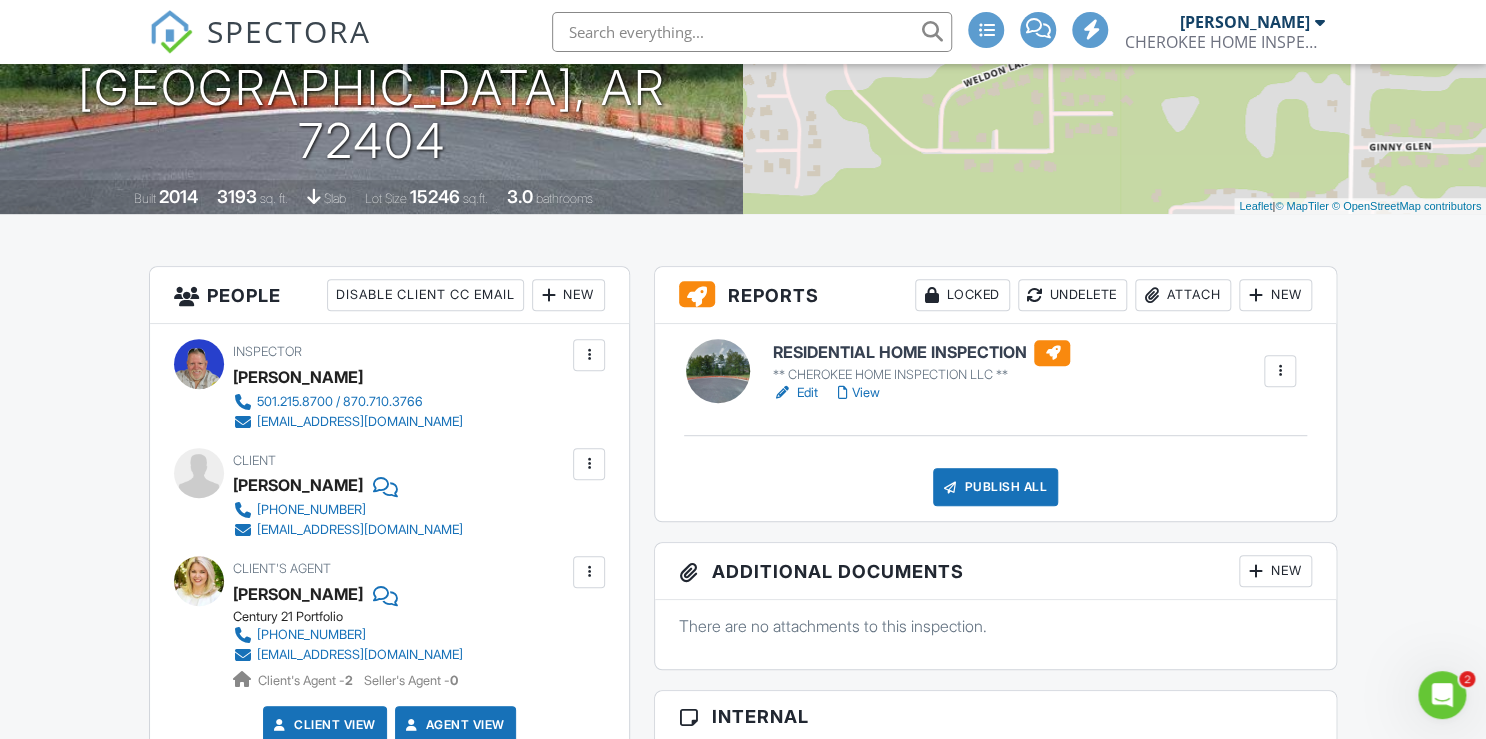 click on "New" at bounding box center (1275, 295) 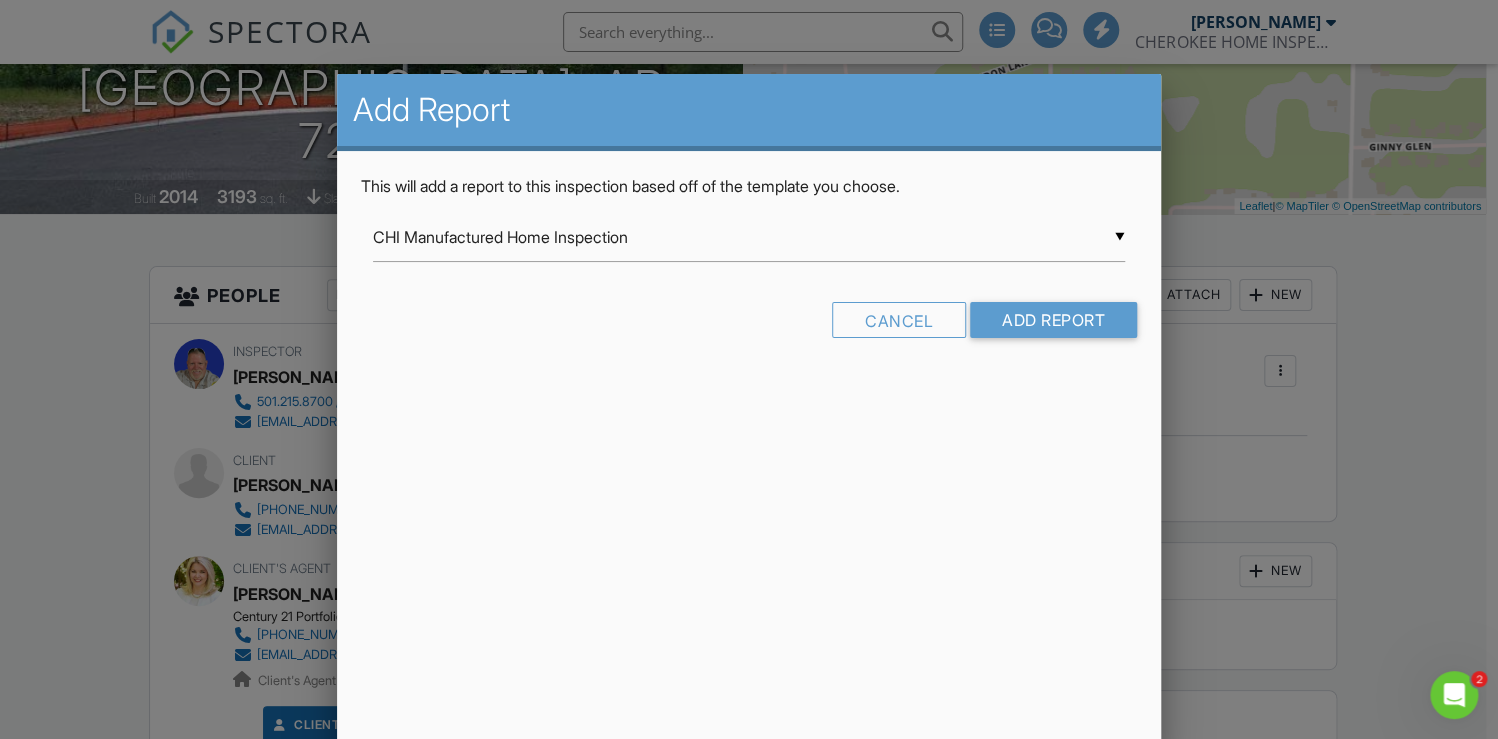 click on "▼ CHI Manufactured Home Inspection CHI Manufactured Home Inspection Commercial Property Inspection  Generator Inspection Report Roof only Swimming Pool and Spa Template Well Inspection CHI Mold/Indoor Air Quality Assessment Meth Inspection Meth Inspection Mold Inspection Radon Testing Radon Testing Assessment  4-Point Insurance Inspection [US_STATE] FOUNDATION INSPECTION CHEROKEE CPI INSPECTION ** CHEROKEE HOME INSPECTION LLC ** CHEROKEE HOME INSPECTION LLC SEWER INSPECTION CHI COMMERCIAL INSPECTION CHI Residential  Construction Draw Inspection Imported from XLS - [DATE] CHI Manufactured Home Inspection
Commercial Property Inspection
Generator Inspection Report
Roof only
Swimming Pool and Spa Template
Well Inspection
CHI Mold/Indoor Air Quality Assessment
Meth Inspection
Meth Inspection
Mold Inspection
Radon Testing
Radon Testing Assessment
4-Point Insurance Inspection
[US_STATE] FOUNDATION INSPECTION
CHEROKEE CPI INSPECTION
** CHEROKEE HOME INSPECTION LLC **" at bounding box center [749, 237] 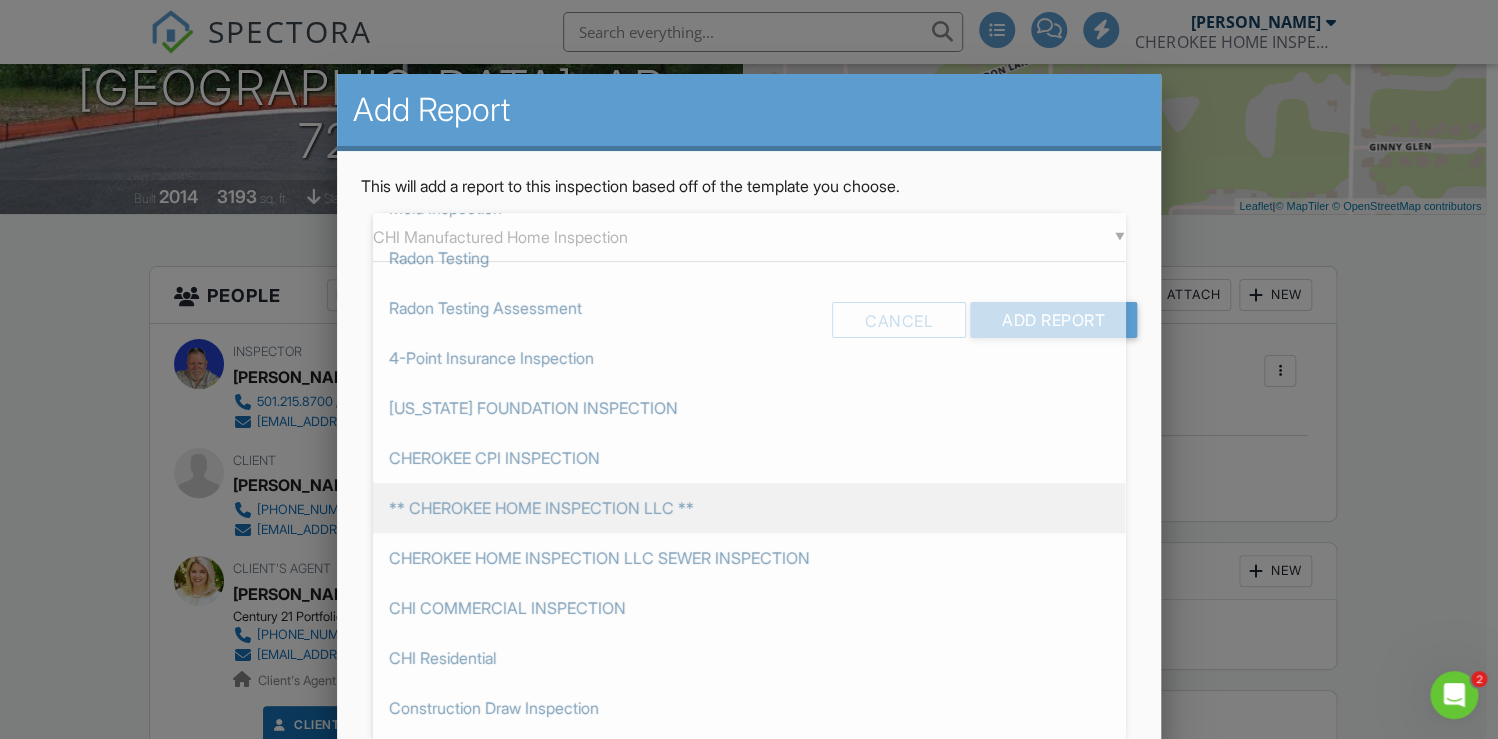 click on "** CHEROKEE HOME INSPECTION LLC **" at bounding box center (749, 508) 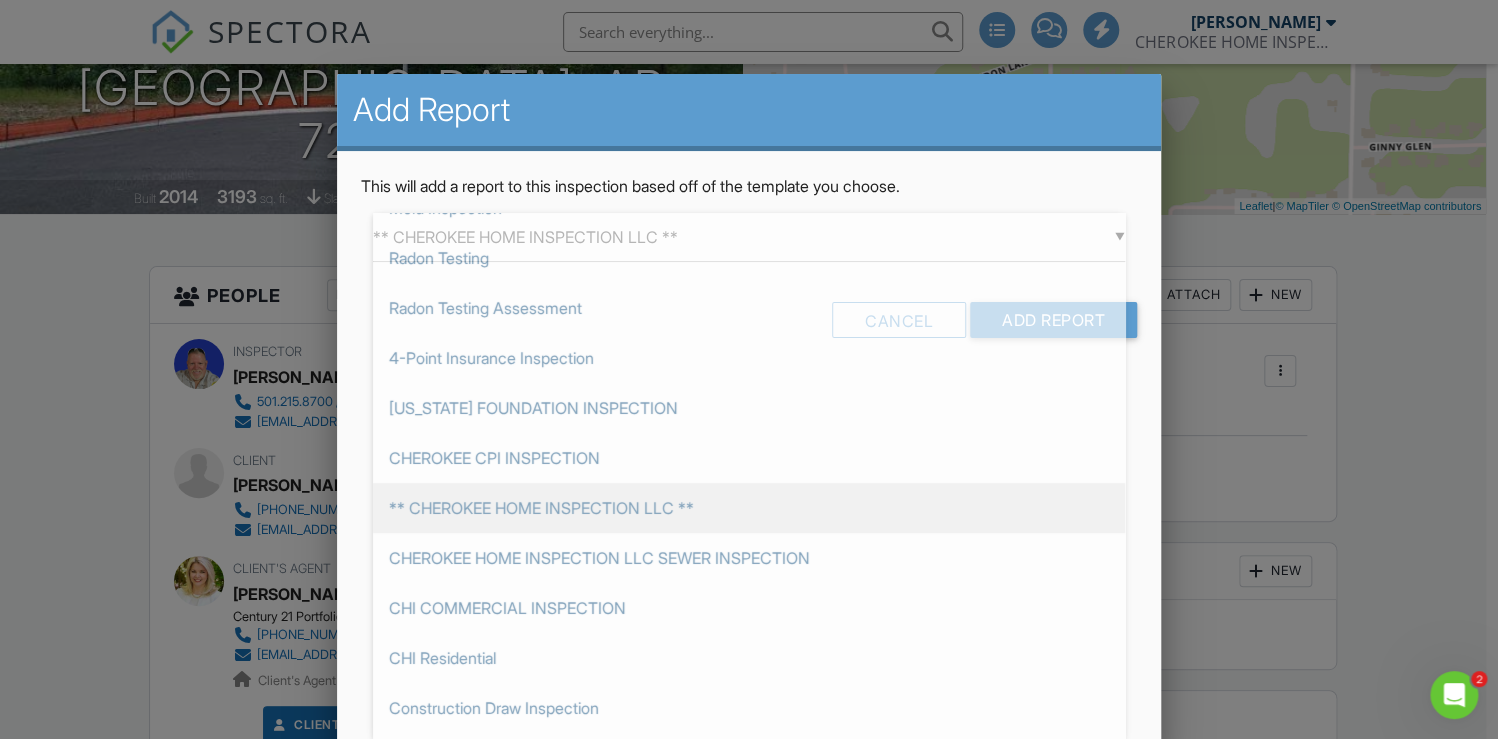 scroll, scrollTop: 524, scrollLeft: 0, axis: vertical 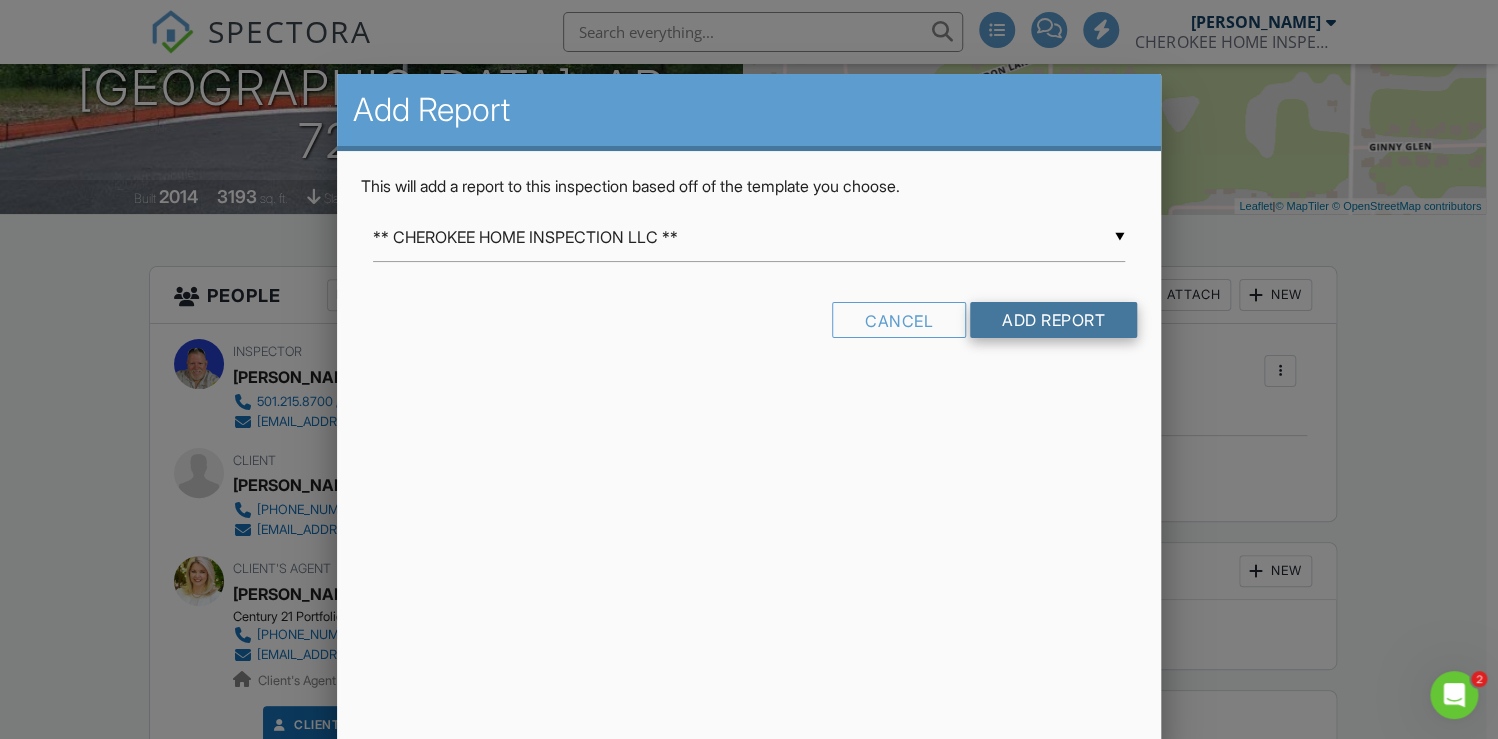 click on "Add Report" at bounding box center [1053, 320] 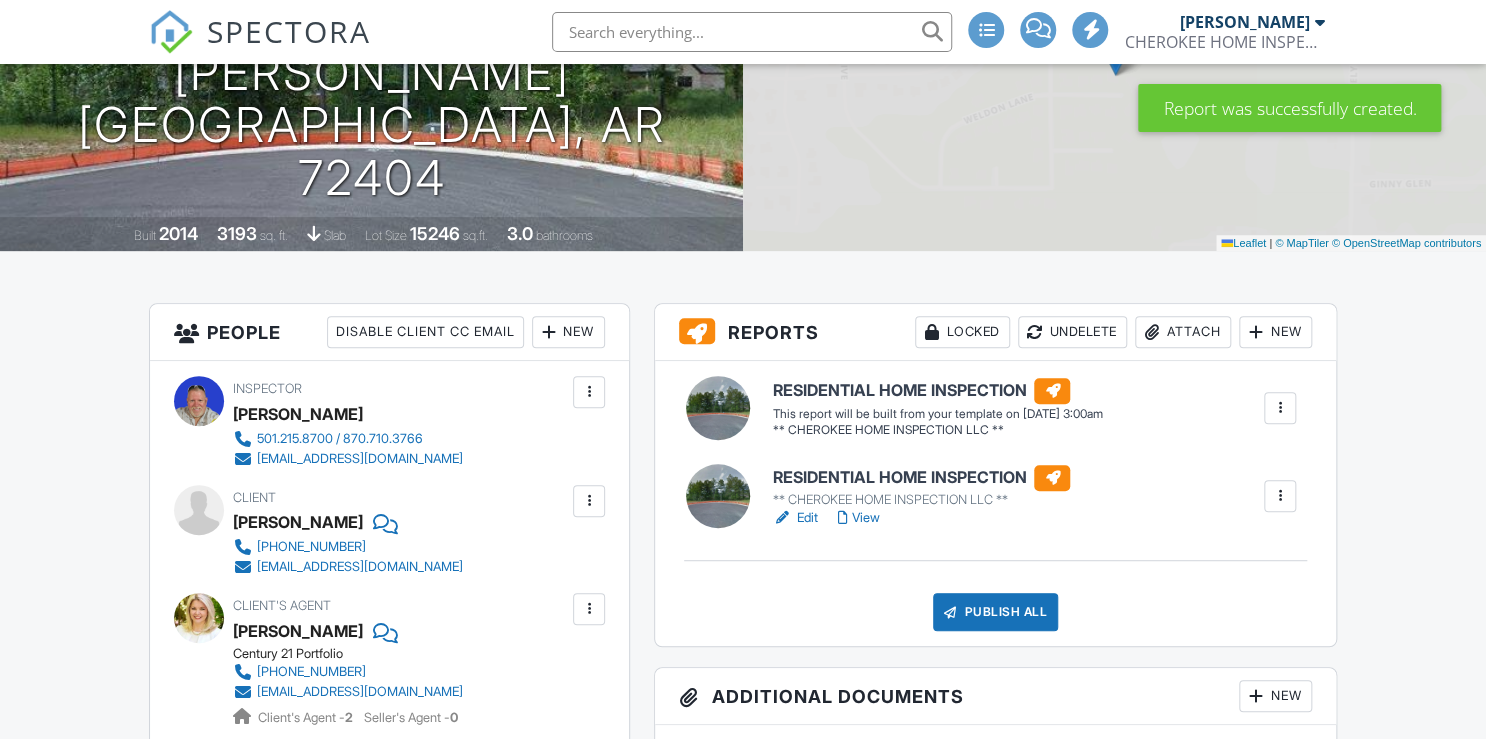 scroll, scrollTop: 320, scrollLeft: 0, axis: vertical 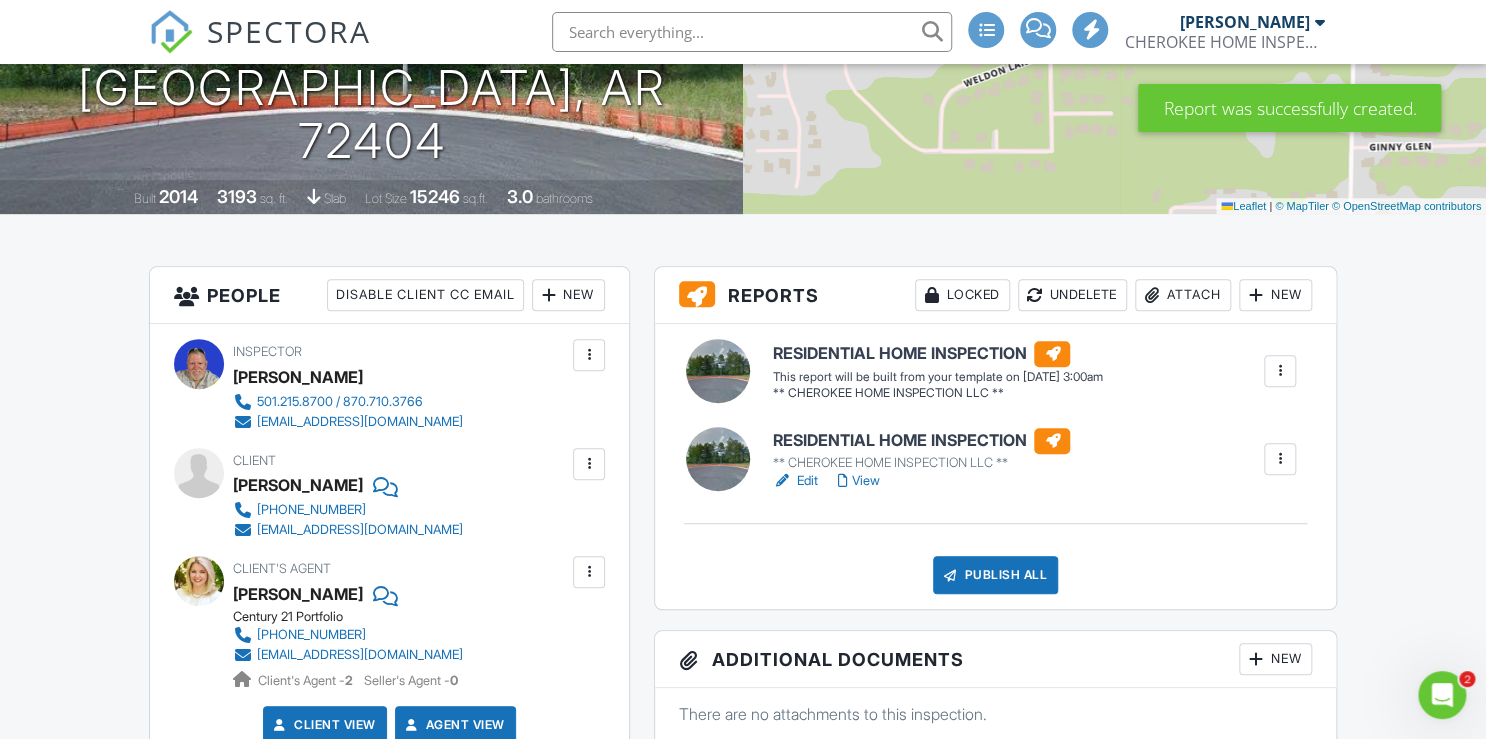 click at bounding box center (1280, 459) 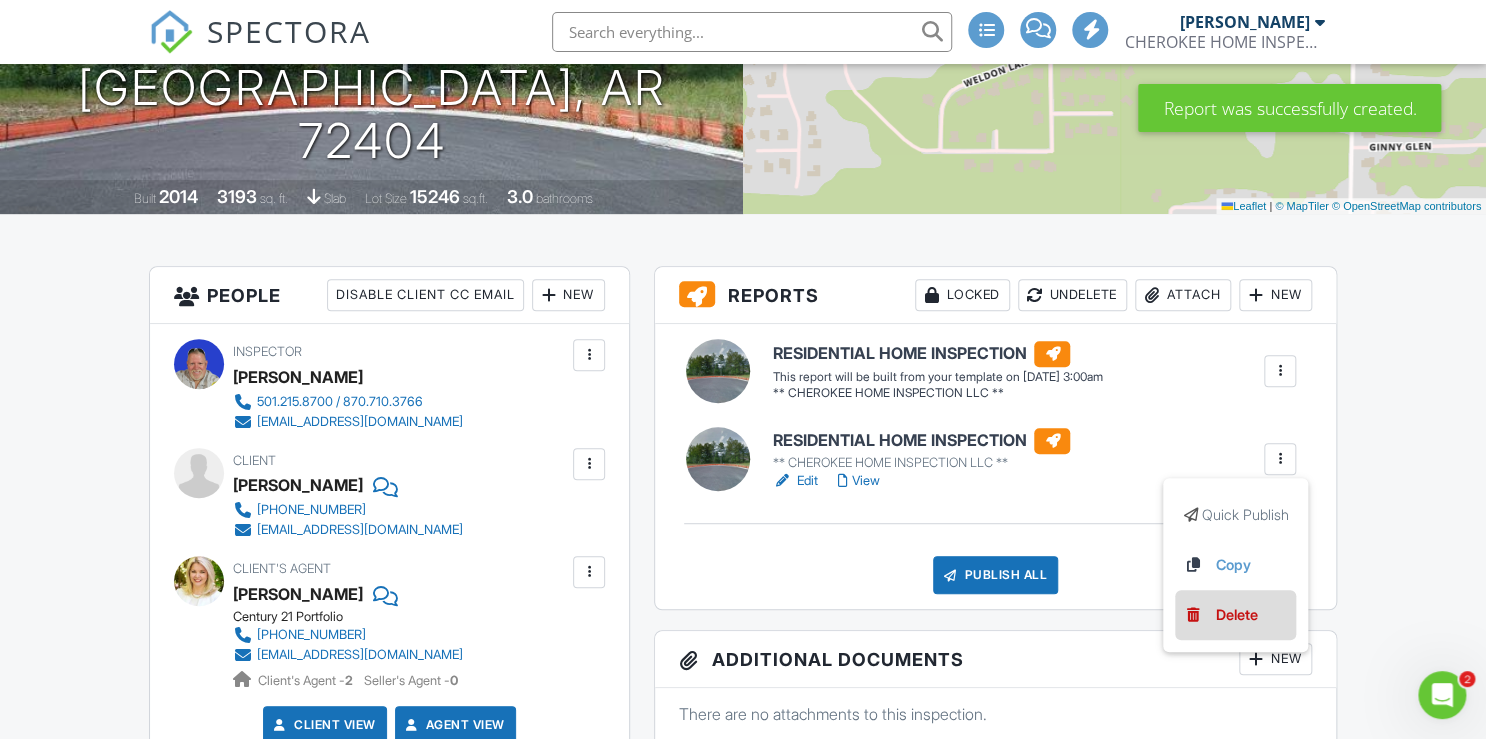 click on "Delete" at bounding box center (1236, 615) 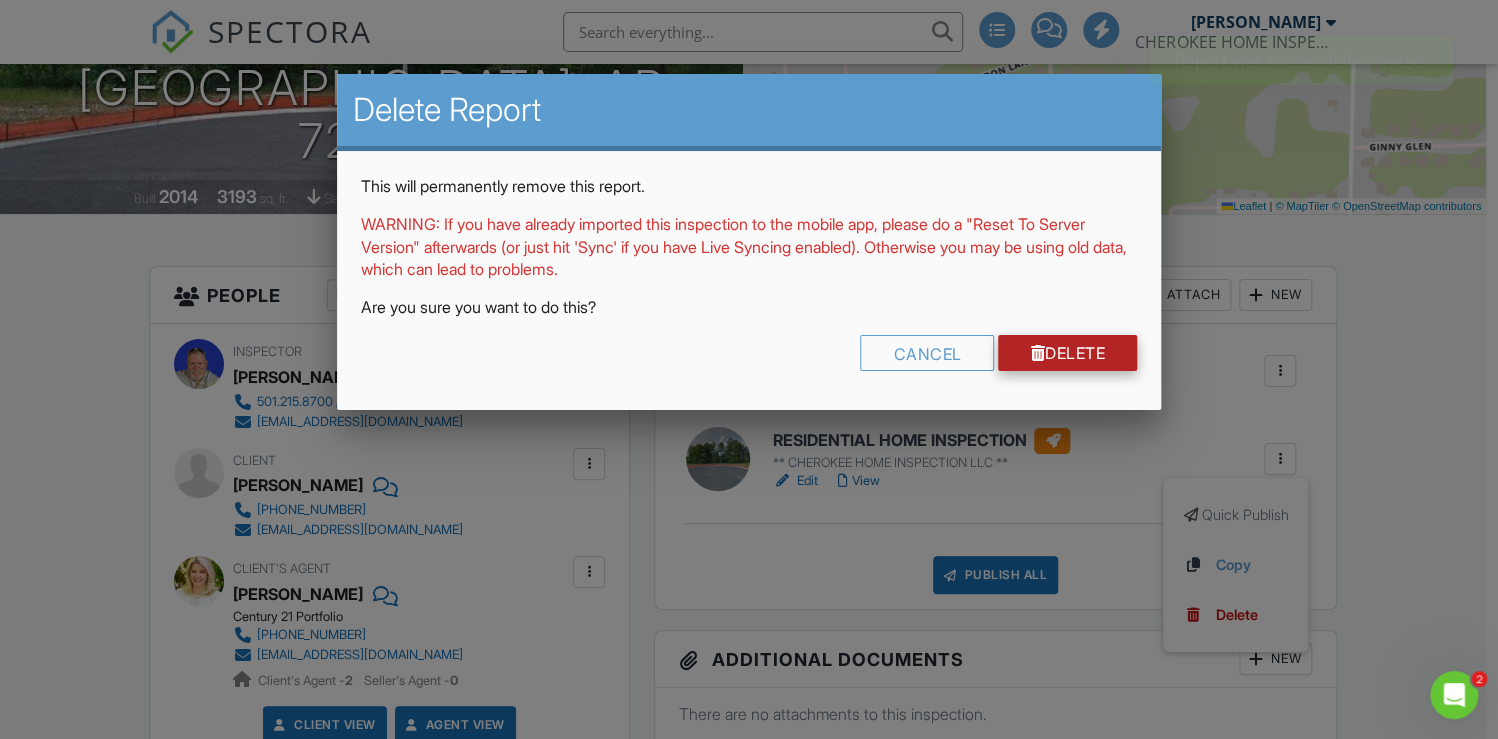 click on "Delete" at bounding box center (1067, 353) 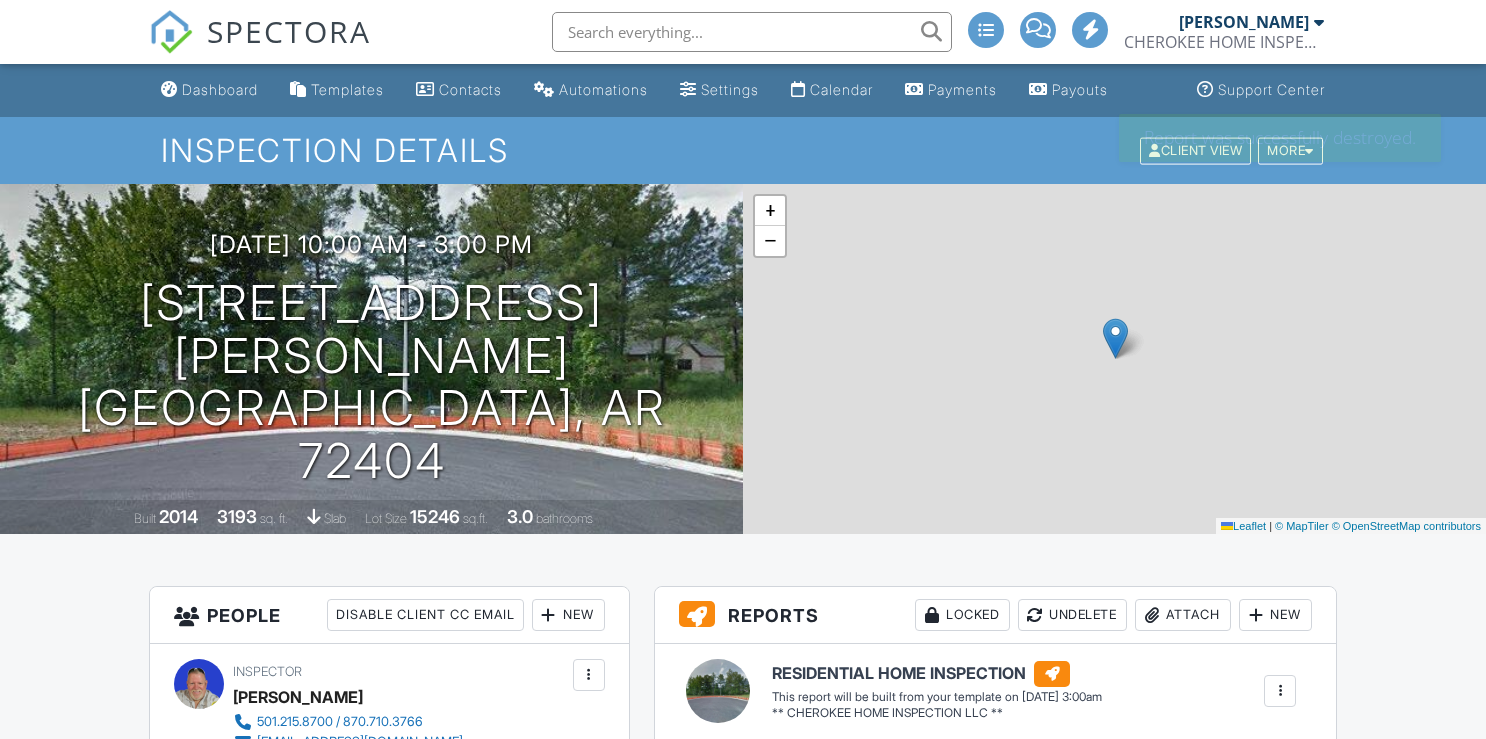 scroll, scrollTop: 0, scrollLeft: 0, axis: both 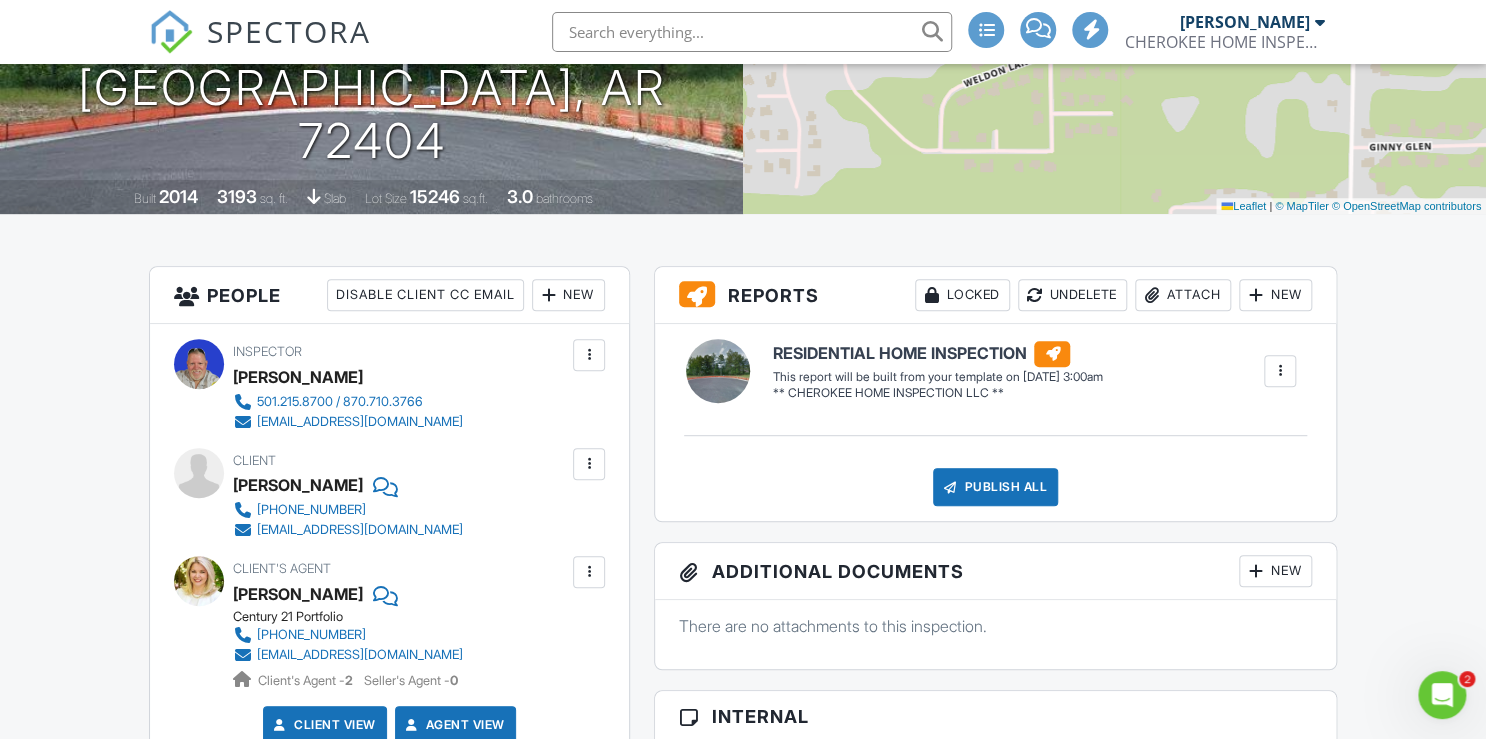 click at bounding box center (1280, 371) 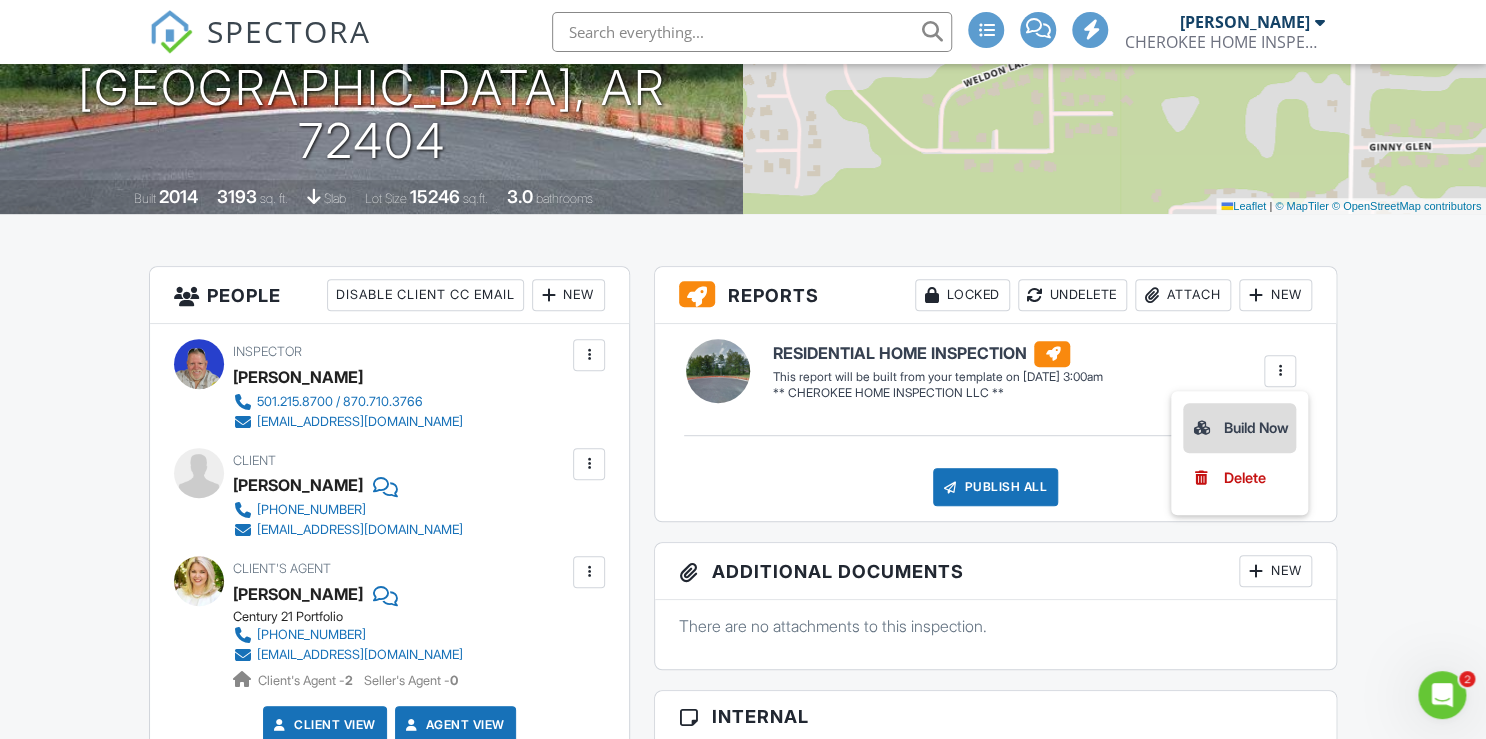 click on "Build Now" at bounding box center (1239, 428) 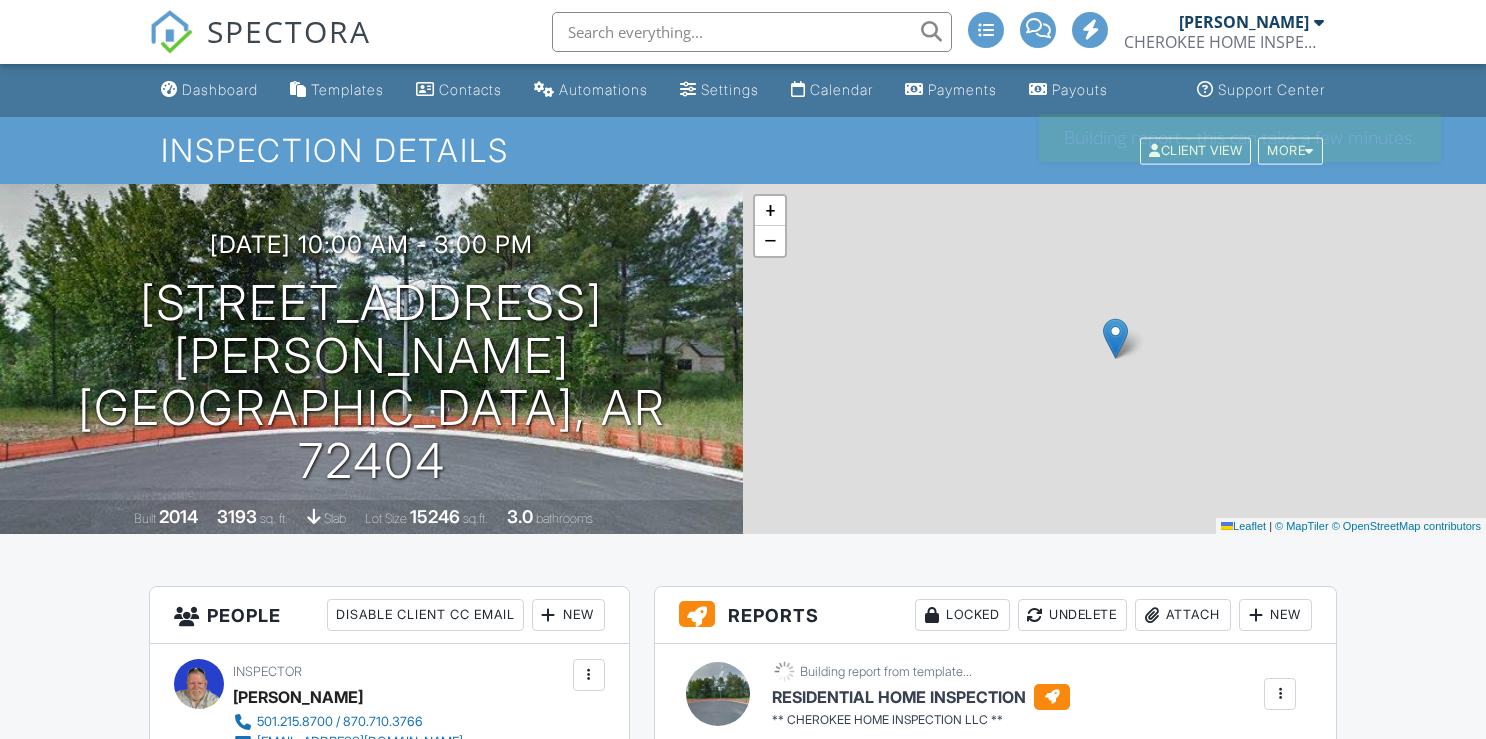 scroll, scrollTop: 0, scrollLeft: 0, axis: both 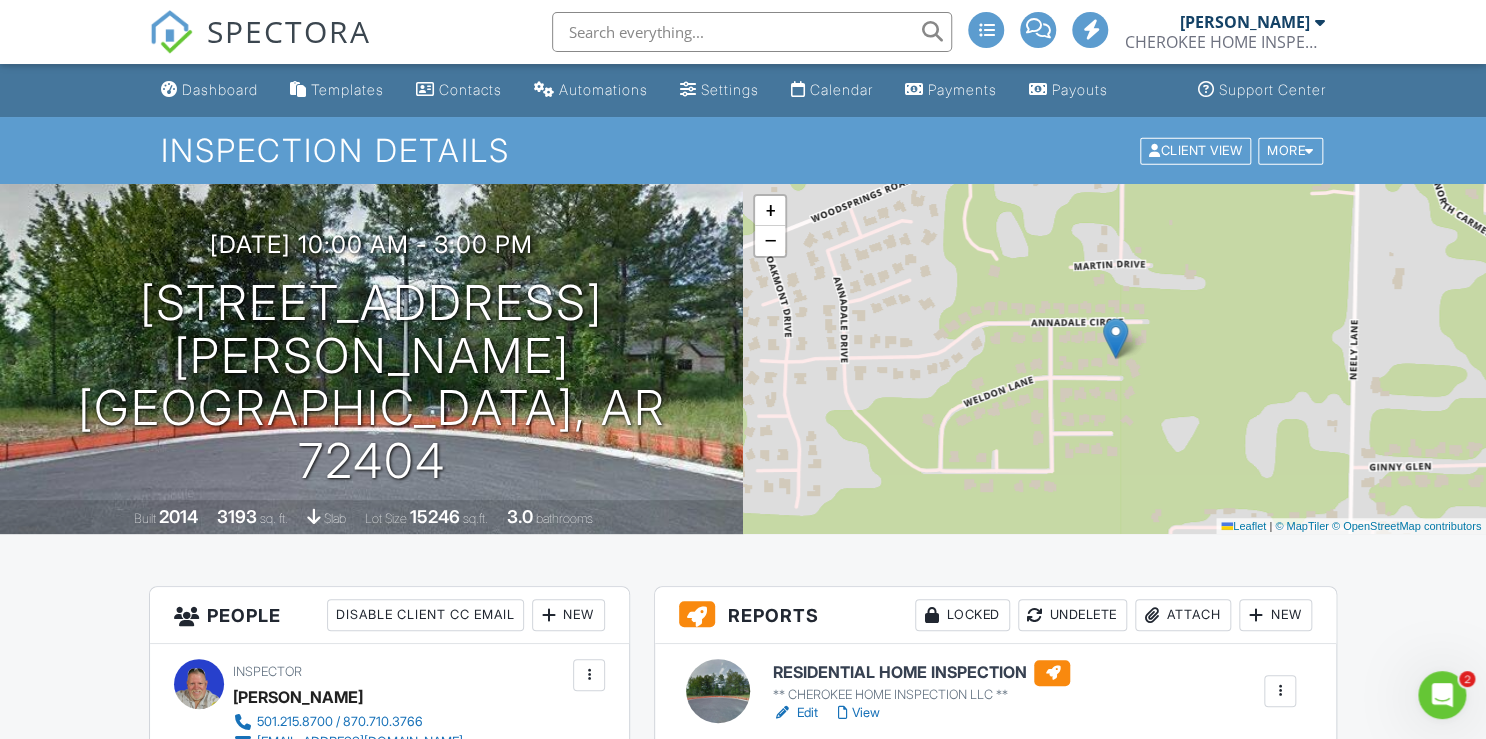 click on "RESIDENTIAL HOME INSPECTION" at bounding box center (921, 673) 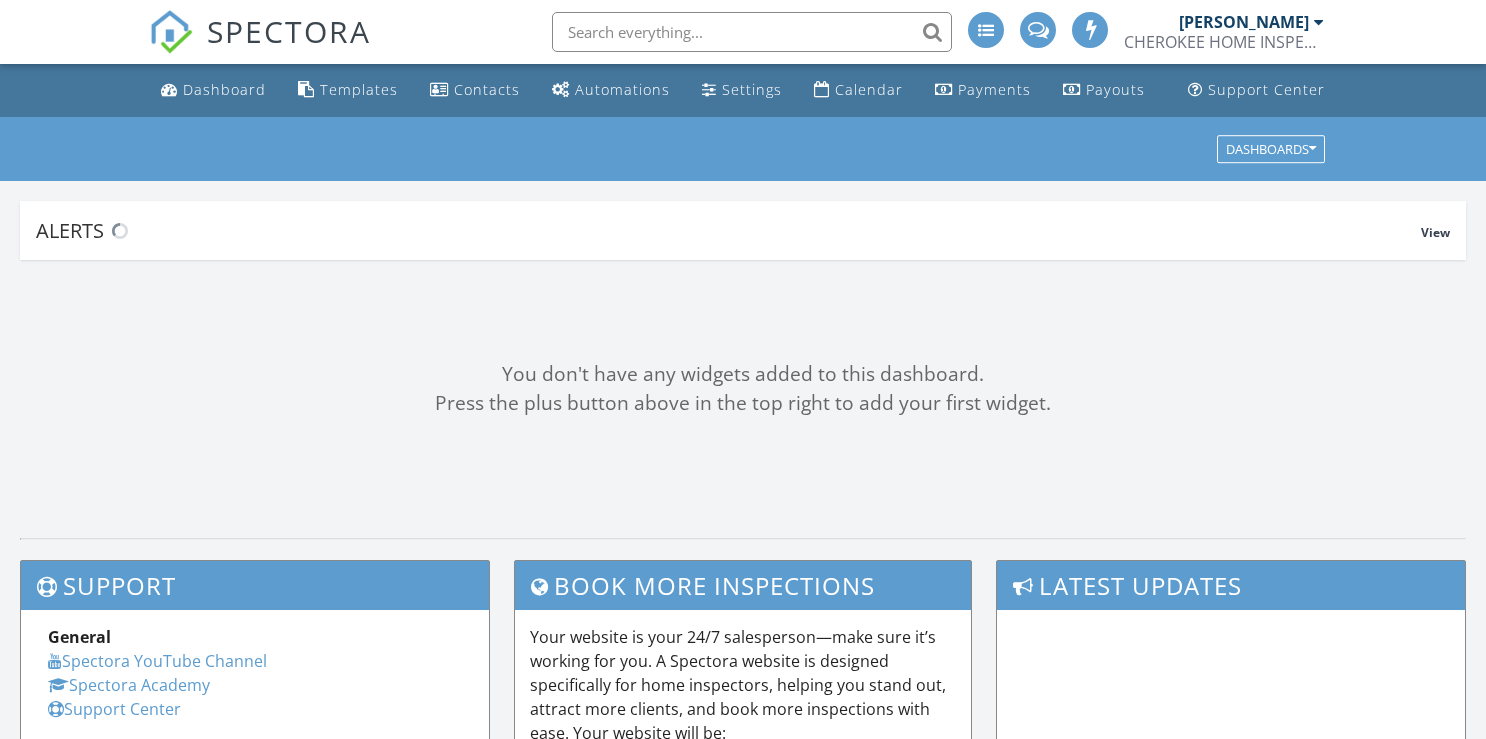 scroll, scrollTop: 0, scrollLeft: 0, axis: both 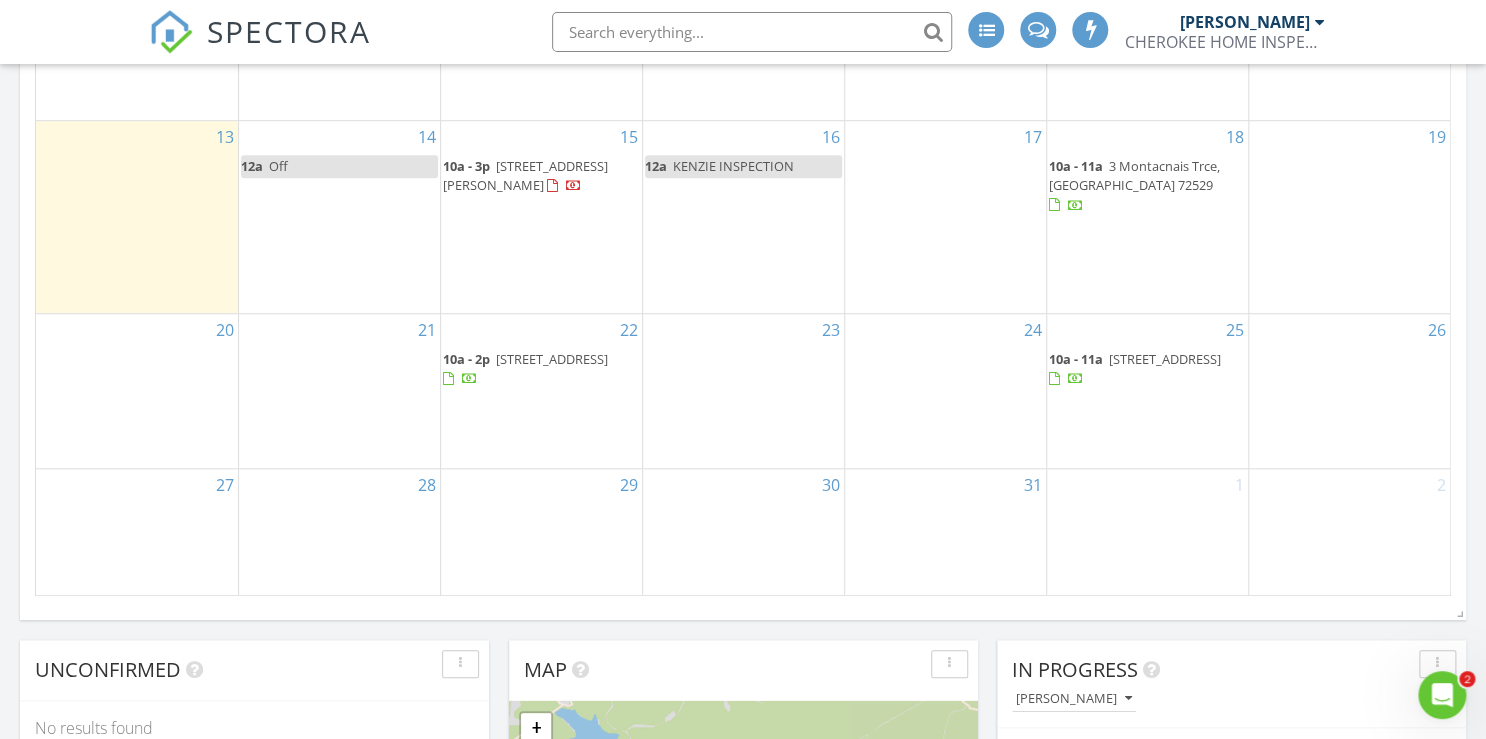 click on "[STREET_ADDRESS][PERSON_NAME]" at bounding box center (525, 175) 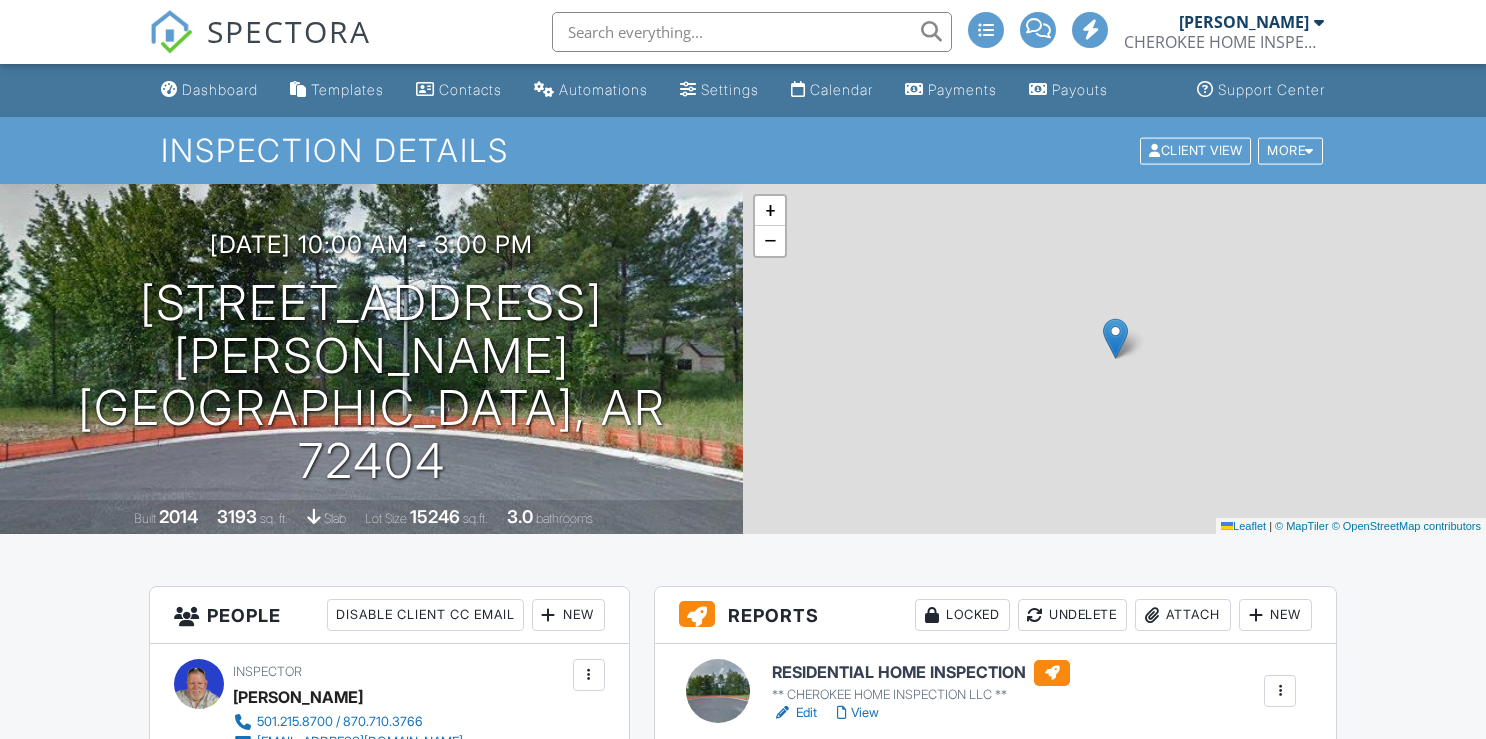 scroll, scrollTop: 0, scrollLeft: 0, axis: both 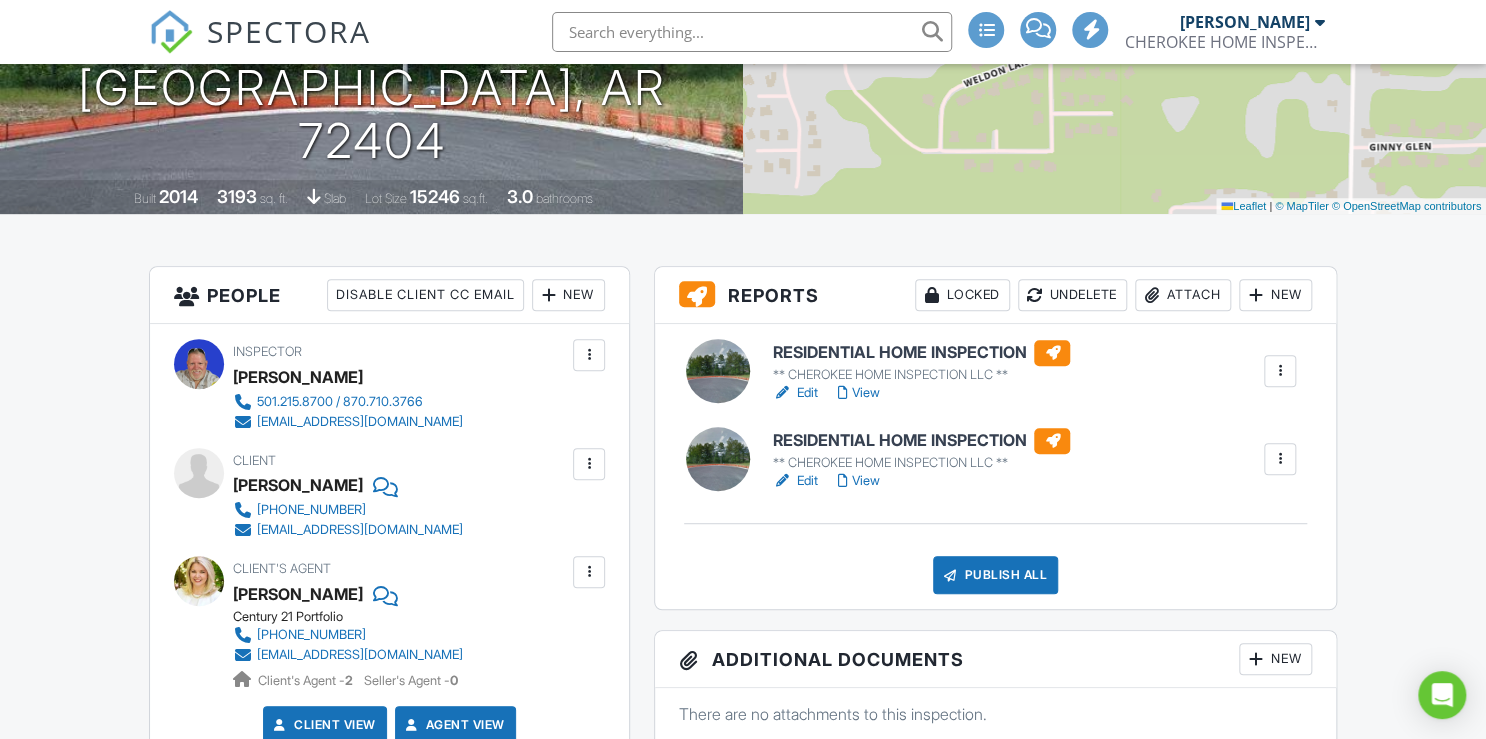 click on "RESIDENTIAL HOME INSPECTION" at bounding box center (921, 353) 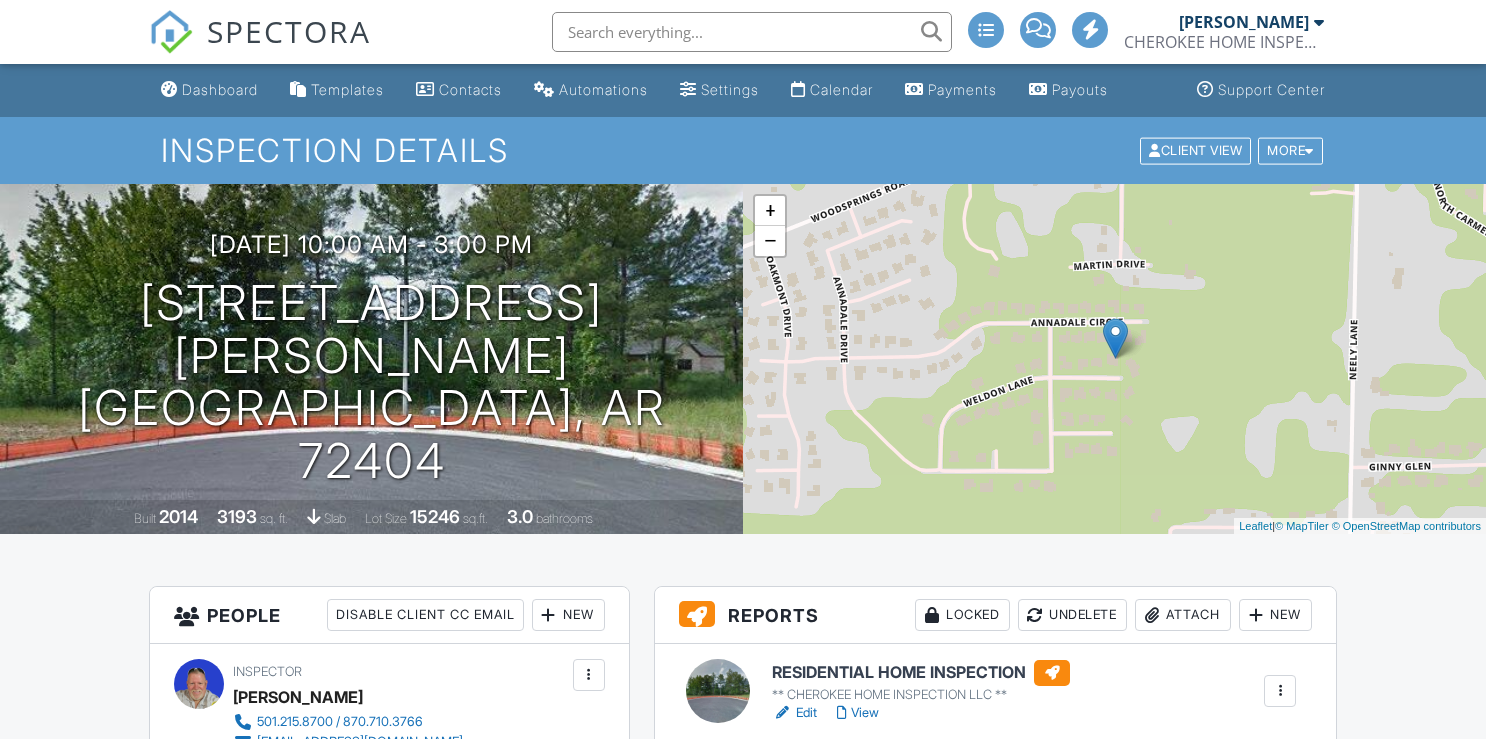 scroll, scrollTop: 320, scrollLeft: 0, axis: vertical 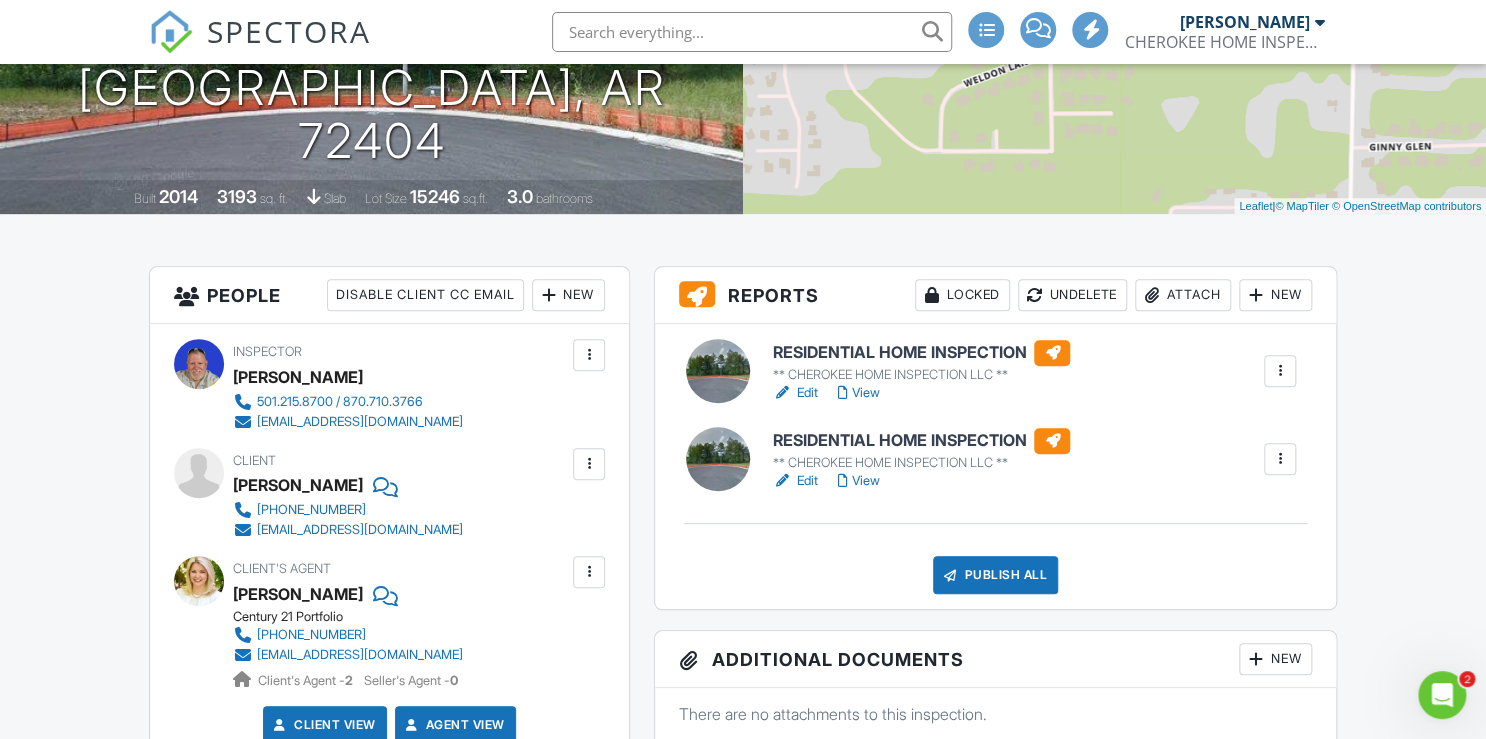 click at bounding box center (1280, 371) 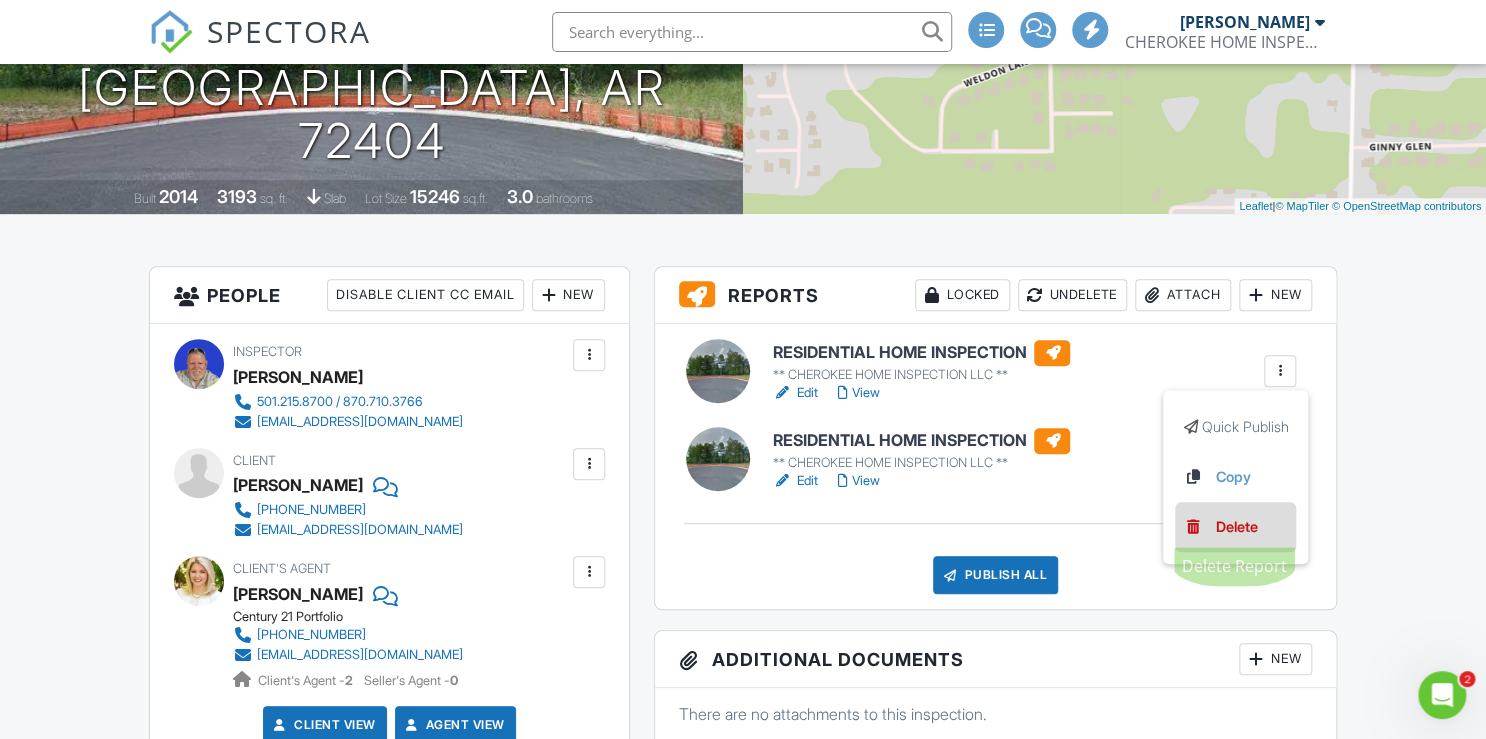 click on "Delete" at bounding box center [1236, 527] 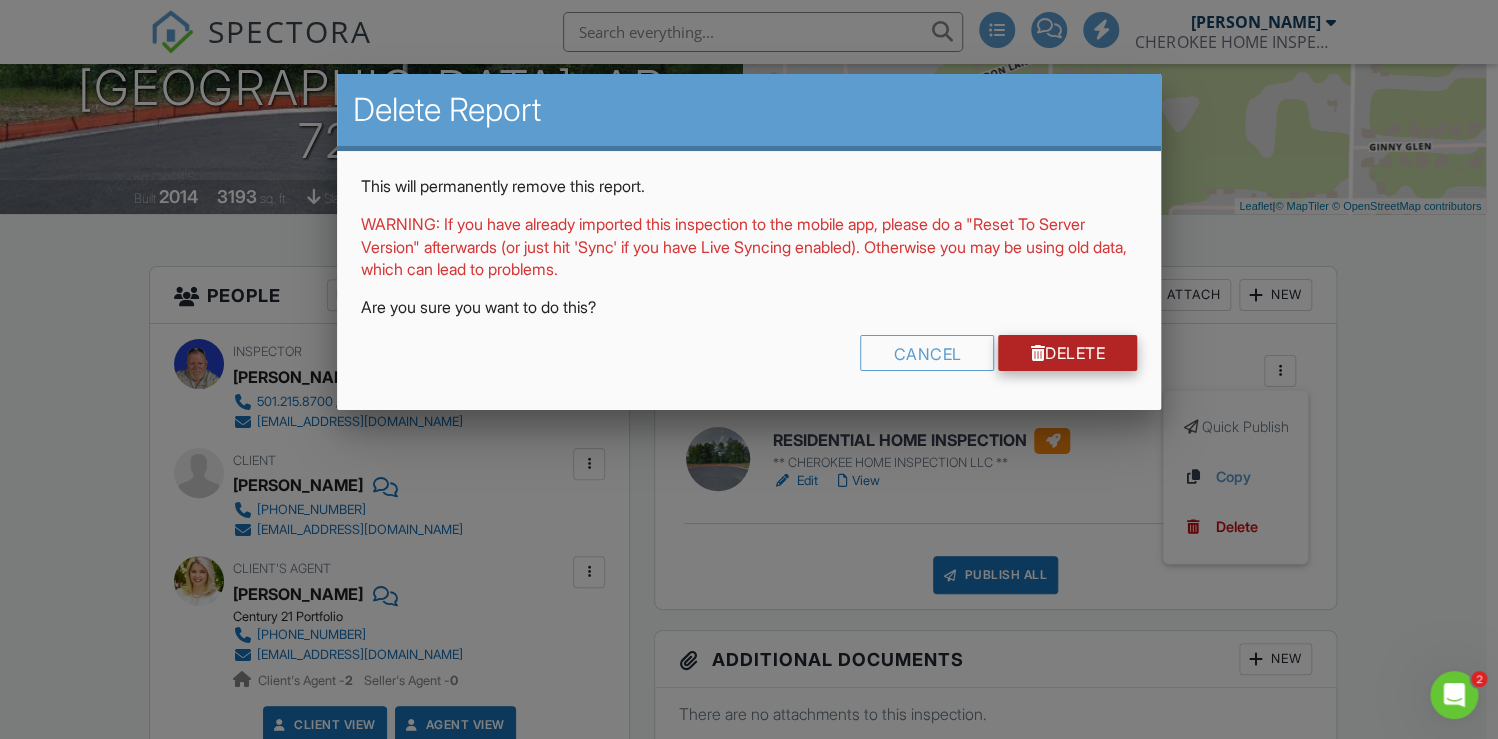 click on "Delete" at bounding box center [1067, 353] 